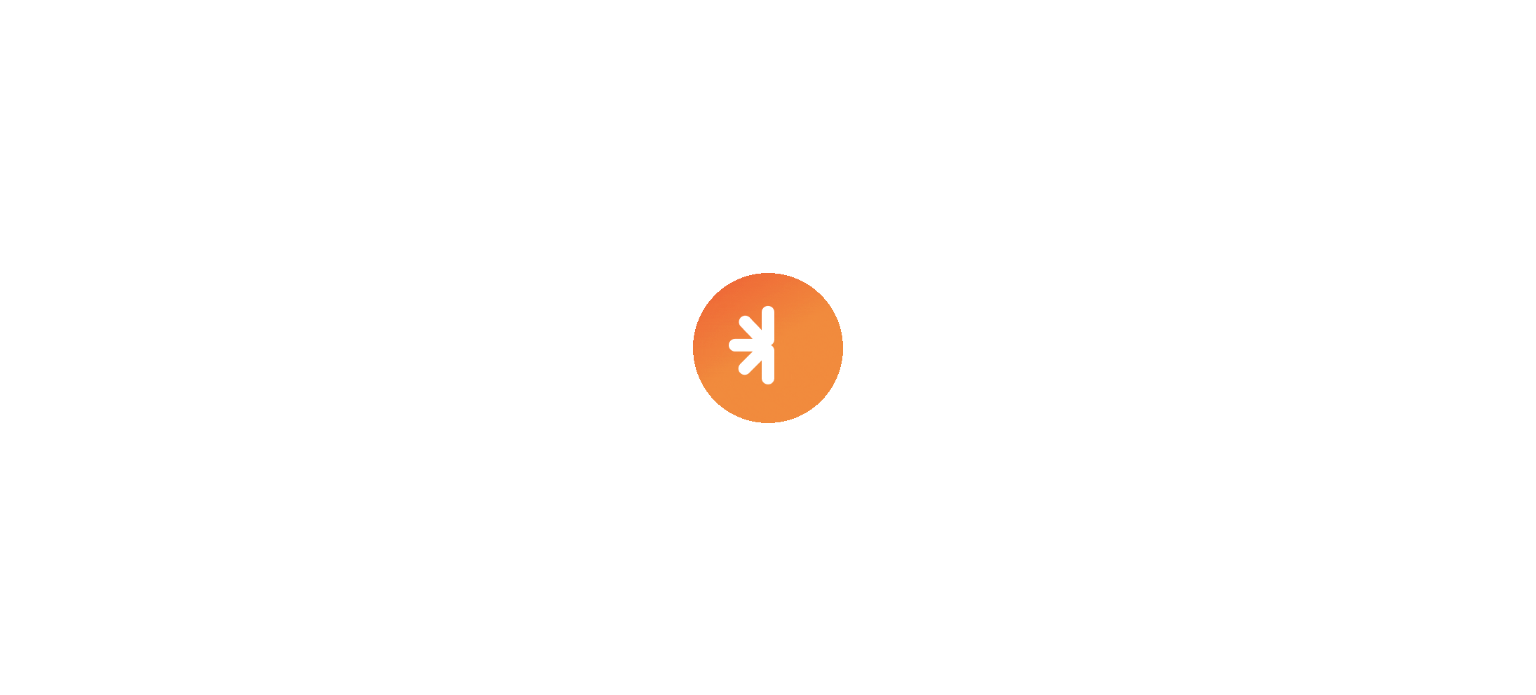 scroll, scrollTop: 0, scrollLeft: 0, axis: both 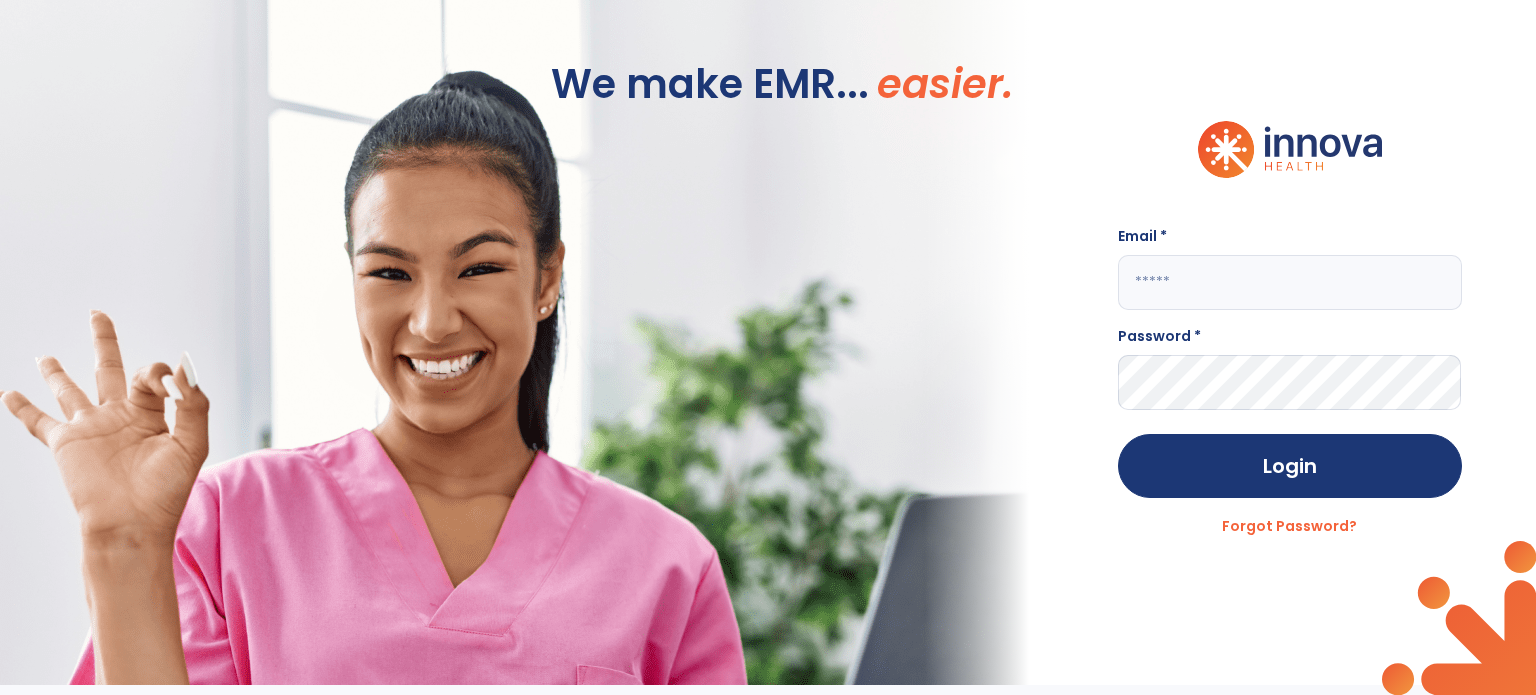 click 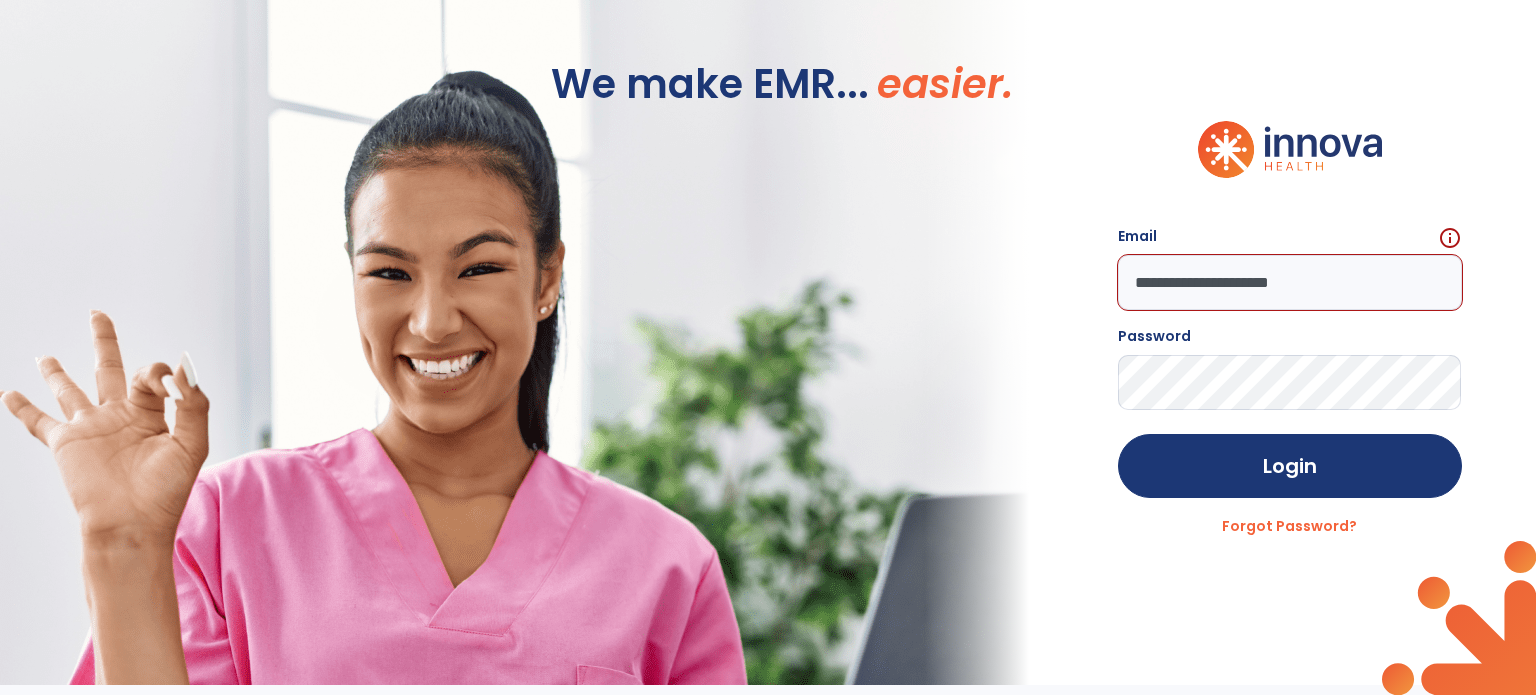 click on "Login" 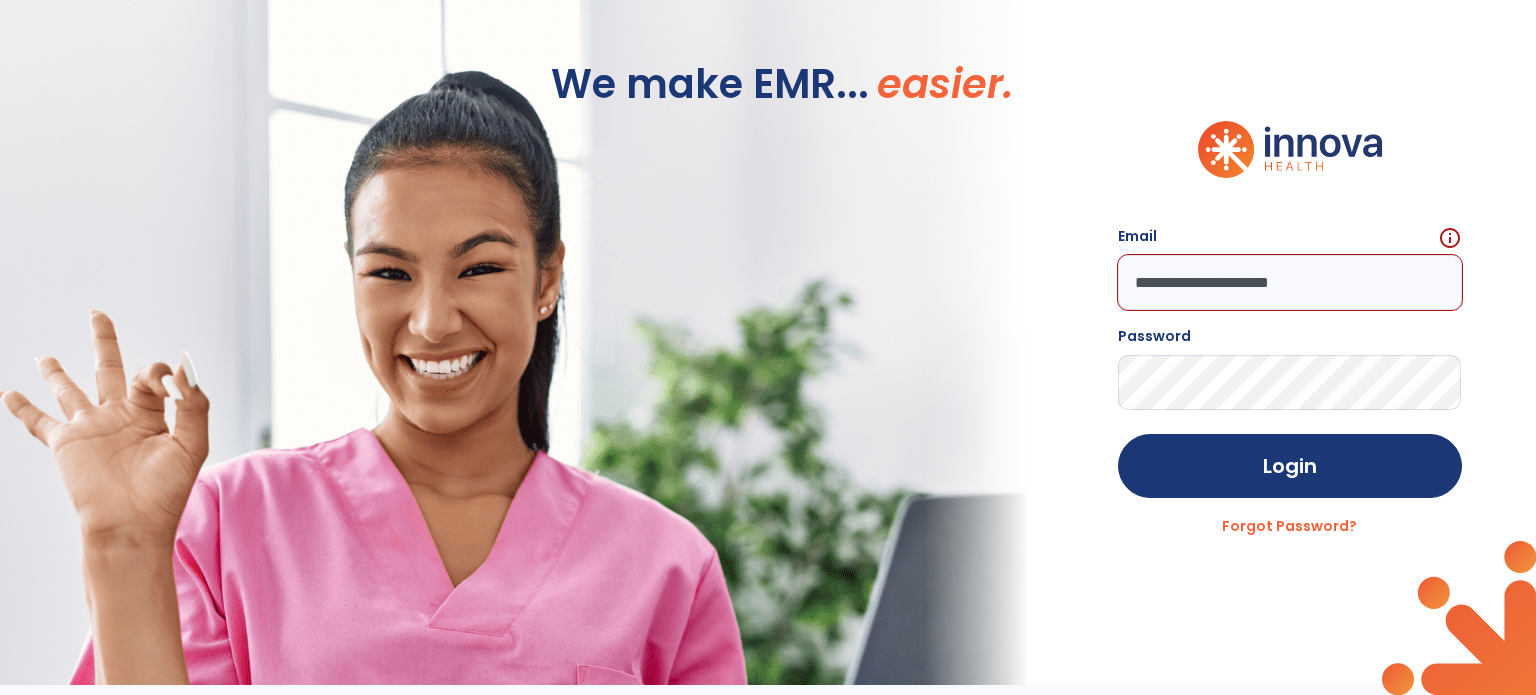 click on "**********" 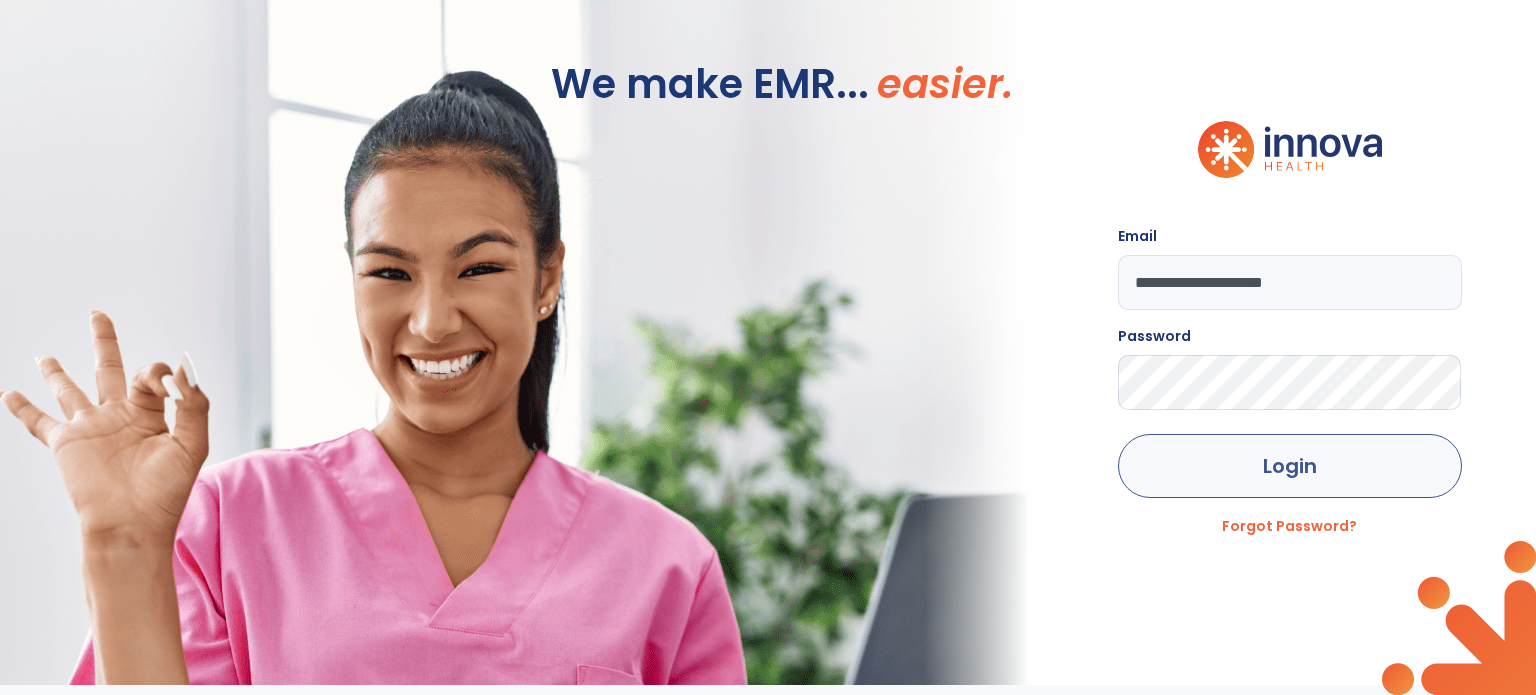 type on "**********" 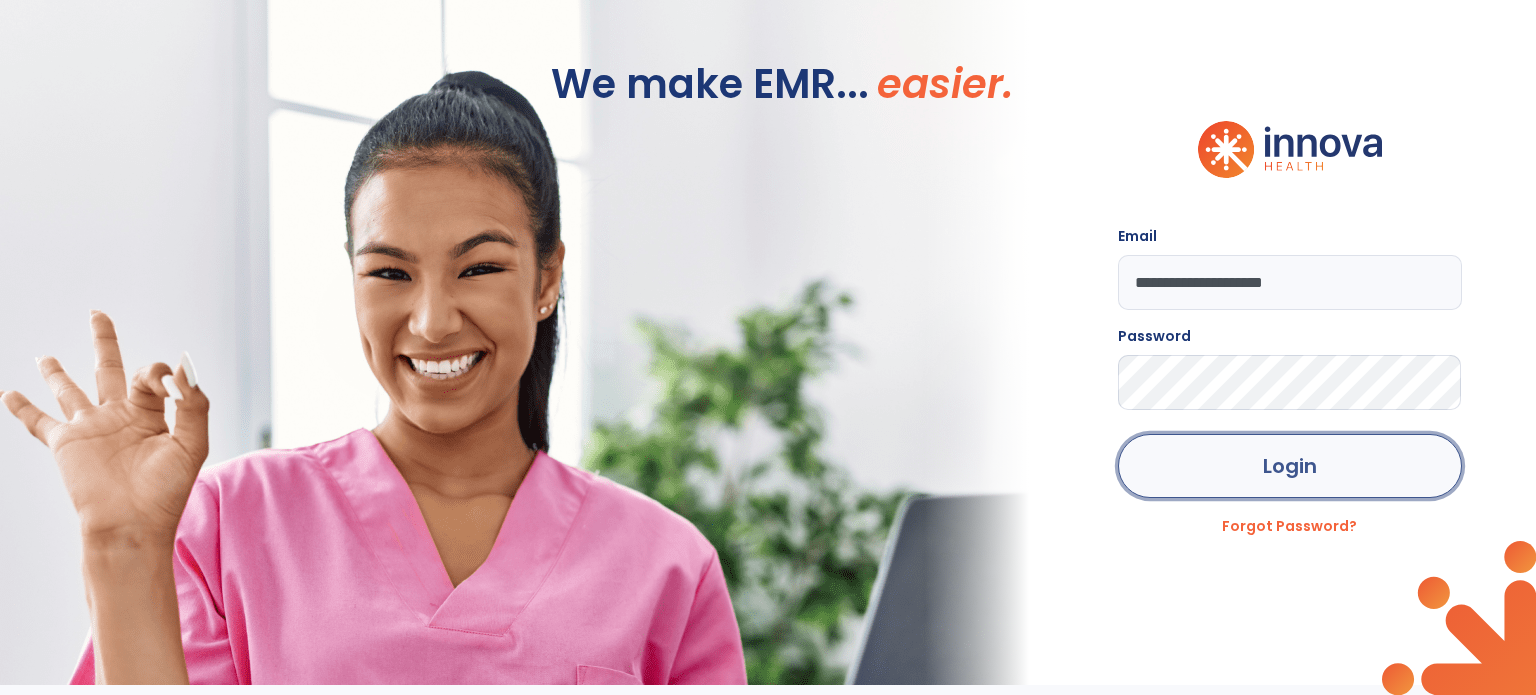 click on "Login" 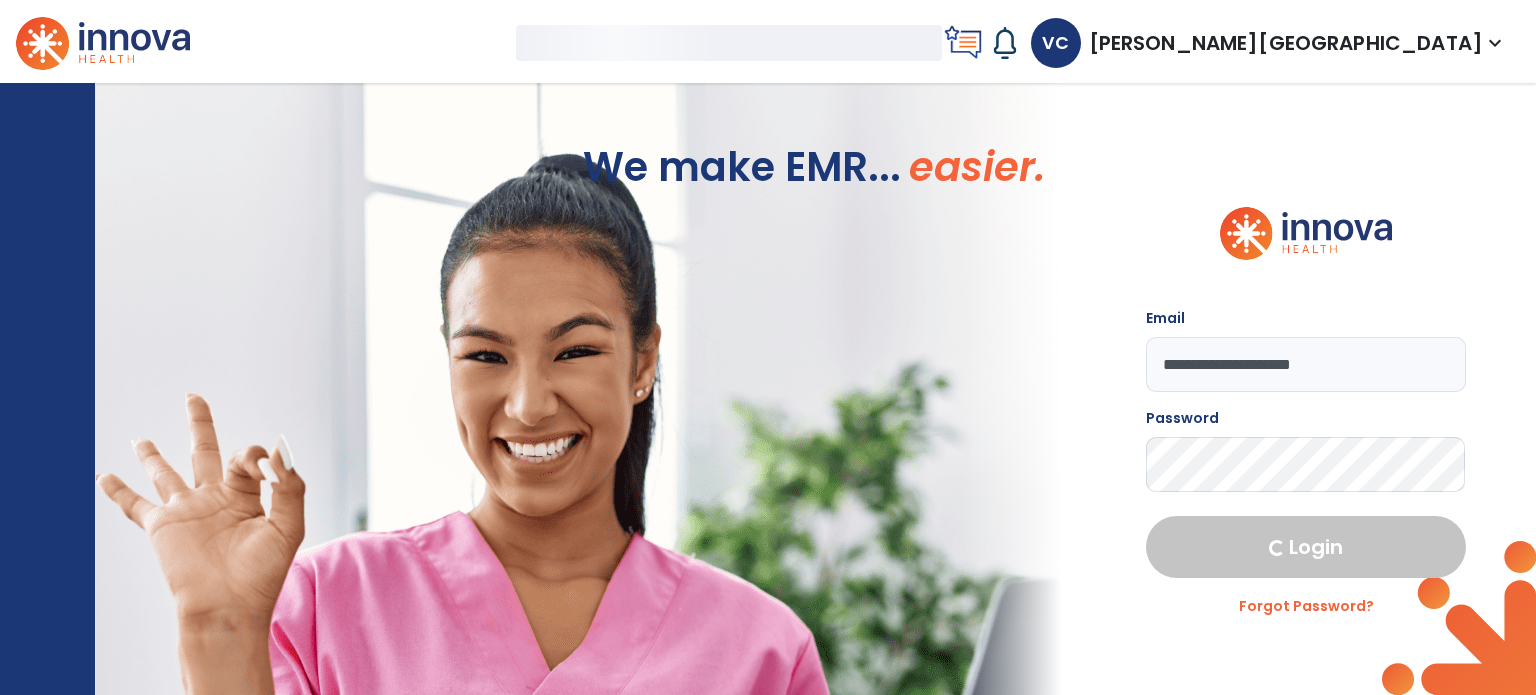 select on "****" 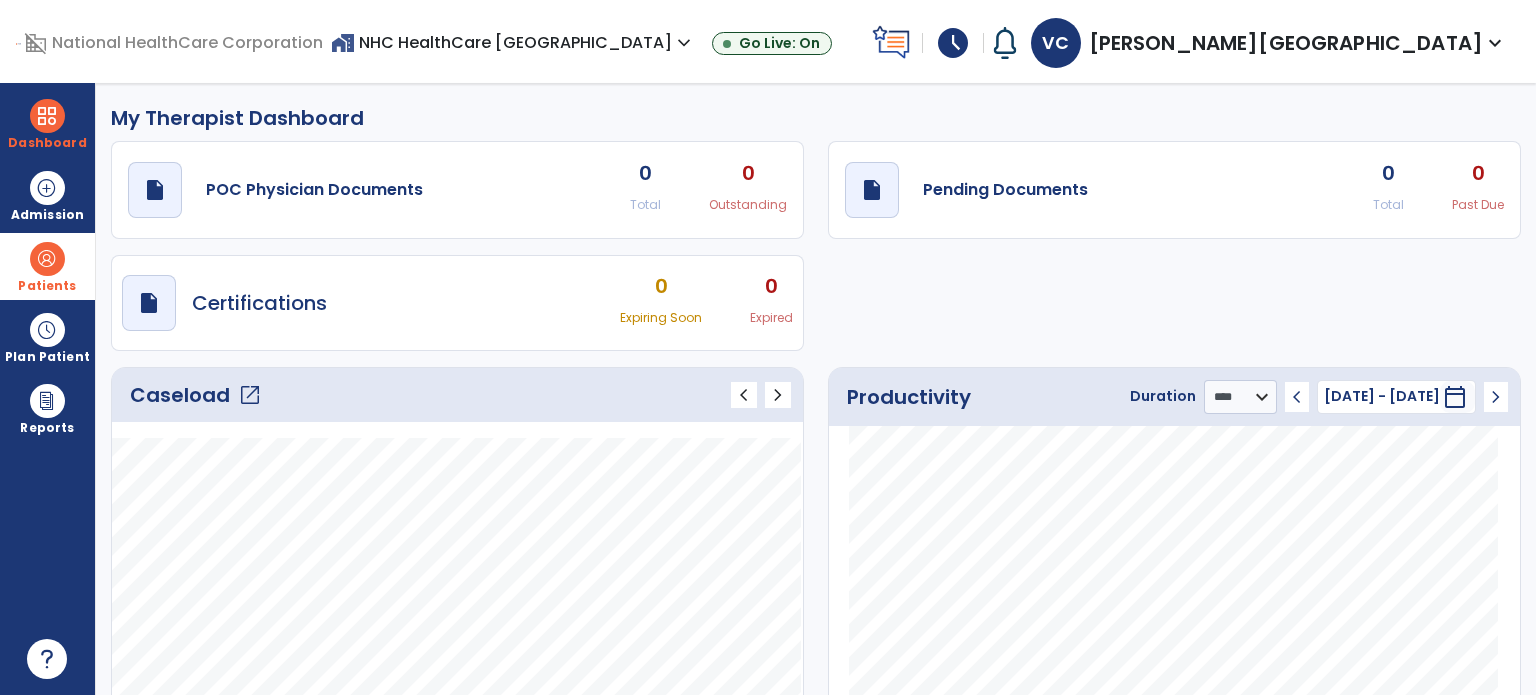 click on "Patients" at bounding box center (47, 286) 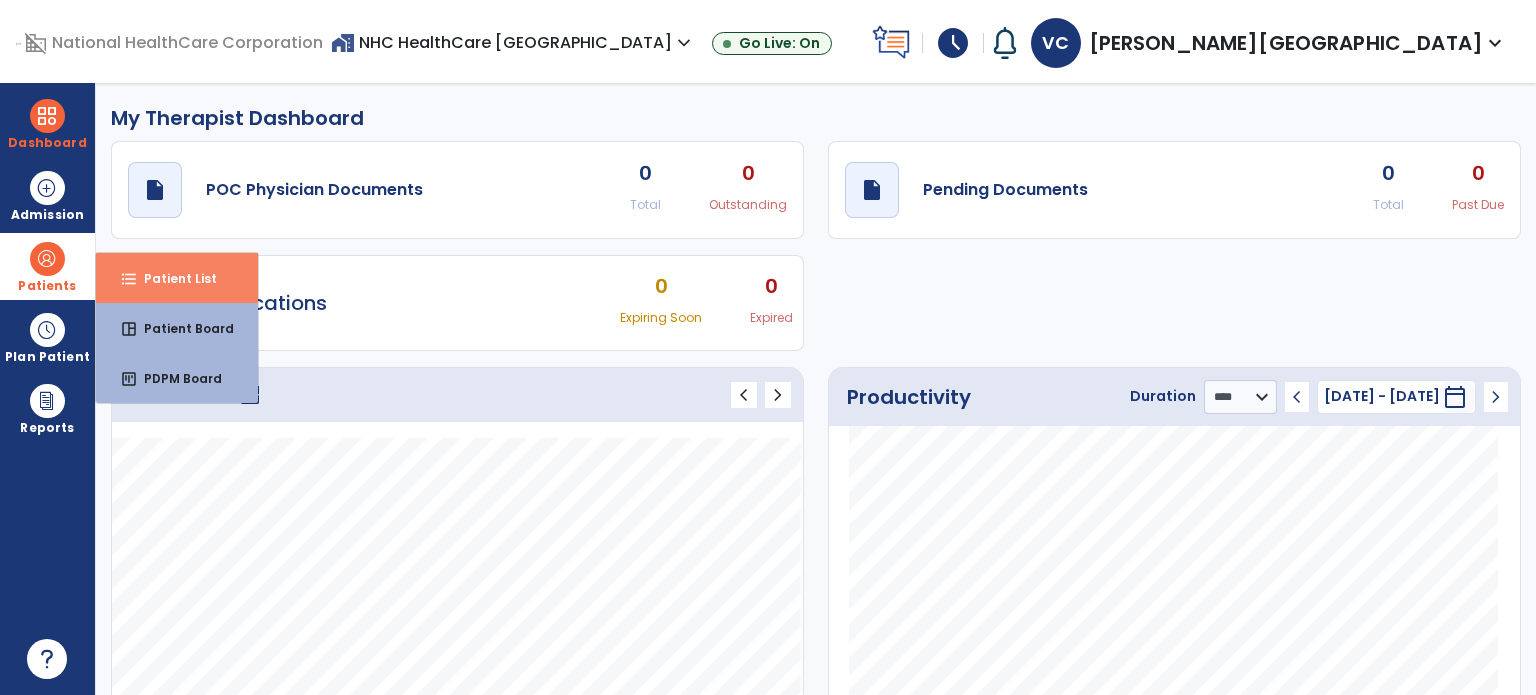 click on "Patient List" at bounding box center (172, 278) 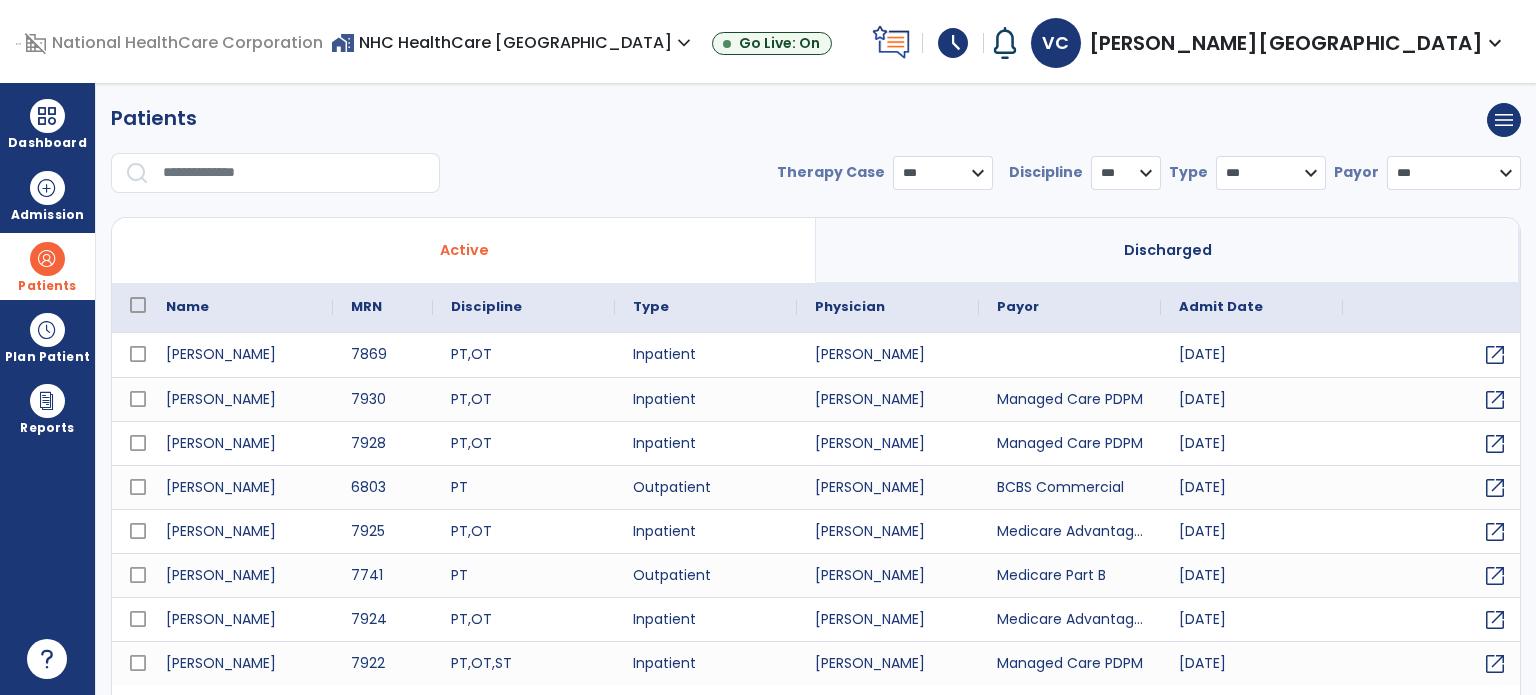 select on "***" 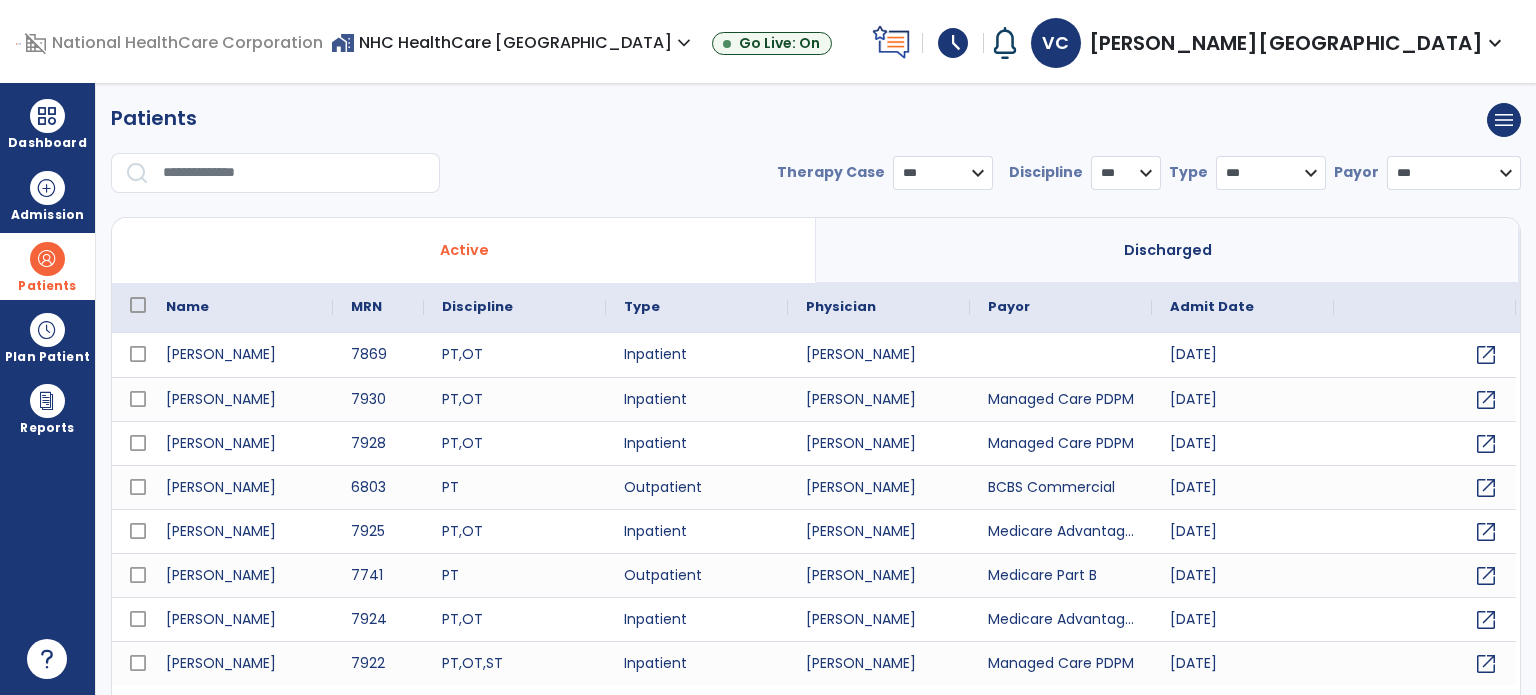 click at bounding box center [294, 173] 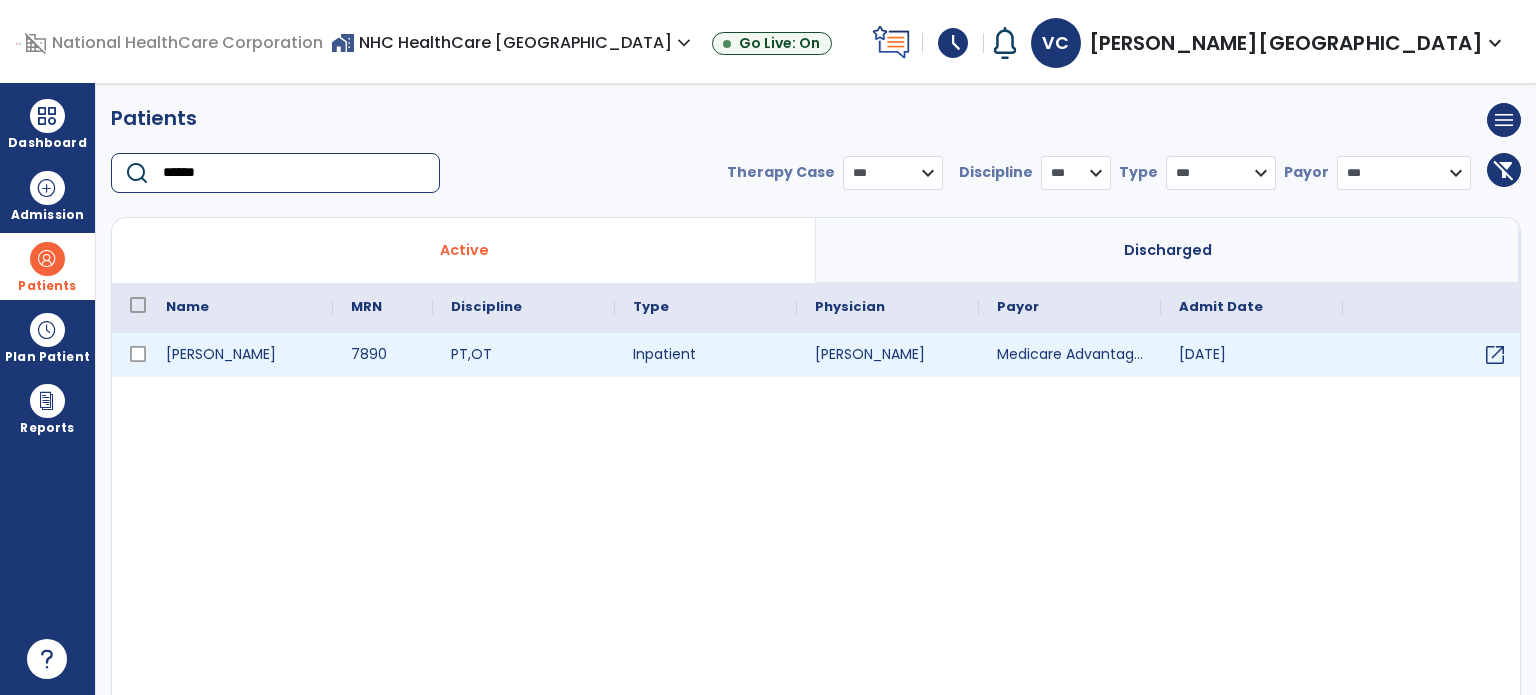 type on "******" 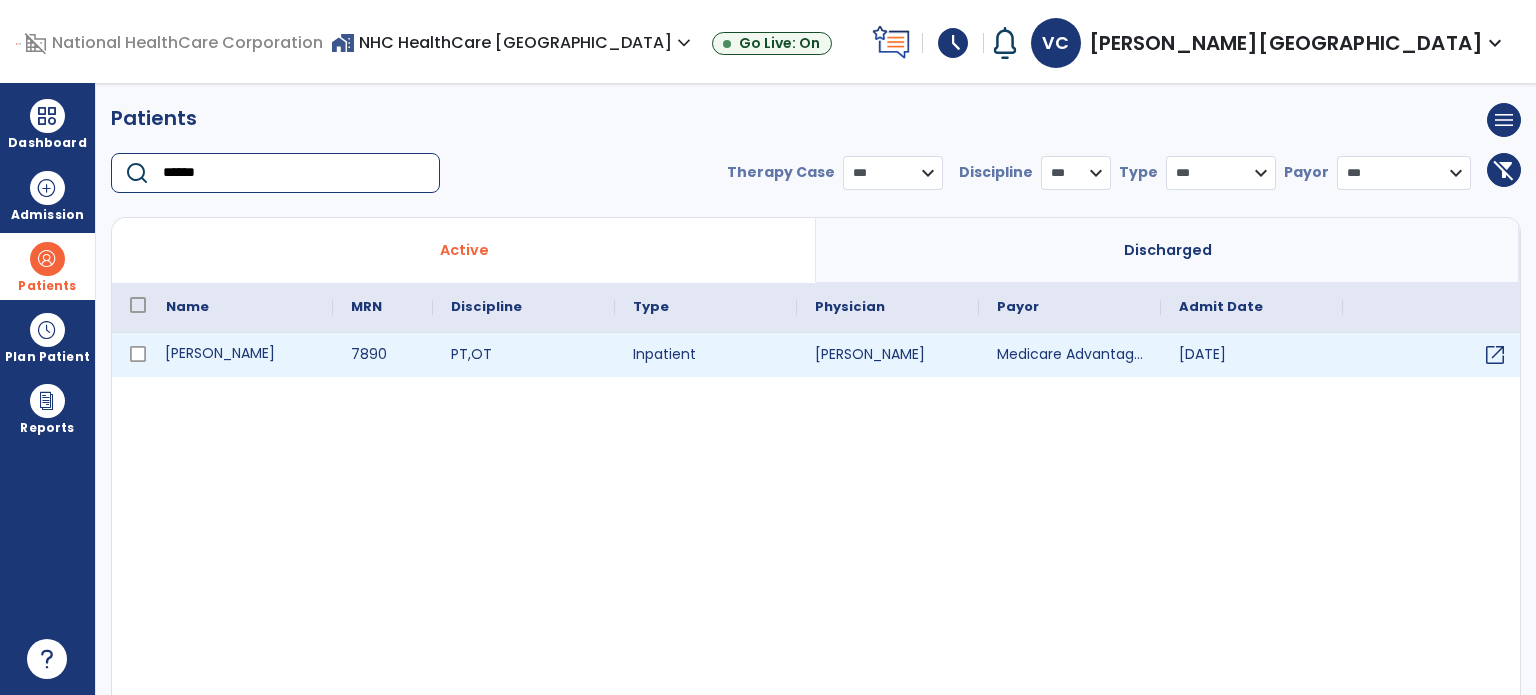 click on "[PERSON_NAME]" at bounding box center [240, 355] 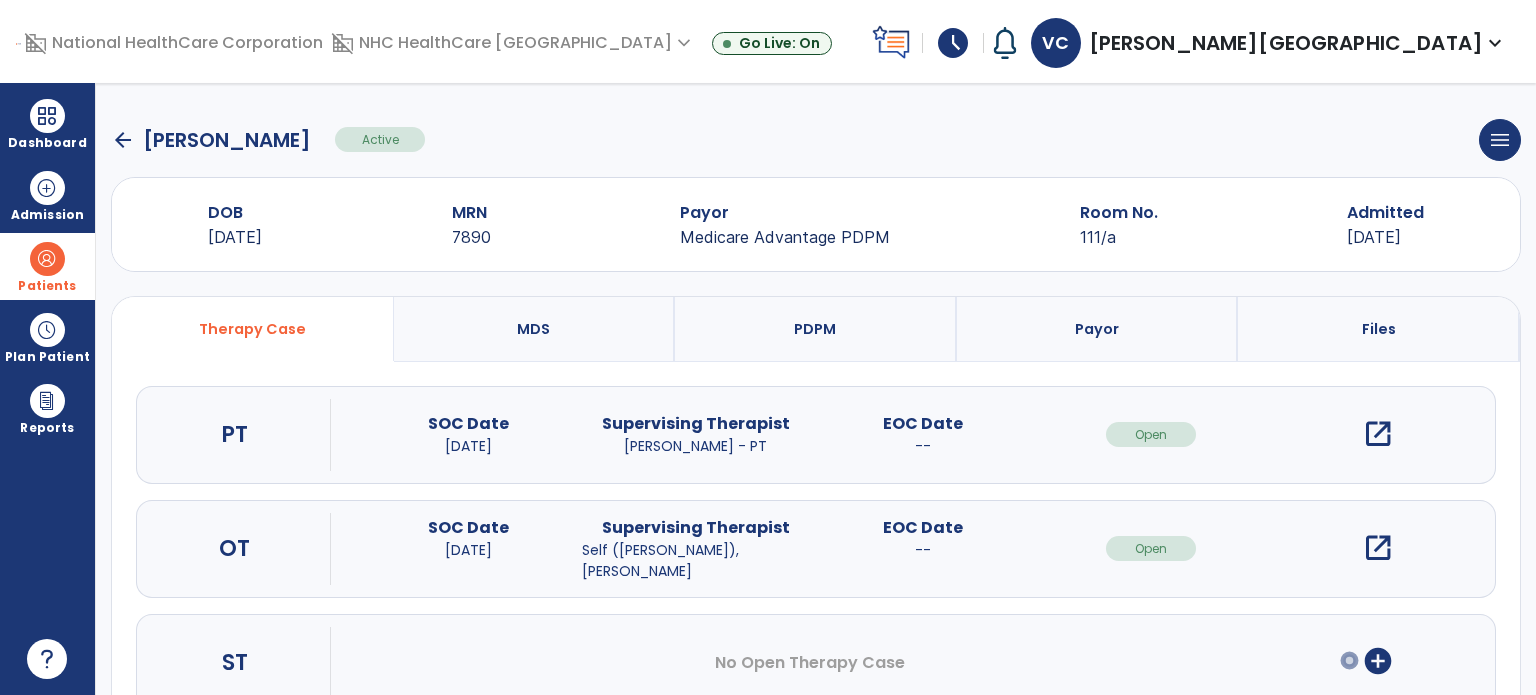 click on "open_in_new" at bounding box center [1378, 434] 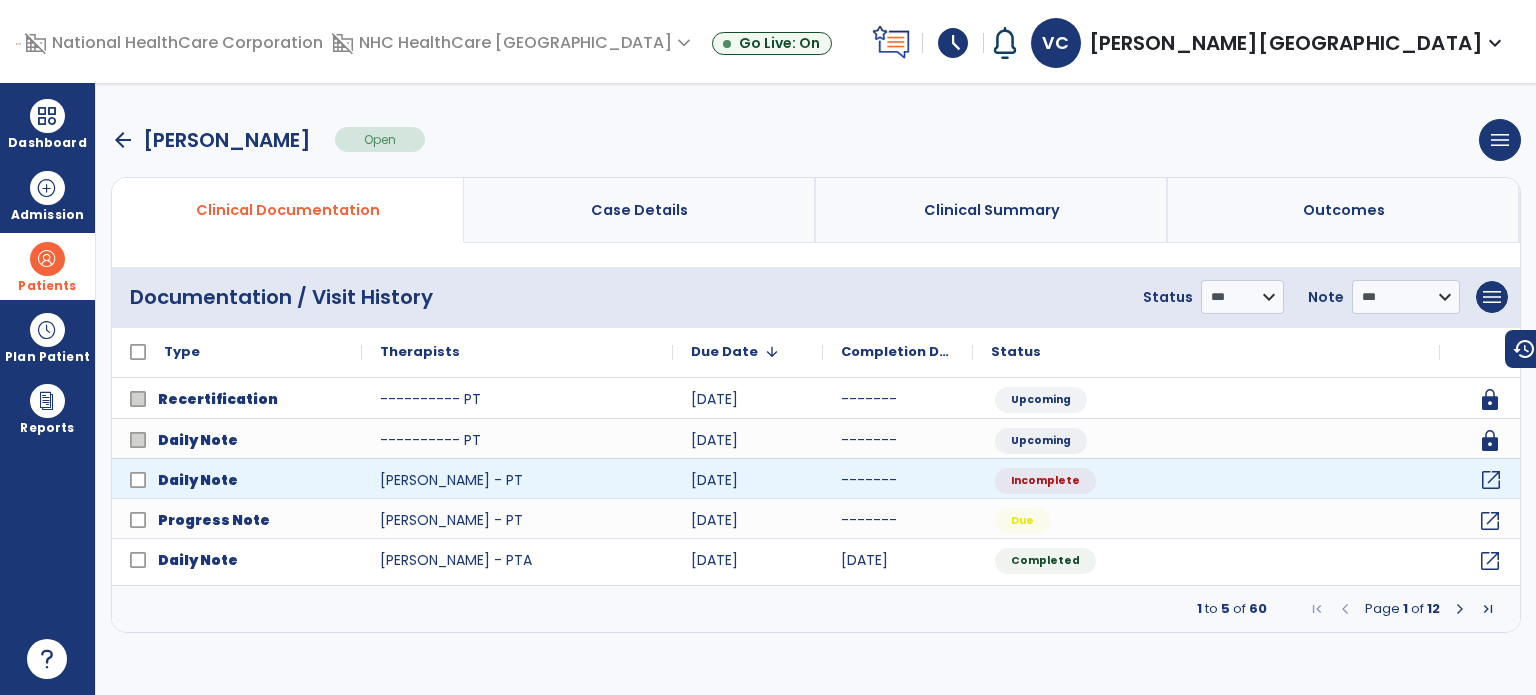 click on "open_in_new" 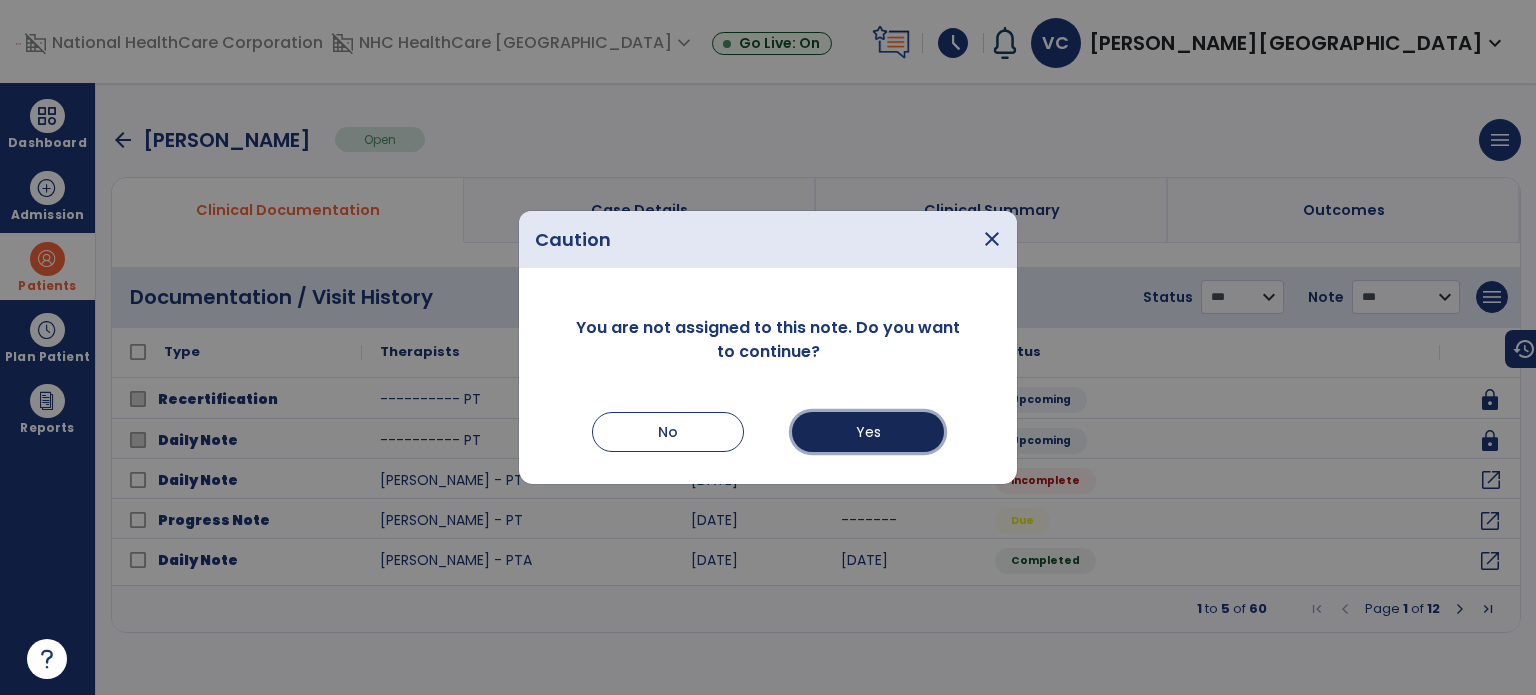 click on "Yes" at bounding box center (868, 432) 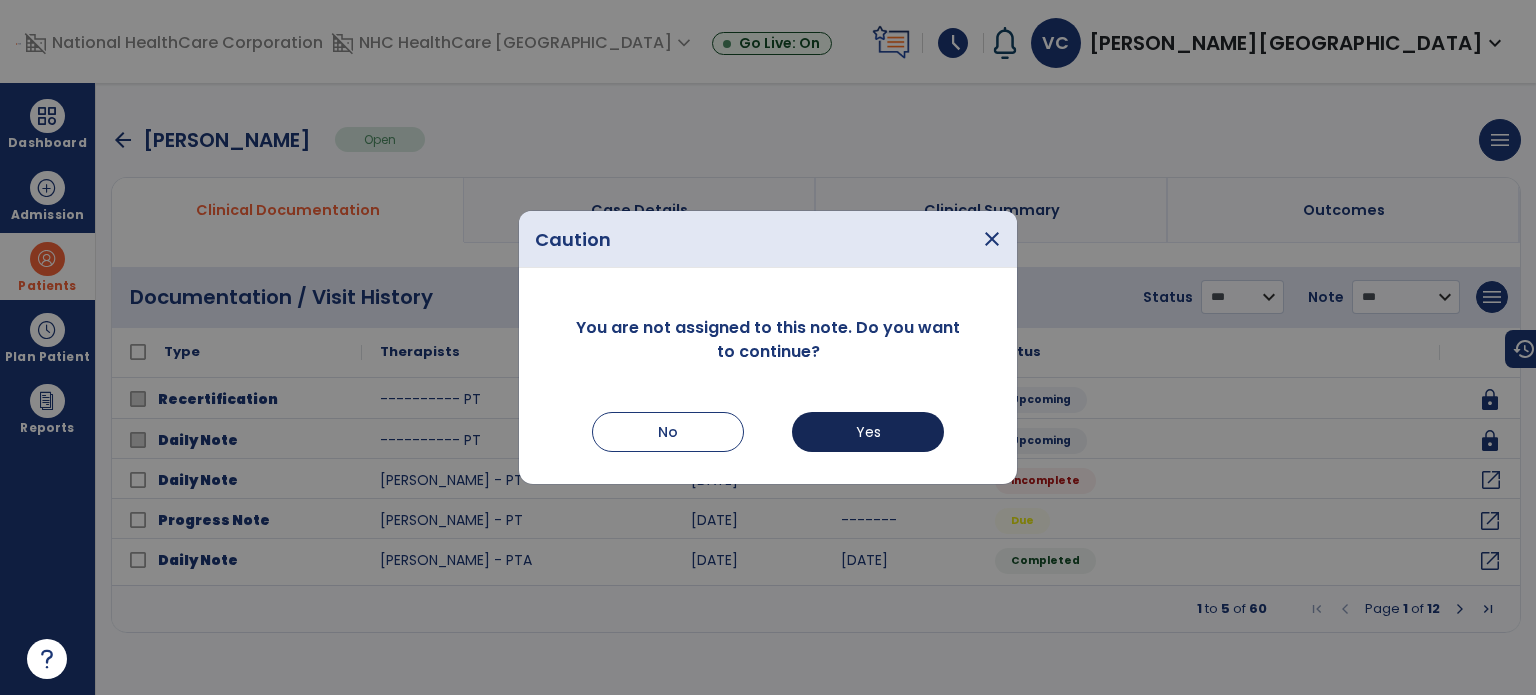 select on "*" 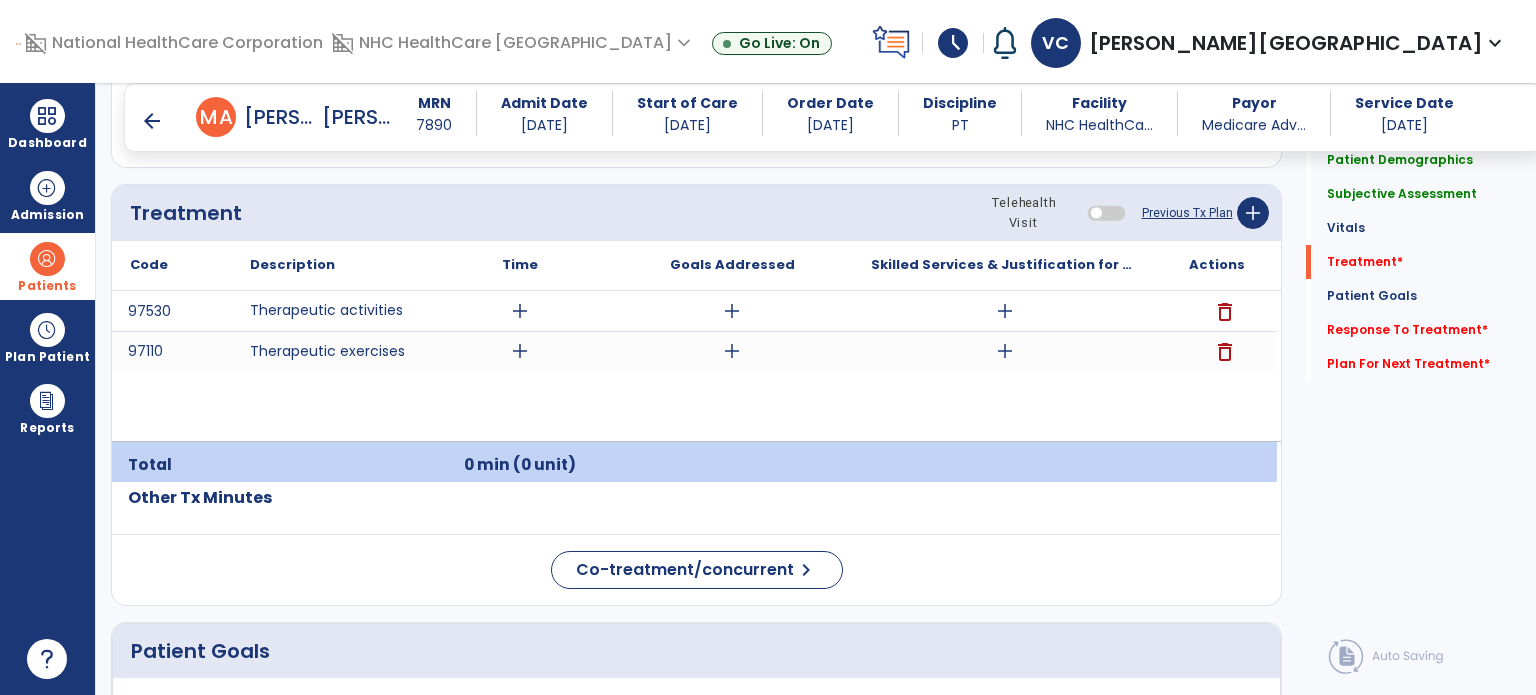 scroll, scrollTop: 1170, scrollLeft: 0, axis: vertical 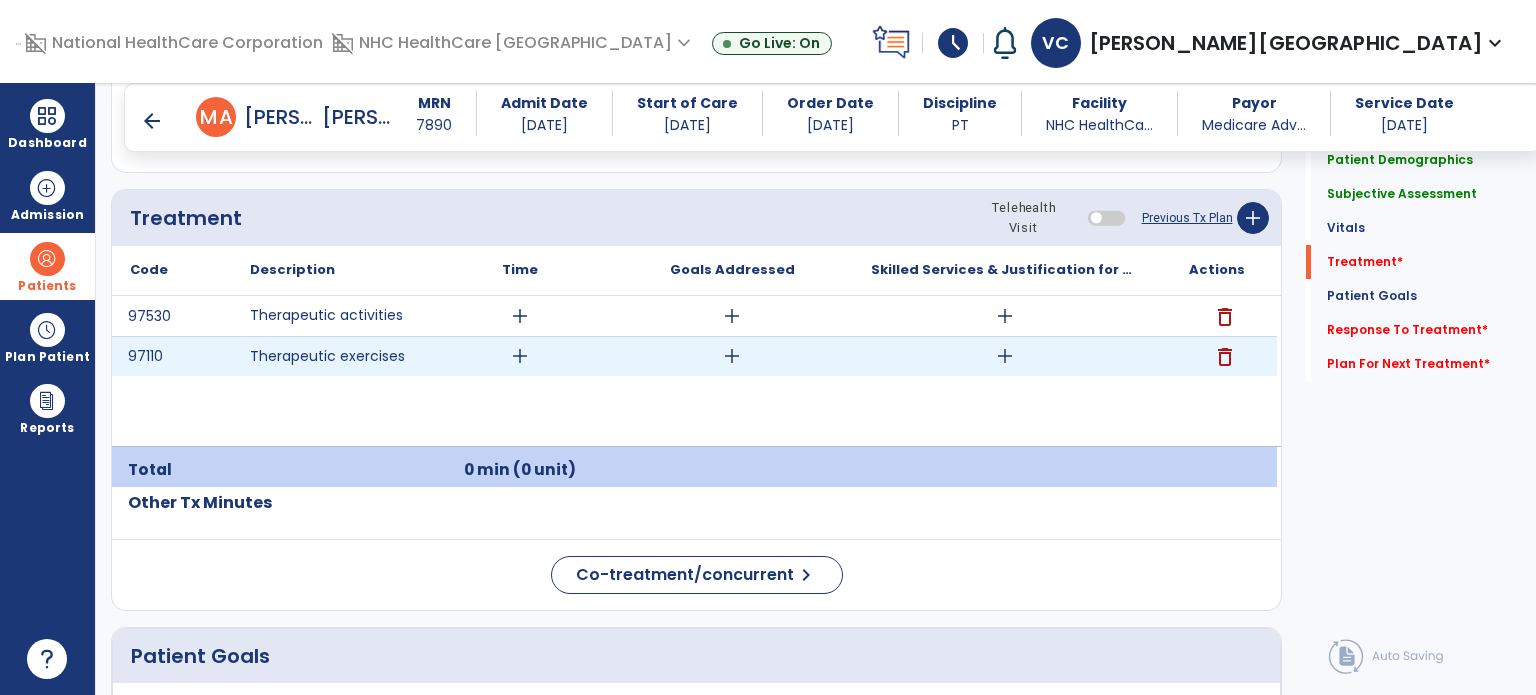 click on "delete" at bounding box center (1225, 357) 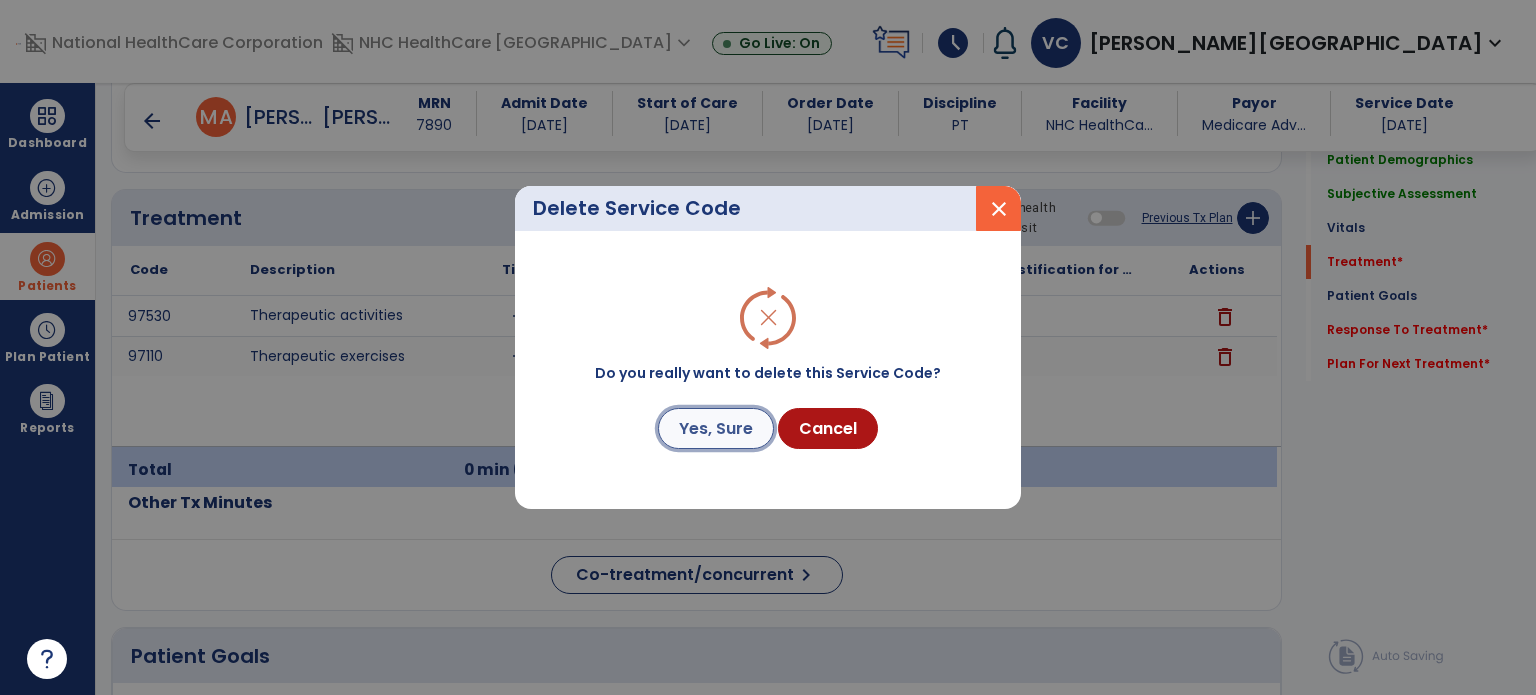 click on "Yes, Sure" at bounding box center (716, 428) 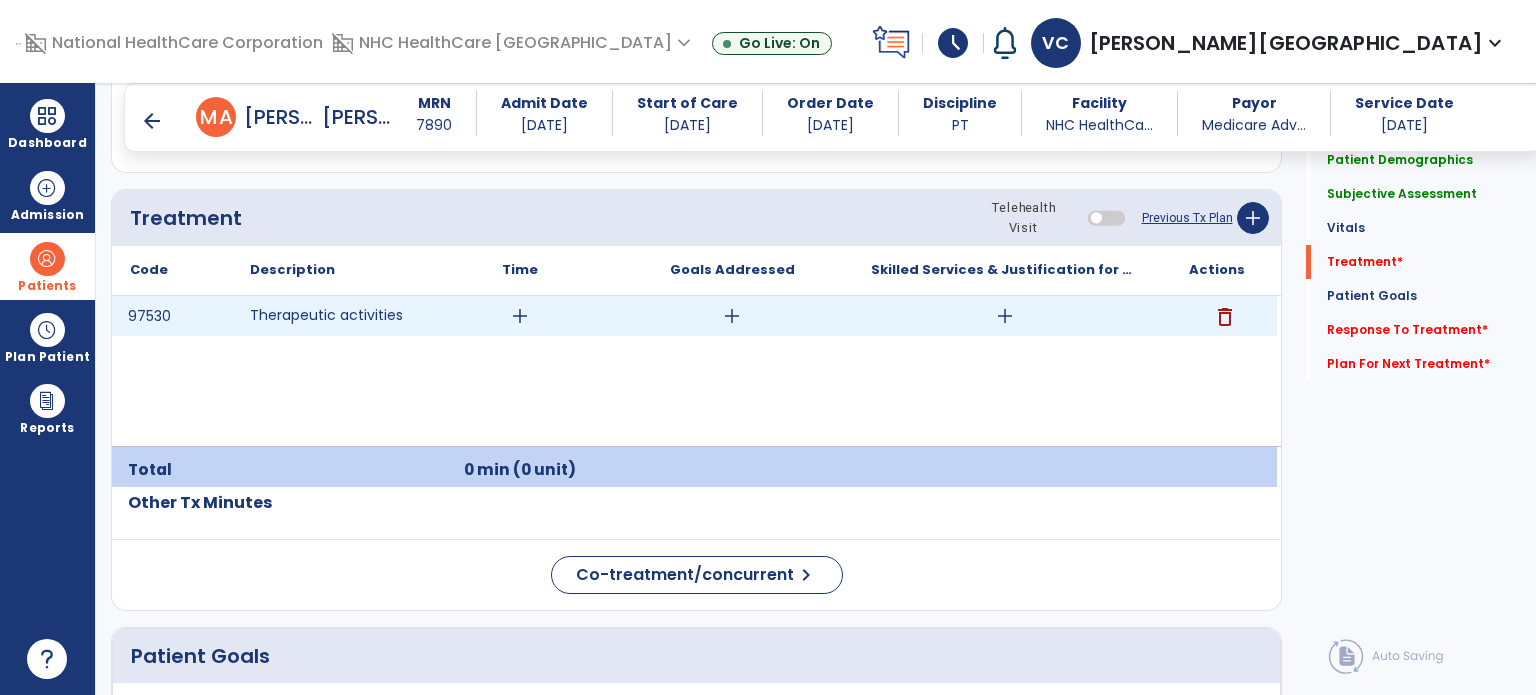 click on "add" at bounding box center (1005, 316) 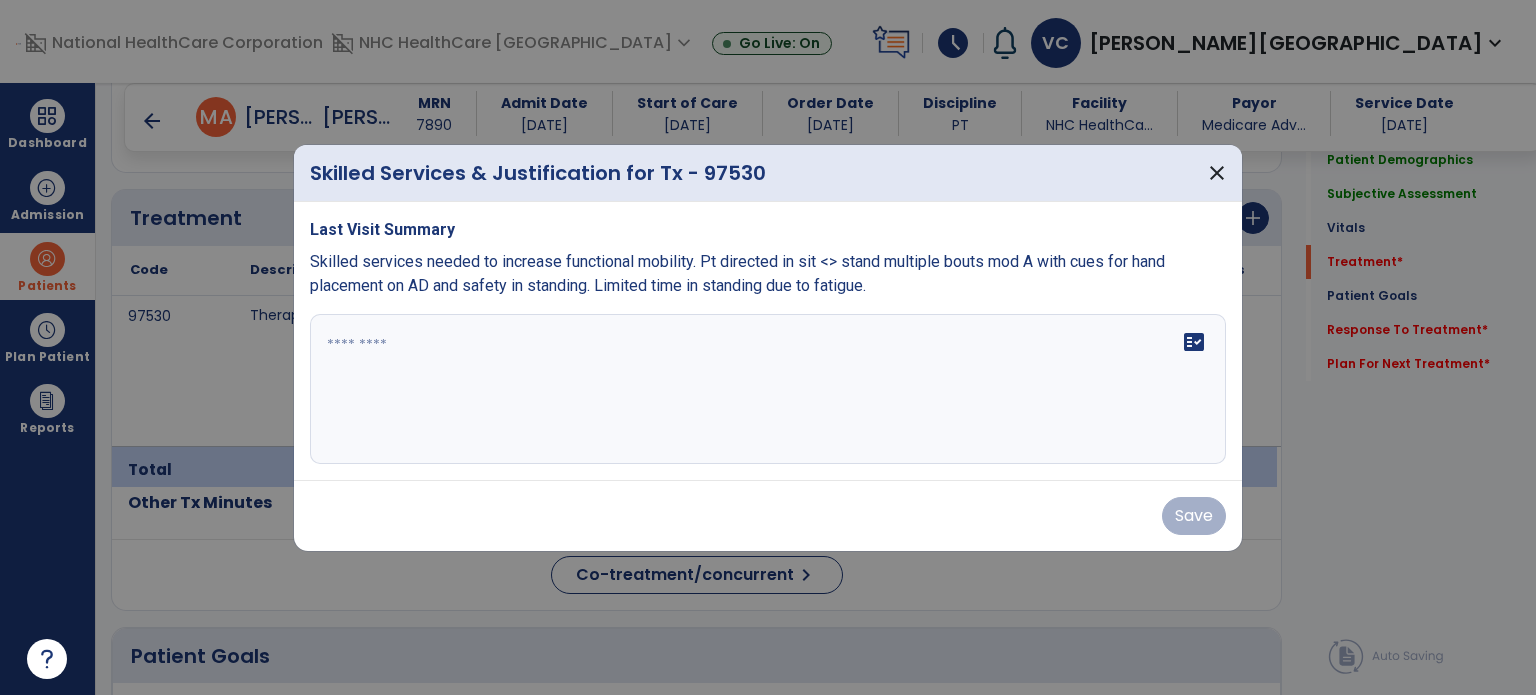 click at bounding box center (768, 389) 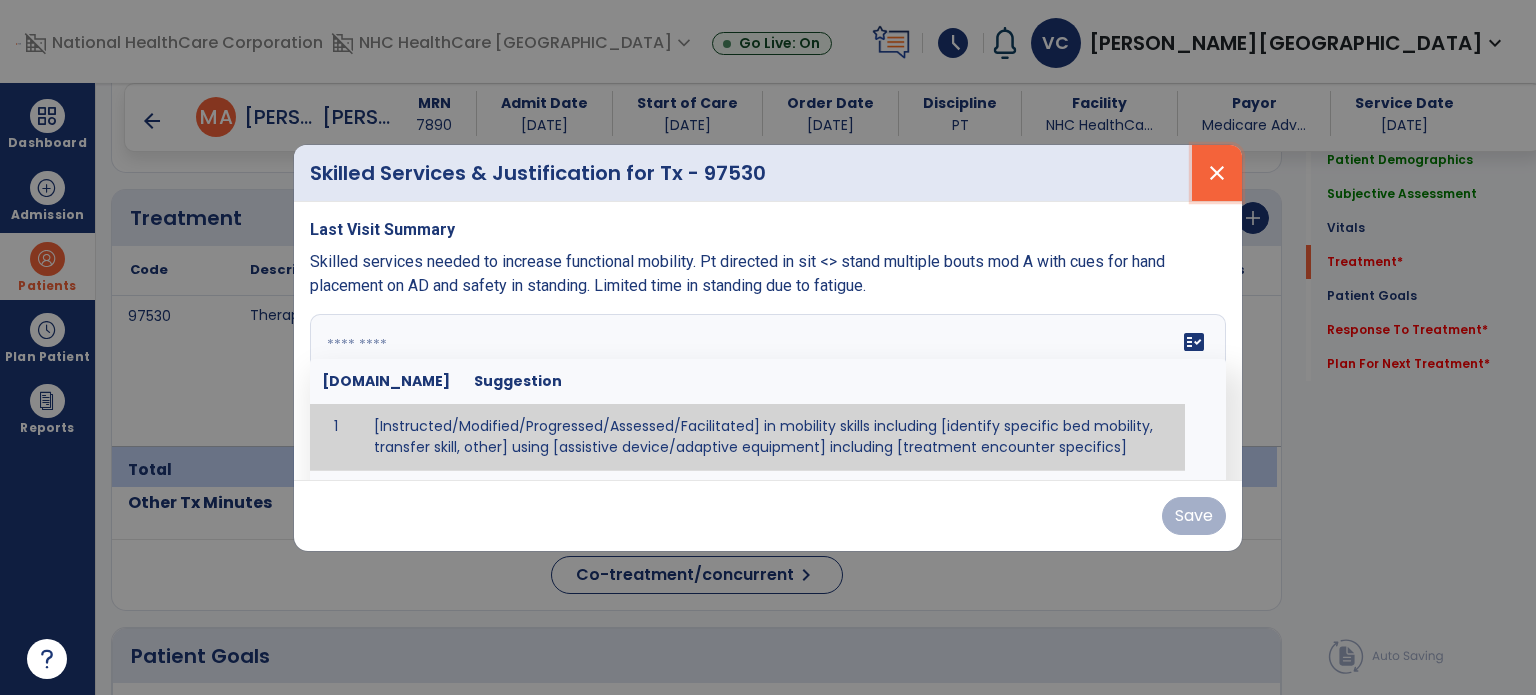 click on "close" at bounding box center [1217, 173] 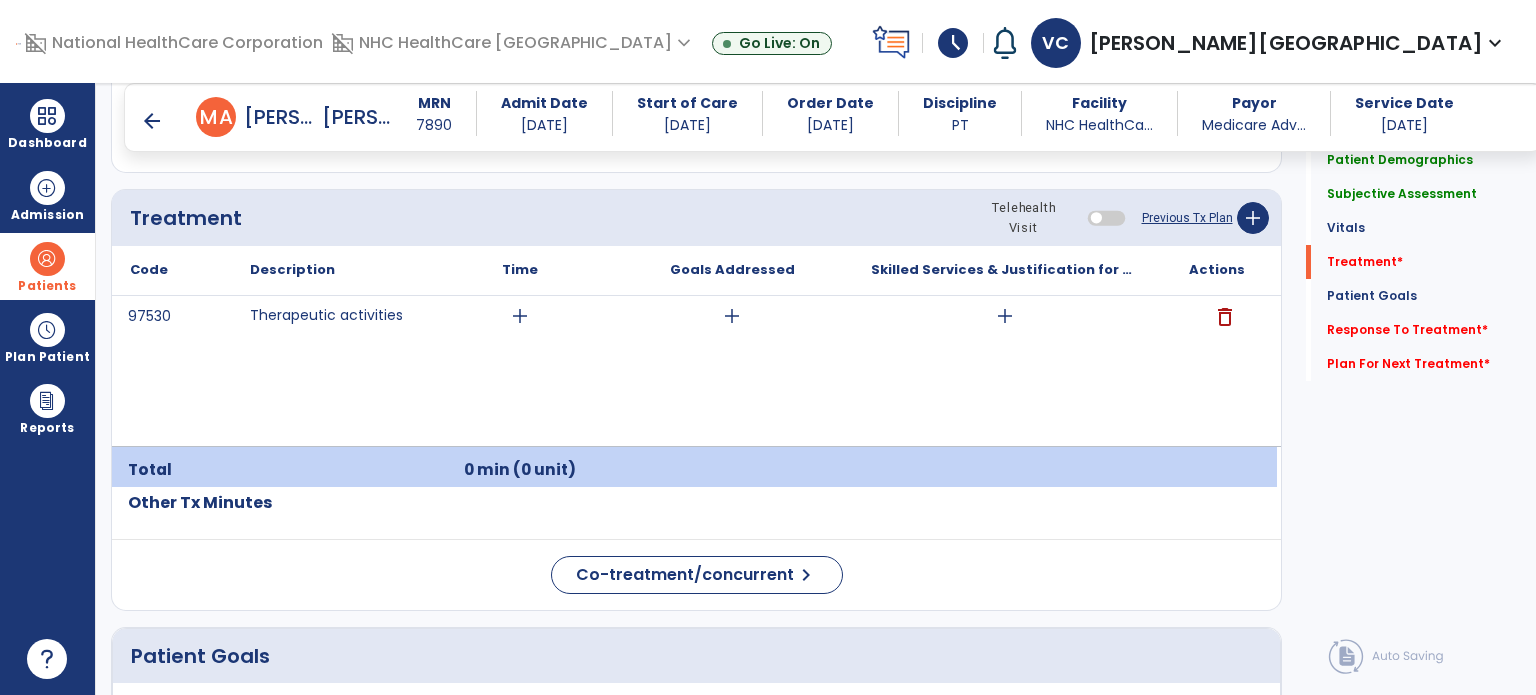 click on "arrow_back" at bounding box center (152, 121) 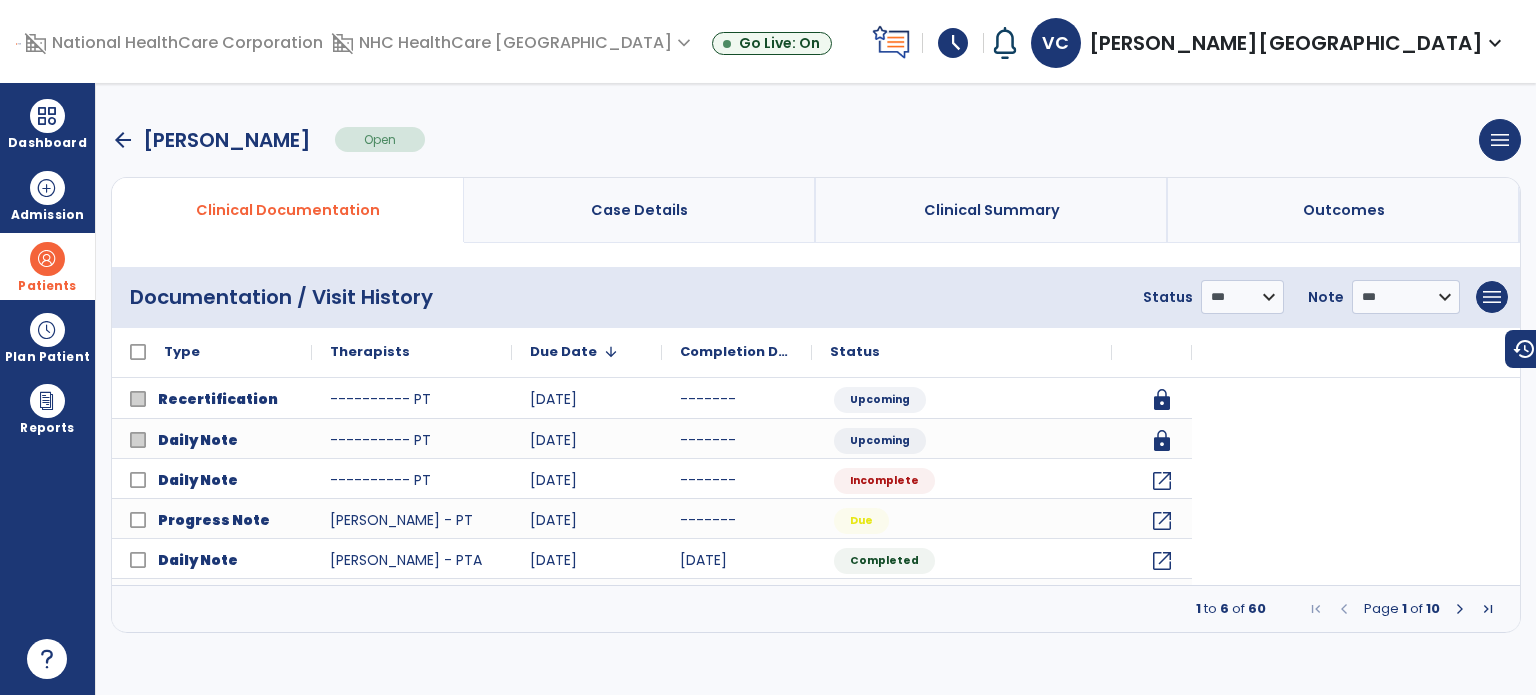 scroll, scrollTop: 0, scrollLeft: 0, axis: both 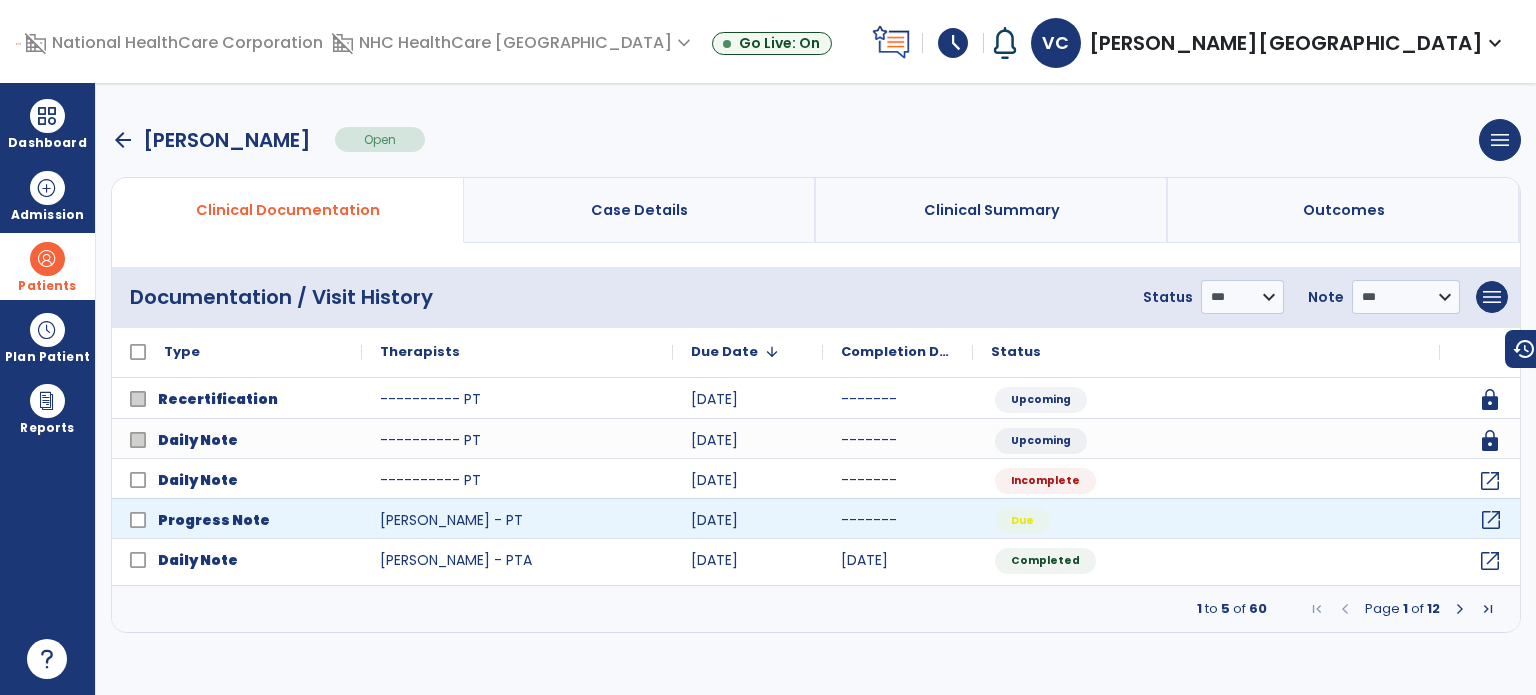 click on "open_in_new" 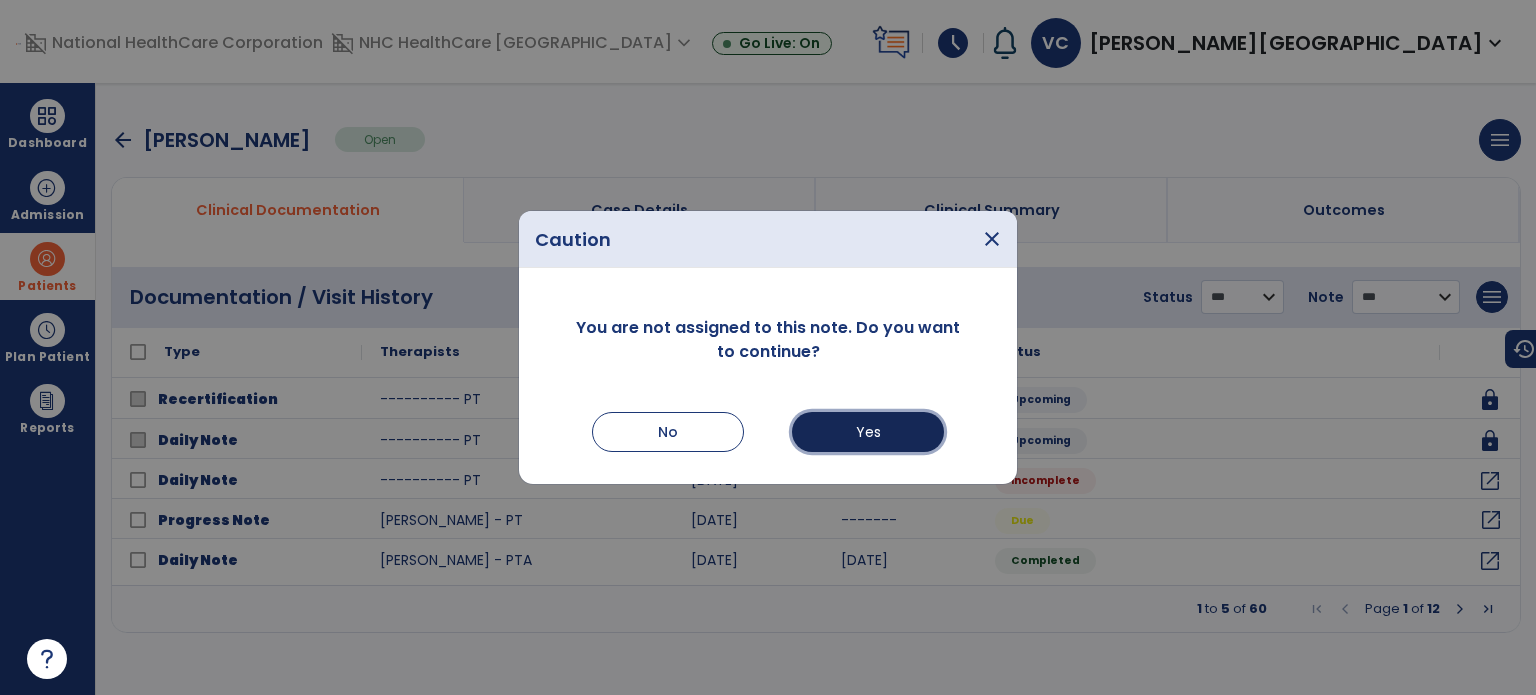 click on "Yes" at bounding box center [868, 432] 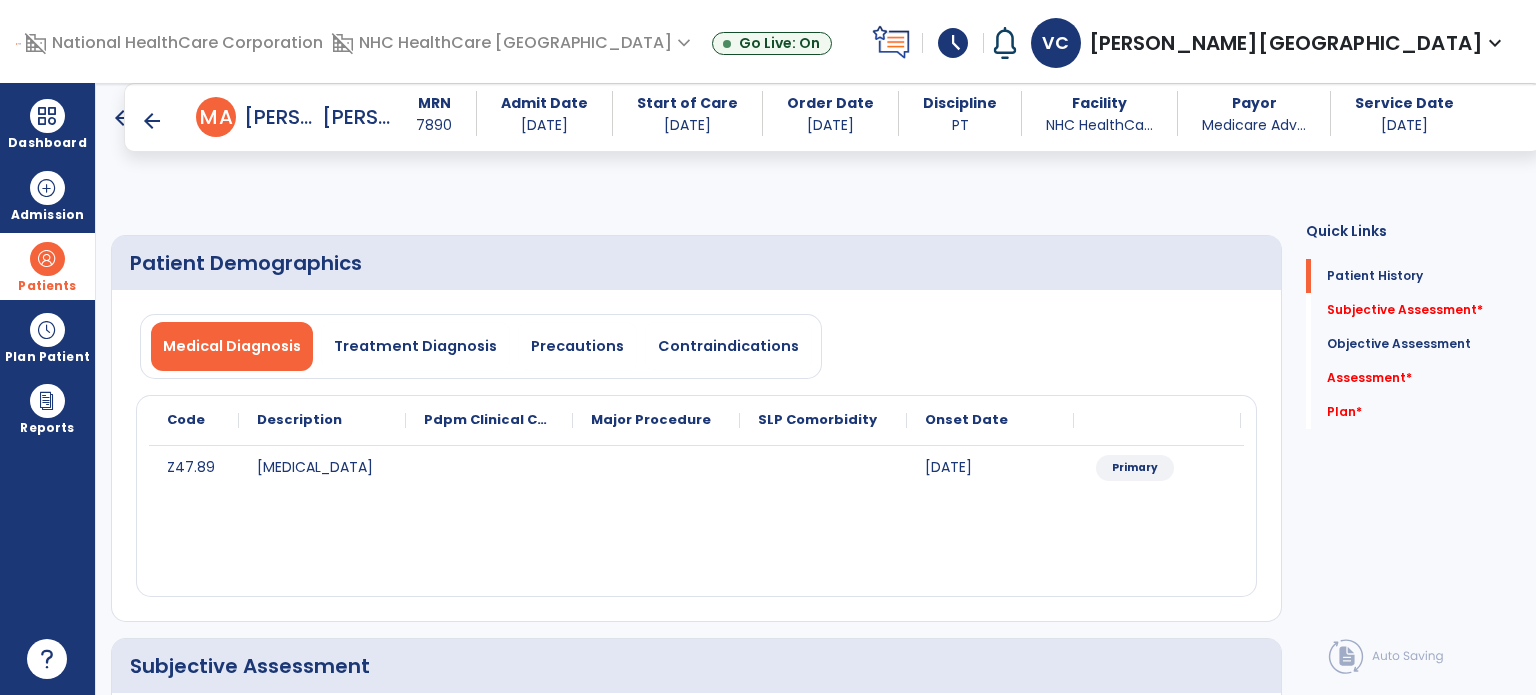 scroll, scrollTop: 266, scrollLeft: 0, axis: vertical 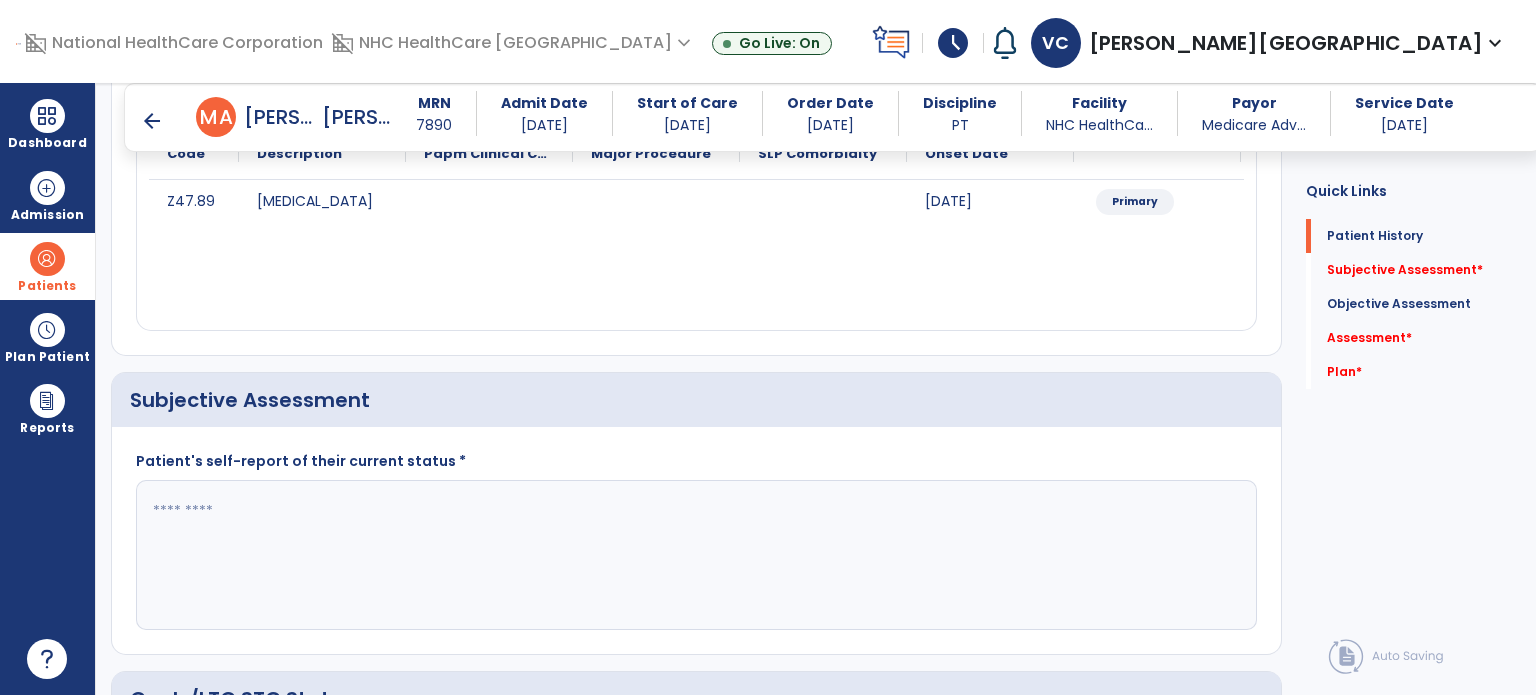 click 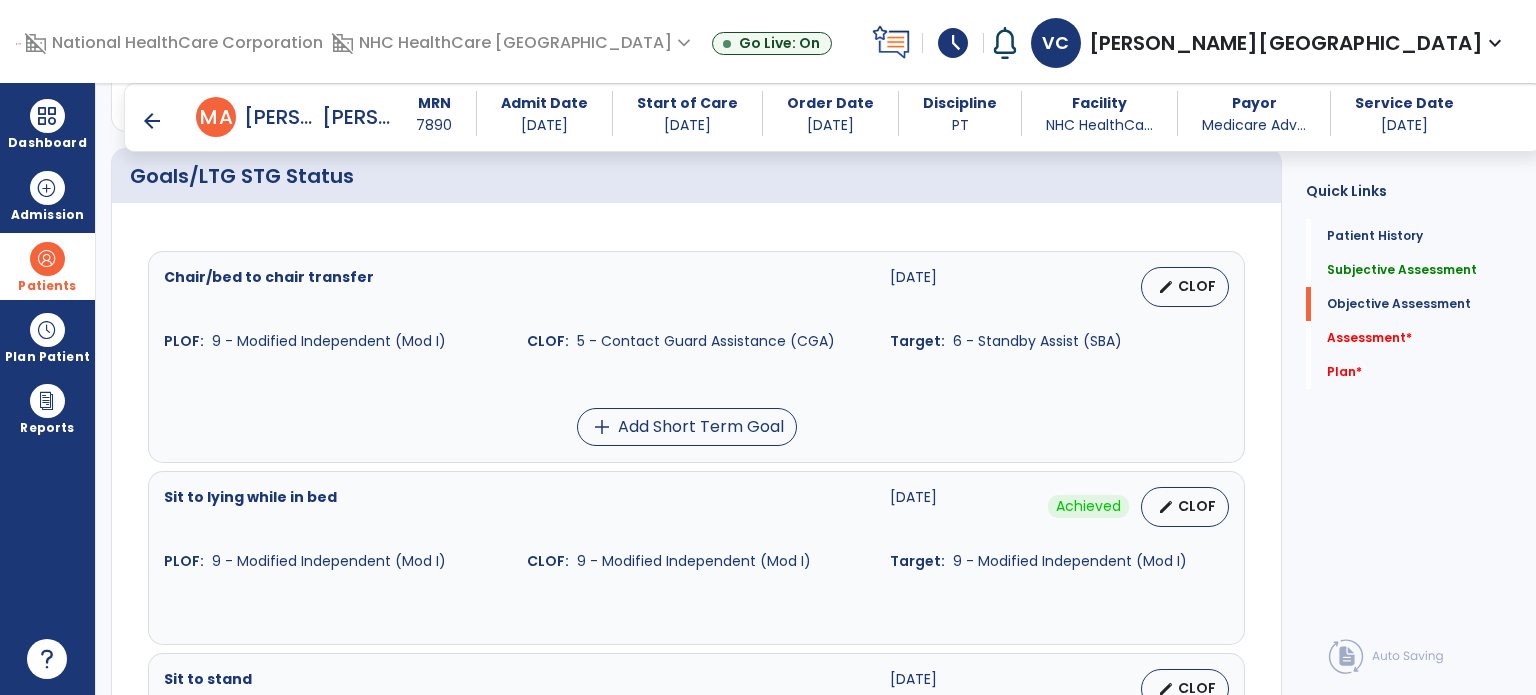 scroll, scrollTop: 788, scrollLeft: 0, axis: vertical 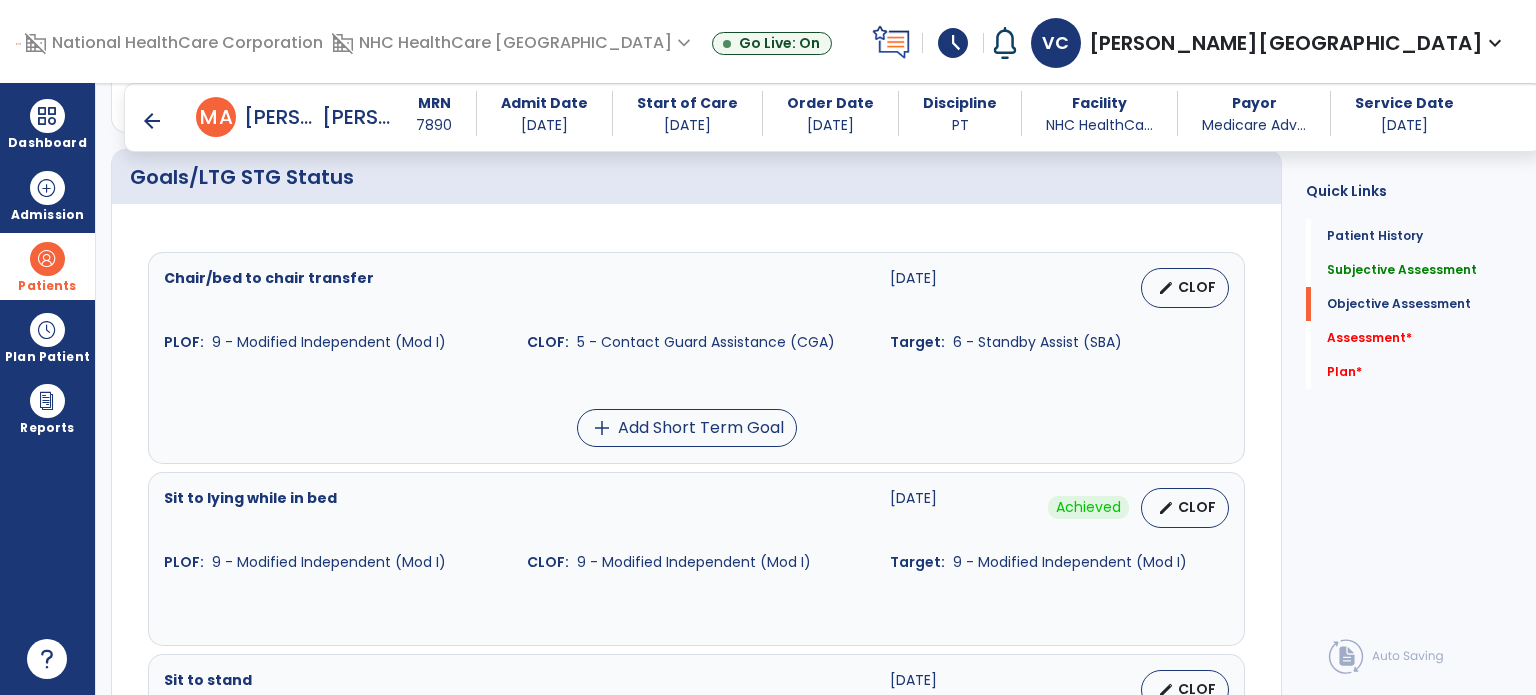 type on "**********" 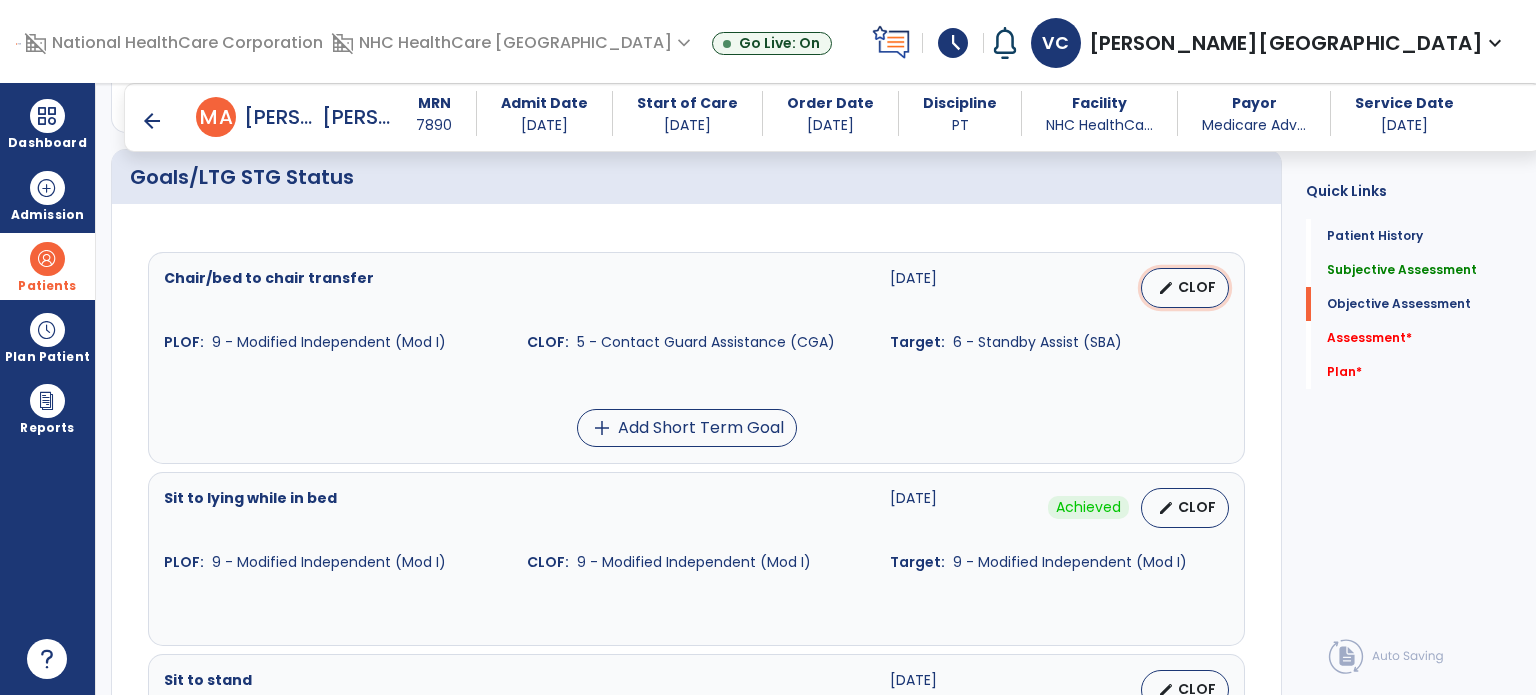 click on "CLOF" at bounding box center (1197, 287) 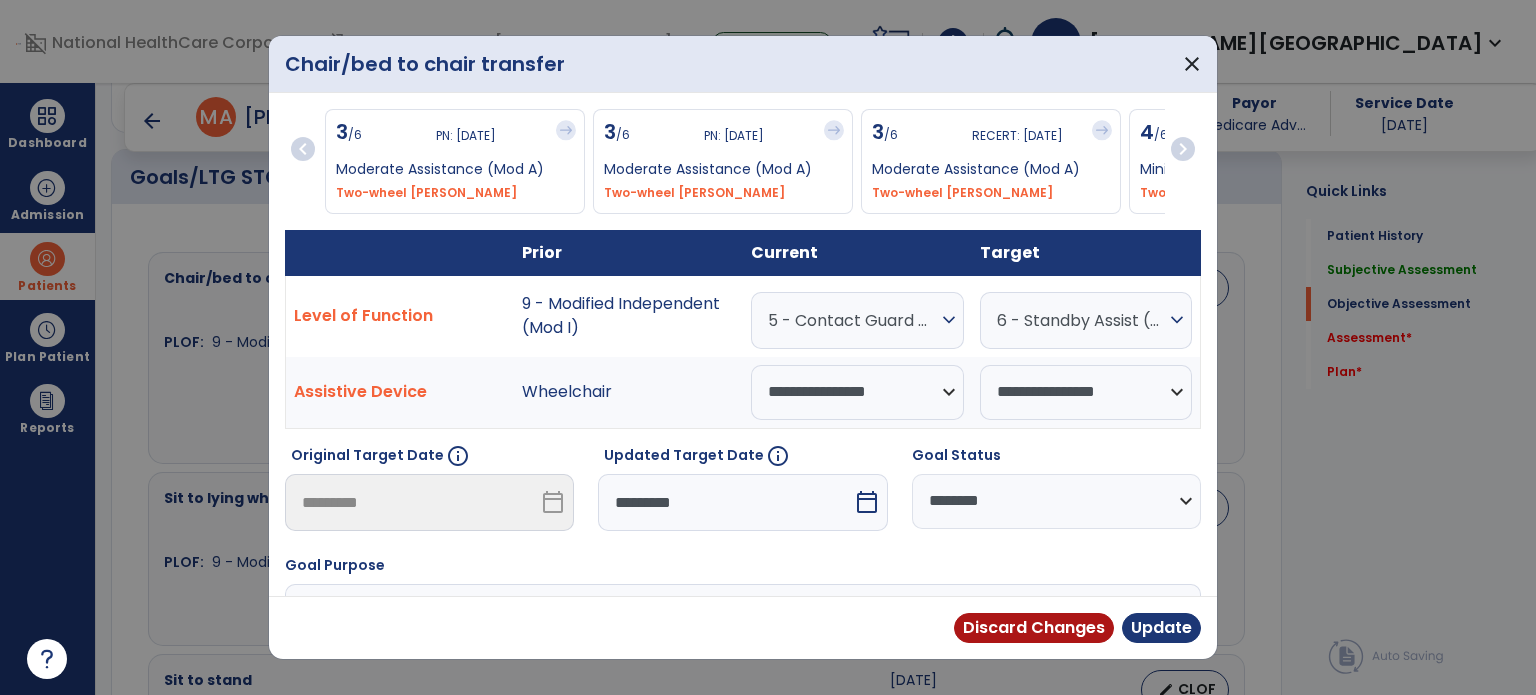 click on "5 - Contact Guard Assistance (CGA)   expand_more" at bounding box center (857, 320) 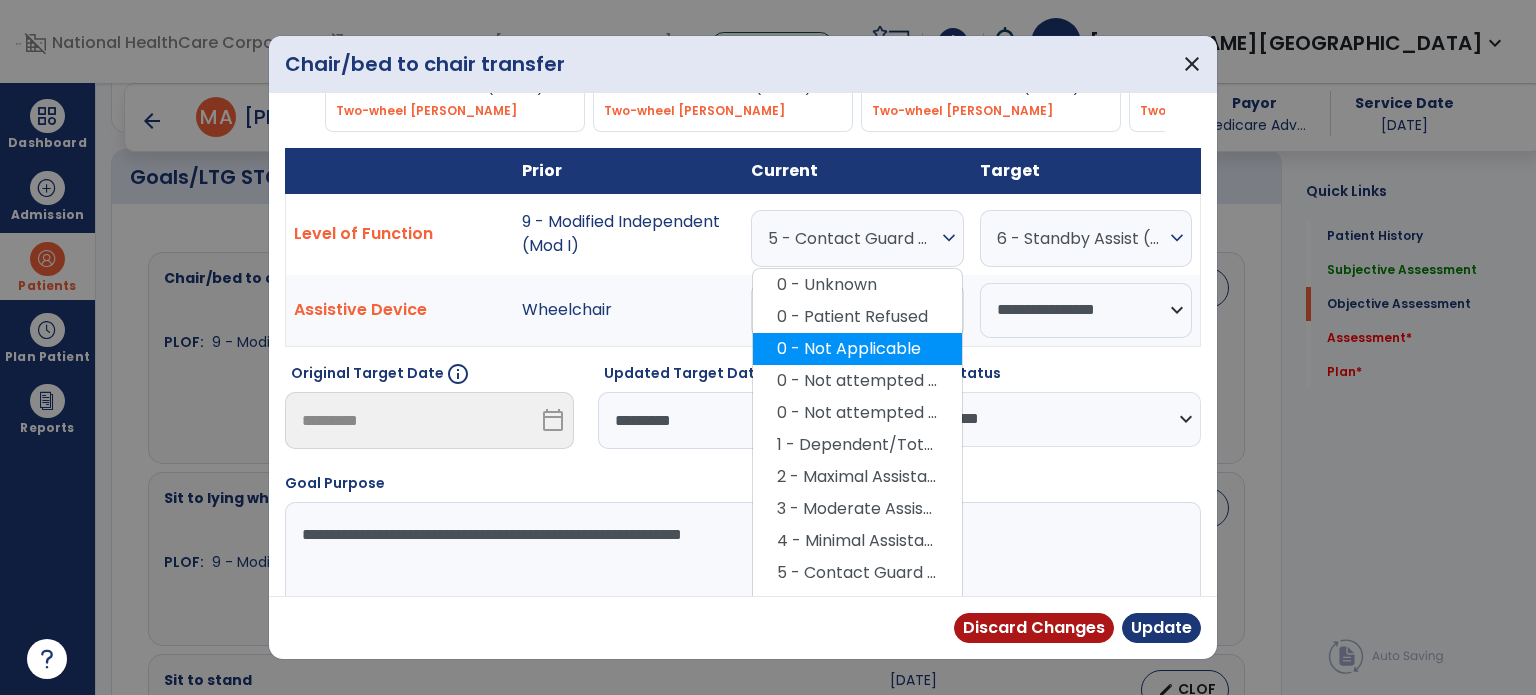 scroll, scrollTop: 84, scrollLeft: 0, axis: vertical 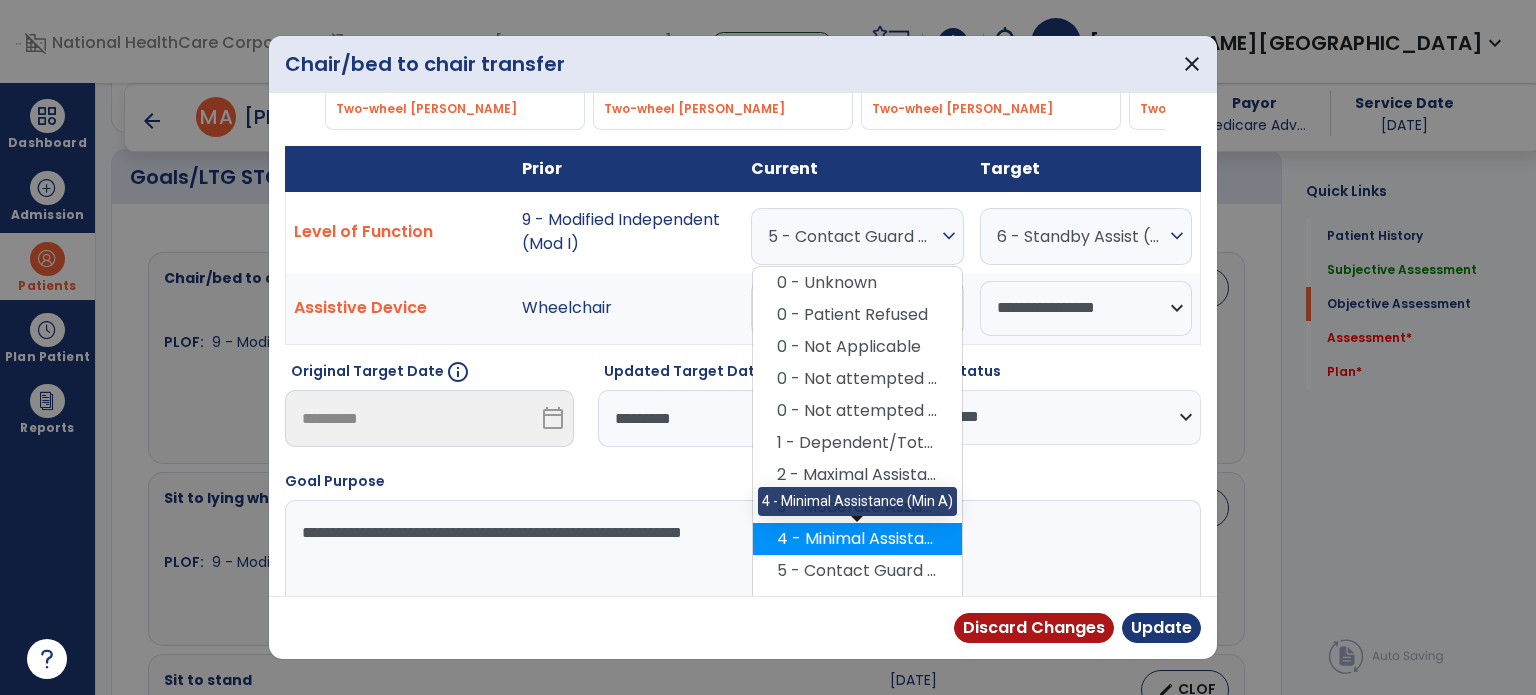 click on "4 - Minimal Assistance (Min A)" at bounding box center [857, 539] 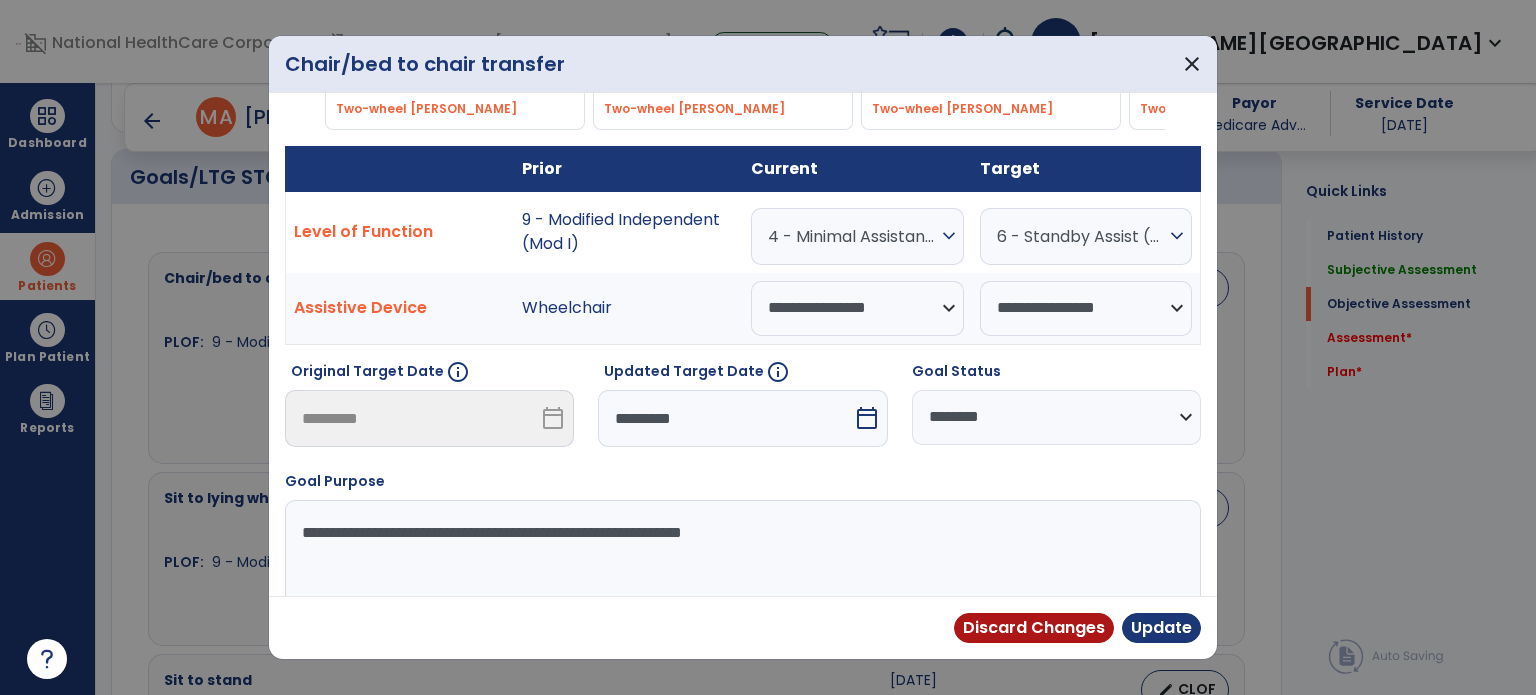 click on "Discard Changes  Update" at bounding box center (743, 627) 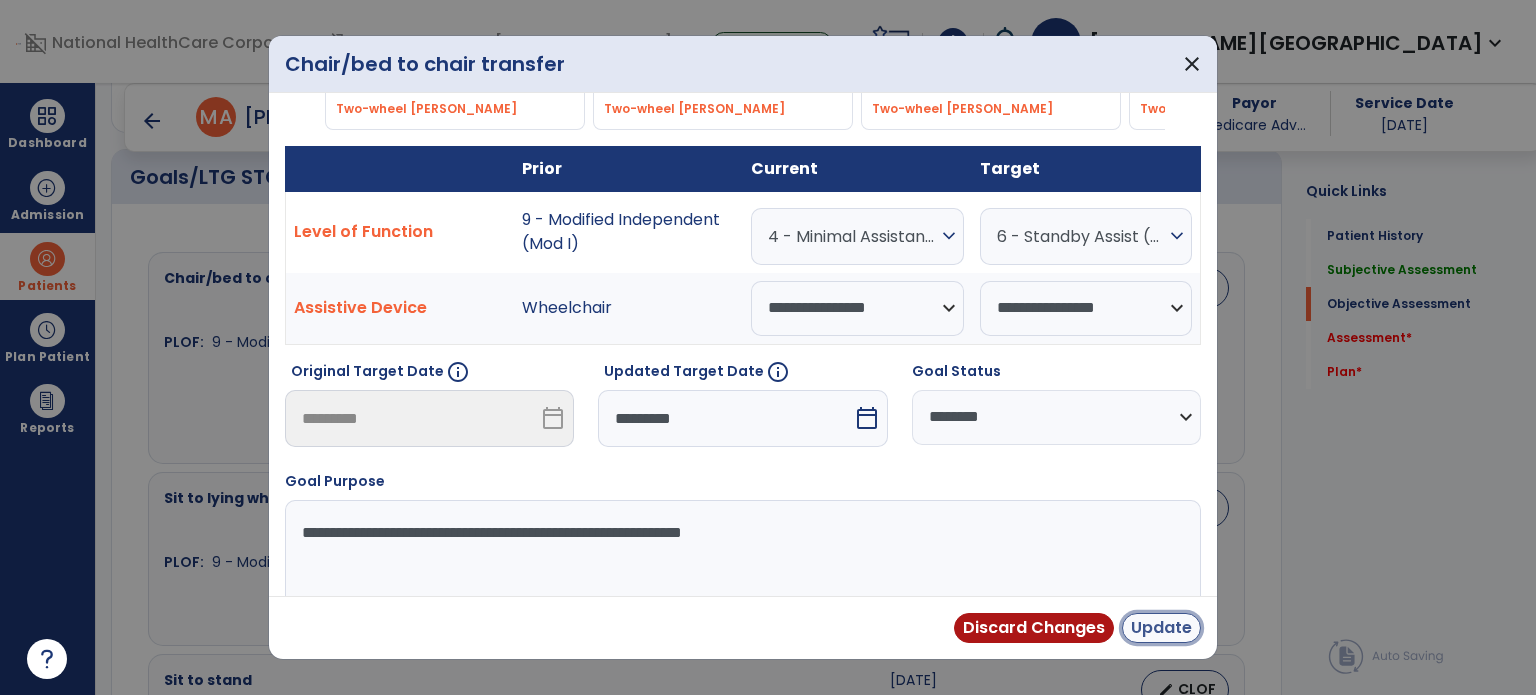 click on "Update" at bounding box center (1161, 628) 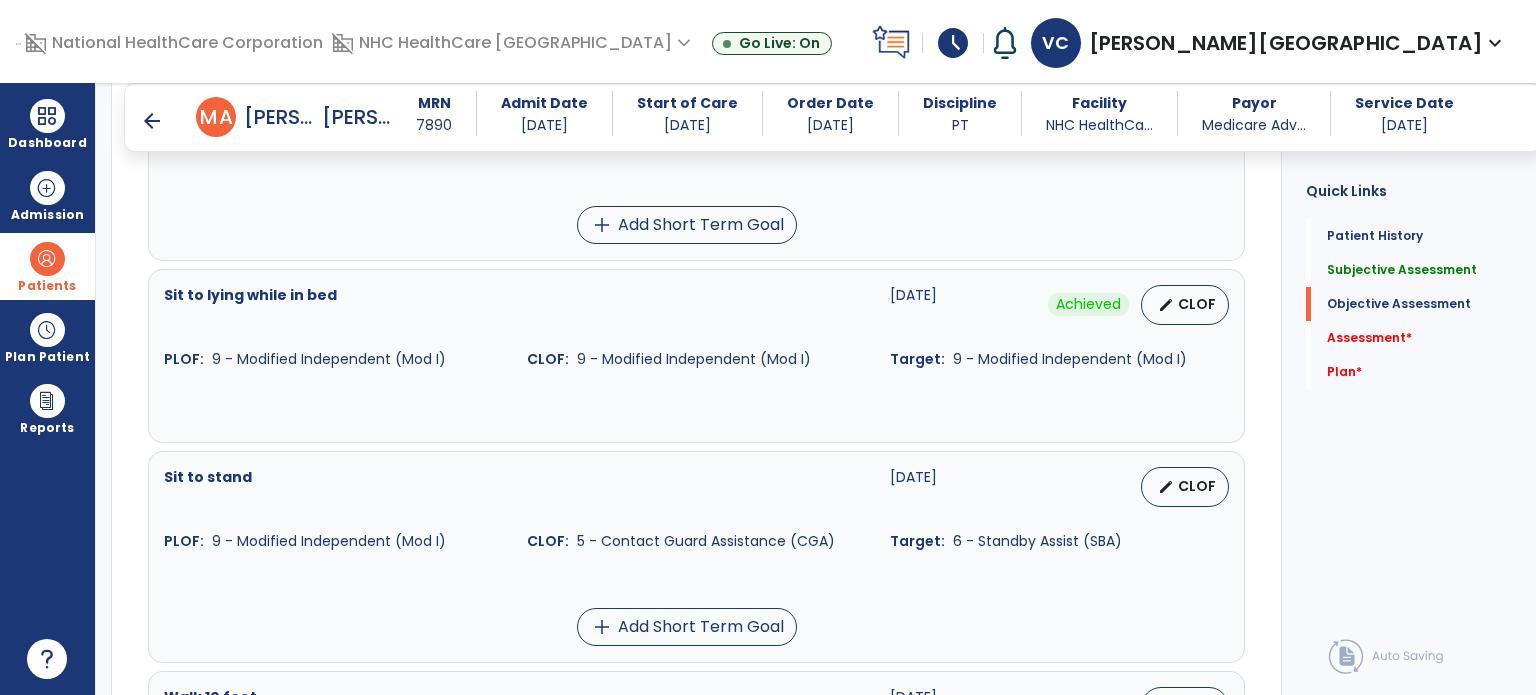 scroll, scrollTop: 992, scrollLeft: 0, axis: vertical 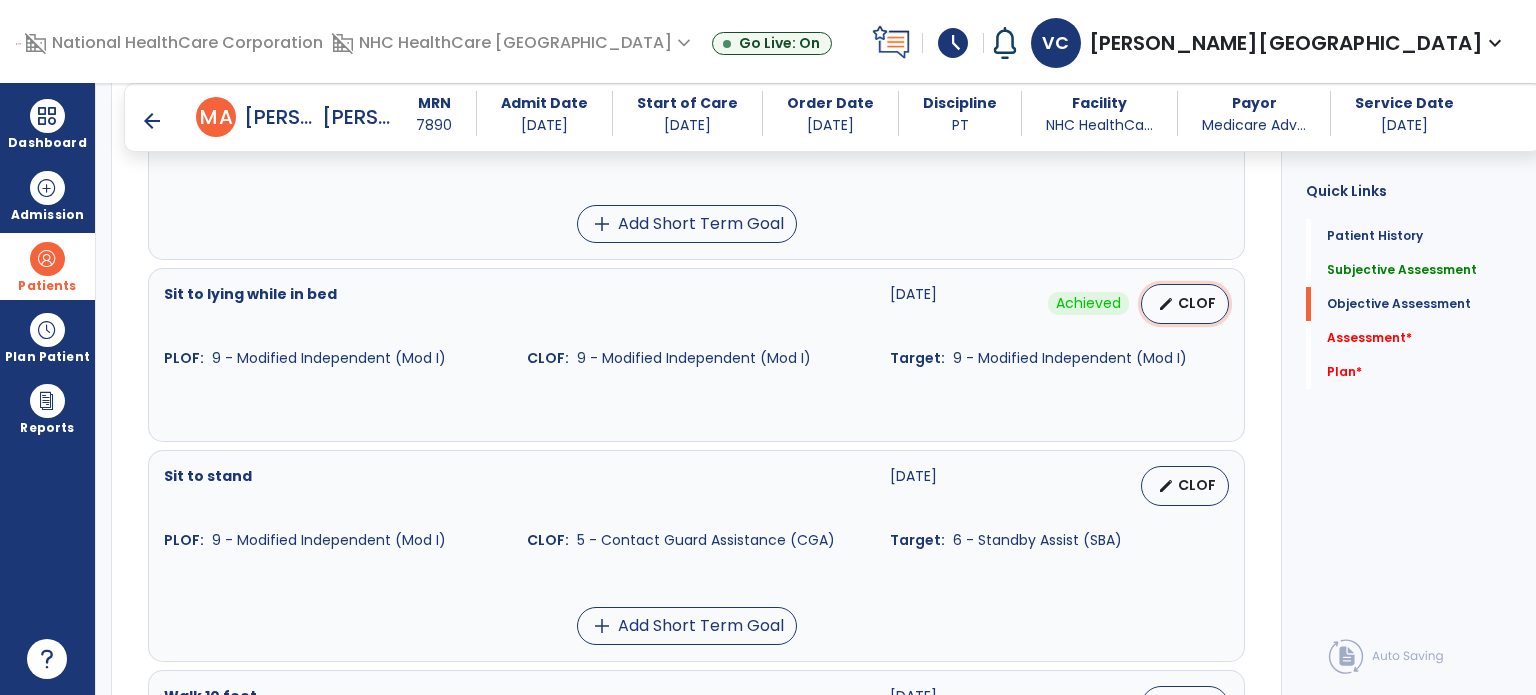 click on "CLOF" at bounding box center (1197, 303) 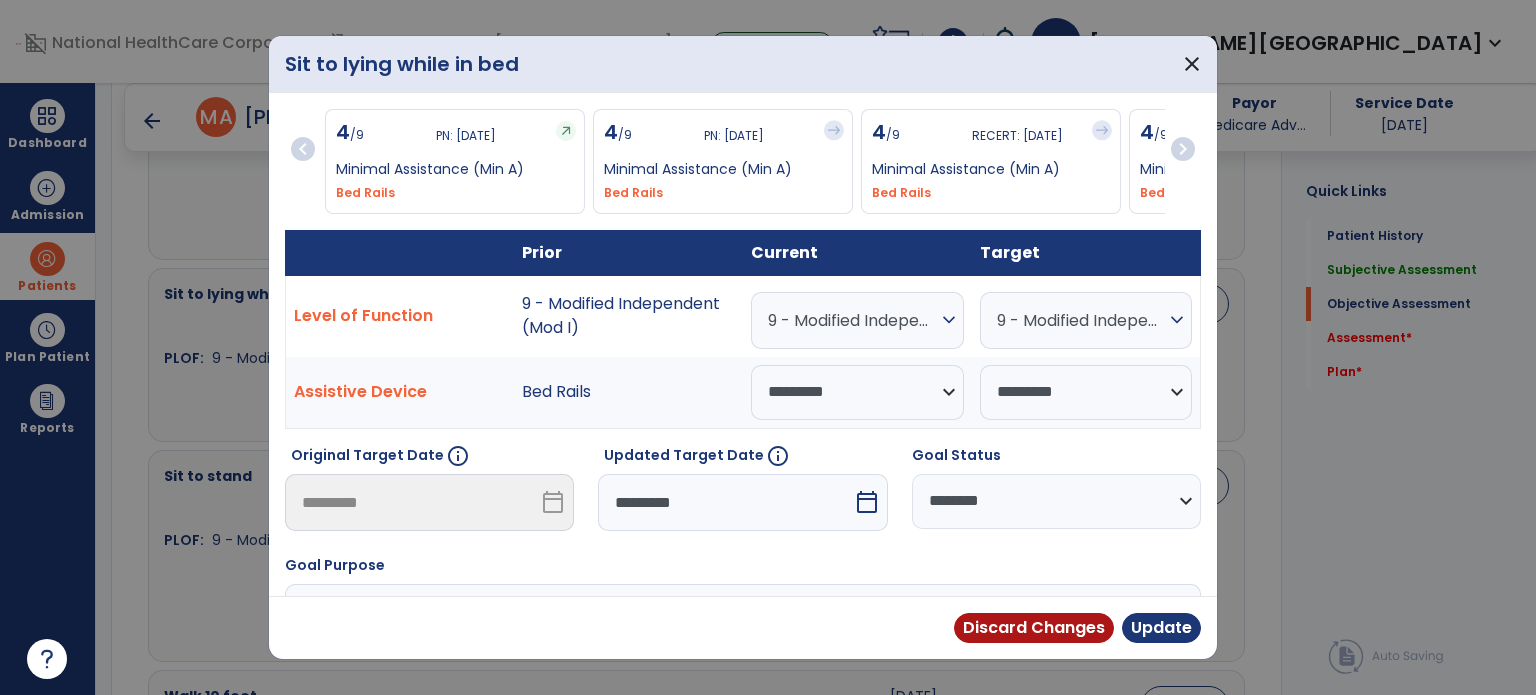 click on "9 - Modified Independent (Mod I)" at bounding box center (852, 320) 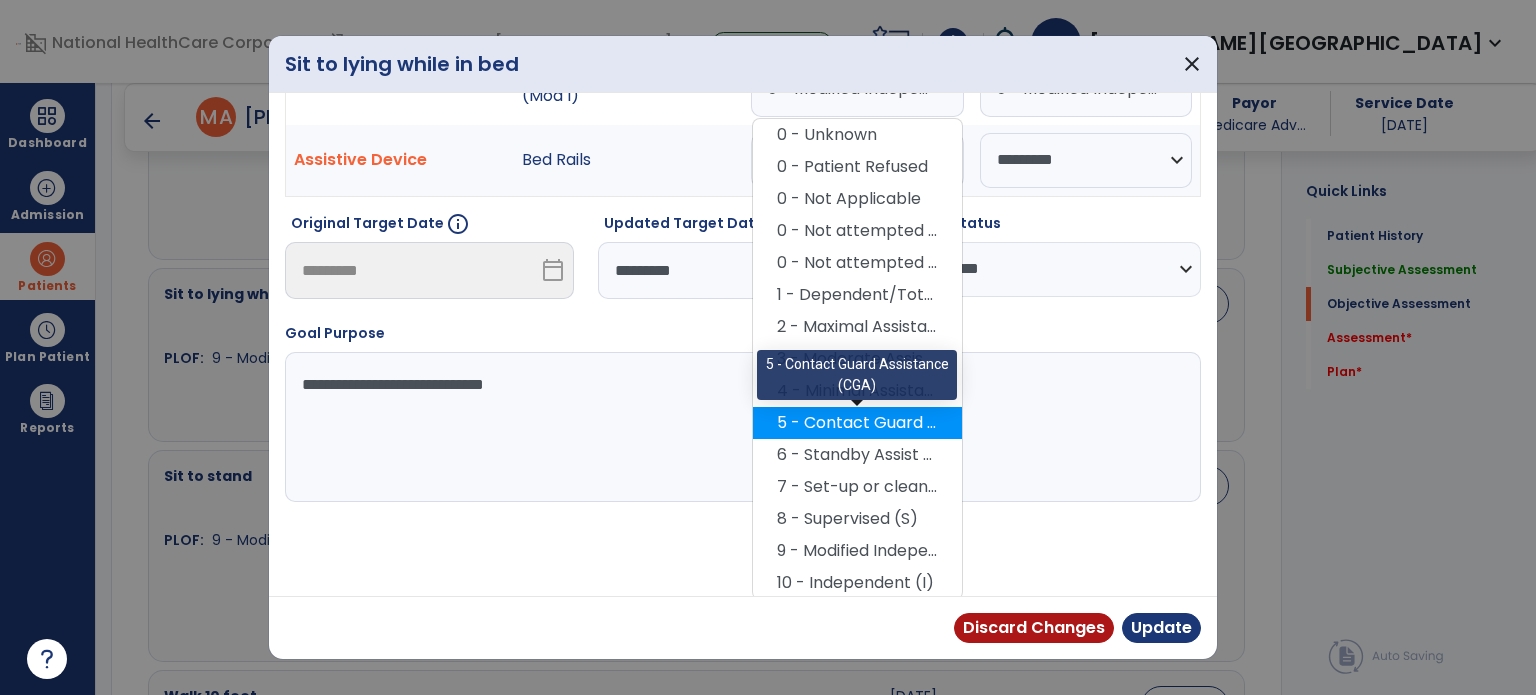 scroll, scrollTop: 232, scrollLeft: 0, axis: vertical 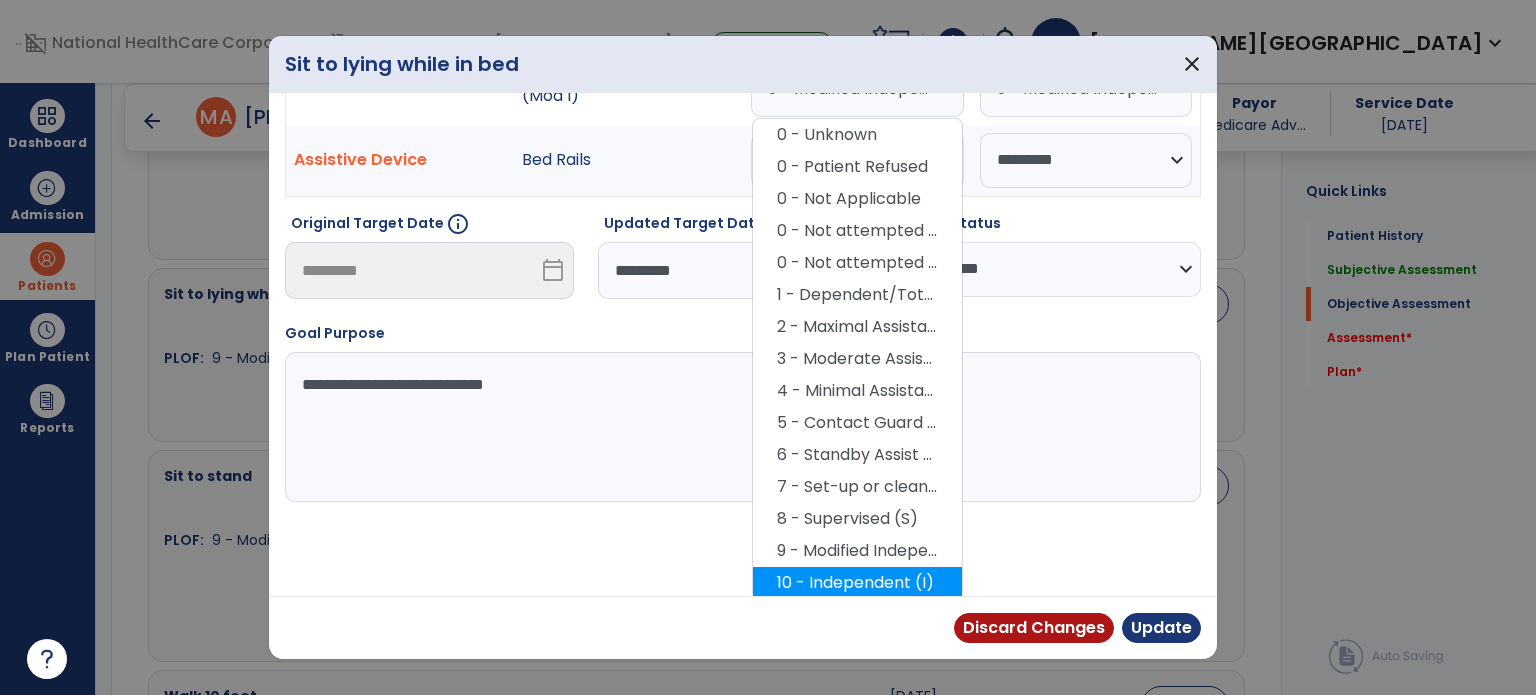 click on "10 - Independent (I)" at bounding box center [857, 583] 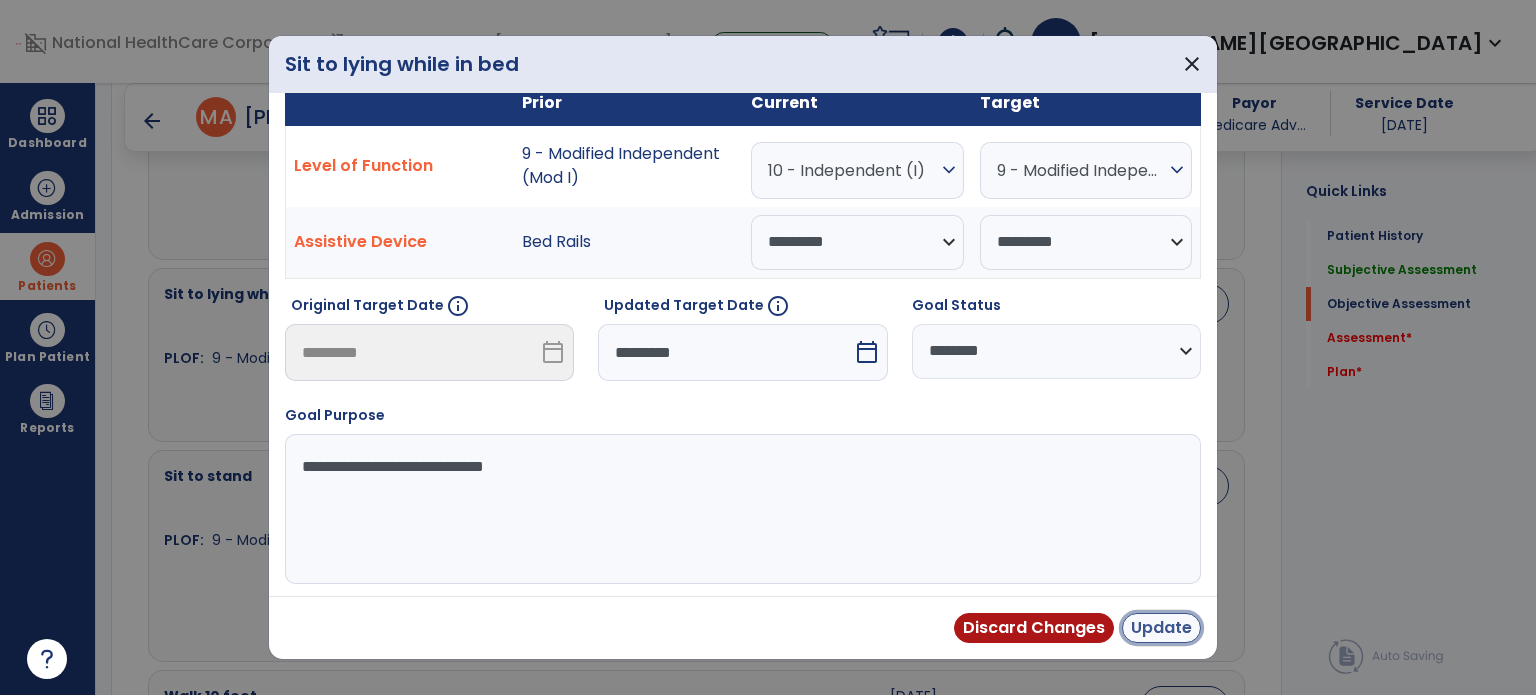 click on "Update" at bounding box center [1161, 628] 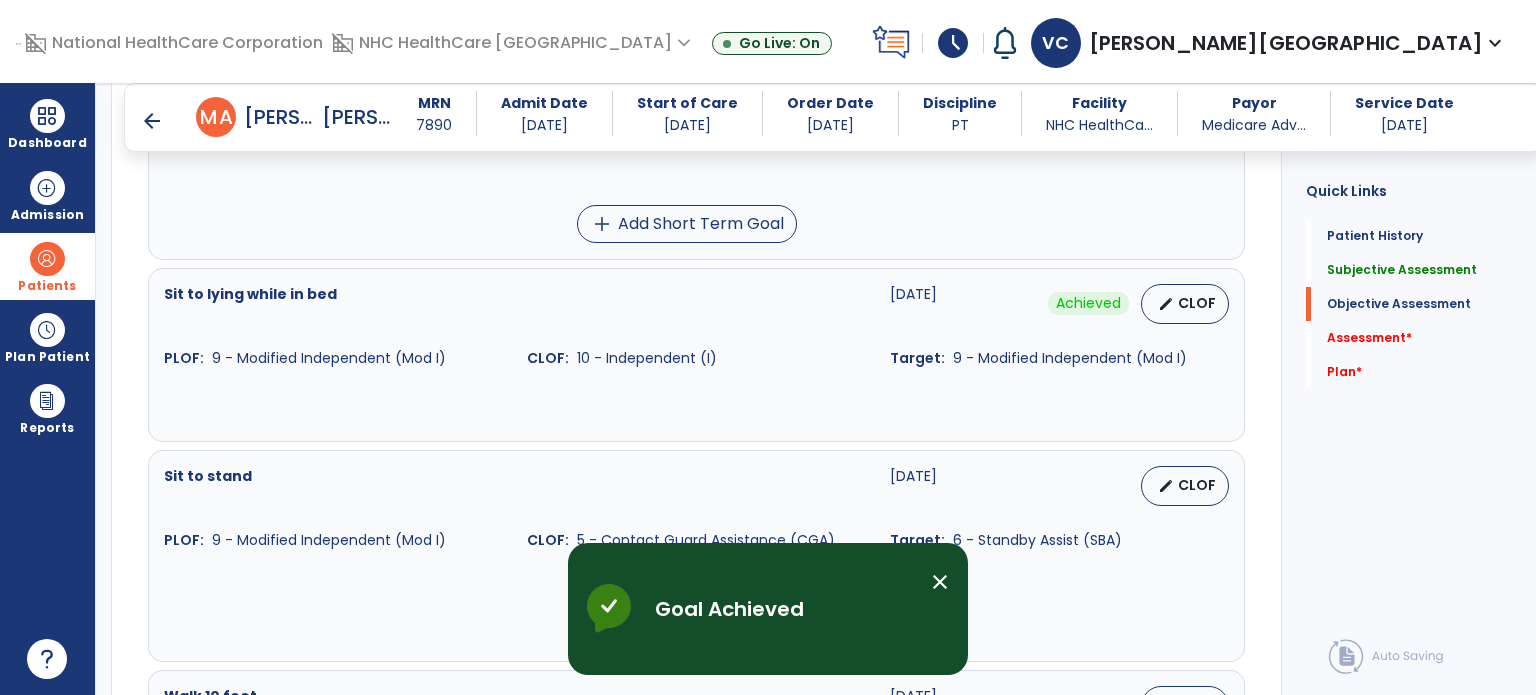 click on "arrow_back" at bounding box center (152, 121) 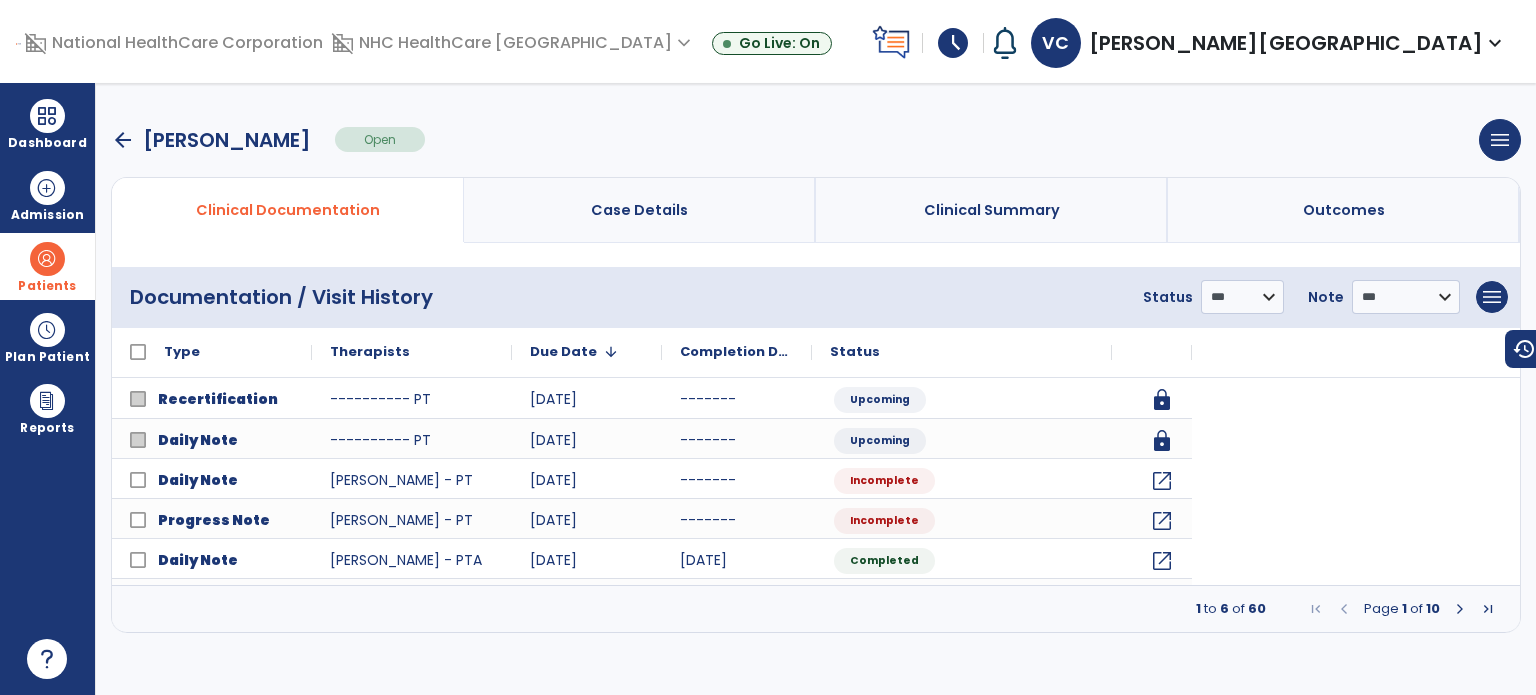 scroll, scrollTop: 0, scrollLeft: 0, axis: both 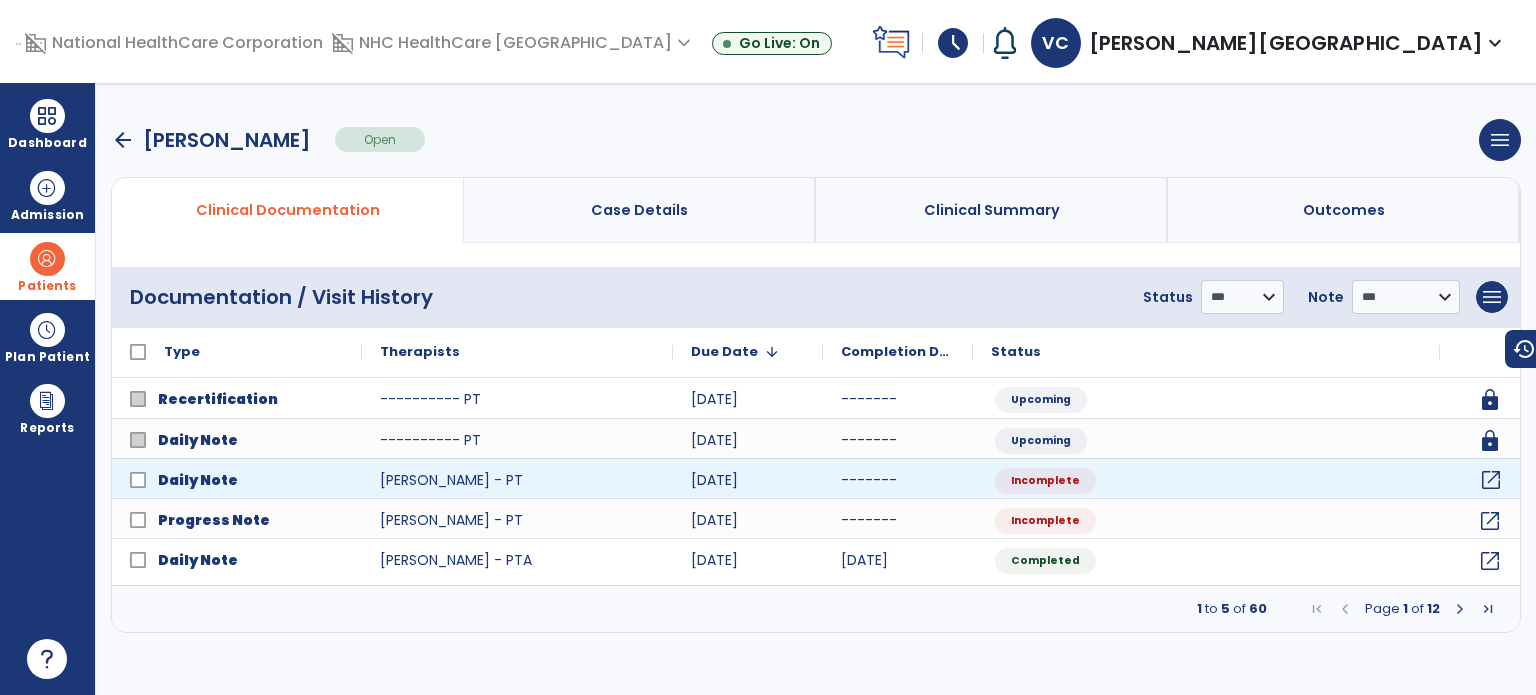 click on "open_in_new" 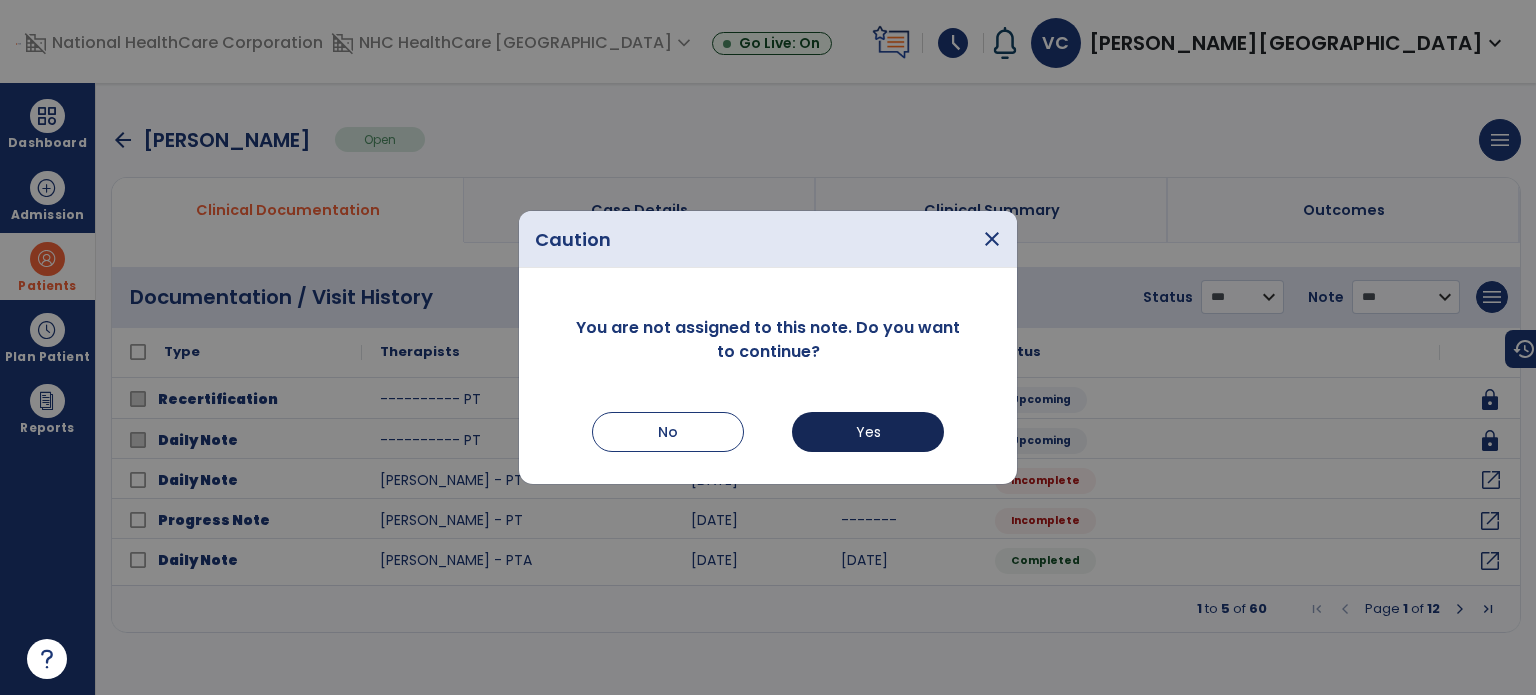click on "Yes" at bounding box center [868, 432] 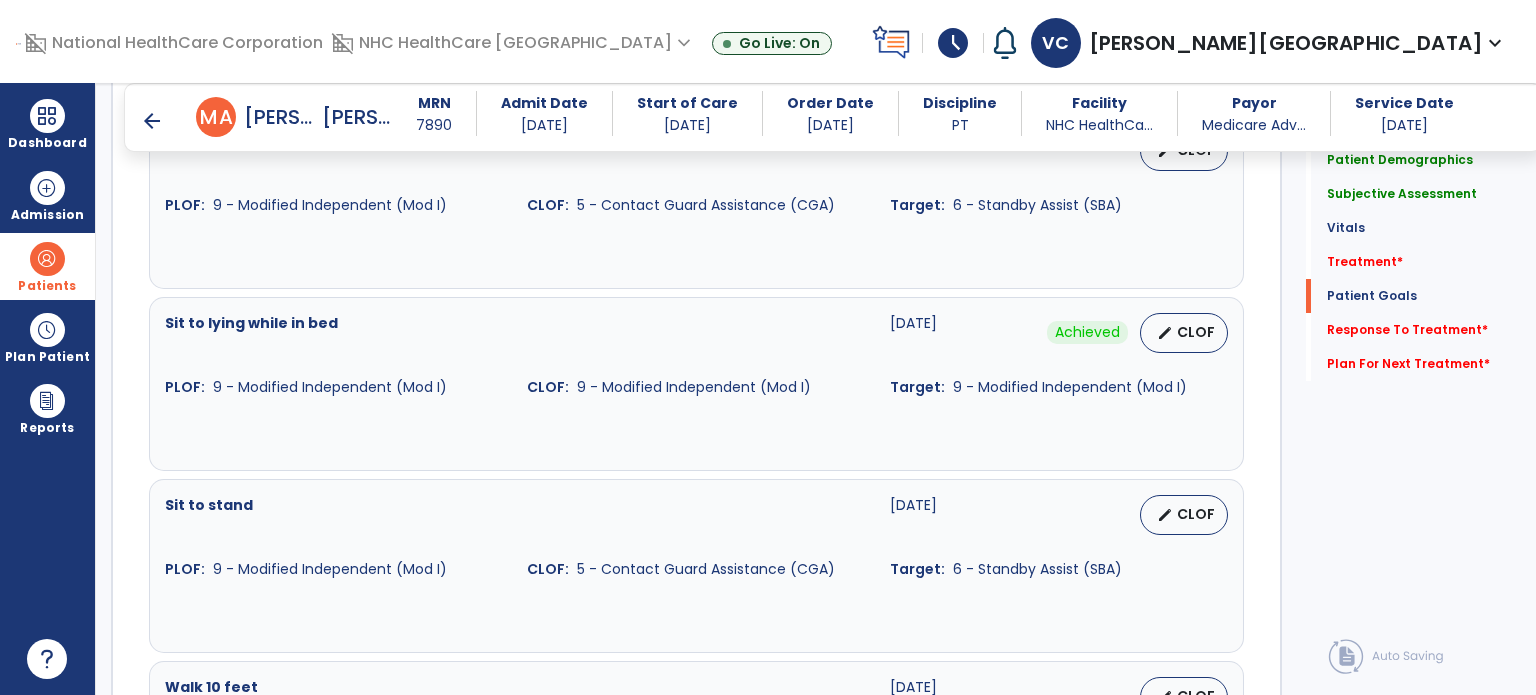 scroll, scrollTop: 1787, scrollLeft: 0, axis: vertical 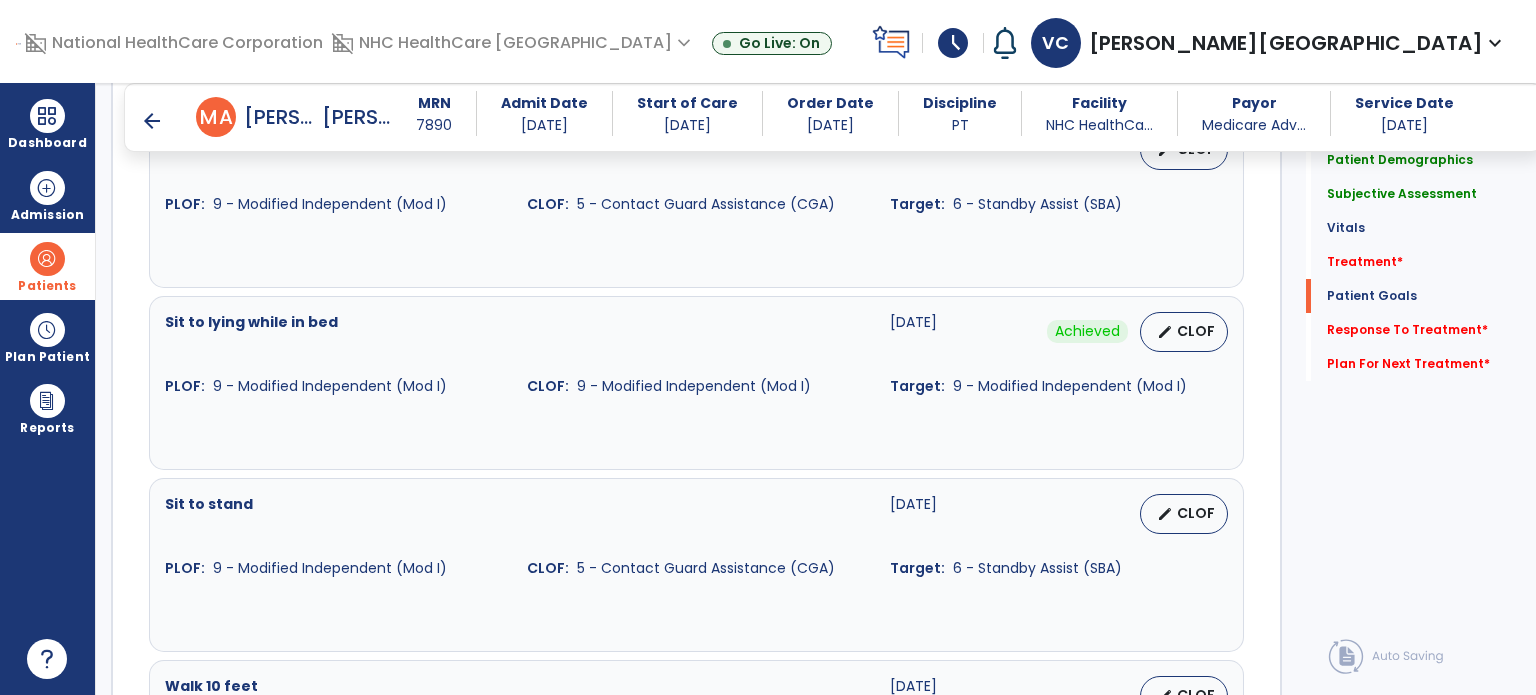 click on "arrow_back" at bounding box center (152, 121) 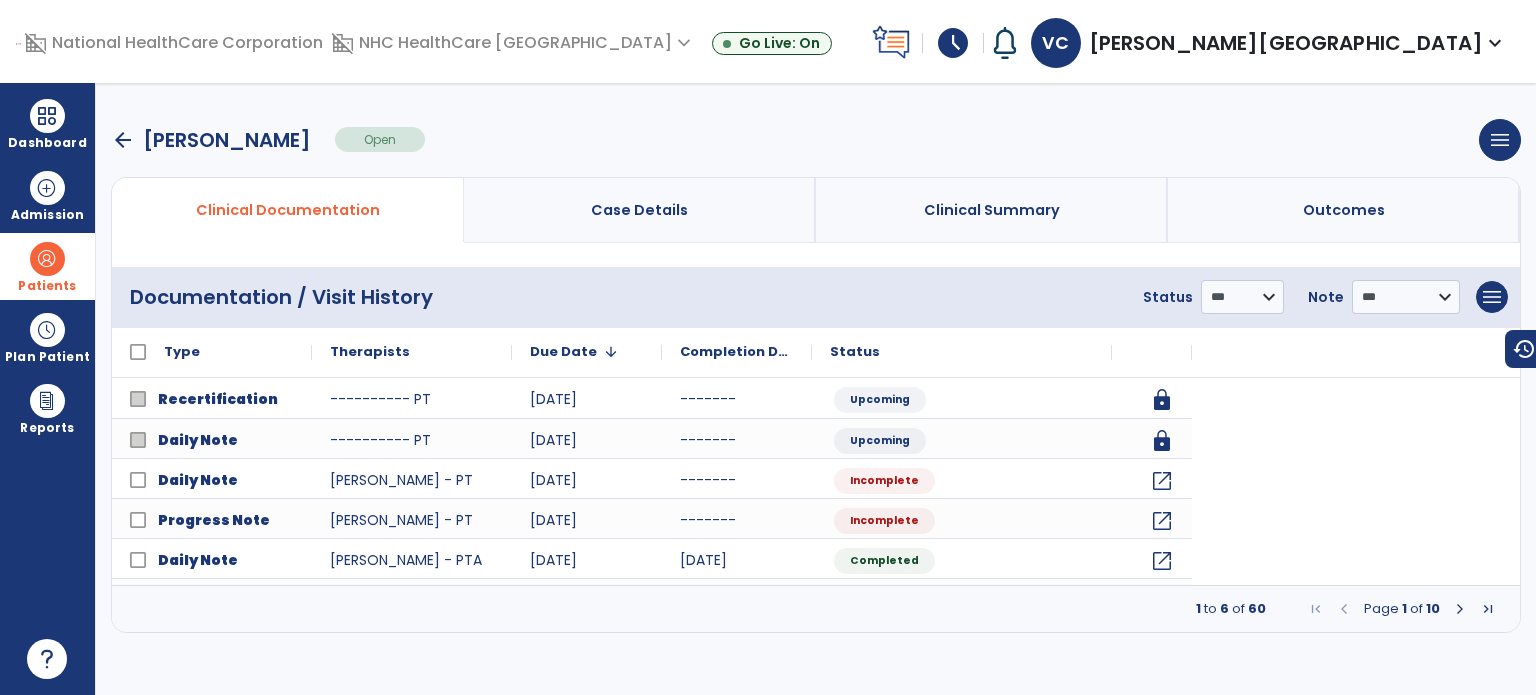 scroll, scrollTop: 0, scrollLeft: 0, axis: both 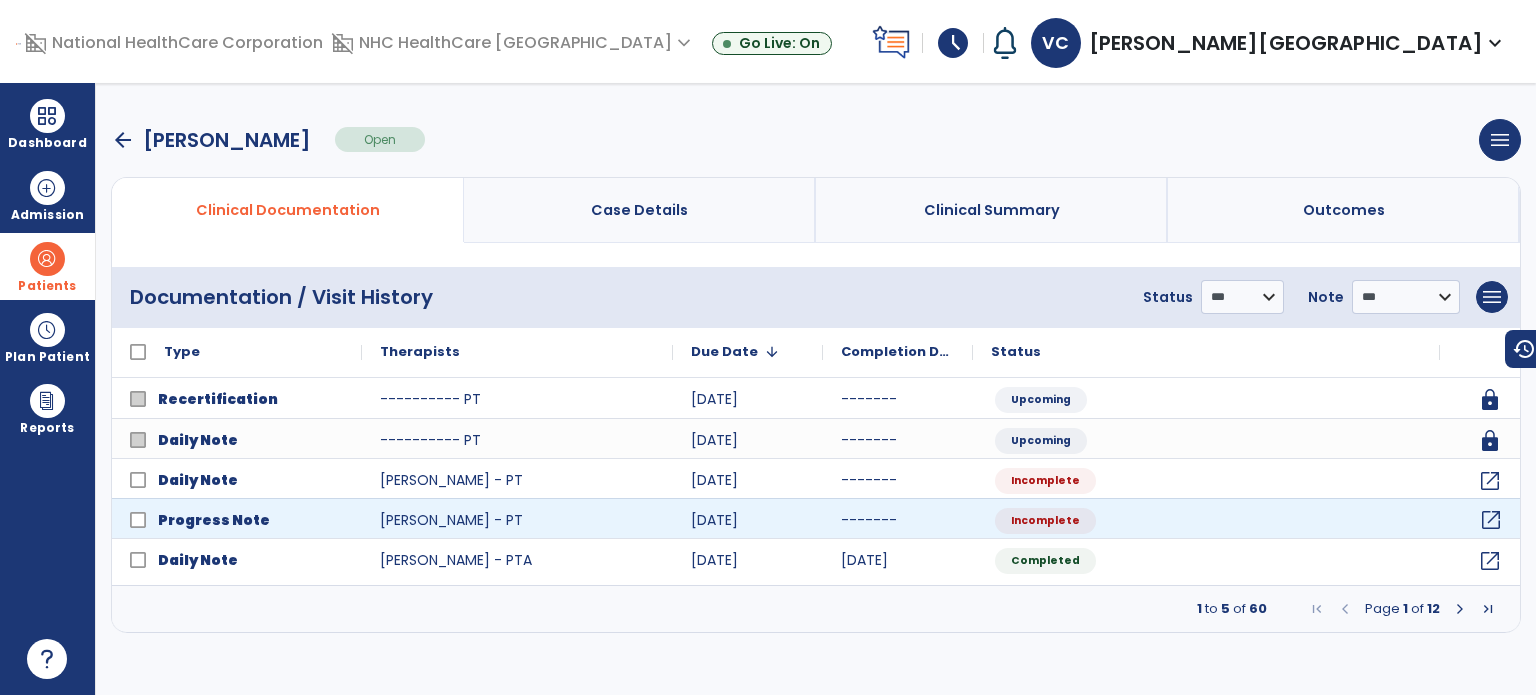 click on "open_in_new" 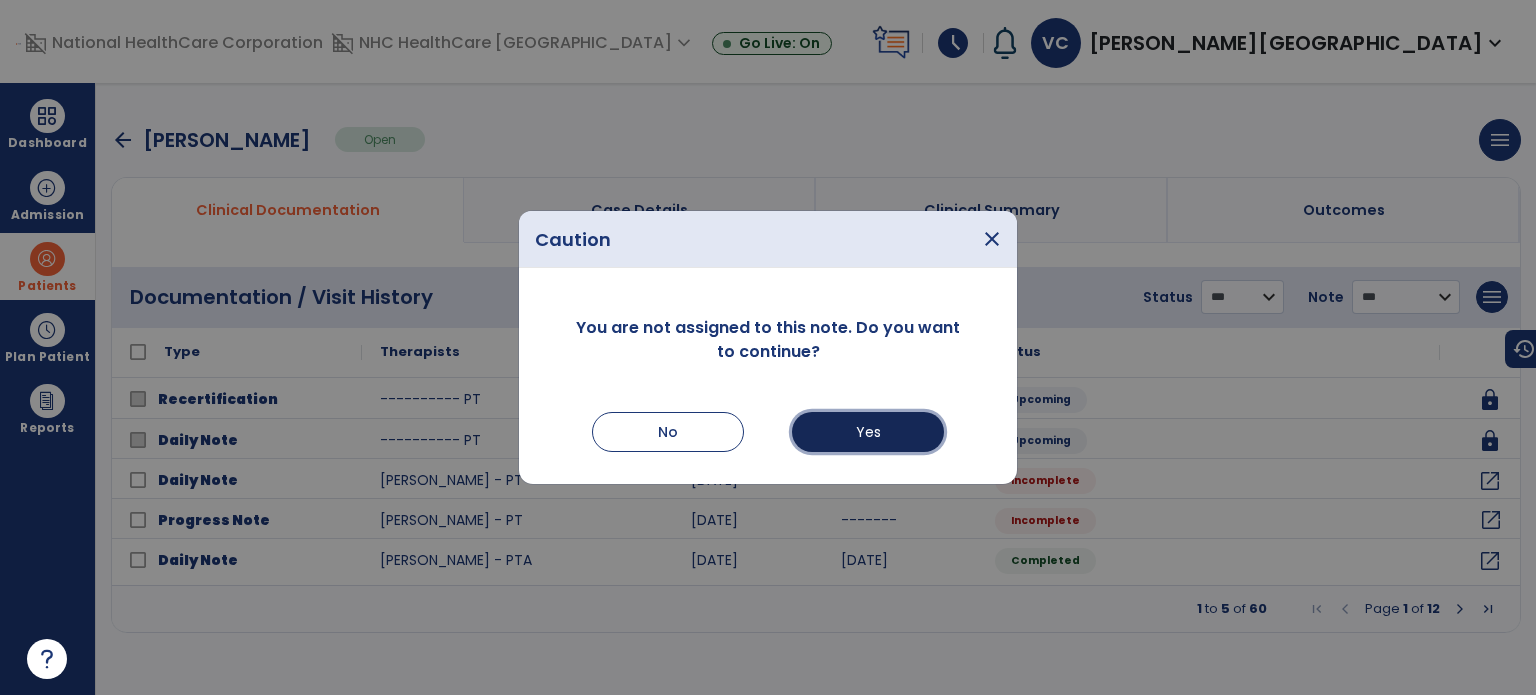 click on "Yes" at bounding box center (868, 432) 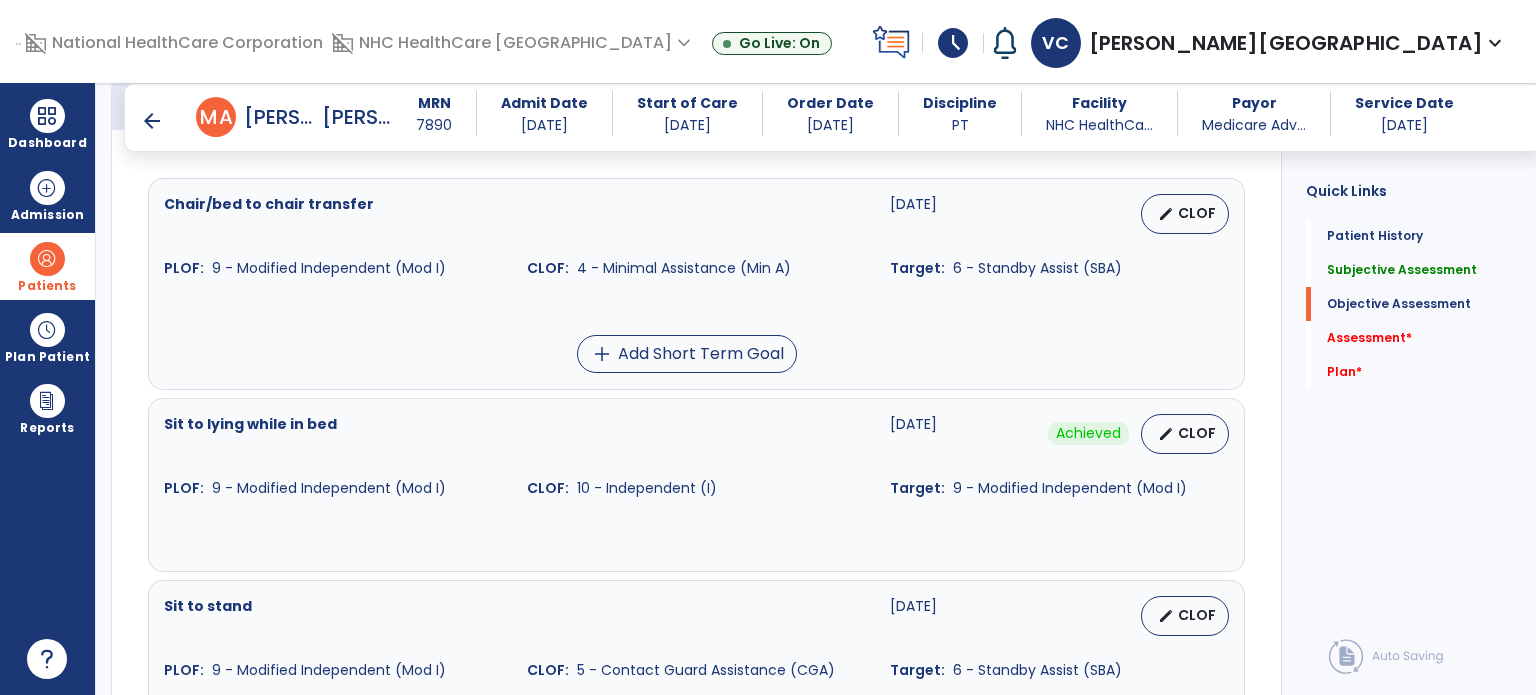 scroll, scrollTop: 856, scrollLeft: 0, axis: vertical 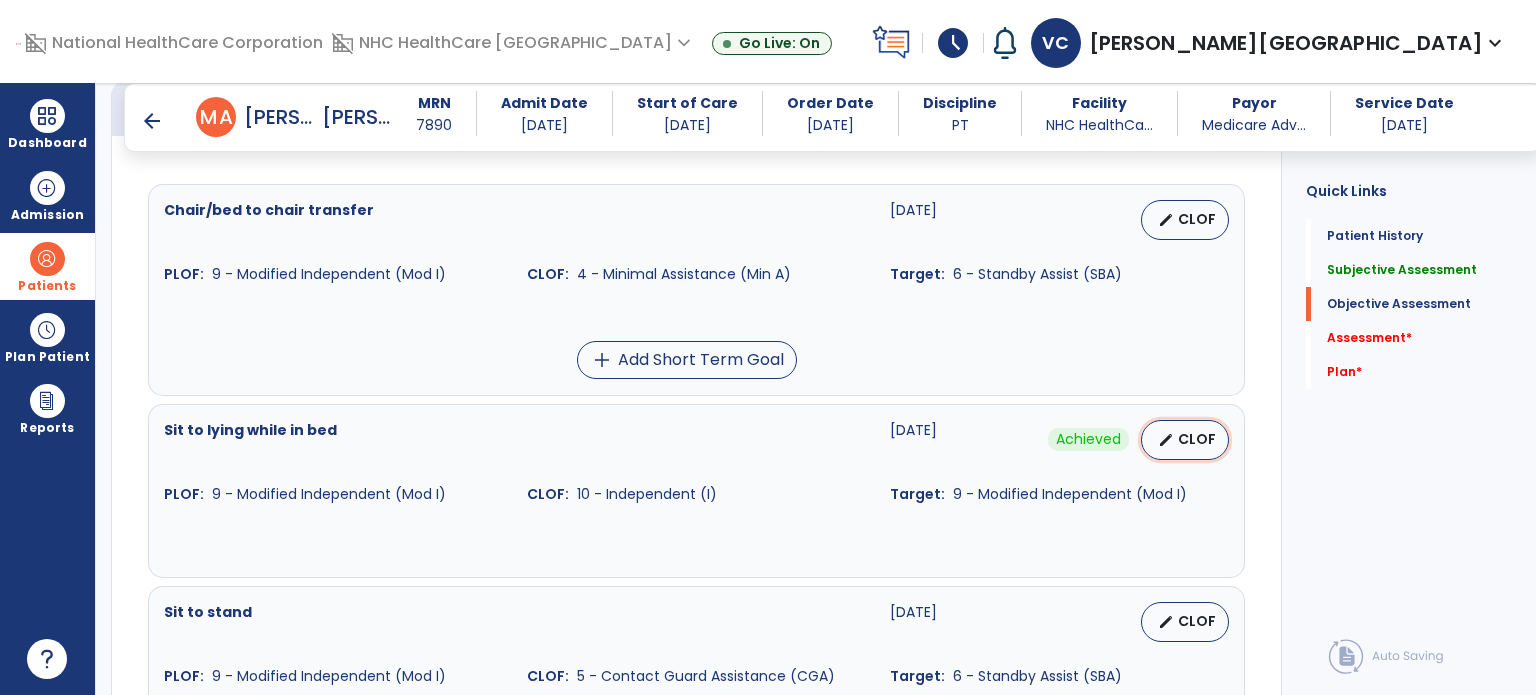 click on "edit   CLOF" at bounding box center [1185, 440] 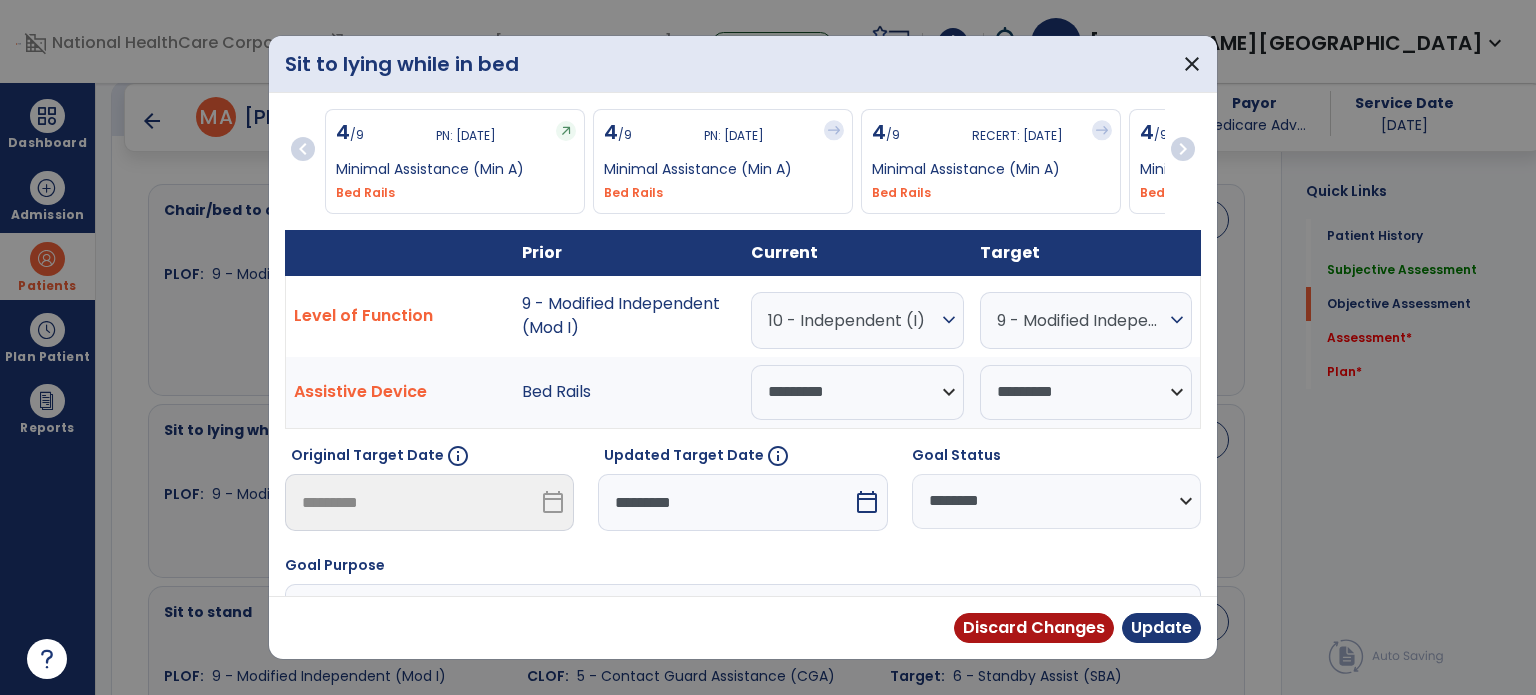 click on "10 - Independent (I)" at bounding box center [852, 320] 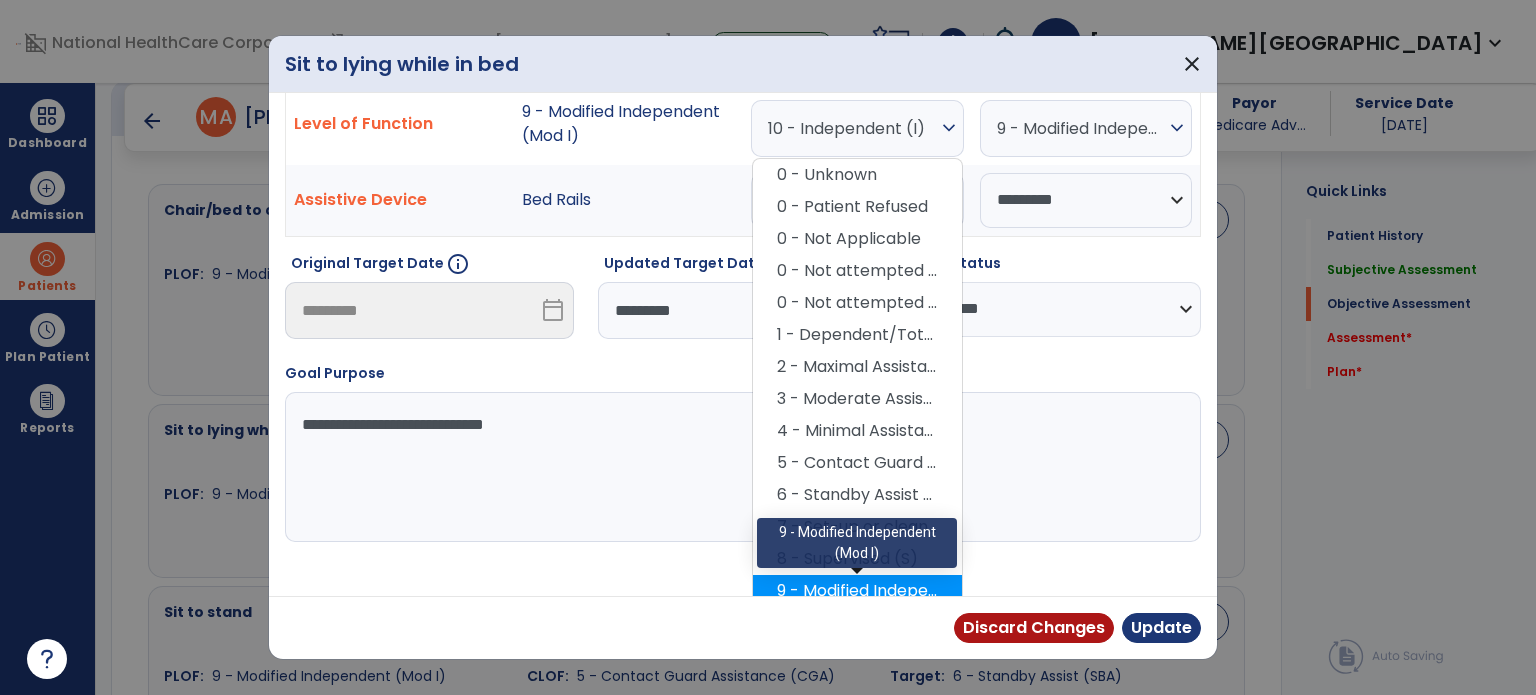 click on "9 - Modified Independent (Mod I)" at bounding box center [857, 591] 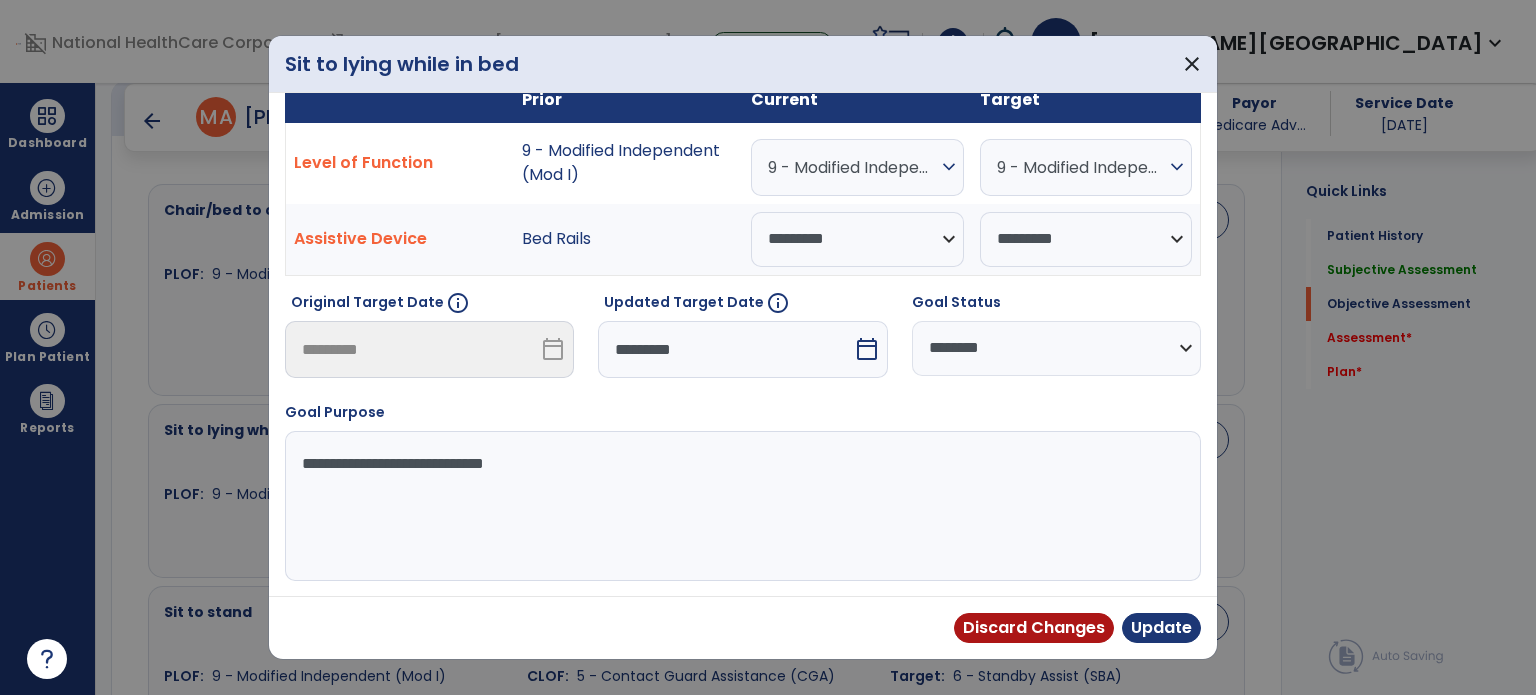 scroll, scrollTop: 150, scrollLeft: 0, axis: vertical 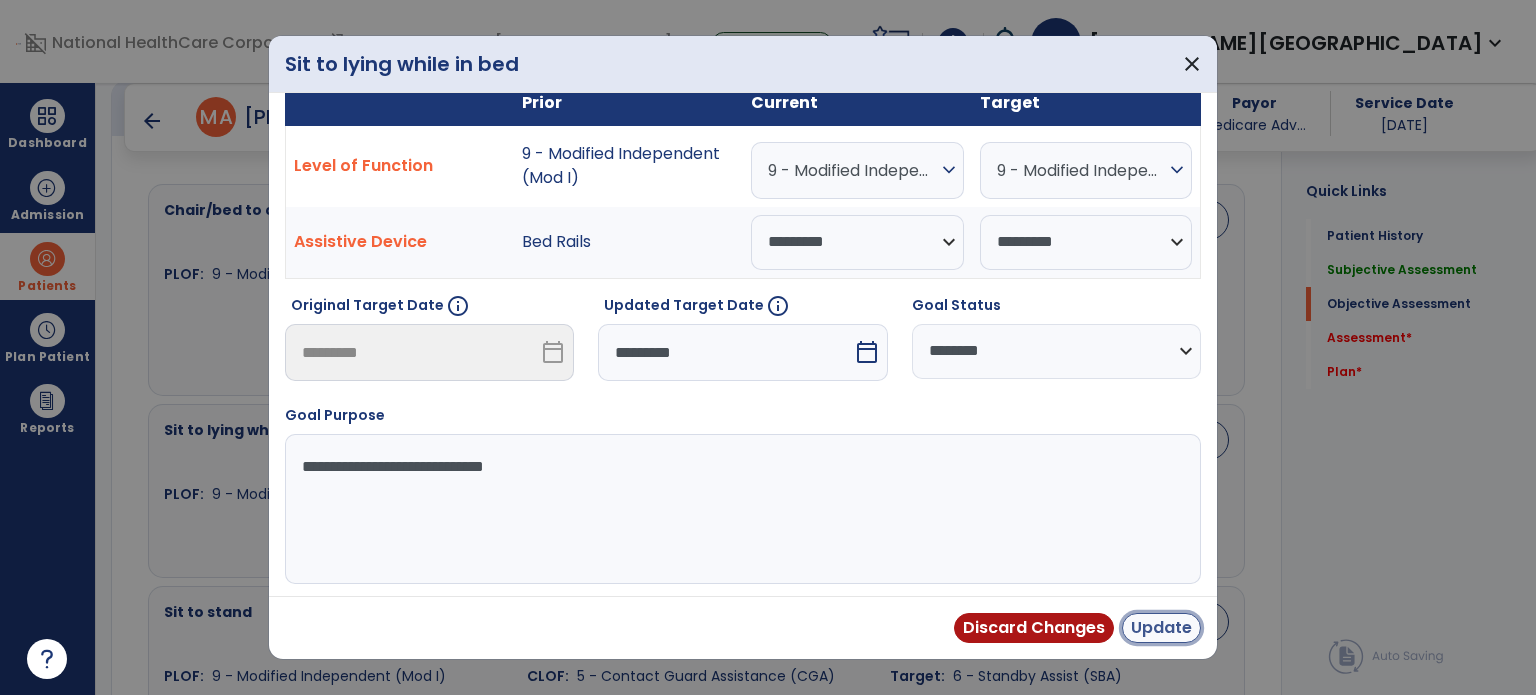 click on "Update" at bounding box center (1161, 628) 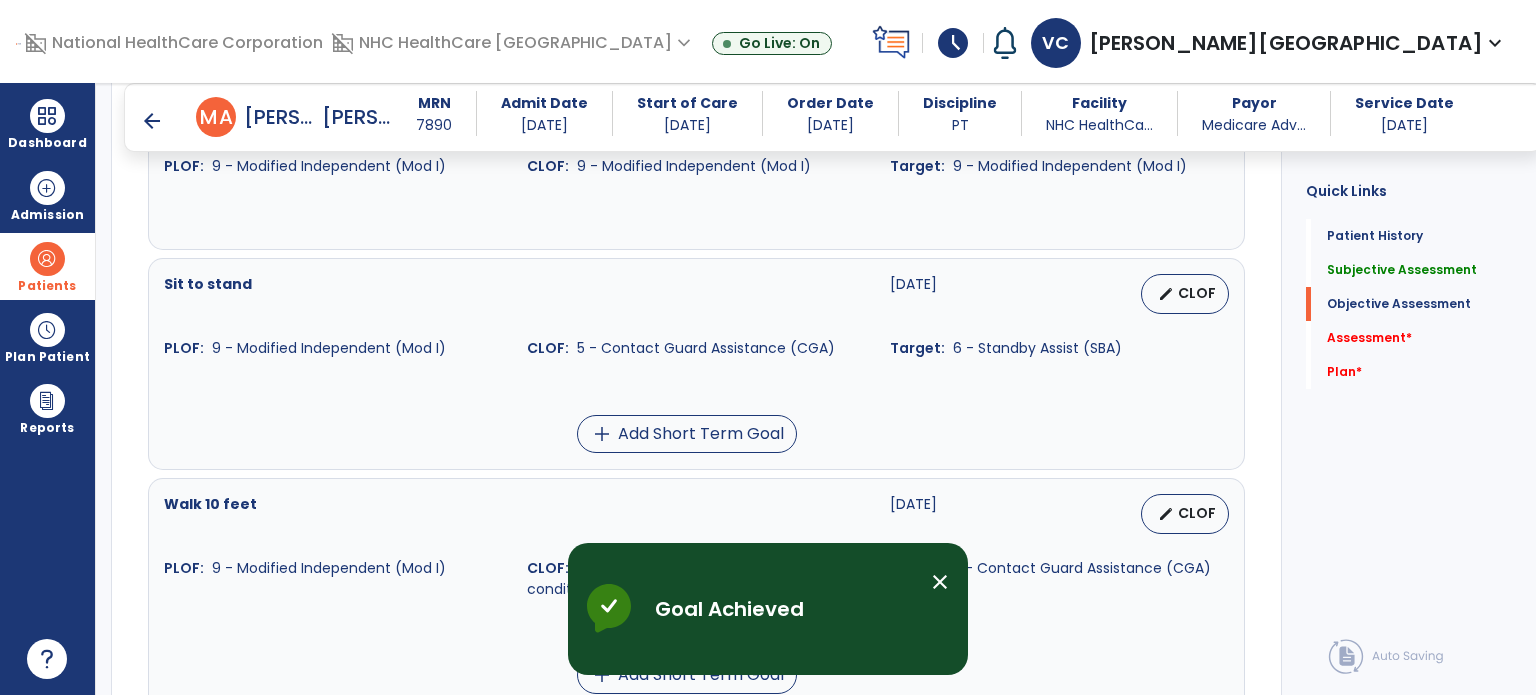 scroll, scrollTop: 1177, scrollLeft: 0, axis: vertical 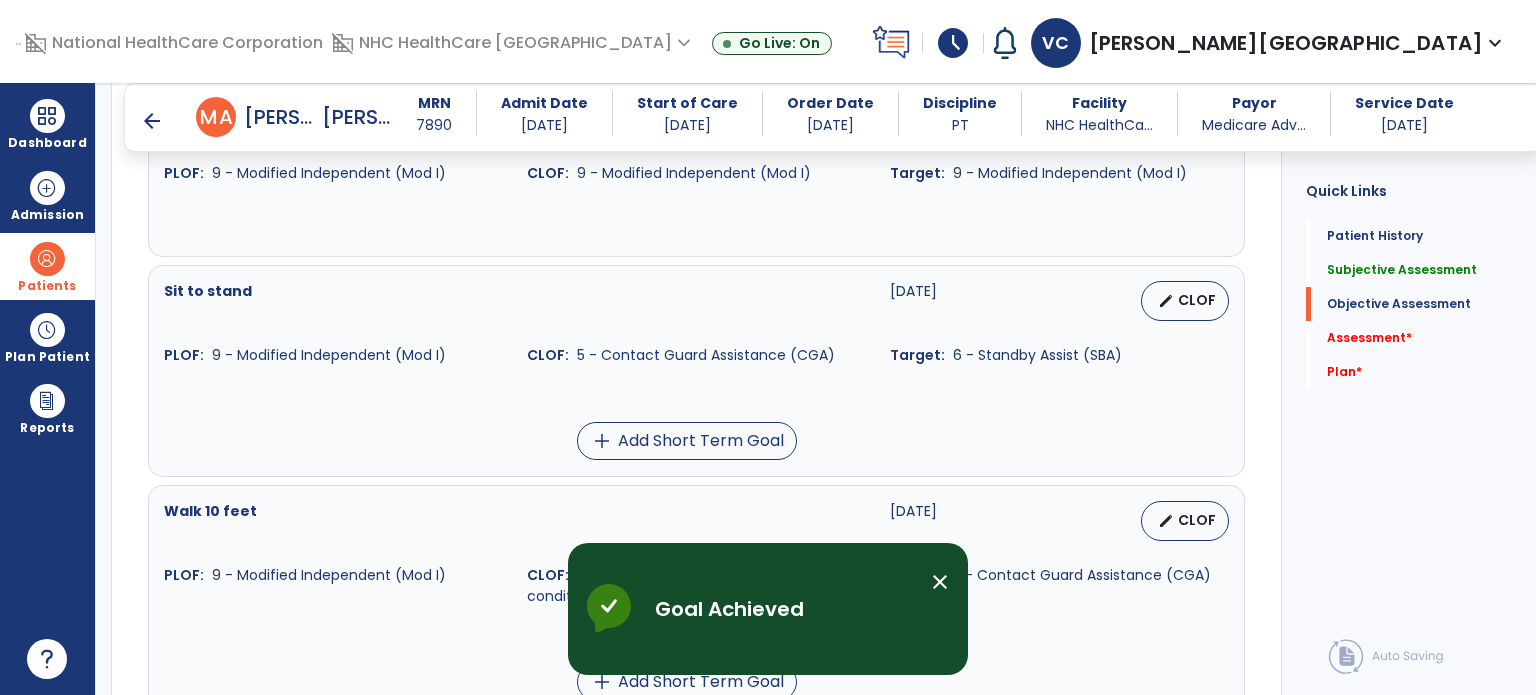 click on "CLOF" at bounding box center [1197, 300] 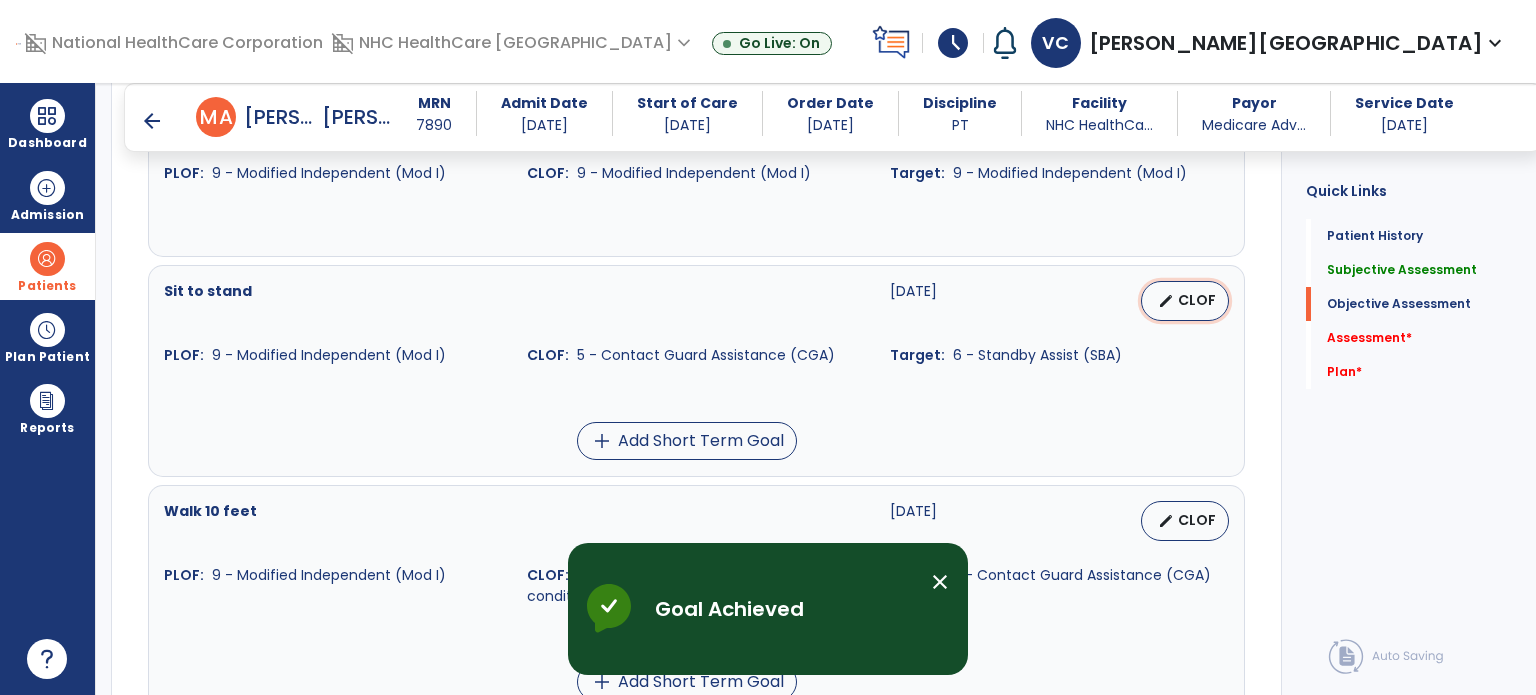 select on "**********" 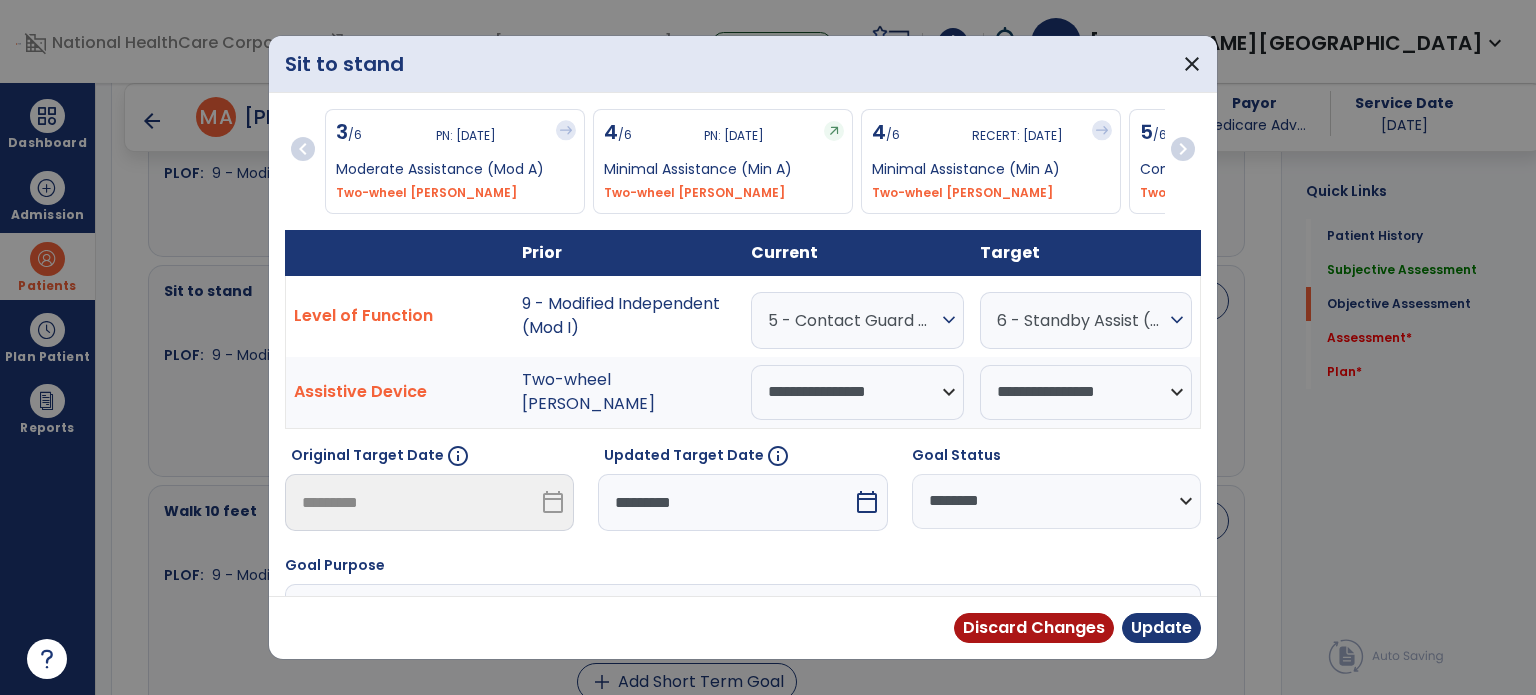 click on "5 - Contact Guard Assistance (CGA)" at bounding box center (852, 320) 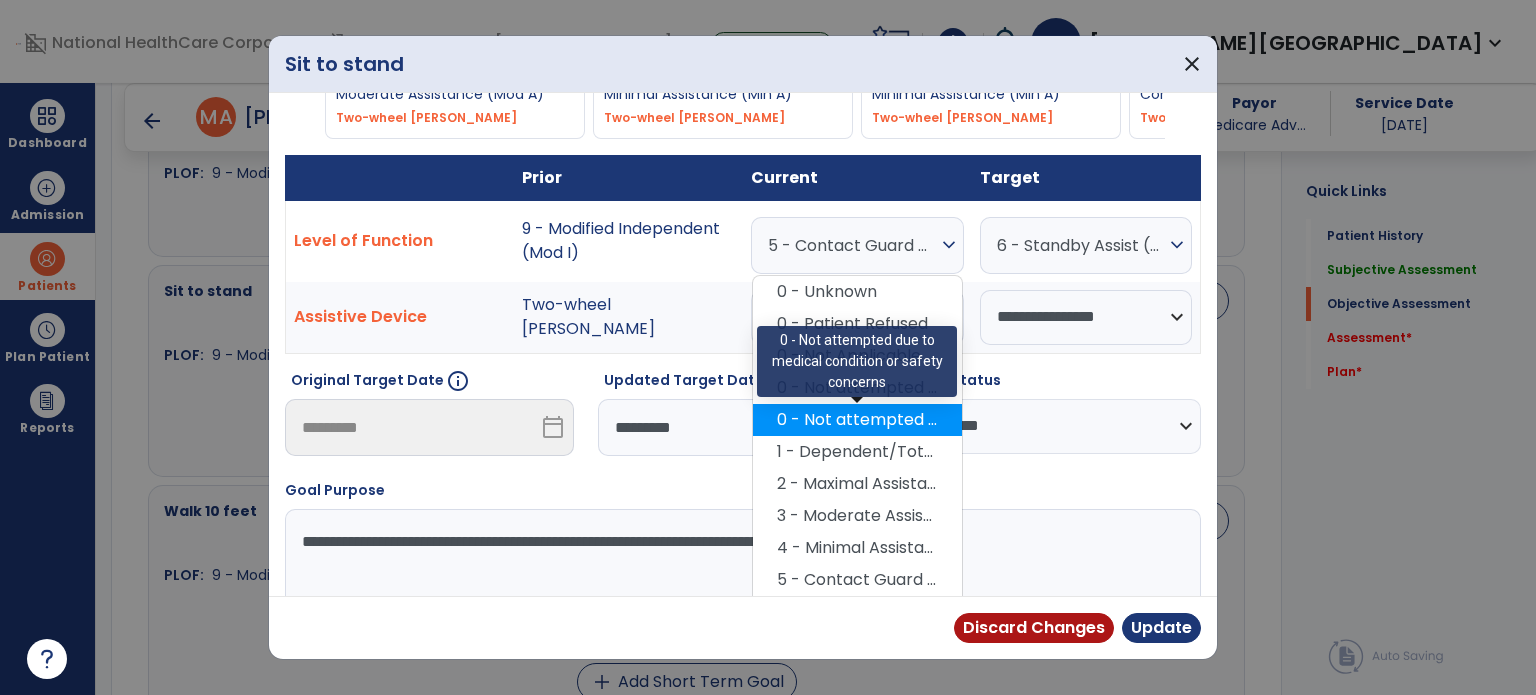 scroll, scrollTop: 97, scrollLeft: 0, axis: vertical 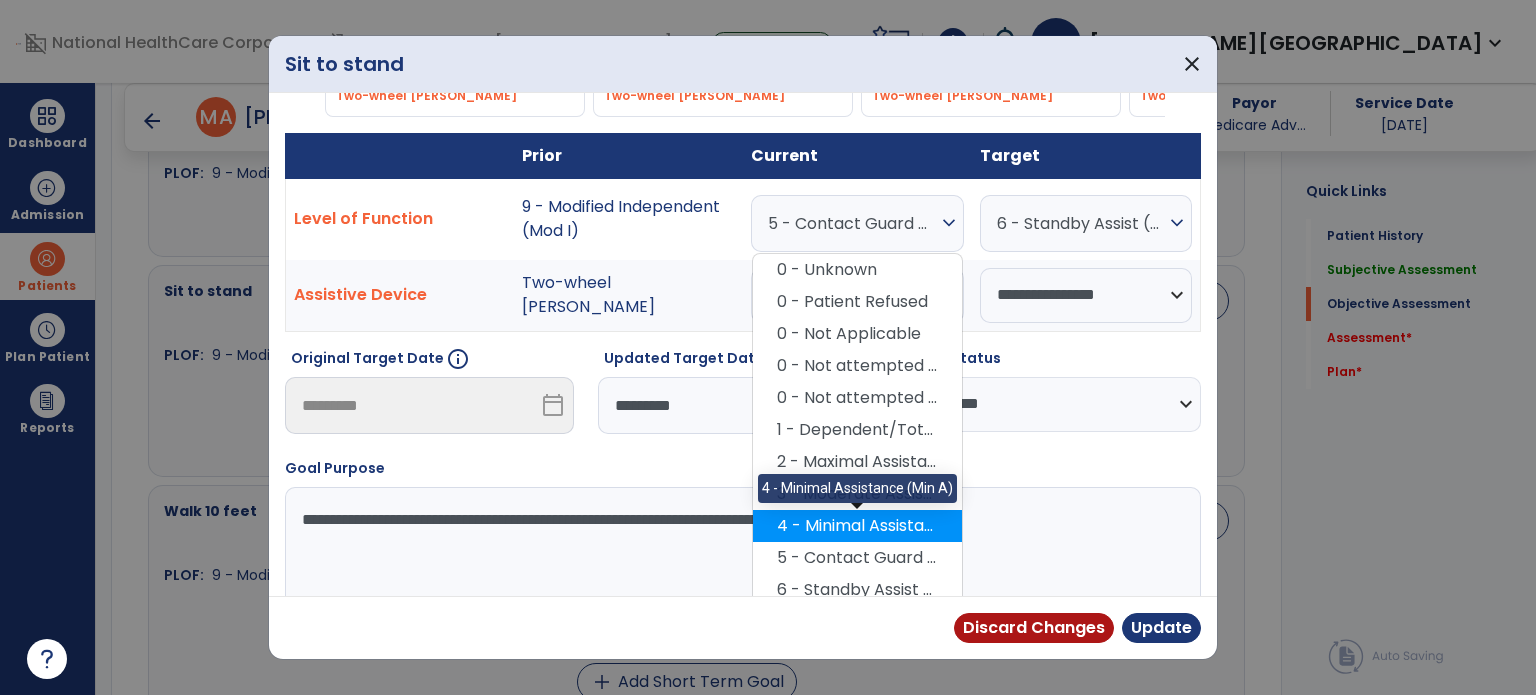 click on "4 - Minimal Assistance (Min A)" at bounding box center (857, 526) 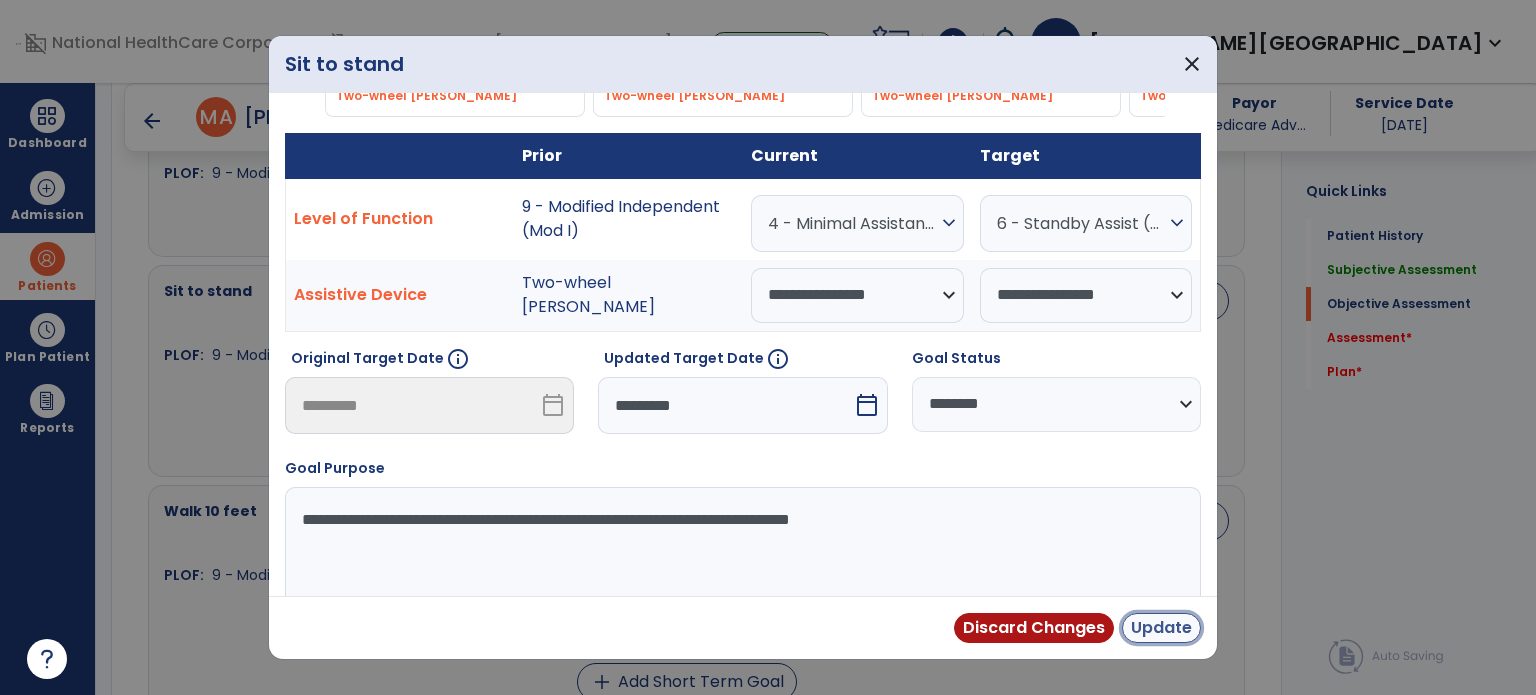 click on "Update" at bounding box center [1161, 628] 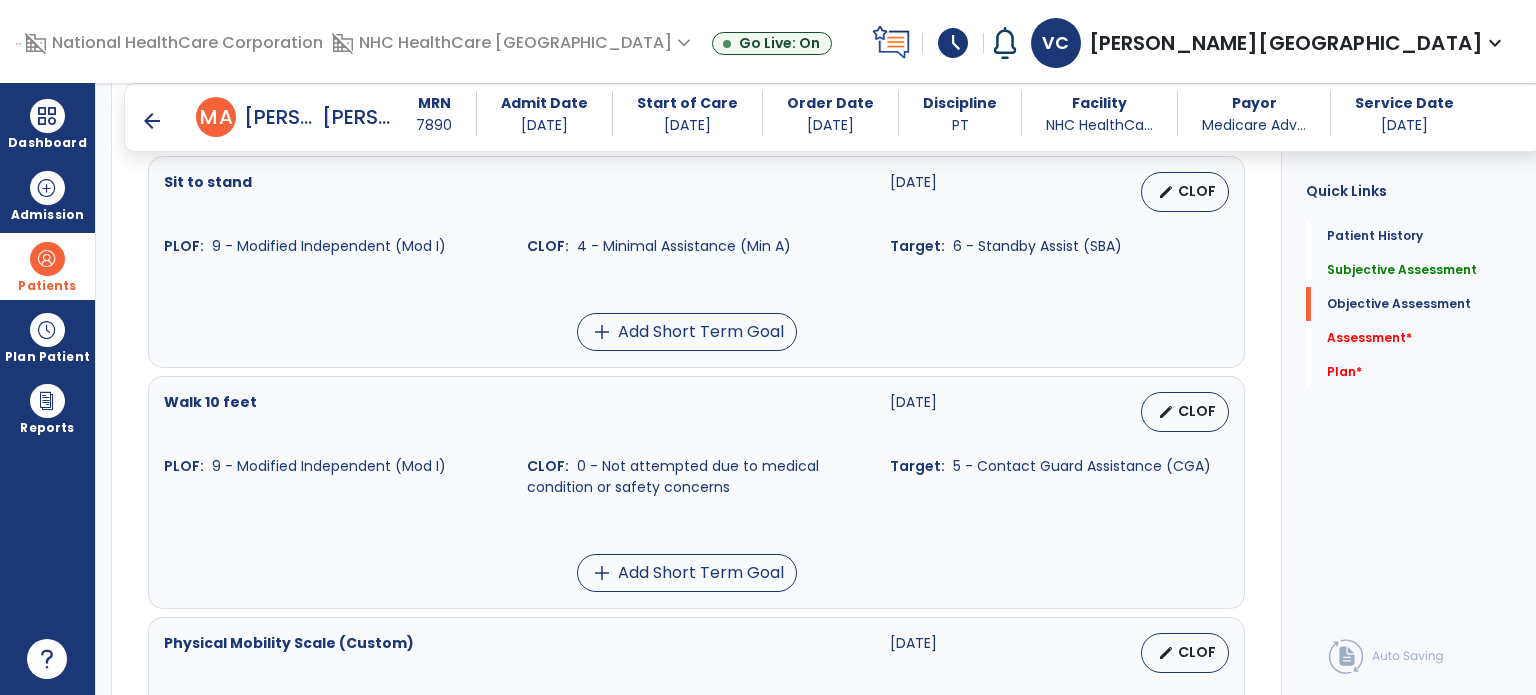 scroll, scrollTop: 1292, scrollLeft: 0, axis: vertical 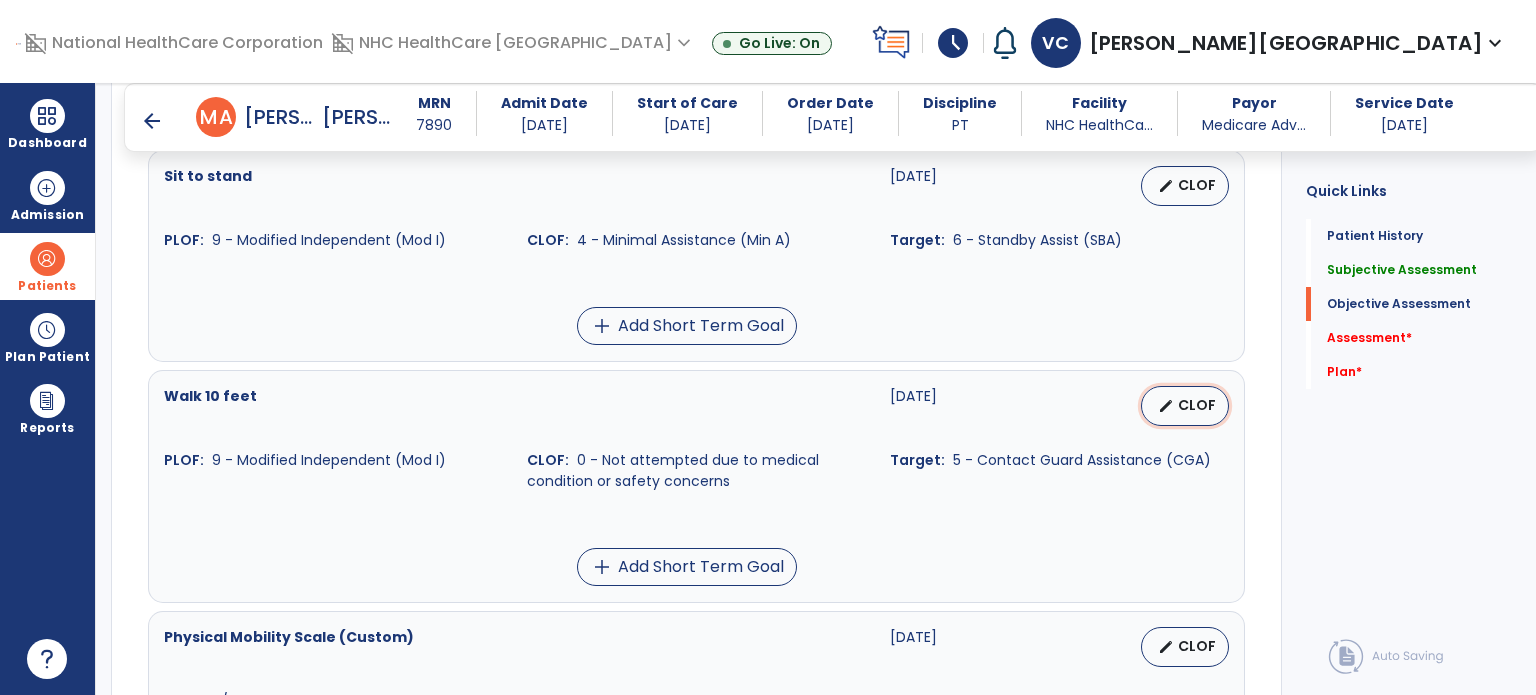 click on "edit   CLOF" at bounding box center (1185, 406) 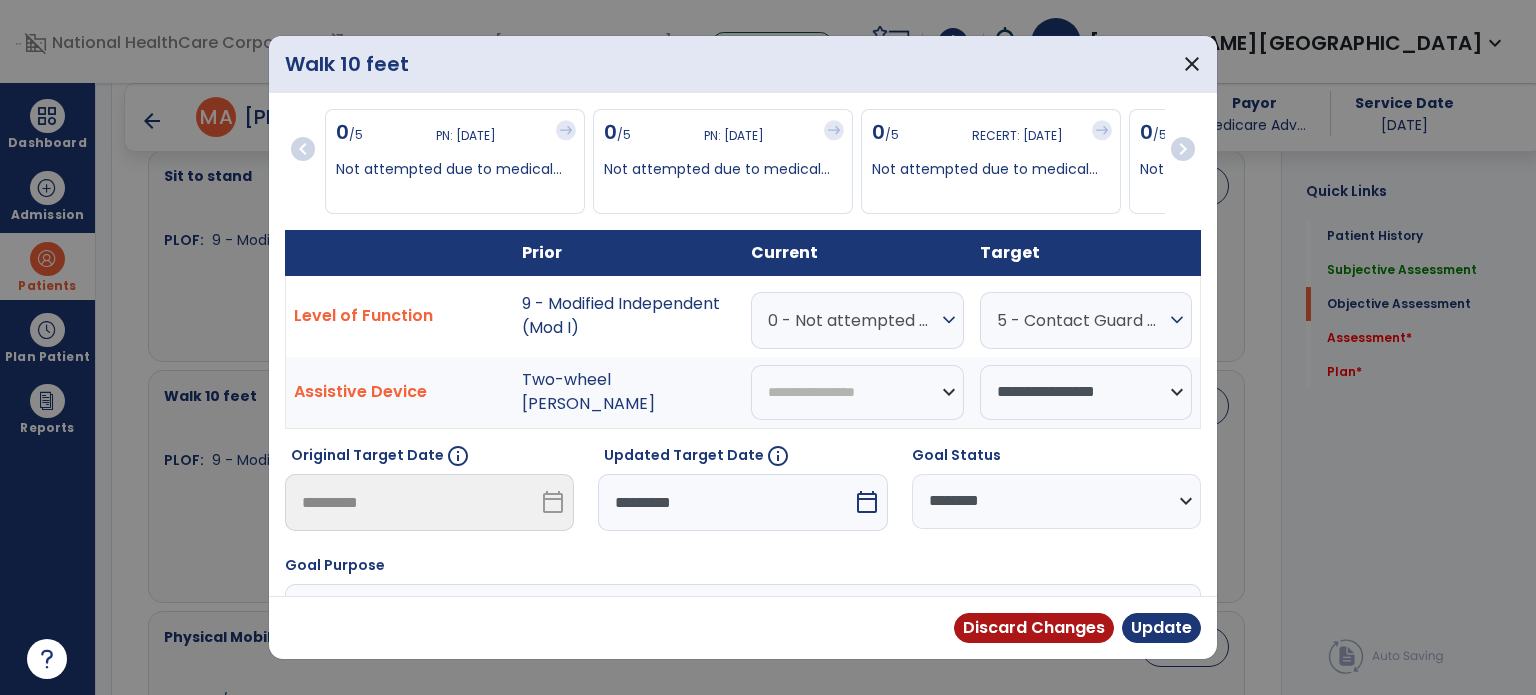 click on "5 - Contact Guard Assistance (CGA)" at bounding box center (852, 320) 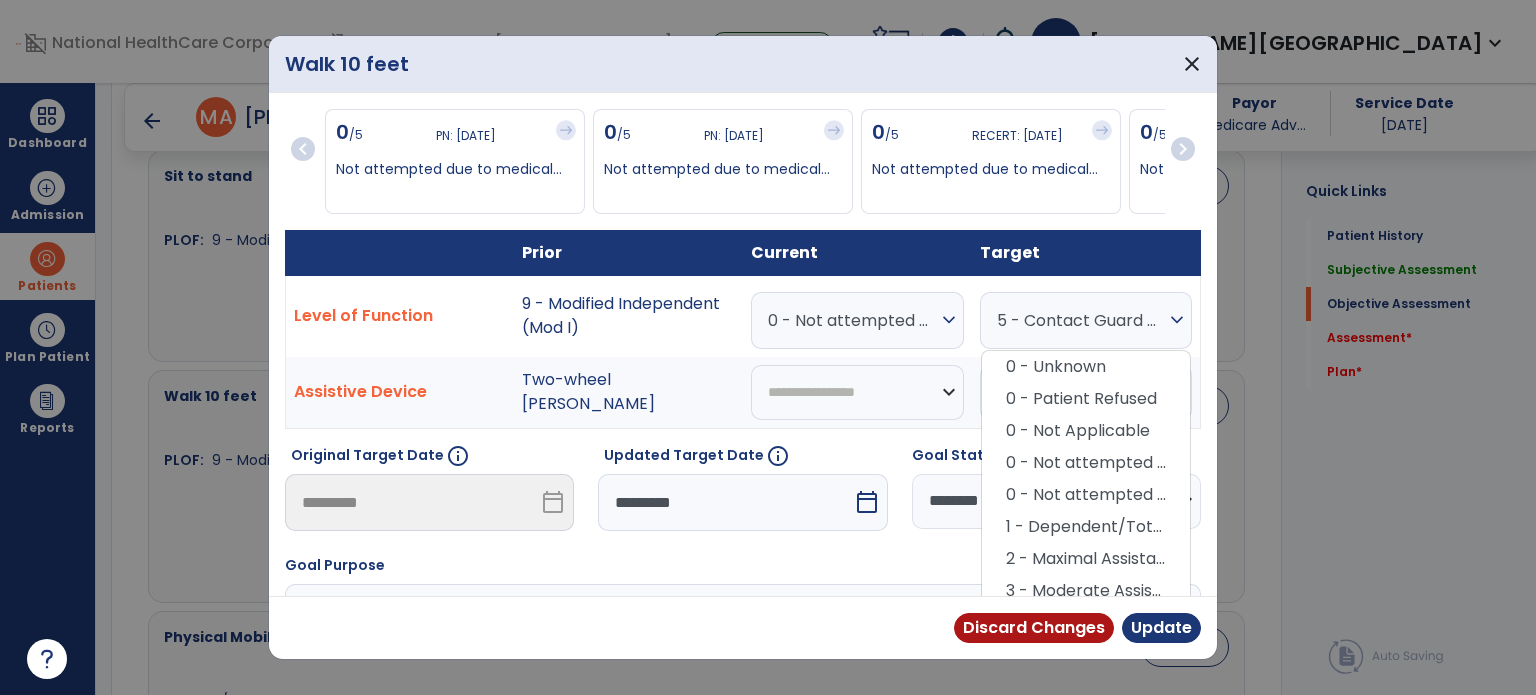 click on "expand_more" at bounding box center (949, 320) 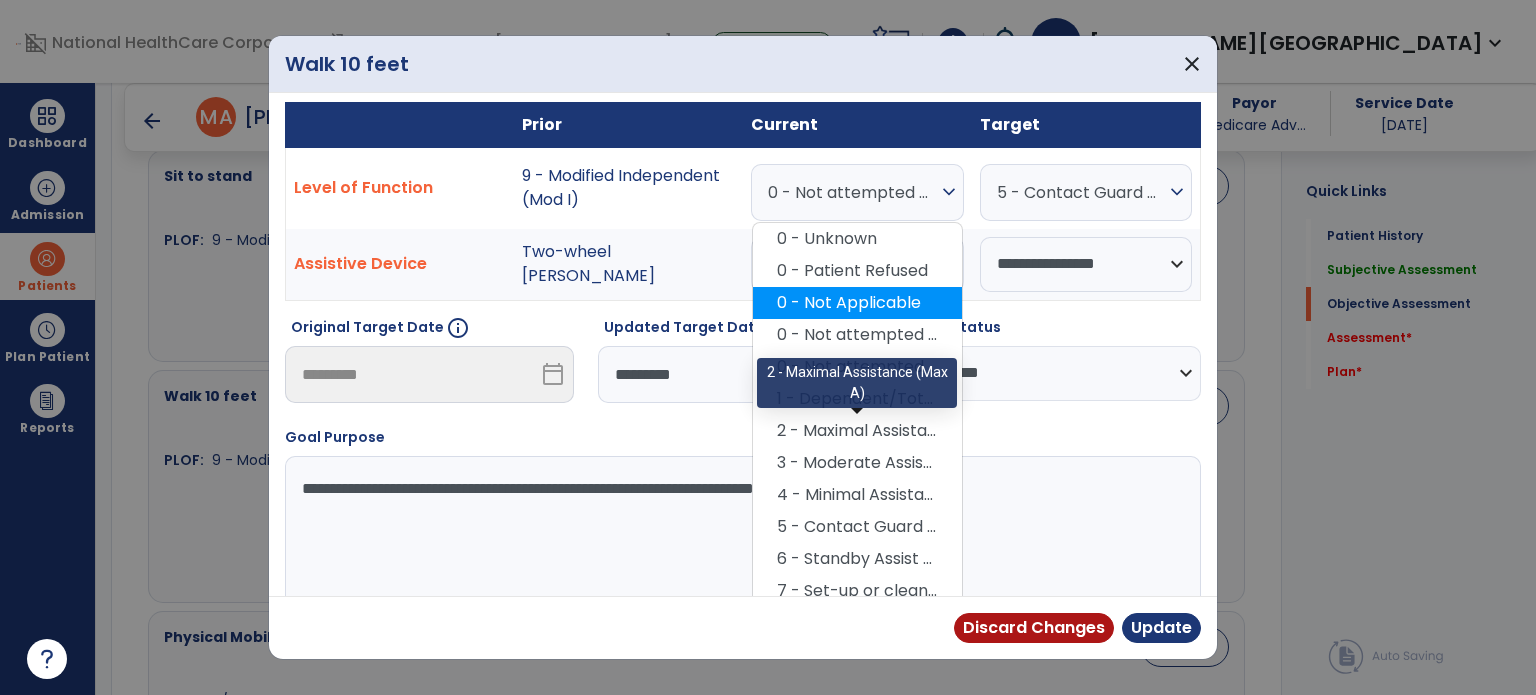 scroll, scrollTop: 134, scrollLeft: 0, axis: vertical 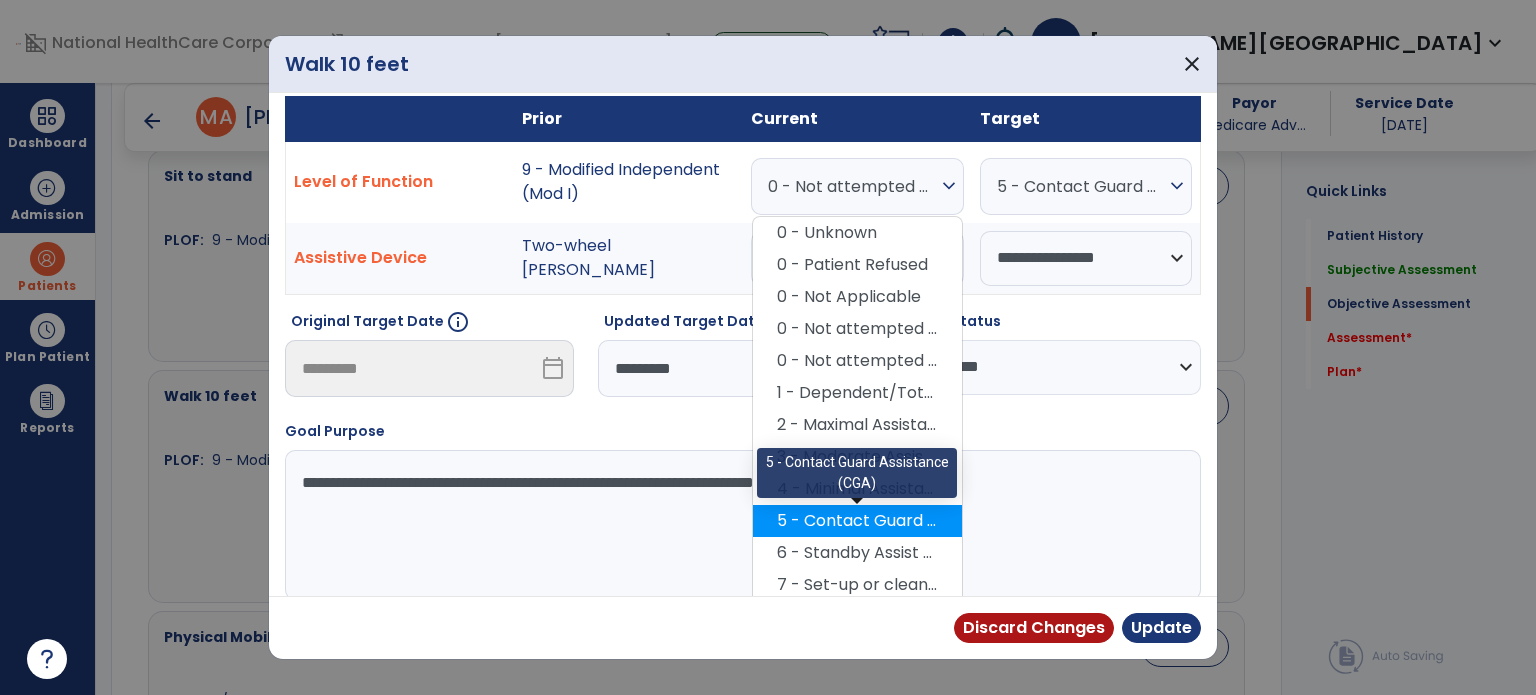 click on "5 - Contact Guard Assistance (CGA)" at bounding box center [857, 521] 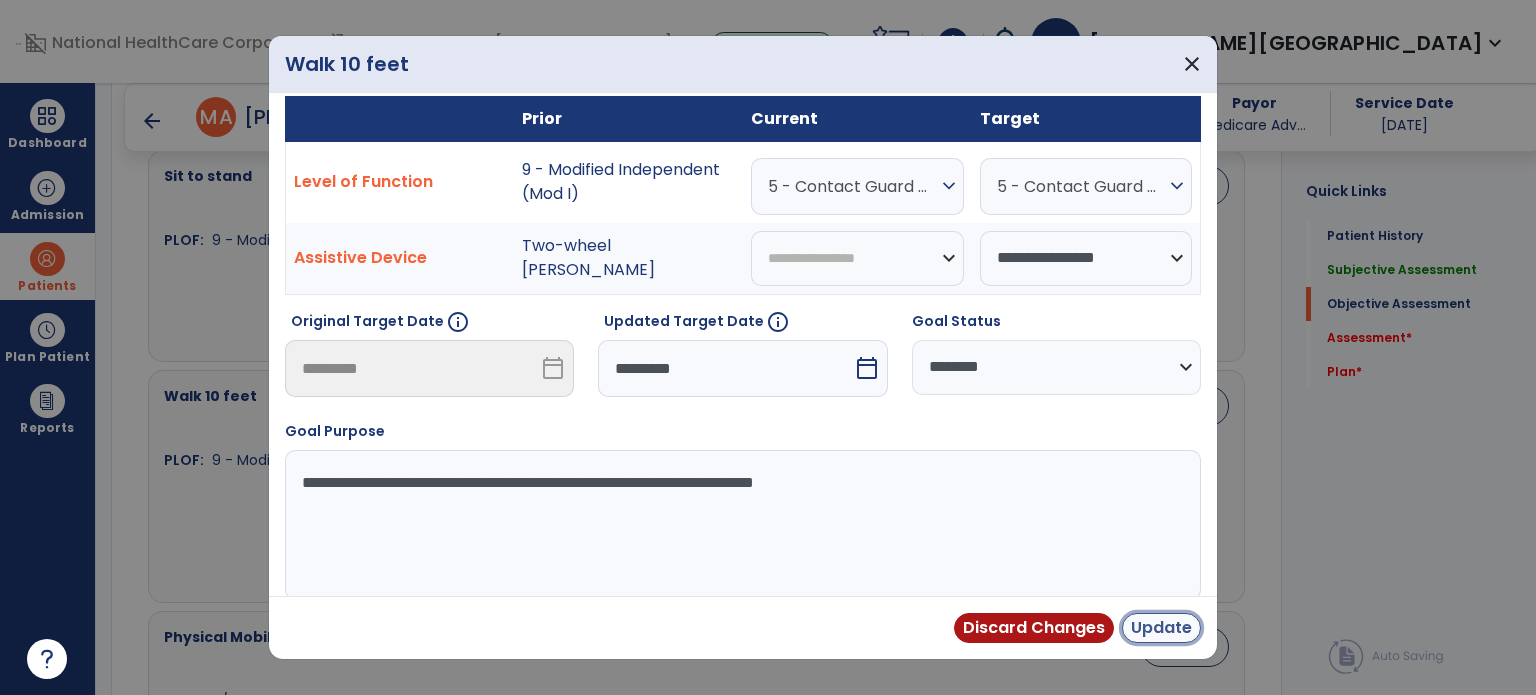 click on "Update" at bounding box center [1161, 628] 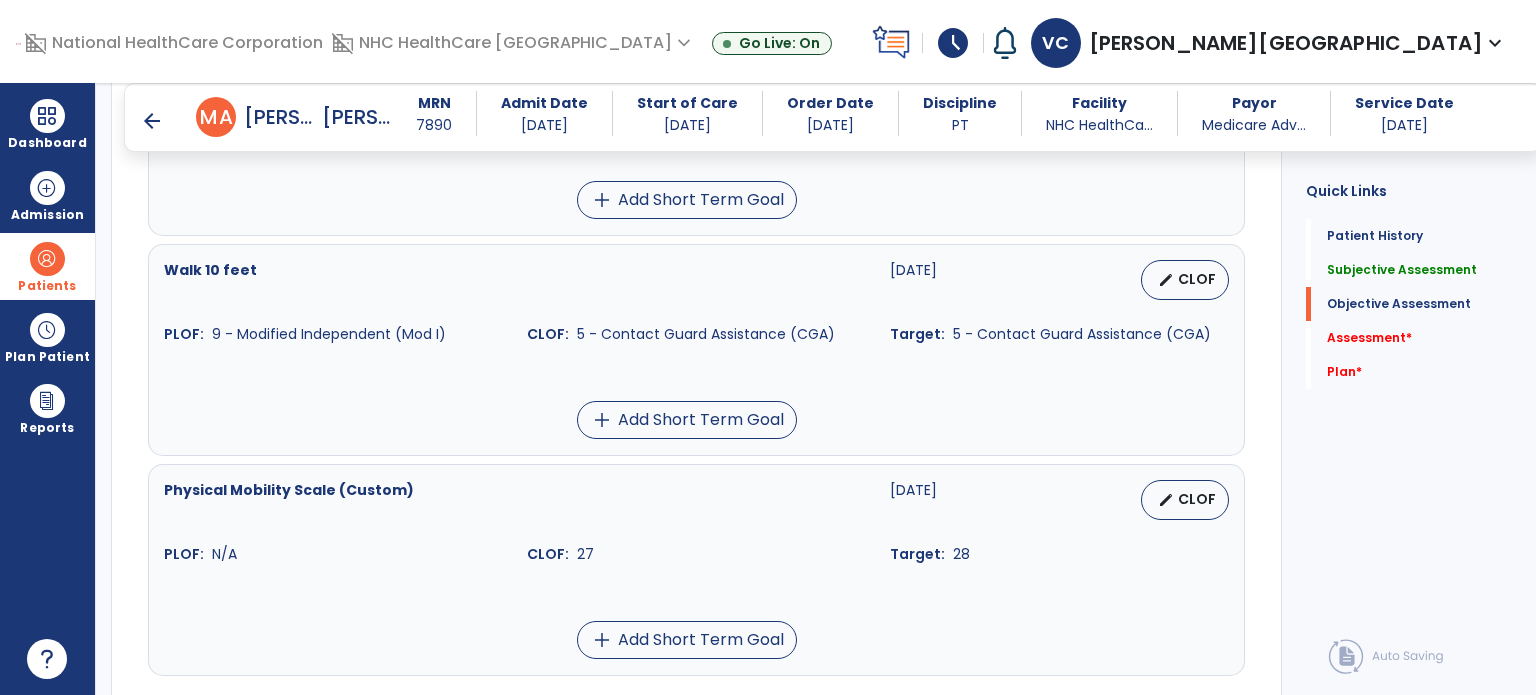 scroll, scrollTop: 1420, scrollLeft: 0, axis: vertical 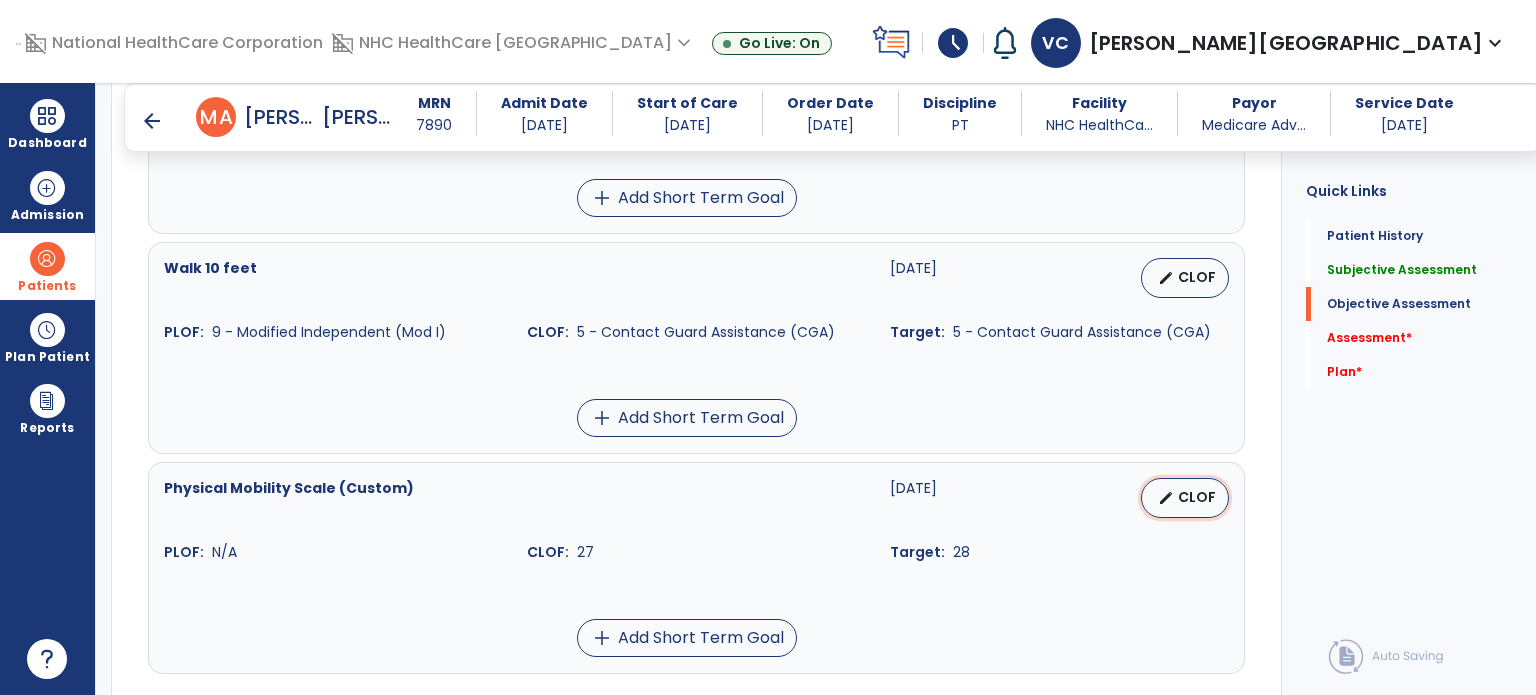 click on "CLOF" at bounding box center [1197, 497] 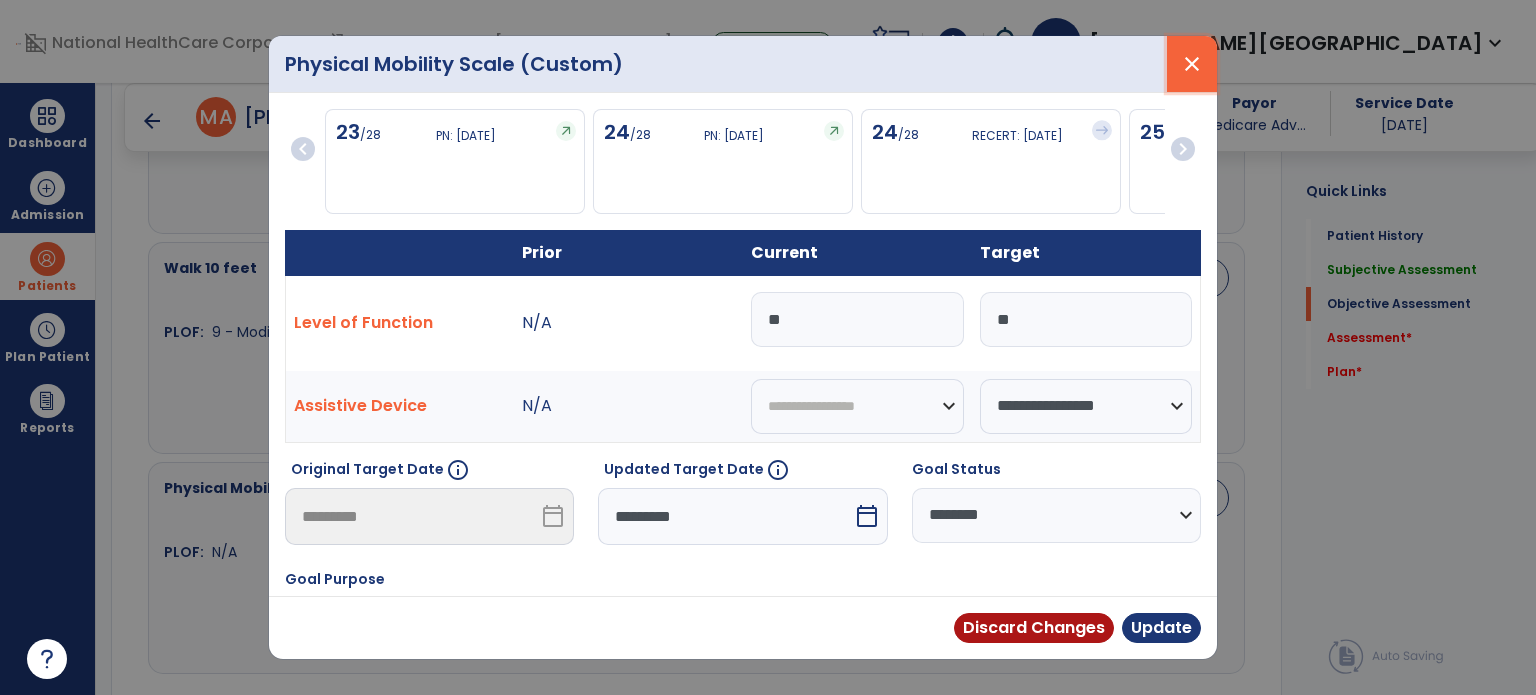 click on "close" at bounding box center [1192, 64] 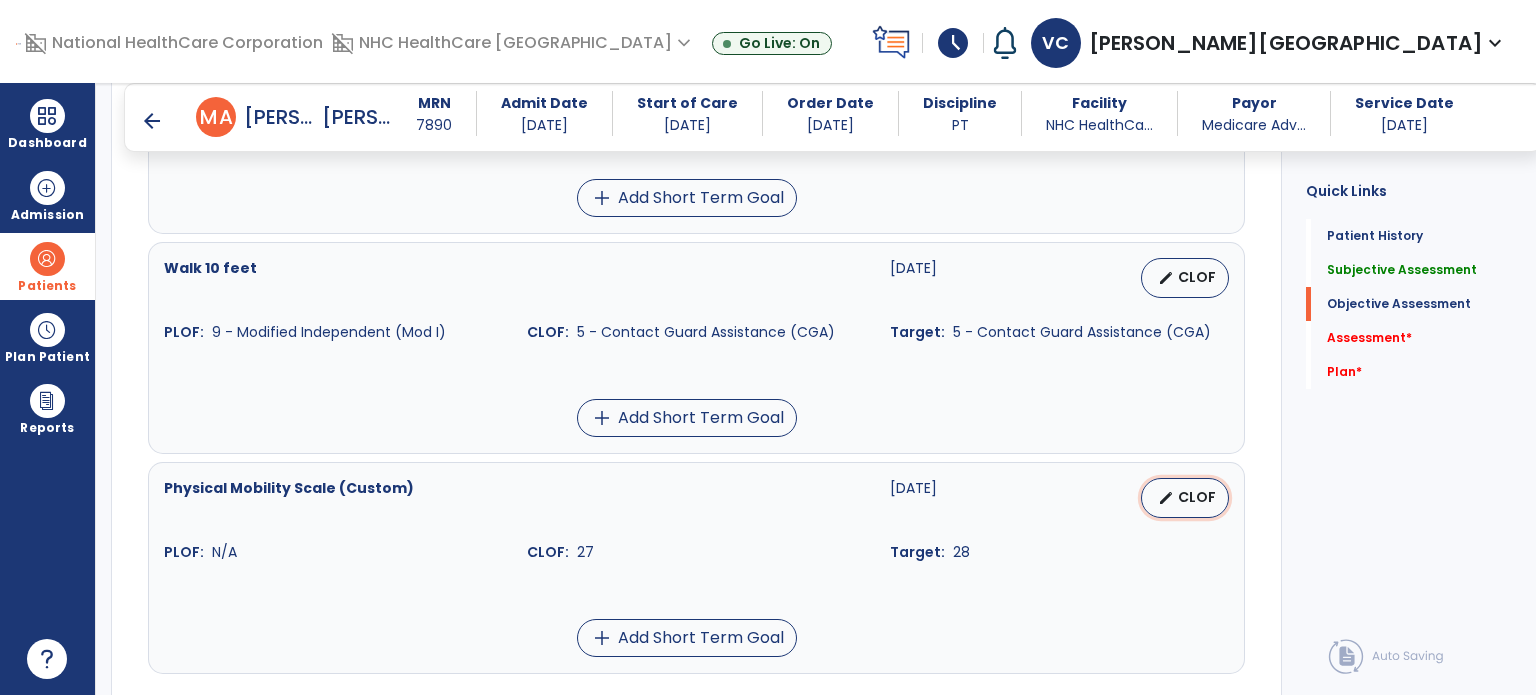click on "edit   CLOF" at bounding box center [1185, 498] 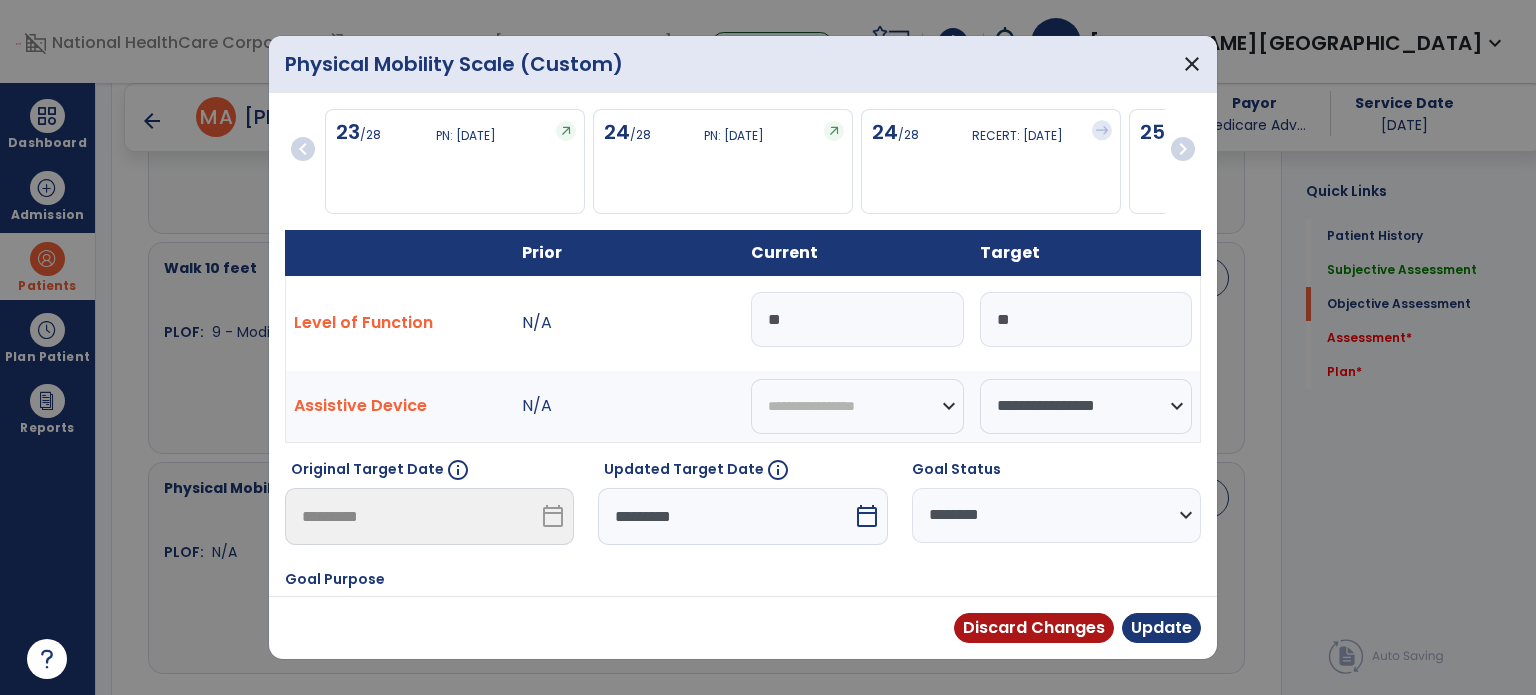 click on "**" at bounding box center [857, 319] 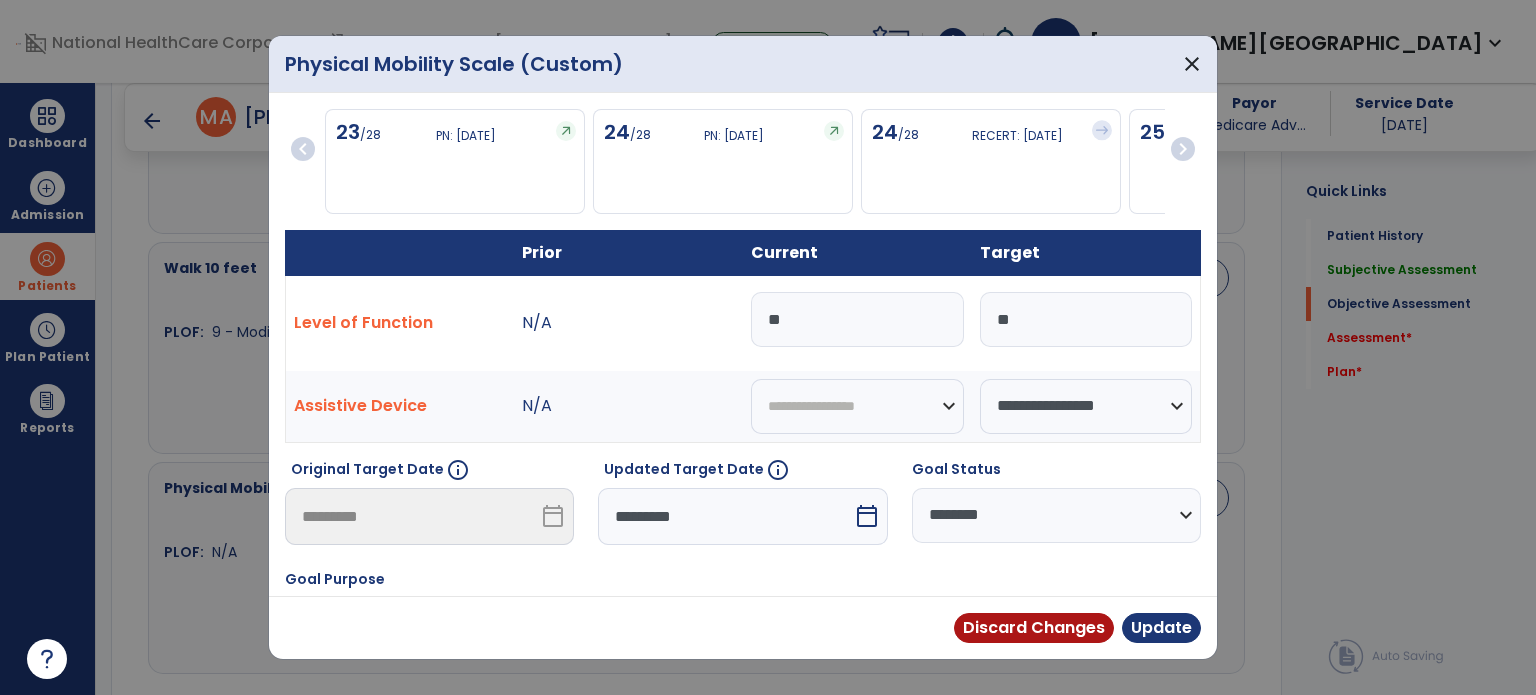 click on "**********" at bounding box center (1056, 515) 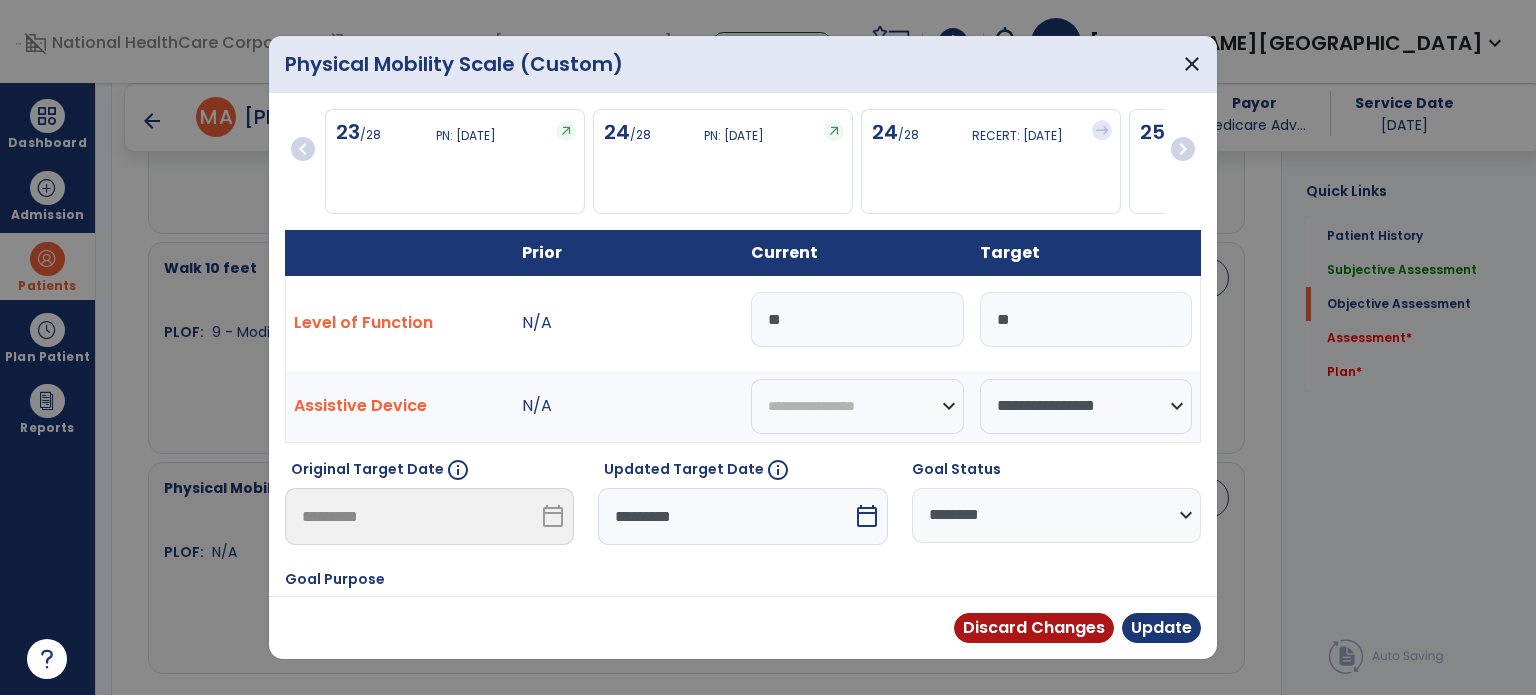 select on "********" 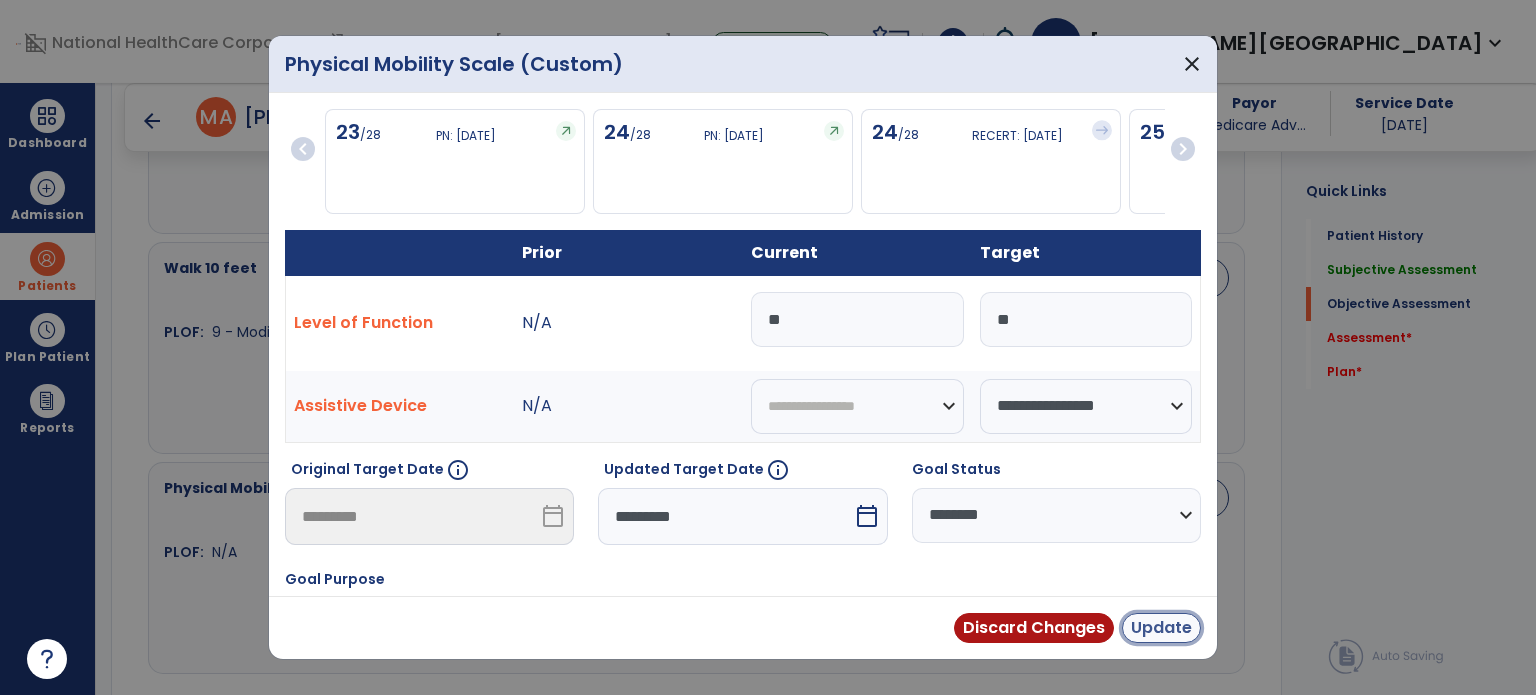 click on "Update" at bounding box center [1161, 628] 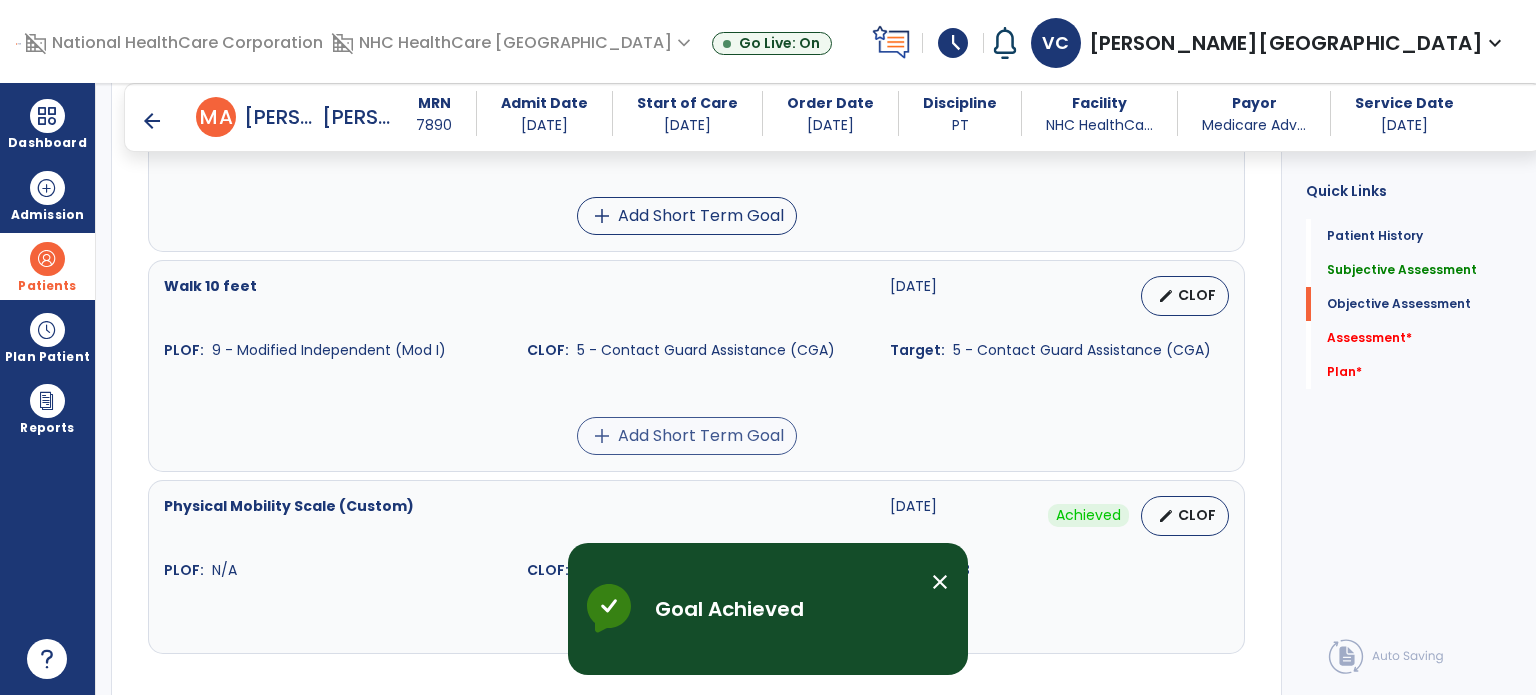 scroll, scrollTop: 1396, scrollLeft: 0, axis: vertical 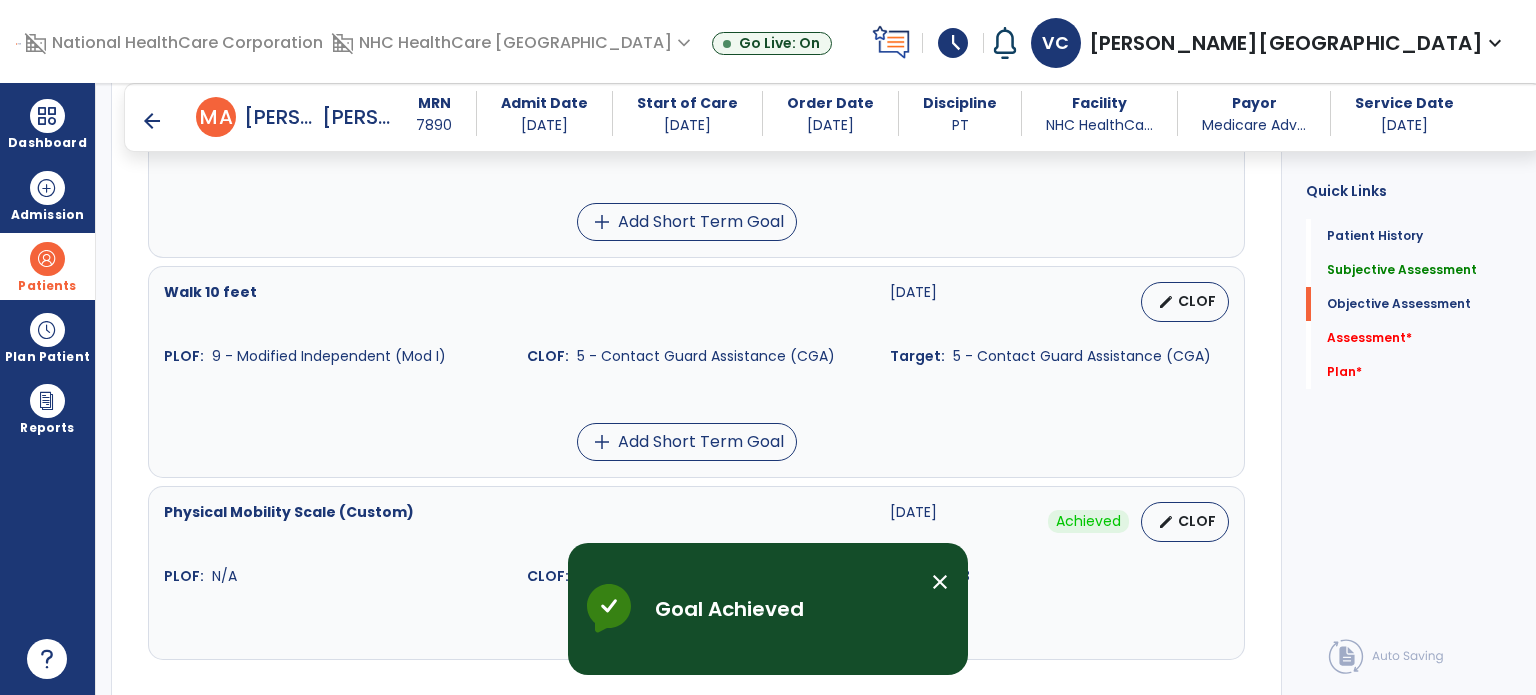 click on "Walk 10 feet  [DATE]   edit   CLOF PLOF:    9 - Modified Independent (Mod I) CLOF:    5 - Contact Guard Assistance (CGA) Target:    5 - Contact Guard Assistance (CGA)" at bounding box center (696, 324) 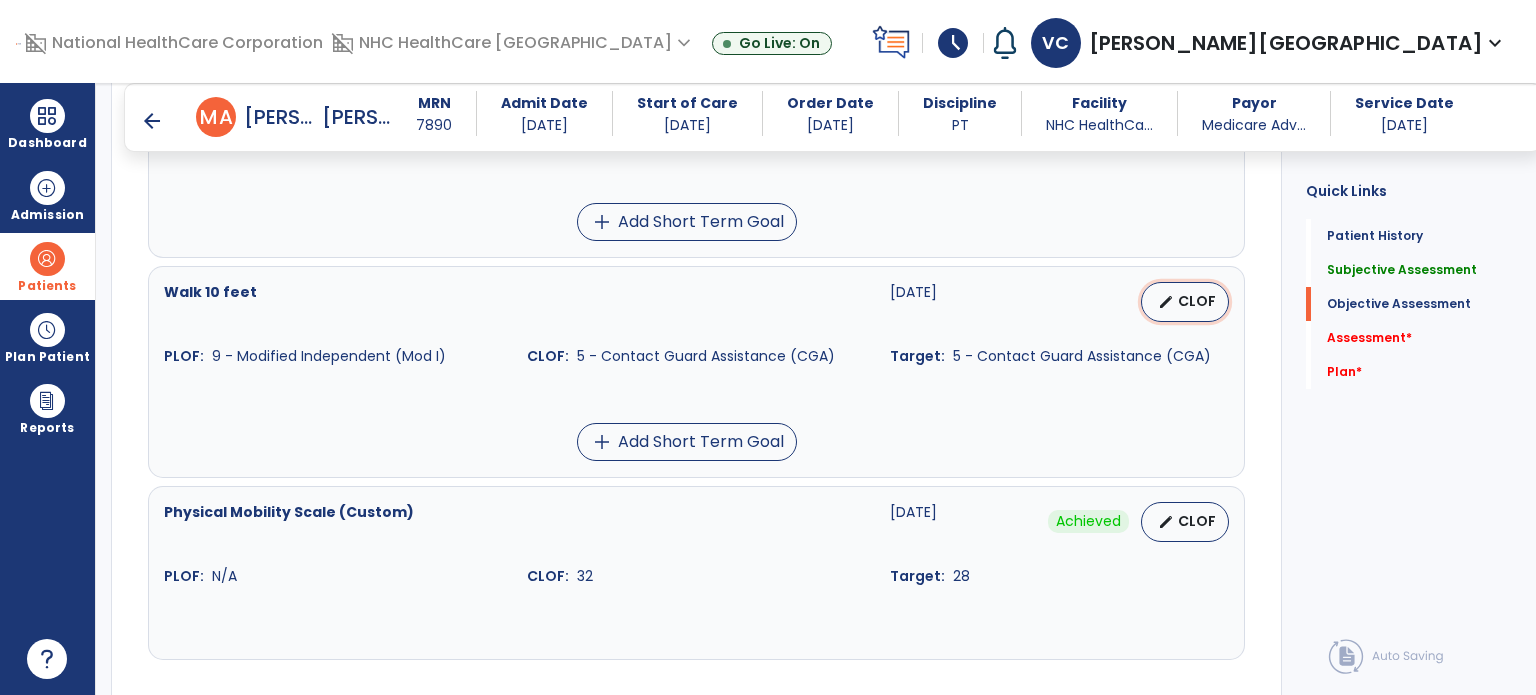 click on "edit" at bounding box center [1166, 302] 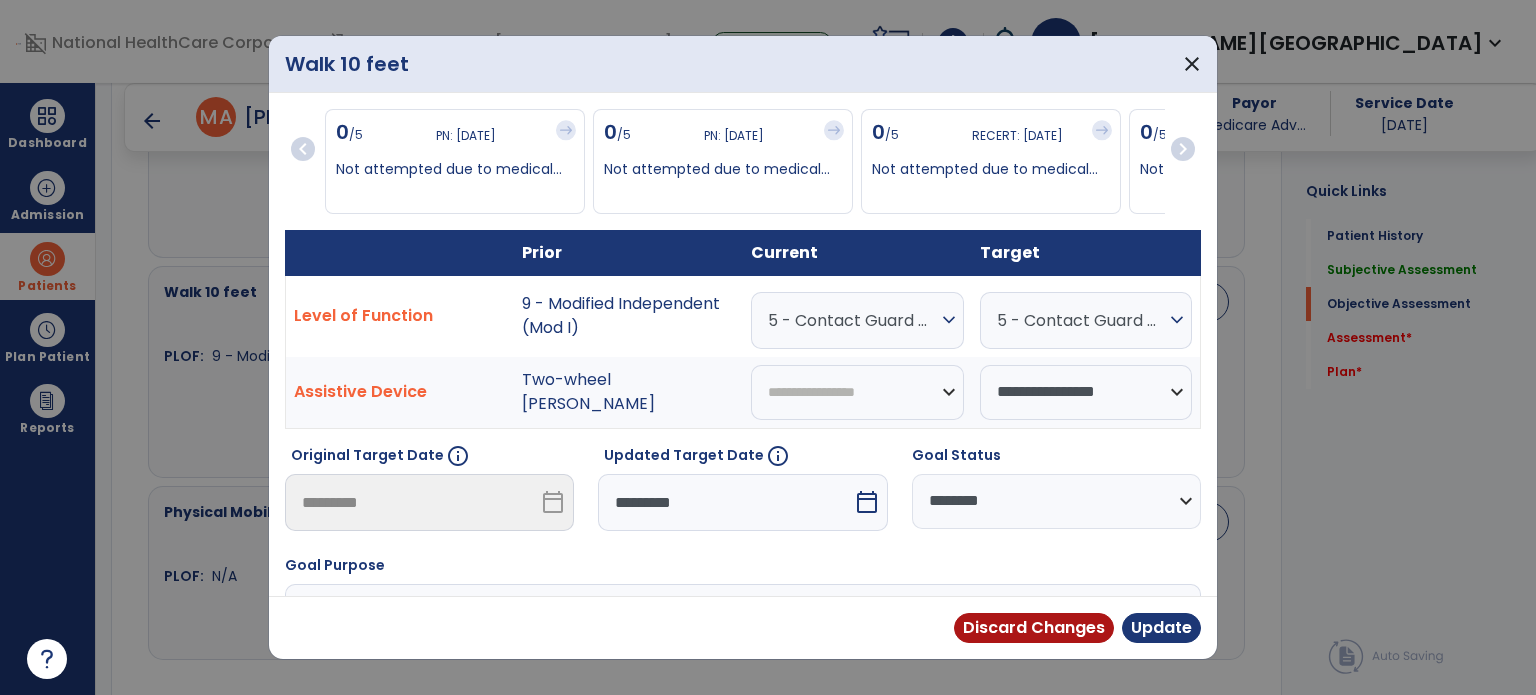 click on "**********" at bounding box center [1056, 501] 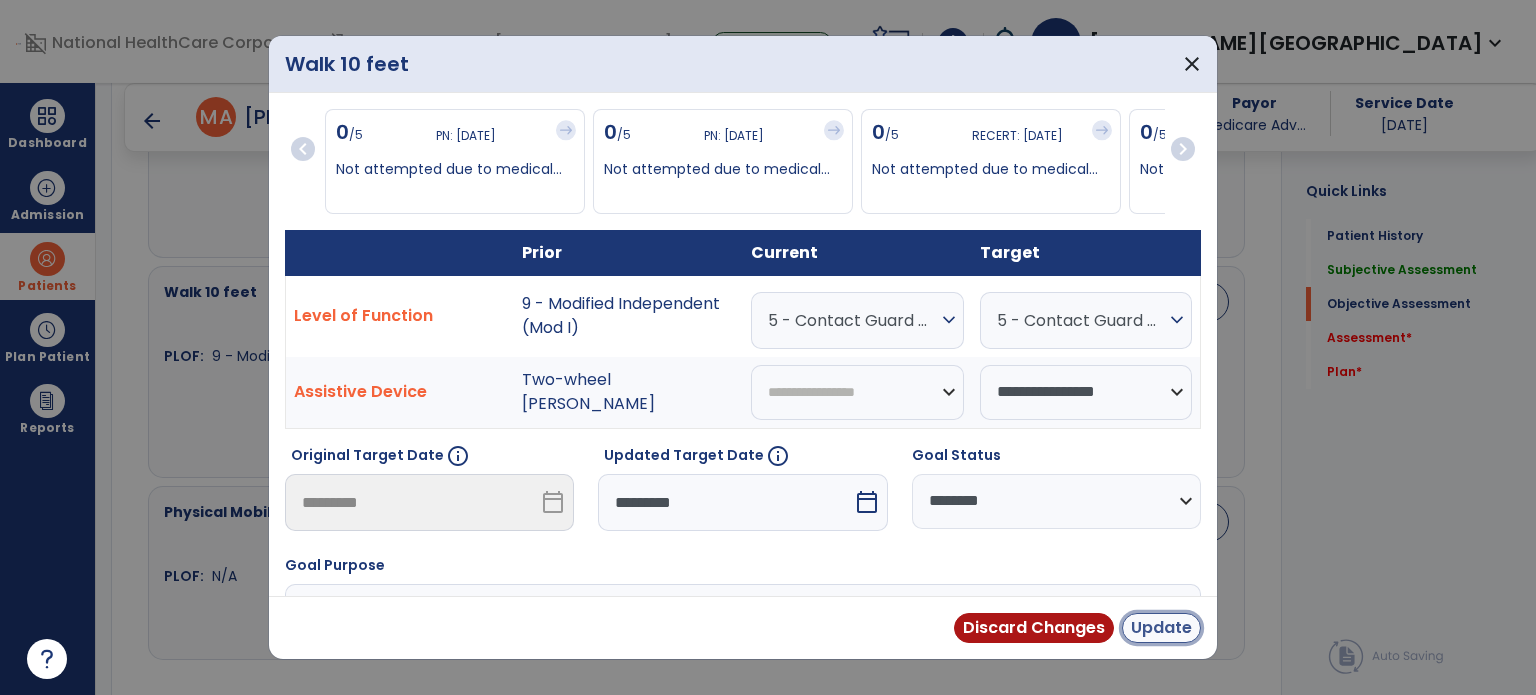 click on "Update" at bounding box center (1161, 628) 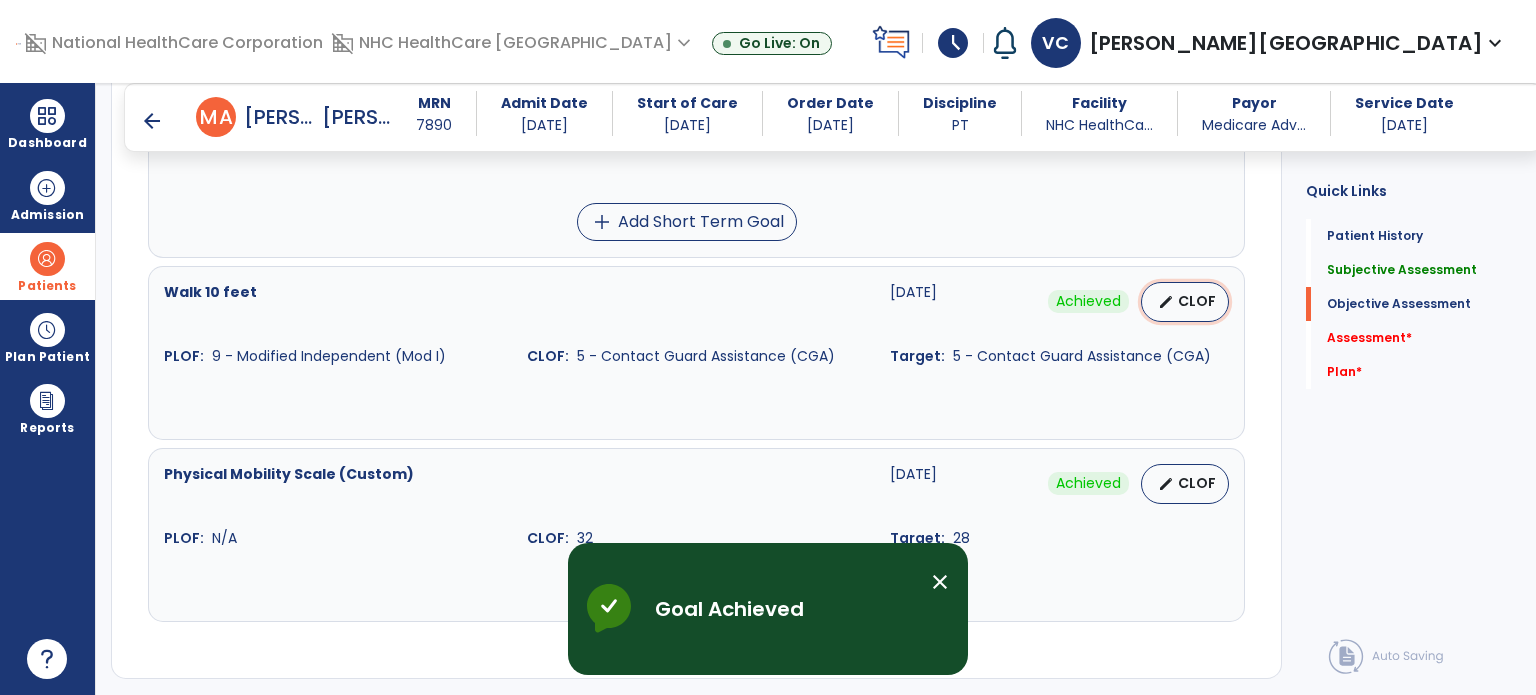 click on "edit   CLOF" at bounding box center [1185, 302] 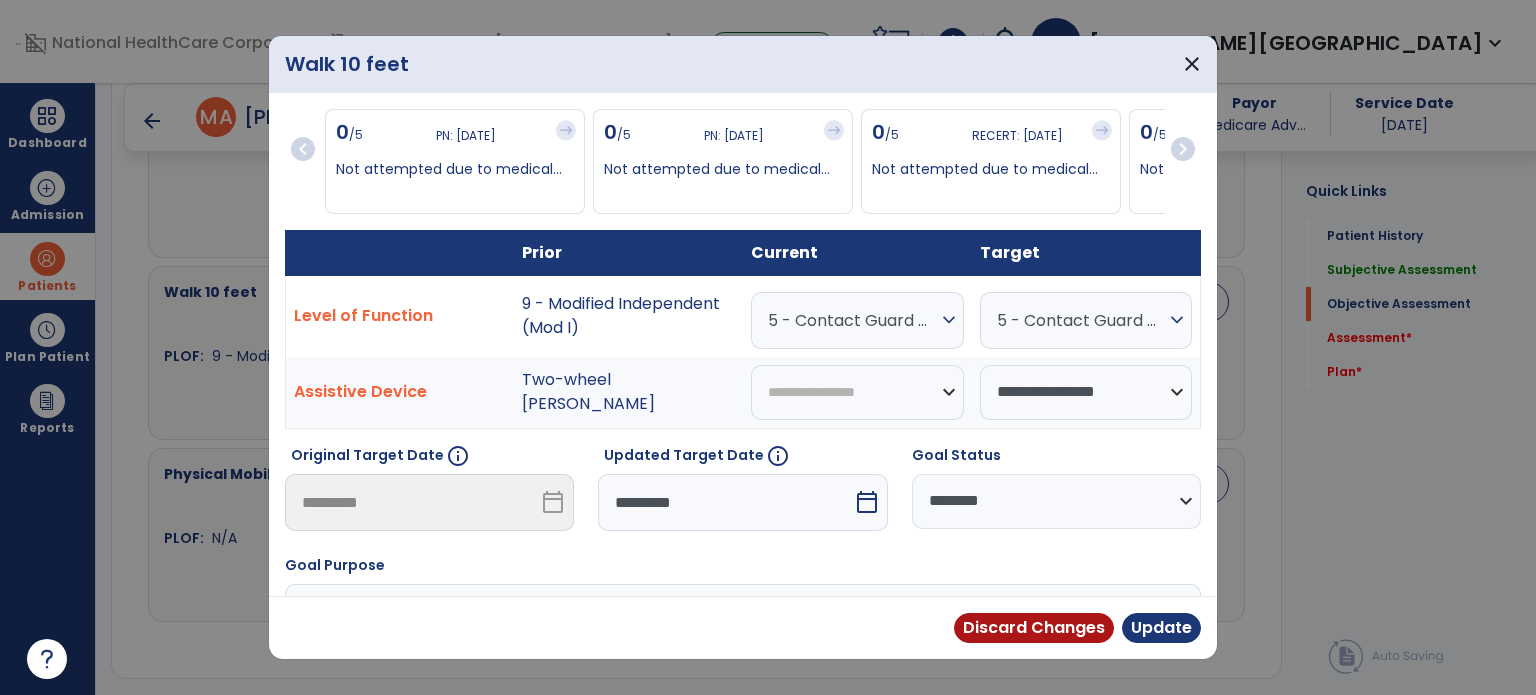 click on "**********" at bounding box center (1056, 501) 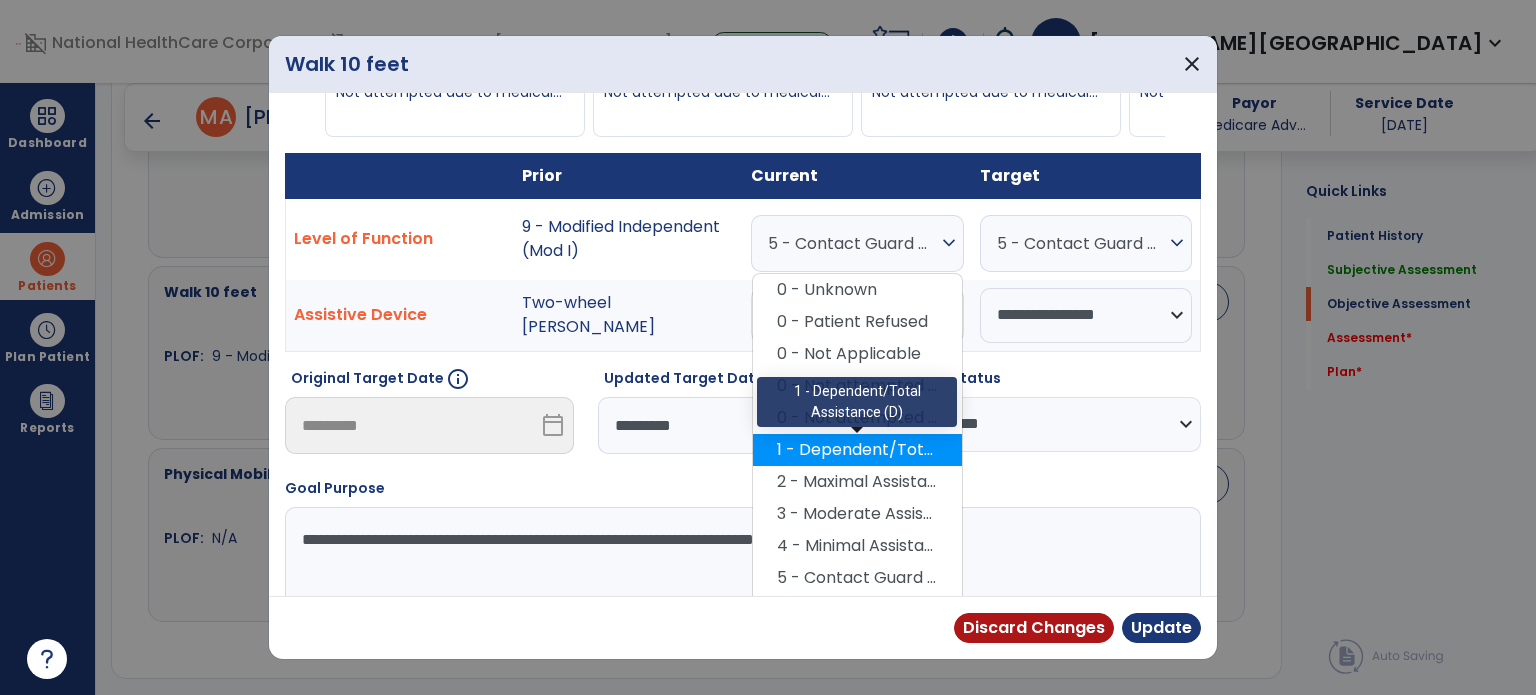 scroll, scrollTop: 104, scrollLeft: 0, axis: vertical 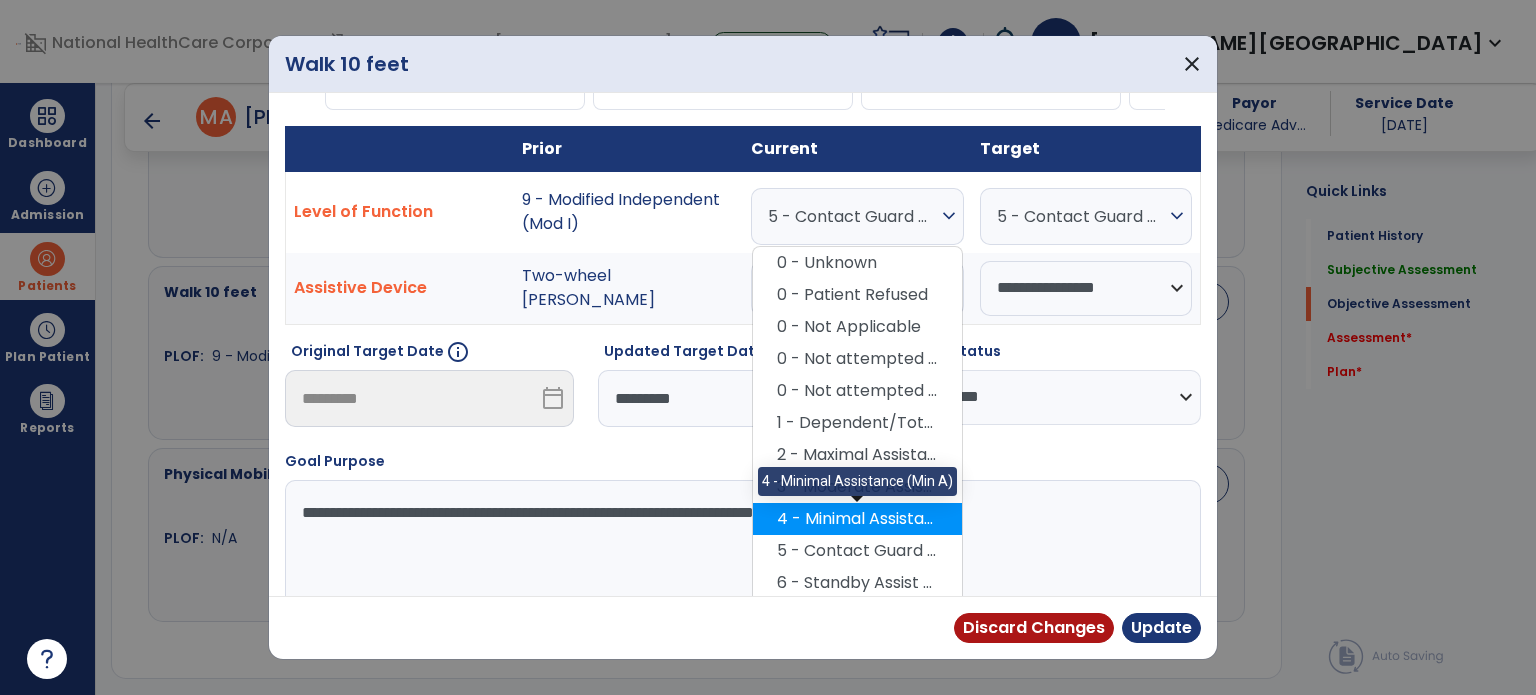 click on "4 - Minimal Assistance (Min A)" at bounding box center (857, 519) 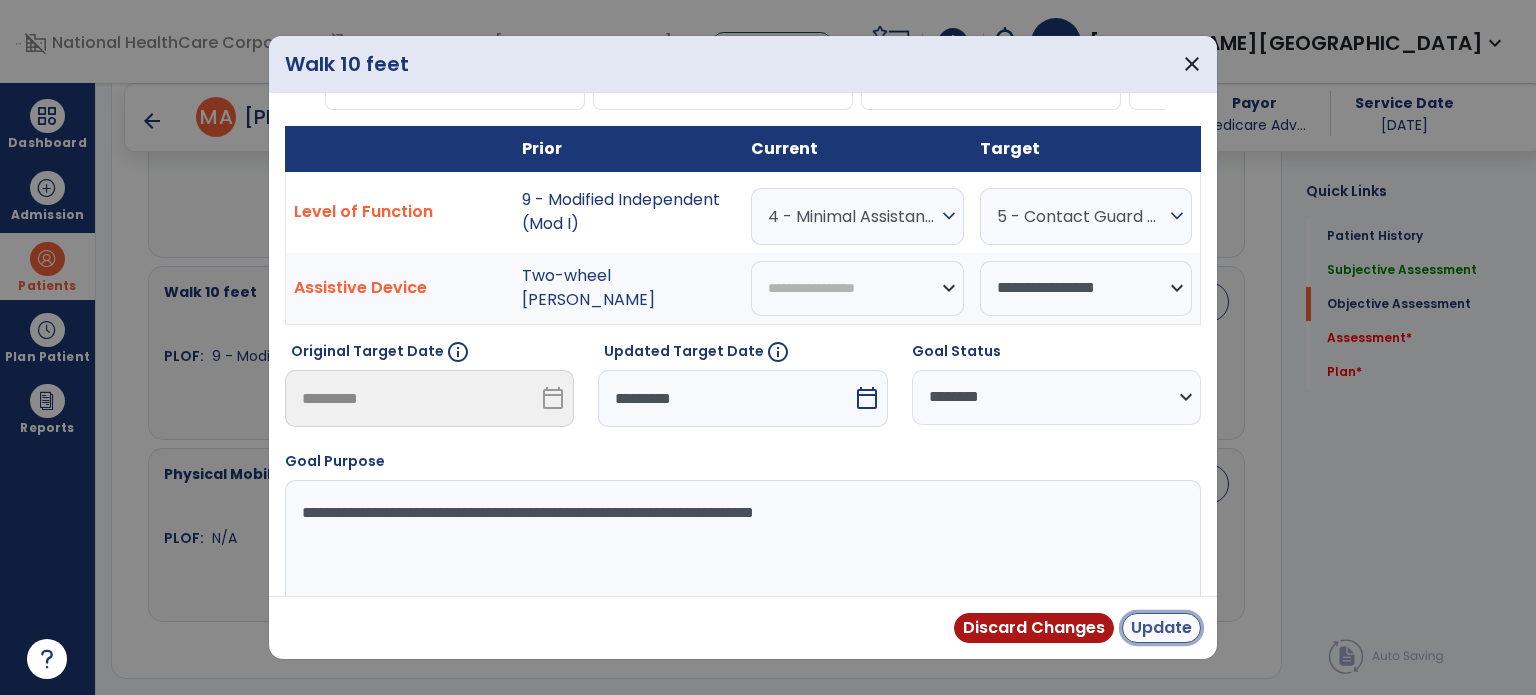 click on "Update" at bounding box center (1161, 628) 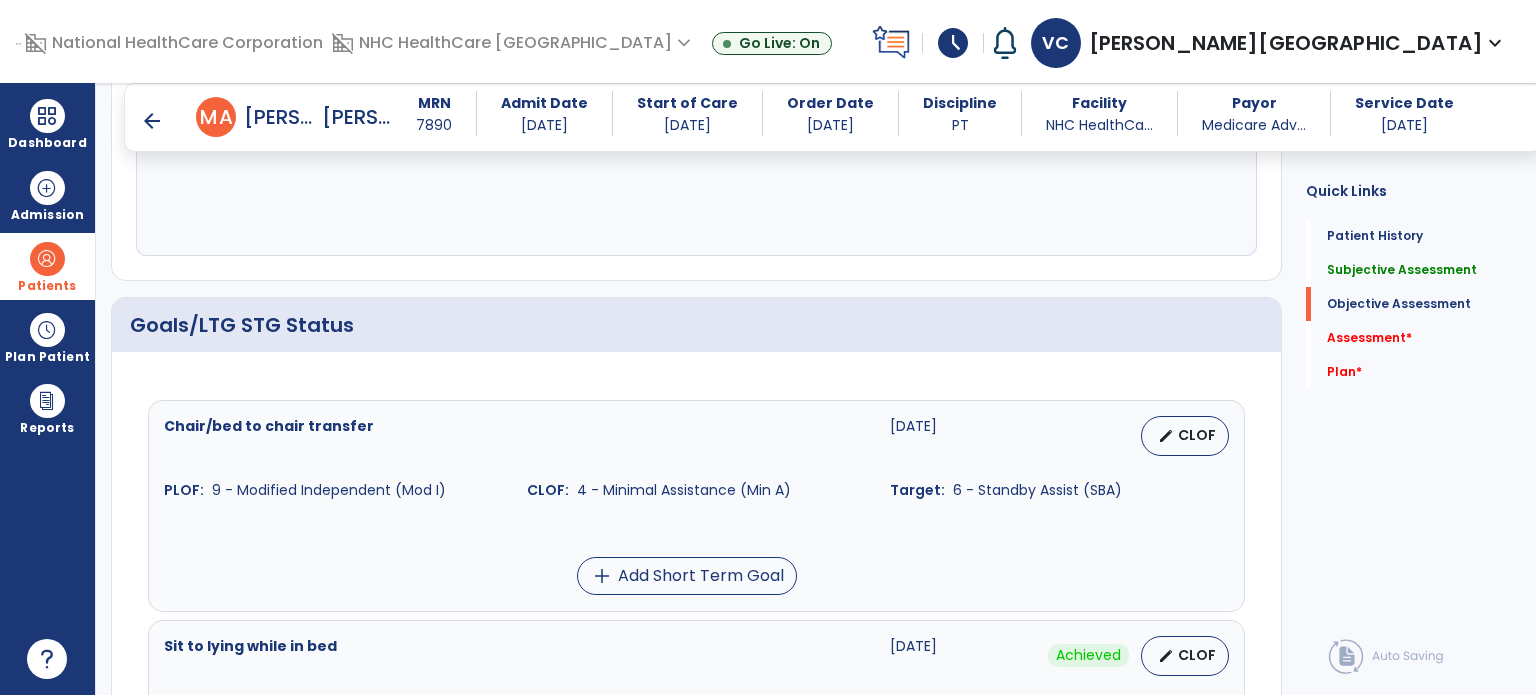 scroll, scrollTop: 640, scrollLeft: 0, axis: vertical 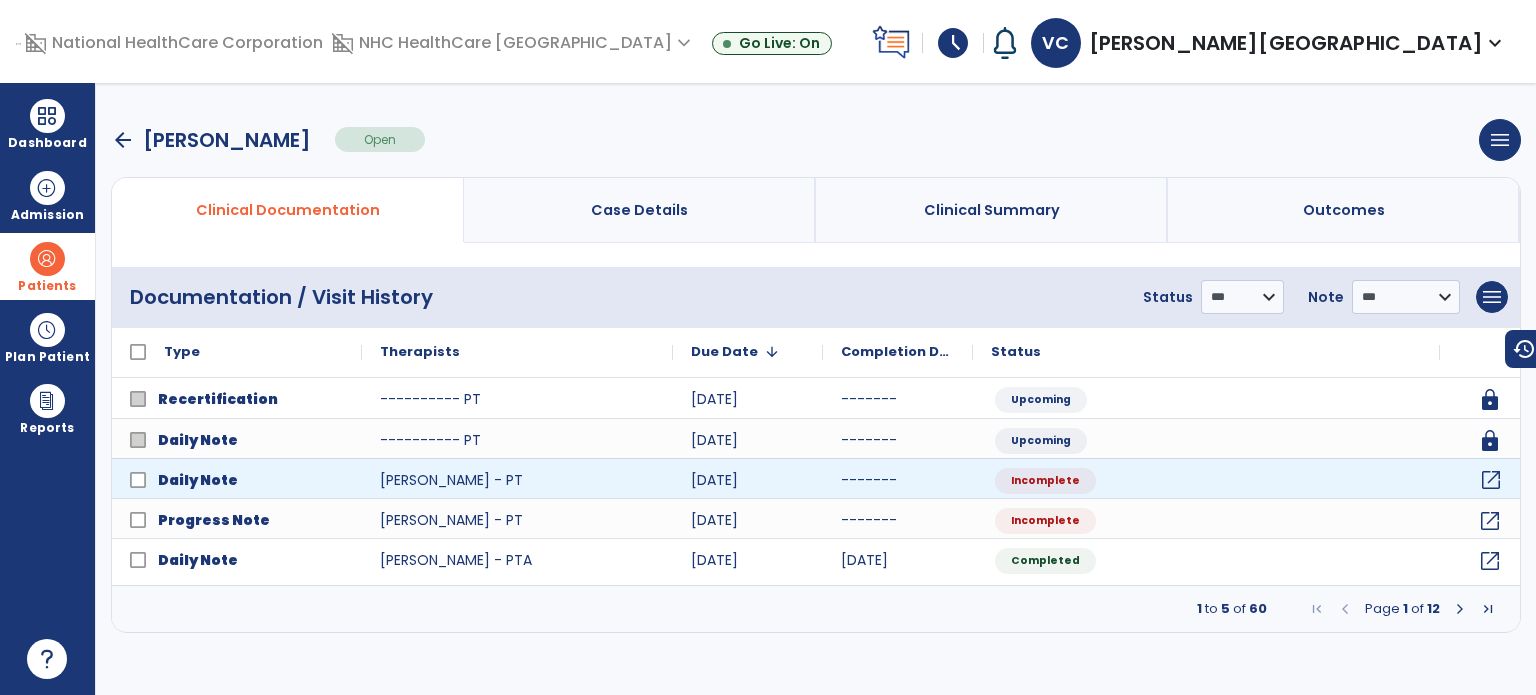 click on "open_in_new" 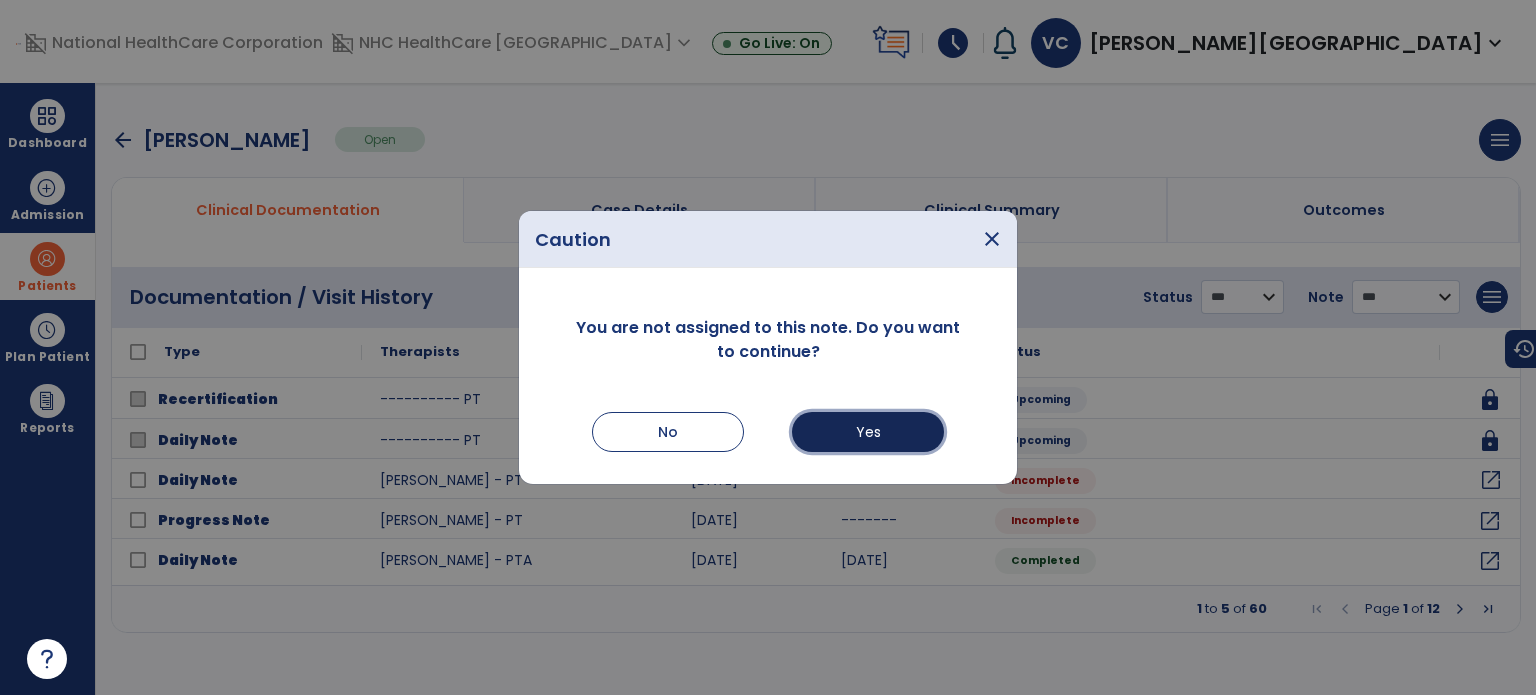 click on "Yes" at bounding box center [868, 432] 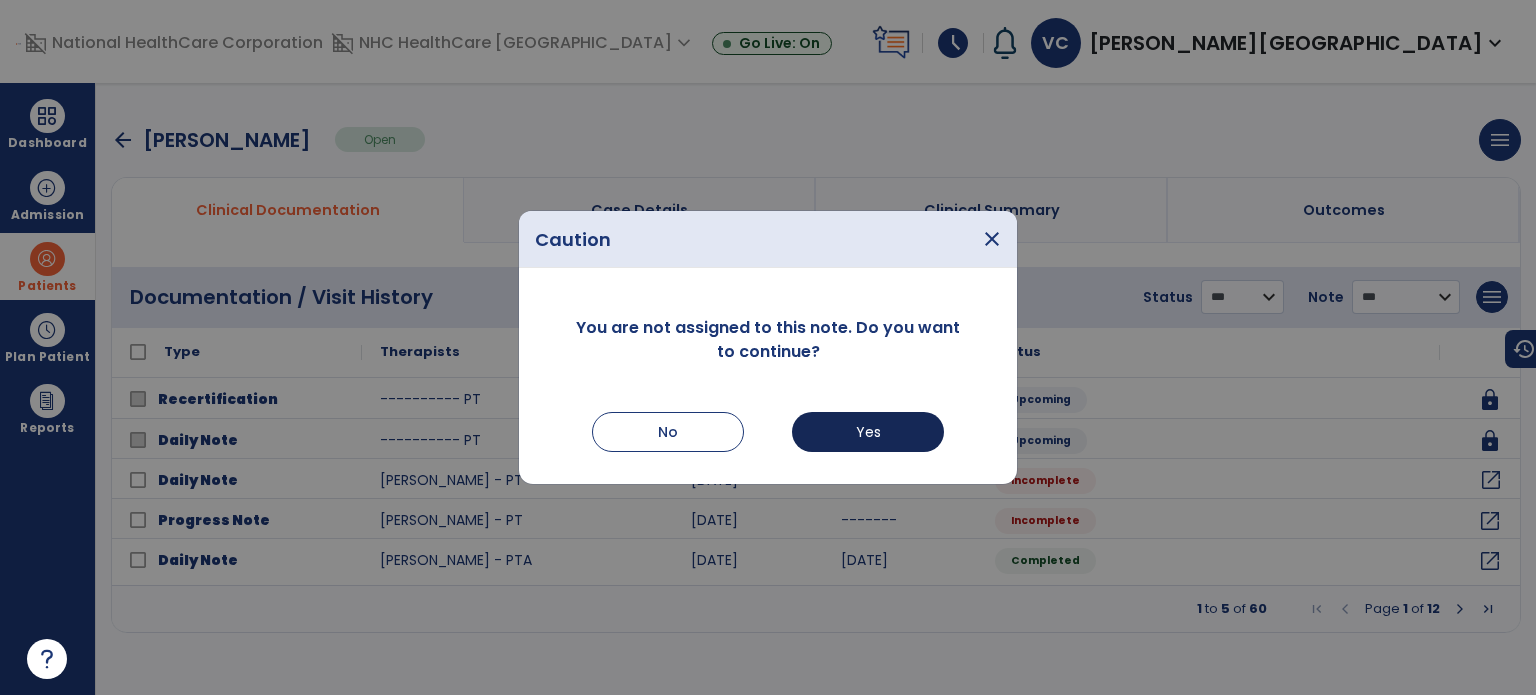 select on "*" 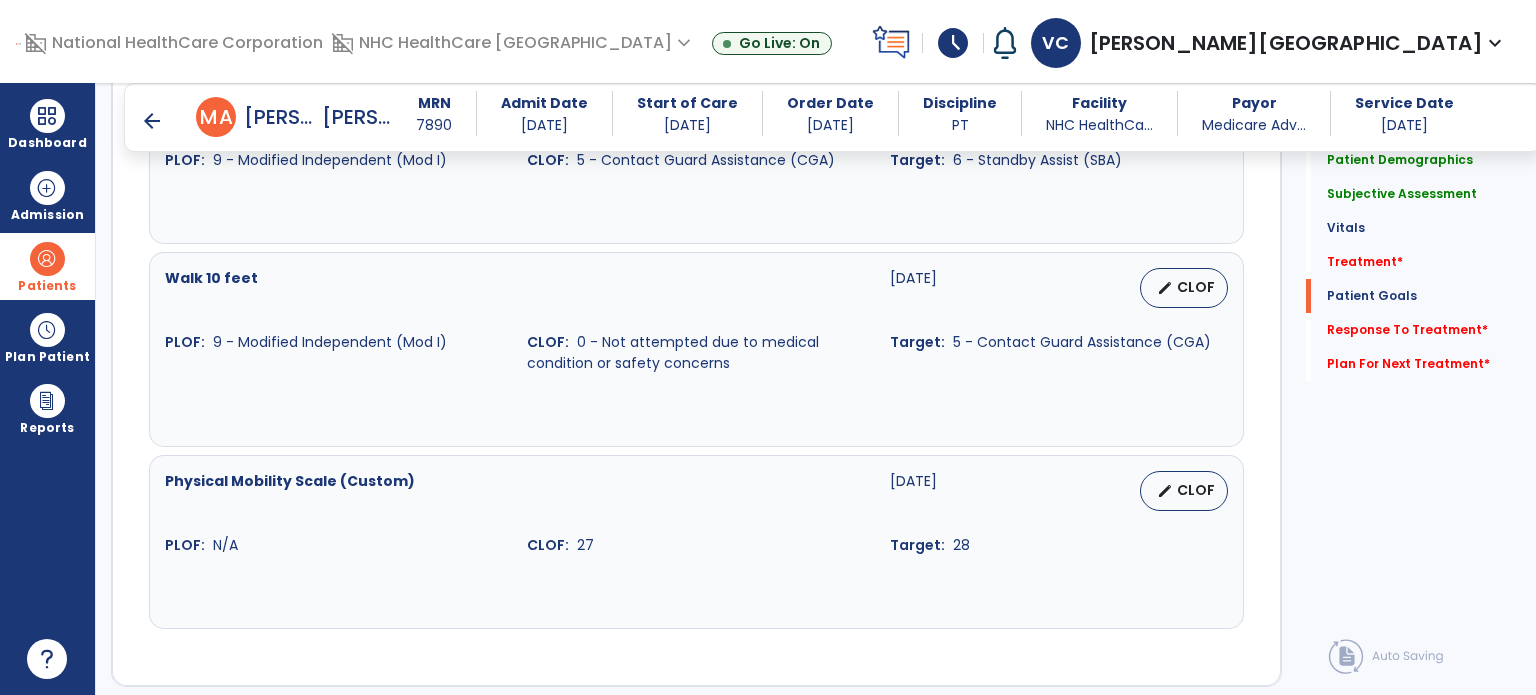 scroll, scrollTop: 2217, scrollLeft: 0, axis: vertical 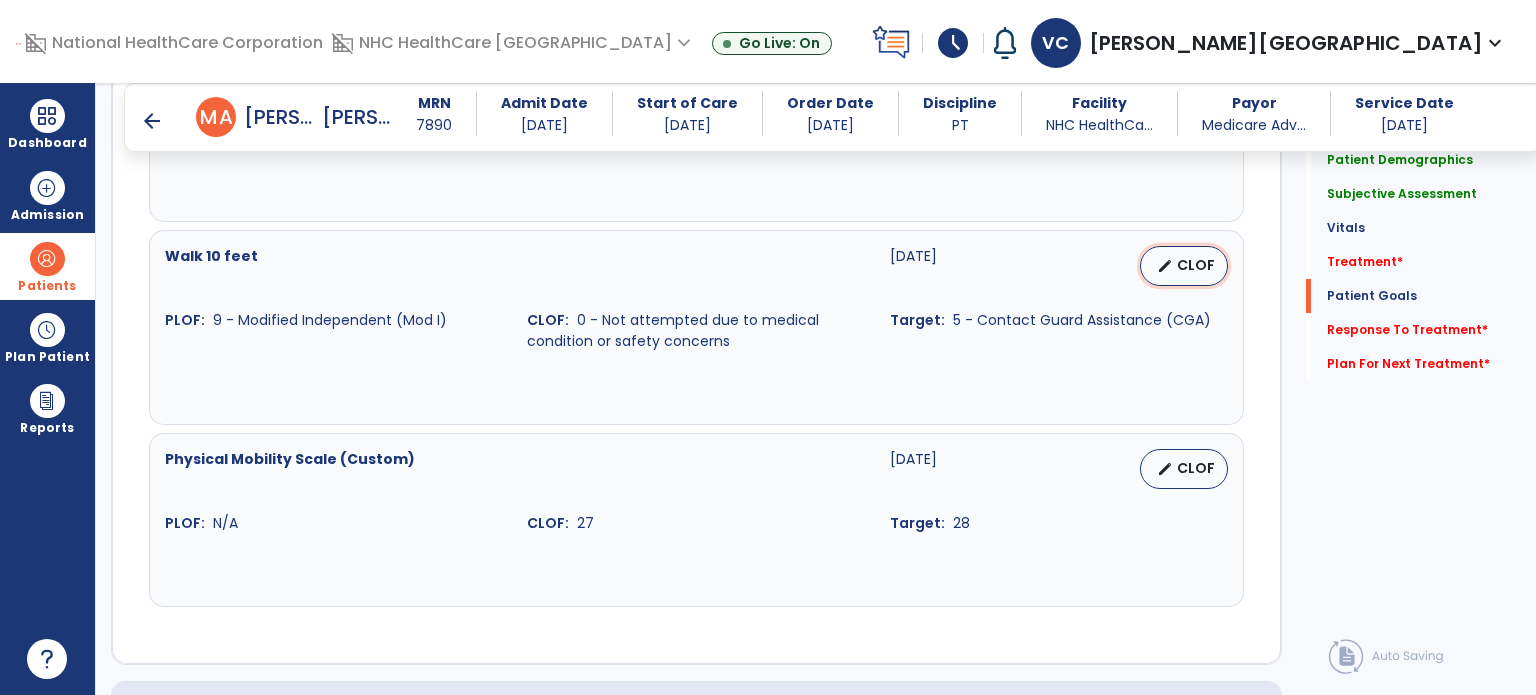 click on "edit   CLOF" at bounding box center (1184, 266) 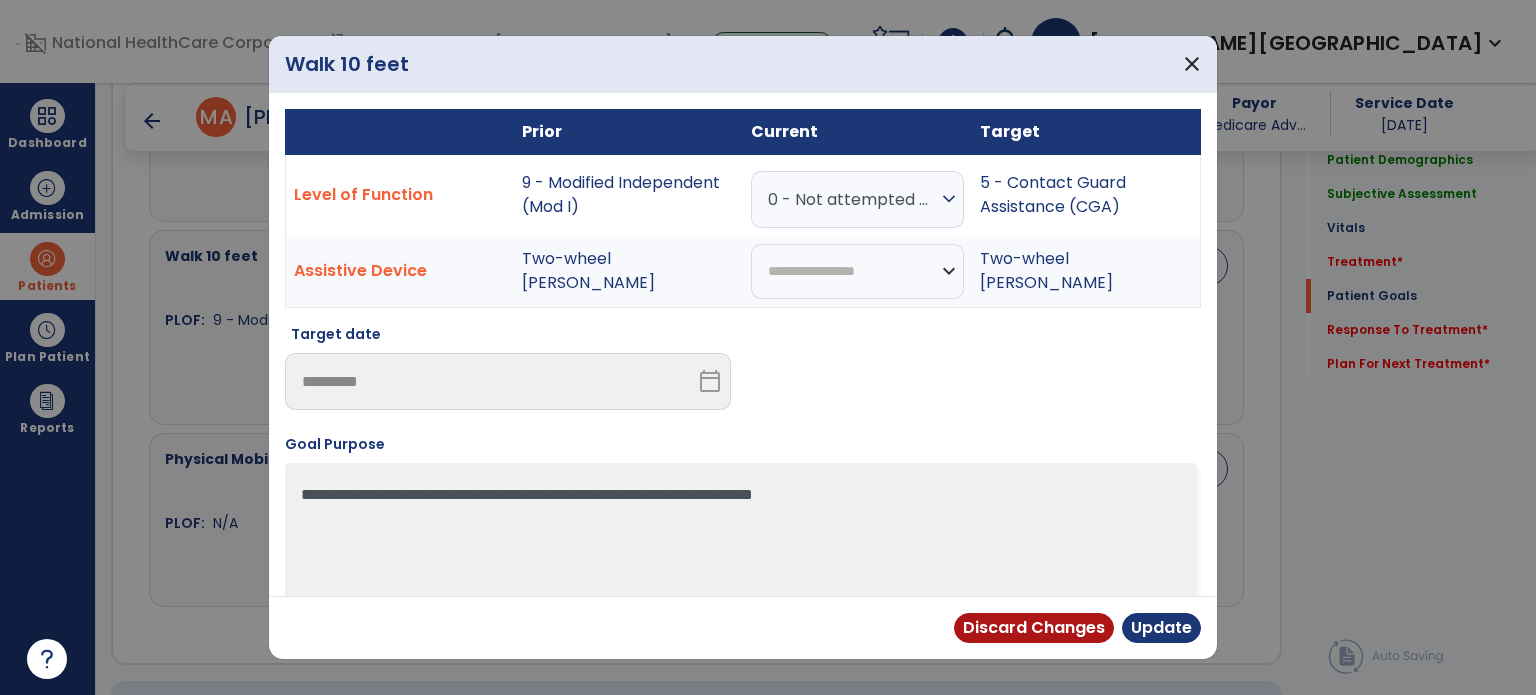 click on "0 - Not attempted due to medical condition or safety concerns" at bounding box center (852, 199) 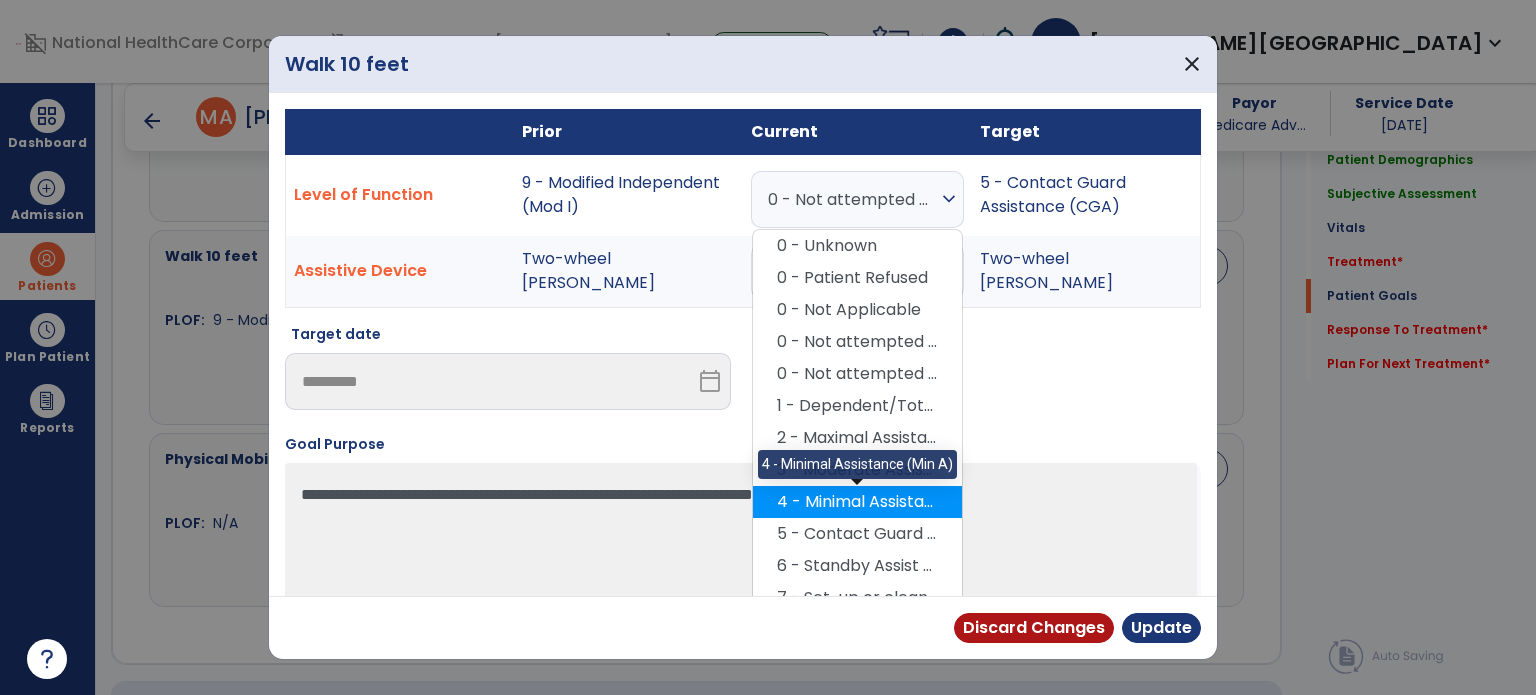 click on "4 - Minimal Assistance (Min A)" at bounding box center [857, 502] 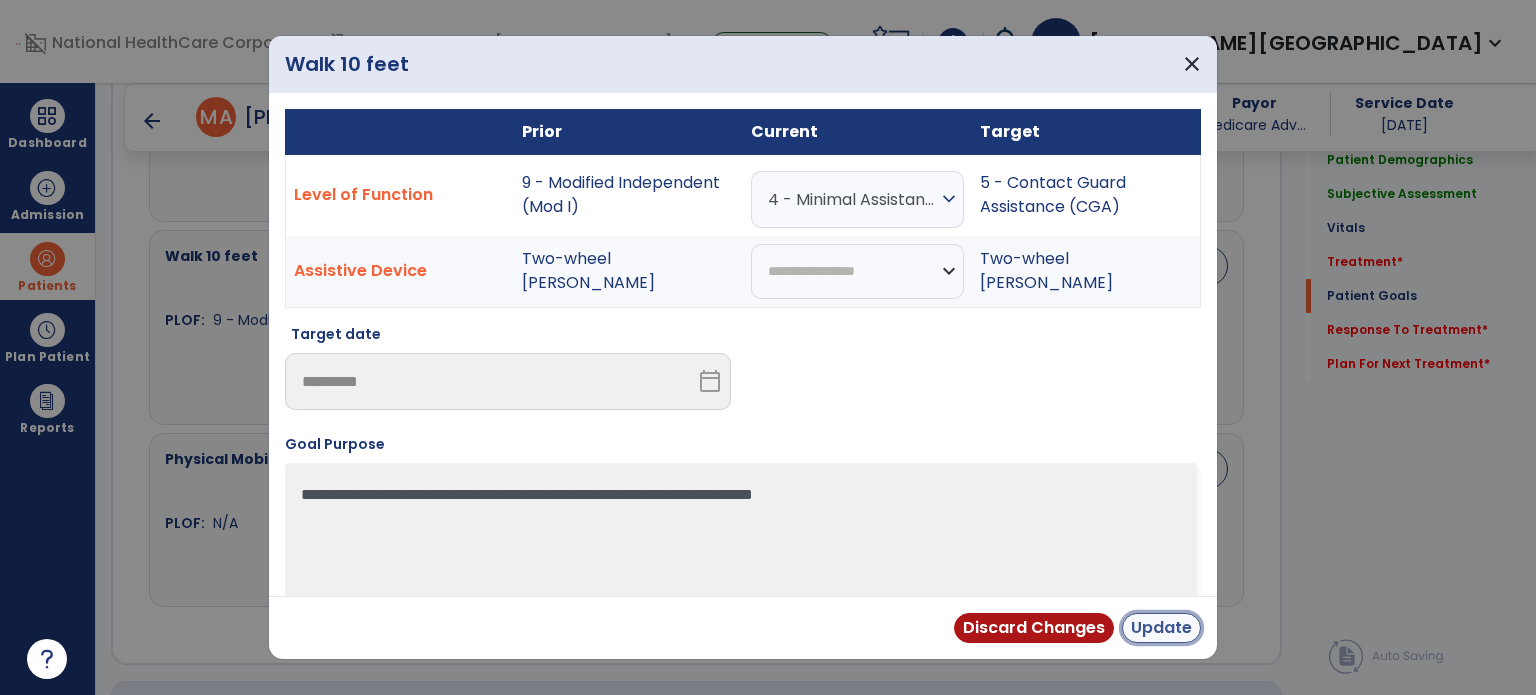 click on "Update" at bounding box center [1161, 628] 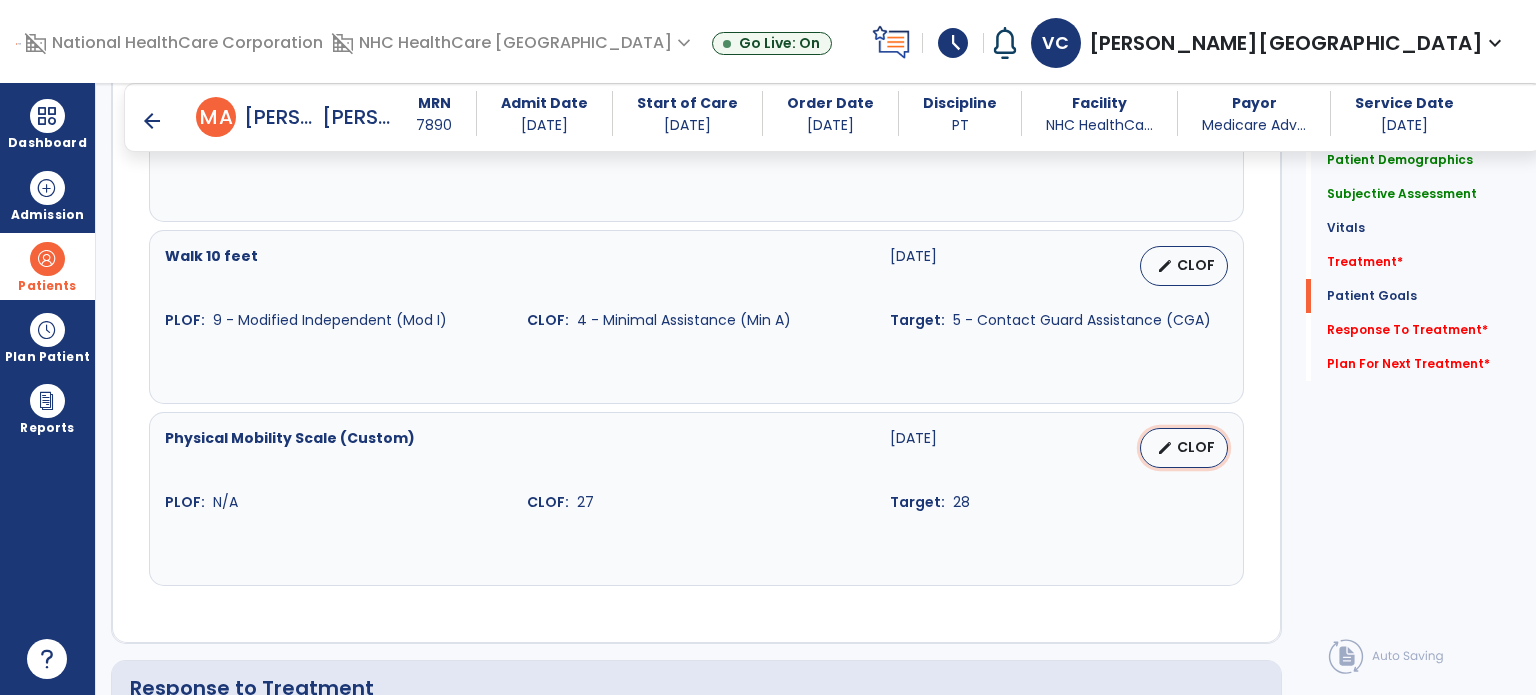 click on "edit   CLOF" at bounding box center [1184, 448] 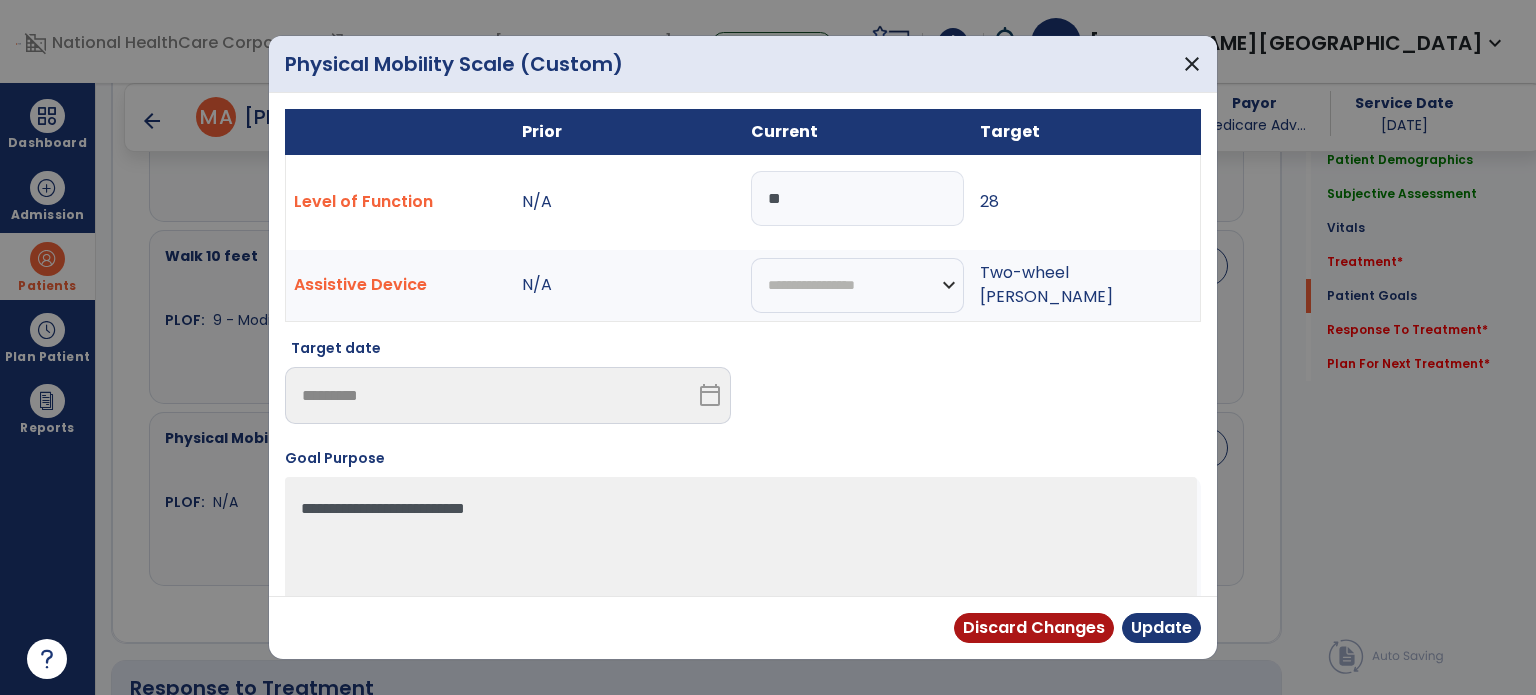 click on "**" at bounding box center [857, 198] 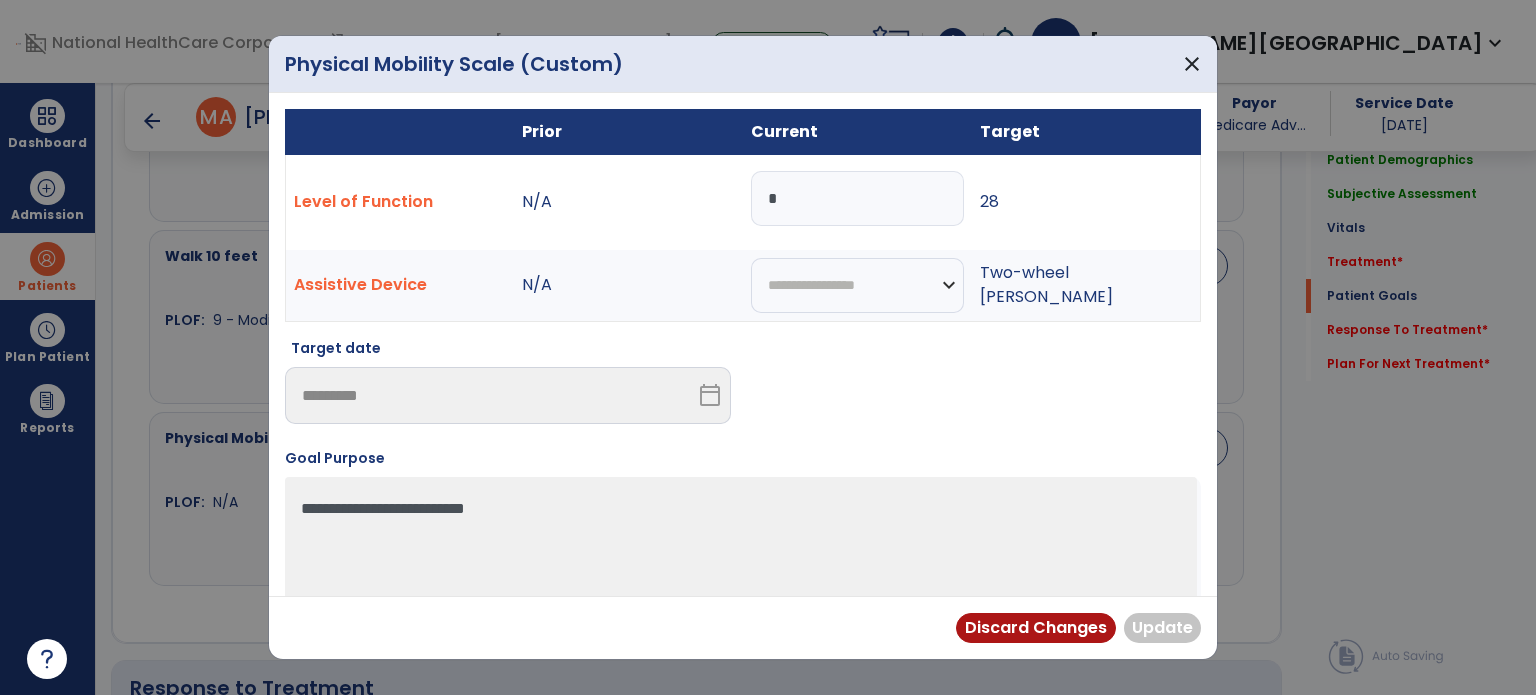 type on "**" 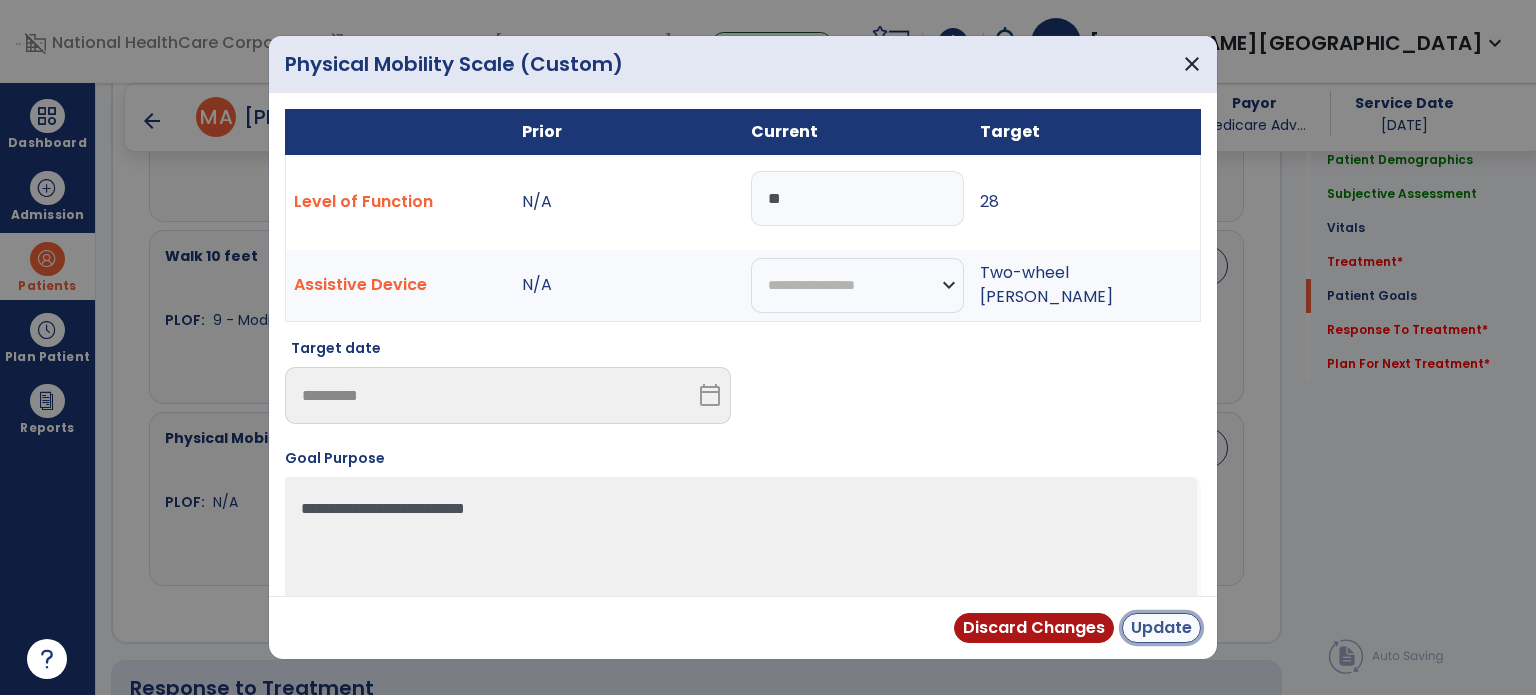 click on "Update" at bounding box center (1161, 628) 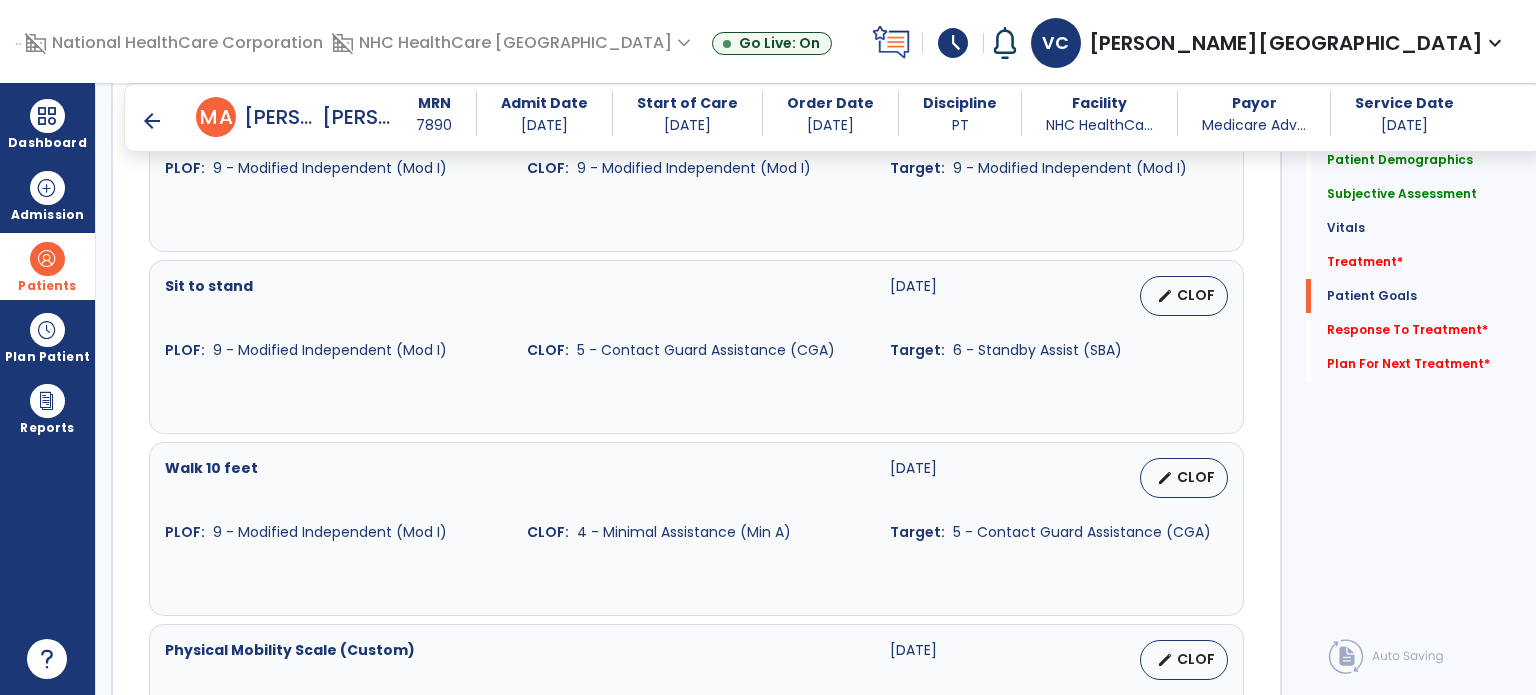 scroll, scrollTop: 2002, scrollLeft: 0, axis: vertical 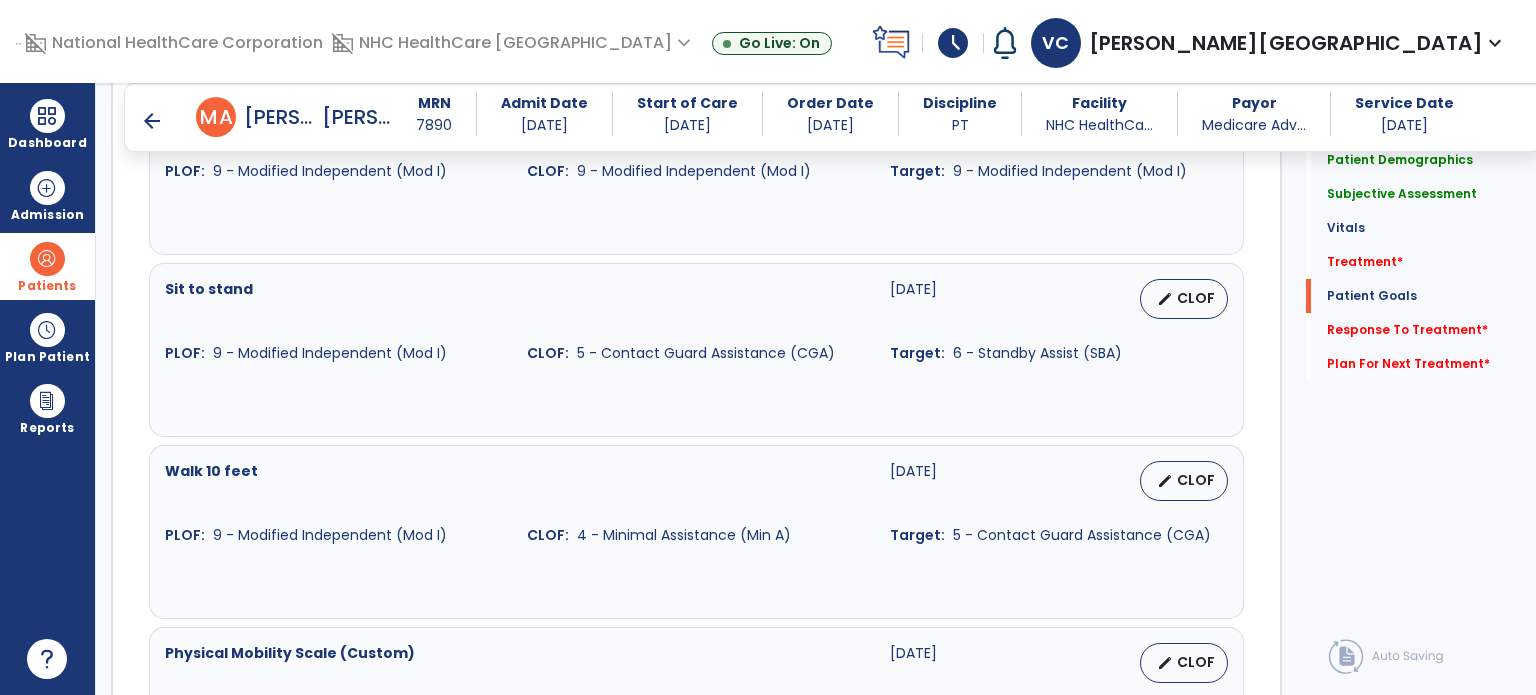click on "arrow_back" at bounding box center [152, 121] 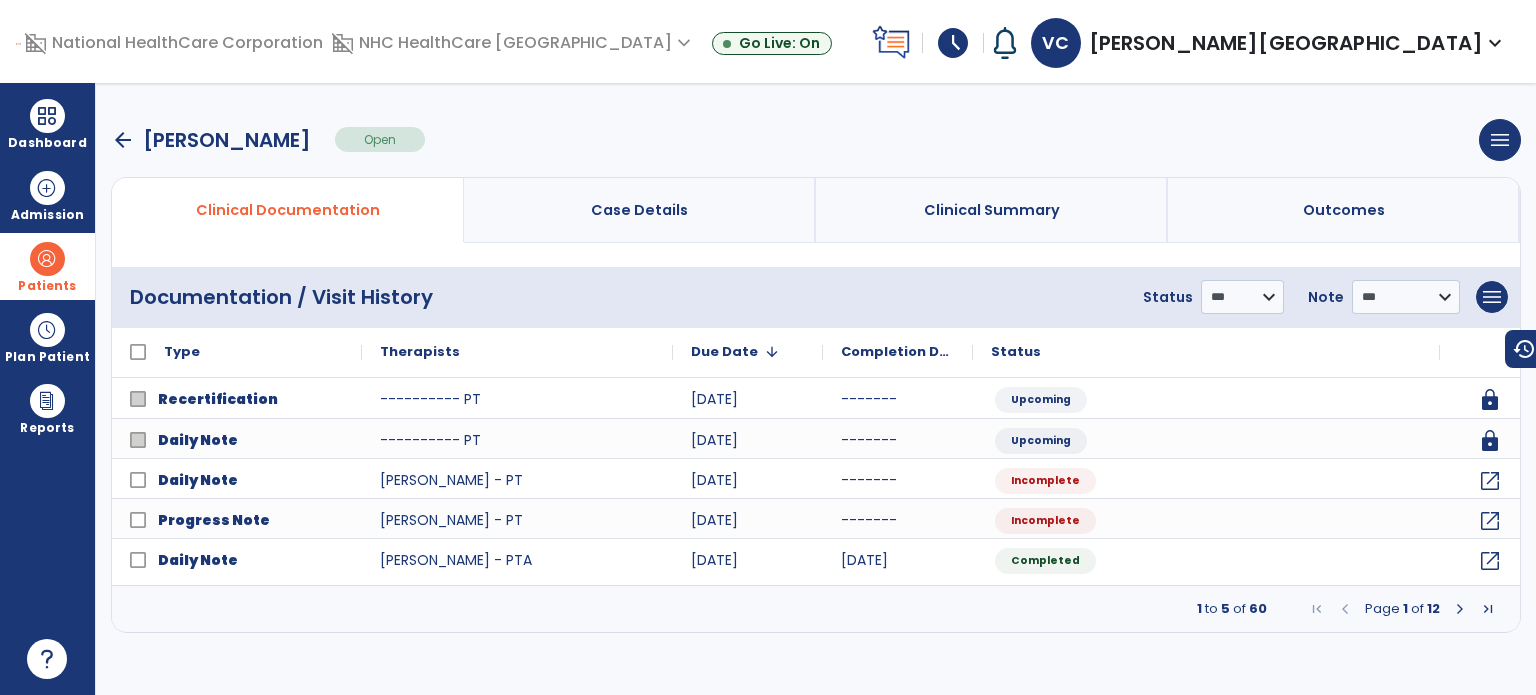 scroll, scrollTop: 0, scrollLeft: 0, axis: both 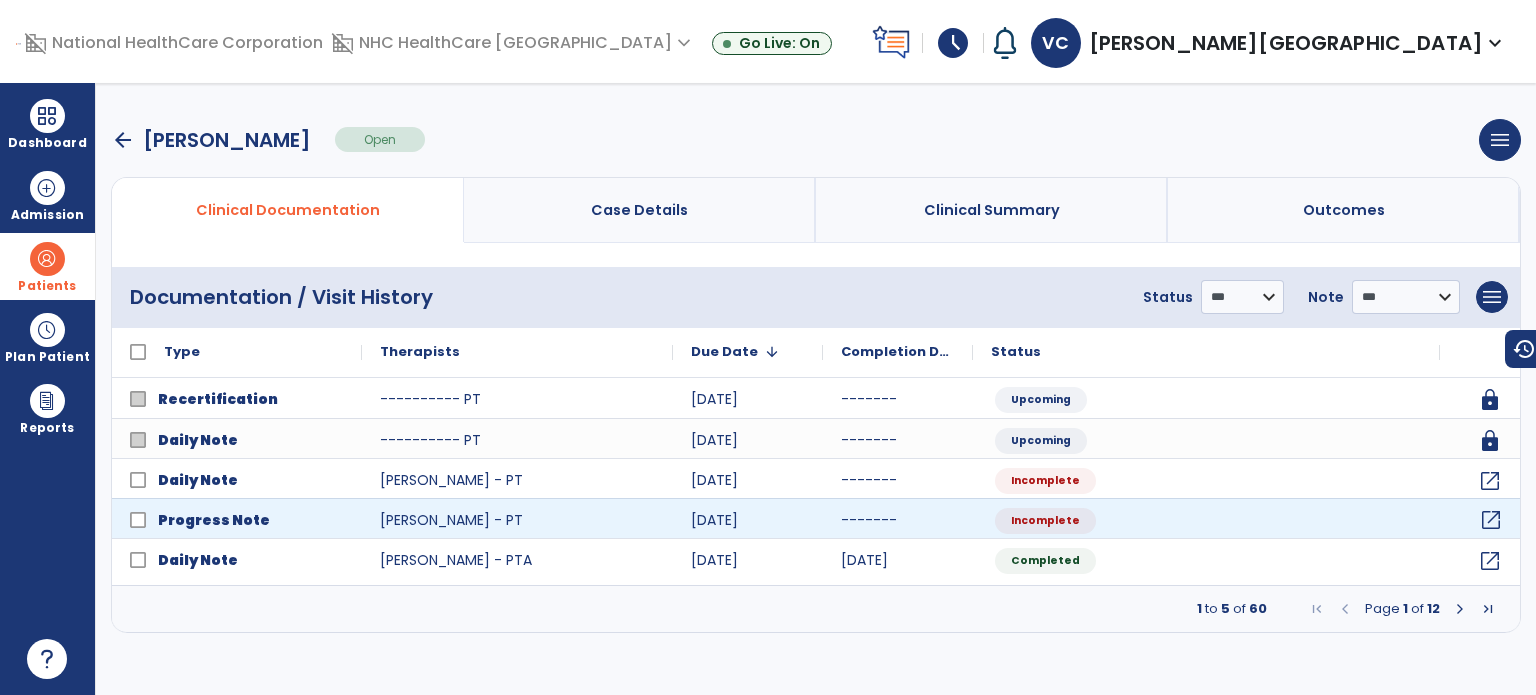 click on "open_in_new" 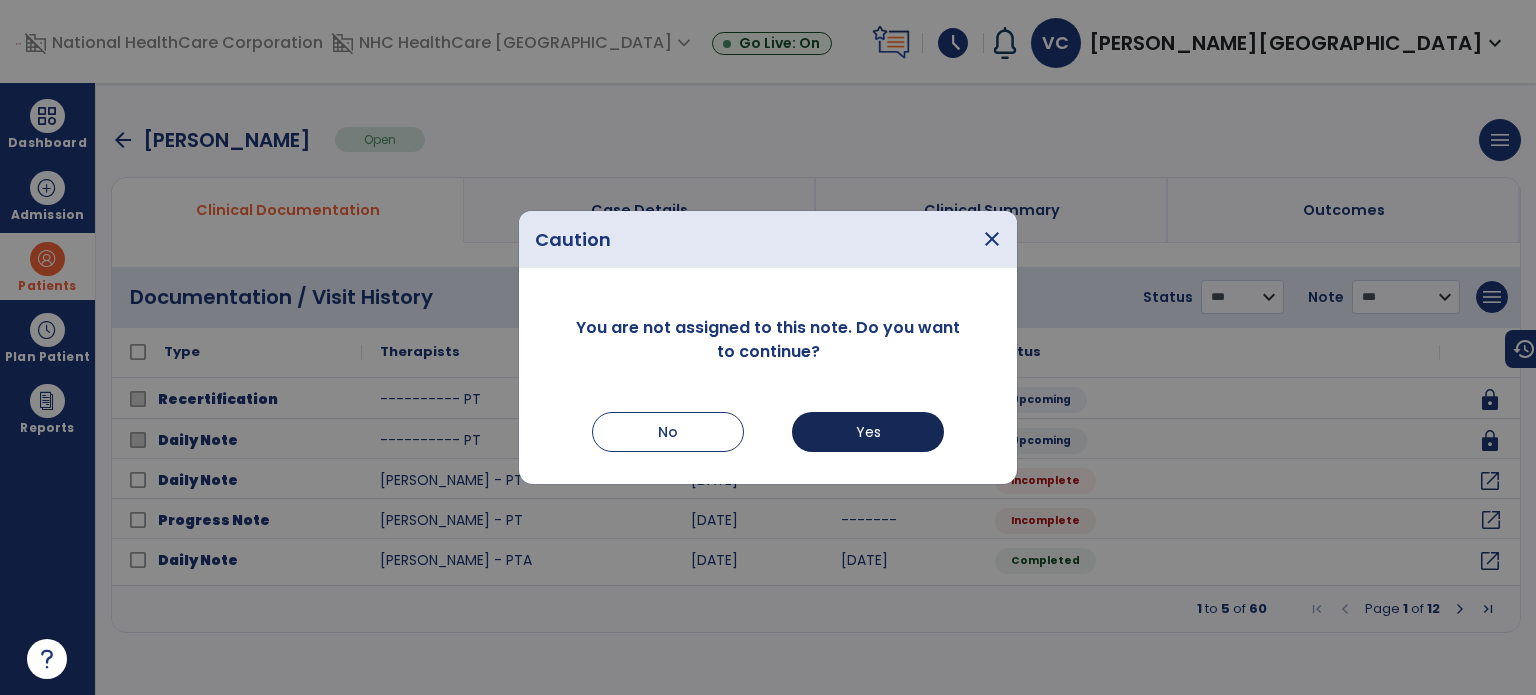 click on "Yes" at bounding box center (868, 432) 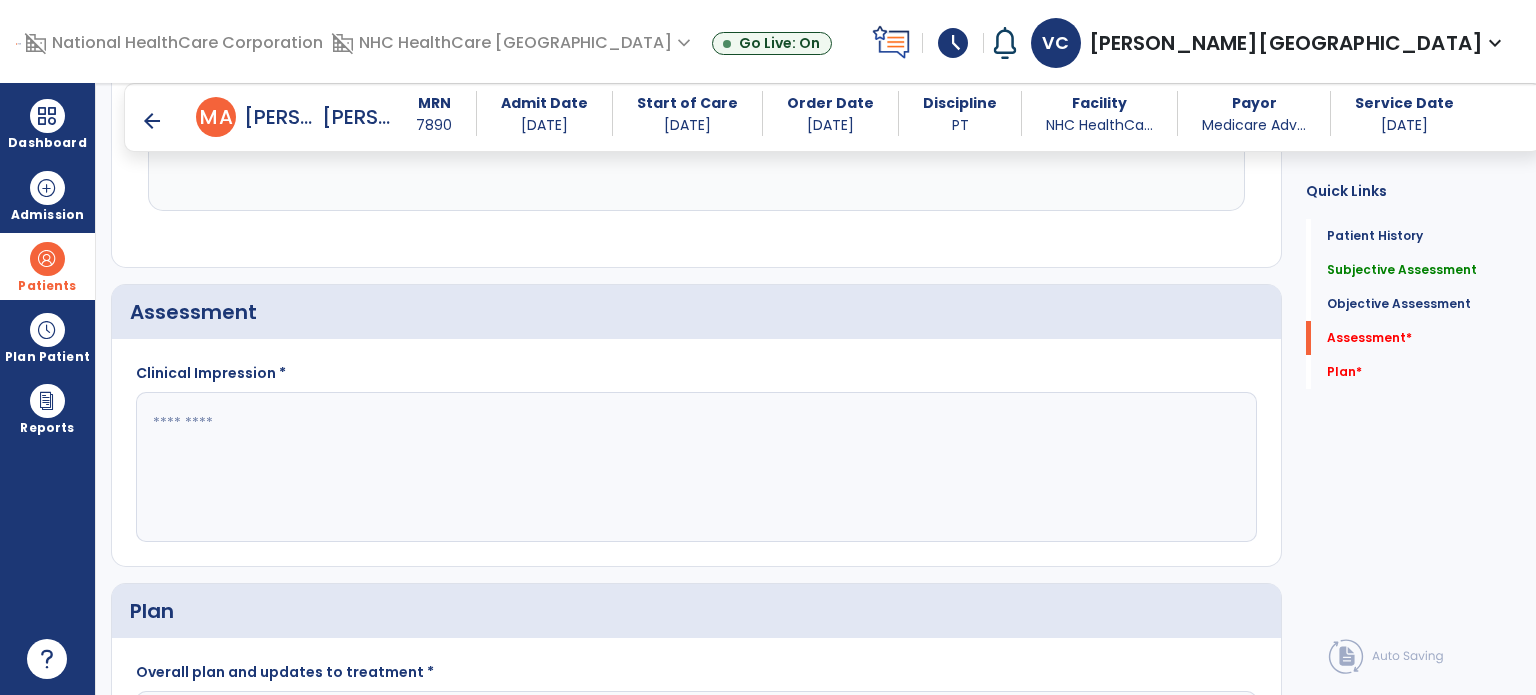 scroll, scrollTop: 1879, scrollLeft: 0, axis: vertical 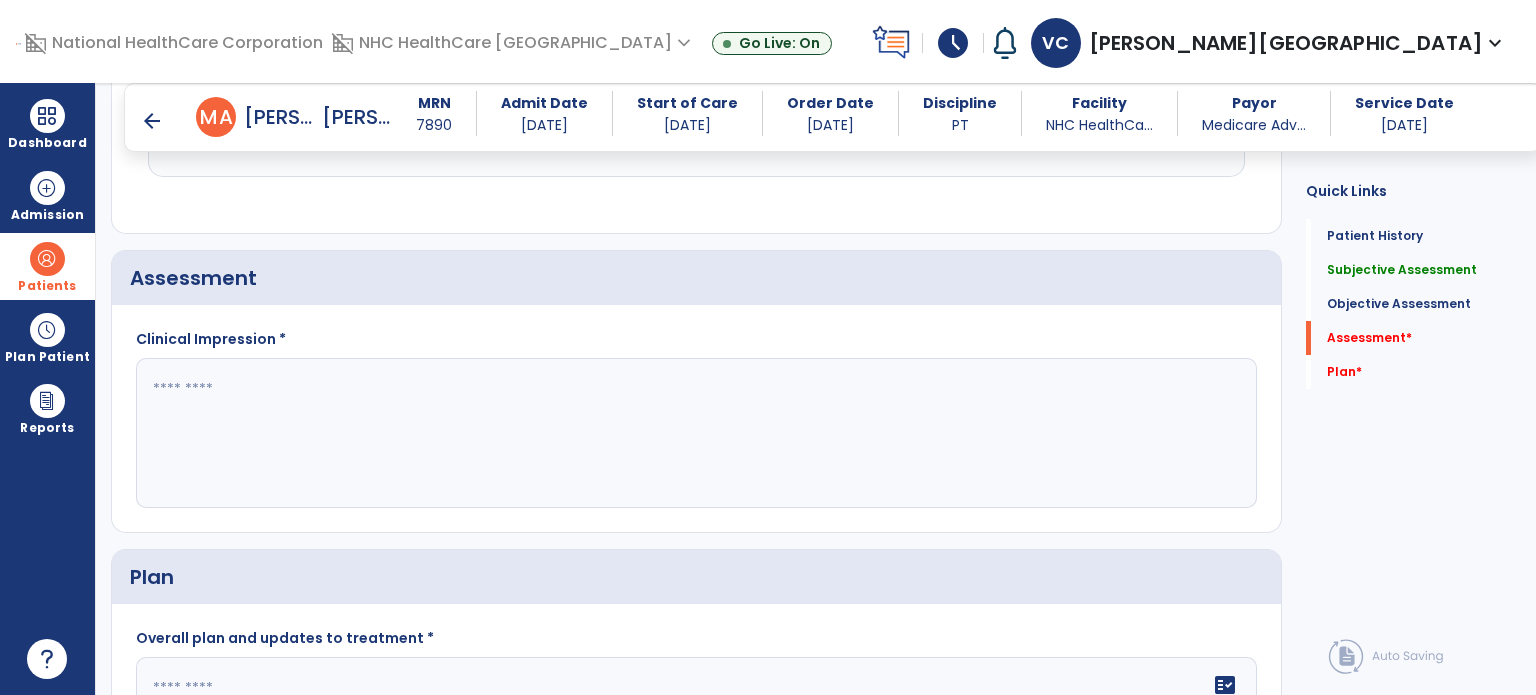 click 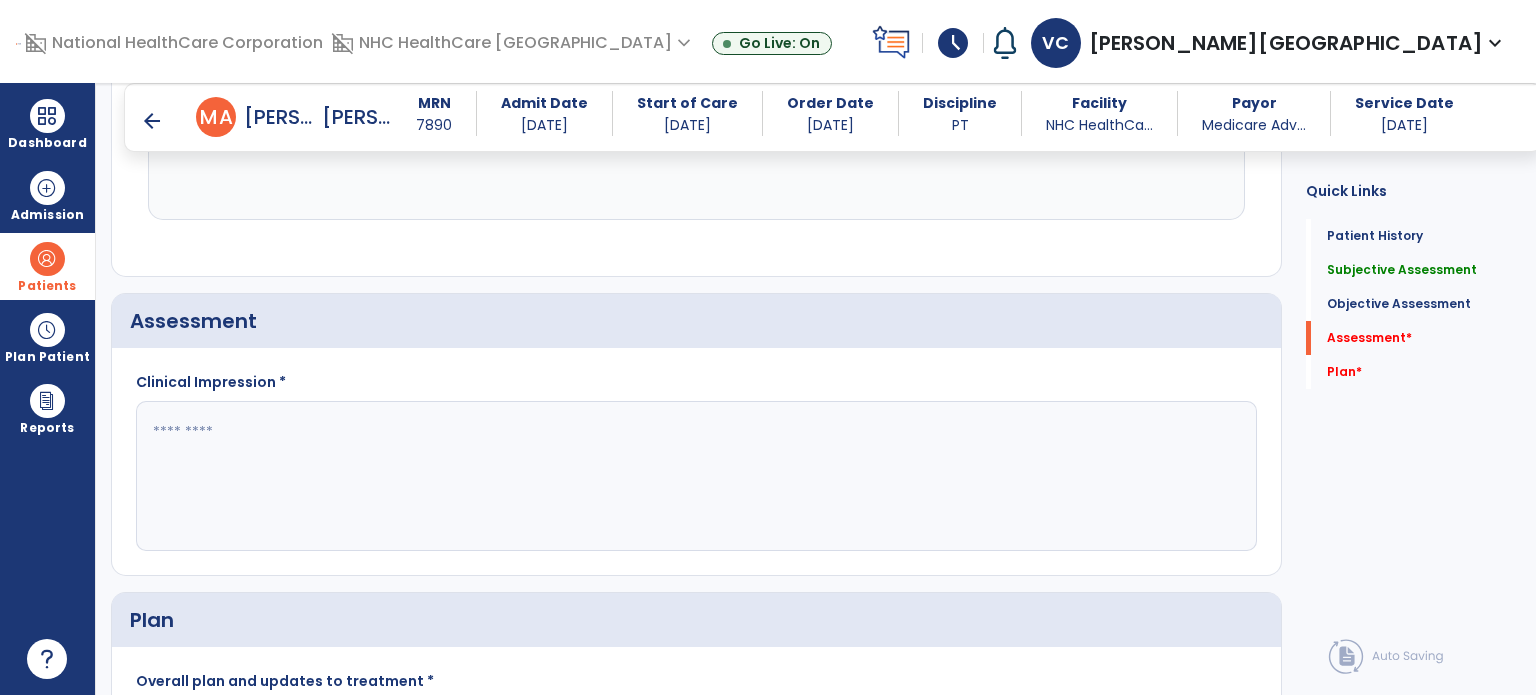 scroll, scrollTop: 1840, scrollLeft: 0, axis: vertical 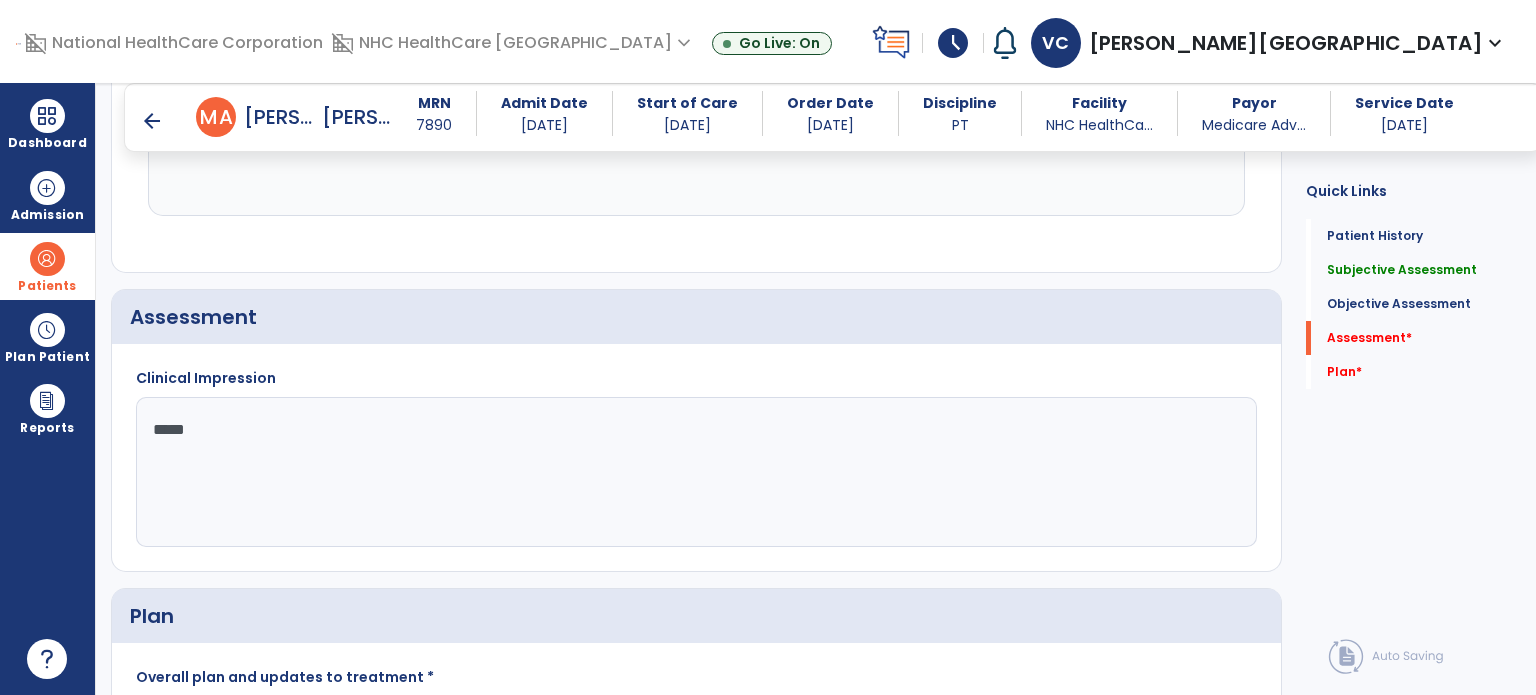 type on "******" 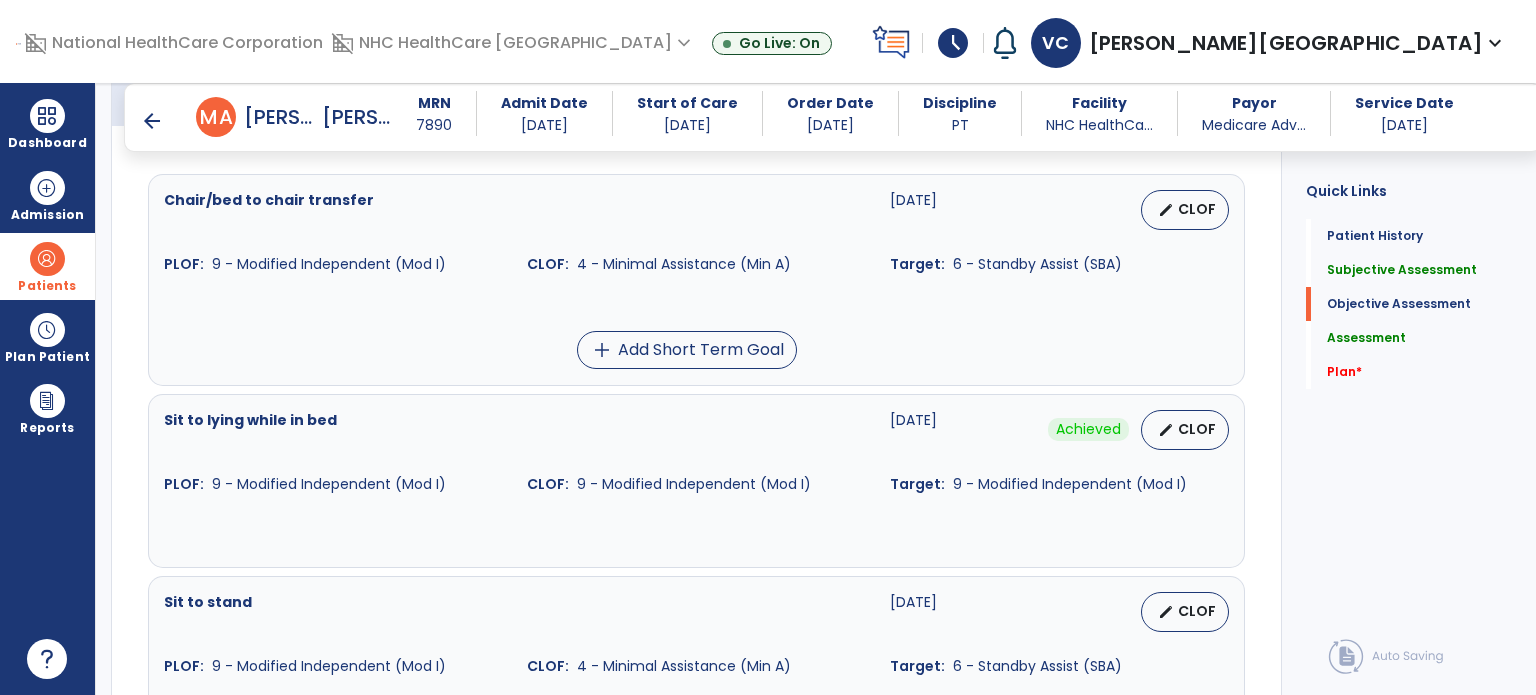 scroll, scrollTop: 861, scrollLeft: 0, axis: vertical 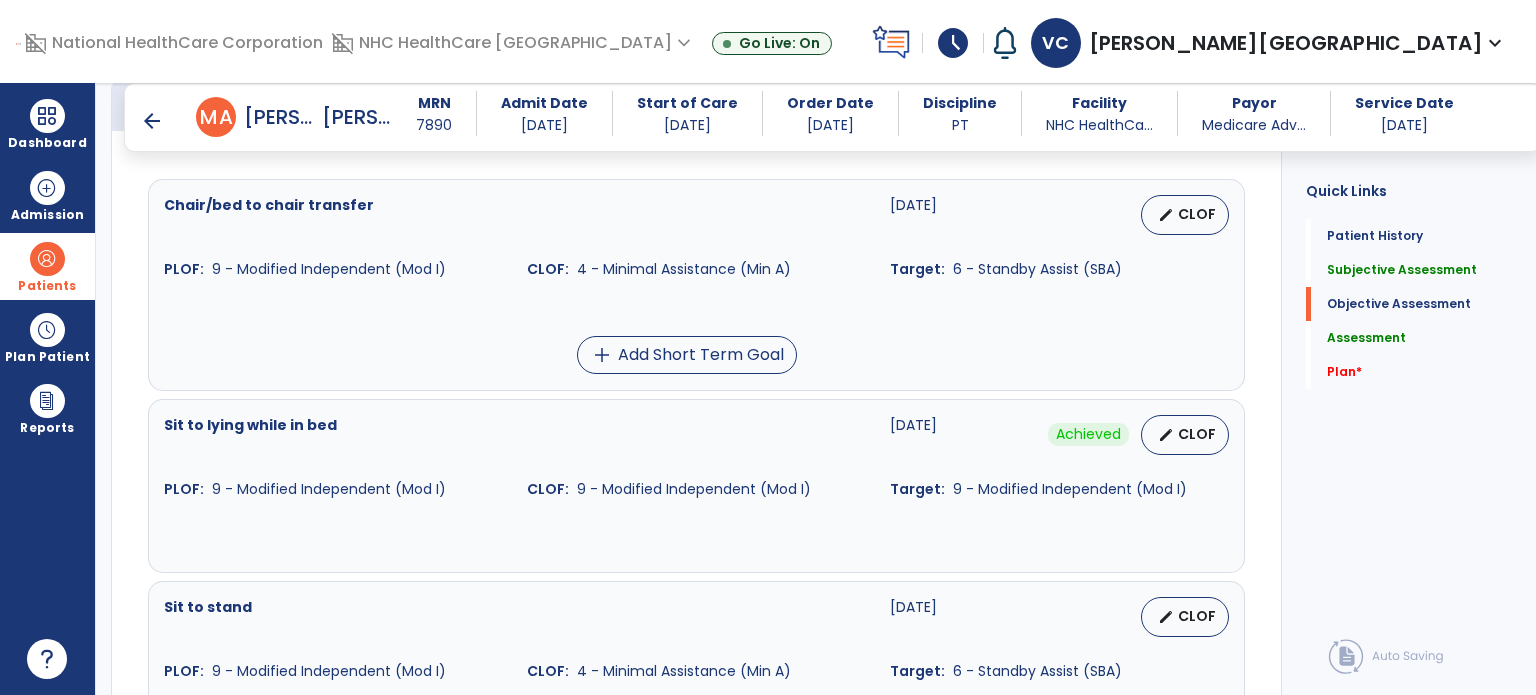 type on "**********" 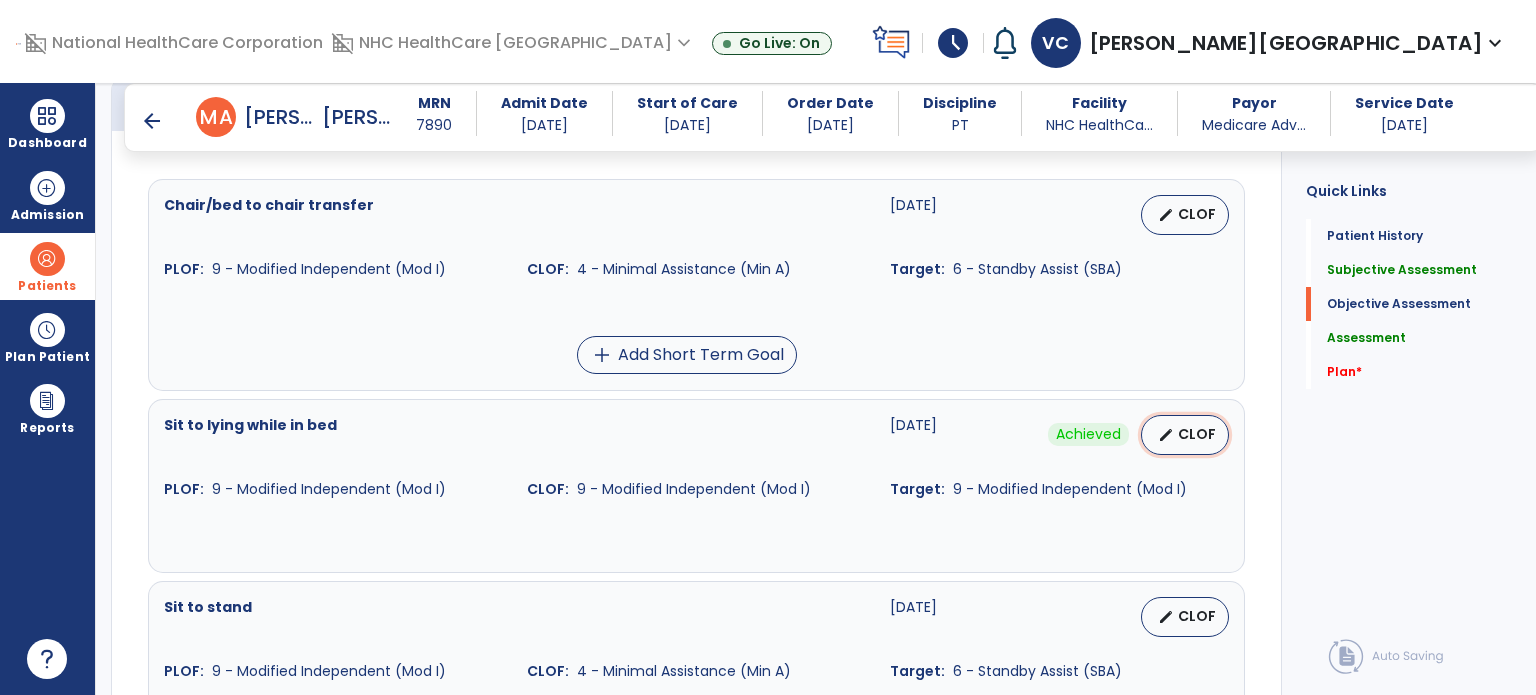 click on "edit   CLOF" at bounding box center [1185, 435] 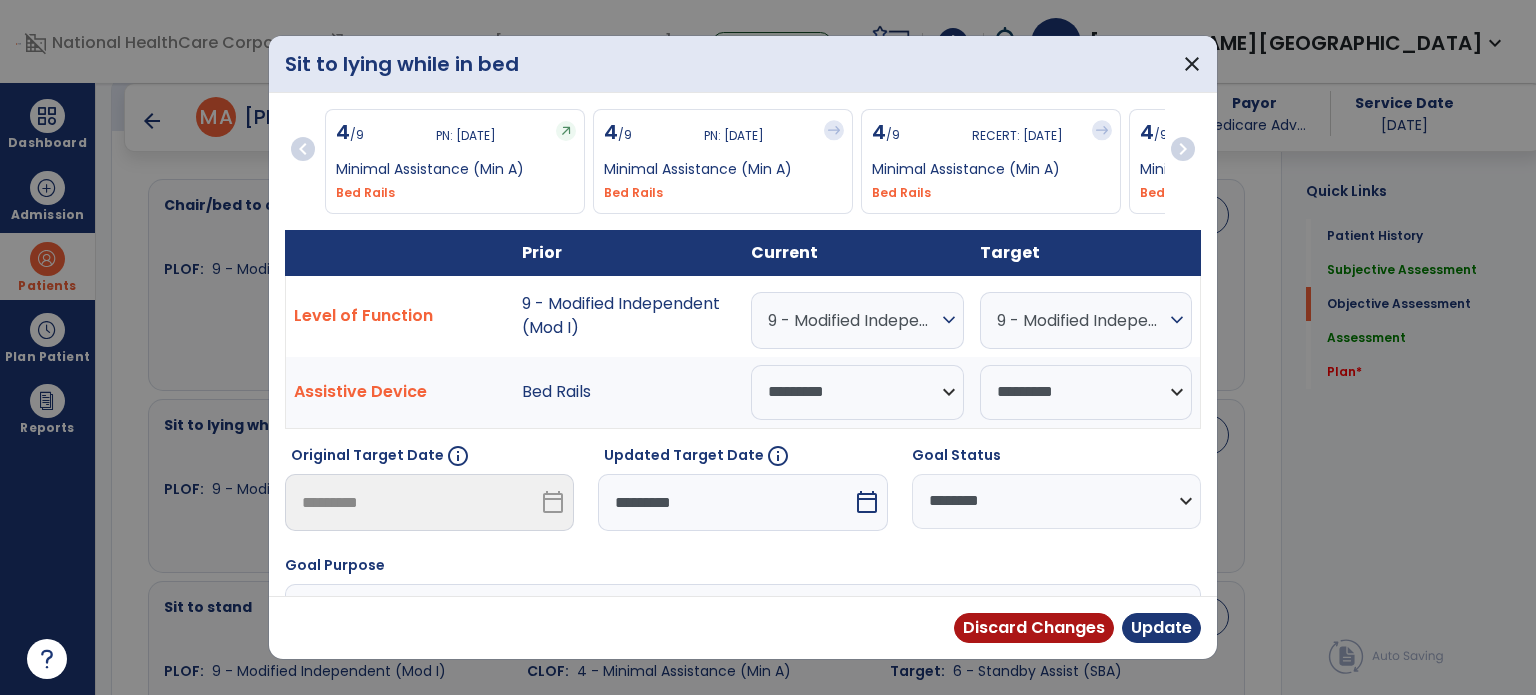 click on "expand_more" at bounding box center (949, 320) 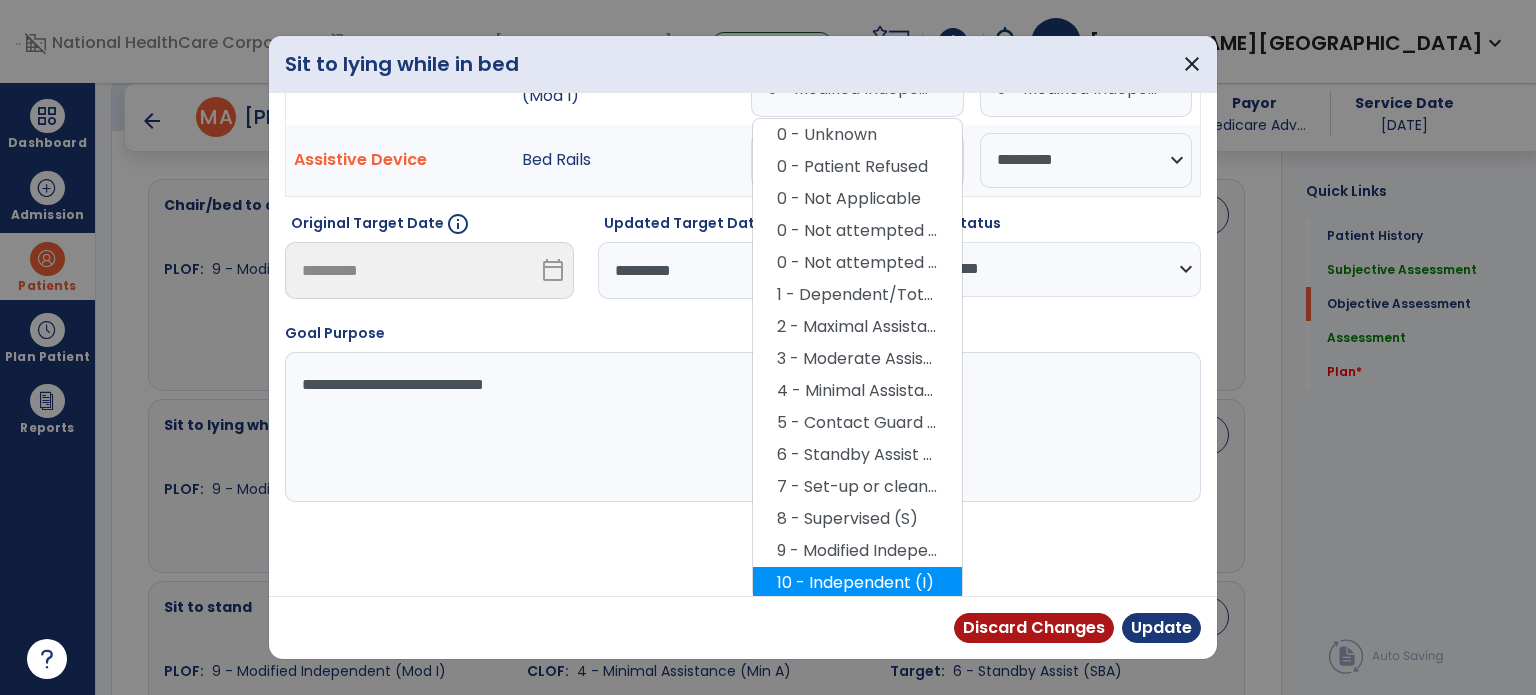click on "10 - Independent (I)" at bounding box center [857, 583] 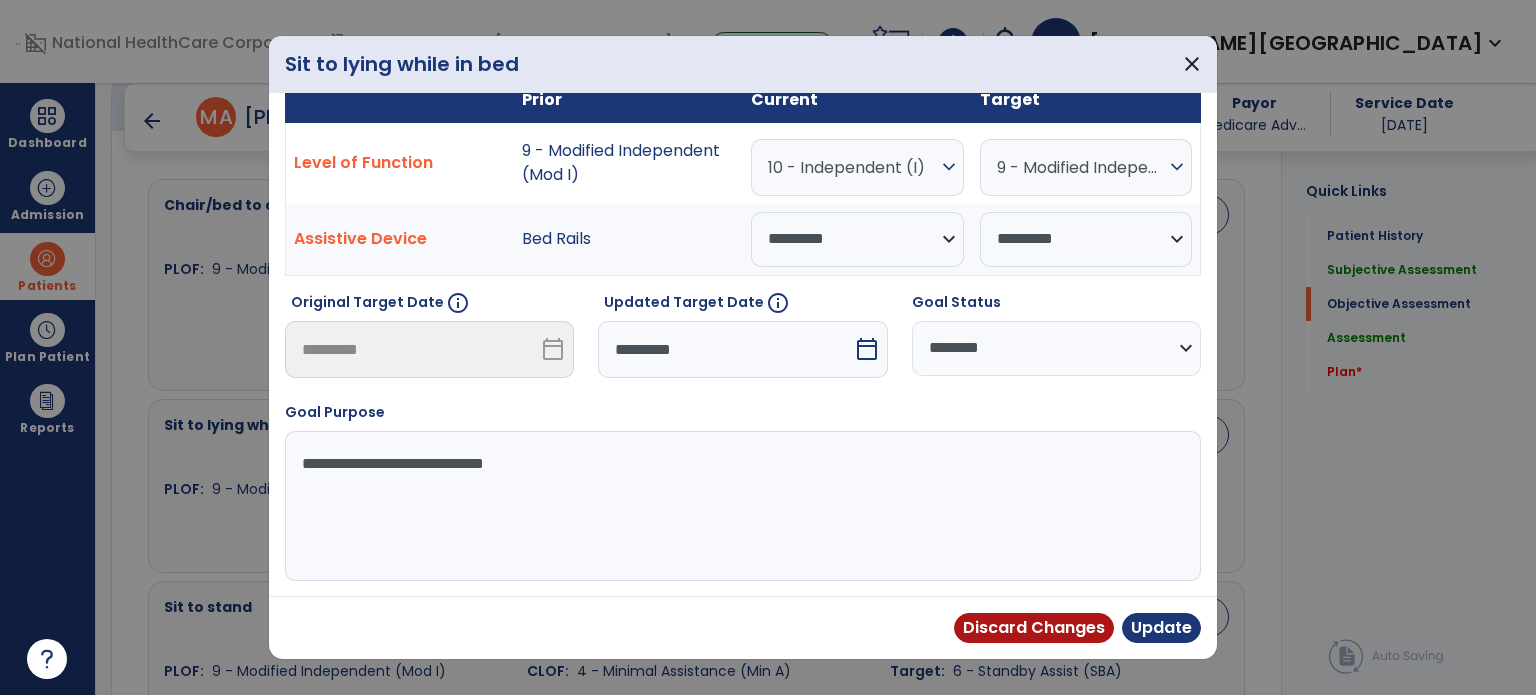 scroll, scrollTop: 150, scrollLeft: 0, axis: vertical 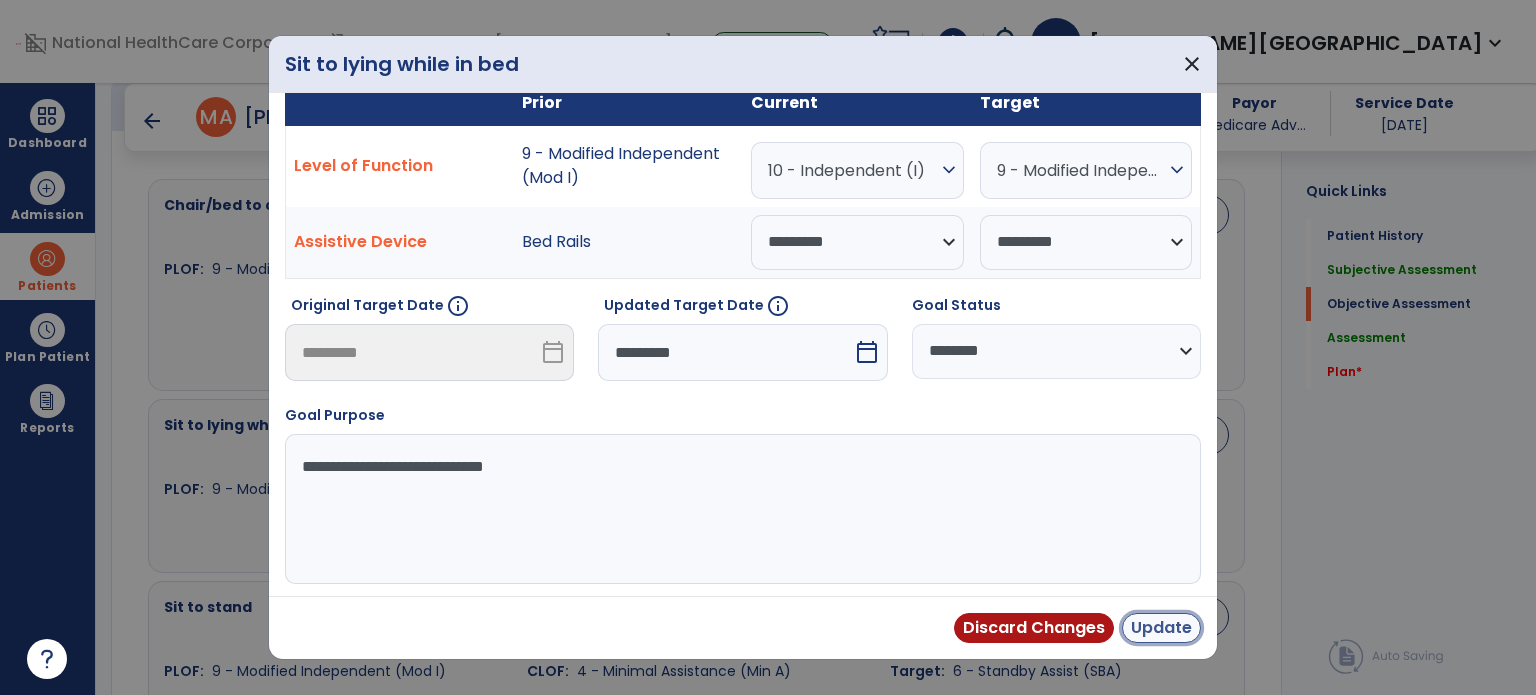click on "Update" at bounding box center [1161, 628] 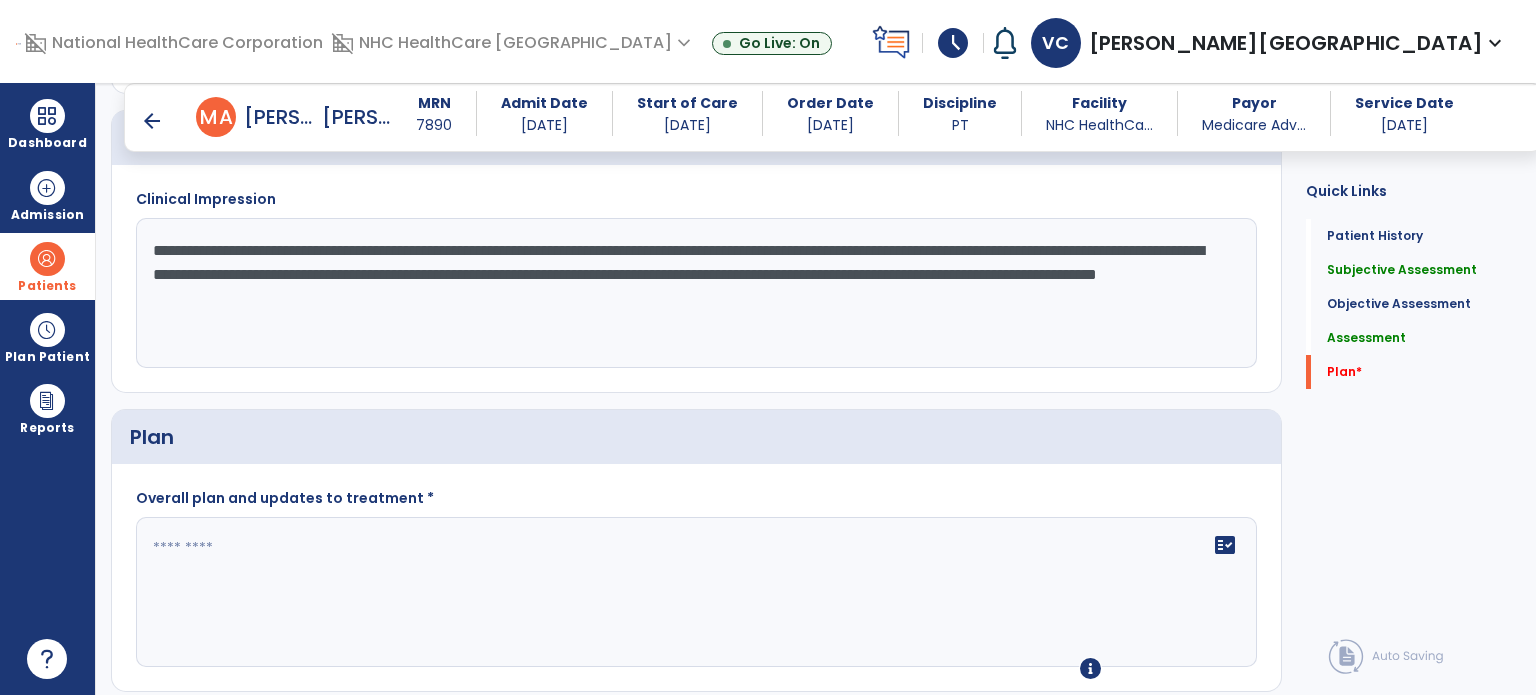 scroll, scrollTop: 2080, scrollLeft: 0, axis: vertical 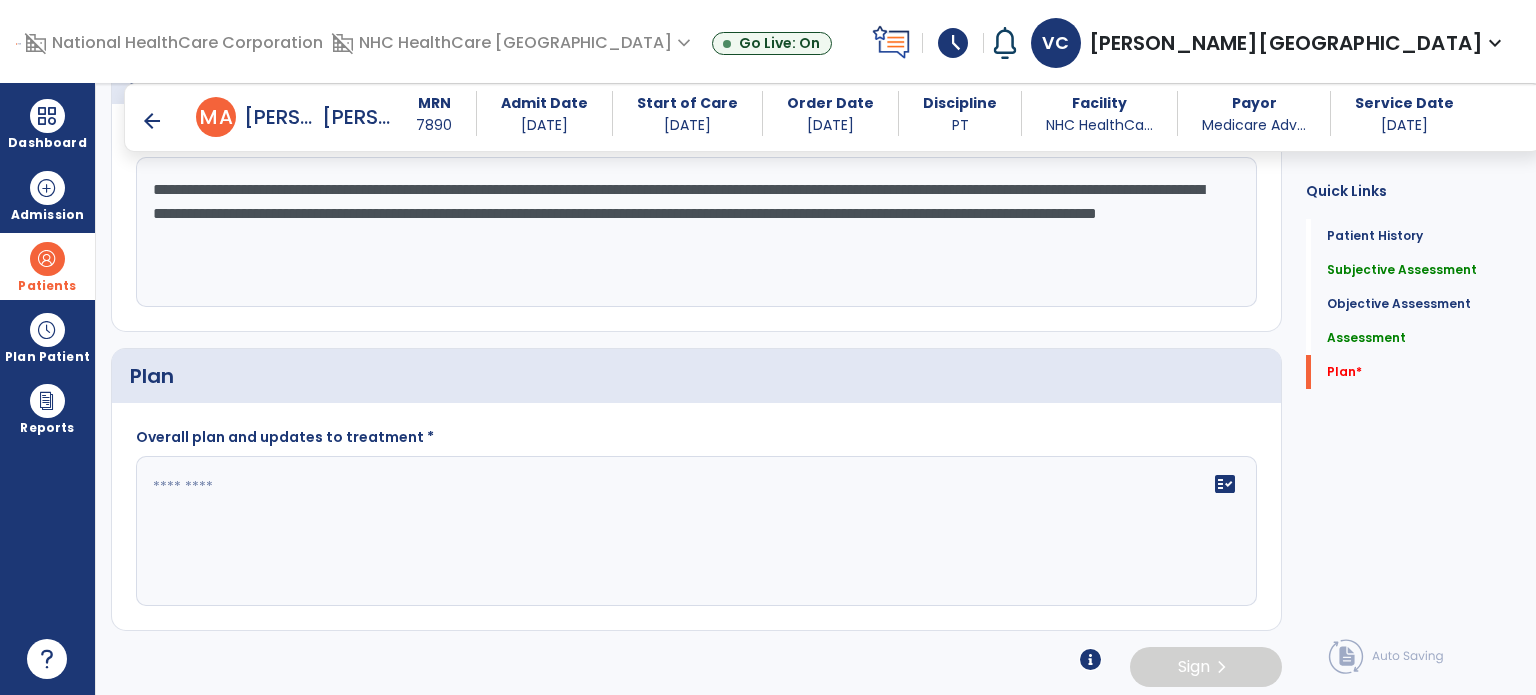 click on "**********" 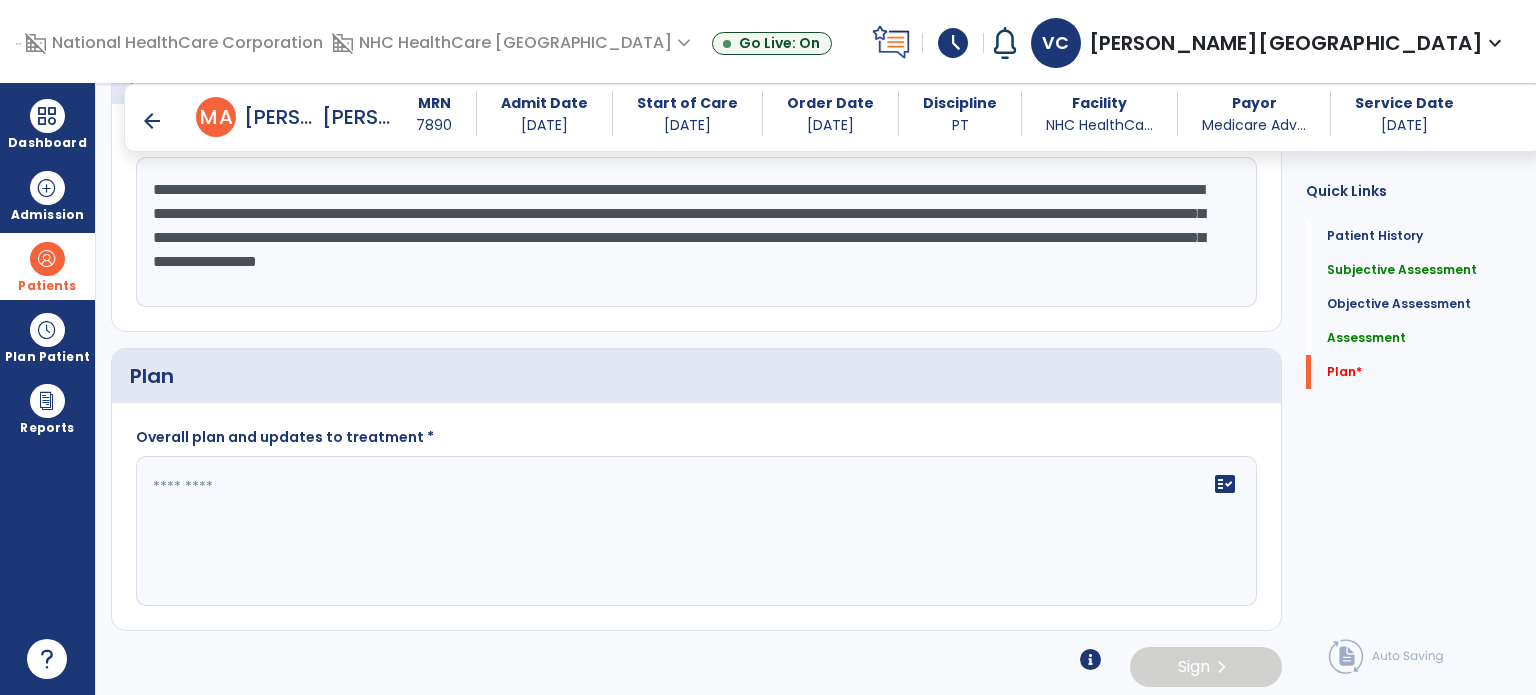 drag, startPoint x: 240, startPoint y: 285, endPoint x: 148, endPoint y: 185, distance: 135.88231 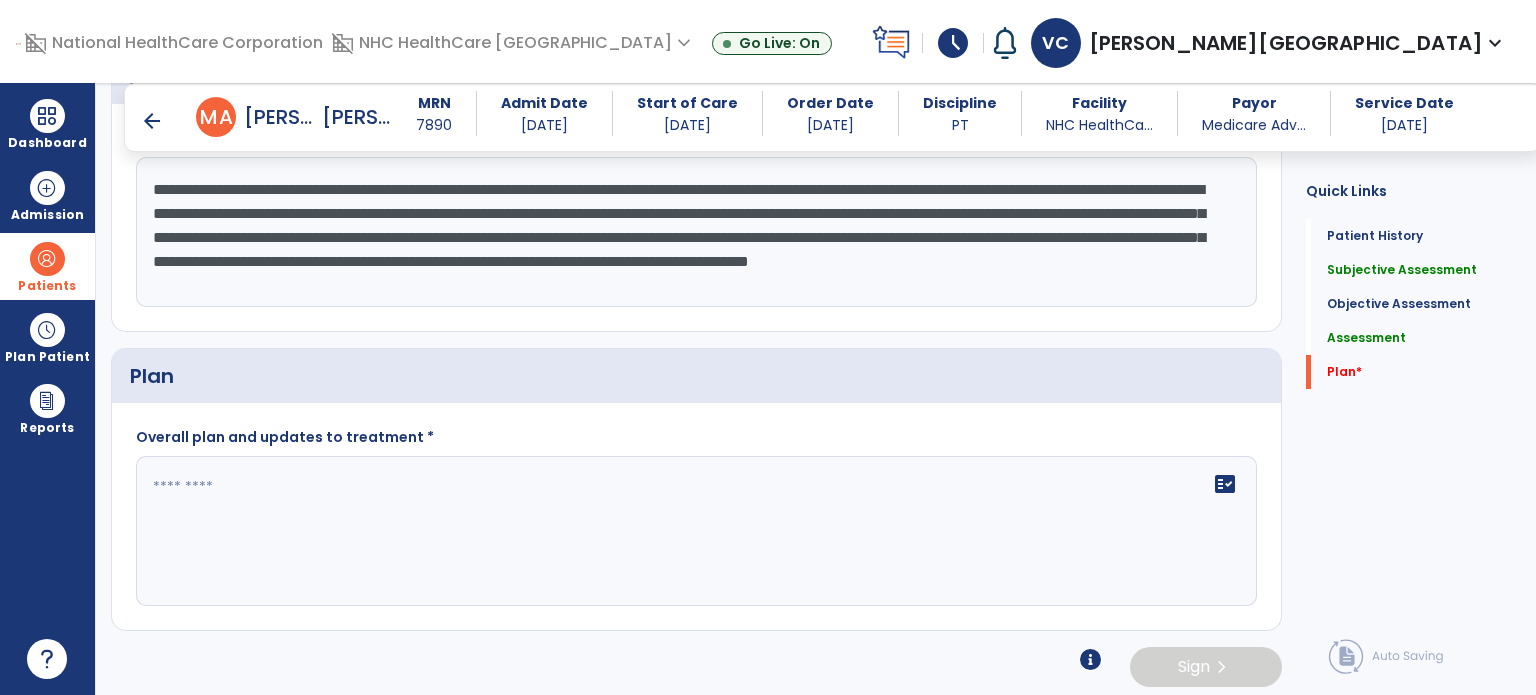 type on "**********" 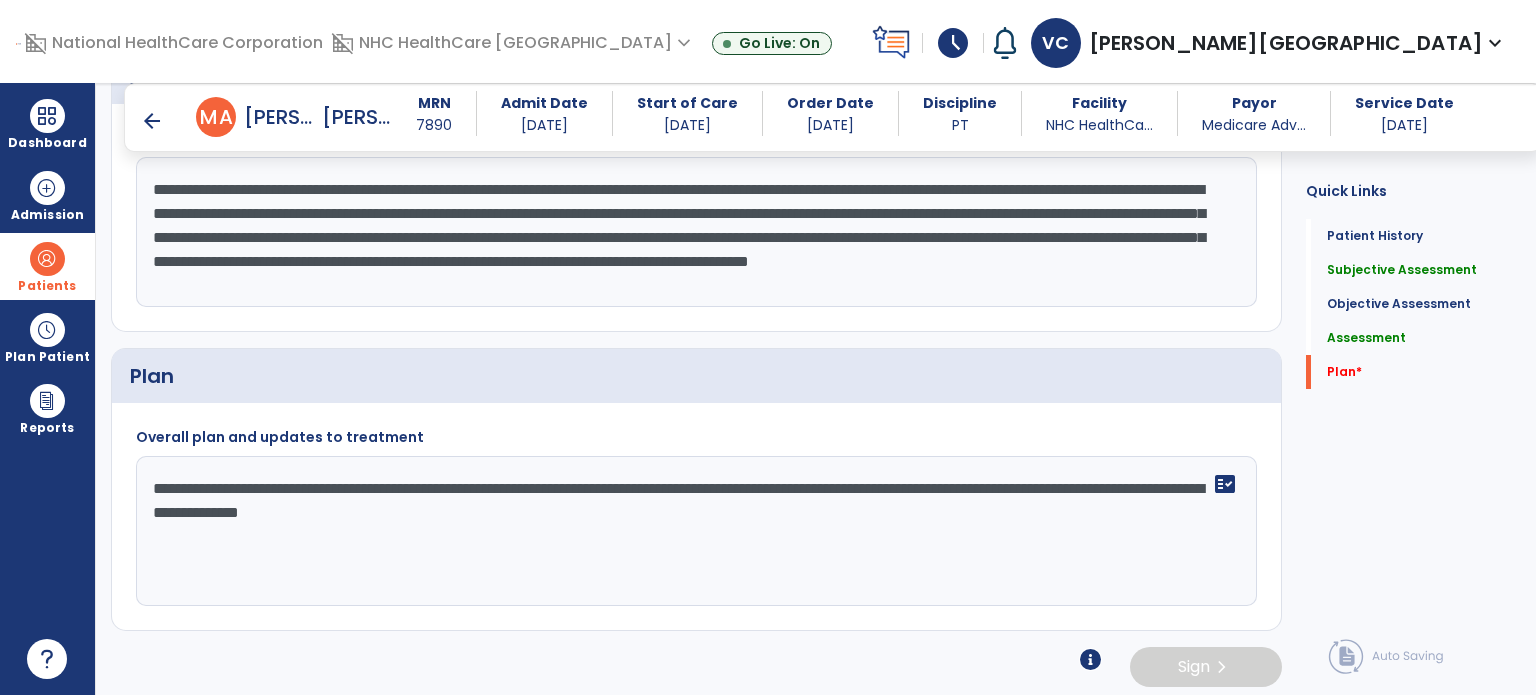 type on "**********" 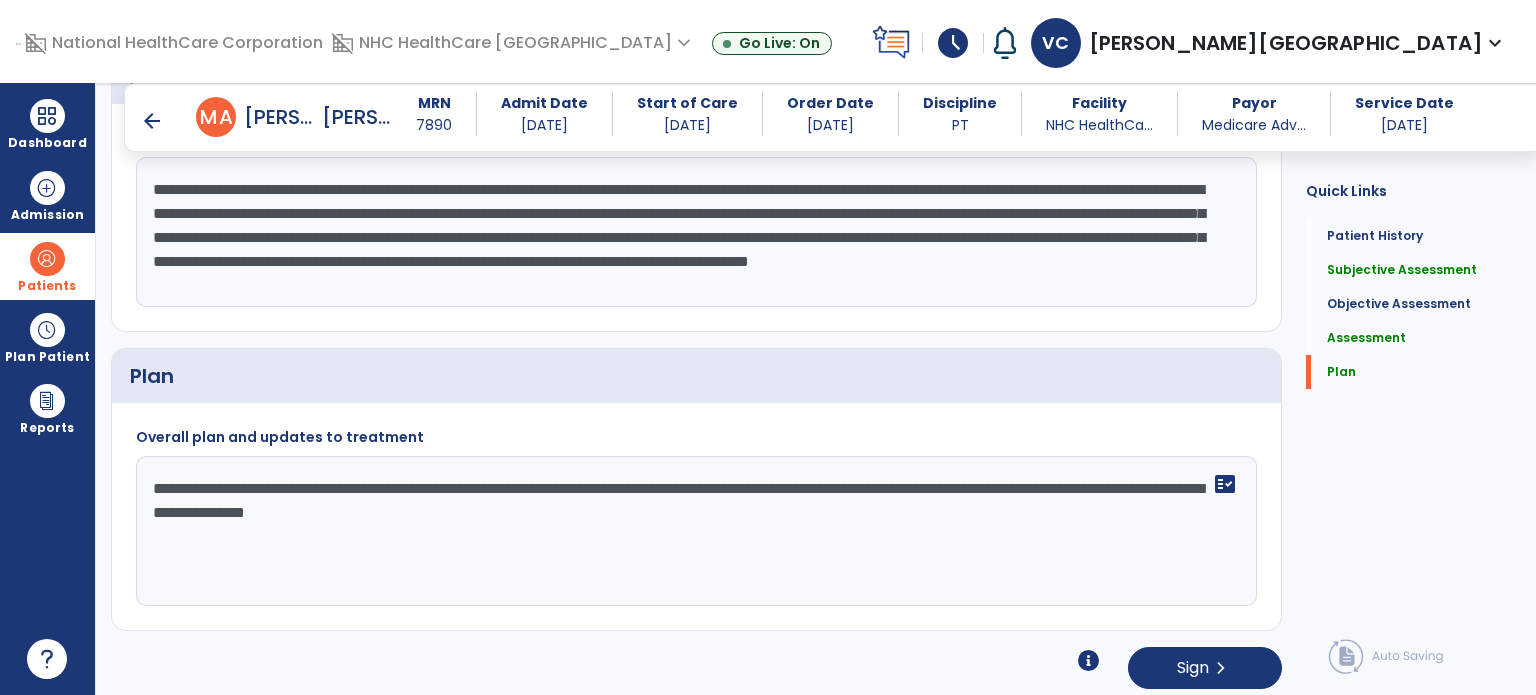 type on "**********" 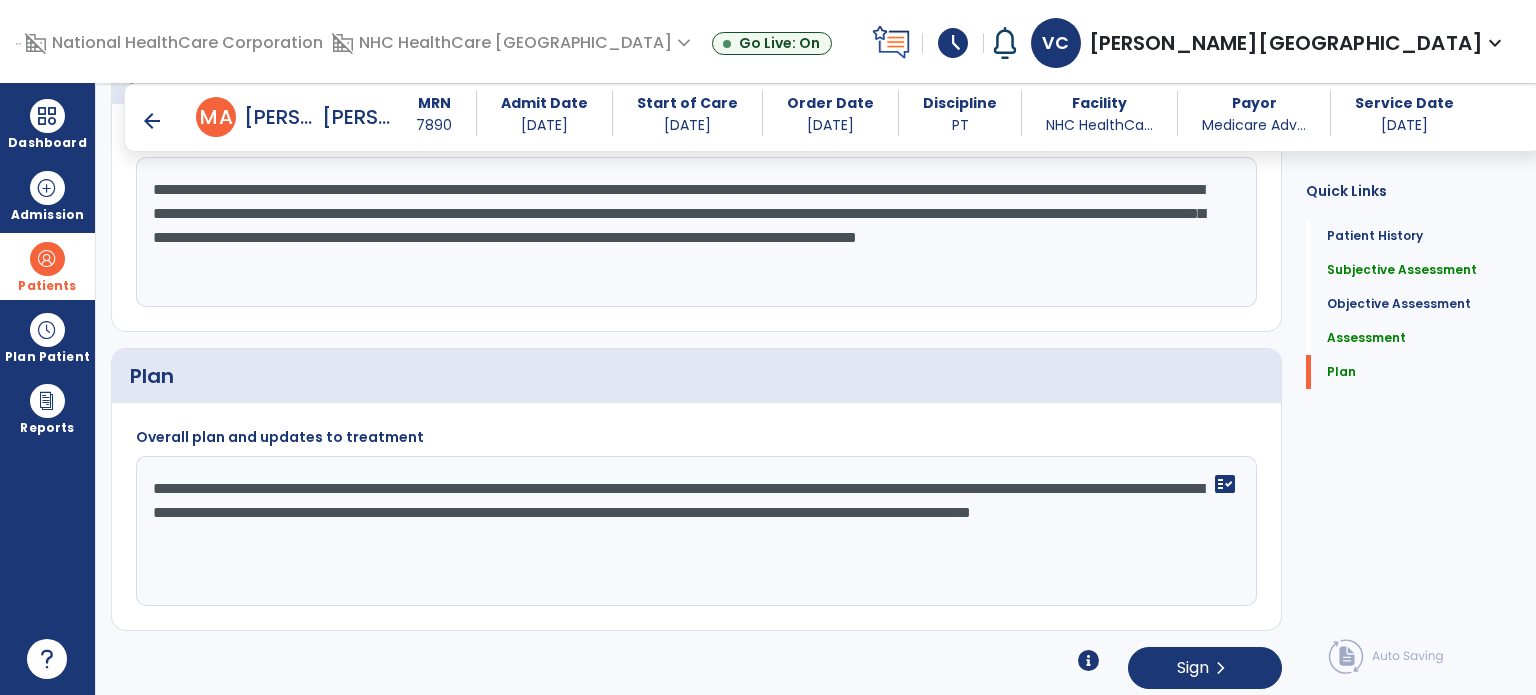type on "**********" 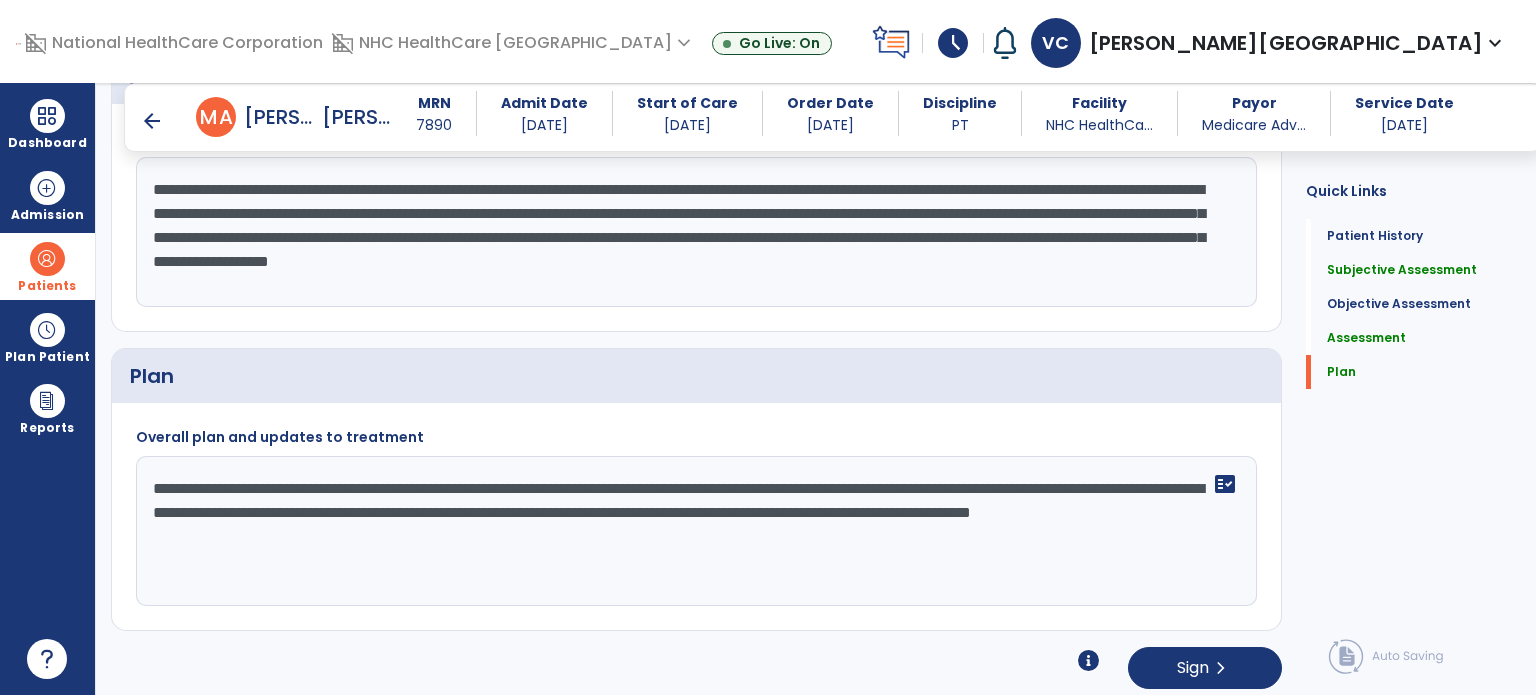 type on "**********" 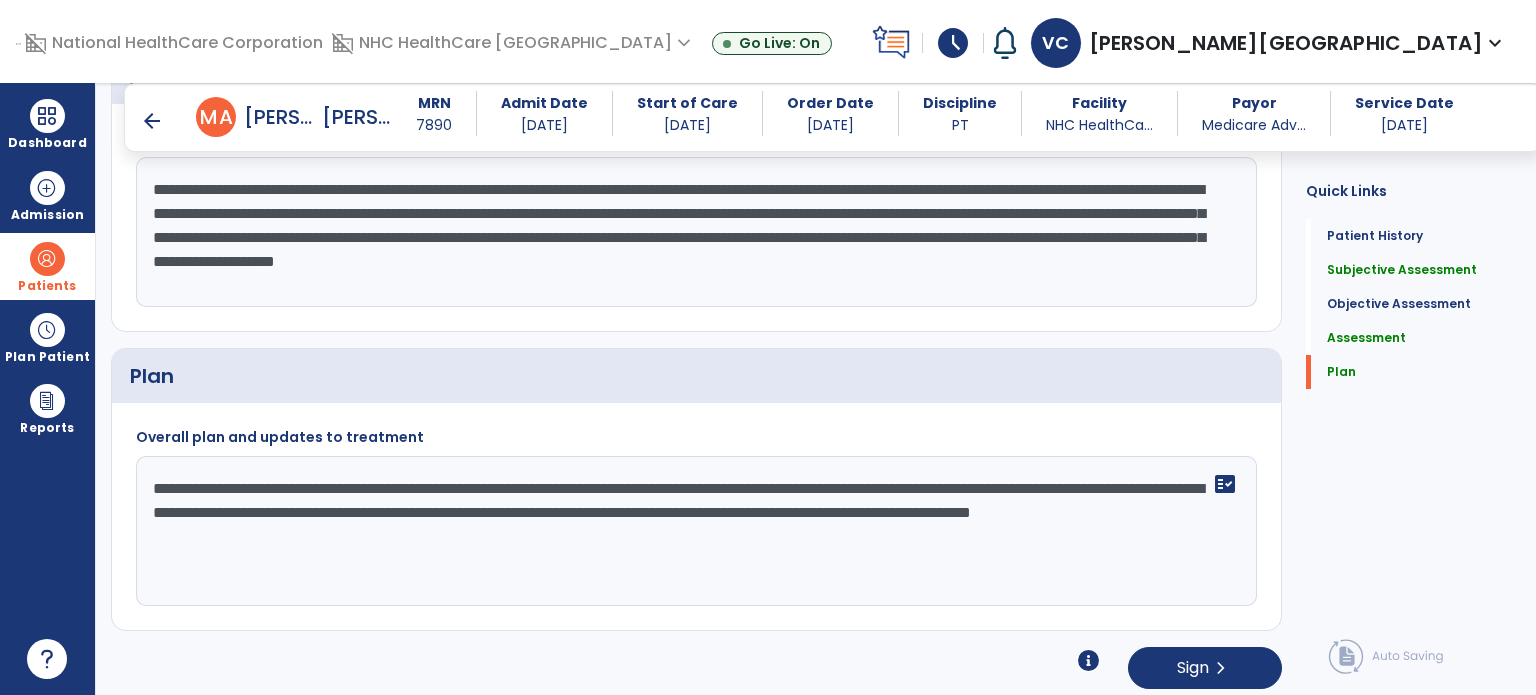 click on "arrow_back" at bounding box center [152, 121] 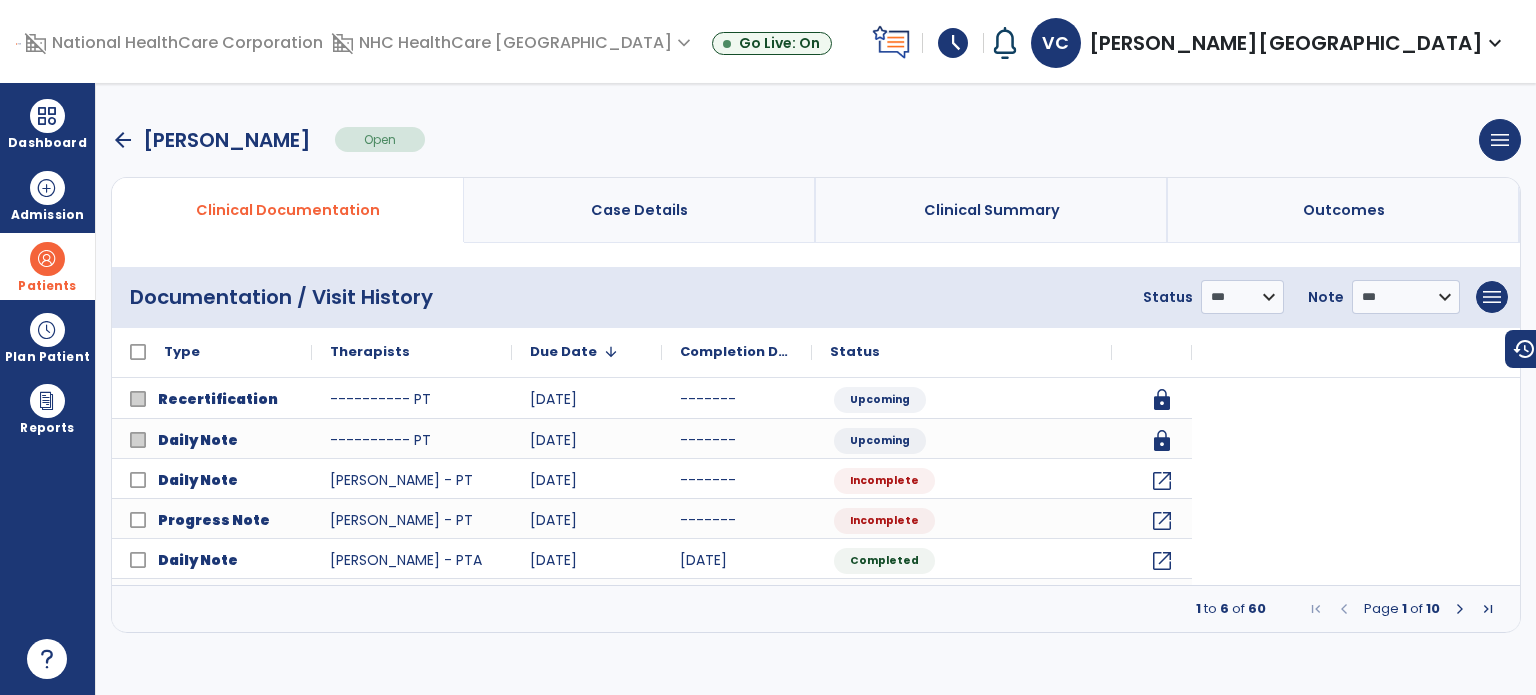 scroll, scrollTop: 0, scrollLeft: 0, axis: both 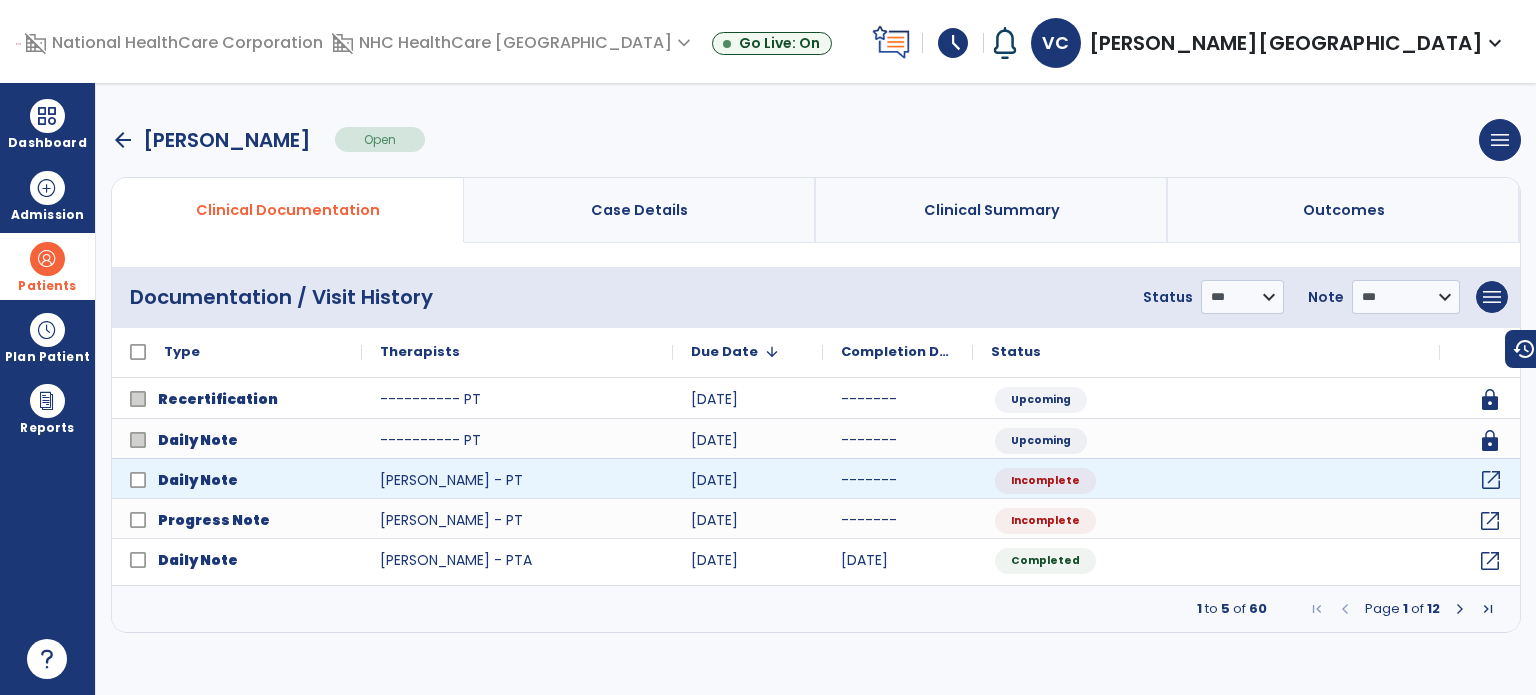 click on "open_in_new" 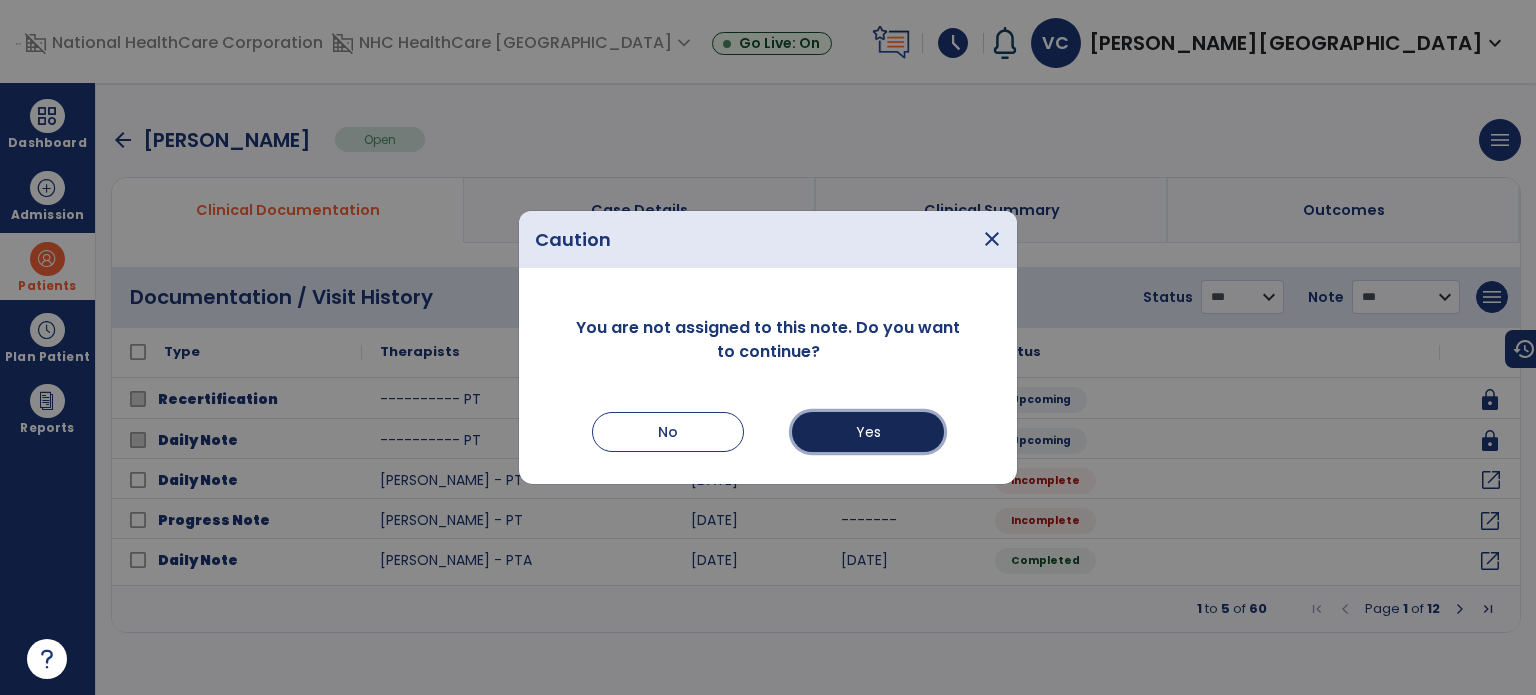 click on "Yes" at bounding box center [868, 432] 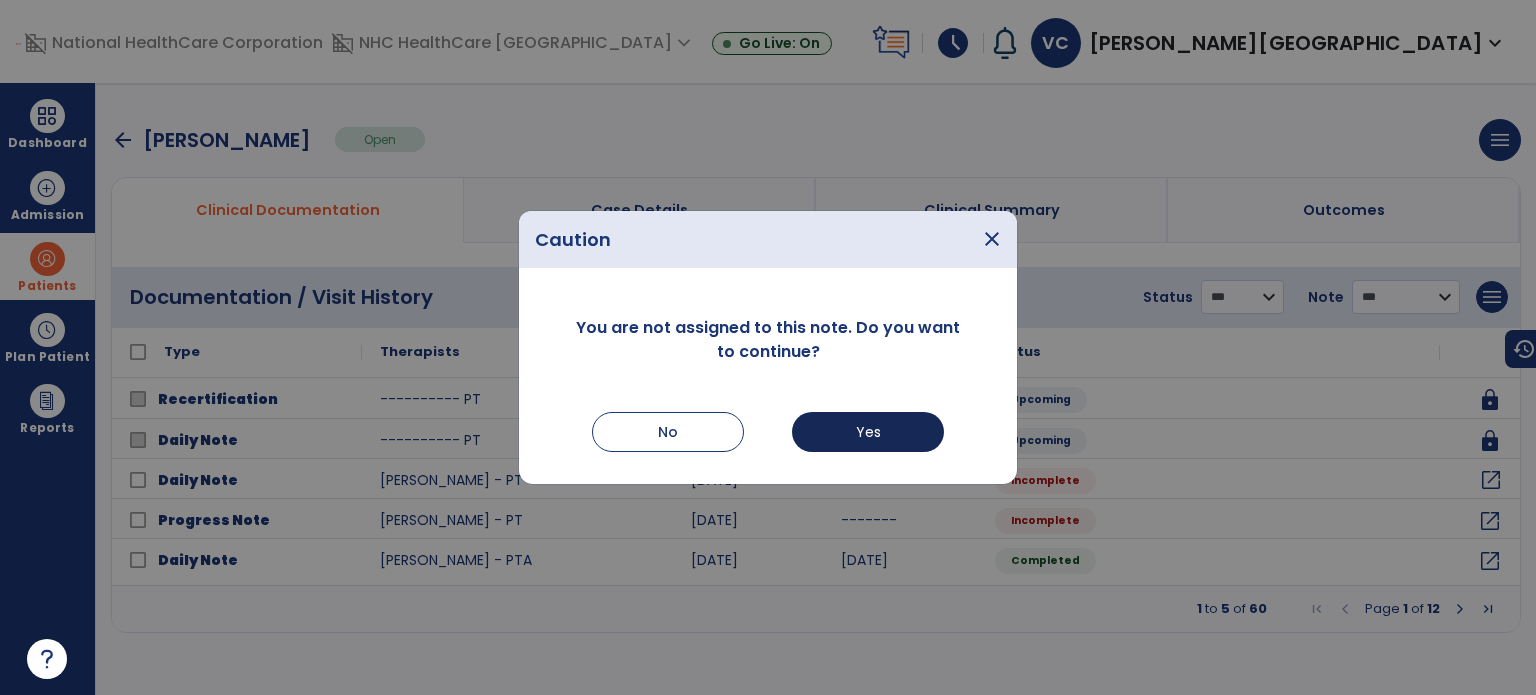 select on "*" 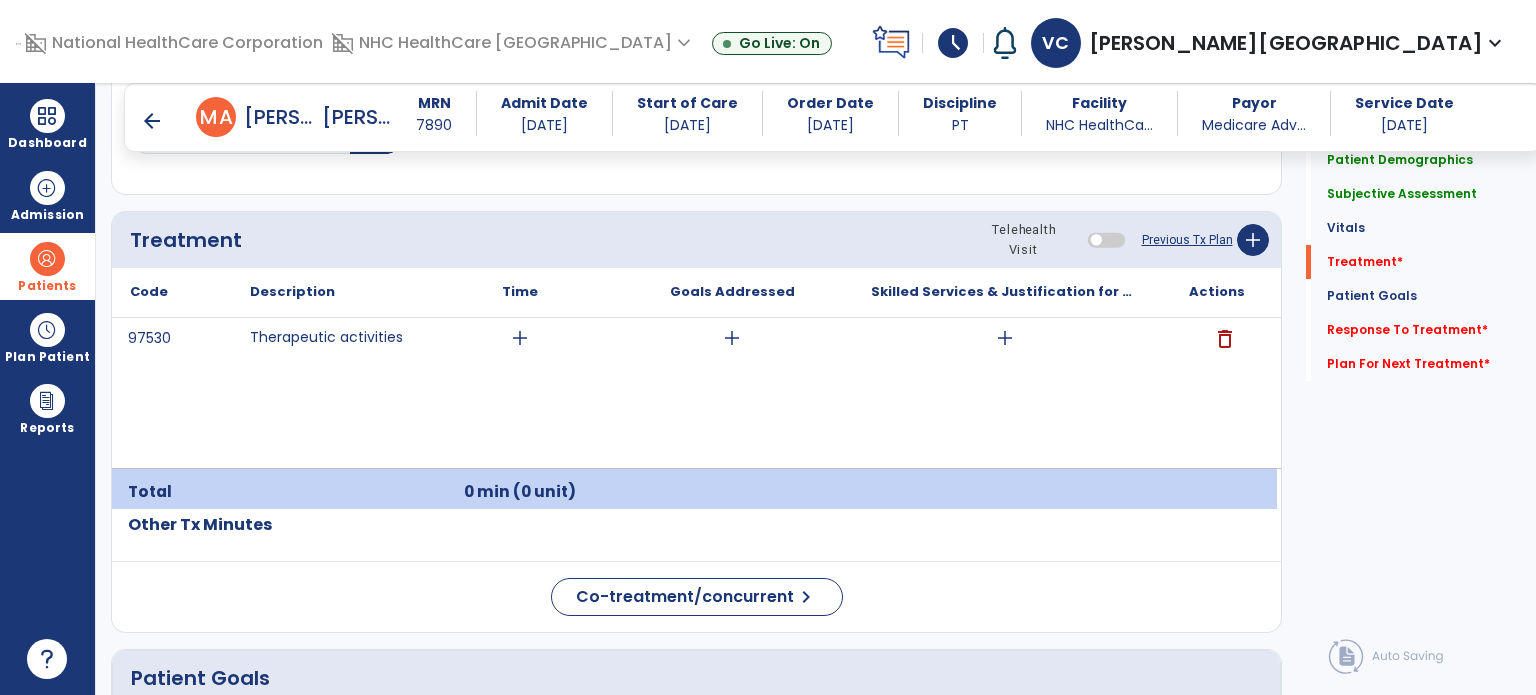 scroll, scrollTop: 1153, scrollLeft: 0, axis: vertical 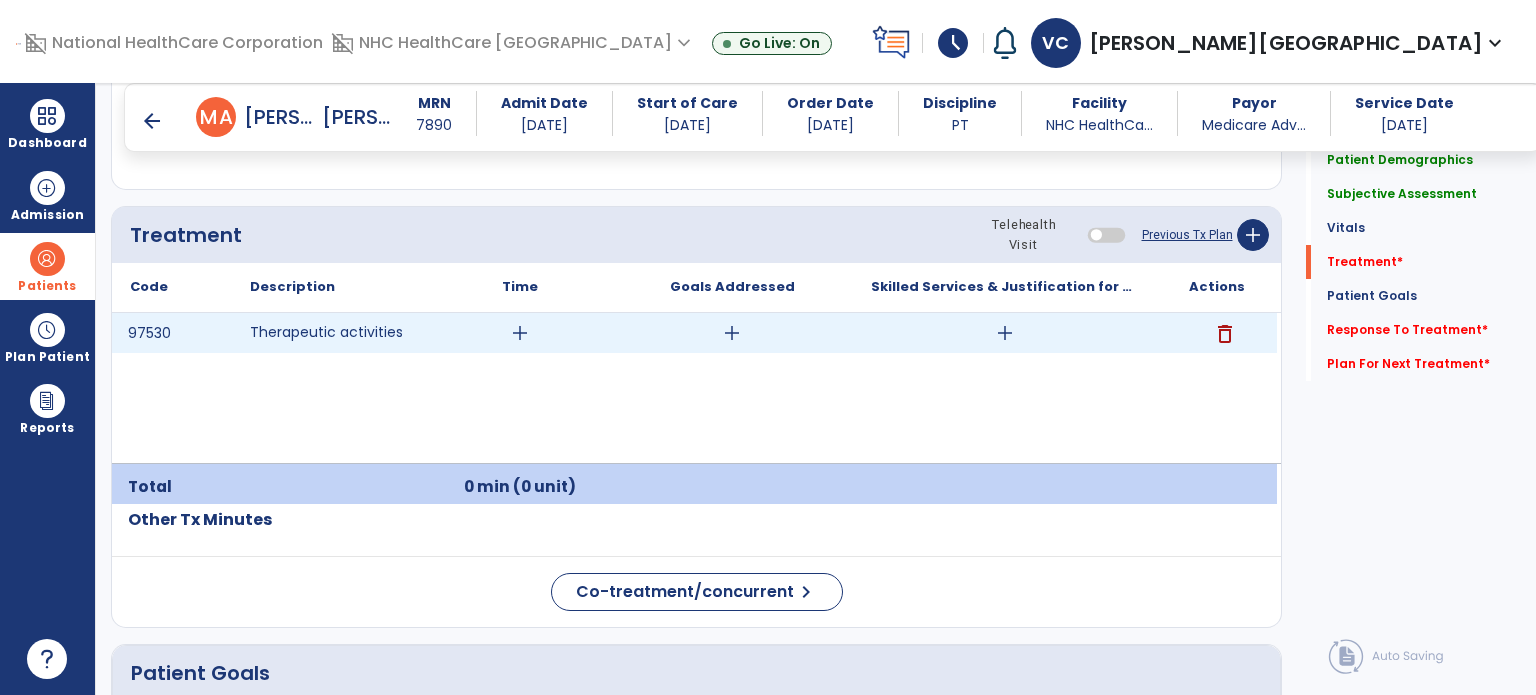 click on "add" at bounding box center (1005, 333) 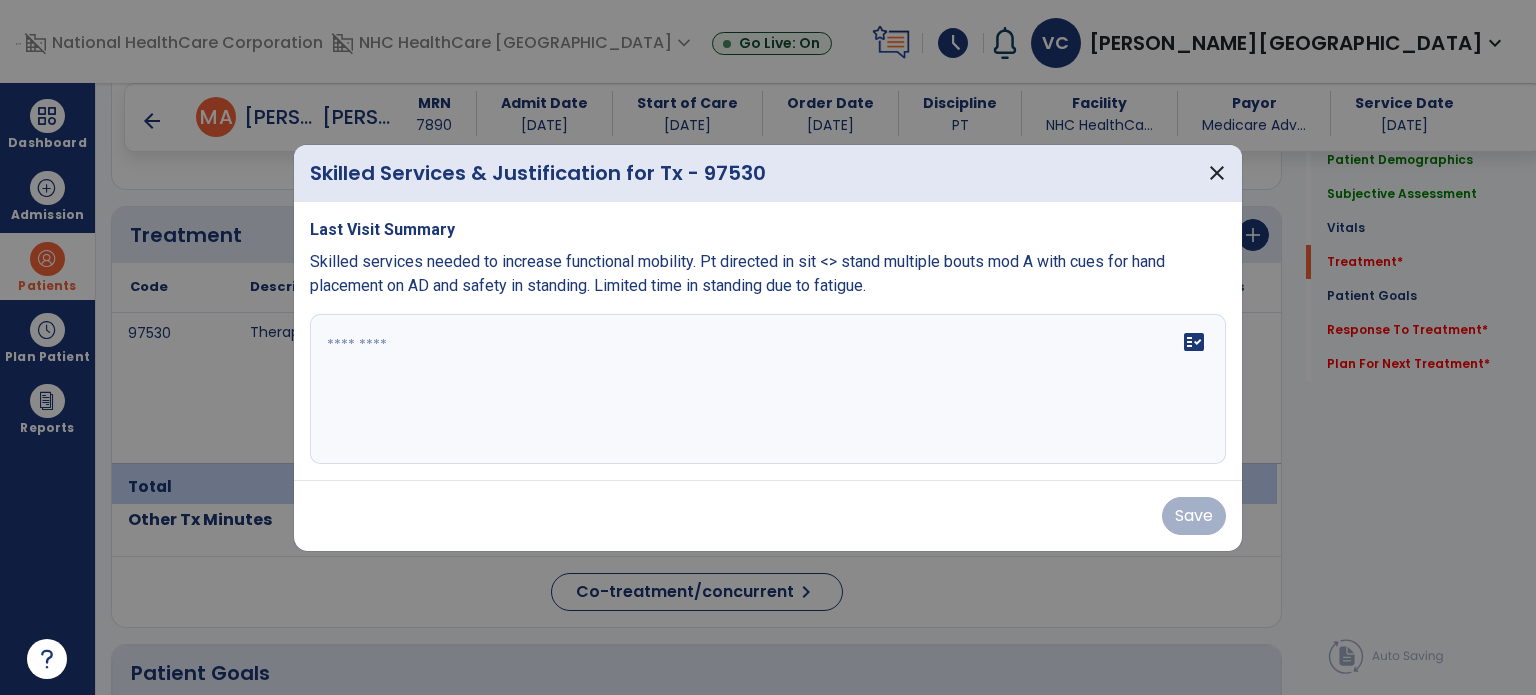 click on "fact_check" at bounding box center [768, 389] 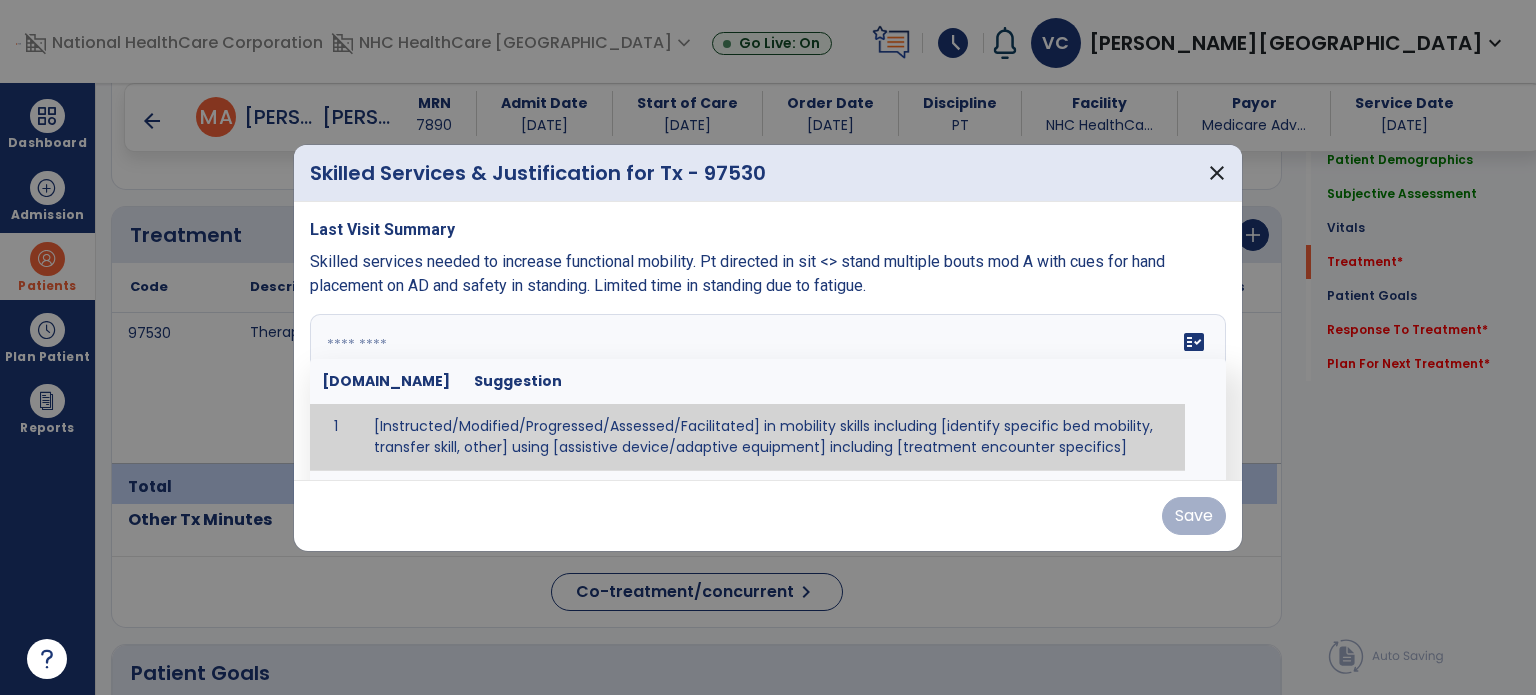 paste on "**********" 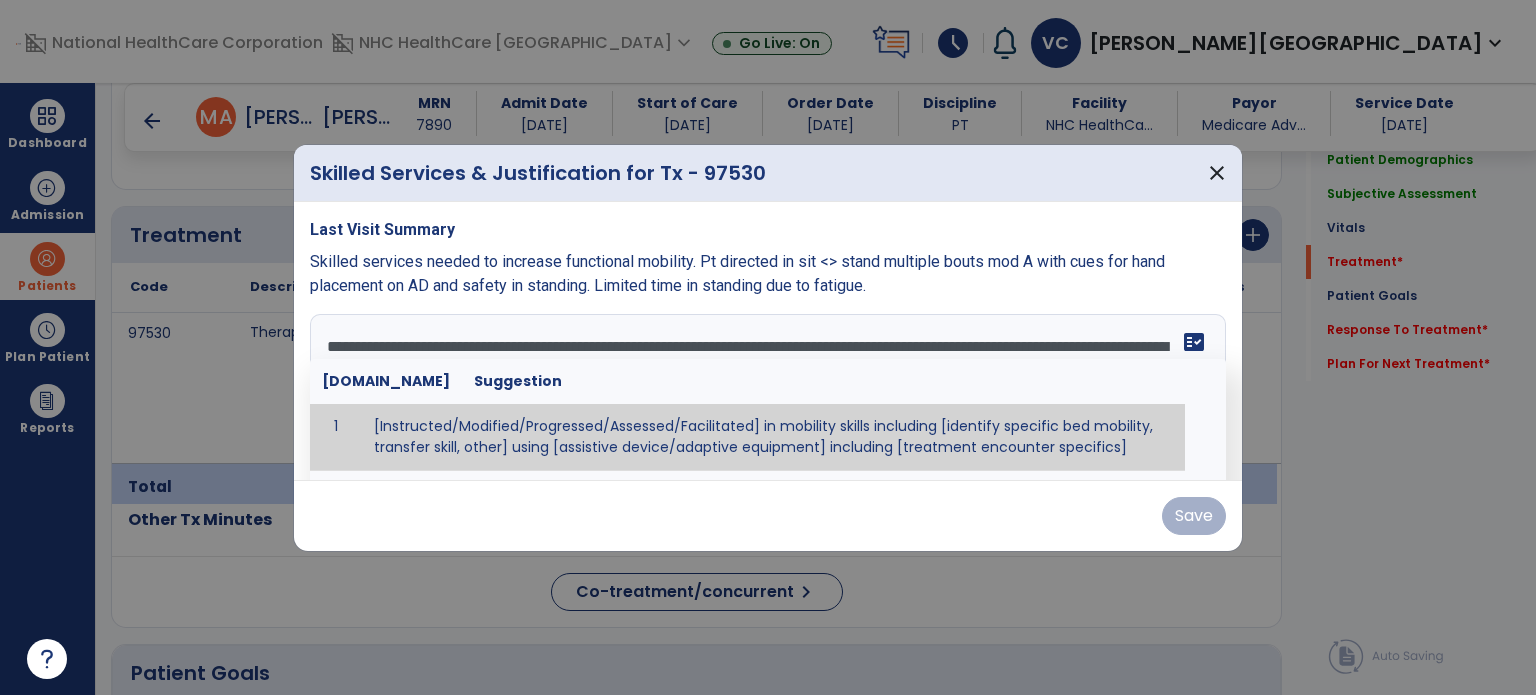 scroll, scrollTop: 15, scrollLeft: 0, axis: vertical 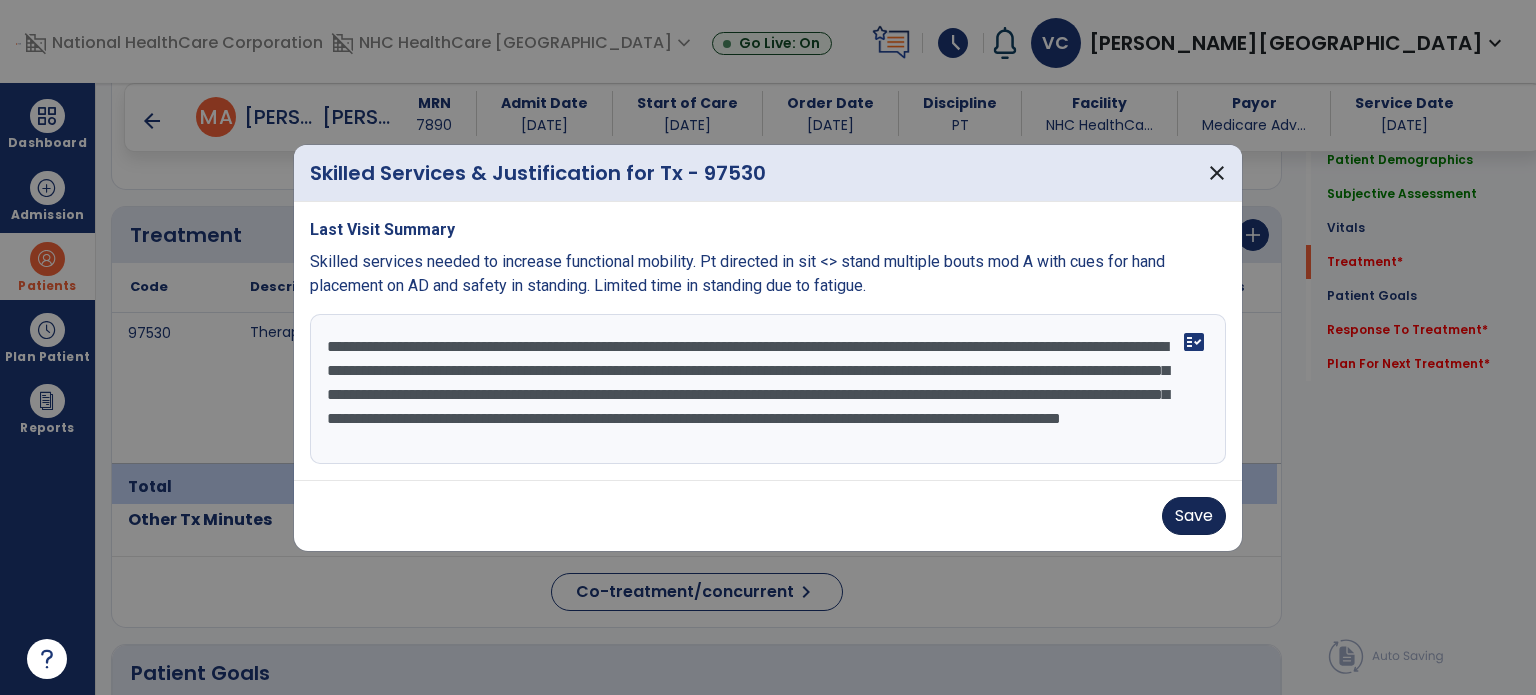 type on "**********" 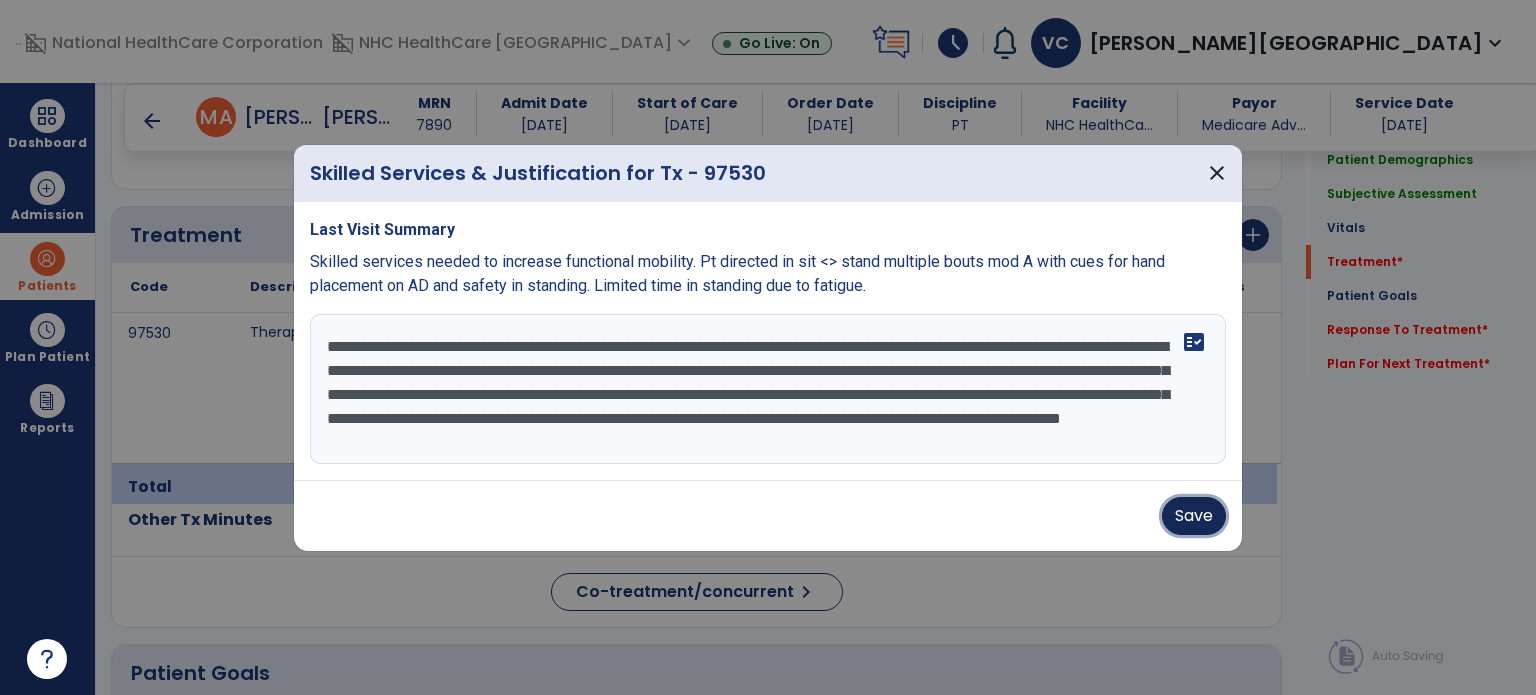click on "Save" at bounding box center (1194, 516) 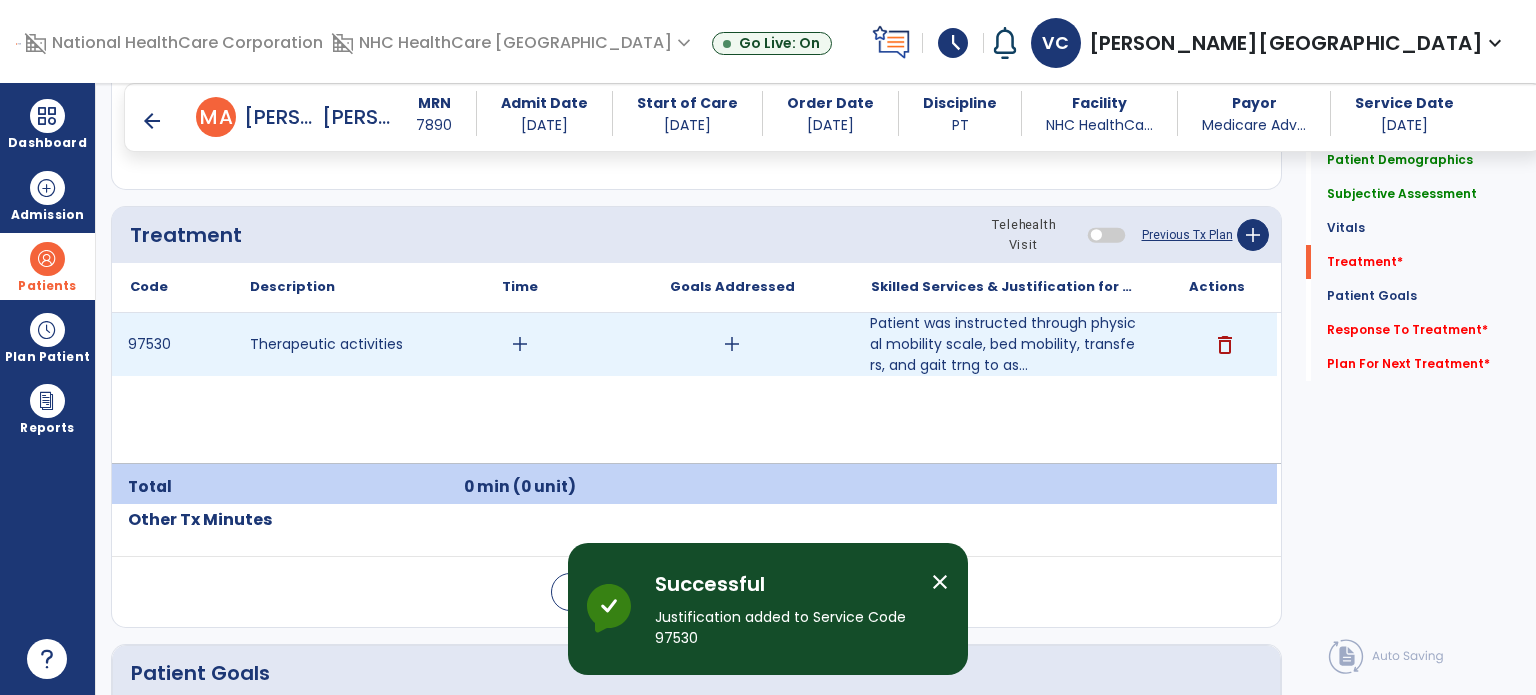 click on "add" at bounding box center (520, 344) 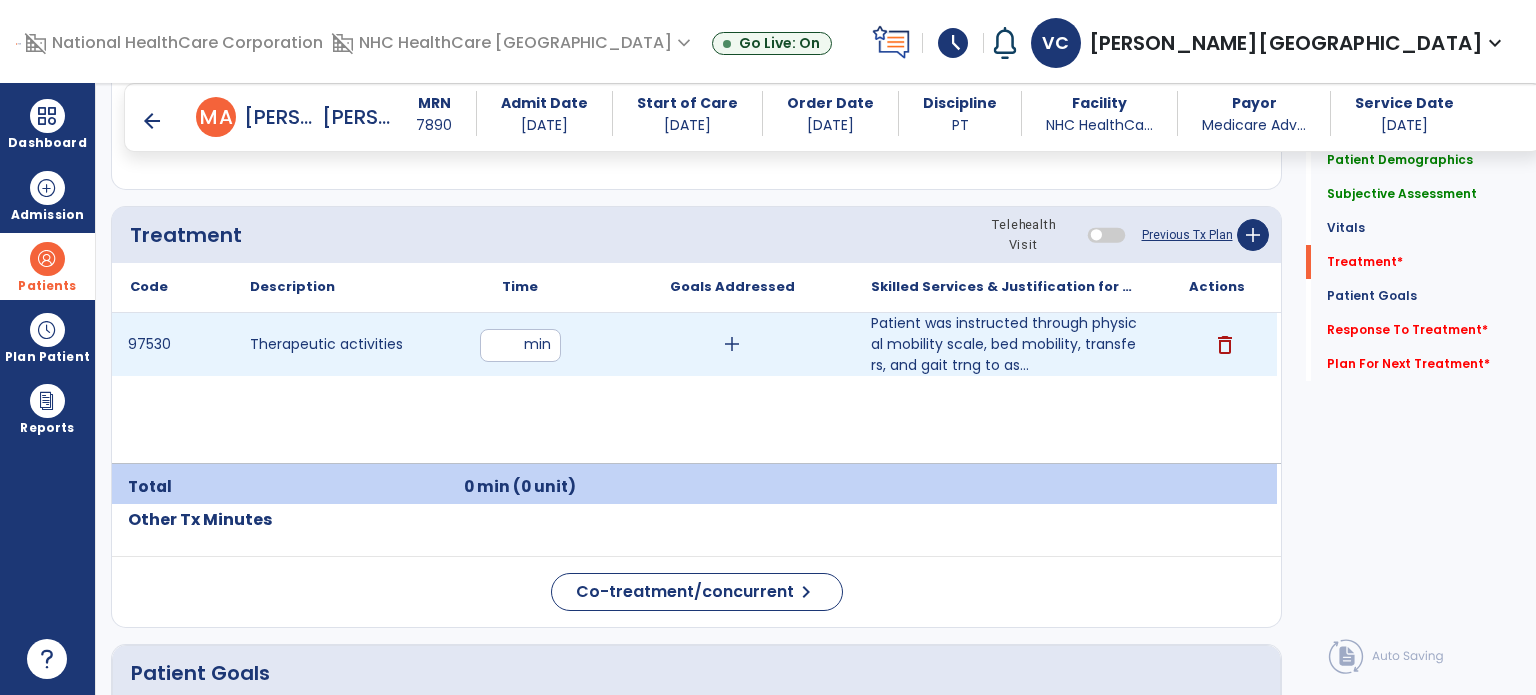 click at bounding box center [520, 345] 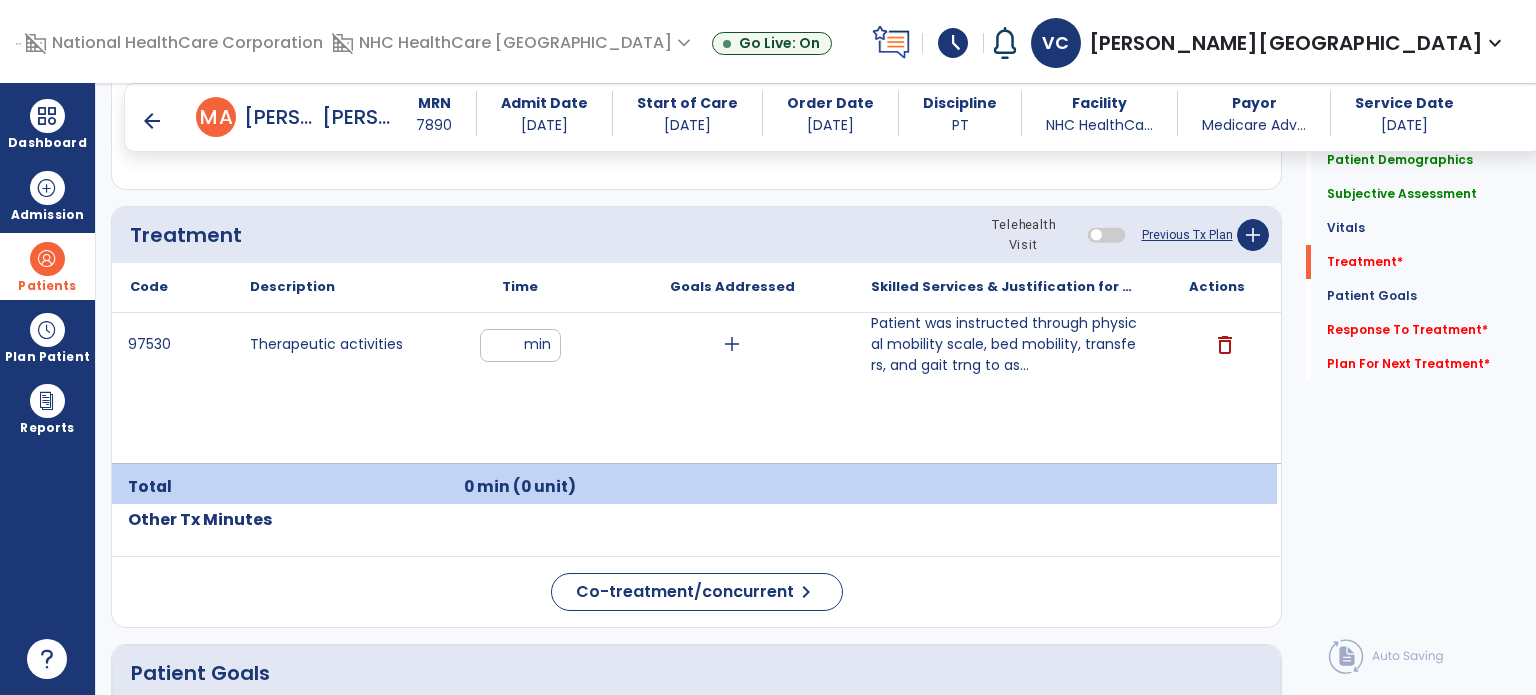 click on "97530  Therapeutic activities  ** min add  Patient was instructed through physical mobility scale, bed mobility, transfers, and gait trng to as...   Patient was instructed through physical mobility scale, bed mobility, transfers, and gait trng to assess her CLOF. Patient scored 32/45, a 5 point increase since the last time she was tested, indicating an improvement in her functional mobility and meeting her goal of scoring 28/45. Patient is independent with supine>sitting EOB. She is MinA for STS and transferring to and from her WC. PT instructed patient though gait trng in parallel bars with CGA for 10ft x2. Patient required long rest break due to pain and fatigue after first 10ft.   delete" at bounding box center [694, 388] 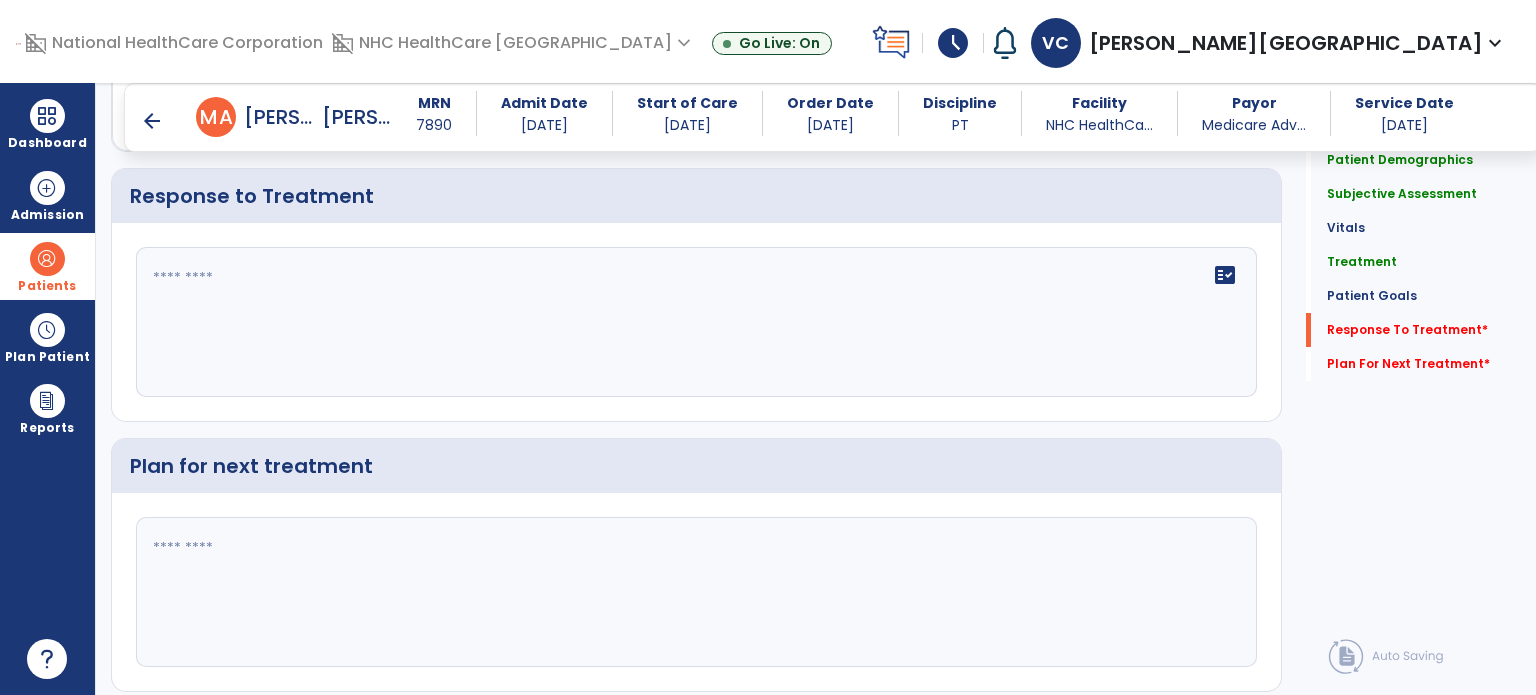 scroll, scrollTop: 2764, scrollLeft: 0, axis: vertical 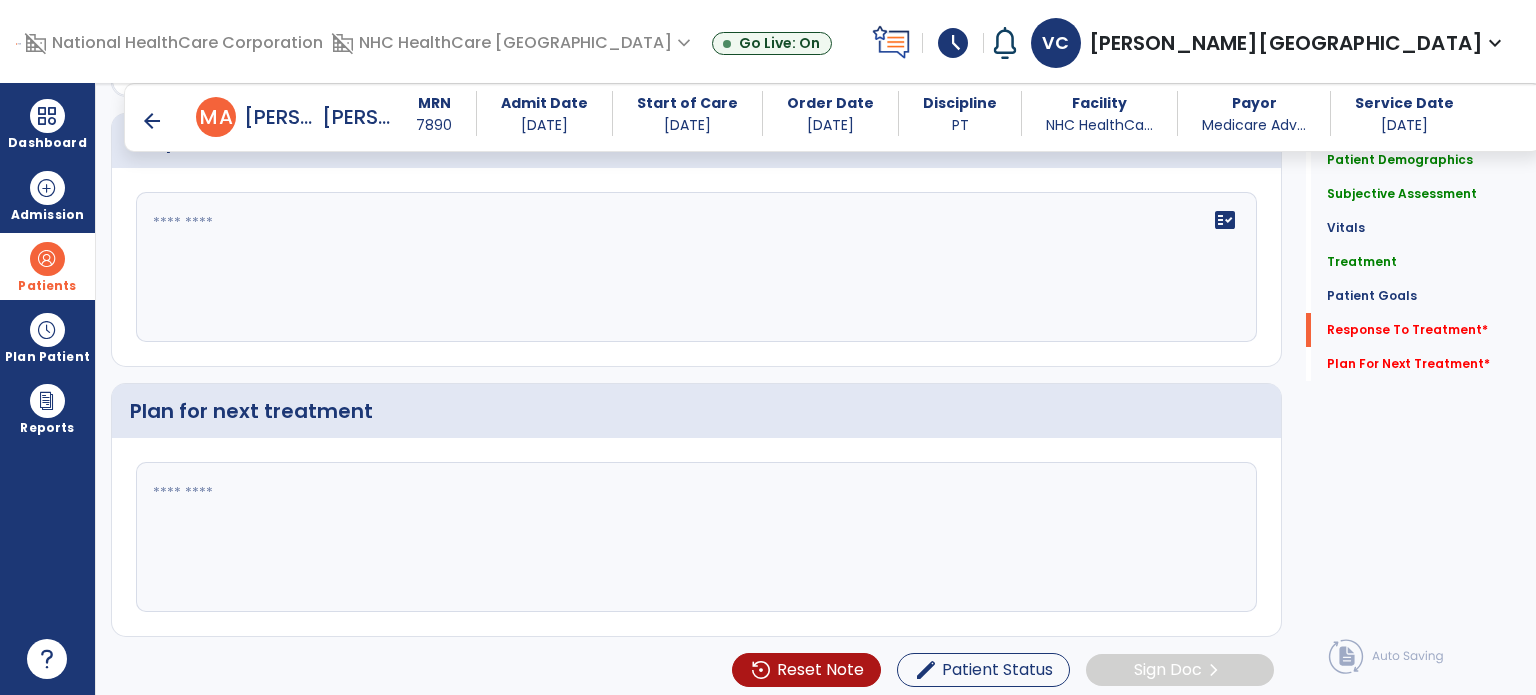 click on "arrow_back" at bounding box center [152, 121] 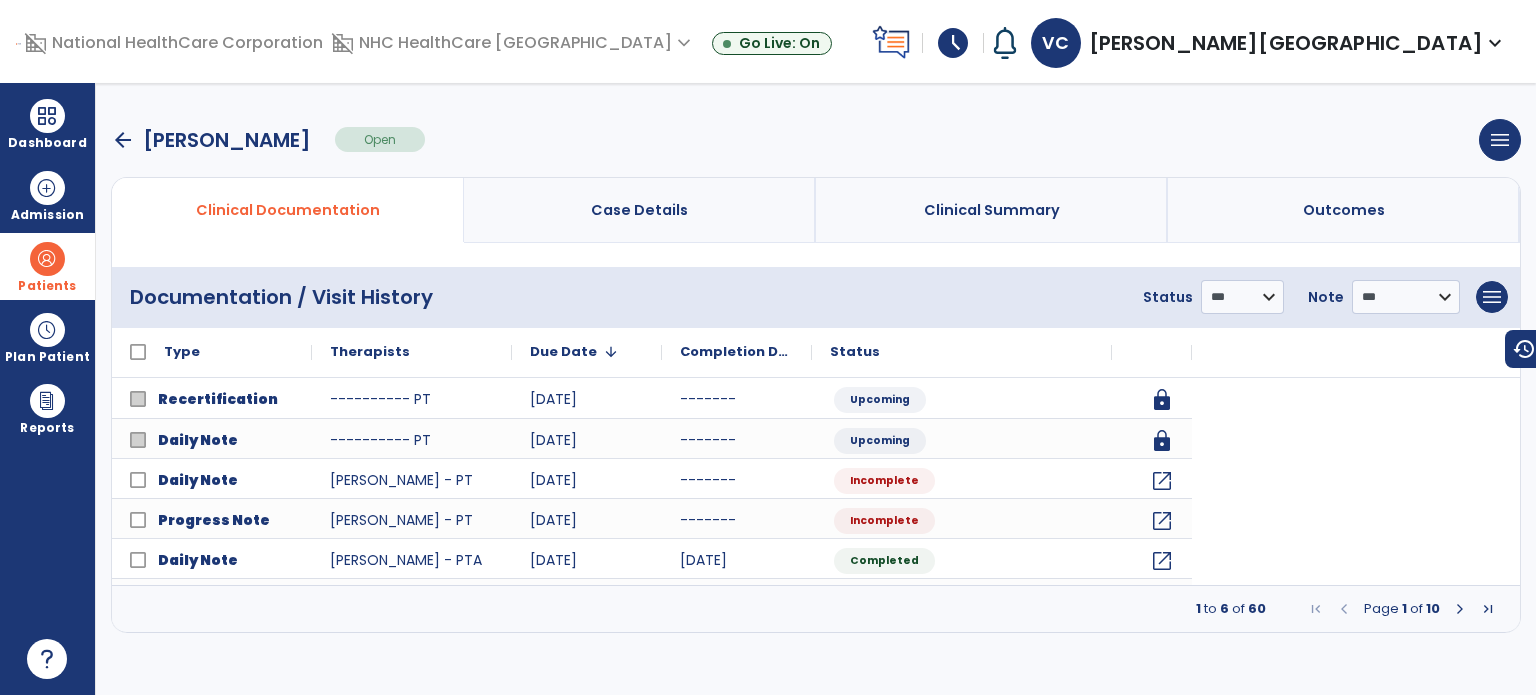 scroll, scrollTop: 0, scrollLeft: 0, axis: both 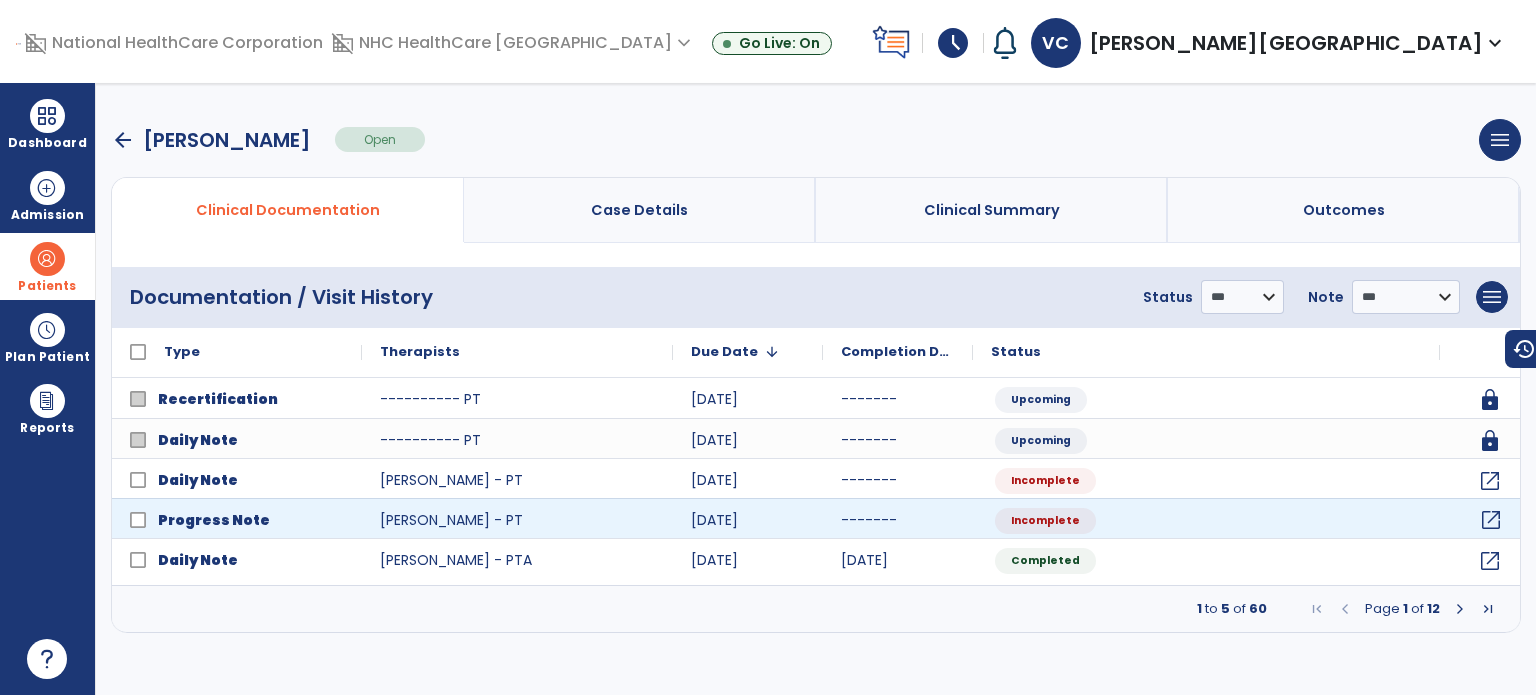click on "open_in_new" 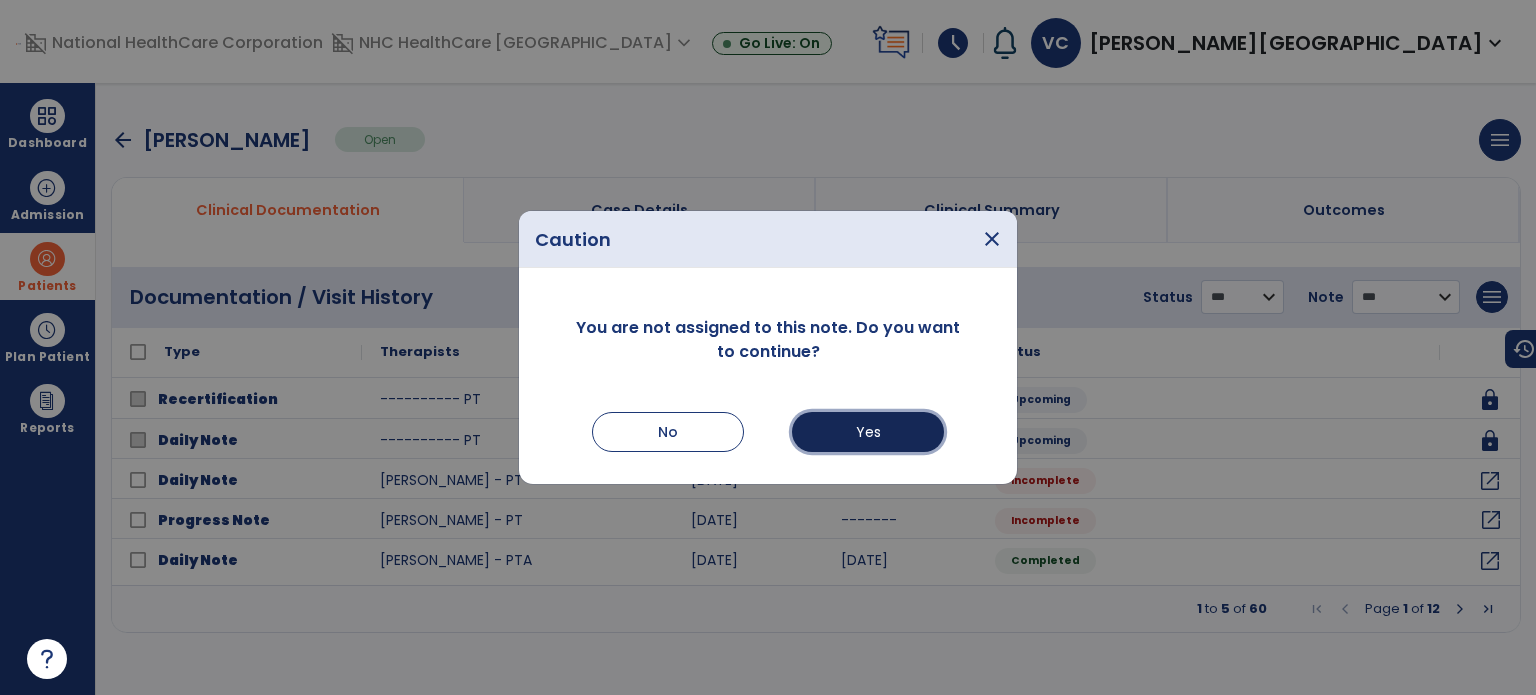 click on "Yes" at bounding box center (868, 432) 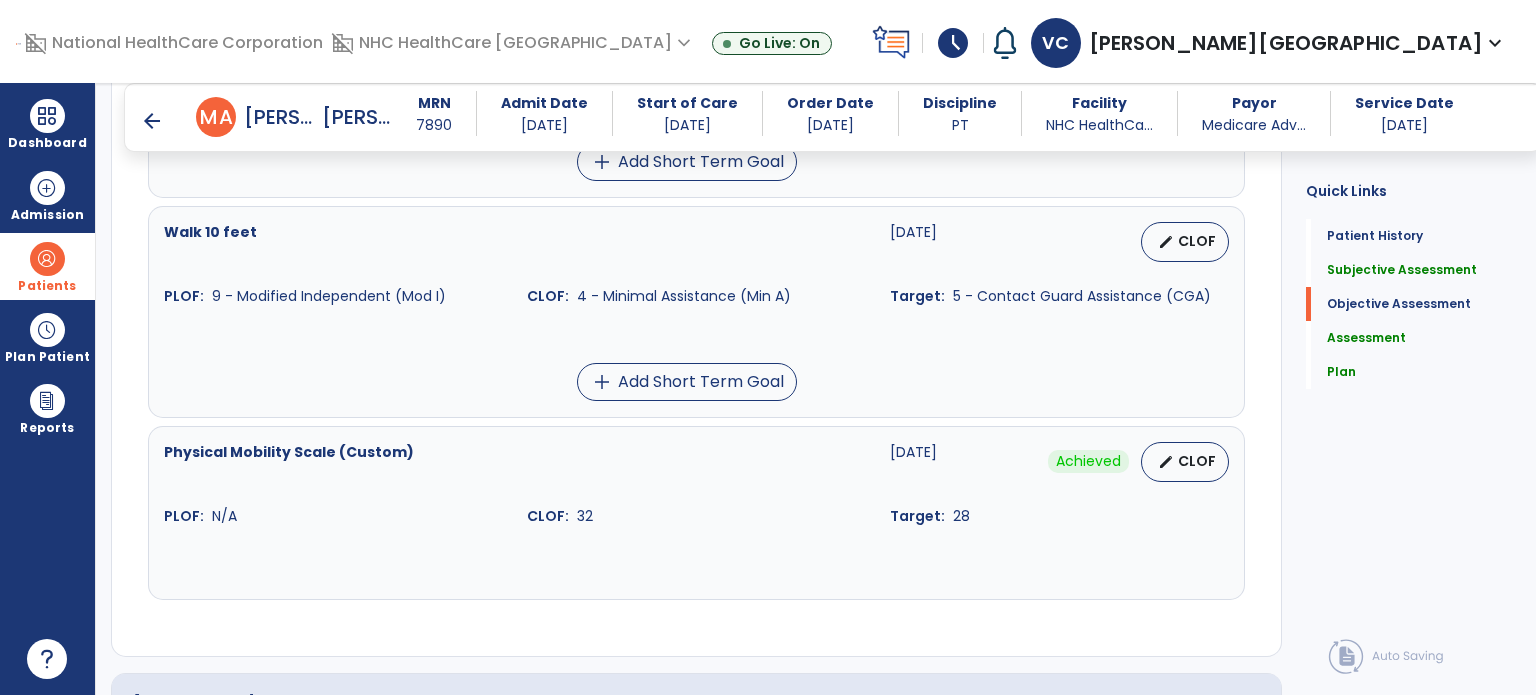 scroll, scrollTop: 2082, scrollLeft: 0, axis: vertical 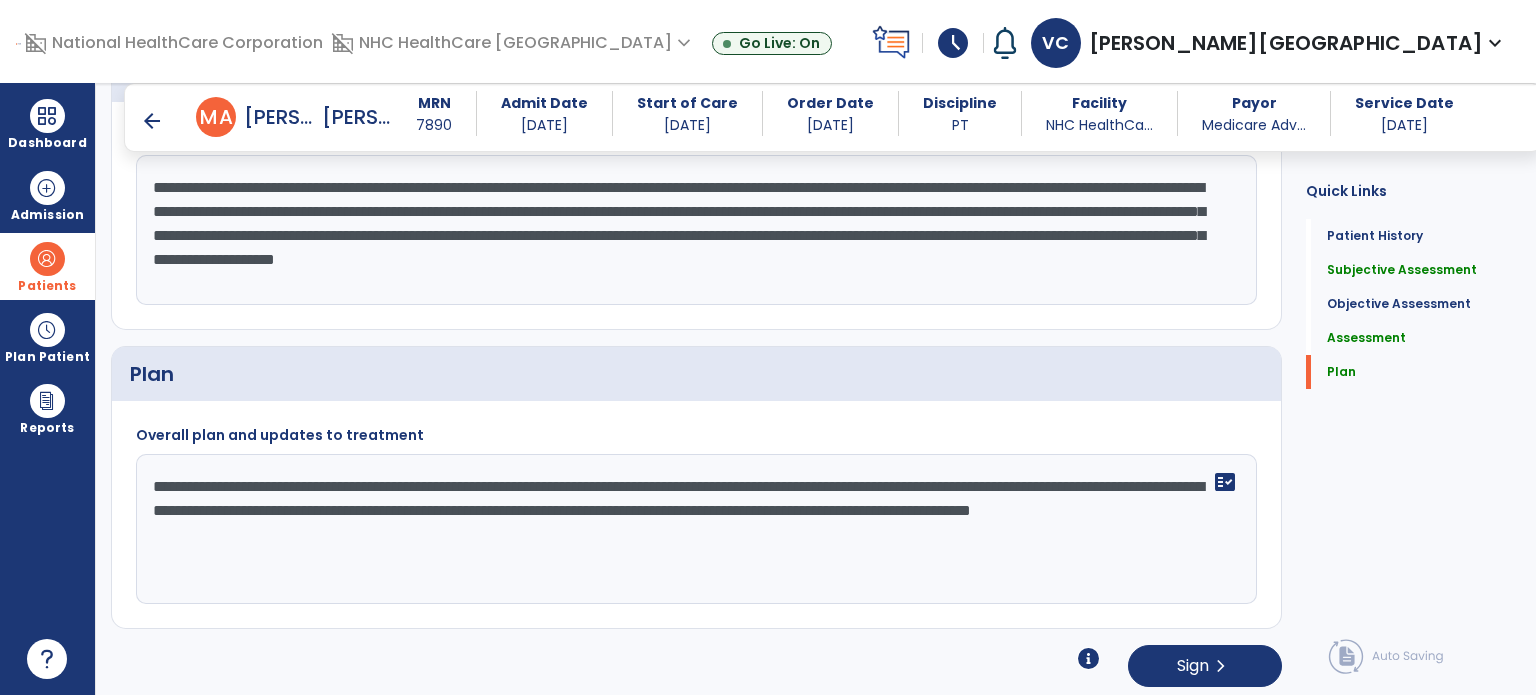 drag, startPoint x: 673, startPoint y: 552, endPoint x: 122, endPoint y: 415, distance: 567.77637 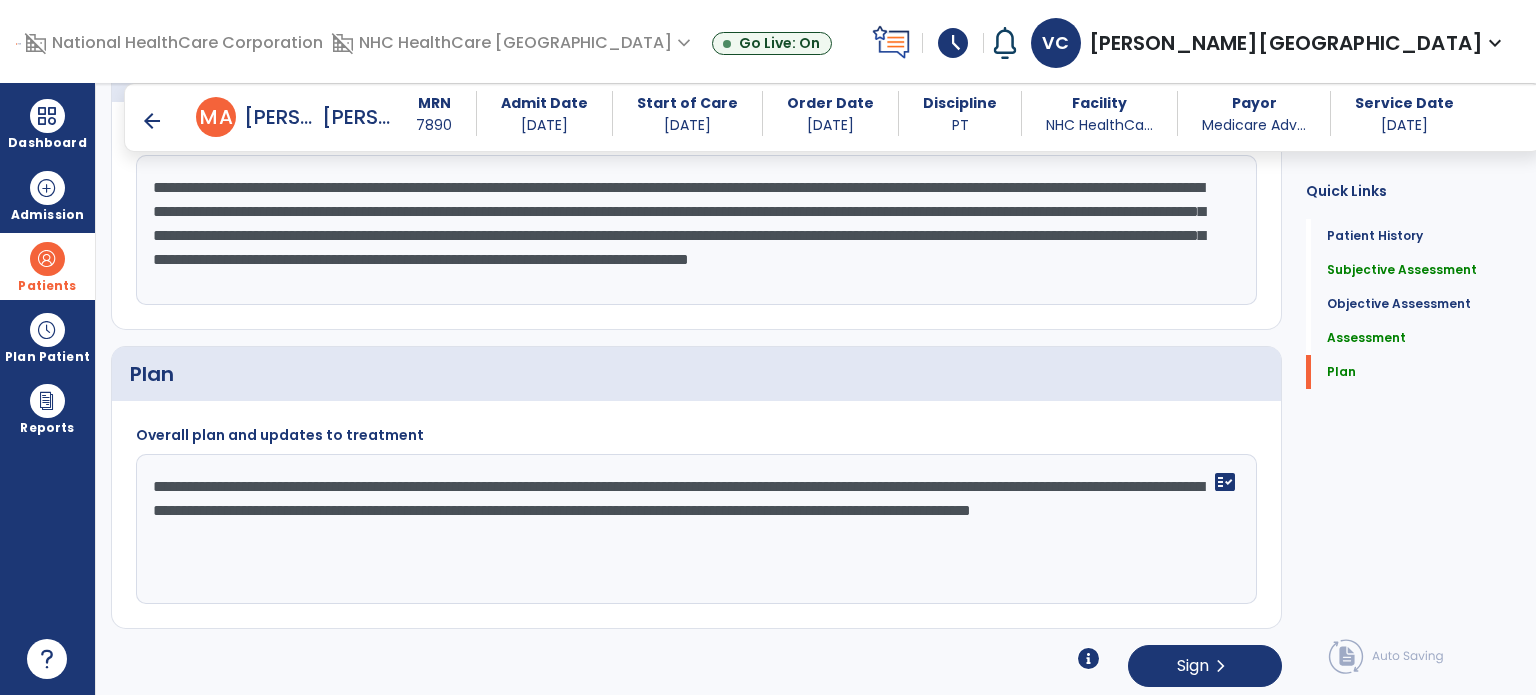 type on "**********" 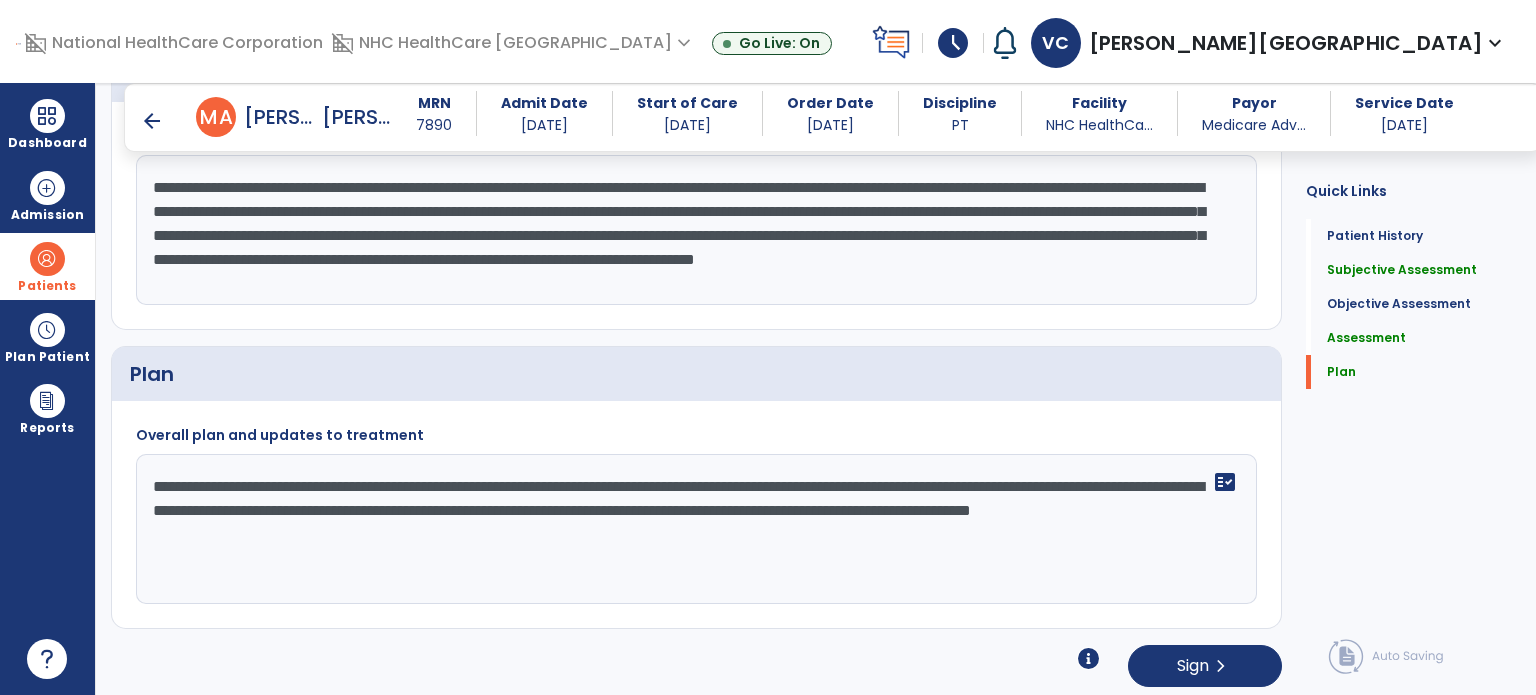 click on "arrow_back" at bounding box center [152, 121] 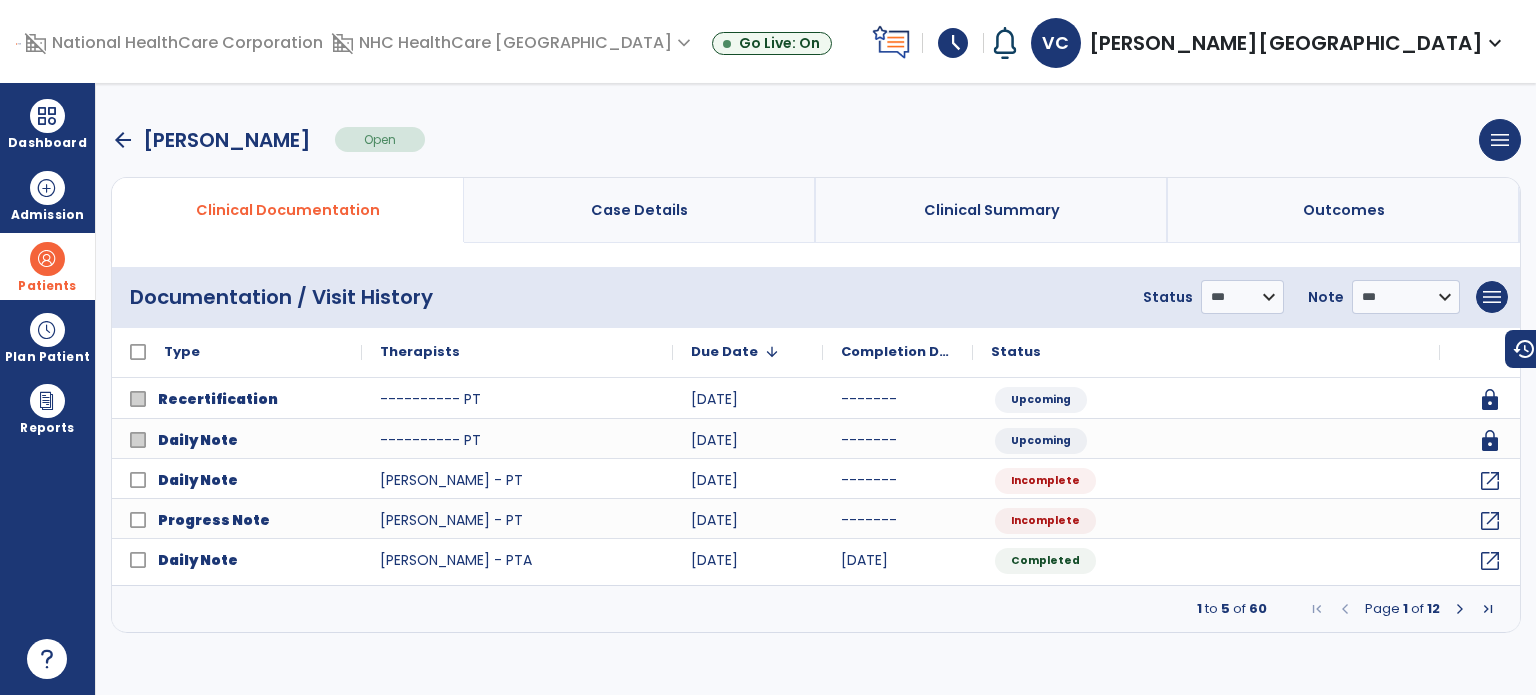 scroll, scrollTop: 0, scrollLeft: 0, axis: both 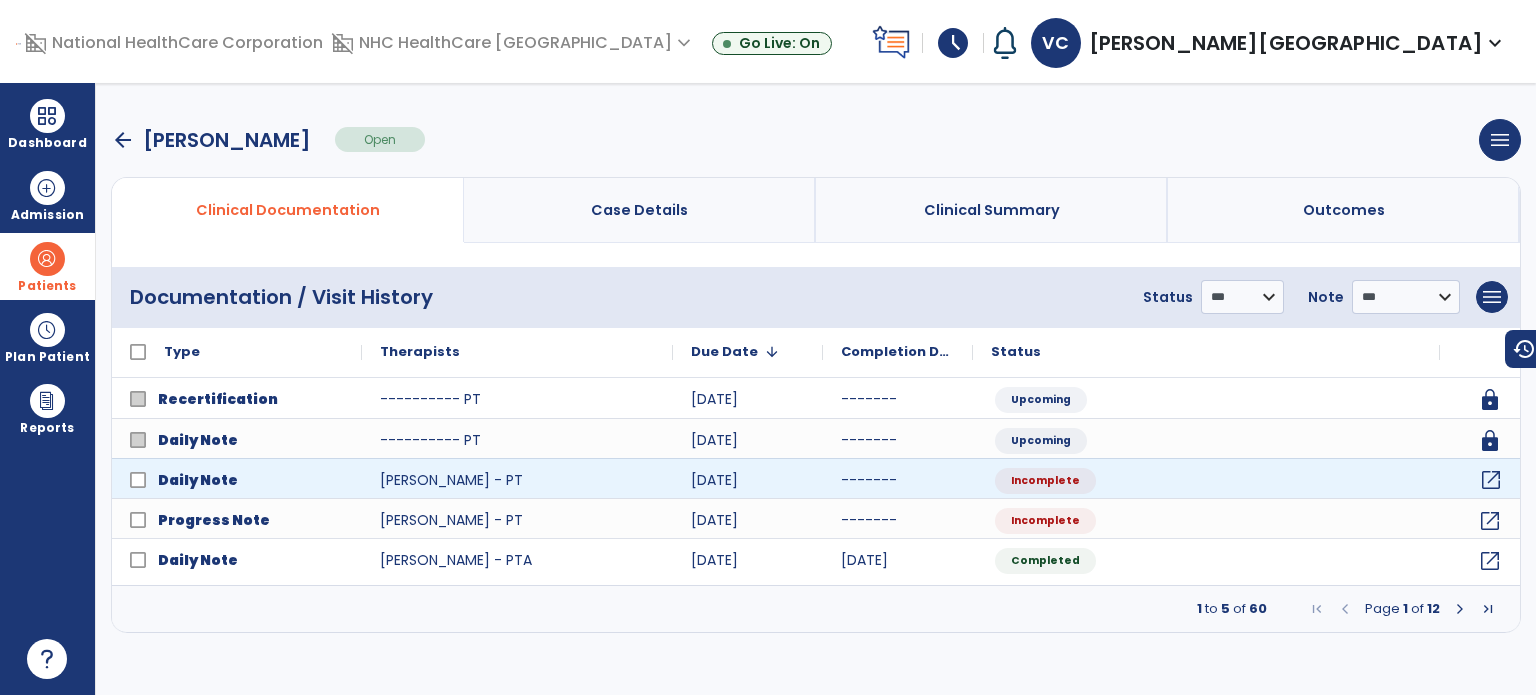 click on "open_in_new" 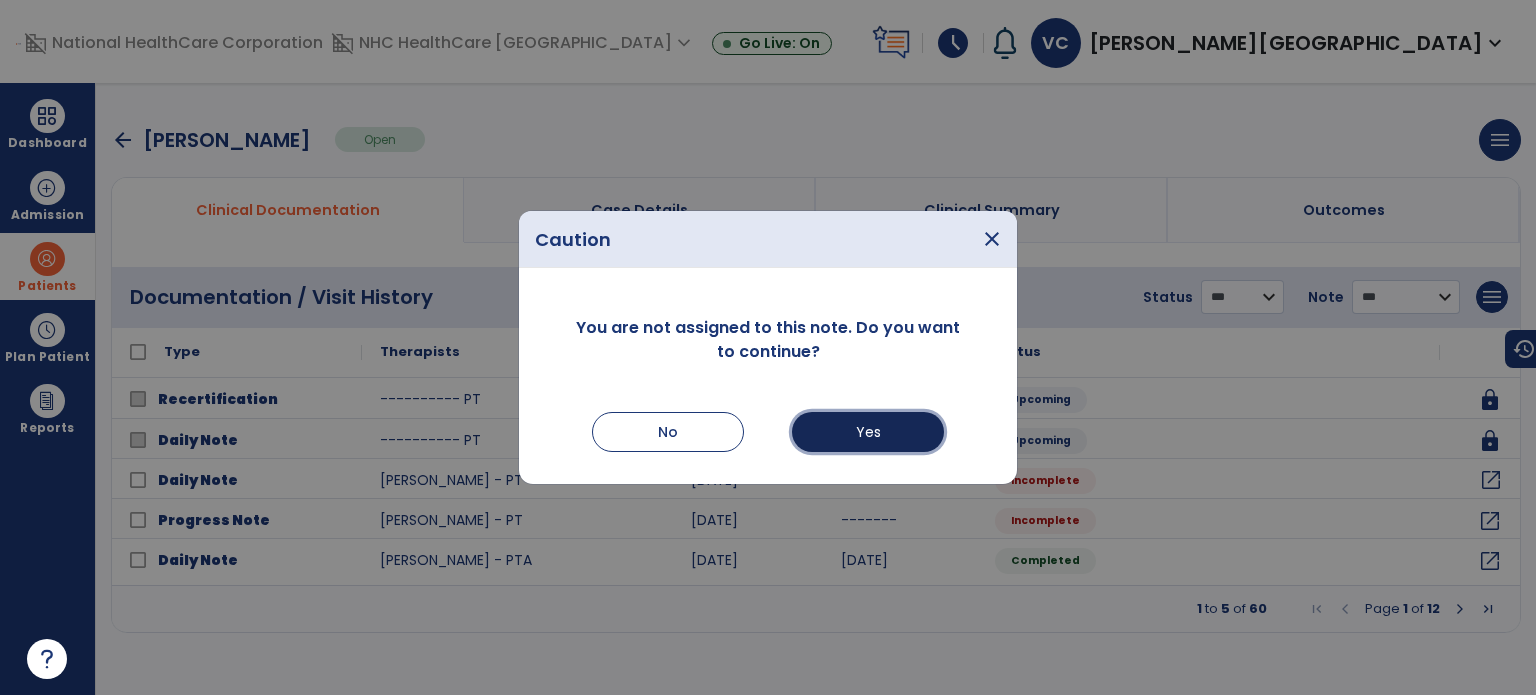 click on "Yes" at bounding box center [868, 432] 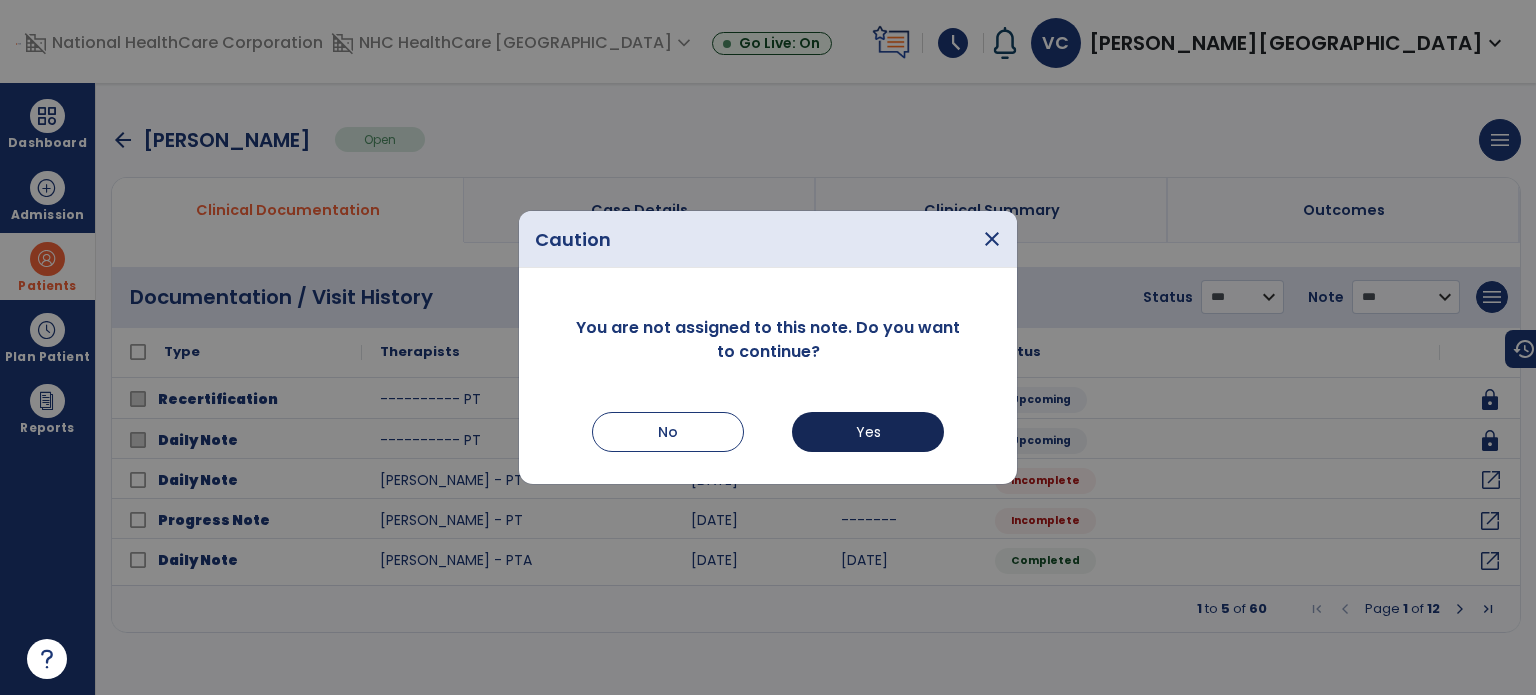select on "*" 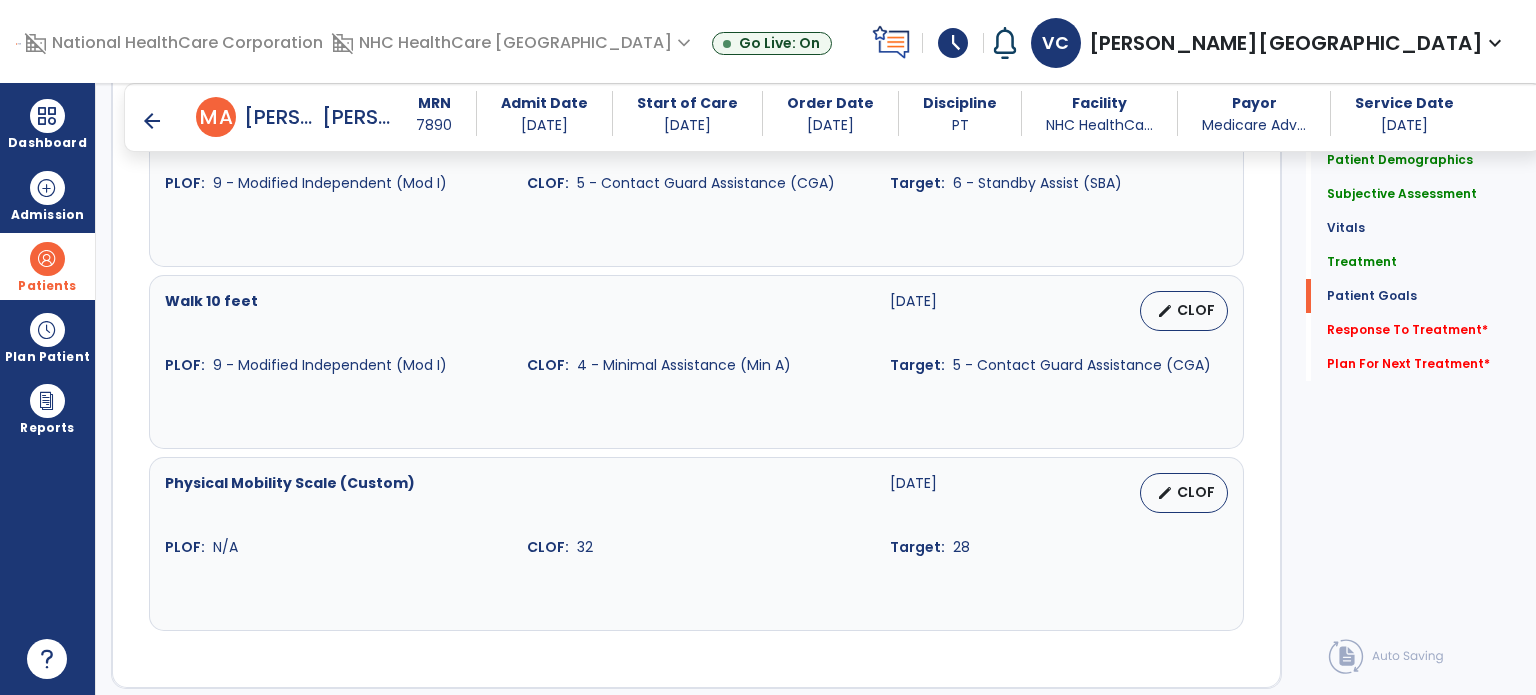 scroll, scrollTop: 2764, scrollLeft: 0, axis: vertical 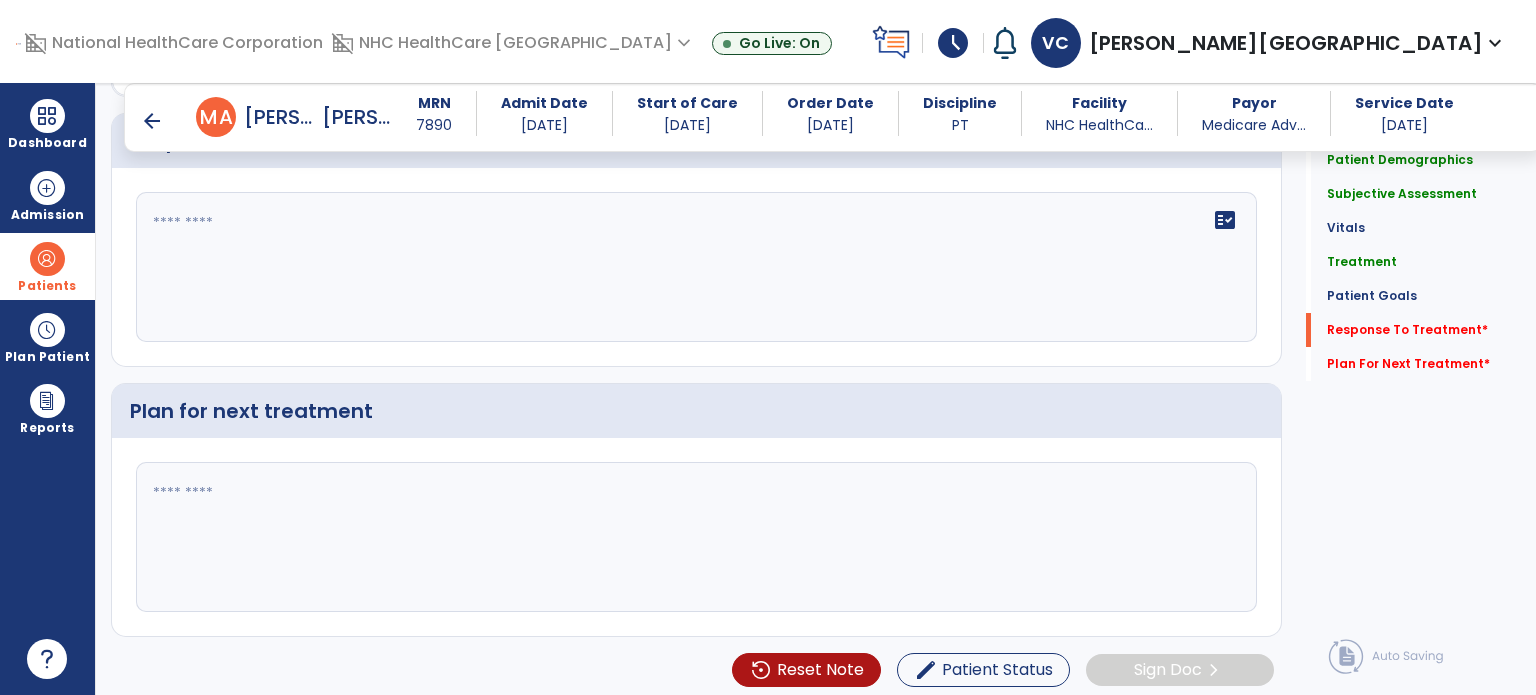 click 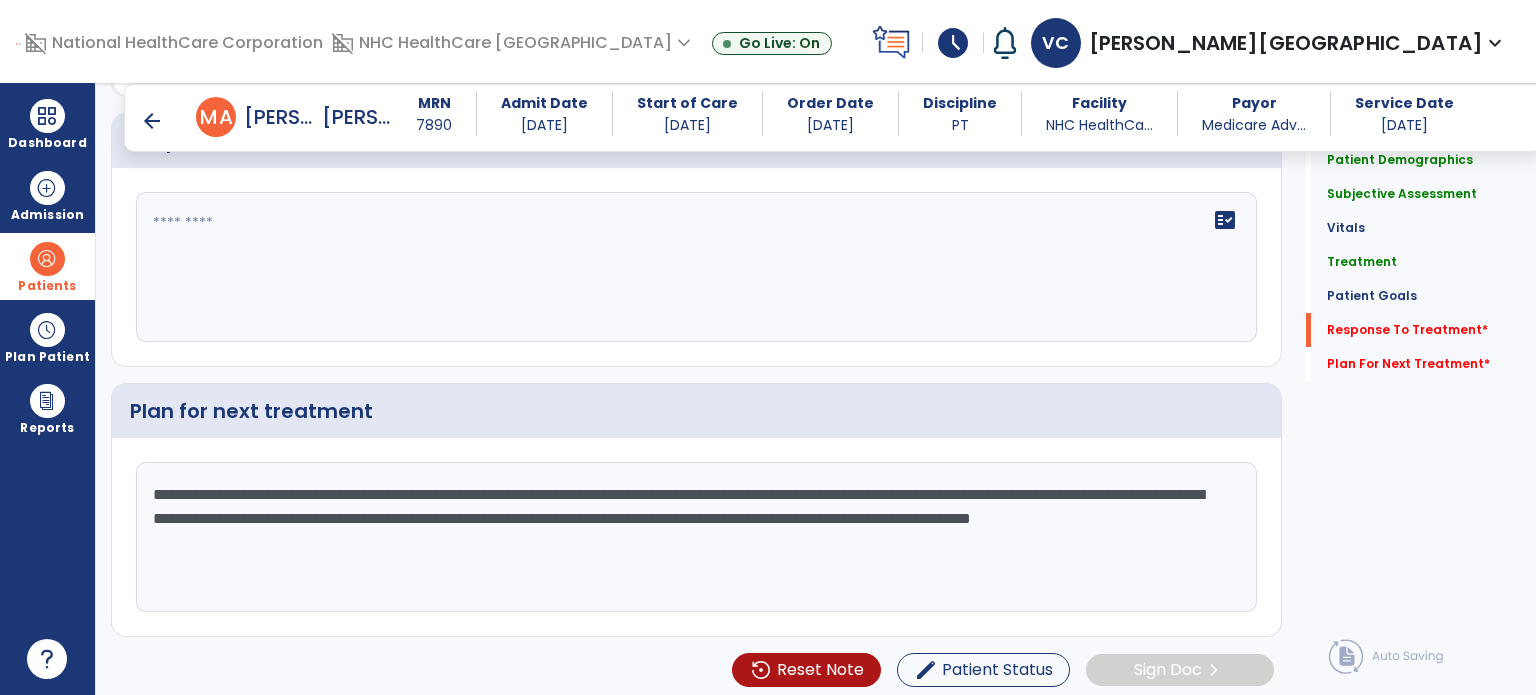 type on "**********" 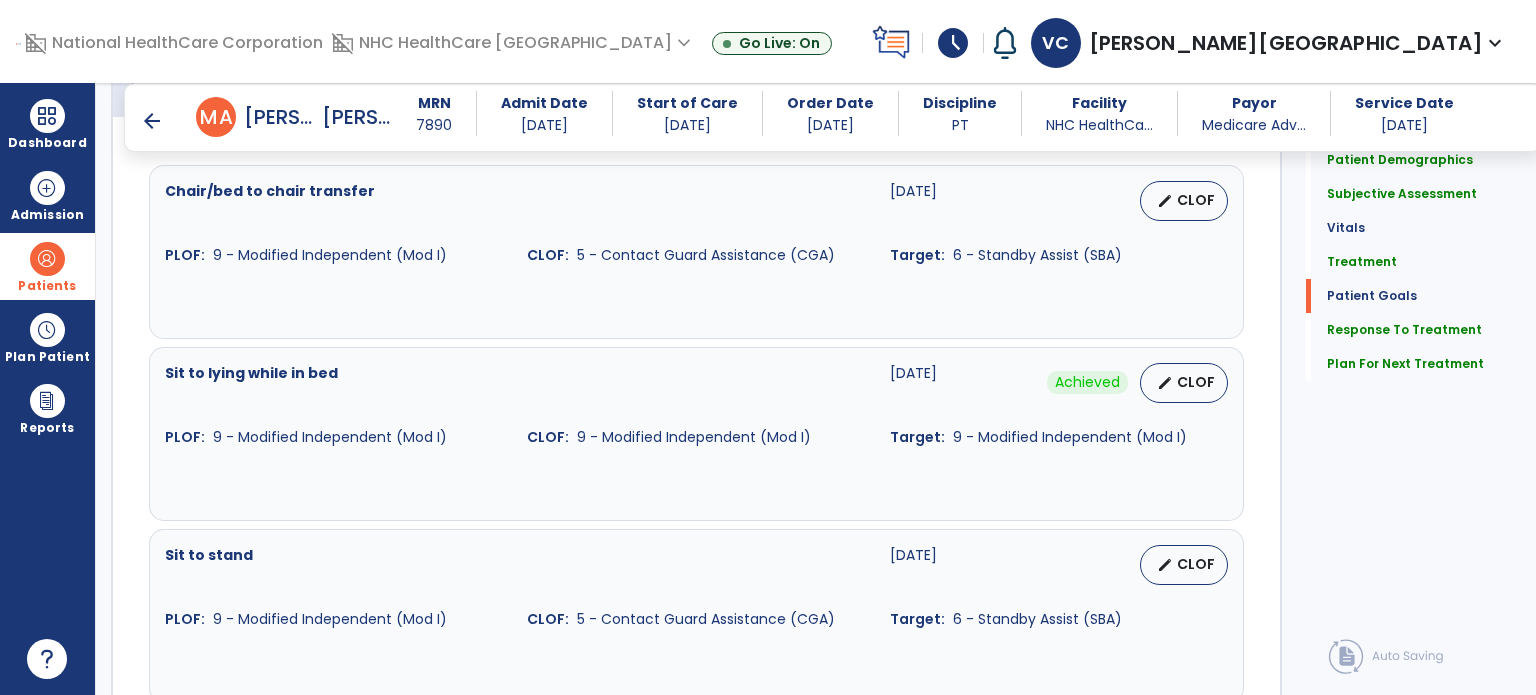 scroll, scrollTop: 1729, scrollLeft: 0, axis: vertical 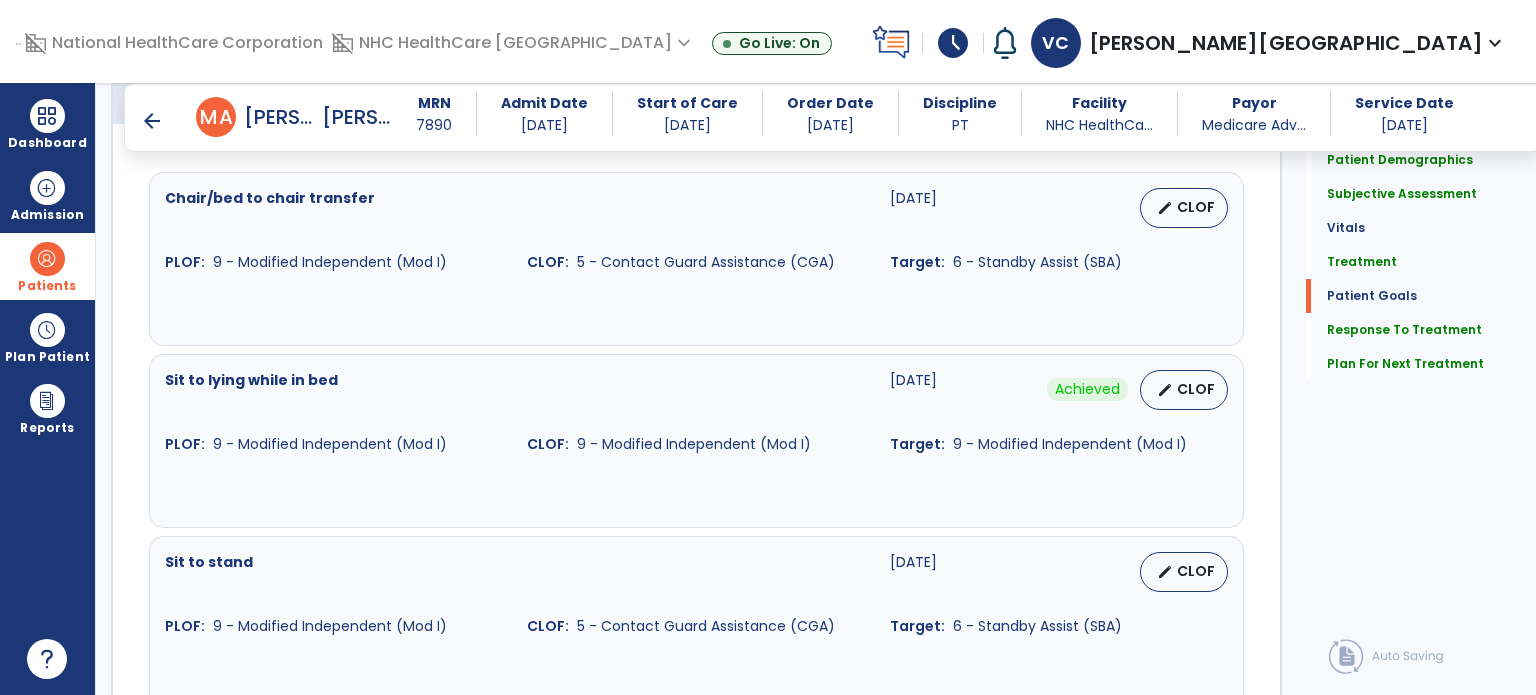 type on "**********" 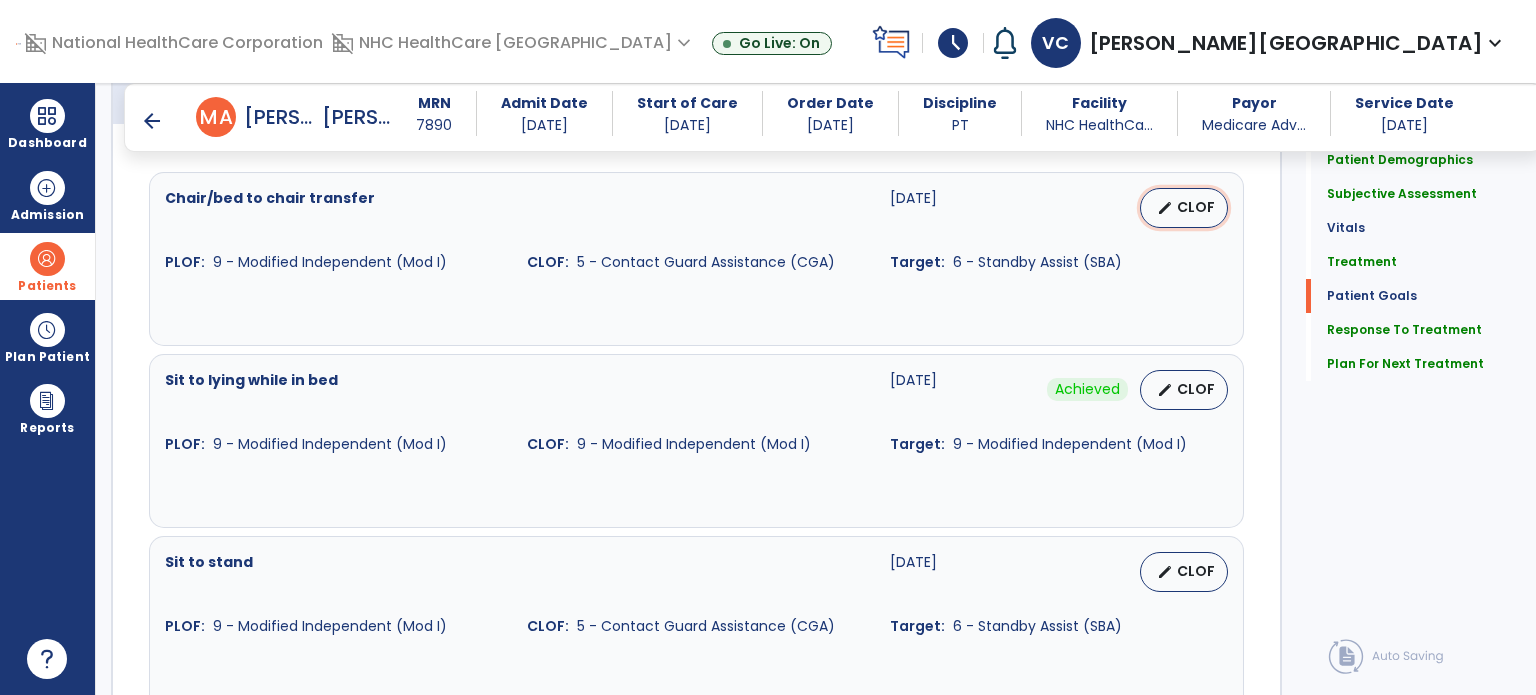 click on "edit" at bounding box center [1165, 208] 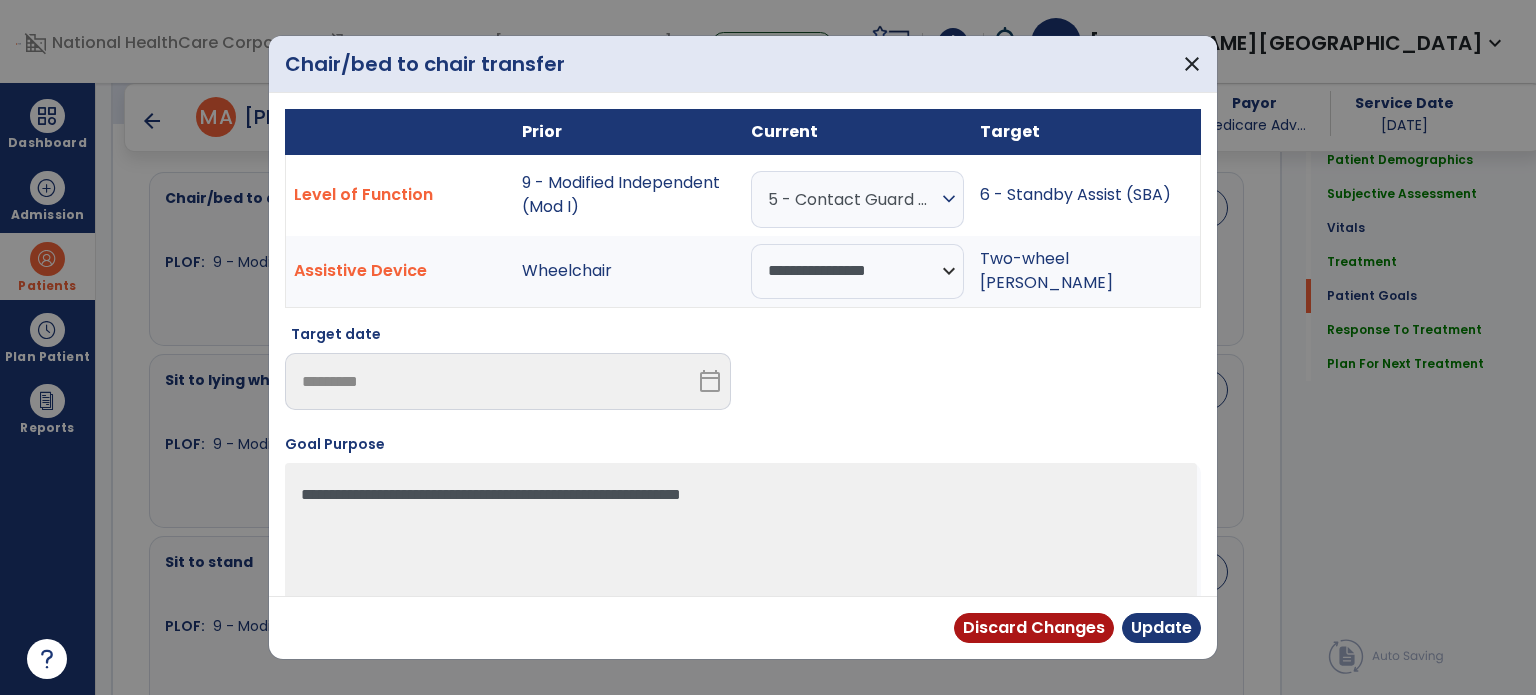 click on "5 - Contact Guard Assistance (CGA)   expand_more" at bounding box center (857, 199) 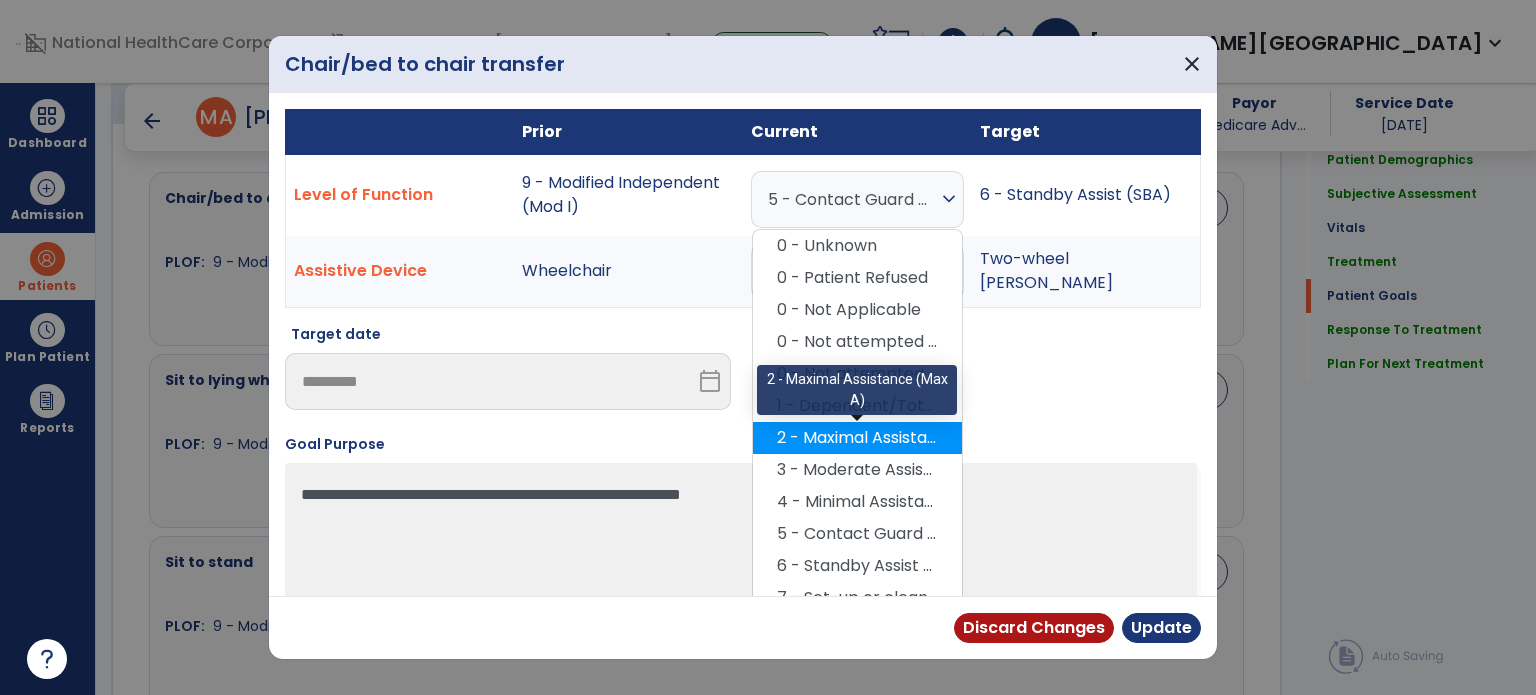 scroll, scrollTop: 33, scrollLeft: 0, axis: vertical 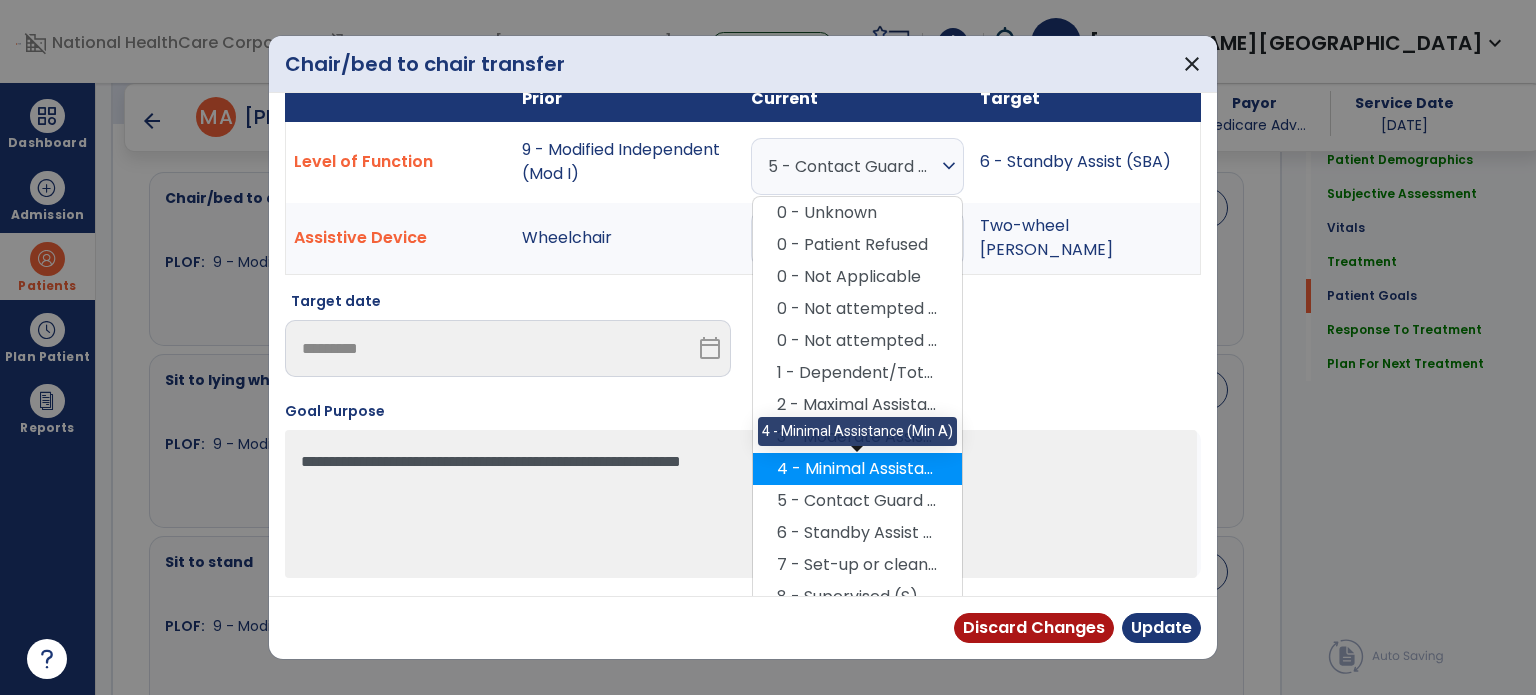 click on "4 - Minimal Assistance (Min A)" at bounding box center (857, 469) 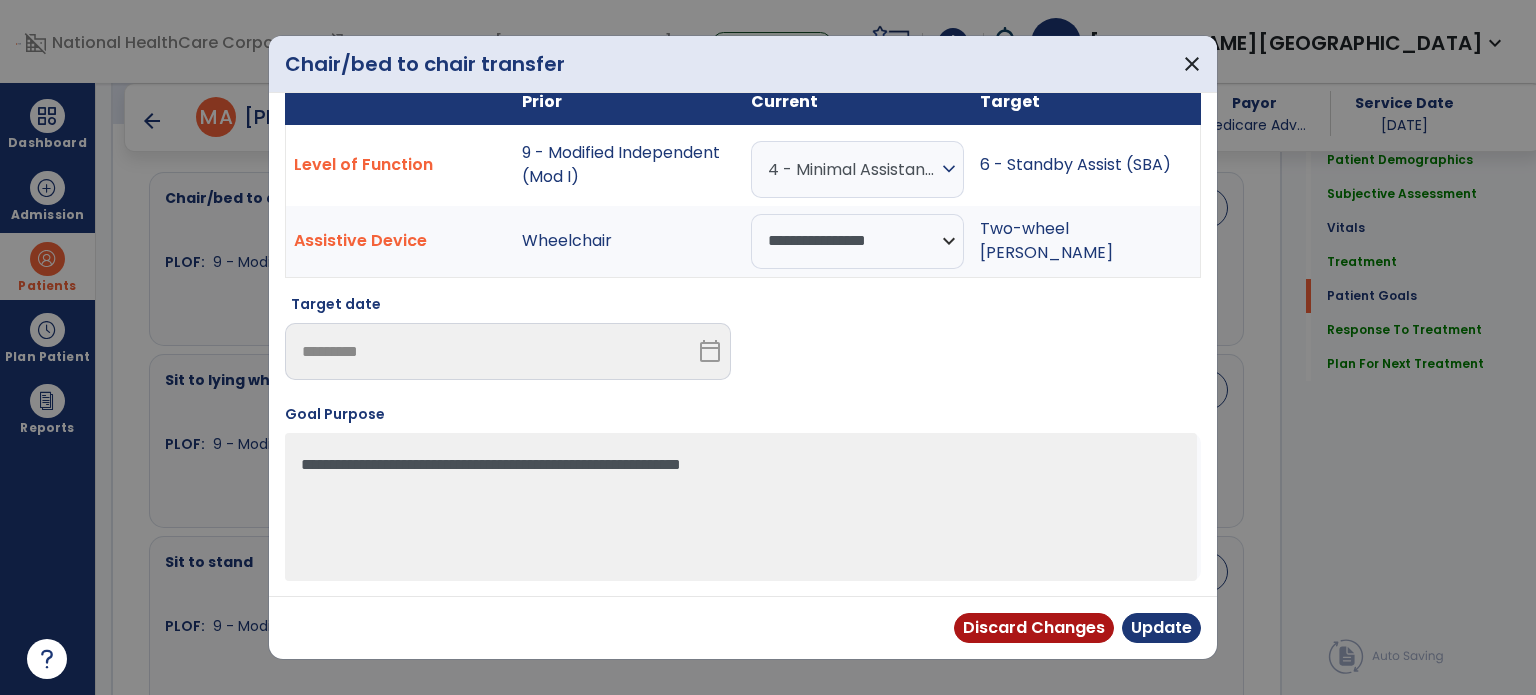 scroll, scrollTop: 28, scrollLeft: 0, axis: vertical 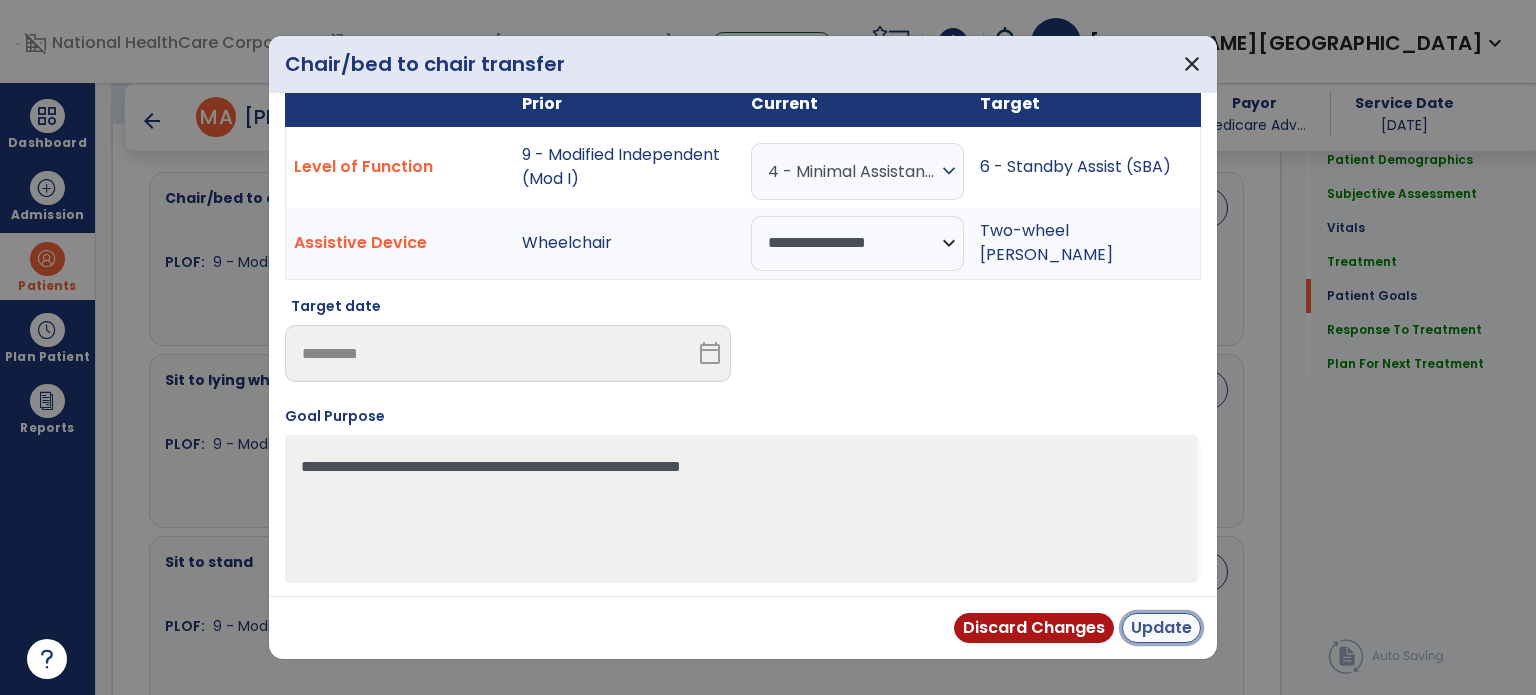 click on "Update" at bounding box center (1161, 628) 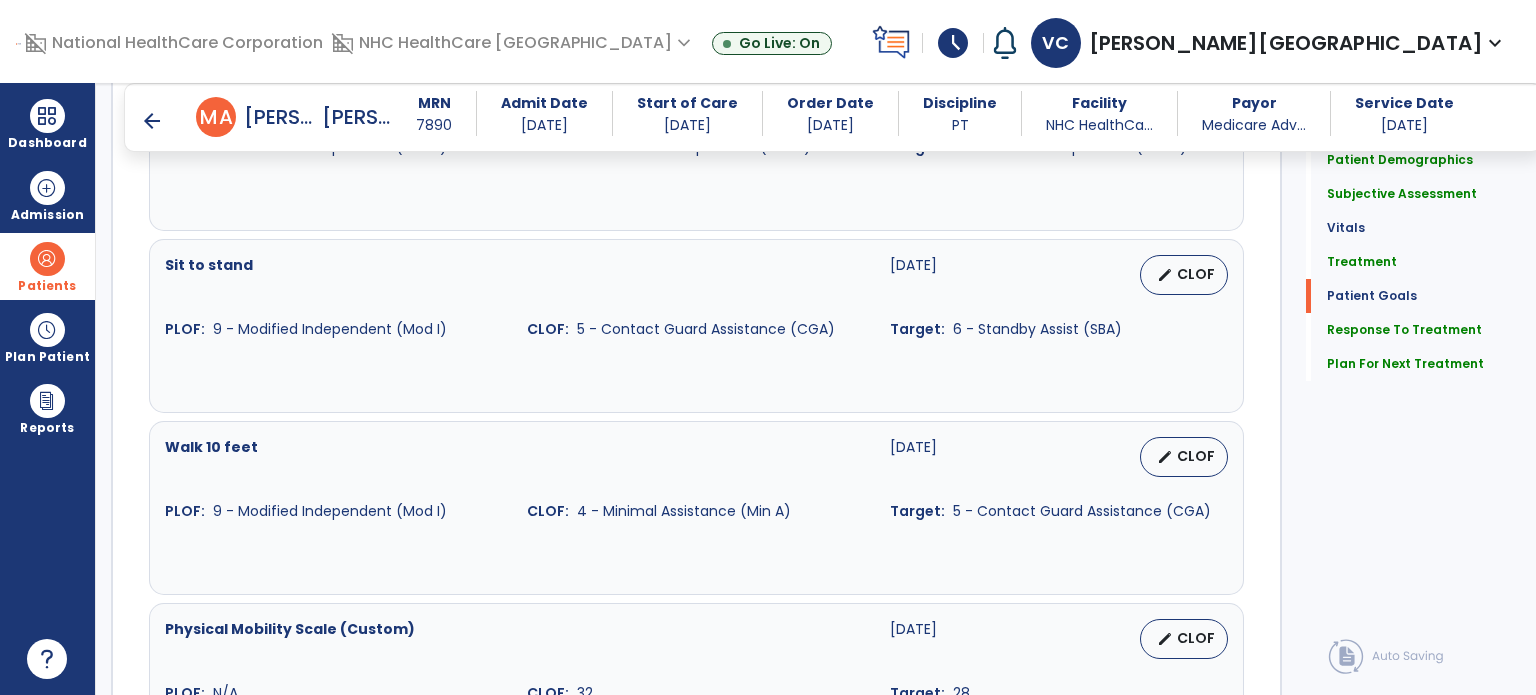 scroll, scrollTop: 2011, scrollLeft: 0, axis: vertical 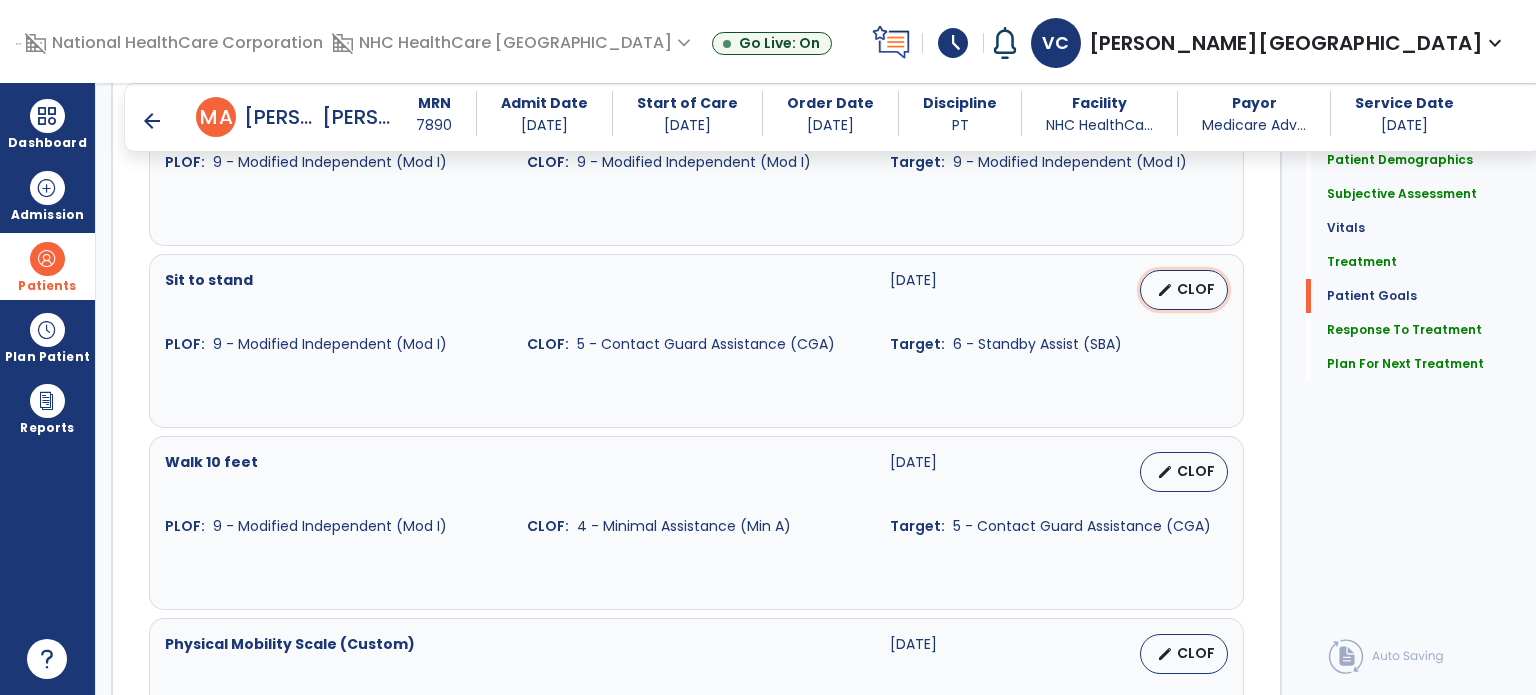click on "CLOF" at bounding box center [1196, 289] 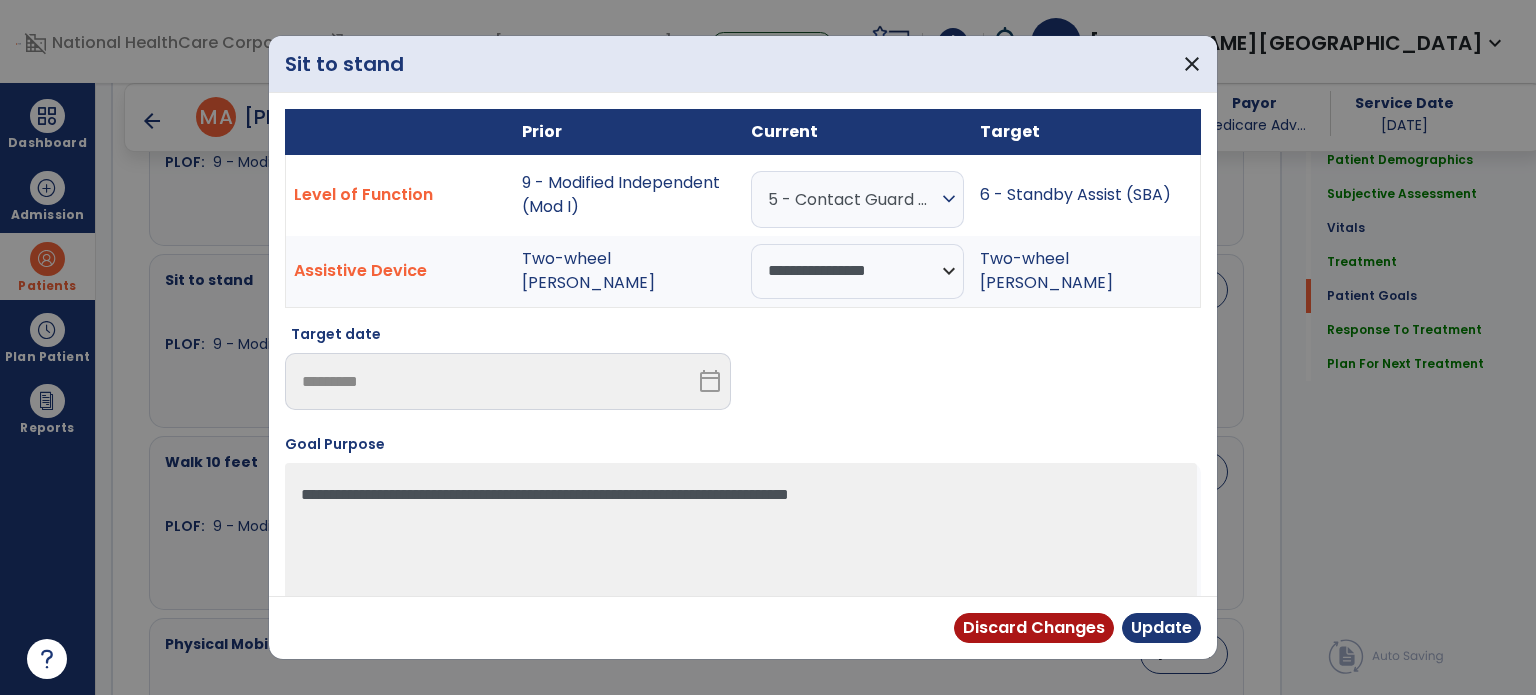 click on "5 - Contact Guard Assistance (CGA)" at bounding box center (852, 199) 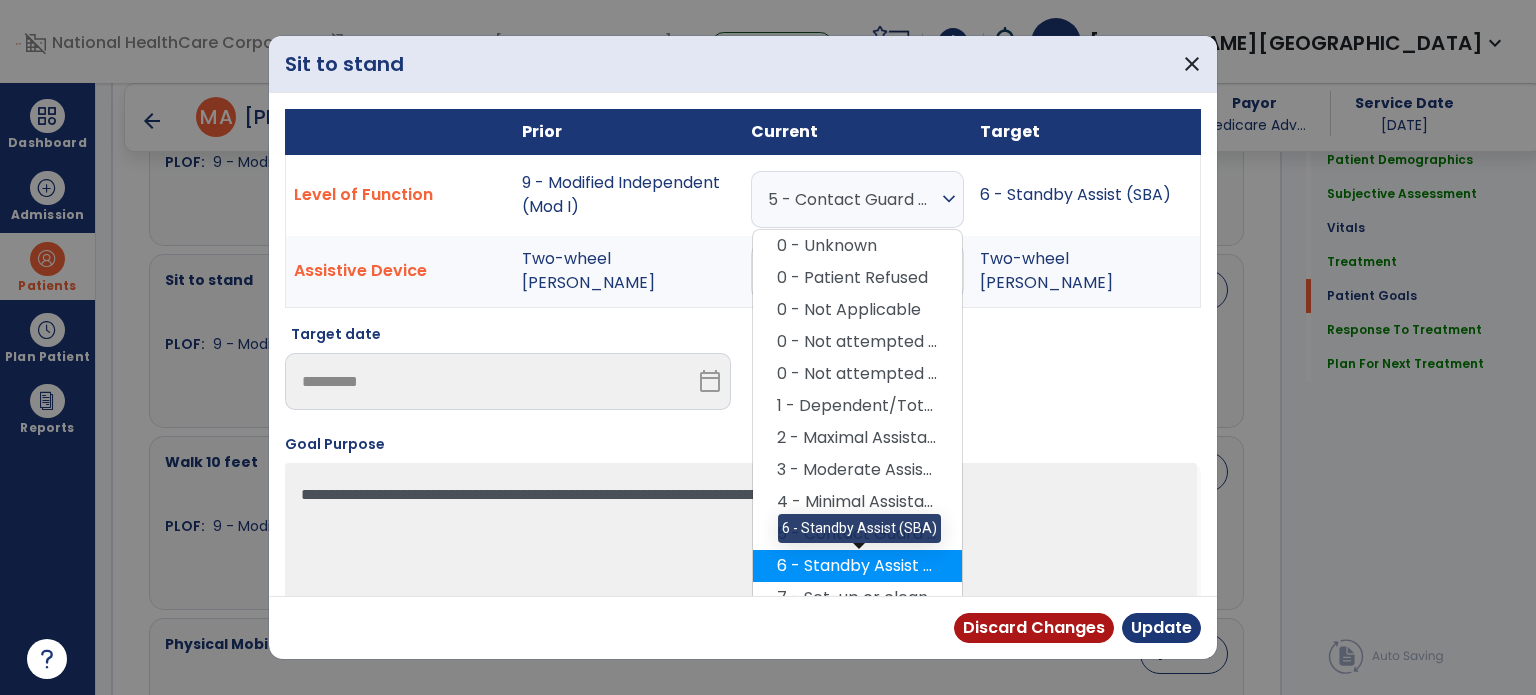 scroll, scrollTop: 10, scrollLeft: 0, axis: vertical 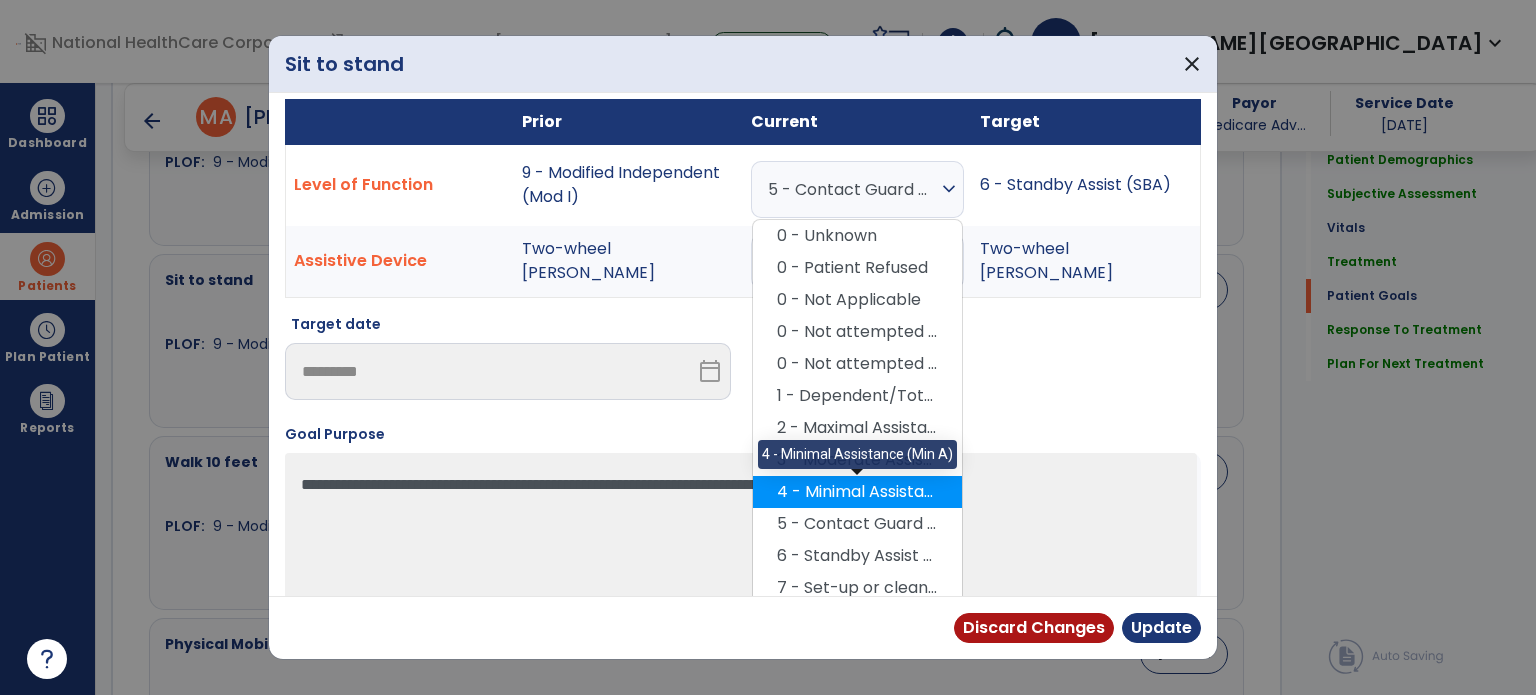click on "4 - Minimal Assistance (Min A)" at bounding box center [857, 492] 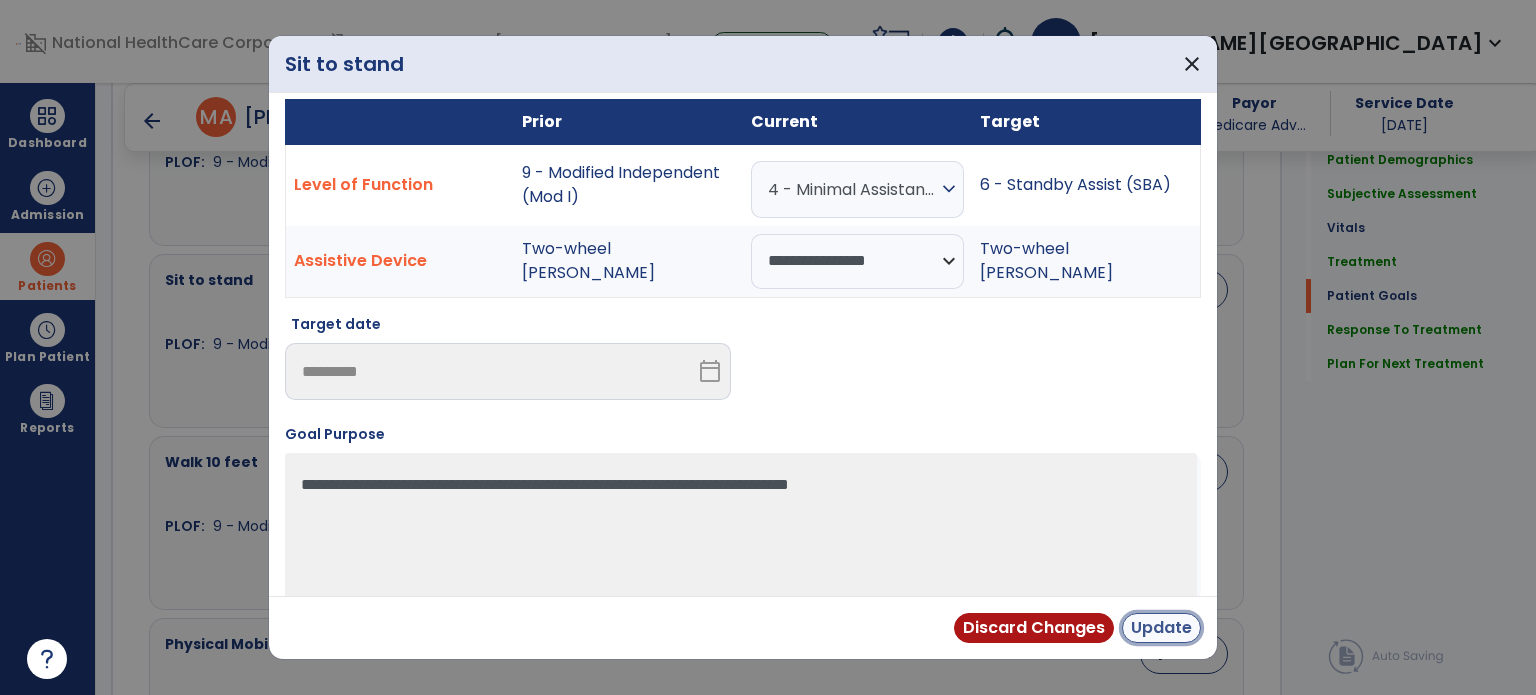 click on "Update" at bounding box center (1161, 628) 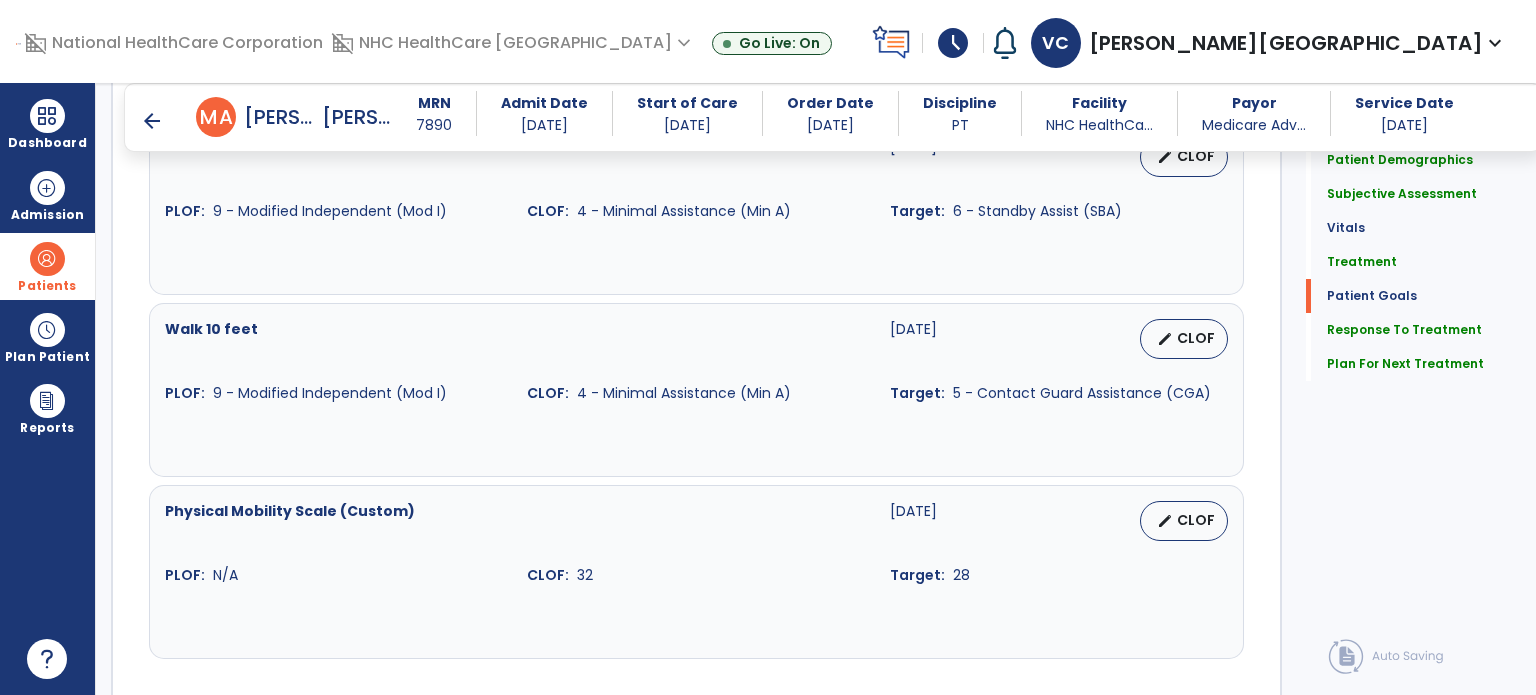 scroll, scrollTop: 2148, scrollLeft: 0, axis: vertical 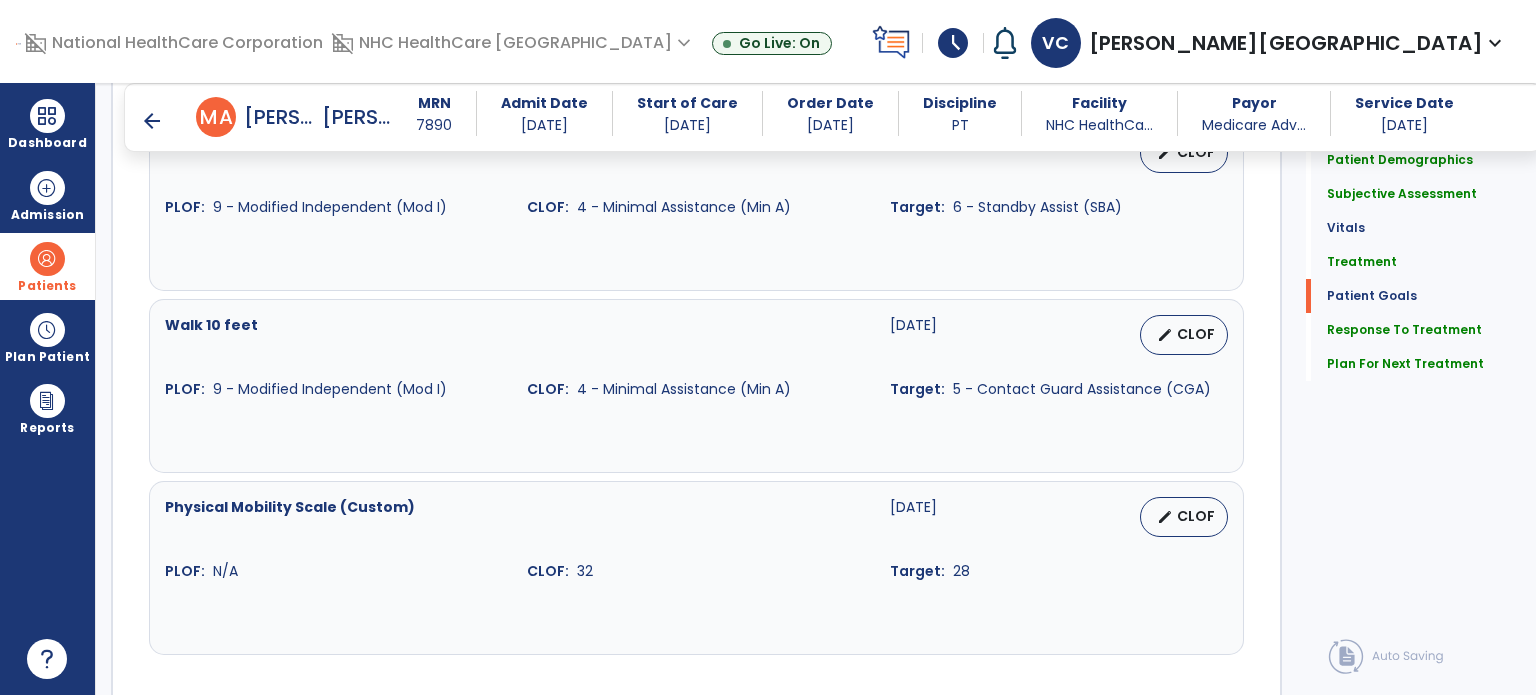 click on "arrow_back" at bounding box center [152, 121] 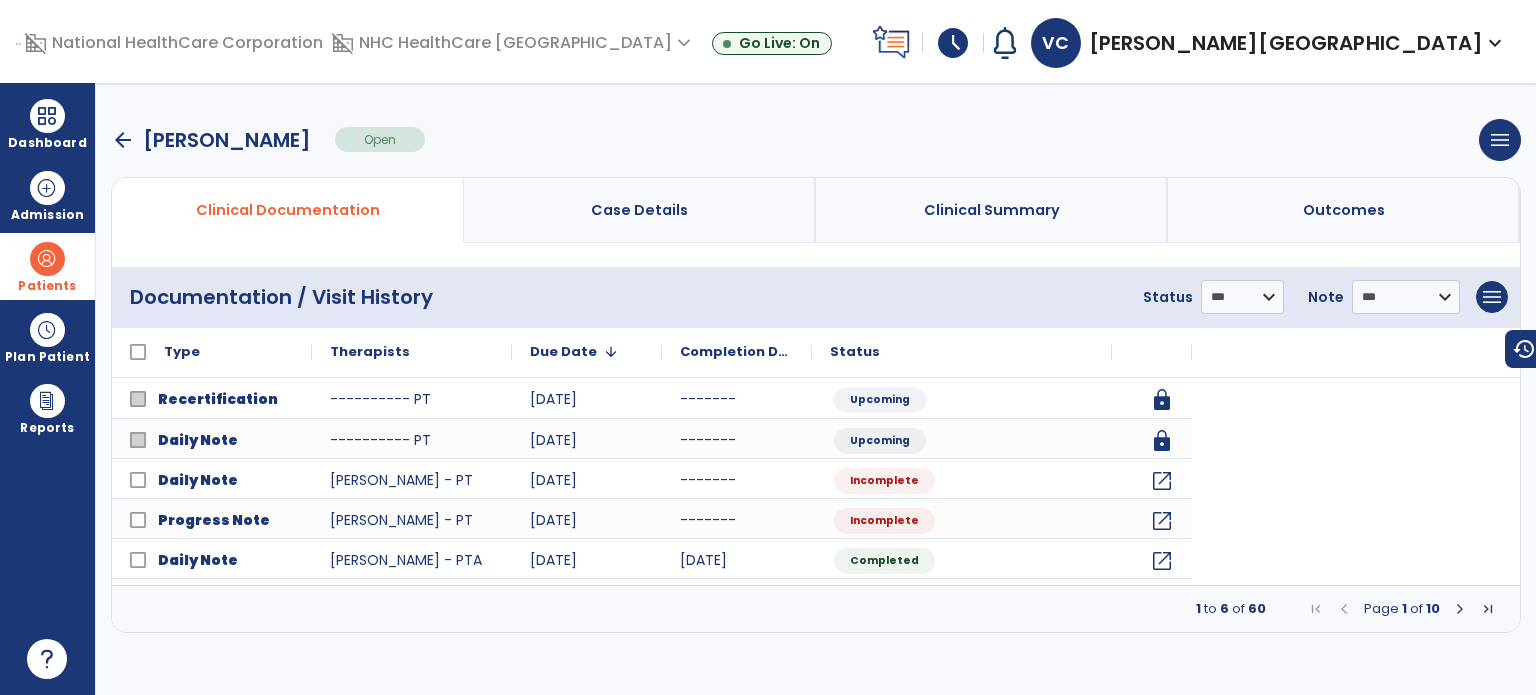 scroll, scrollTop: 0, scrollLeft: 0, axis: both 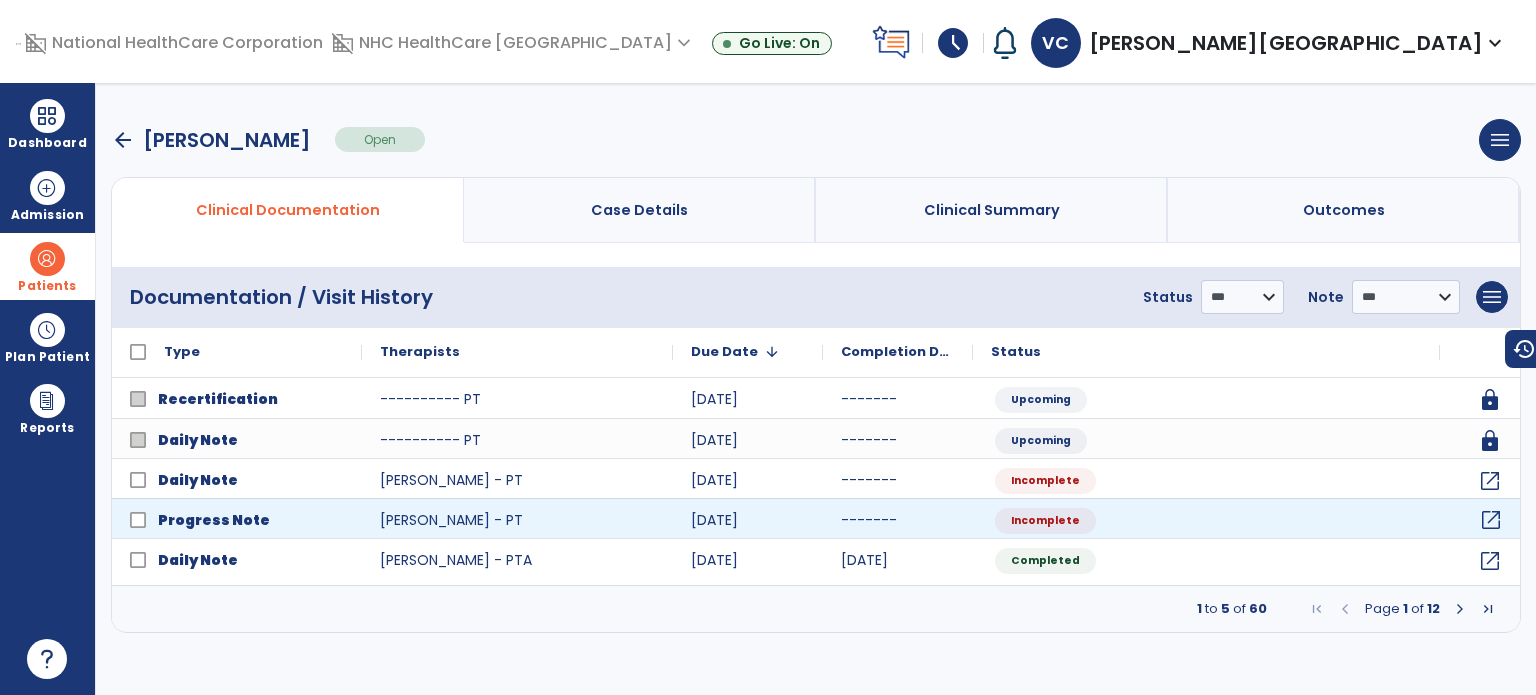 click on "open_in_new" 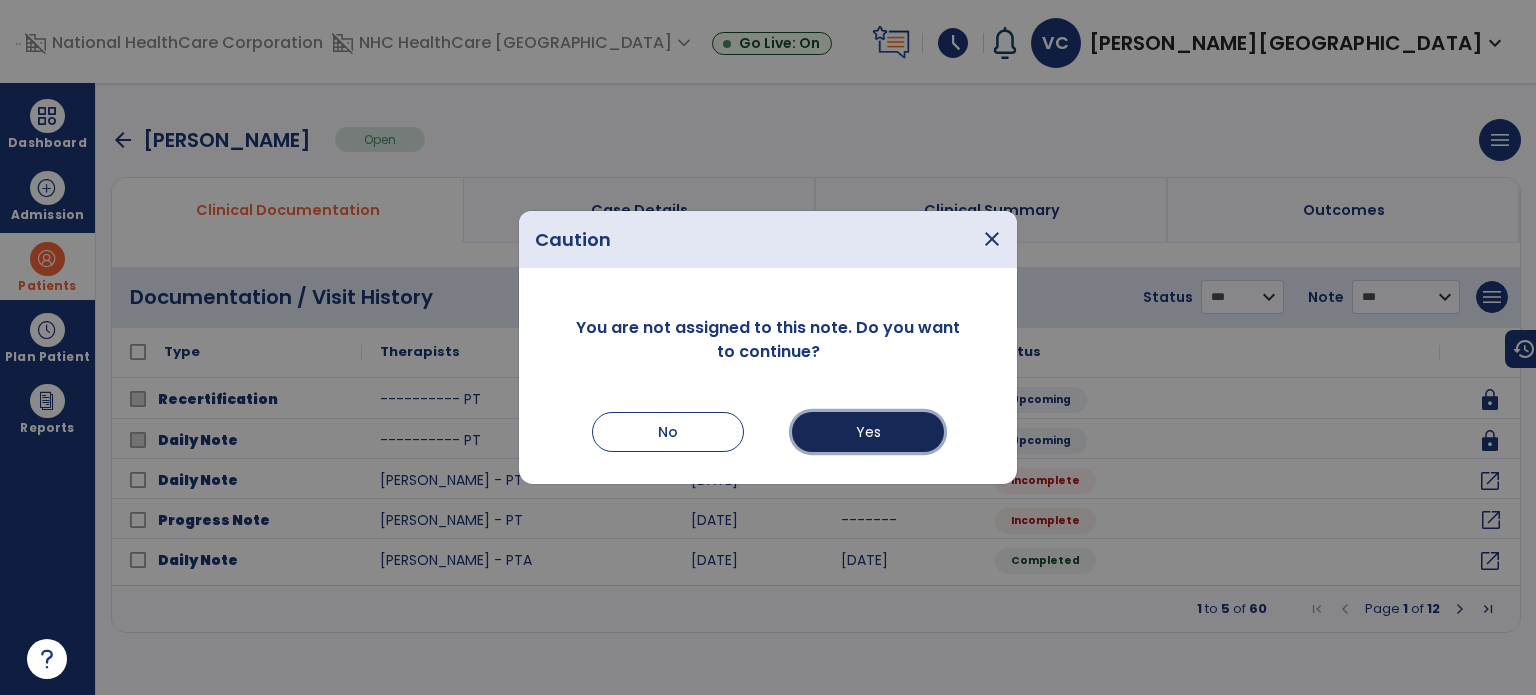click on "Yes" at bounding box center (868, 432) 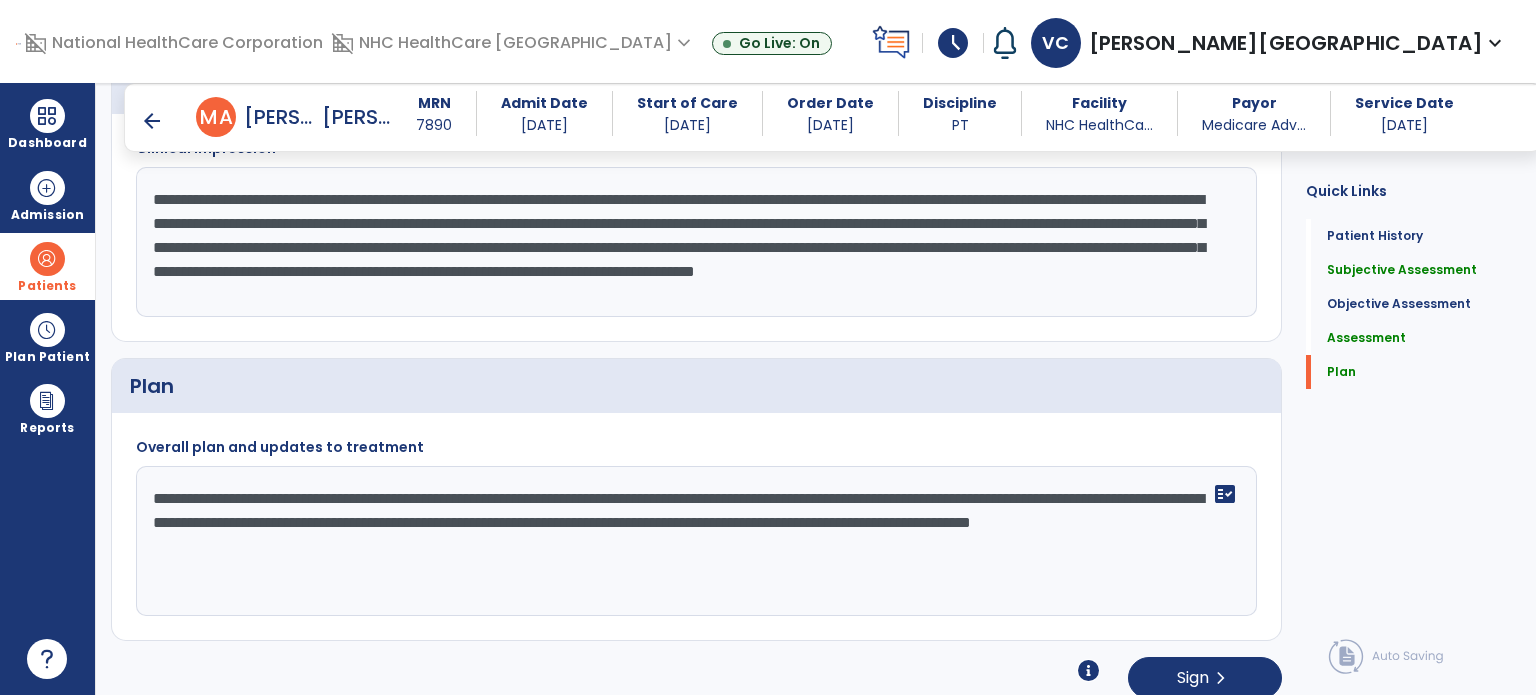 scroll, scrollTop: 2071, scrollLeft: 0, axis: vertical 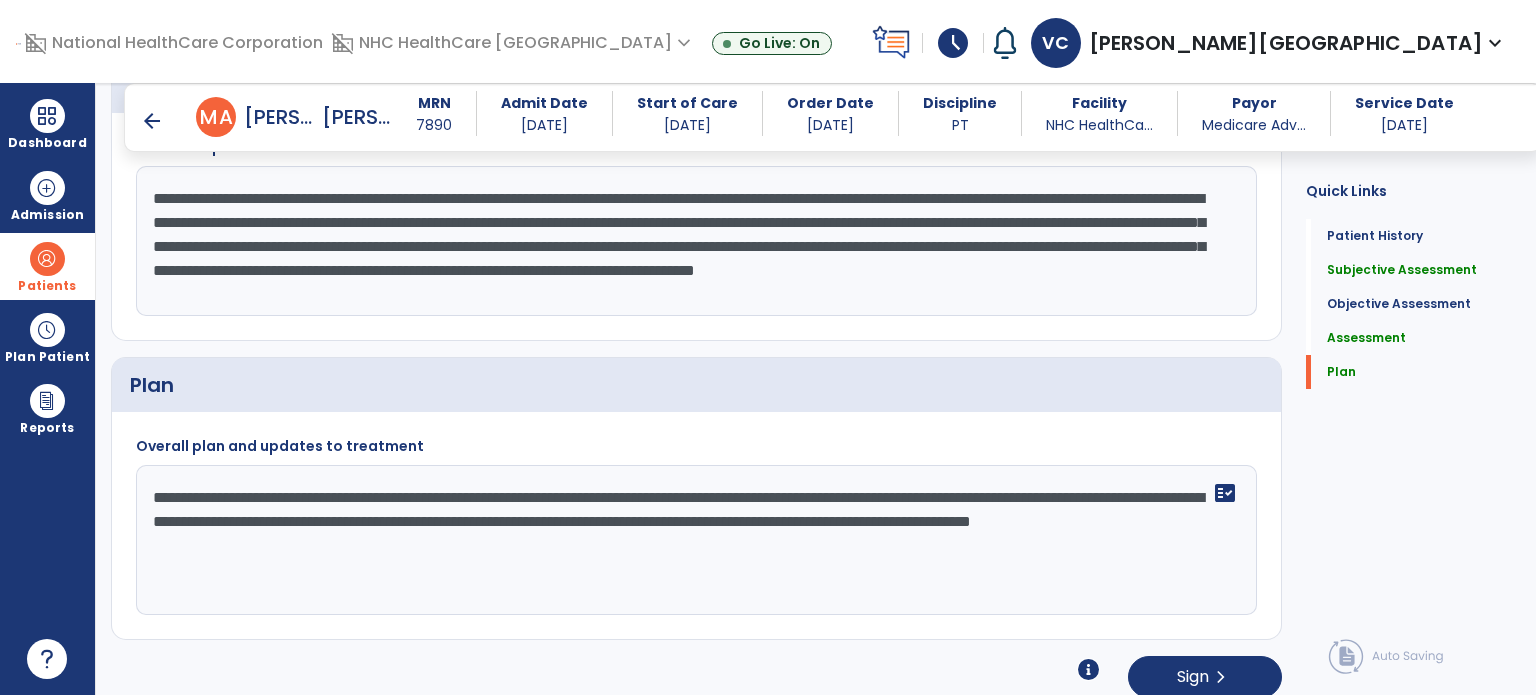 click on "arrow_back" at bounding box center [152, 121] 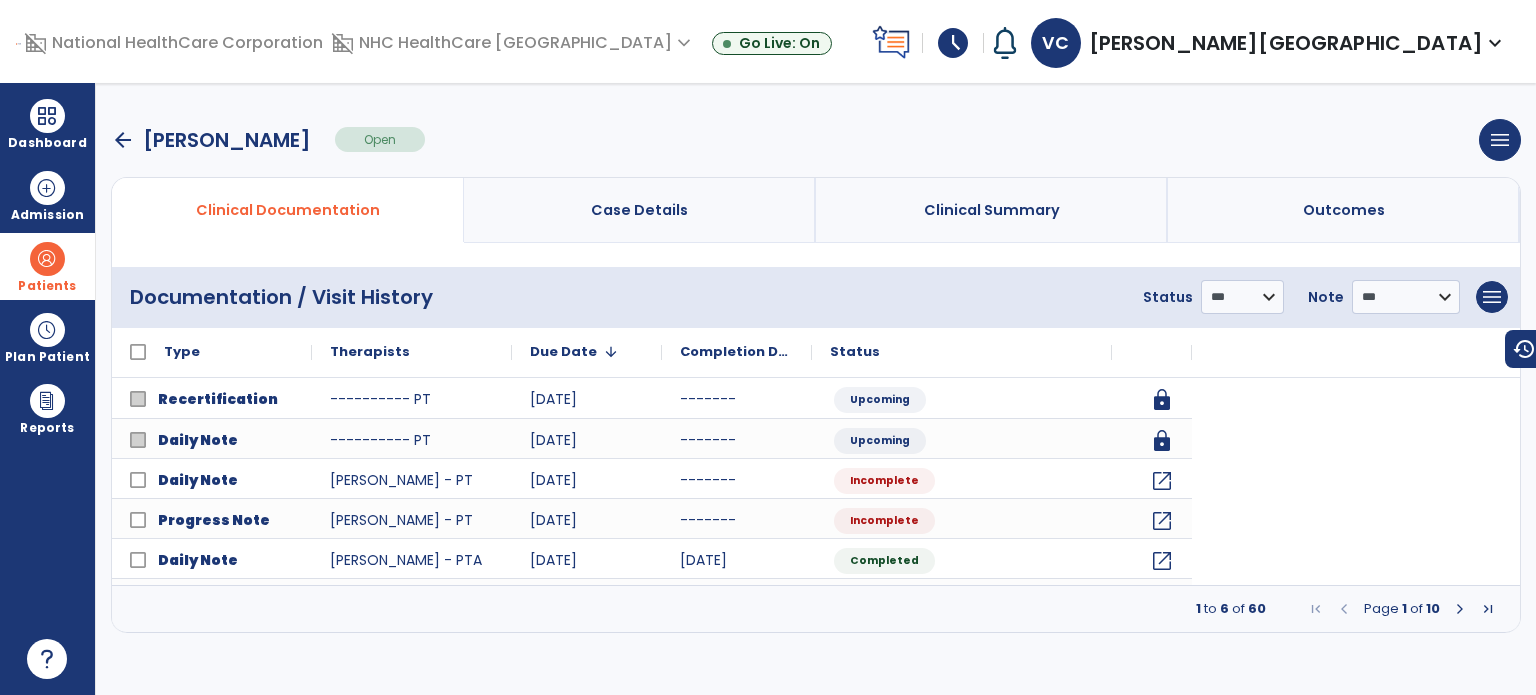 scroll, scrollTop: 0, scrollLeft: 0, axis: both 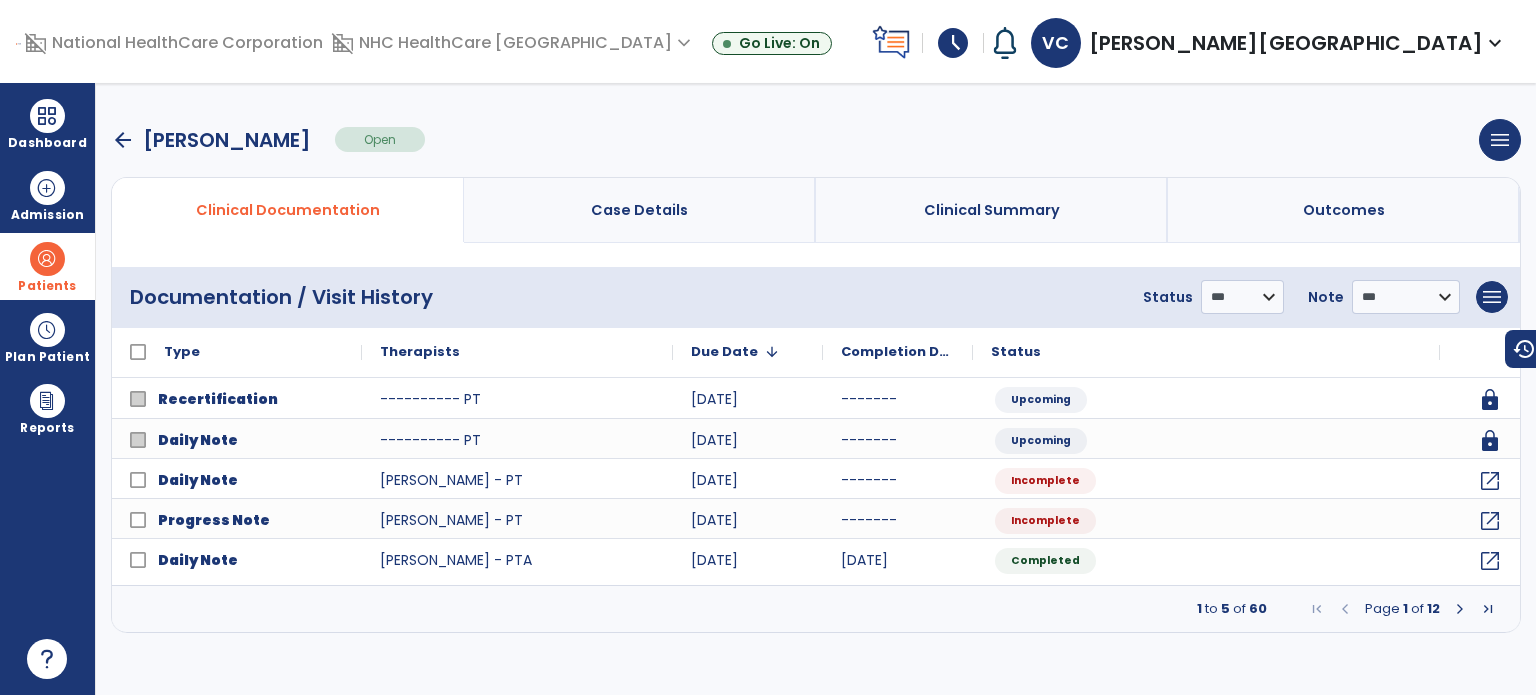 click on "arrow_back" at bounding box center [123, 140] 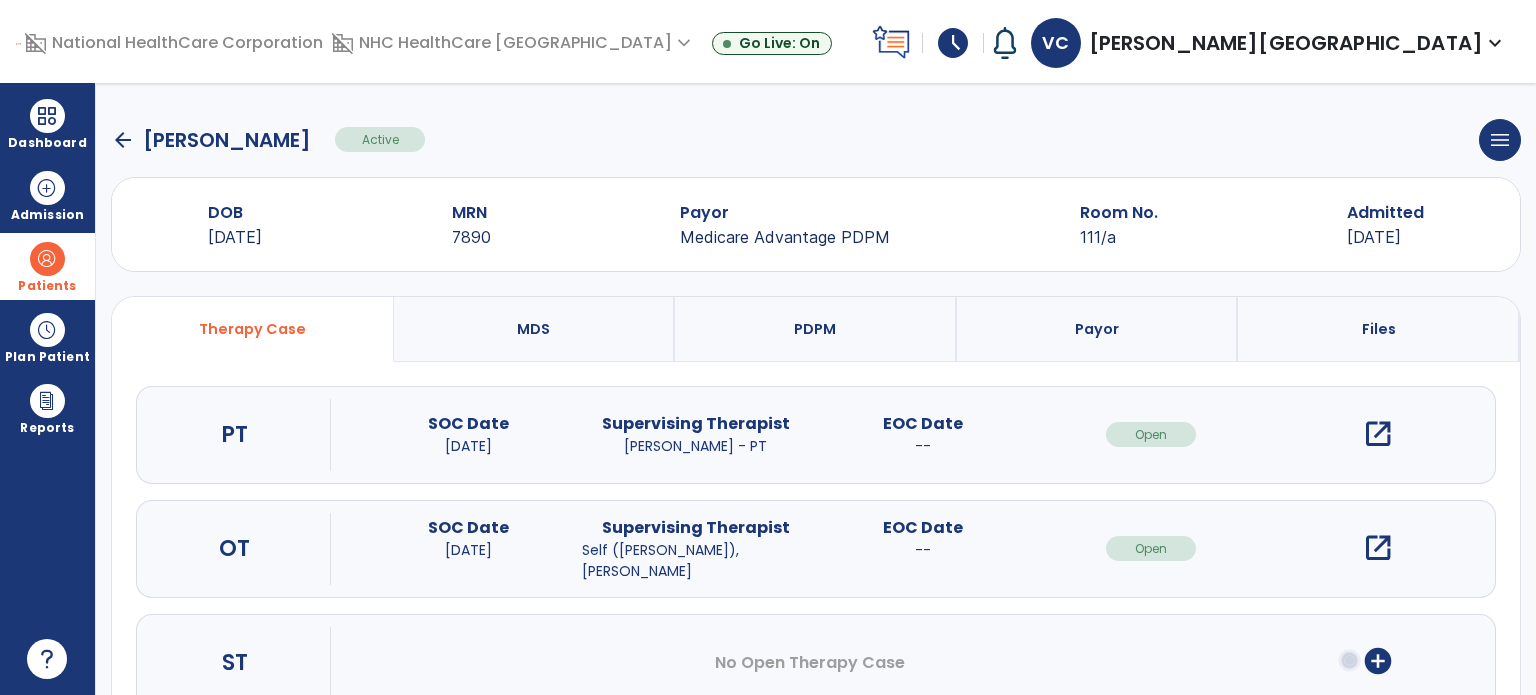 click on "arrow_back" 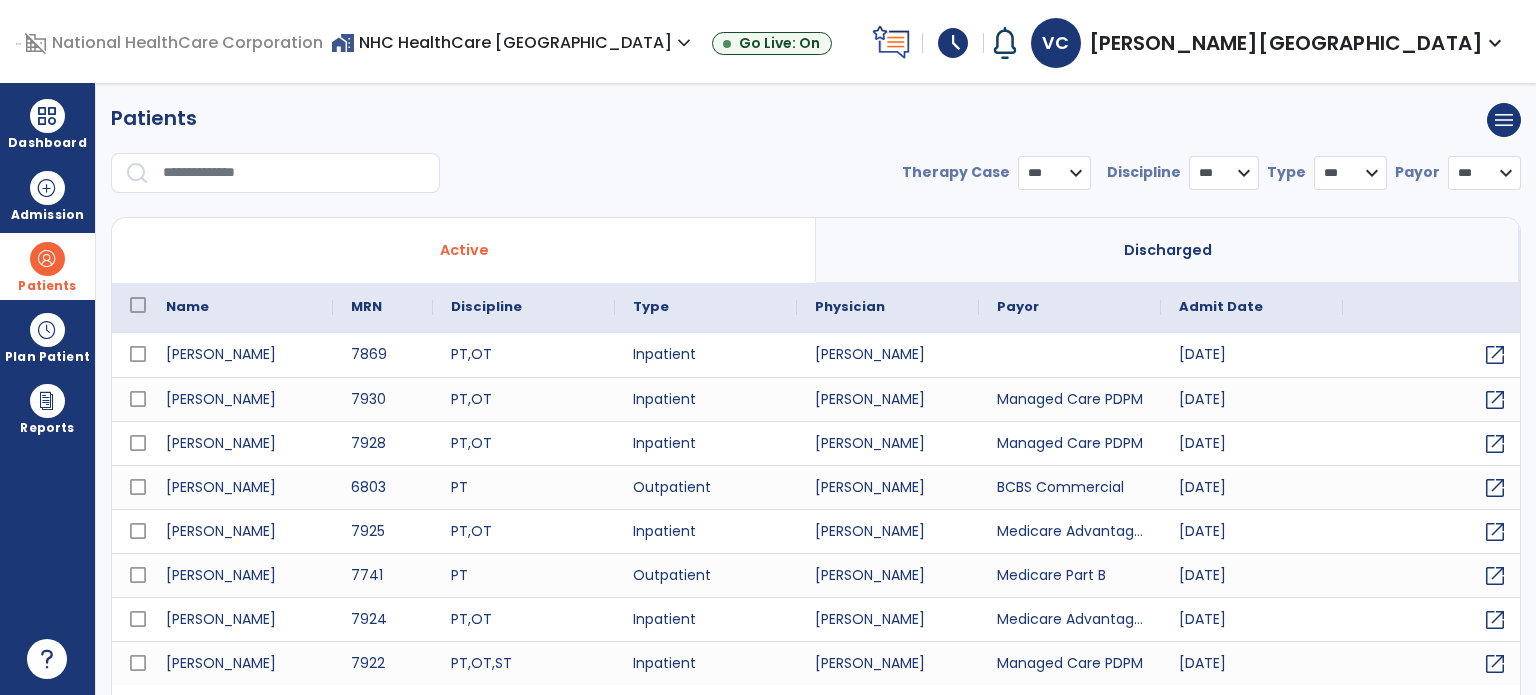 select on "***" 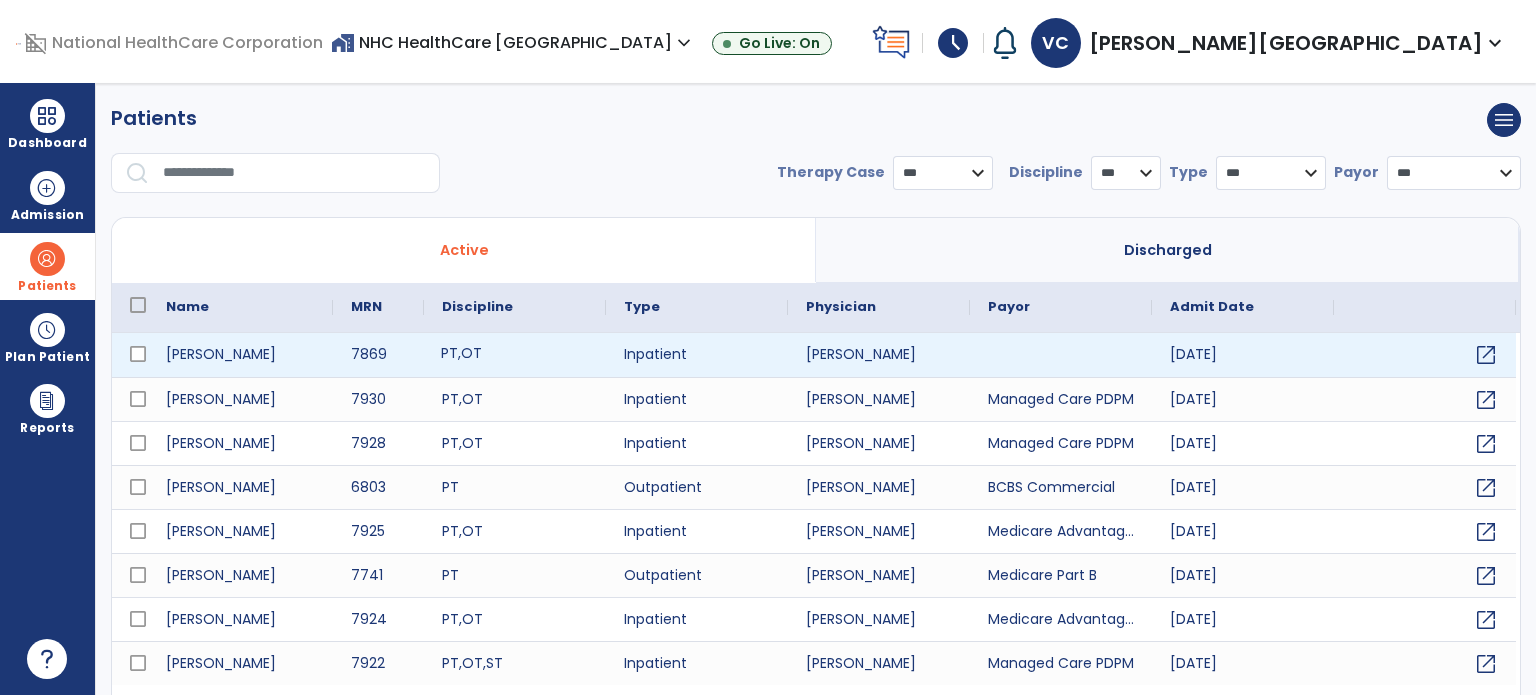 click on "PT , OT" at bounding box center (515, 355) 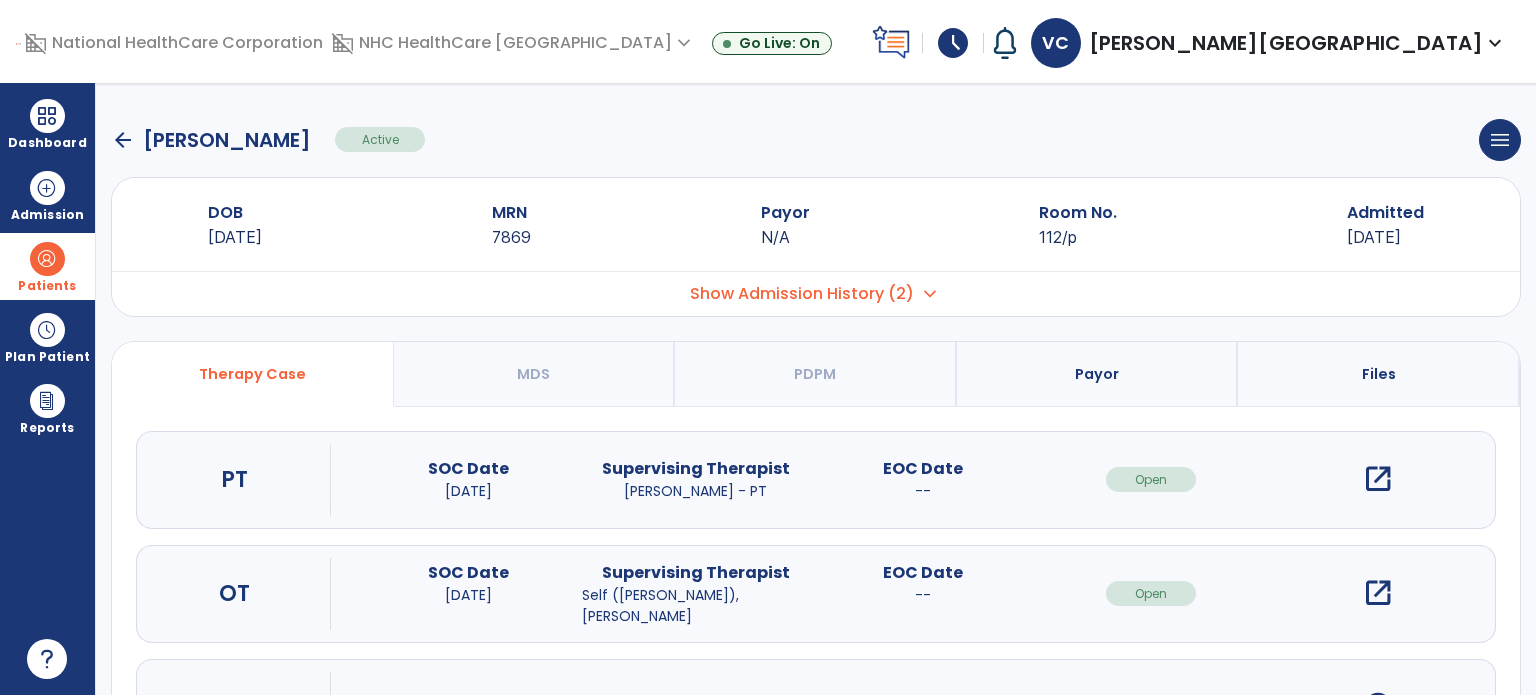 click on "open_in_new" at bounding box center [1378, 479] 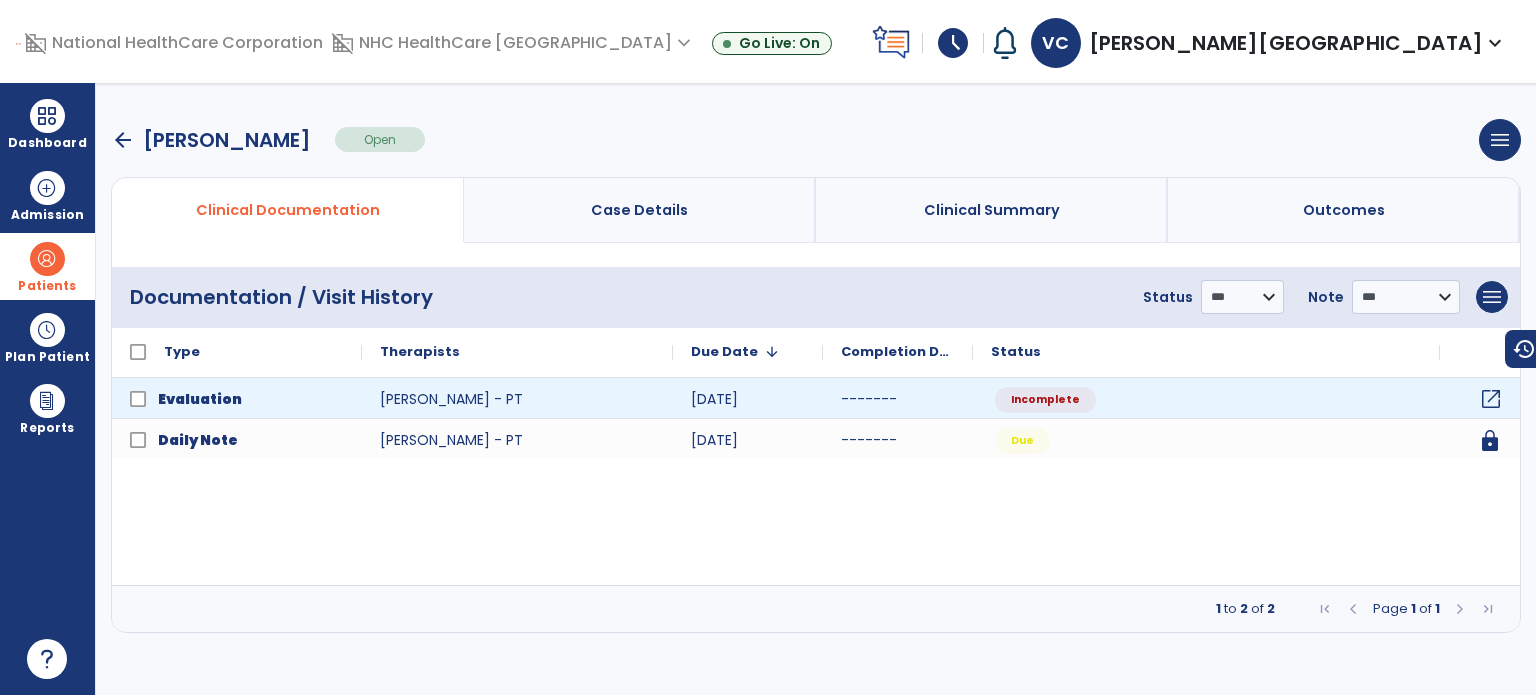 click on "open_in_new" 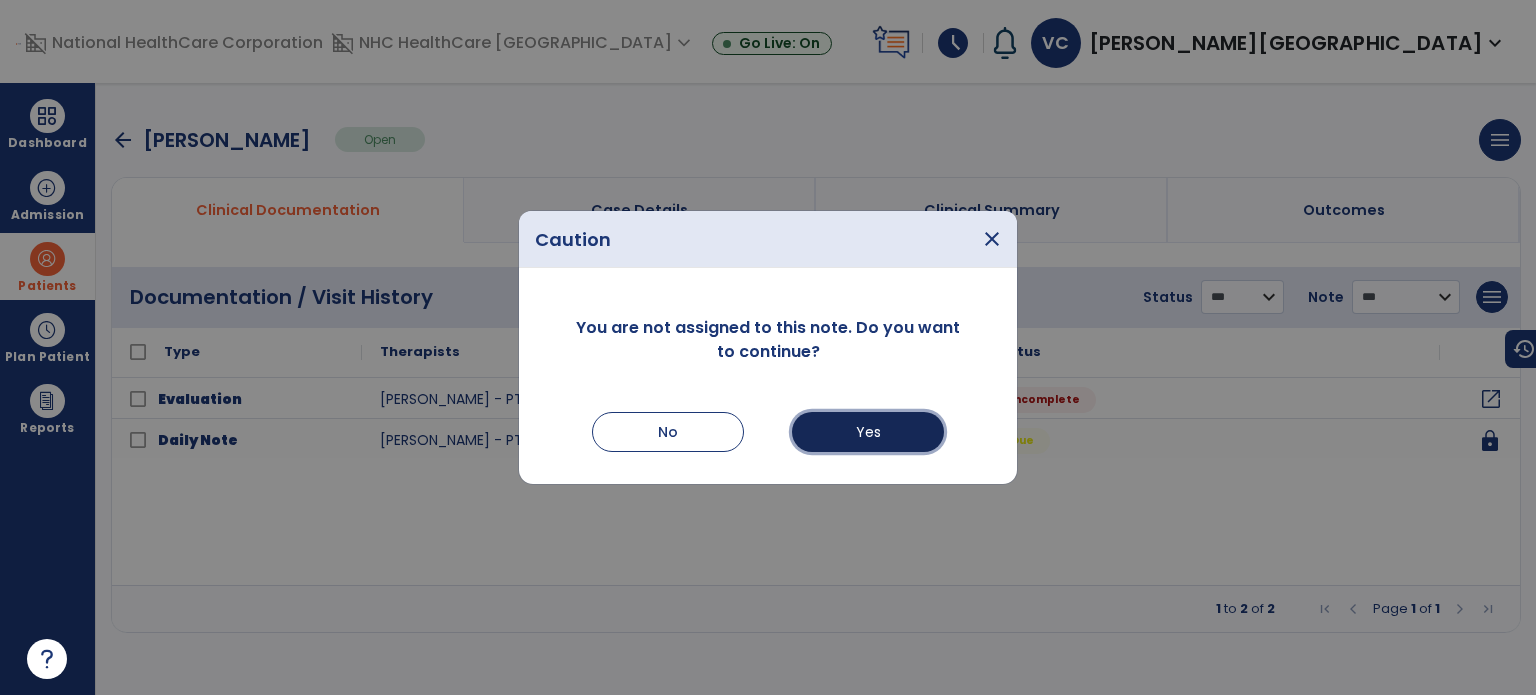 click on "Yes" at bounding box center [868, 432] 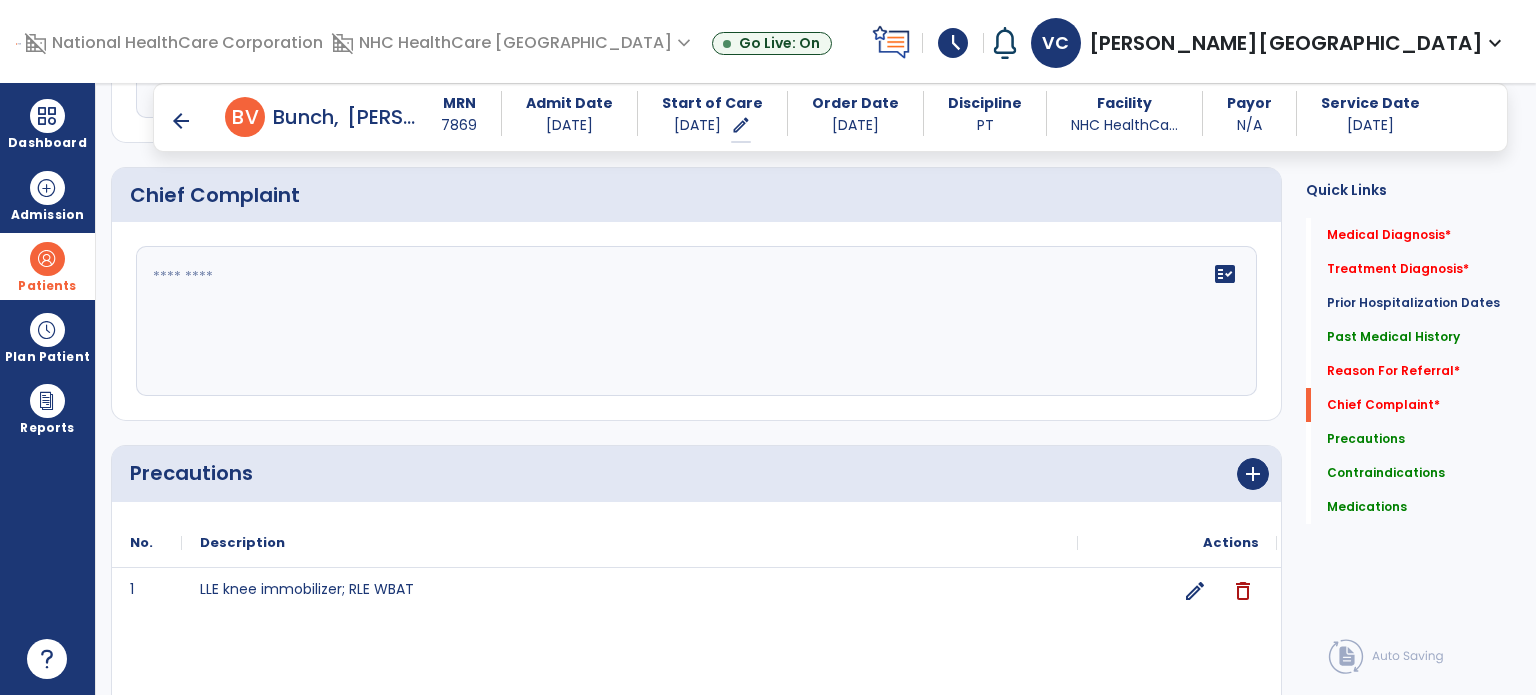 scroll, scrollTop: 1344, scrollLeft: 0, axis: vertical 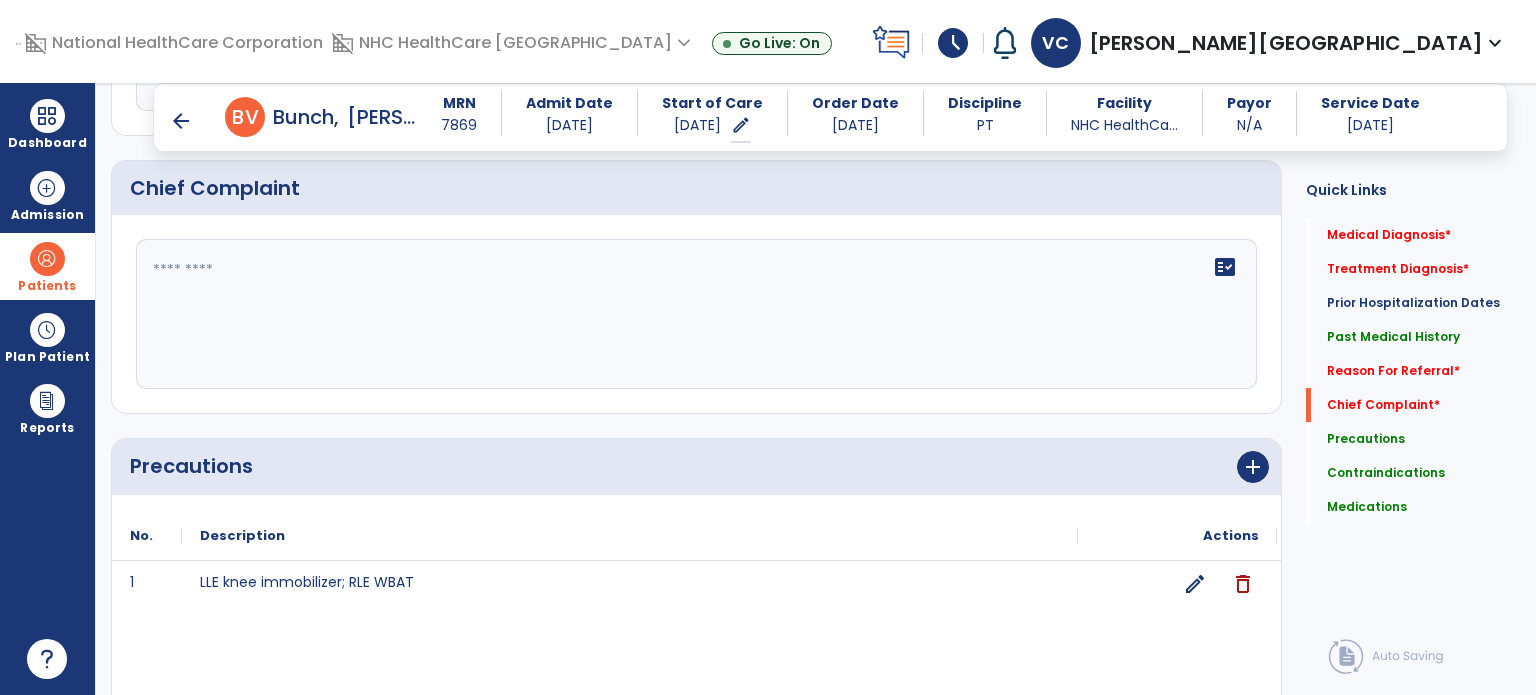 click on "fact_check" 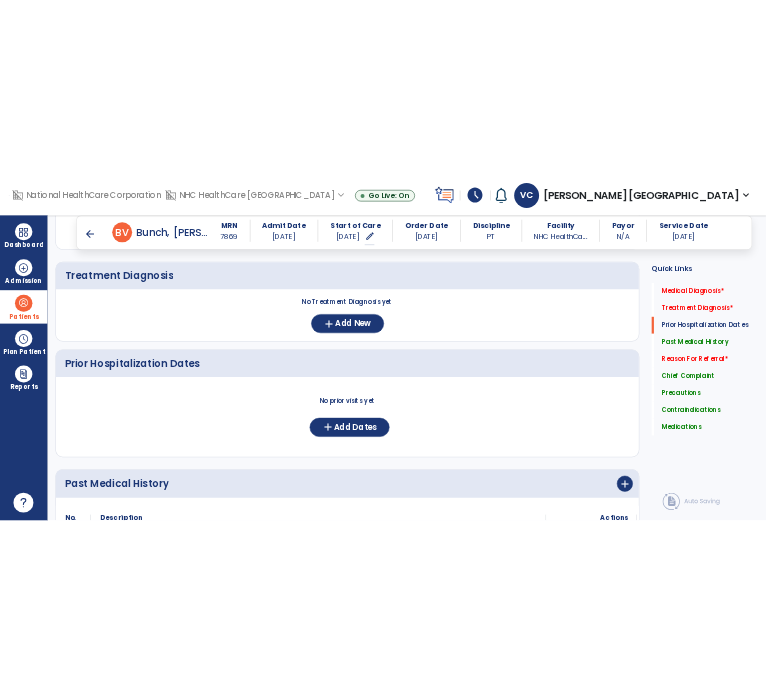 scroll, scrollTop: 0, scrollLeft: 0, axis: both 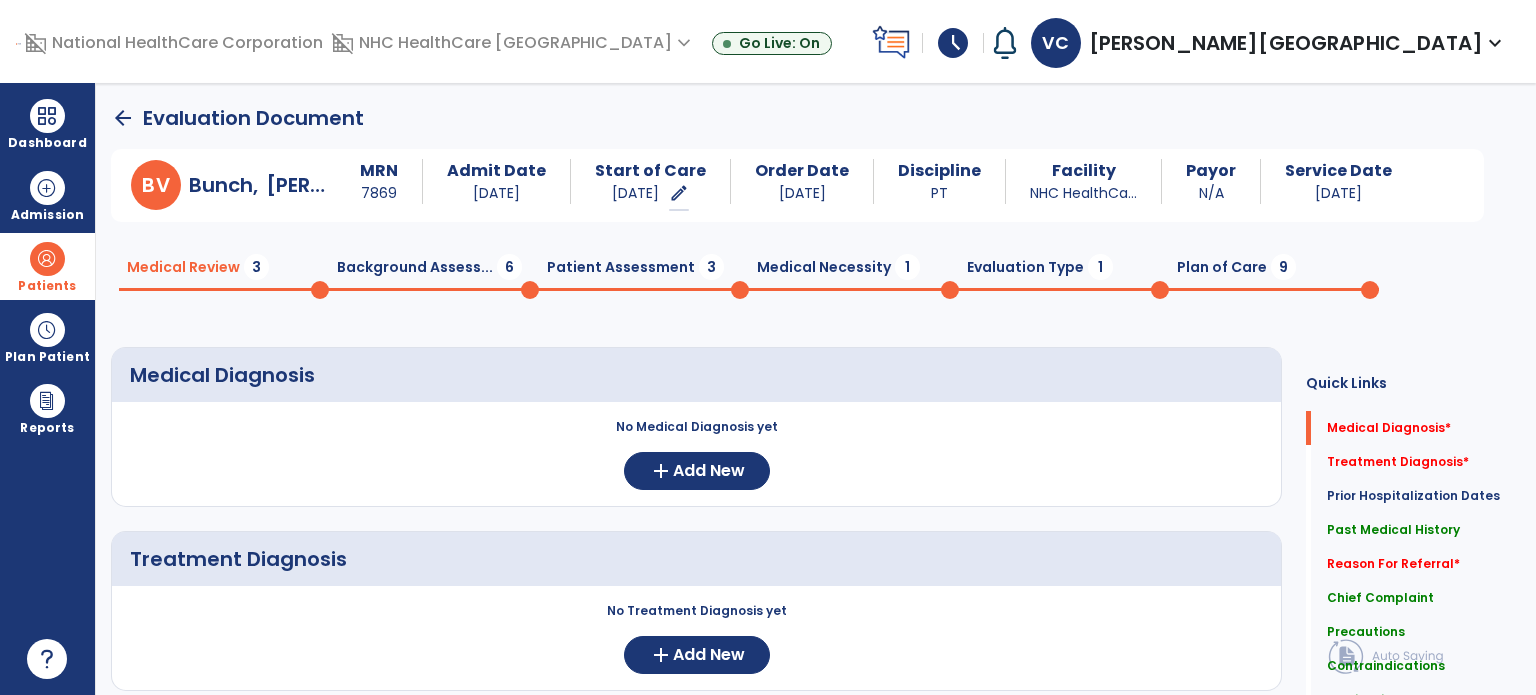 type on "**********" 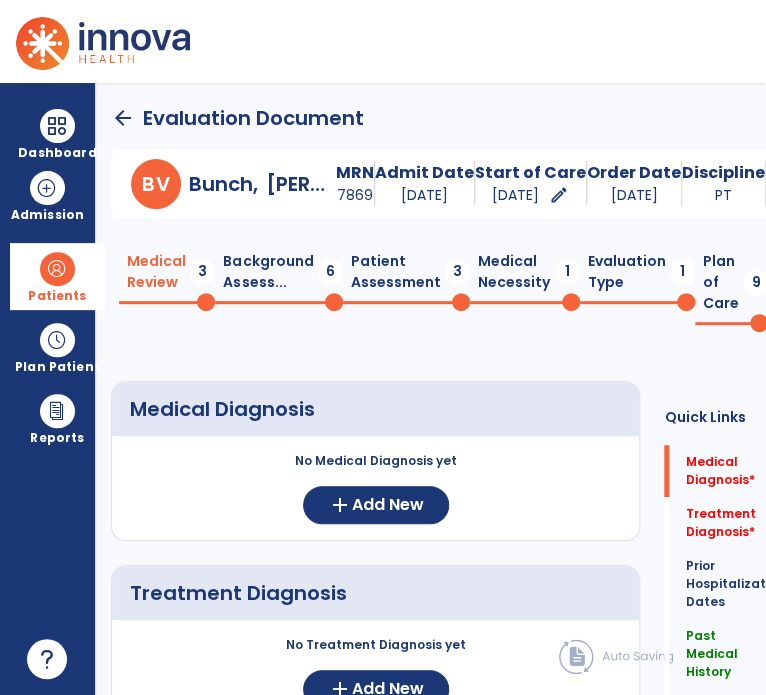 click on "No Medical Diagnosis yet  add  Add New" 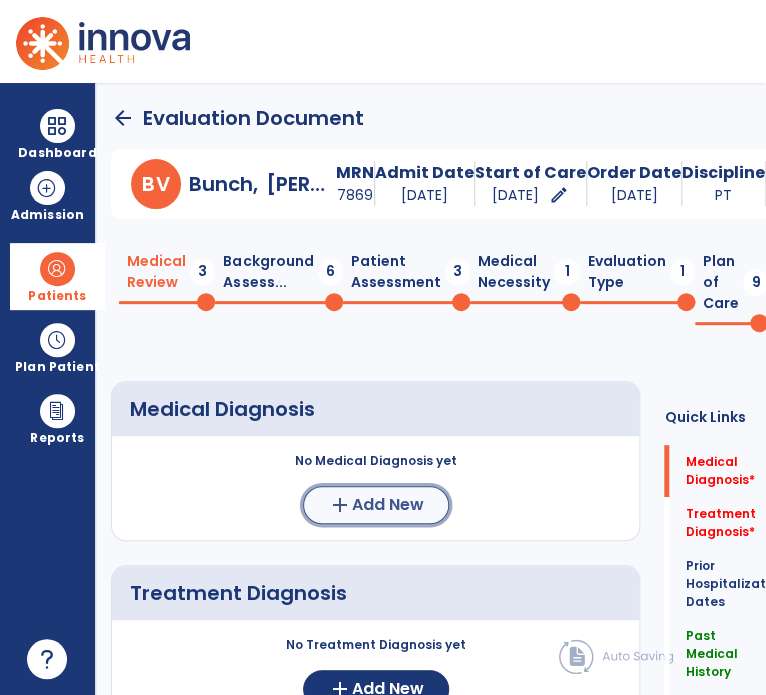click on "Add New" 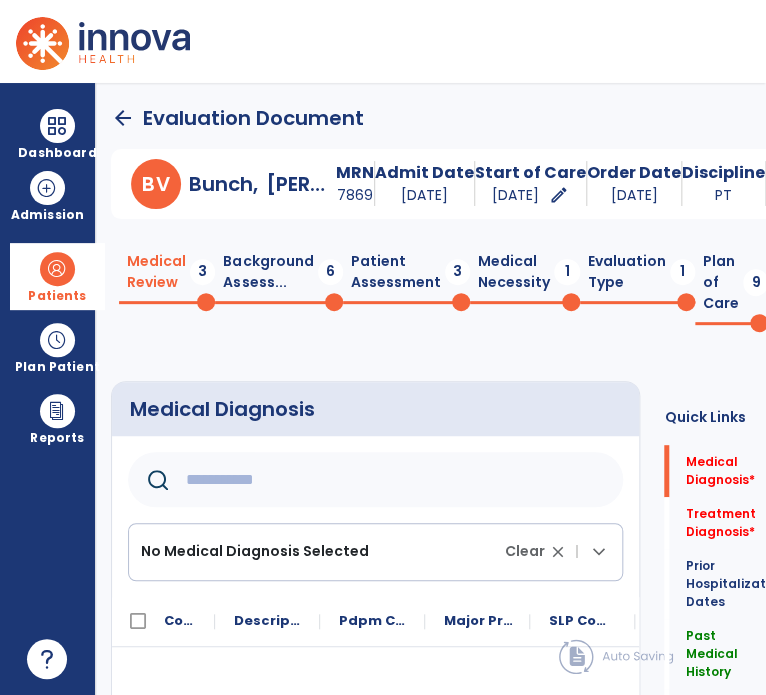 click 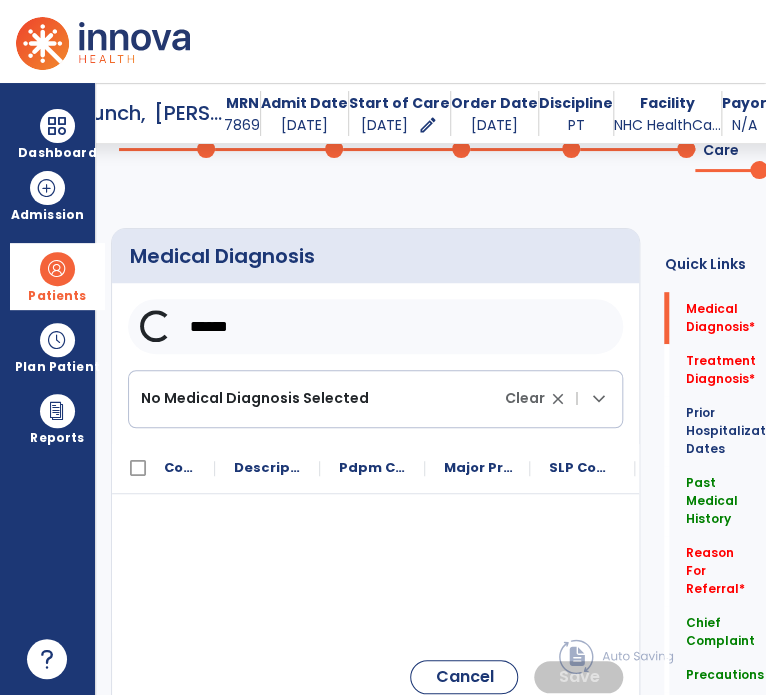 scroll, scrollTop: 142, scrollLeft: 0, axis: vertical 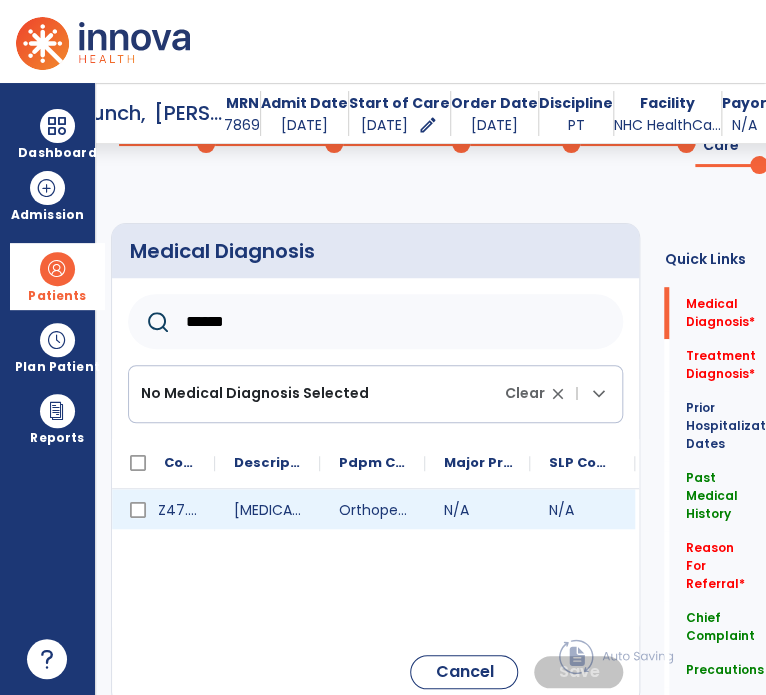type on "******" 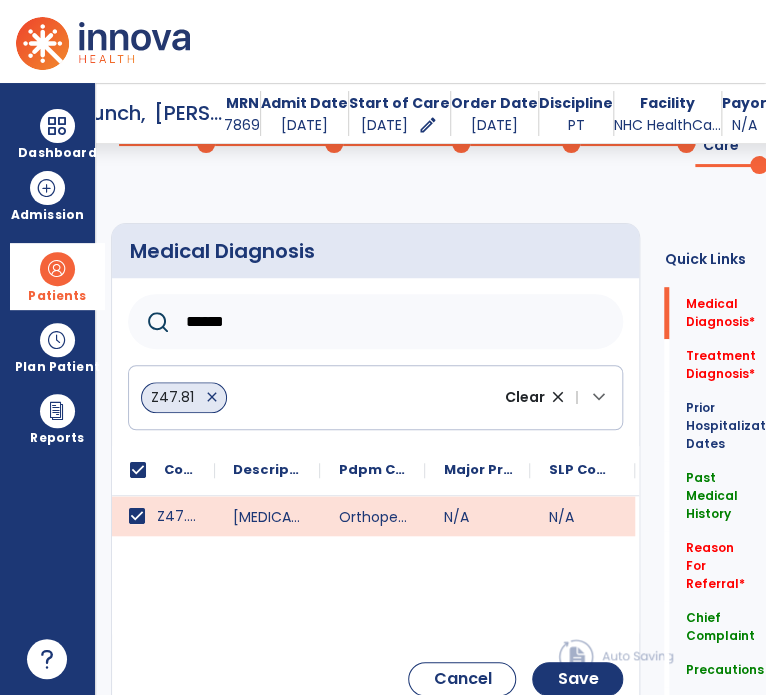 click on "******" 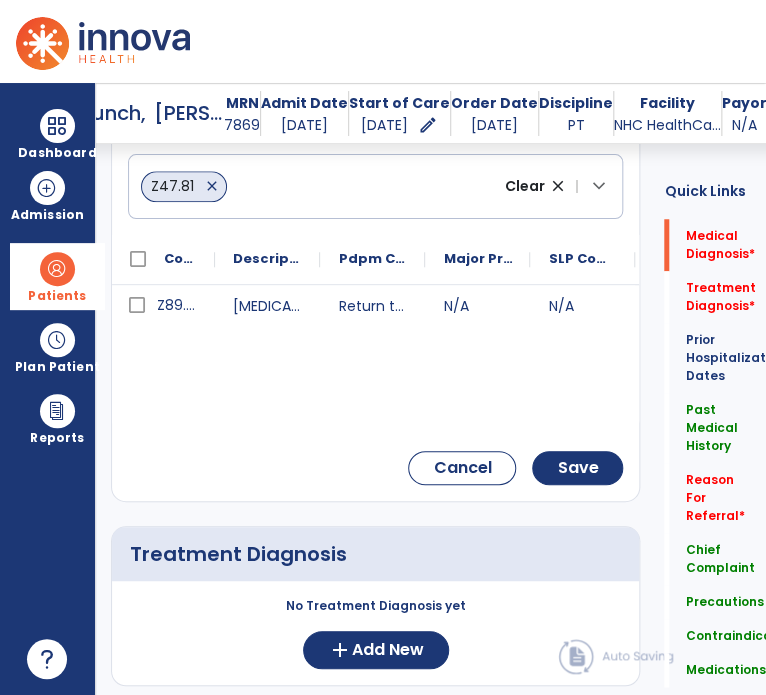 scroll, scrollTop: 323, scrollLeft: 0, axis: vertical 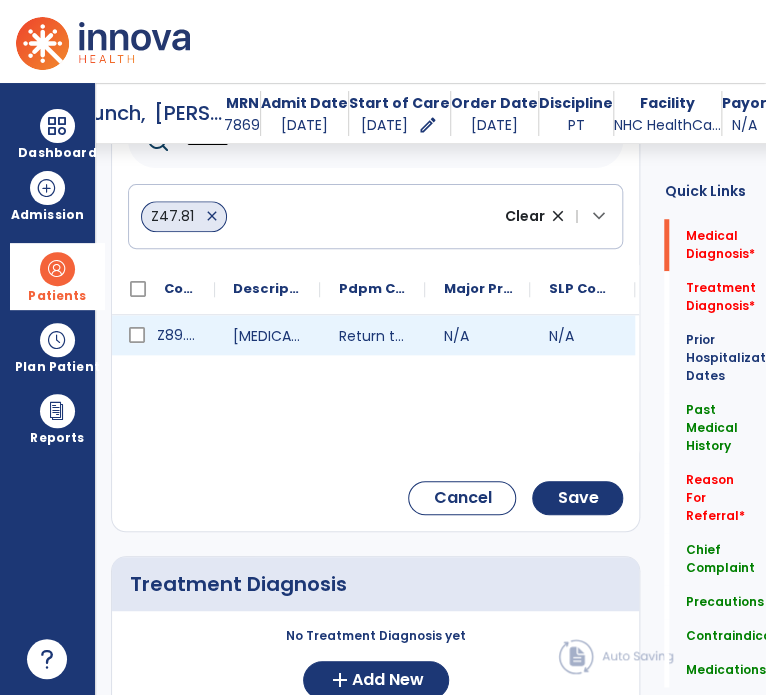 type on "*******" 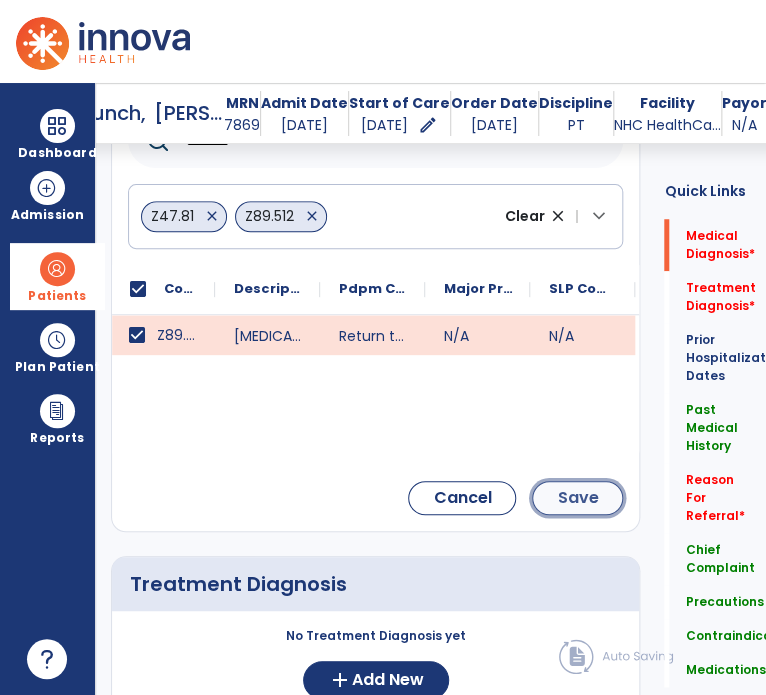 click on "Save" 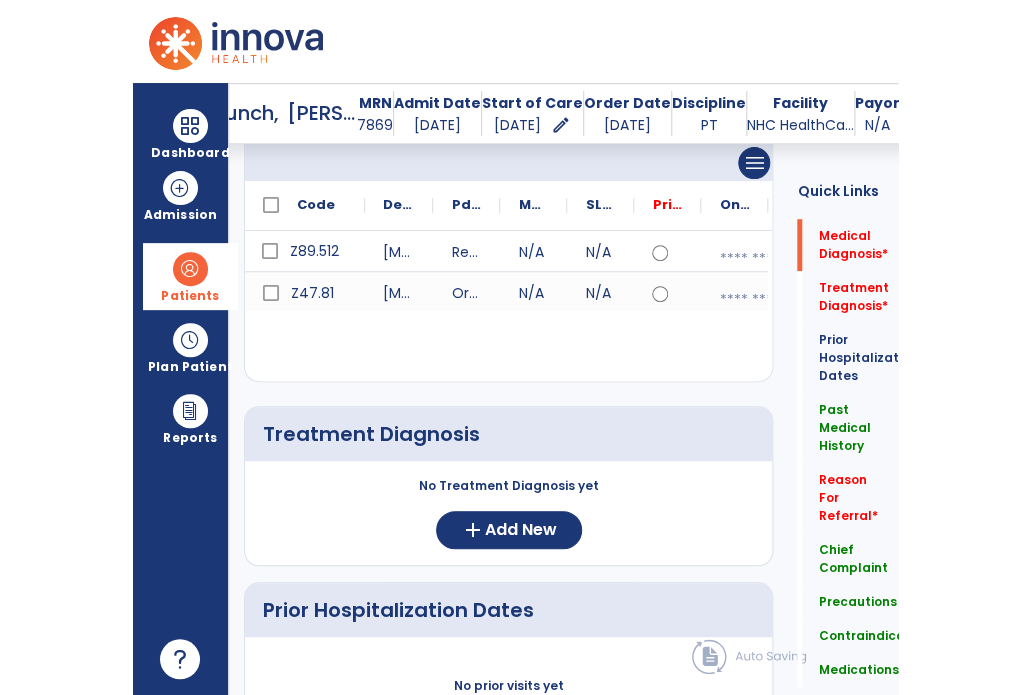 scroll, scrollTop: 269, scrollLeft: 0, axis: vertical 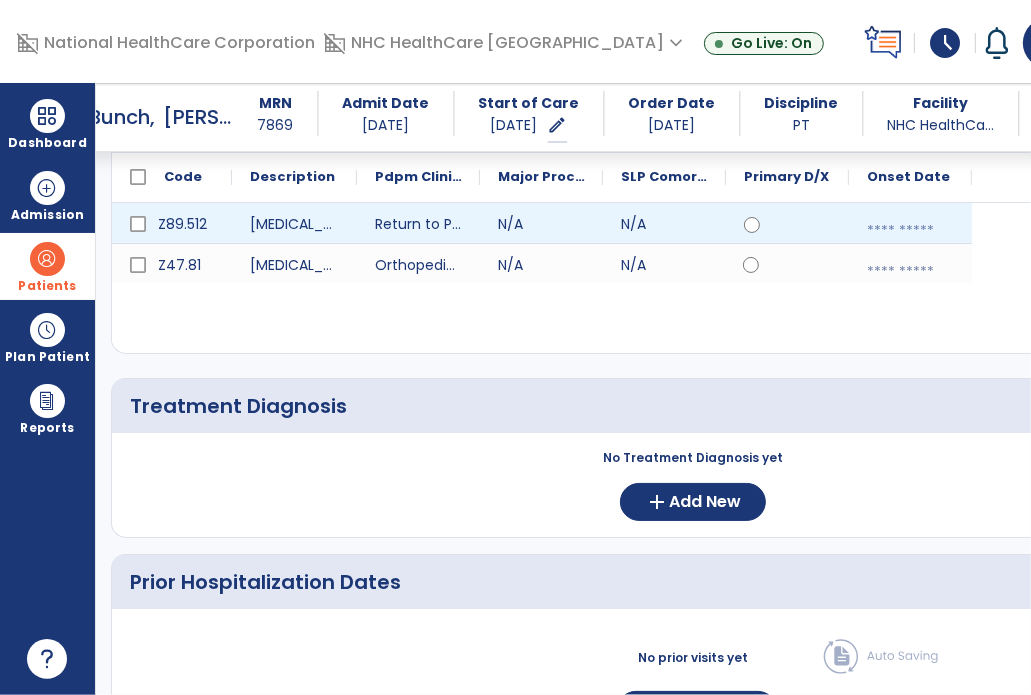 click at bounding box center (910, 231) 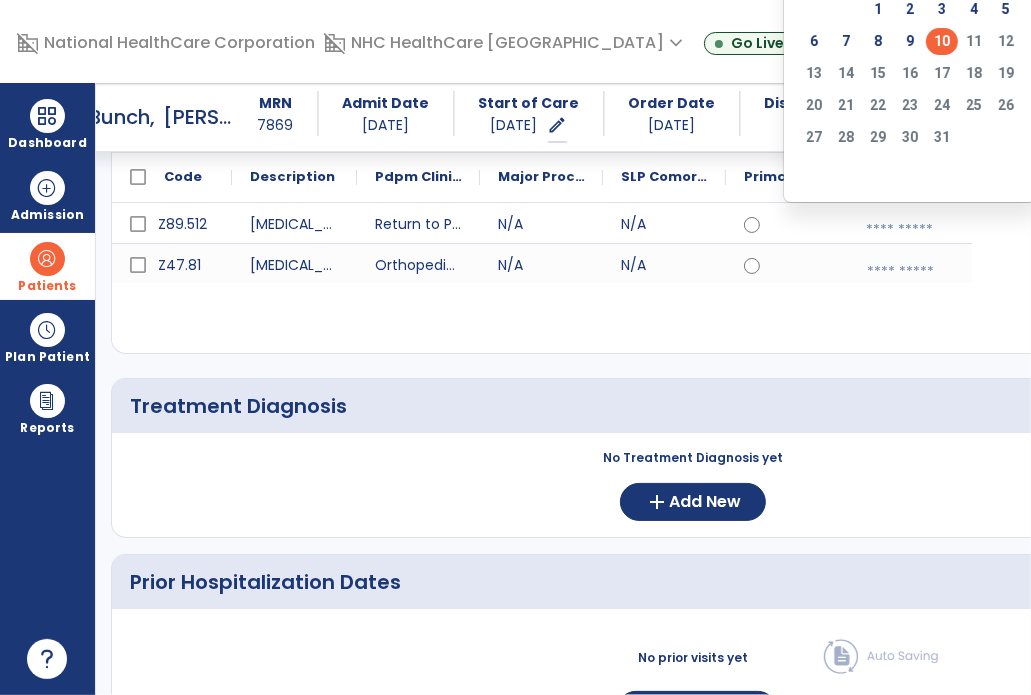 click on "10" 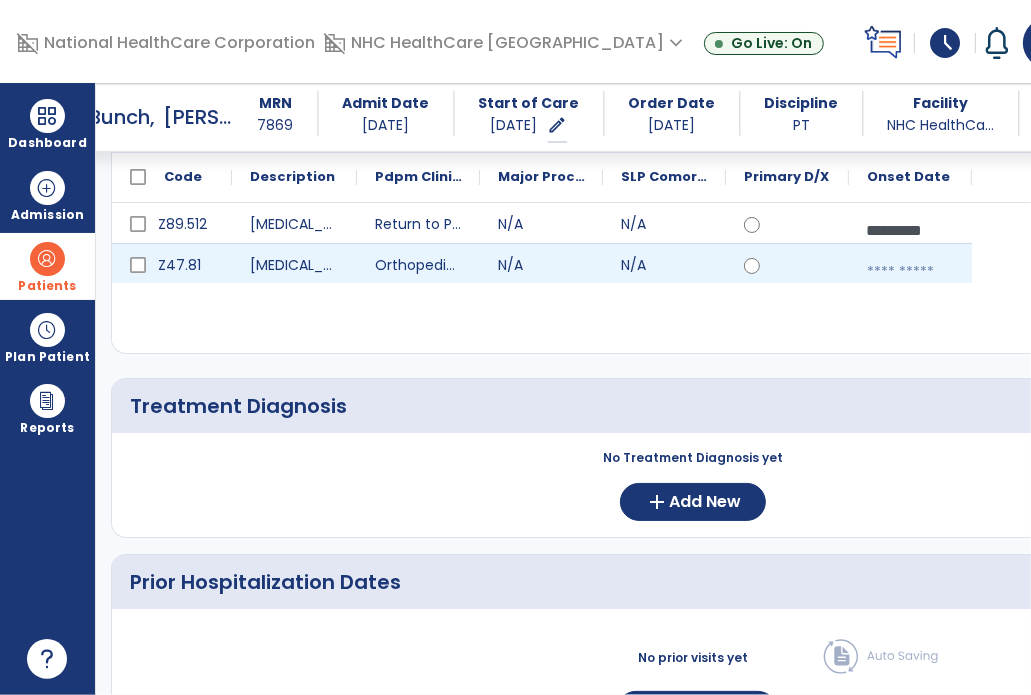click at bounding box center [910, 272] 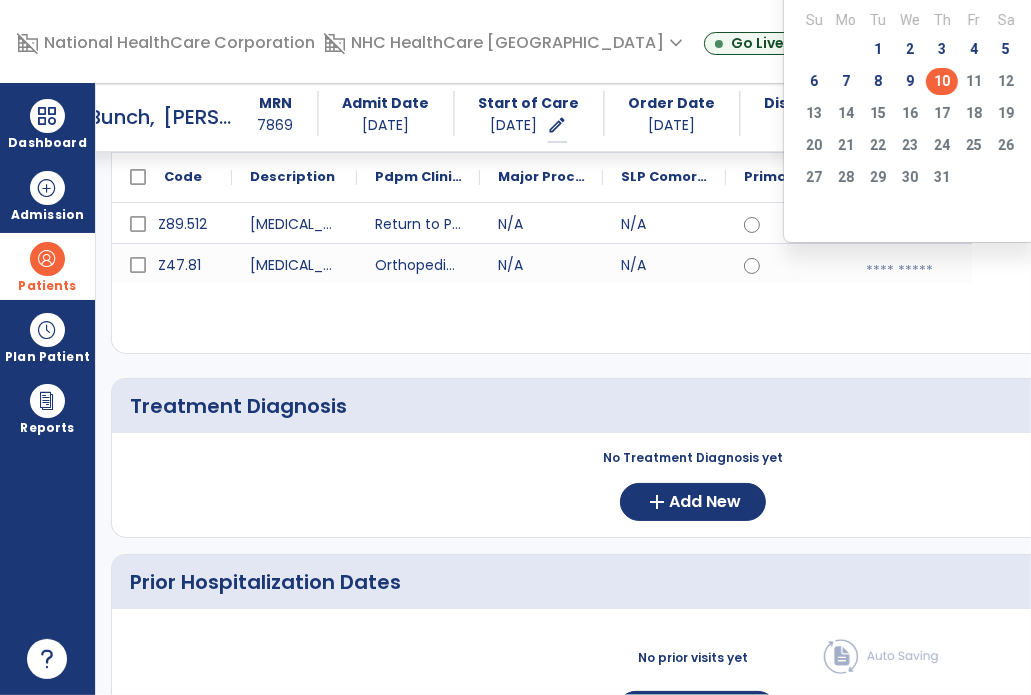 click on "10" 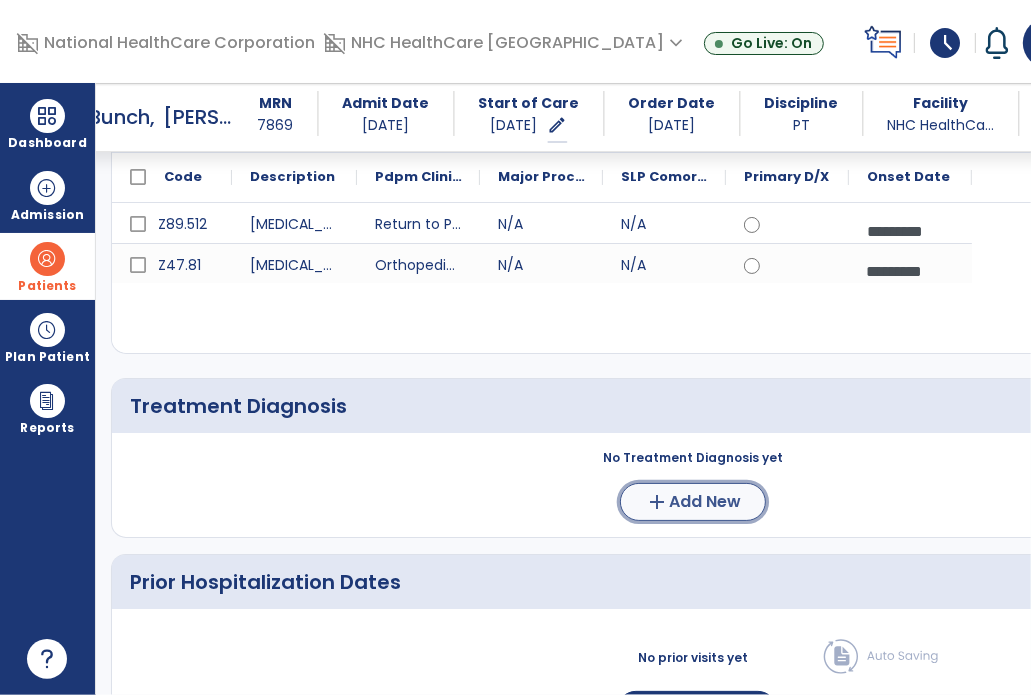 click on "Add New" 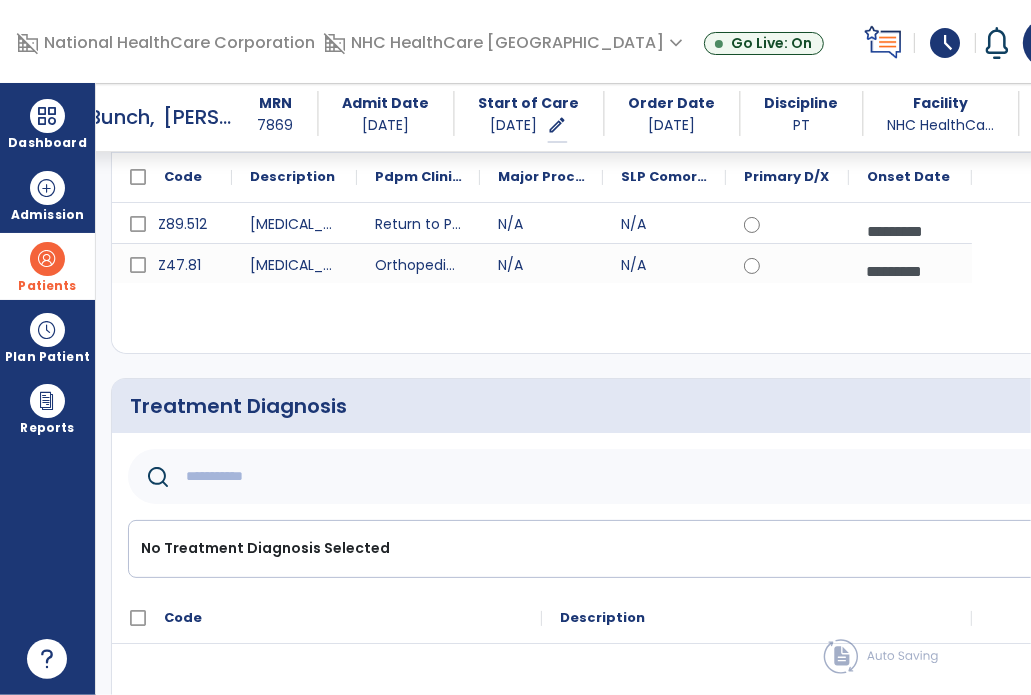 click 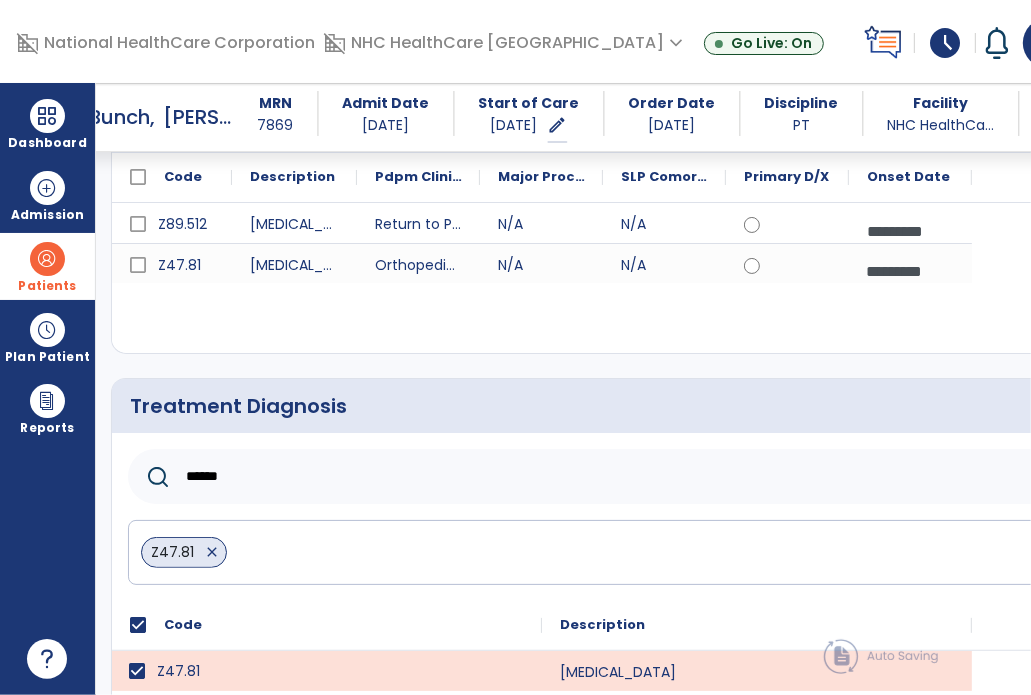 click on "******" 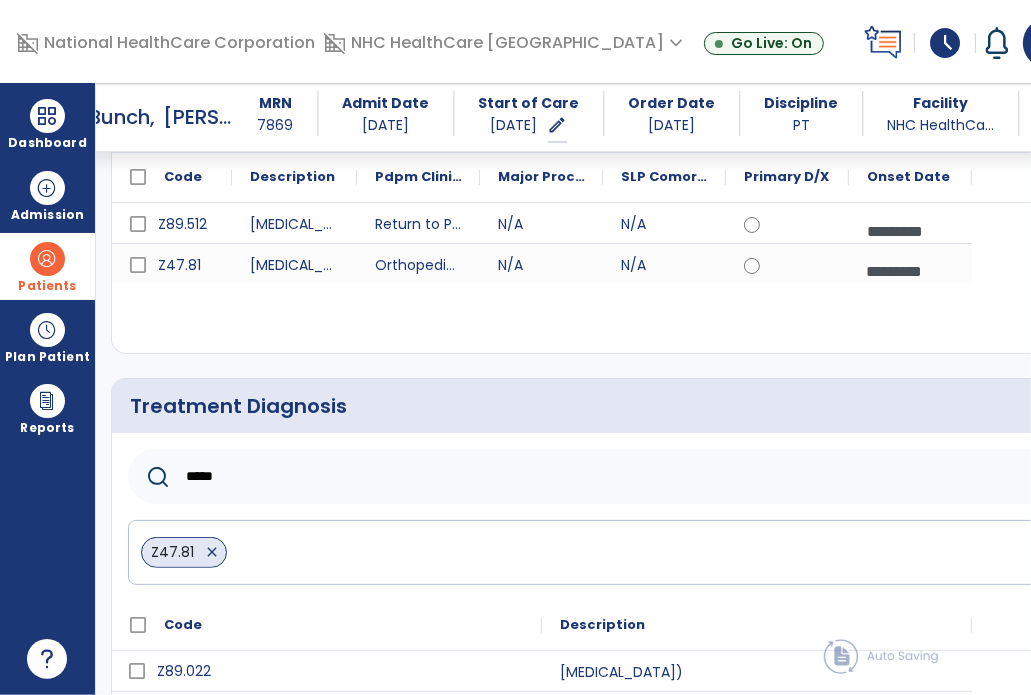 scroll, scrollTop: 503, scrollLeft: 0, axis: vertical 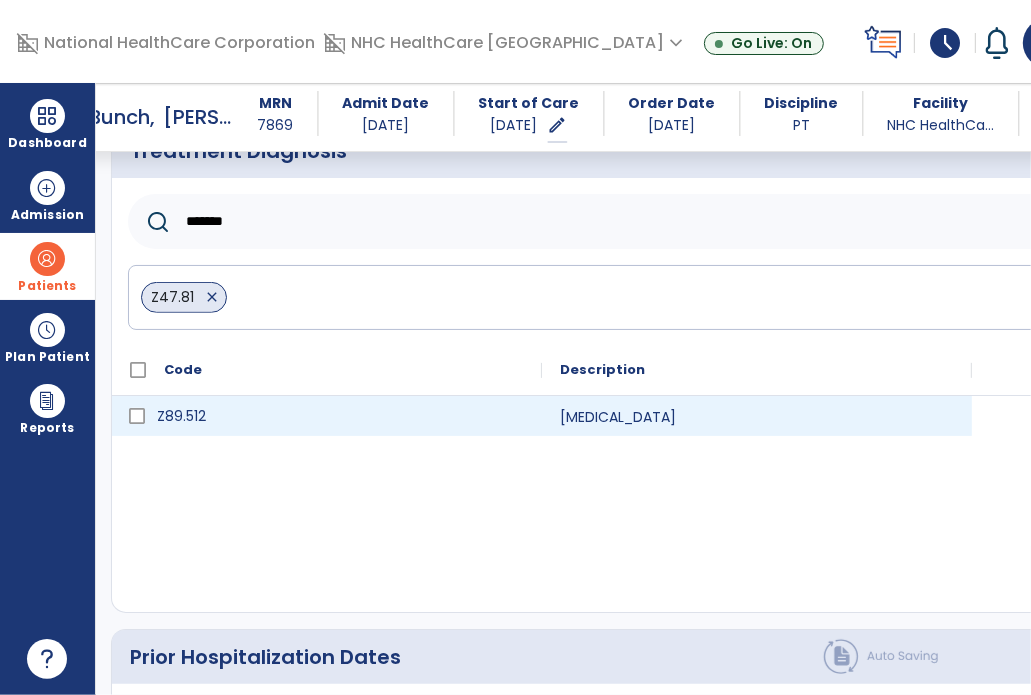 type on "*******" 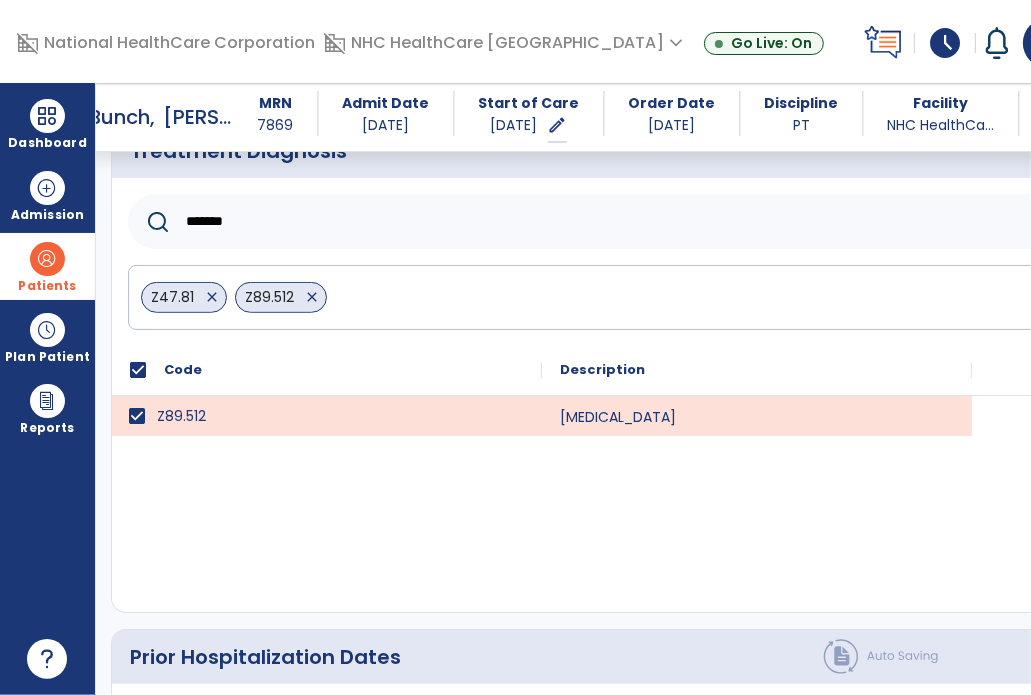 click on "Save" 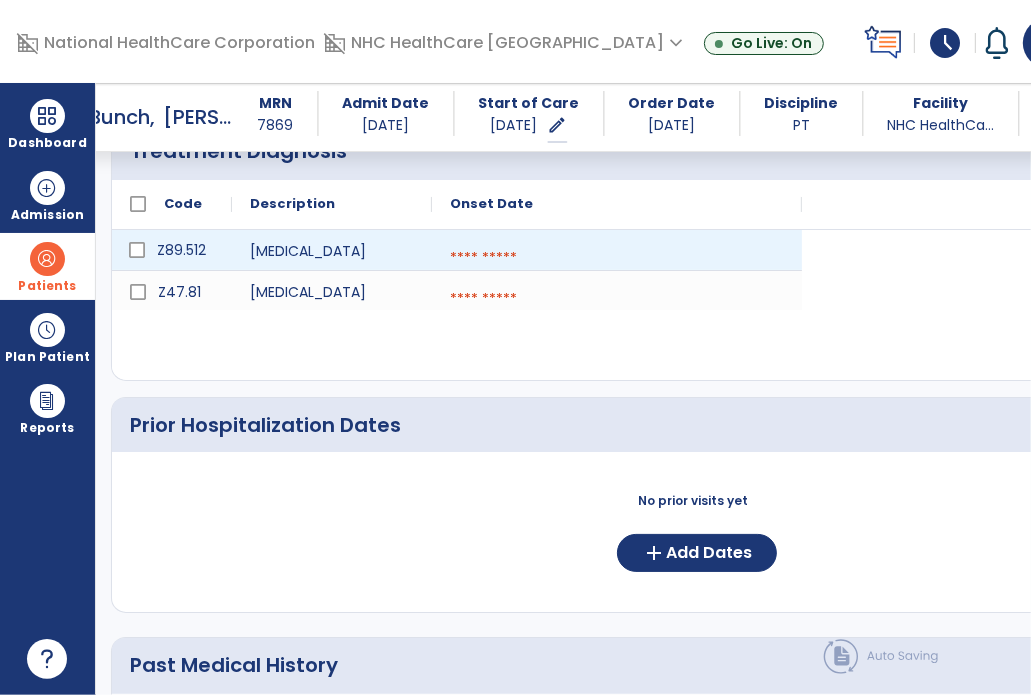 click at bounding box center (617, 258) 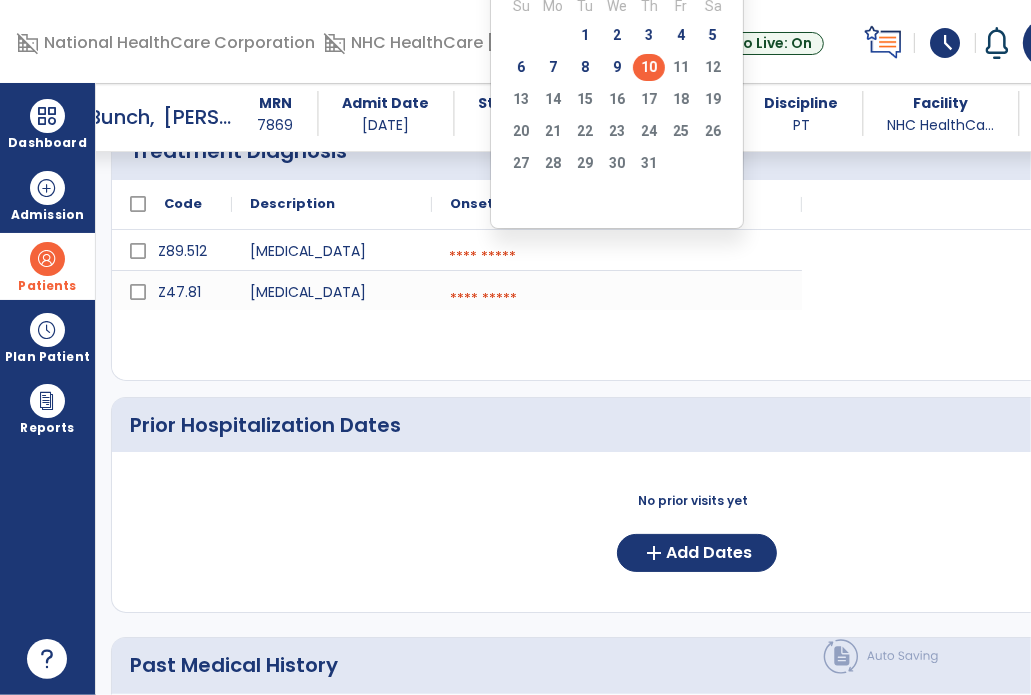 click on "10" 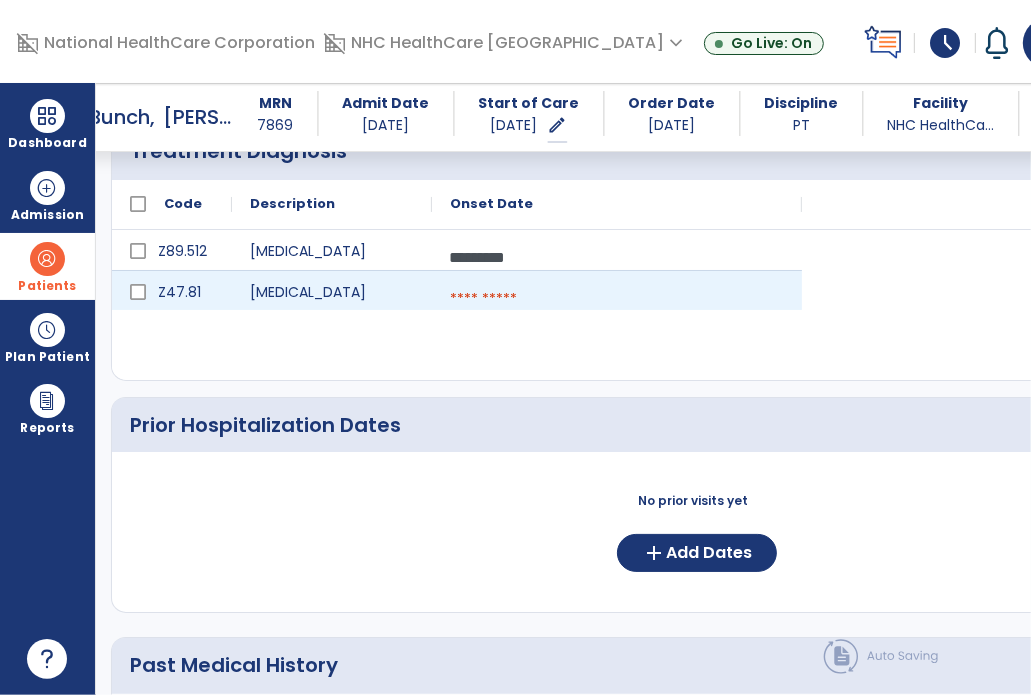 click at bounding box center [617, 299] 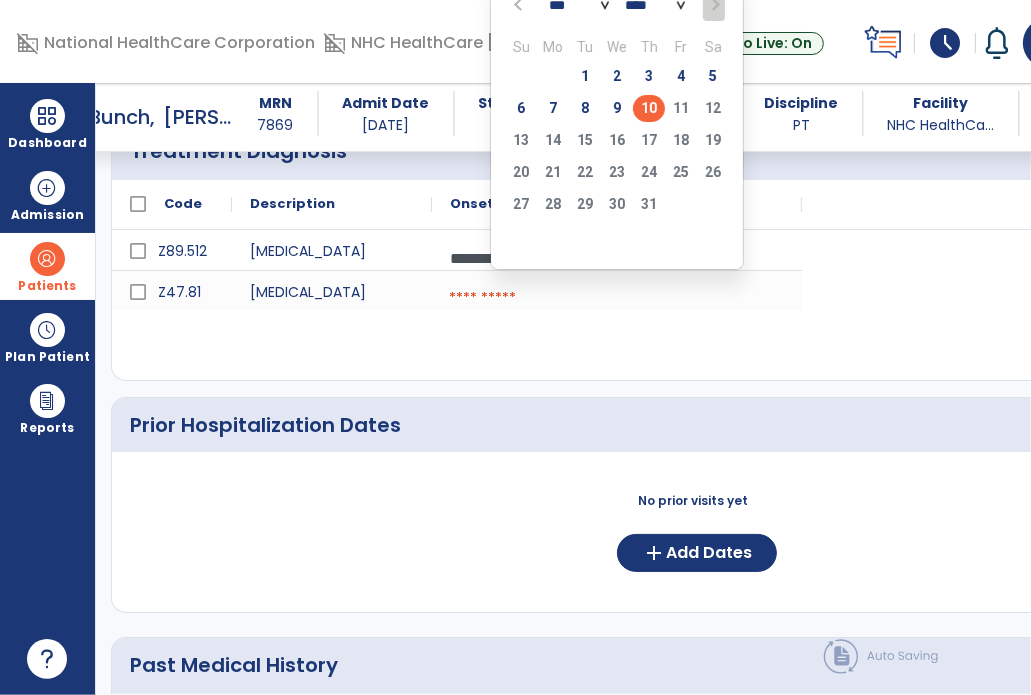 click on "10" 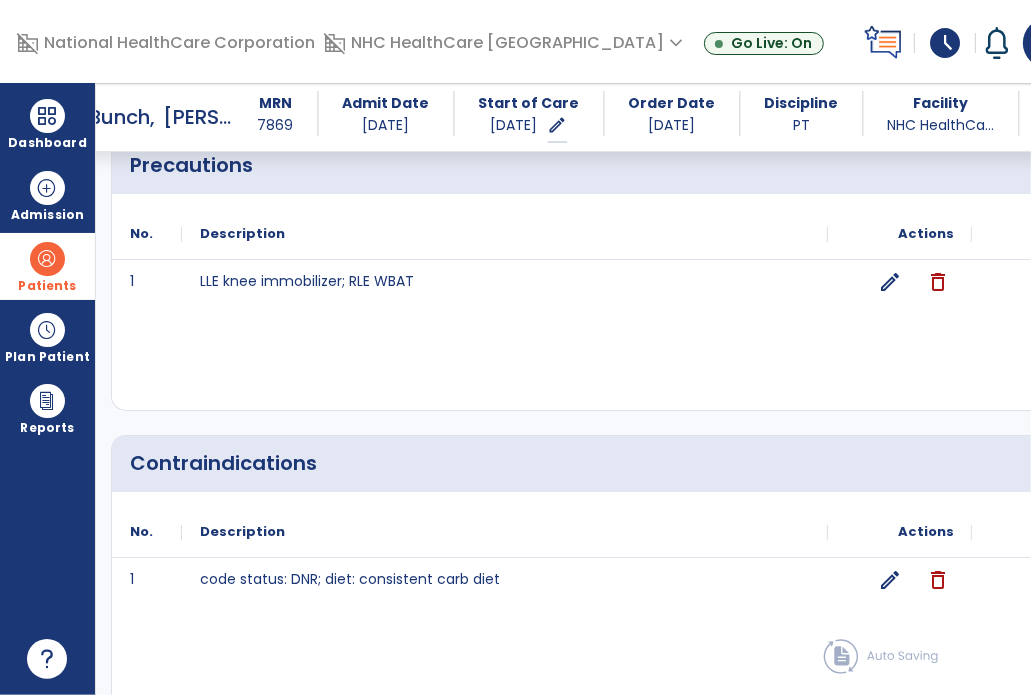 scroll, scrollTop: 1869, scrollLeft: 0, axis: vertical 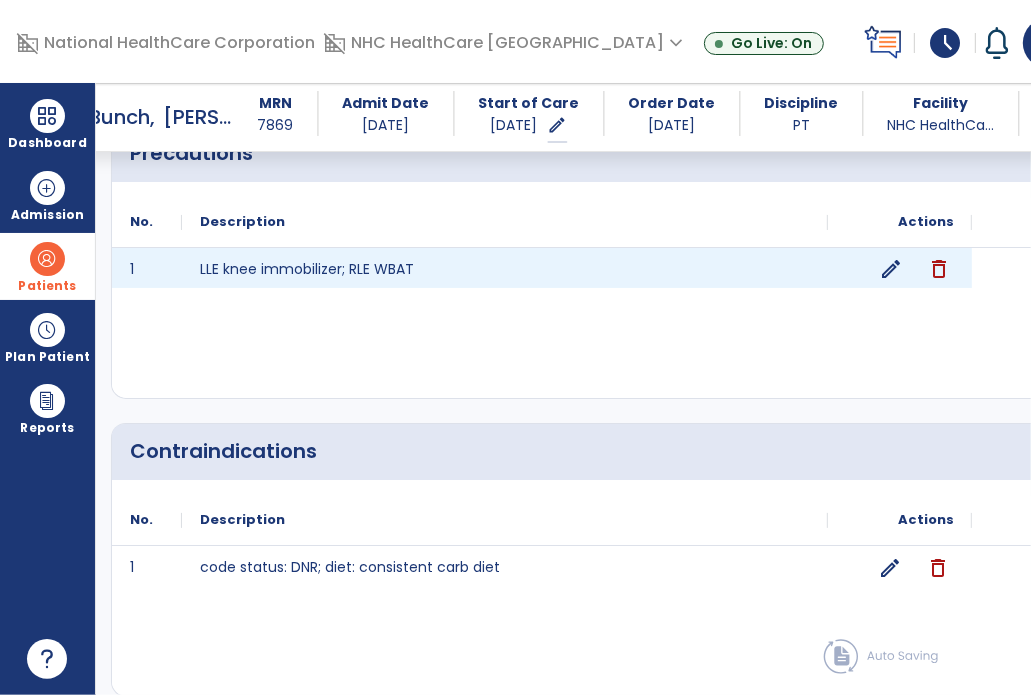 click on "edit" 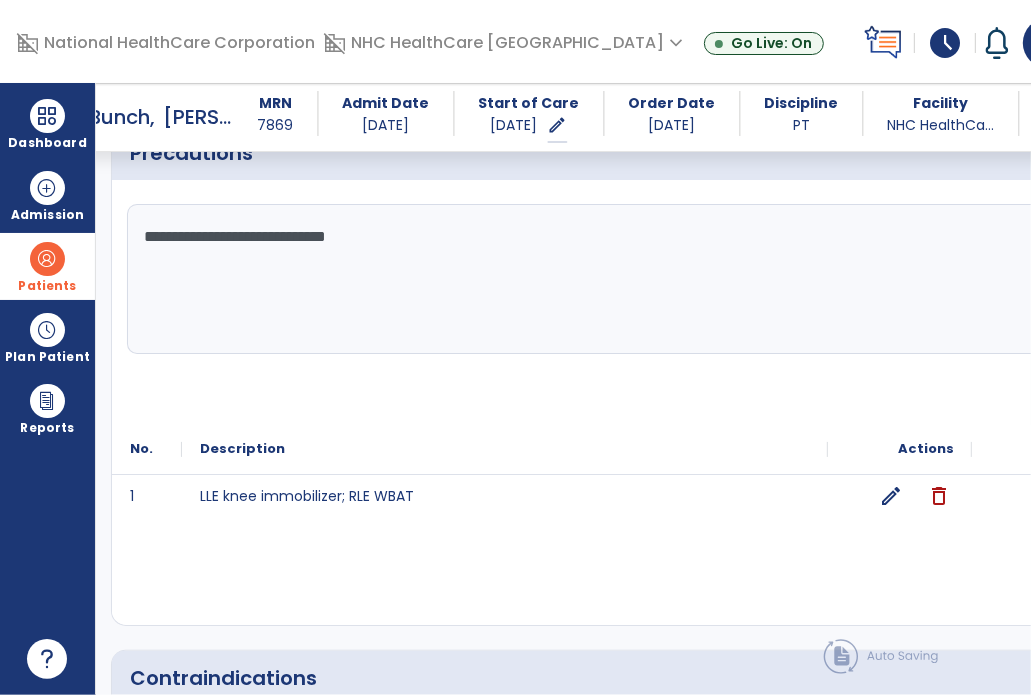 click on "**********" 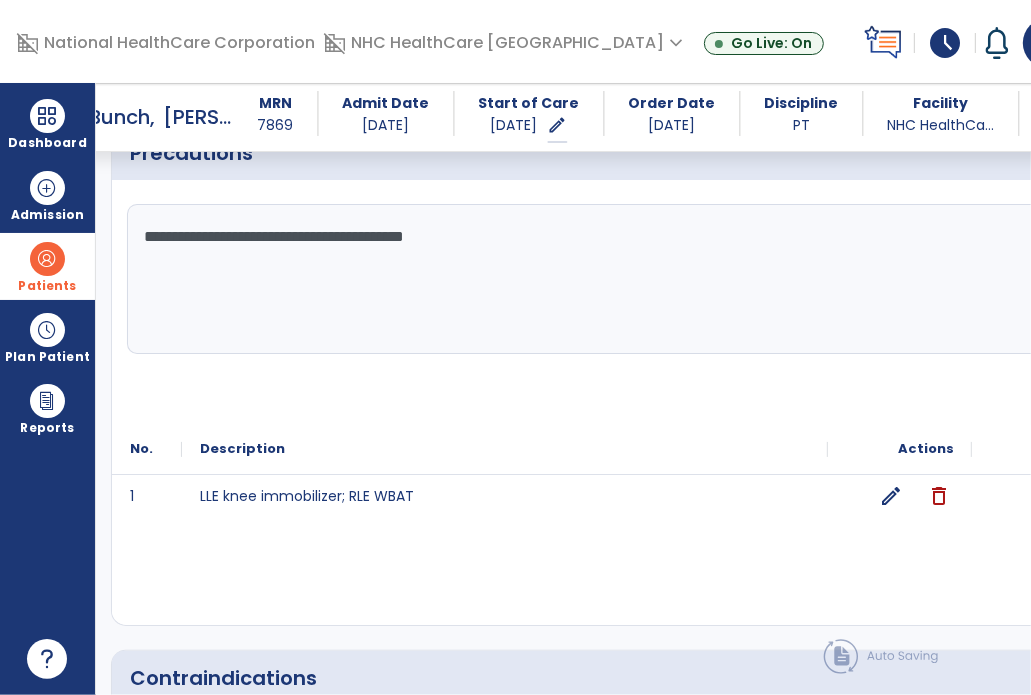 click on "**********" 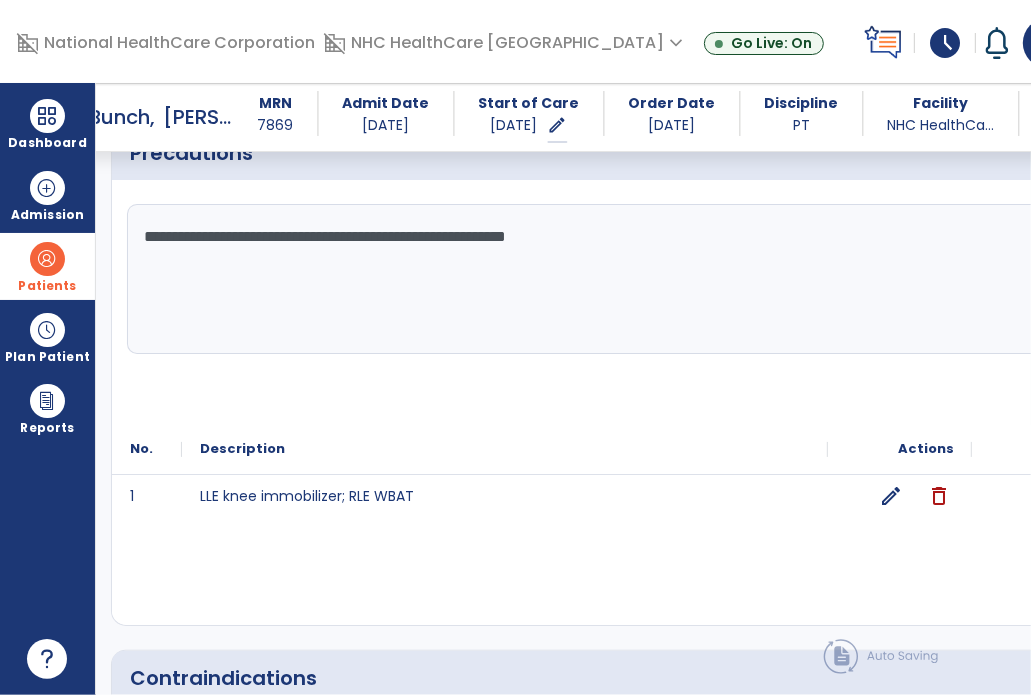 type on "**********" 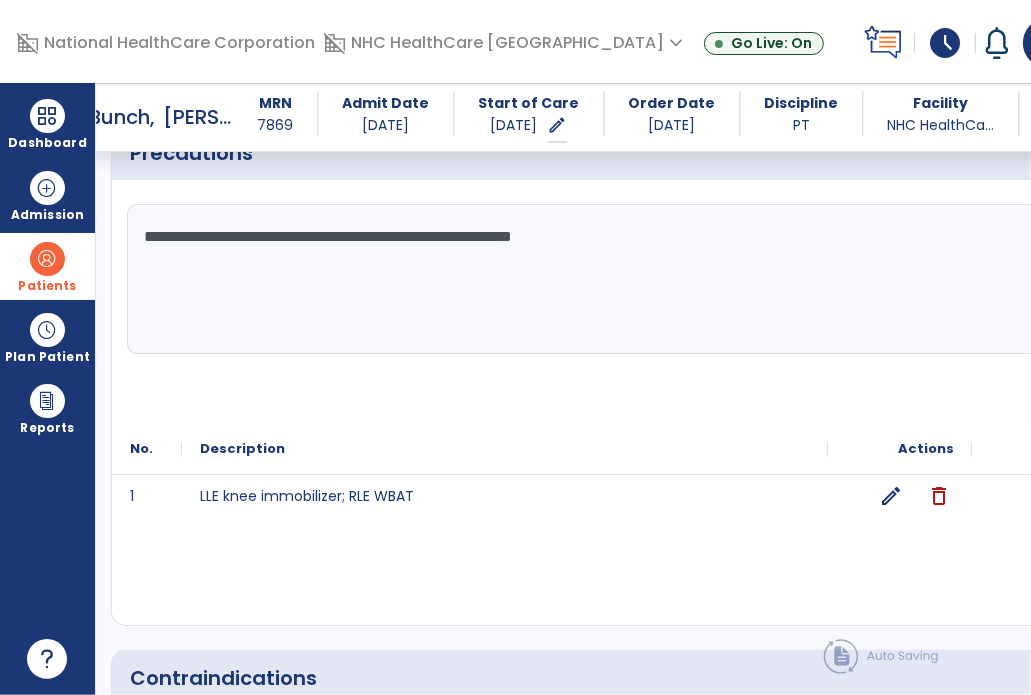 click on "Save" 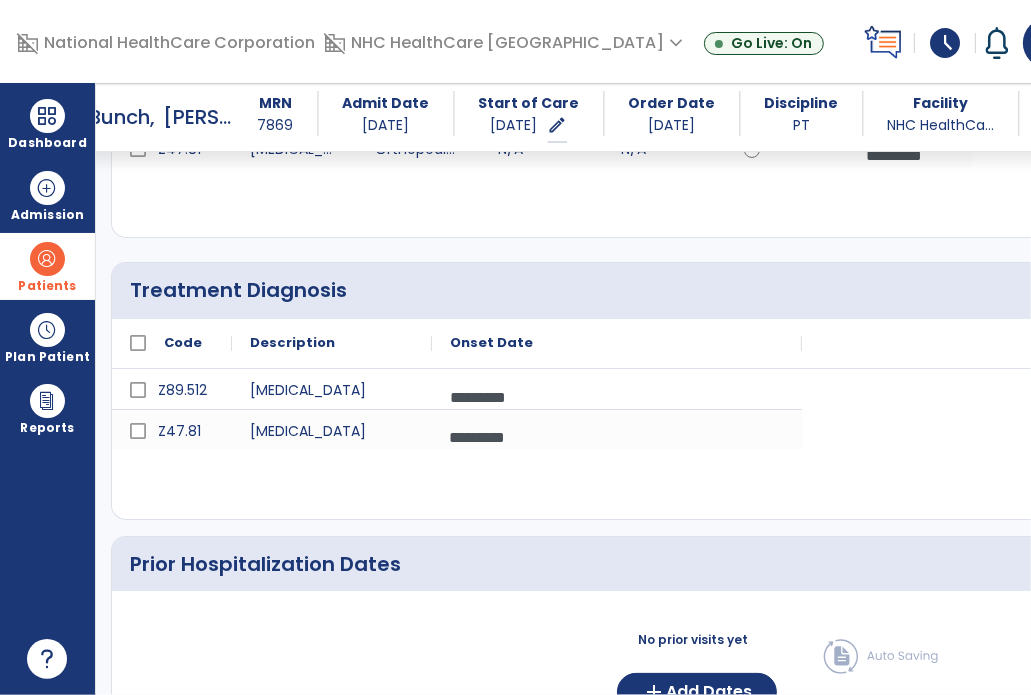 scroll, scrollTop: 0, scrollLeft: 0, axis: both 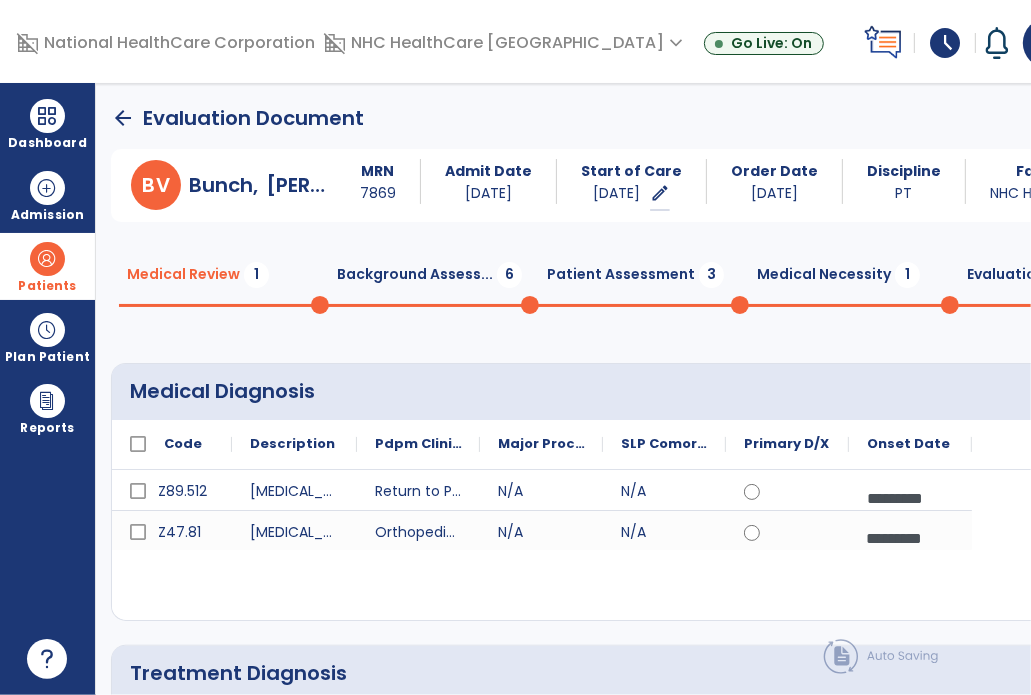 click on "Background Assess...  6" 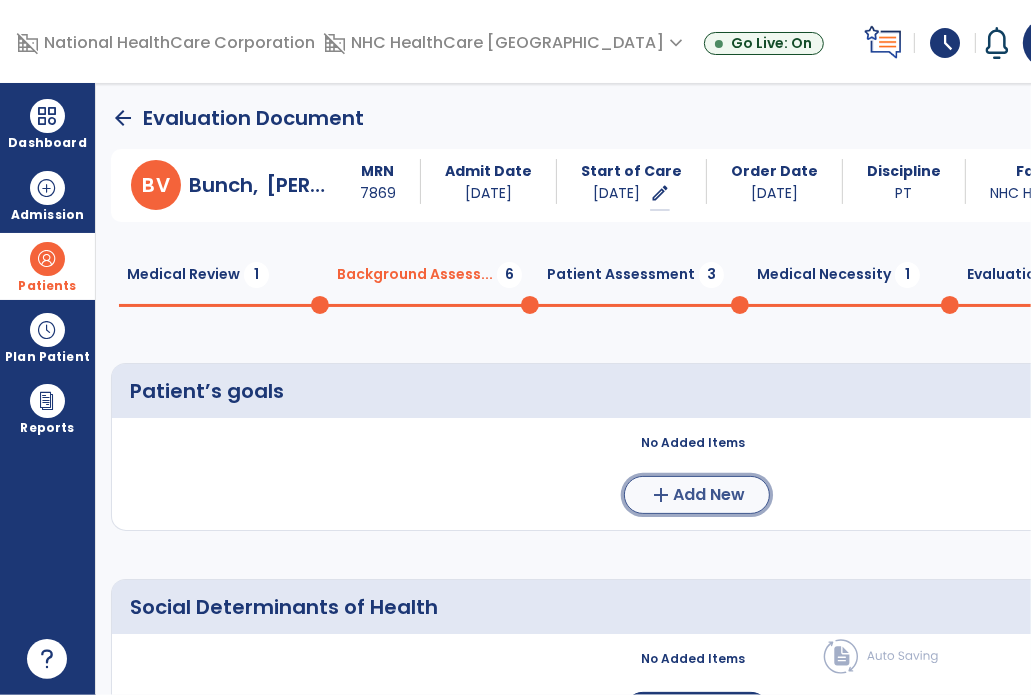 click on "add" 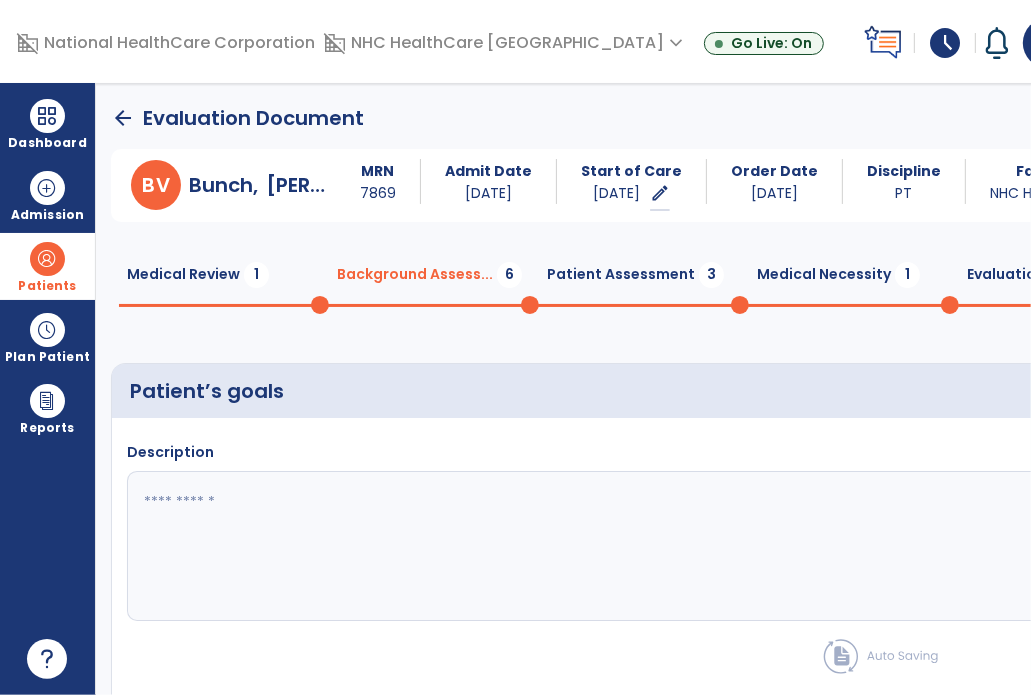 click 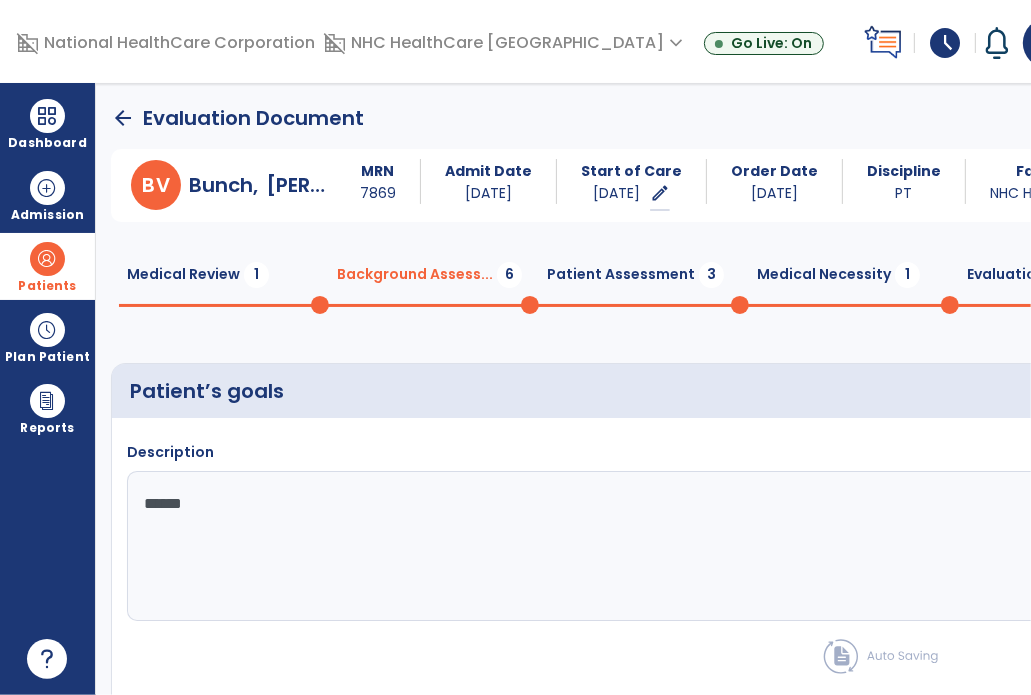 type on "*******" 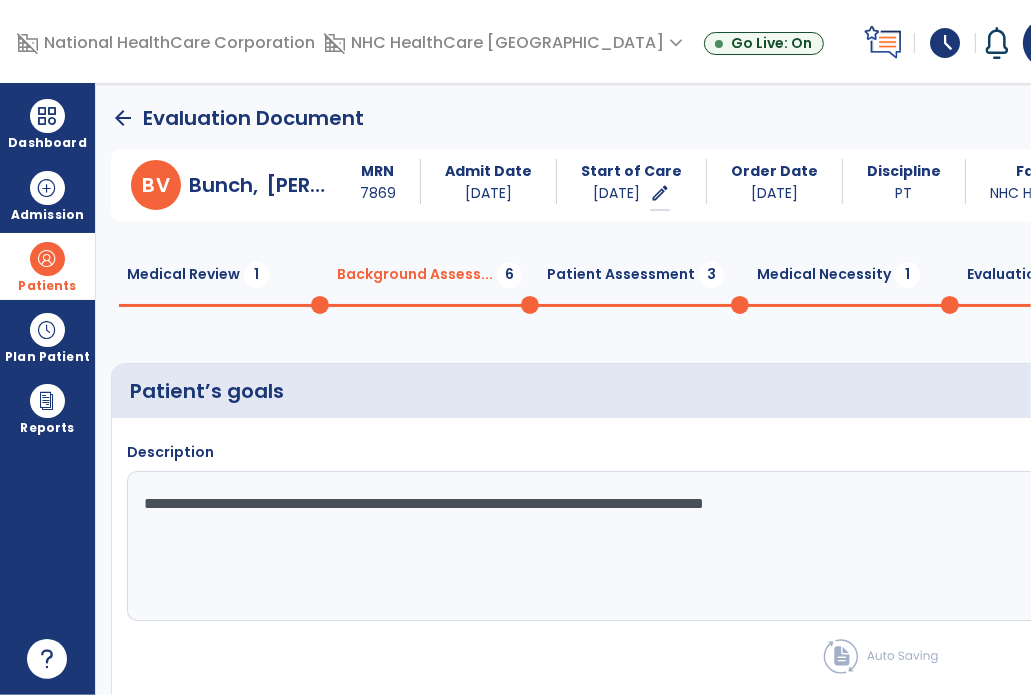 type on "**********" 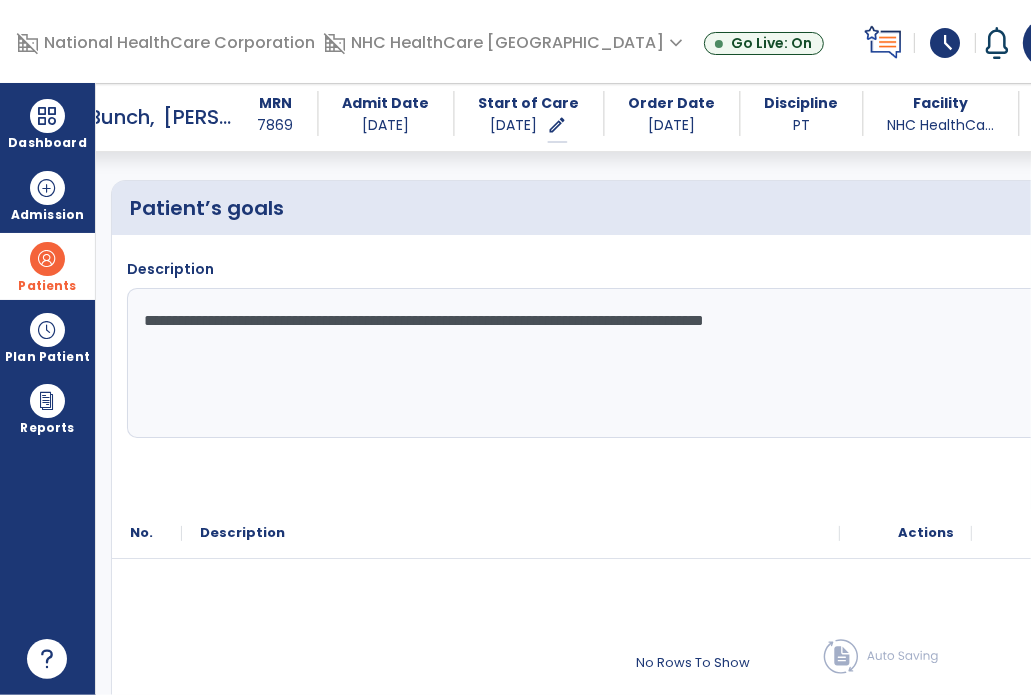 scroll, scrollTop: 168, scrollLeft: 0, axis: vertical 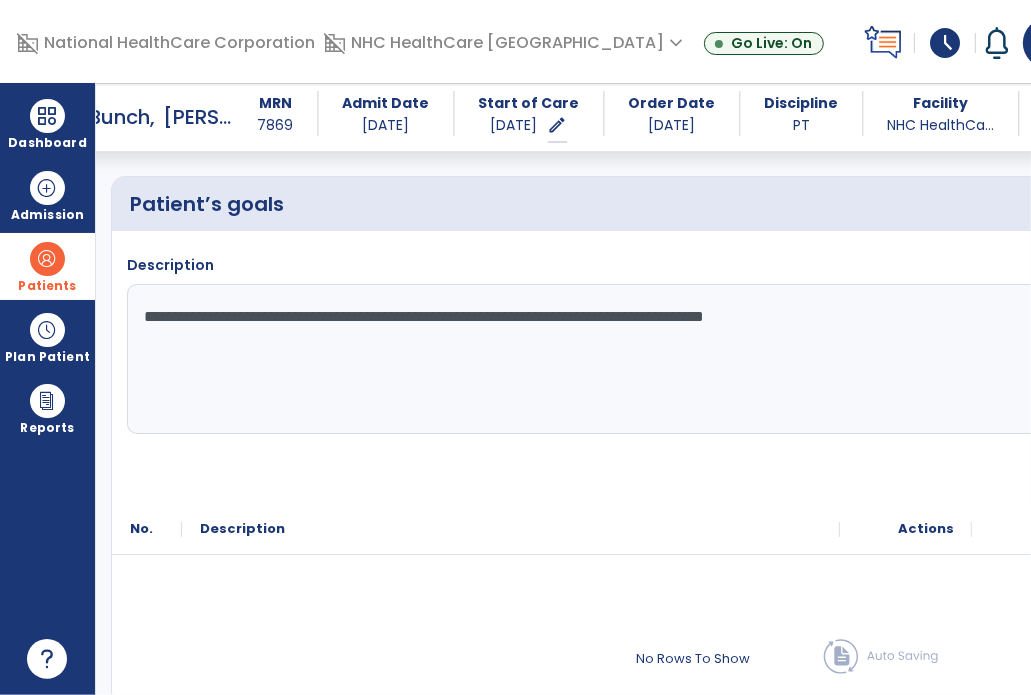click on "Save" 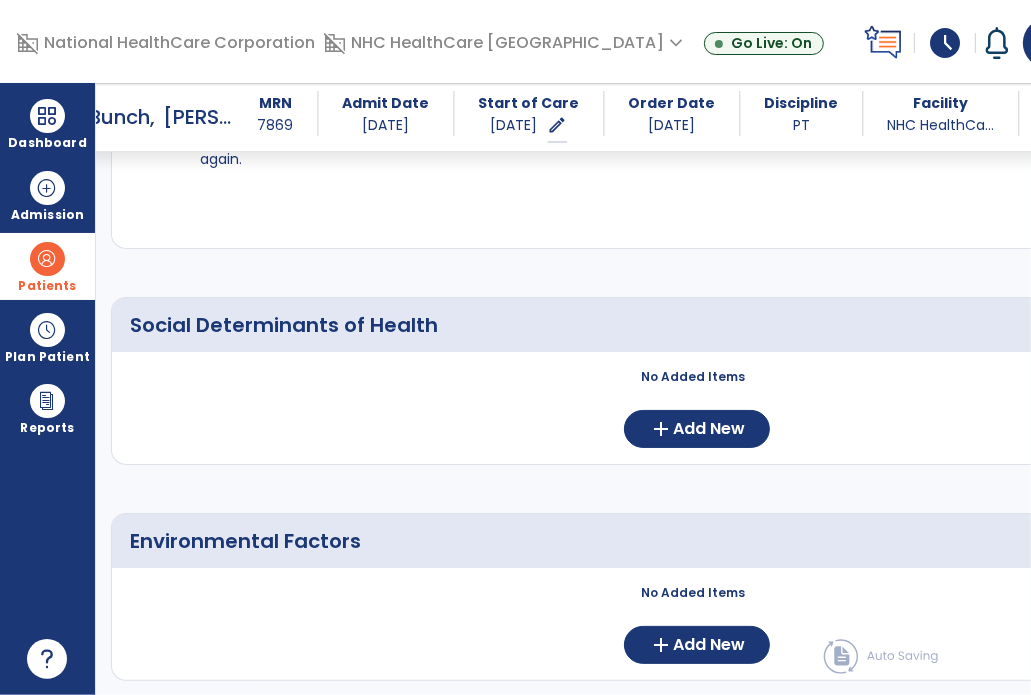 scroll, scrollTop: 396, scrollLeft: 0, axis: vertical 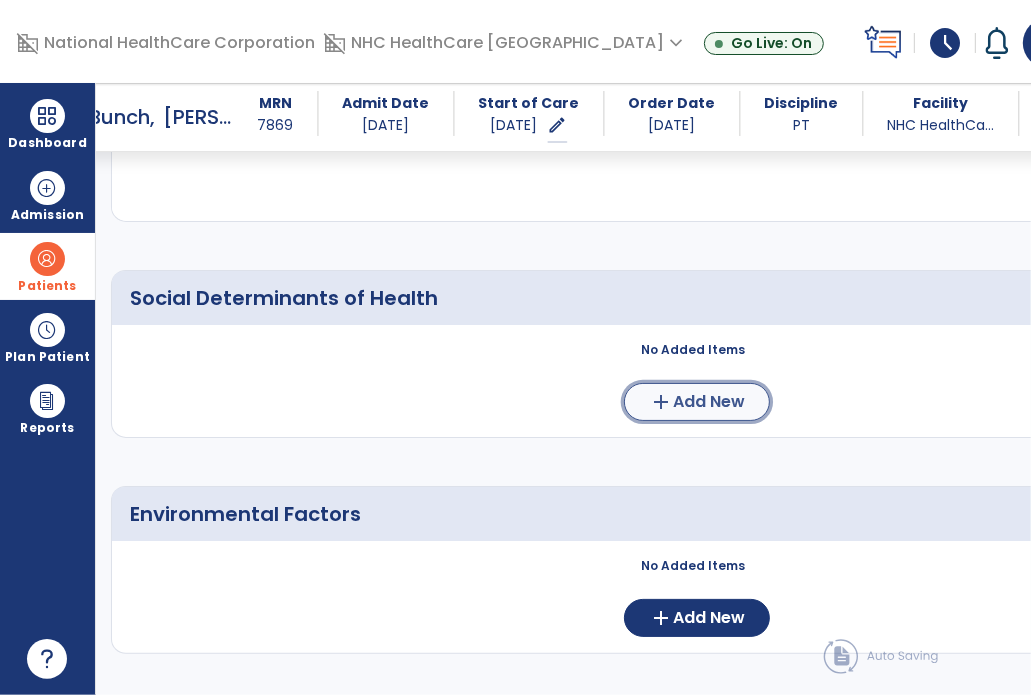 click on "Add New" 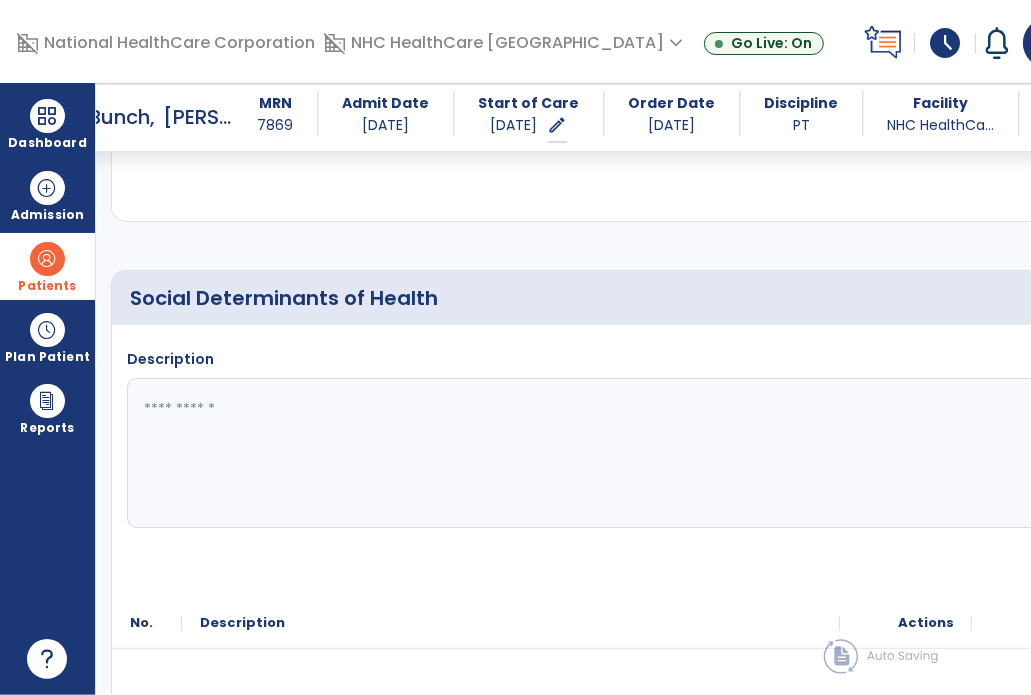 click 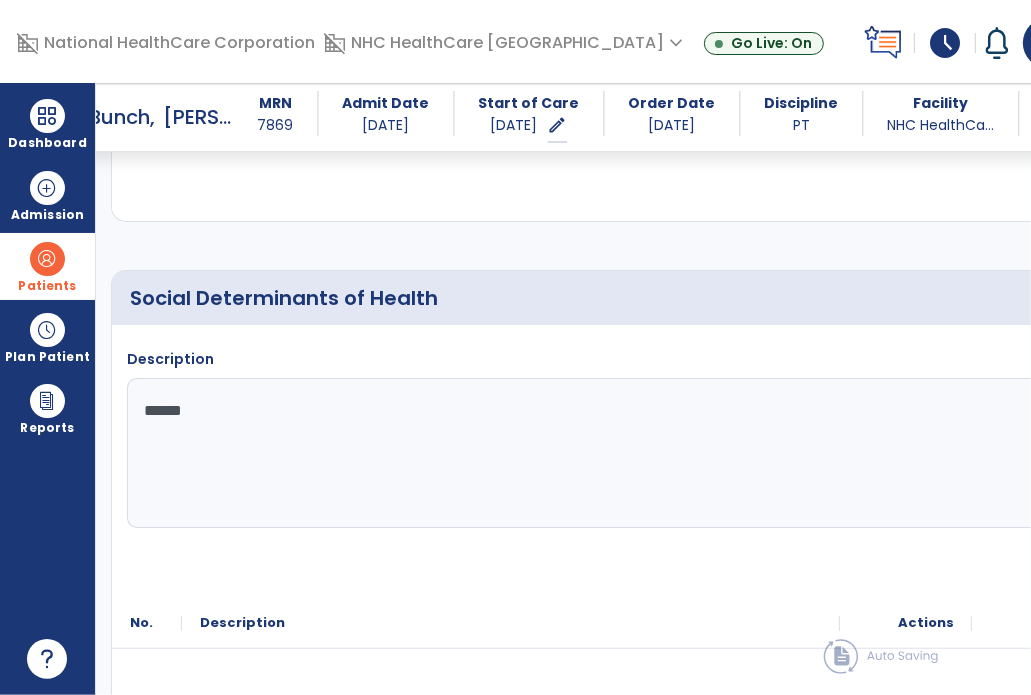 type on "*******" 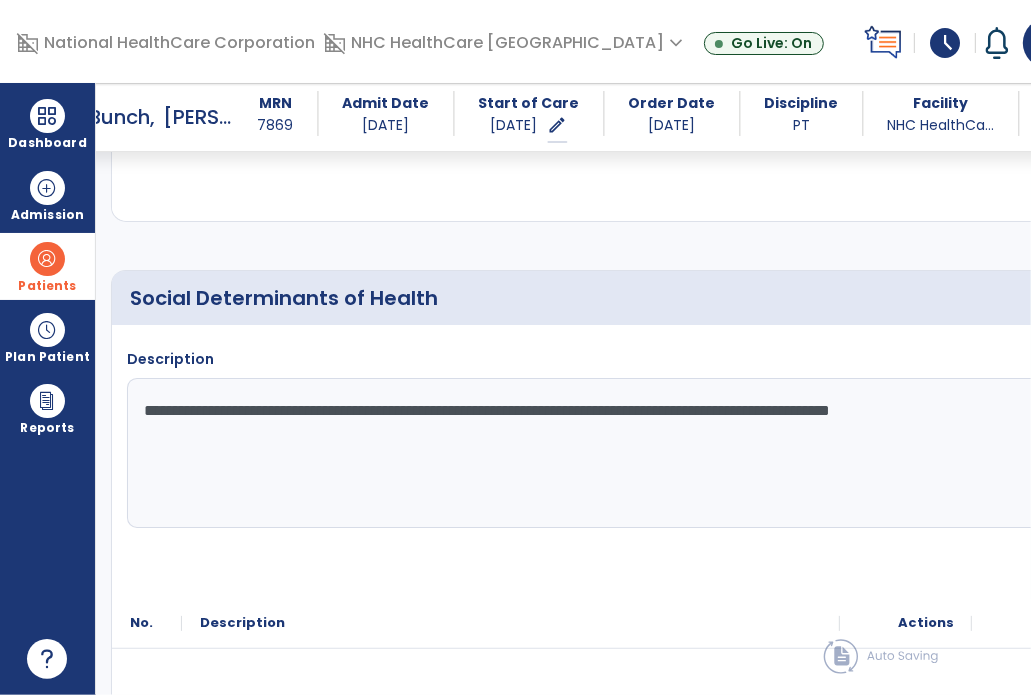 type on "**********" 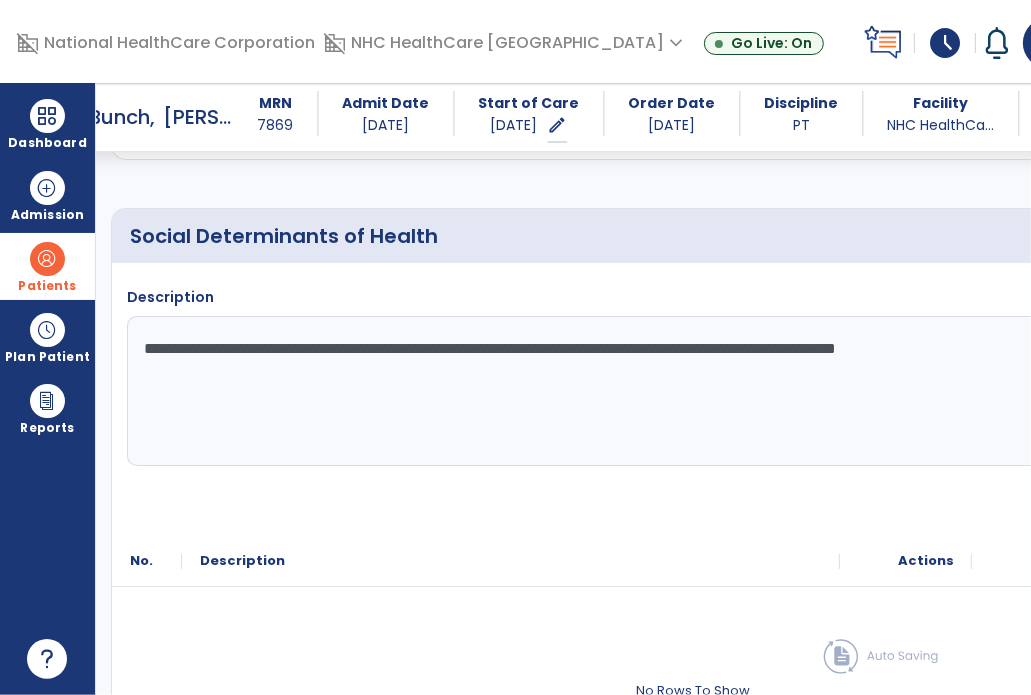 scroll, scrollTop: 455, scrollLeft: 0, axis: vertical 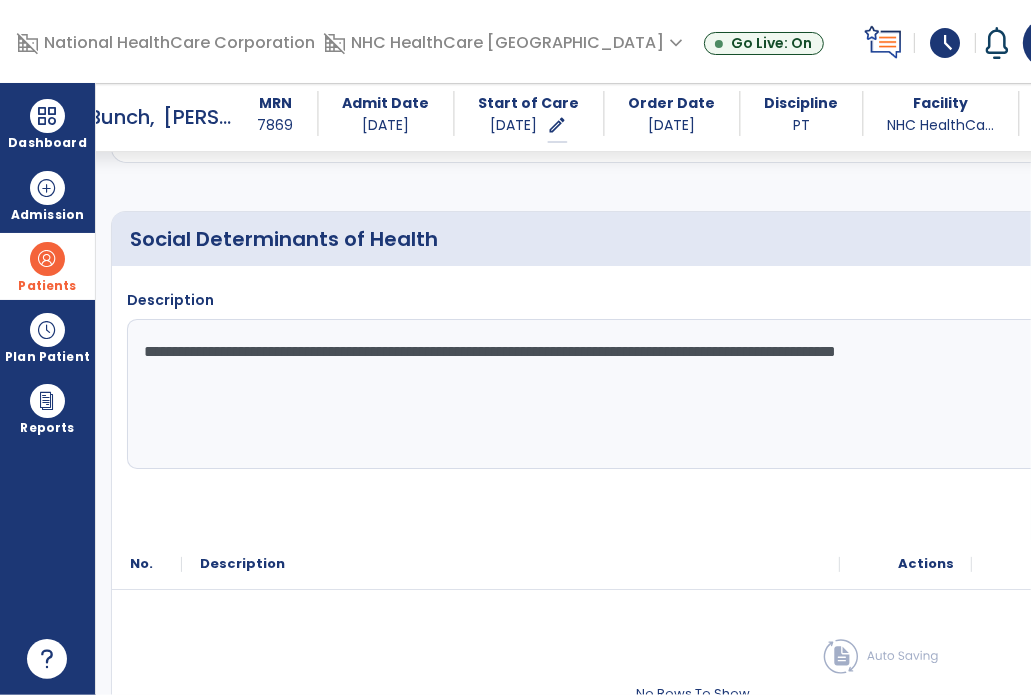 click on "Save" 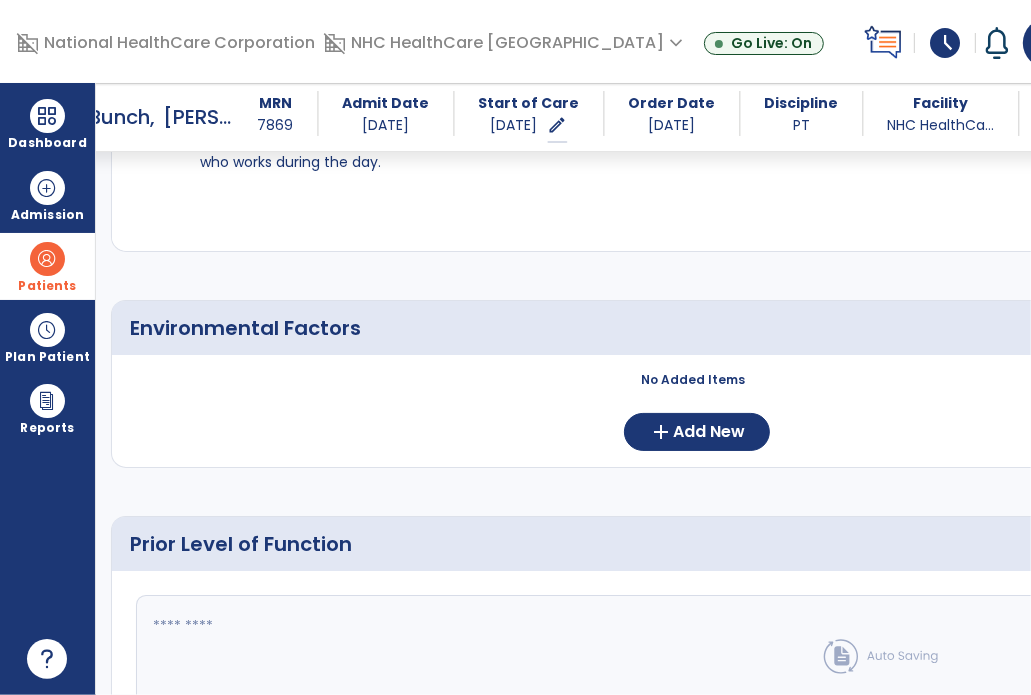 scroll, scrollTop: 726, scrollLeft: 0, axis: vertical 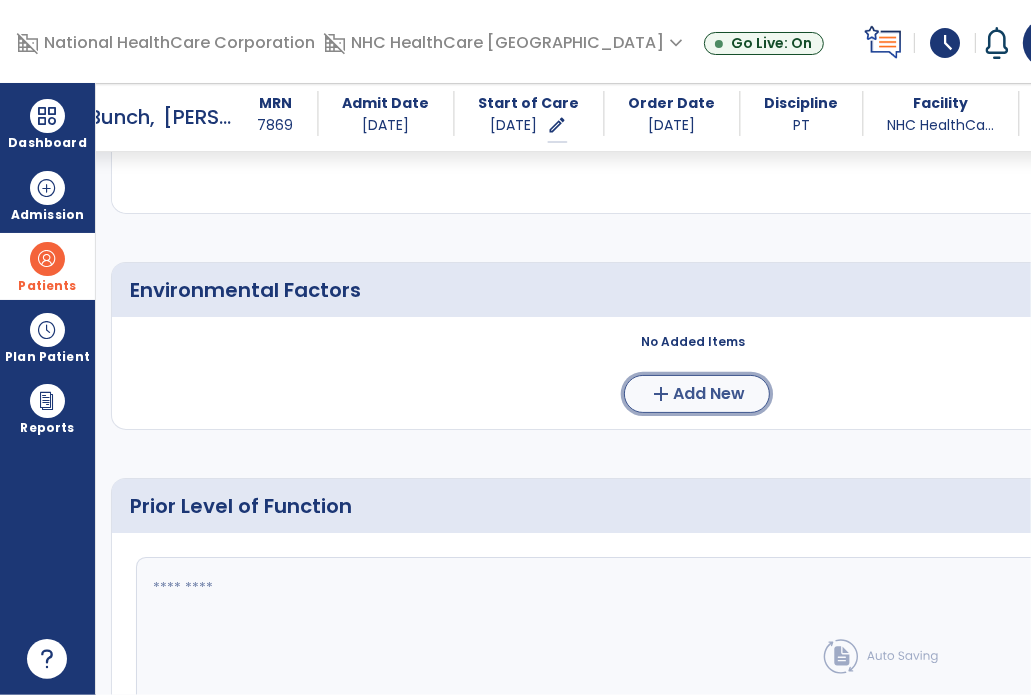 click on "Add New" 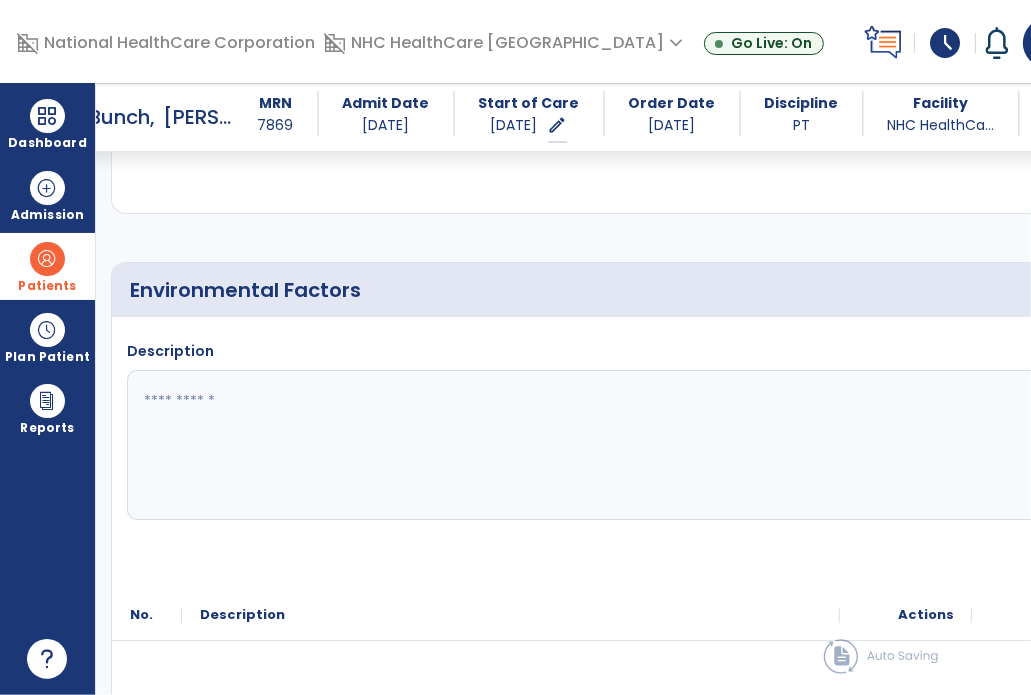 click 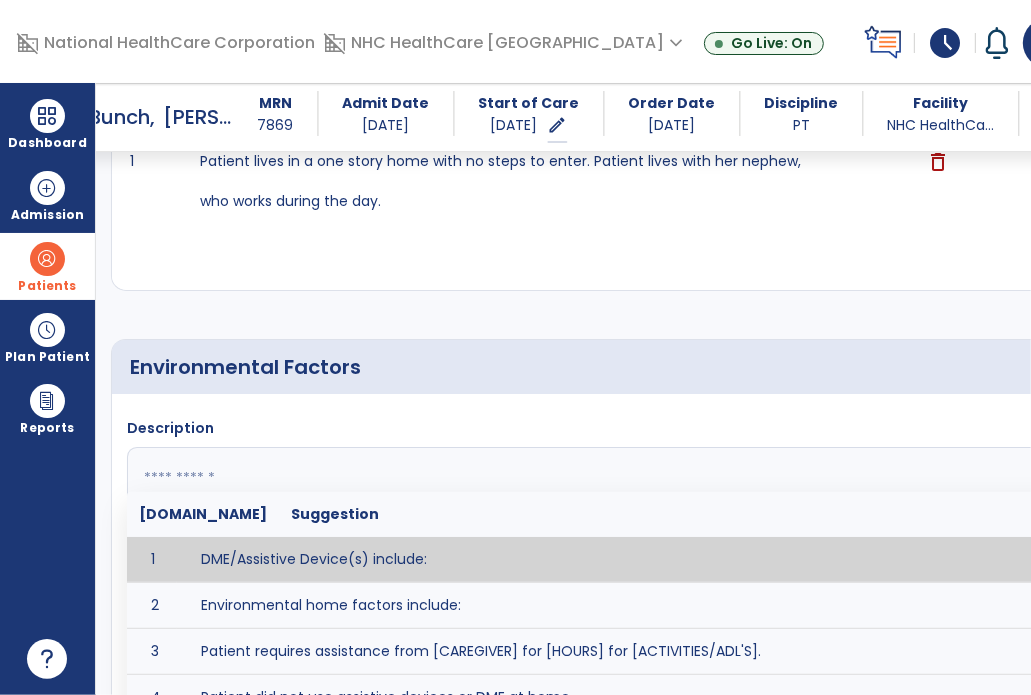 scroll, scrollTop: 636, scrollLeft: 0, axis: vertical 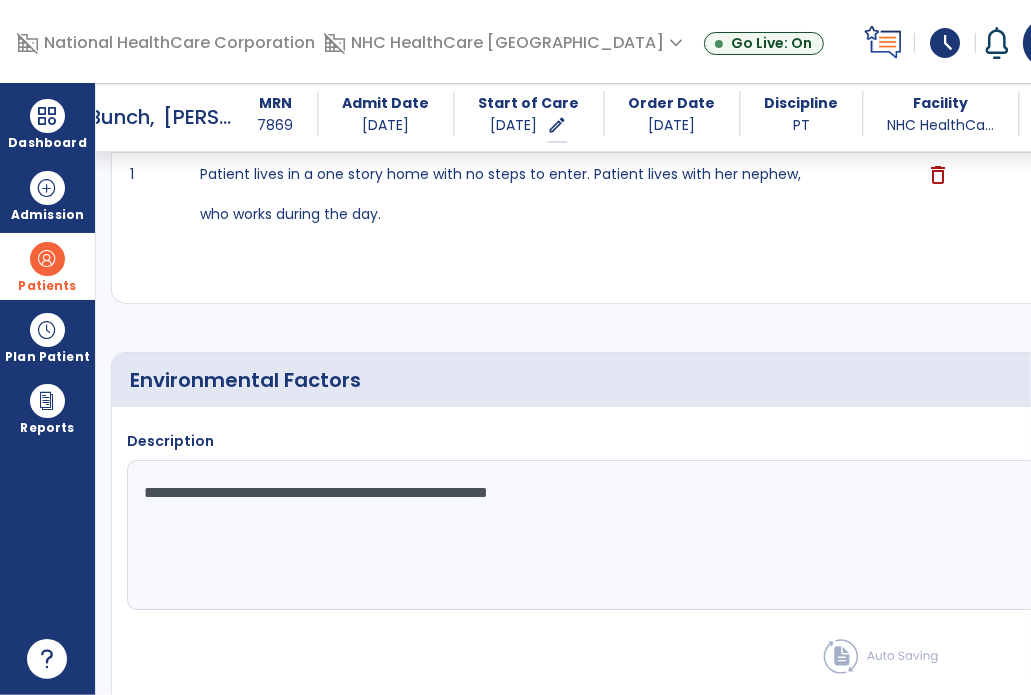type on "**********" 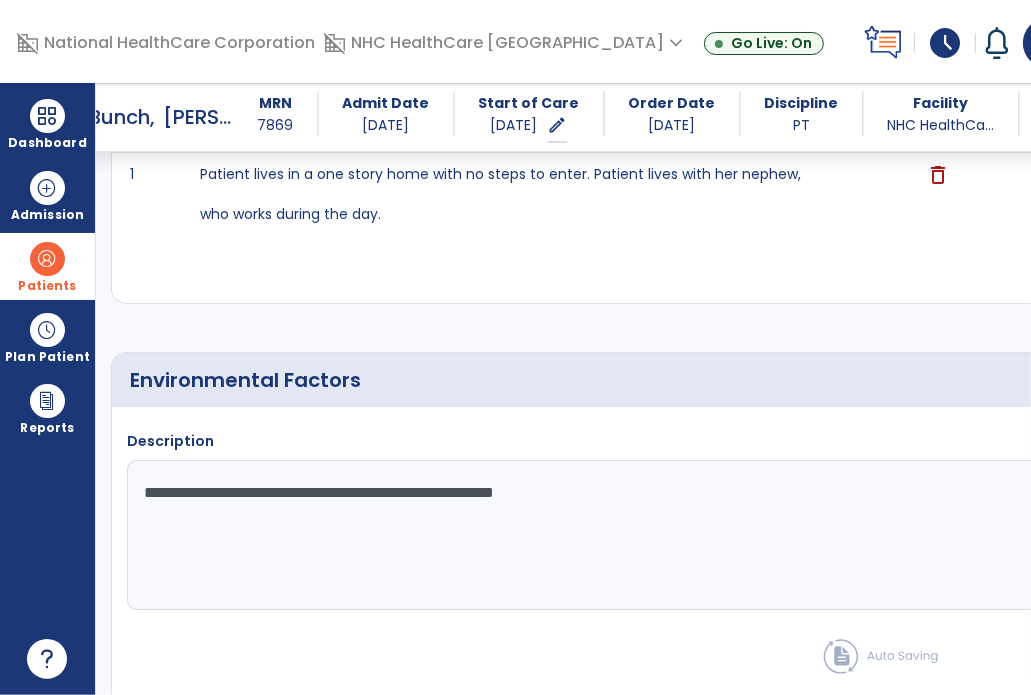 click on "Save" 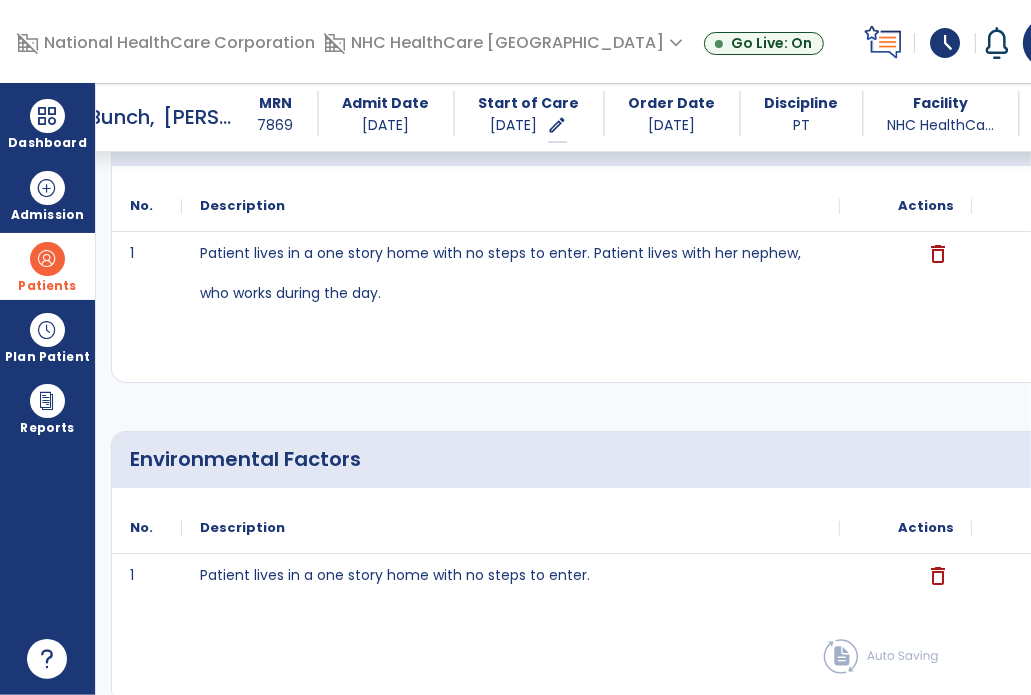 scroll, scrollTop: 544, scrollLeft: 0, axis: vertical 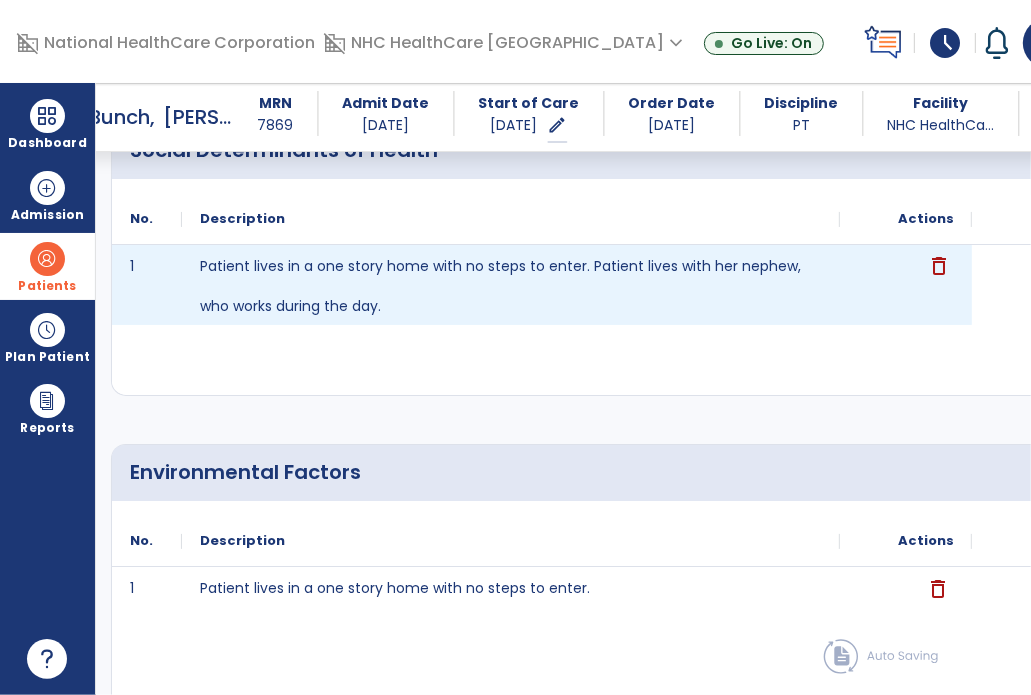 click on "delete" 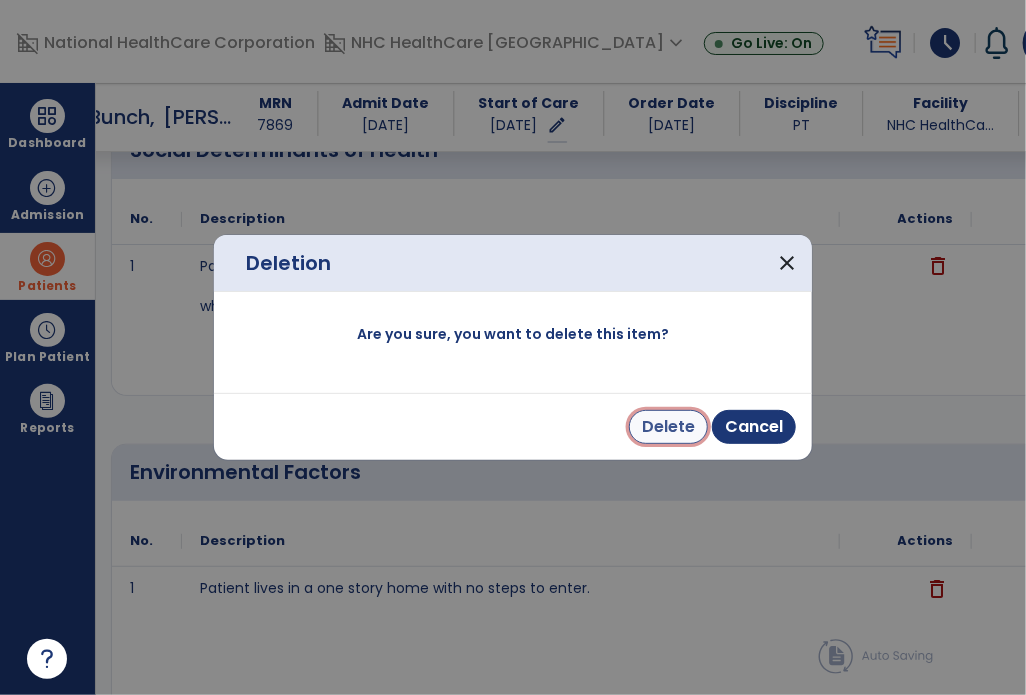 click on "Delete" at bounding box center (668, 427) 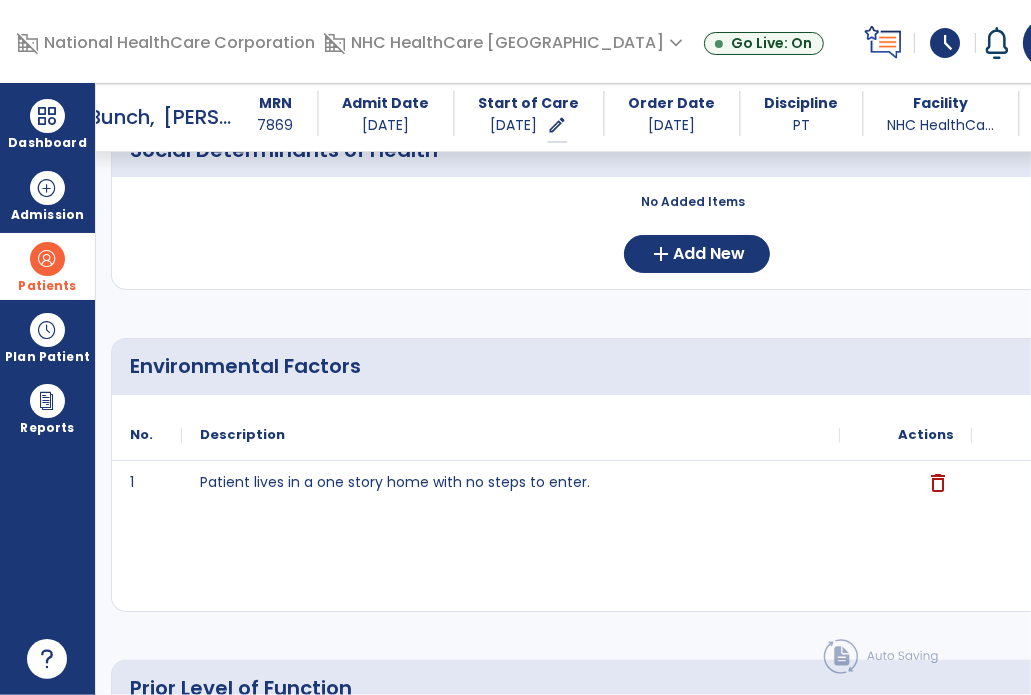 scroll, scrollTop: 525, scrollLeft: 0, axis: vertical 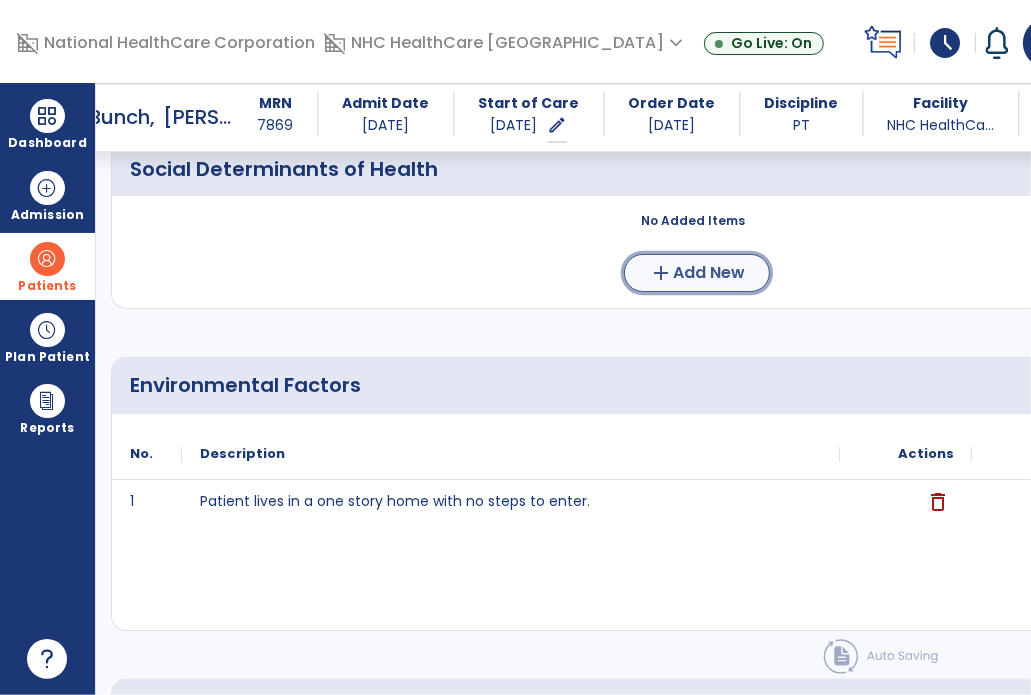 click on "Add New" 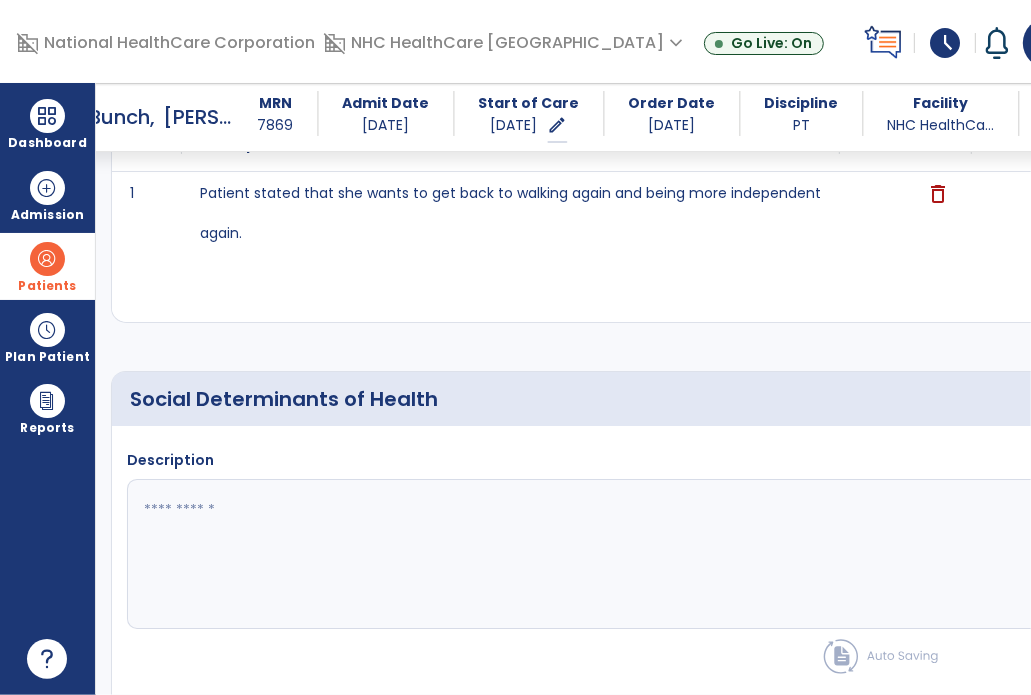 scroll, scrollTop: 289, scrollLeft: 0, axis: vertical 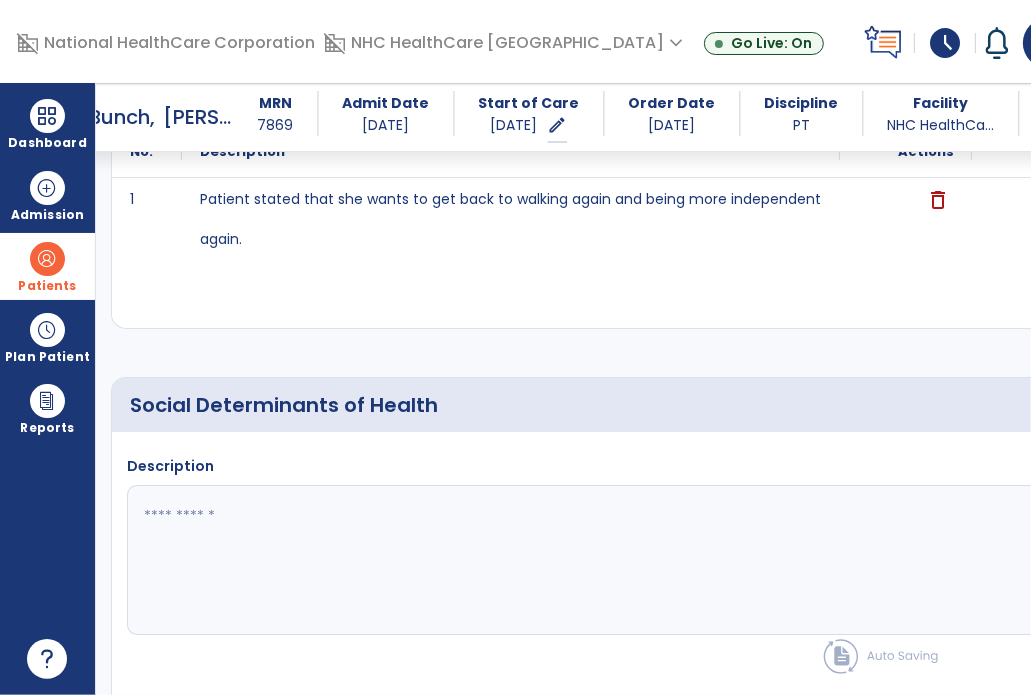 click 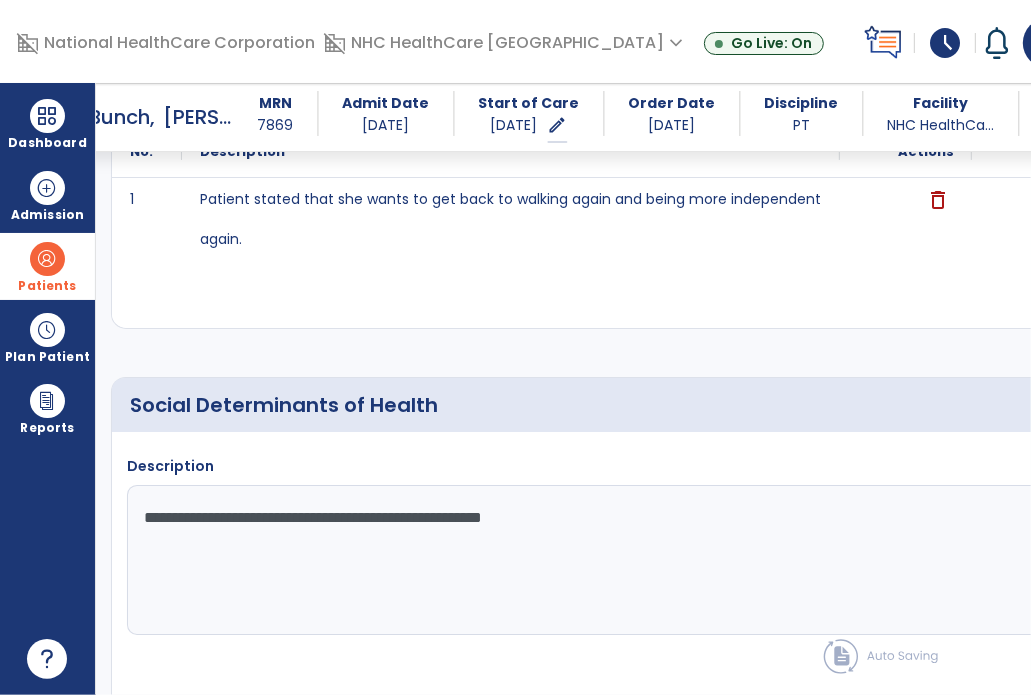 type on "**********" 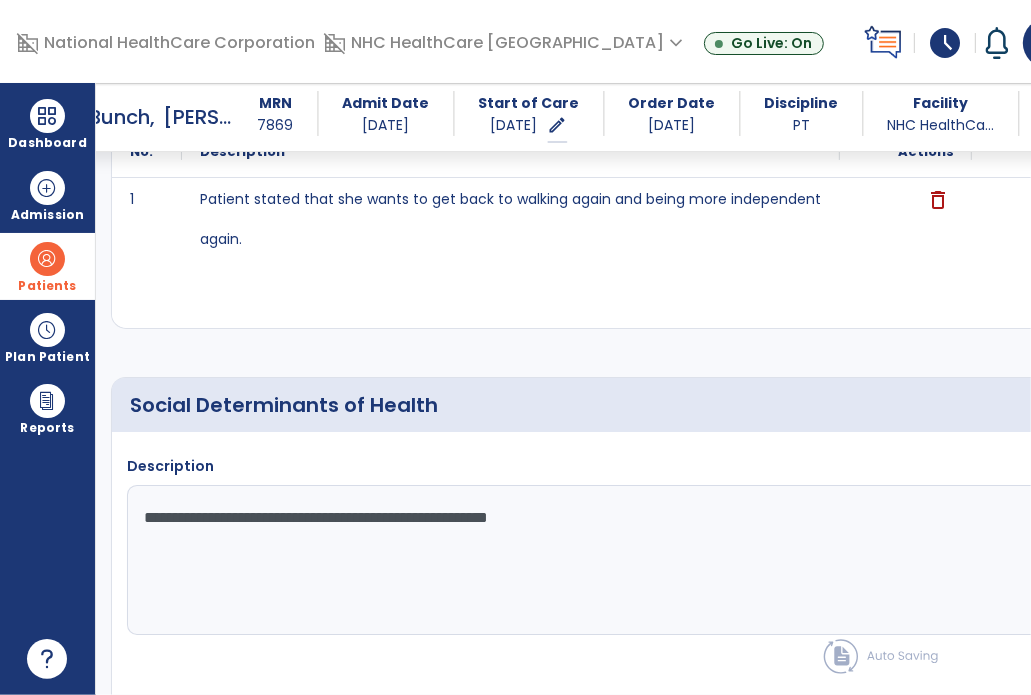 click on "Save" 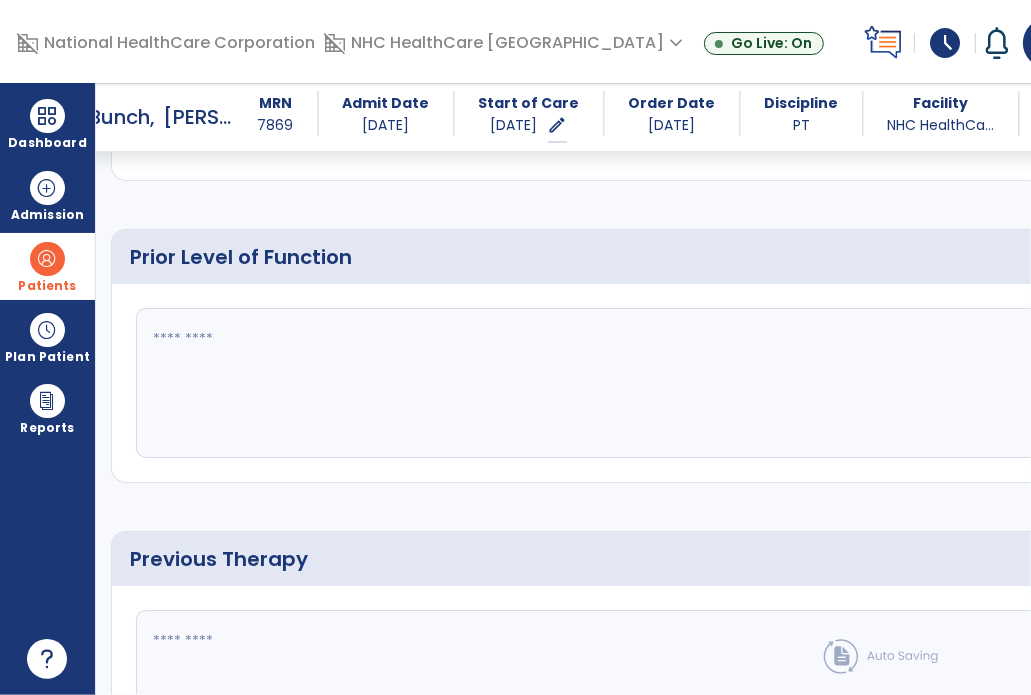 scroll, scrollTop: 1082, scrollLeft: 0, axis: vertical 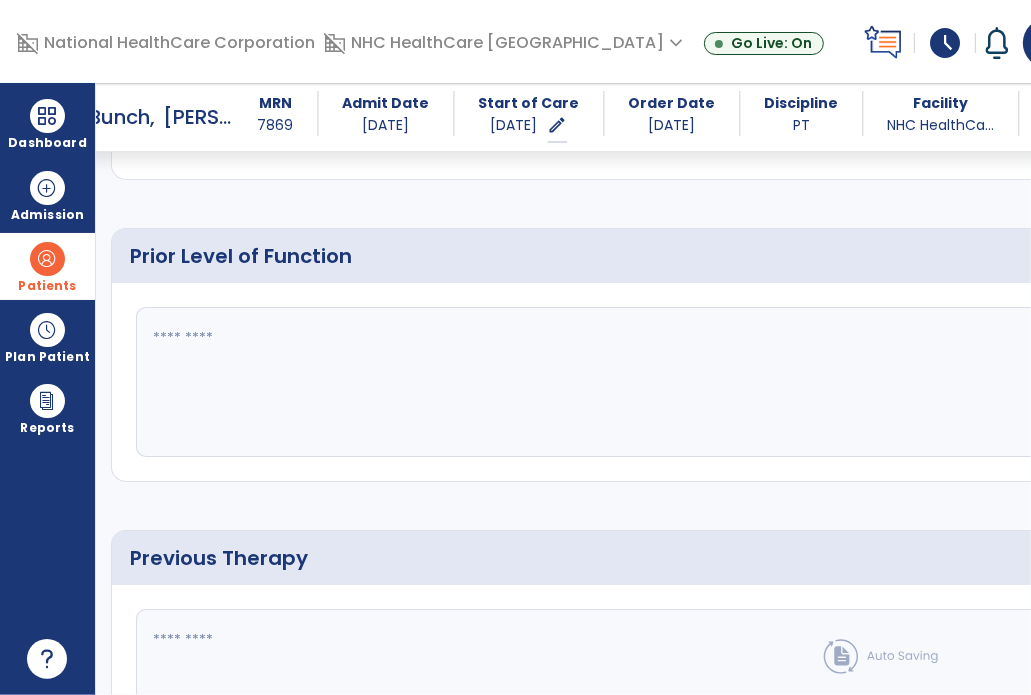 click on "fact_check" 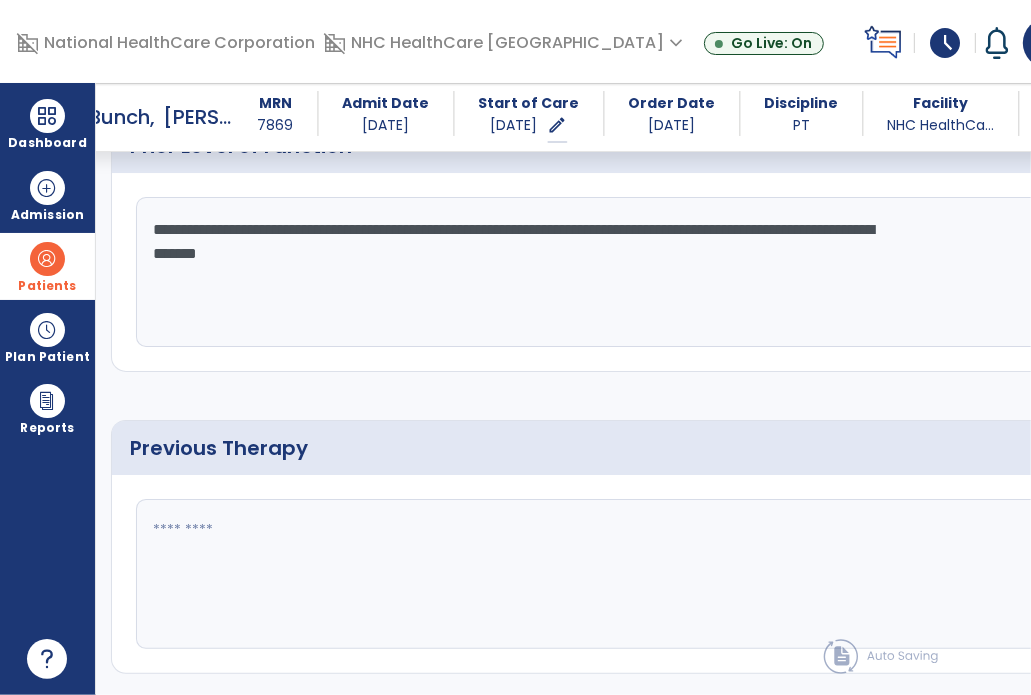 scroll, scrollTop: 1162, scrollLeft: 0, axis: vertical 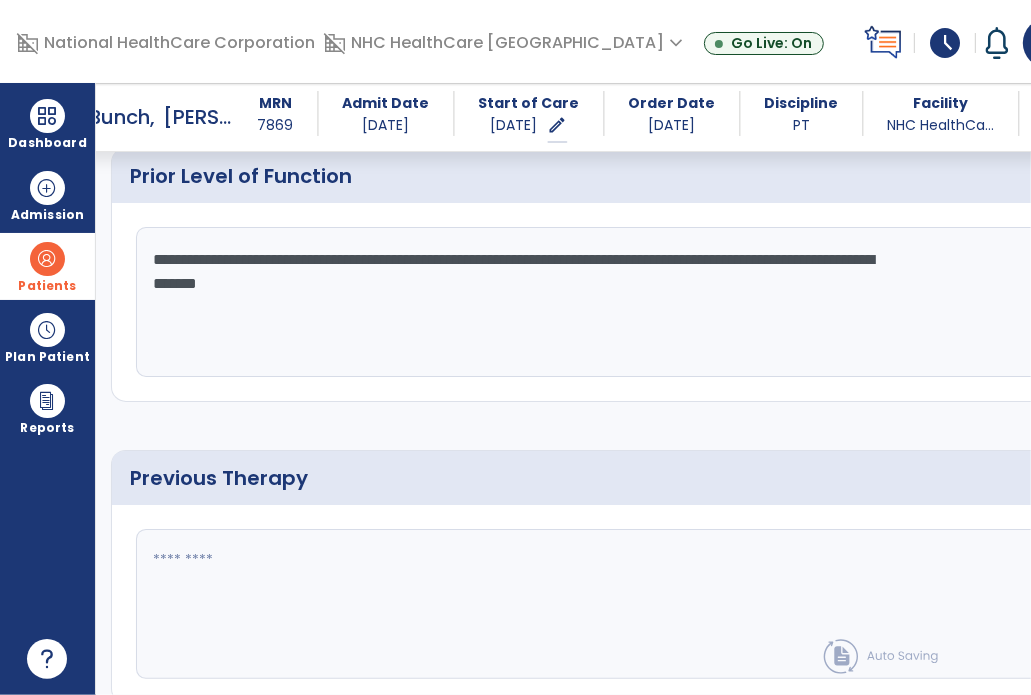 type on "**********" 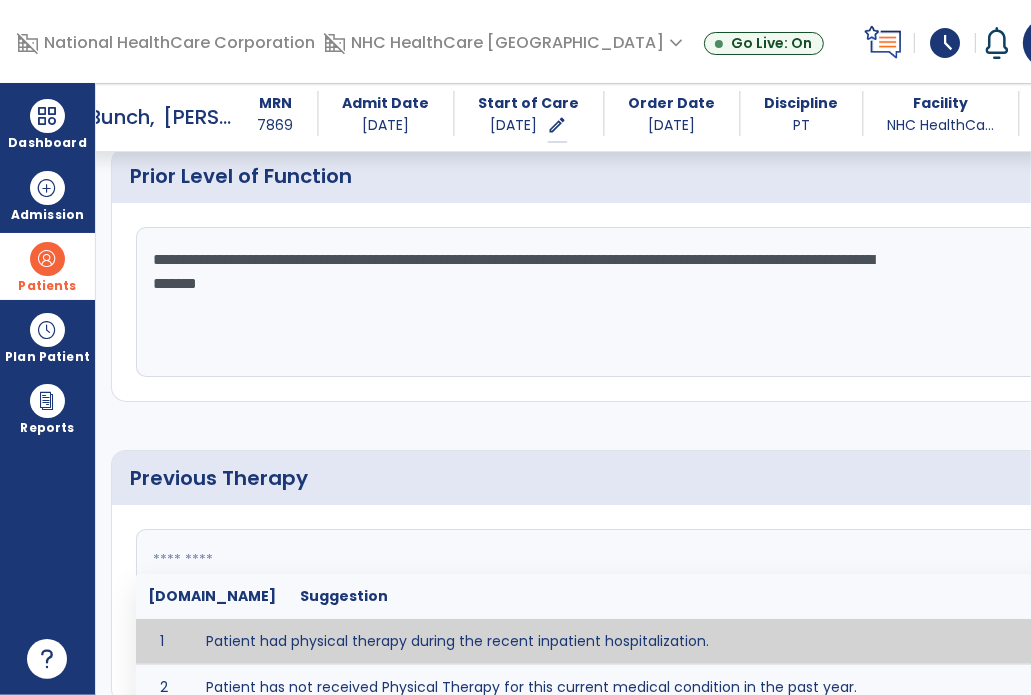 type on "**********" 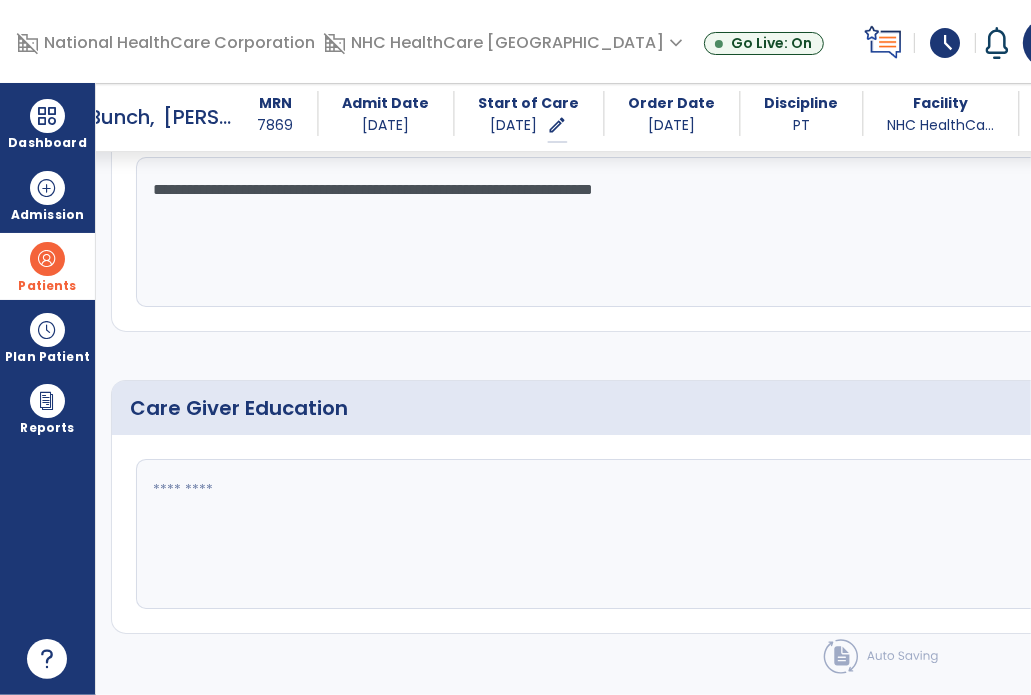 scroll, scrollTop: 1538, scrollLeft: 0, axis: vertical 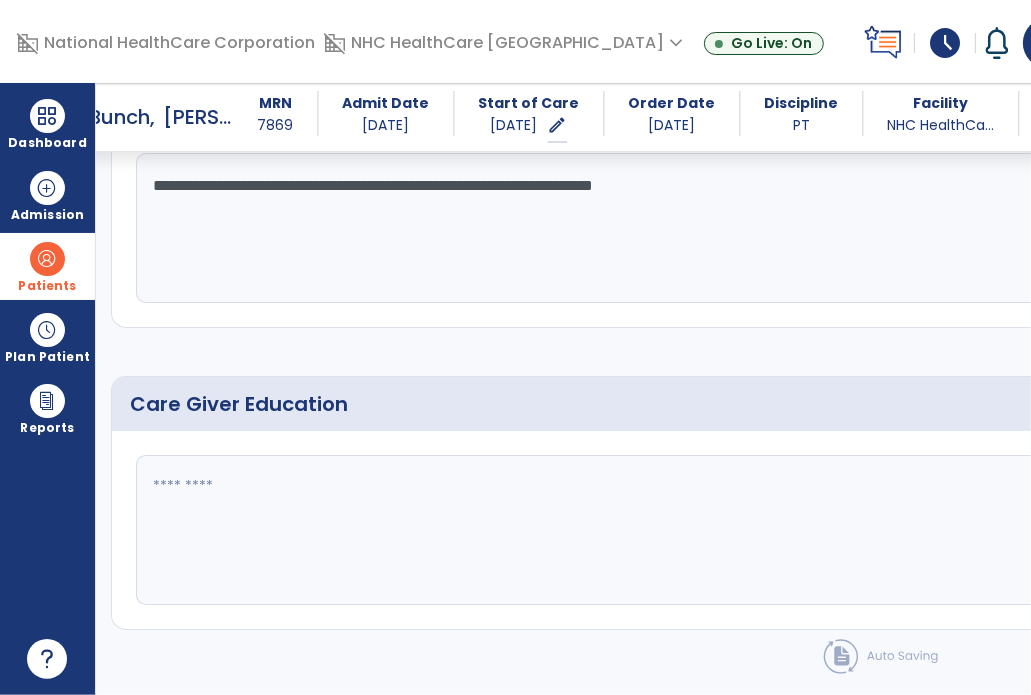 click on "fact_check" 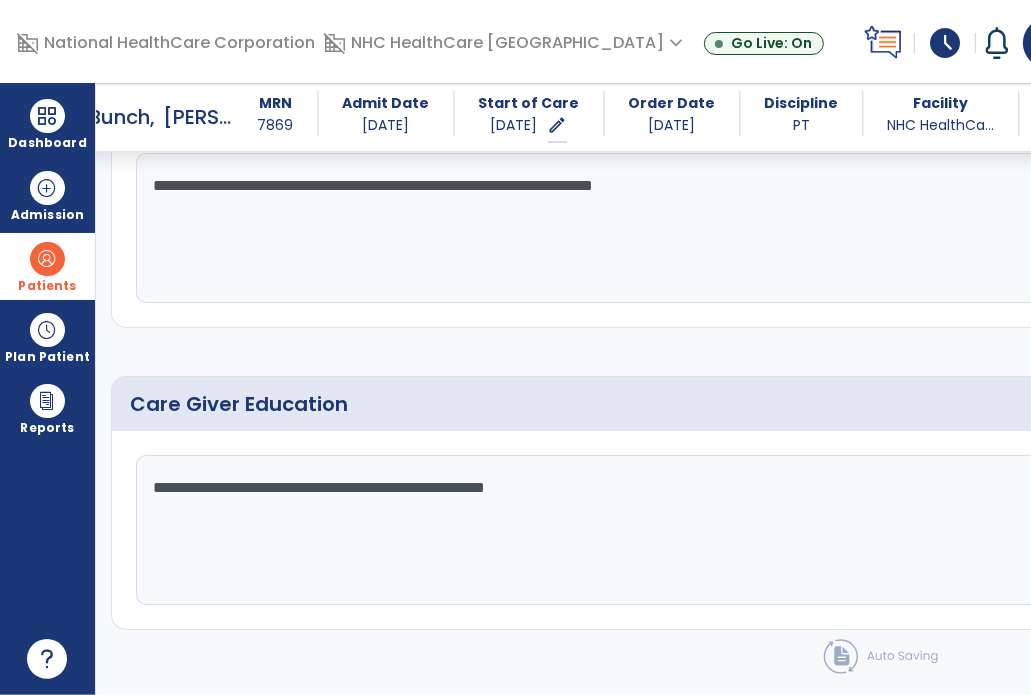 type on "**********" 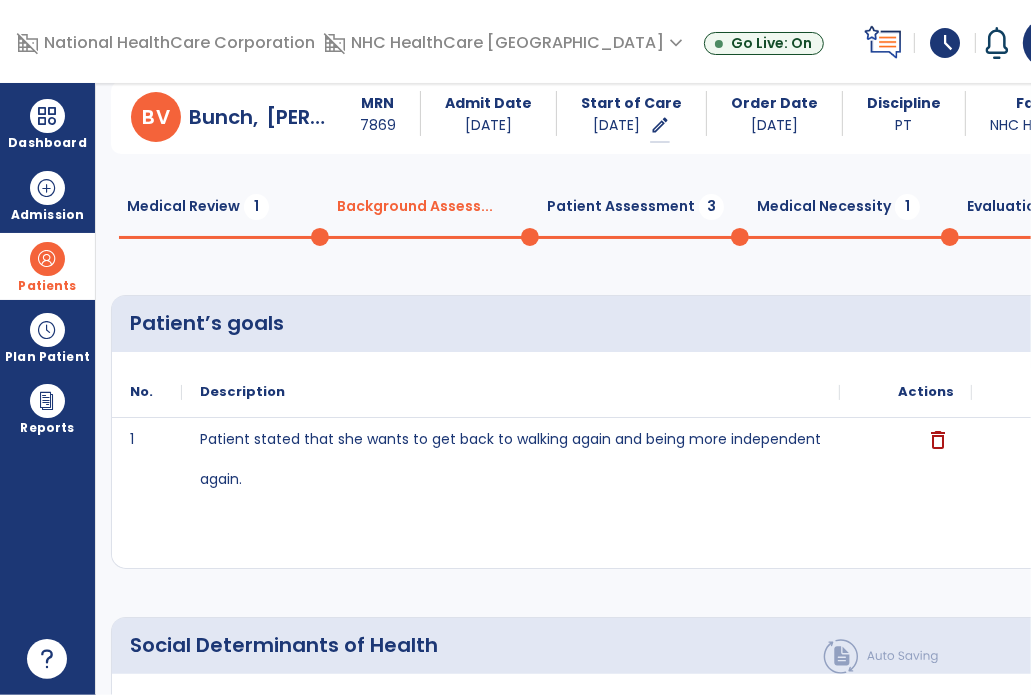 scroll, scrollTop: 0, scrollLeft: 0, axis: both 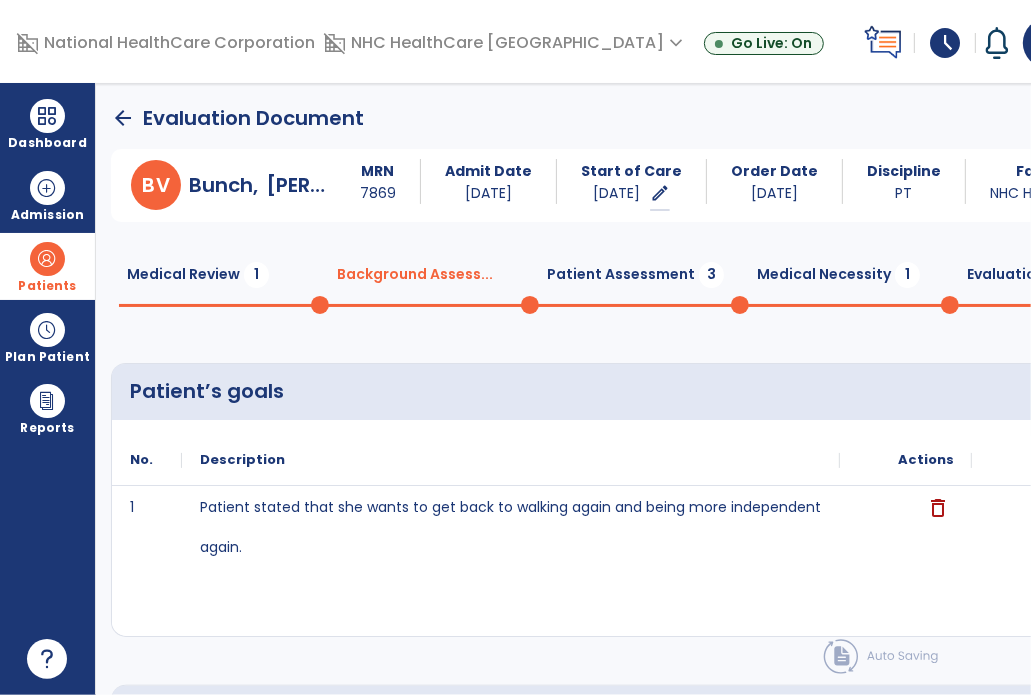 click on "Patient Assessment  3" 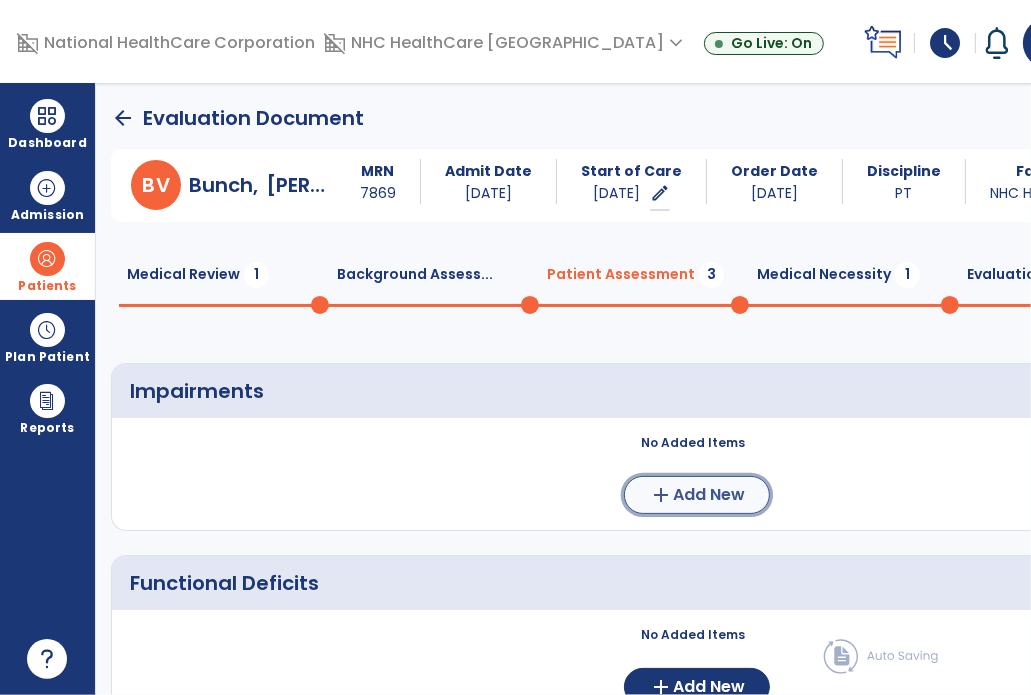 click on "add  Add New" 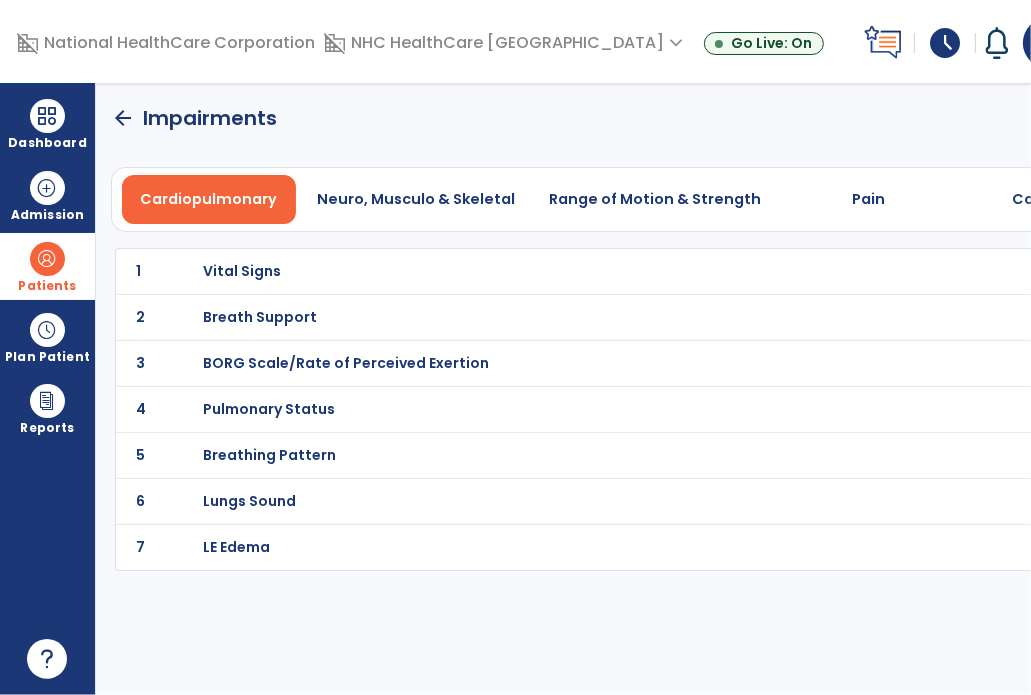 click on "Vital Signs" at bounding box center (242, 271) 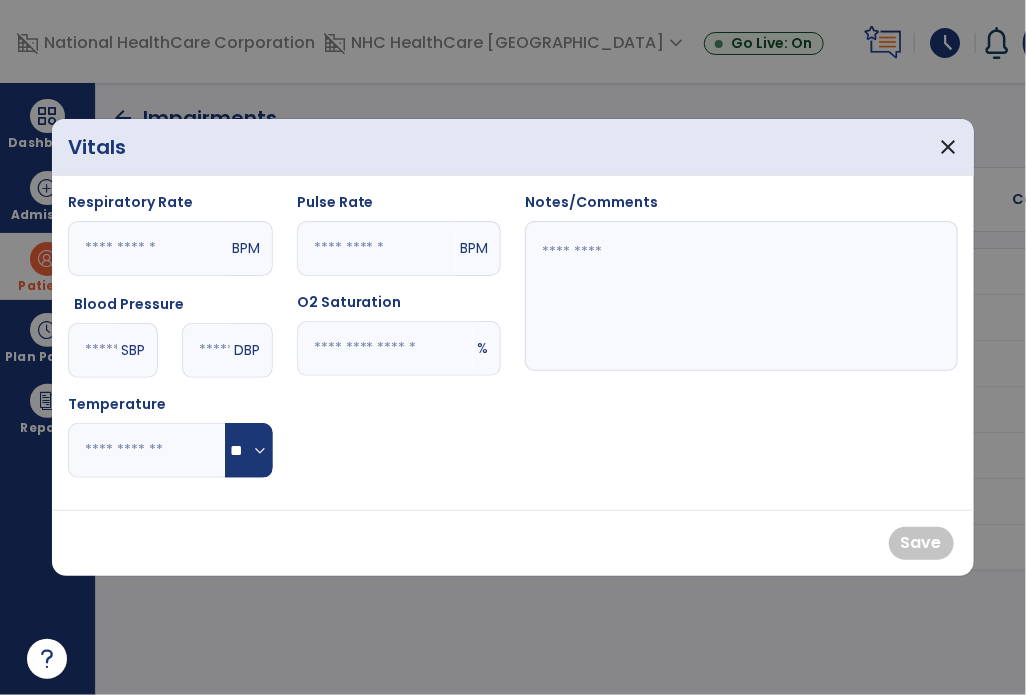 click on "SBP" at bounding box center (137, 350) 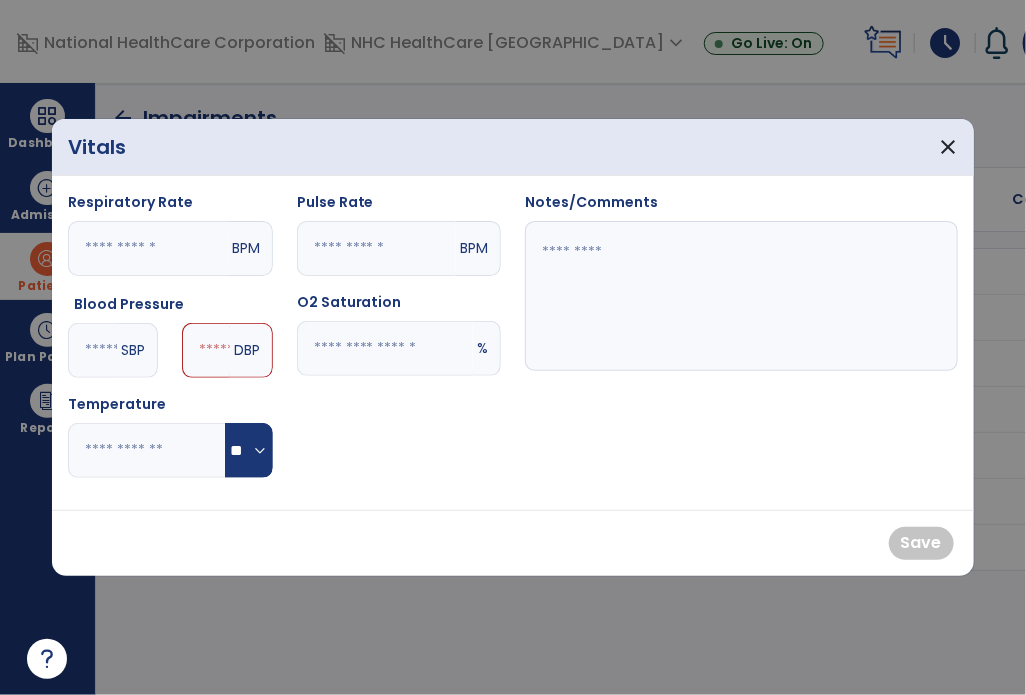 type on "**" 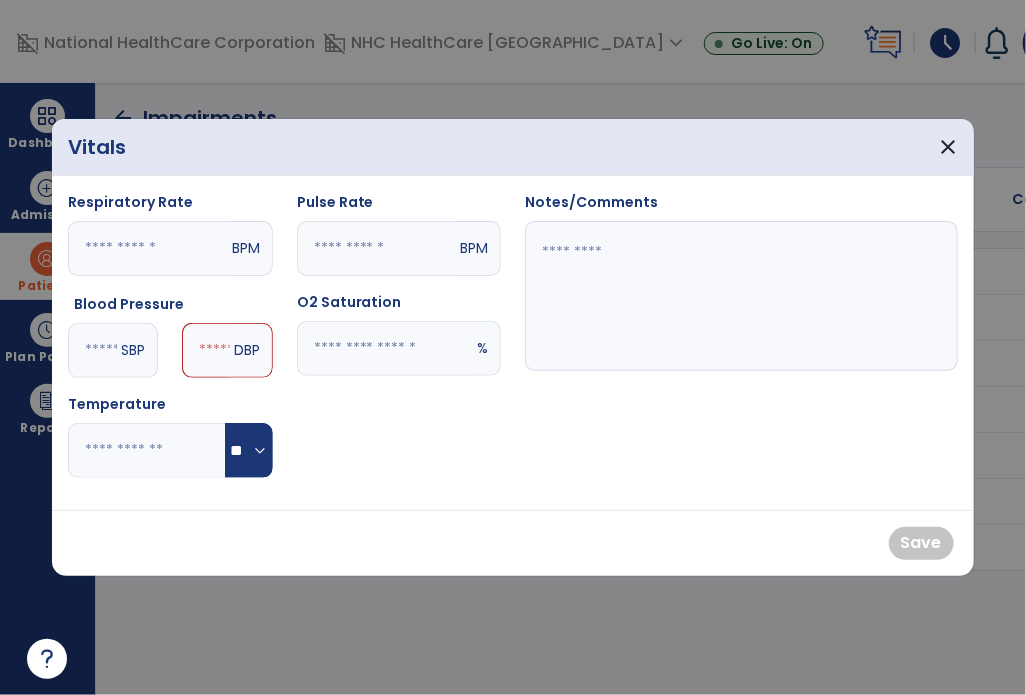 click at bounding box center (205, 350) 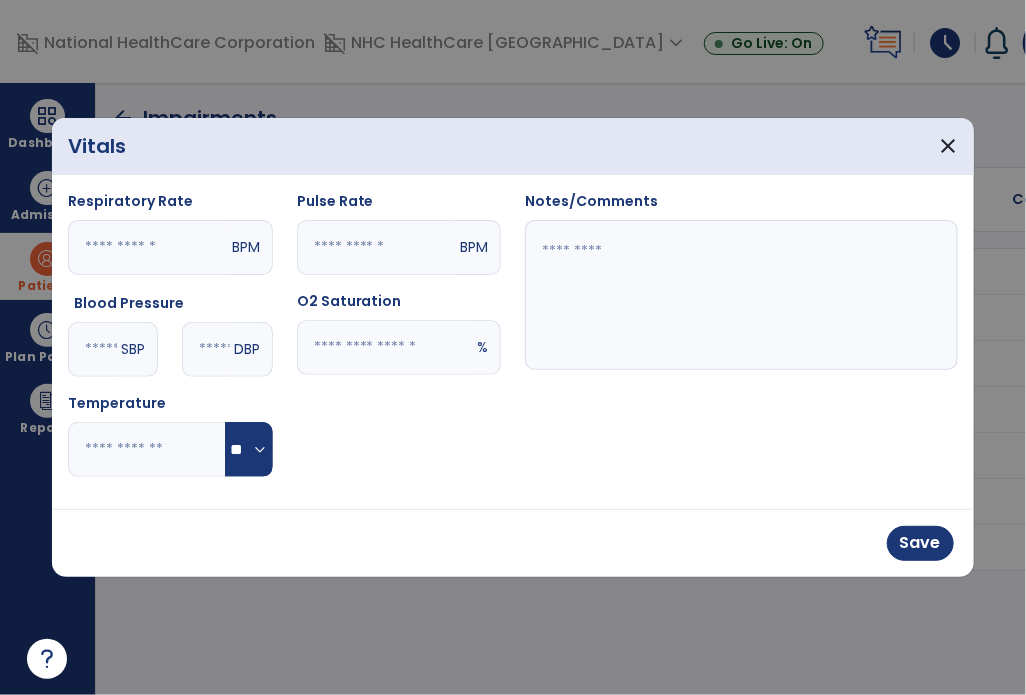 type on "**" 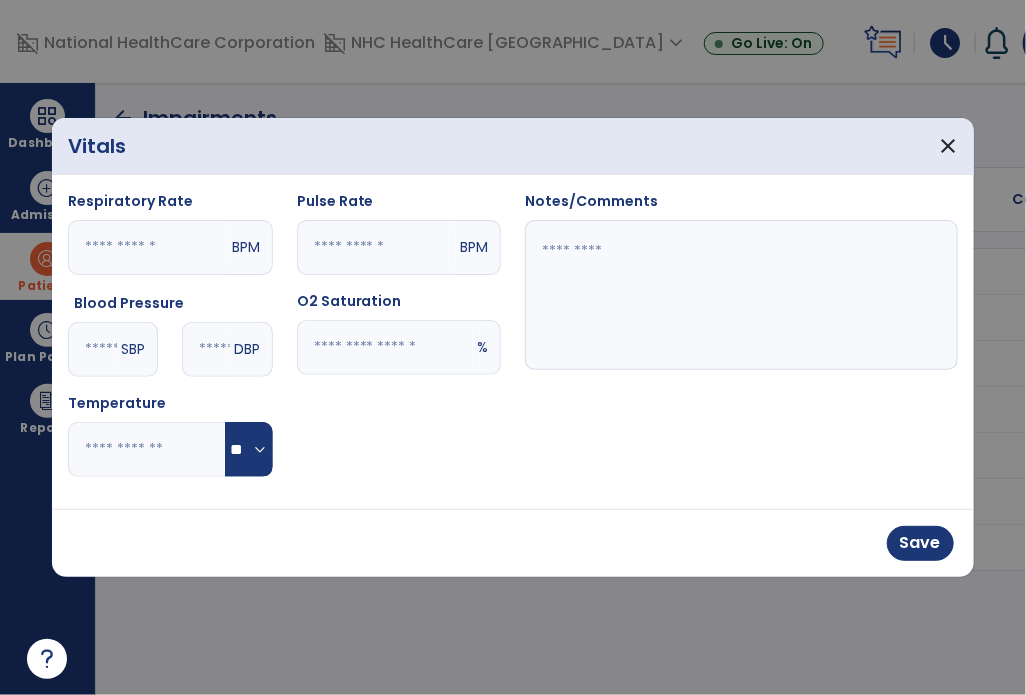 type on "*" 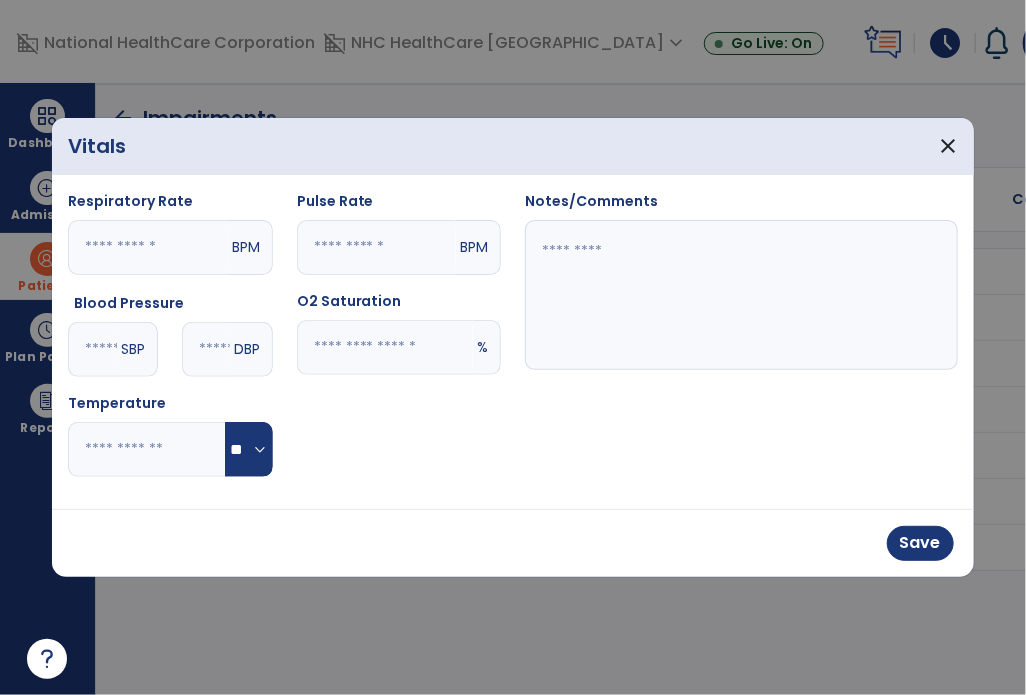 type on "**" 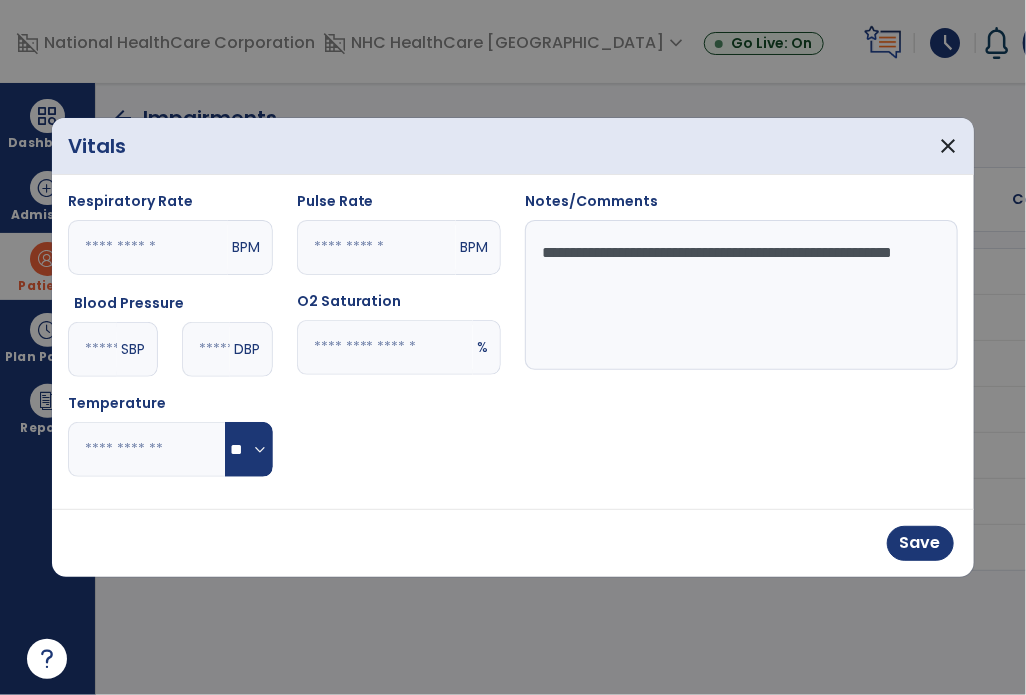 type on "**********" 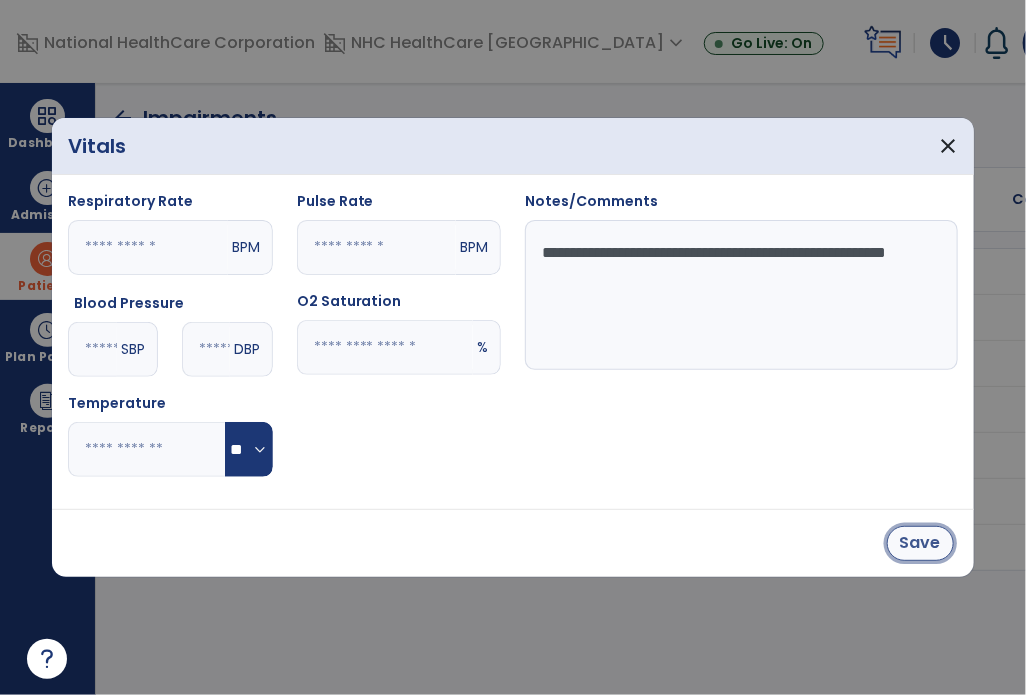 click on "Save" at bounding box center [920, 543] 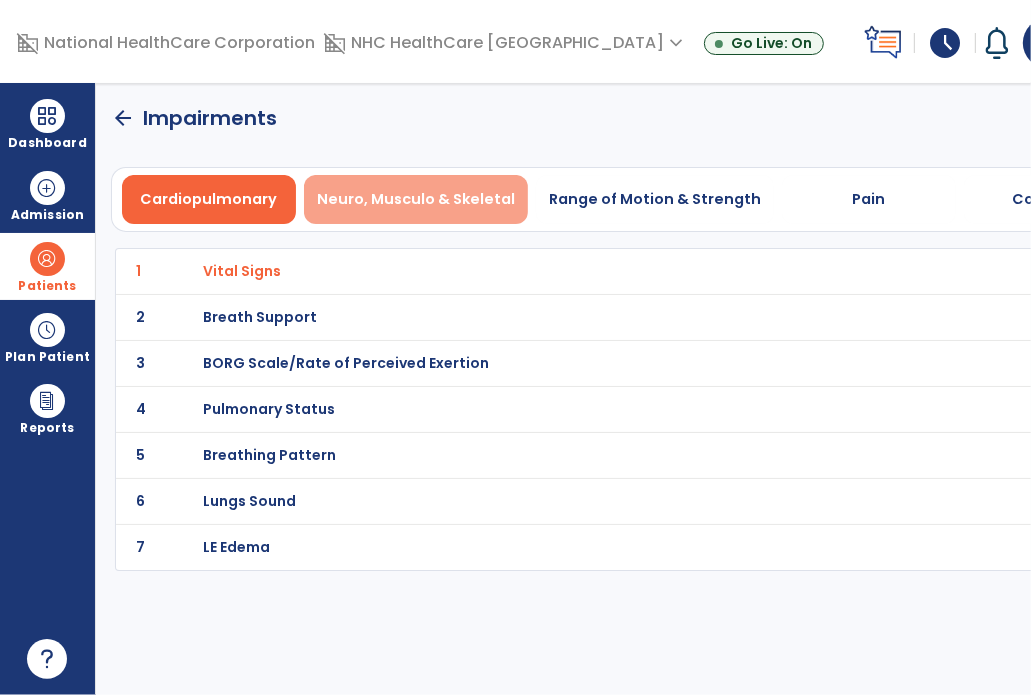 click on "Neuro, Musculo & Skeletal" at bounding box center (416, 199) 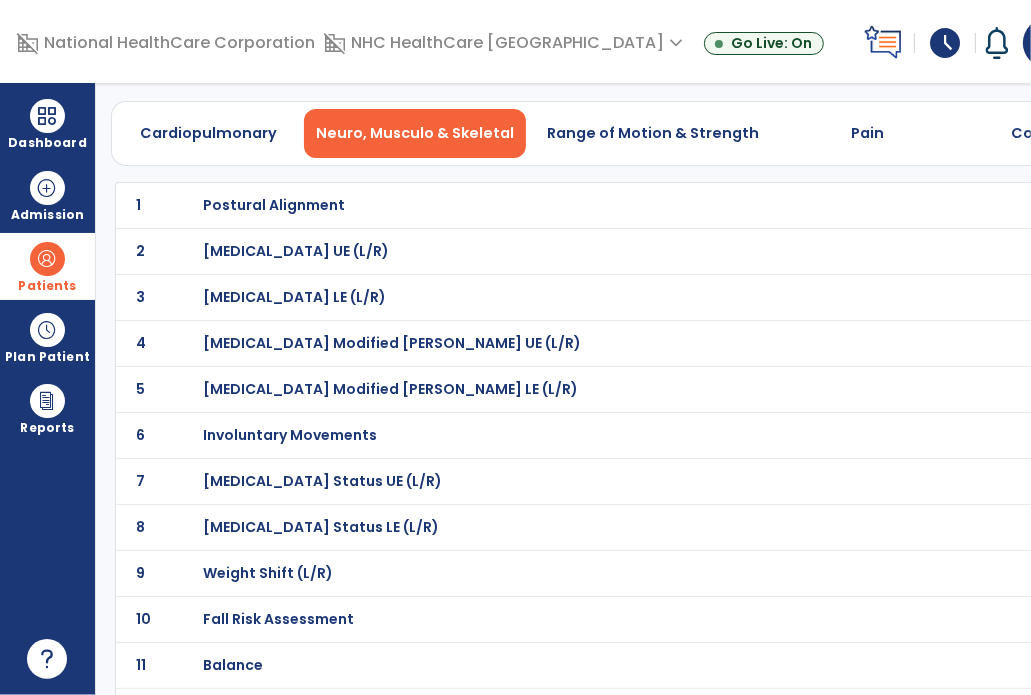scroll, scrollTop: 73, scrollLeft: 0, axis: vertical 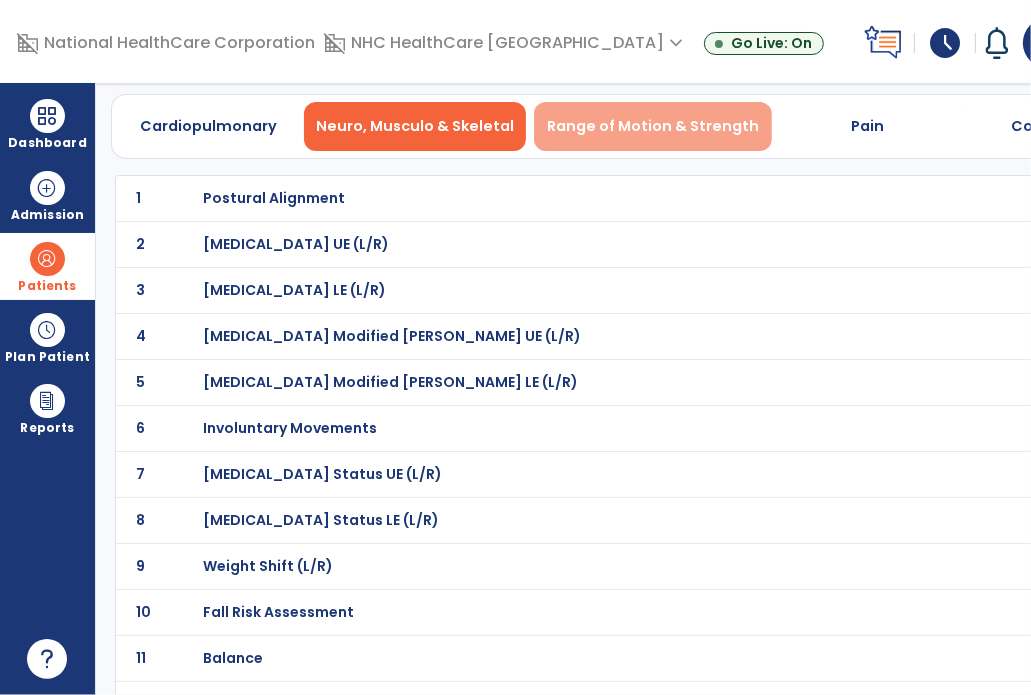click on "Range of Motion & Strength" at bounding box center [653, 126] 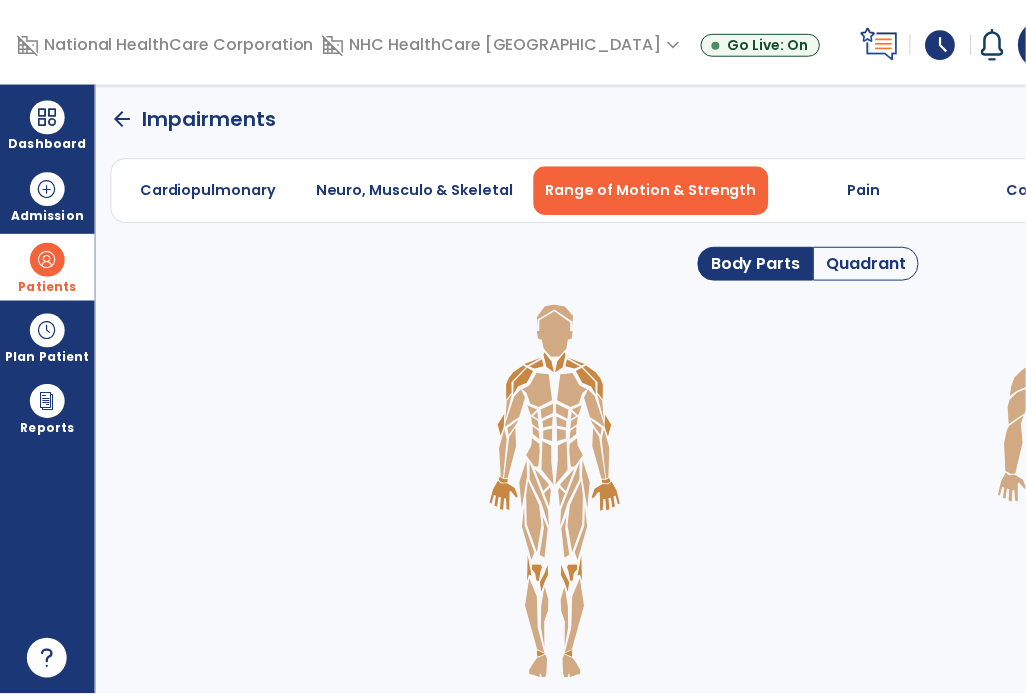 scroll, scrollTop: 0, scrollLeft: 0, axis: both 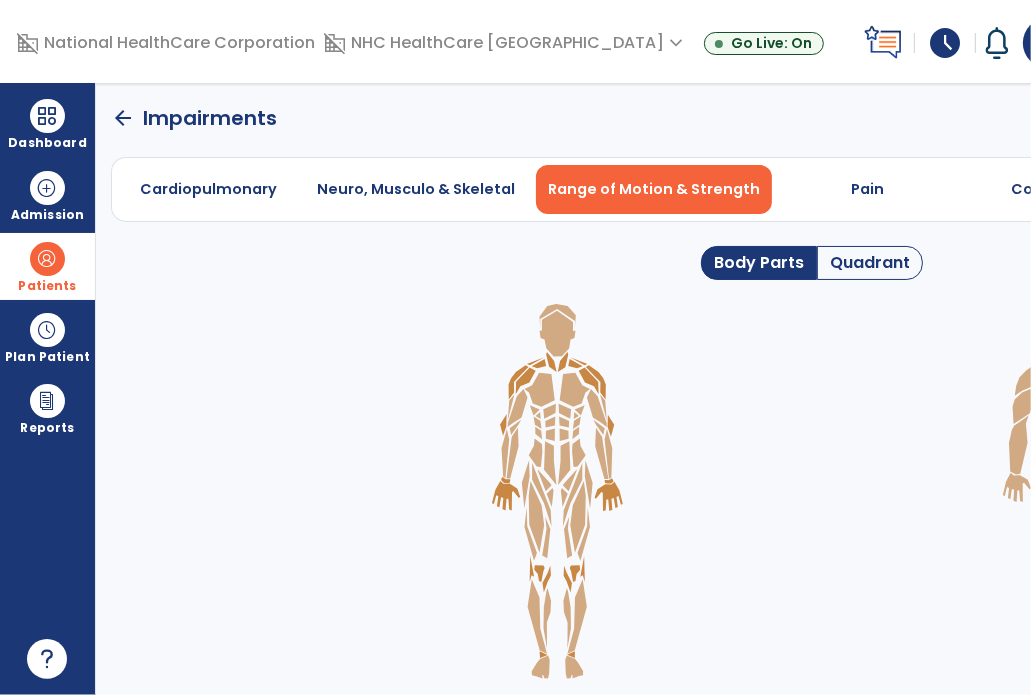 click on "Quadrant" 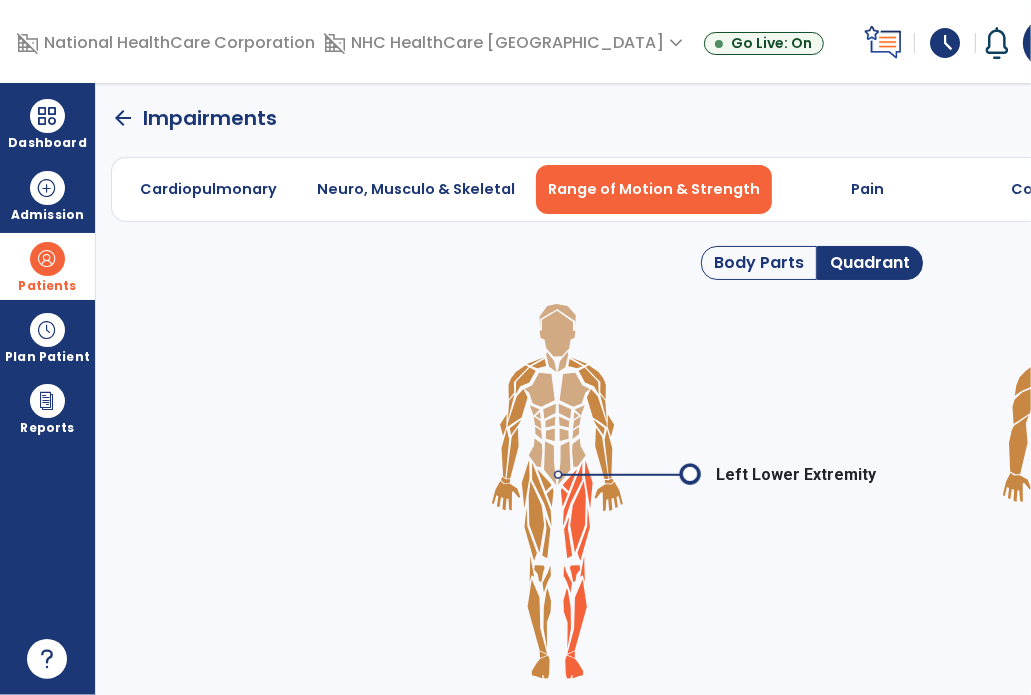 click 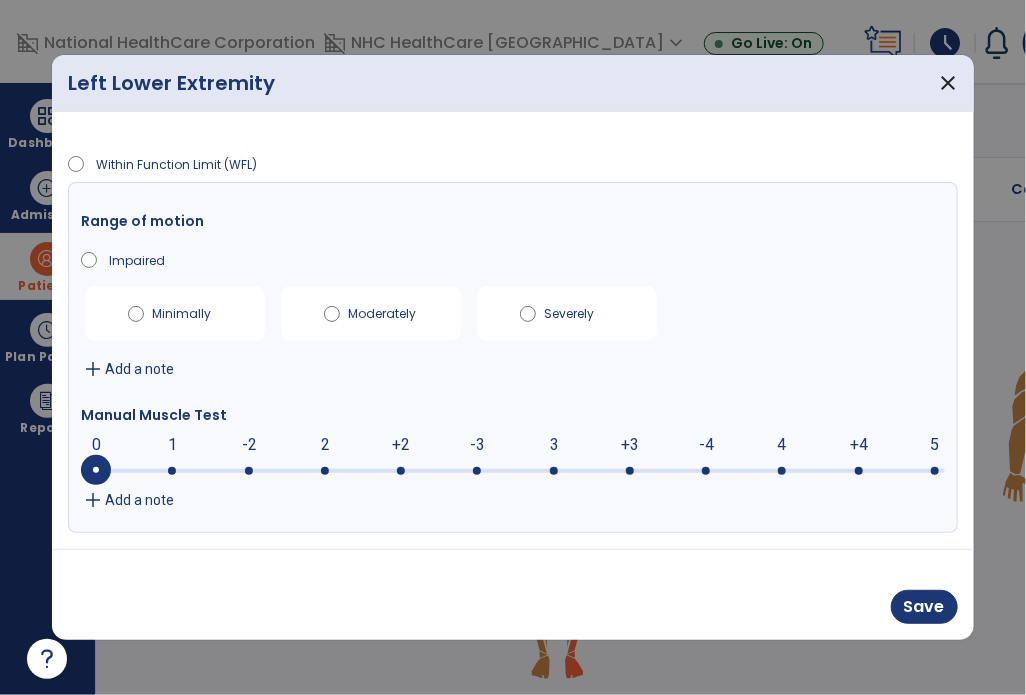 click at bounding box center [512, 469] 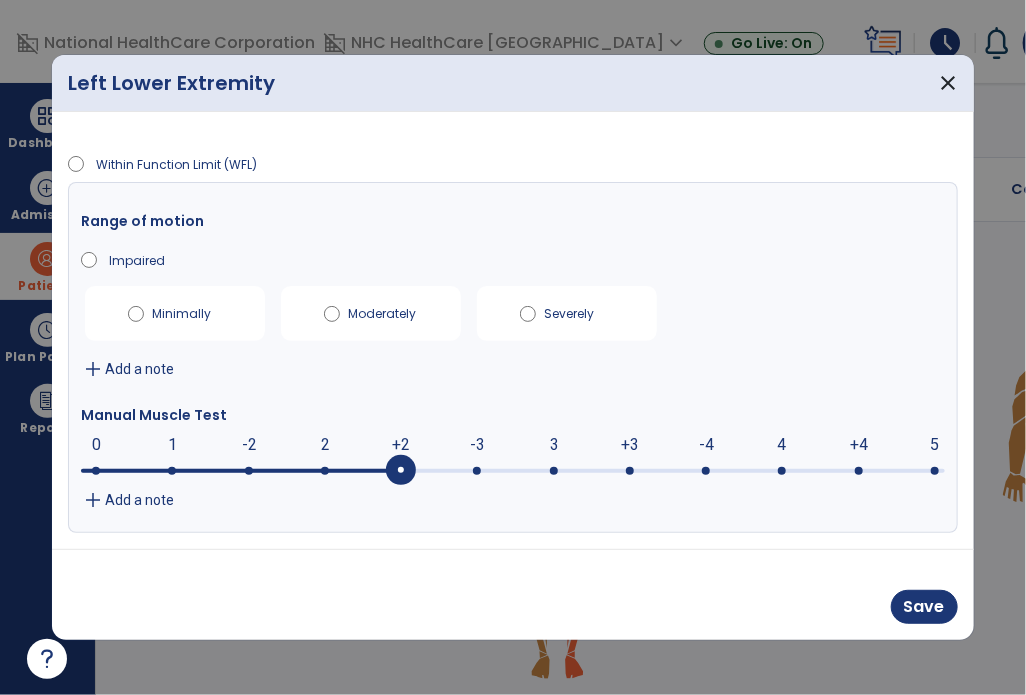 click on "Add a note" at bounding box center [139, 500] 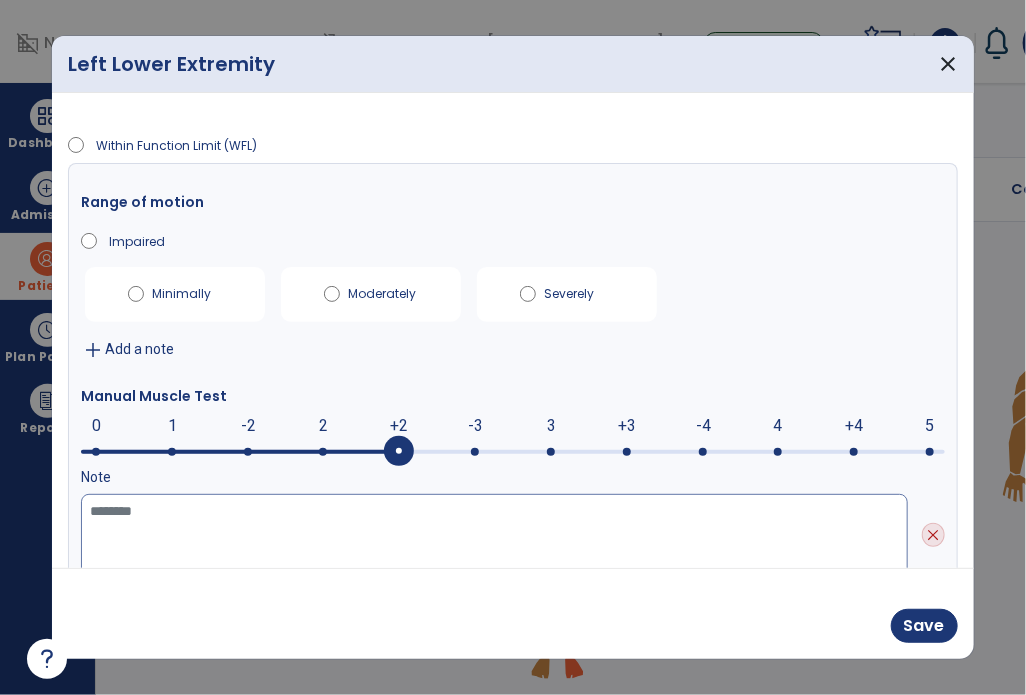 click at bounding box center (494, 535) 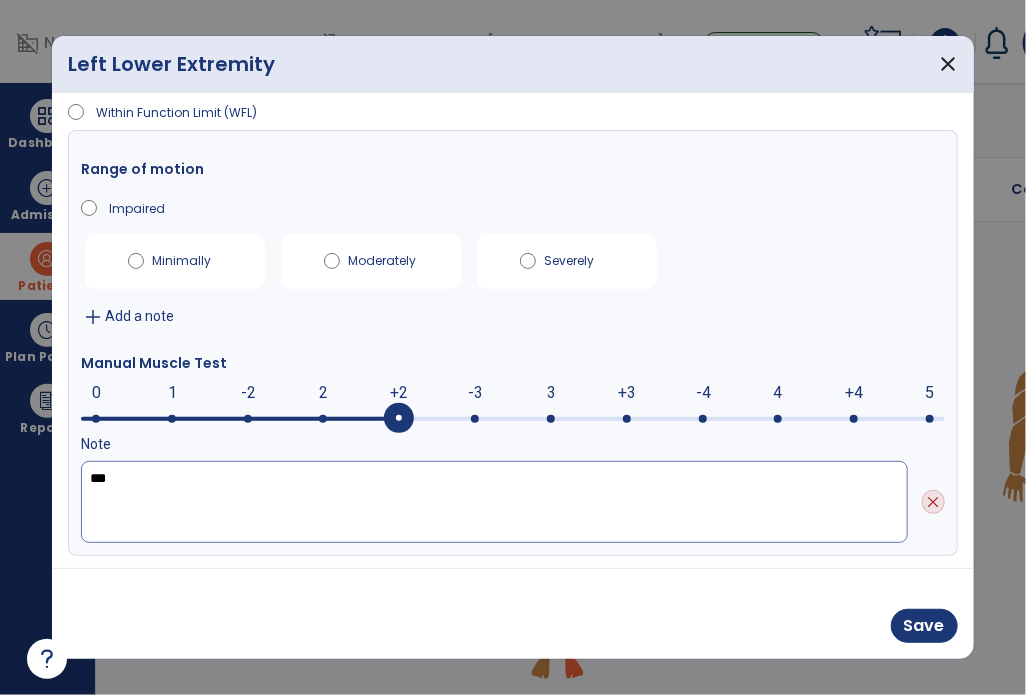 scroll, scrollTop: 0, scrollLeft: 0, axis: both 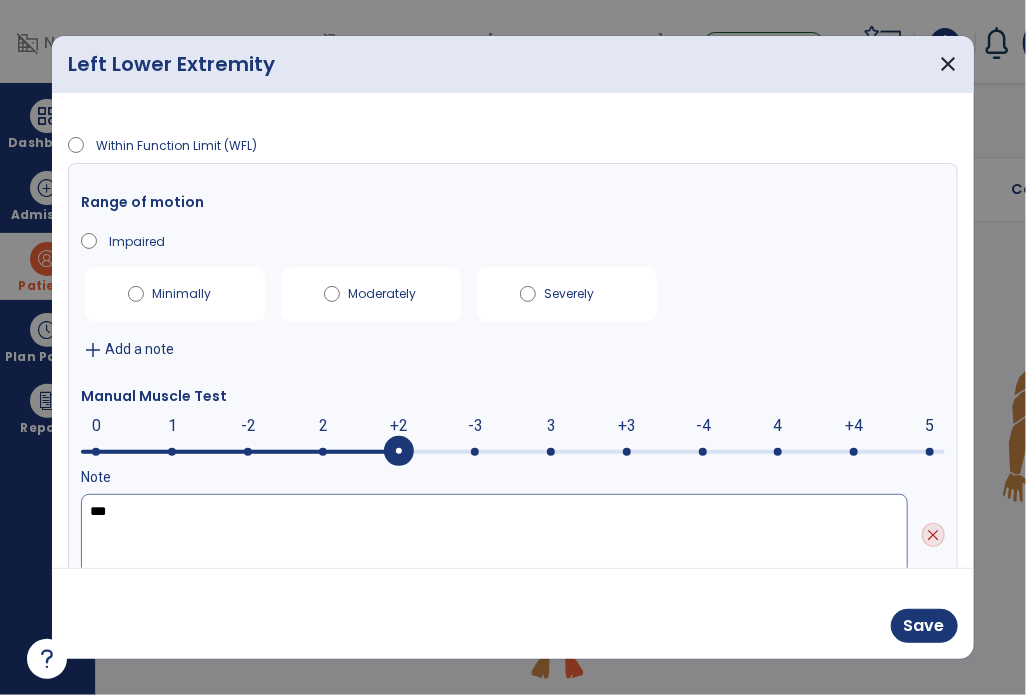 type on "***" 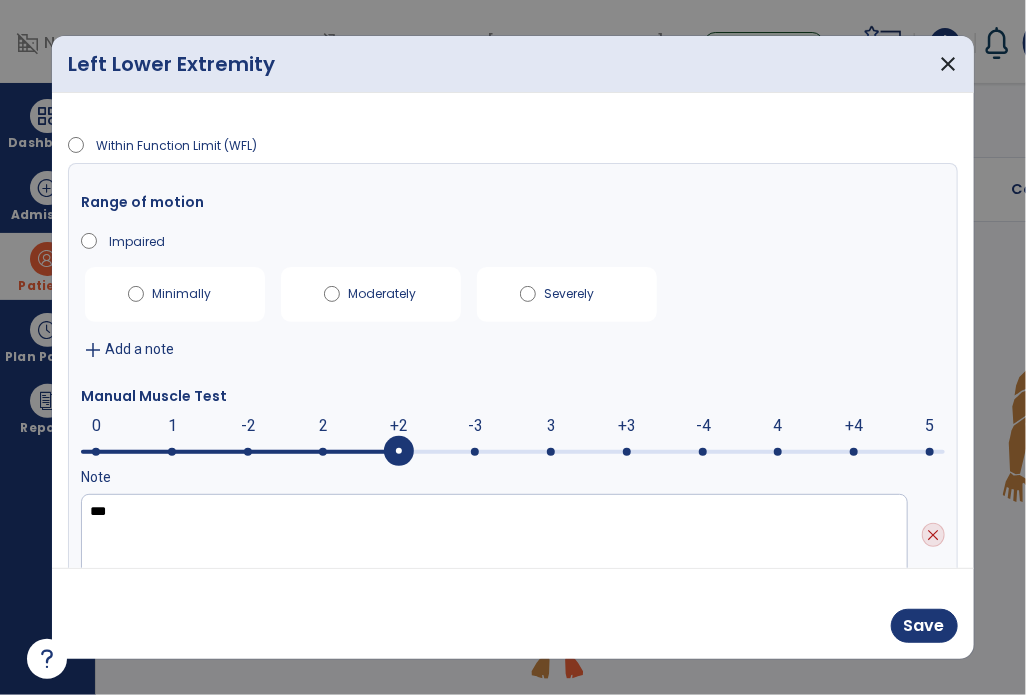 click on "Range of motion" at bounding box center [512, 202] 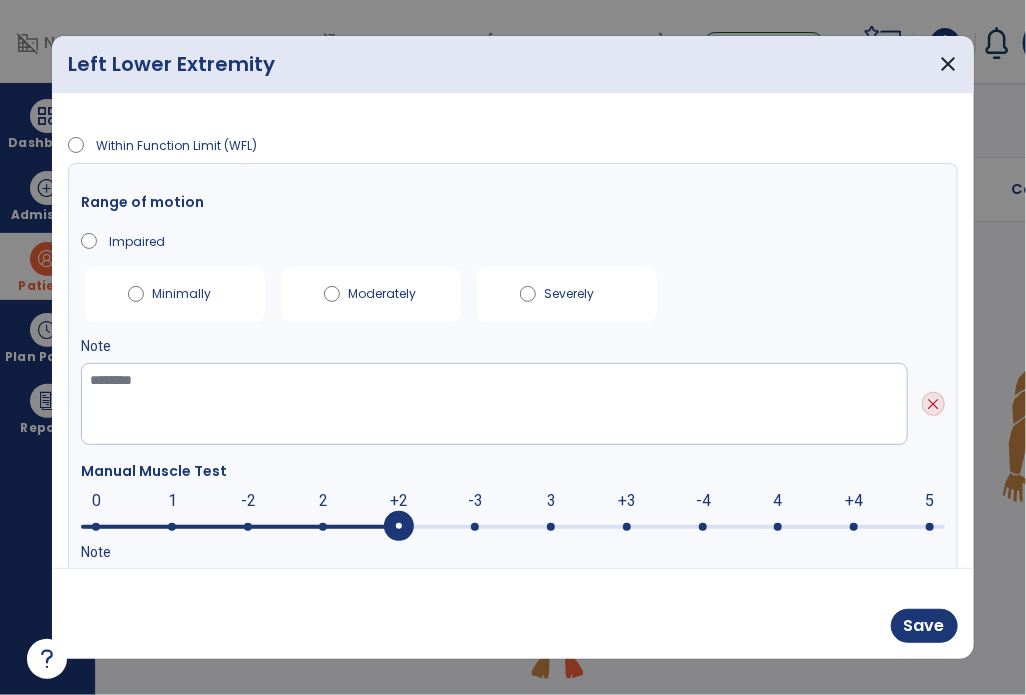 scroll, scrollTop: 108, scrollLeft: 0, axis: vertical 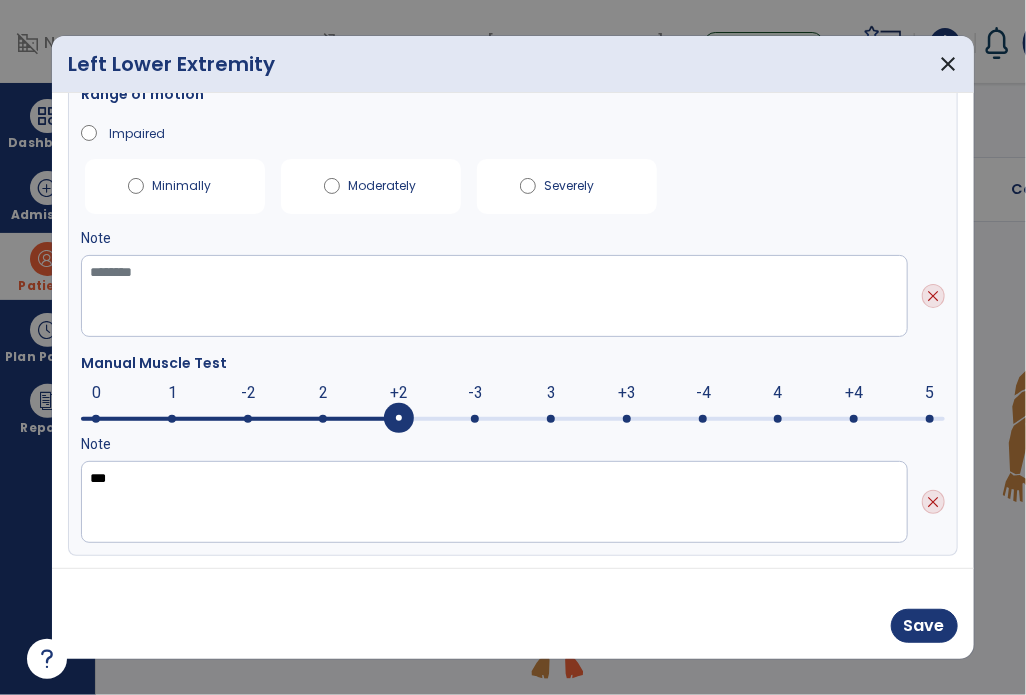 click on "close" at bounding box center (933, 502) 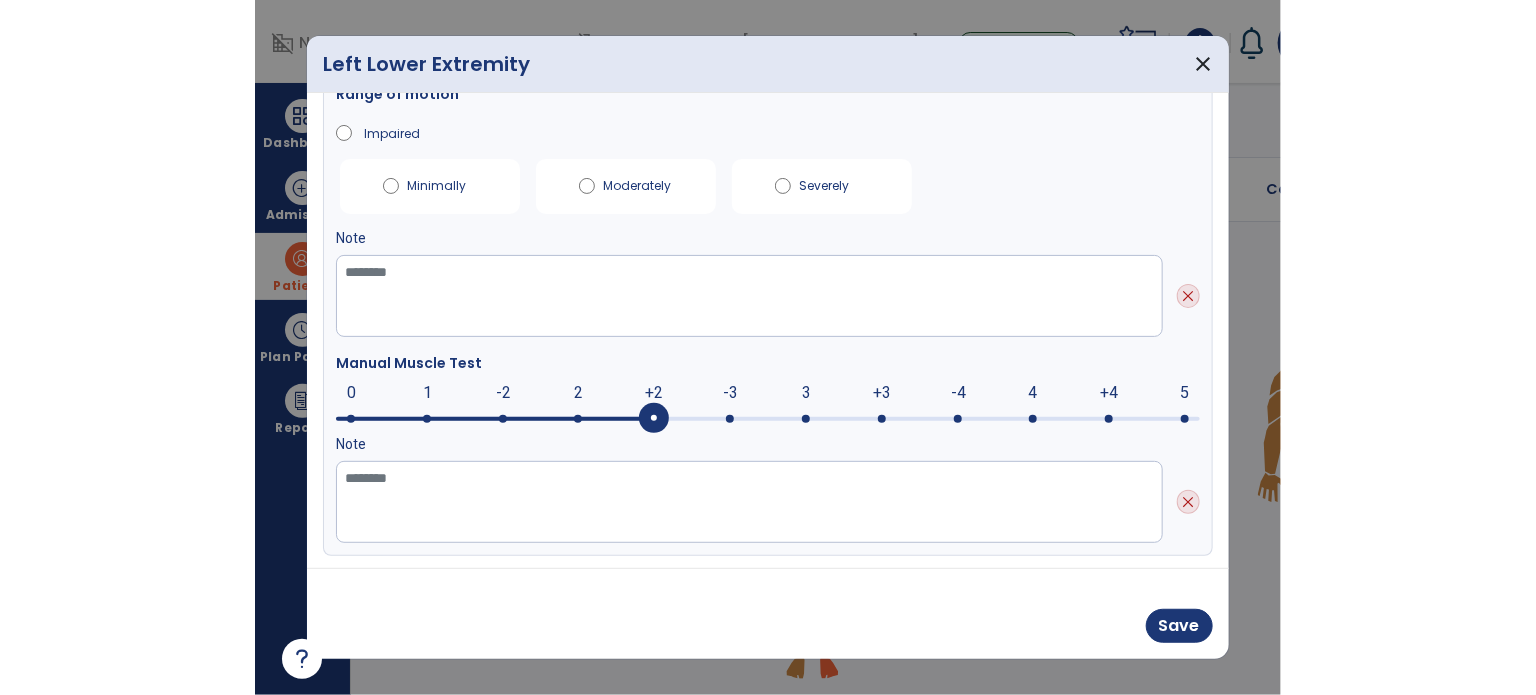 scroll, scrollTop: 34, scrollLeft: 0, axis: vertical 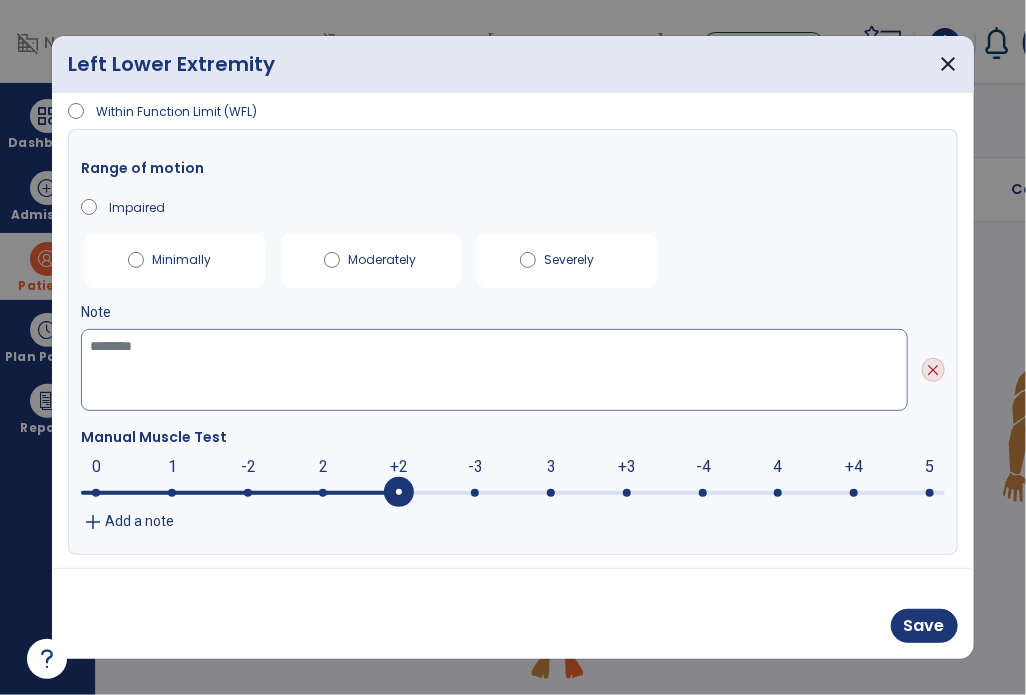 click at bounding box center (494, 370) 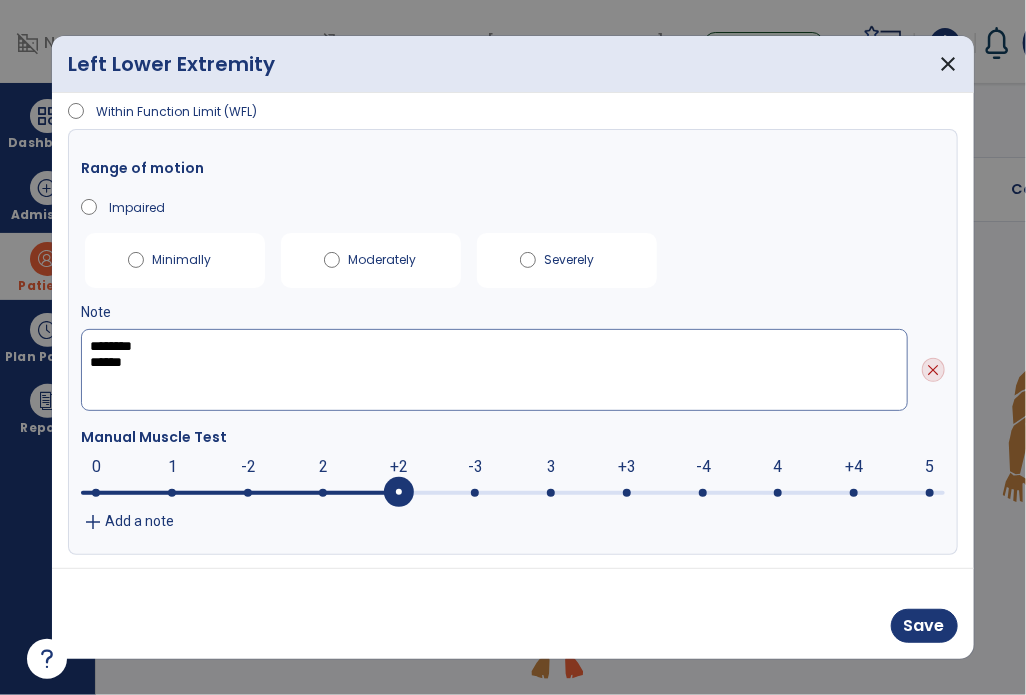 type on "********
*******" 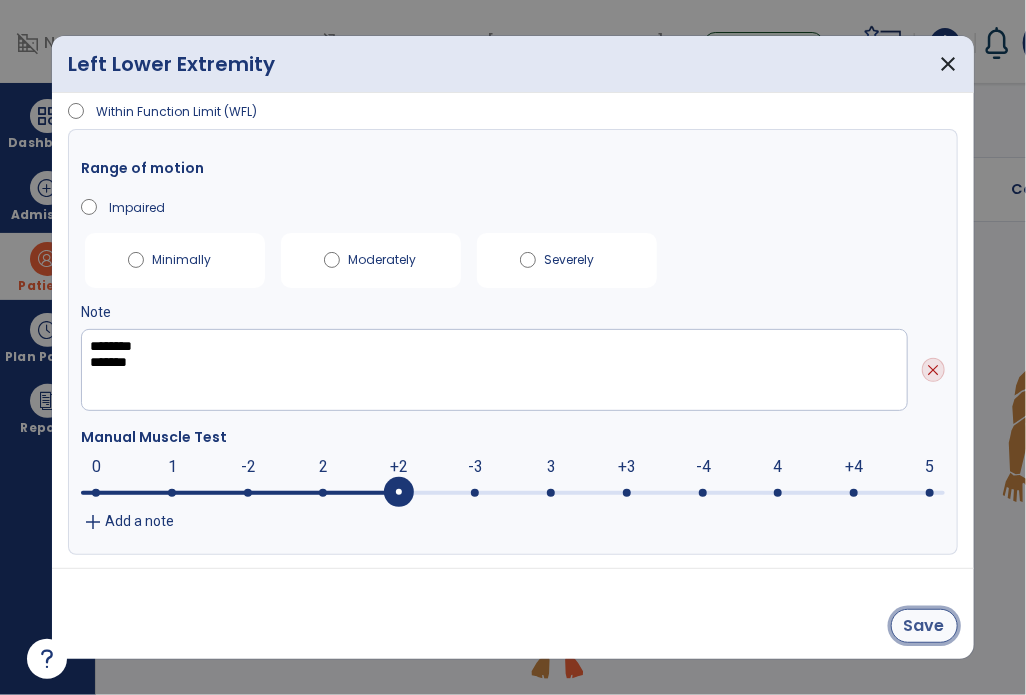 click on "Save" at bounding box center [924, 626] 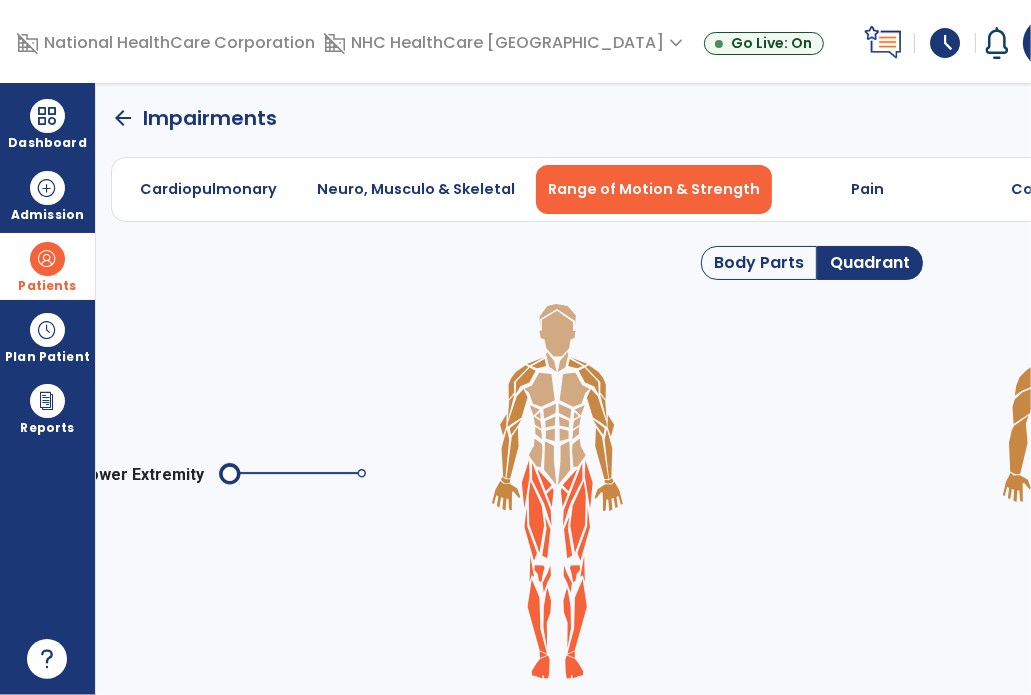click 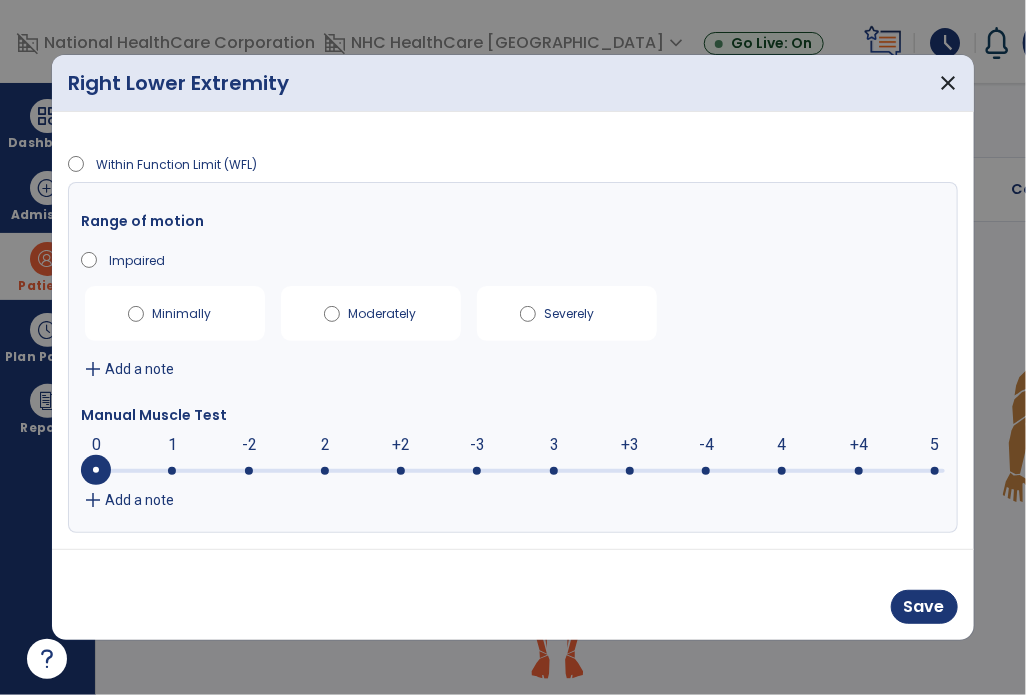 click at bounding box center (630, 471) 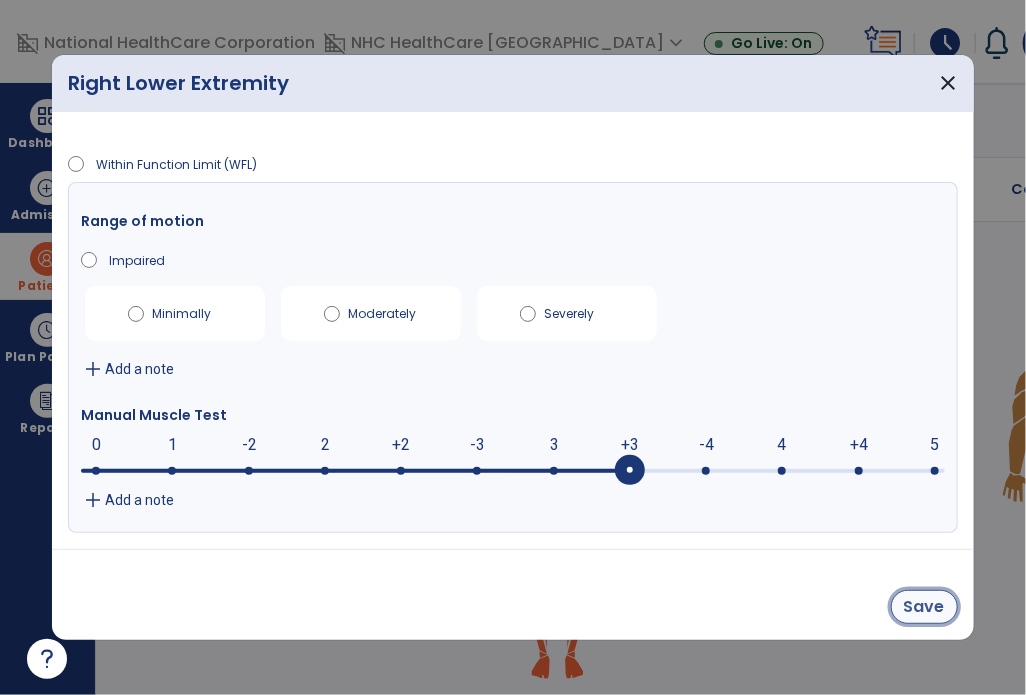 click on "Save" at bounding box center (924, 607) 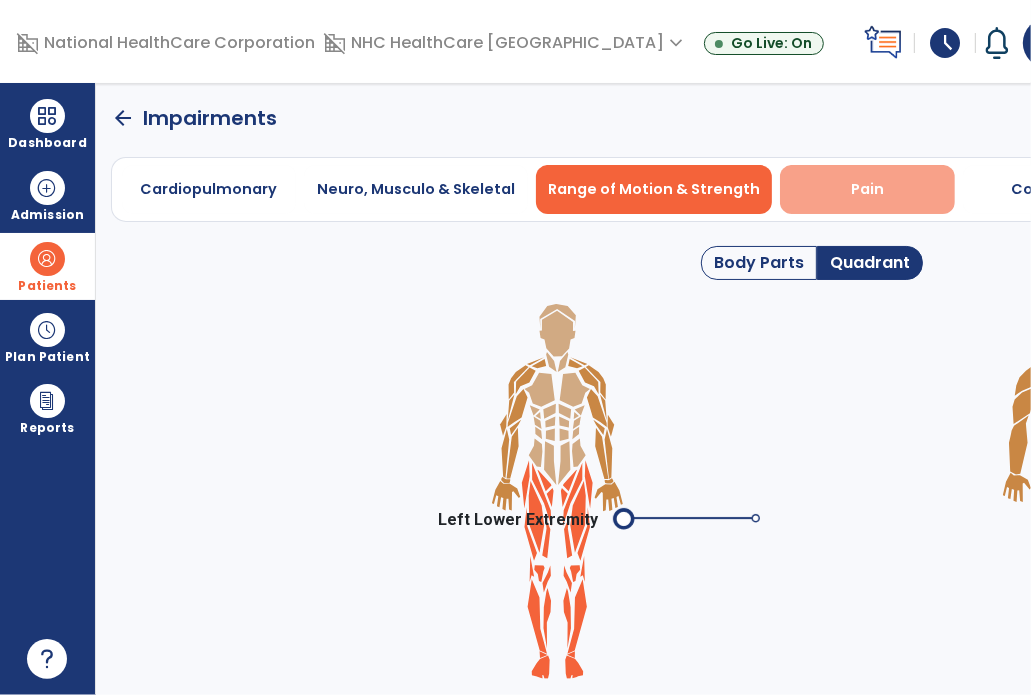 click on "Pain" at bounding box center (867, 189) 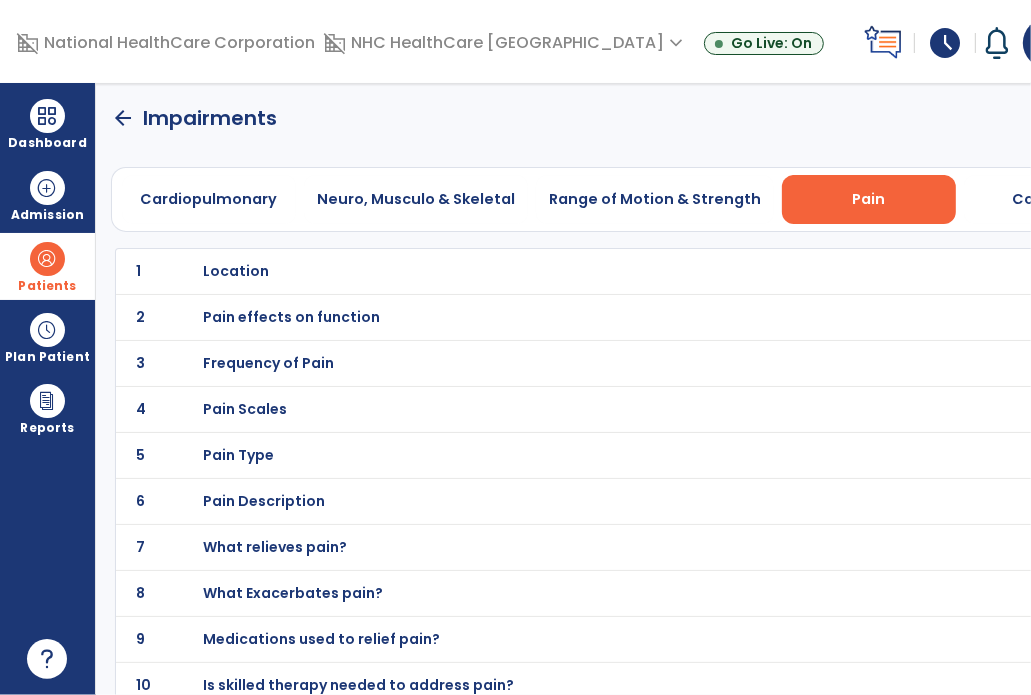 click on "Location" at bounding box center [768, 271] 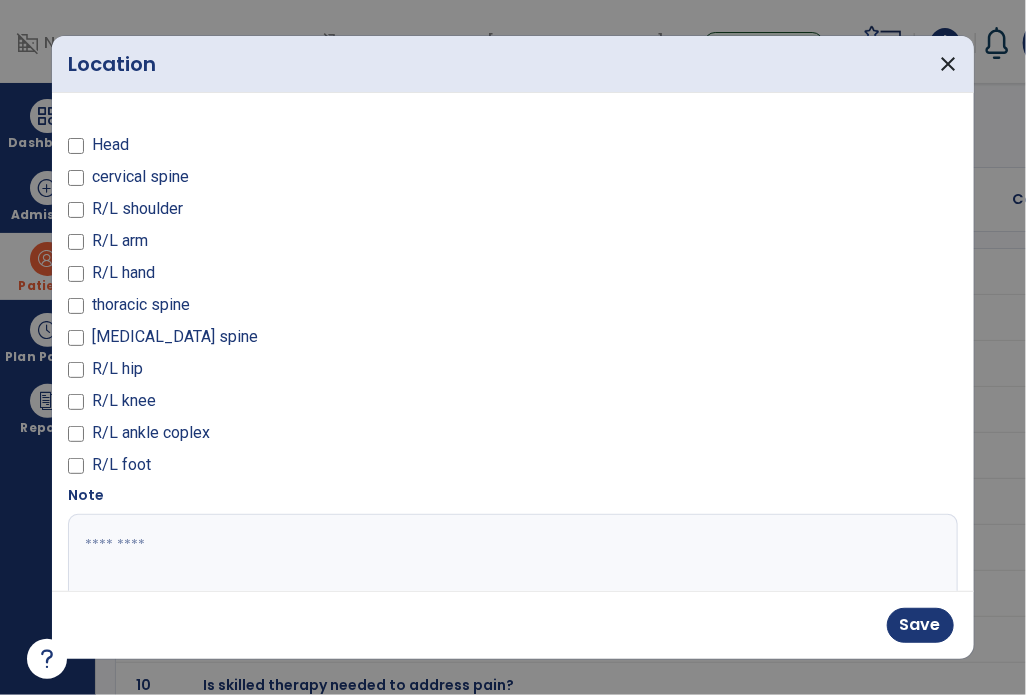 click at bounding box center [513, 589] 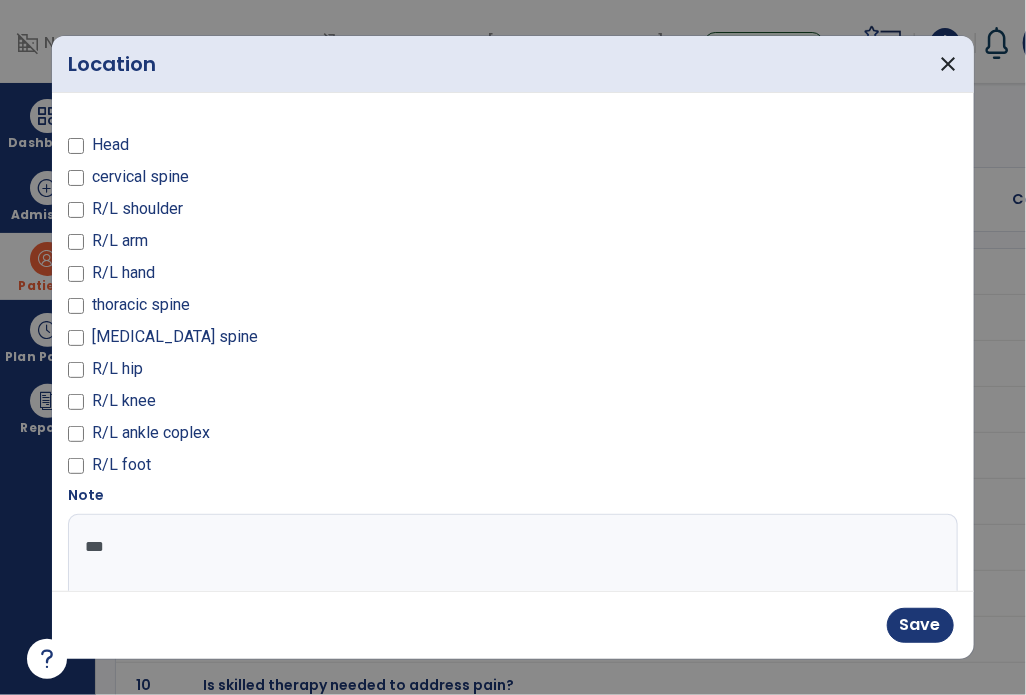 type on "****" 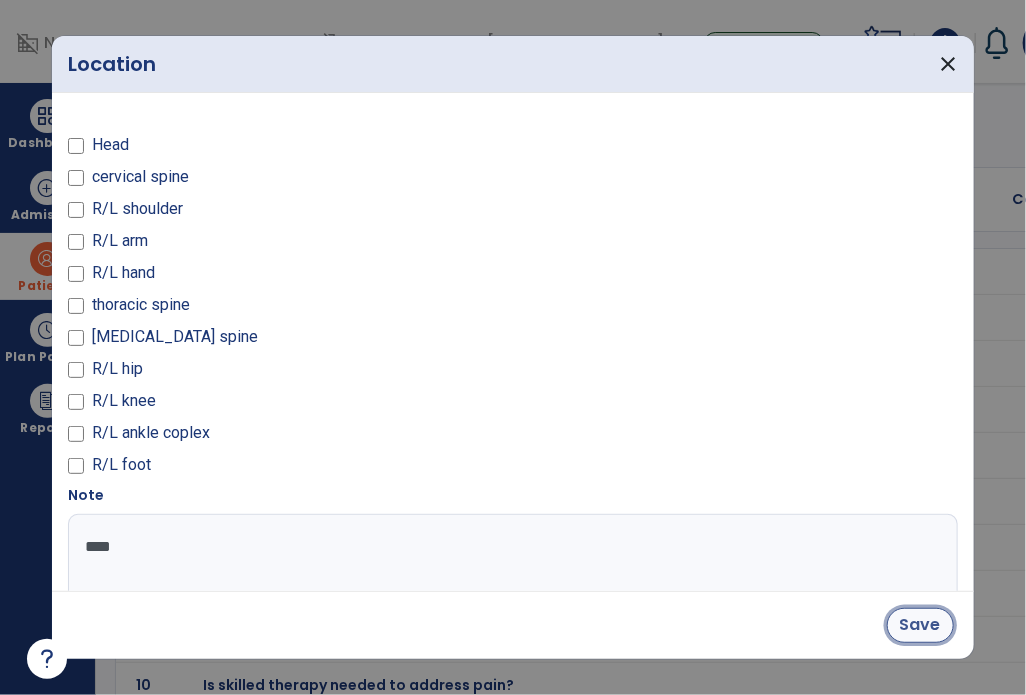 click on "Save" at bounding box center [920, 625] 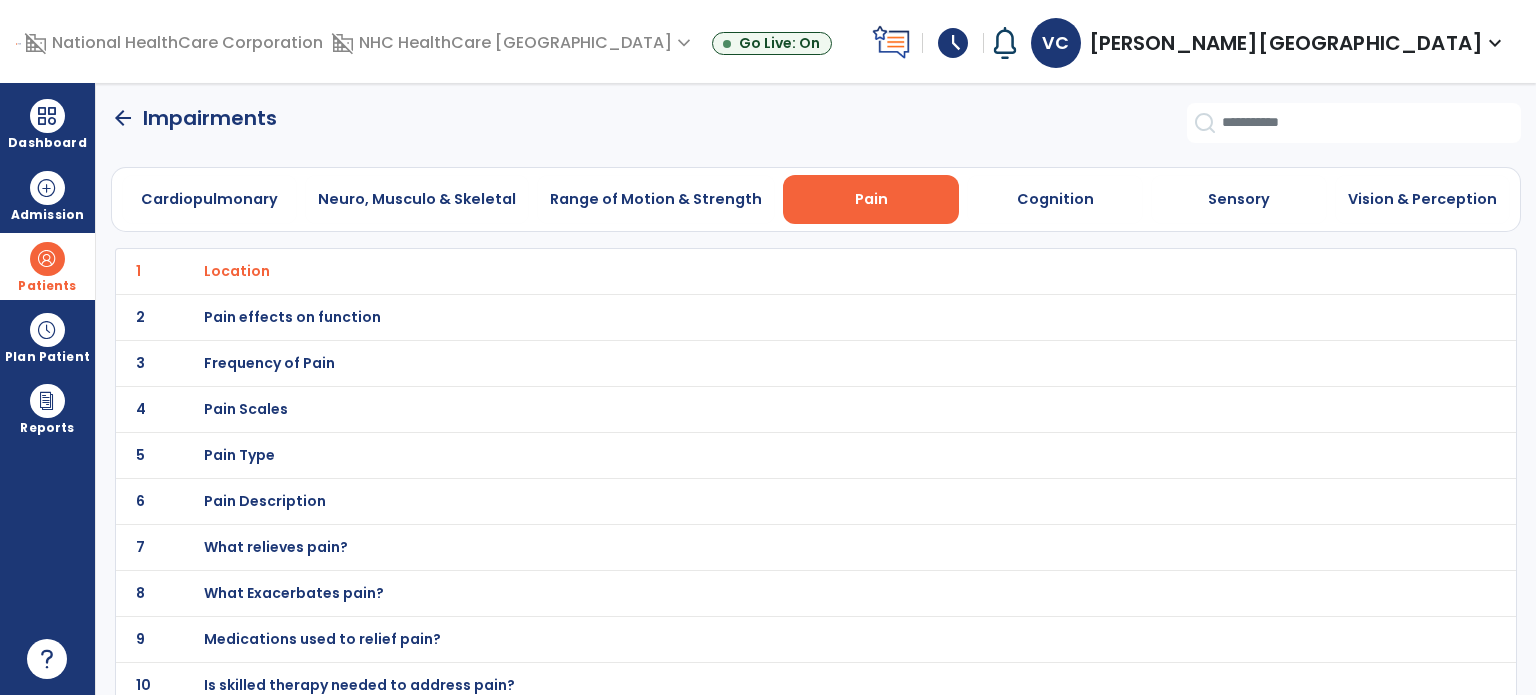 scroll, scrollTop: 11, scrollLeft: 0, axis: vertical 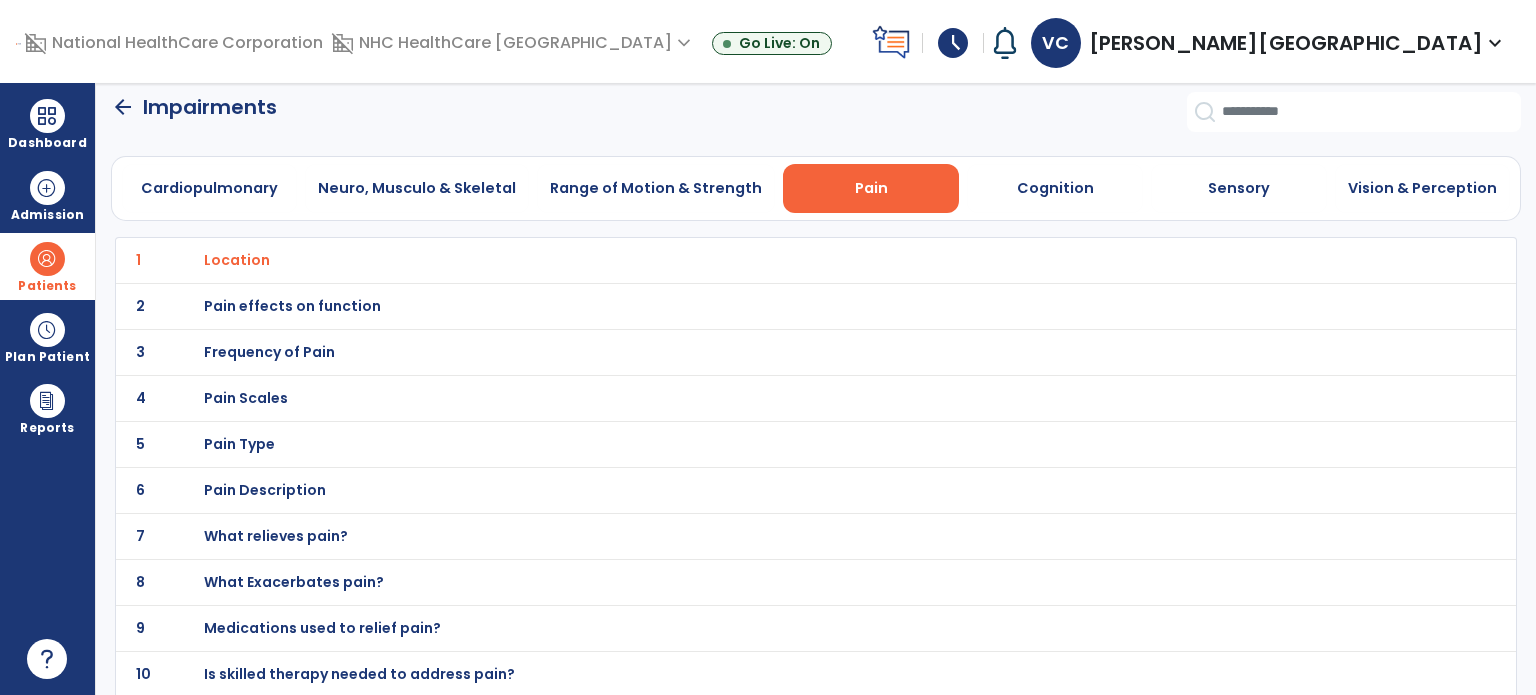 click on "arrow_back" 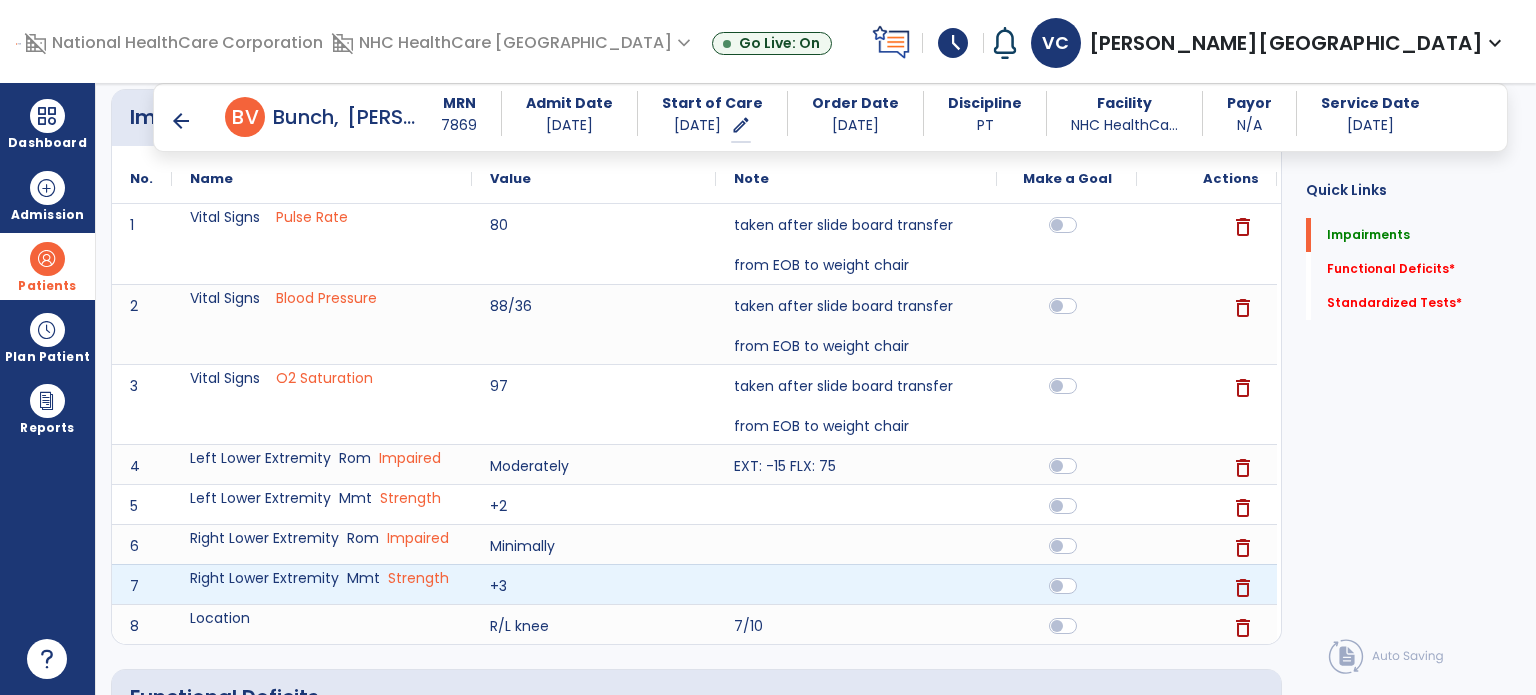 scroll, scrollTop: 243, scrollLeft: 0, axis: vertical 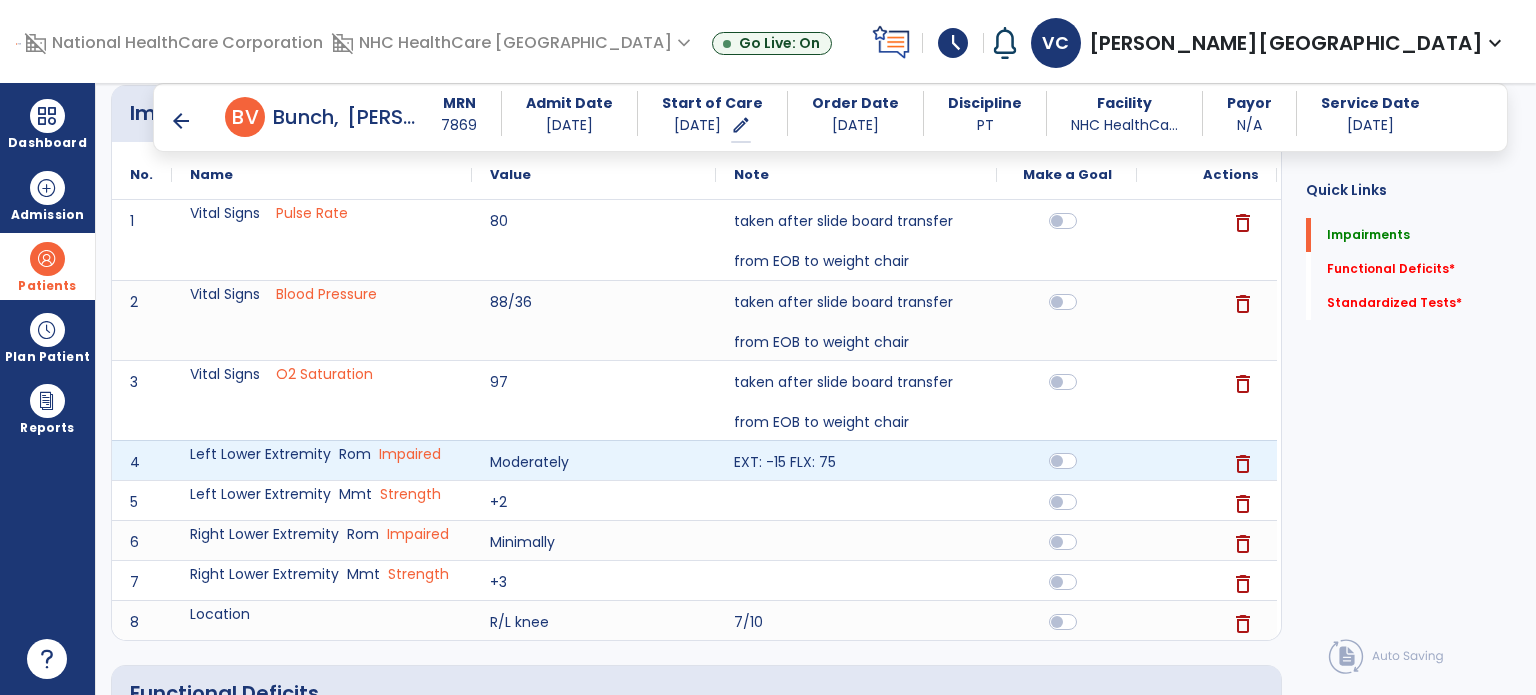 click 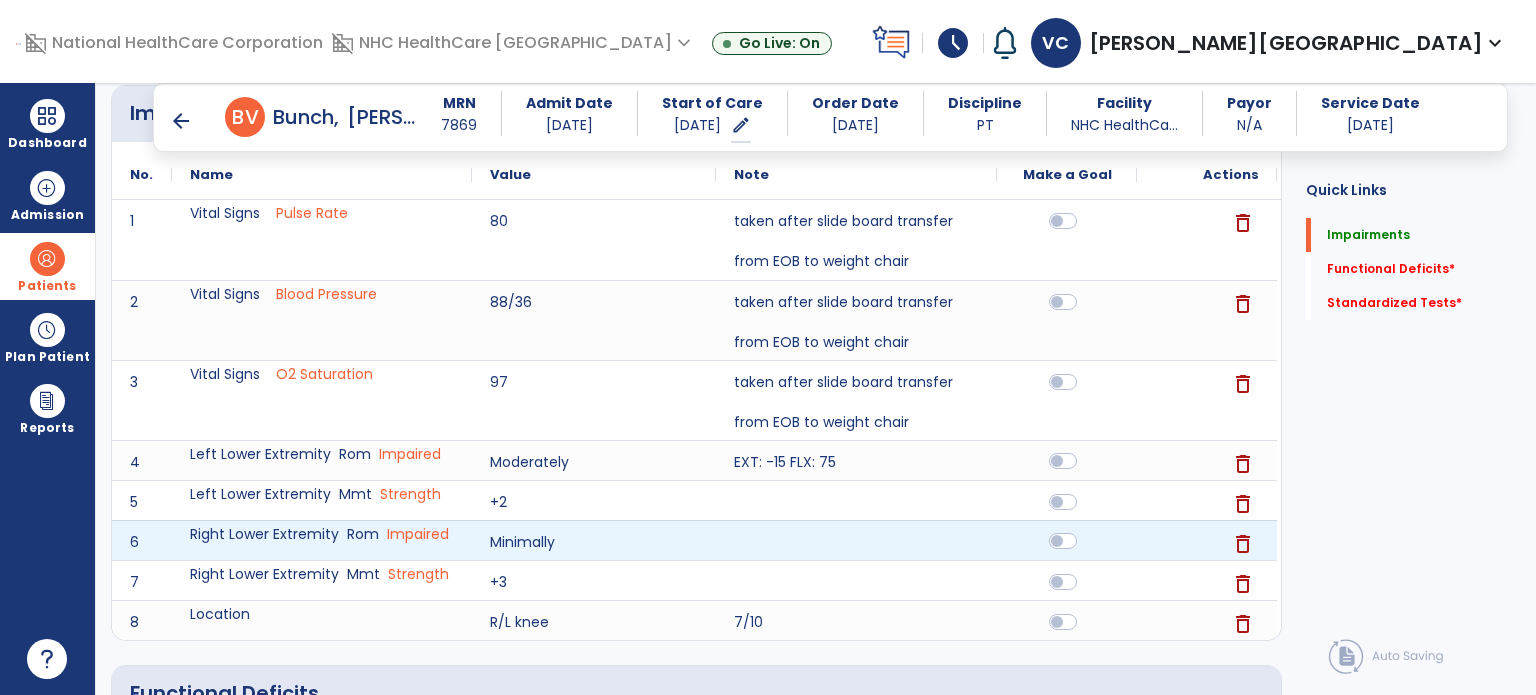 click 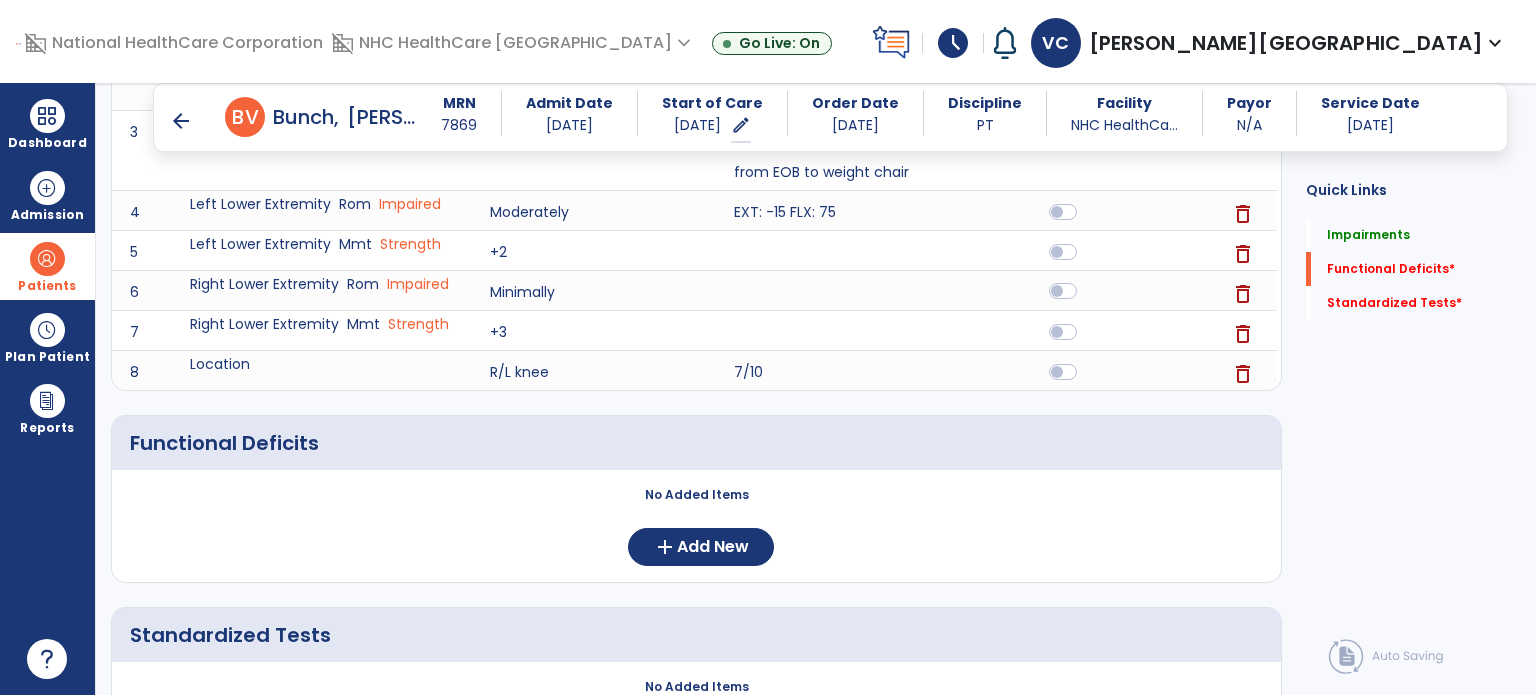 scroll, scrollTop: 505, scrollLeft: 0, axis: vertical 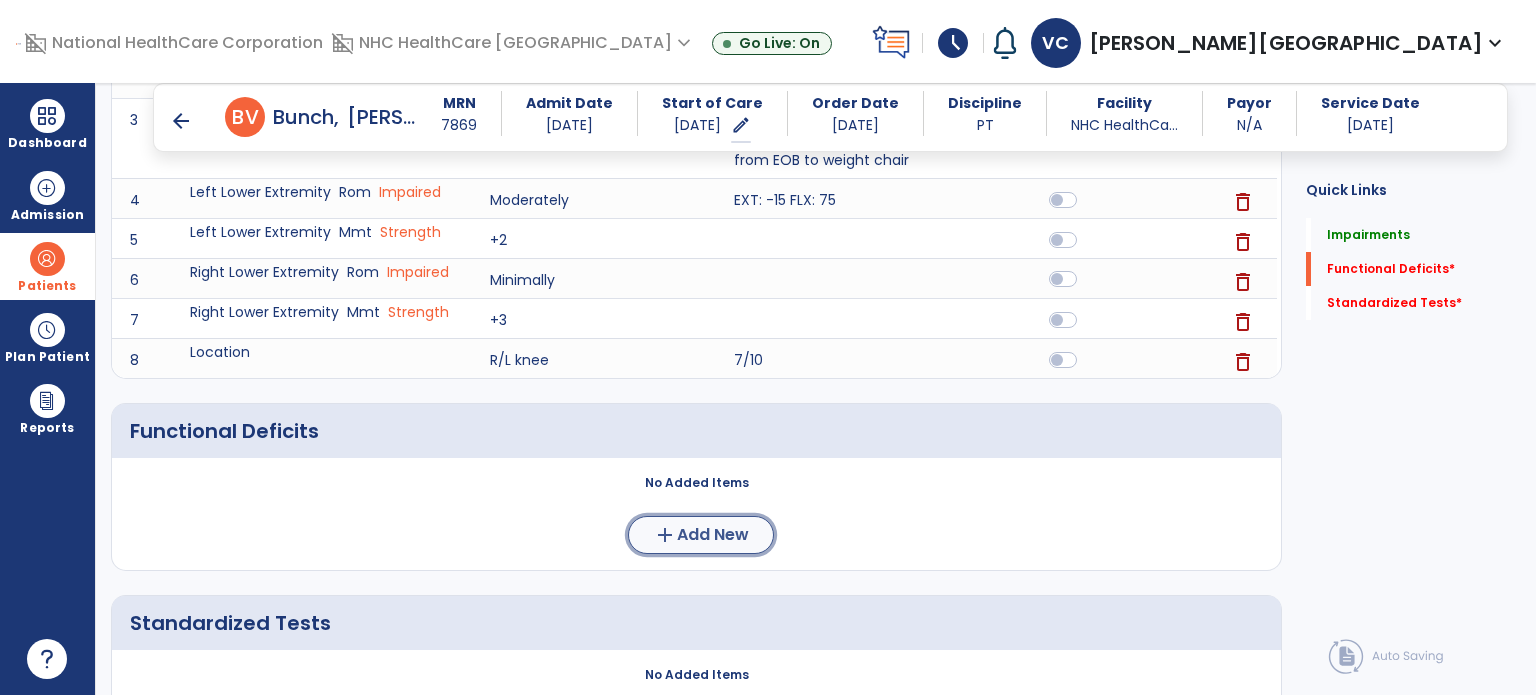 click on "Add New" 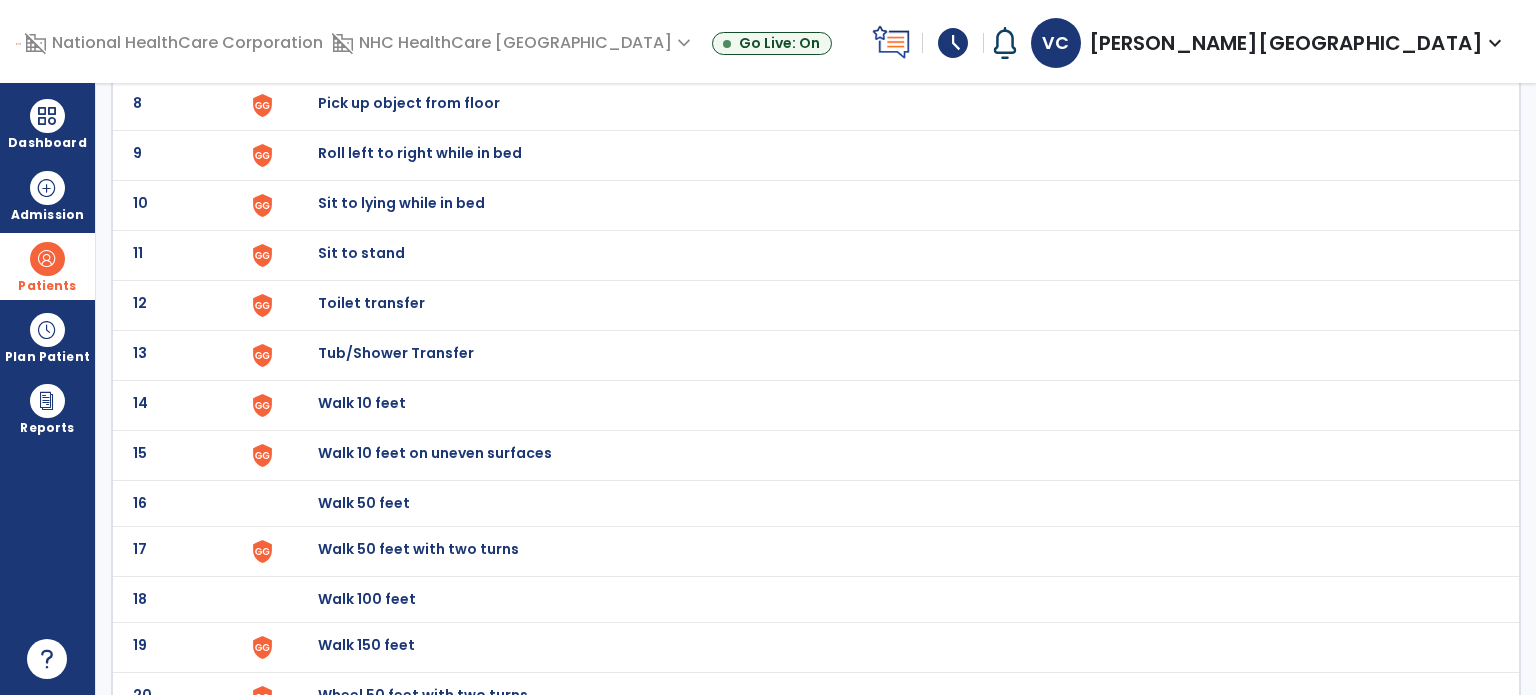 scroll, scrollTop: 0, scrollLeft: 0, axis: both 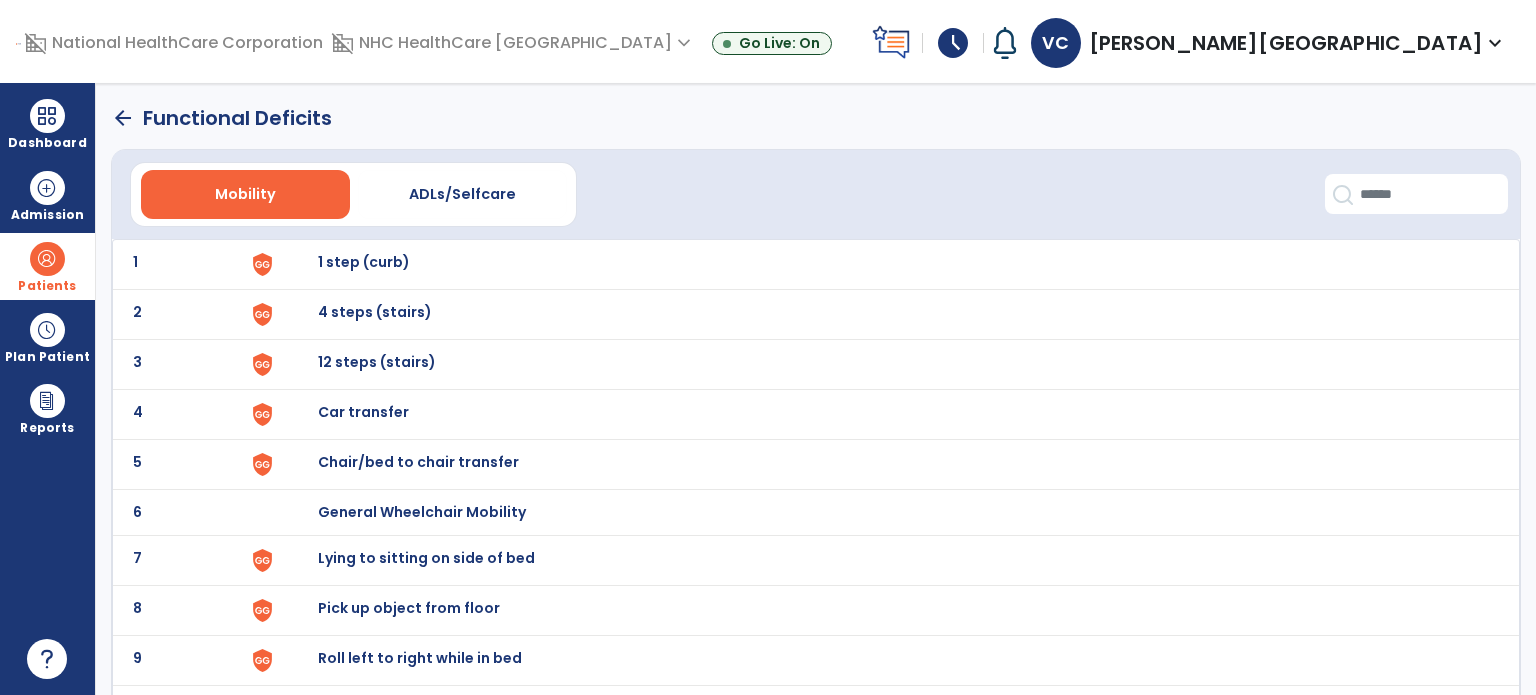 click on "Chair/bed to chair transfer" at bounding box center (364, 262) 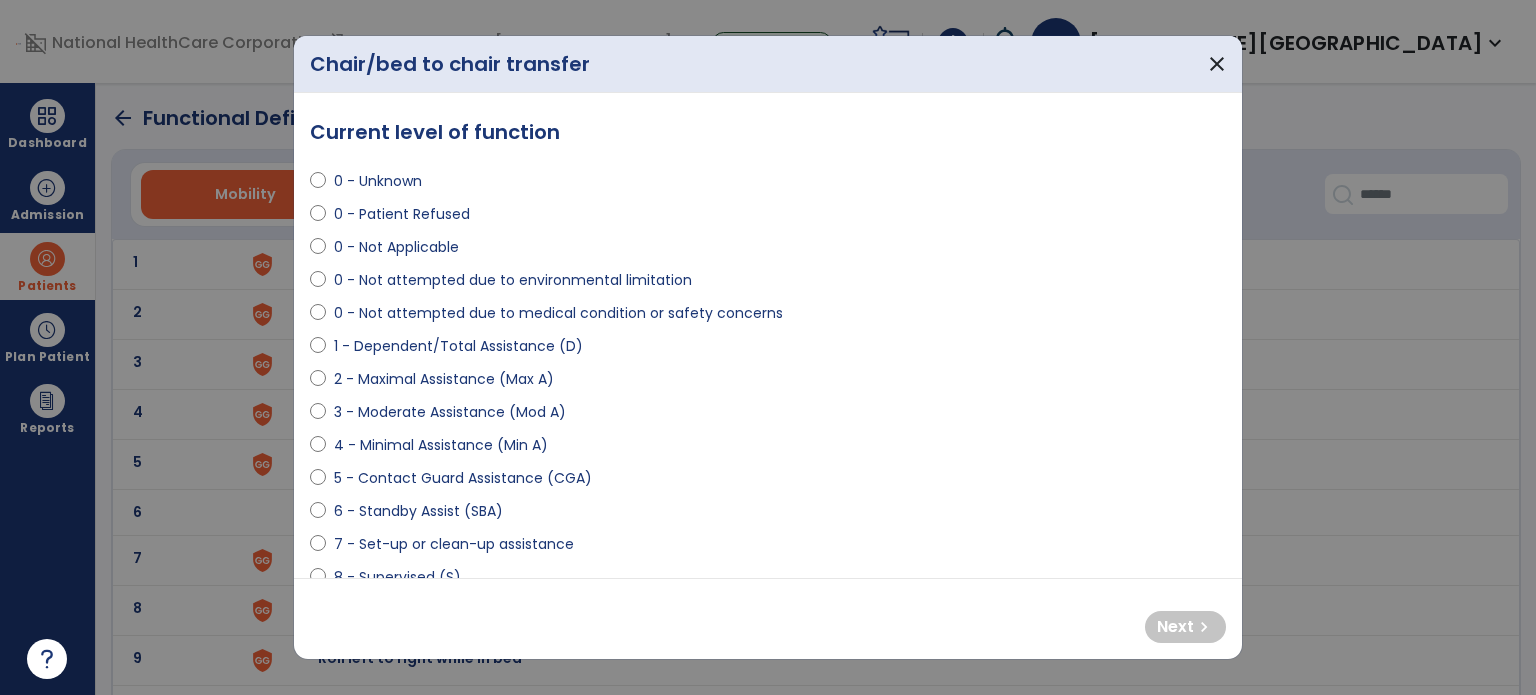 scroll, scrollTop: 20, scrollLeft: 0, axis: vertical 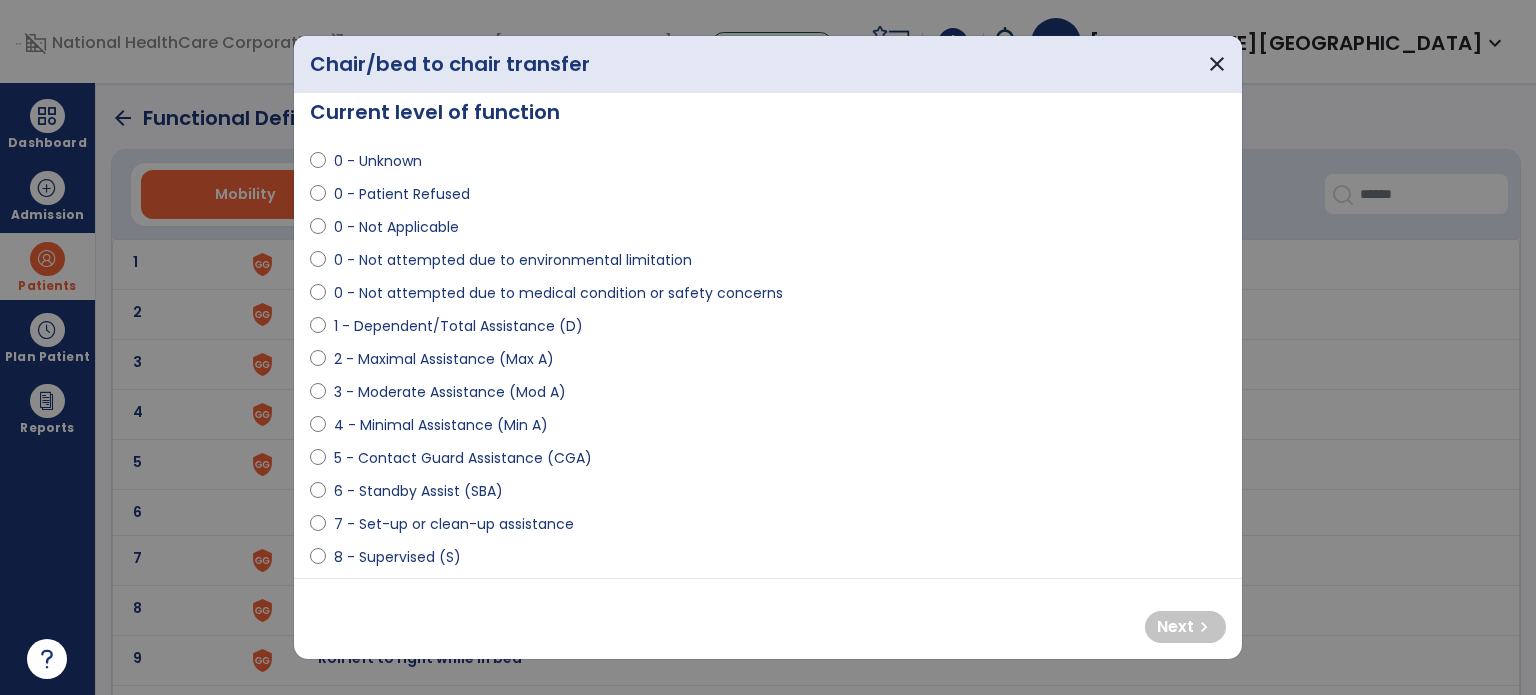 select on "**********" 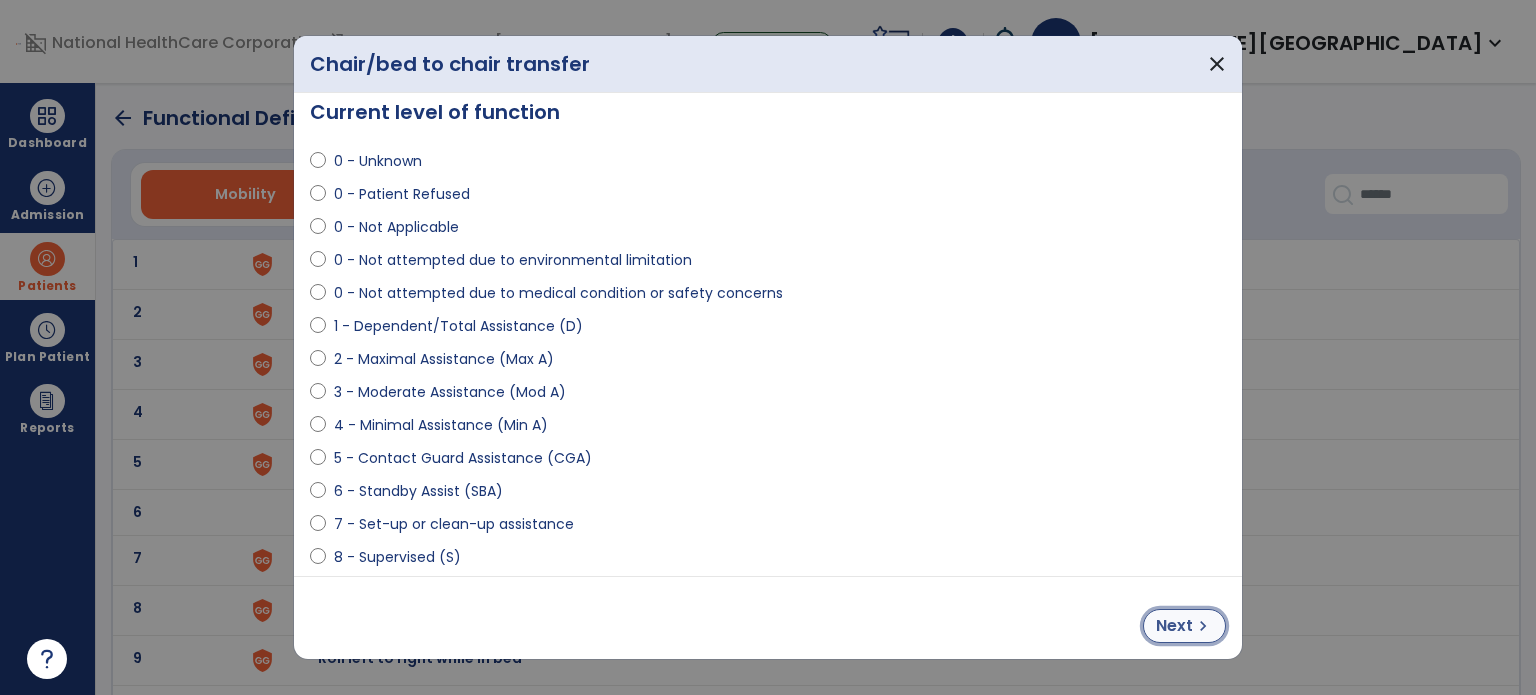 click on "Next" at bounding box center [1174, 626] 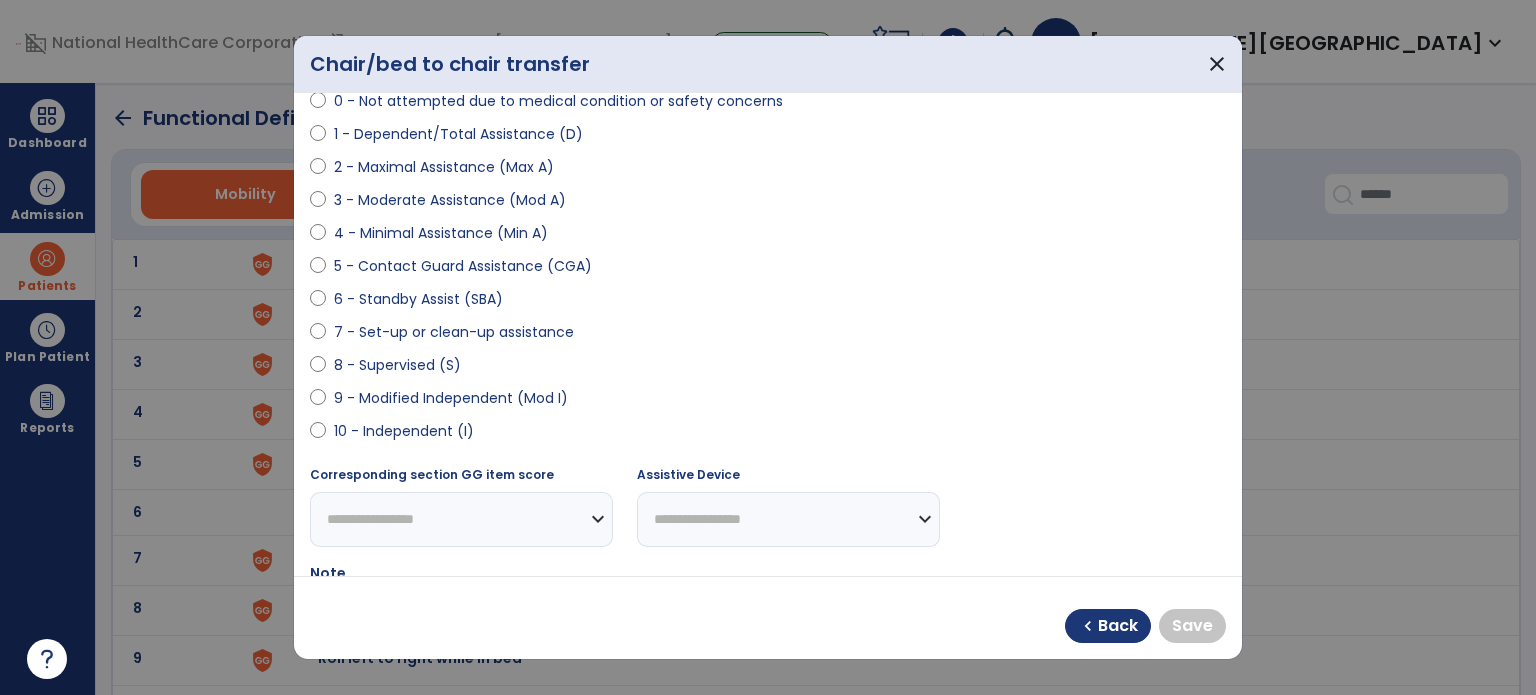 scroll, scrollTop: 257, scrollLeft: 0, axis: vertical 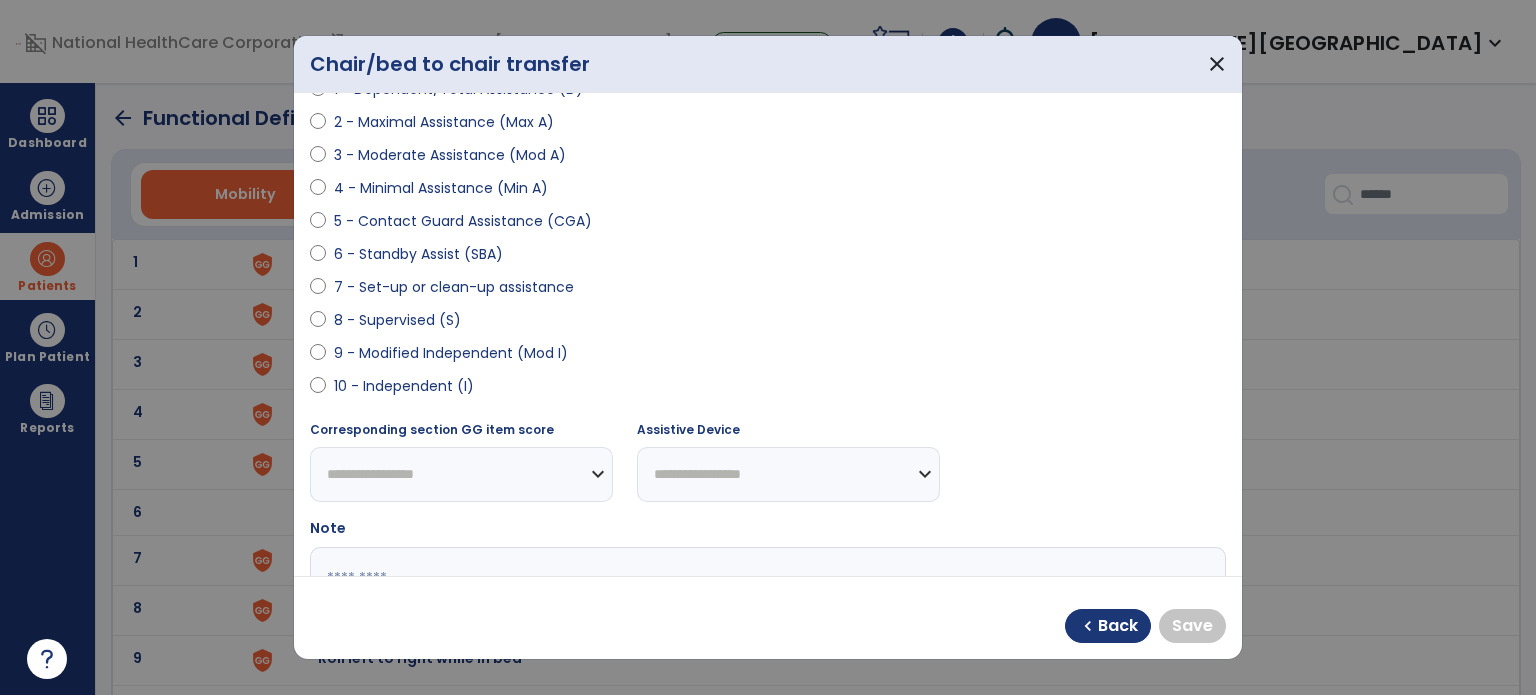 select on "**********" 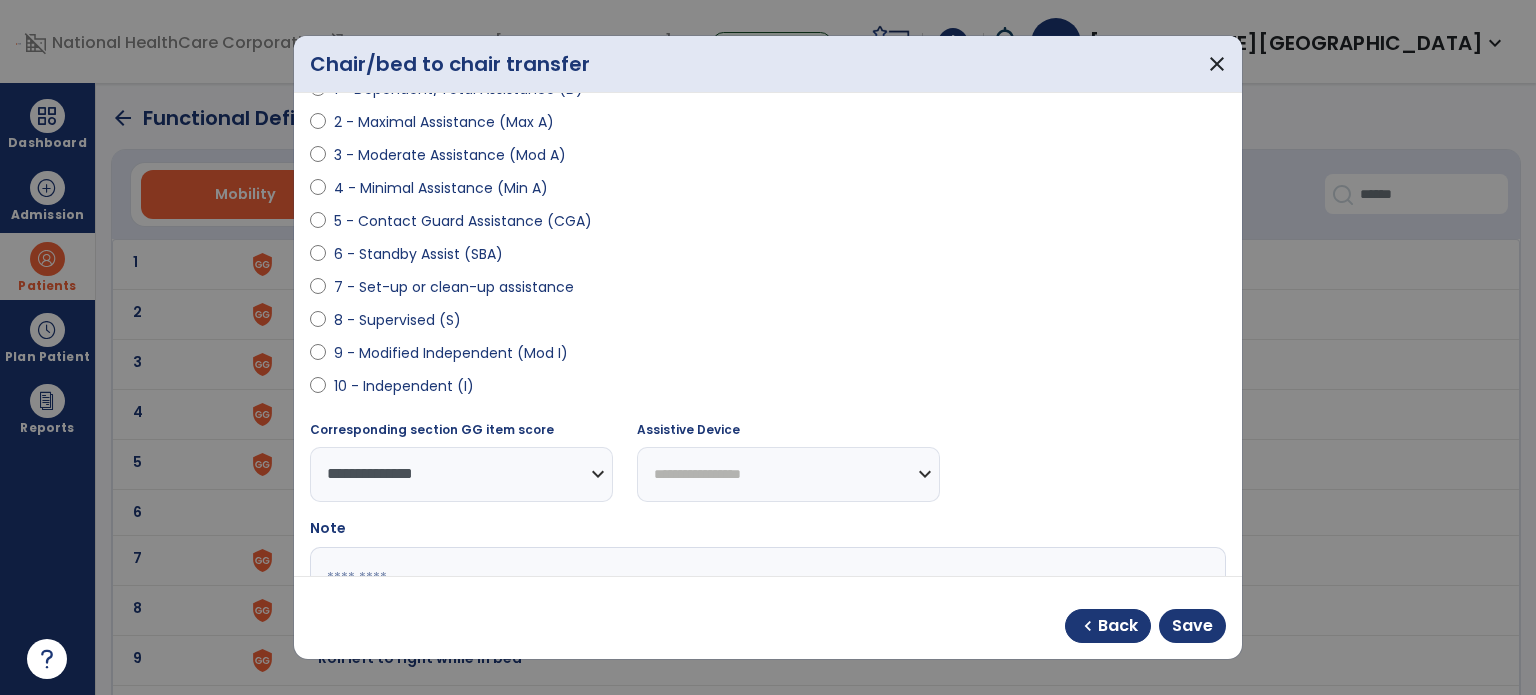 click on "**********" at bounding box center [788, 474] 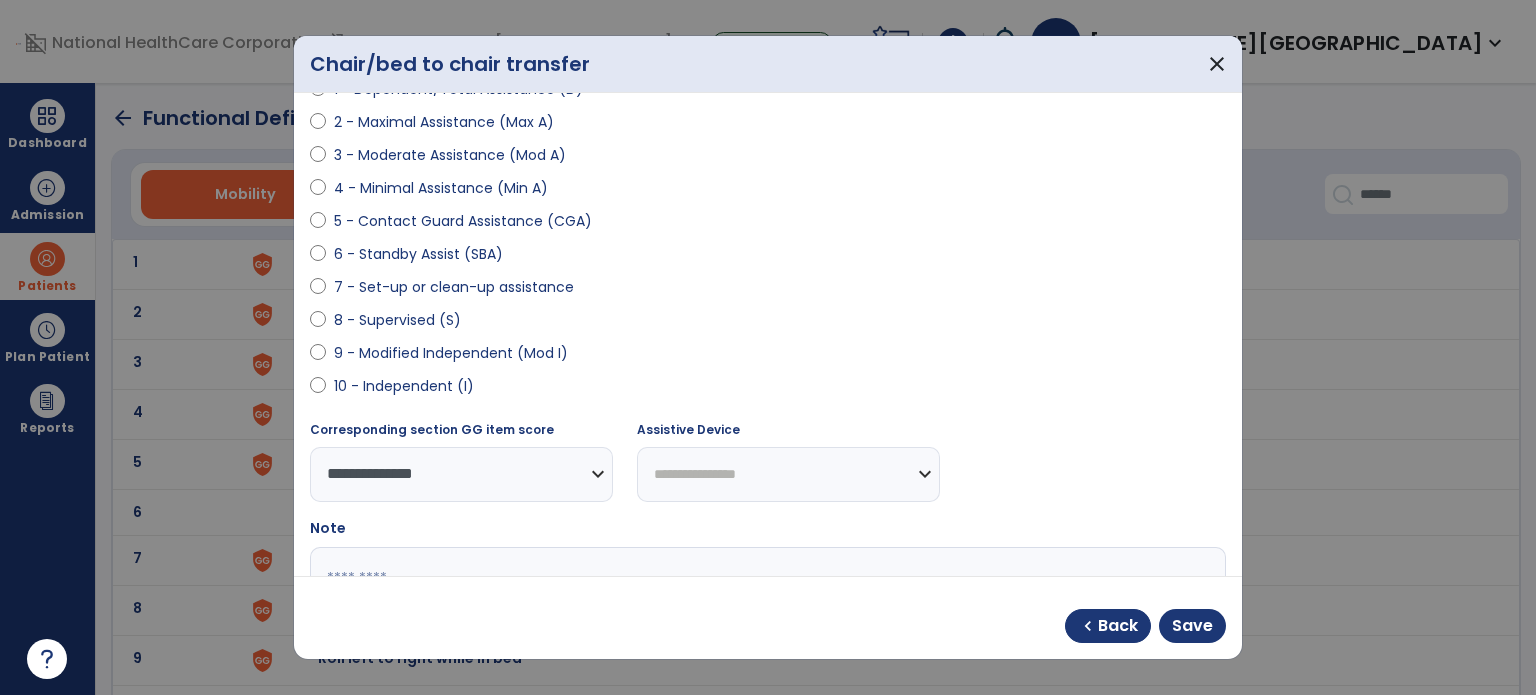 click on "**********" at bounding box center [788, 474] 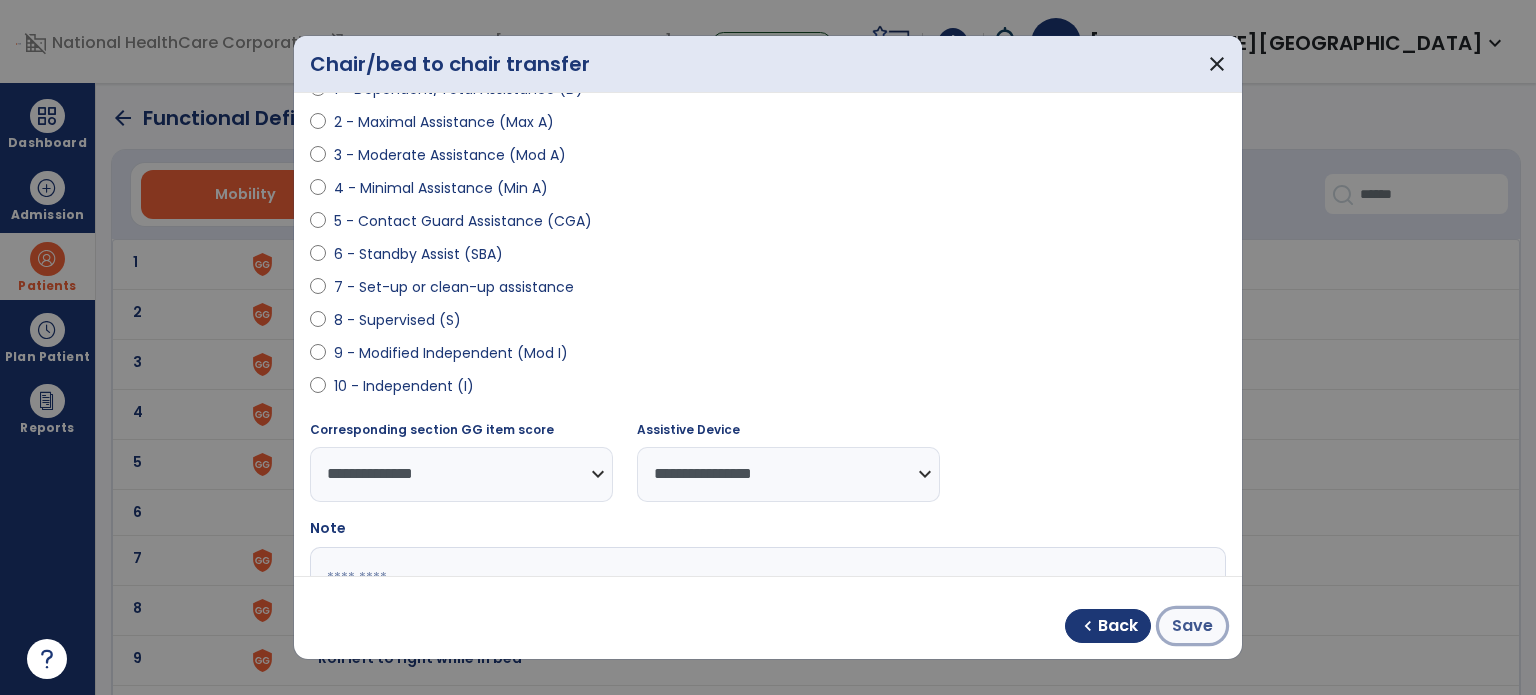 click on "Save" at bounding box center [1192, 626] 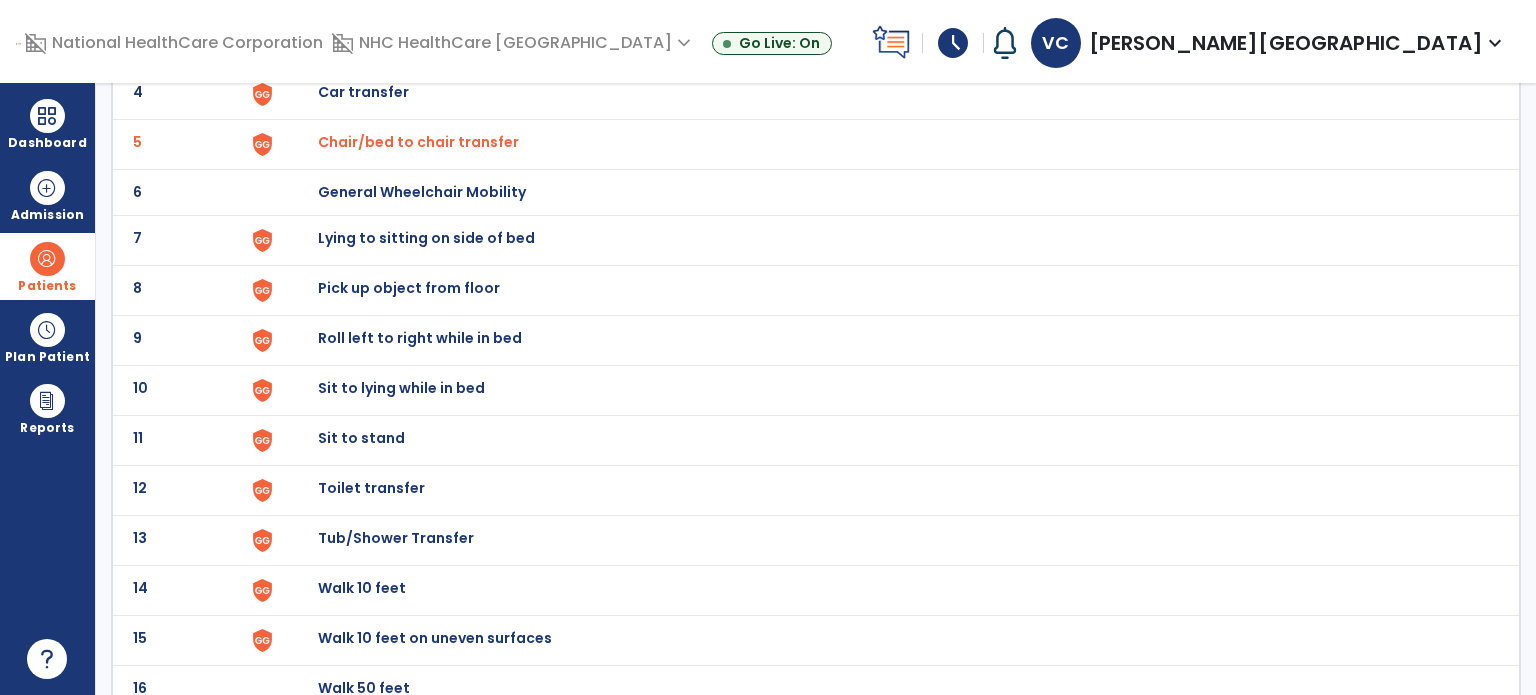 scroll, scrollTop: 325, scrollLeft: 0, axis: vertical 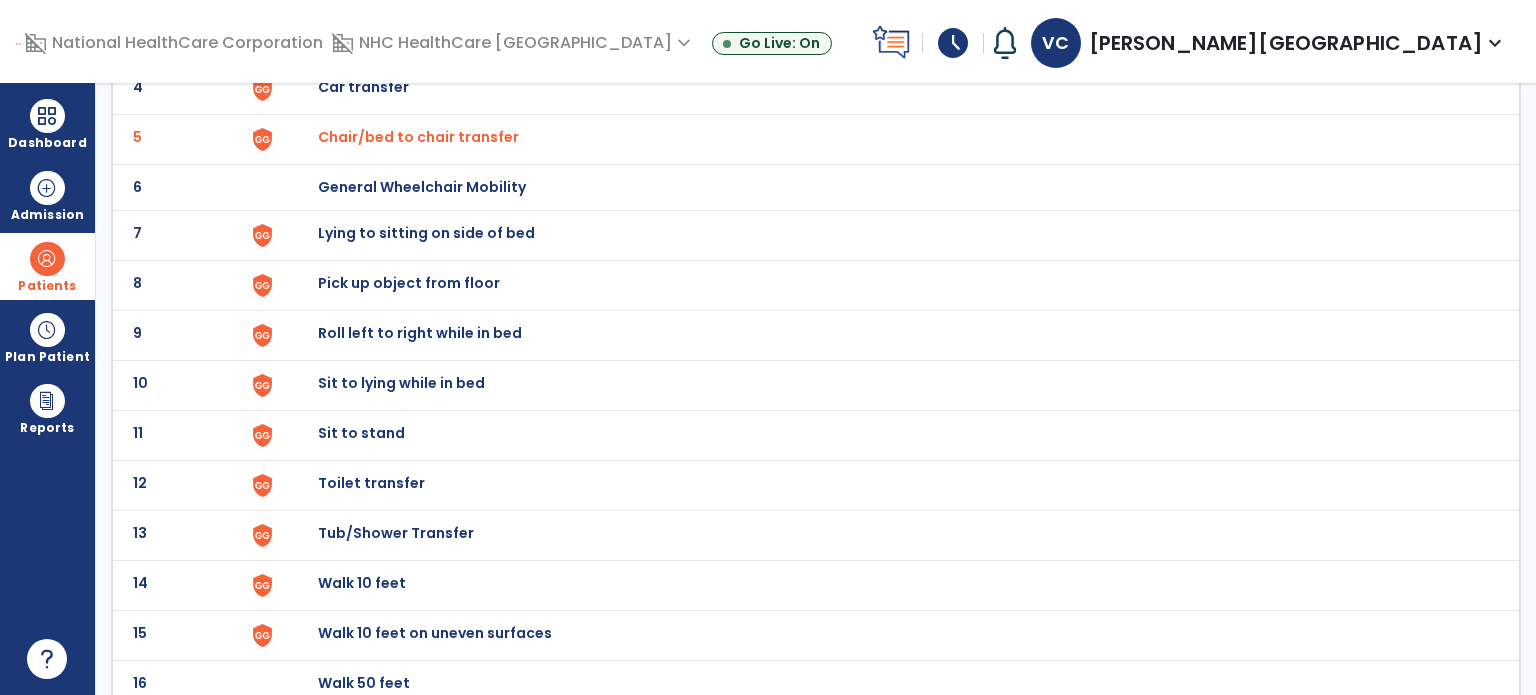 click on "Lying to sitting on side of bed" at bounding box center (888, -61) 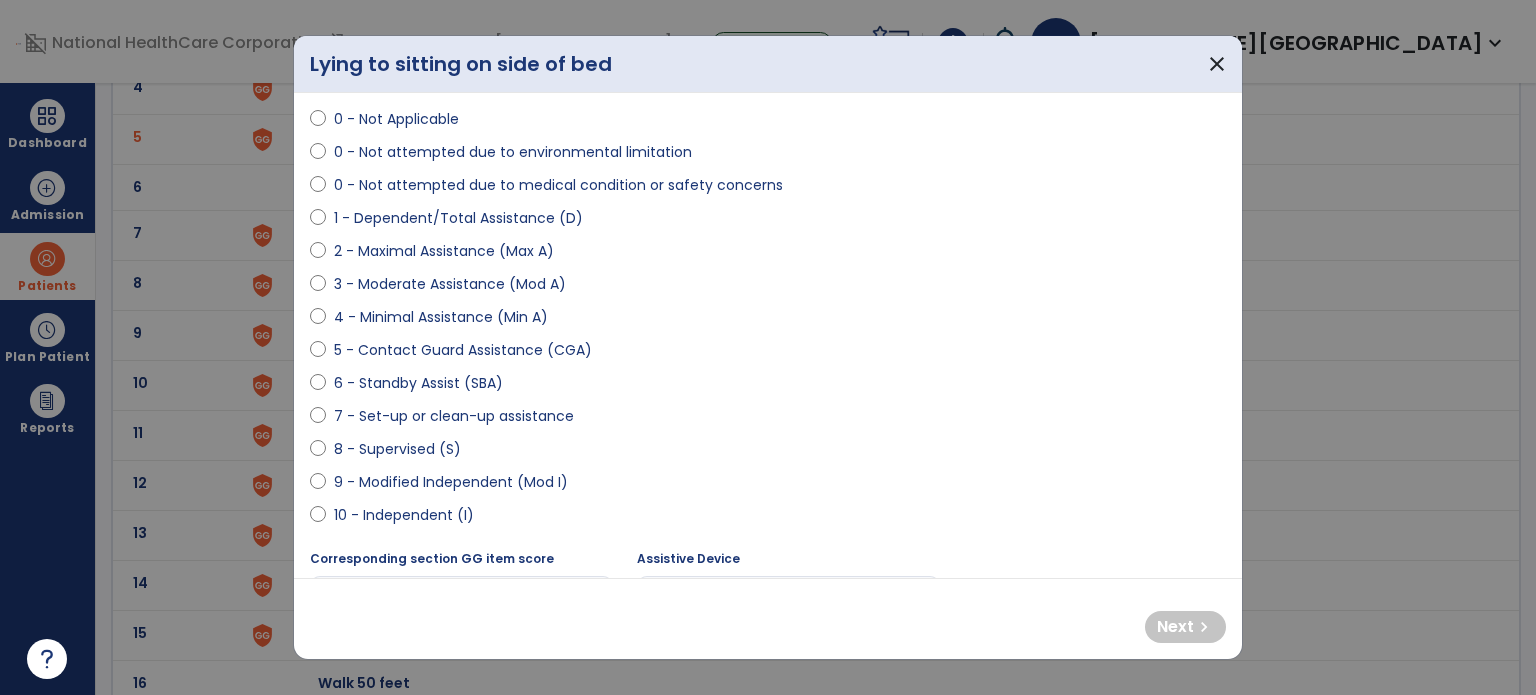 scroll, scrollTop: 129, scrollLeft: 0, axis: vertical 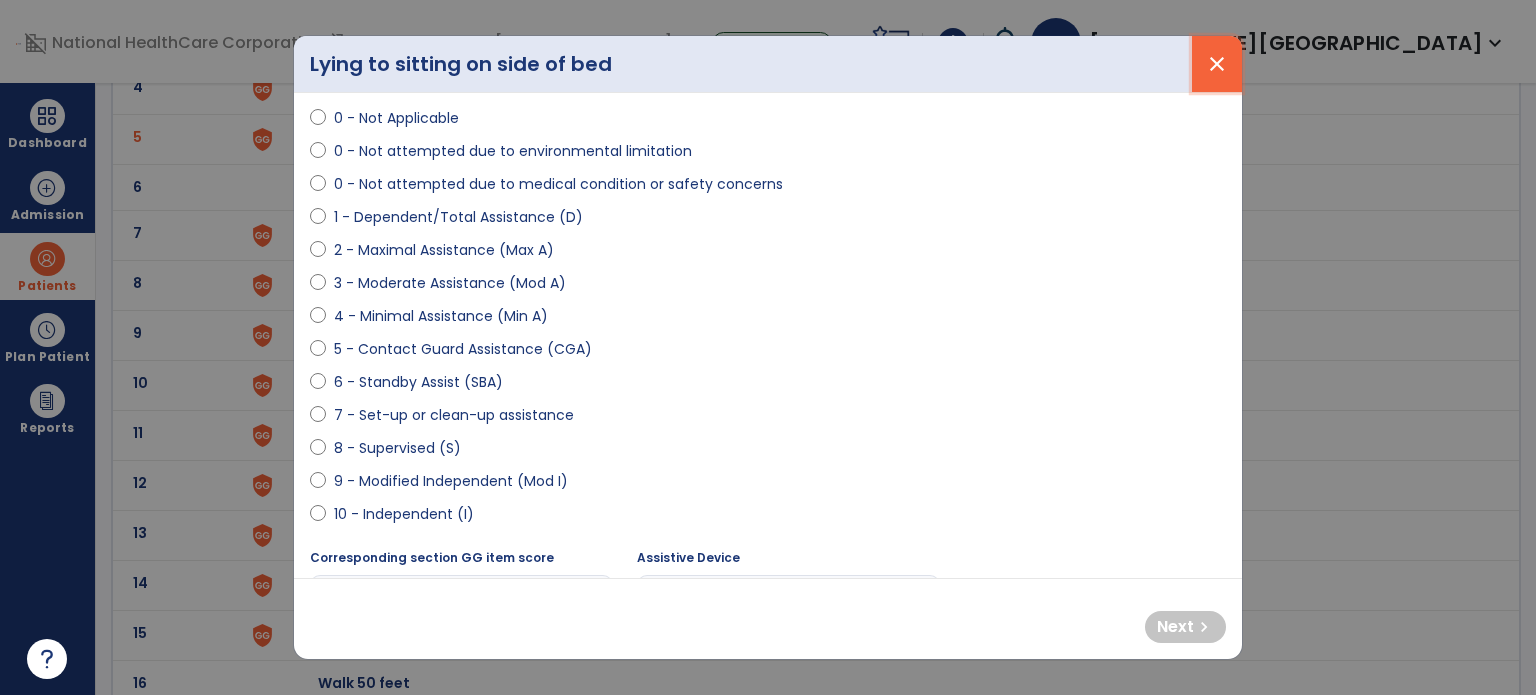 click on "close" at bounding box center (1217, 64) 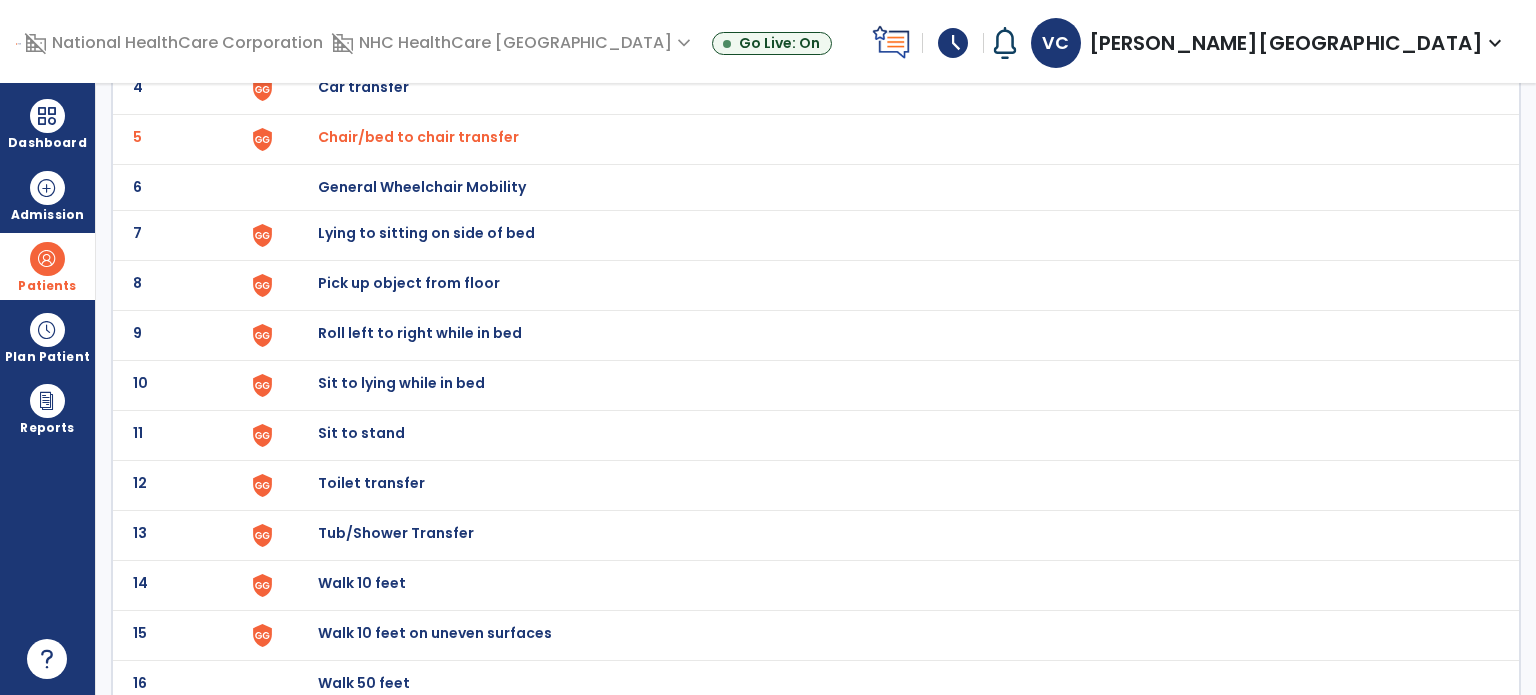 click on "Sit to stand" at bounding box center [364, -63] 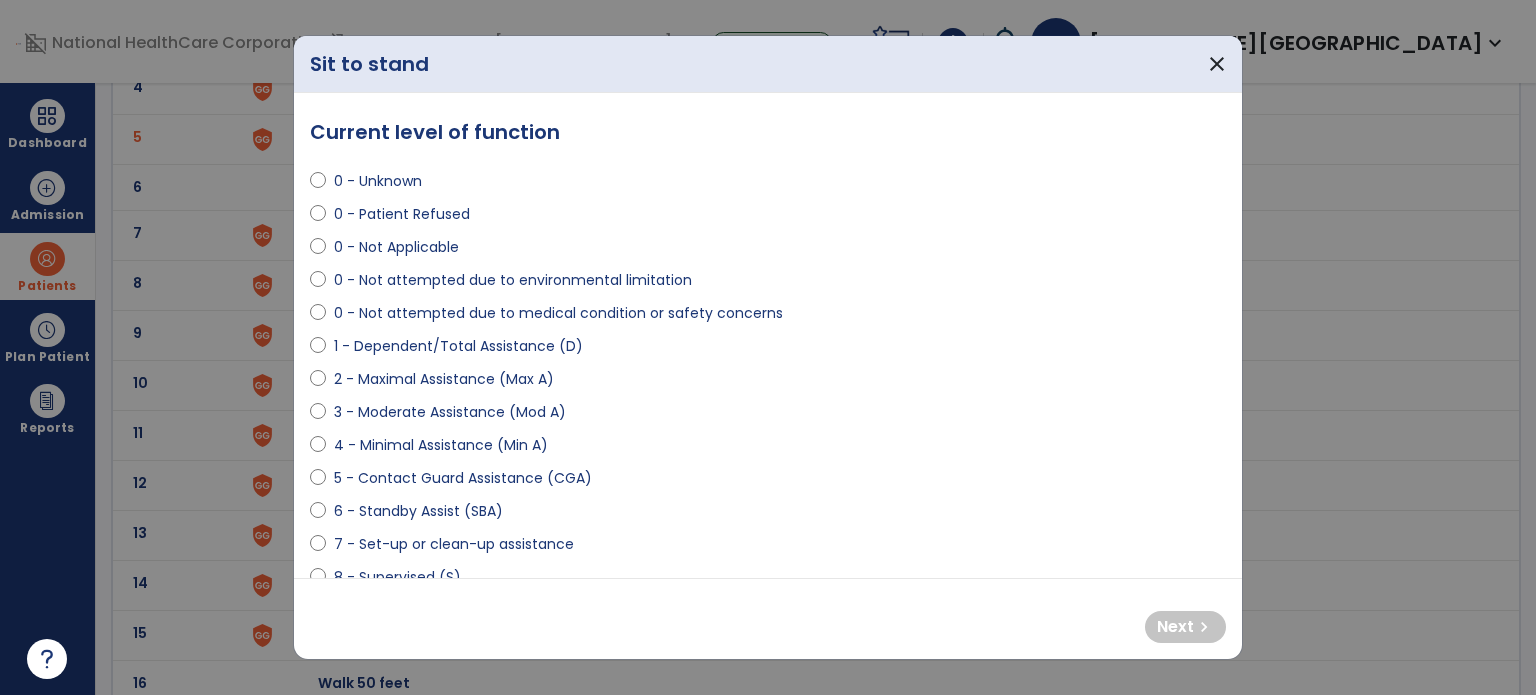 scroll, scrollTop: 9, scrollLeft: 0, axis: vertical 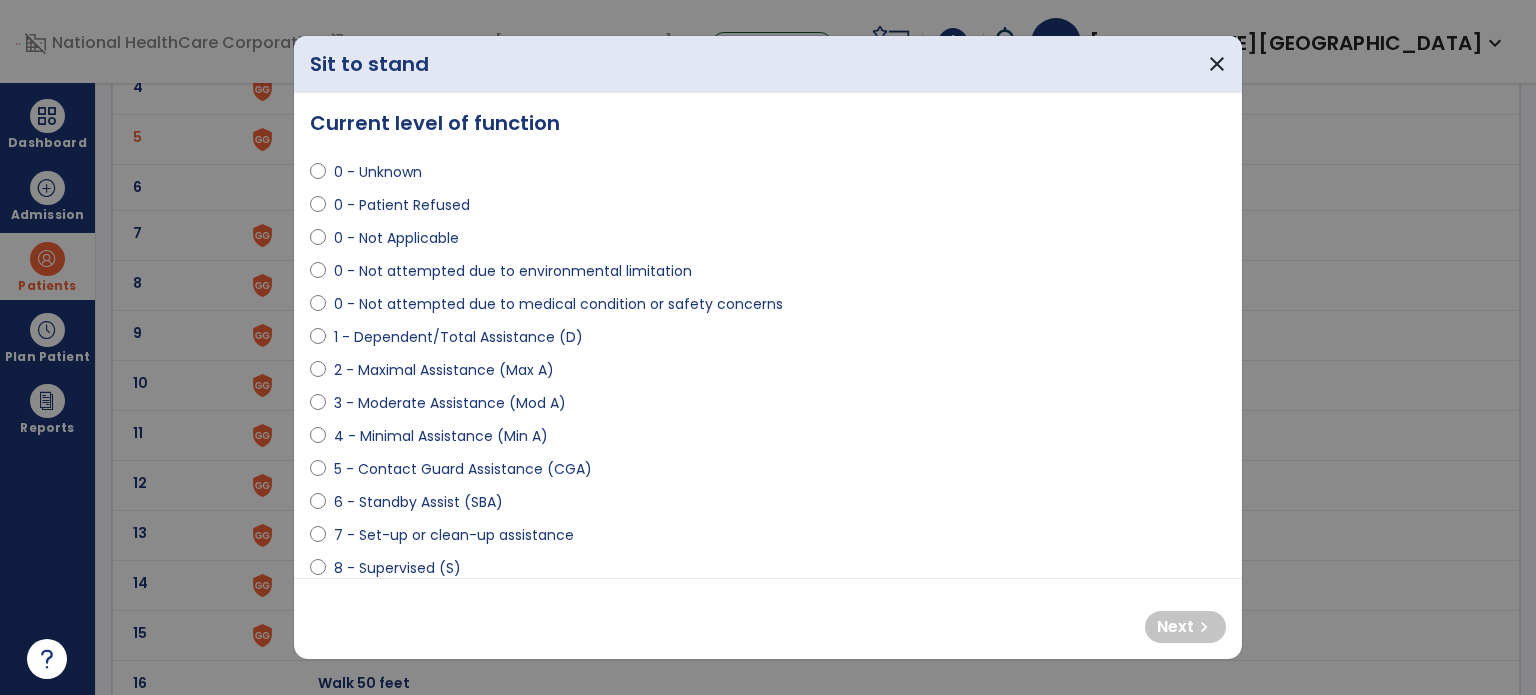 select on "**********" 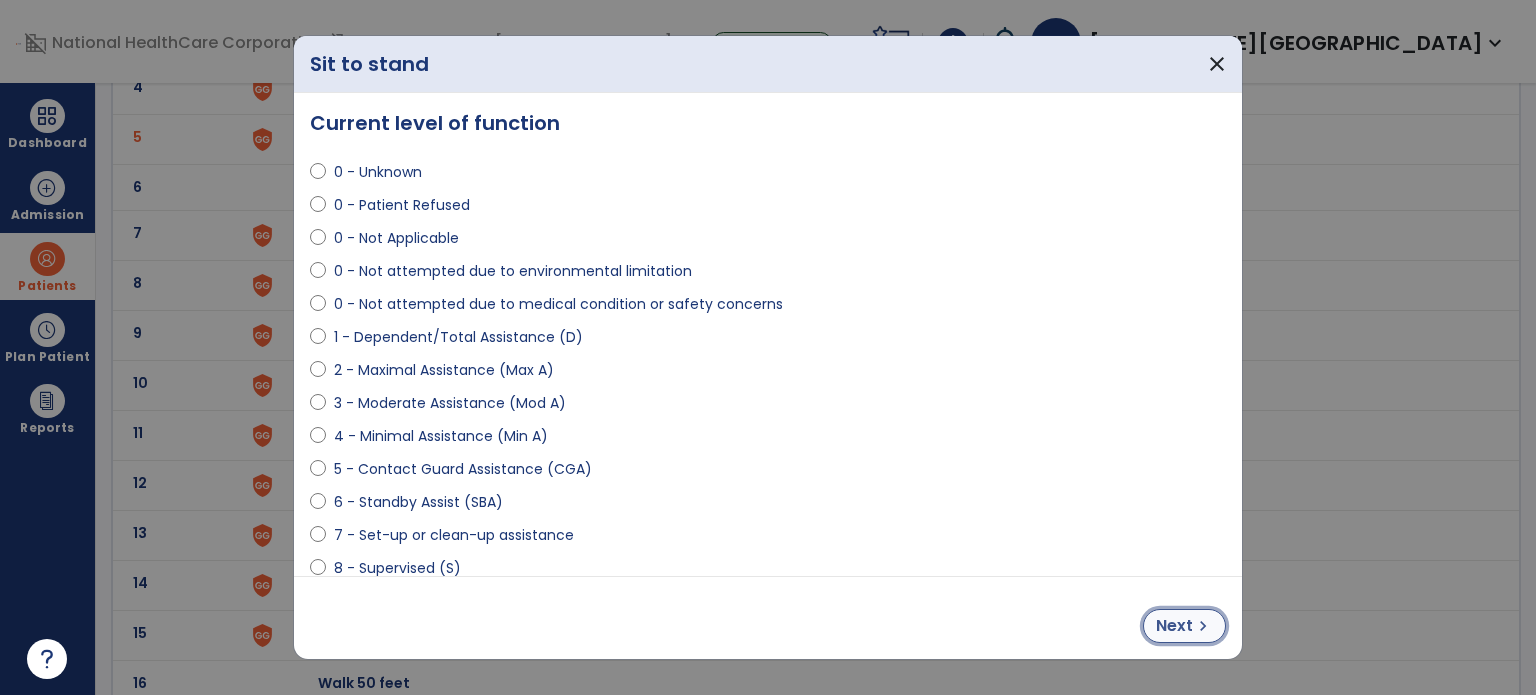 click on "Next" at bounding box center [1174, 626] 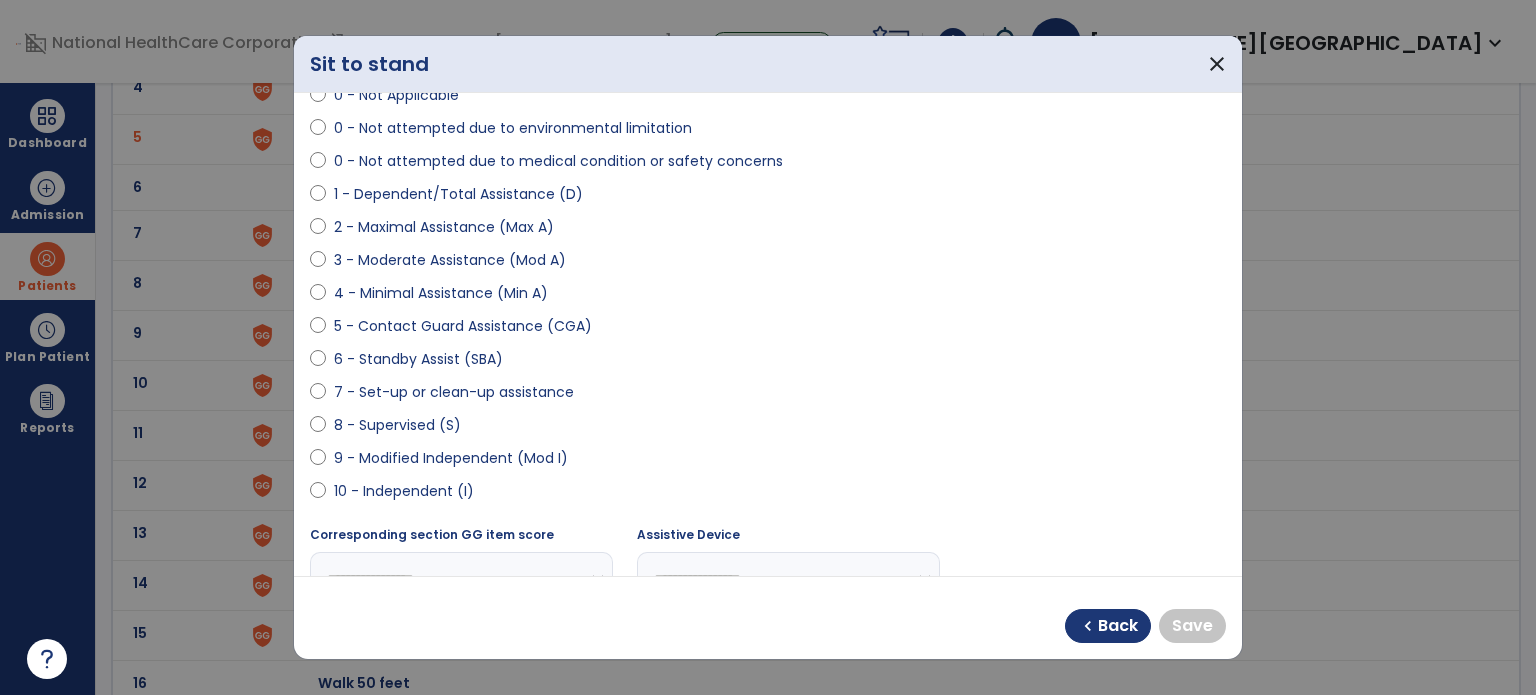scroll, scrollTop: 191, scrollLeft: 0, axis: vertical 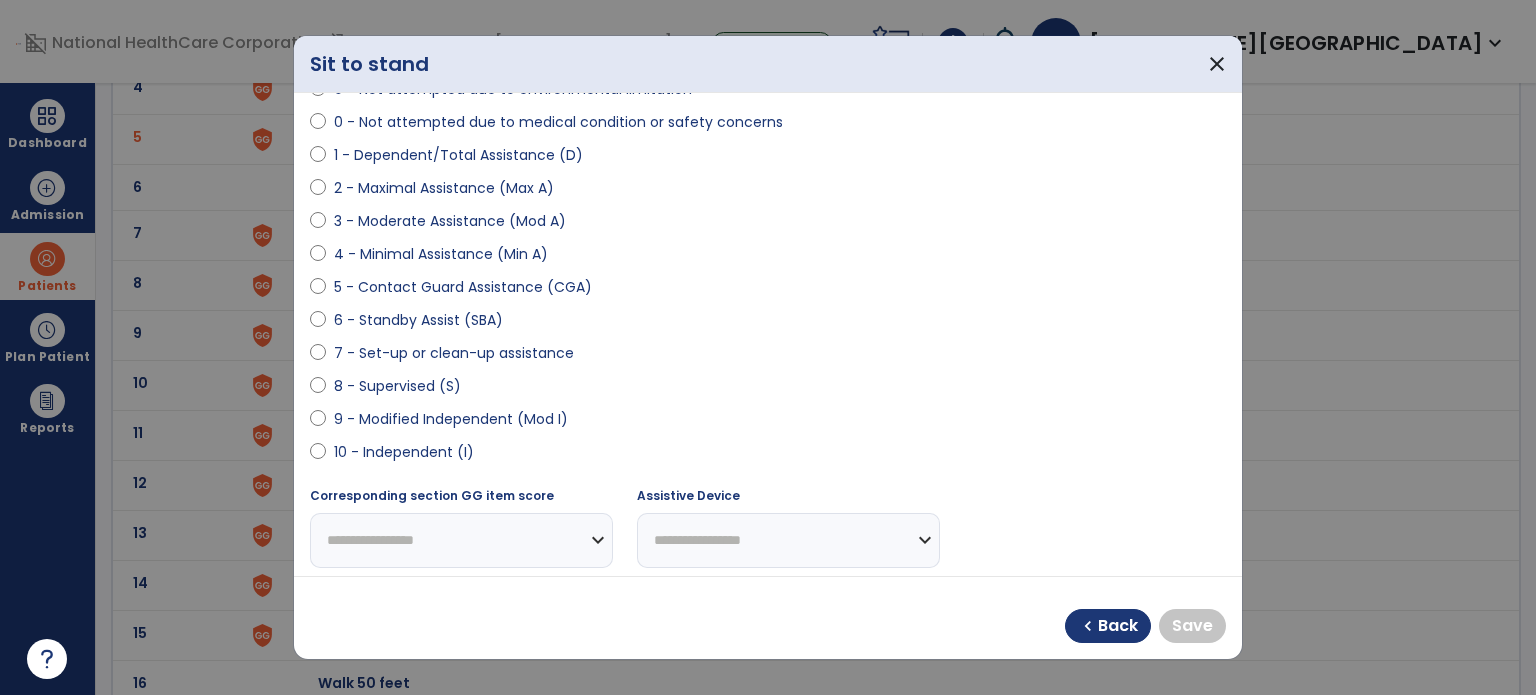 select on "**********" 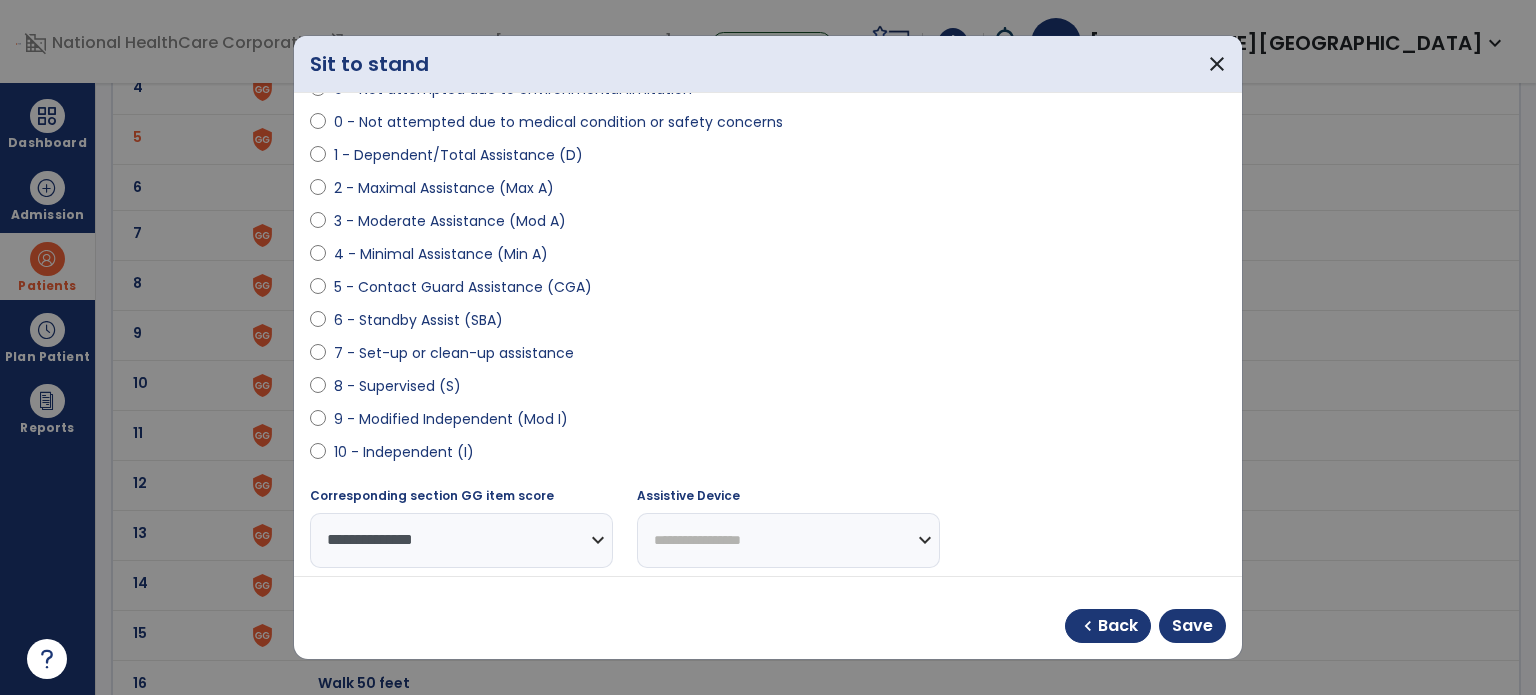 click on "**********" at bounding box center [788, 540] 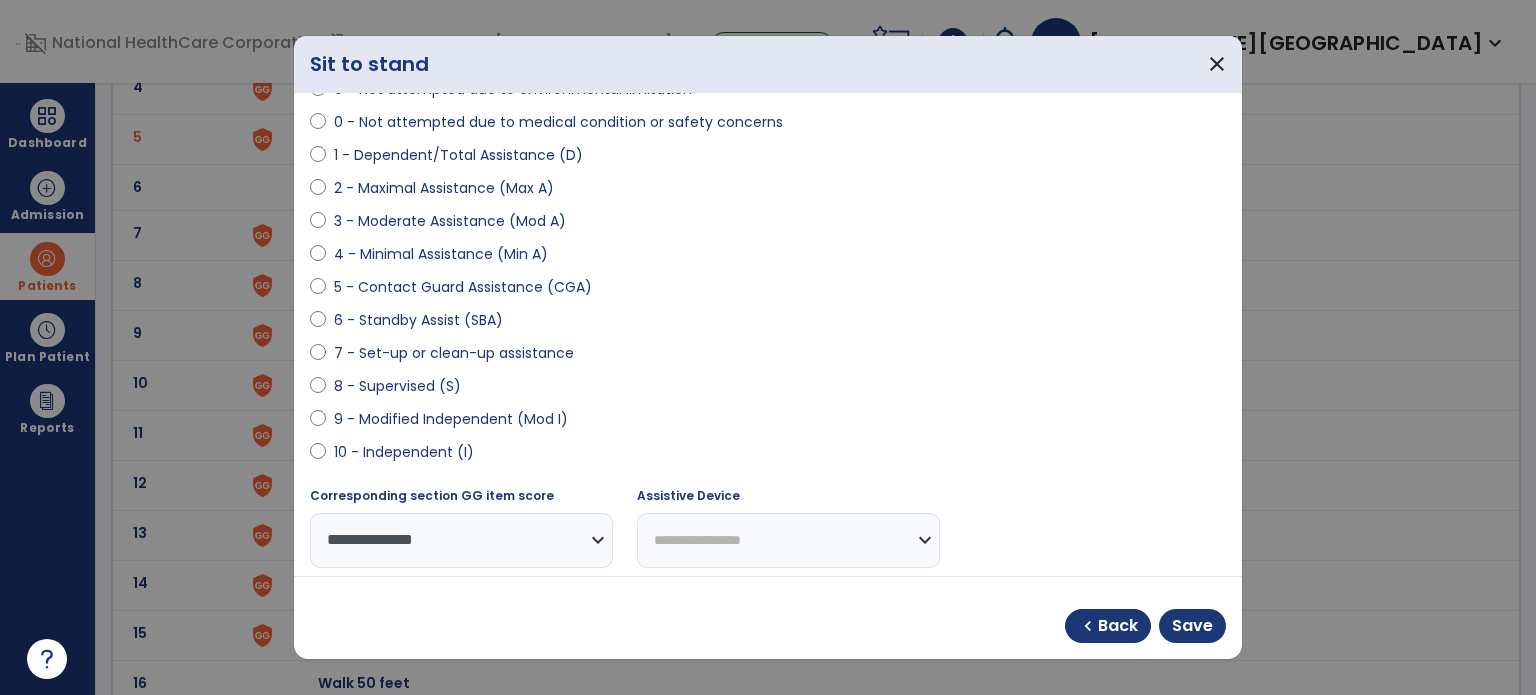 select on "**********" 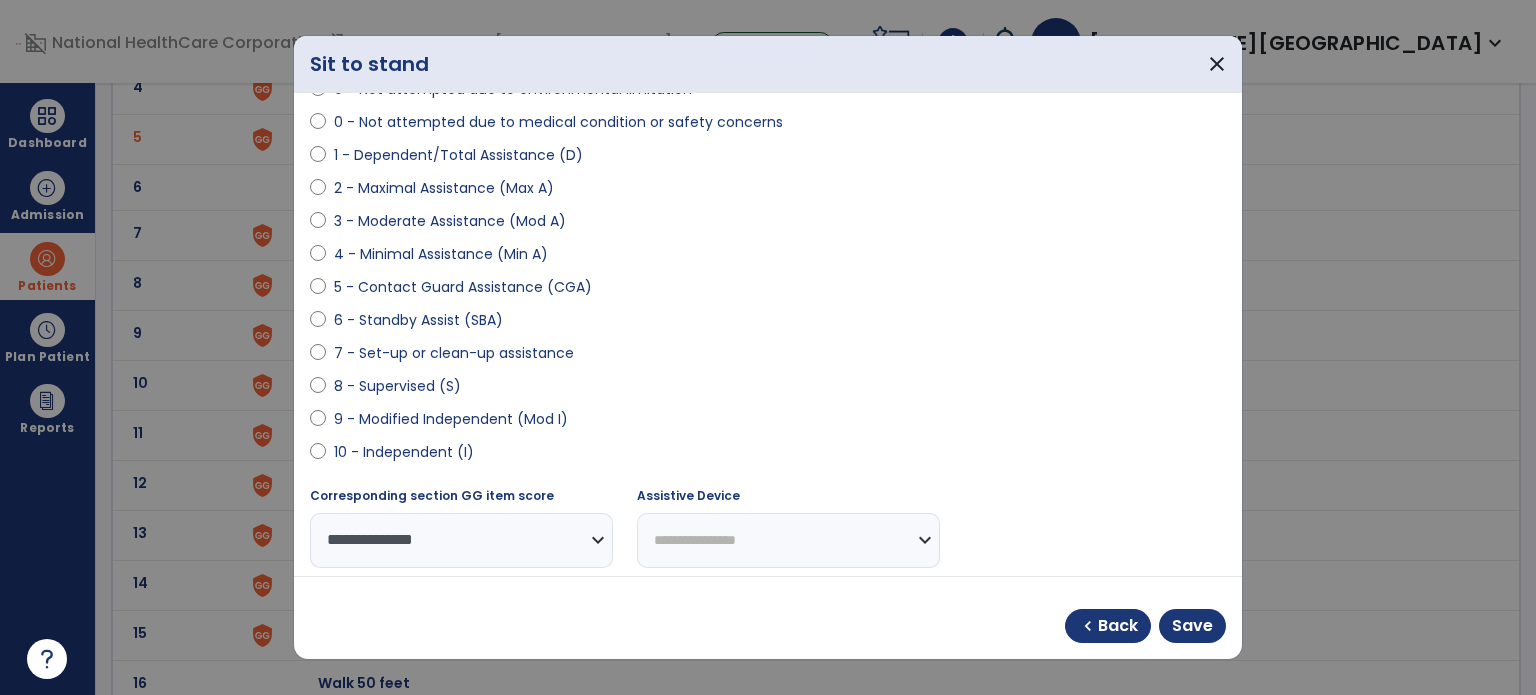 click on "**********" at bounding box center (788, 540) 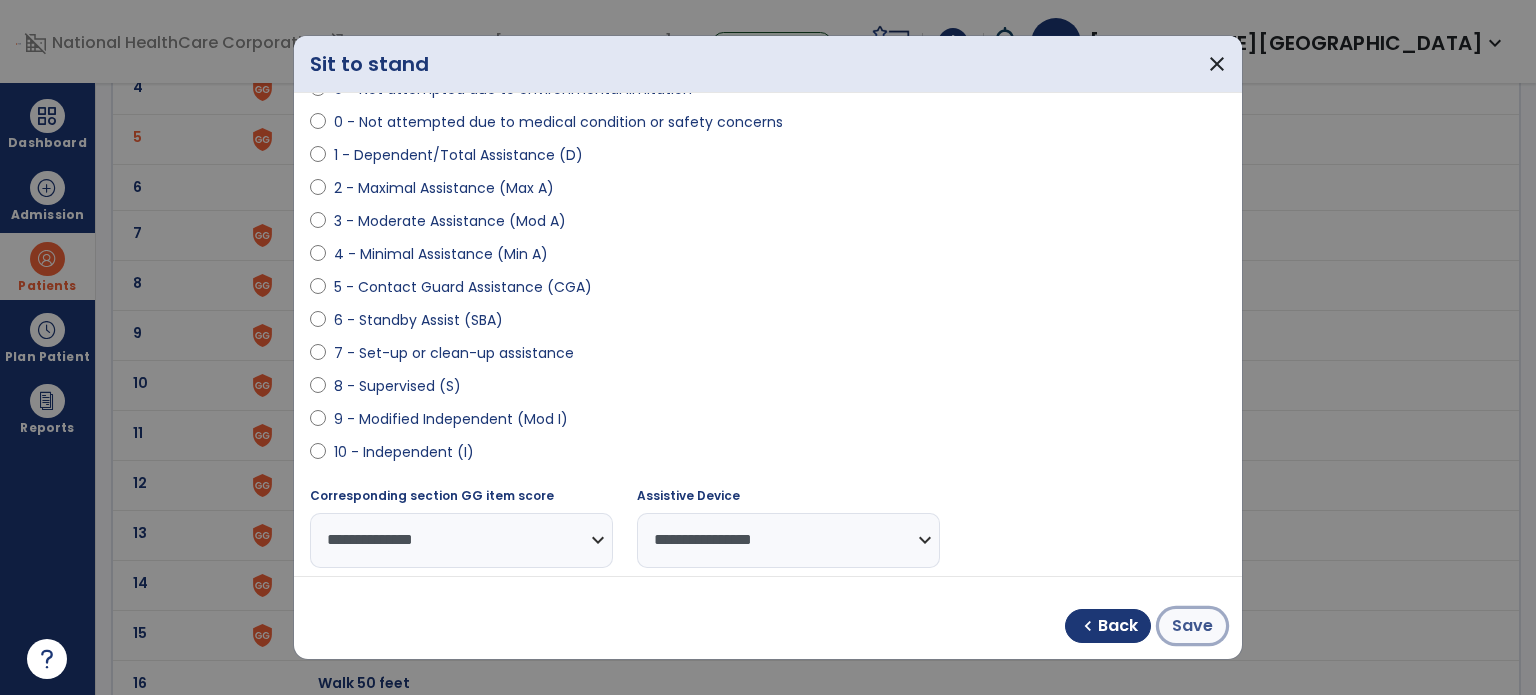 click on "Save" at bounding box center [1192, 626] 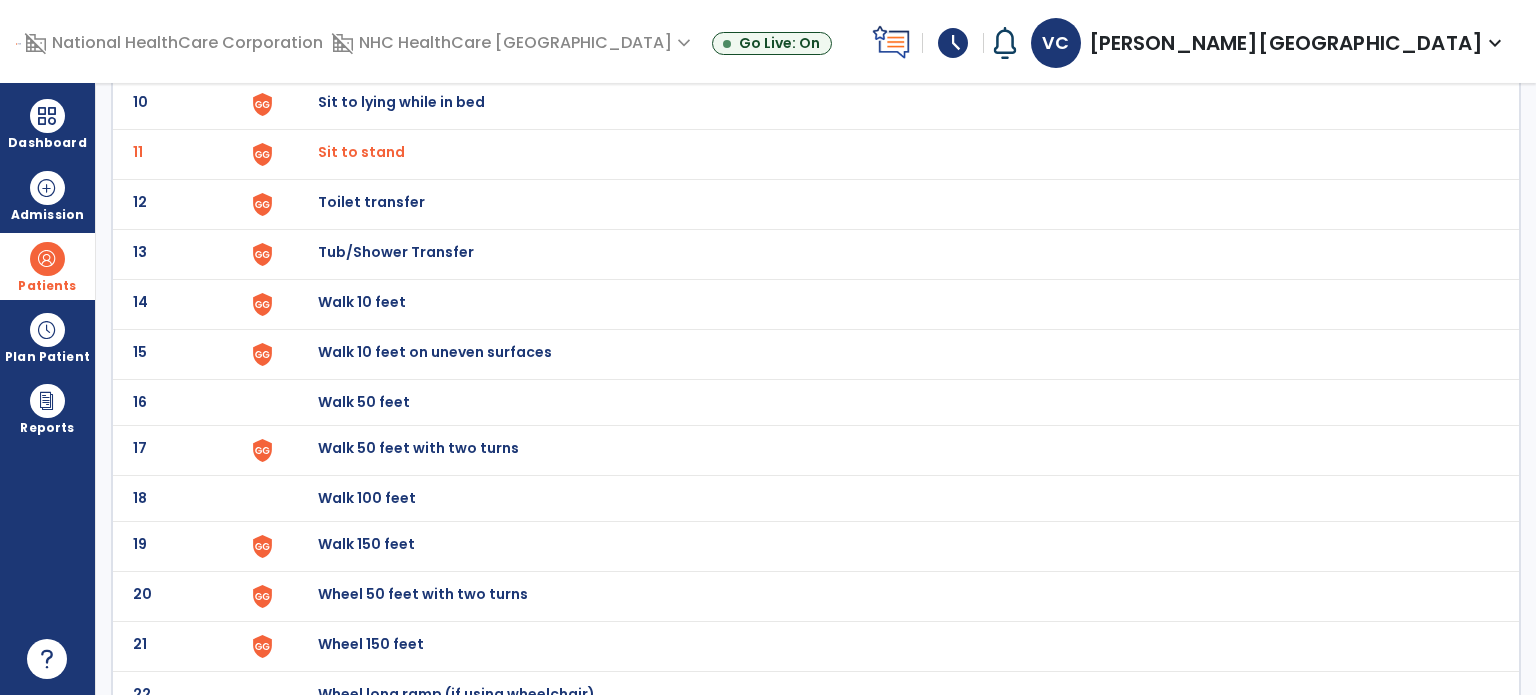 scroll, scrollTop: 625, scrollLeft: 0, axis: vertical 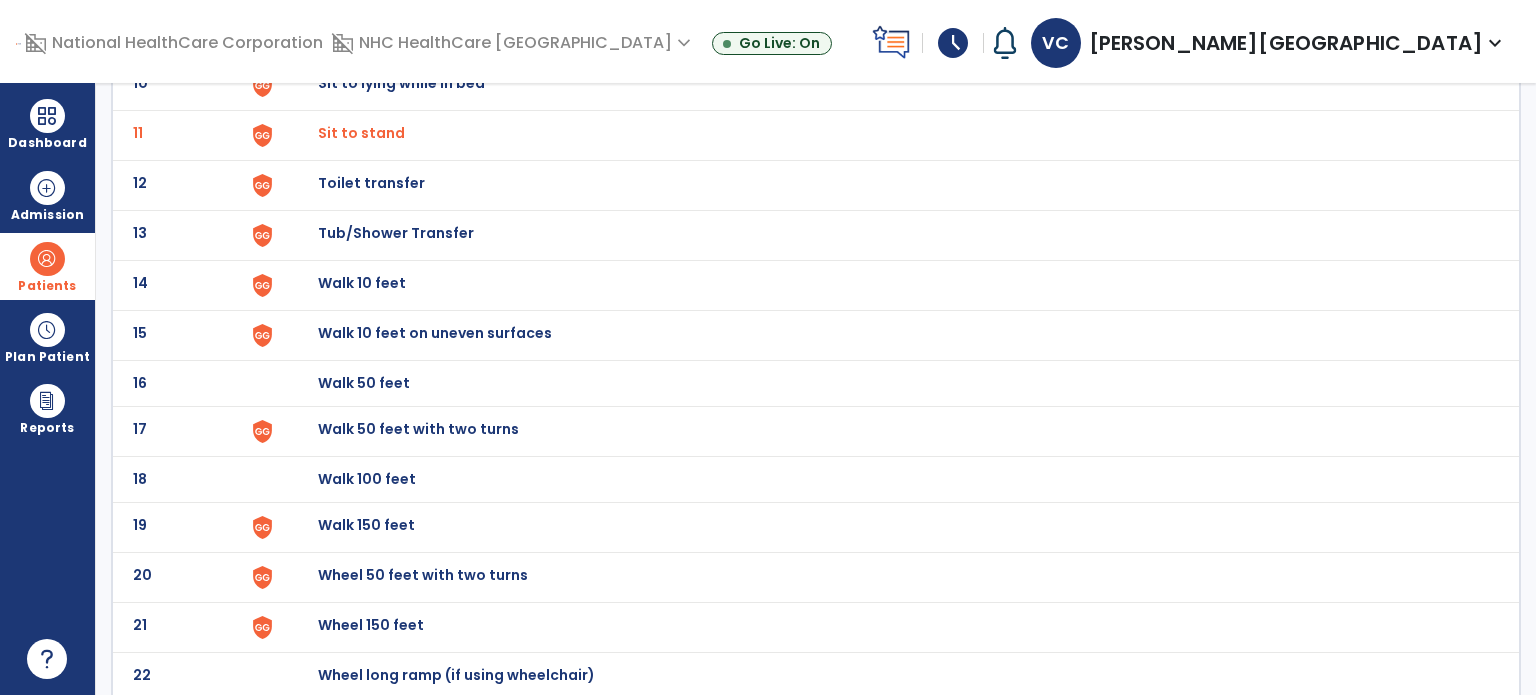 click on "Walk 10 feet" at bounding box center [888, -361] 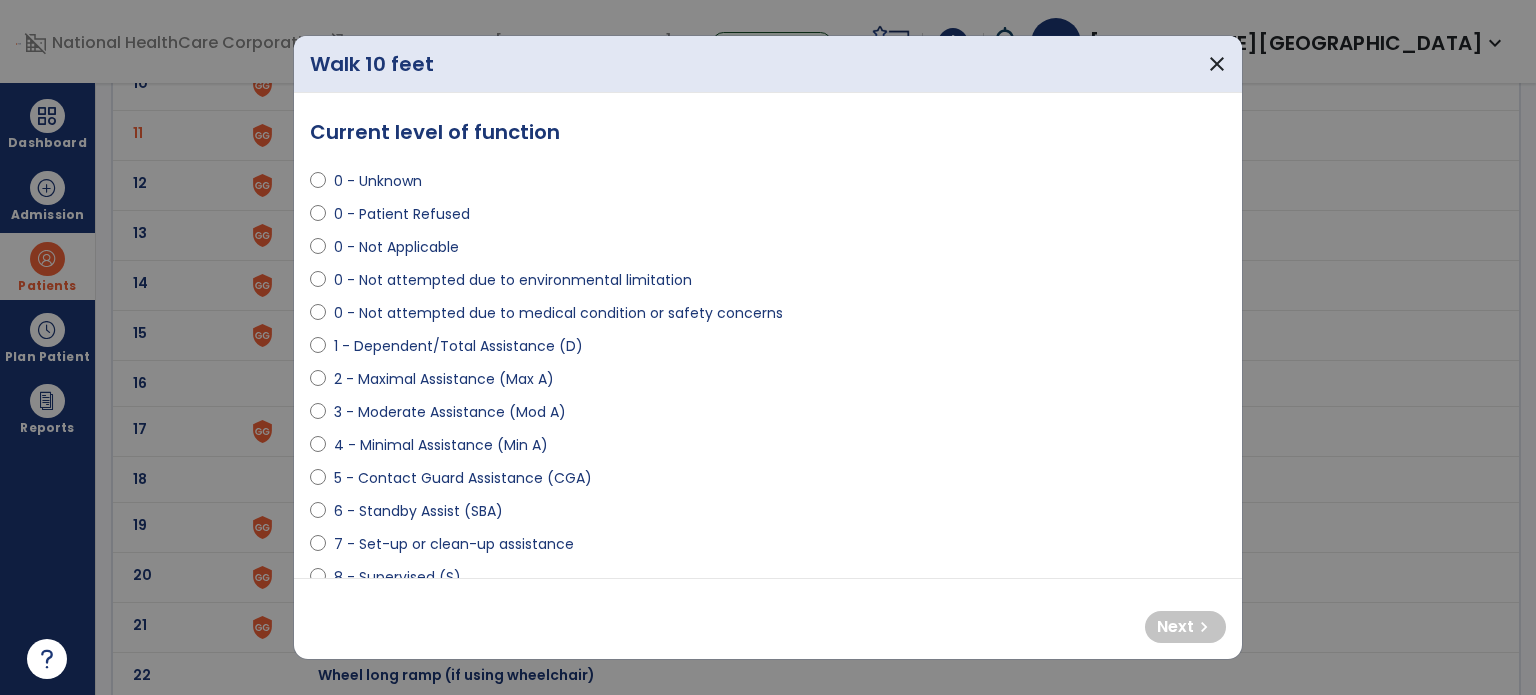 select on "**********" 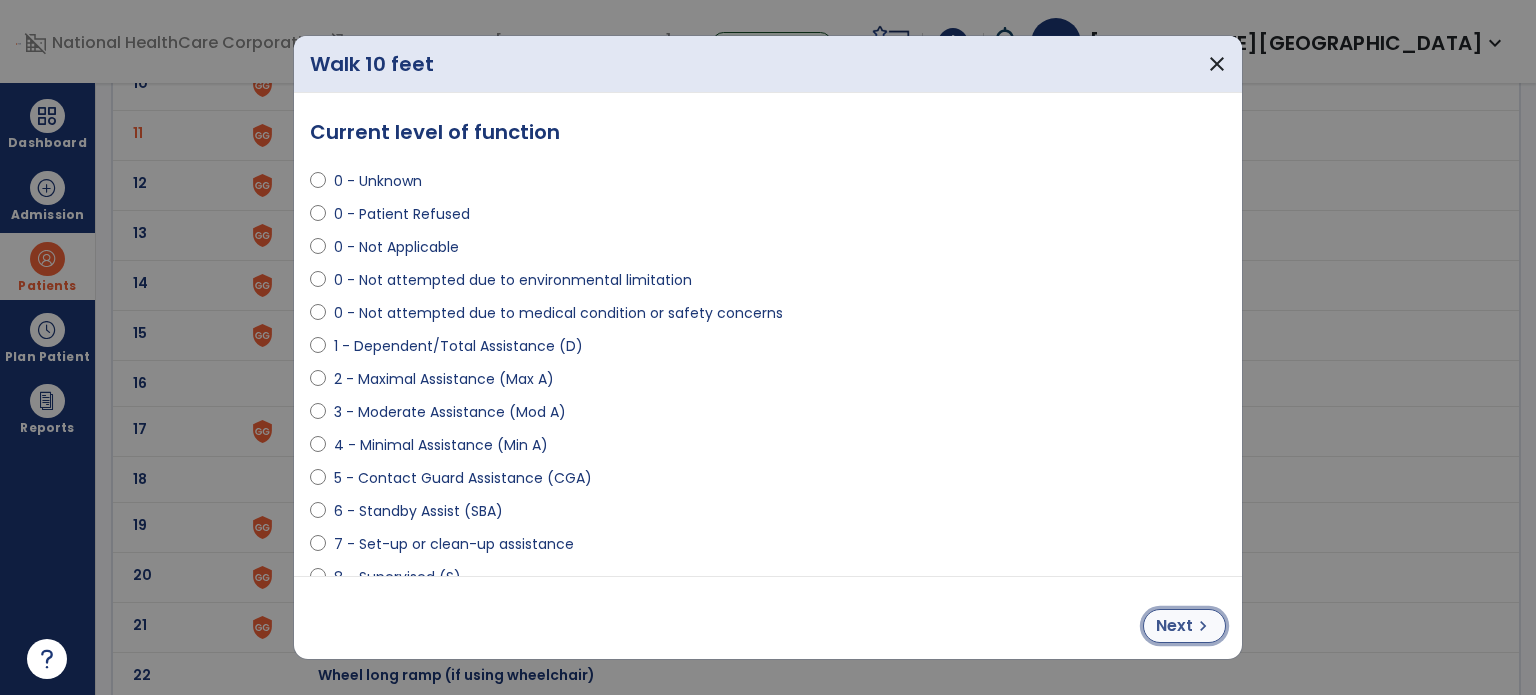 click on "chevron_right" at bounding box center [1203, 626] 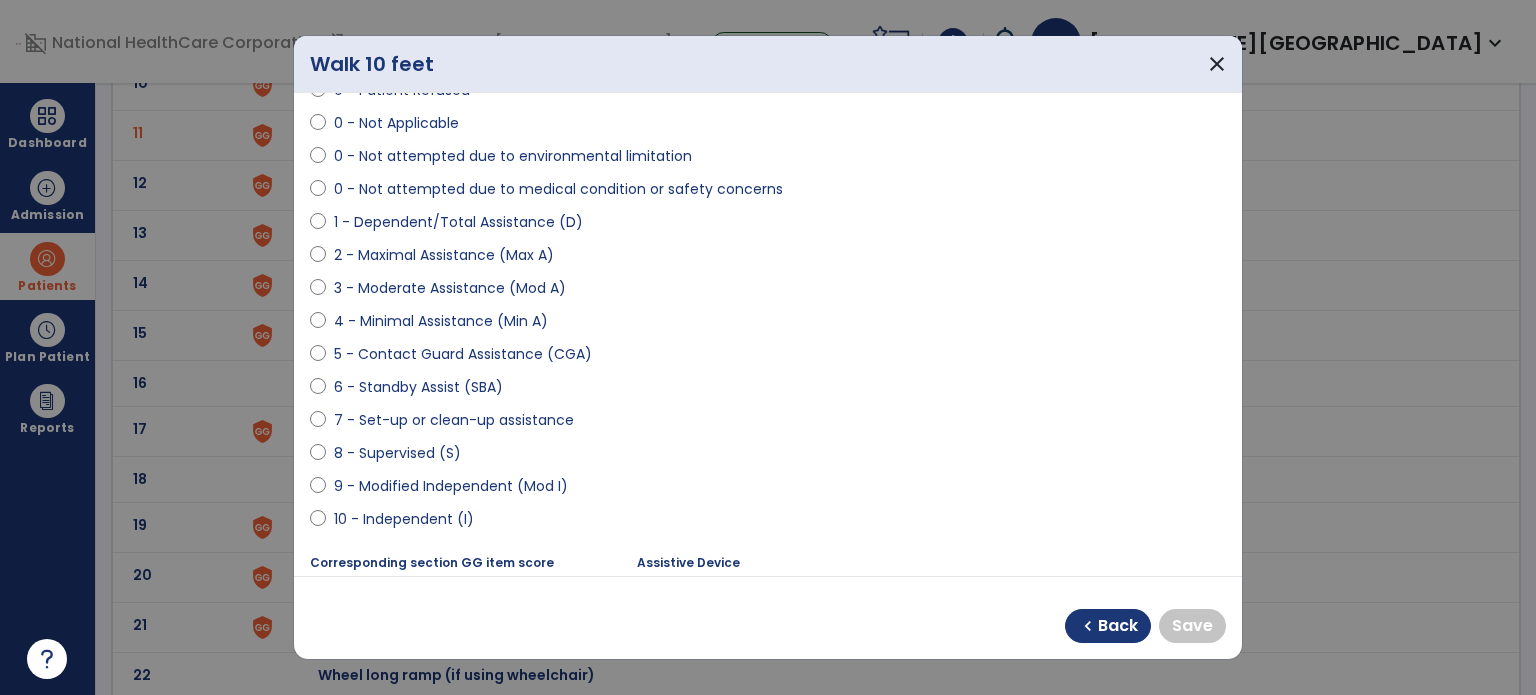 scroll, scrollTop: 160, scrollLeft: 0, axis: vertical 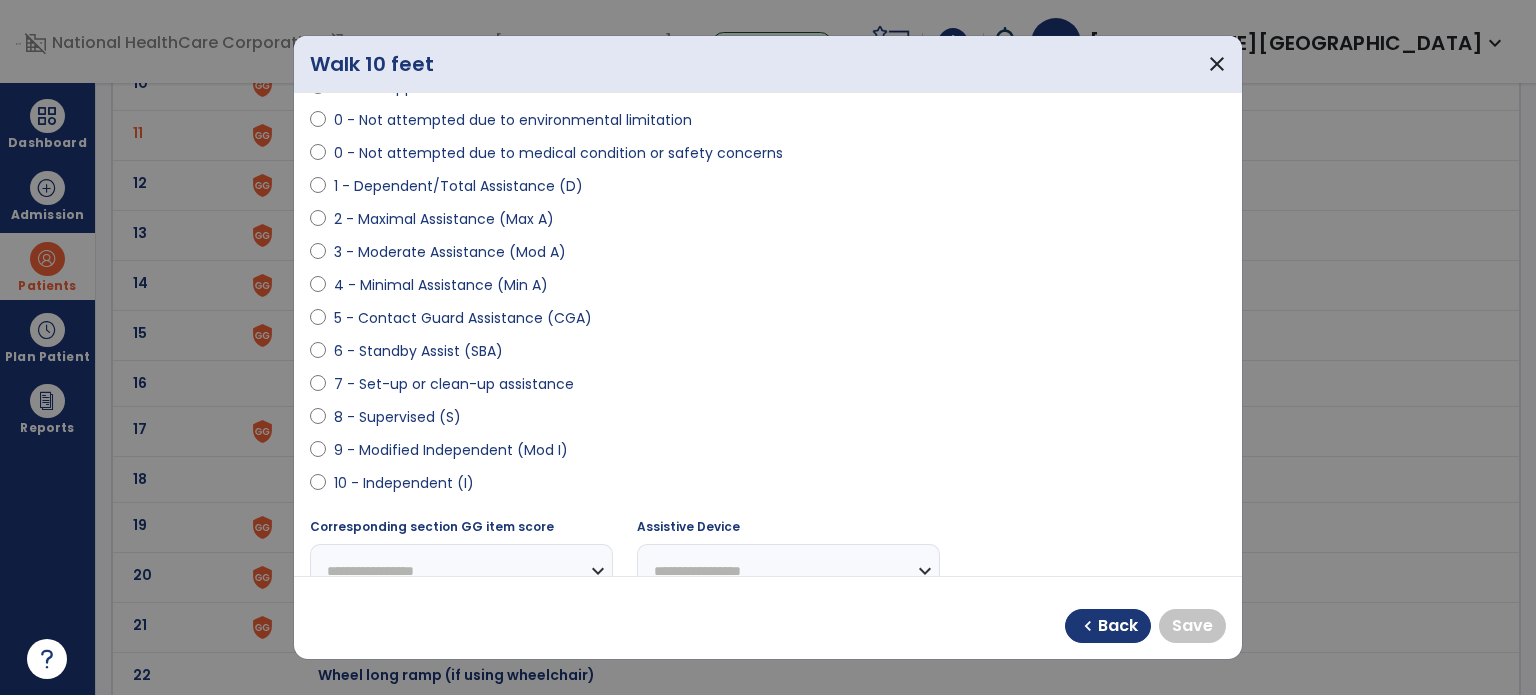 select on "**********" 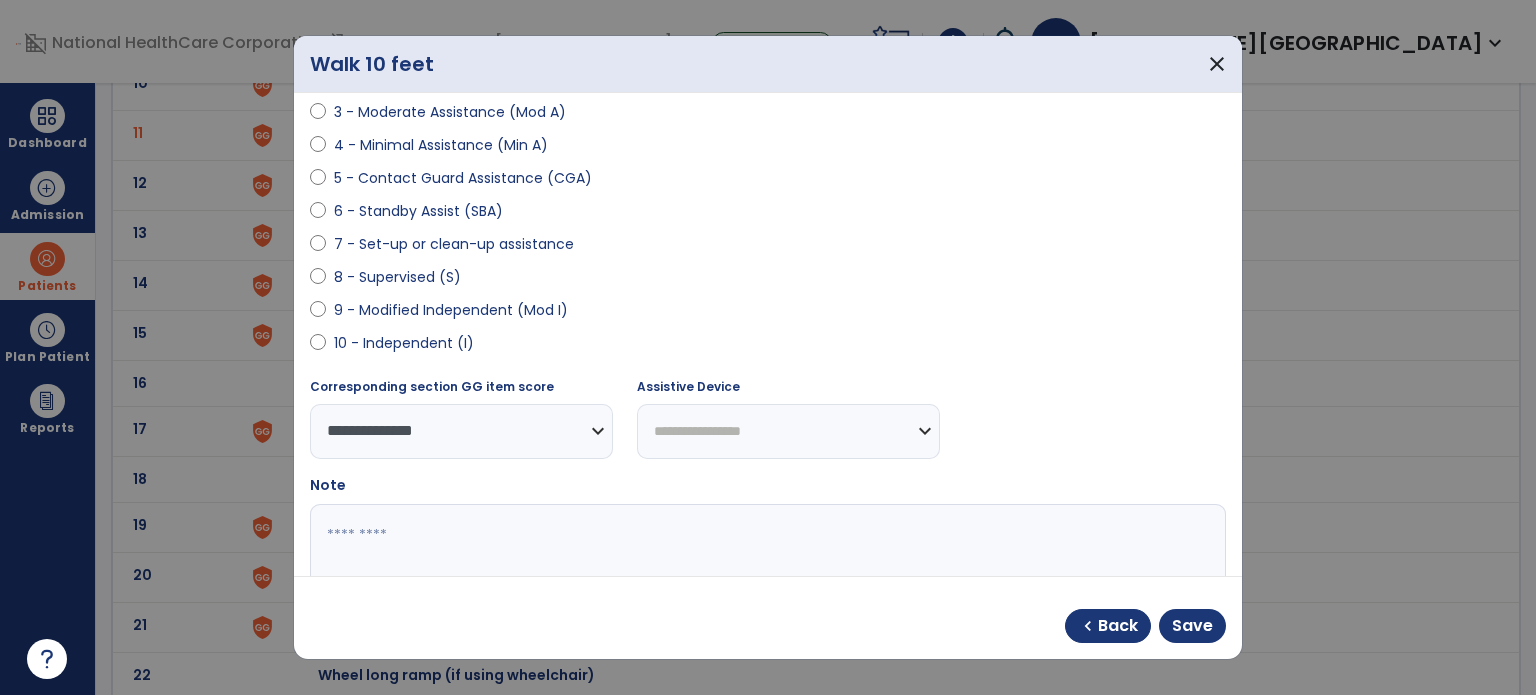 scroll, scrollTop: 322, scrollLeft: 0, axis: vertical 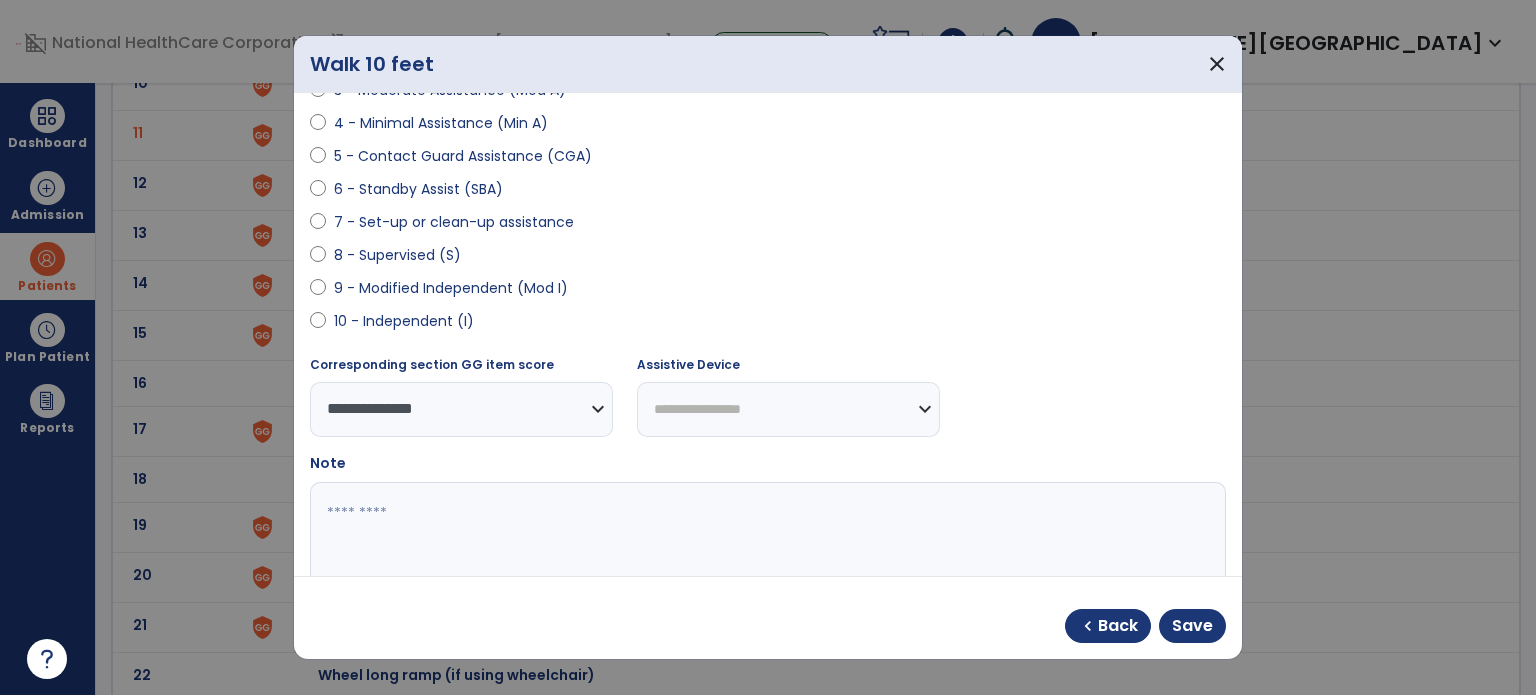 click on "**********" at bounding box center [788, 409] 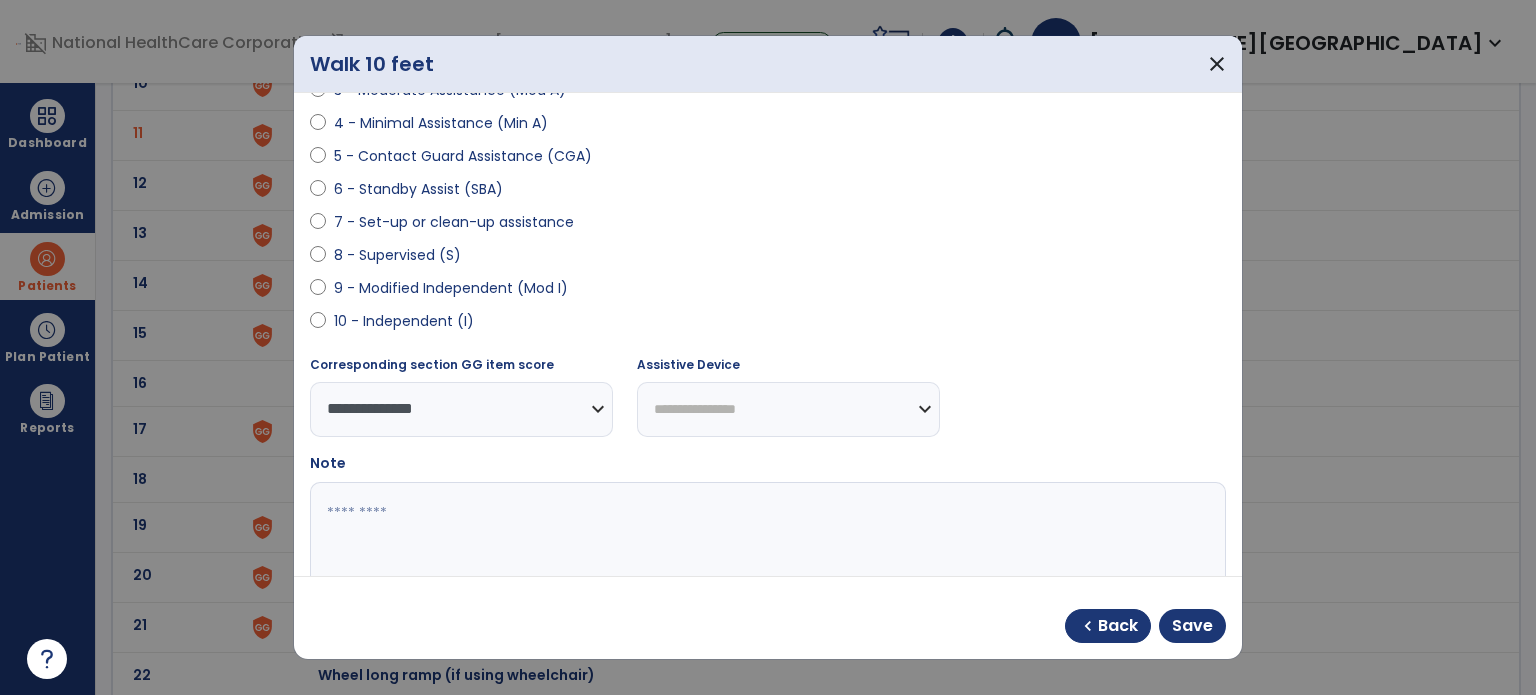 click on "**********" at bounding box center [788, 409] 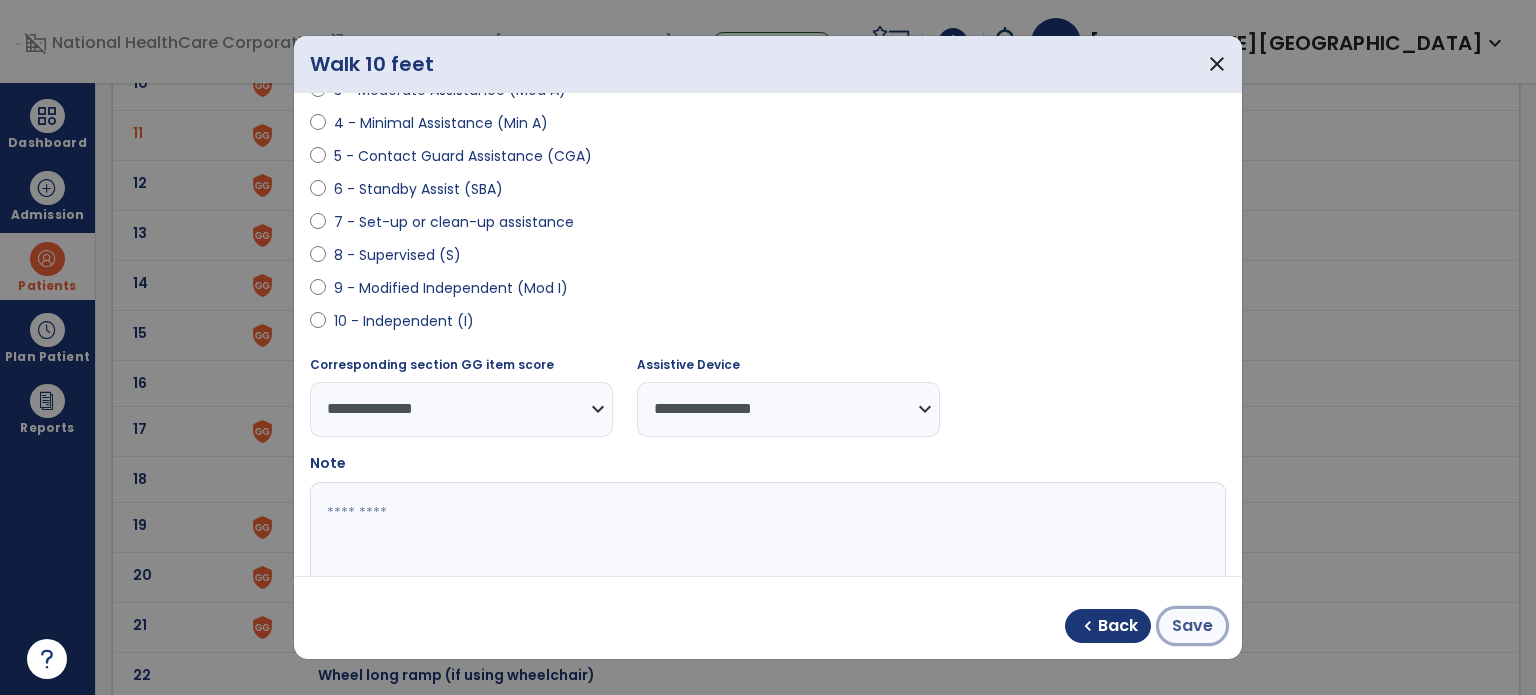 click on "Save" at bounding box center [1192, 626] 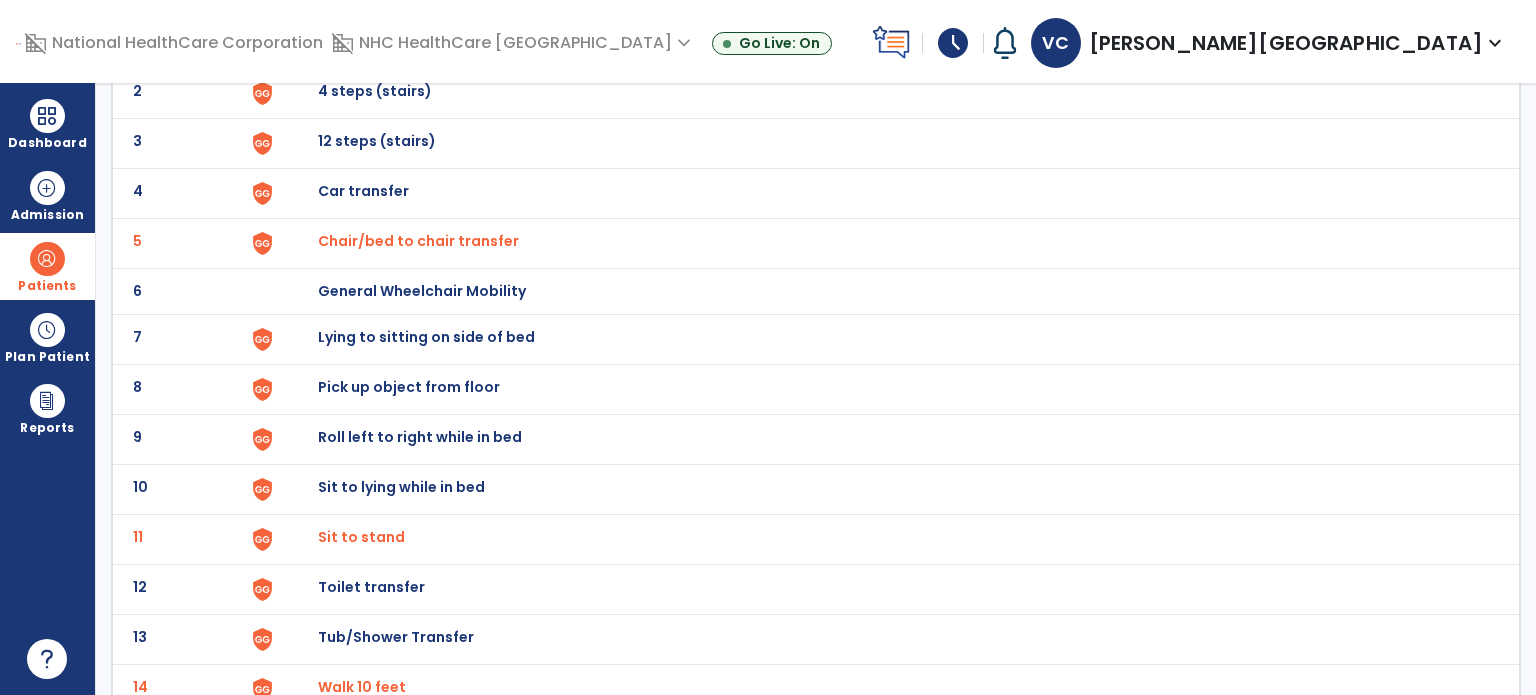 scroll, scrollTop: 0, scrollLeft: 0, axis: both 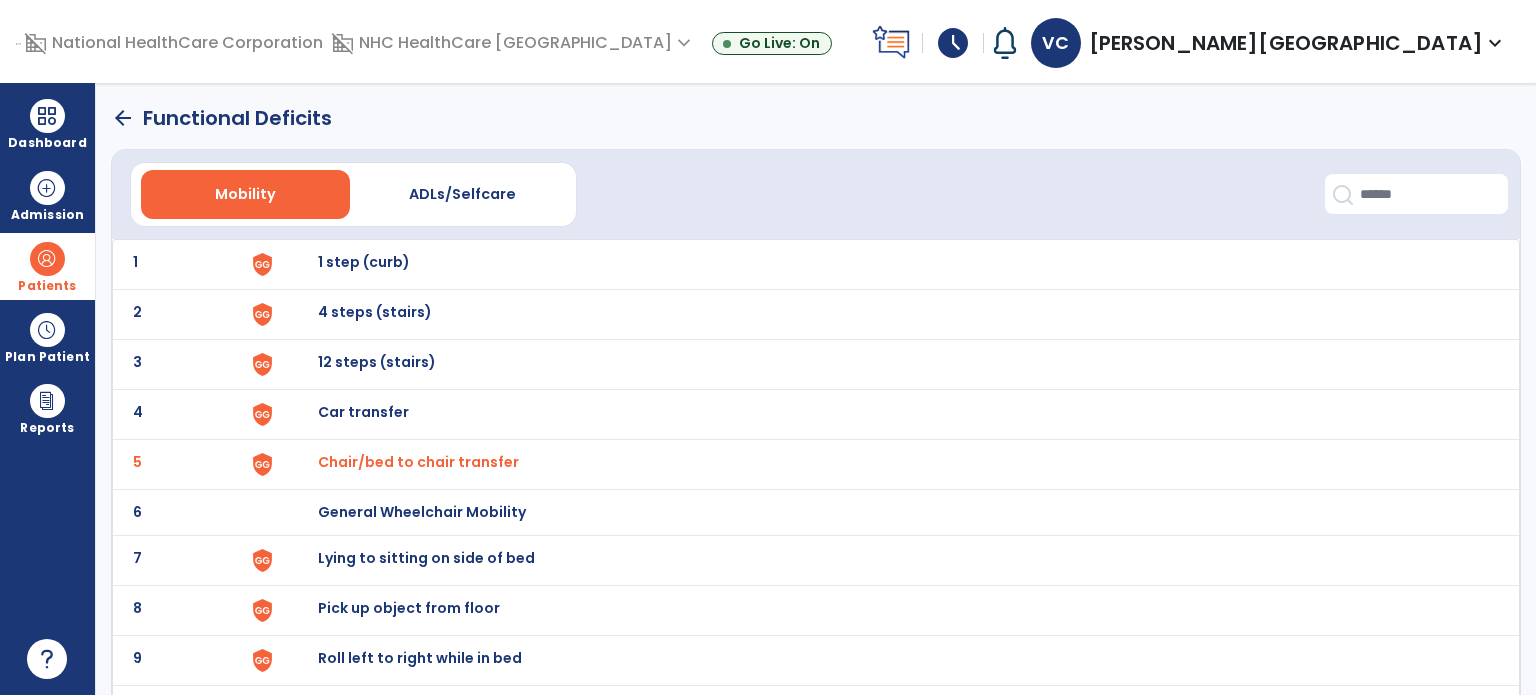 click on "arrow_back" 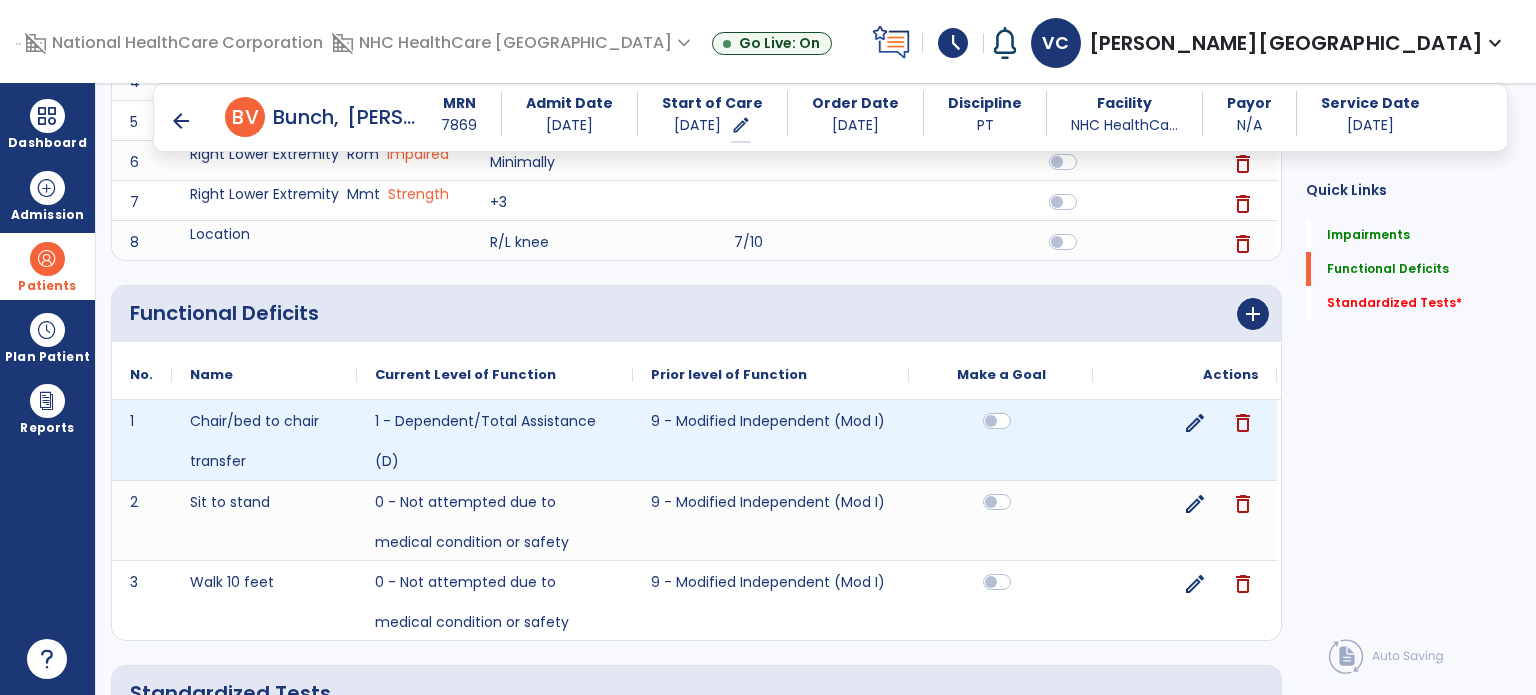 scroll, scrollTop: 828, scrollLeft: 0, axis: vertical 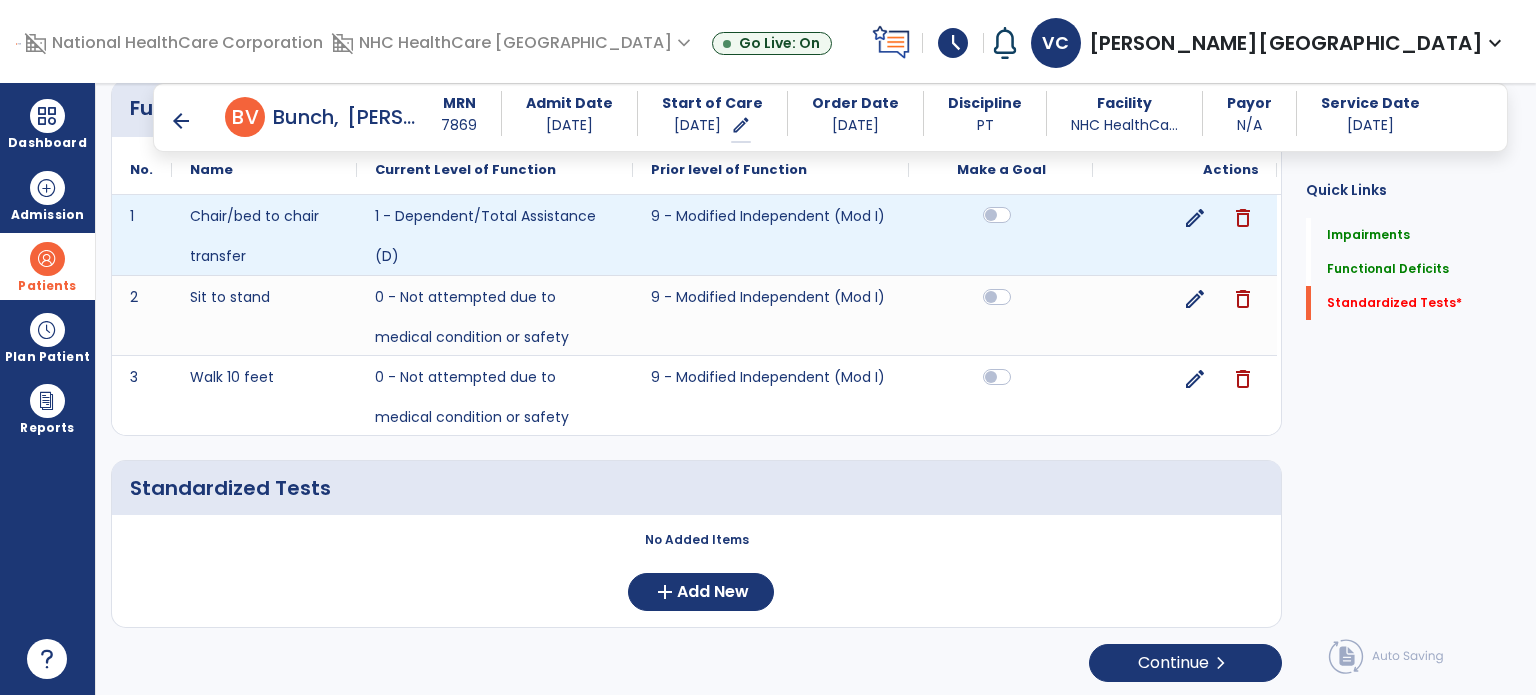 click 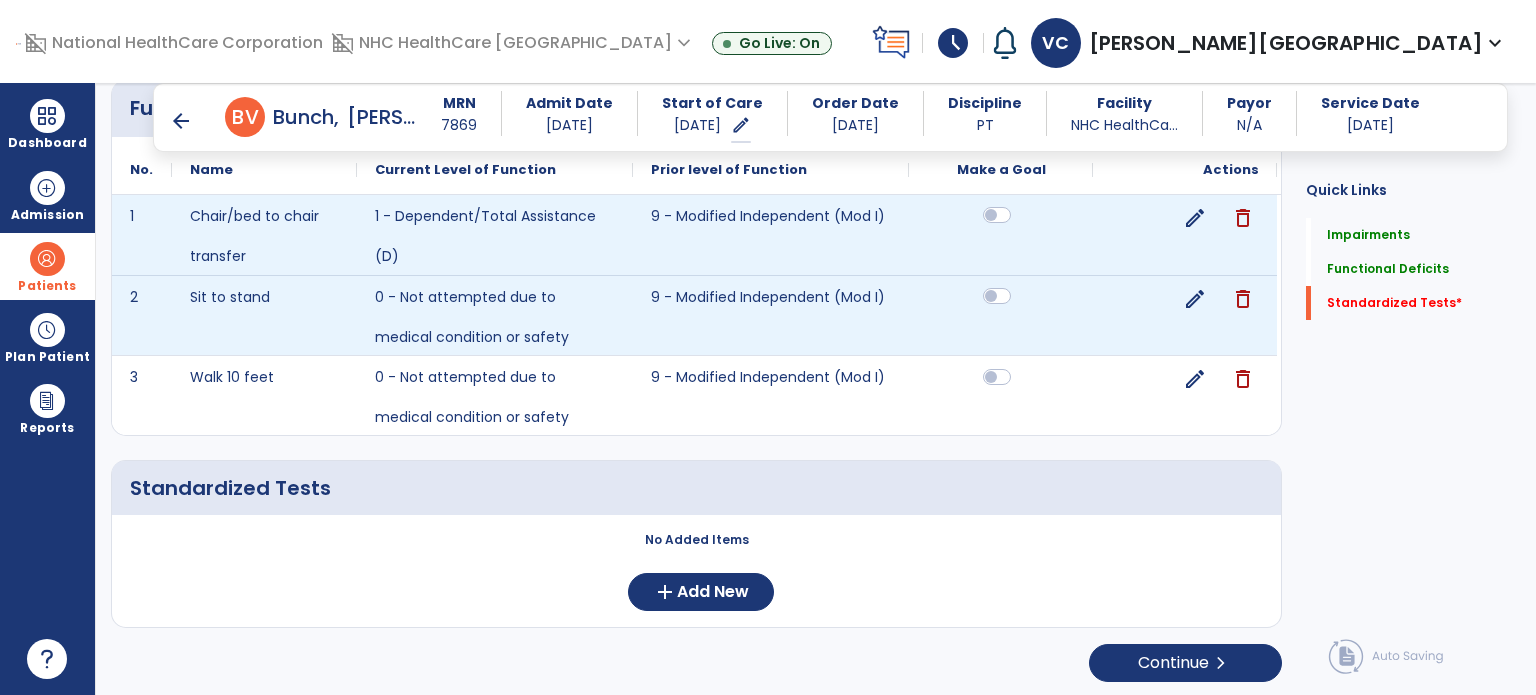 click 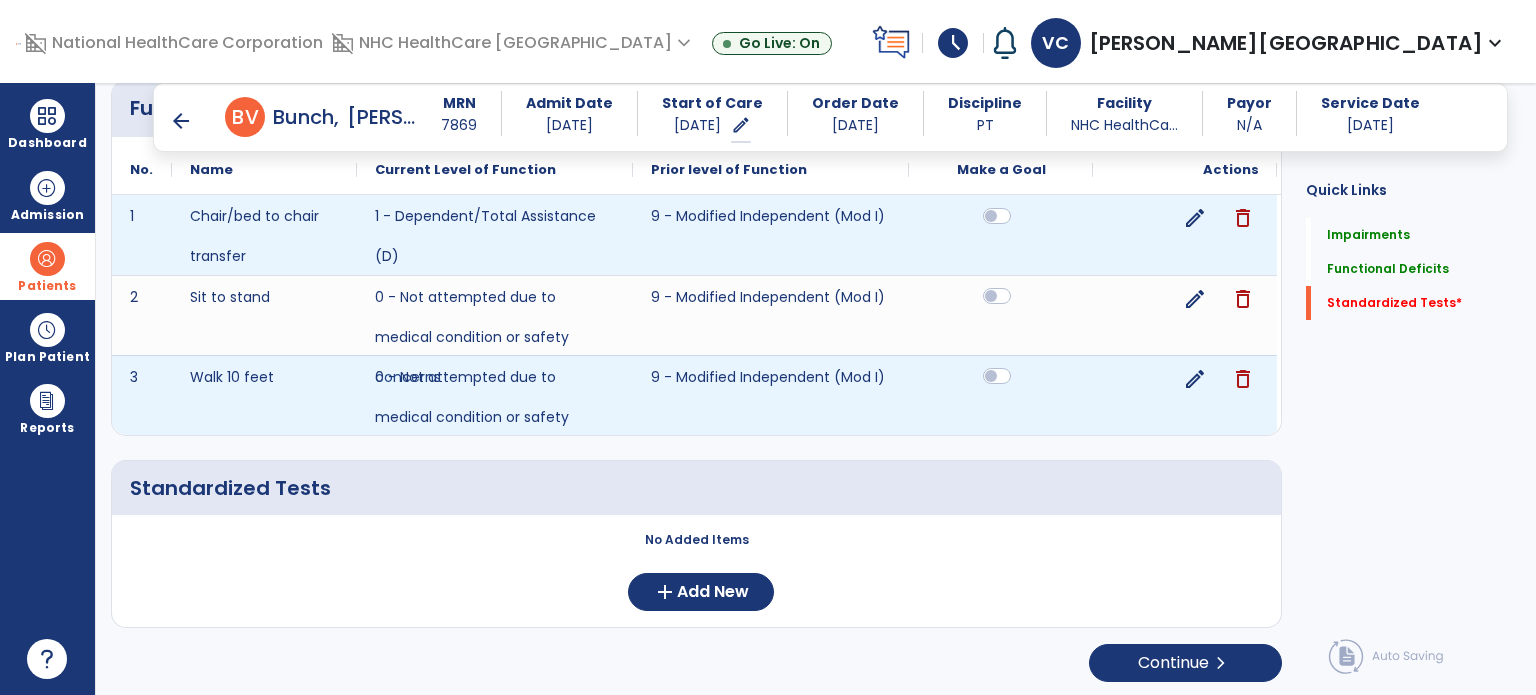 click 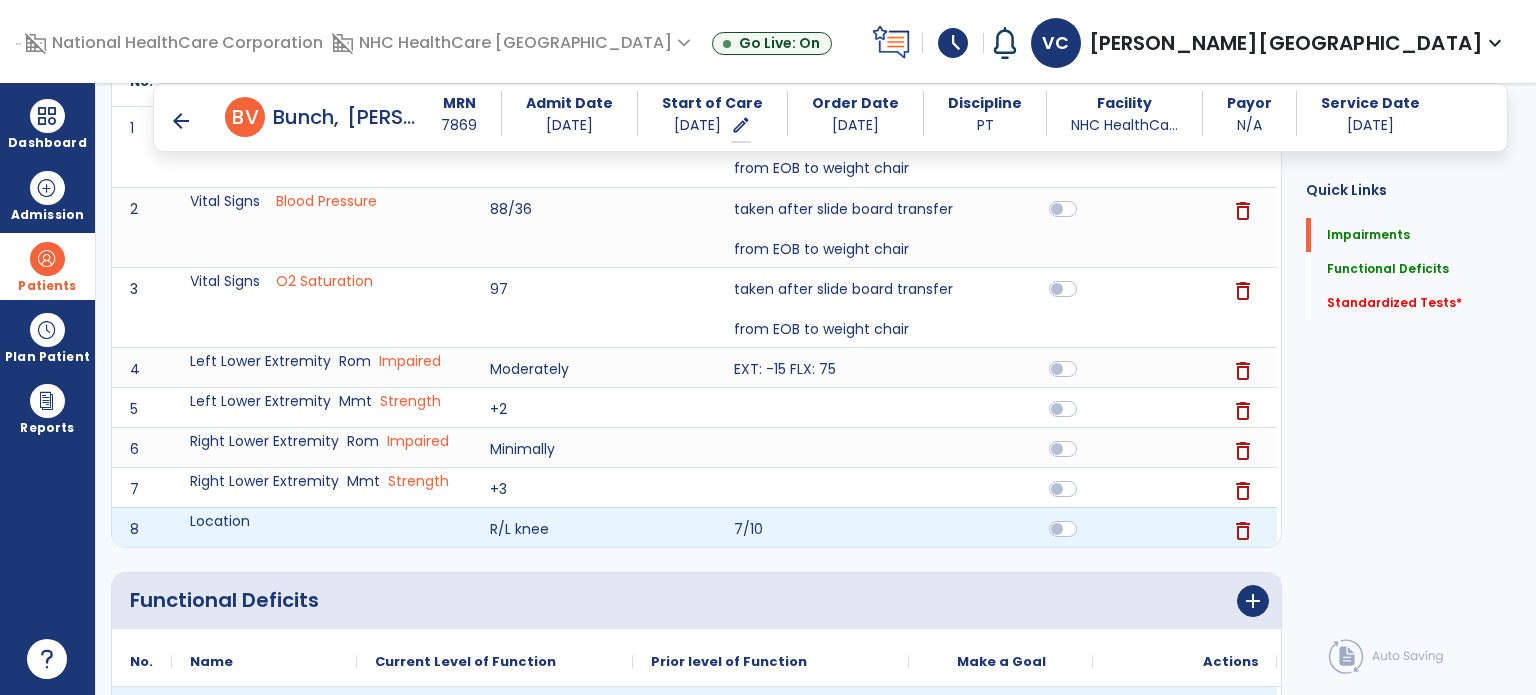 scroll, scrollTop: 333, scrollLeft: 0, axis: vertical 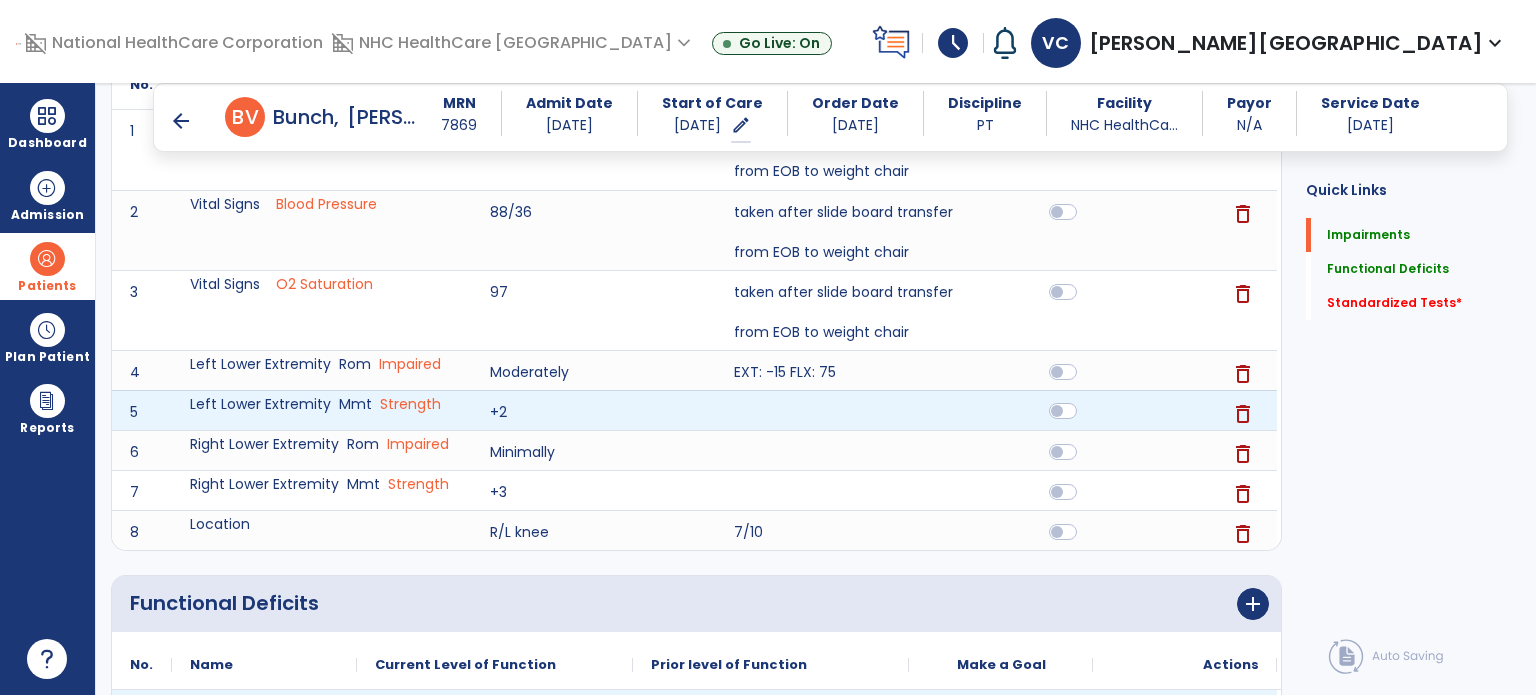 click 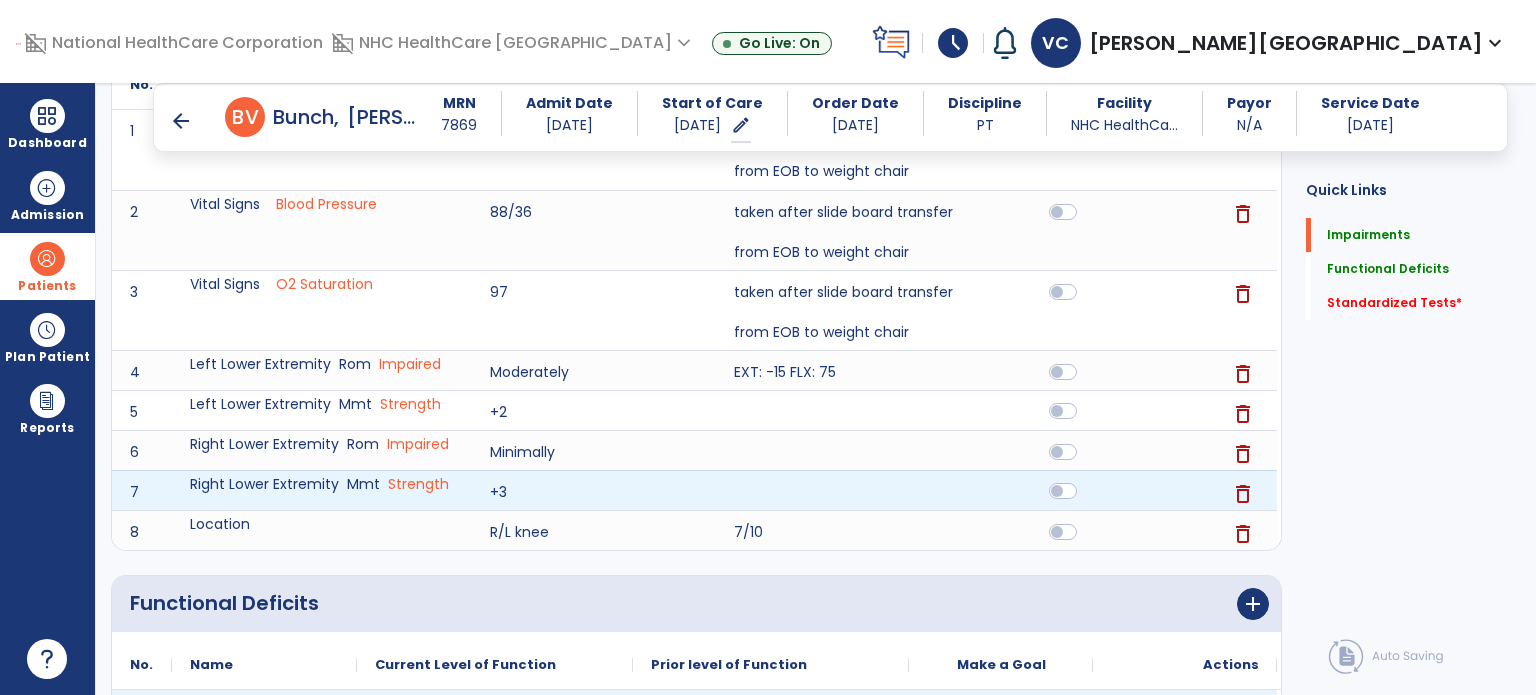 click 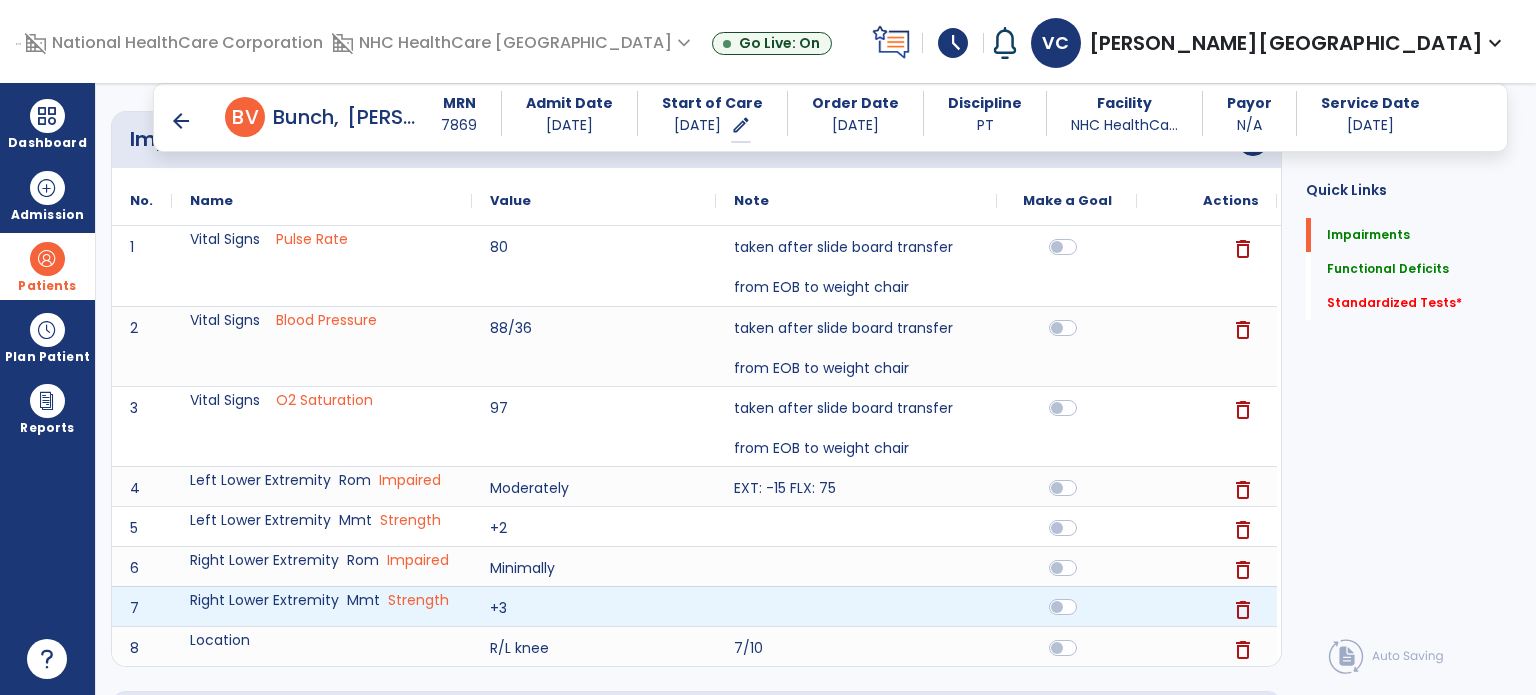 scroll, scrollTop: 0, scrollLeft: 0, axis: both 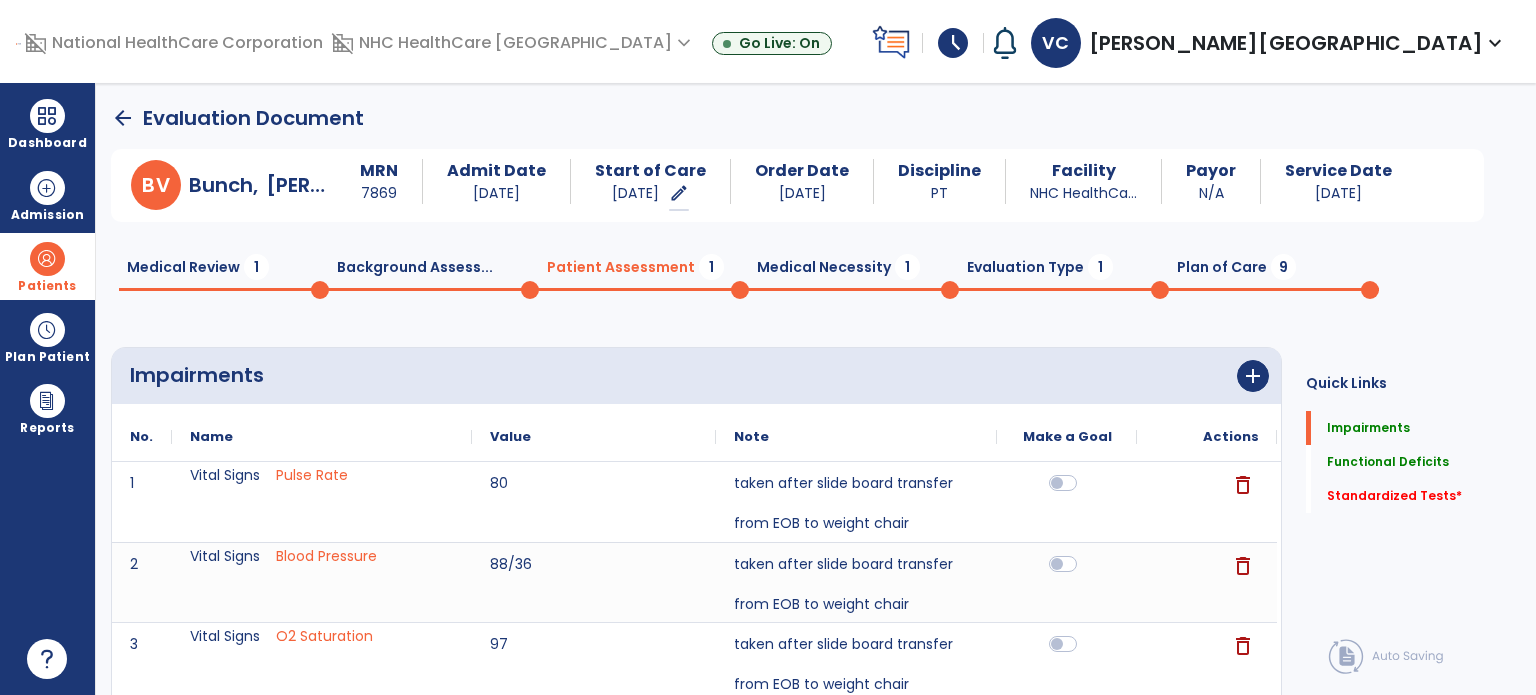 click on "add" 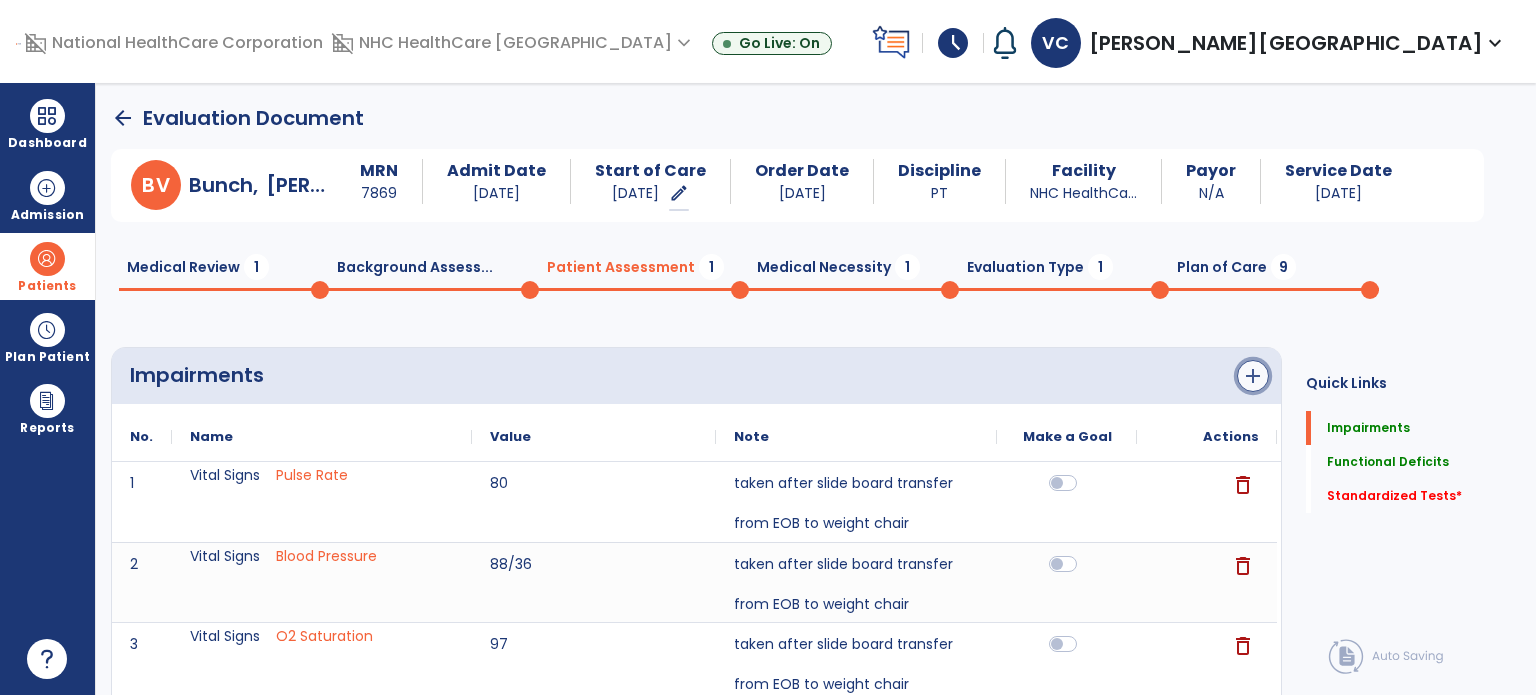 click on "add" 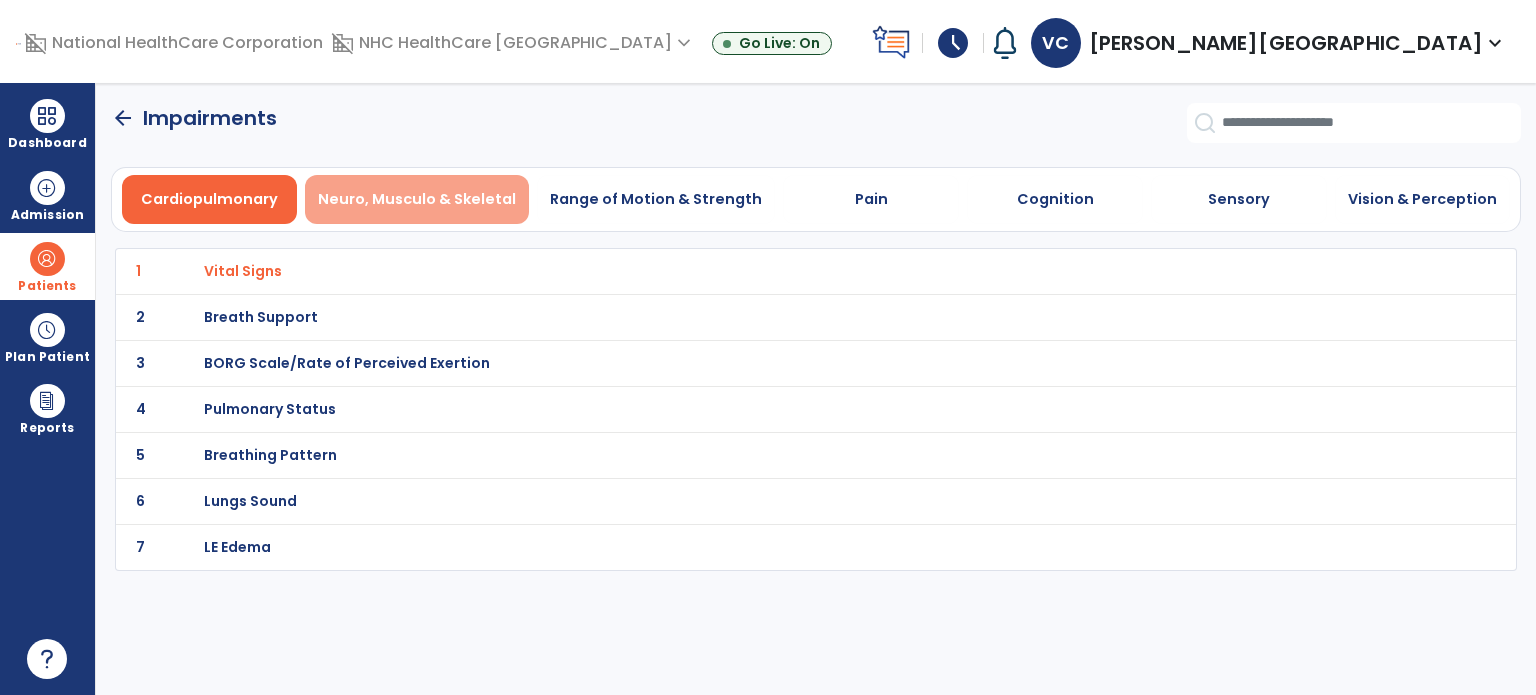 click on "Neuro, Musculo & Skeletal" at bounding box center [417, 199] 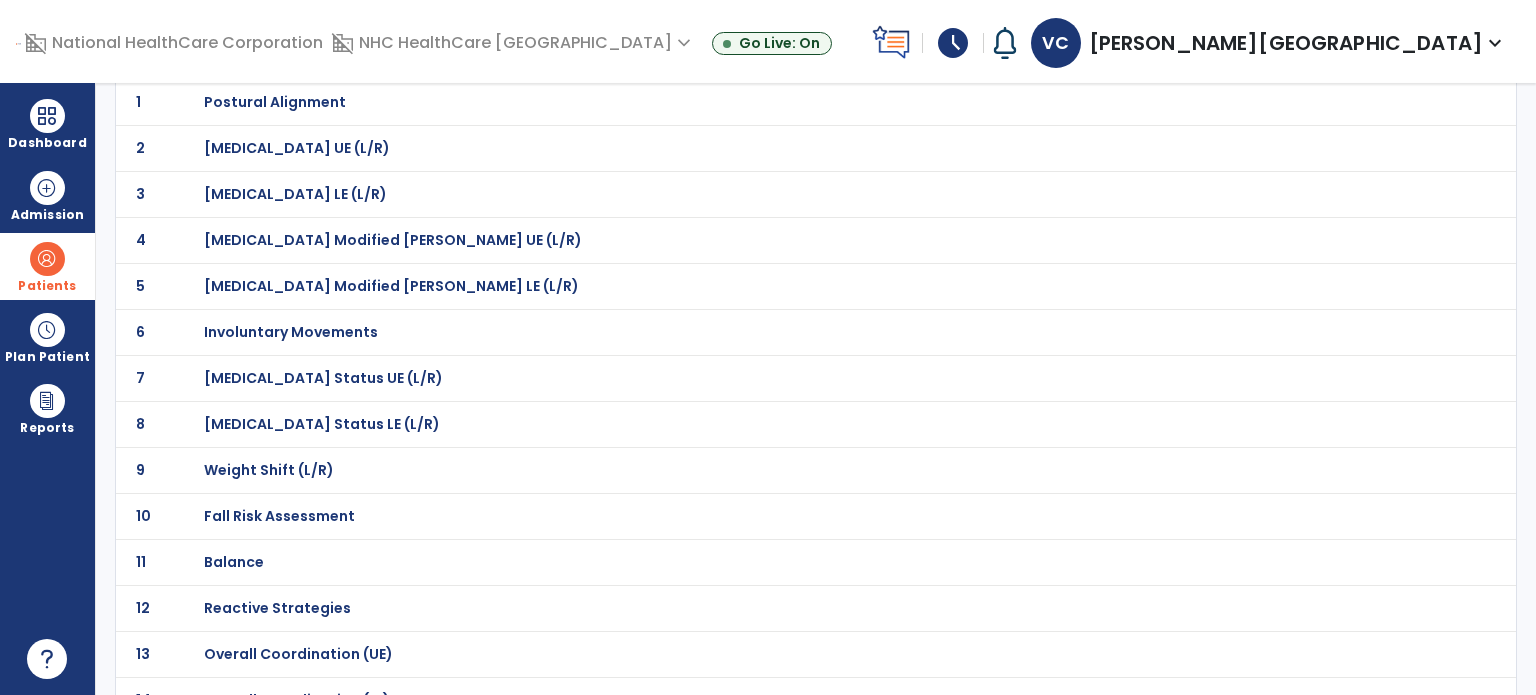 scroll, scrollTop: 0, scrollLeft: 0, axis: both 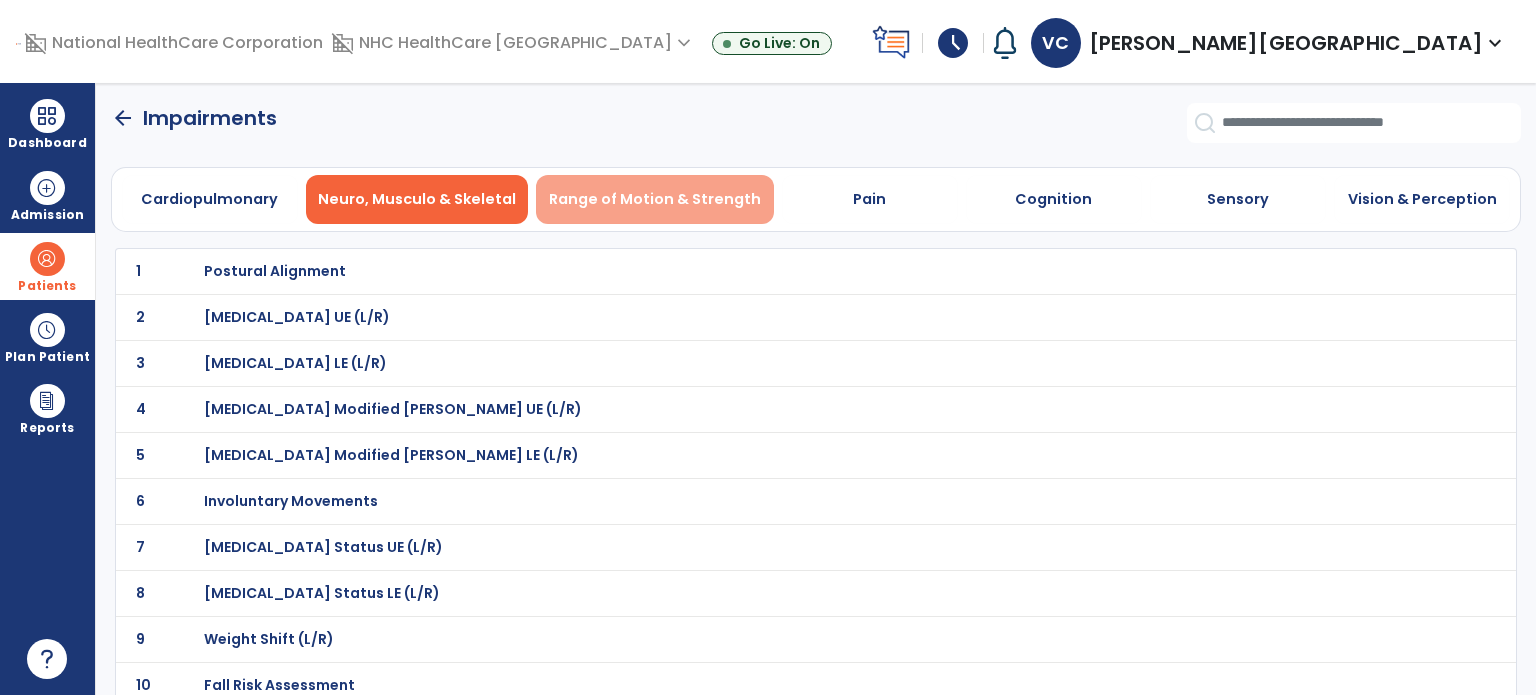 click on "Range of Motion & Strength" at bounding box center [655, 199] 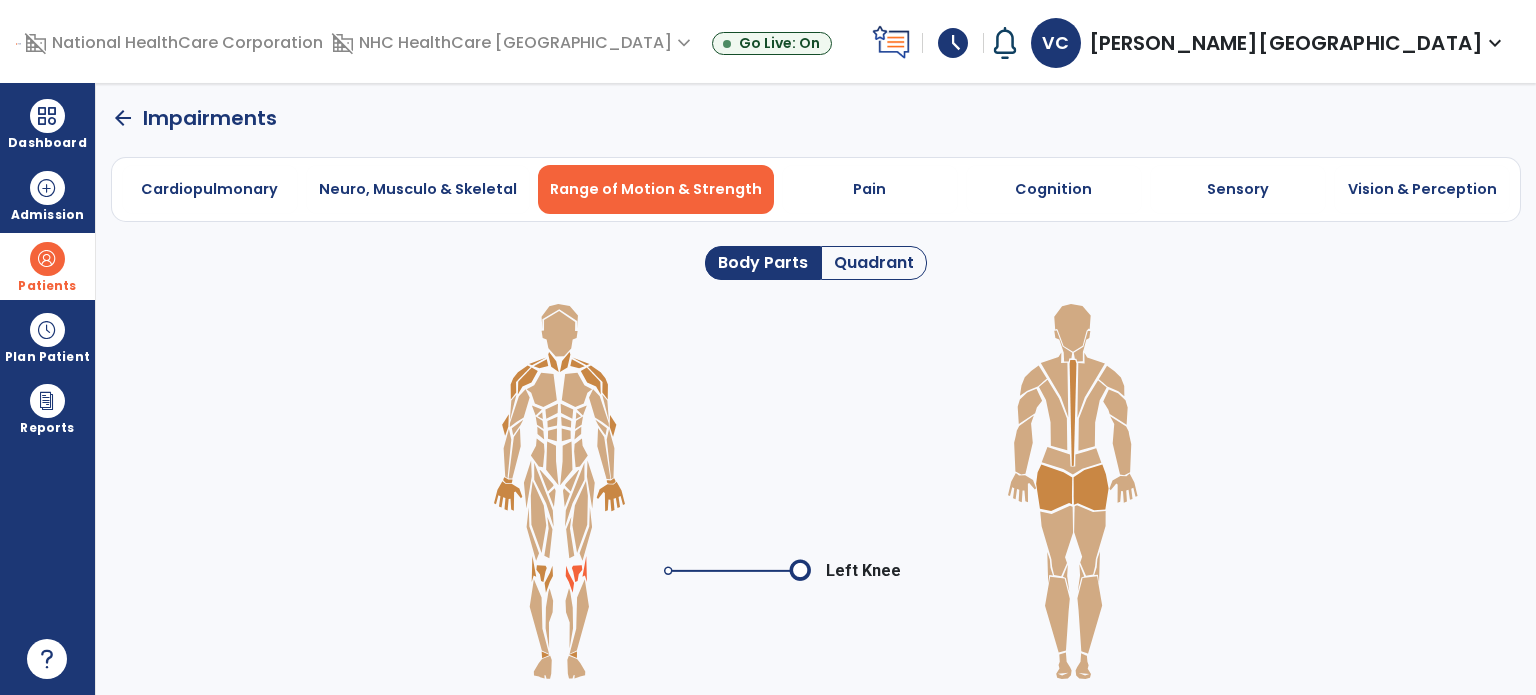 click 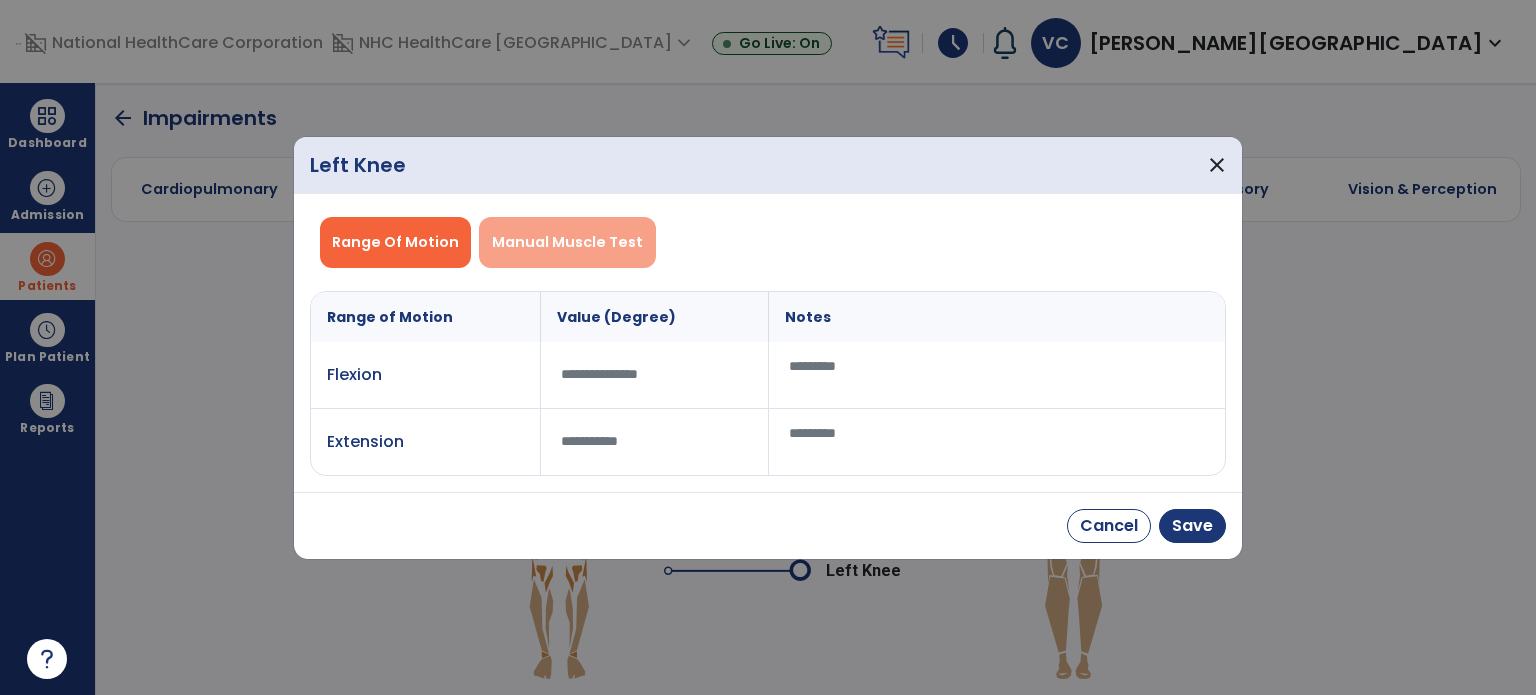 click on "Manual Muscle Test" at bounding box center [567, 242] 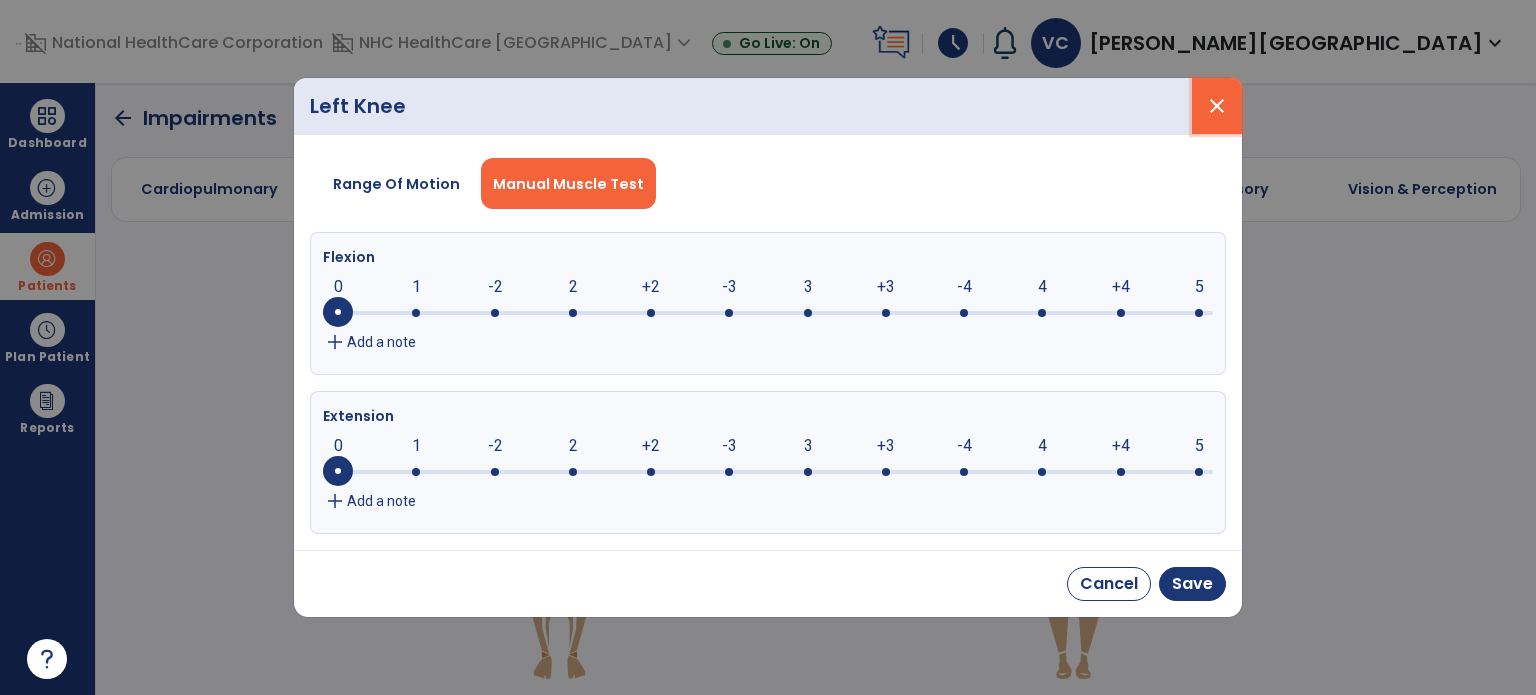 click on "close" at bounding box center [1217, 106] 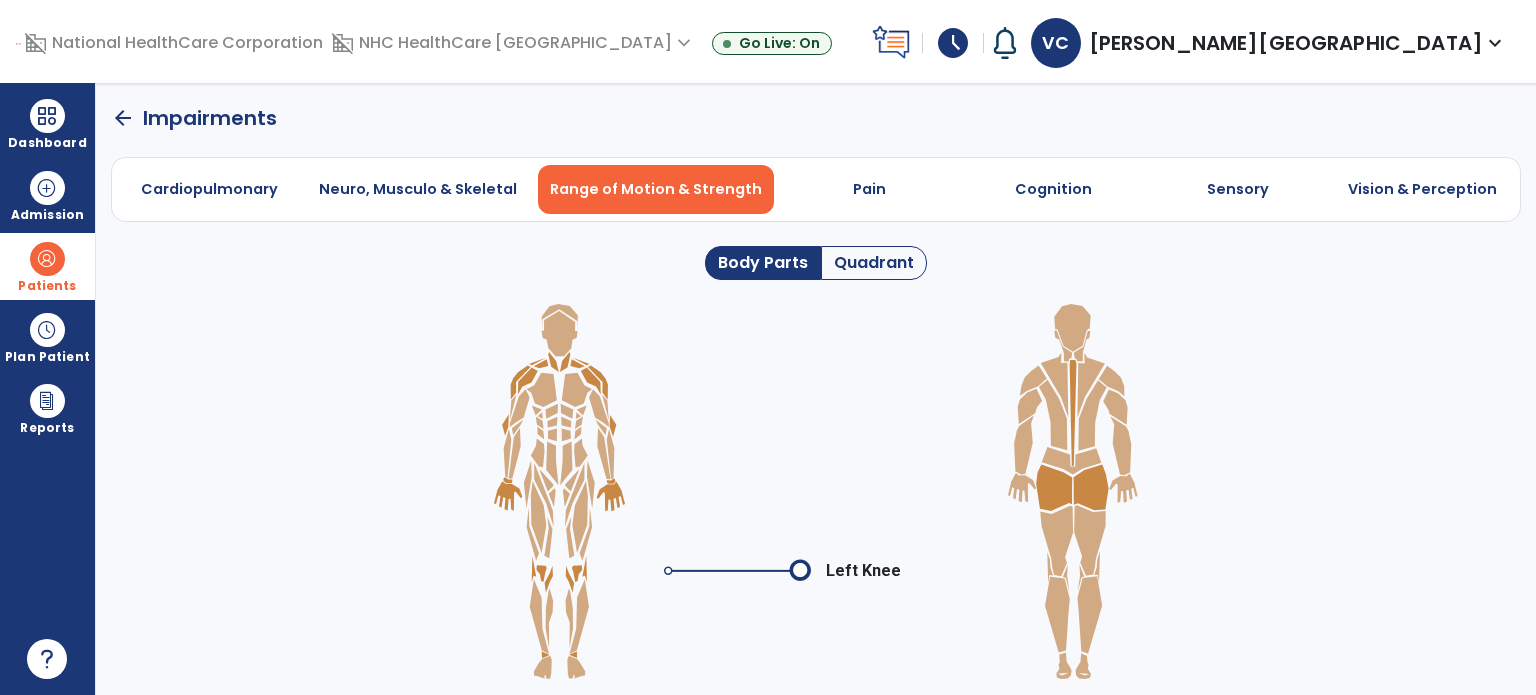 click on "arrow_back" 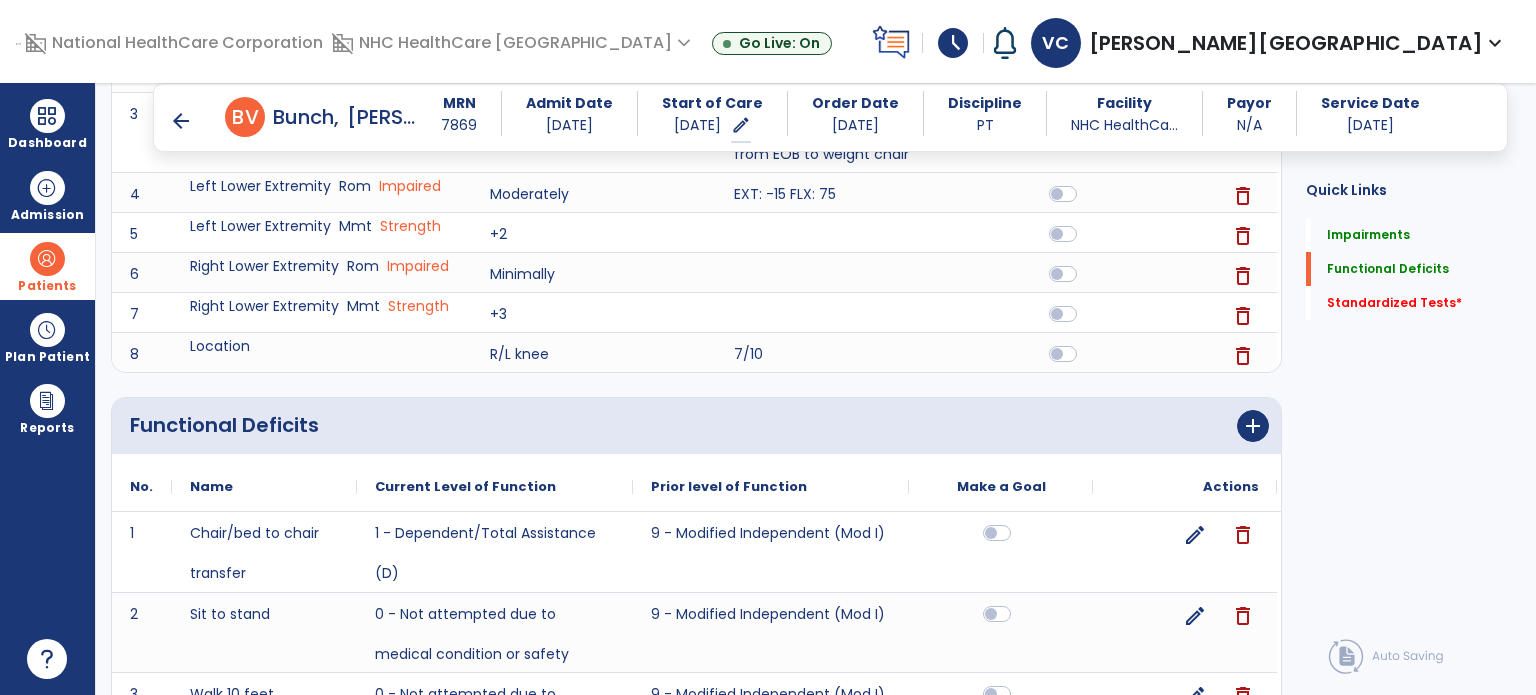 scroll, scrollTop: 460, scrollLeft: 0, axis: vertical 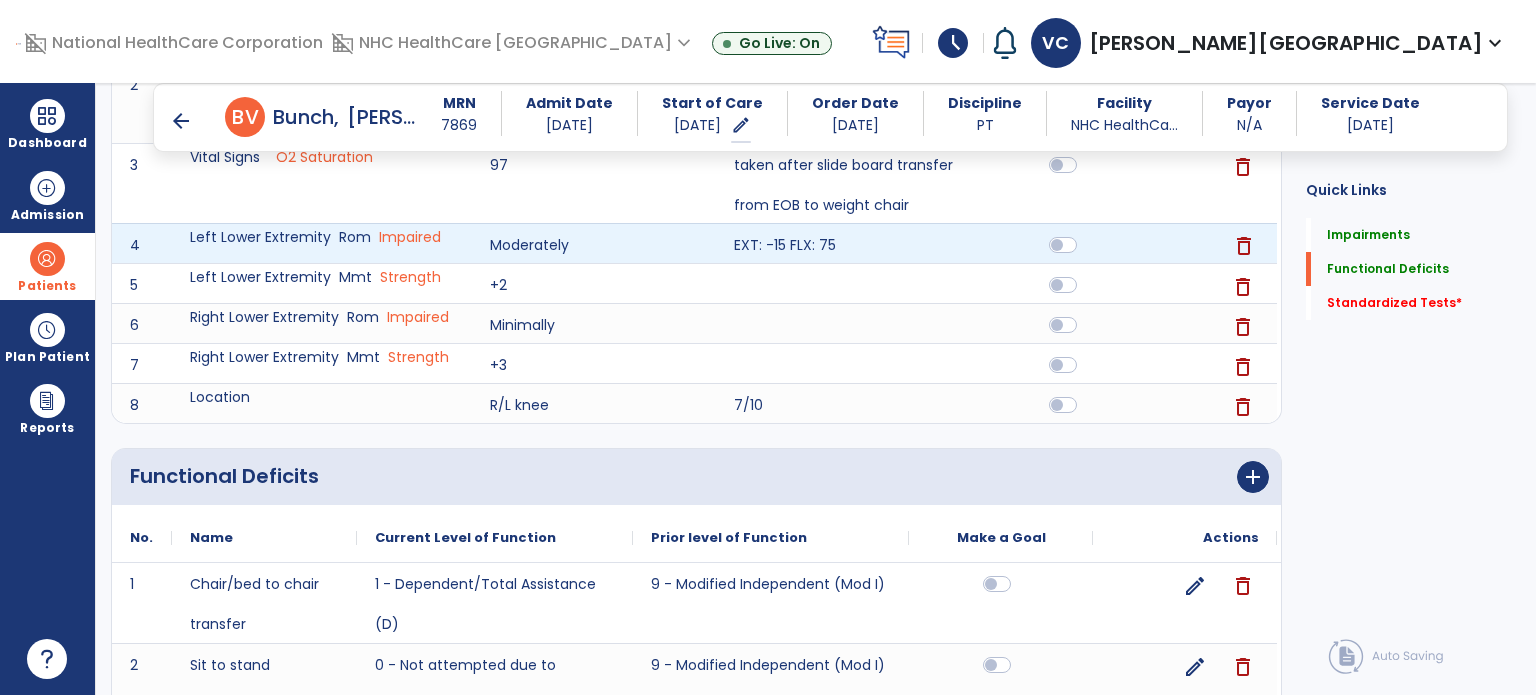 click on "delete" 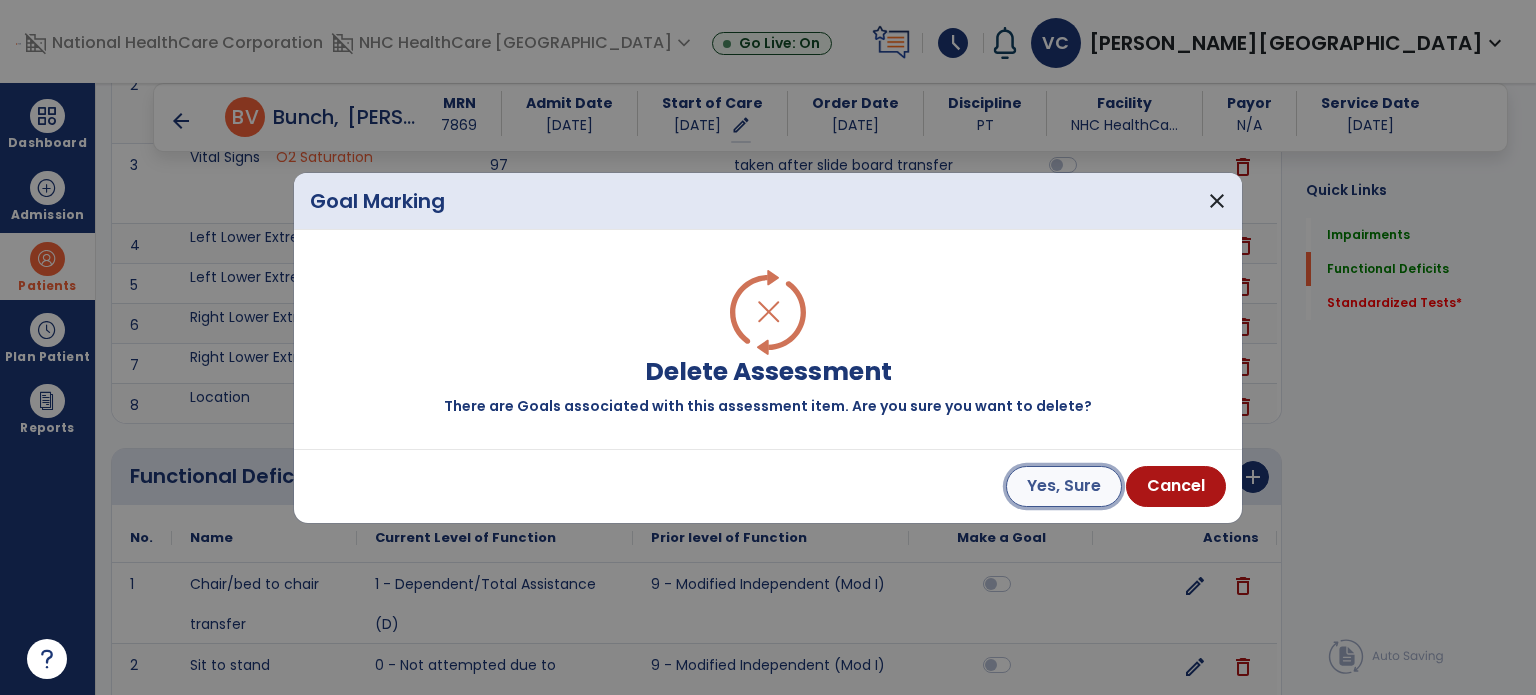 click on "Yes, Sure" at bounding box center [1064, 486] 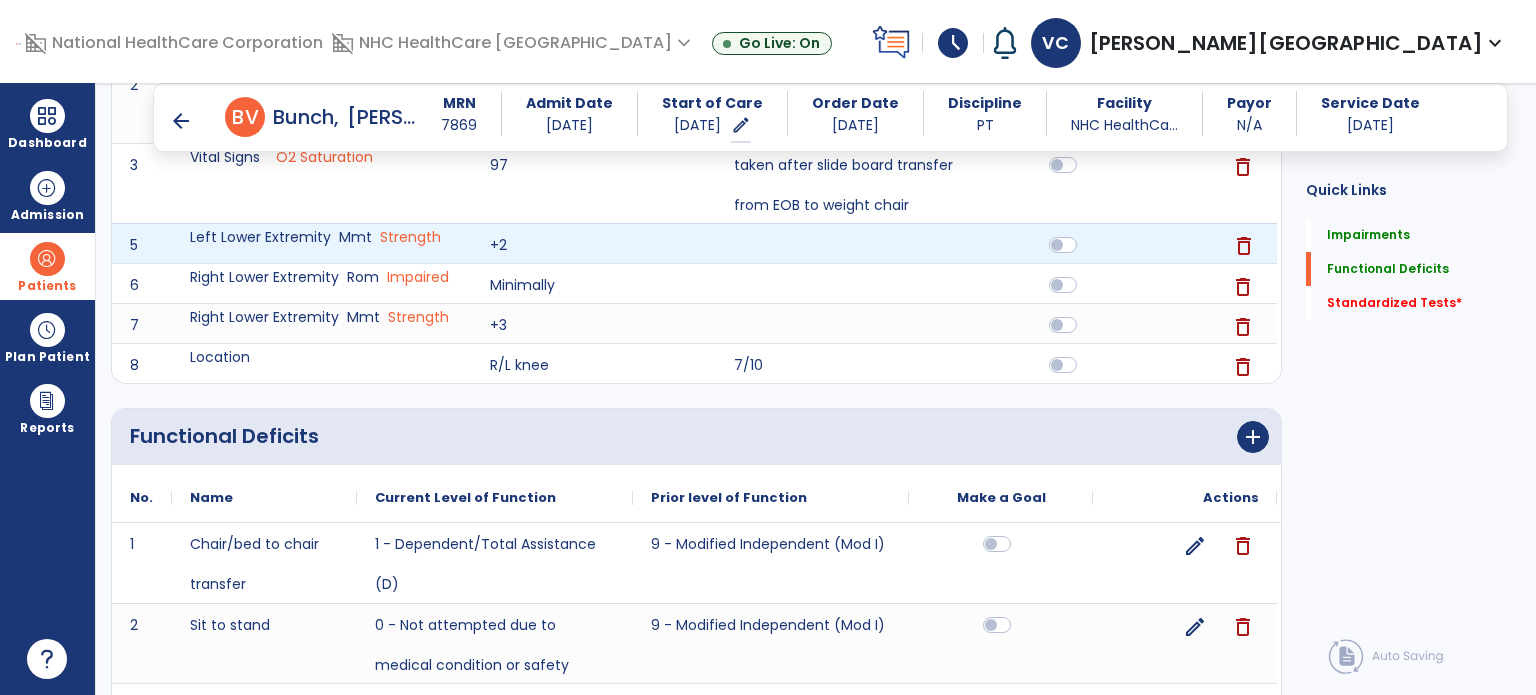 click on "delete" 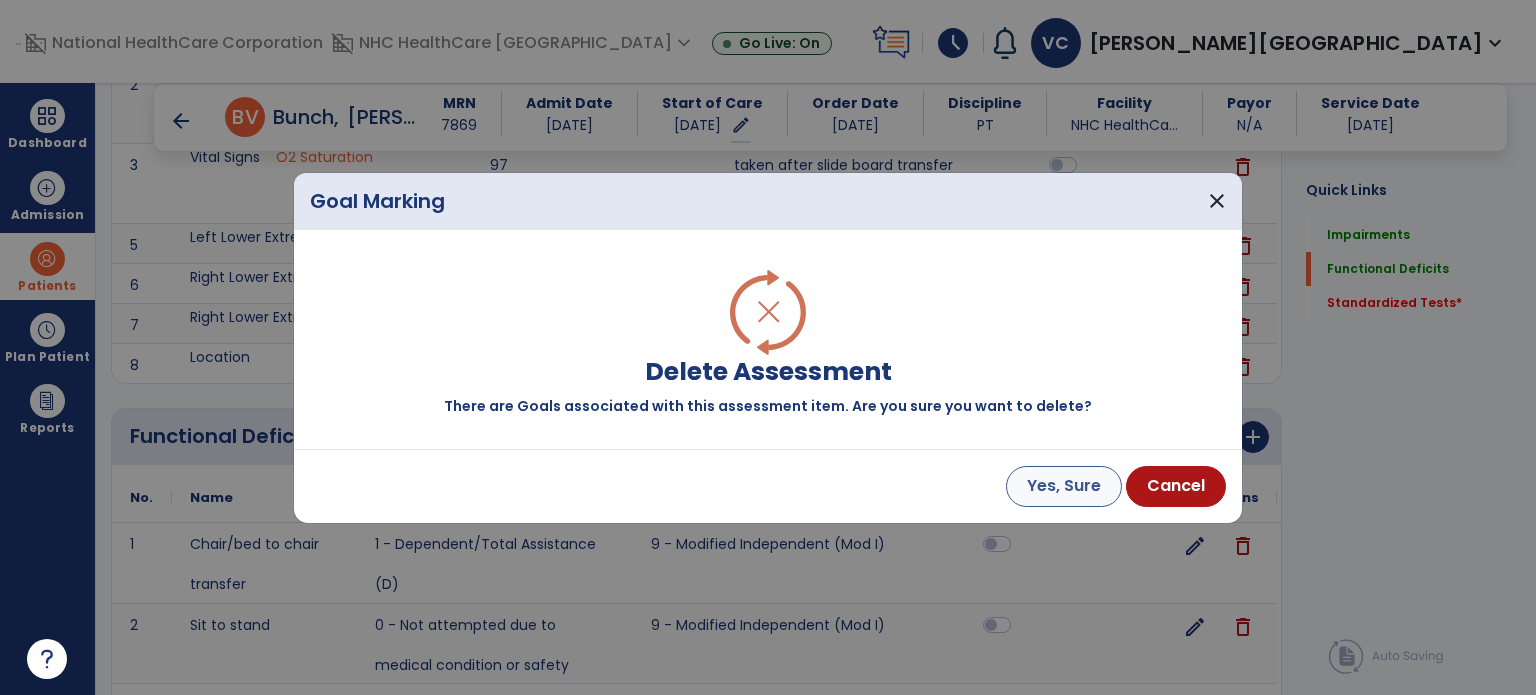click on "Yes, Sure" at bounding box center [1064, 486] 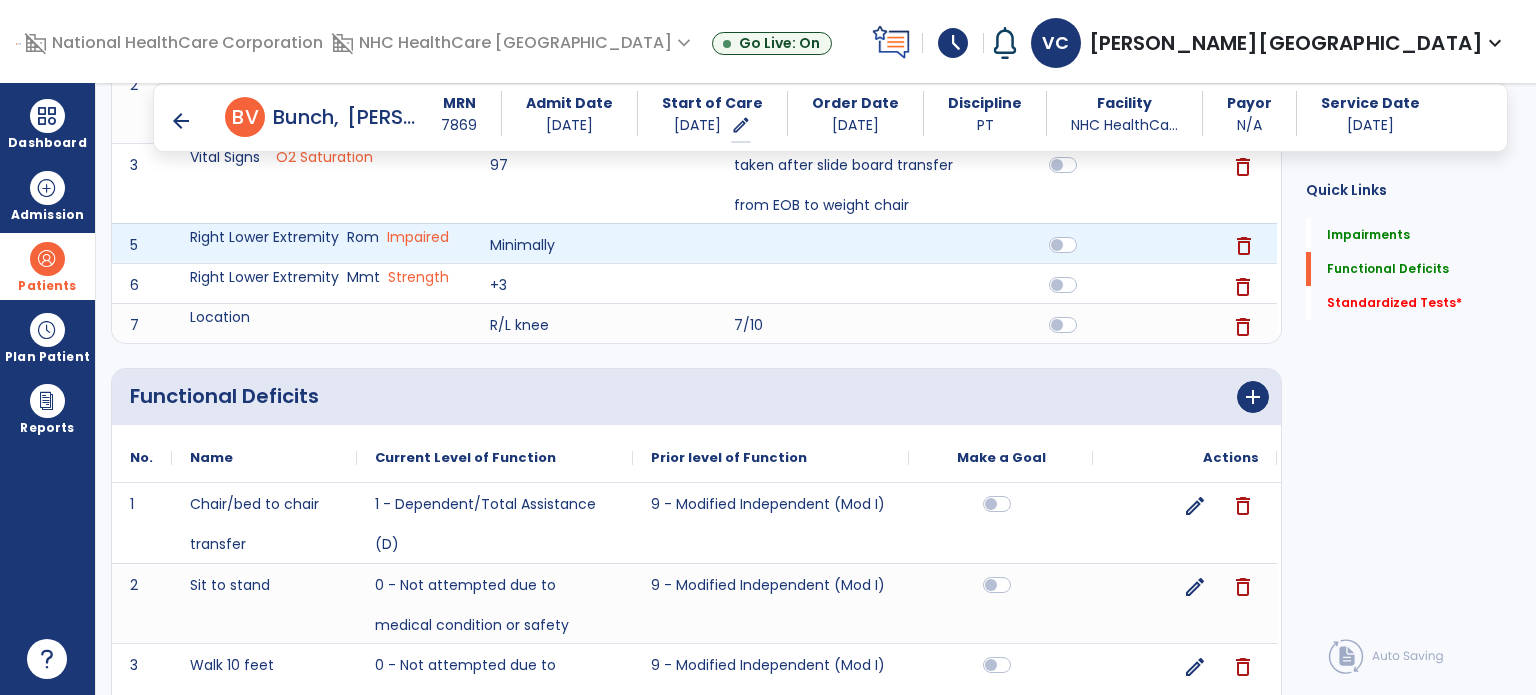 click on "delete" 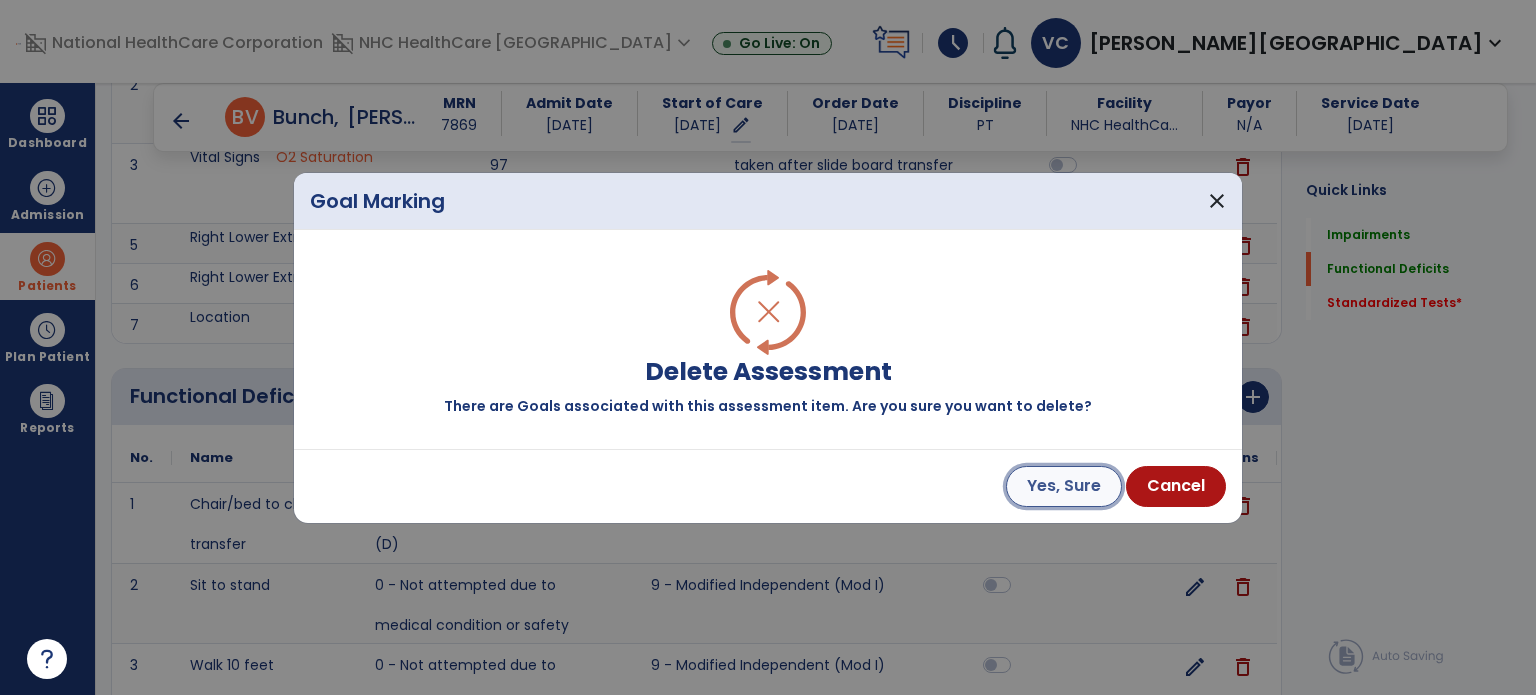 click on "Yes, Sure" at bounding box center [1064, 486] 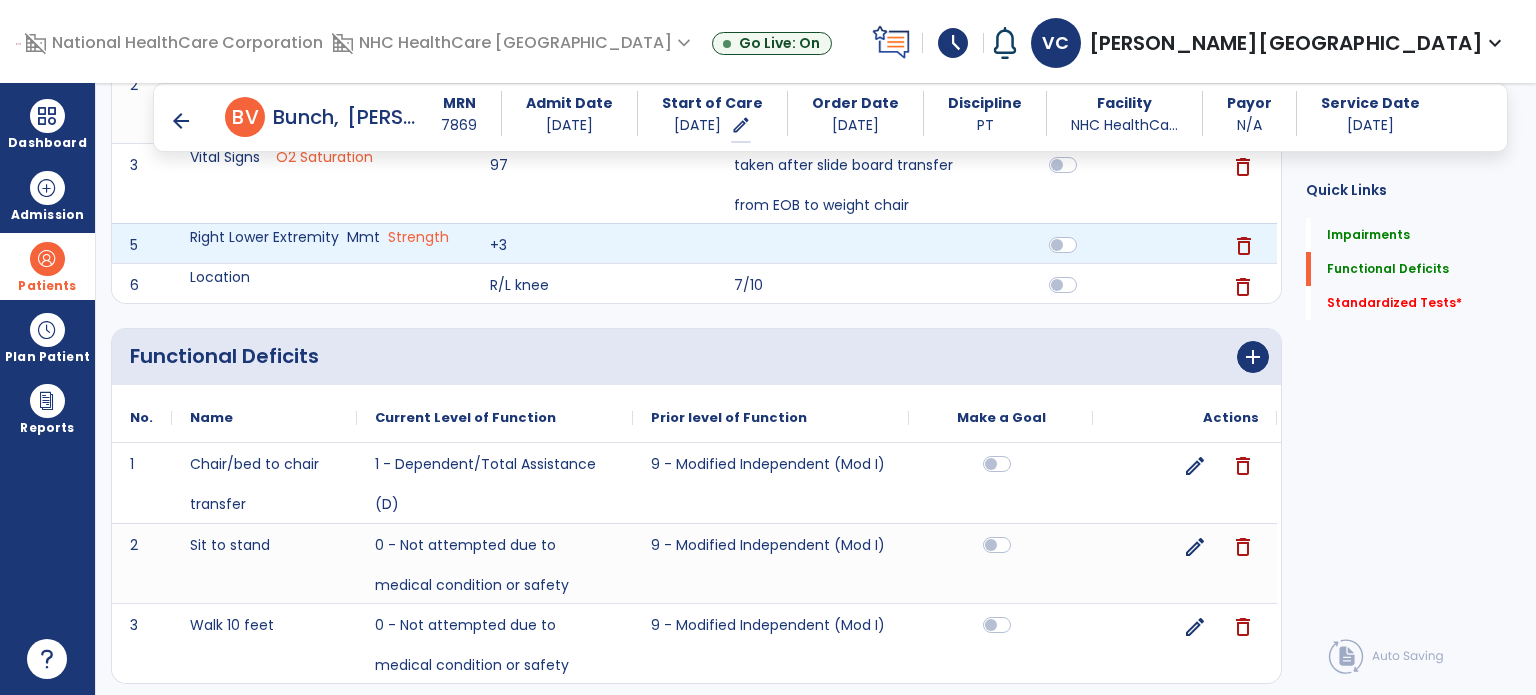 click on "delete" 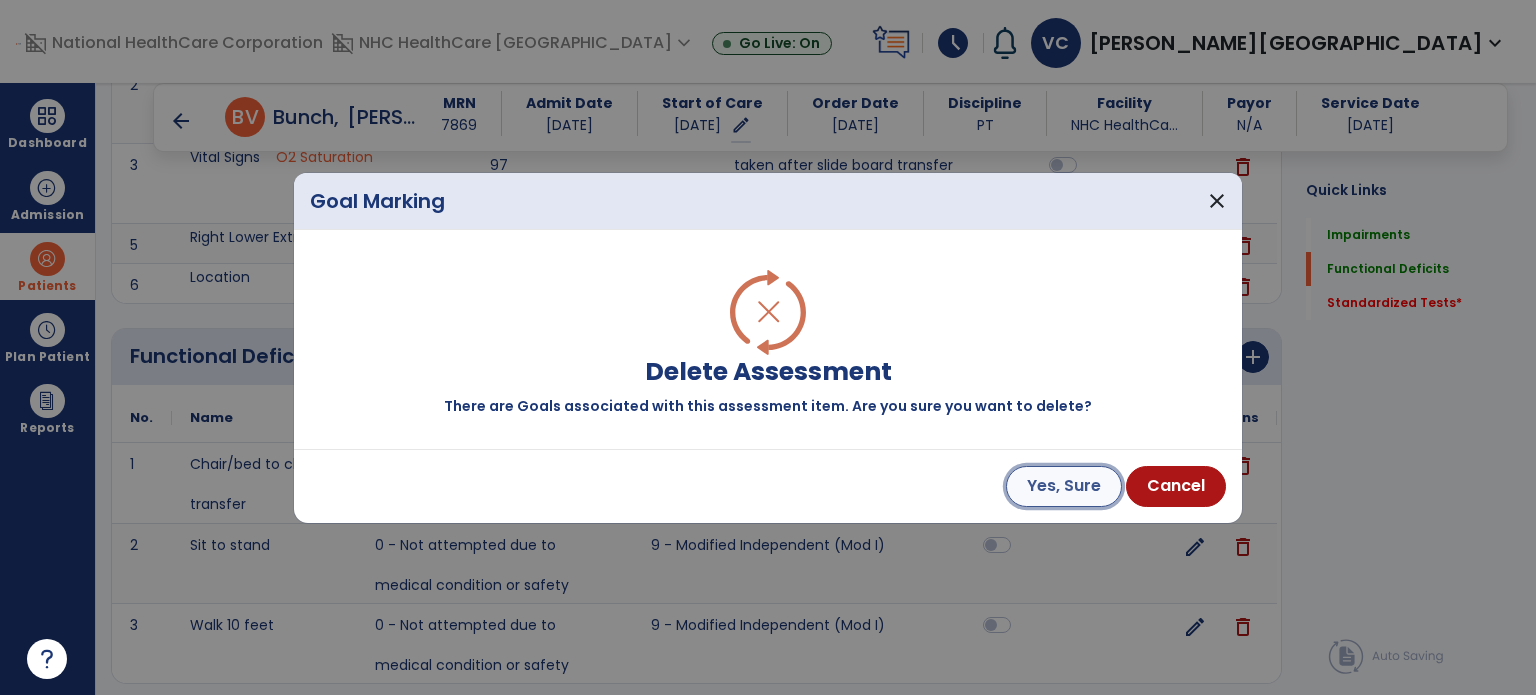 click on "Yes, Sure" at bounding box center [1064, 486] 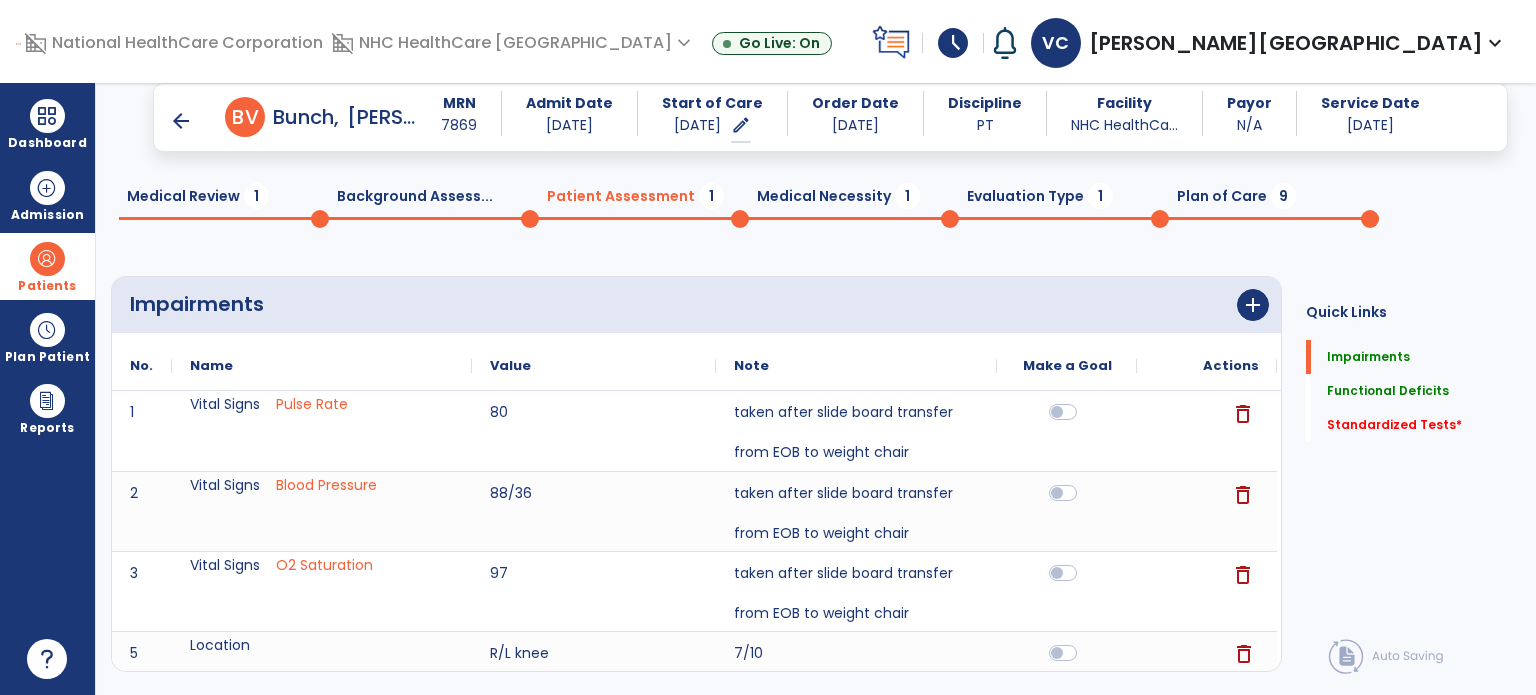 scroll, scrollTop: 0, scrollLeft: 0, axis: both 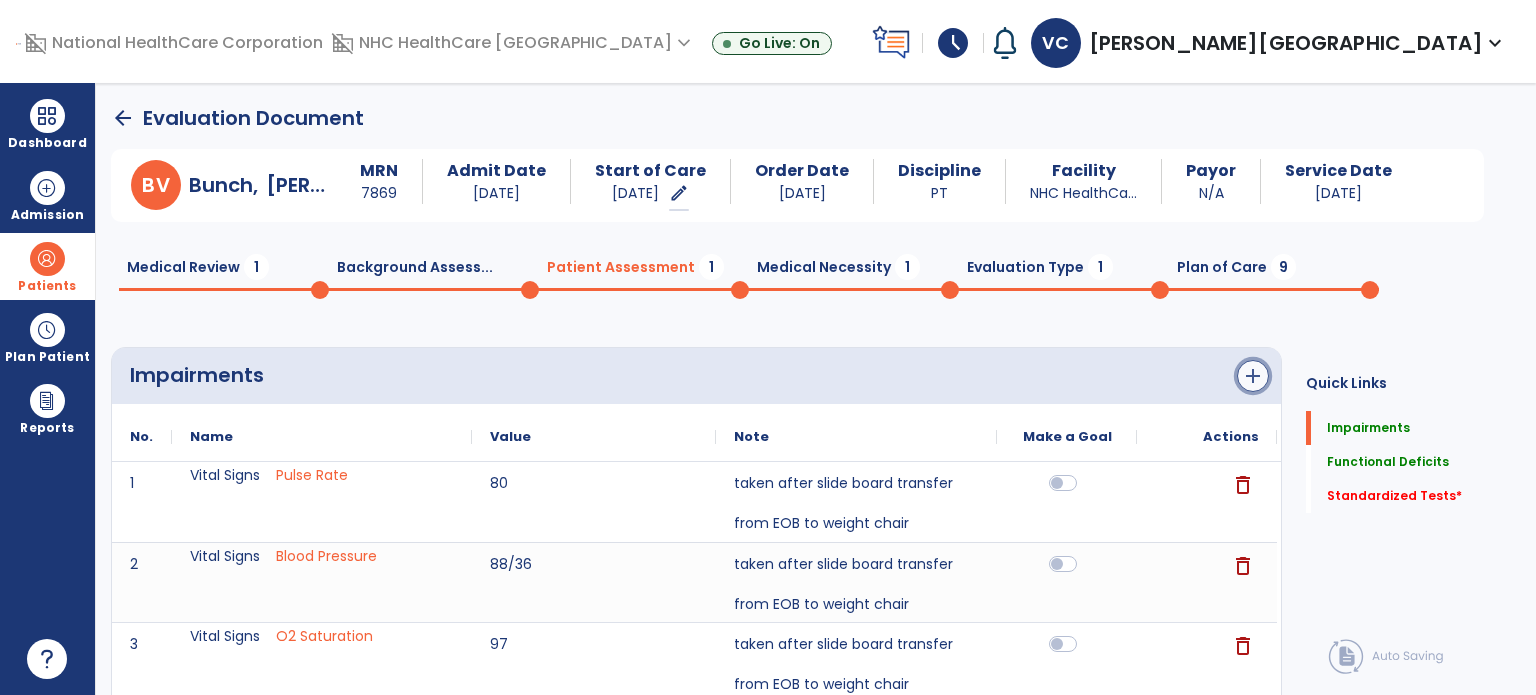 click on "add" 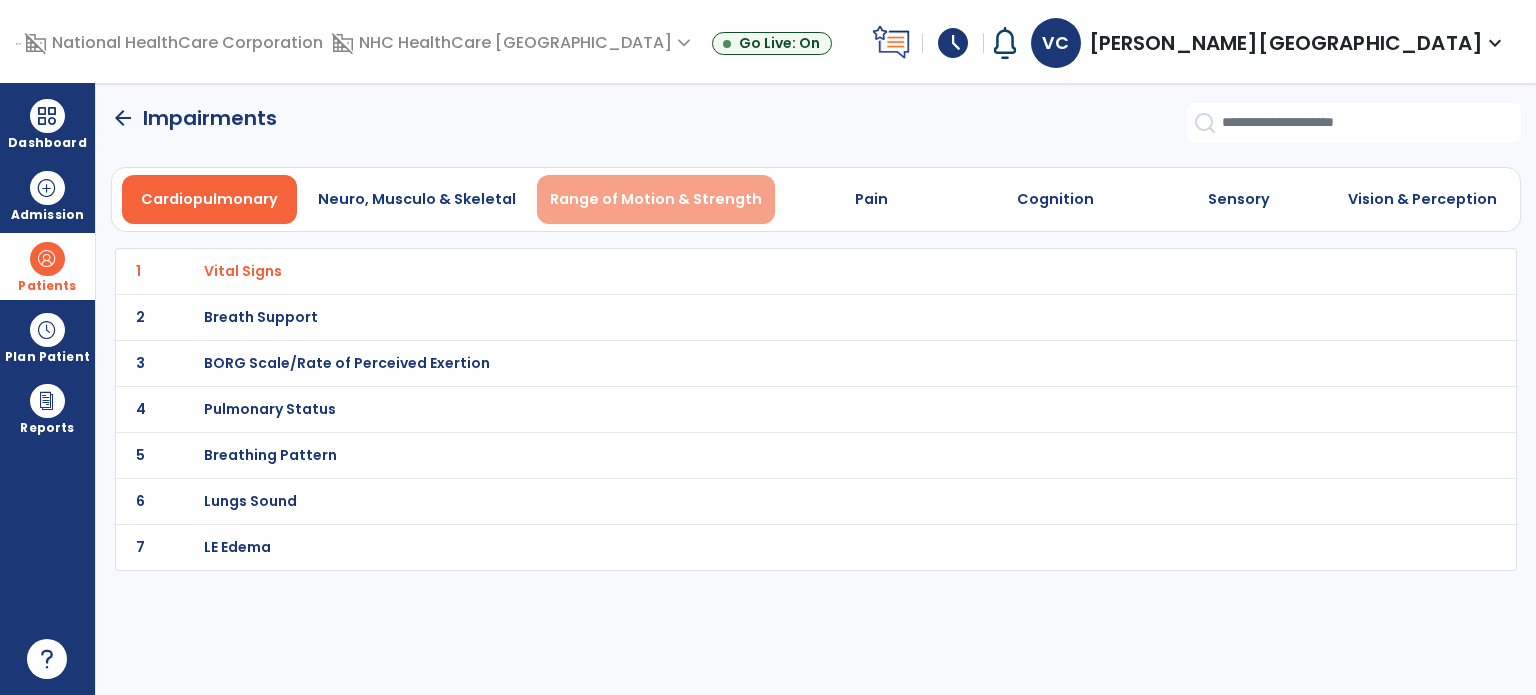 click on "Range of Motion & Strength" at bounding box center (656, 199) 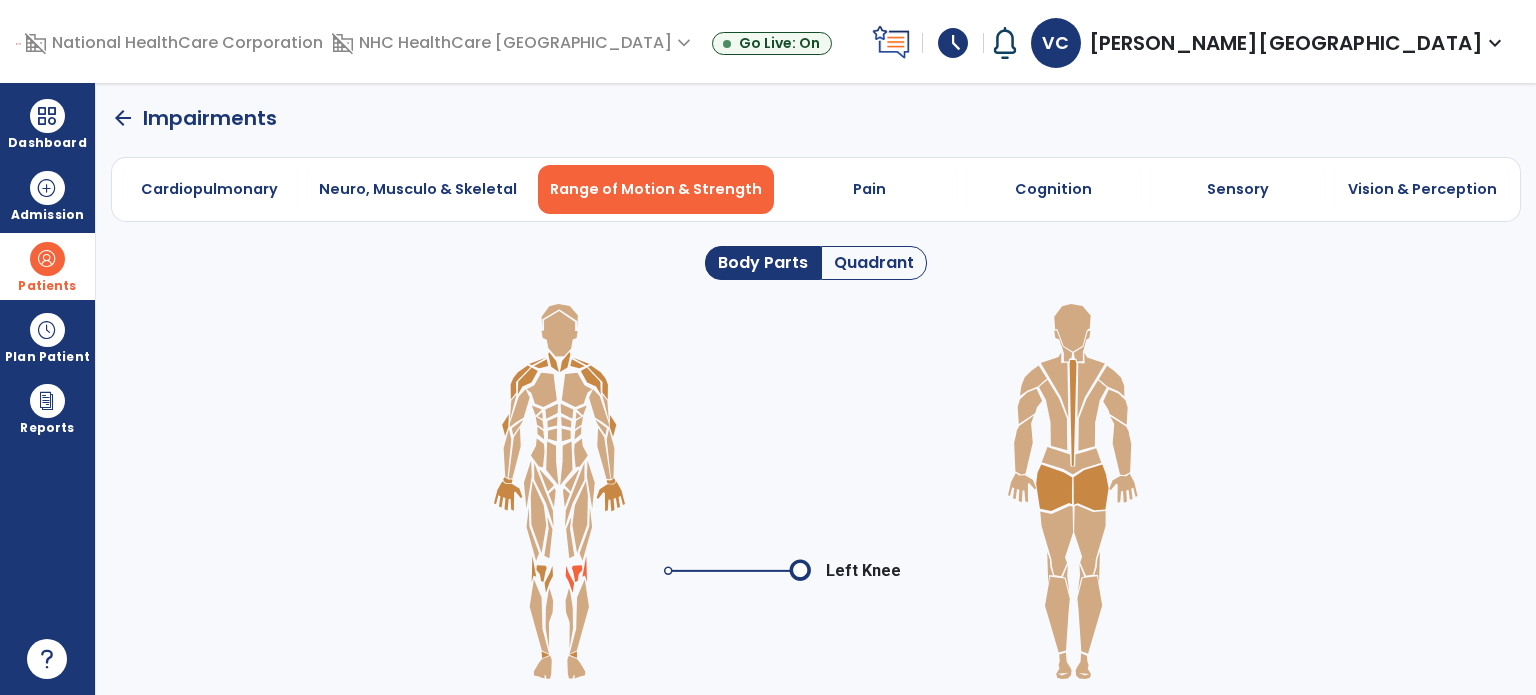 click 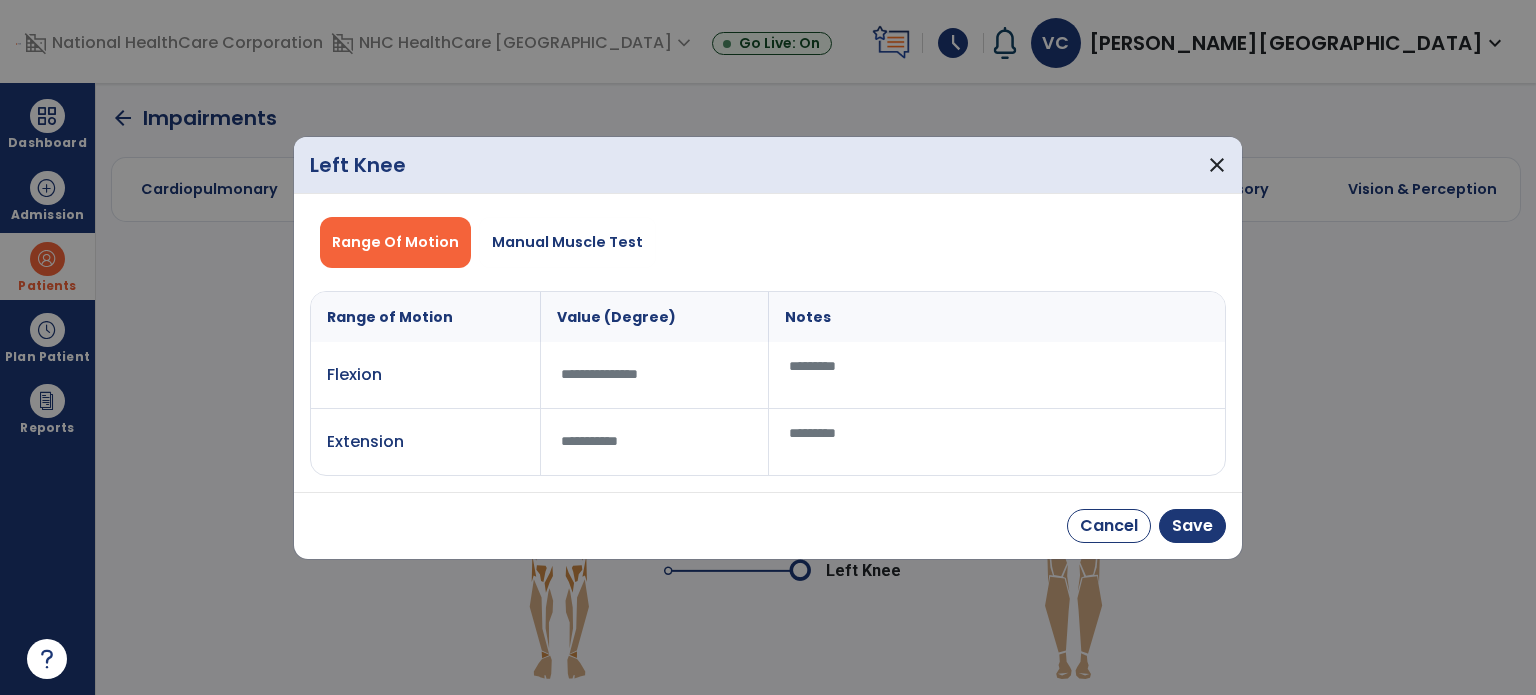 click at bounding box center (655, 374) 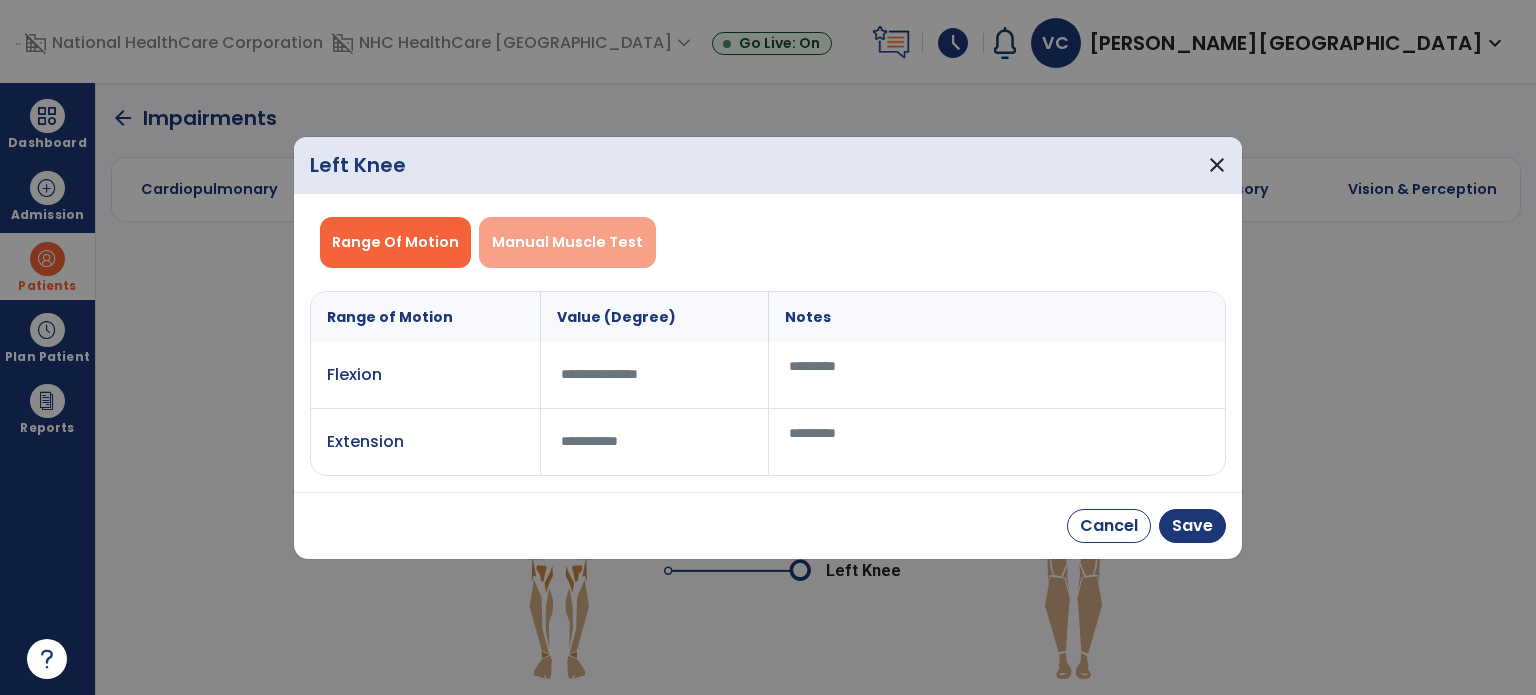 click on "Manual Muscle Test" at bounding box center (567, 242) 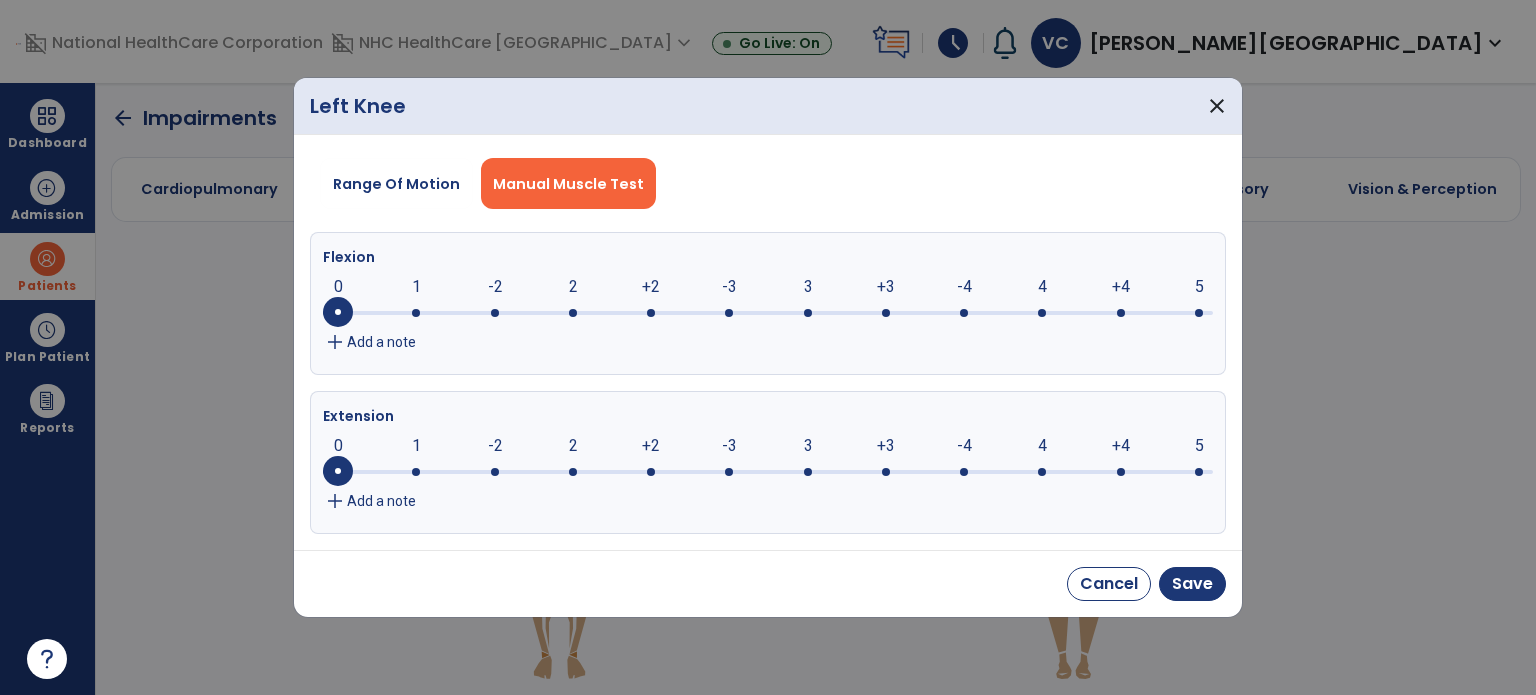 click 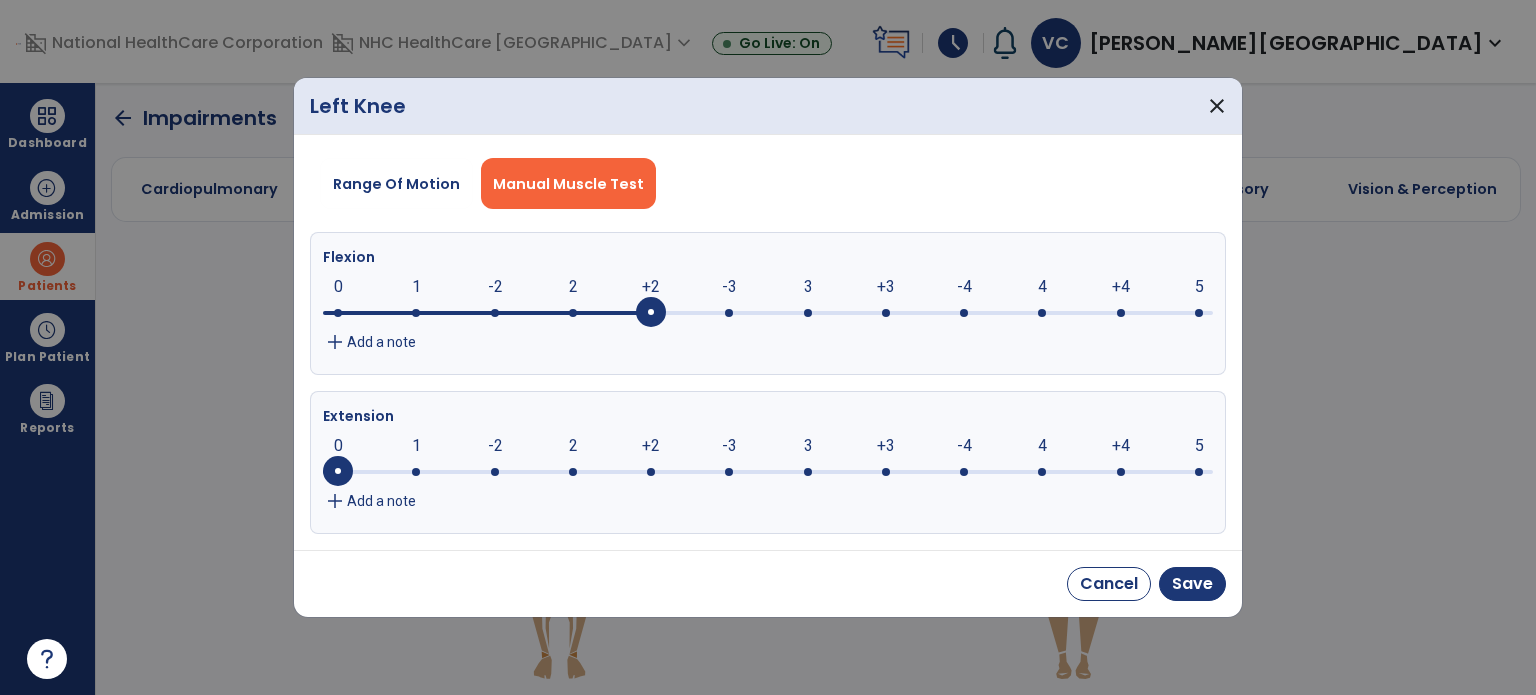 click 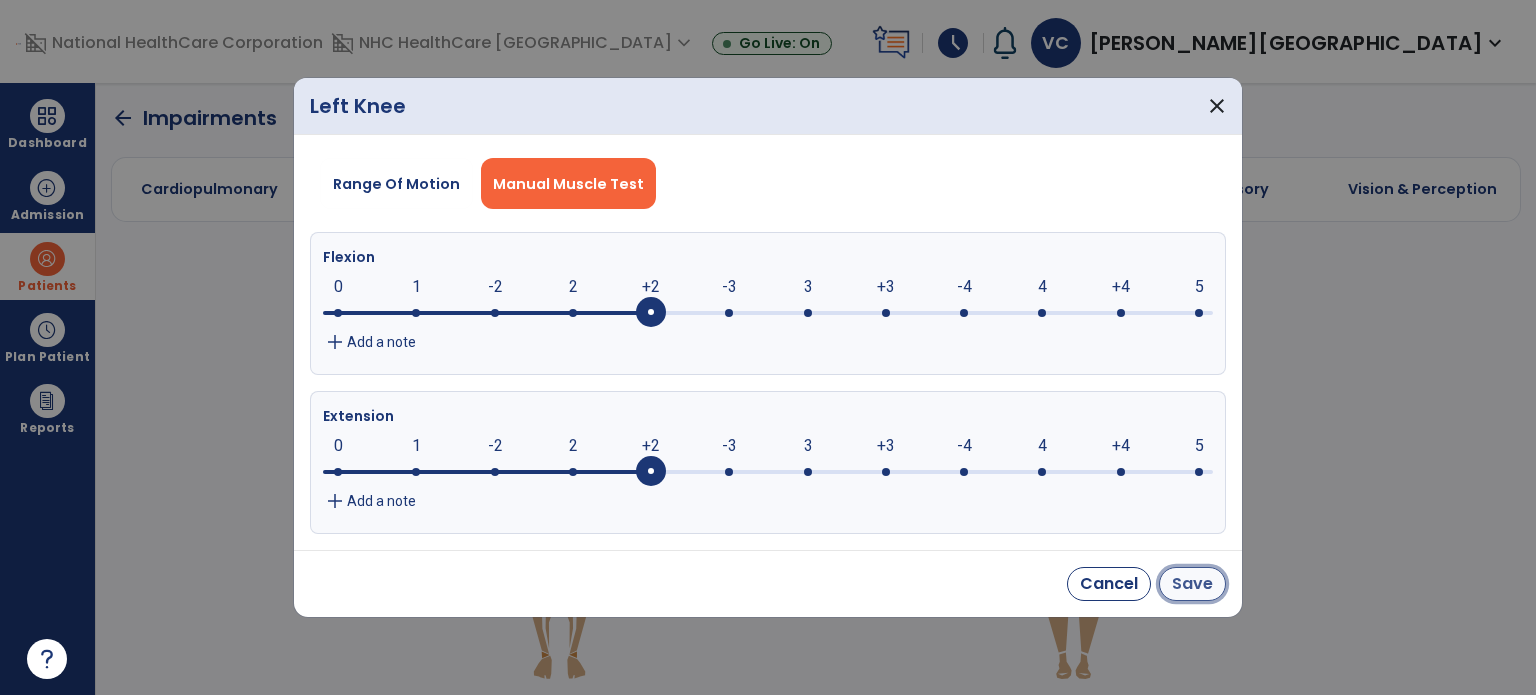 click on "Save" at bounding box center (1192, 584) 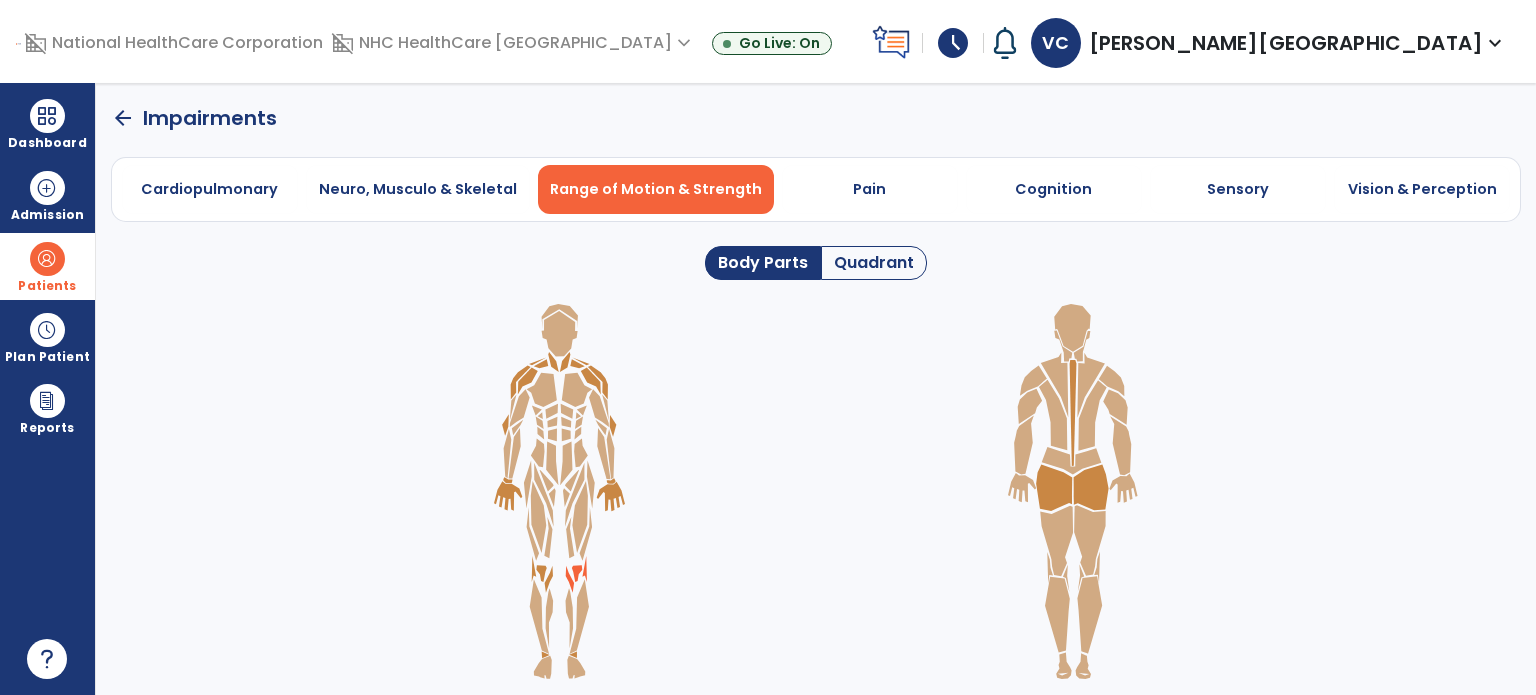 click 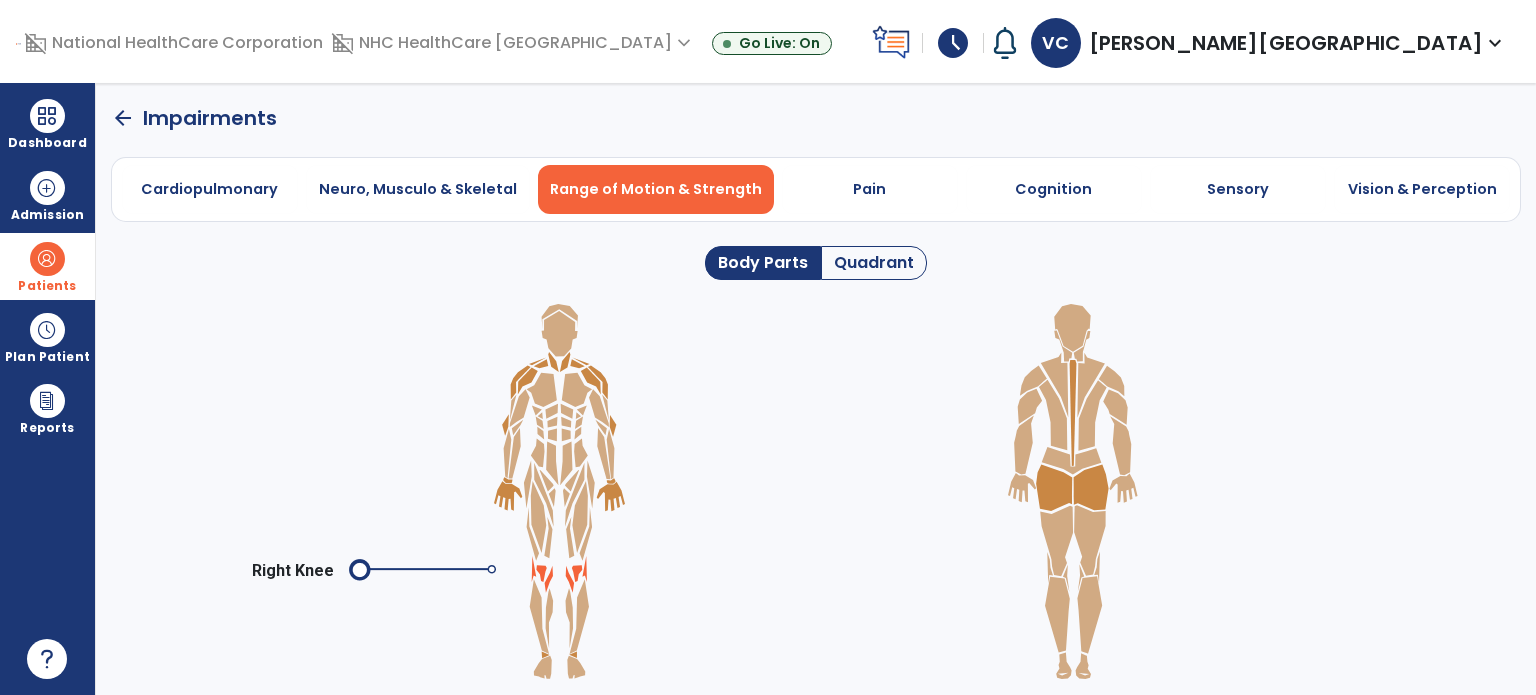 click 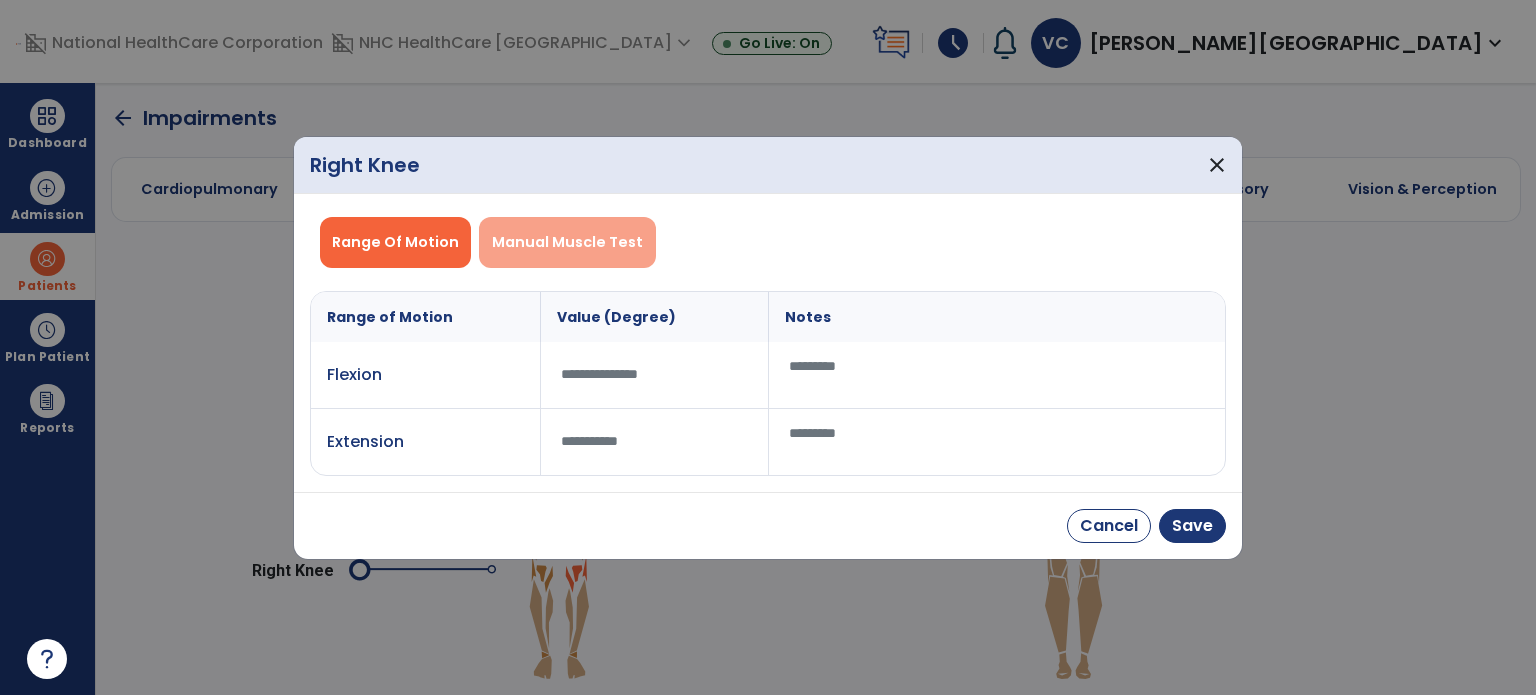 click on "Manual Muscle Test" at bounding box center [567, 242] 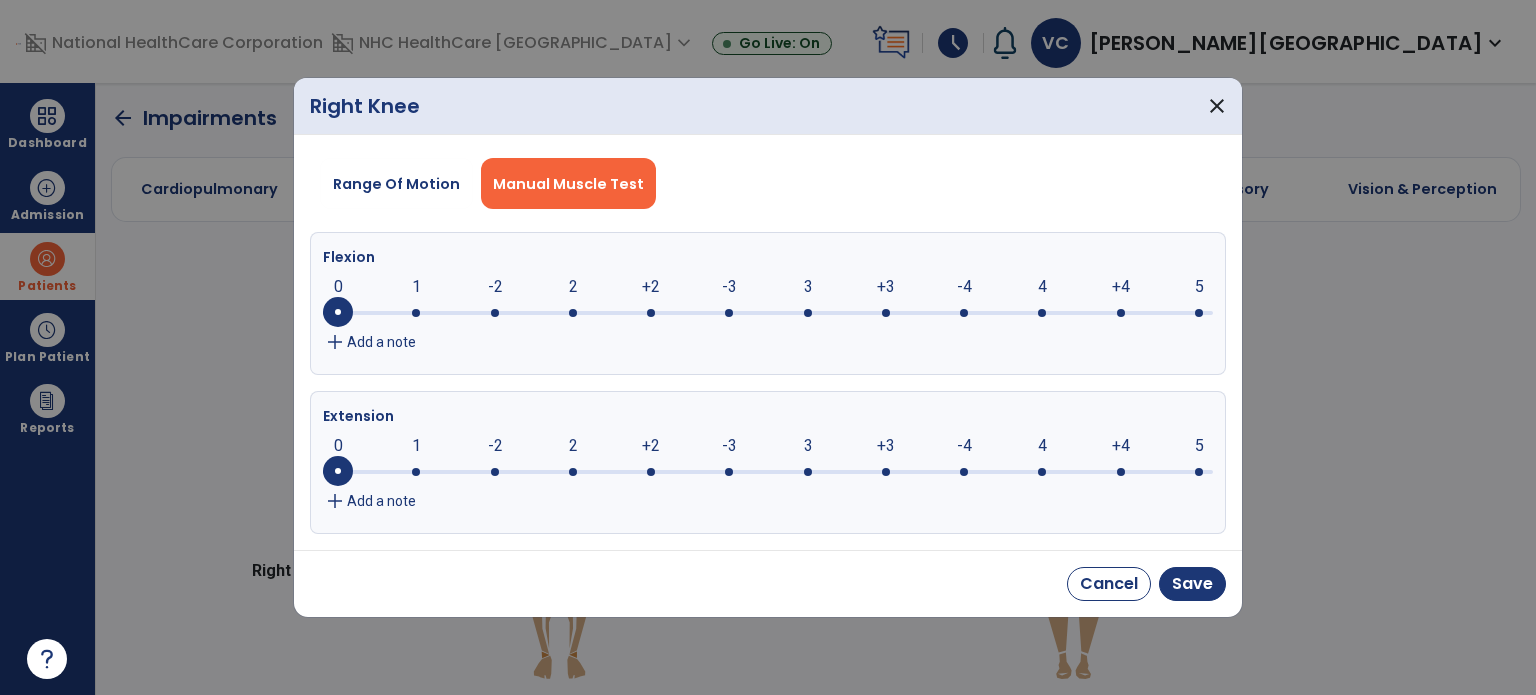 click 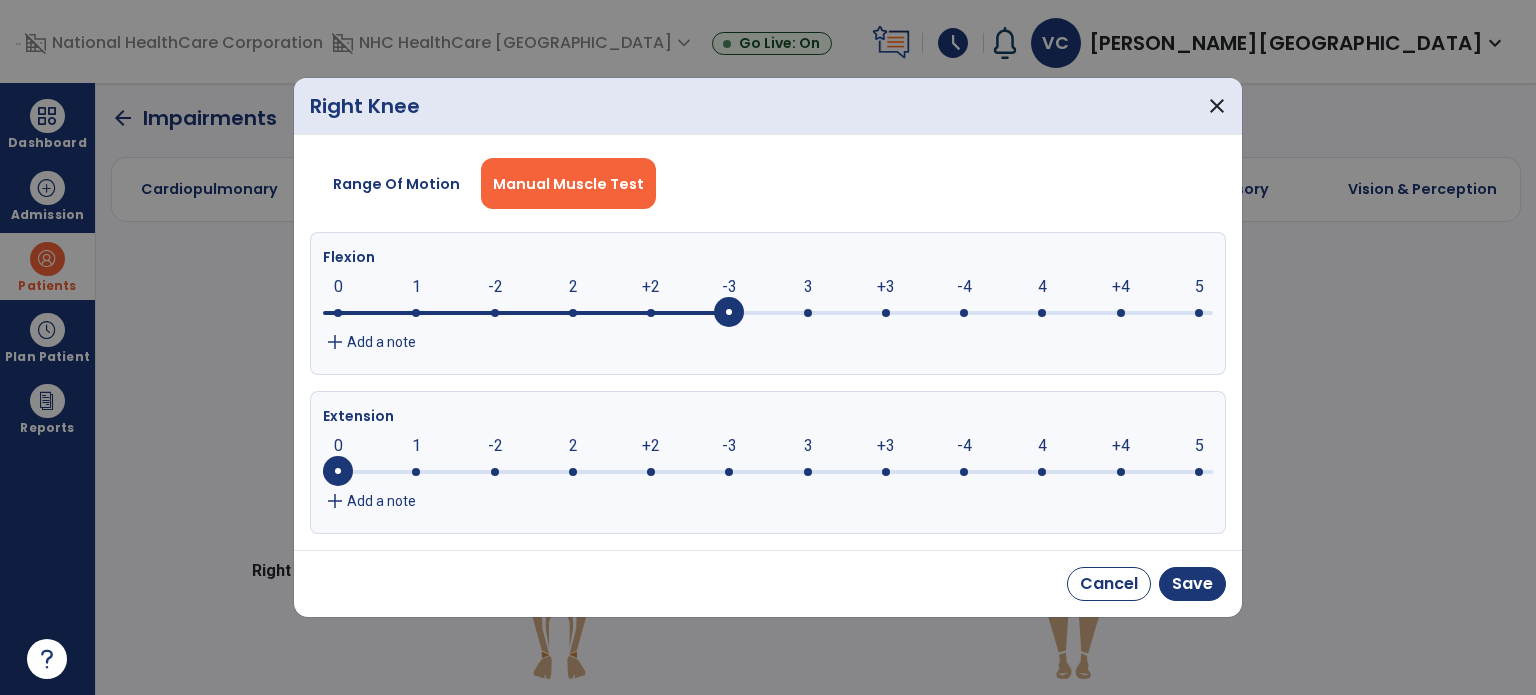 click 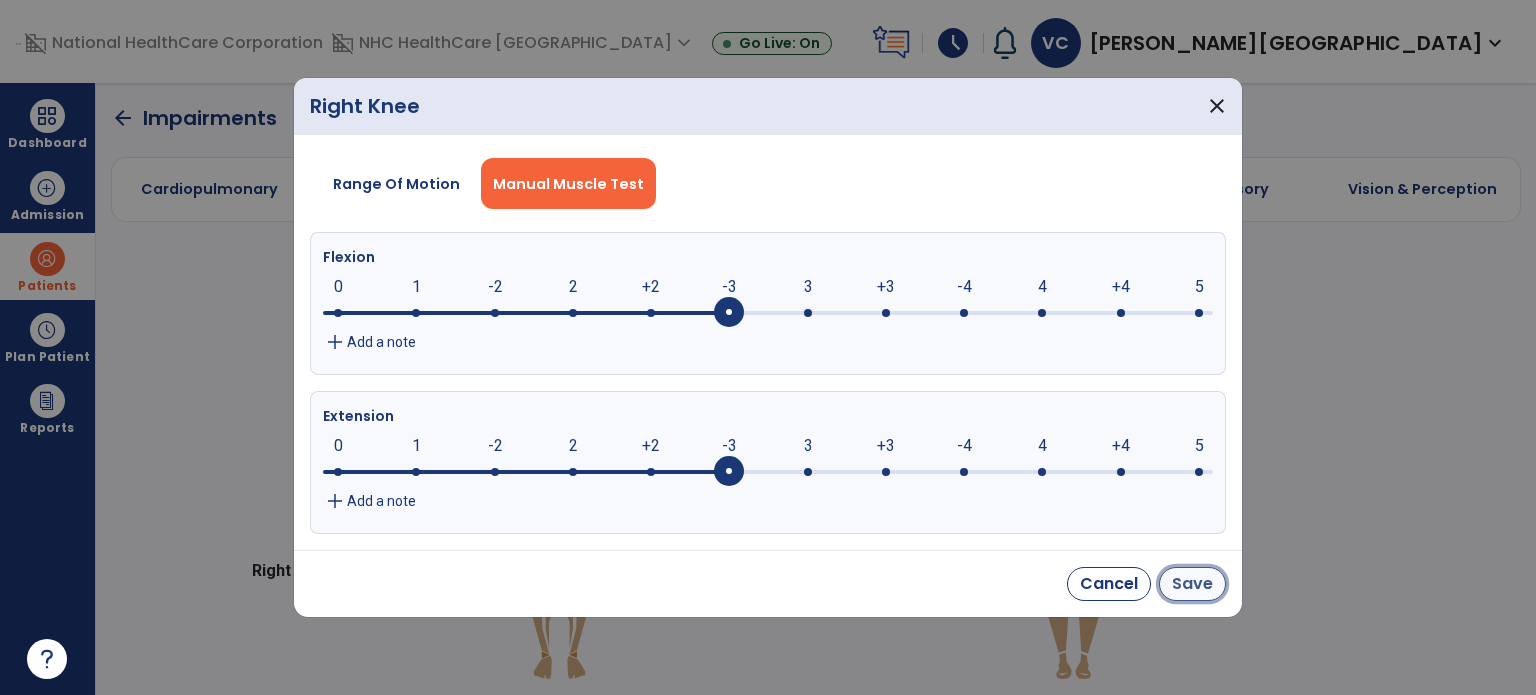click on "Save" at bounding box center (1192, 584) 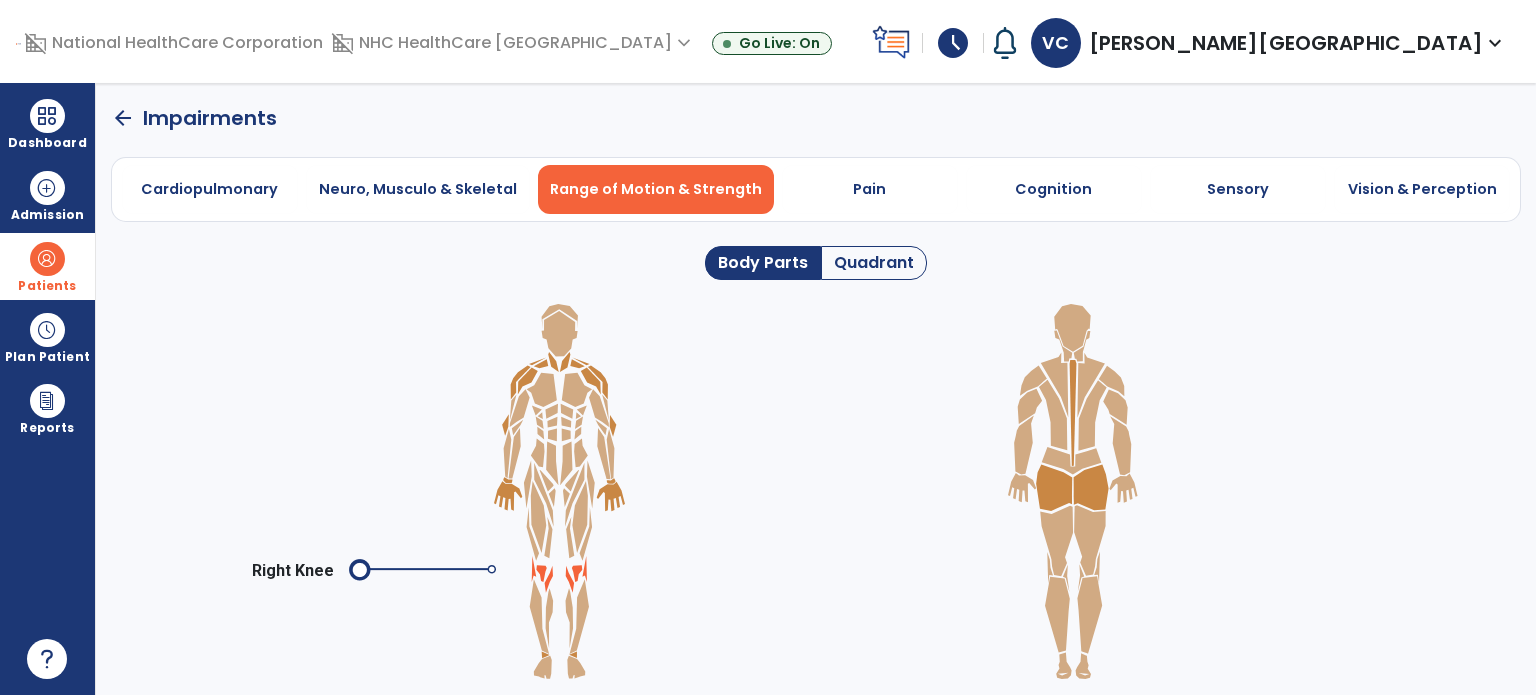 click on "arrow_back" 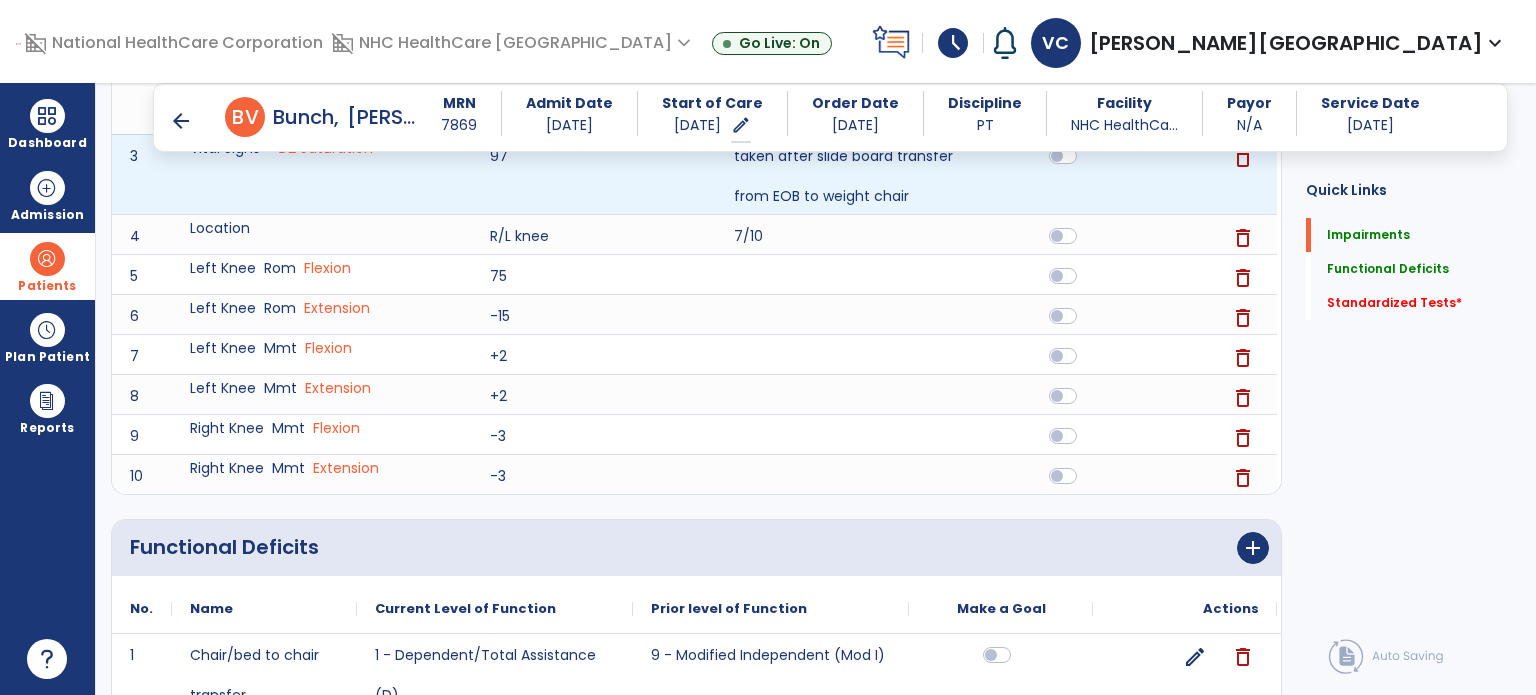 scroll, scrollTop: 480, scrollLeft: 0, axis: vertical 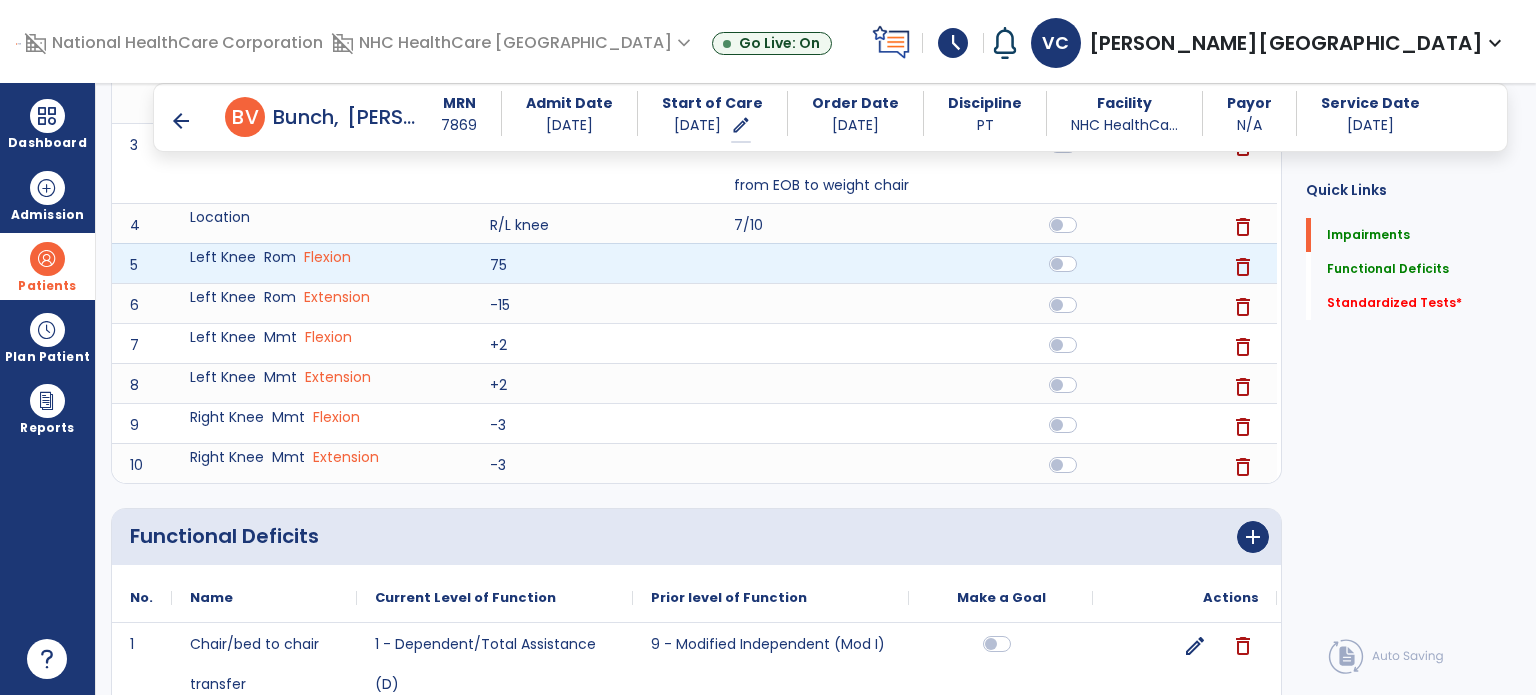 click 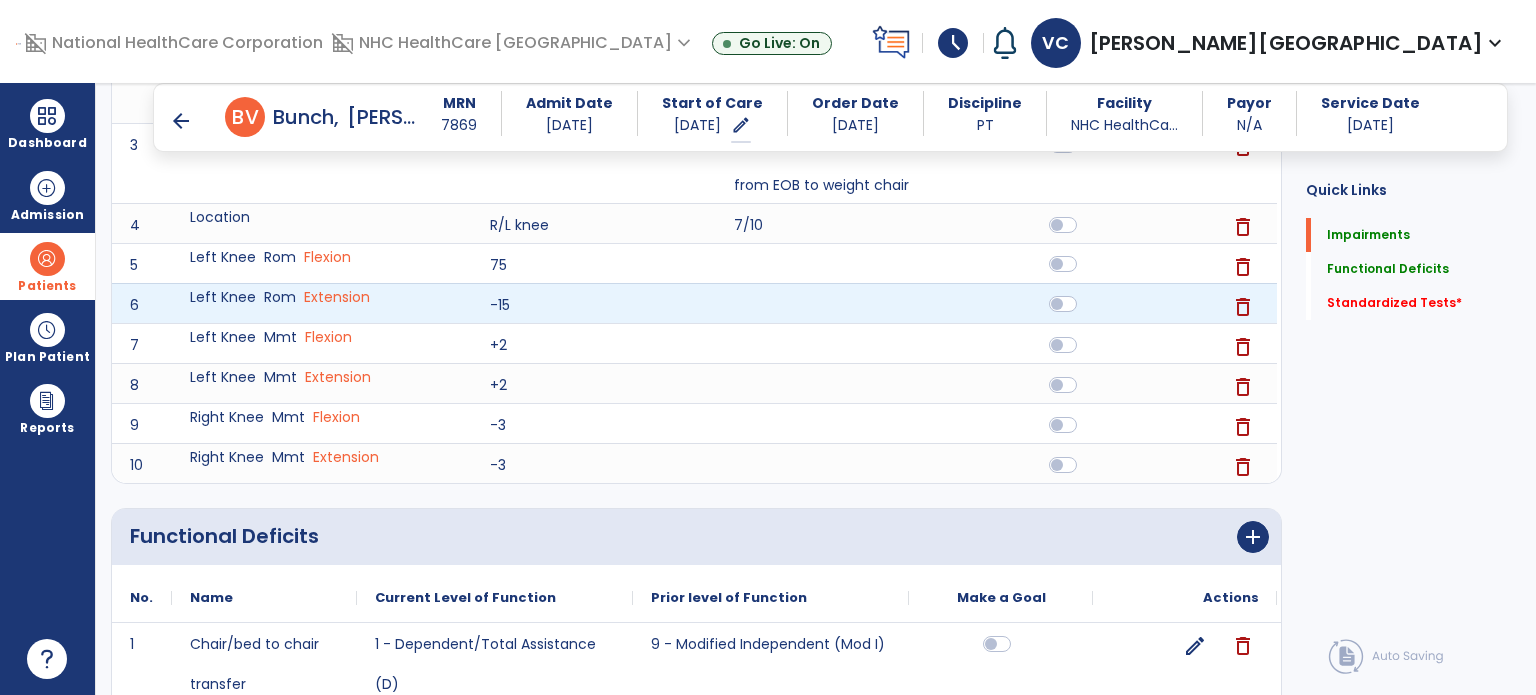 click 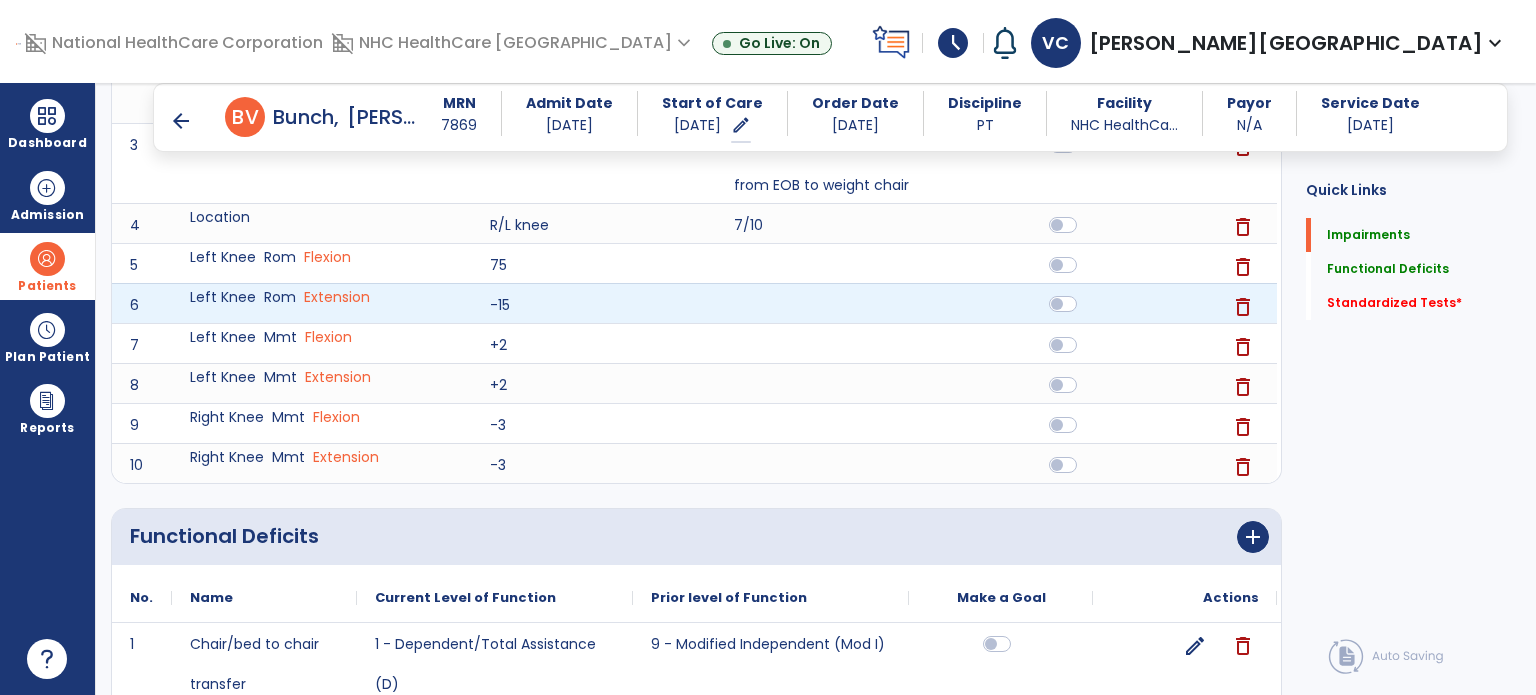 click 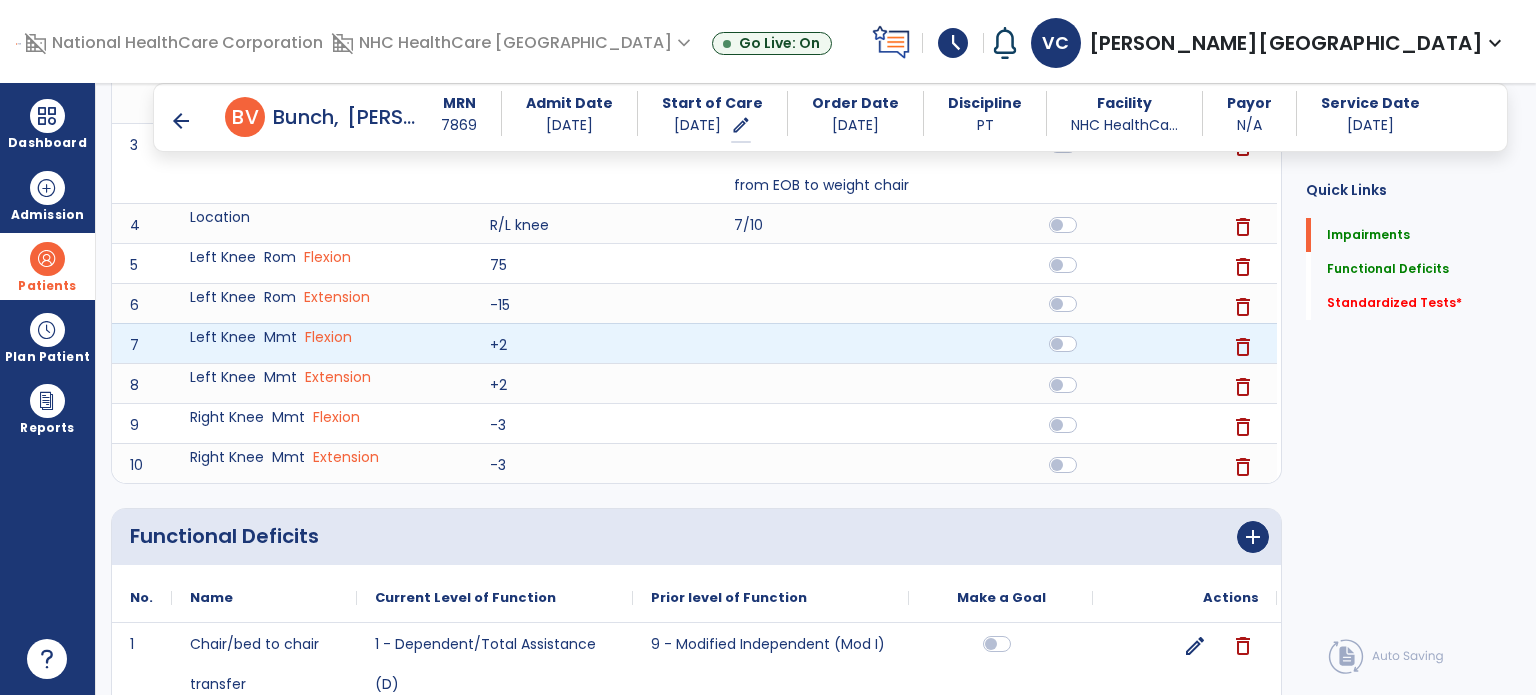 click 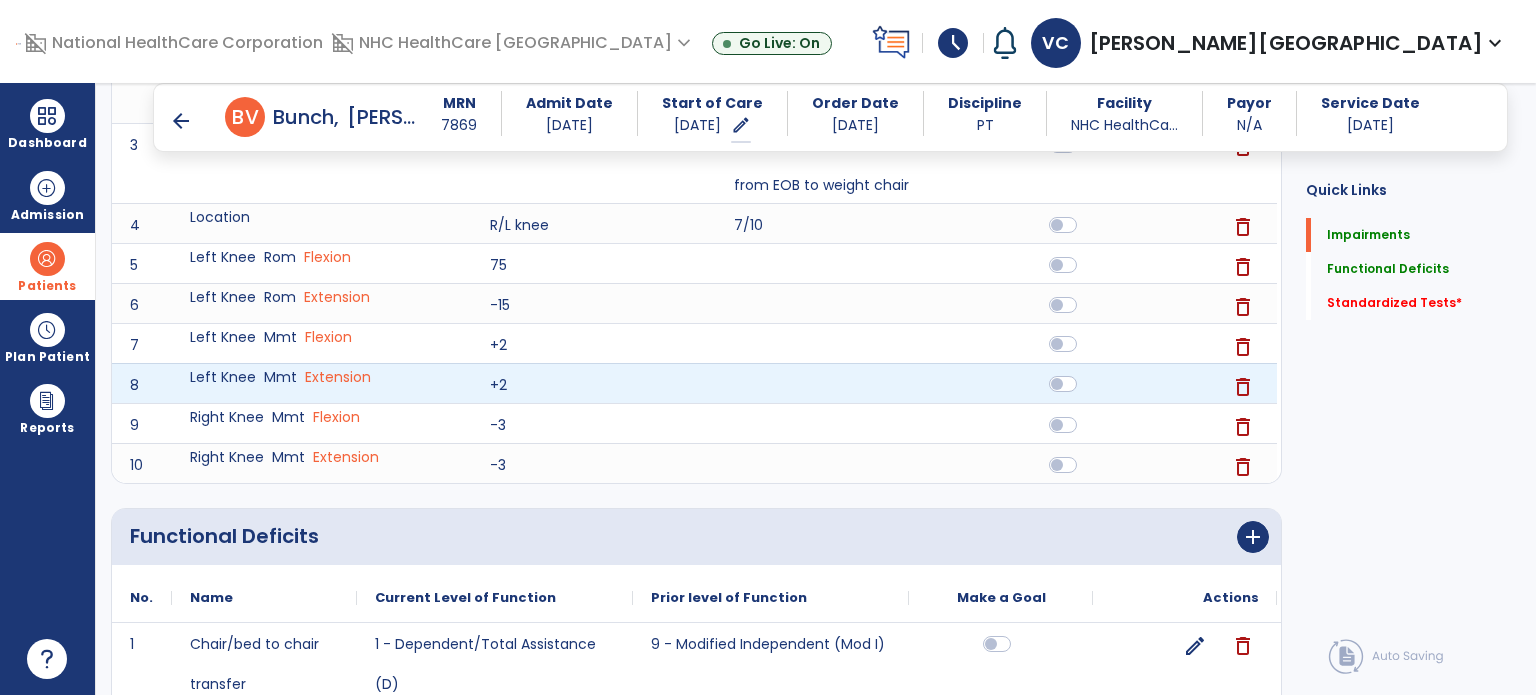 click 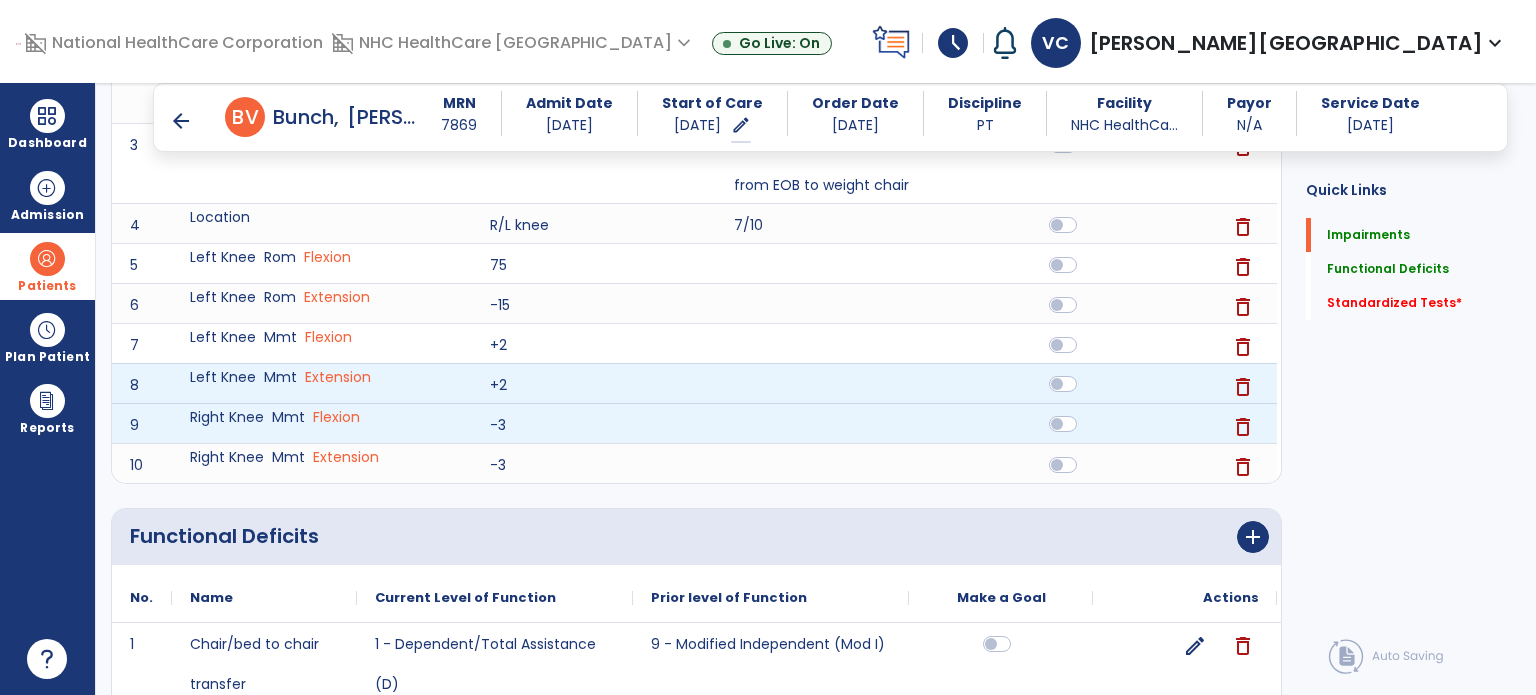 click 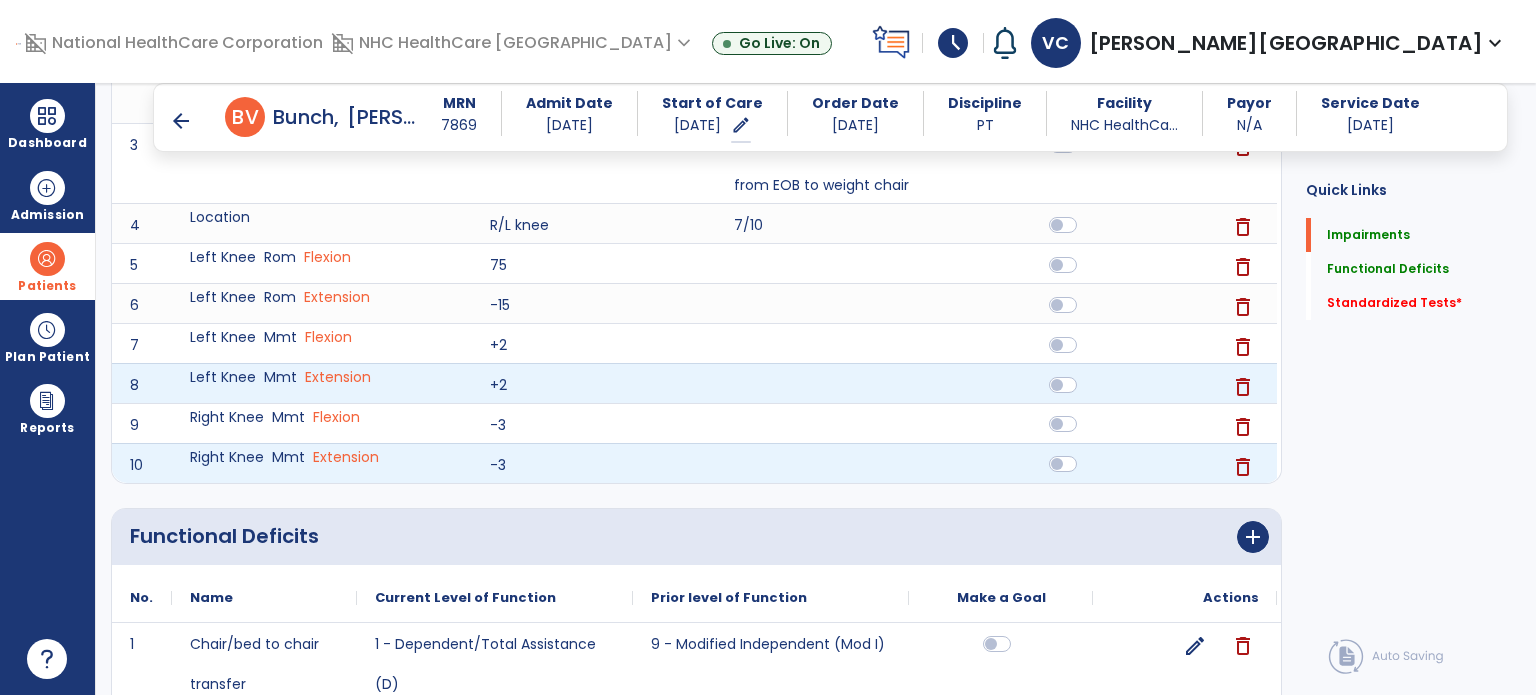 click 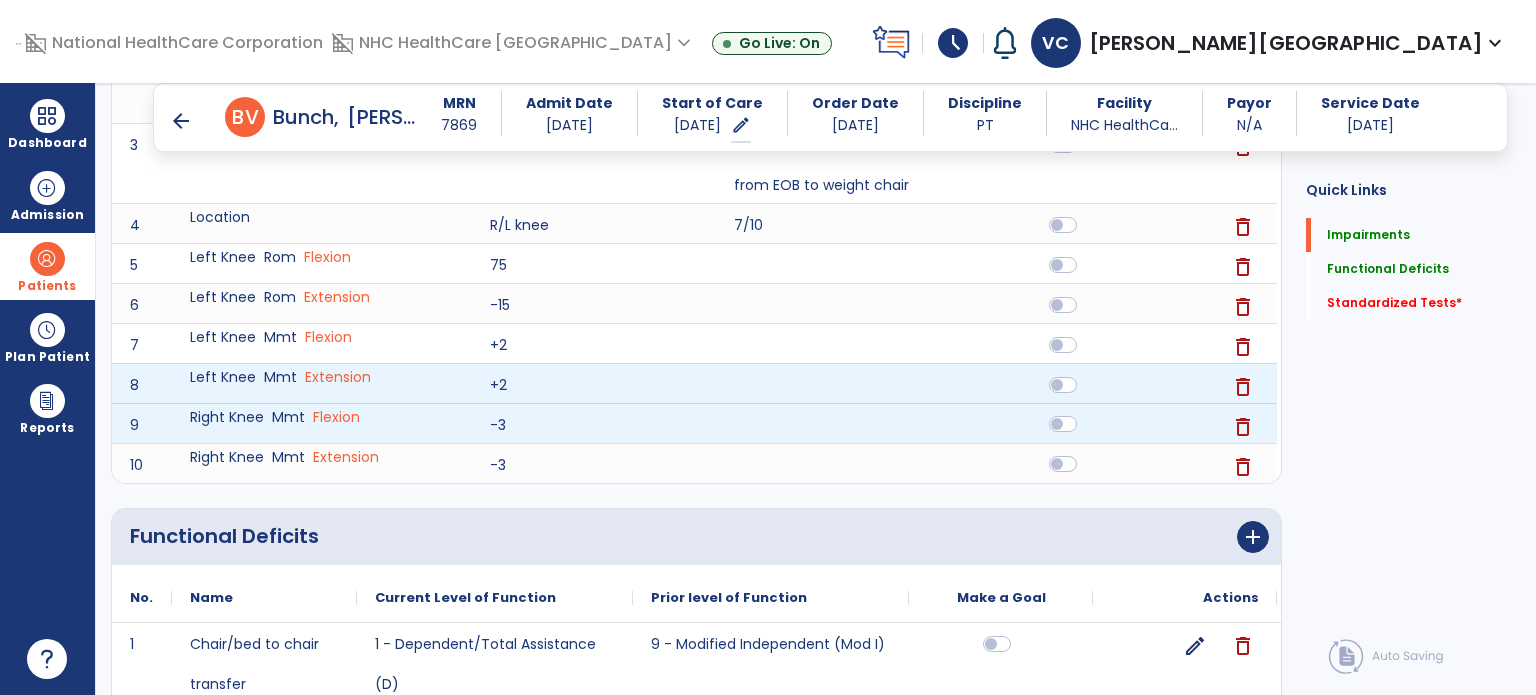click 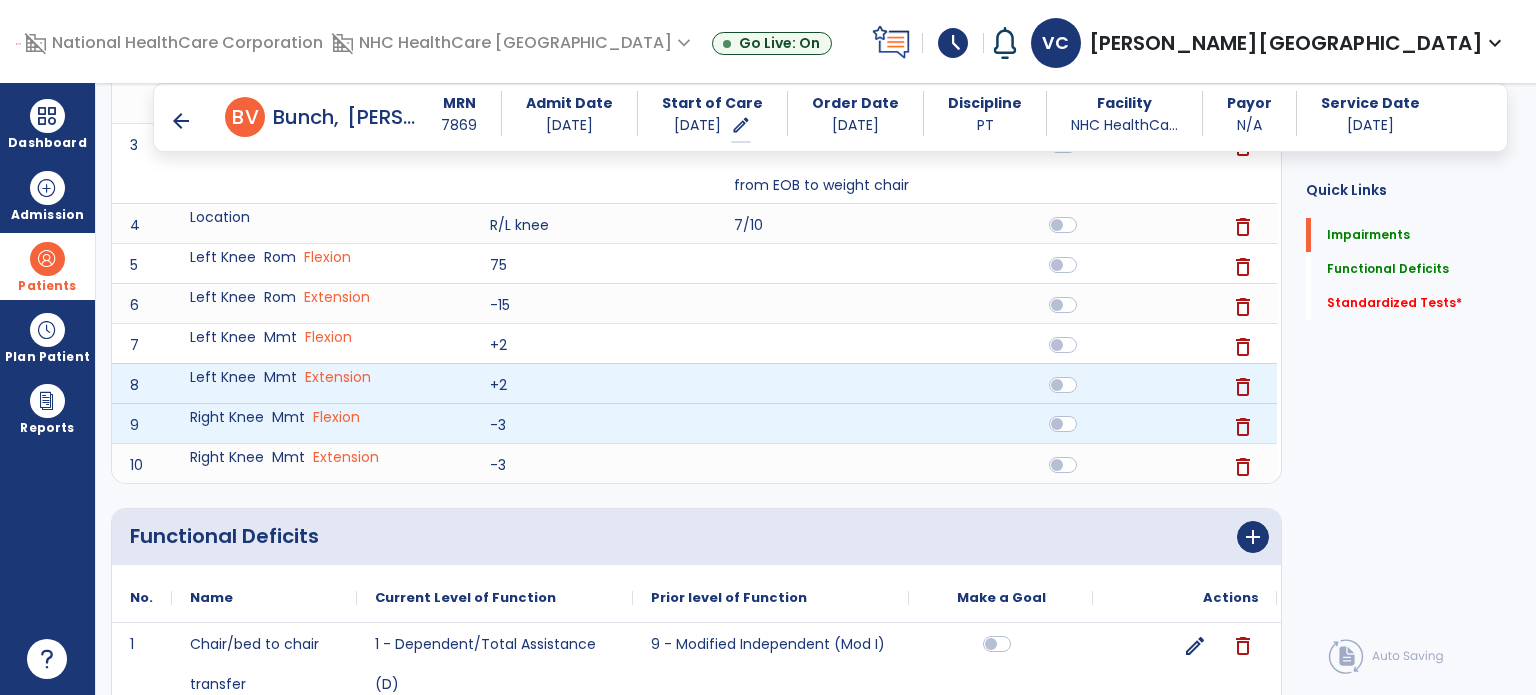 scroll, scrollTop: 908, scrollLeft: 0, axis: vertical 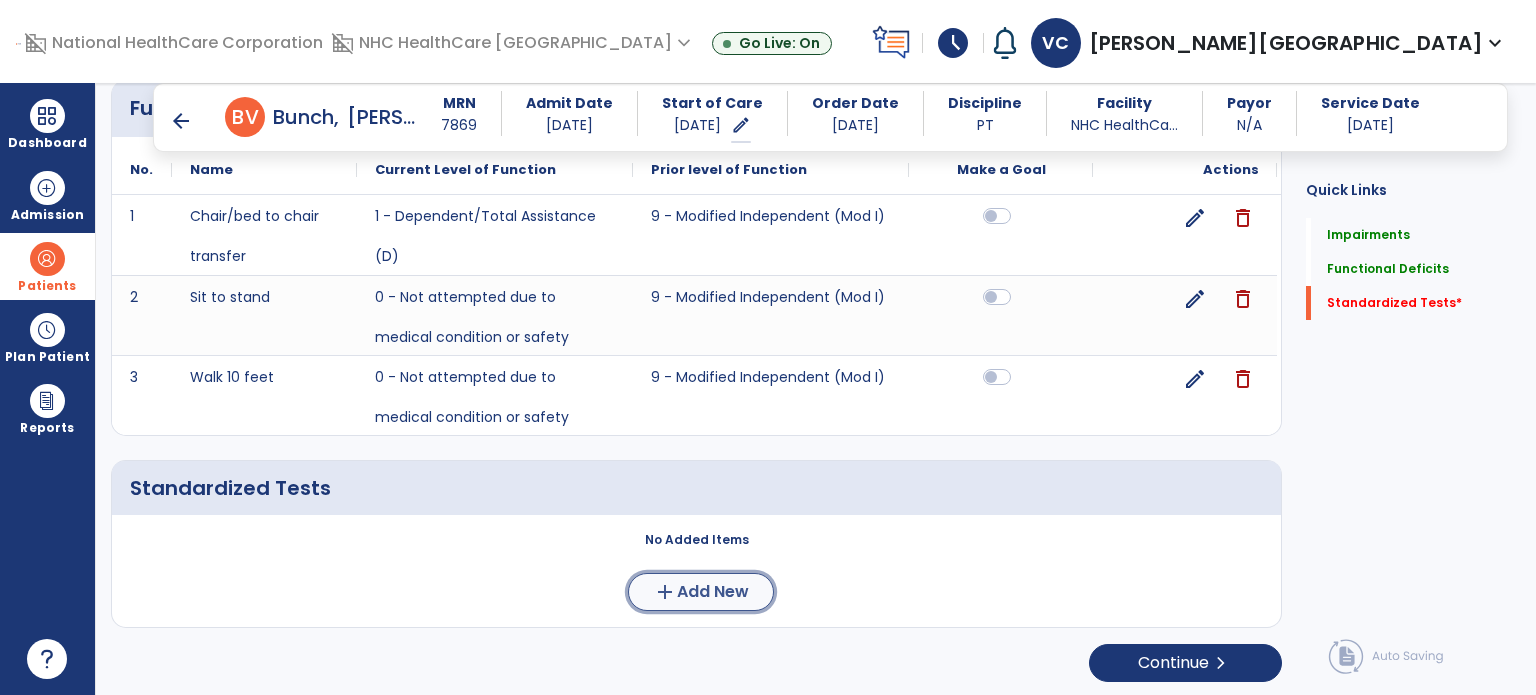 click on "Add New" 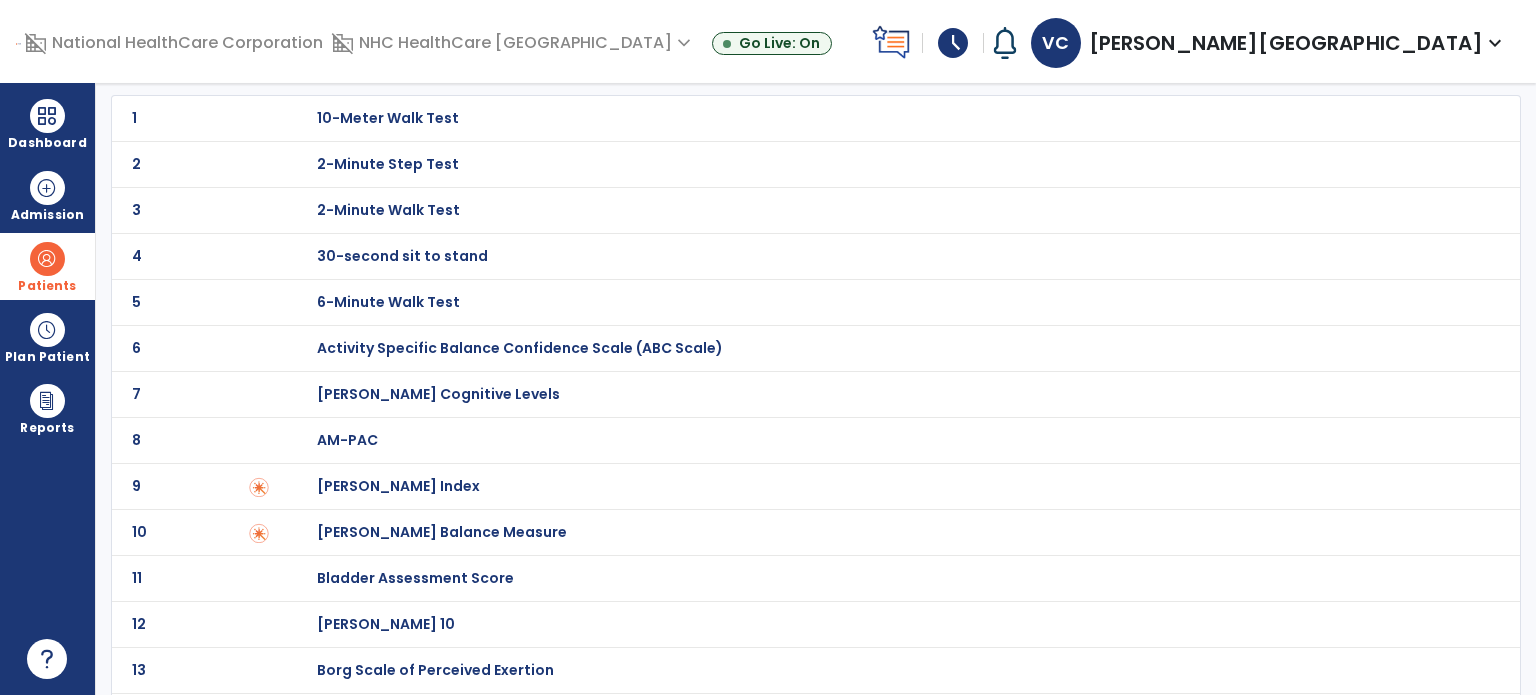 scroll, scrollTop: 76, scrollLeft: 0, axis: vertical 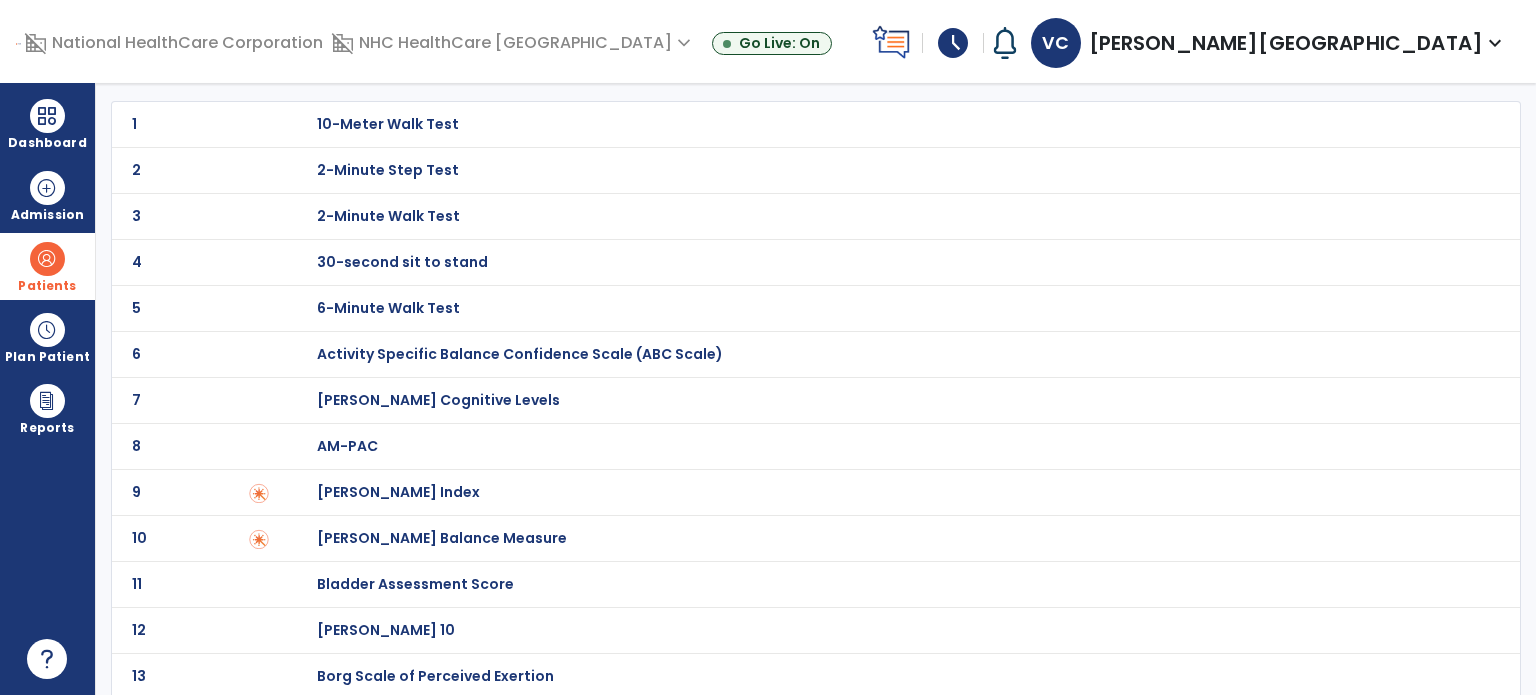 click on "30-second sit to stand" at bounding box center [388, 124] 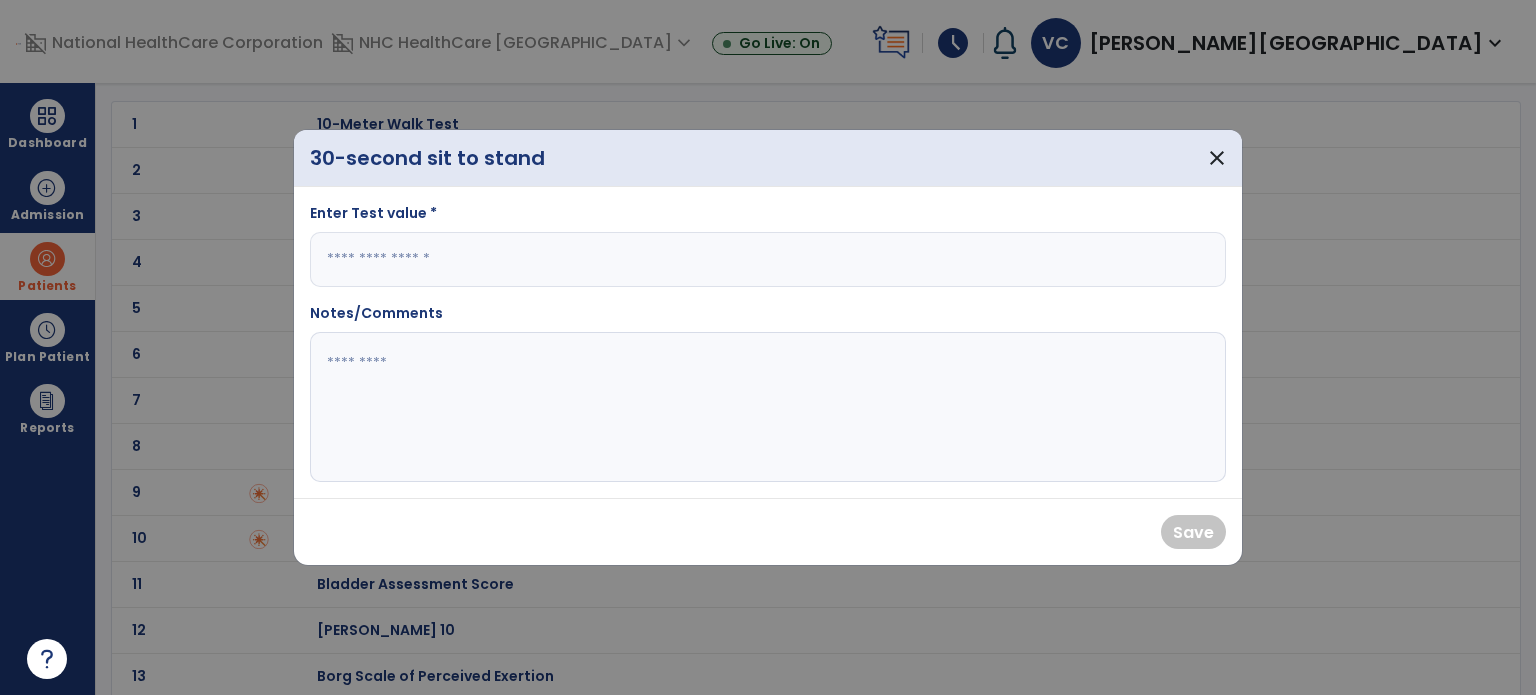 click at bounding box center [768, 259] 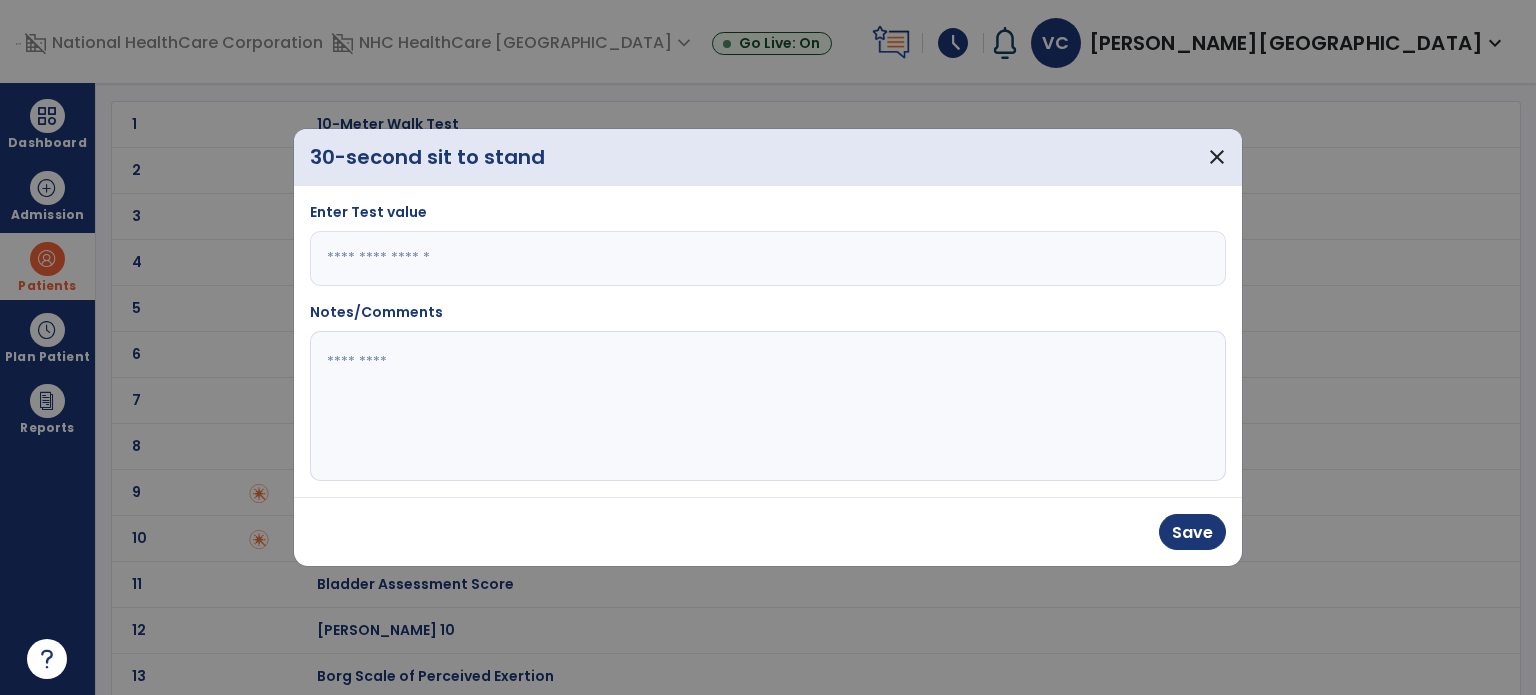 type on "*" 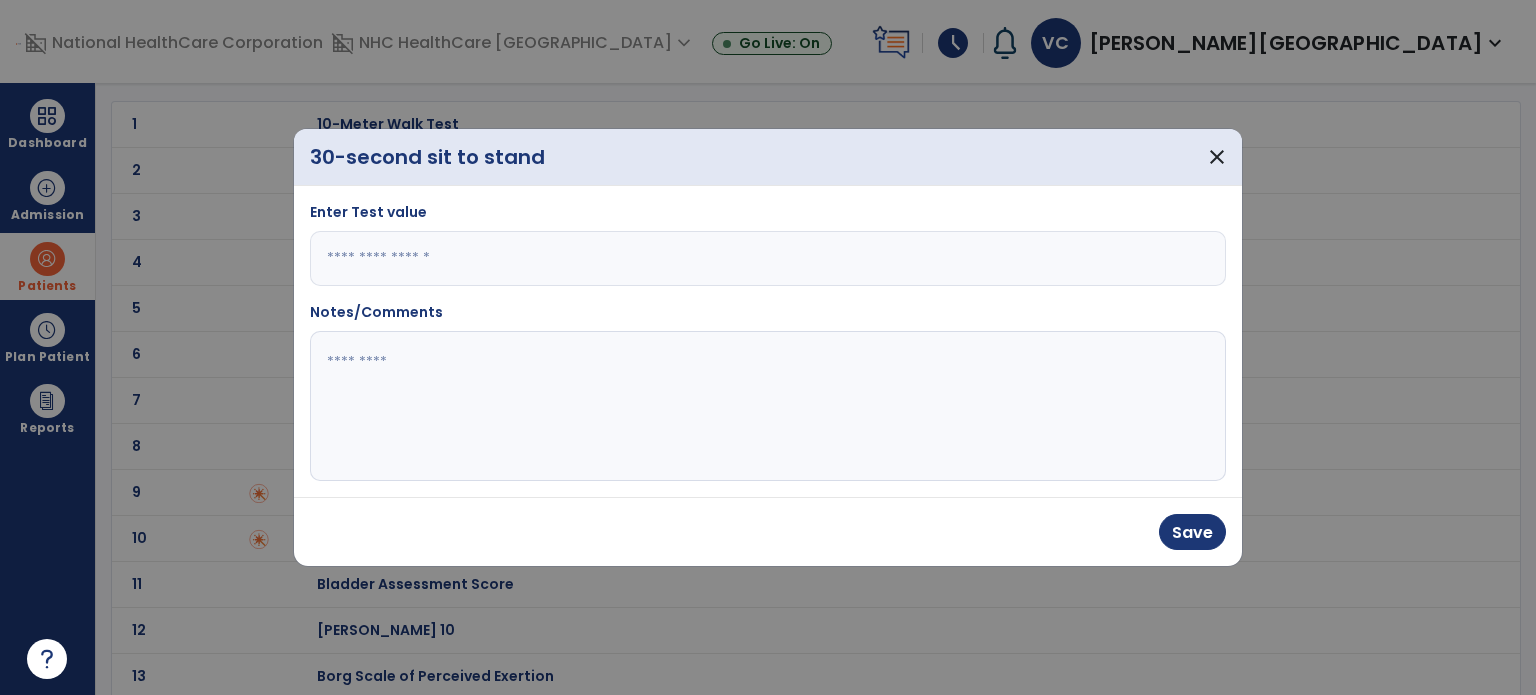 click 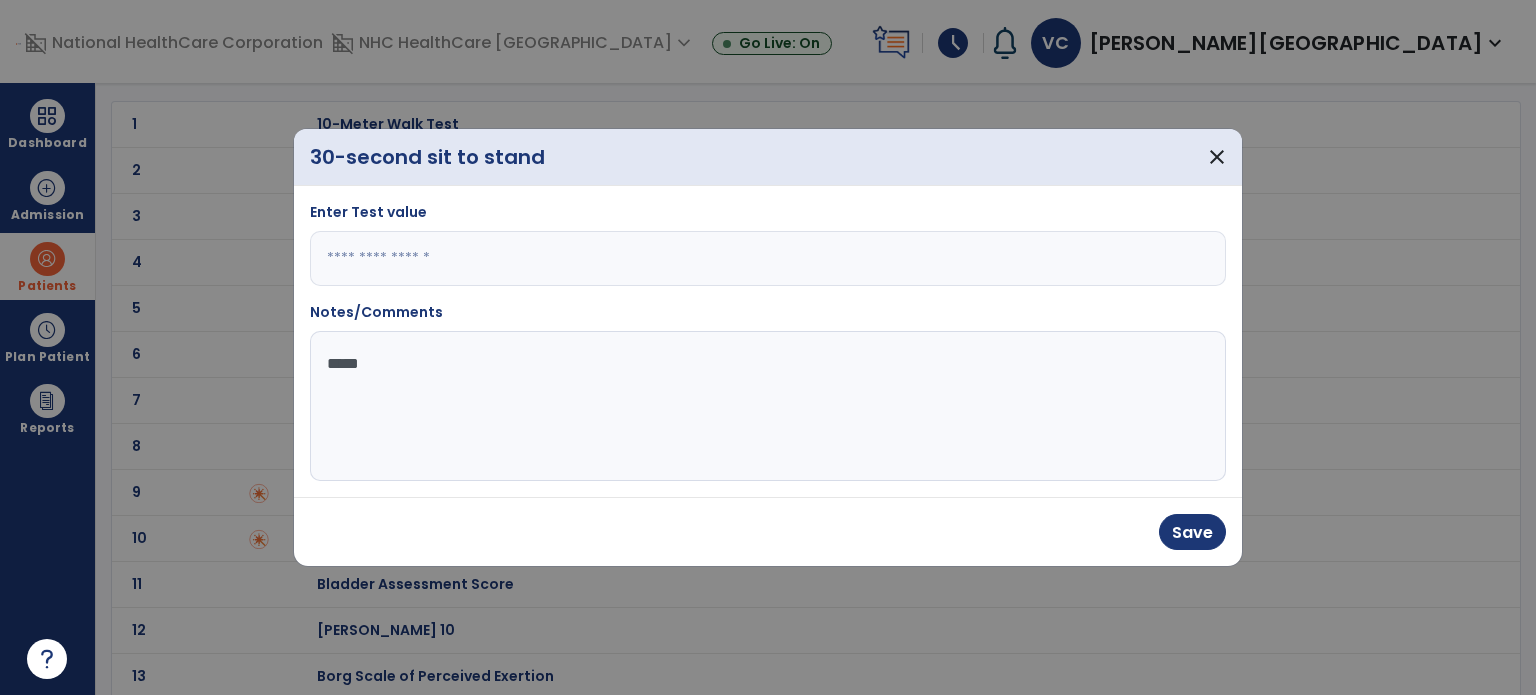 type on "******" 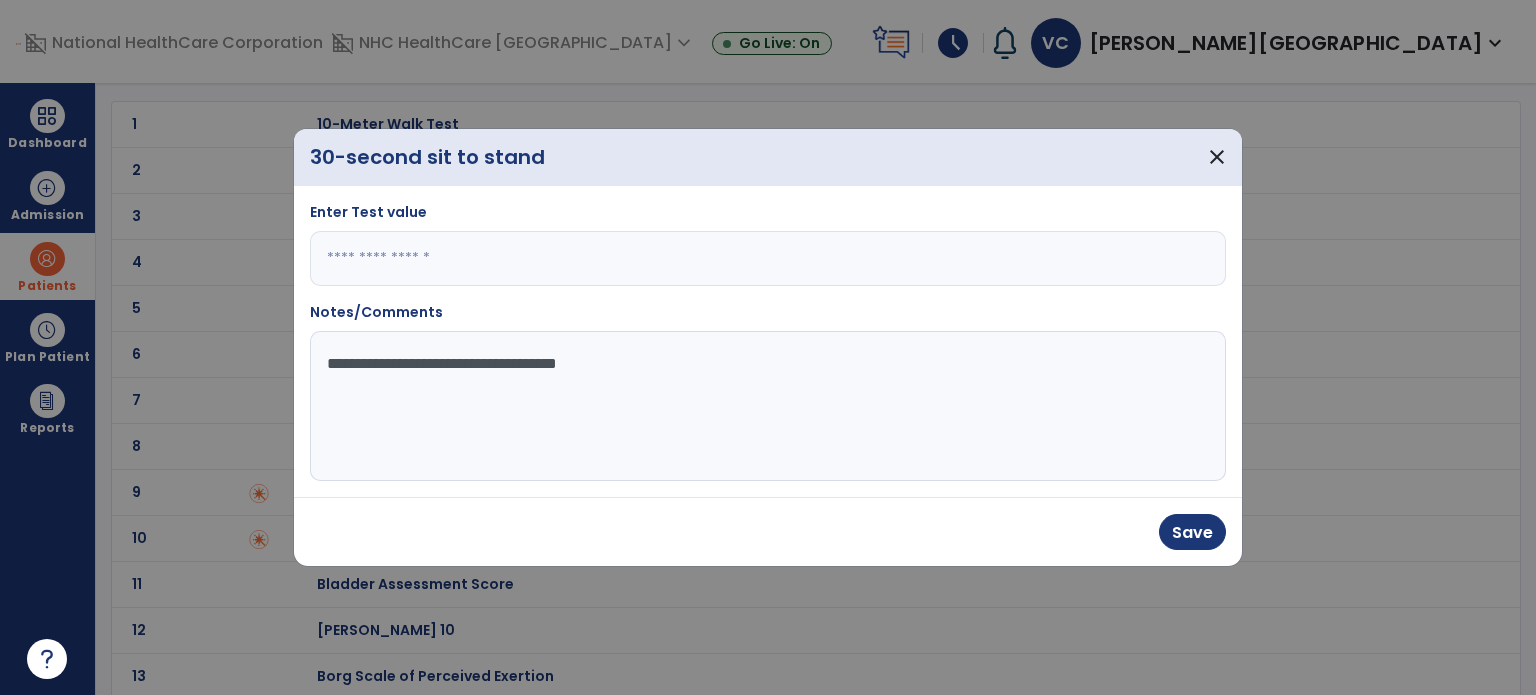 type on "**********" 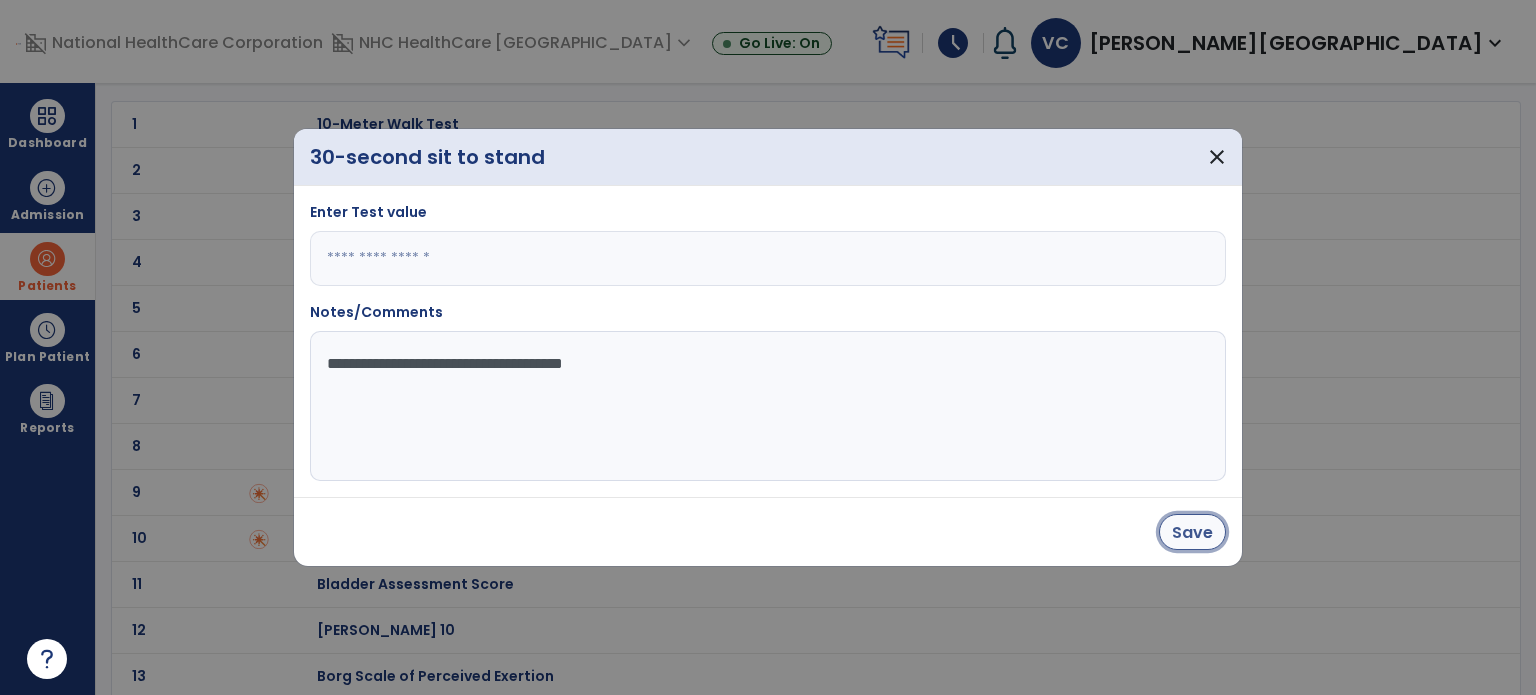 click on "Save" at bounding box center (1192, 532) 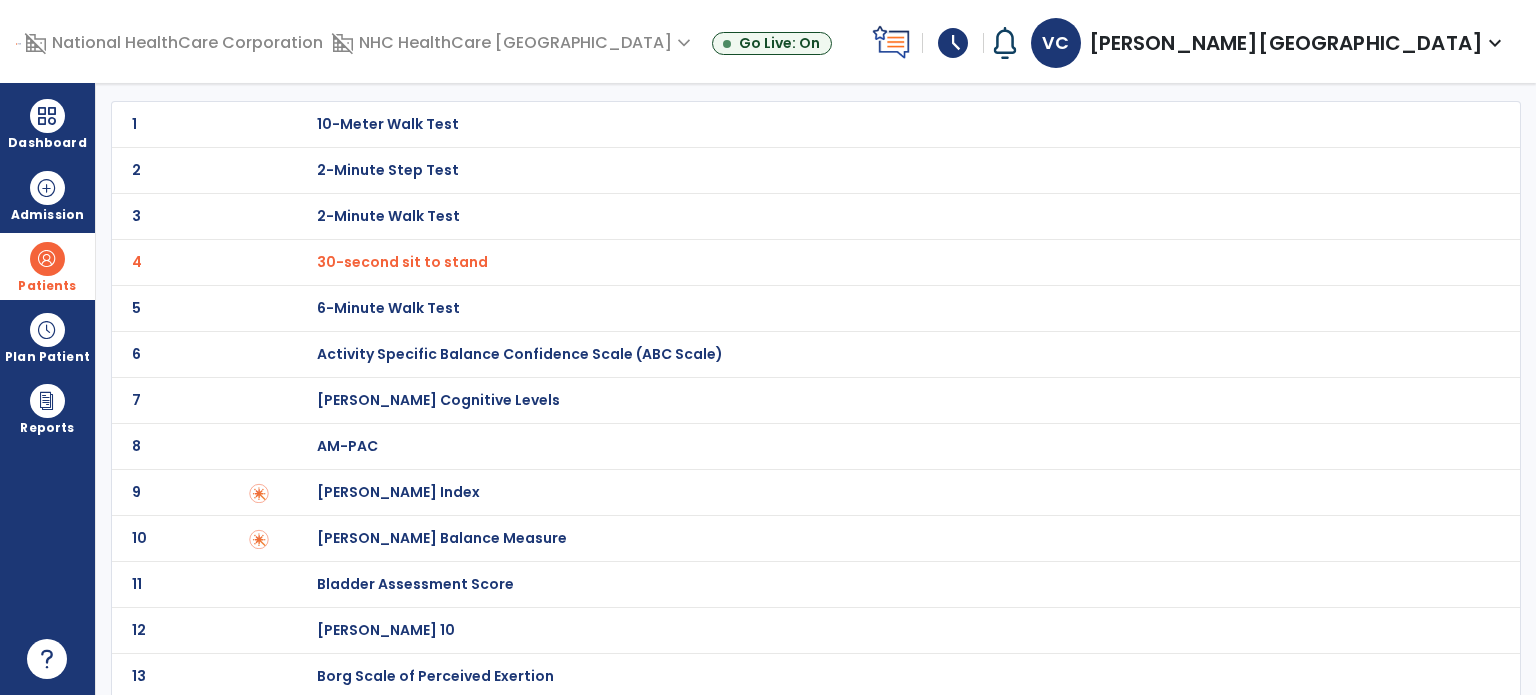 scroll, scrollTop: 0, scrollLeft: 0, axis: both 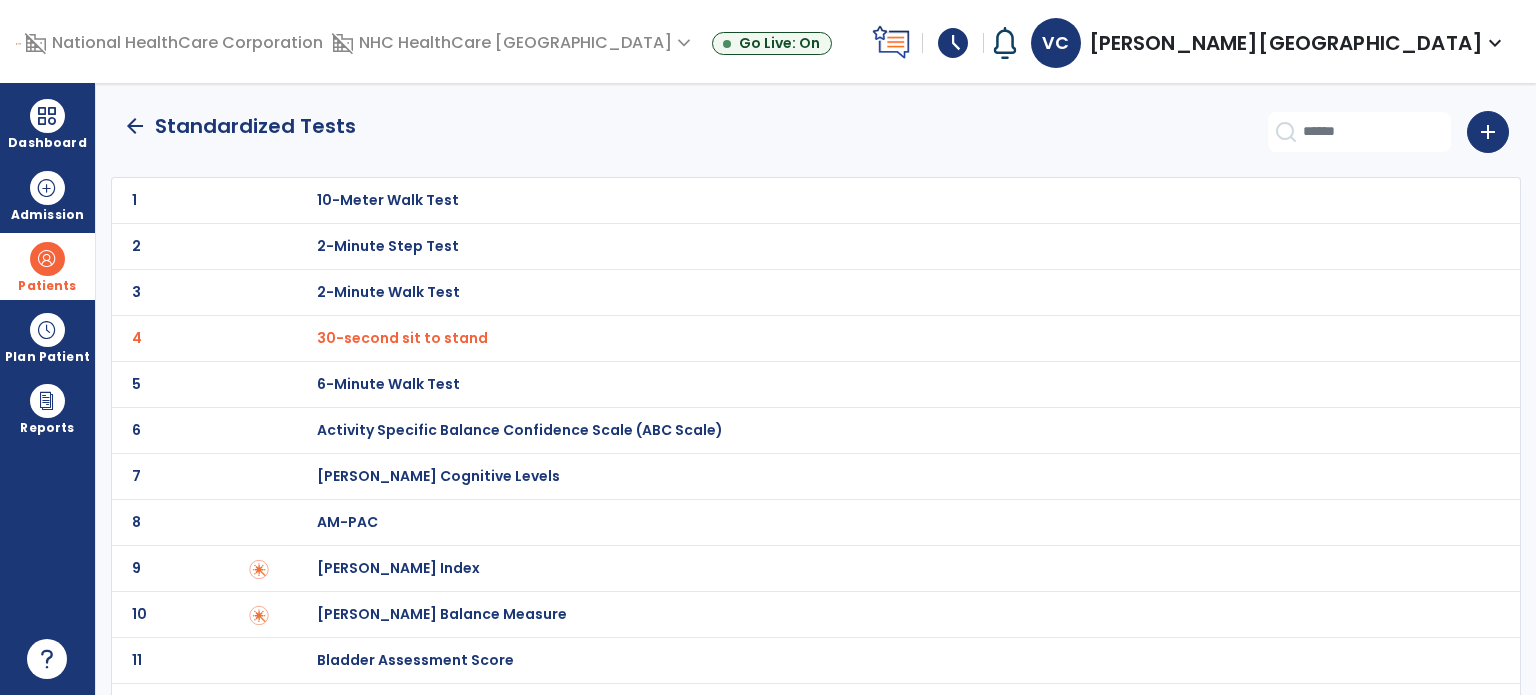click on "arrow_back" 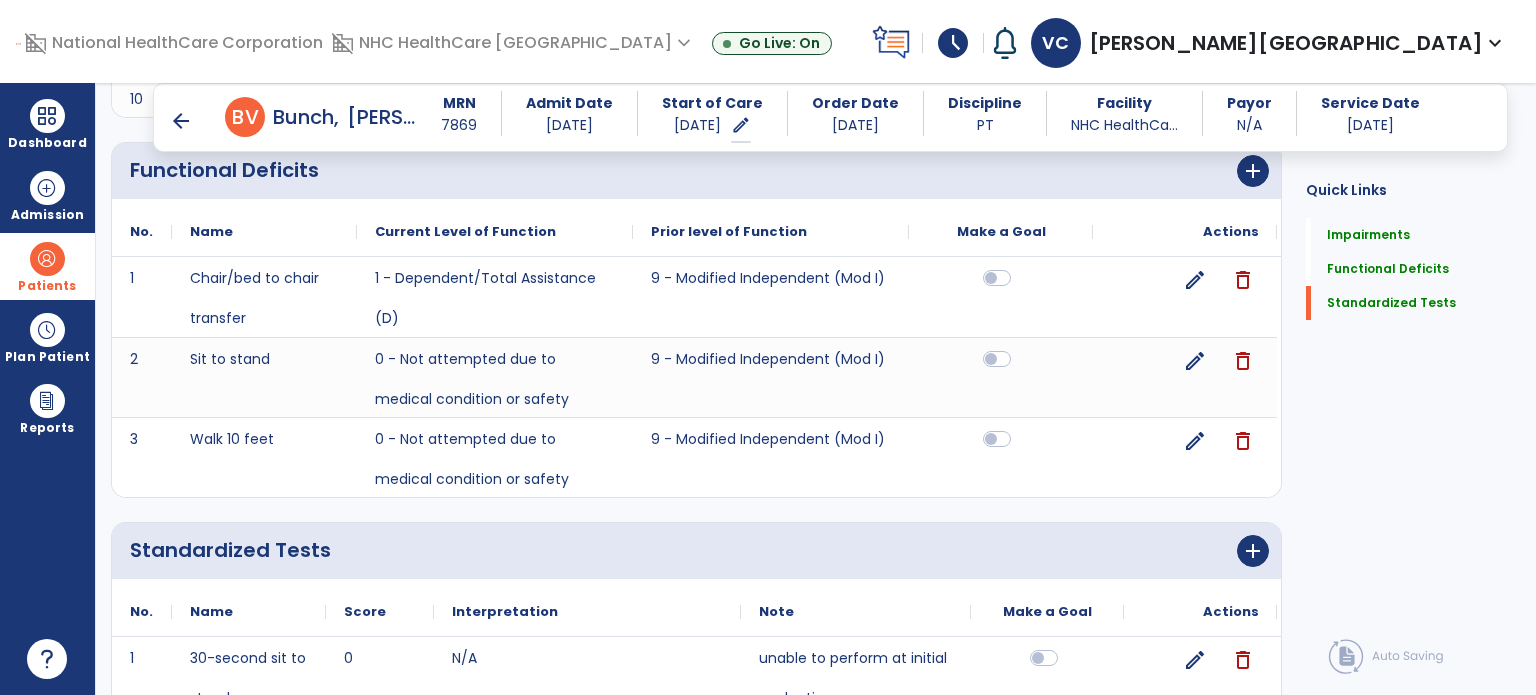 scroll, scrollTop: 1007, scrollLeft: 0, axis: vertical 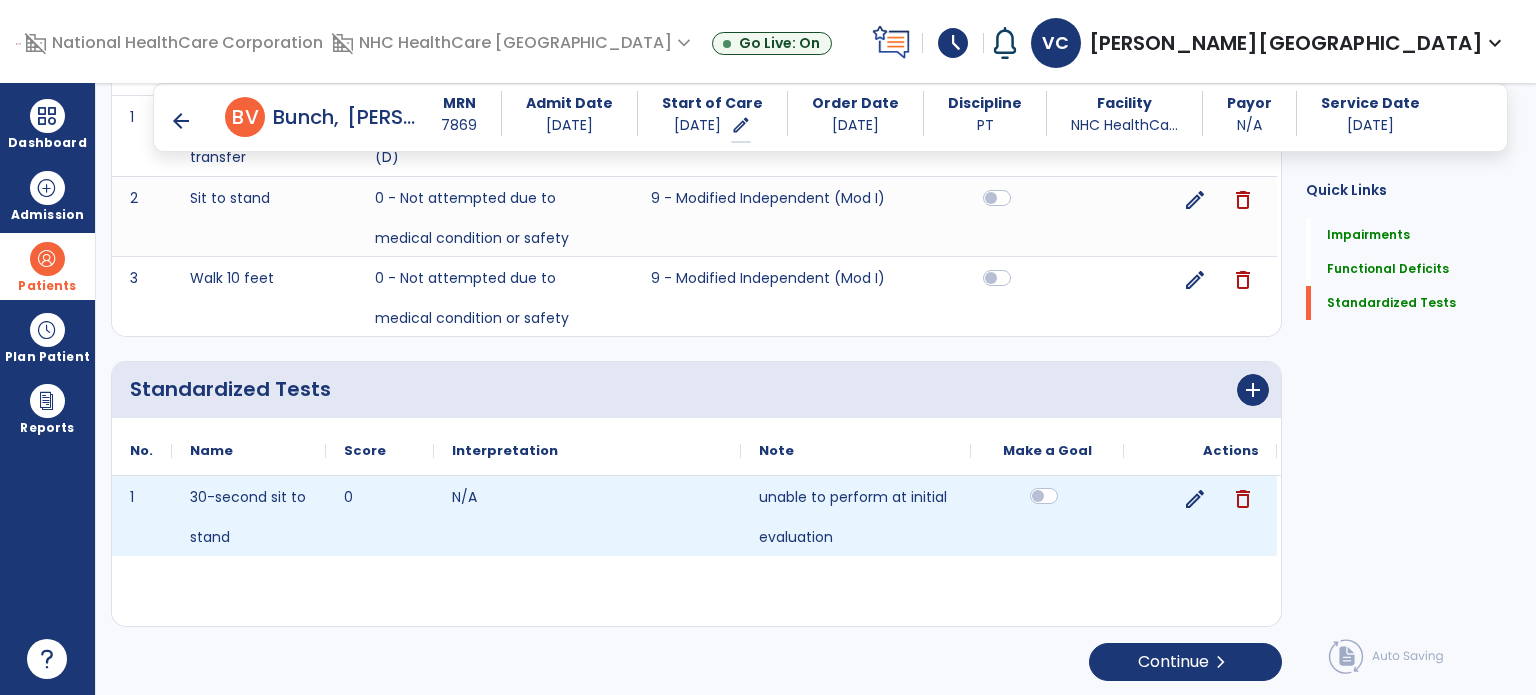 click 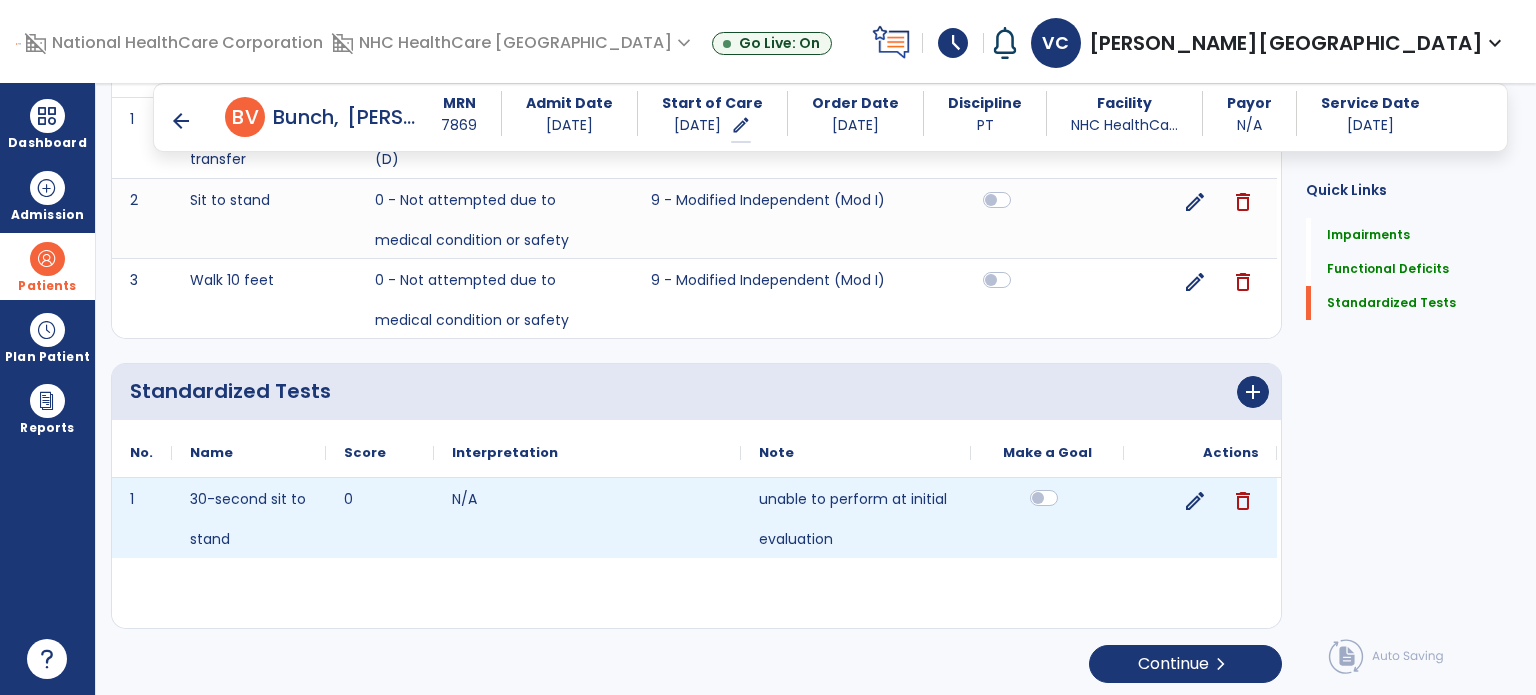 scroll, scrollTop: 1007, scrollLeft: 0, axis: vertical 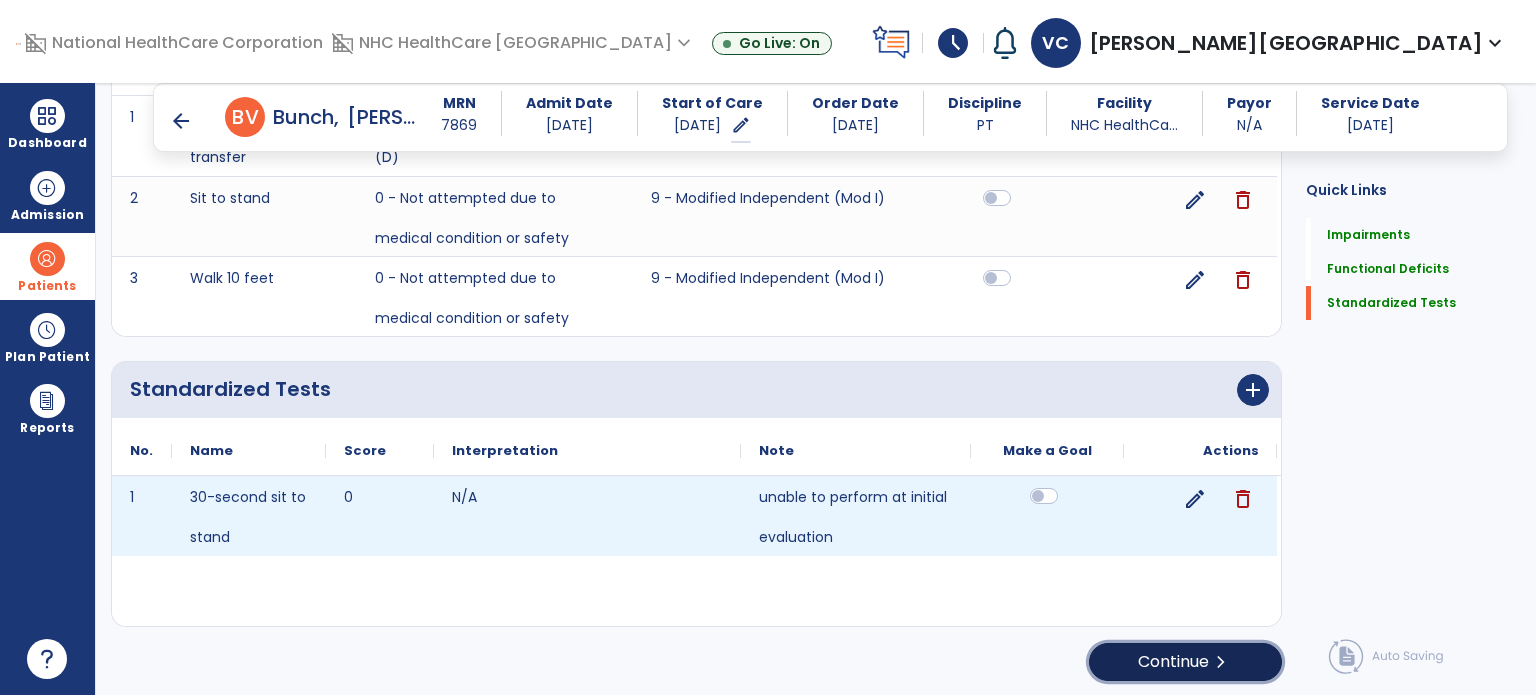 click on "Continue  chevron_right" 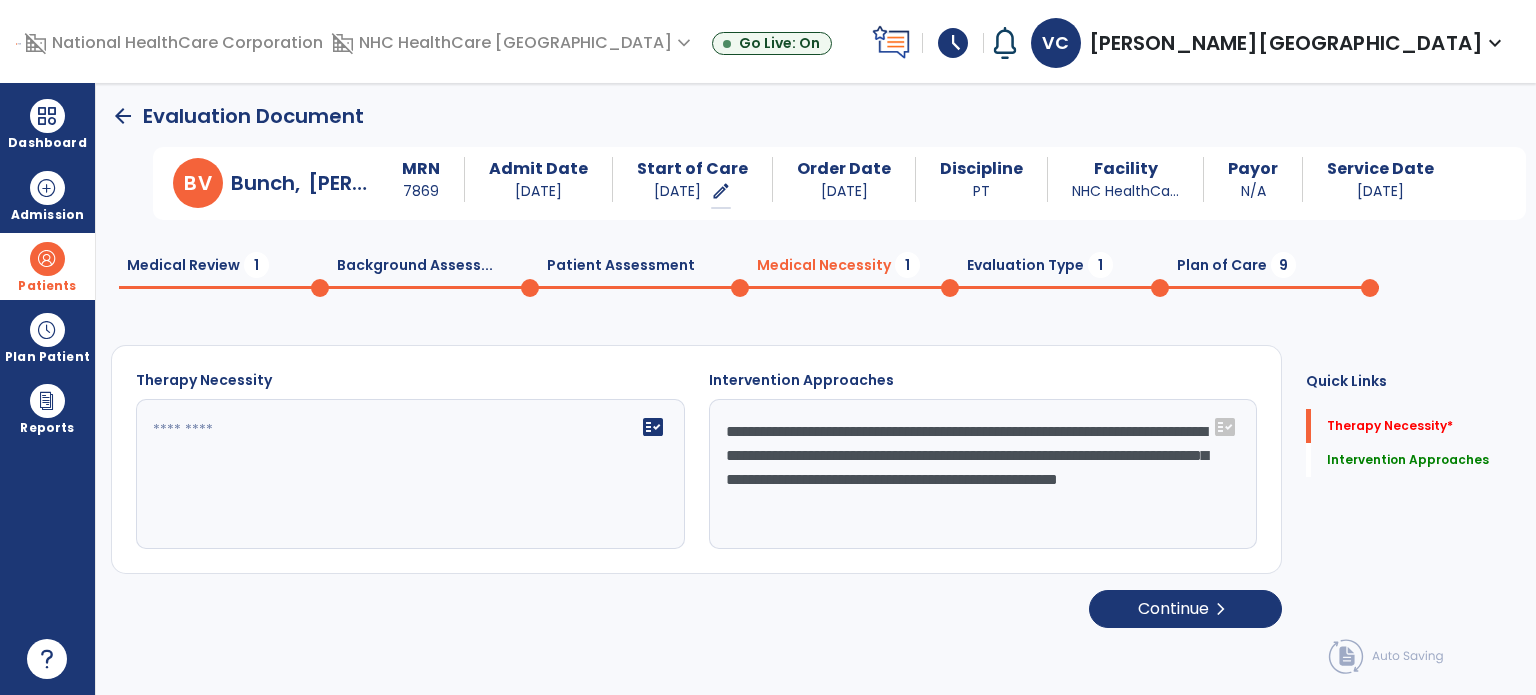 scroll, scrollTop: 0, scrollLeft: 0, axis: both 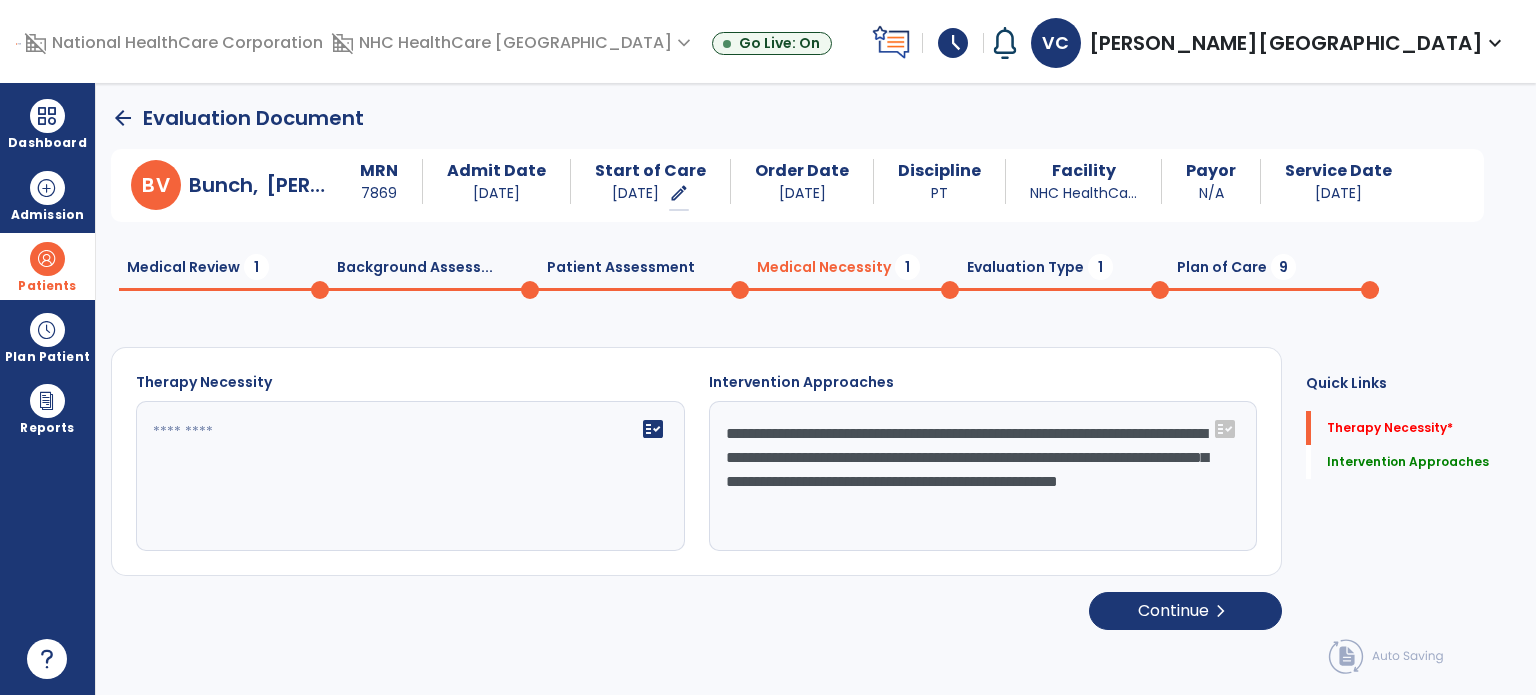 click on "fact_check" 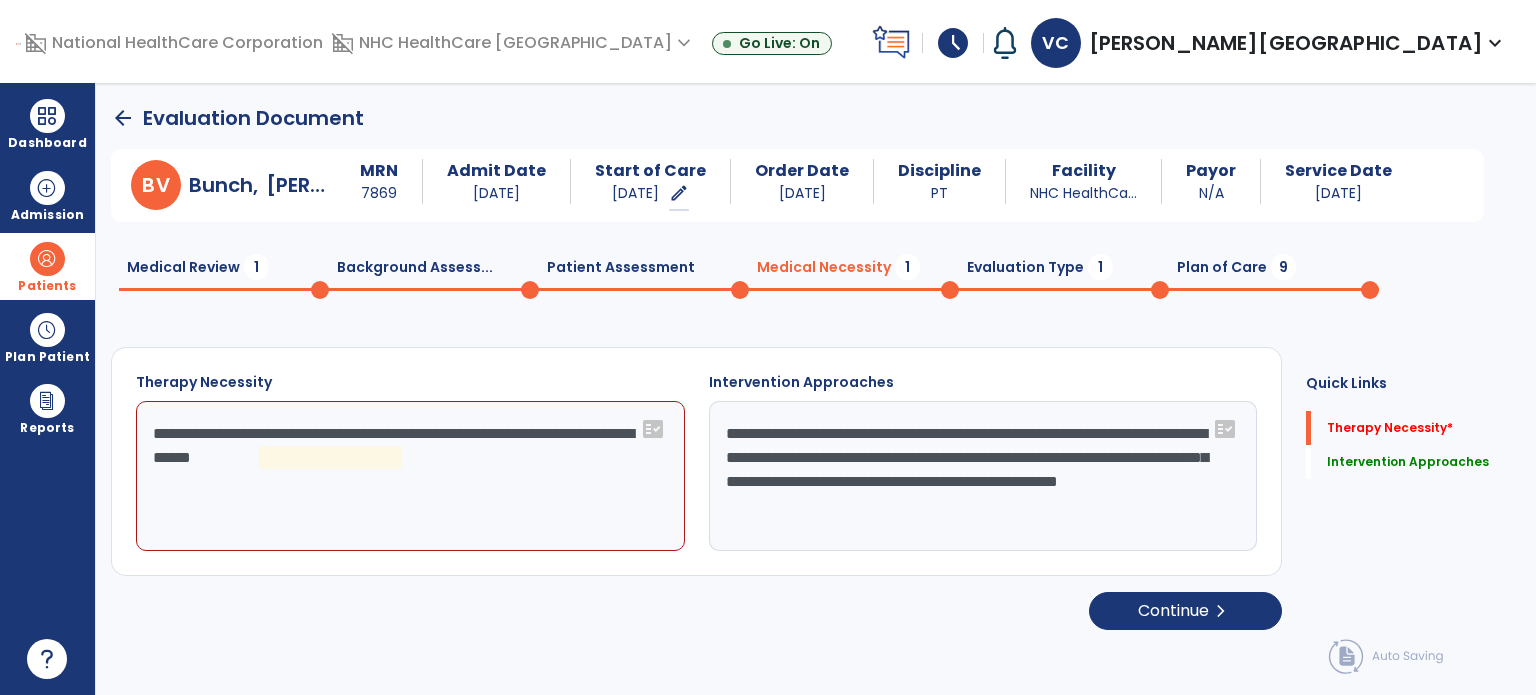click on "**********" 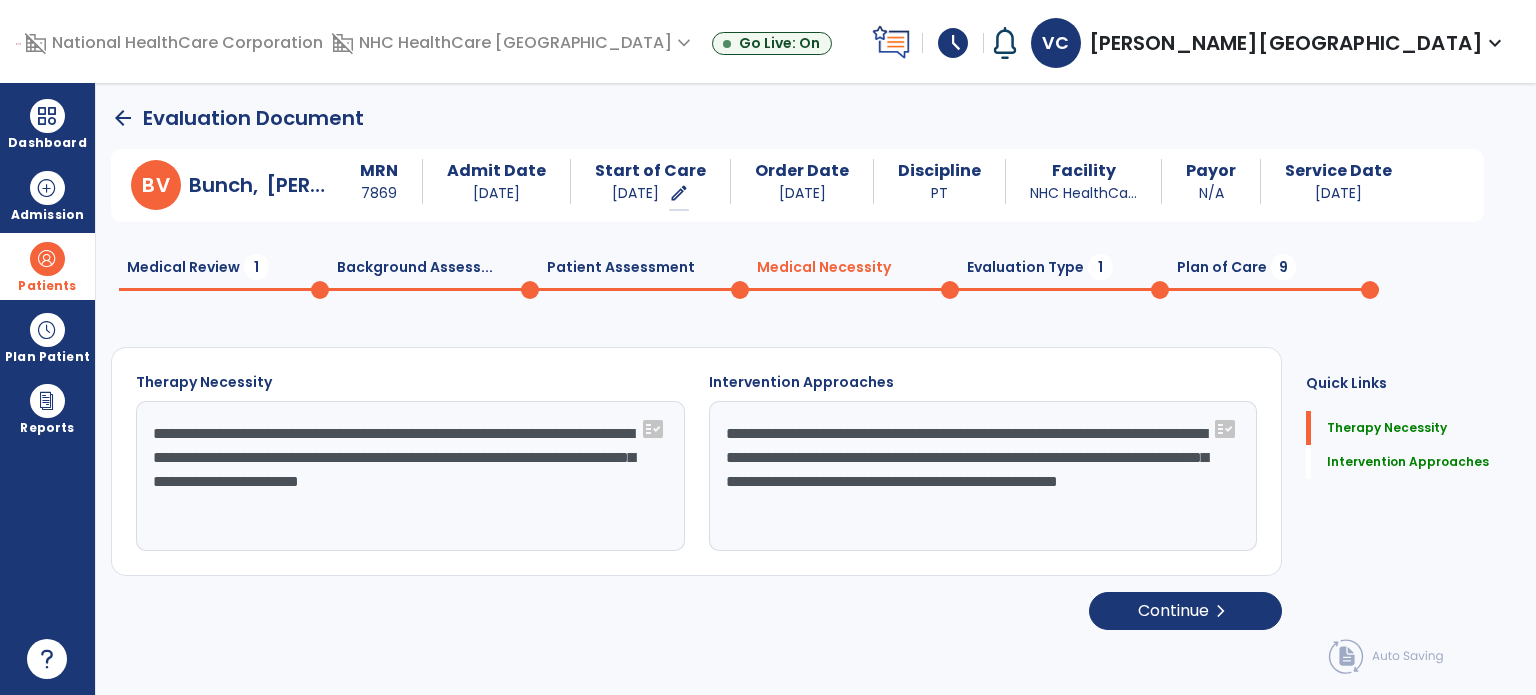 click on "**********" 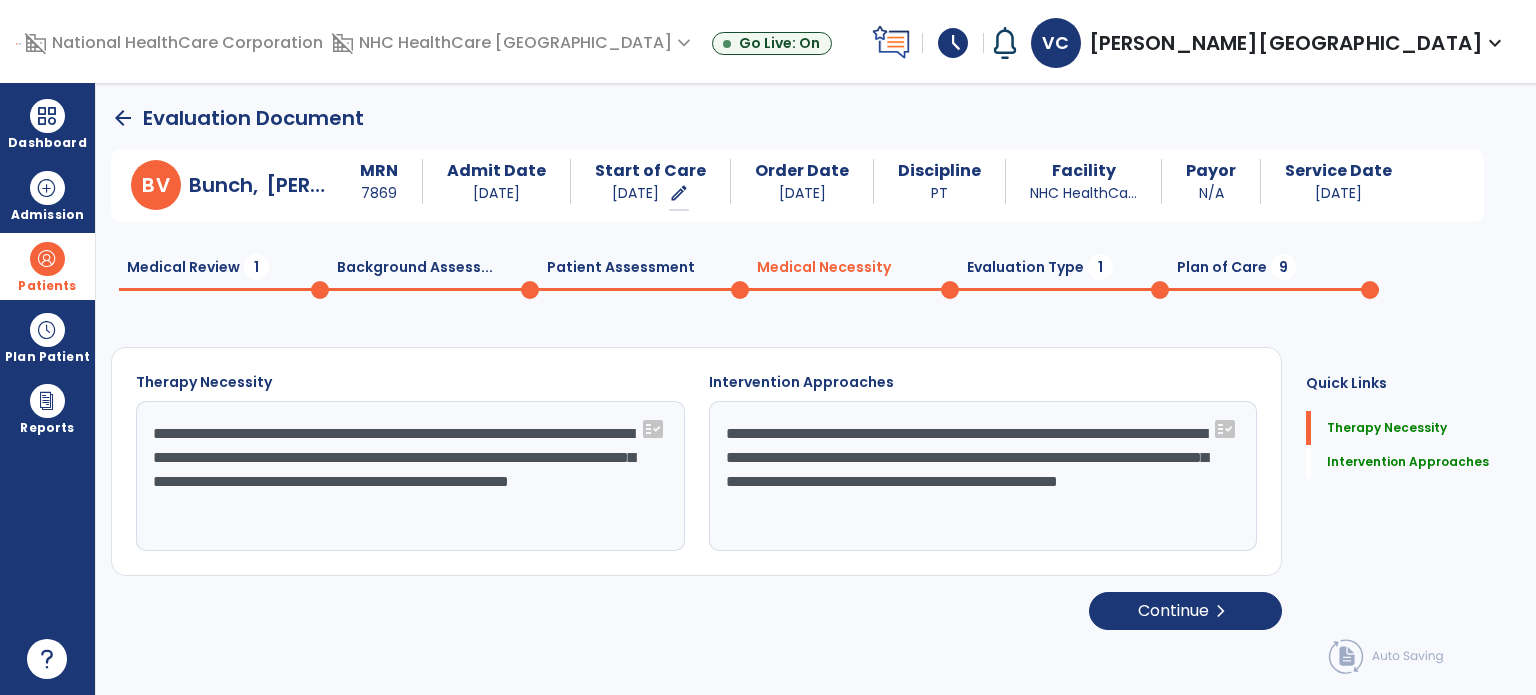 type on "**********" 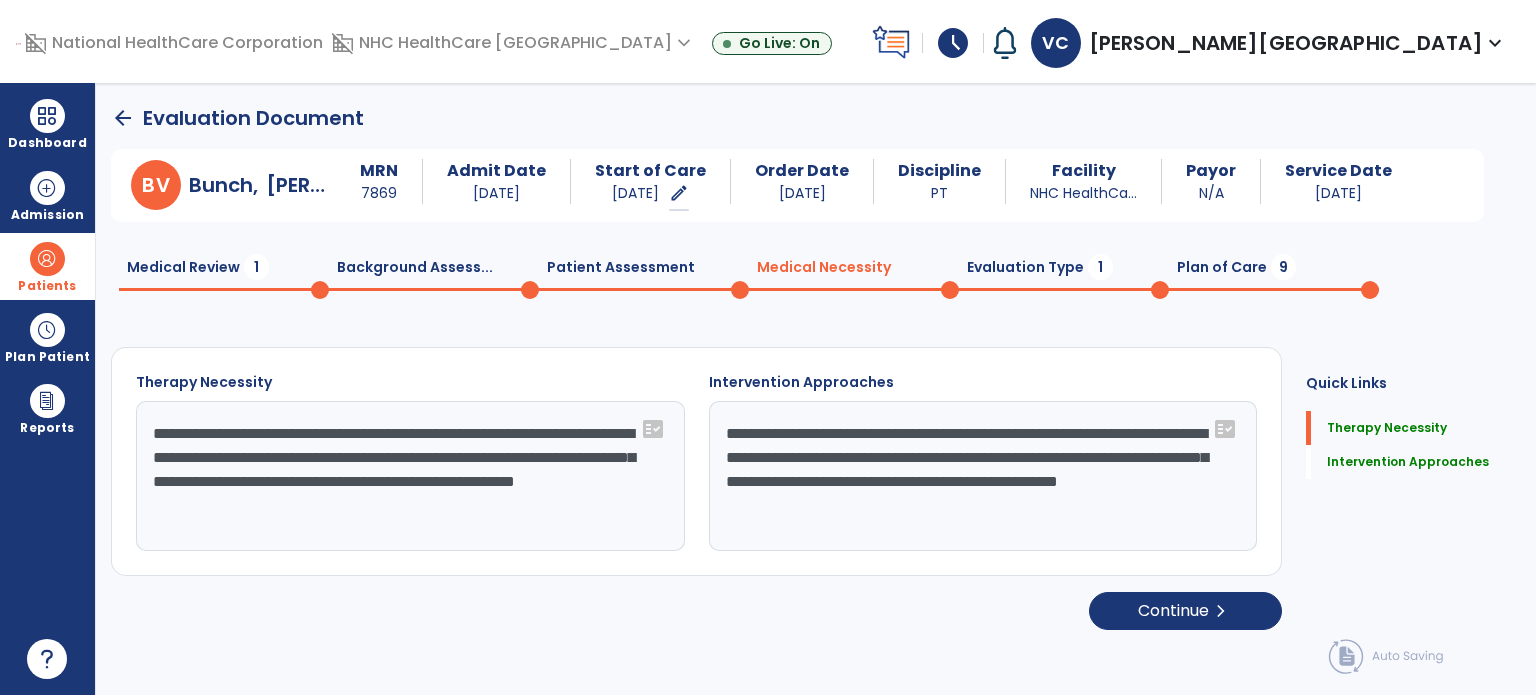 drag, startPoint x: 499, startPoint y: 508, endPoint x: 380, endPoint y: 442, distance: 136.07718 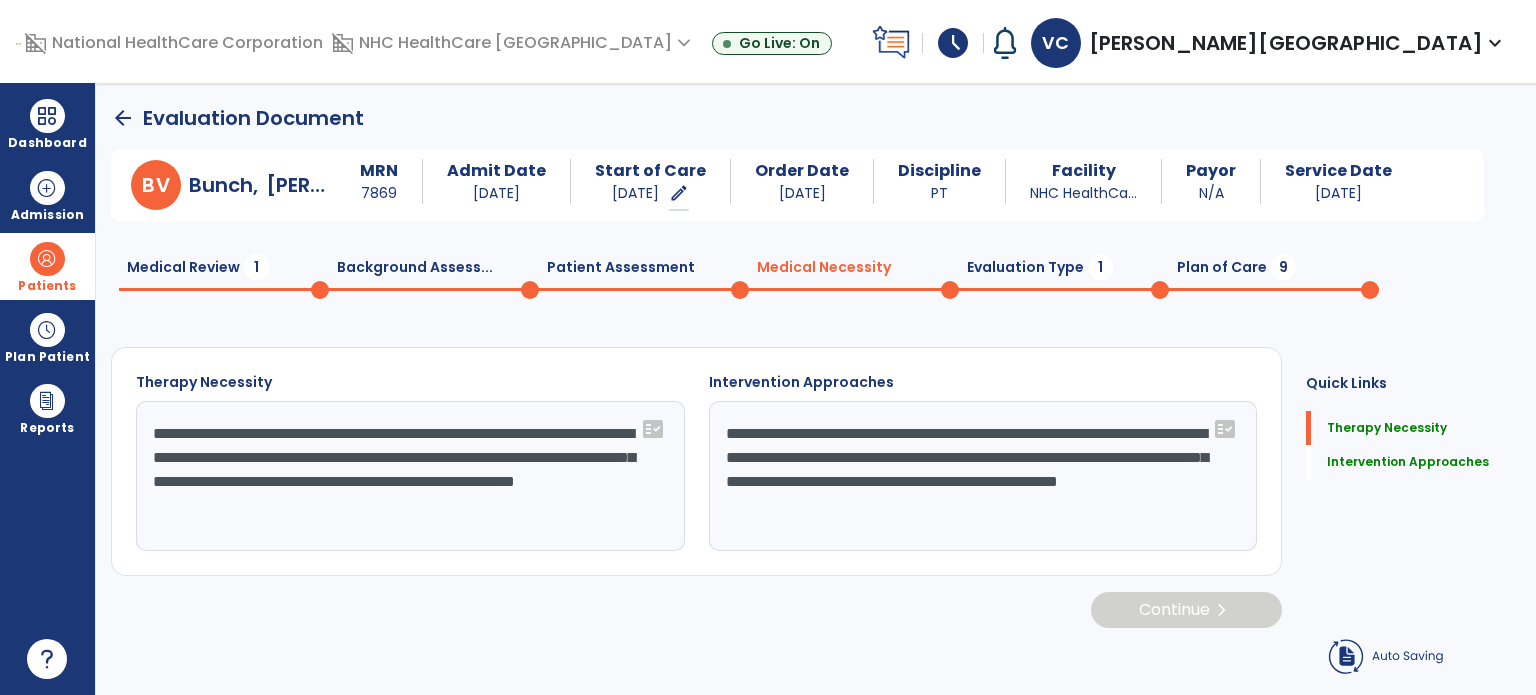 click on "Continue  chevron_right" 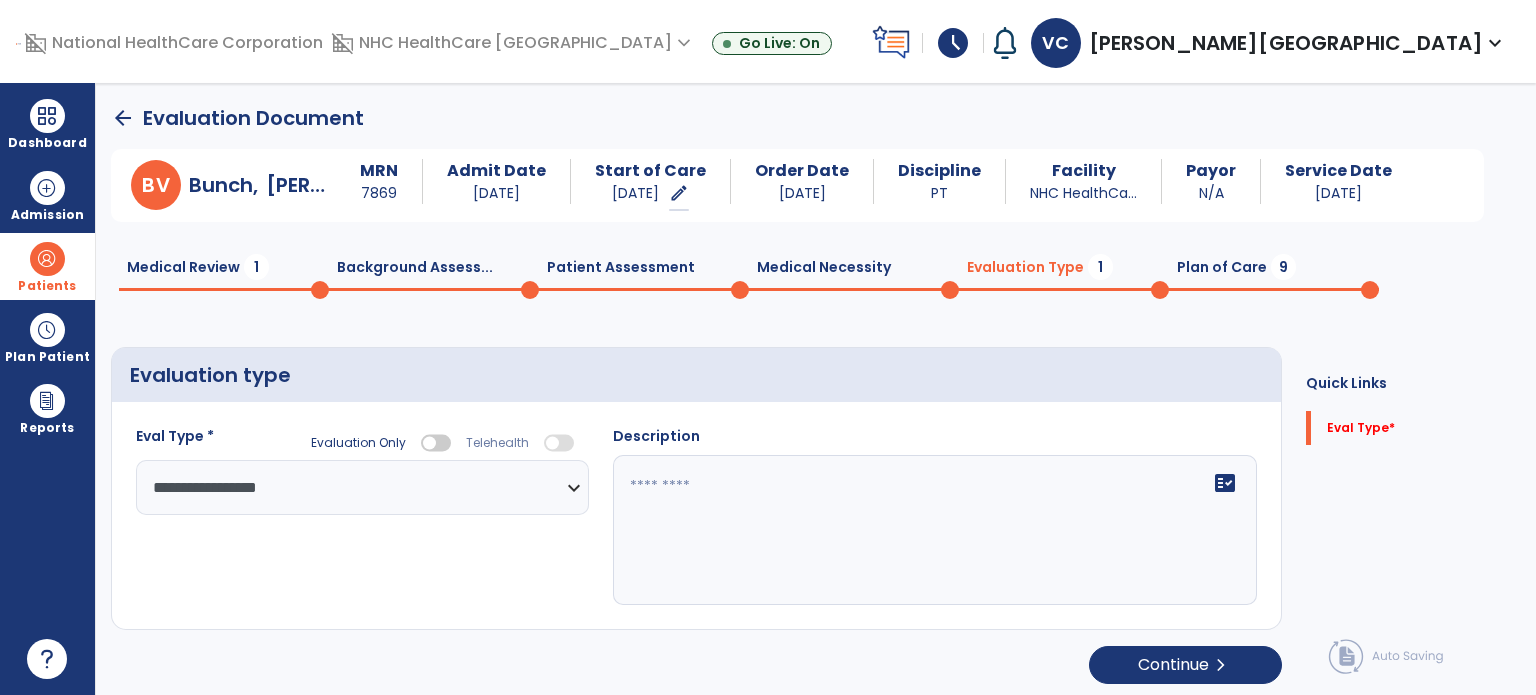 select on "**********" 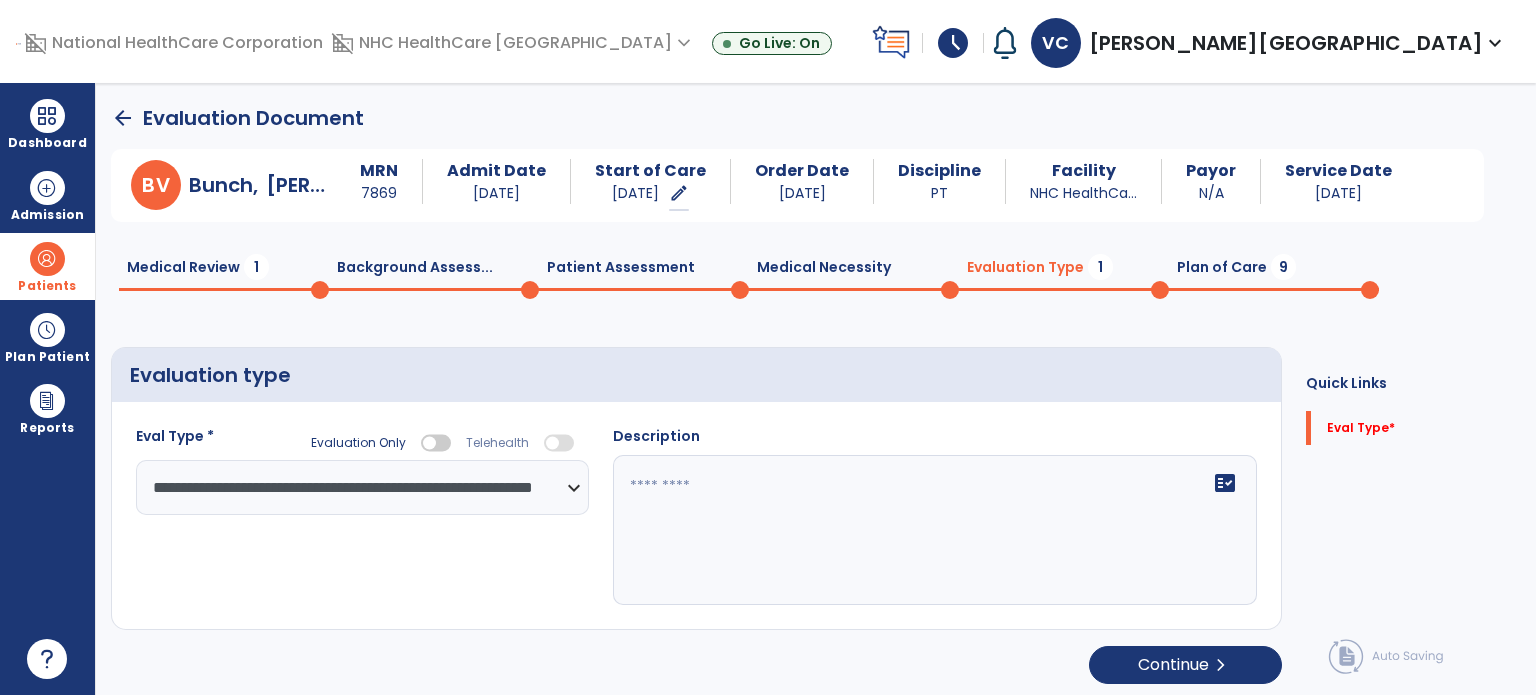 click on "fact_check" 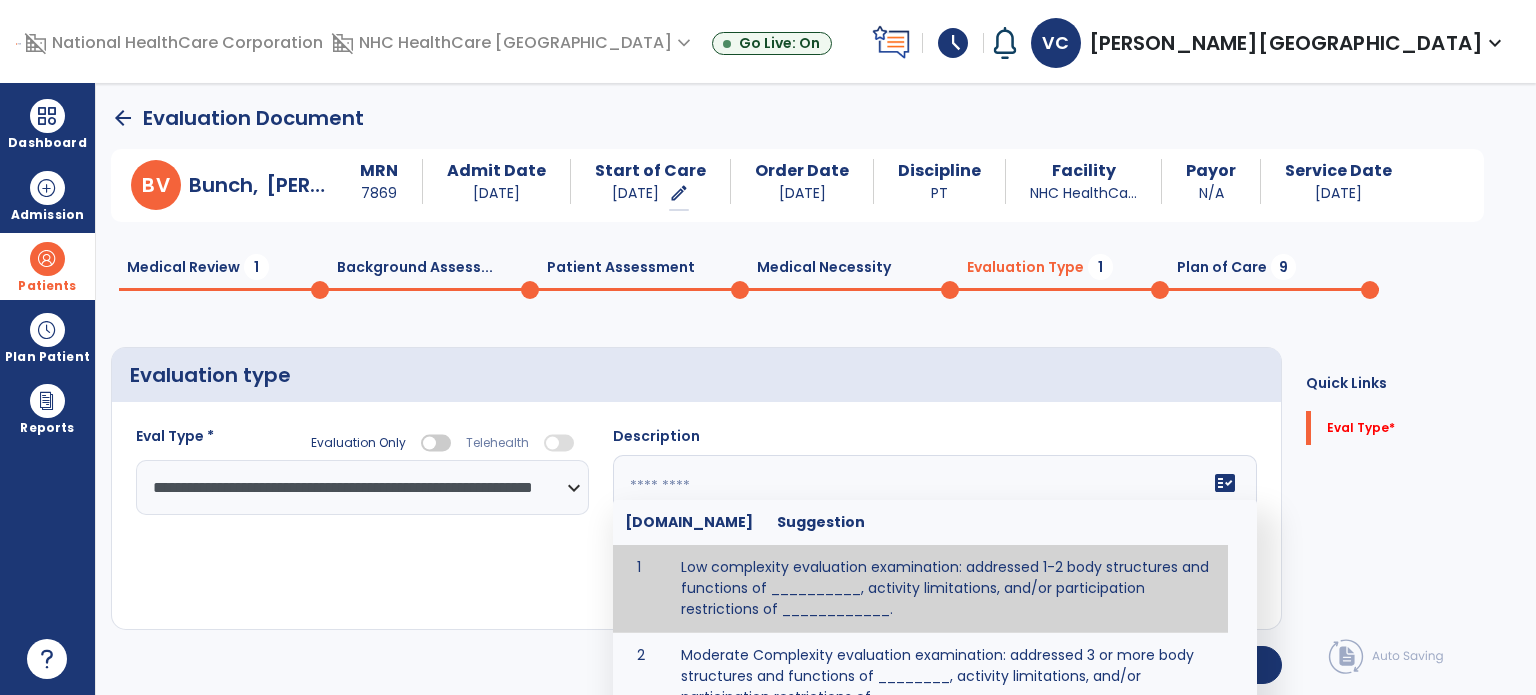 scroll, scrollTop: 12, scrollLeft: 0, axis: vertical 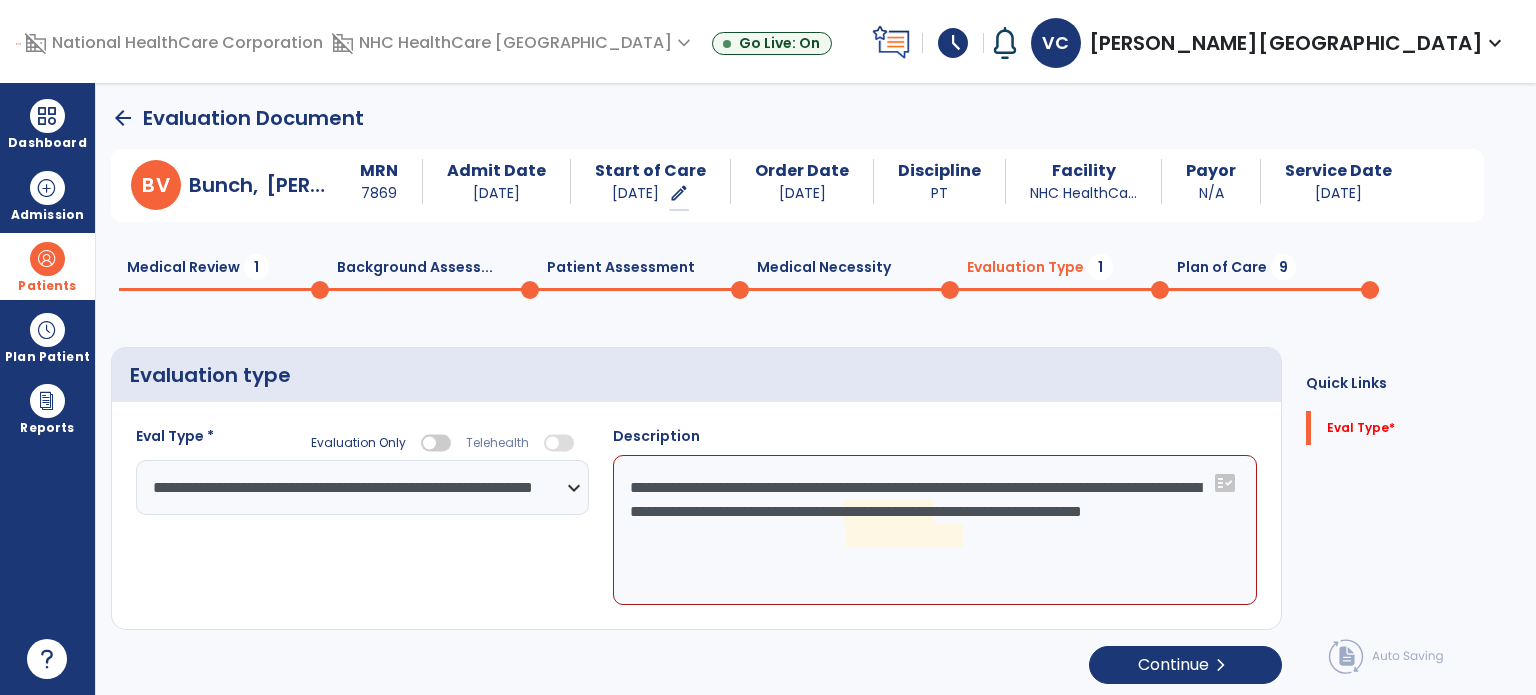 click on "**********" 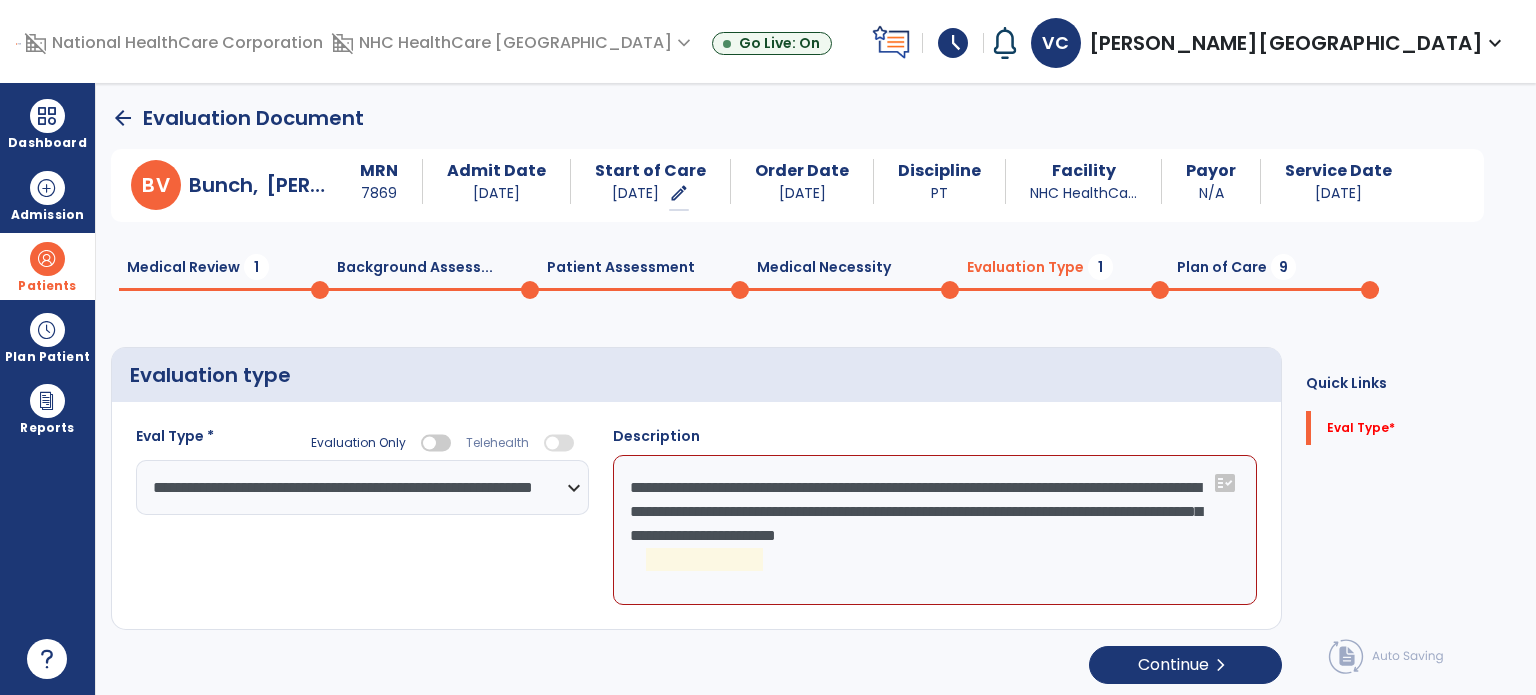 click on "**********" 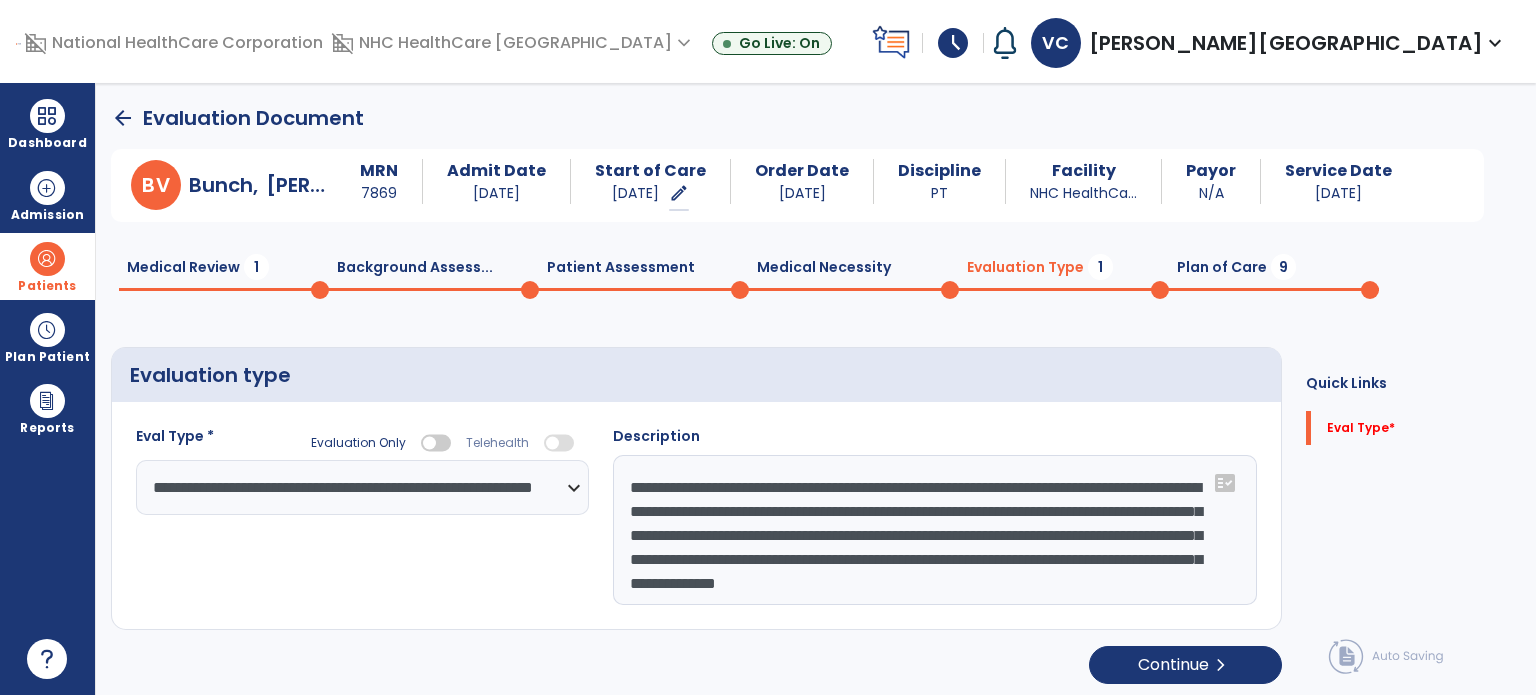 scroll, scrollTop: 15, scrollLeft: 0, axis: vertical 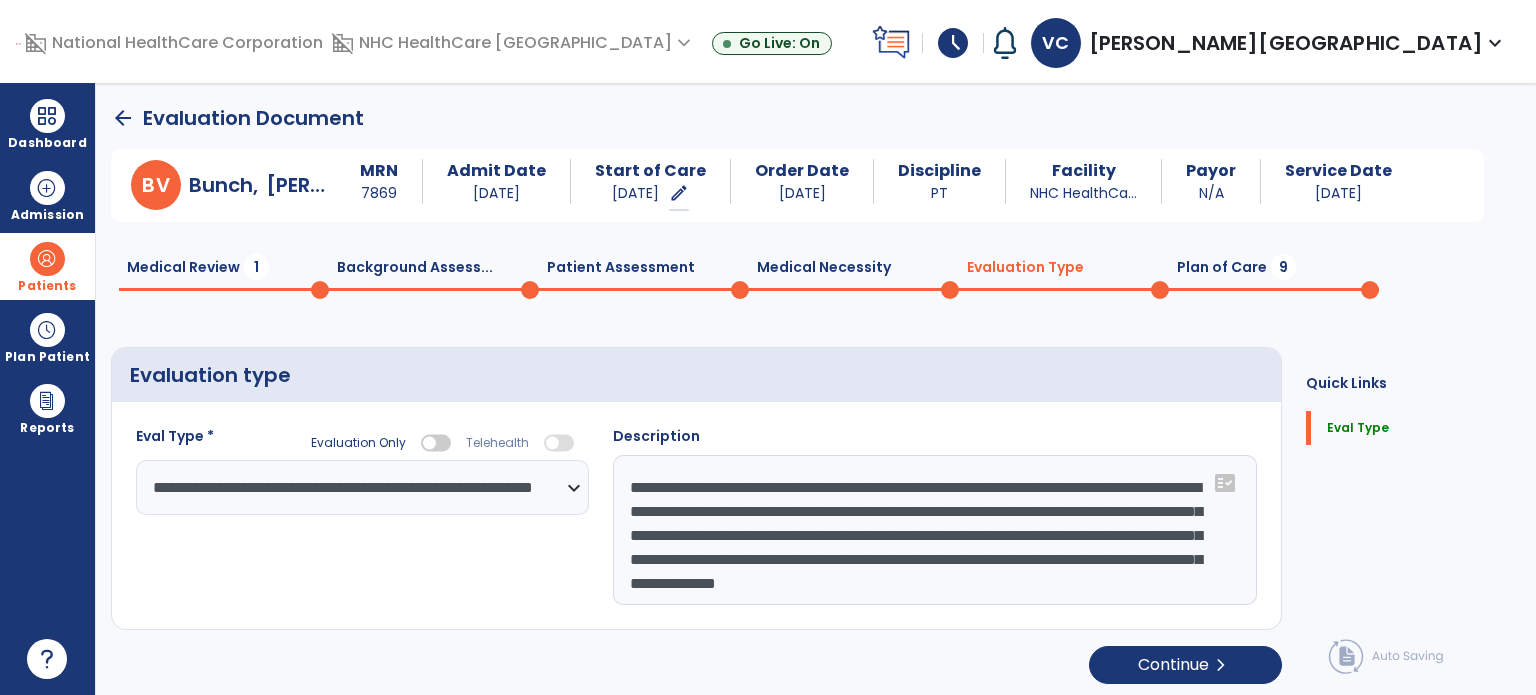 drag, startPoint x: 1087, startPoint y: 591, endPoint x: 628, endPoint y: 550, distance: 460.8275 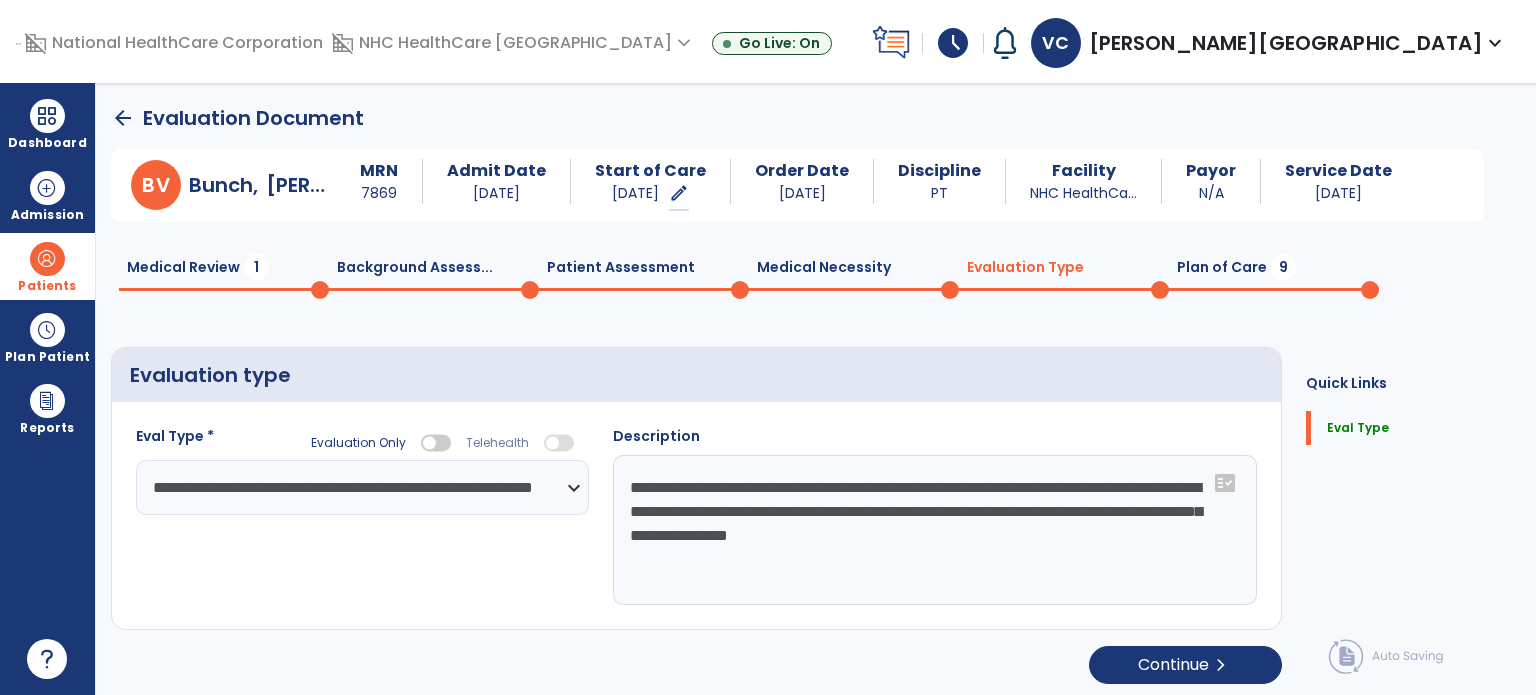 scroll, scrollTop: 0, scrollLeft: 0, axis: both 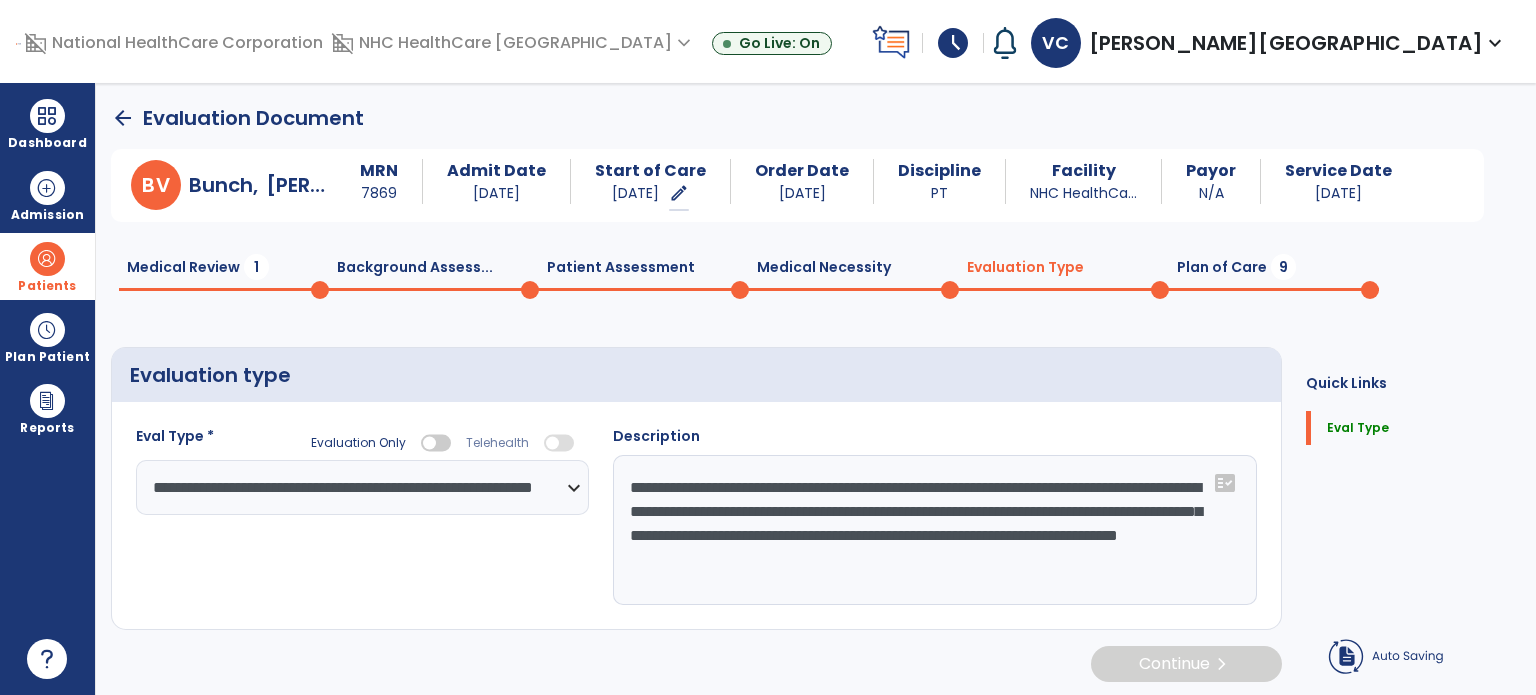 type on "**********" 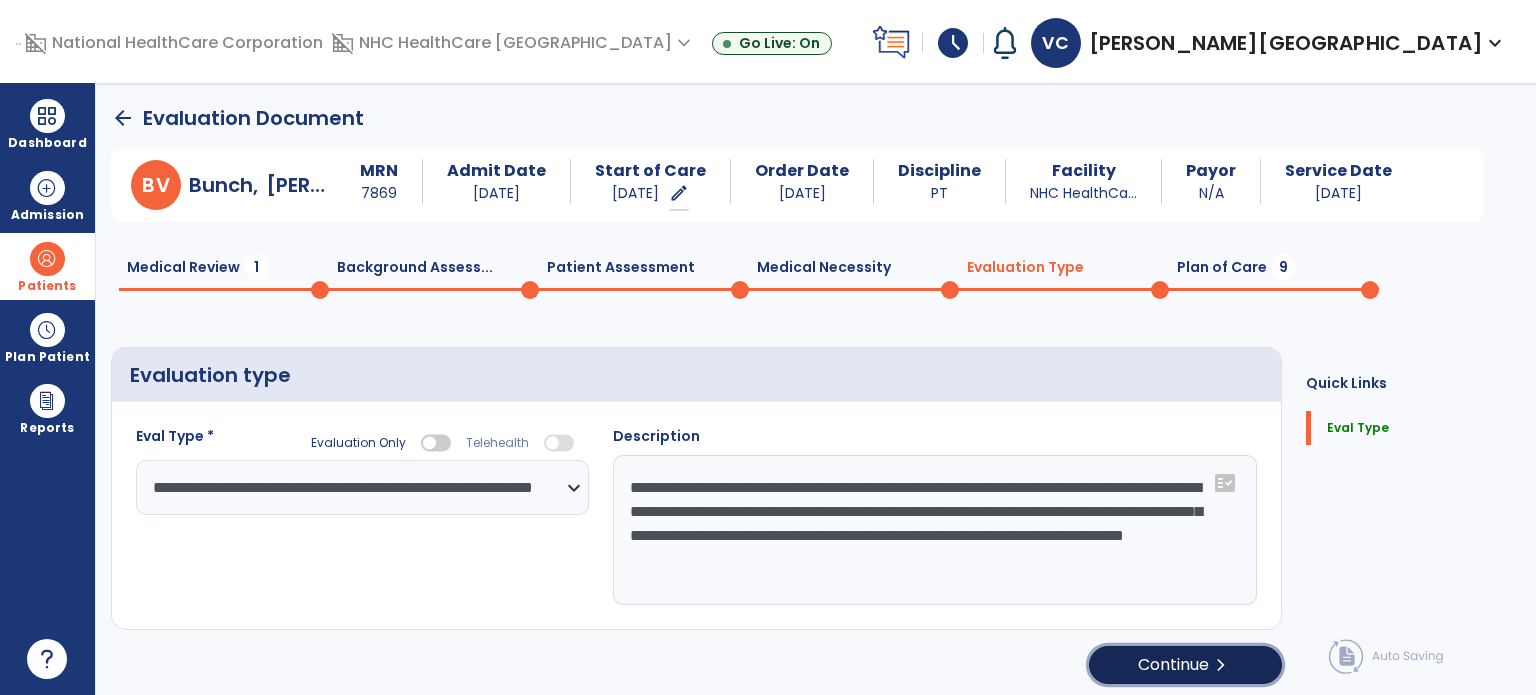 click on "Continue  chevron_right" 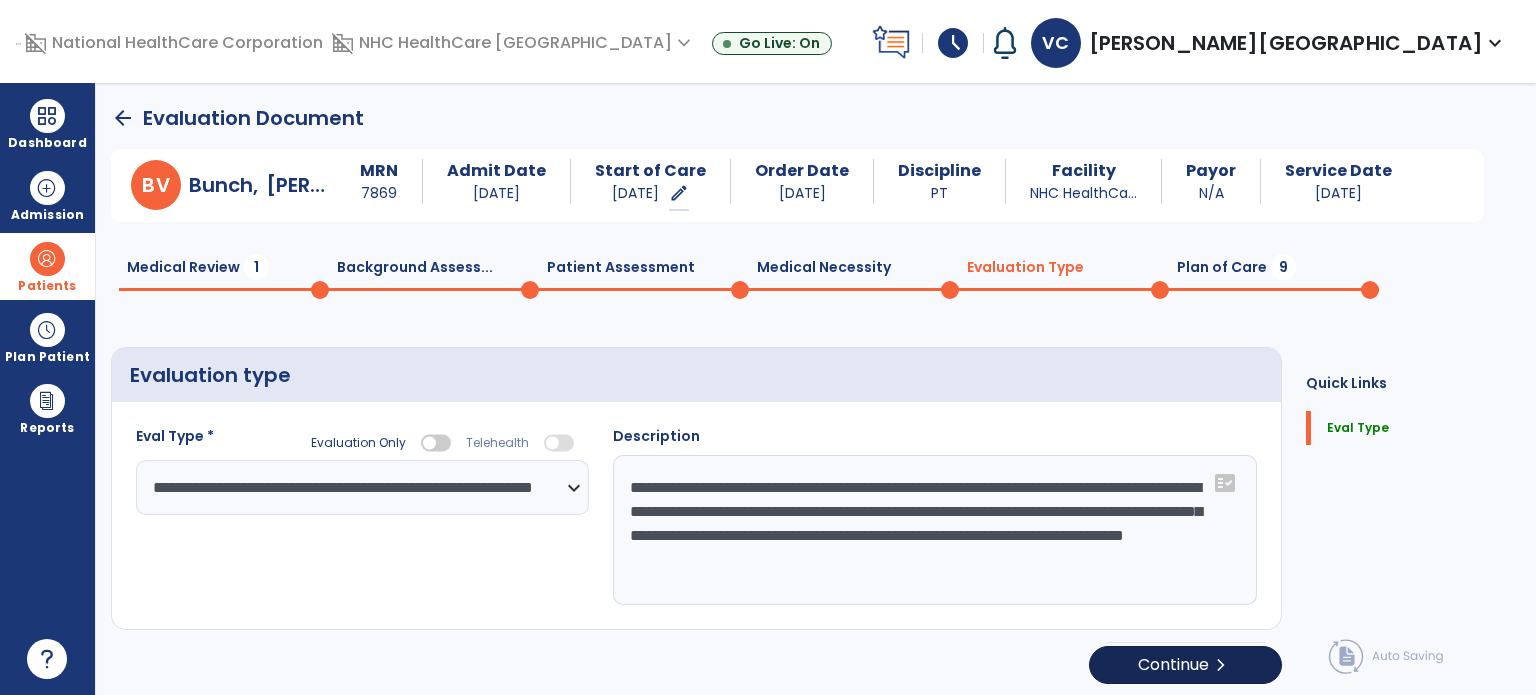 select on "*****" 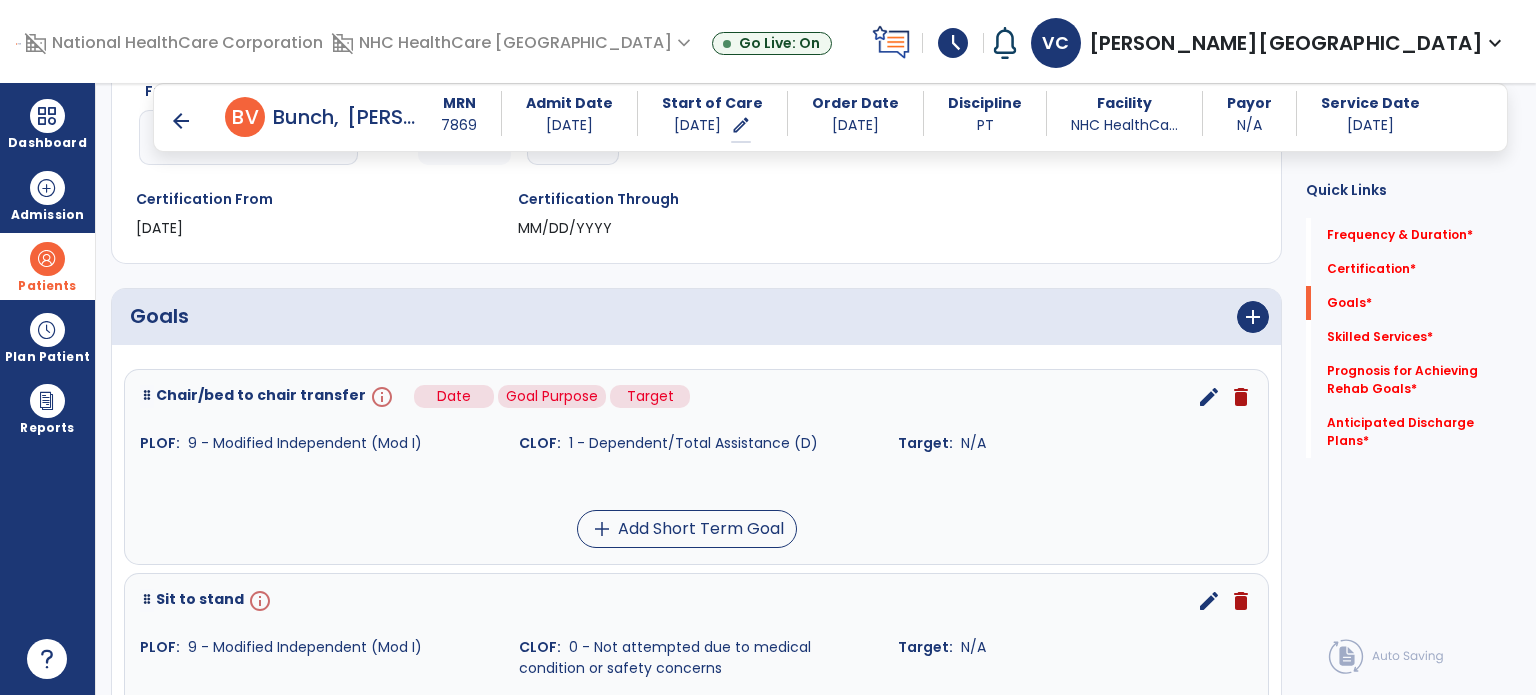 click on "info" at bounding box center (380, 397) 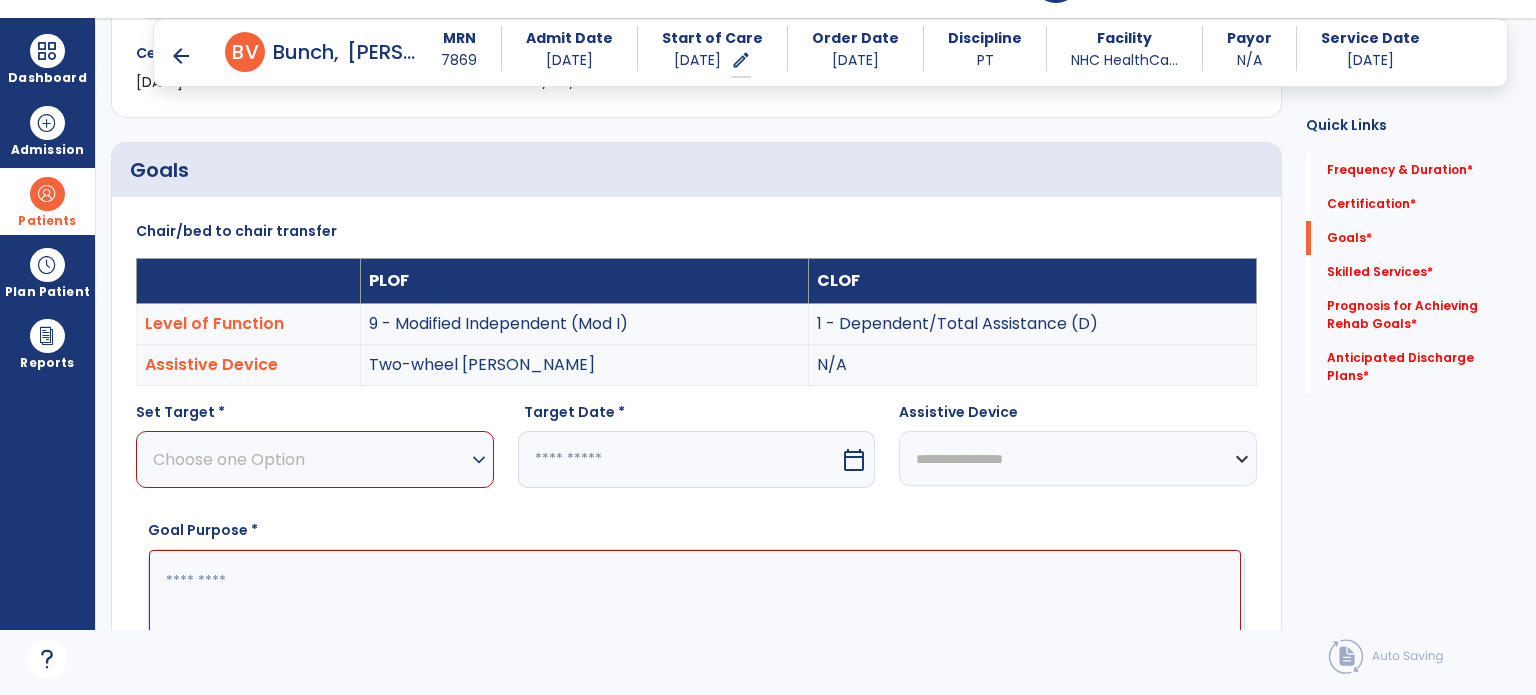 scroll, scrollTop: 83, scrollLeft: 0, axis: vertical 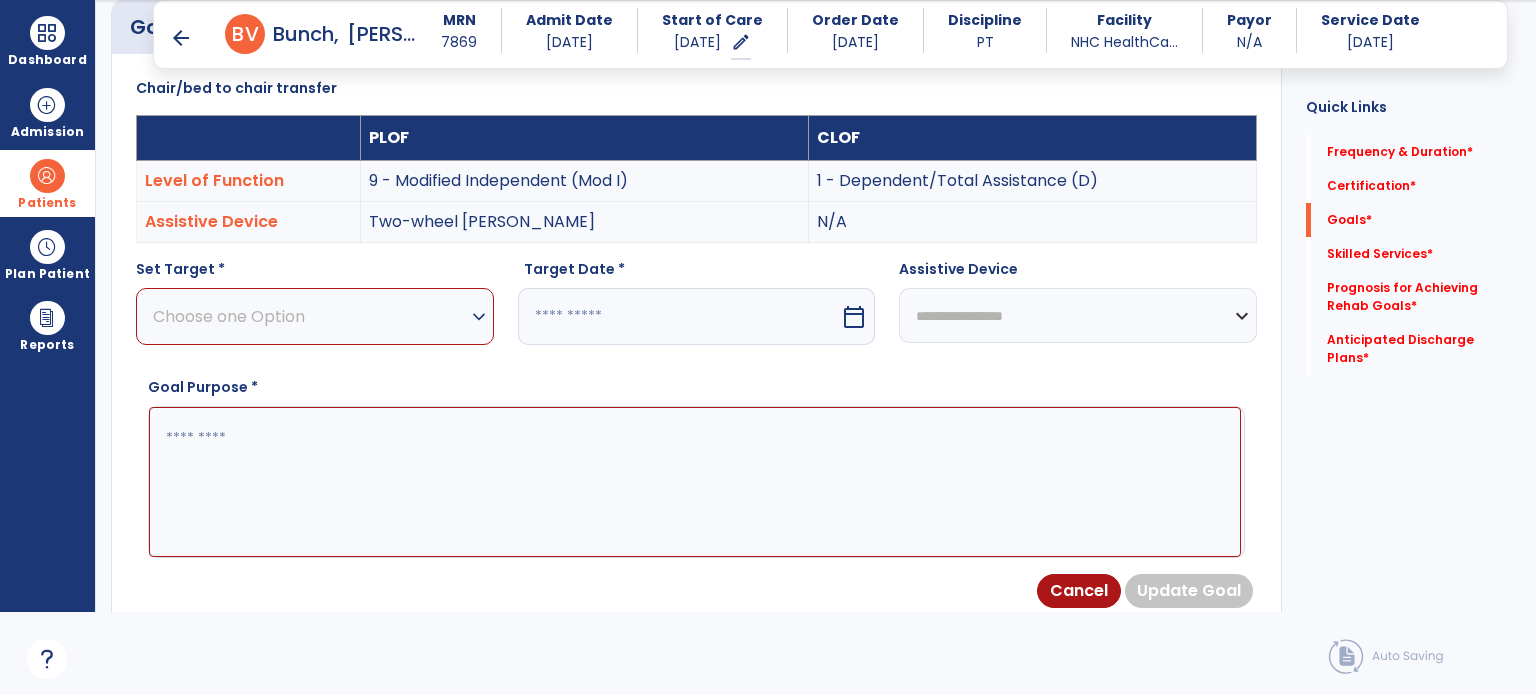 click on "Choose one Option" at bounding box center (310, 316) 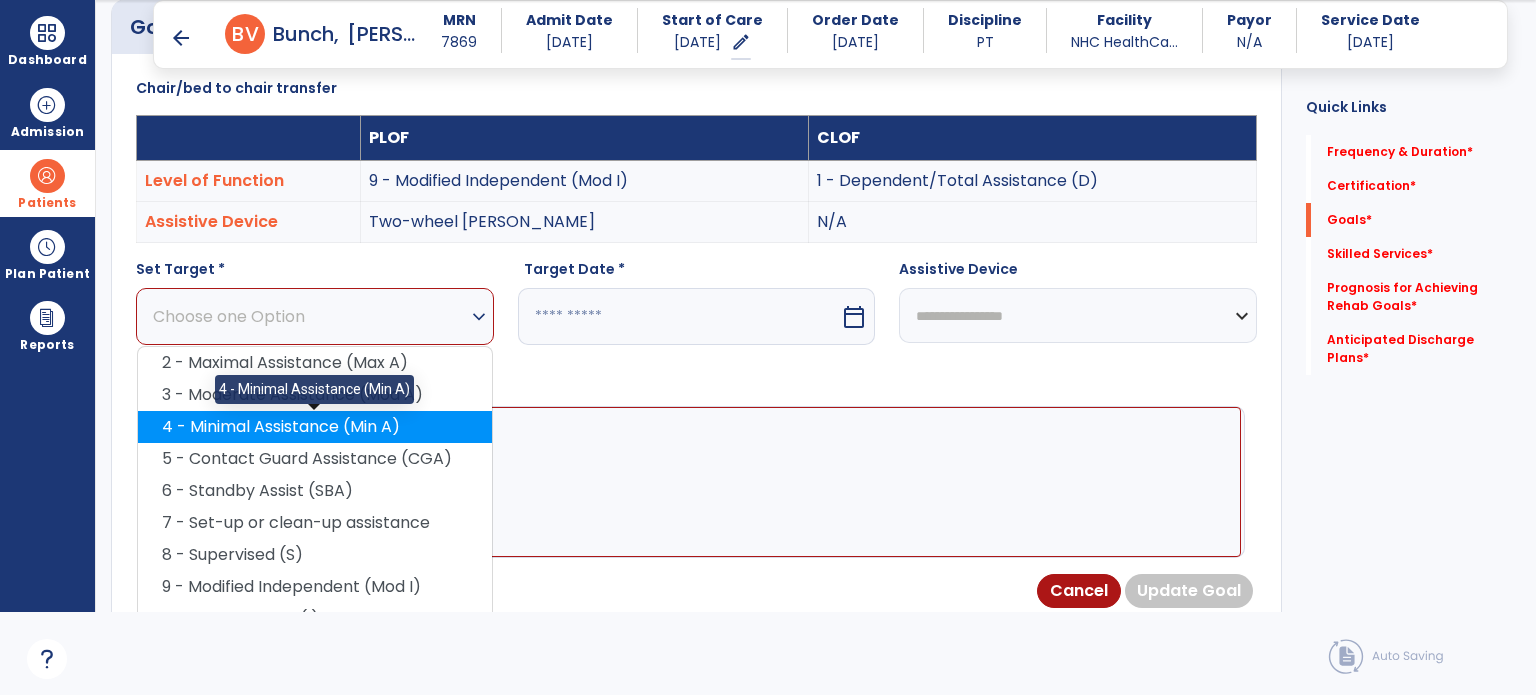 click on "4 - Minimal Assistance (Min A)" at bounding box center [315, 427] 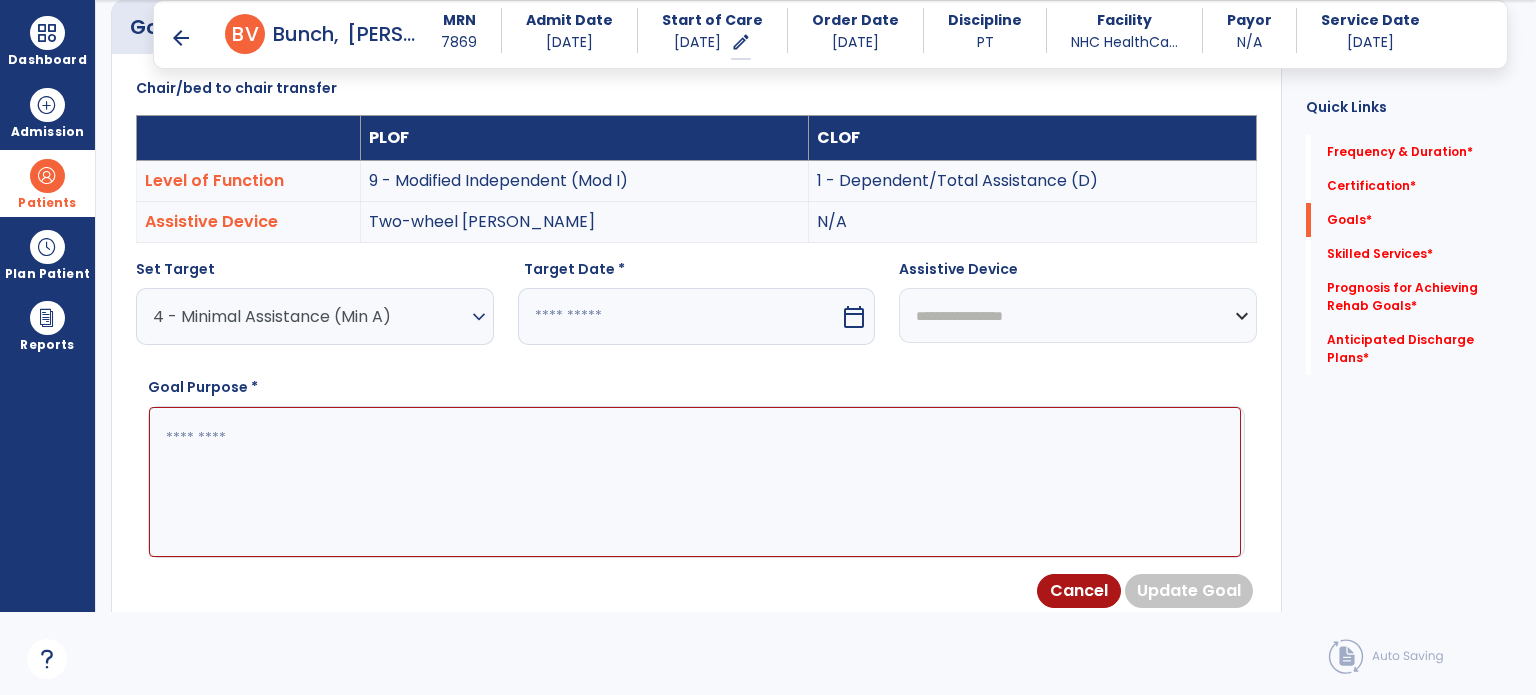 click at bounding box center [679, 316] 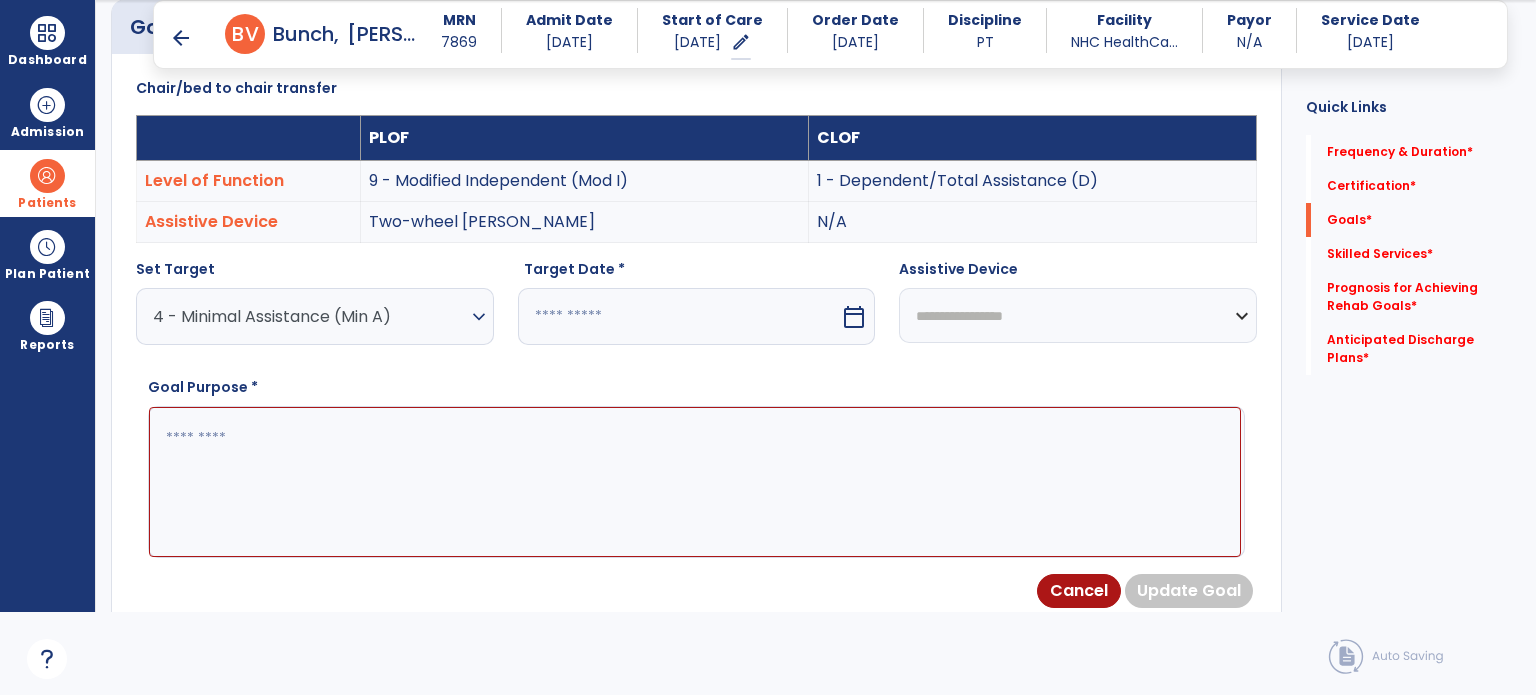 select on "*" 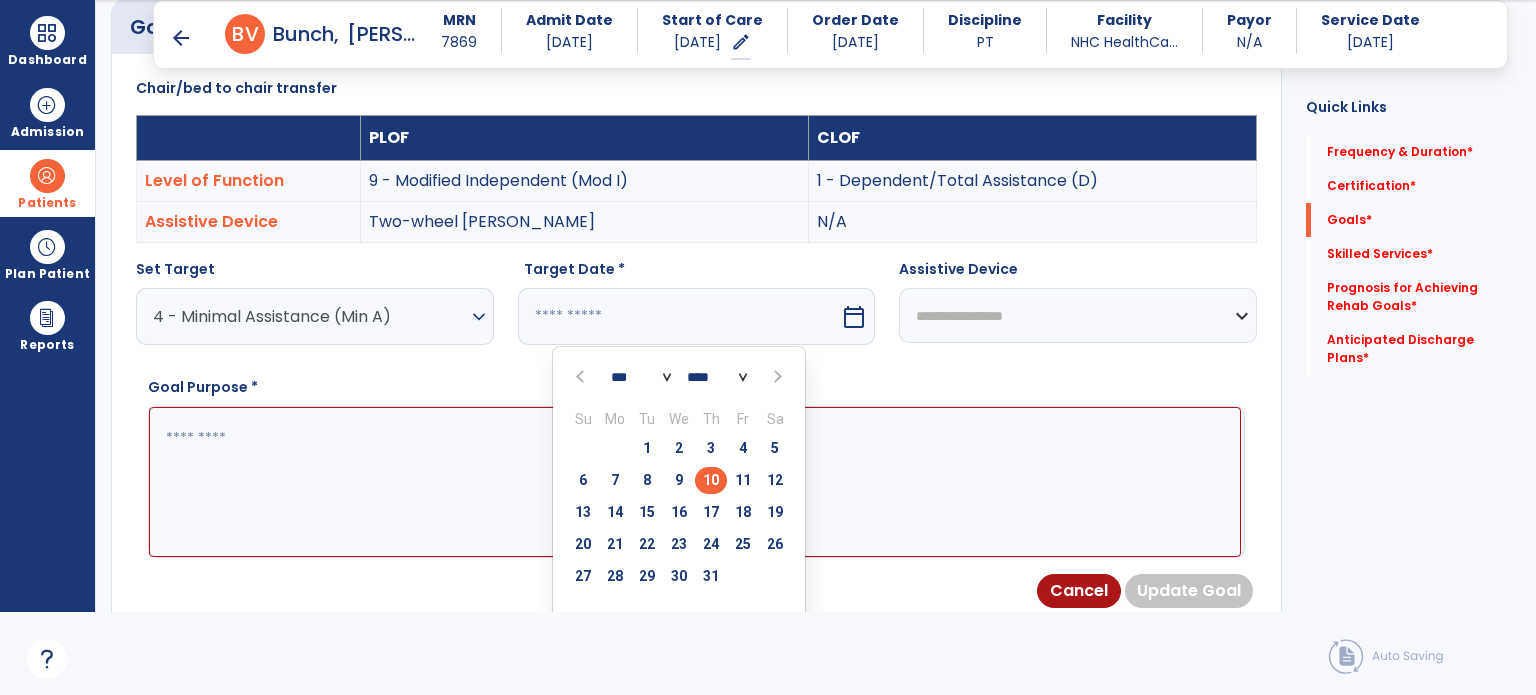click on "*** *** *** *** *** *** *** *** *** *** *** ***" at bounding box center [641, 378] 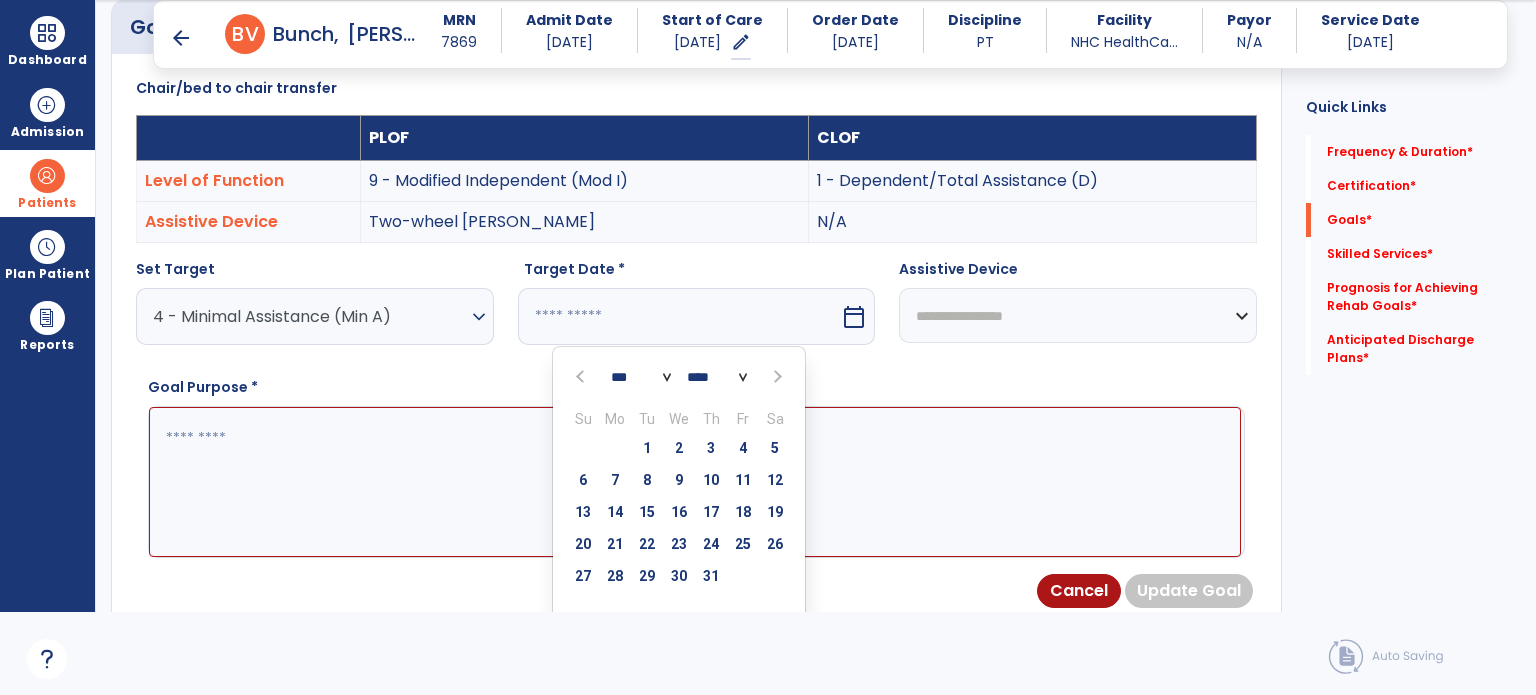 click on "Two-wheel [PERSON_NAME]" at bounding box center [585, 222] 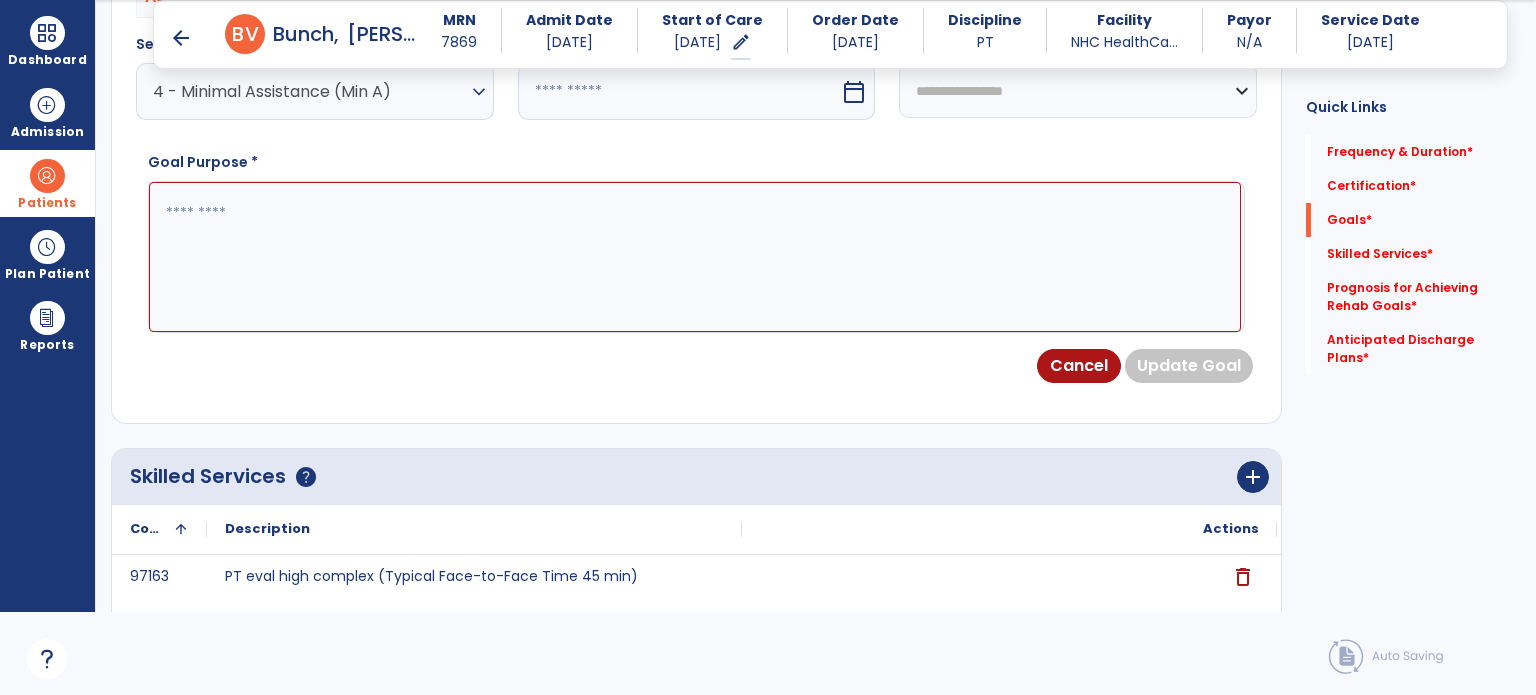 scroll, scrollTop: 756, scrollLeft: 0, axis: vertical 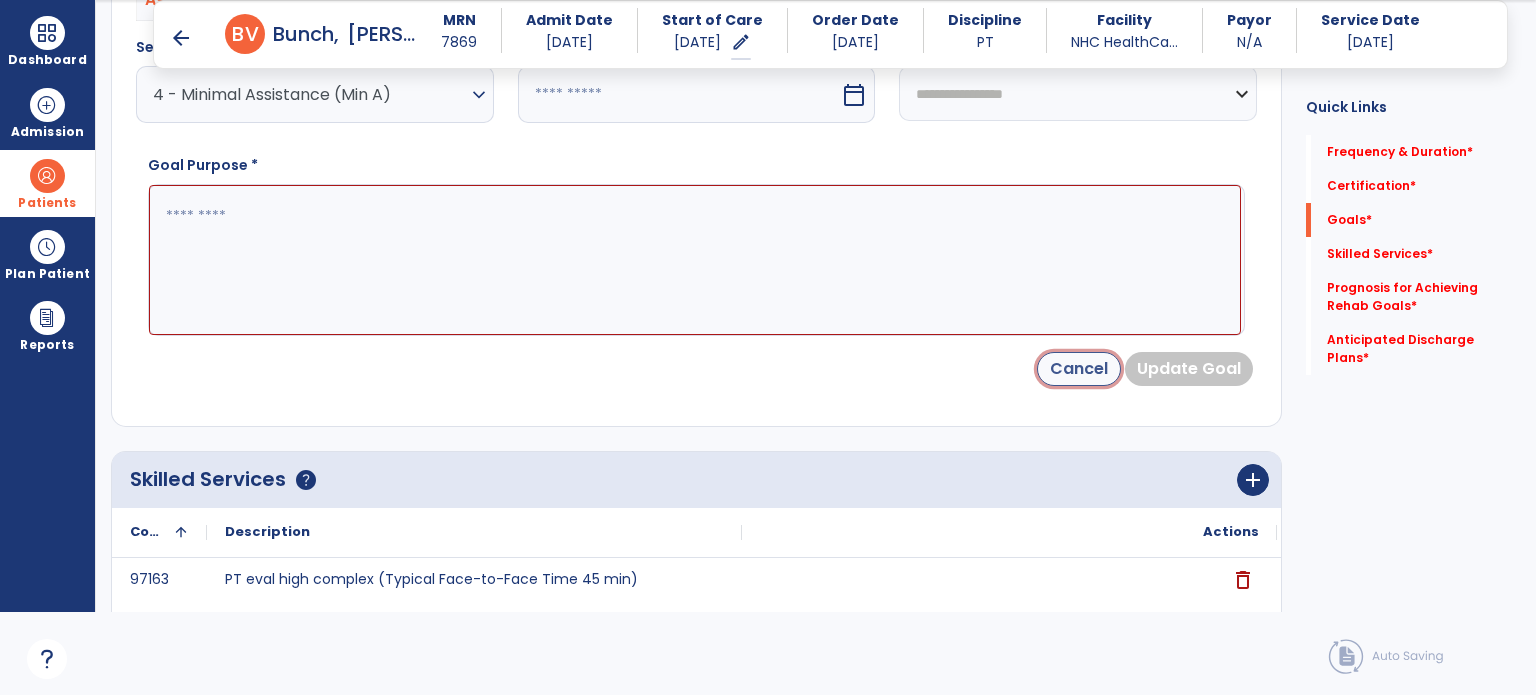 click on "Cancel" at bounding box center (1079, 369) 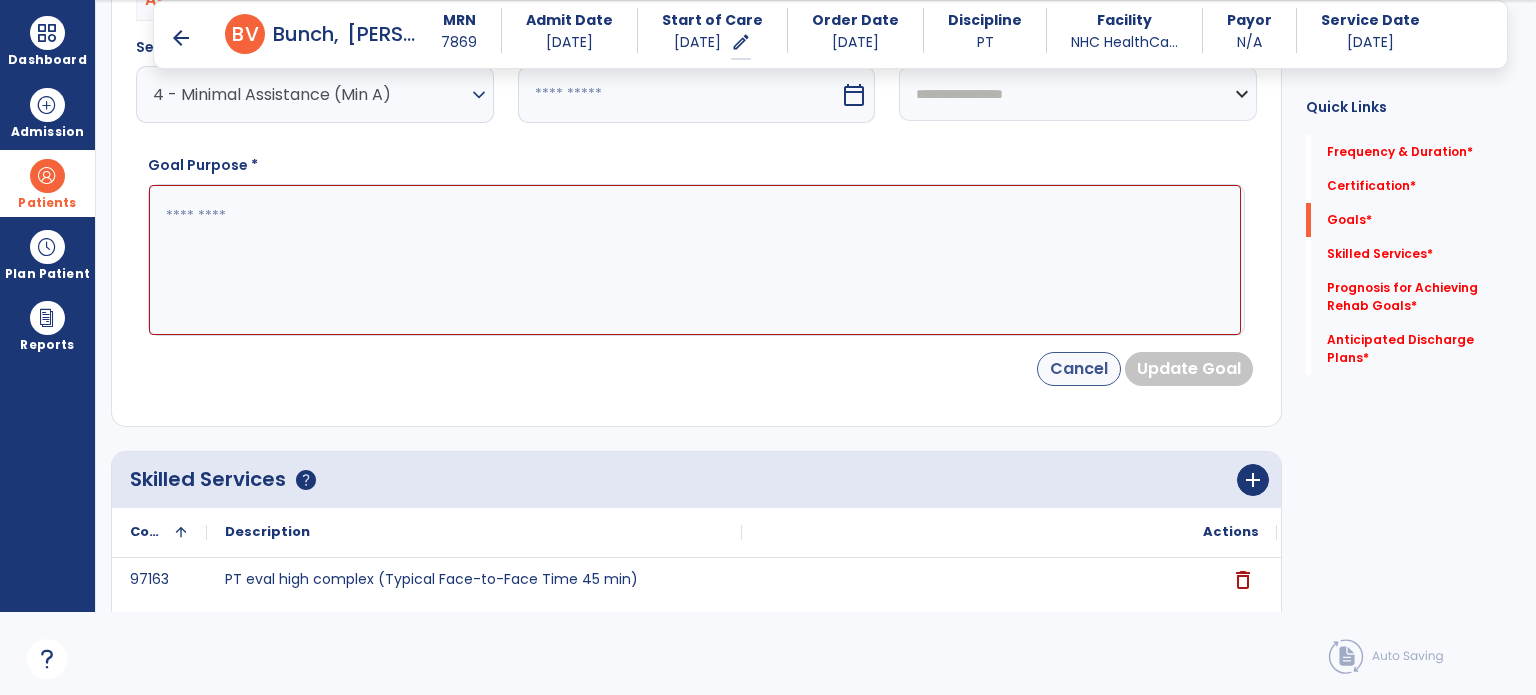 scroll, scrollTop: 166, scrollLeft: 0, axis: vertical 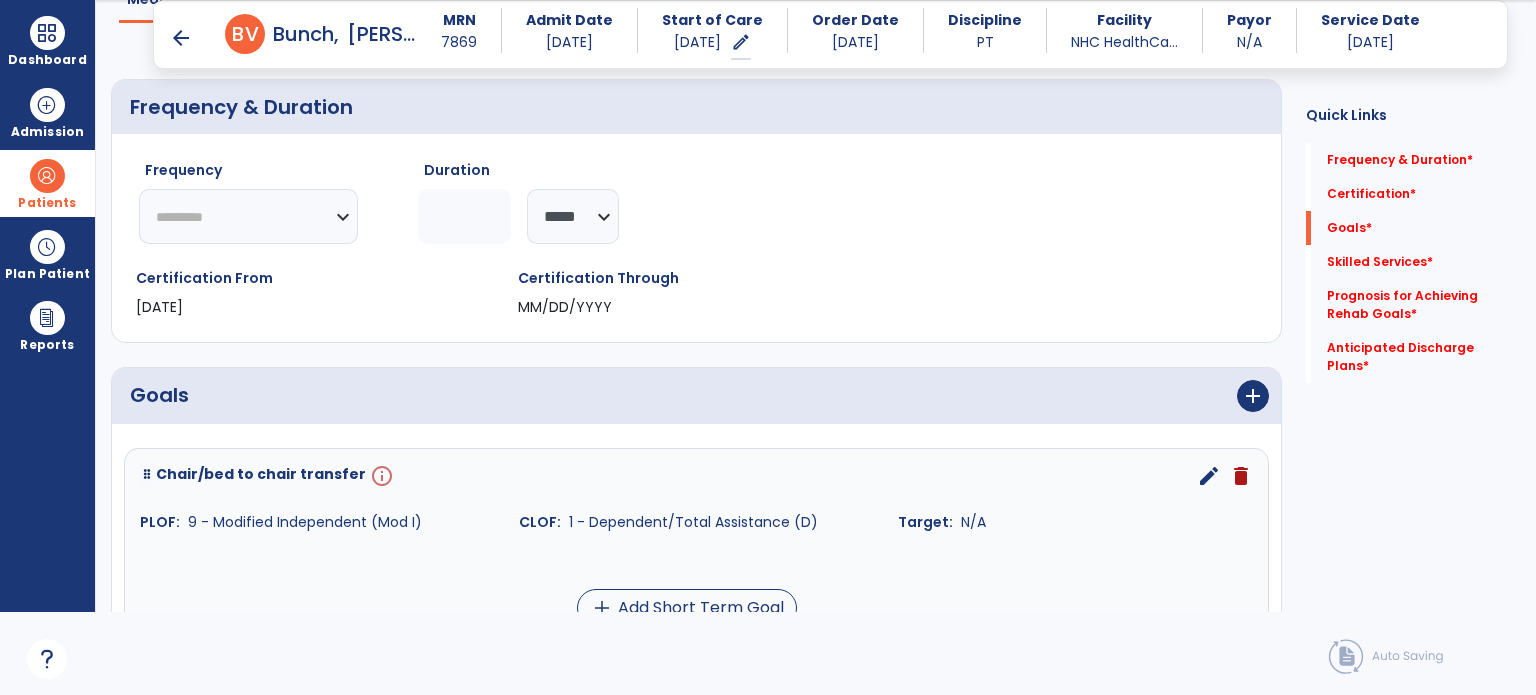 click 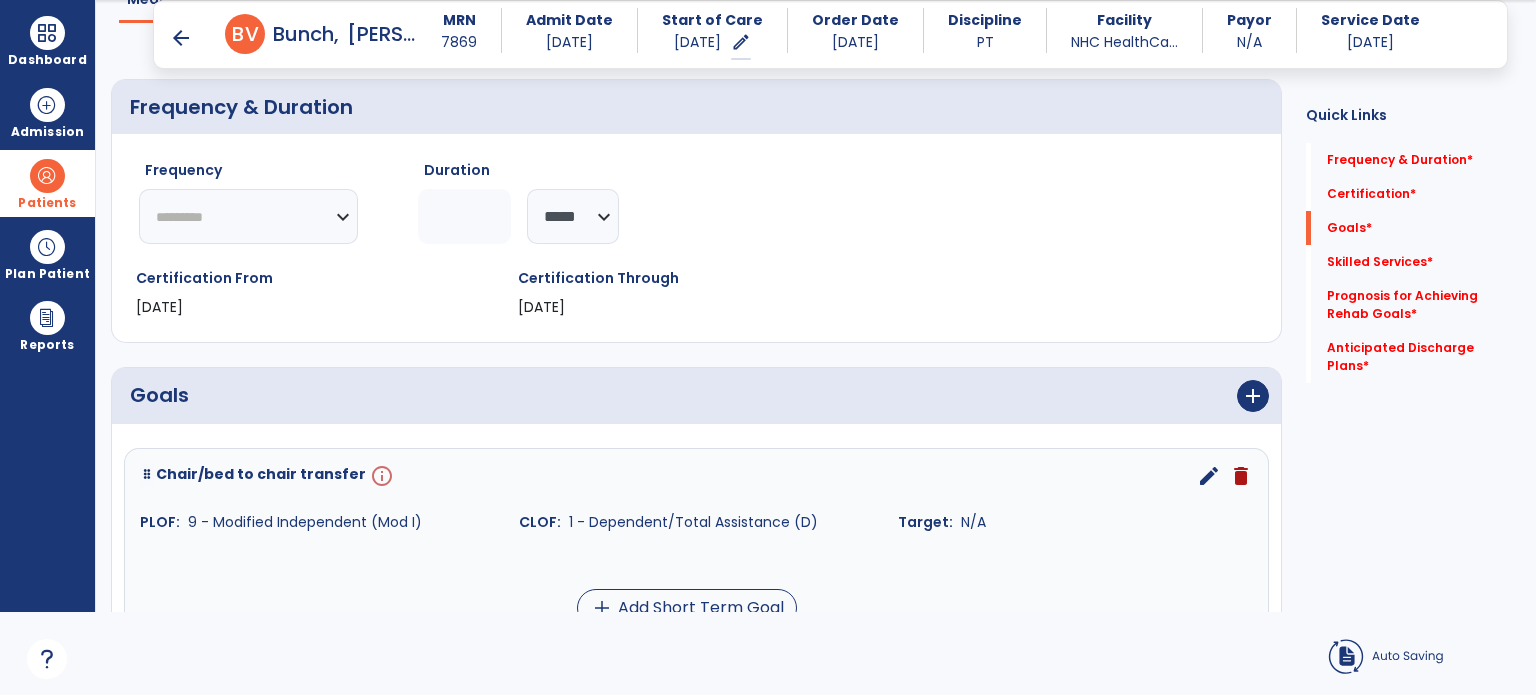 type on "*" 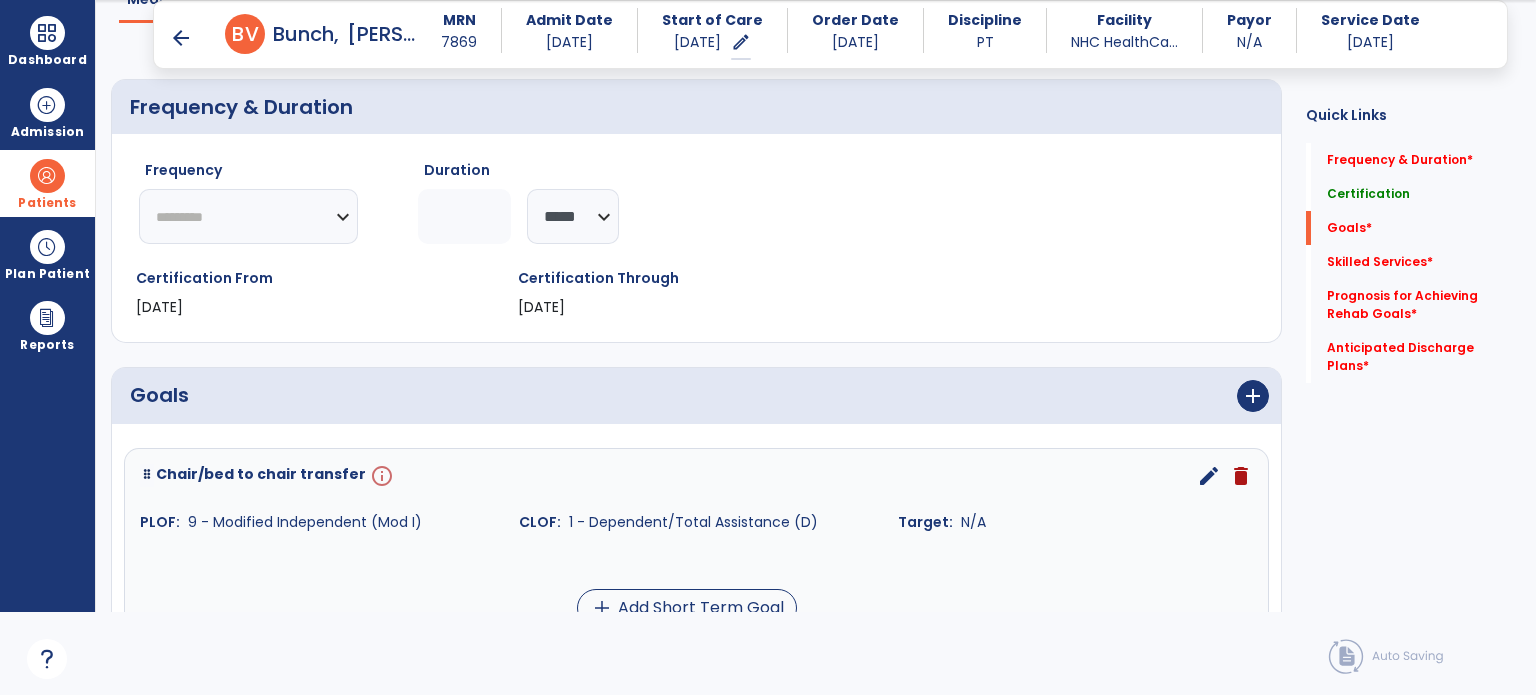 select on "**" 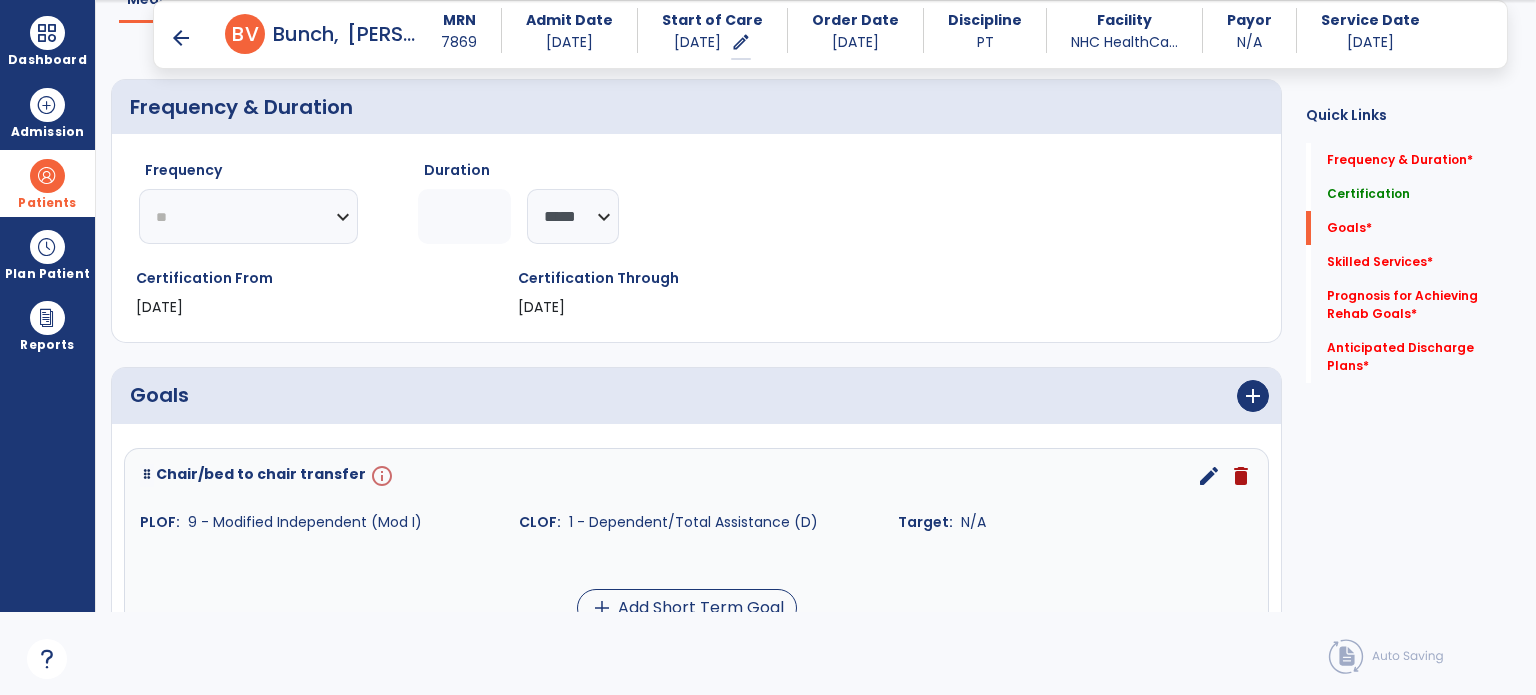 click on "********* ** ** ** ** ** ** **" 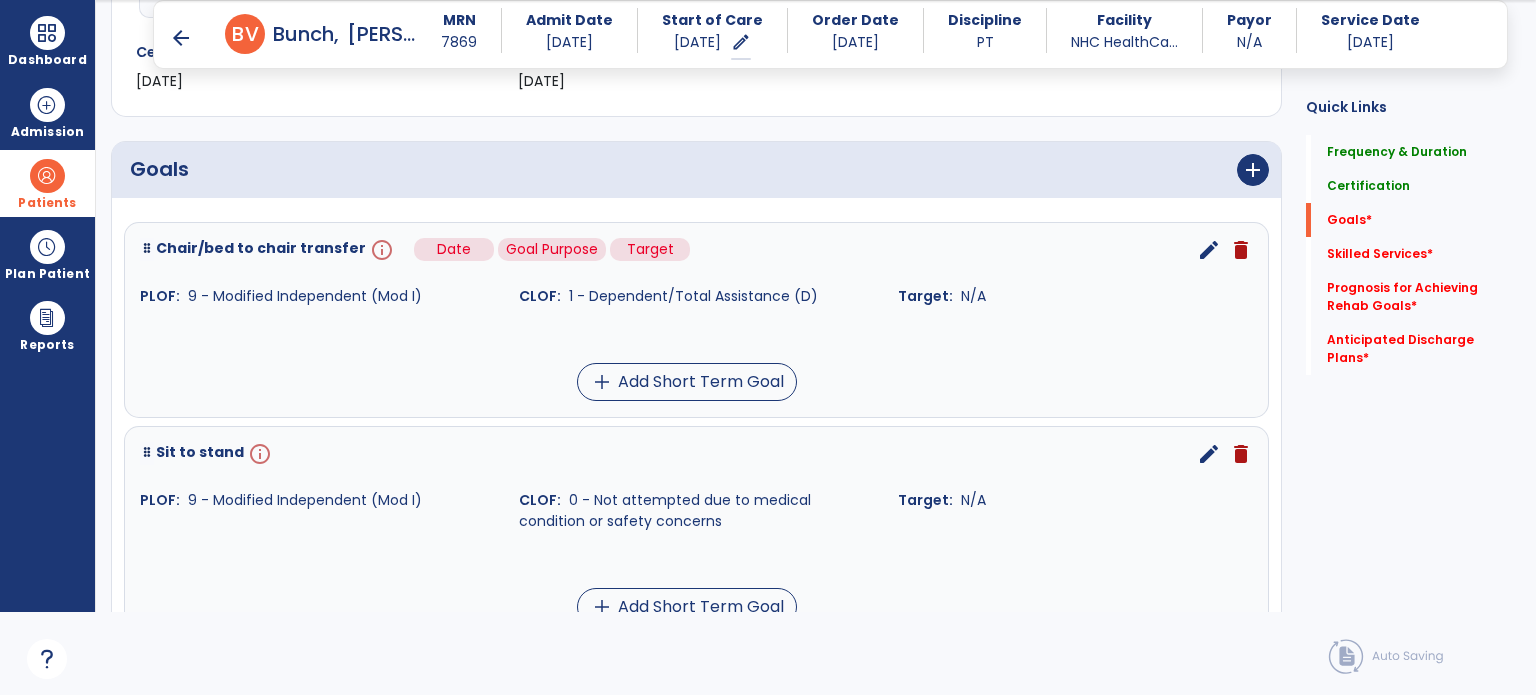 click on "info" at bounding box center [380, 250] 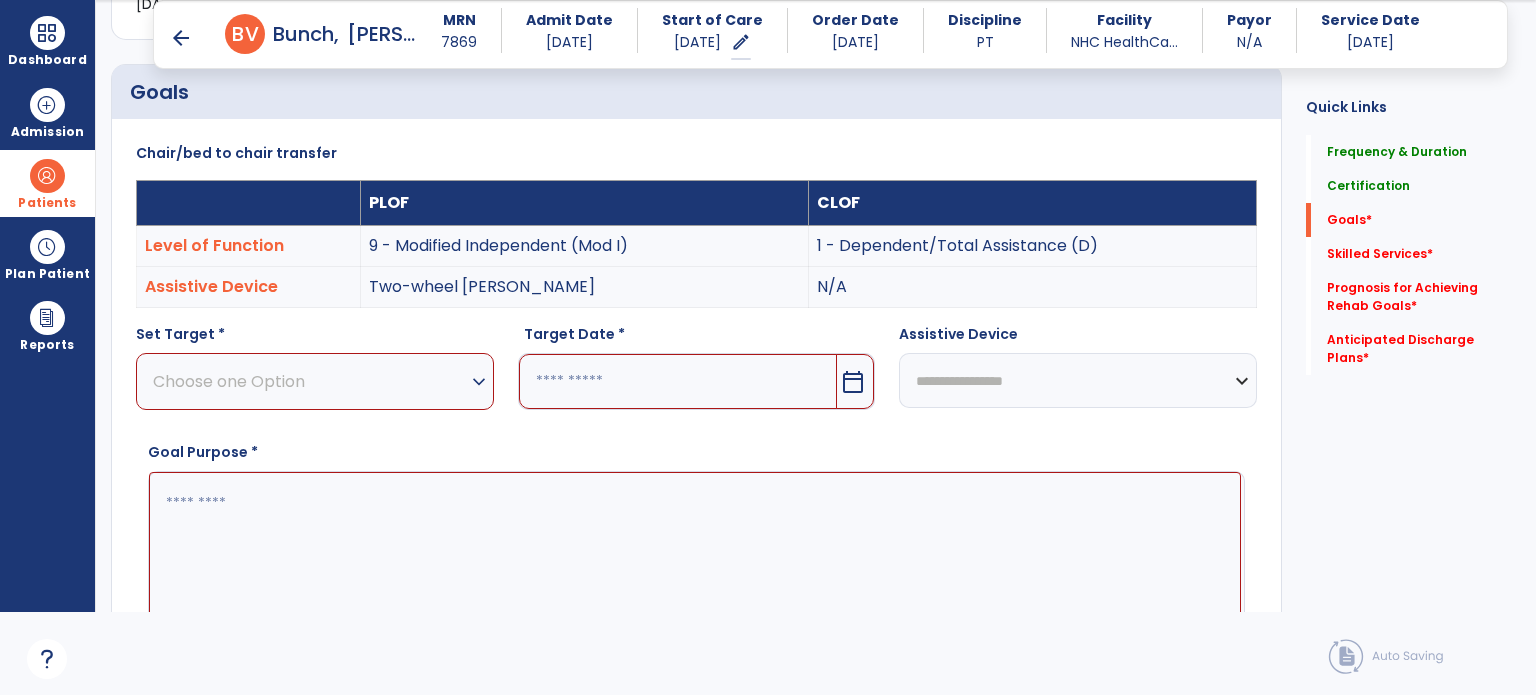 scroll, scrollTop: 534, scrollLeft: 0, axis: vertical 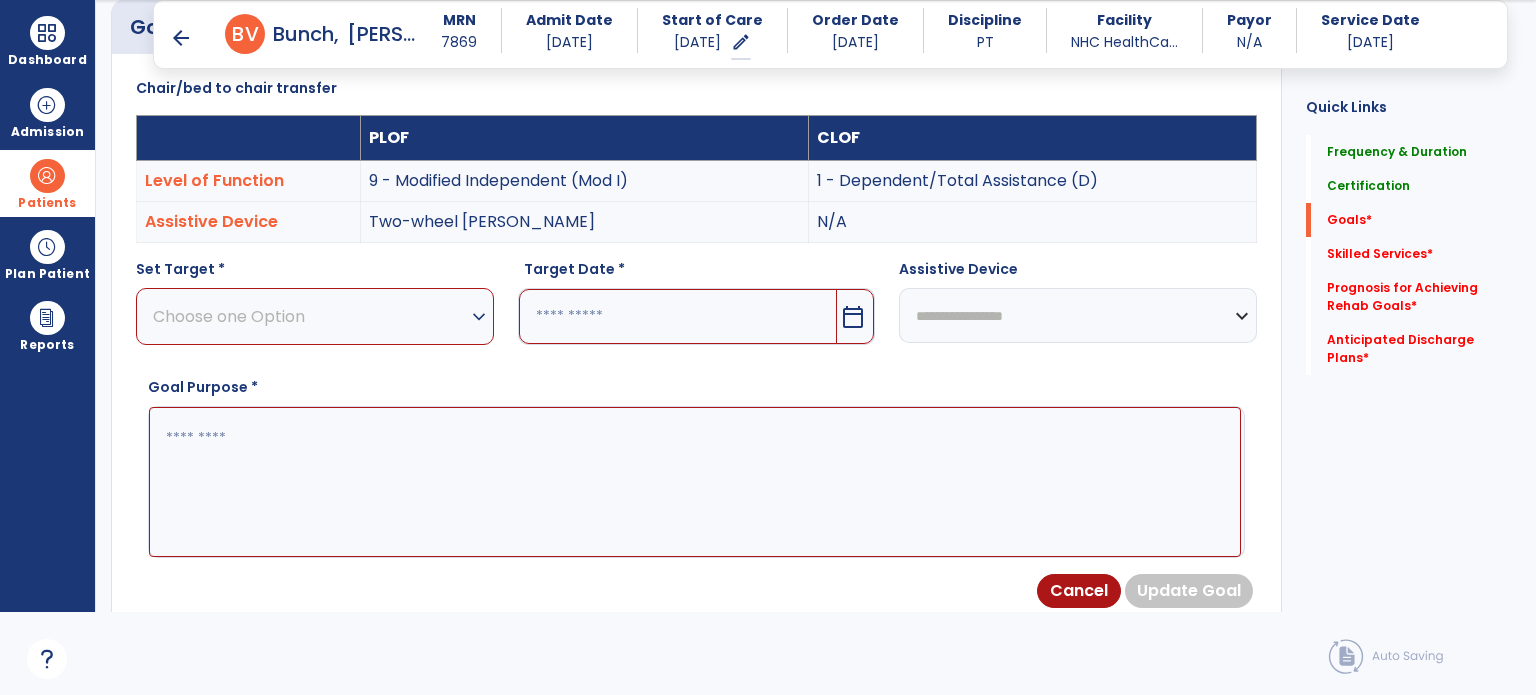 click on "Choose one Option" at bounding box center [310, 316] 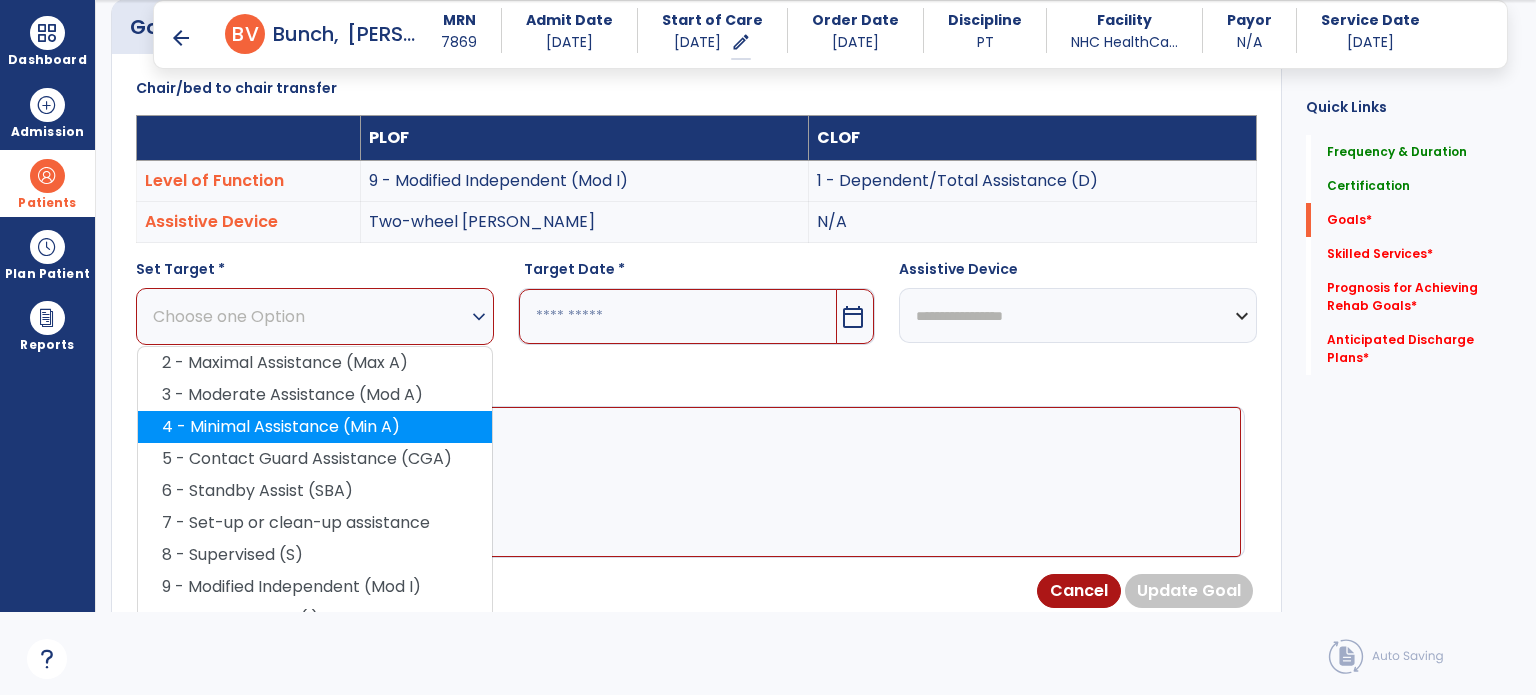 click on "4 - Minimal Assistance (Min A)" at bounding box center [315, 427] 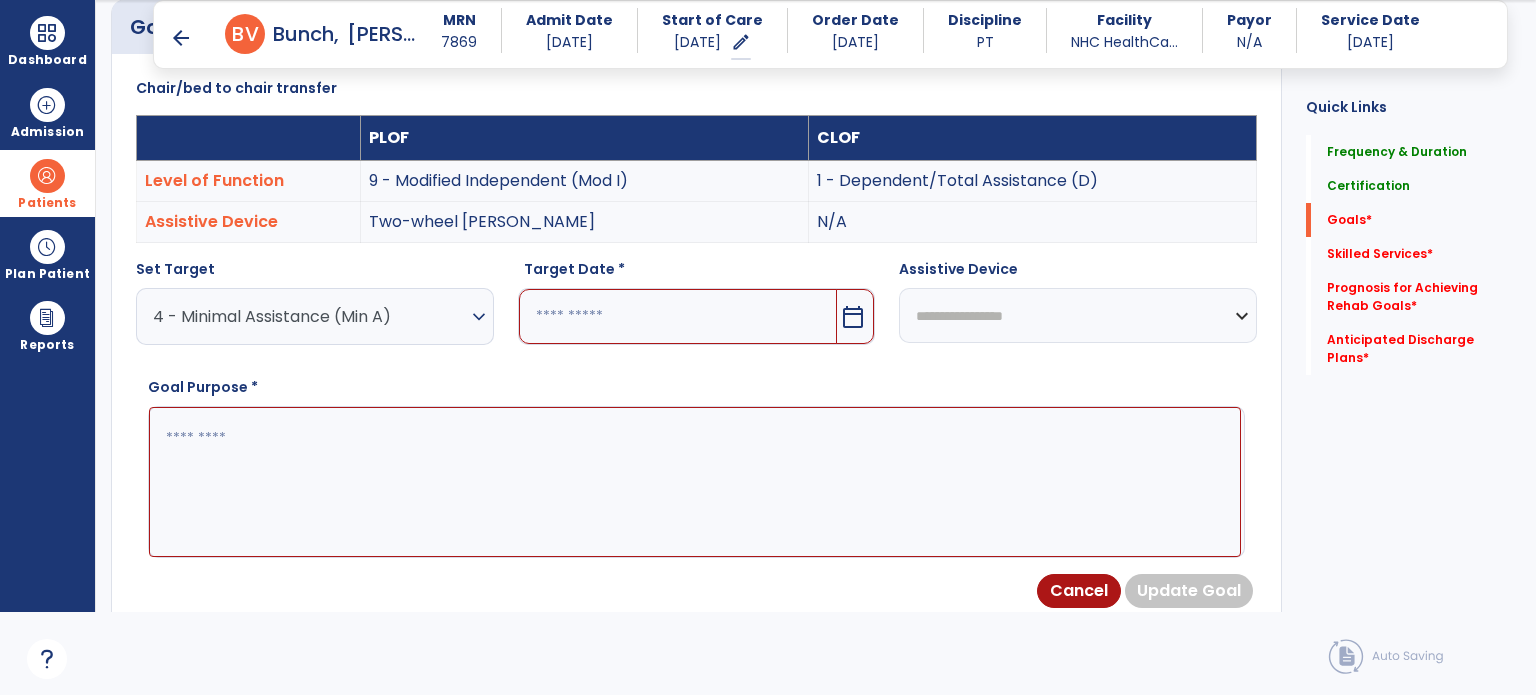 click at bounding box center (678, 316) 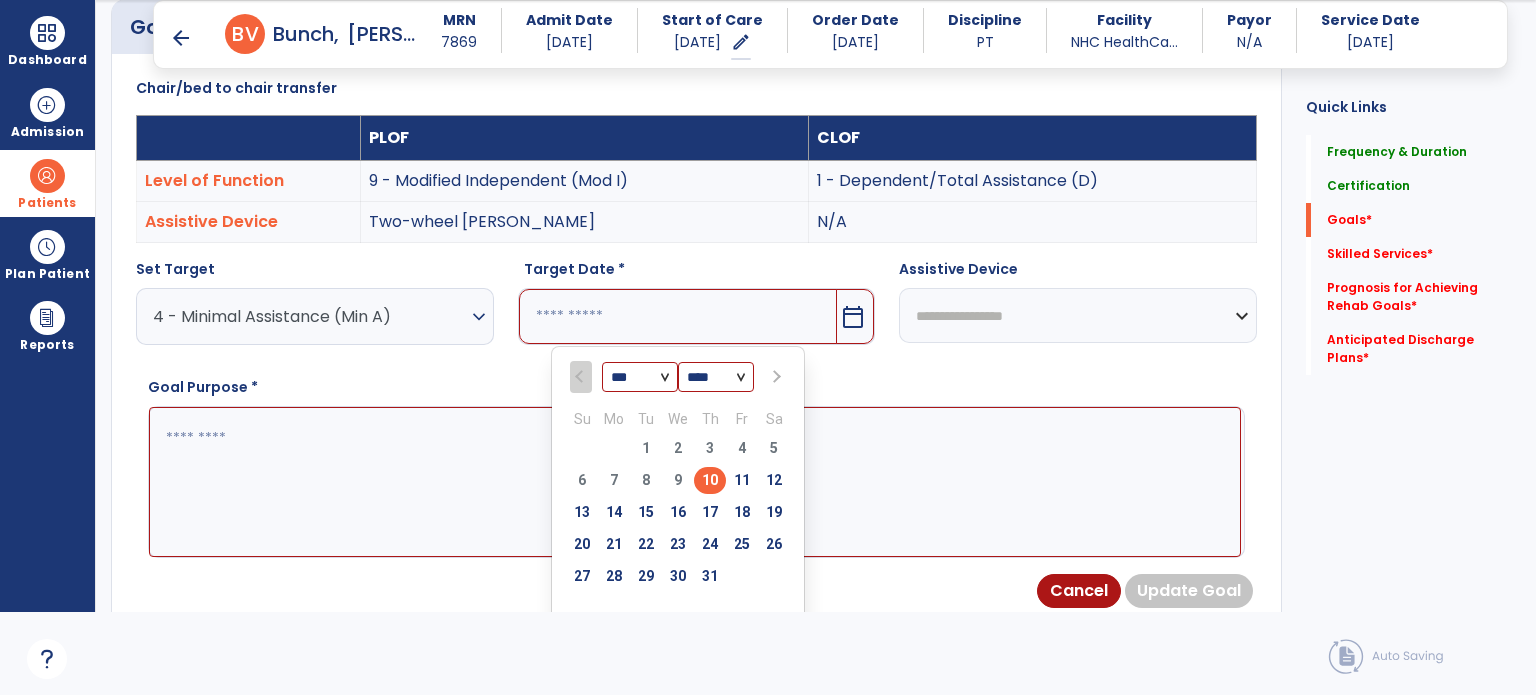 click on "*** ***" at bounding box center (640, 378) 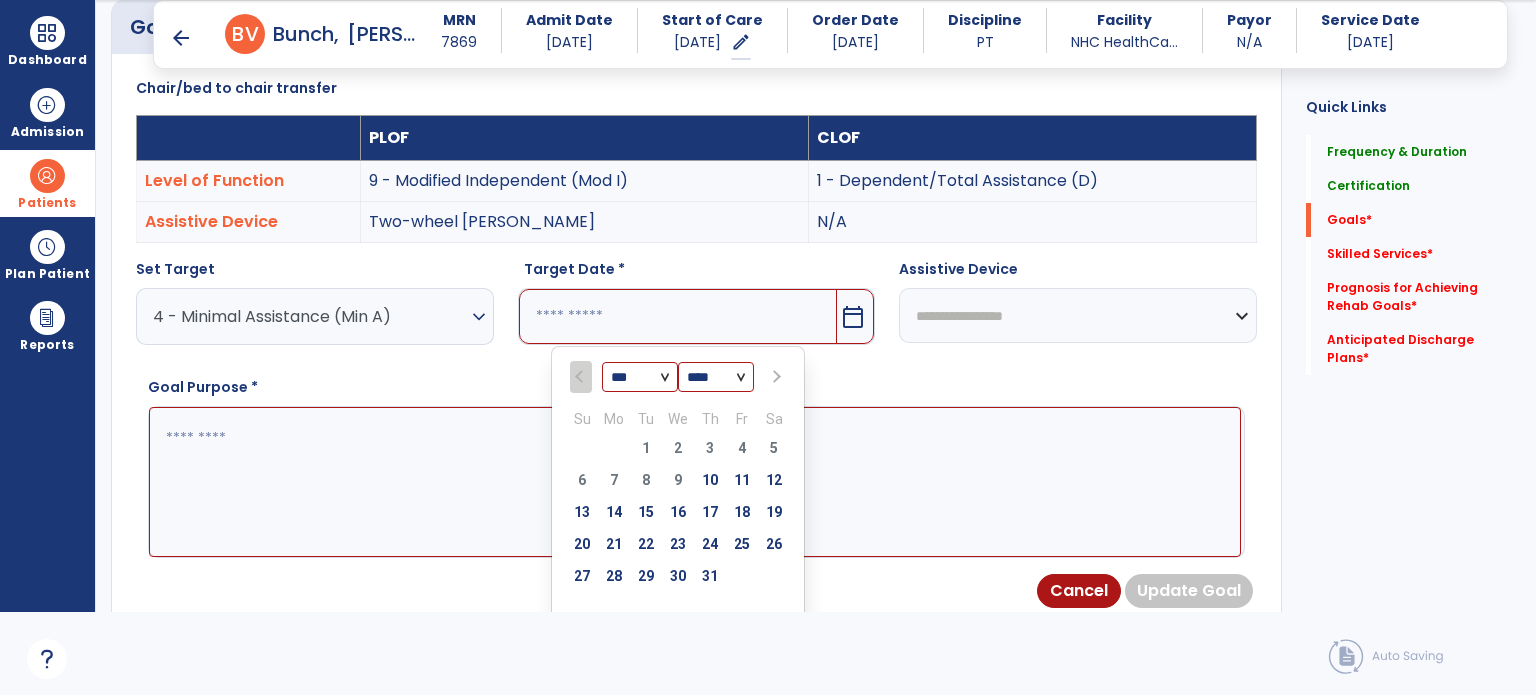 select on "*" 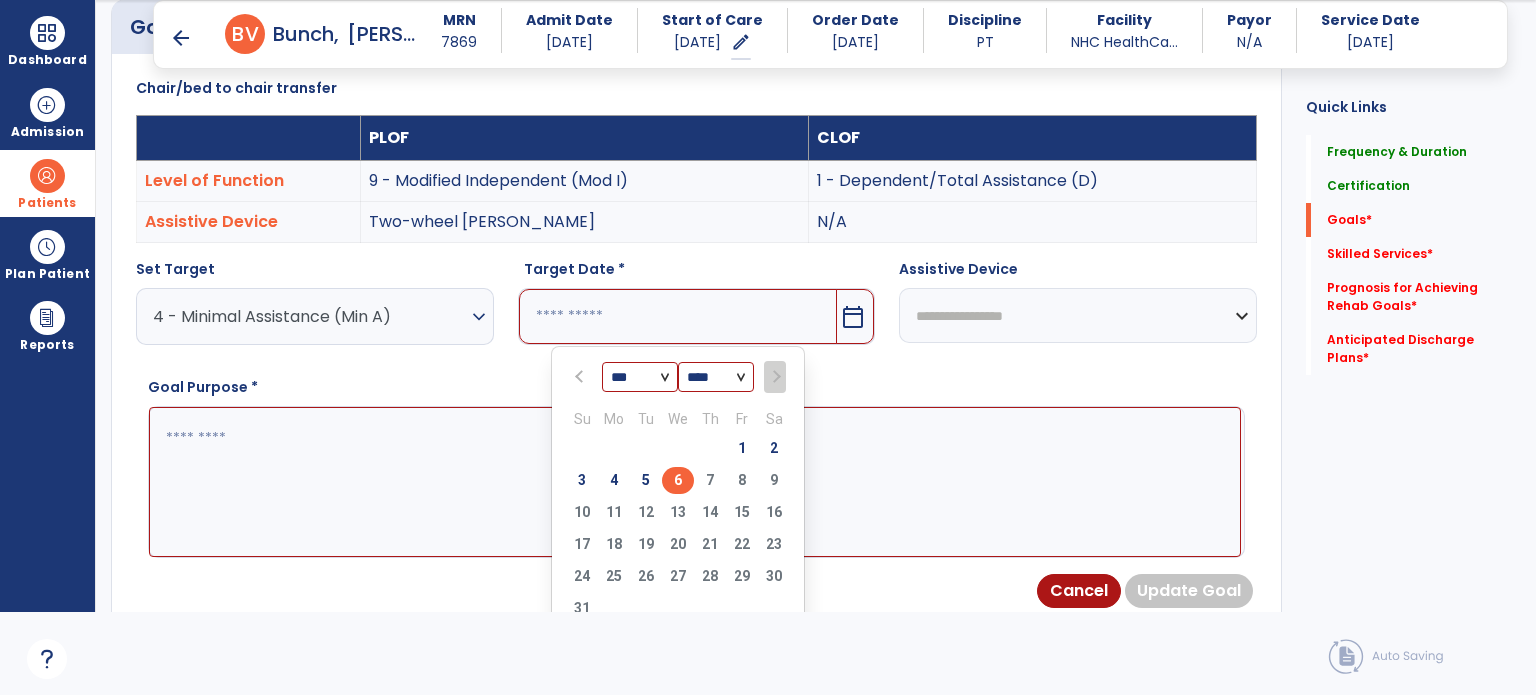 click on "6" at bounding box center (678, 480) 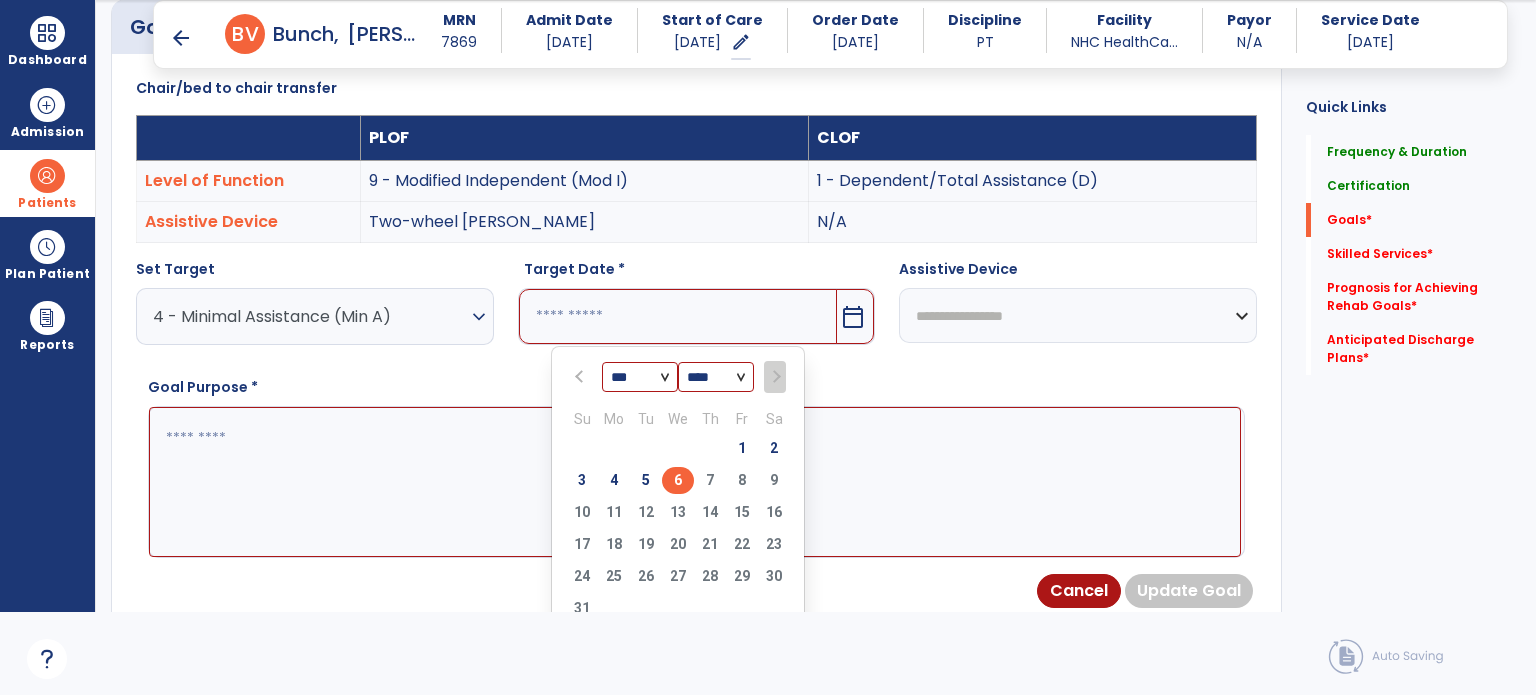 type on "********" 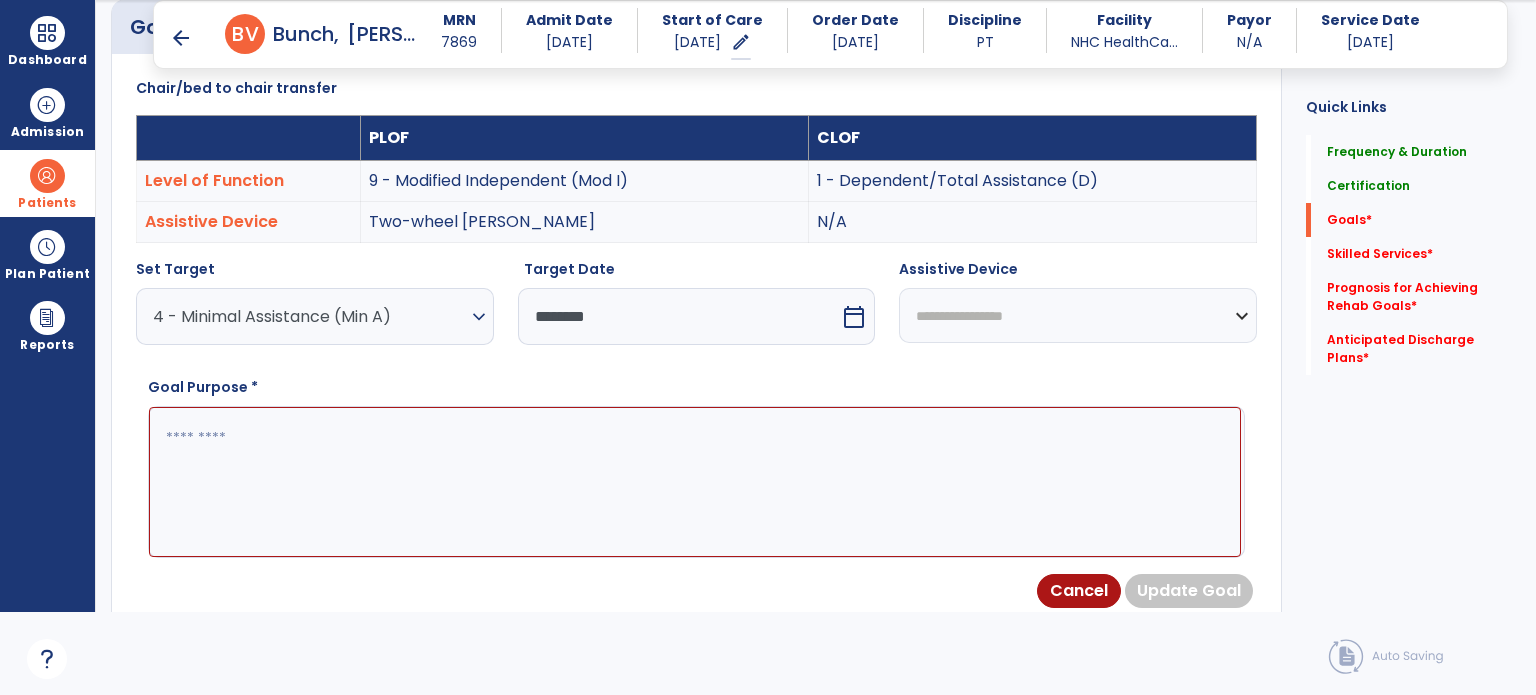 click on "**********" at bounding box center [1078, 315] 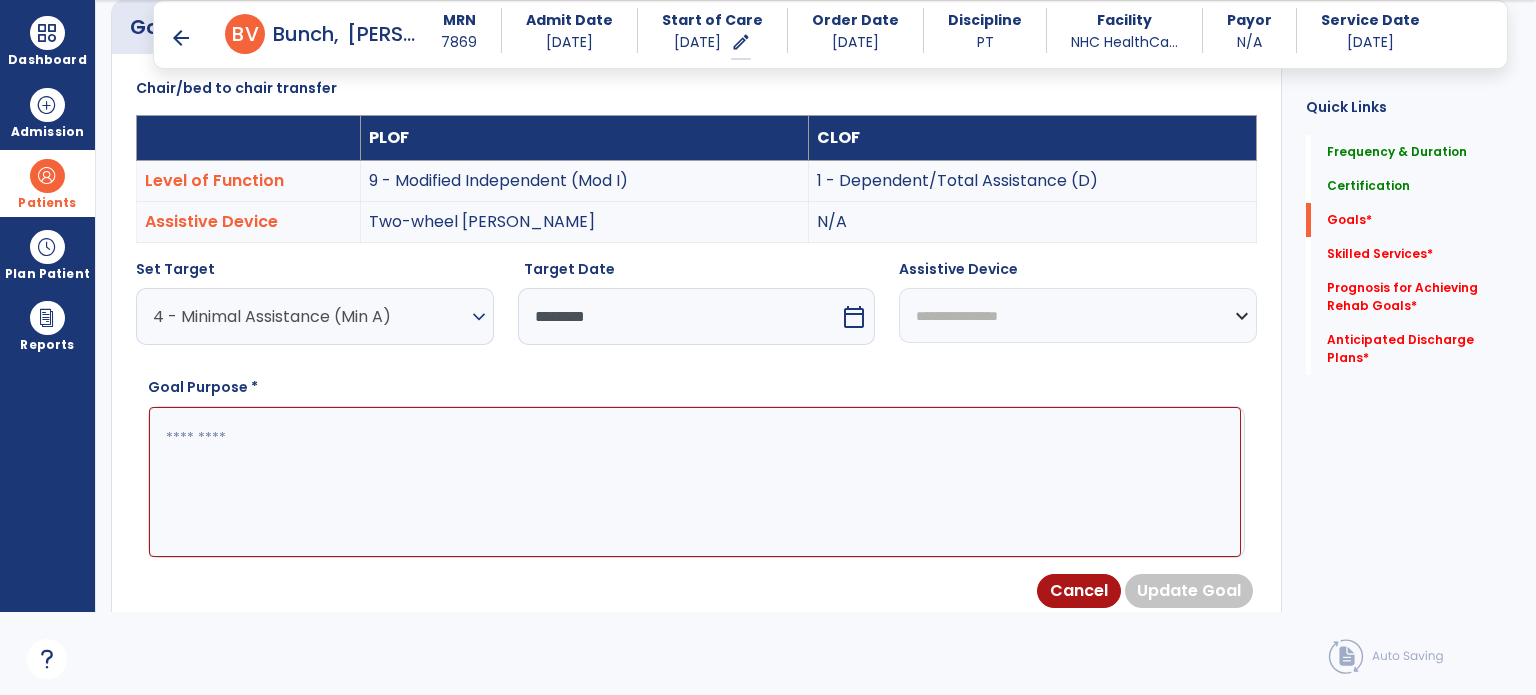 click on "**********" at bounding box center (1078, 315) 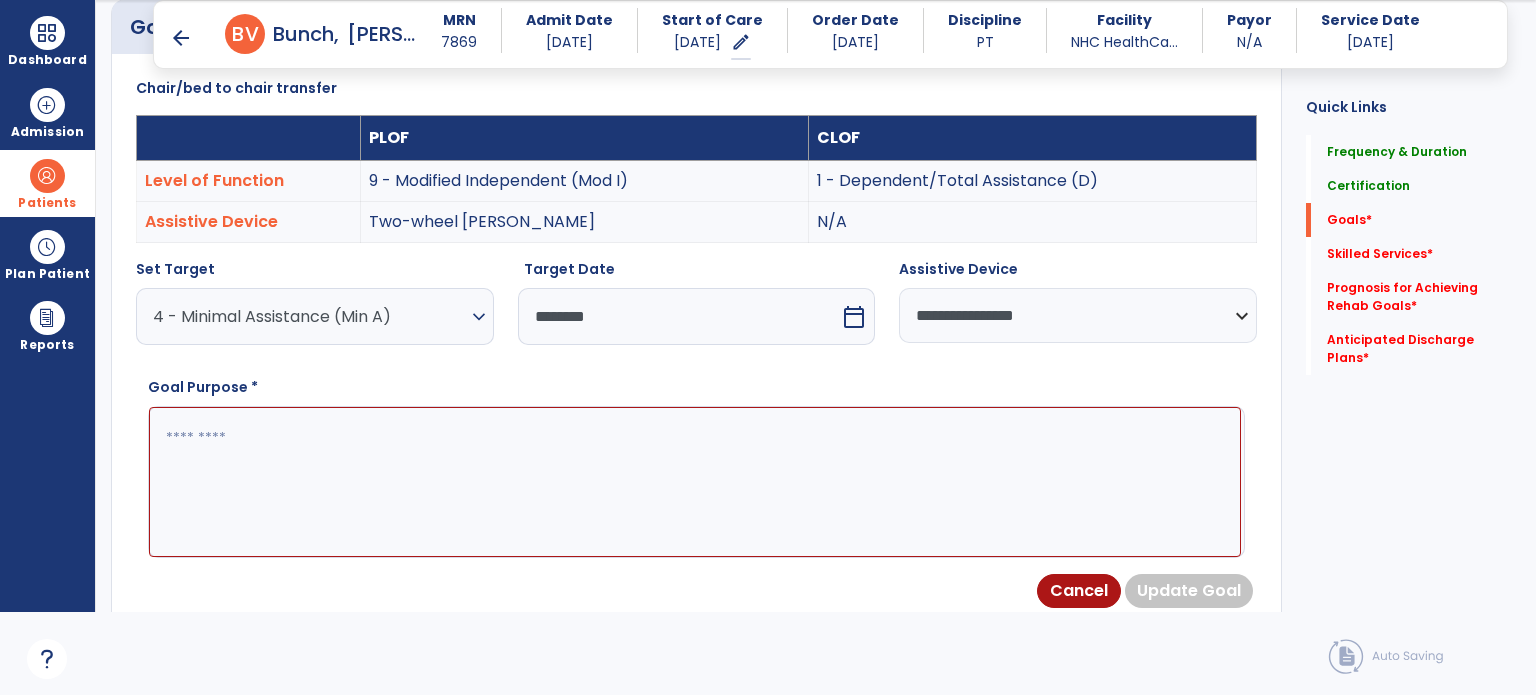 click at bounding box center (695, 482) 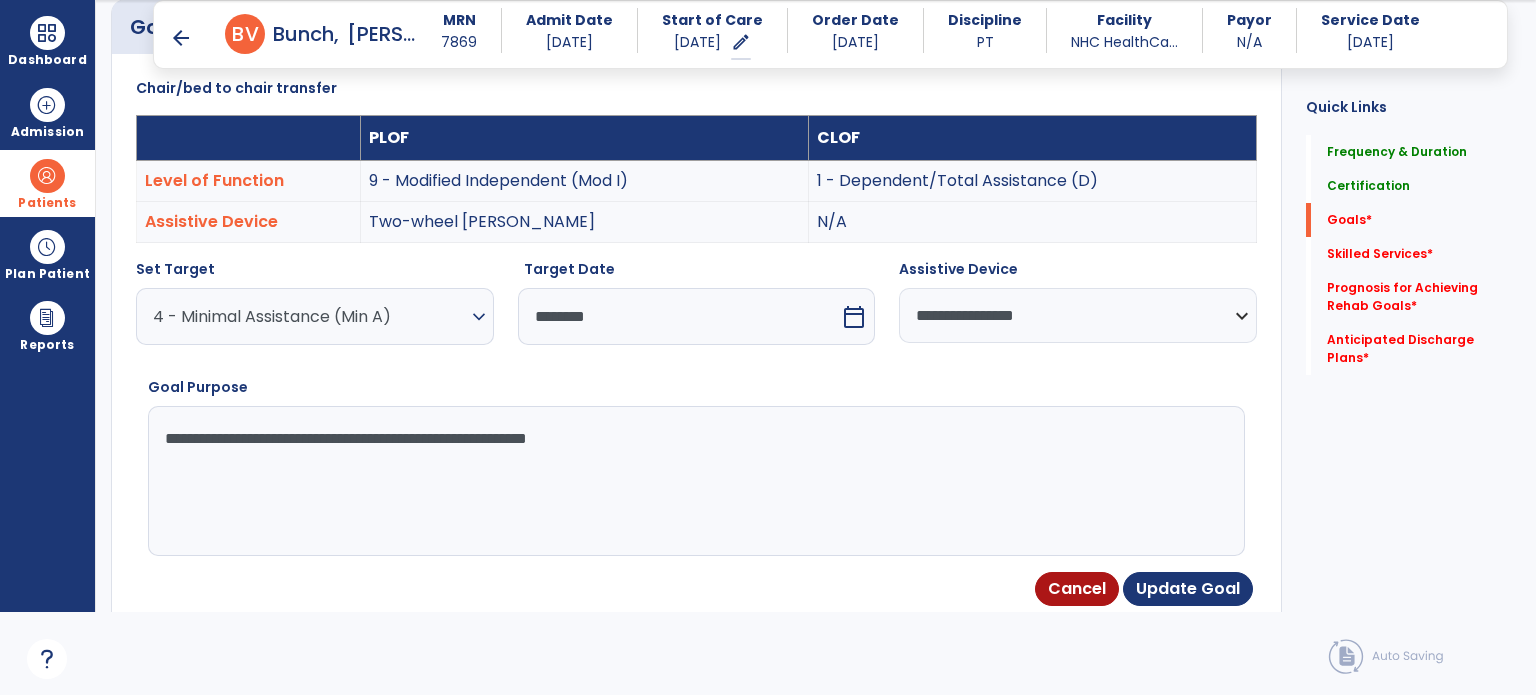 type on "**********" 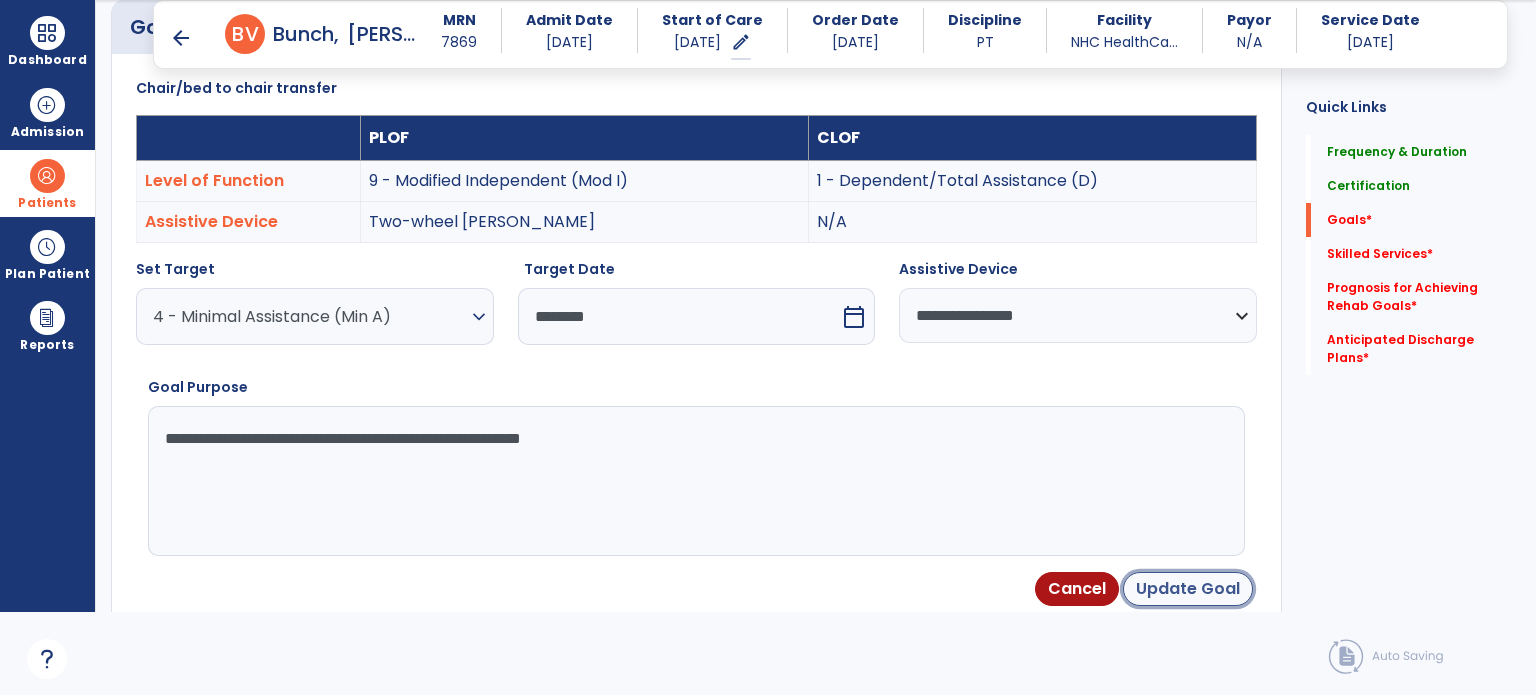 click on "Update Goal" at bounding box center (1188, 589) 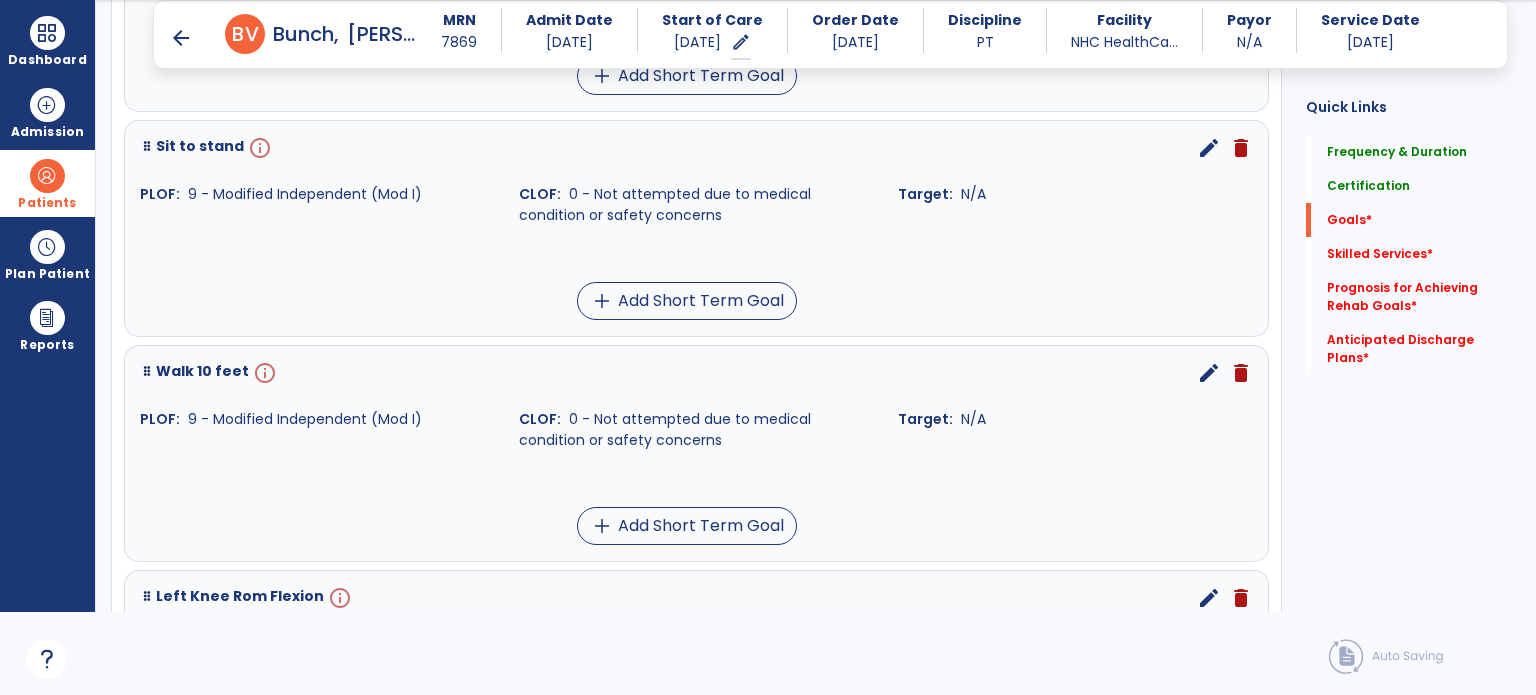 scroll, scrollTop: 699, scrollLeft: 0, axis: vertical 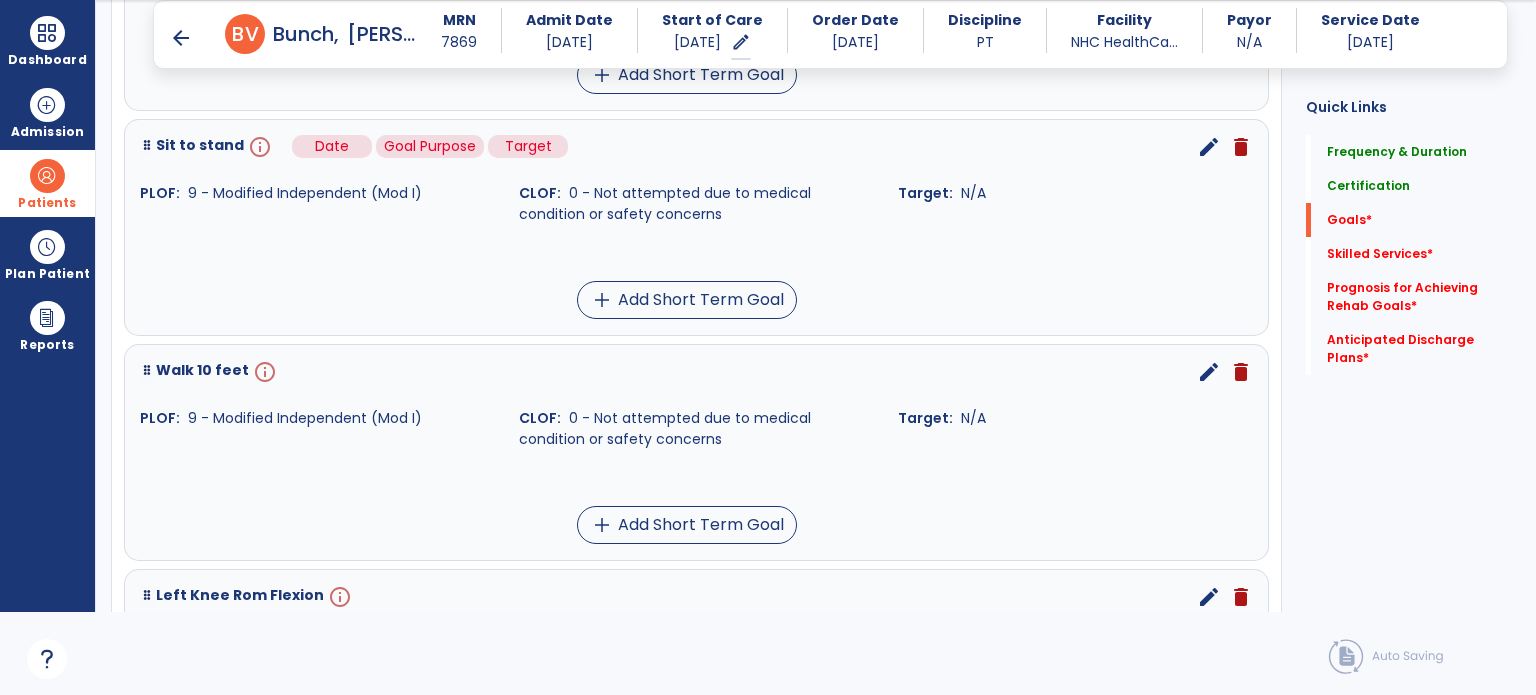 click on "info" at bounding box center (258, 147) 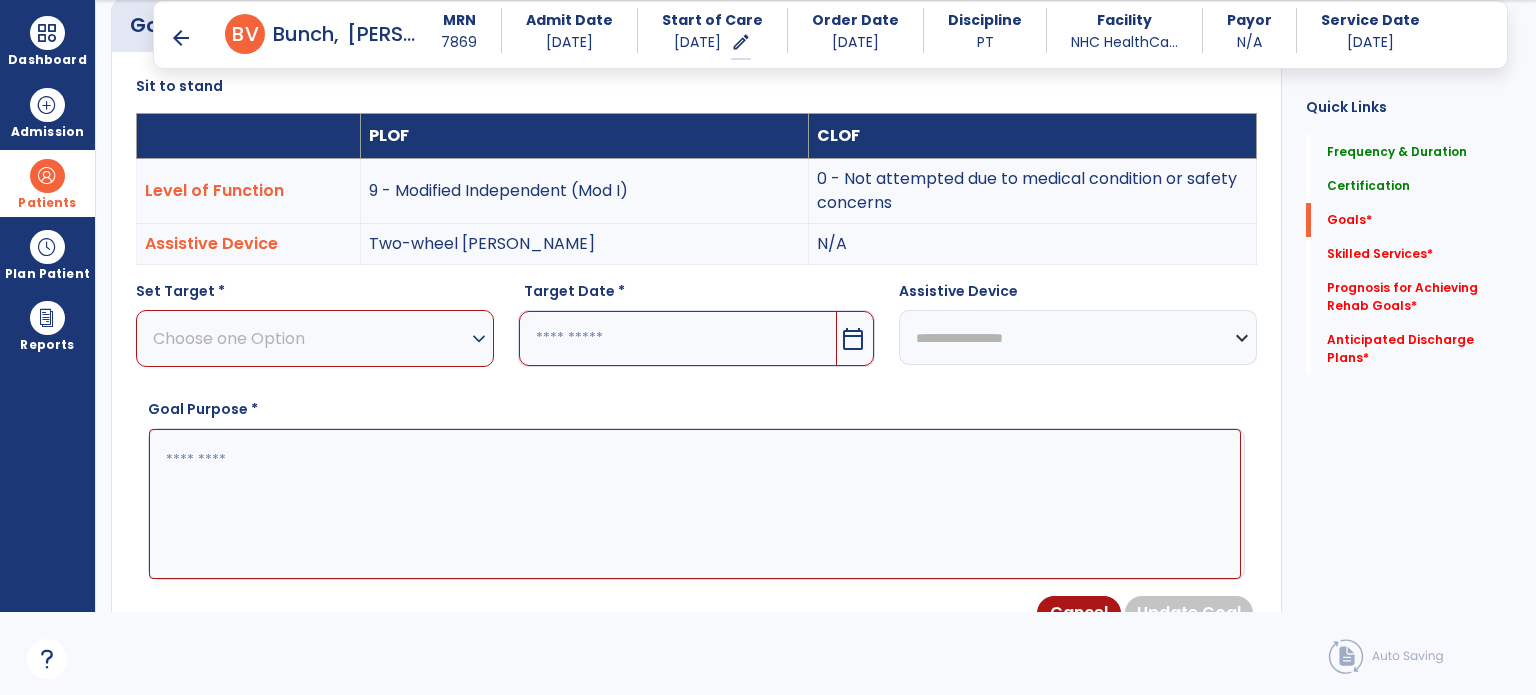 scroll, scrollTop: 534, scrollLeft: 0, axis: vertical 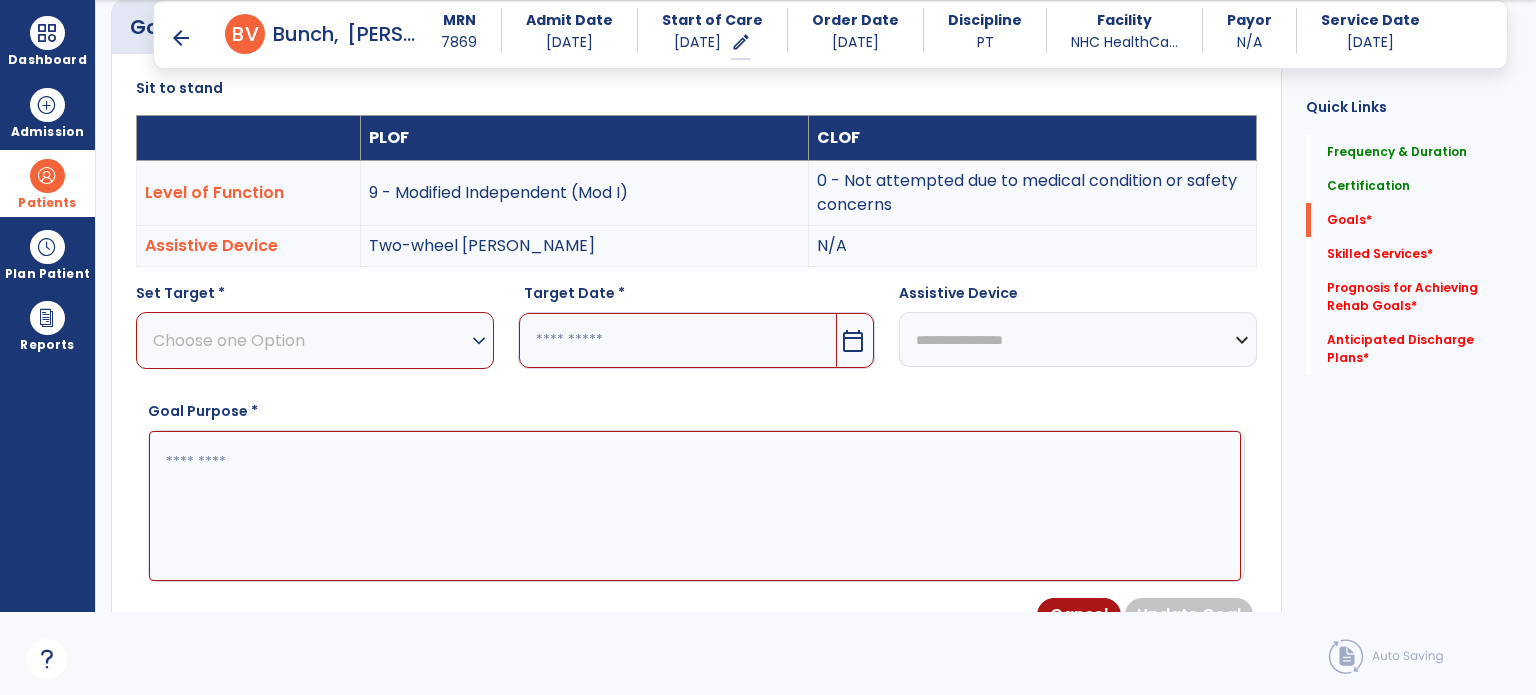click on "Choose one Option" at bounding box center (310, 340) 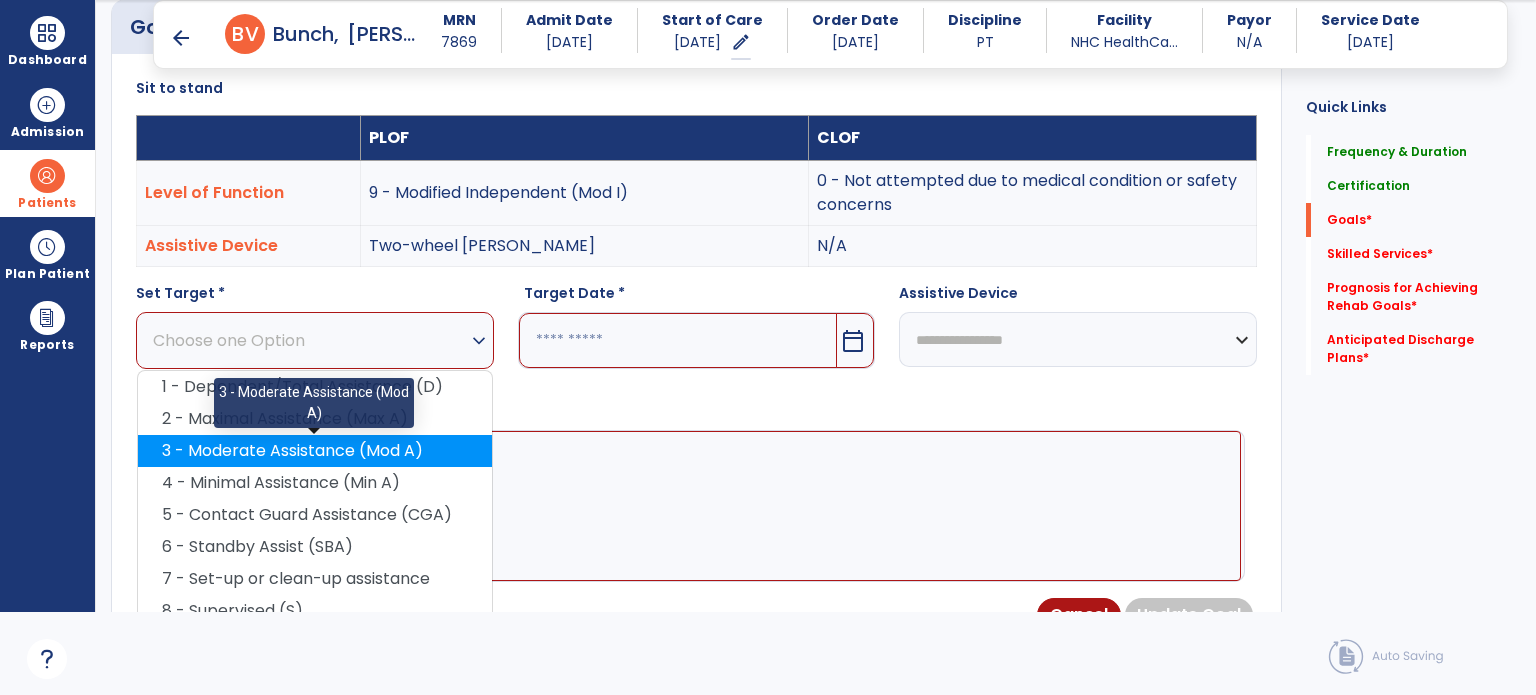 click on "3 - Moderate Assistance (Mod A)" at bounding box center (315, 451) 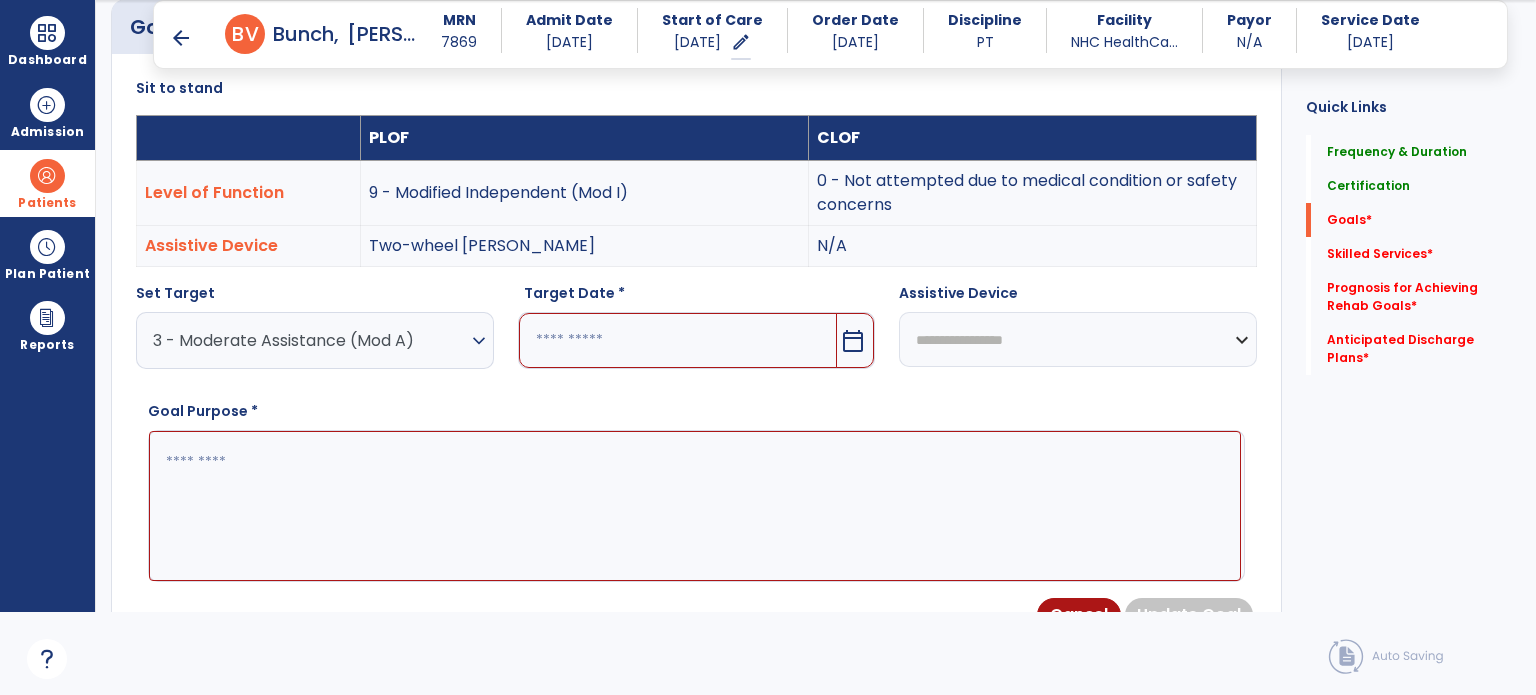 click at bounding box center [678, 340] 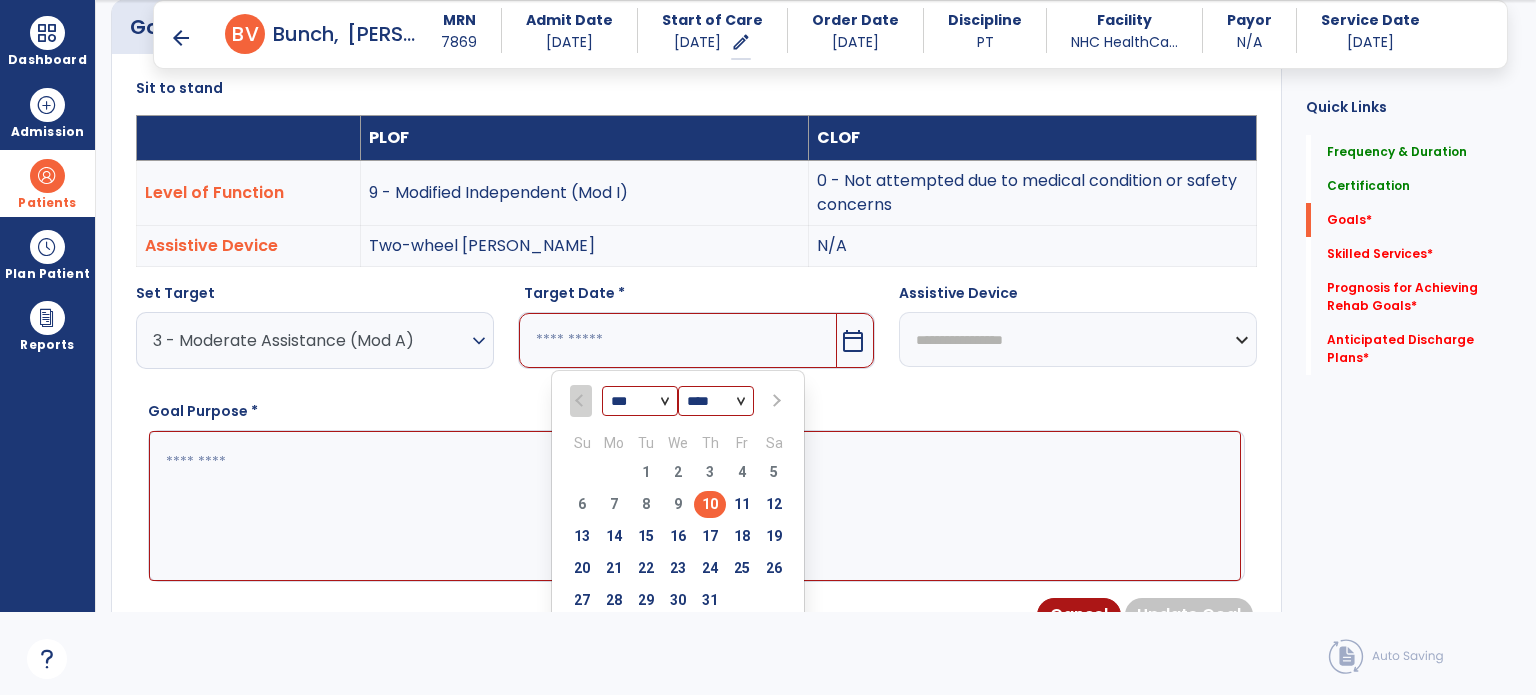 click on "3 - Moderate Assistance (Mod A)" at bounding box center (310, 340) 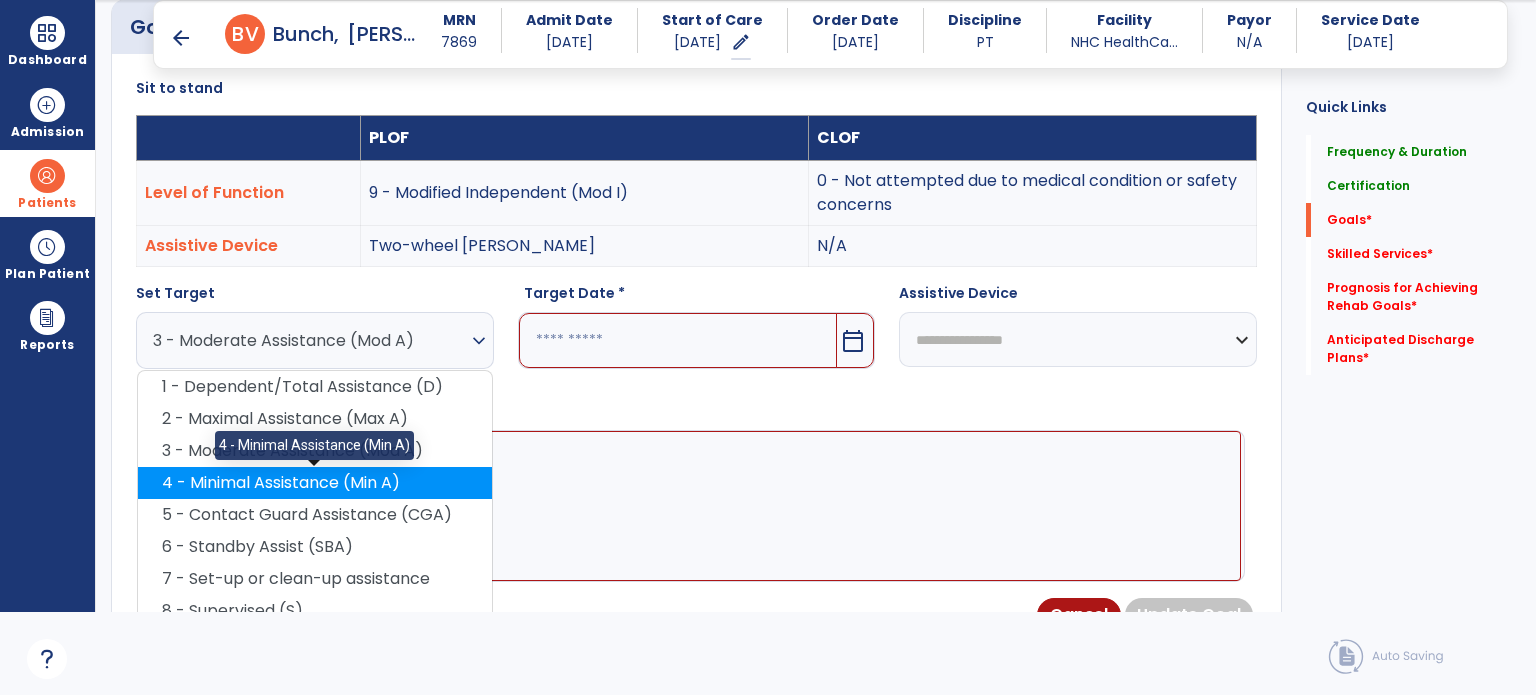 click on "4 - Minimal Assistance (Min A)" at bounding box center [315, 483] 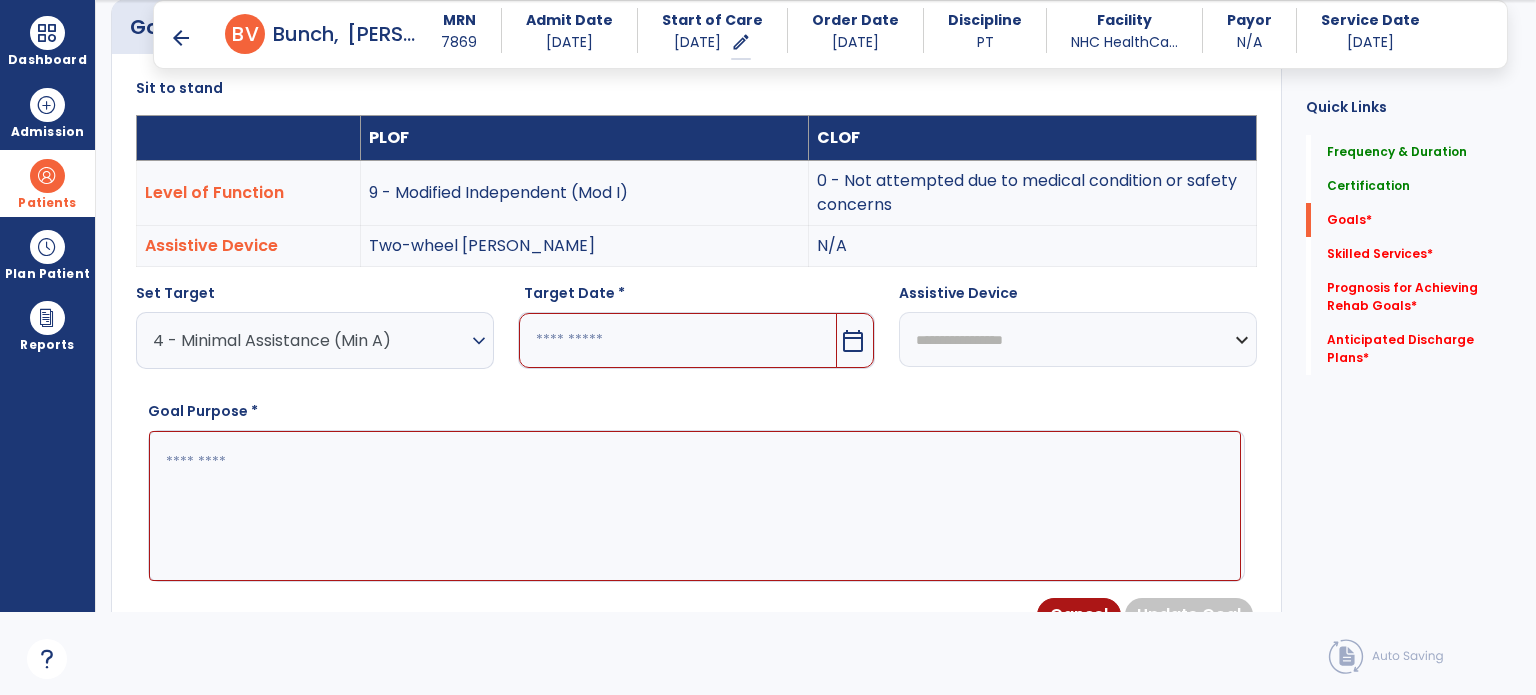 click at bounding box center [678, 340] 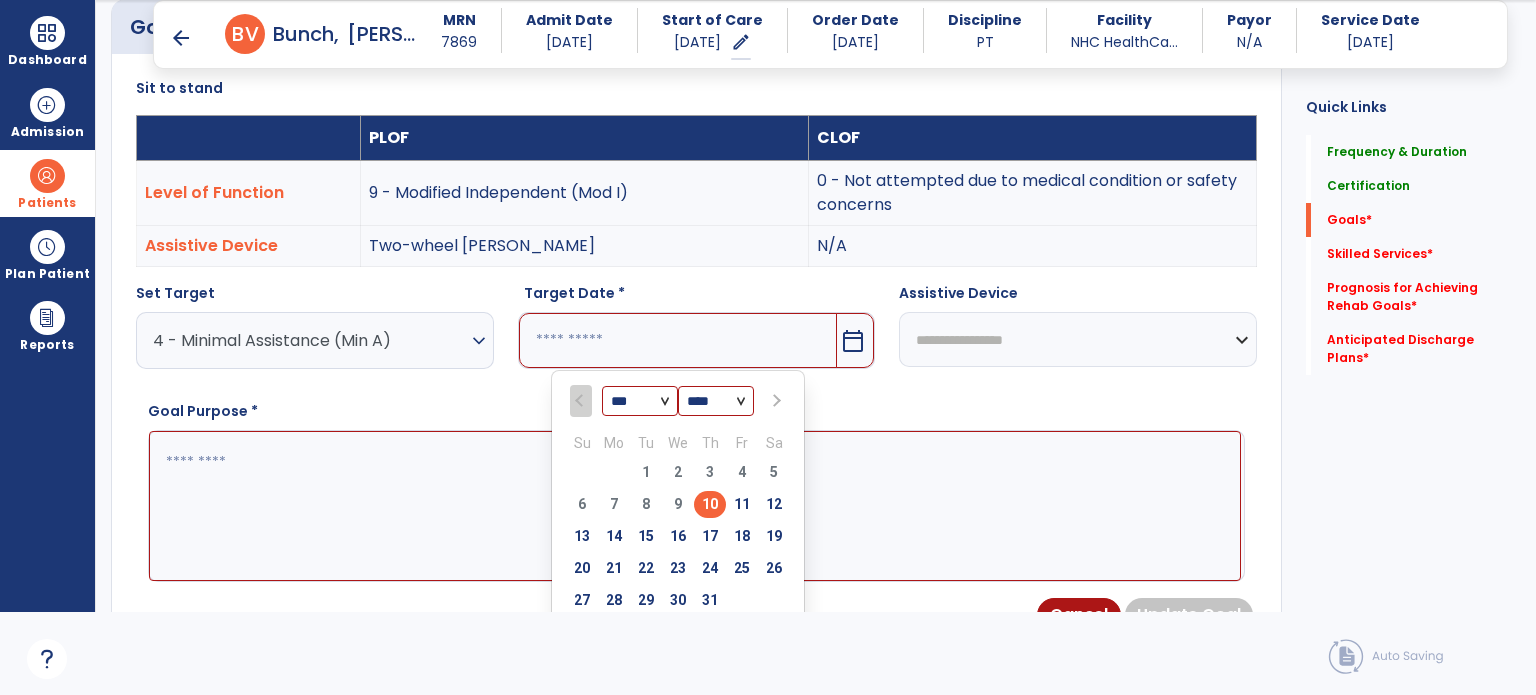 click on "*** ***" at bounding box center (640, 402) 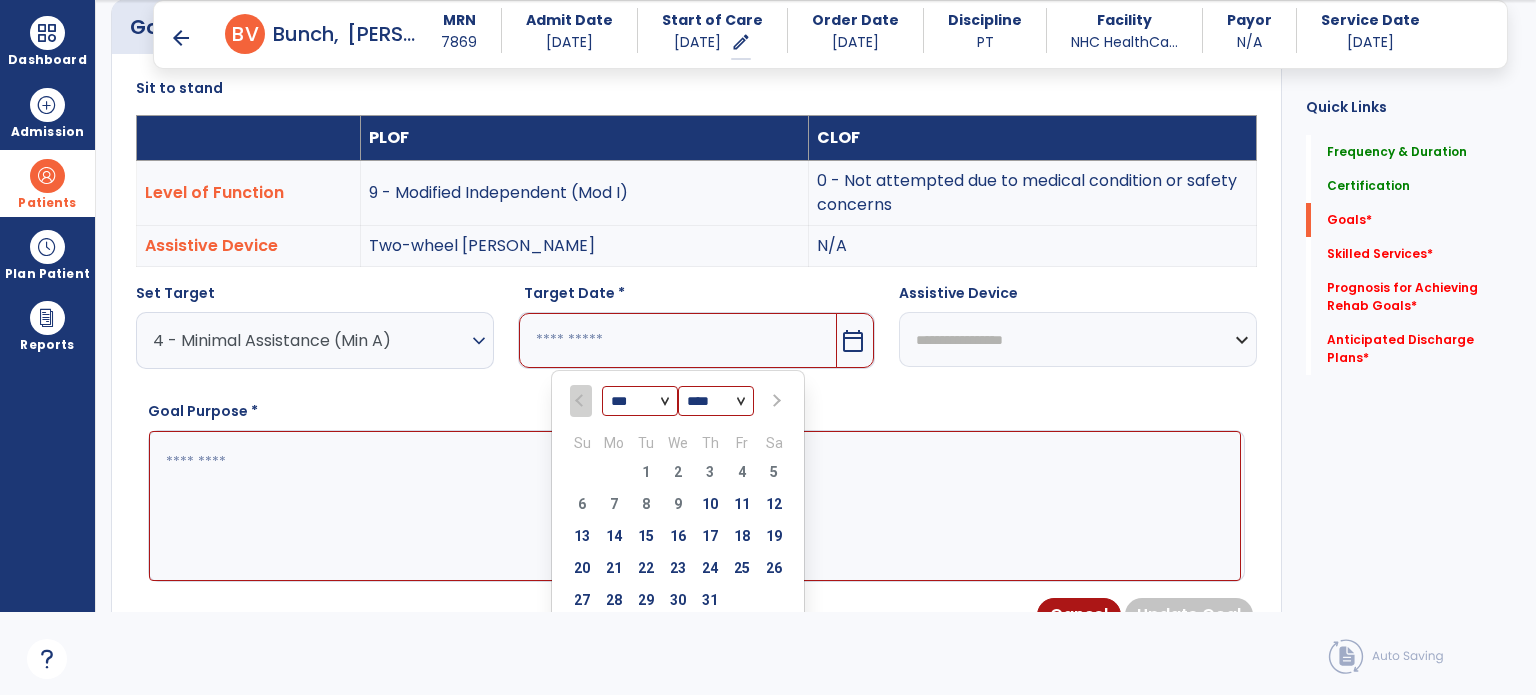 select on "*" 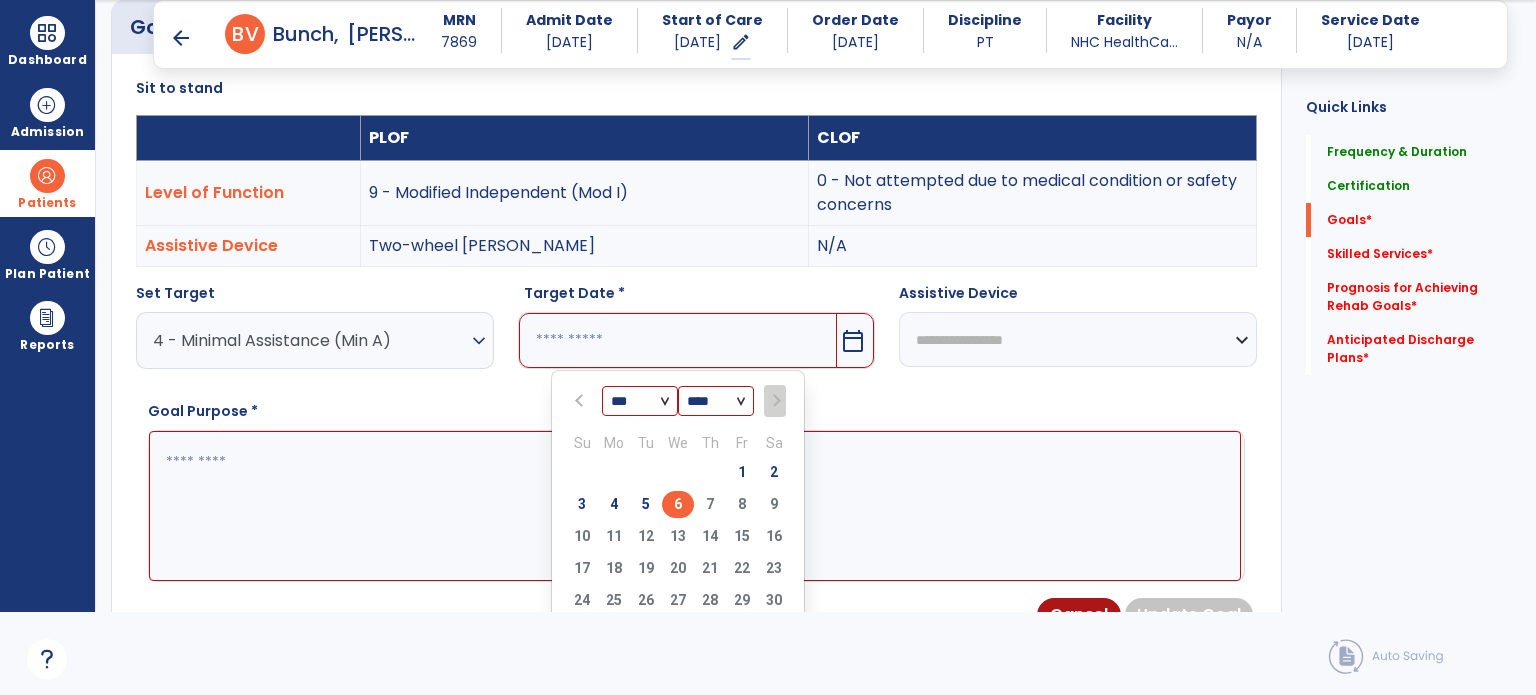 click on "6" at bounding box center (678, 504) 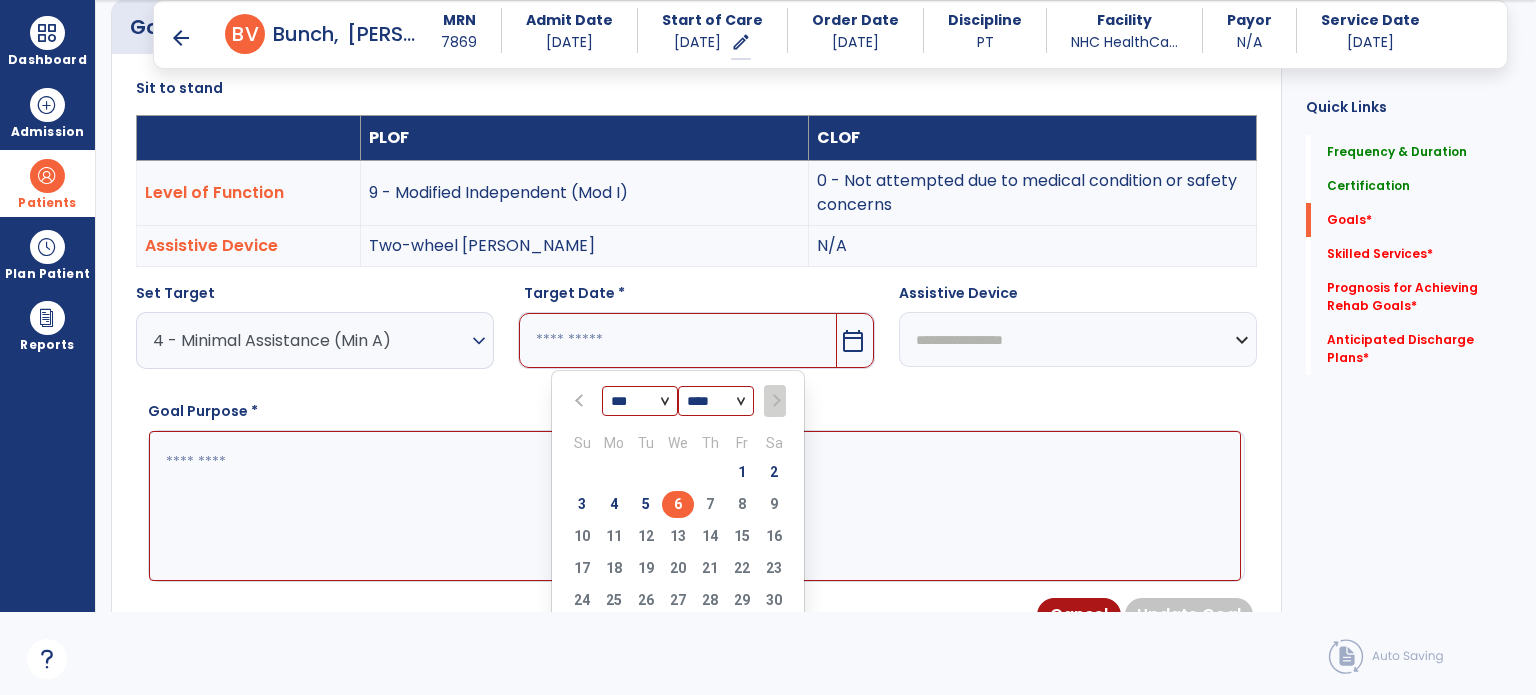 type on "********" 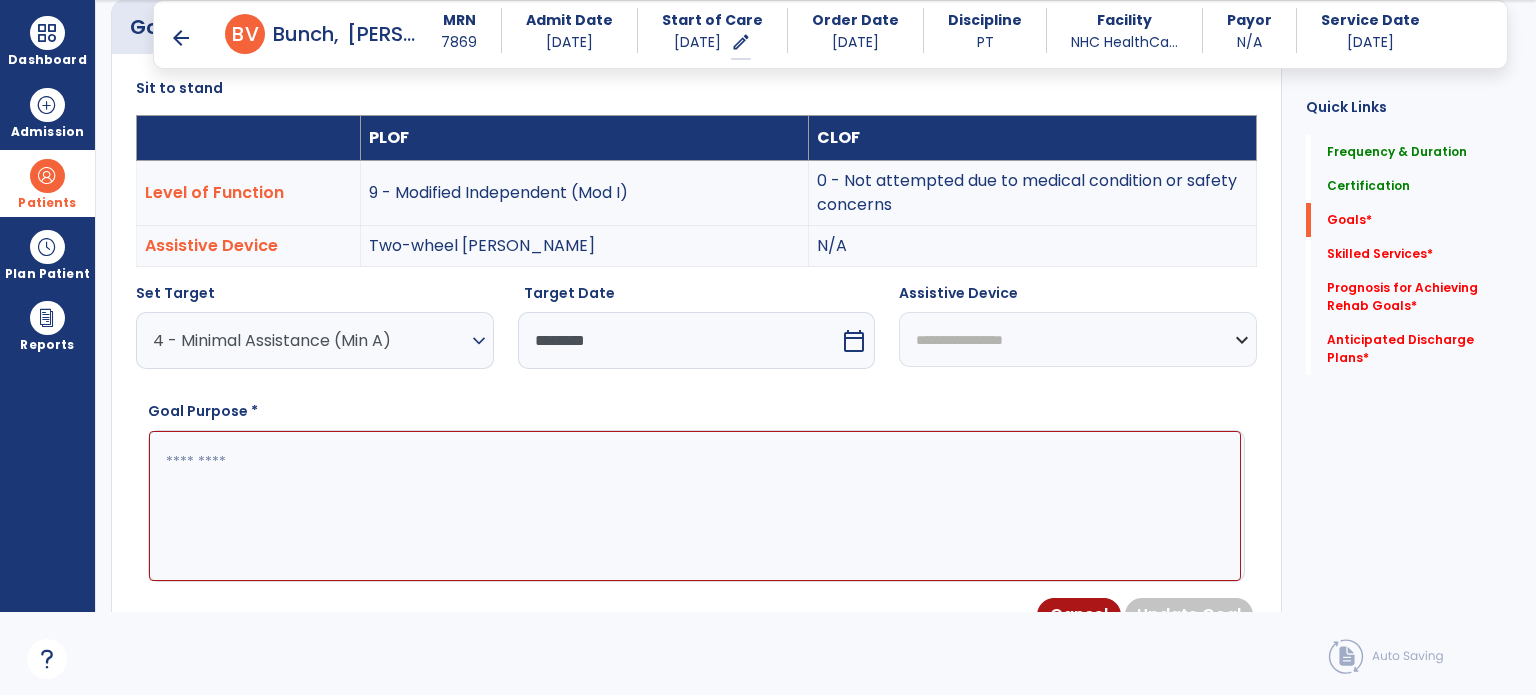 click on "**********" at bounding box center [1078, 339] 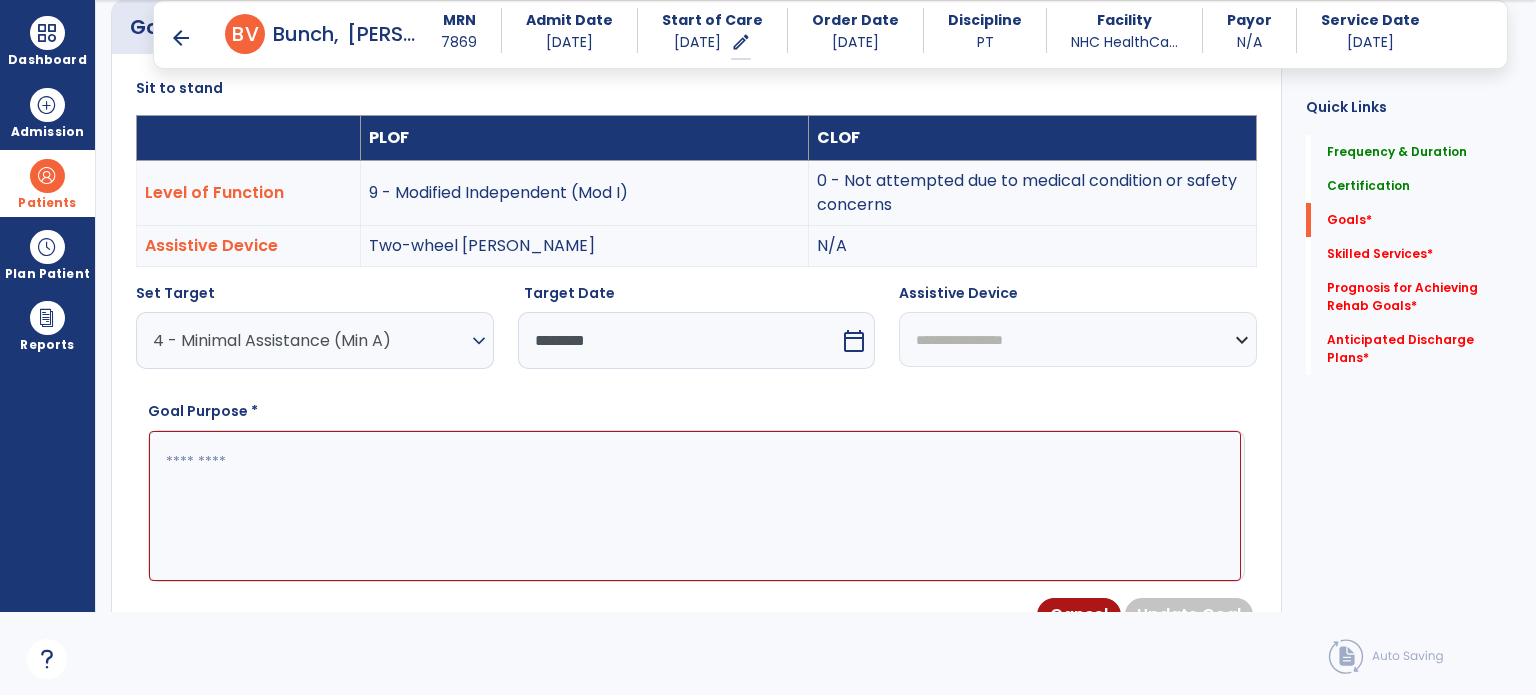select on "**********" 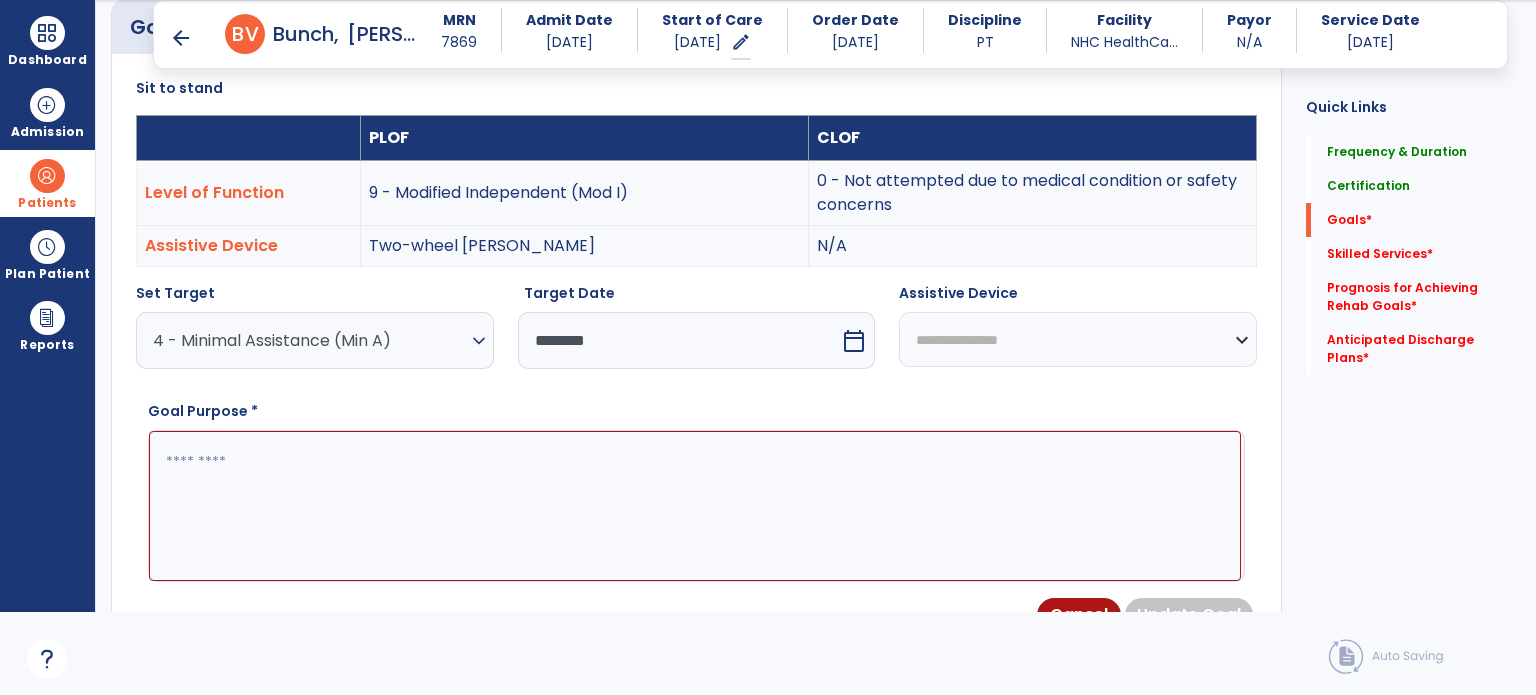 click on "**********" at bounding box center [1078, 339] 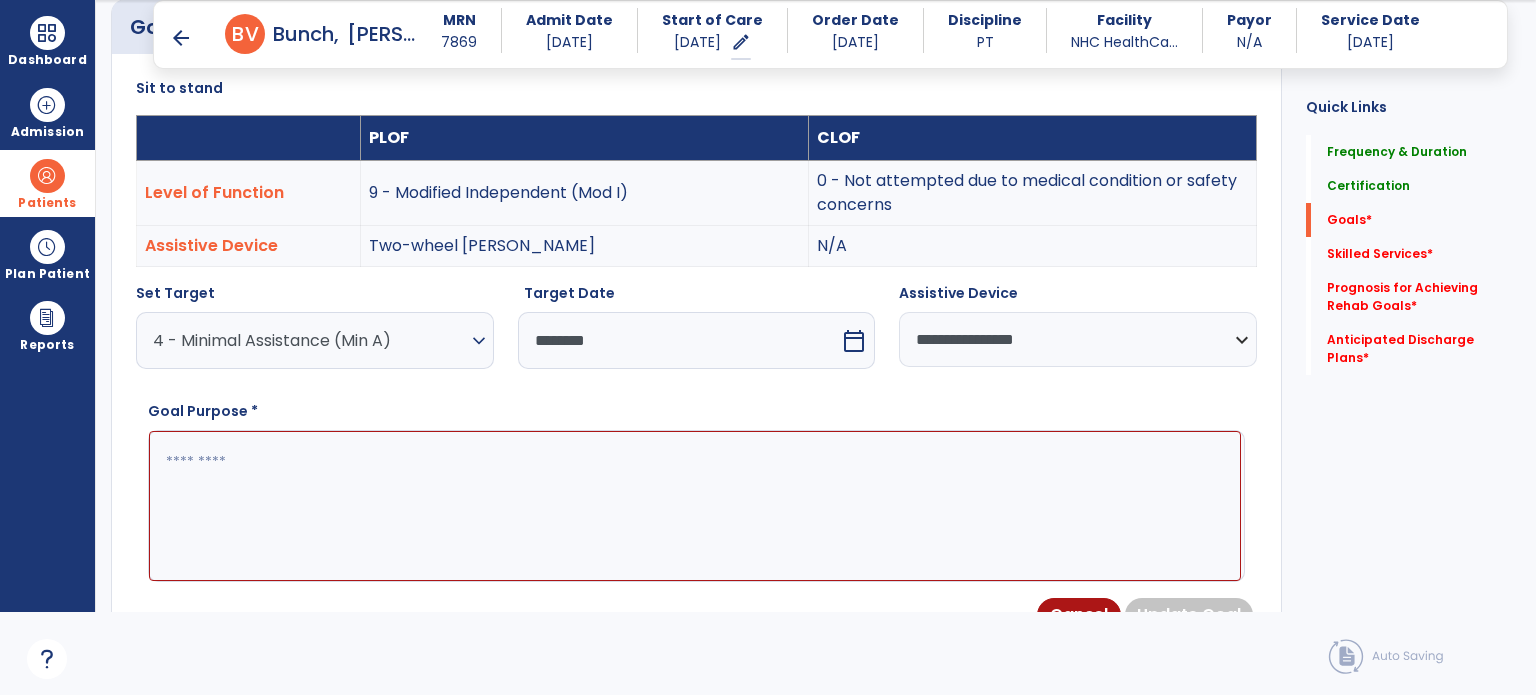 click at bounding box center (695, 506) 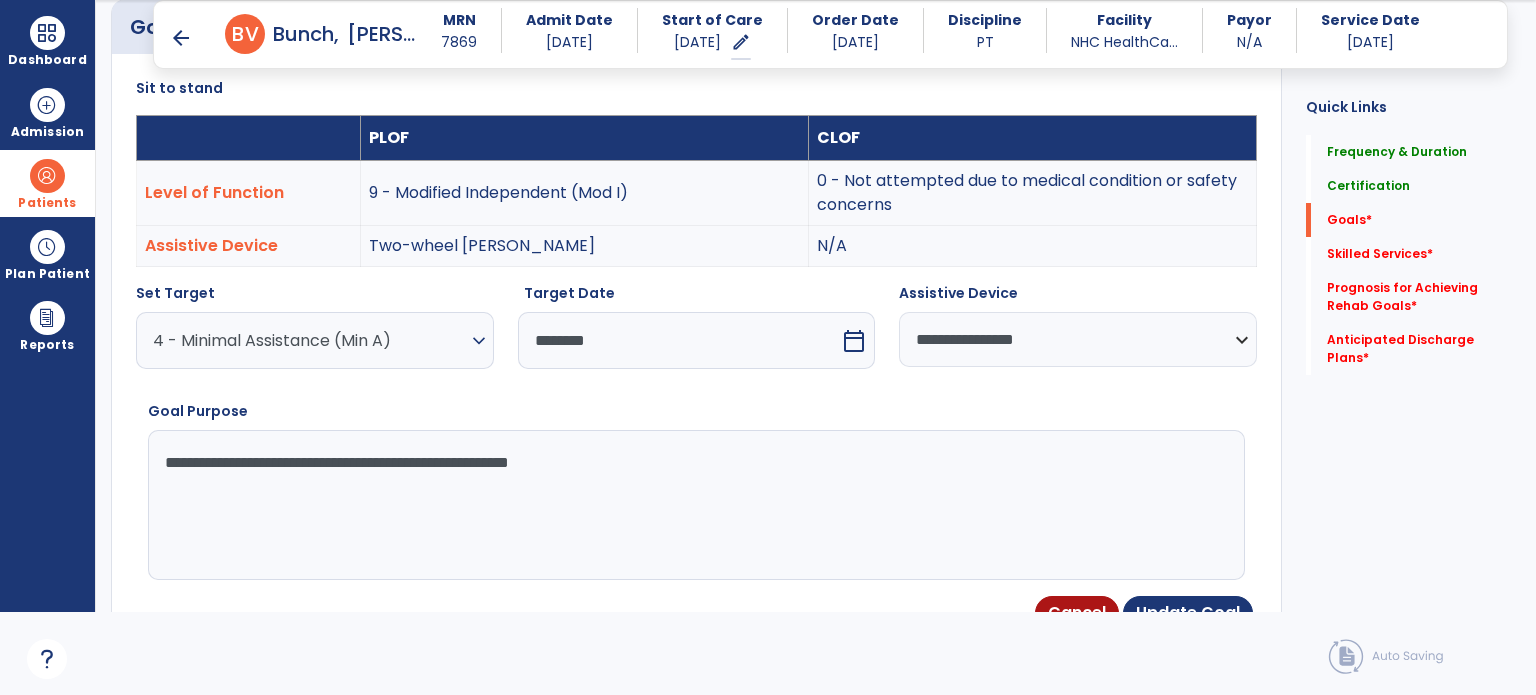 type on "**********" 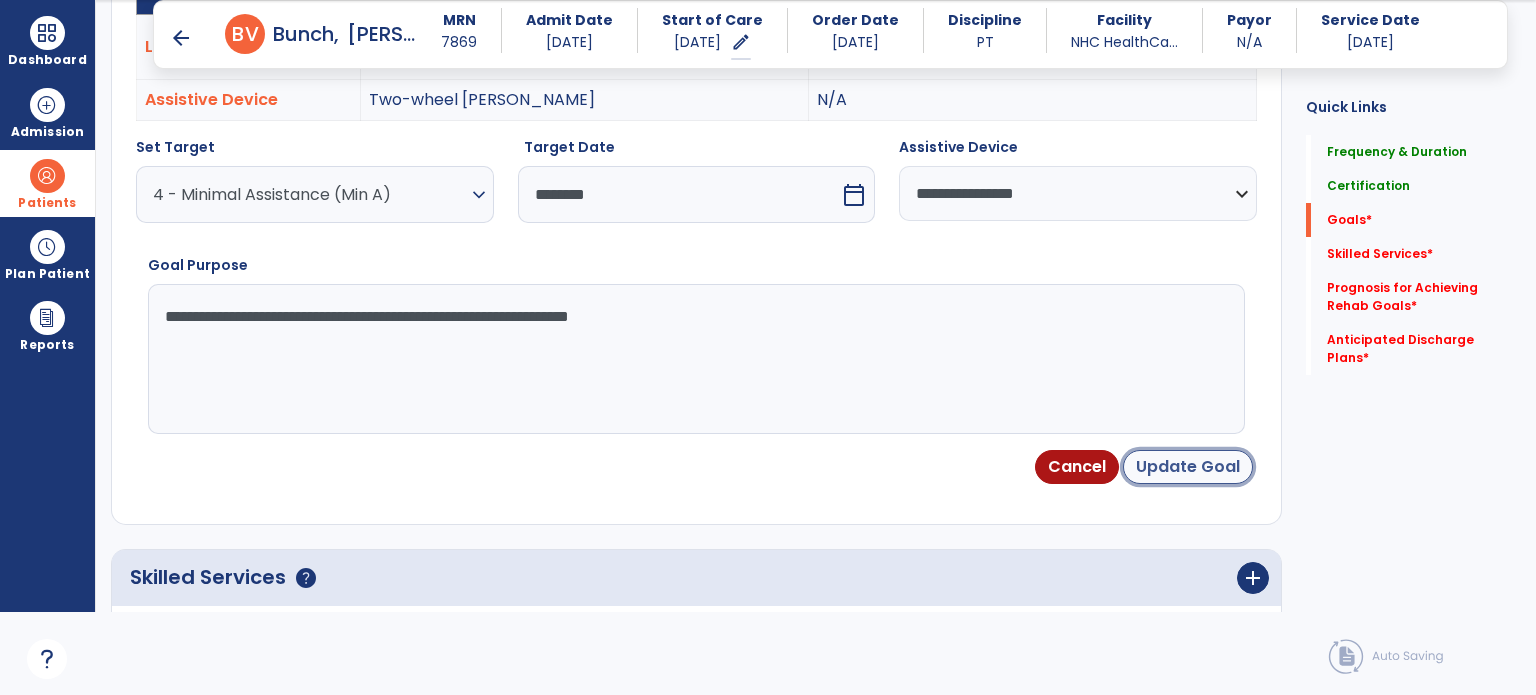 click on "Update Goal" at bounding box center [1188, 467] 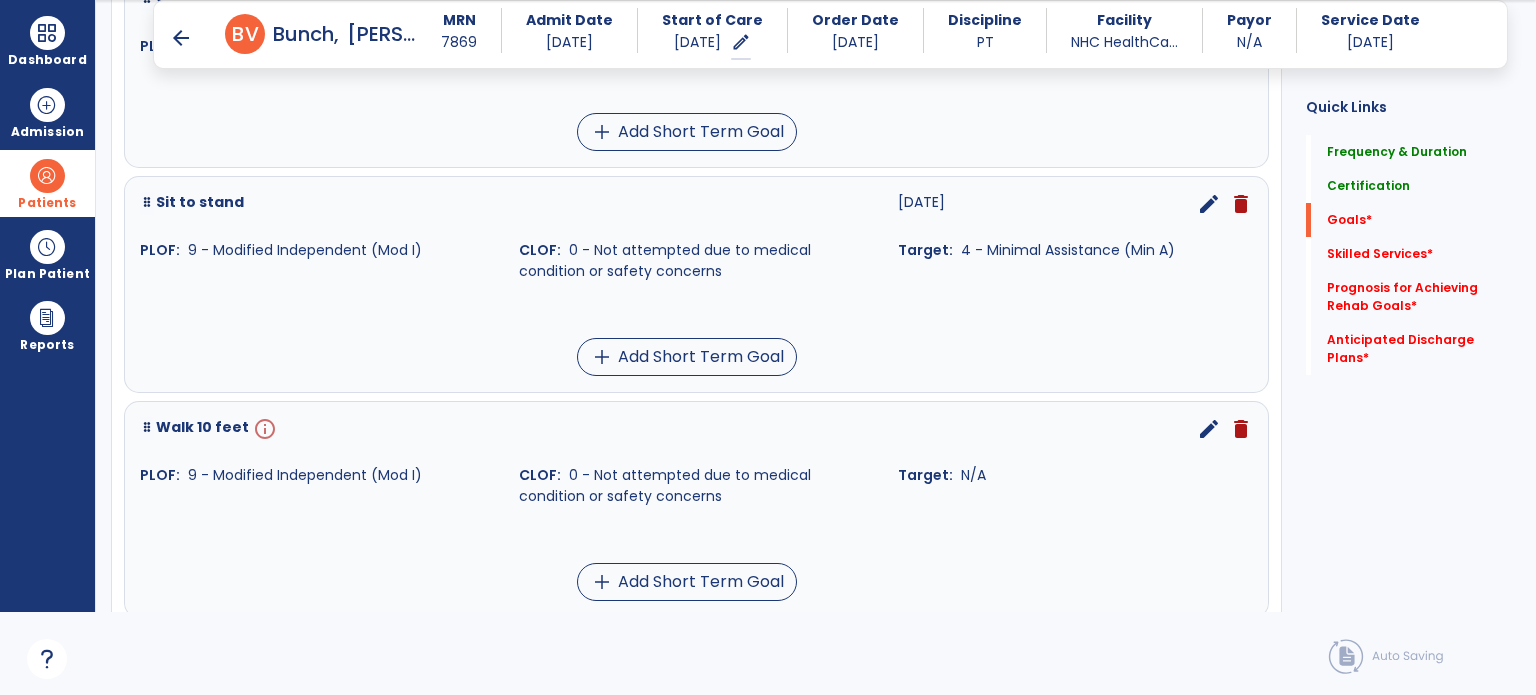scroll, scrollTop: 677, scrollLeft: 0, axis: vertical 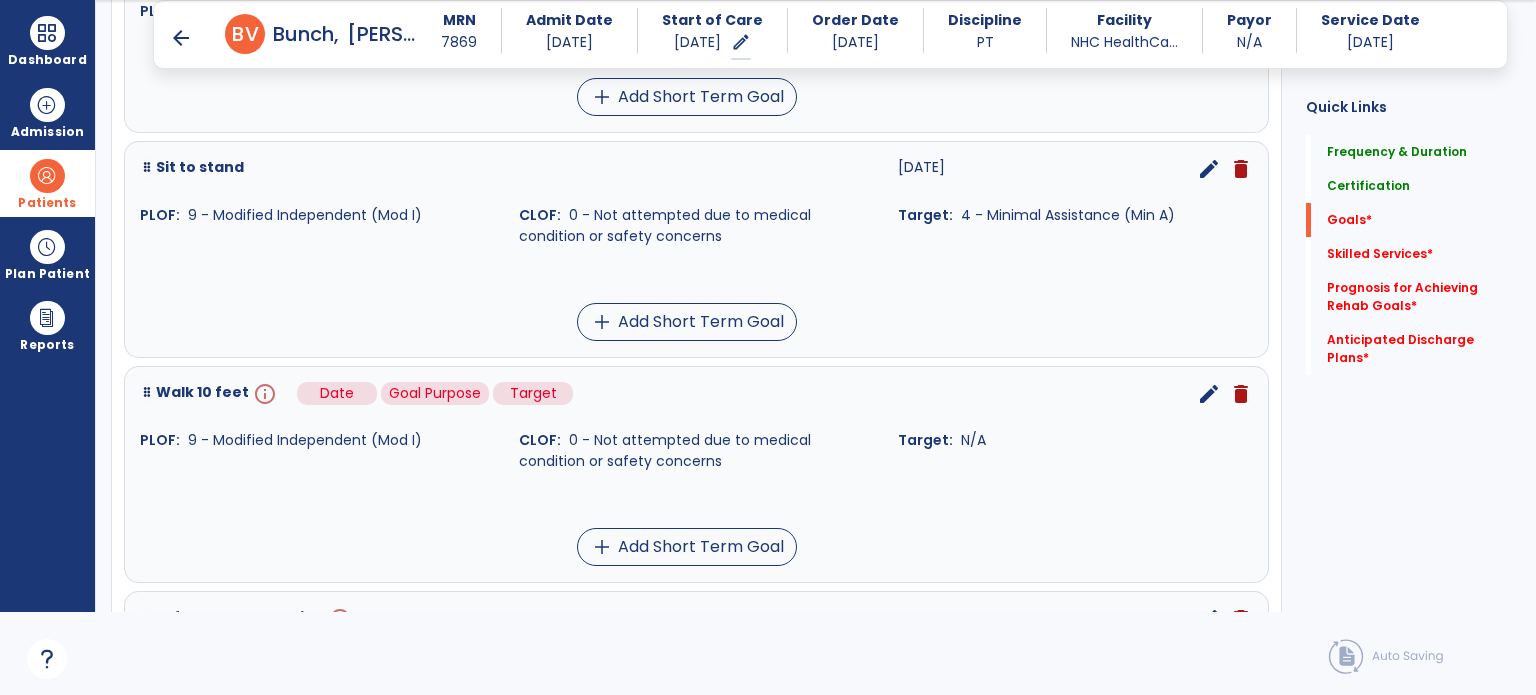 click on "info" at bounding box center (263, 394) 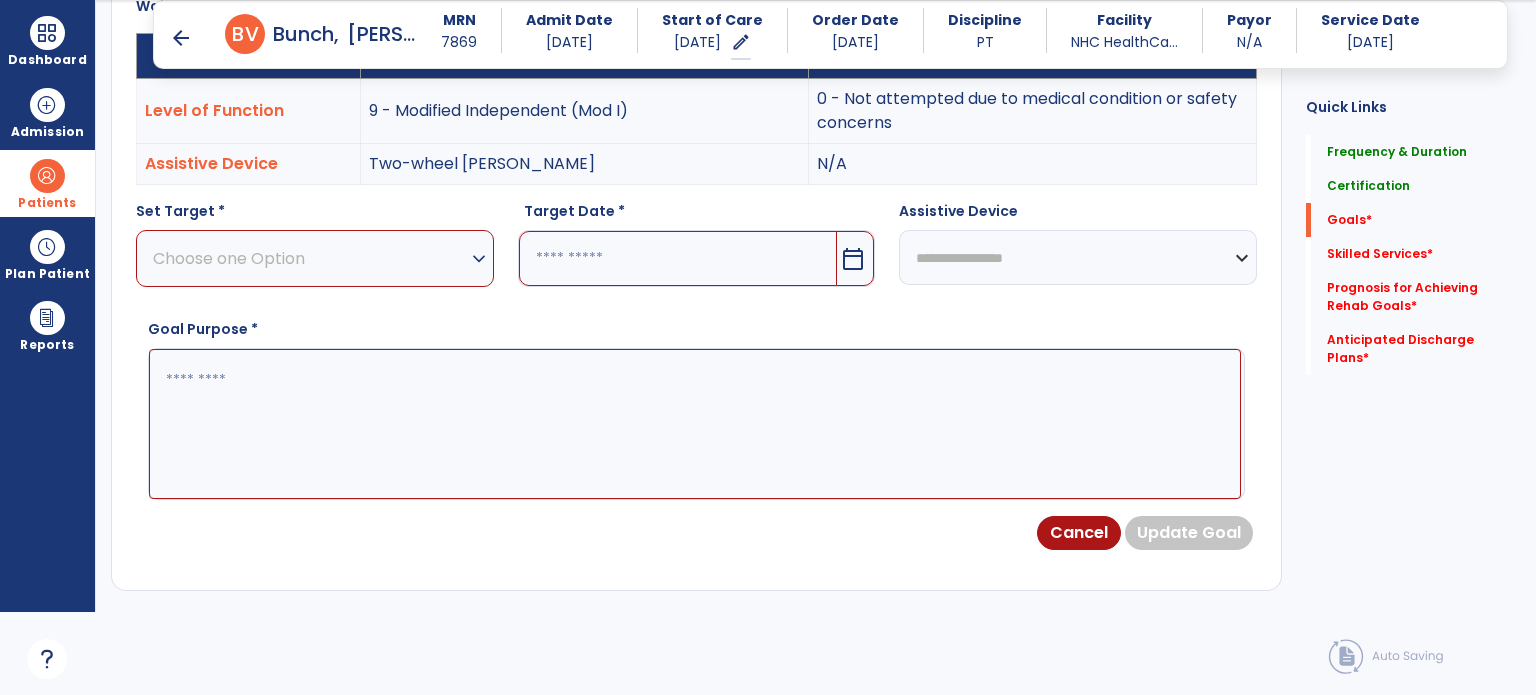 scroll, scrollTop: 534, scrollLeft: 0, axis: vertical 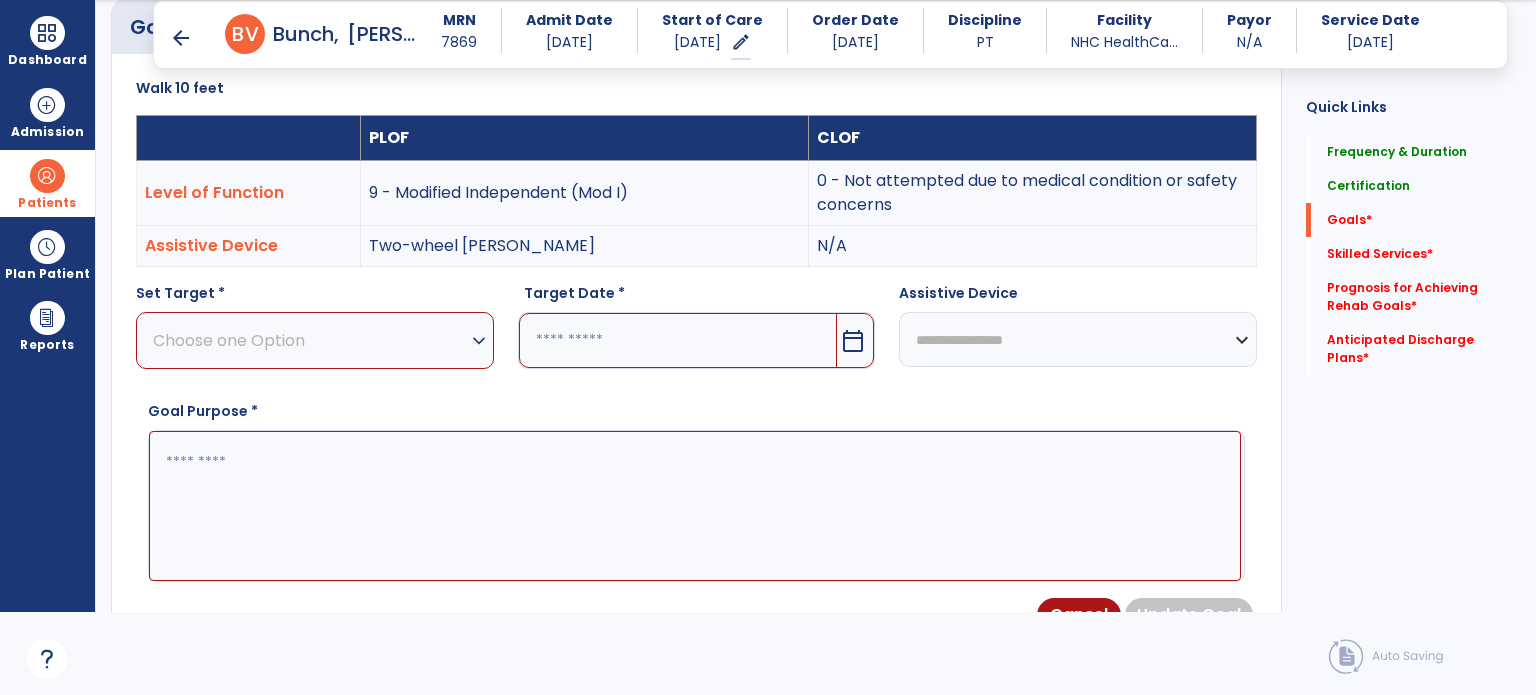 click on "Choose one Option" at bounding box center (310, 340) 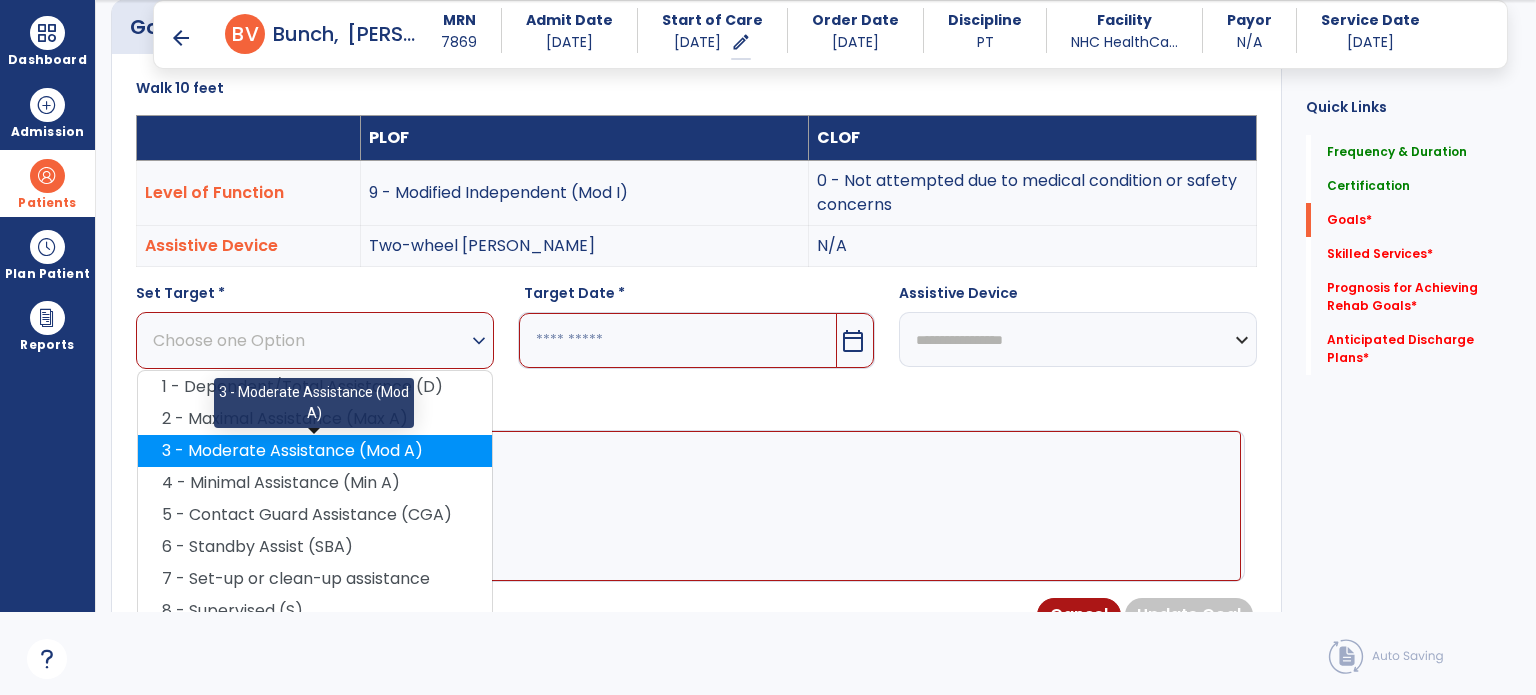 click on "3 - Moderate Assistance (Mod A)" at bounding box center [315, 451] 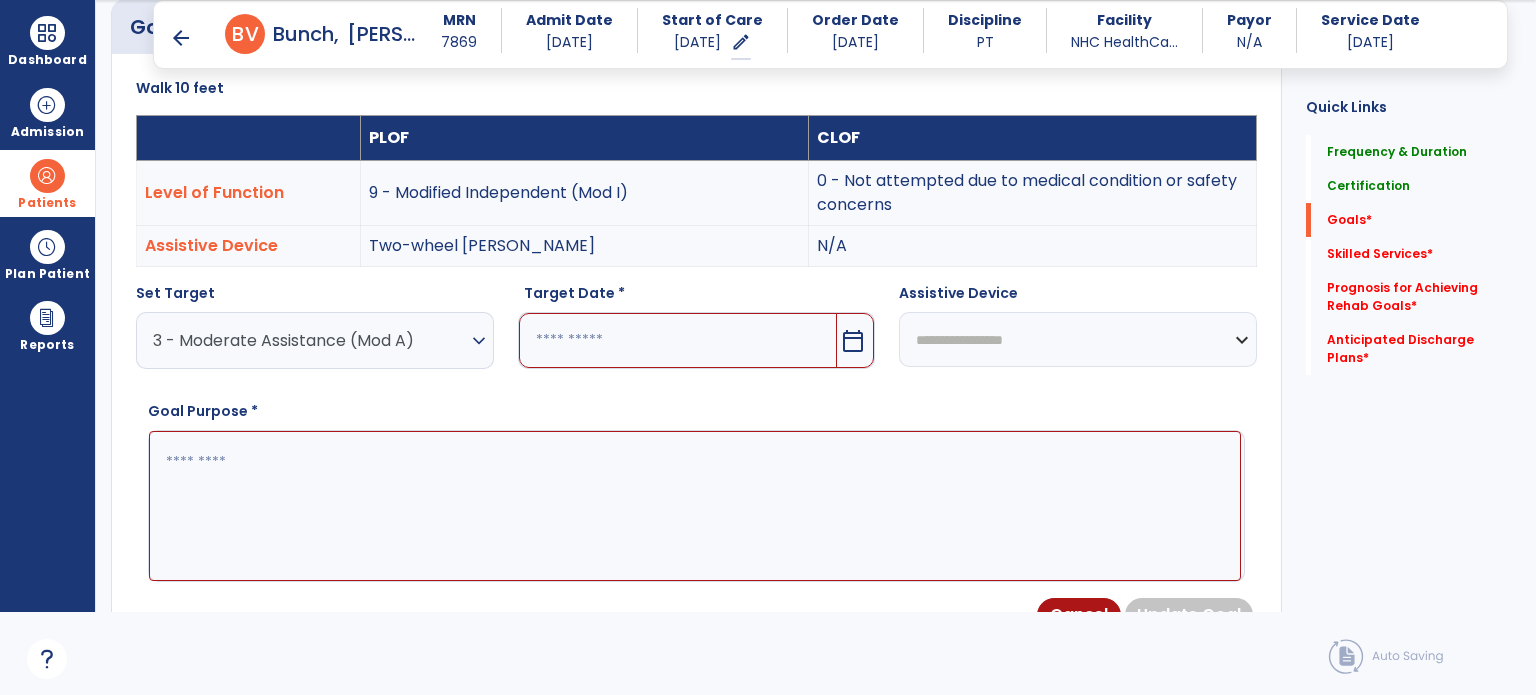 click at bounding box center (678, 340) 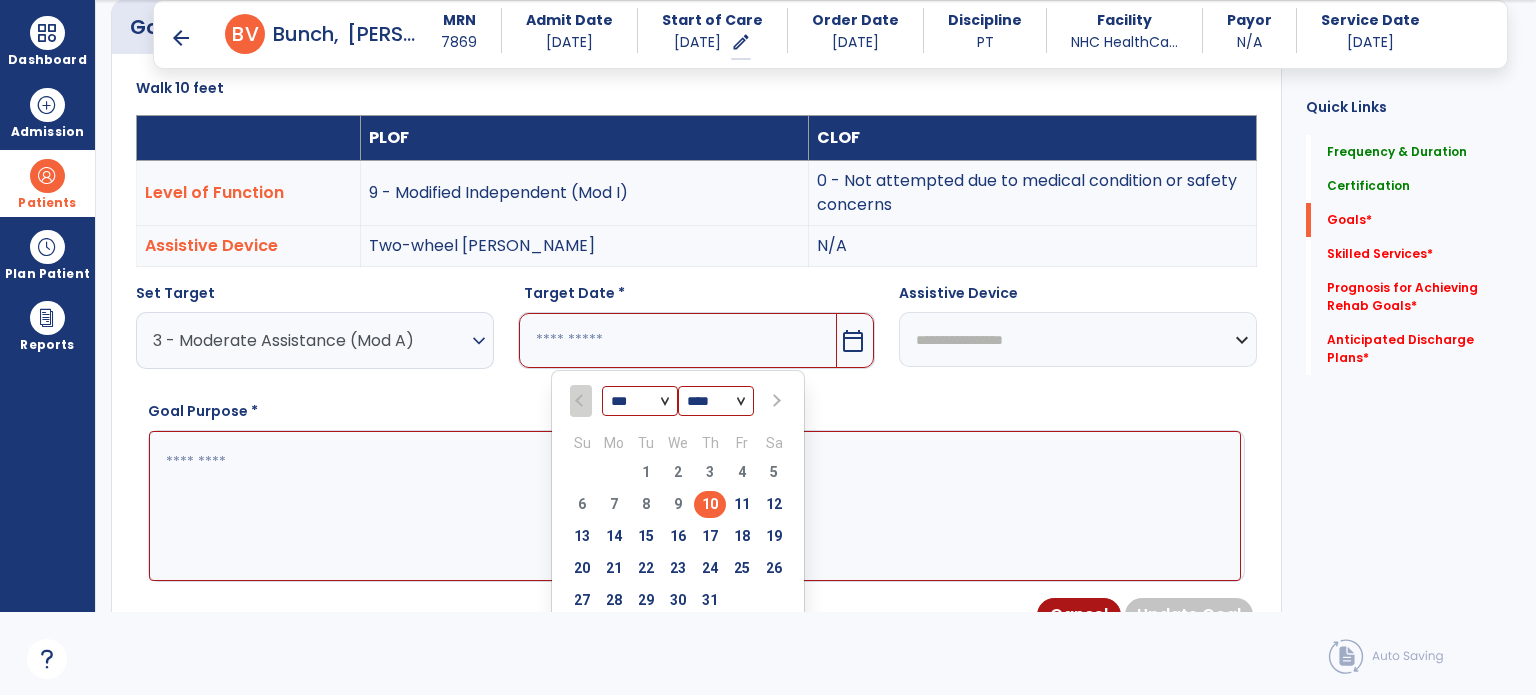 click on "*** ***" at bounding box center (640, 402) 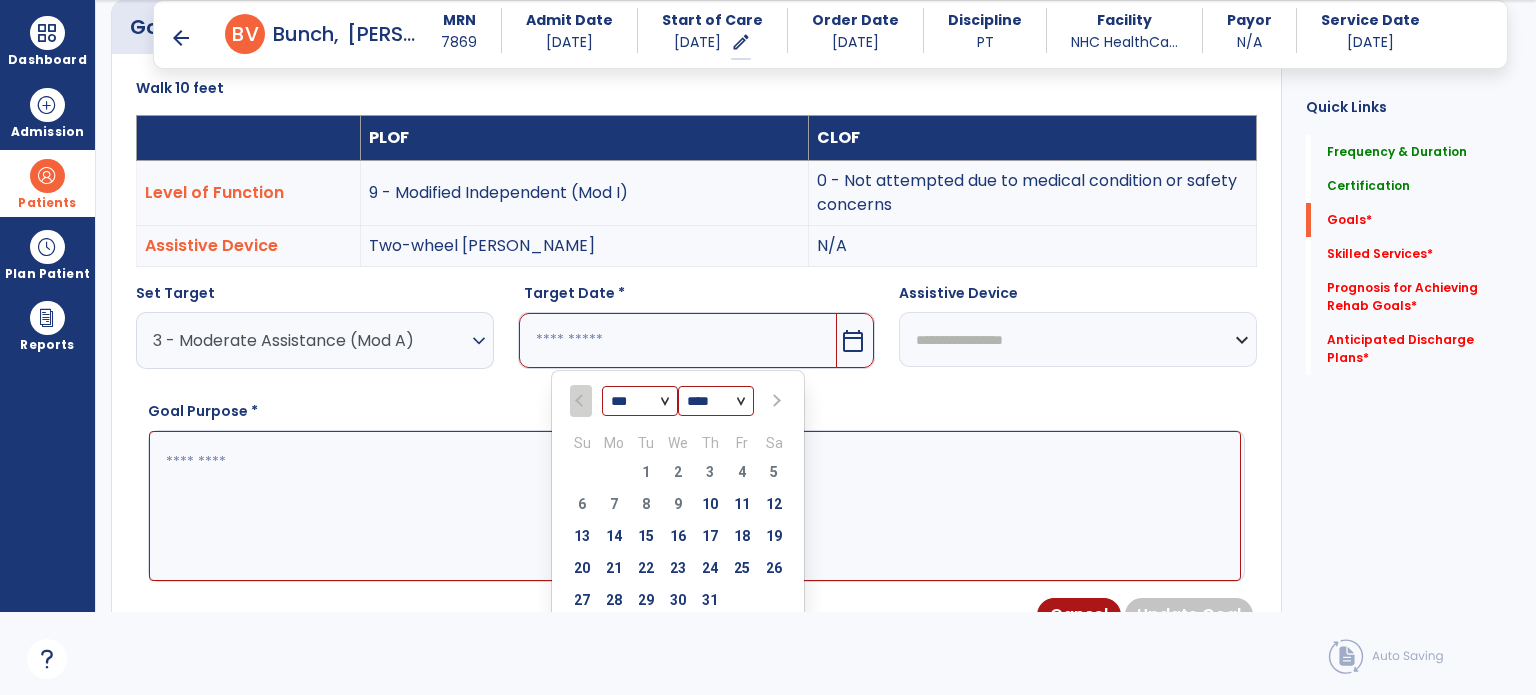 select on "*" 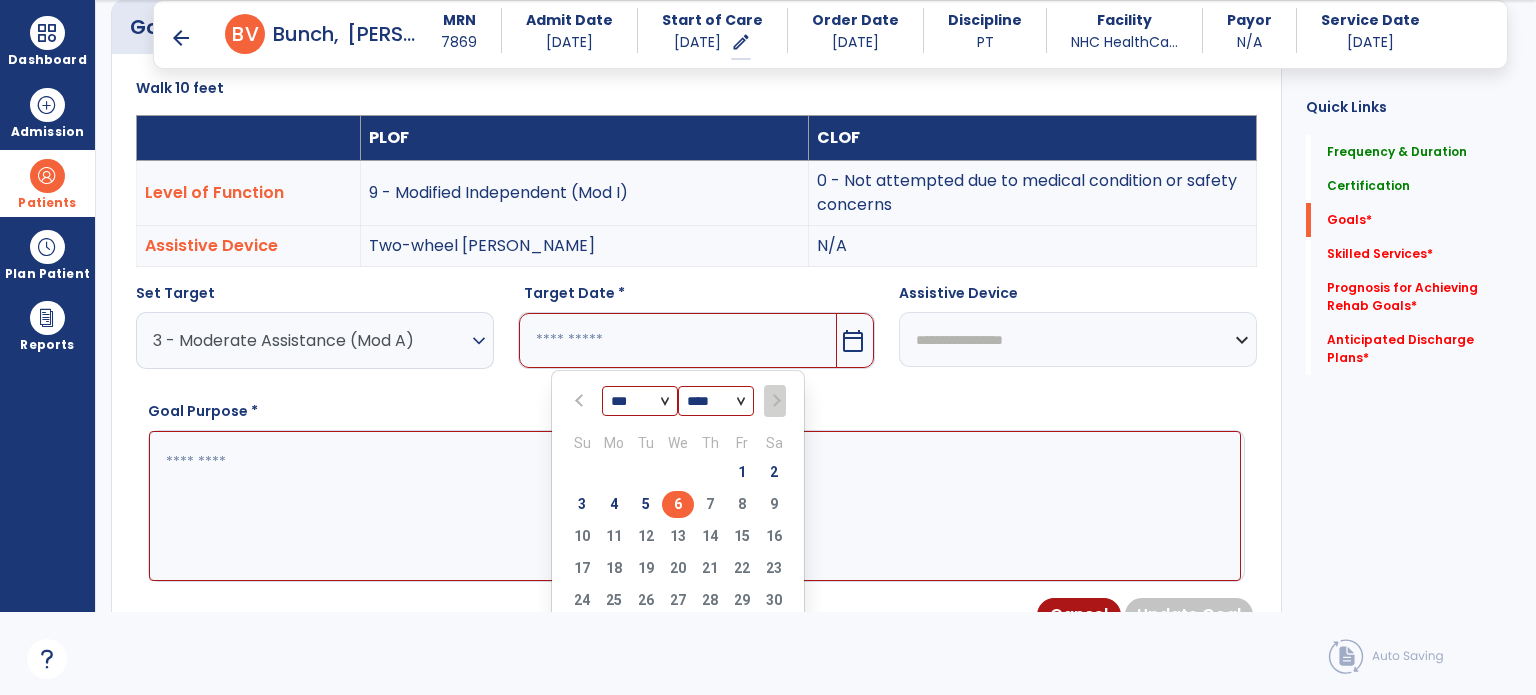 click on "6" at bounding box center (678, 504) 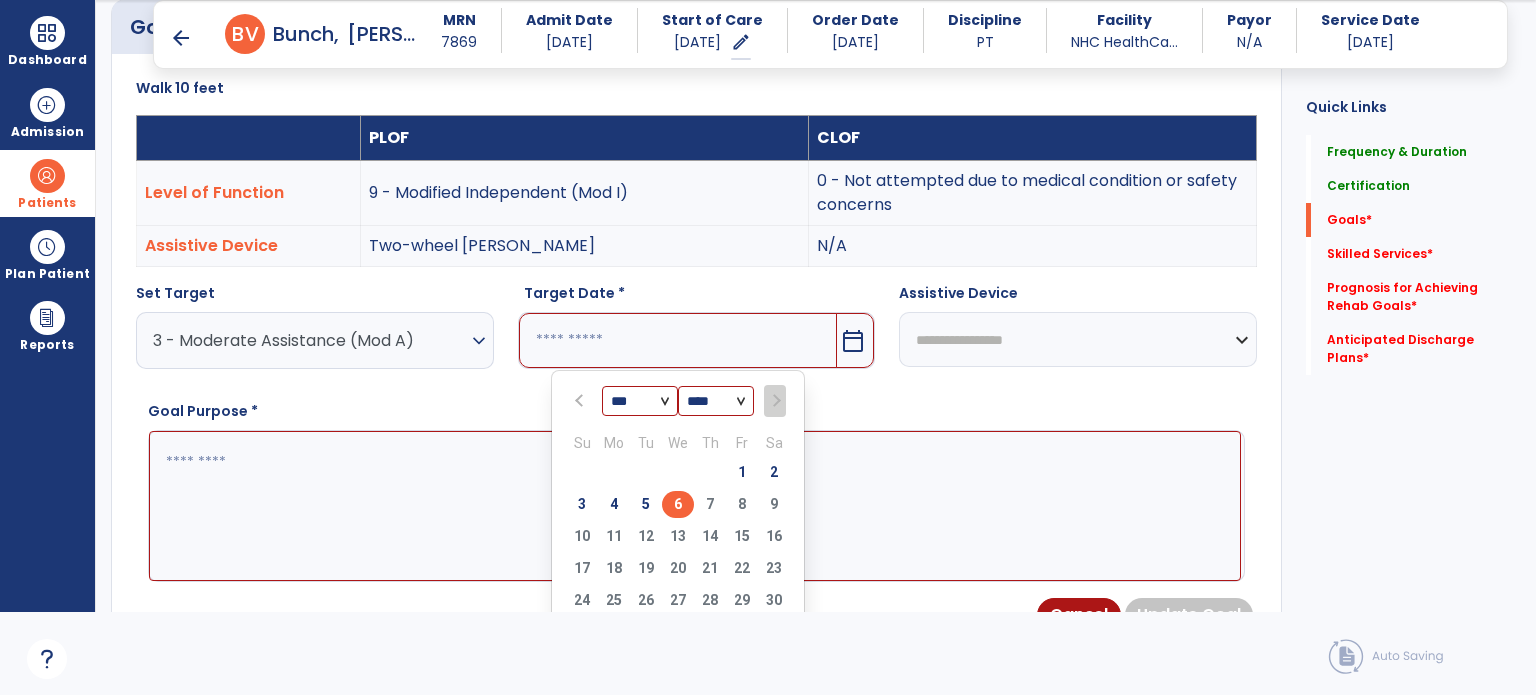 type on "********" 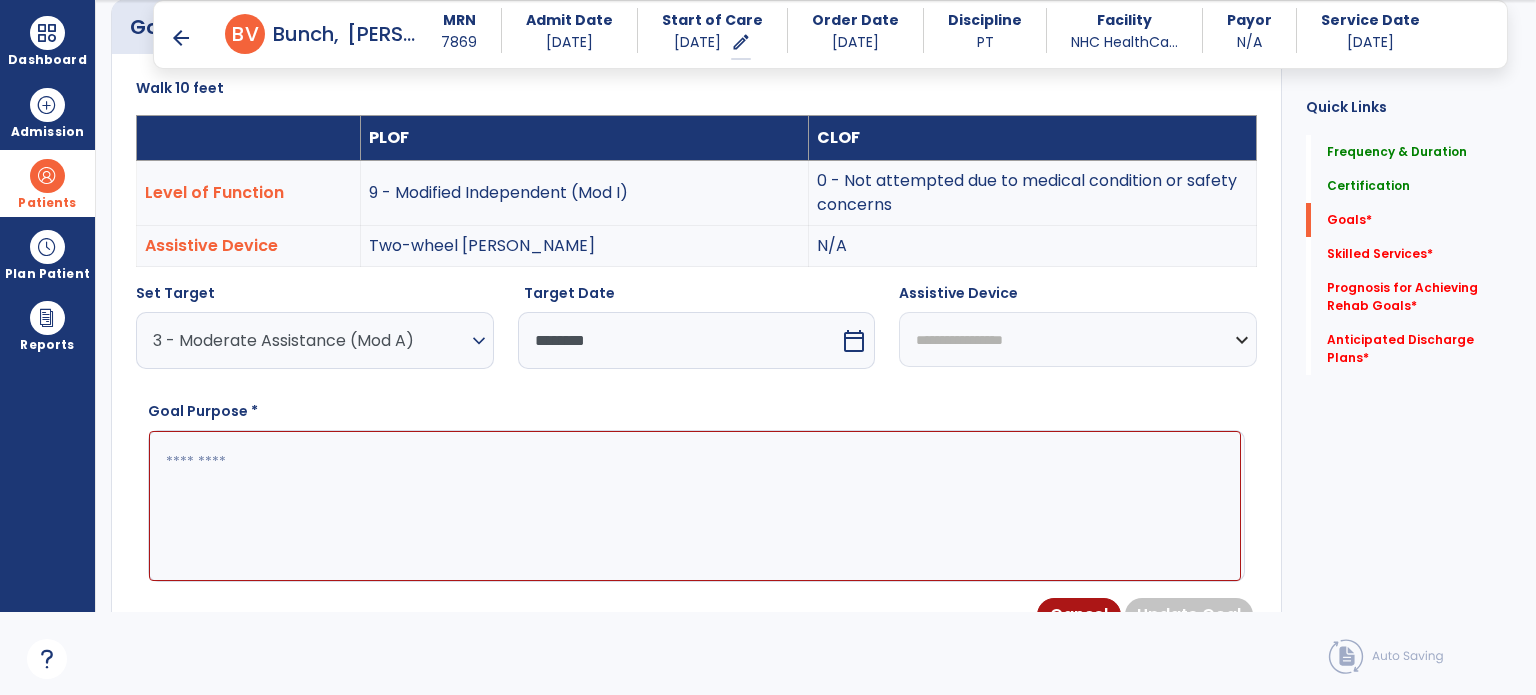 click on "**********" at bounding box center (1078, 339) 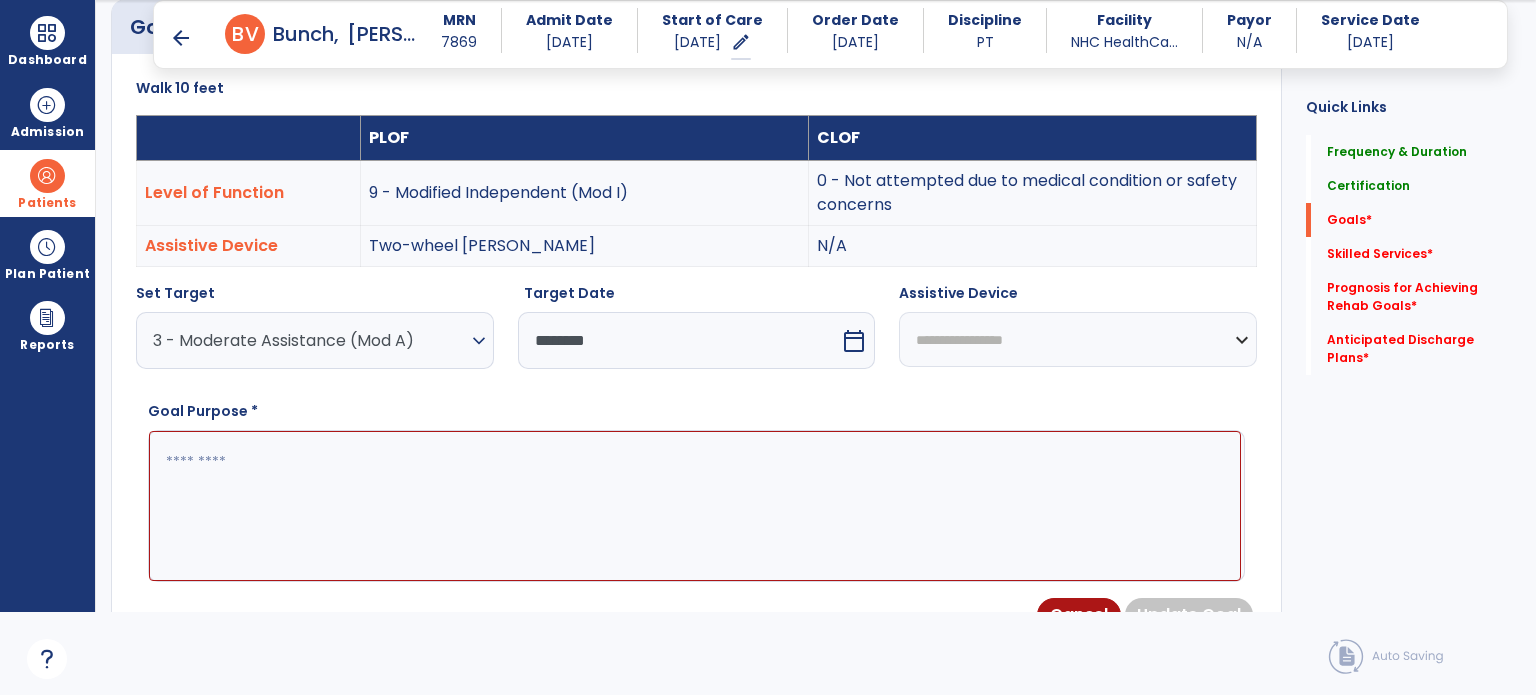 select on "**********" 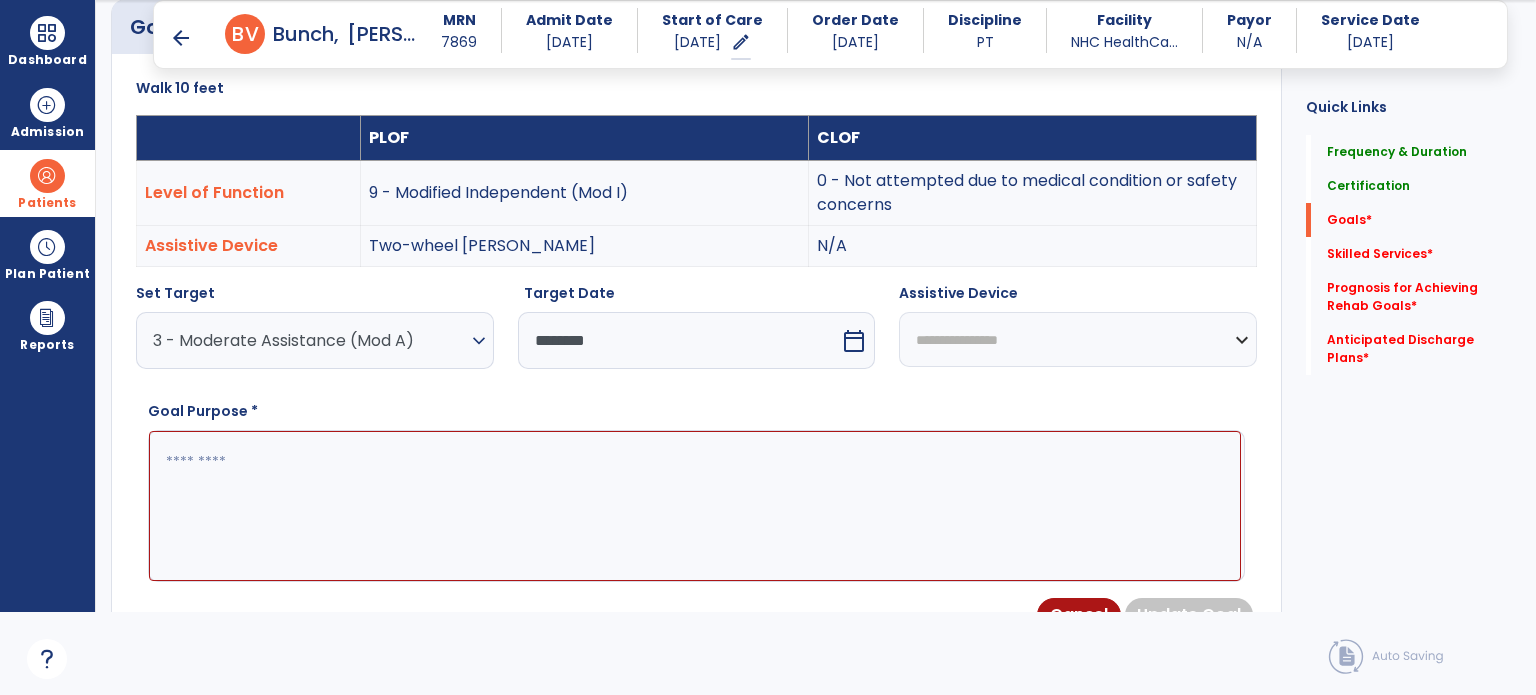 click on "**********" at bounding box center (1078, 339) 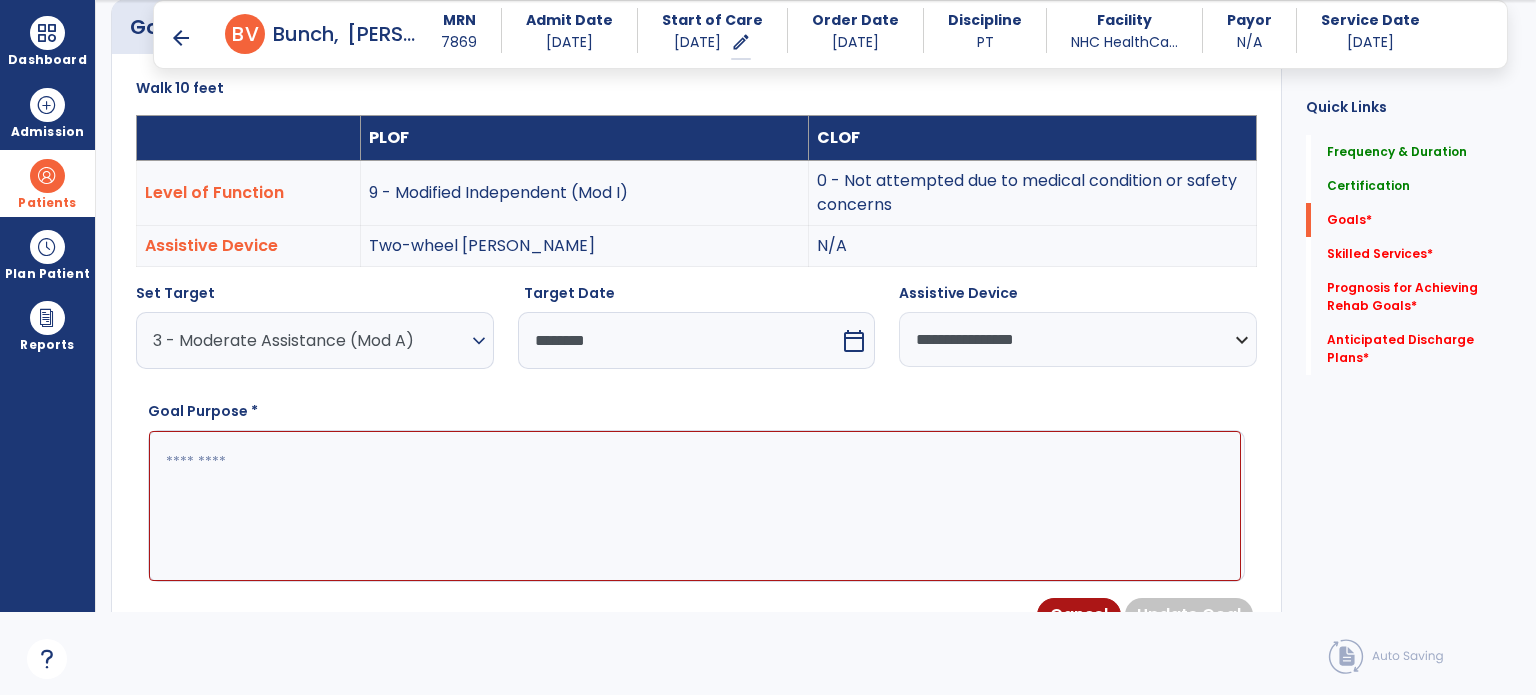 click at bounding box center [696, 506] 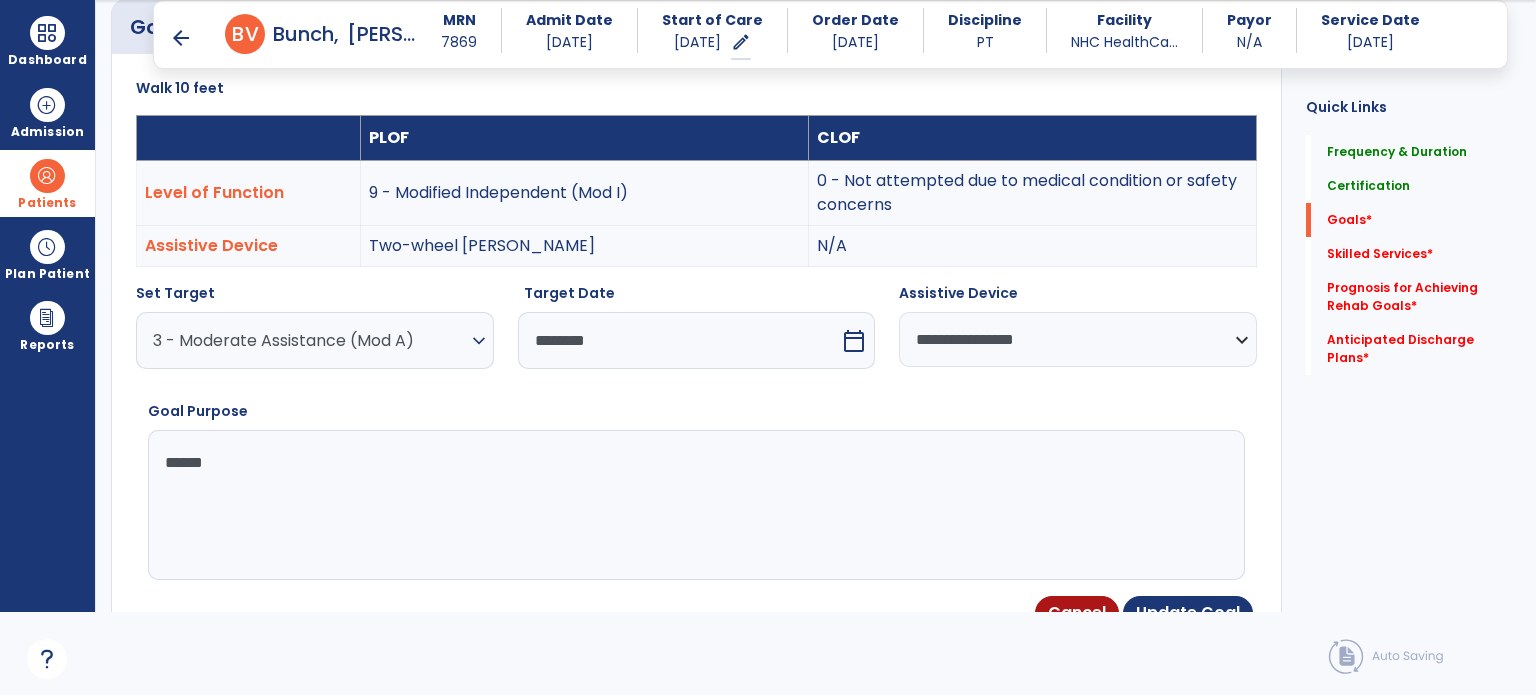 type on "*******" 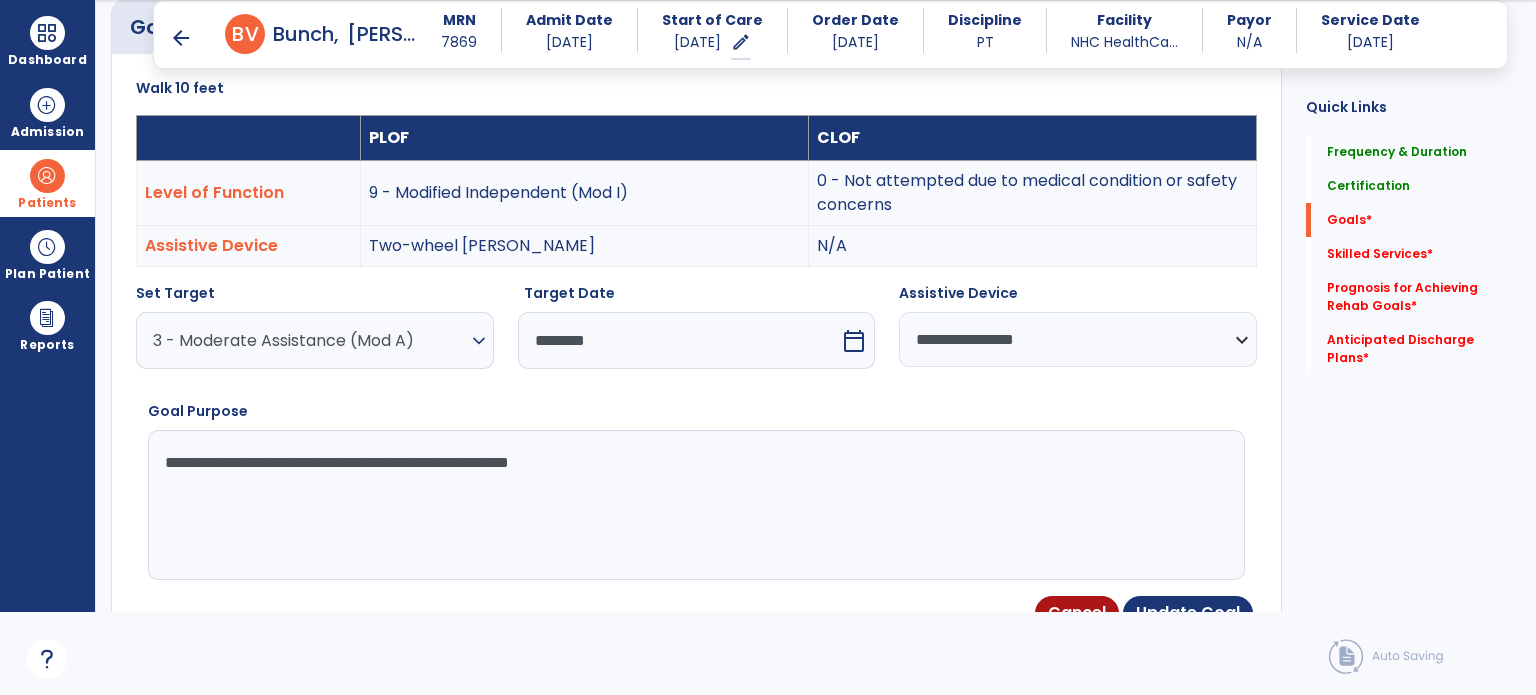 click on "**********" at bounding box center (695, 505) 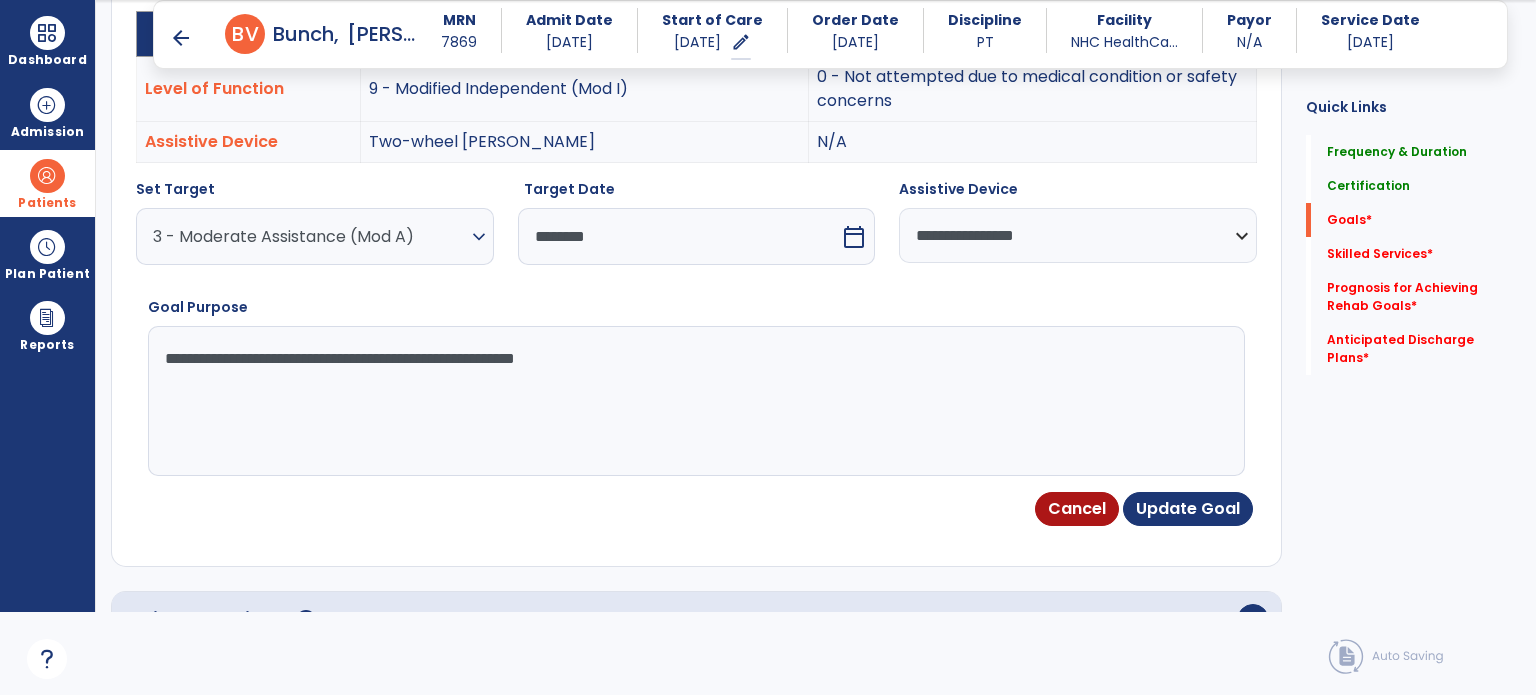 scroll, scrollTop: 672, scrollLeft: 0, axis: vertical 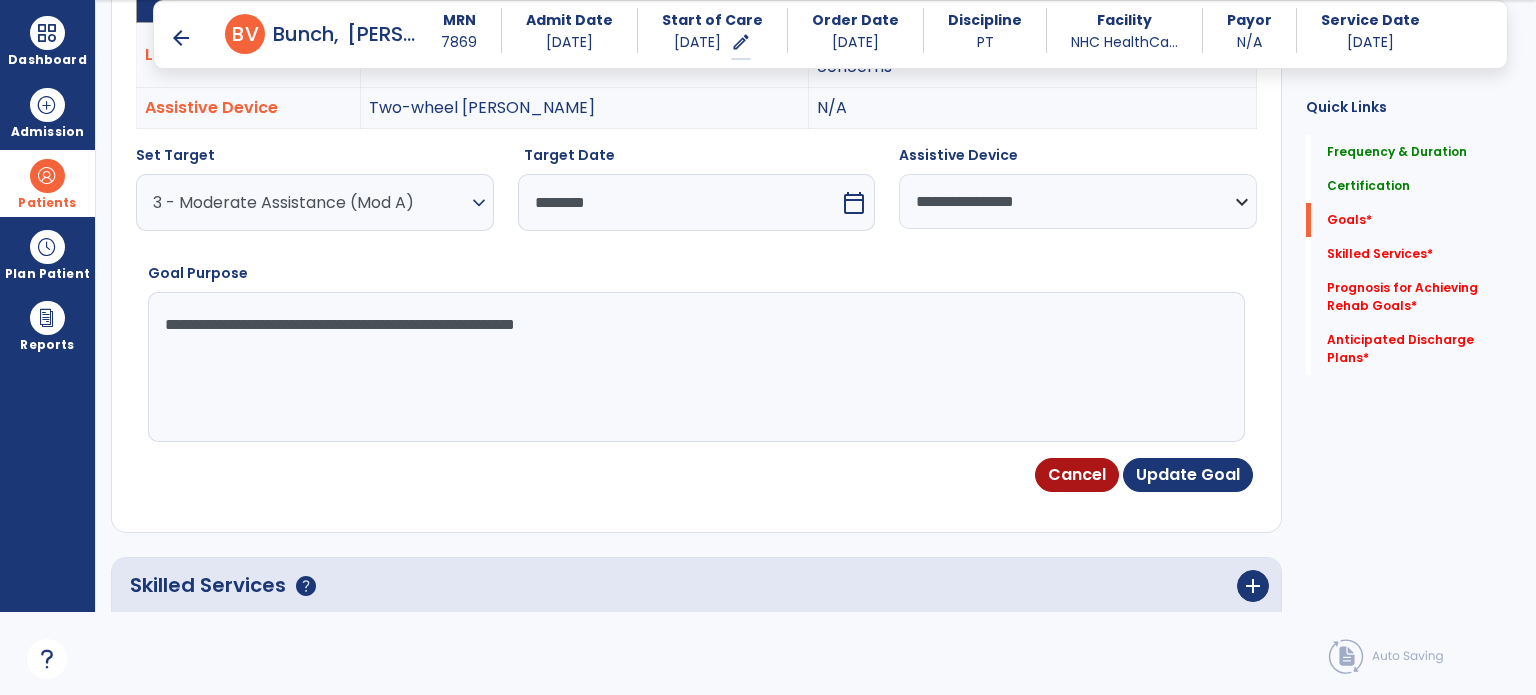 click on "**********" at bounding box center [695, 367] 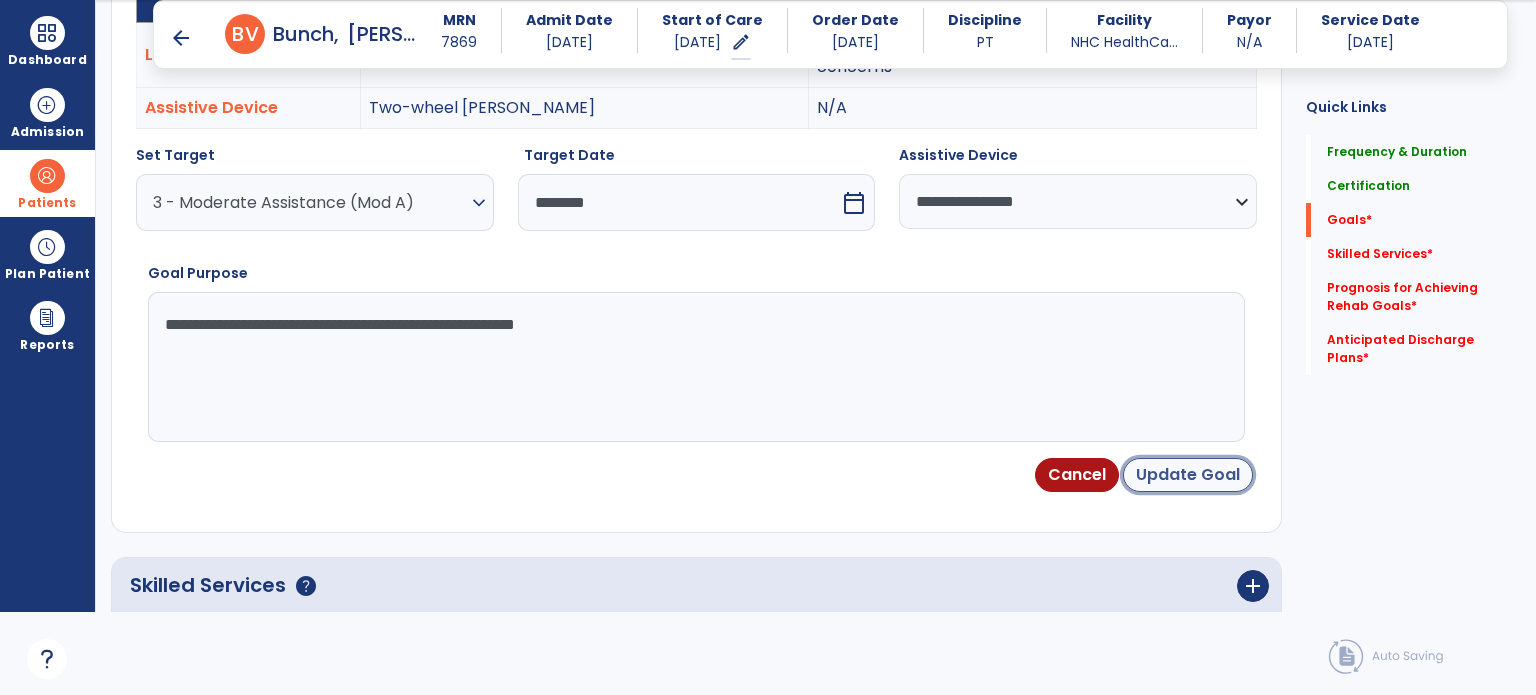 click on "Update Goal" at bounding box center [1188, 475] 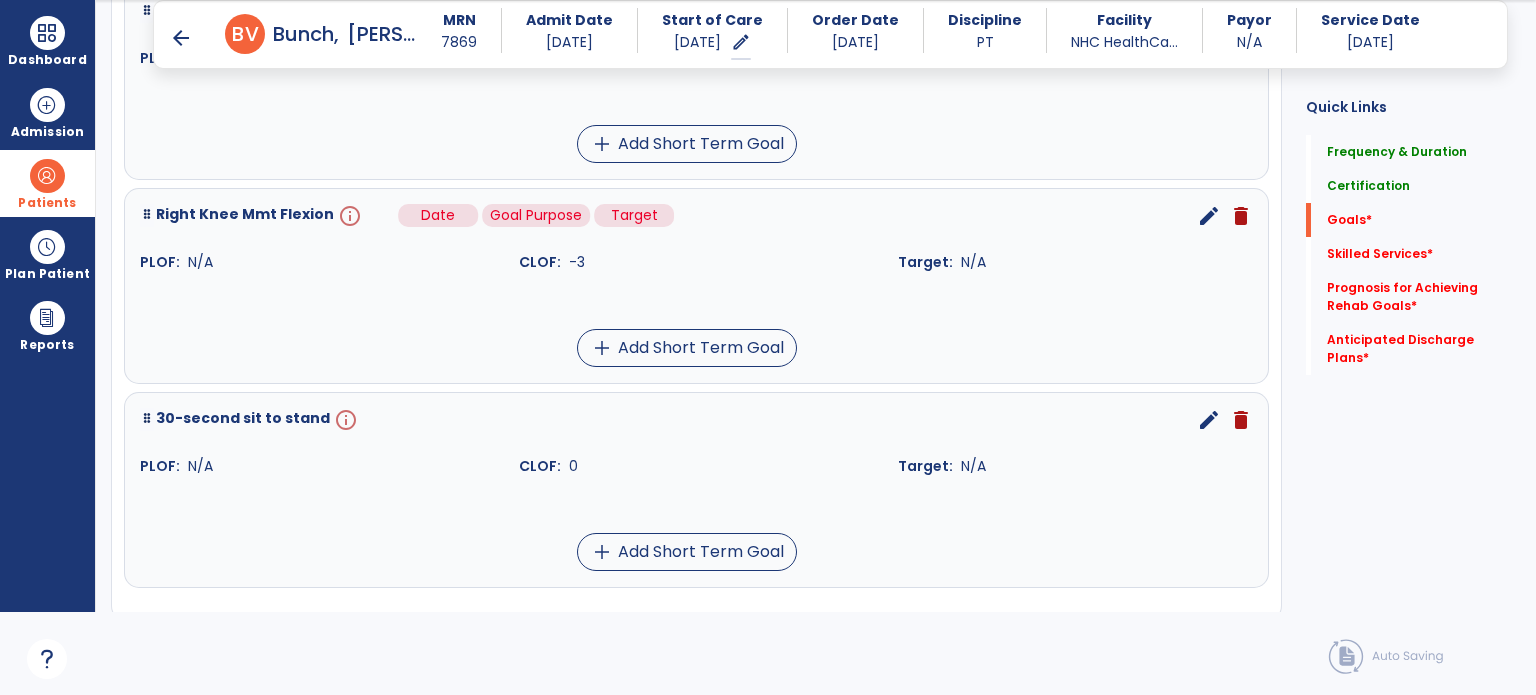 scroll, scrollTop: 2116, scrollLeft: 0, axis: vertical 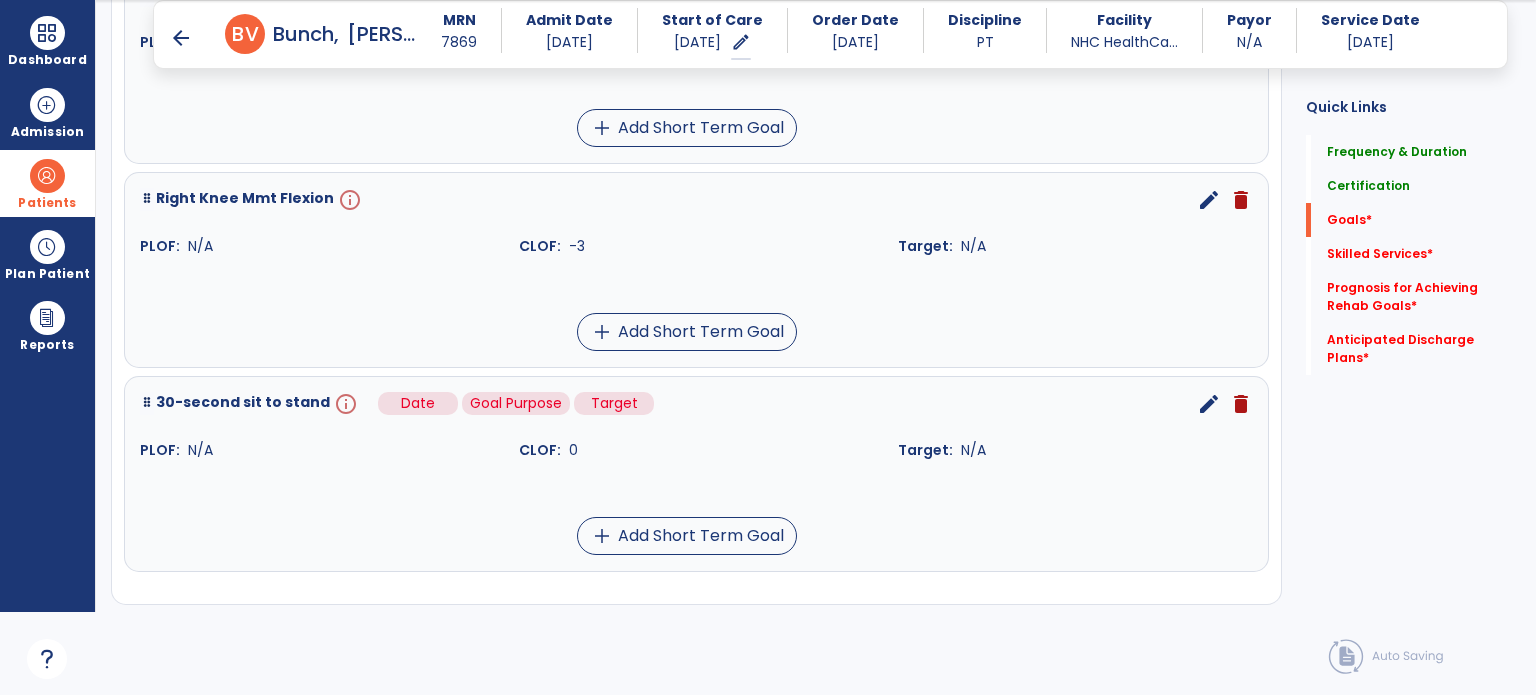 click on "info" at bounding box center (344, 404) 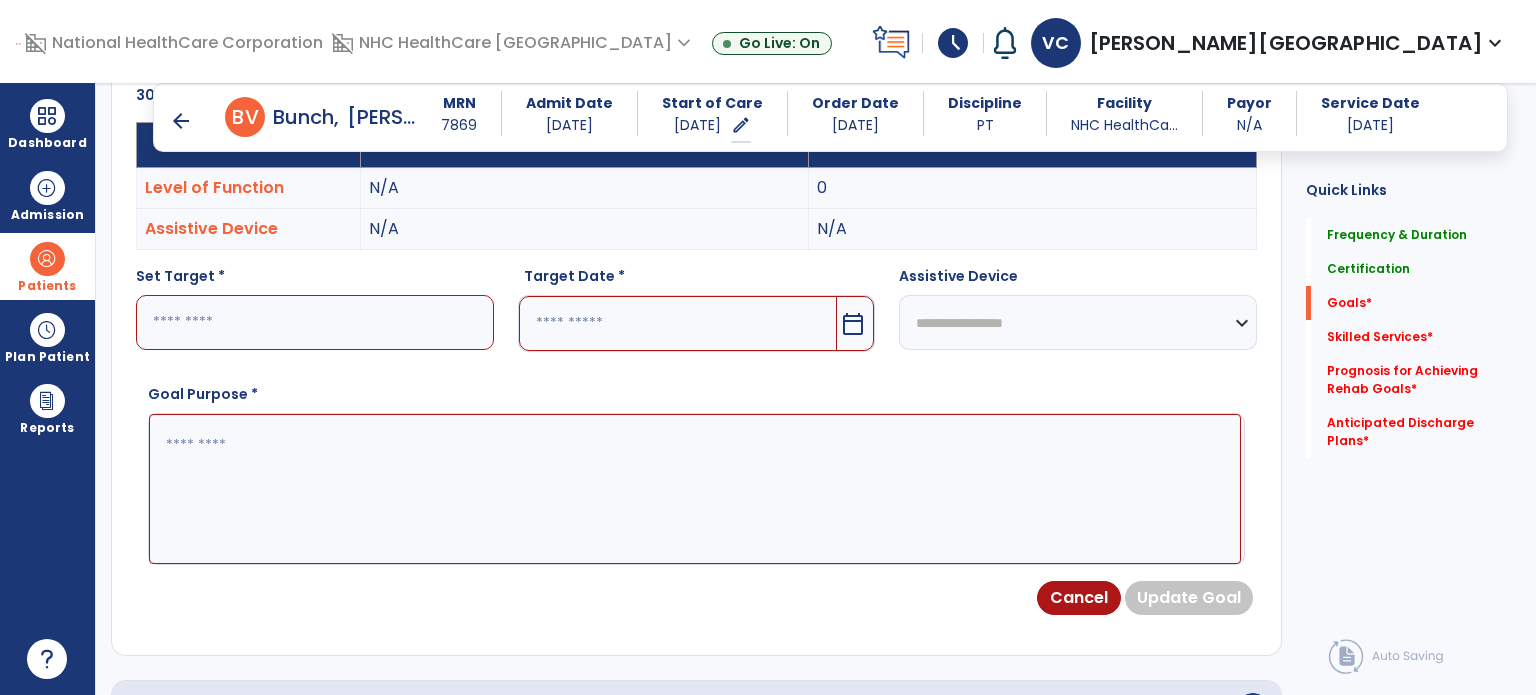 scroll, scrollTop: 534, scrollLeft: 0, axis: vertical 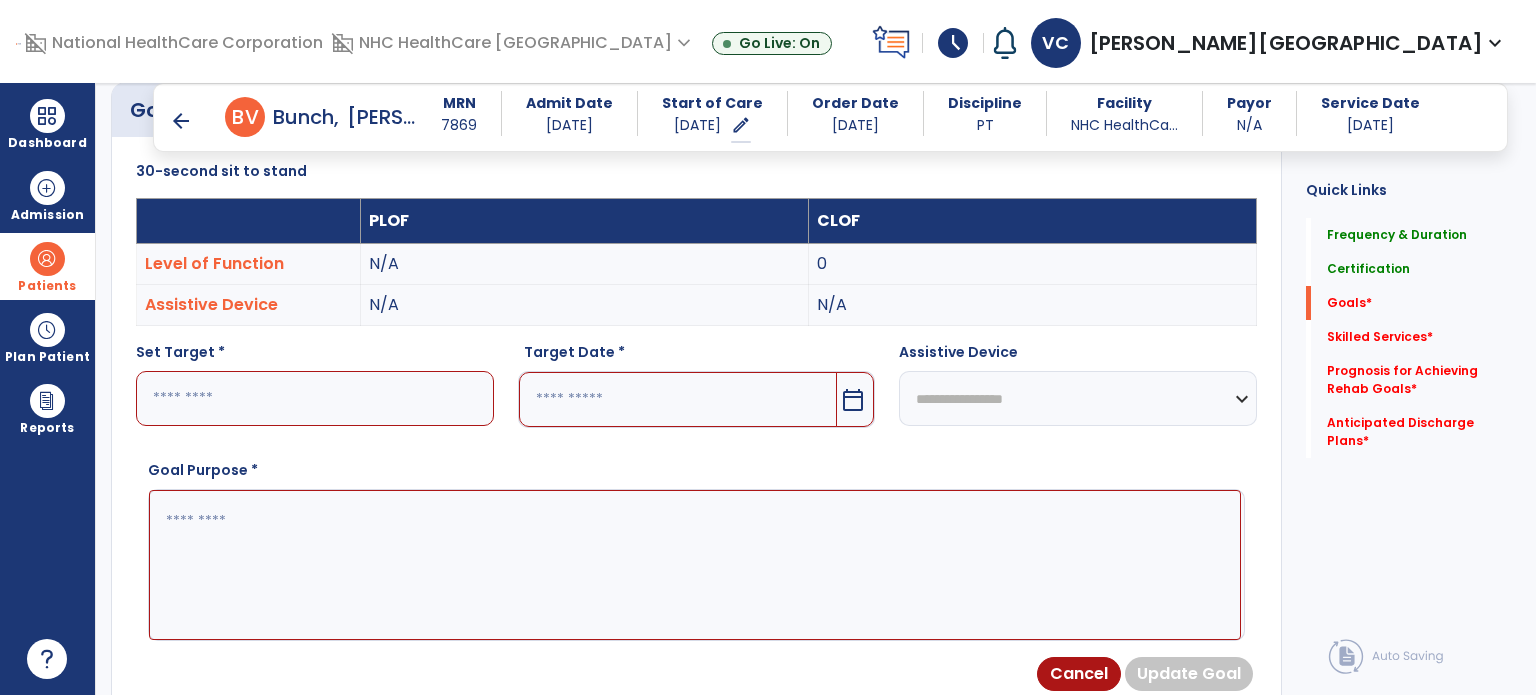click at bounding box center (315, 398) 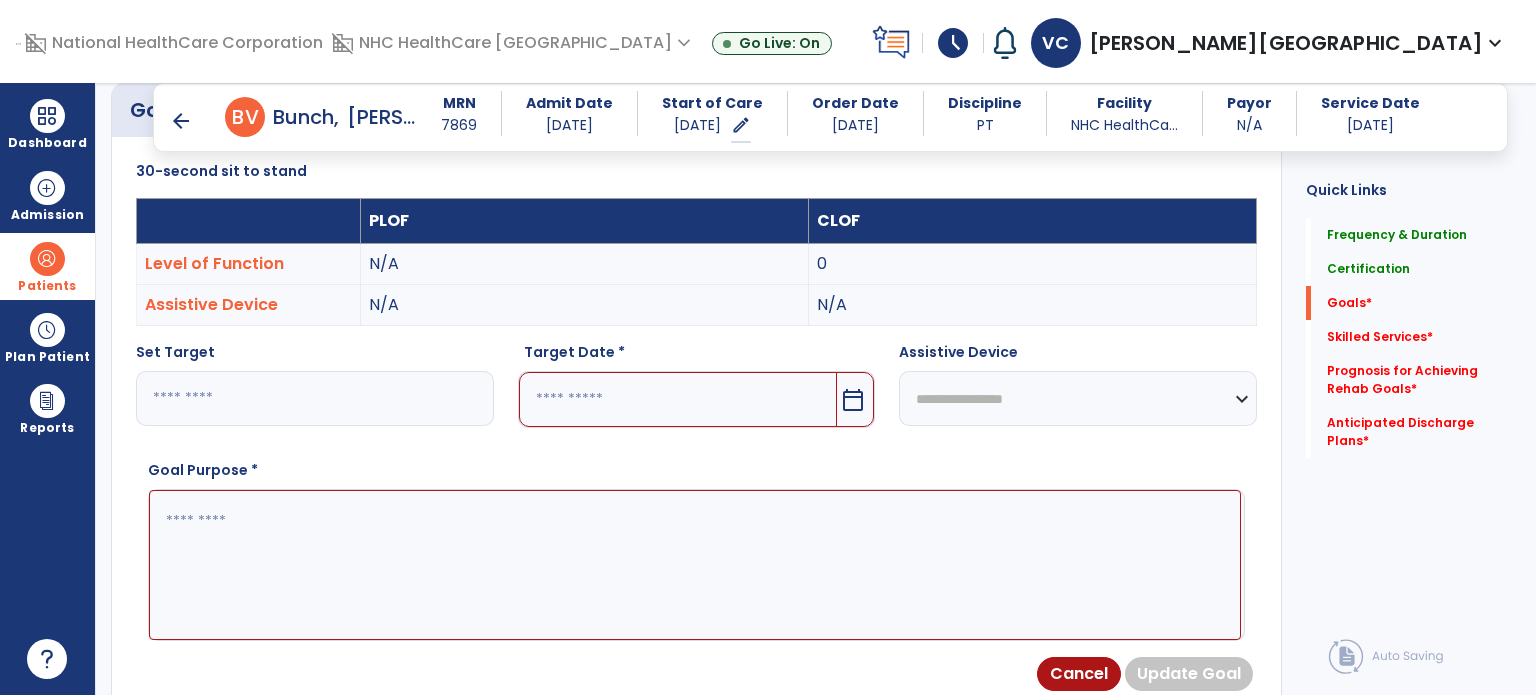 type on "*" 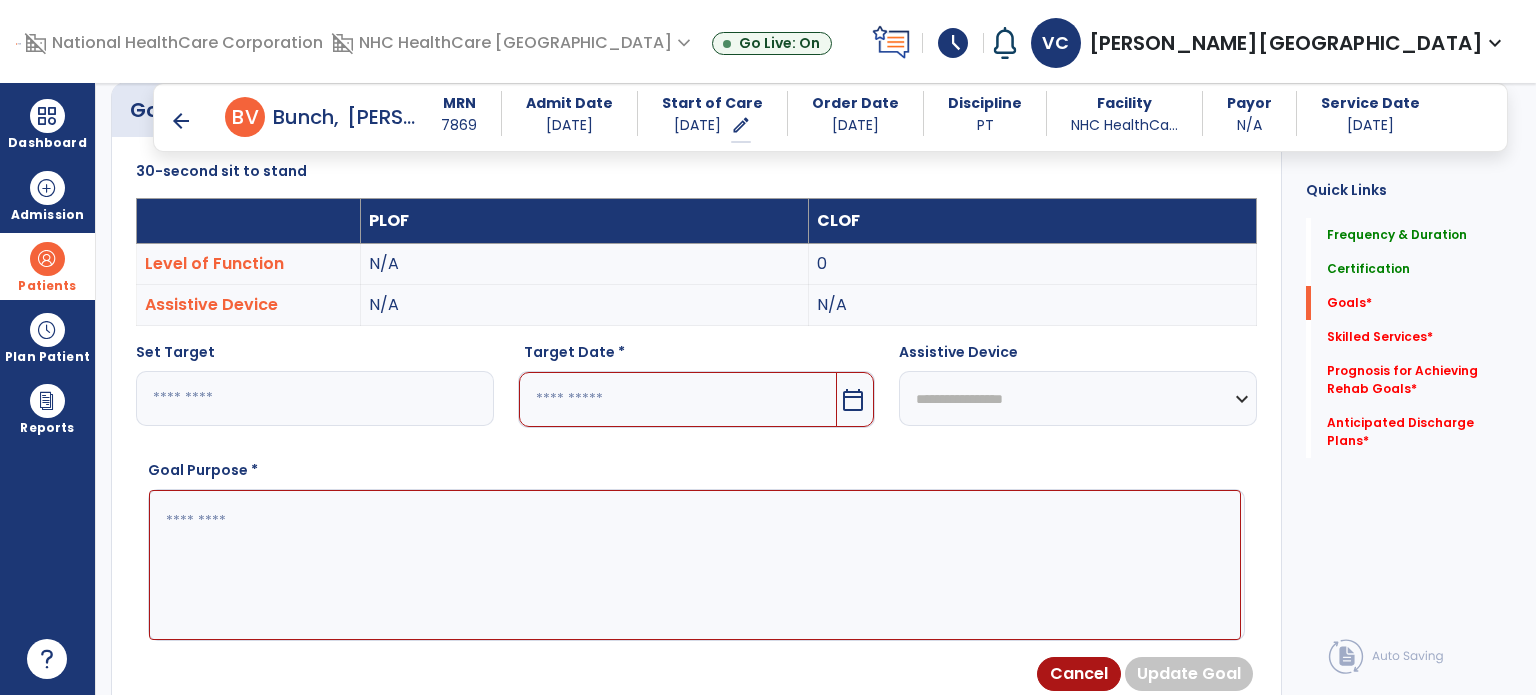 click at bounding box center [678, 399] 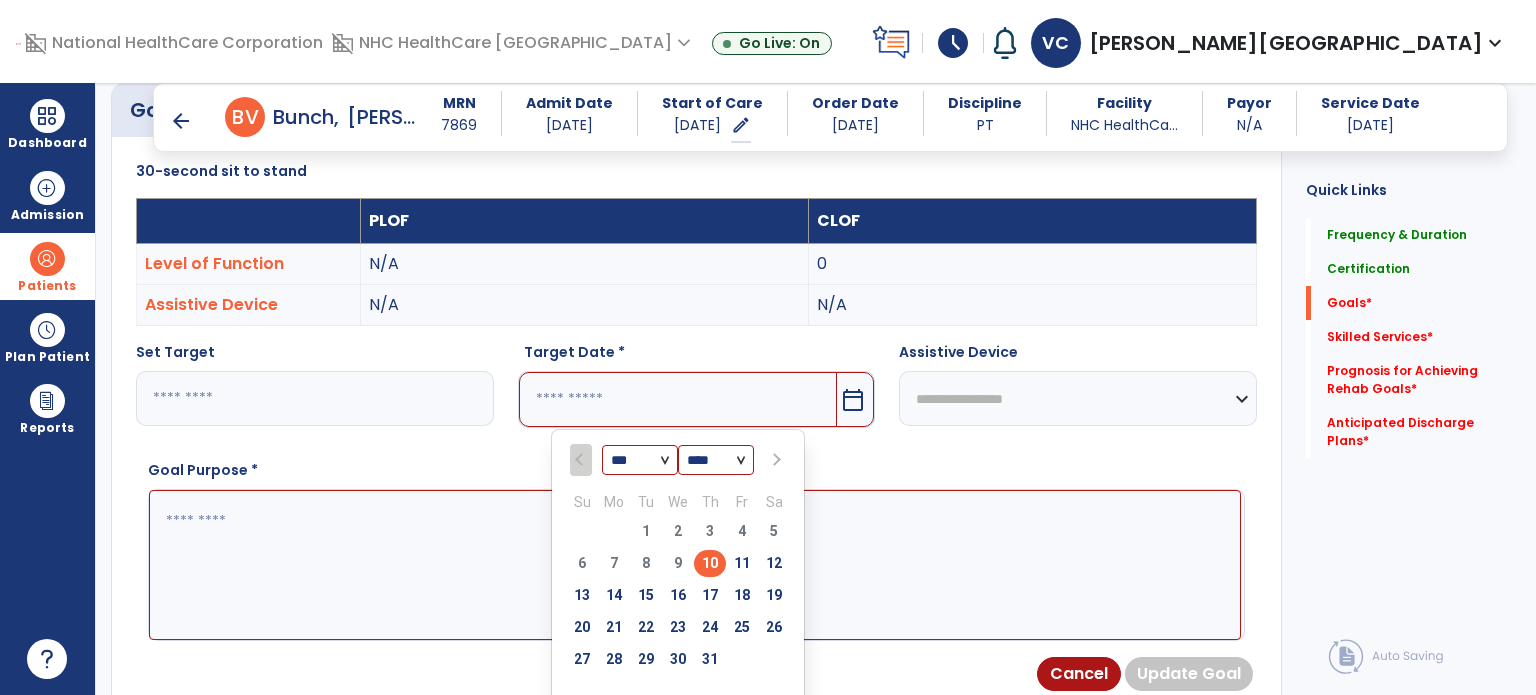 click on "*** ***" at bounding box center (640, 461) 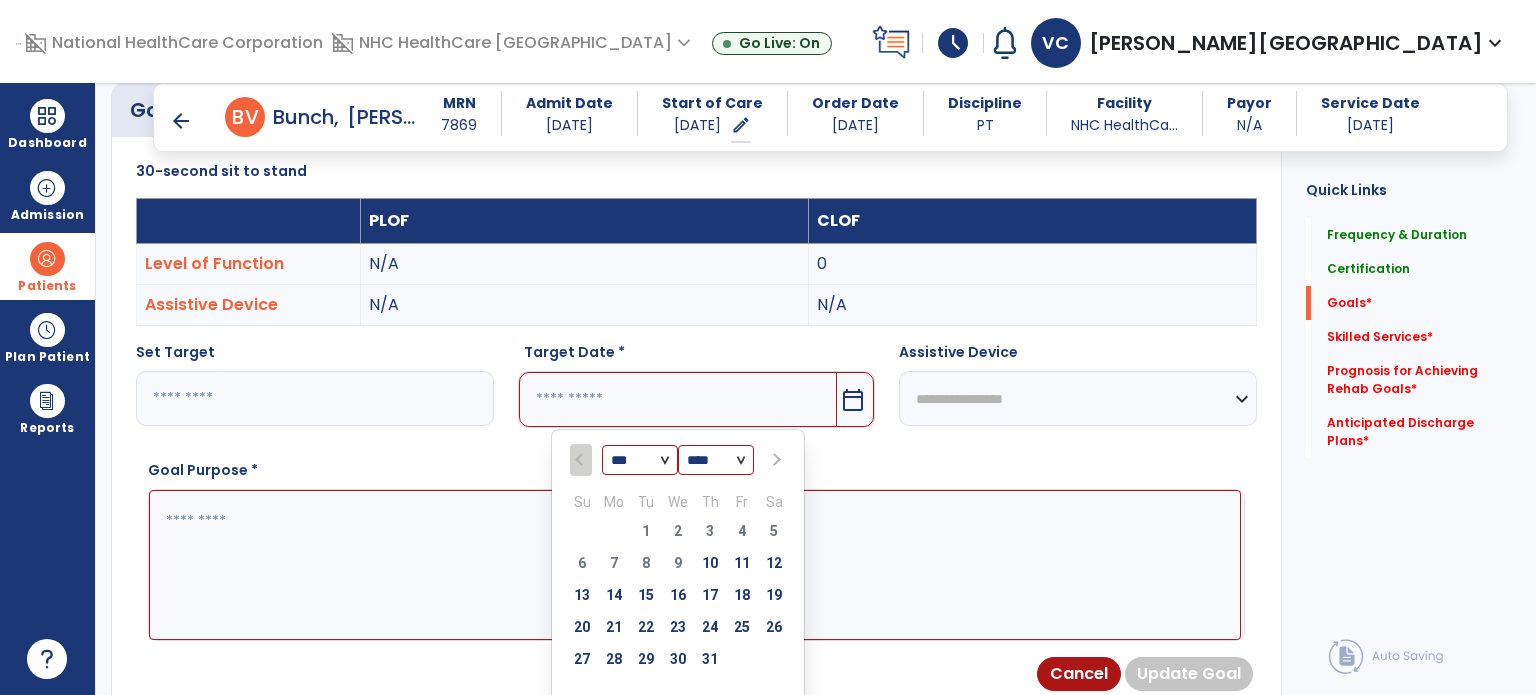 select on "*" 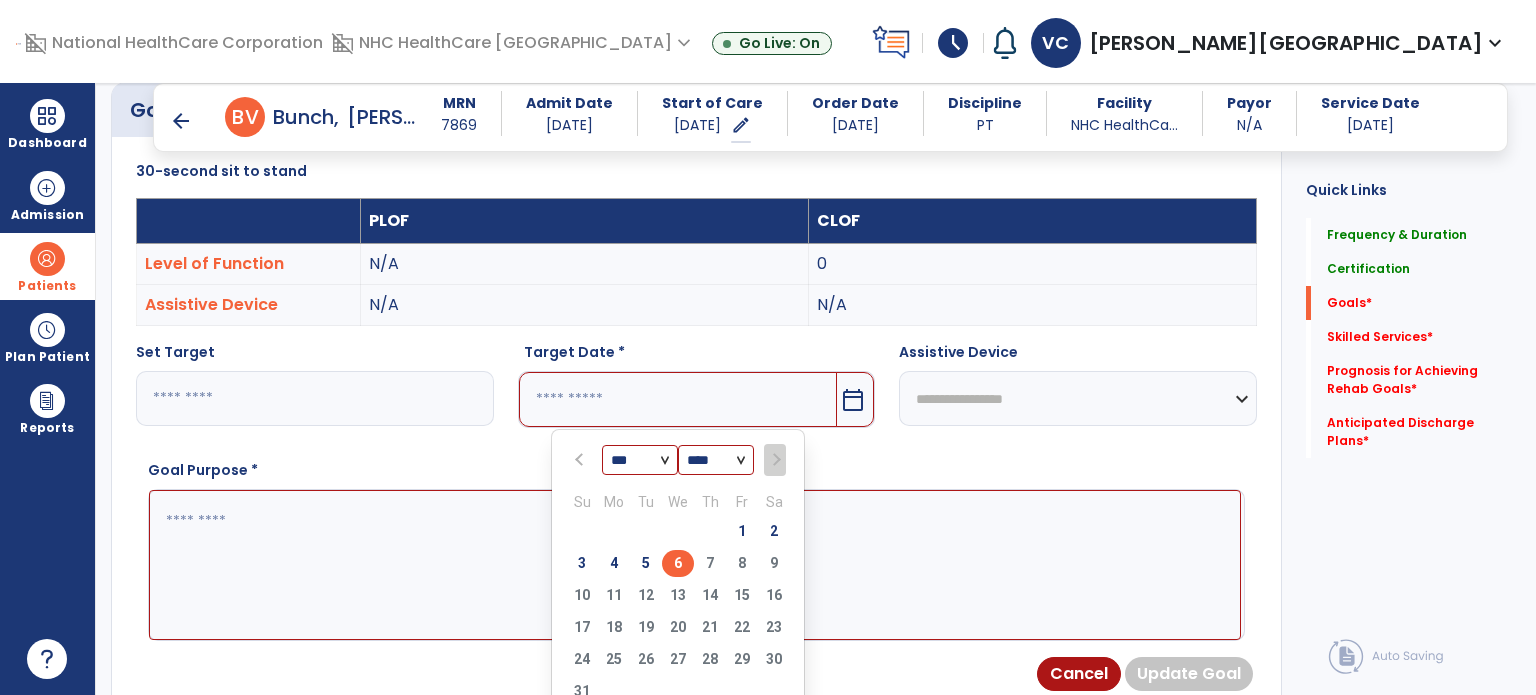 click on "6" at bounding box center [678, 563] 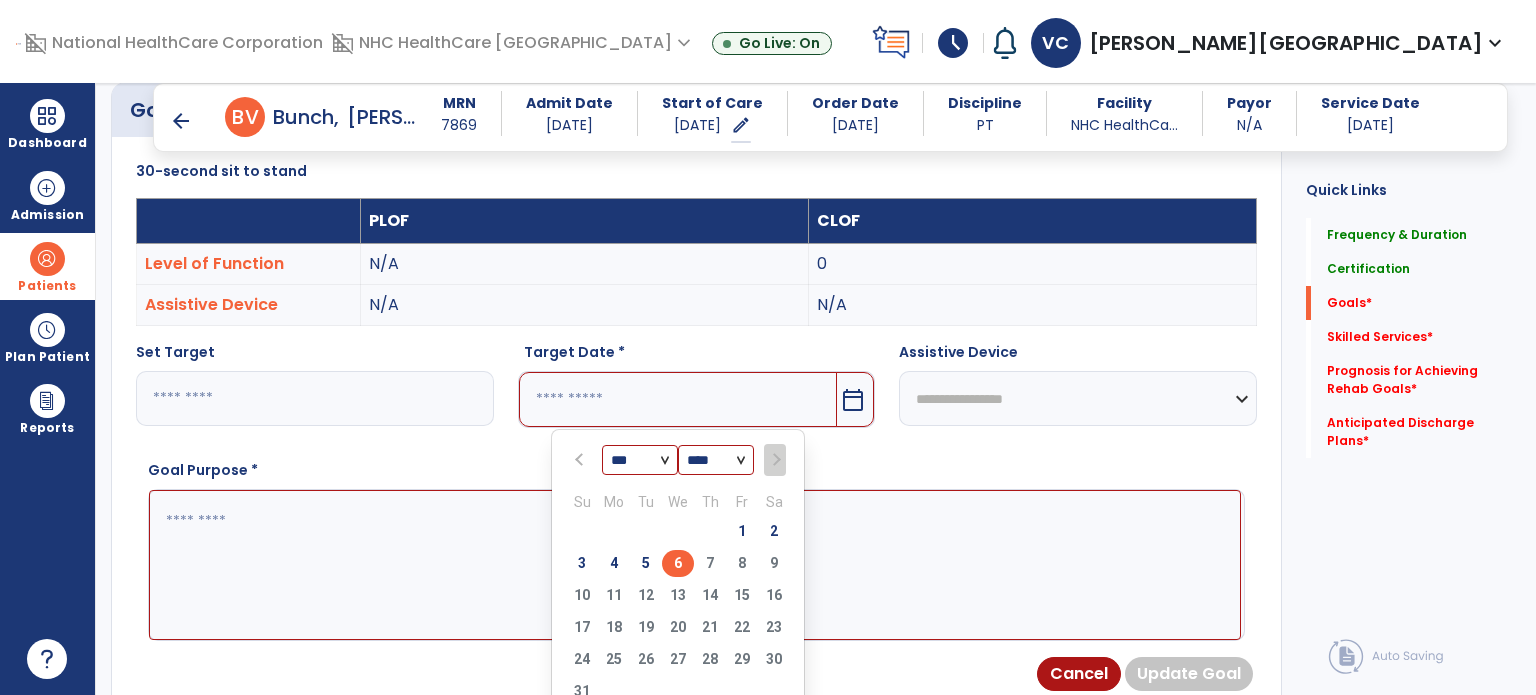 type on "********" 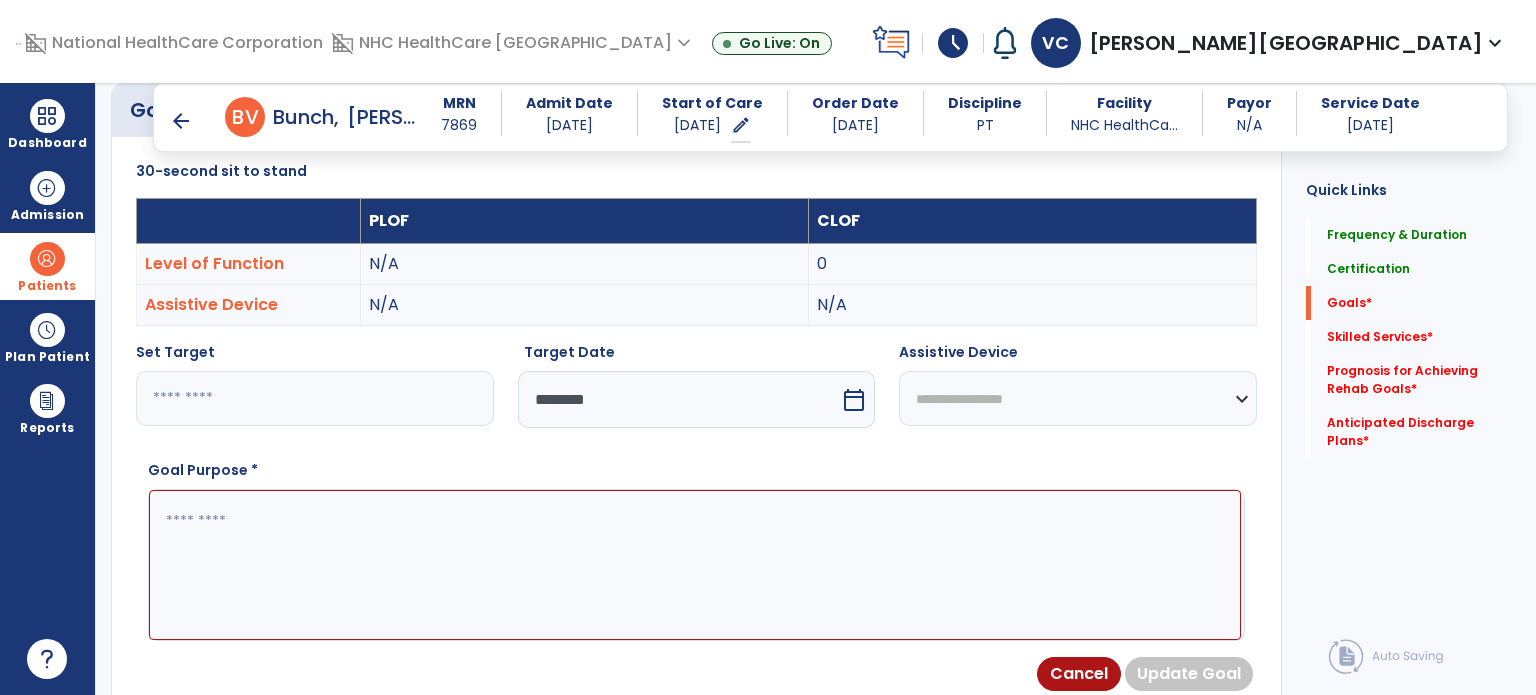 click on "**********" at bounding box center [1078, 398] 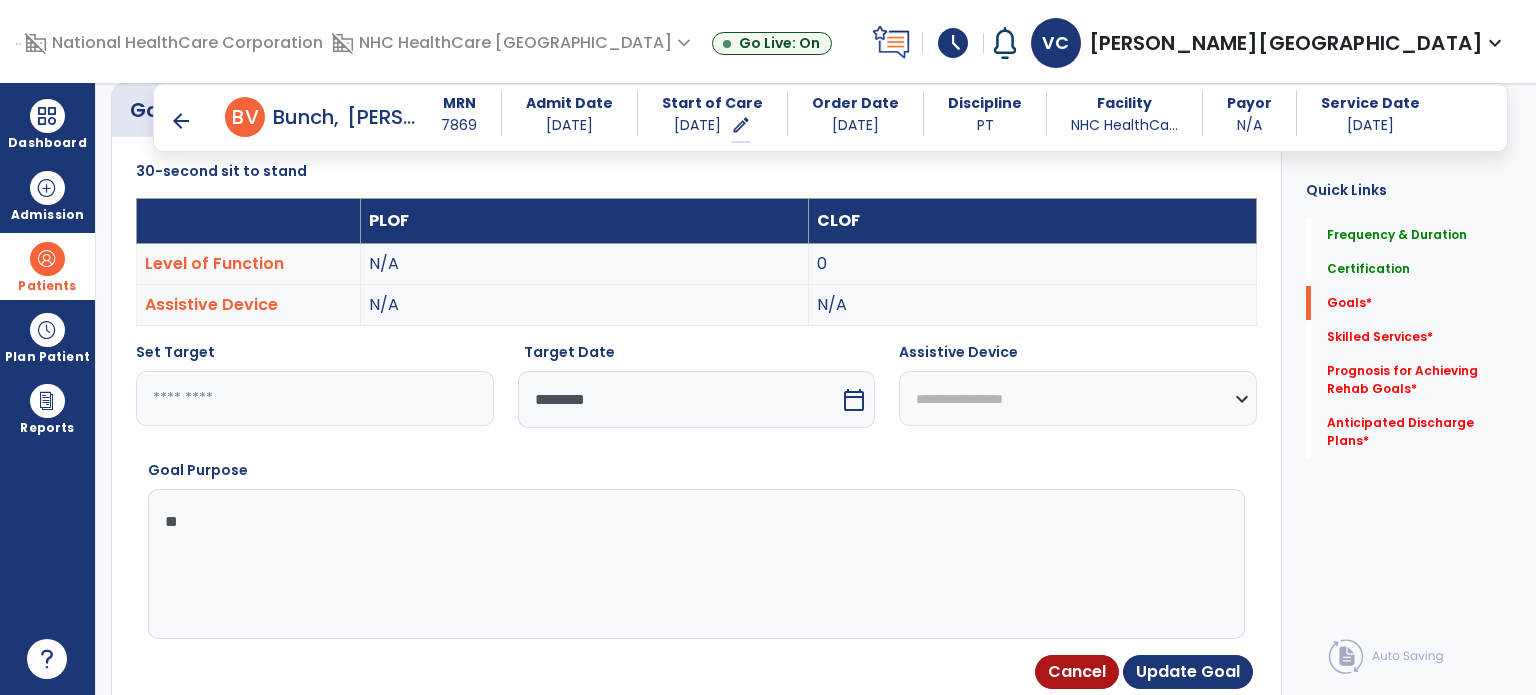 type on "*" 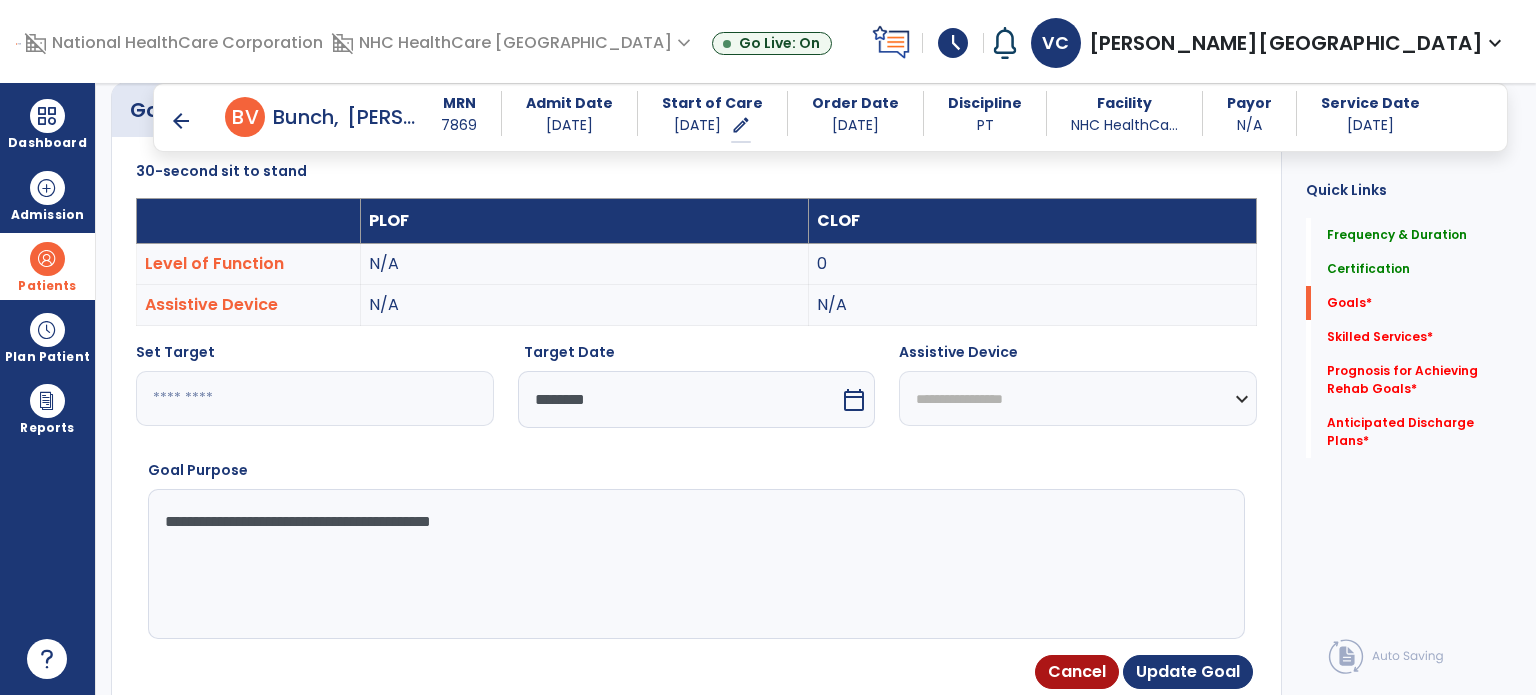 type on "**********" 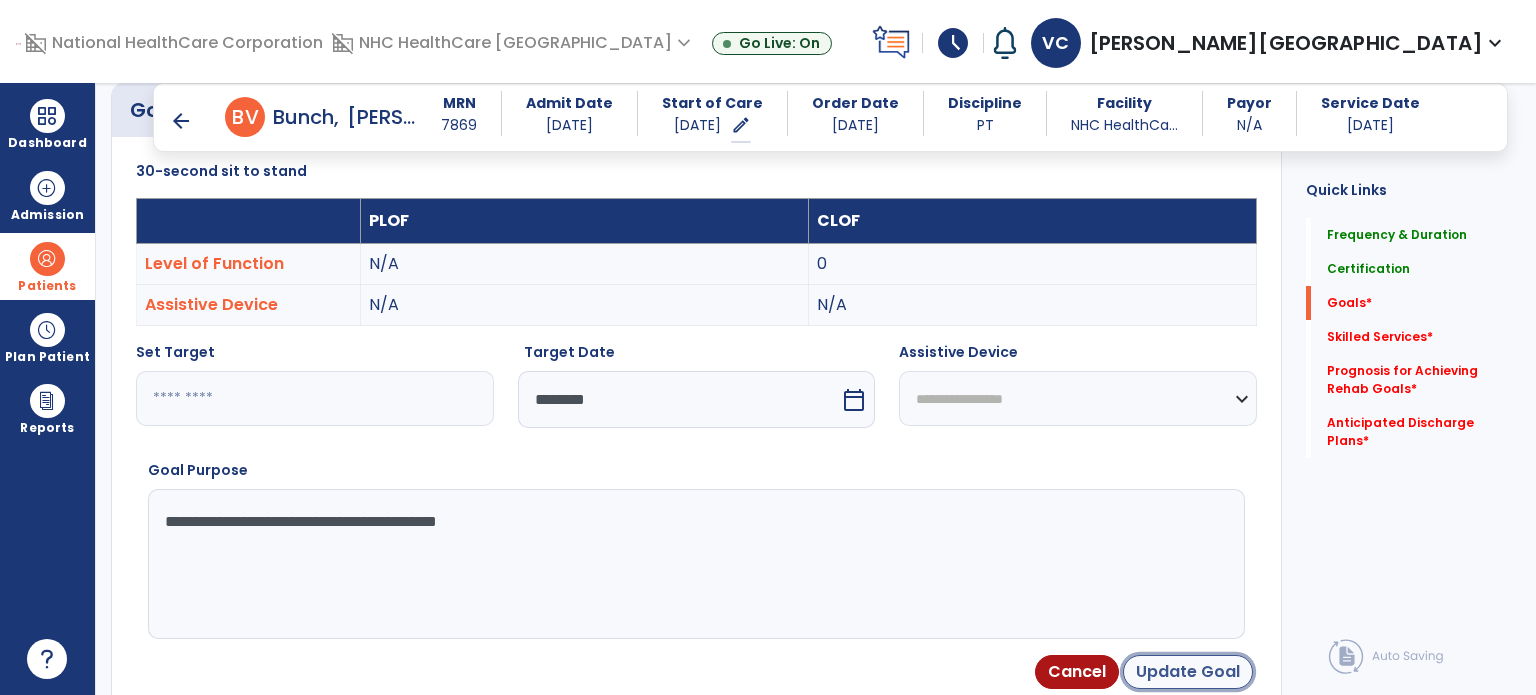 click on "Update Goal" at bounding box center [1188, 672] 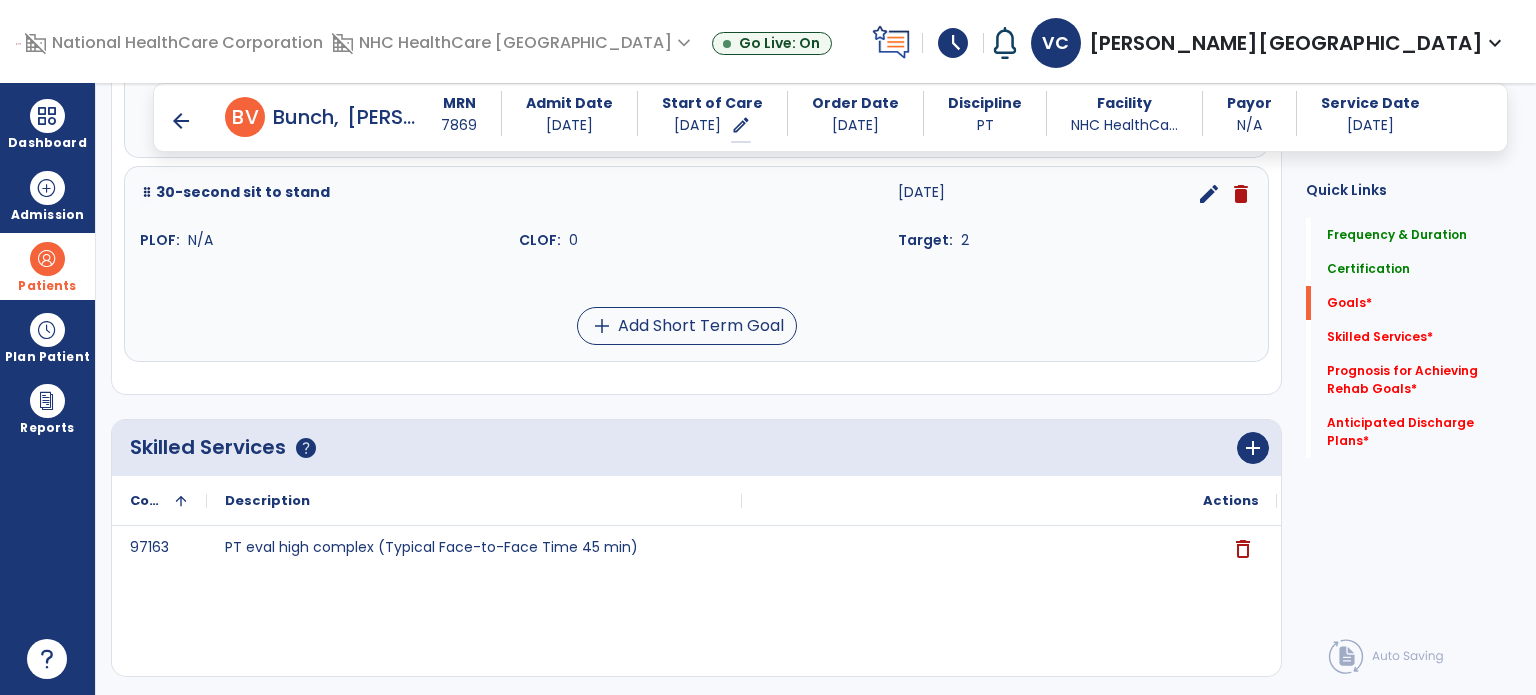 scroll, scrollTop: 2472, scrollLeft: 0, axis: vertical 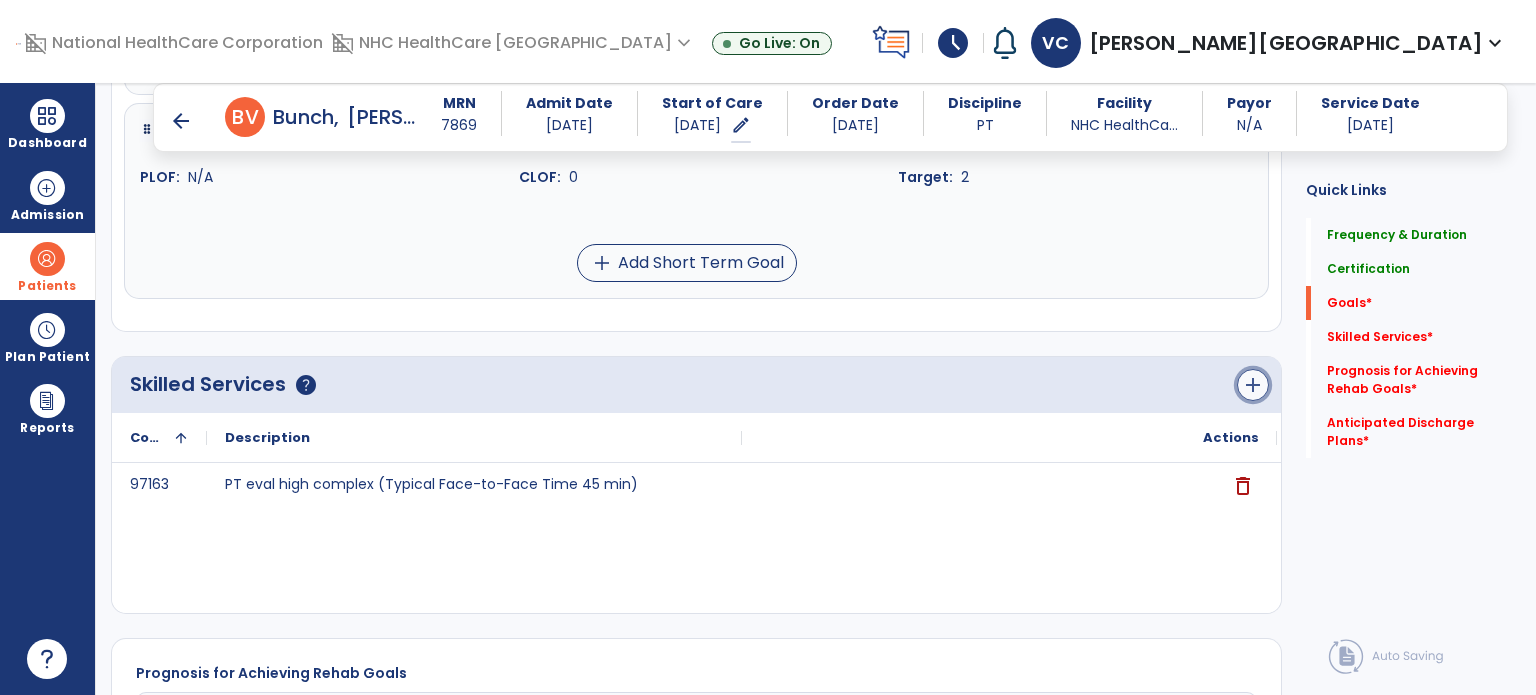 click on "add" 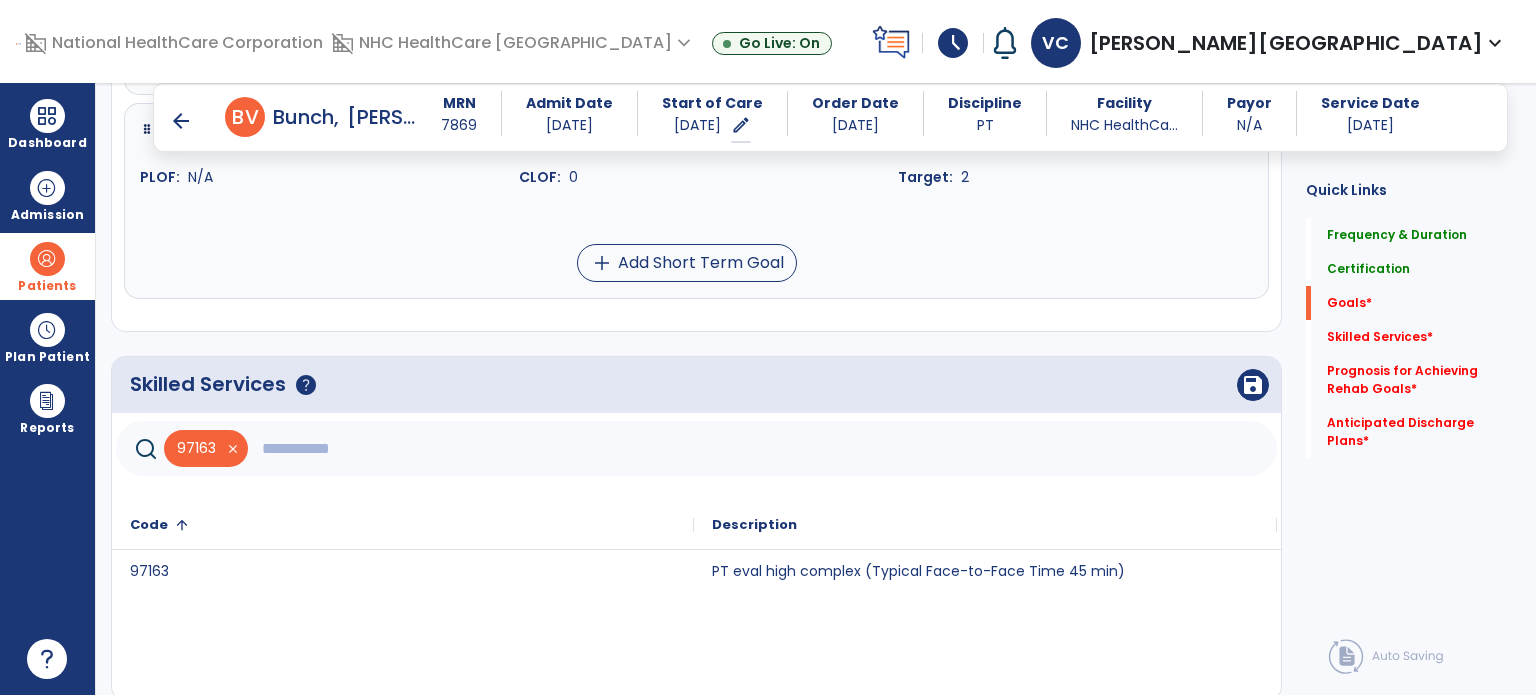 click 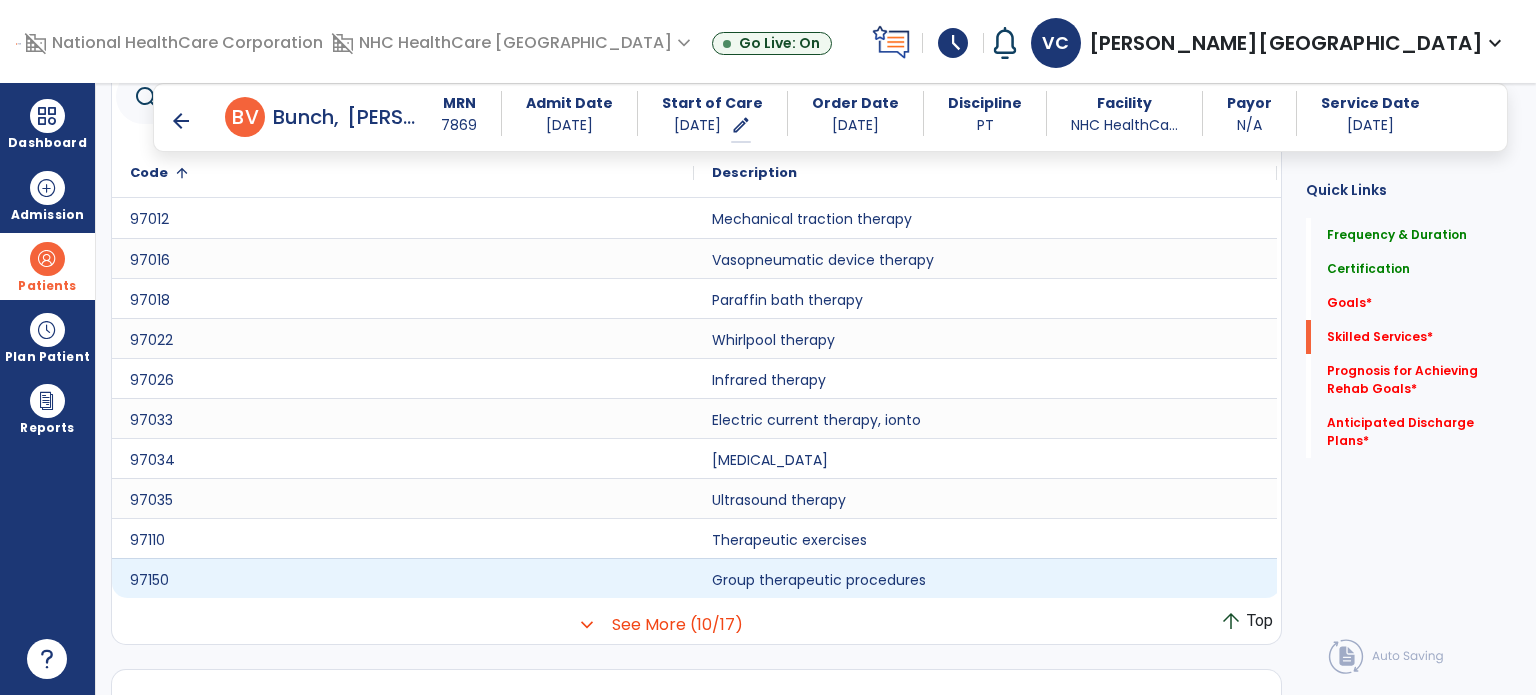 scroll, scrollTop: 2855, scrollLeft: 0, axis: vertical 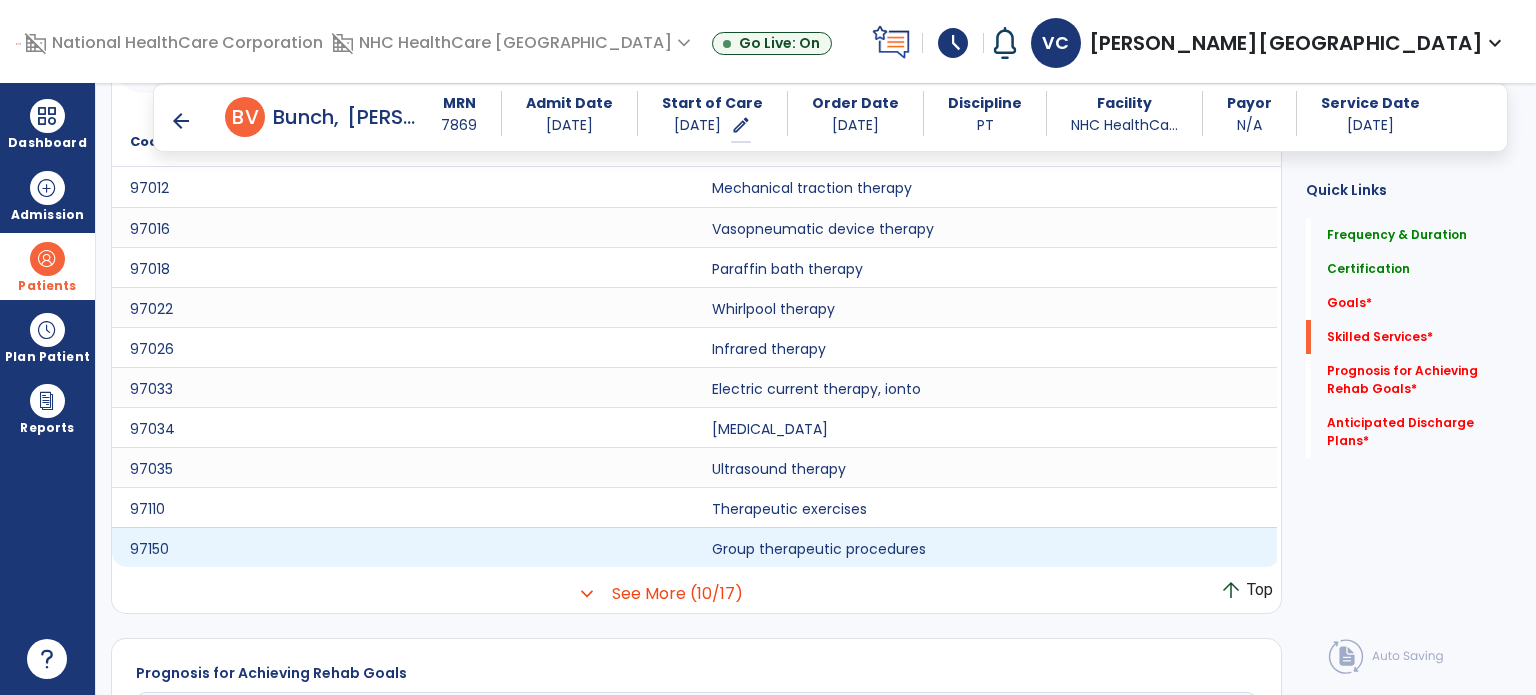 type on "*****" 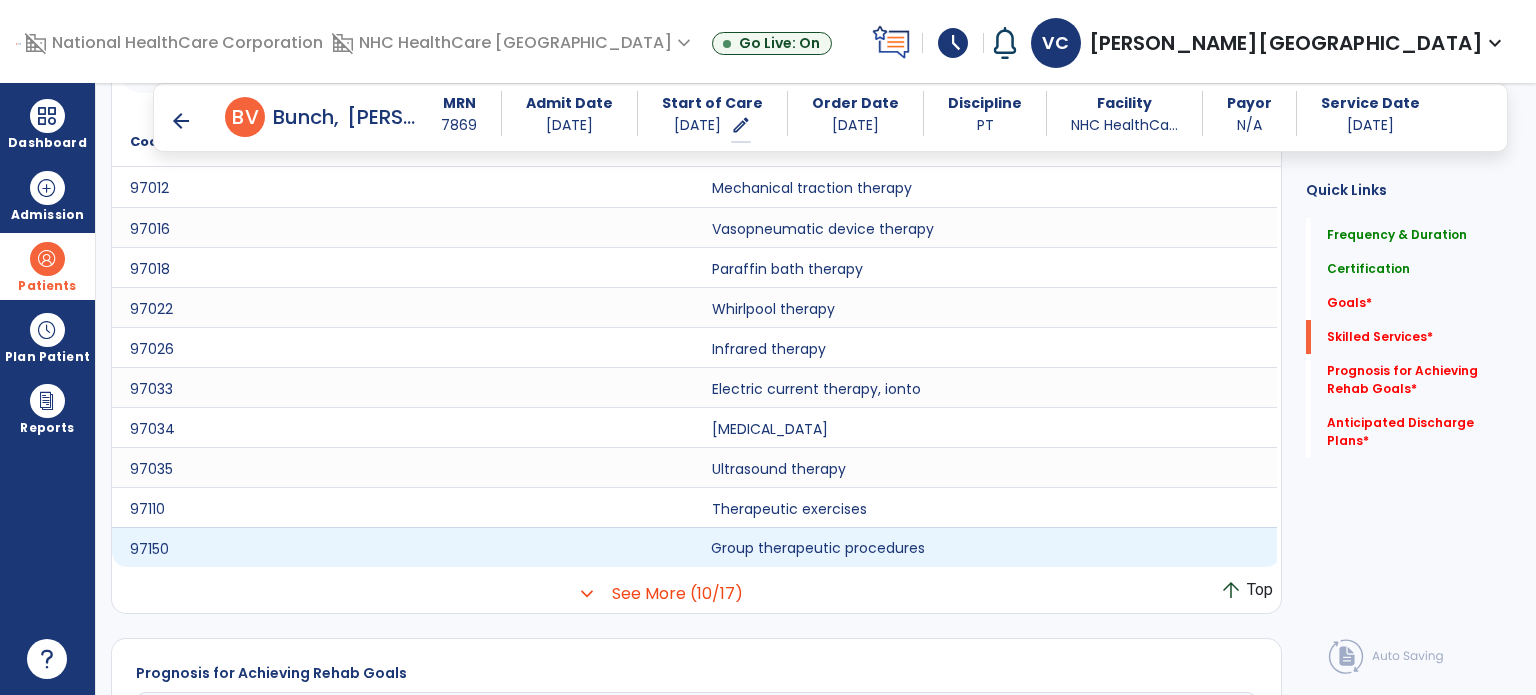 click on "Group therapeutic procedures" 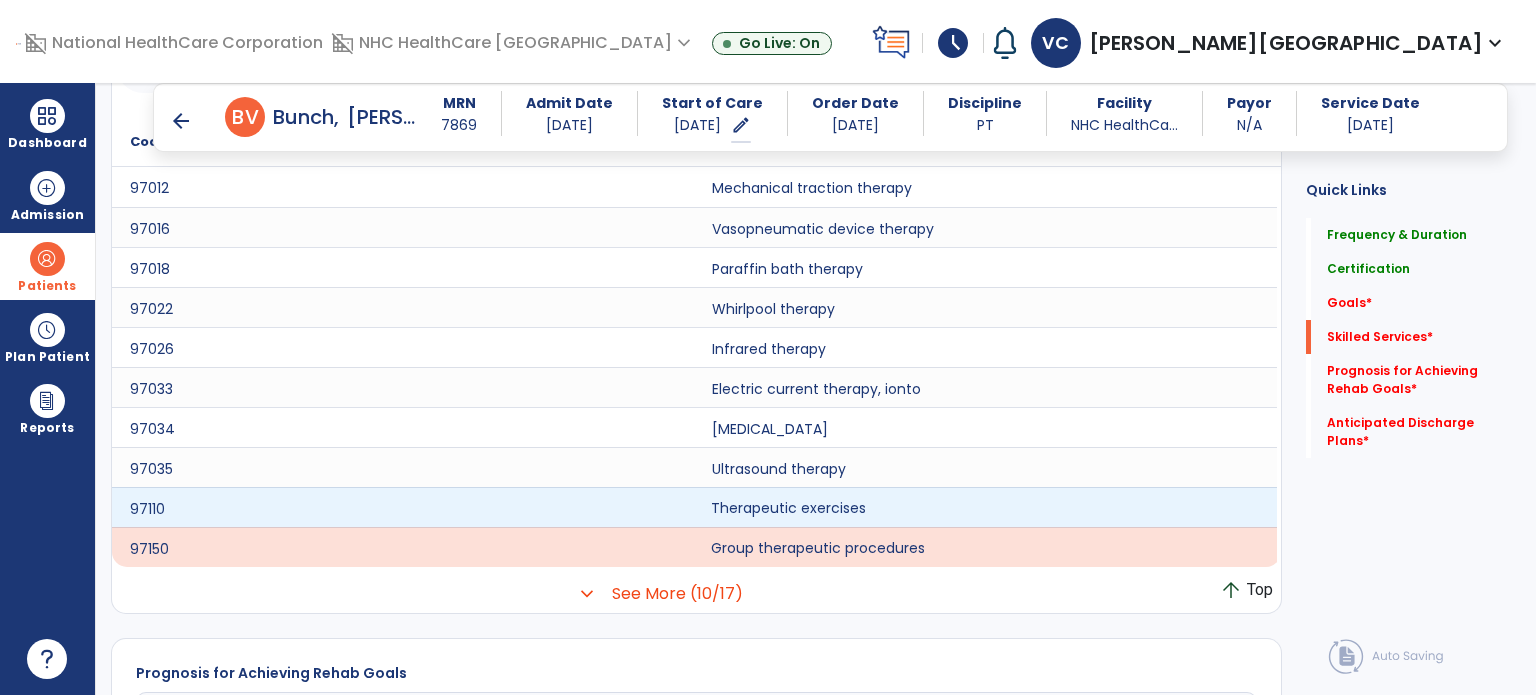 click on "Therapeutic exercises" 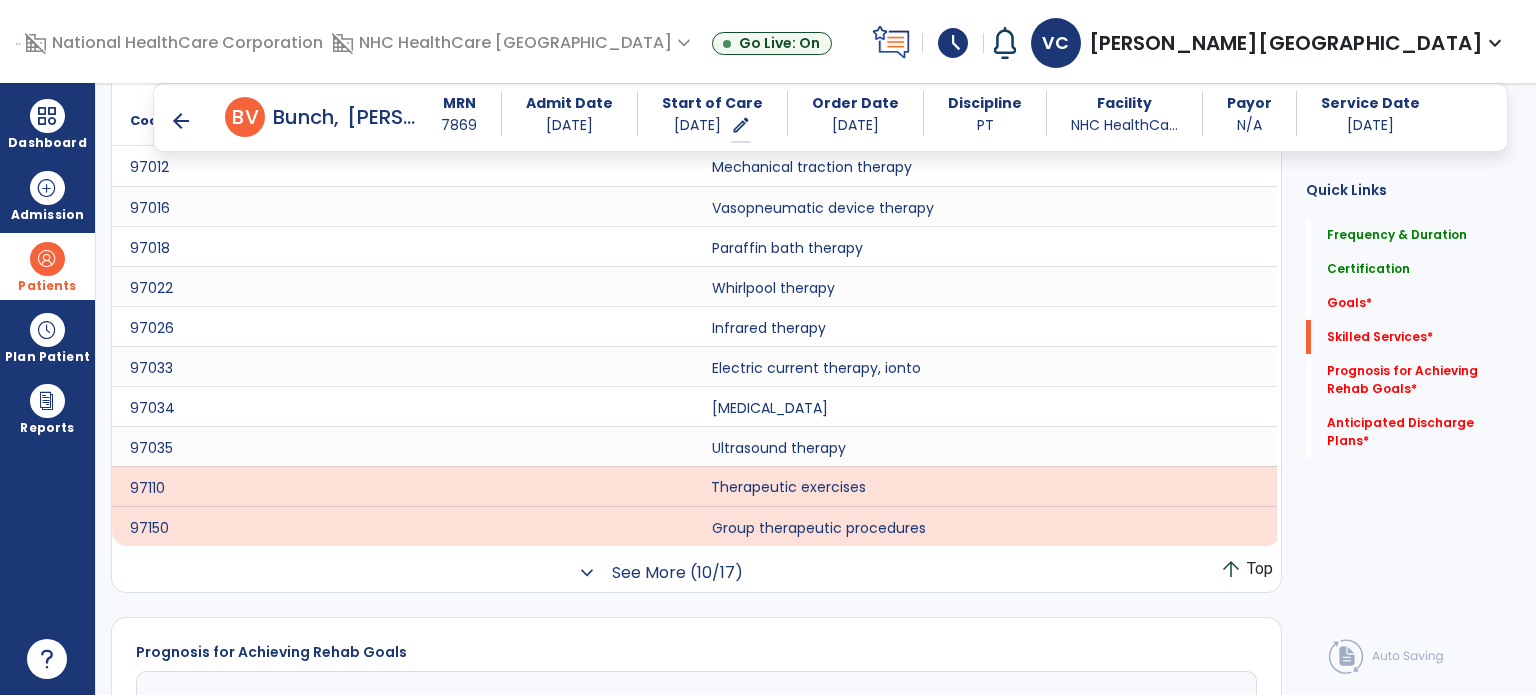 scroll, scrollTop: 2877, scrollLeft: 0, axis: vertical 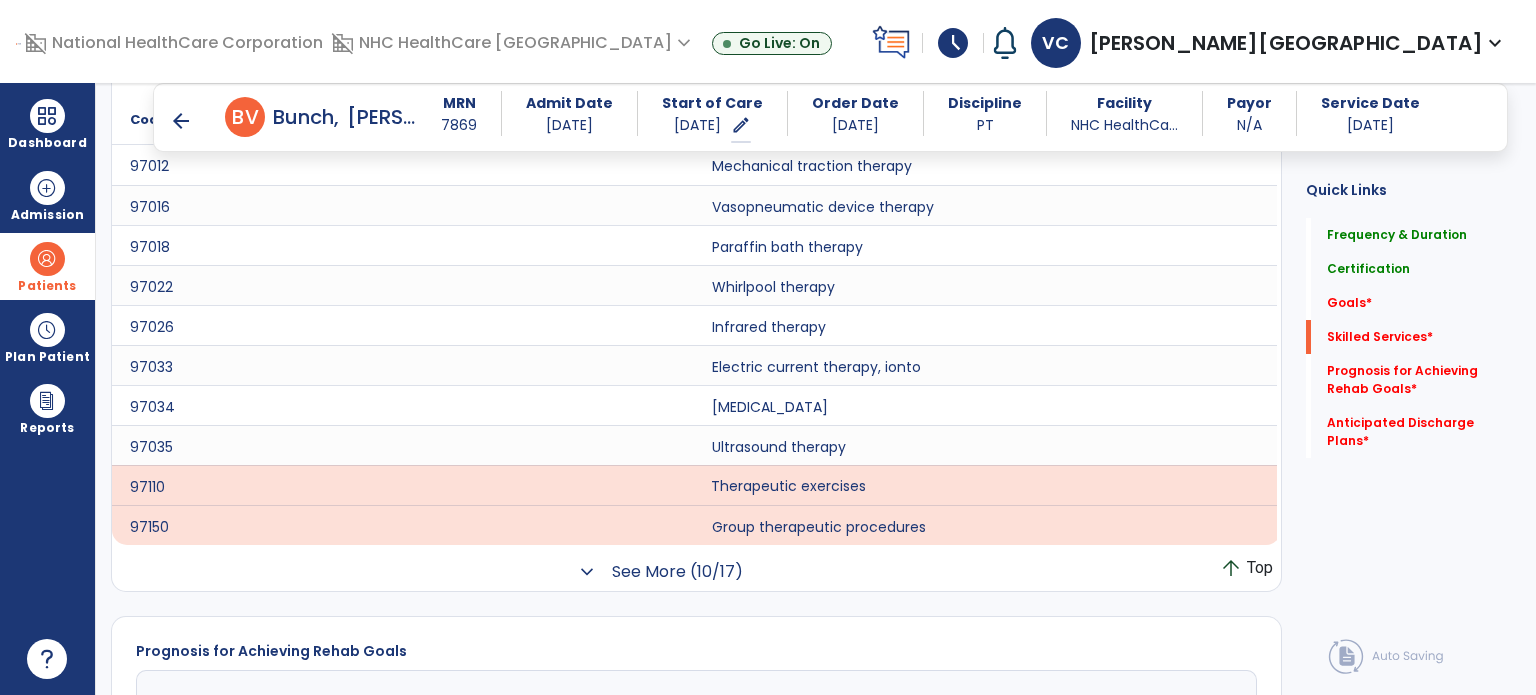 click on "See More (10/17)" 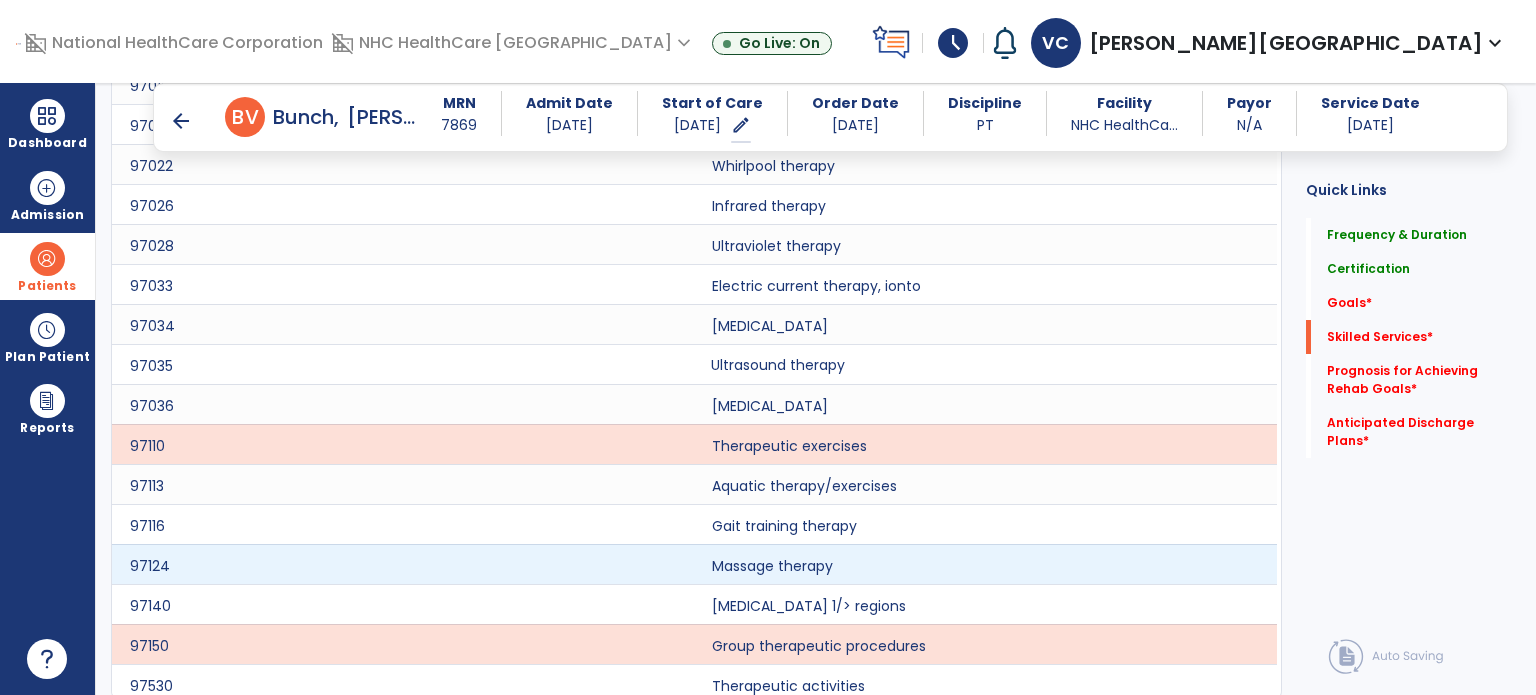 scroll, scrollTop: 3004, scrollLeft: 0, axis: vertical 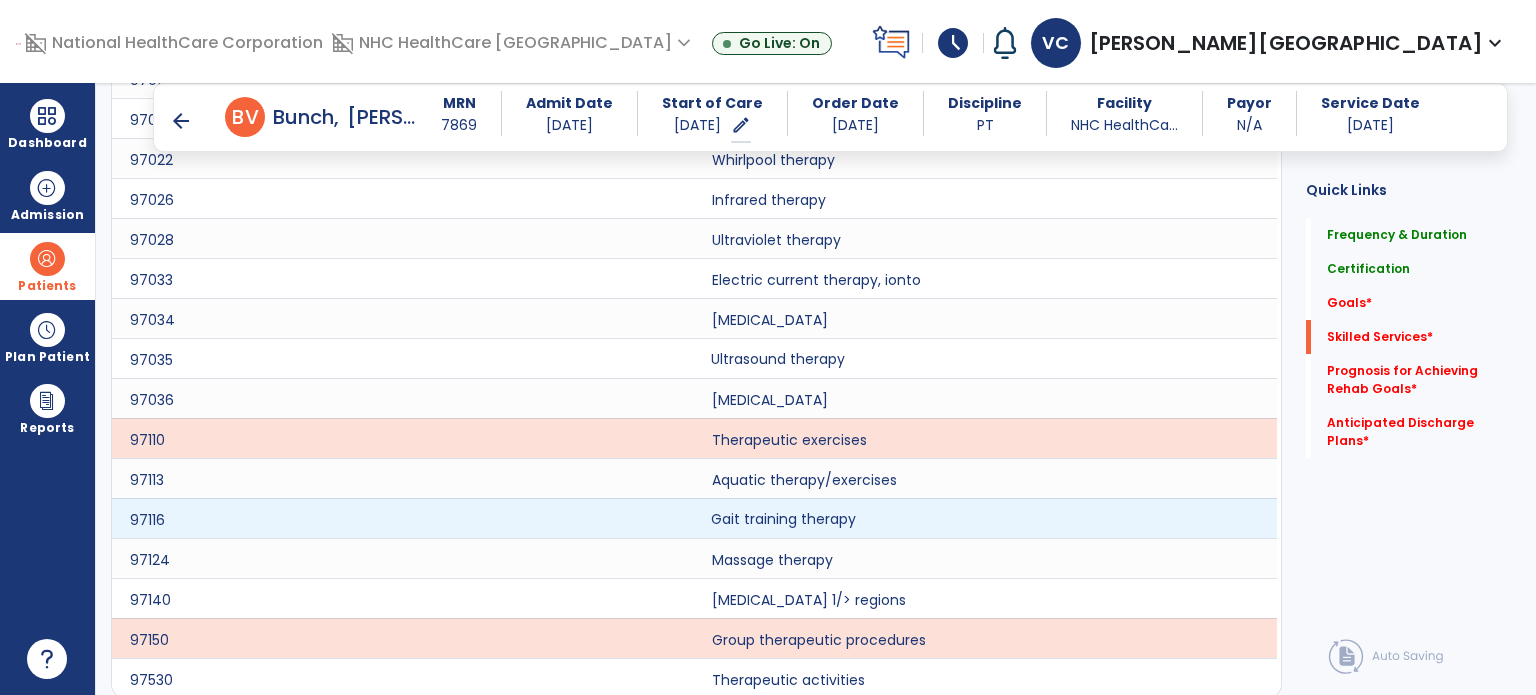 click on "Gait training therapy" 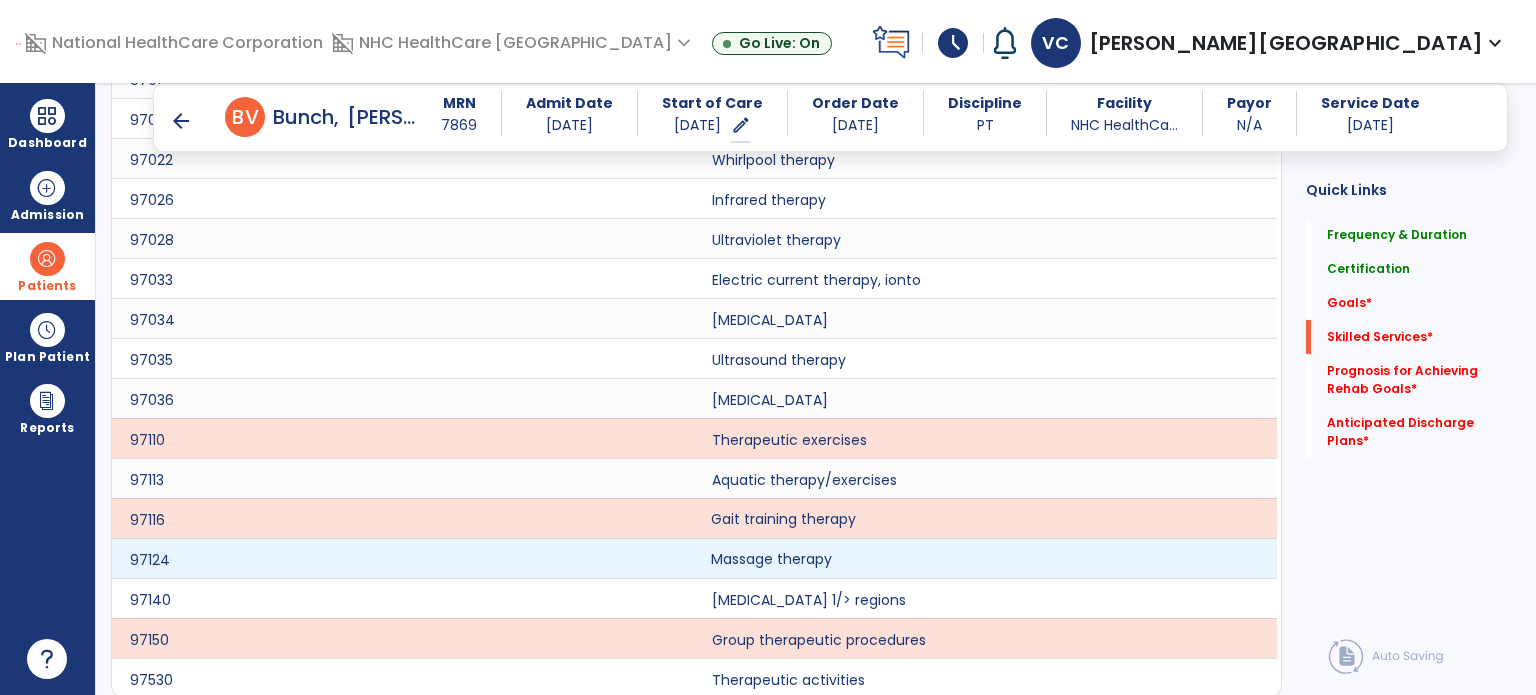 click on "Massage therapy" 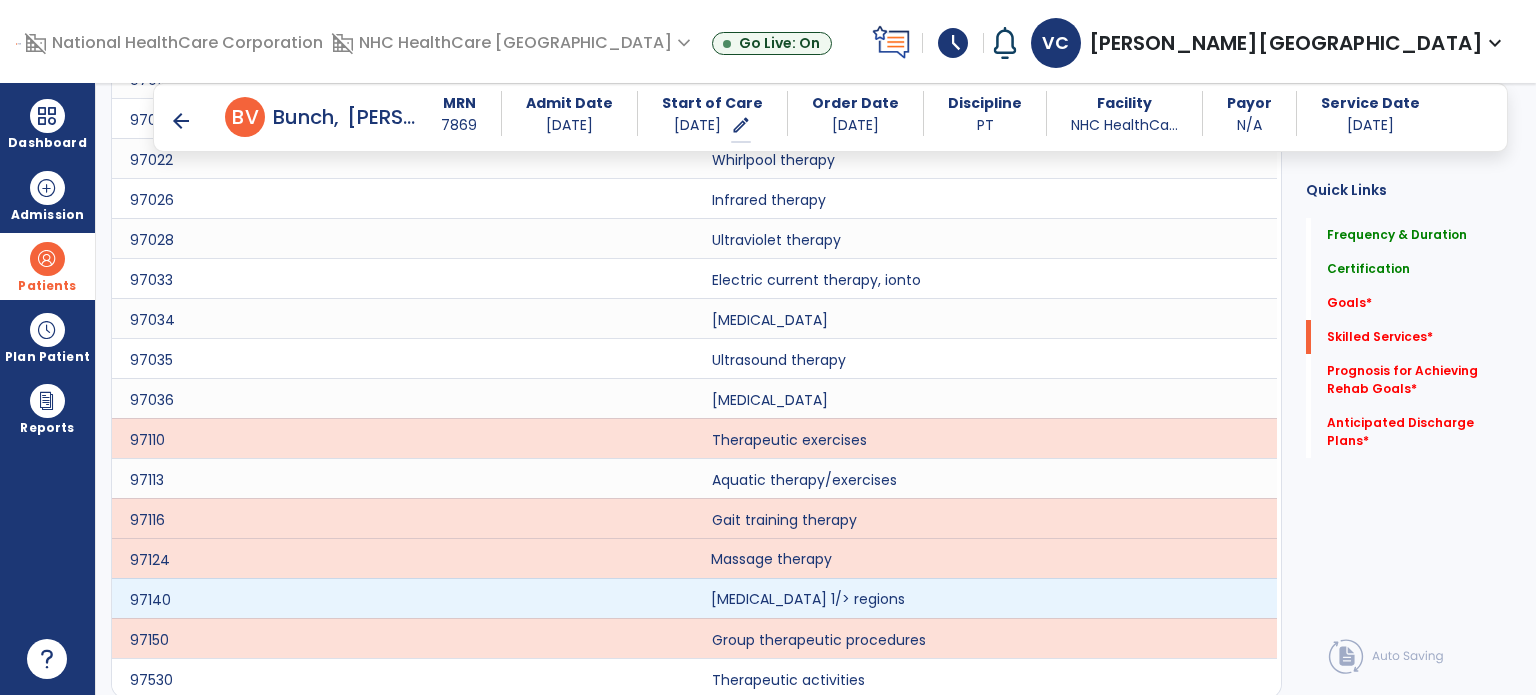 click on "[MEDICAL_DATA] 1/> regions" 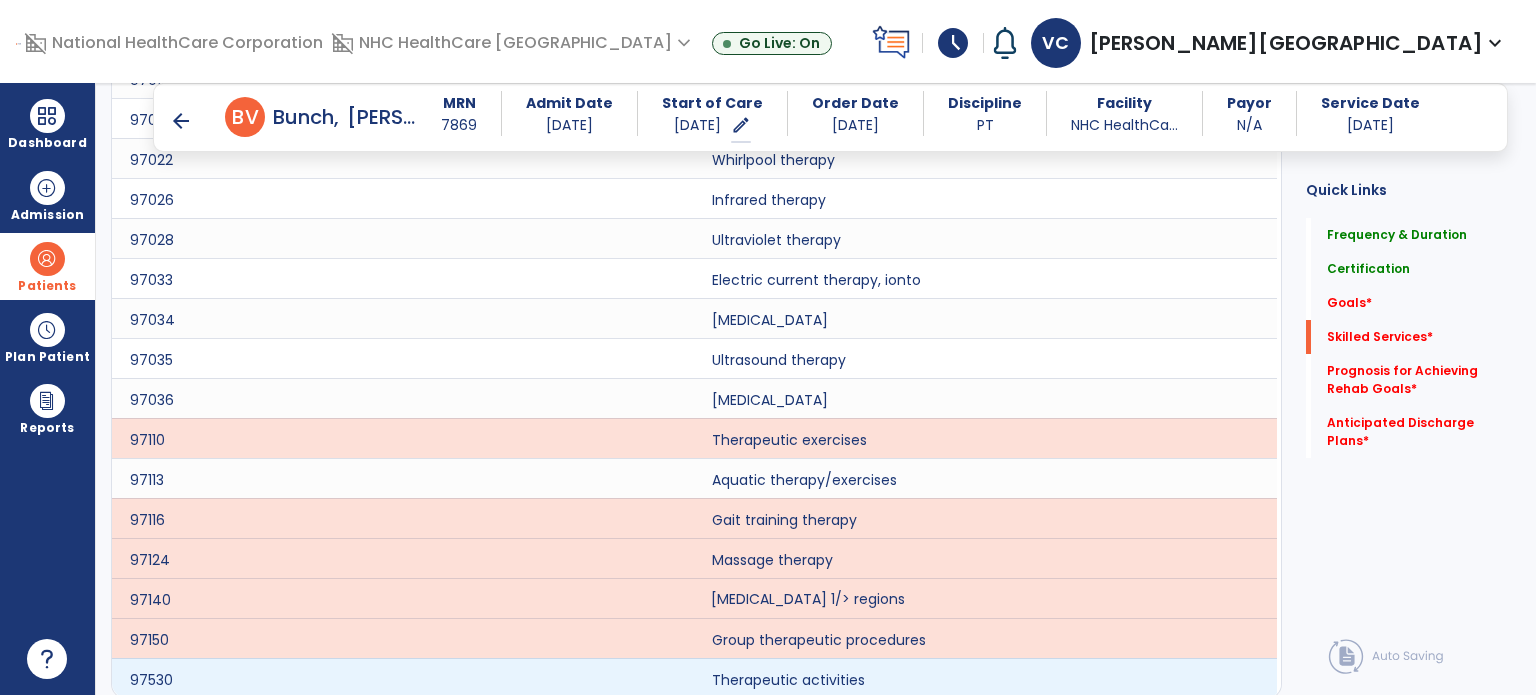 scroll, scrollTop: 3158, scrollLeft: 0, axis: vertical 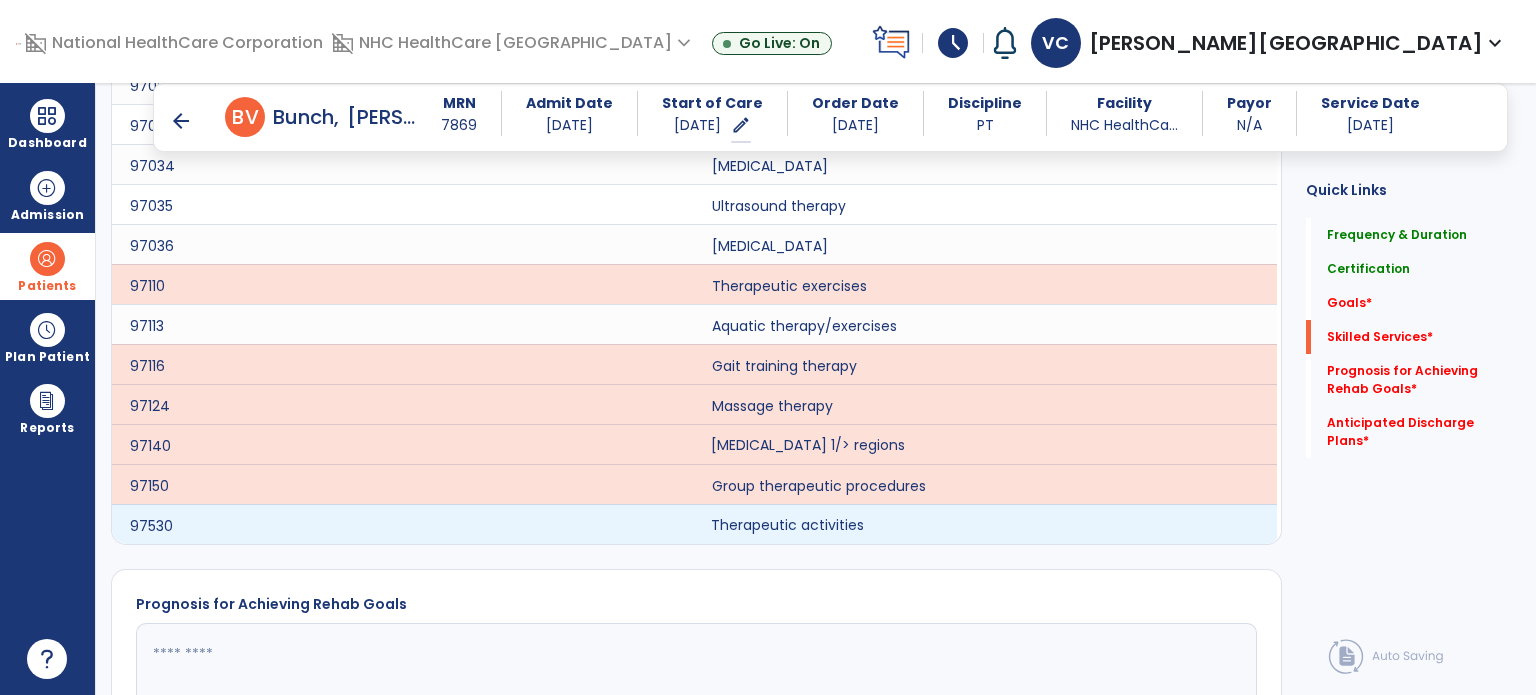 click on "Therapeutic activities" 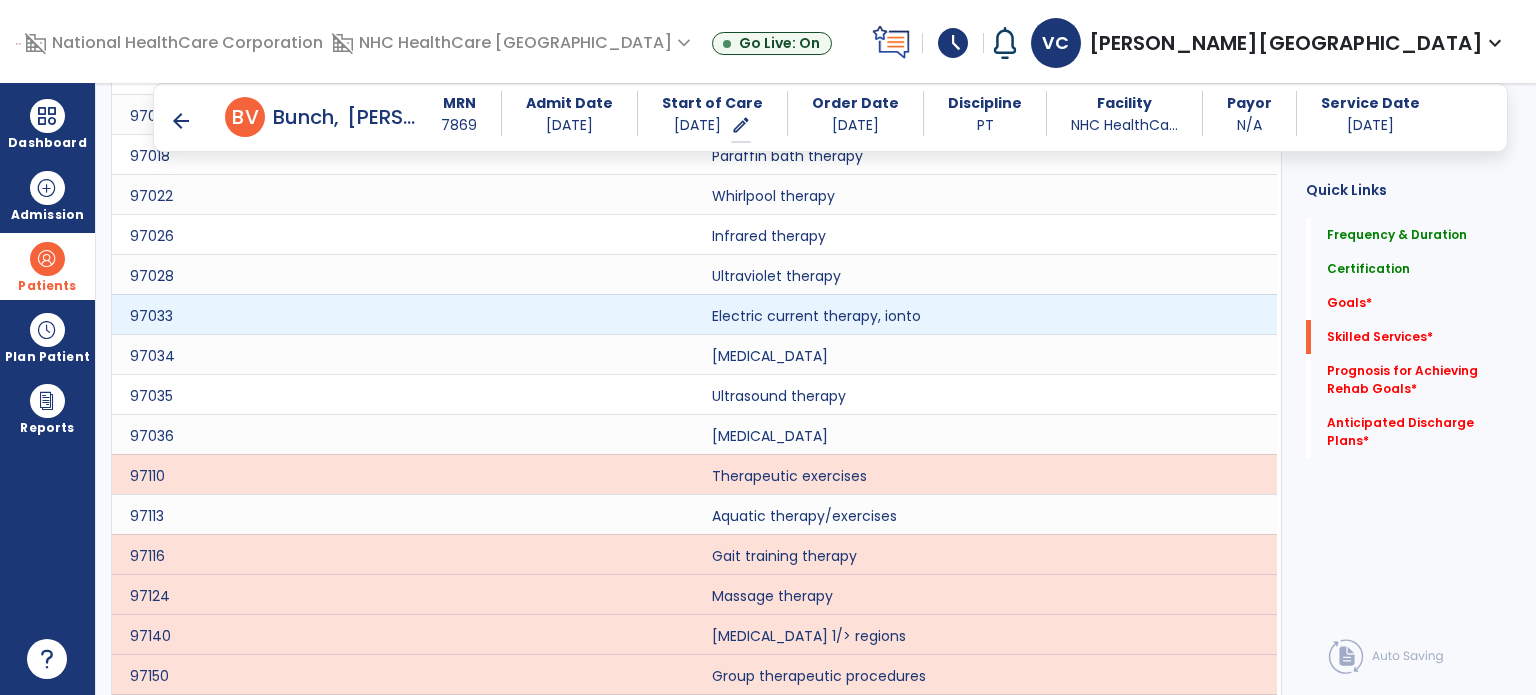 scroll, scrollTop: 2663, scrollLeft: 0, axis: vertical 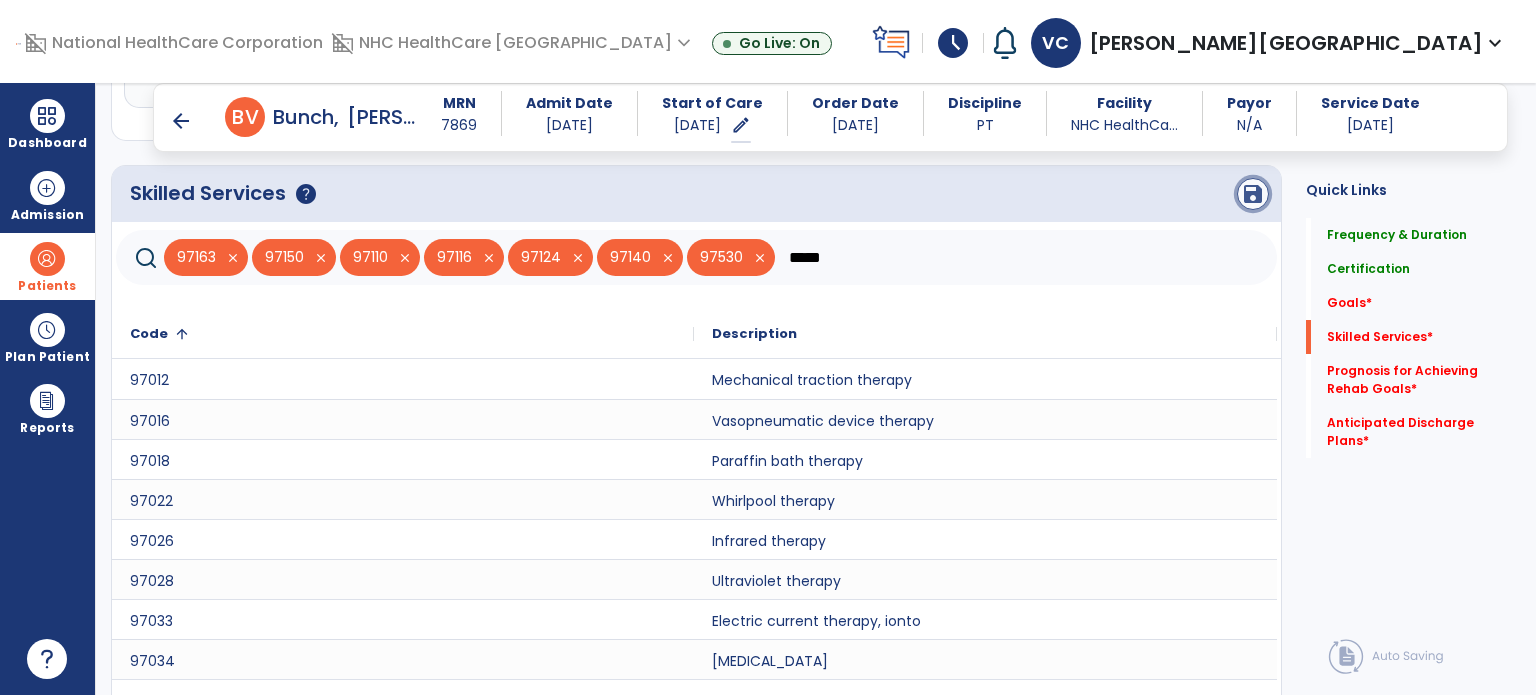 click on "save" 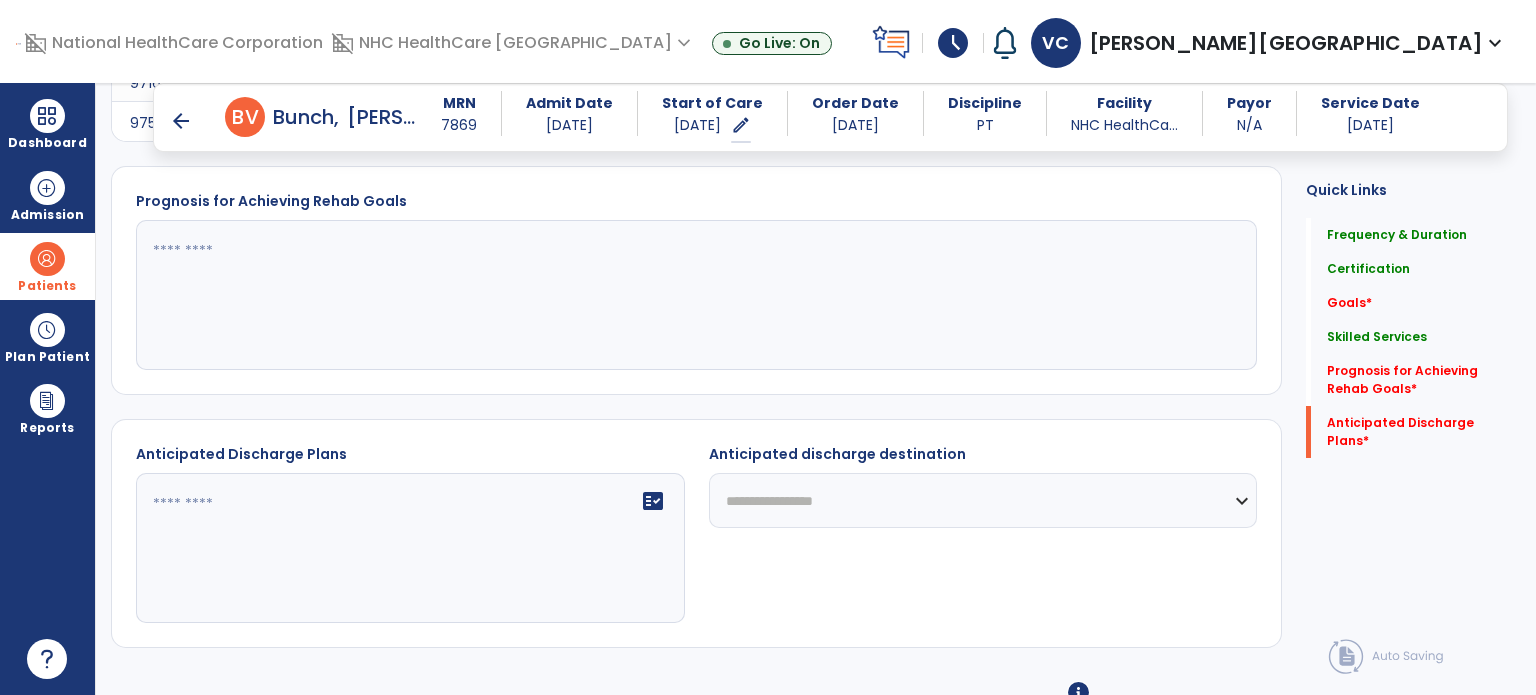 scroll, scrollTop: 3096, scrollLeft: 0, axis: vertical 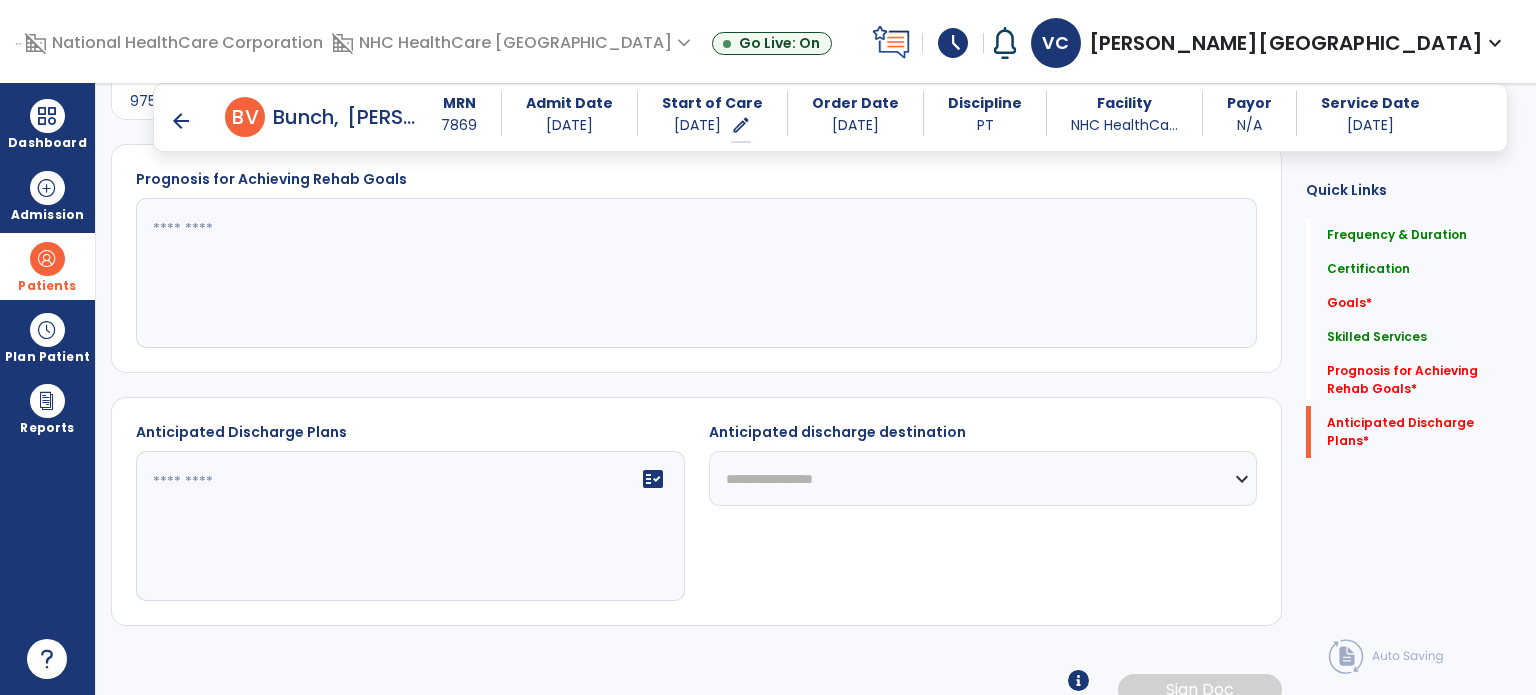 click 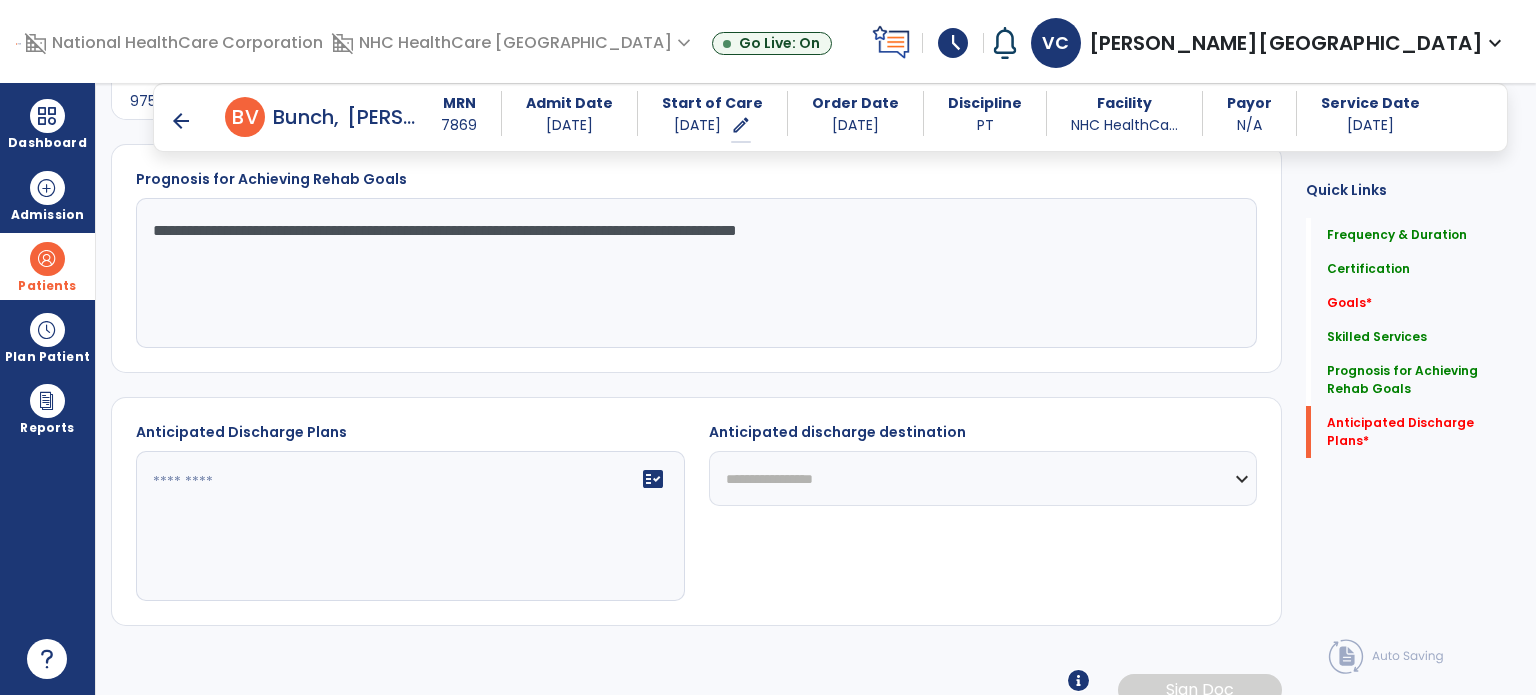 type on "**********" 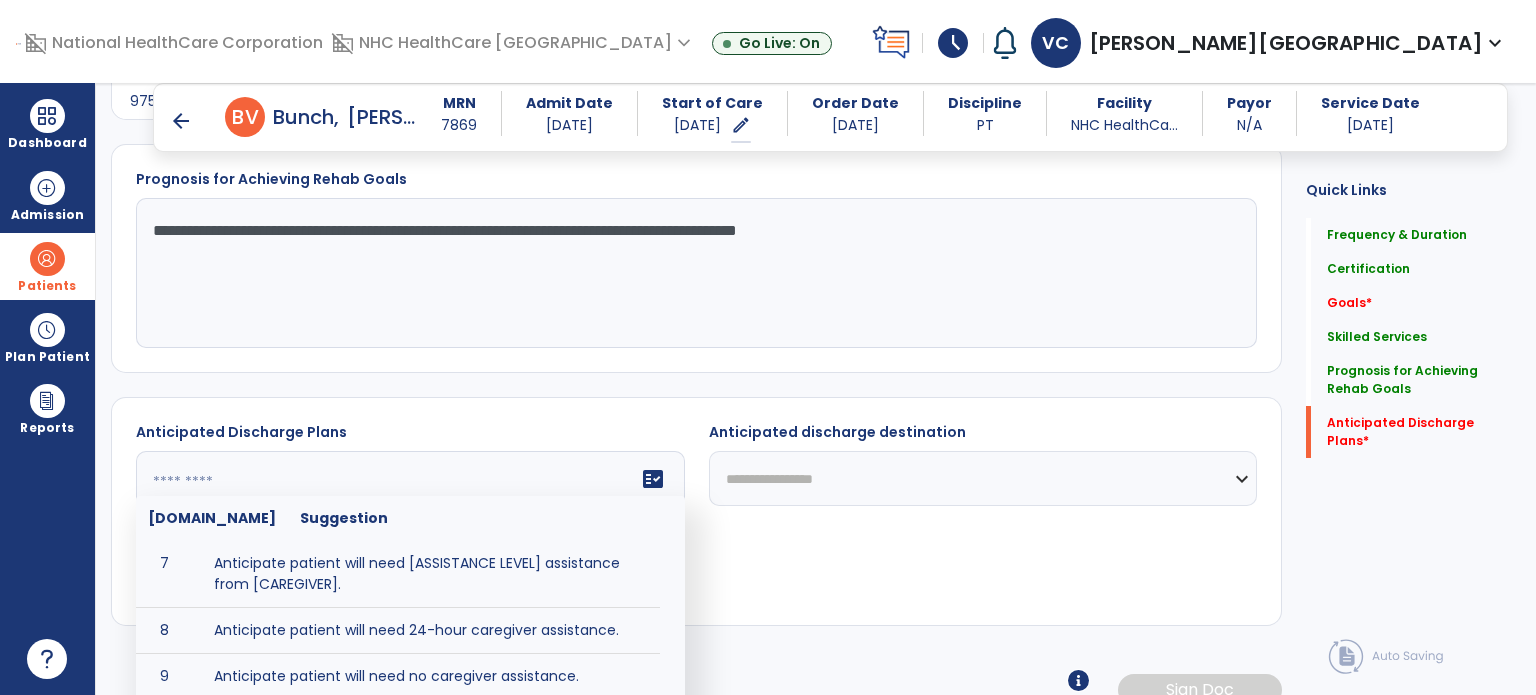 scroll, scrollTop: 314, scrollLeft: 0, axis: vertical 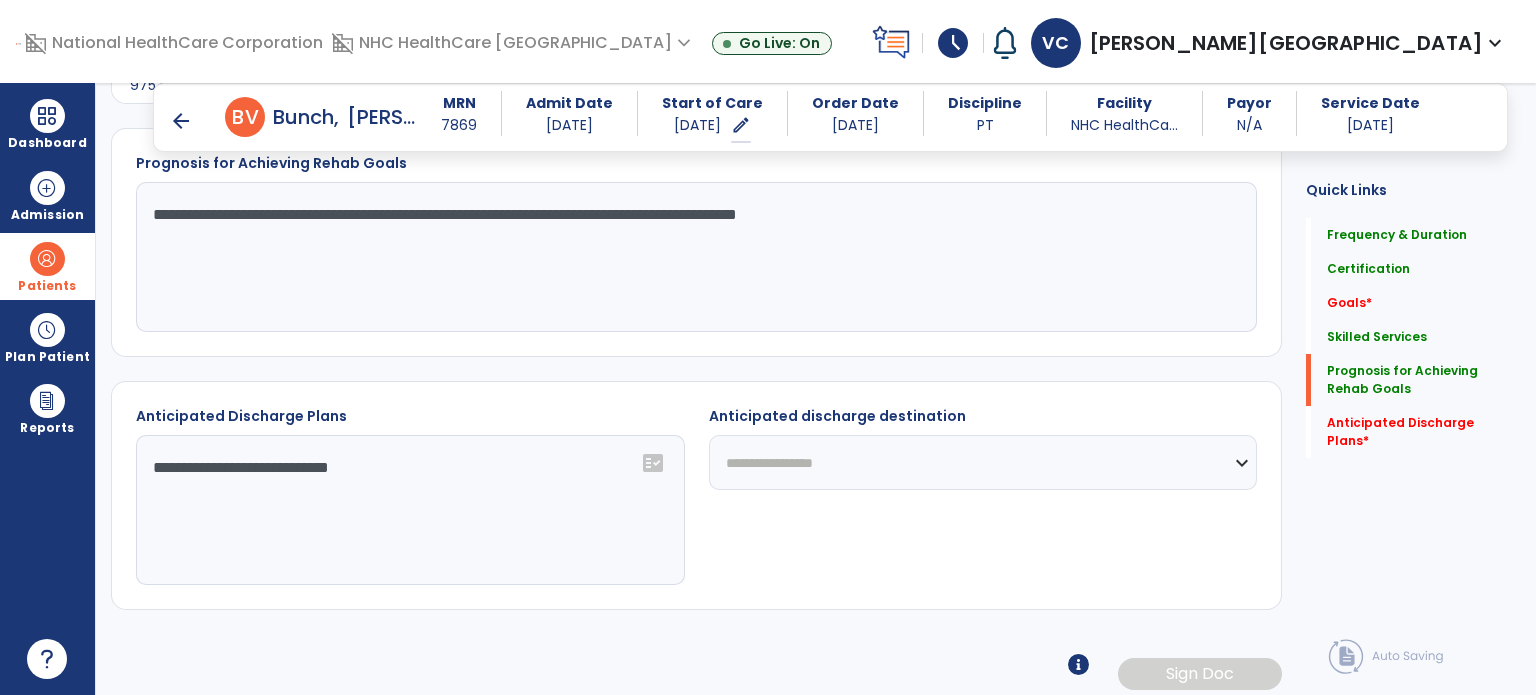 click on "**********" 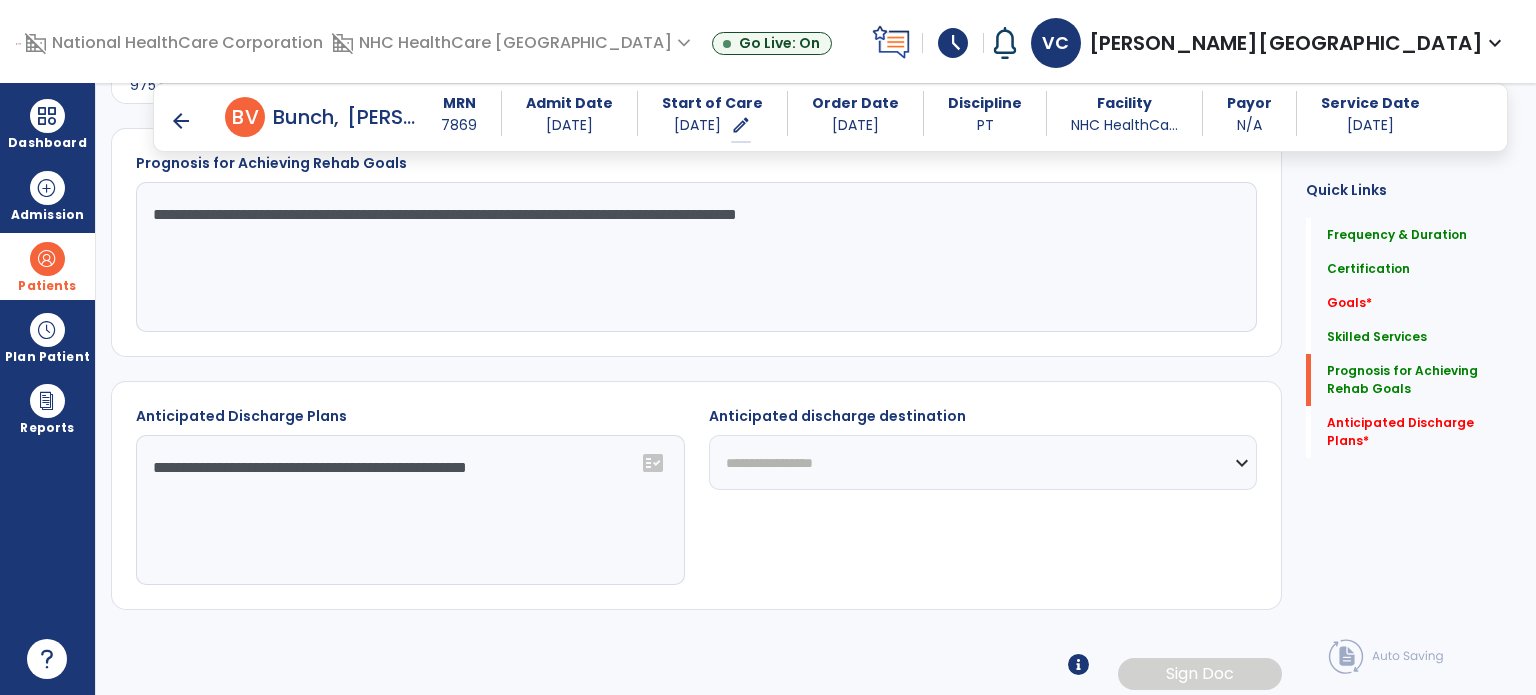 type on "**********" 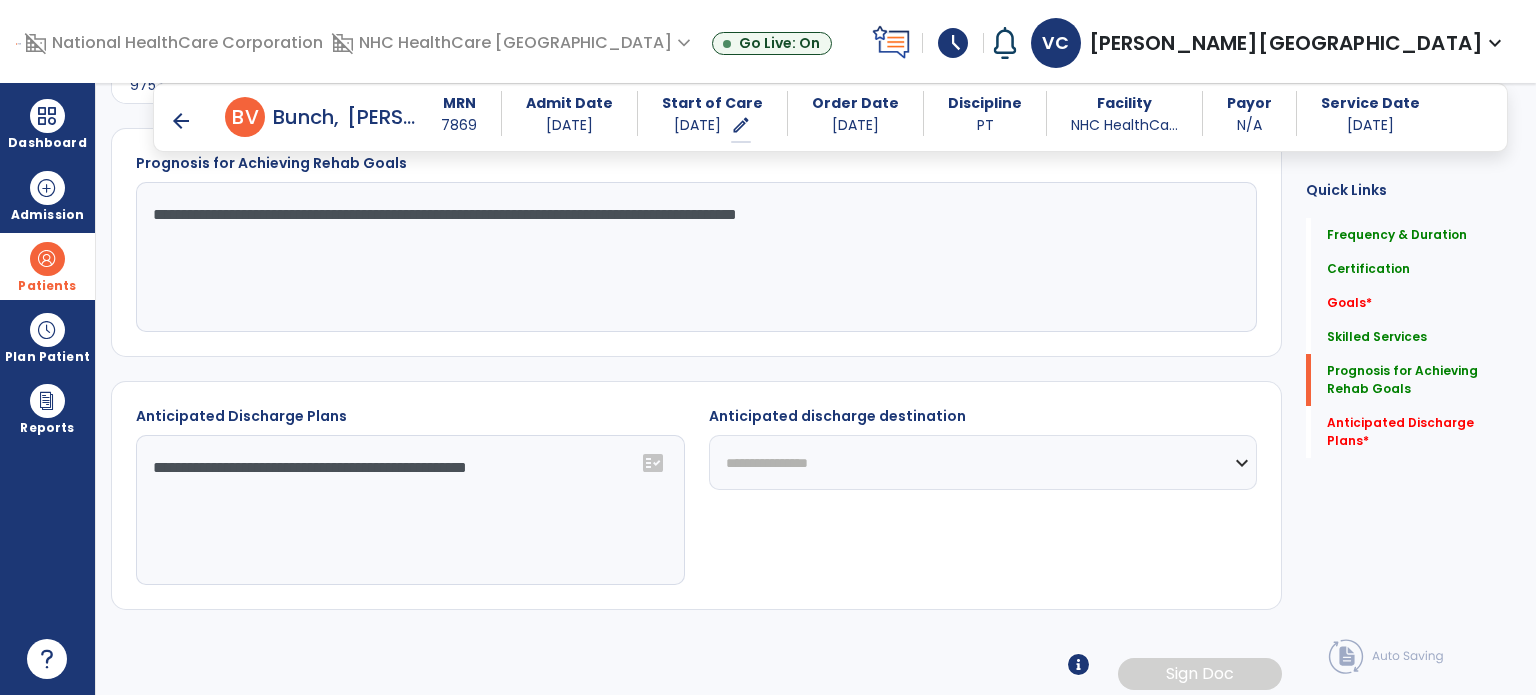 click on "**********" 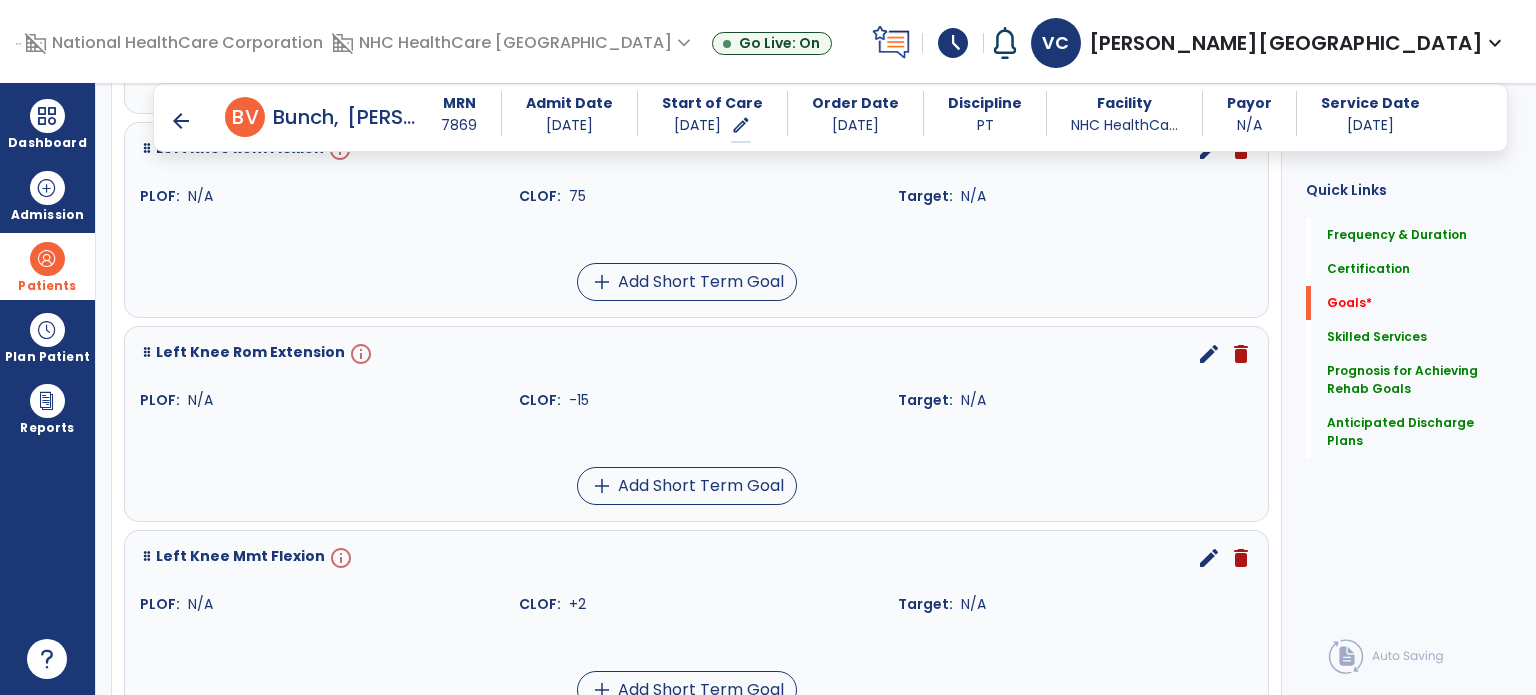 scroll, scrollTop: 1191, scrollLeft: 0, axis: vertical 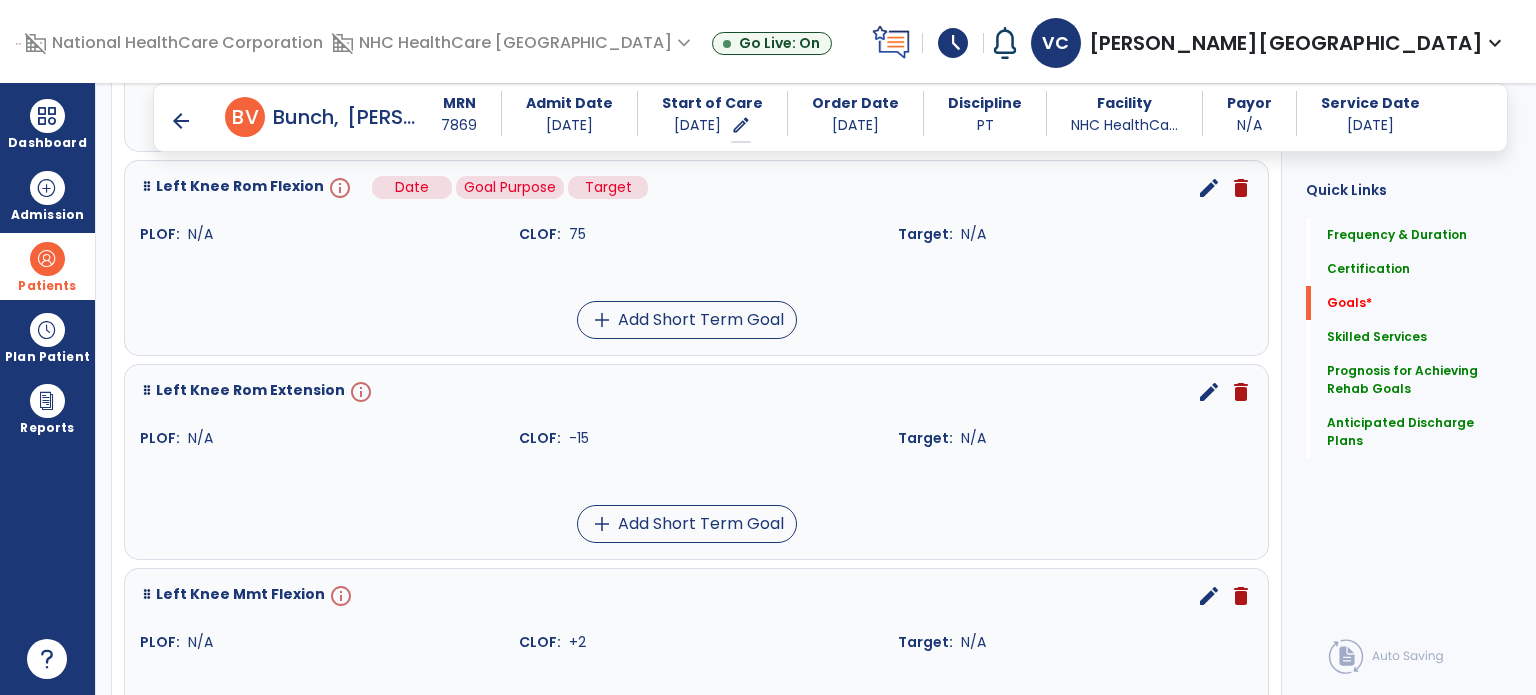 click on "info" at bounding box center (338, 188) 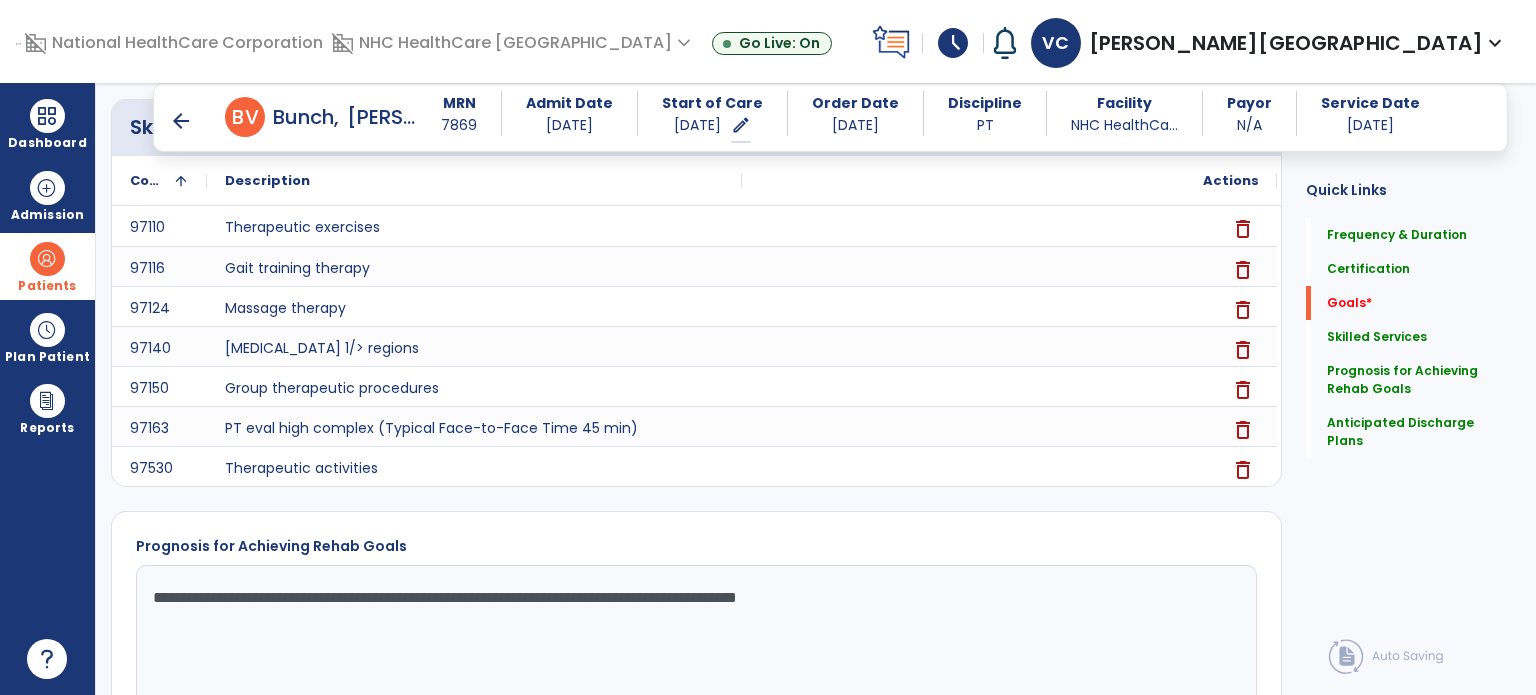 scroll, scrollTop: 26, scrollLeft: 0, axis: vertical 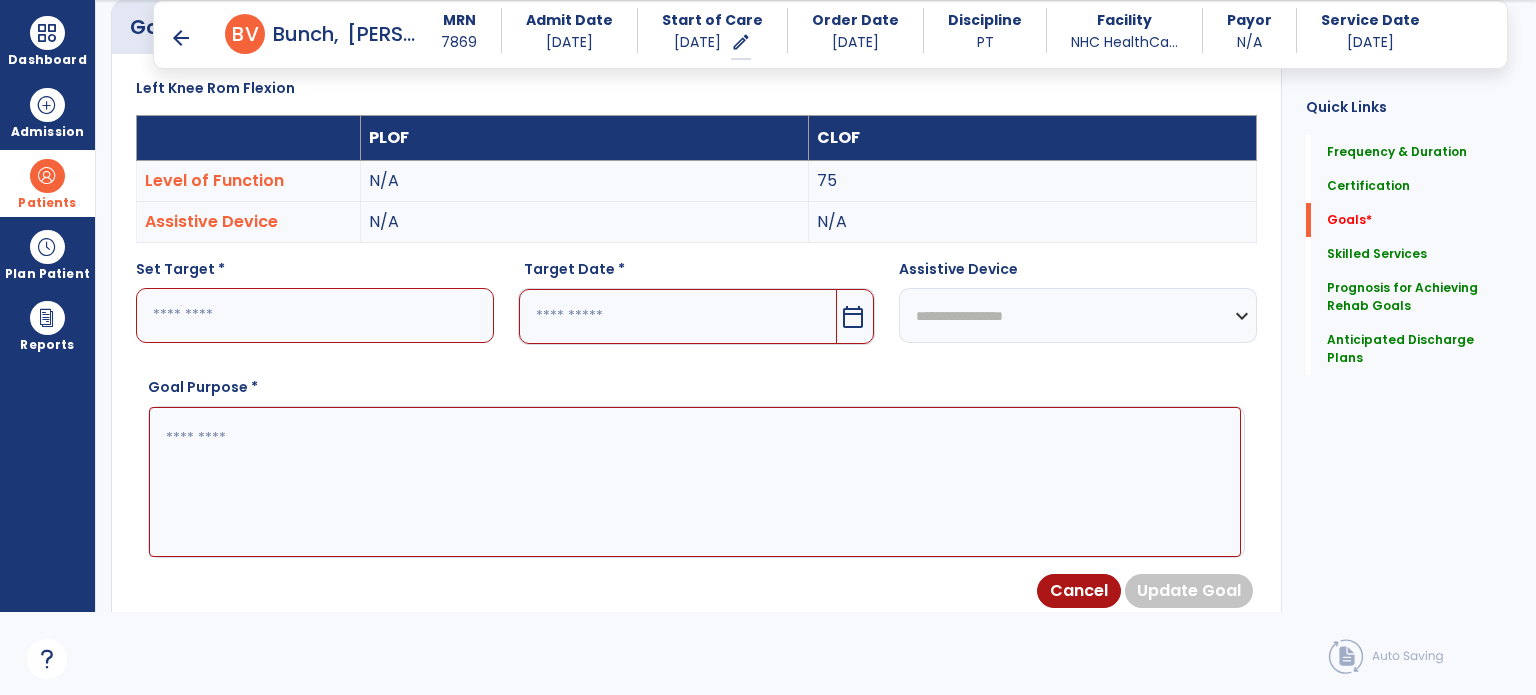 click at bounding box center [315, 315] 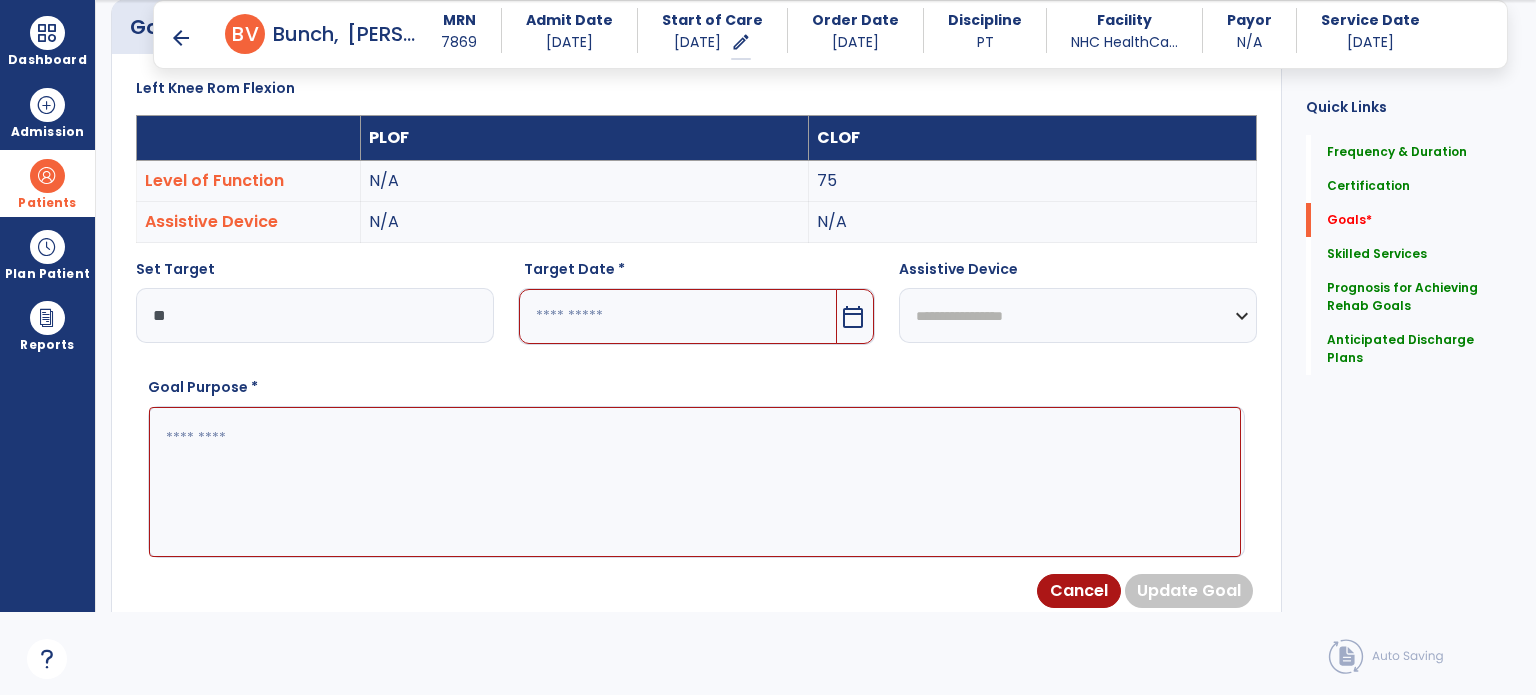 type on "**" 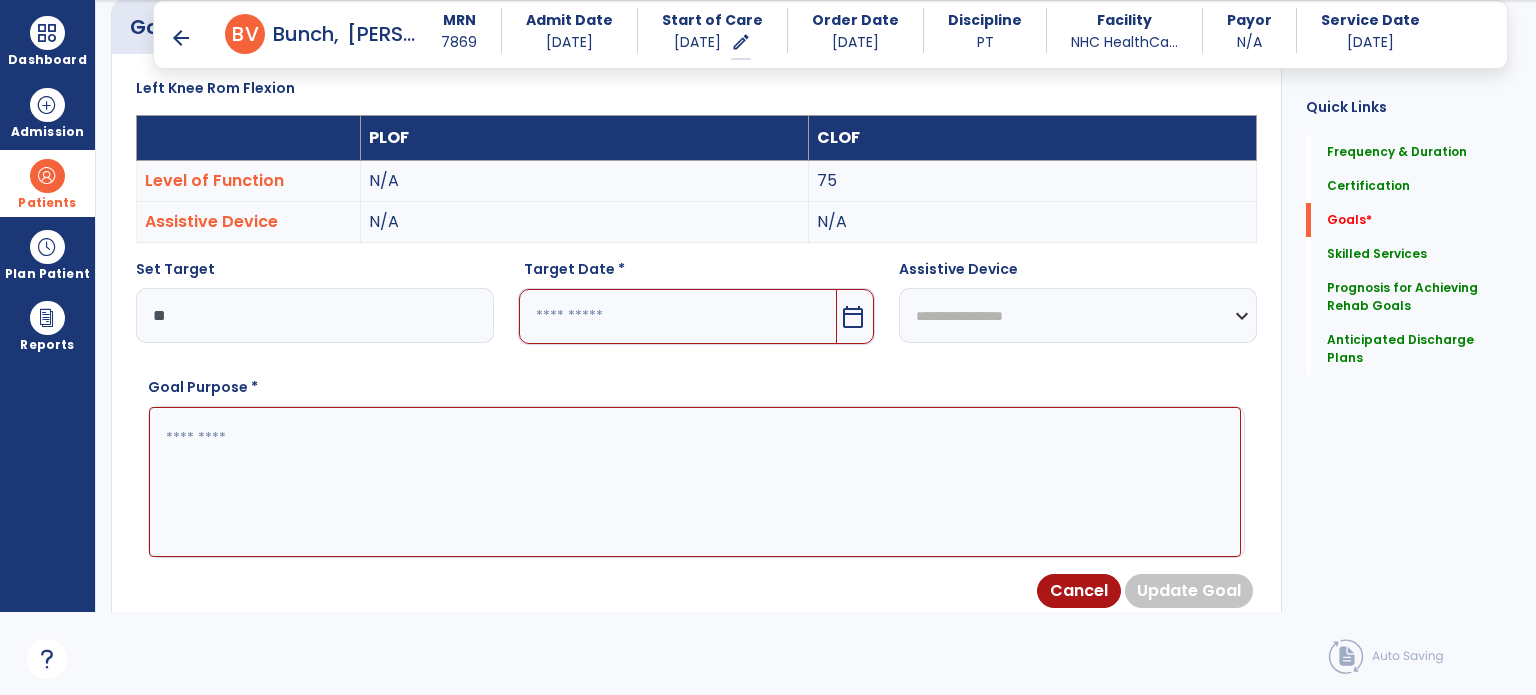 click at bounding box center [678, 316] 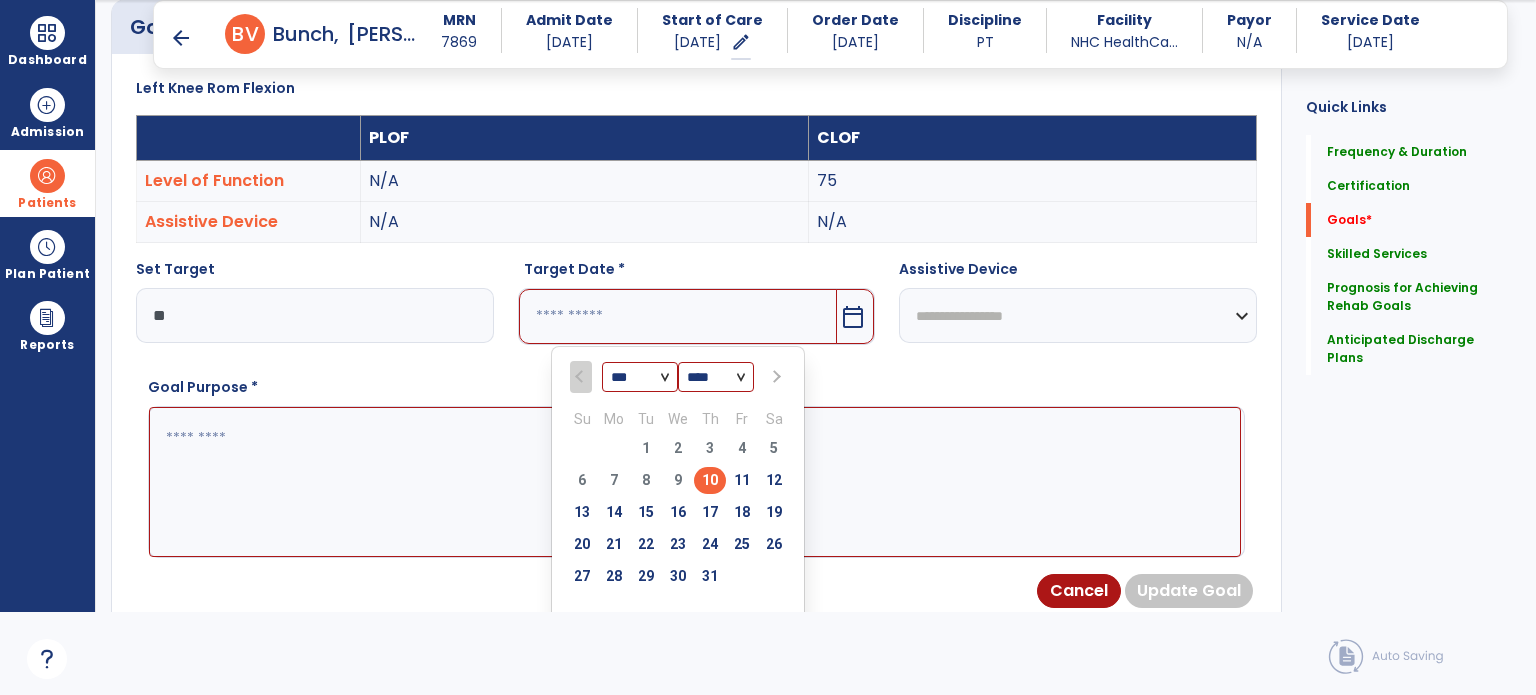 click on "*** ***" at bounding box center (640, 378) 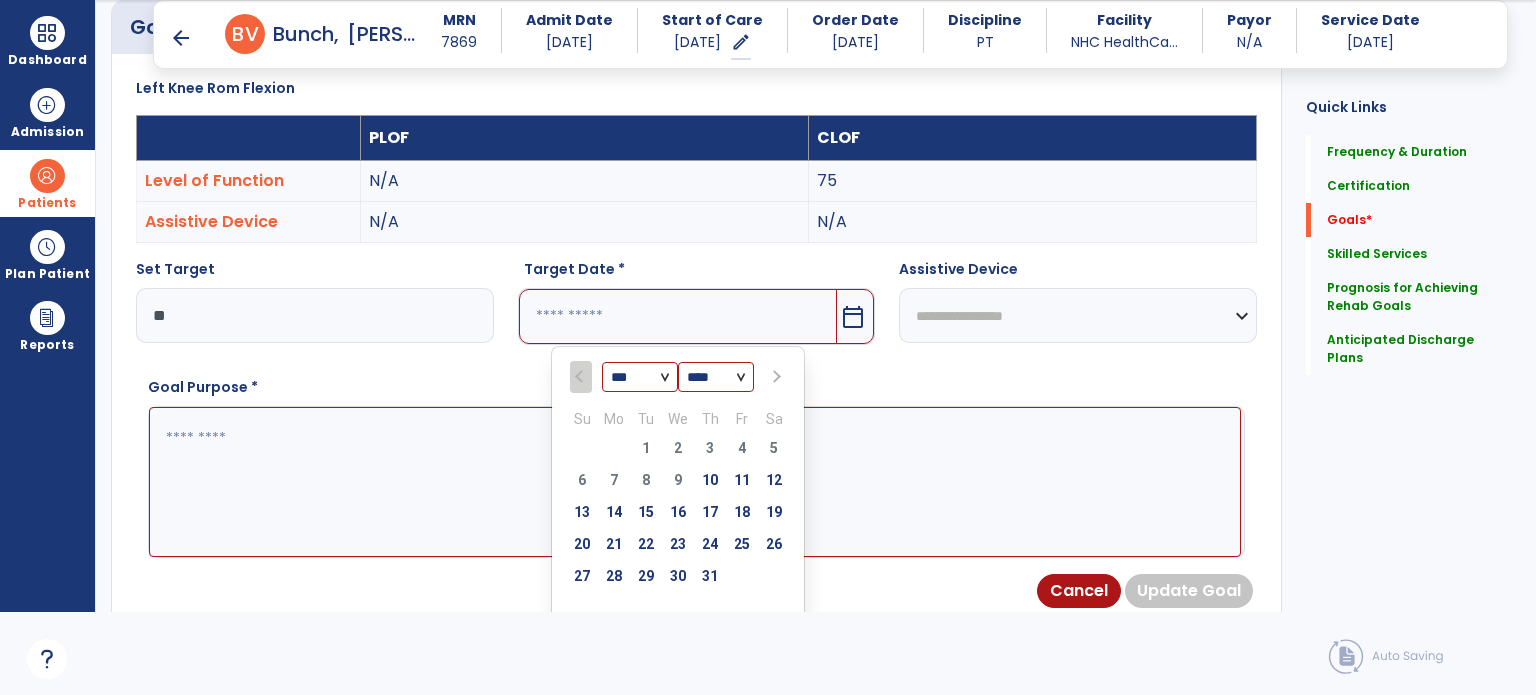 select on "*" 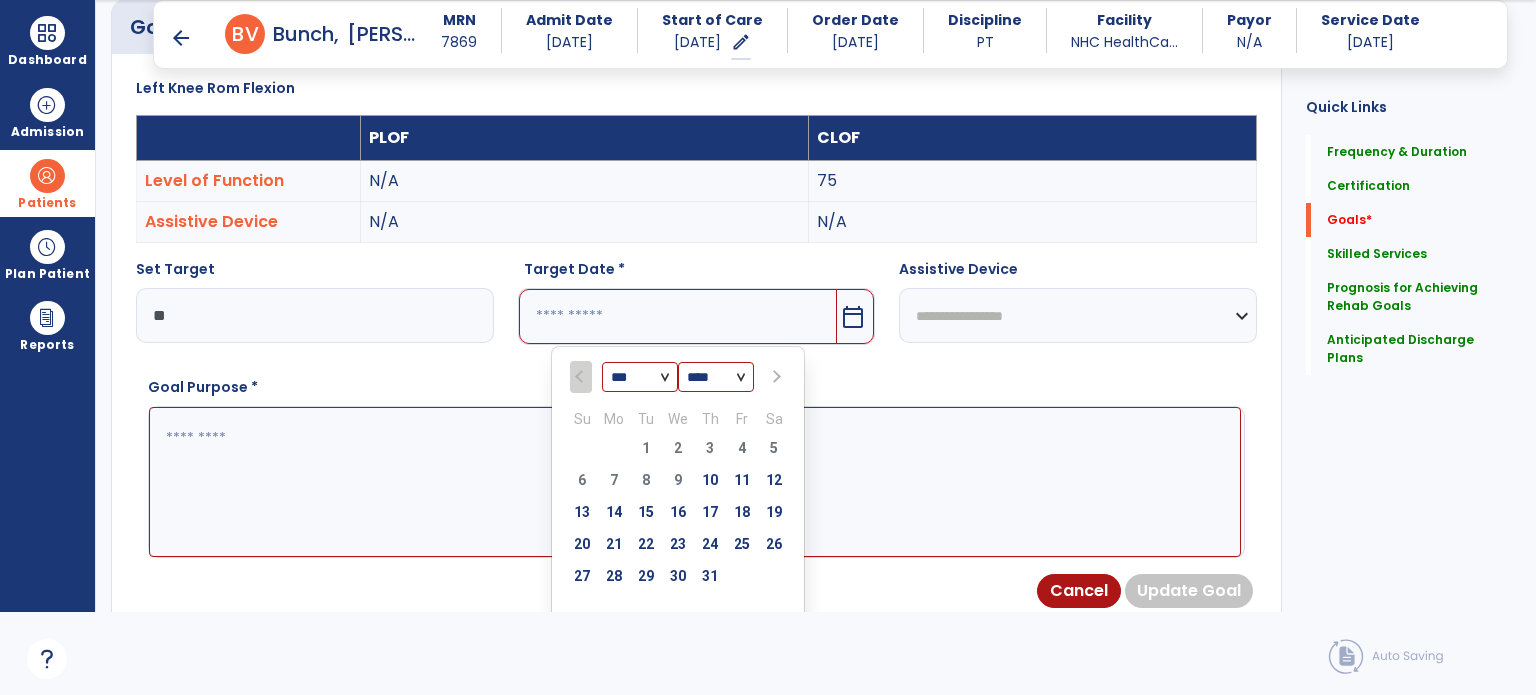 click on "*** ***" at bounding box center [640, 378] 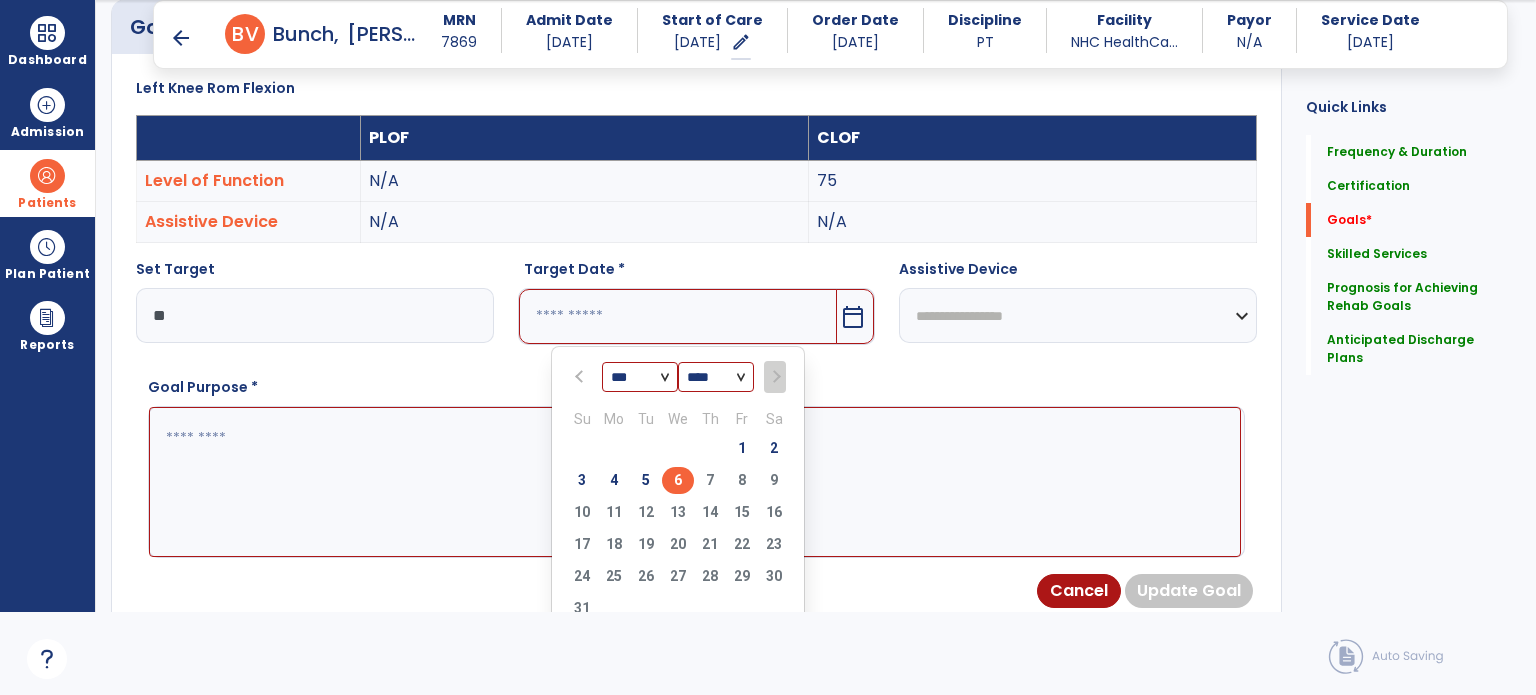 click on "6" at bounding box center [678, 480] 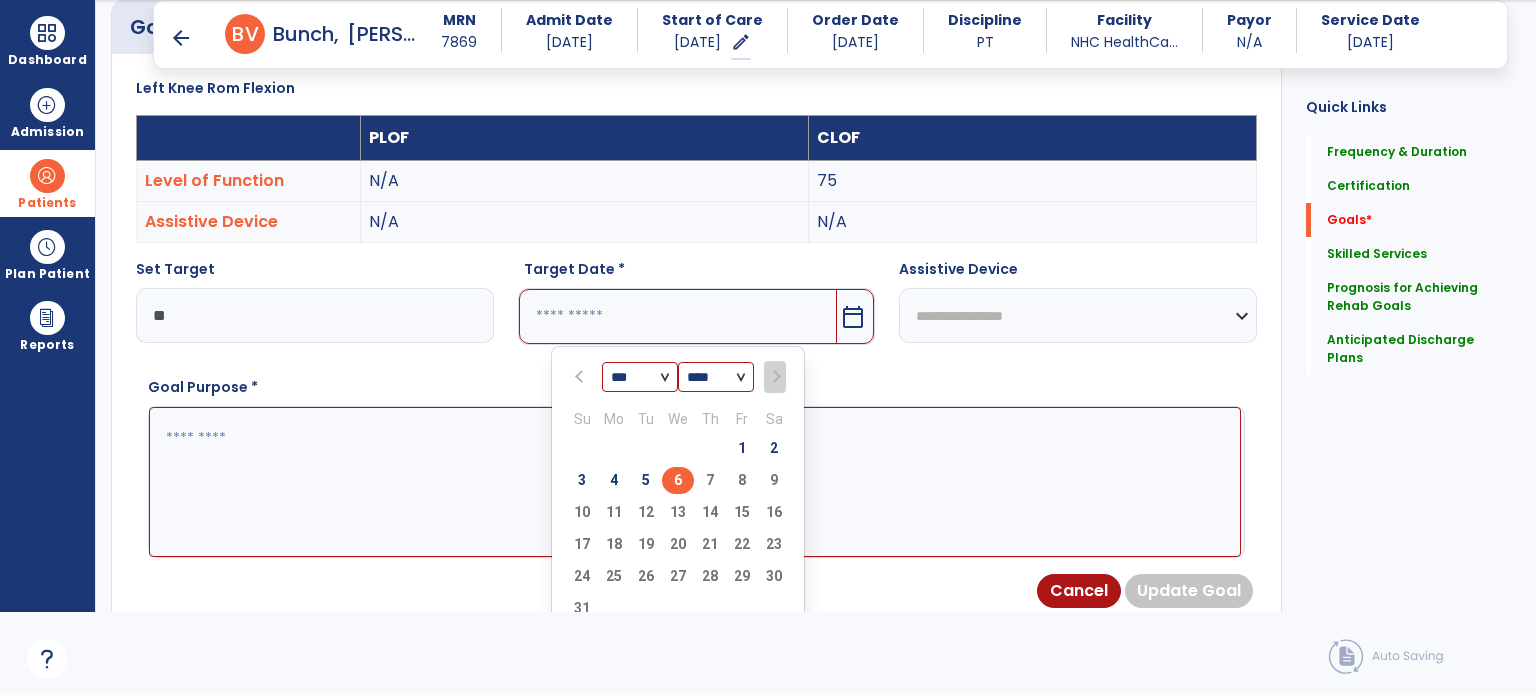 type on "********" 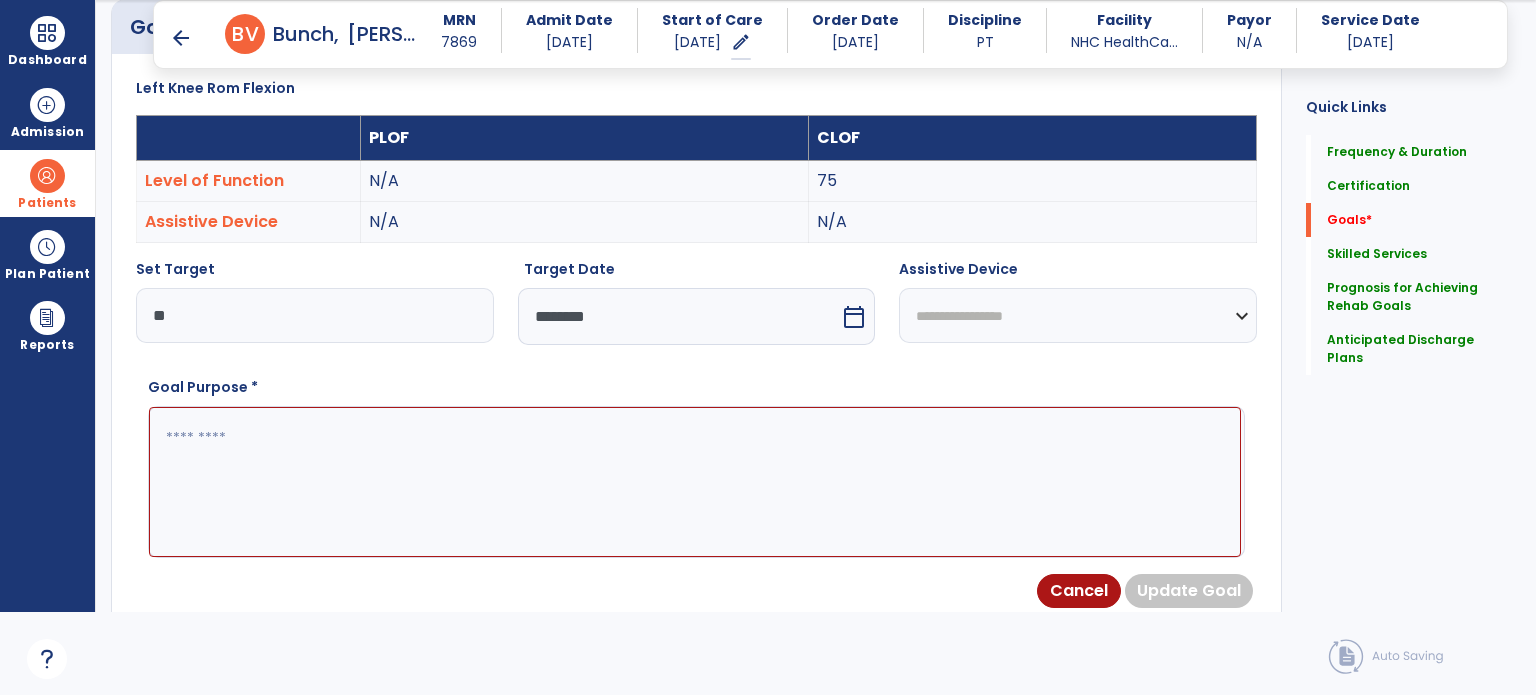 click on "**********" at bounding box center (1078, 315) 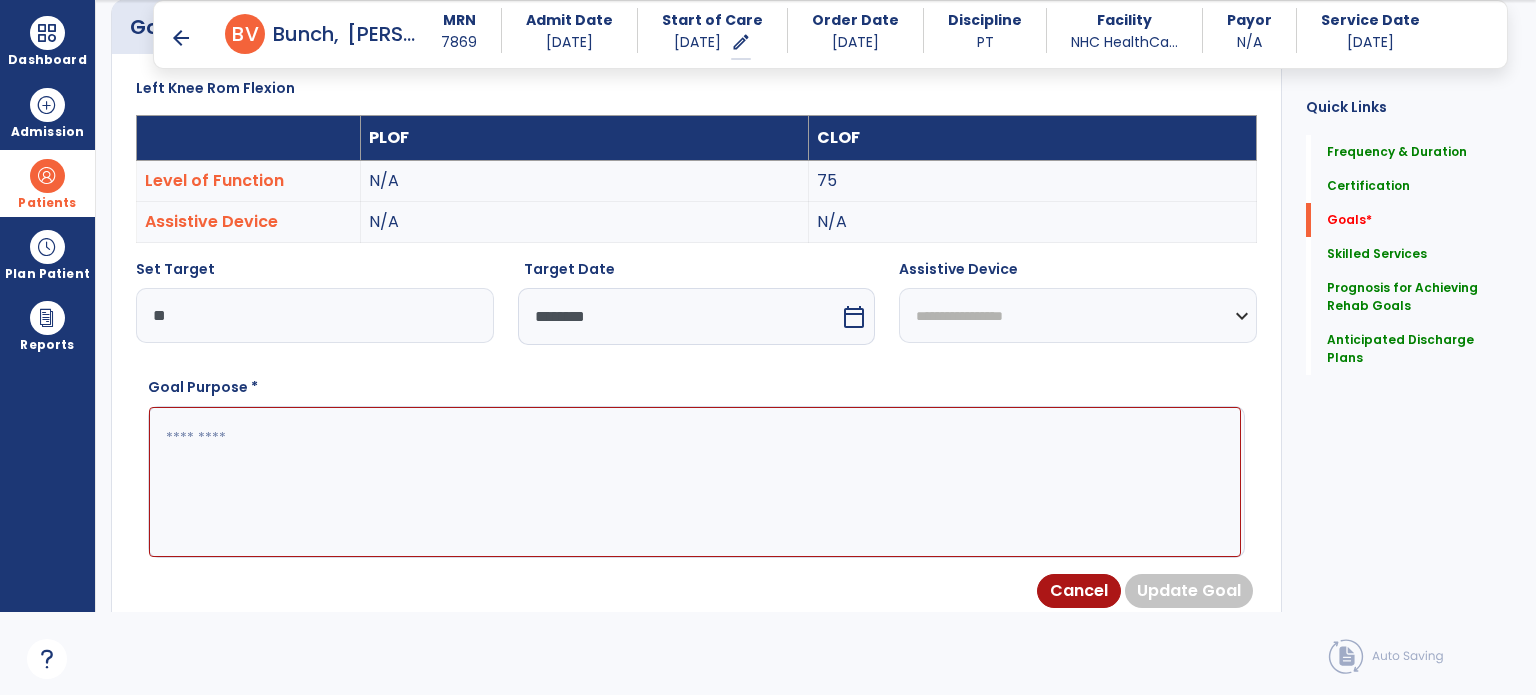 click at bounding box center [695, 482] 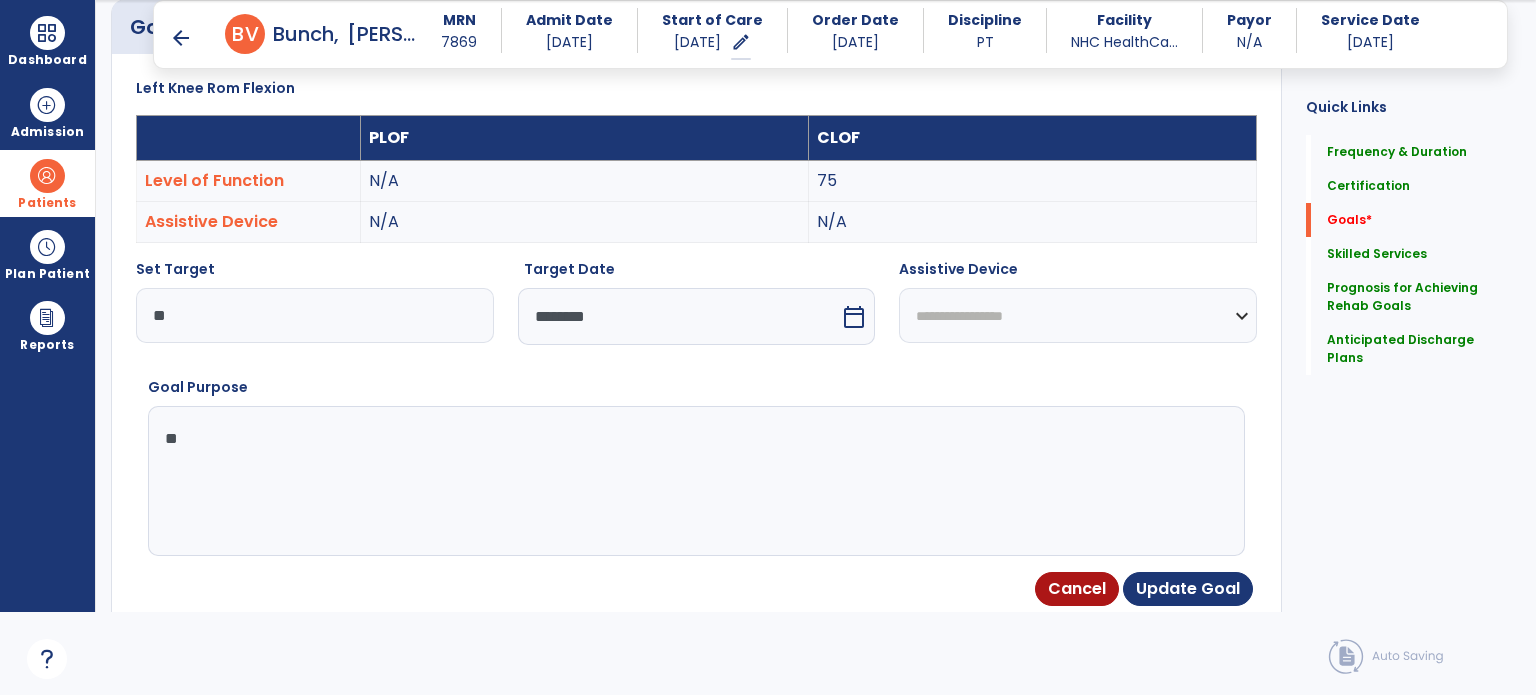 type on "*" 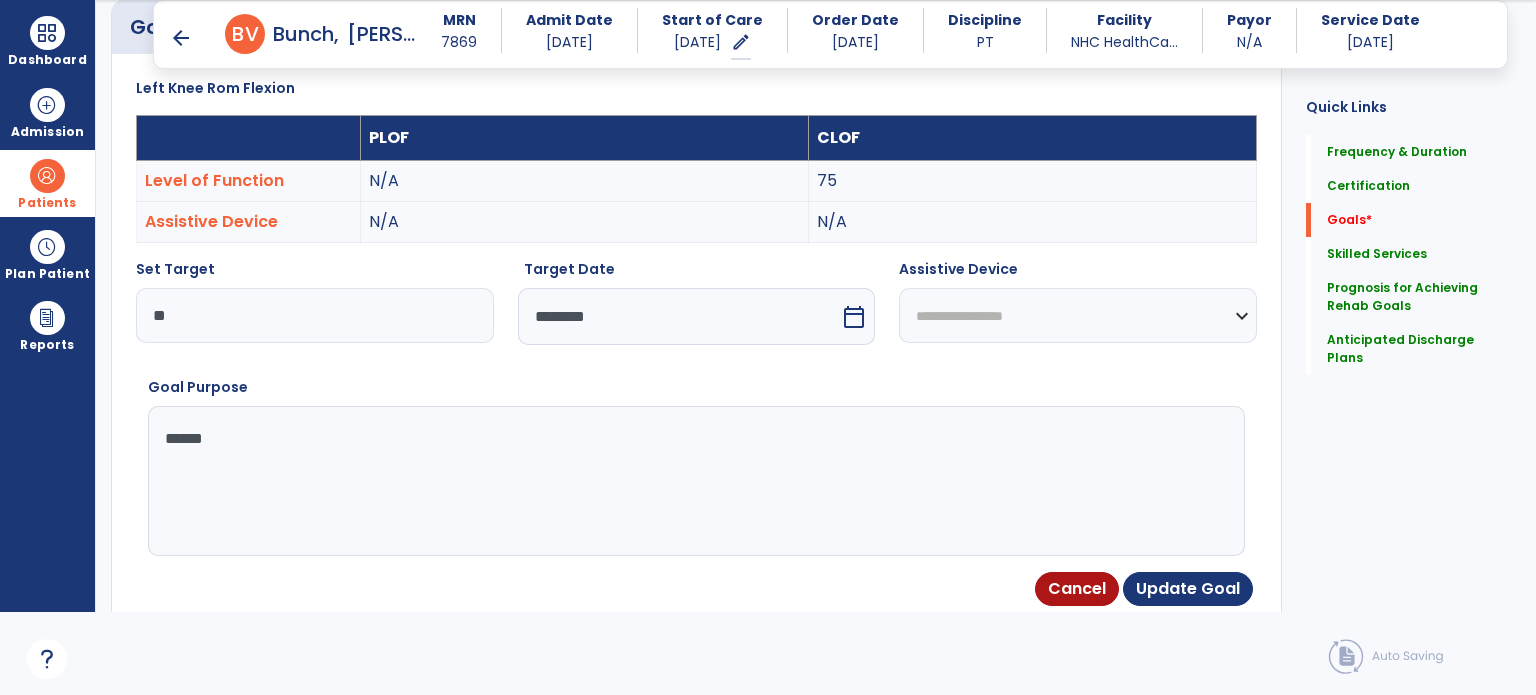 type on "*******" 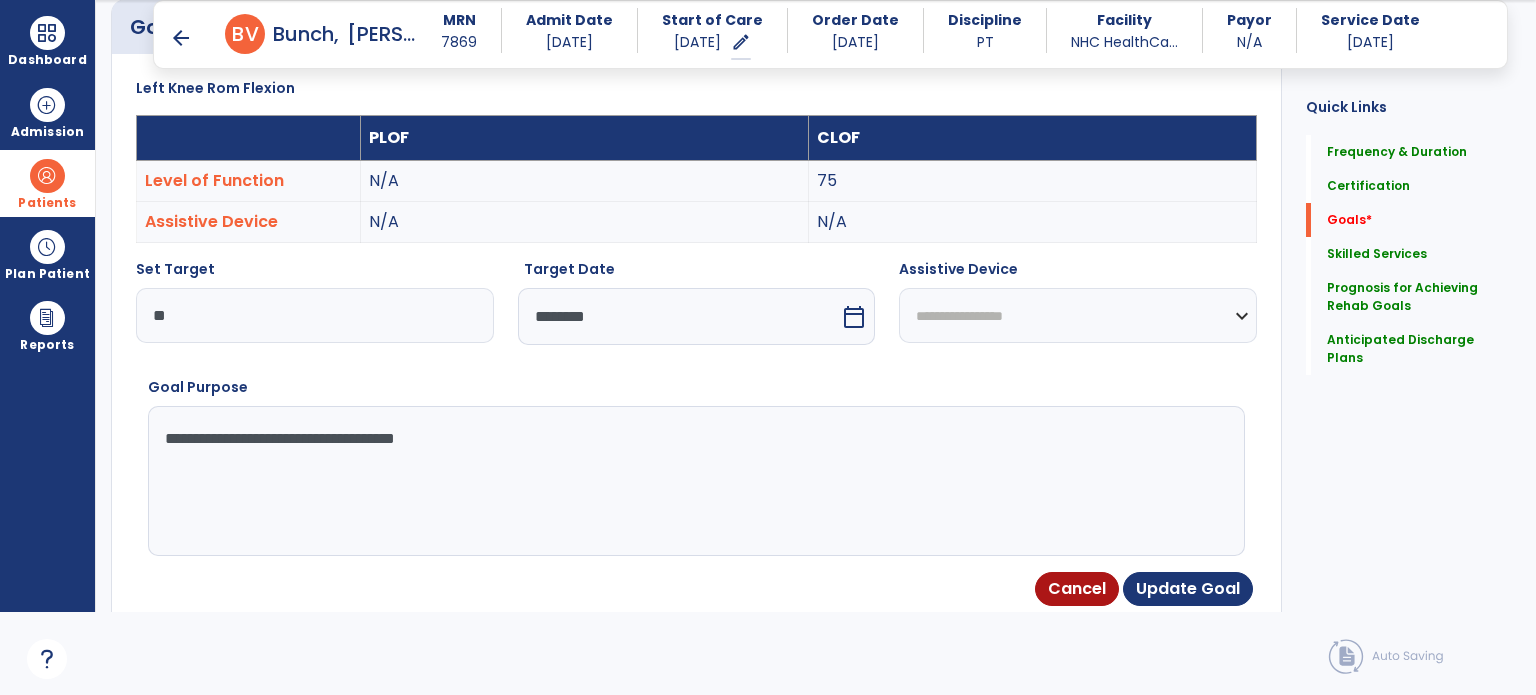 type on "**********" 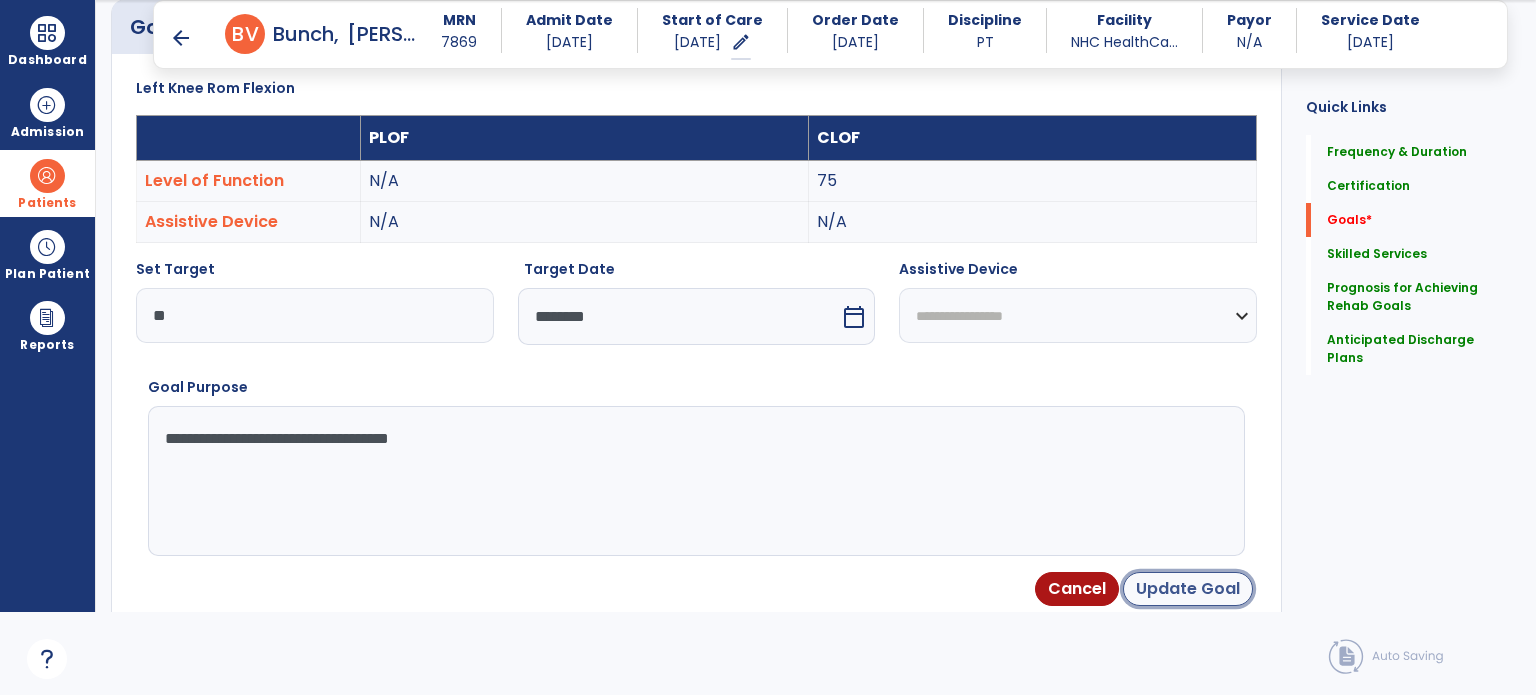 click on "Update Goal" at bounding box center (1188, 589) 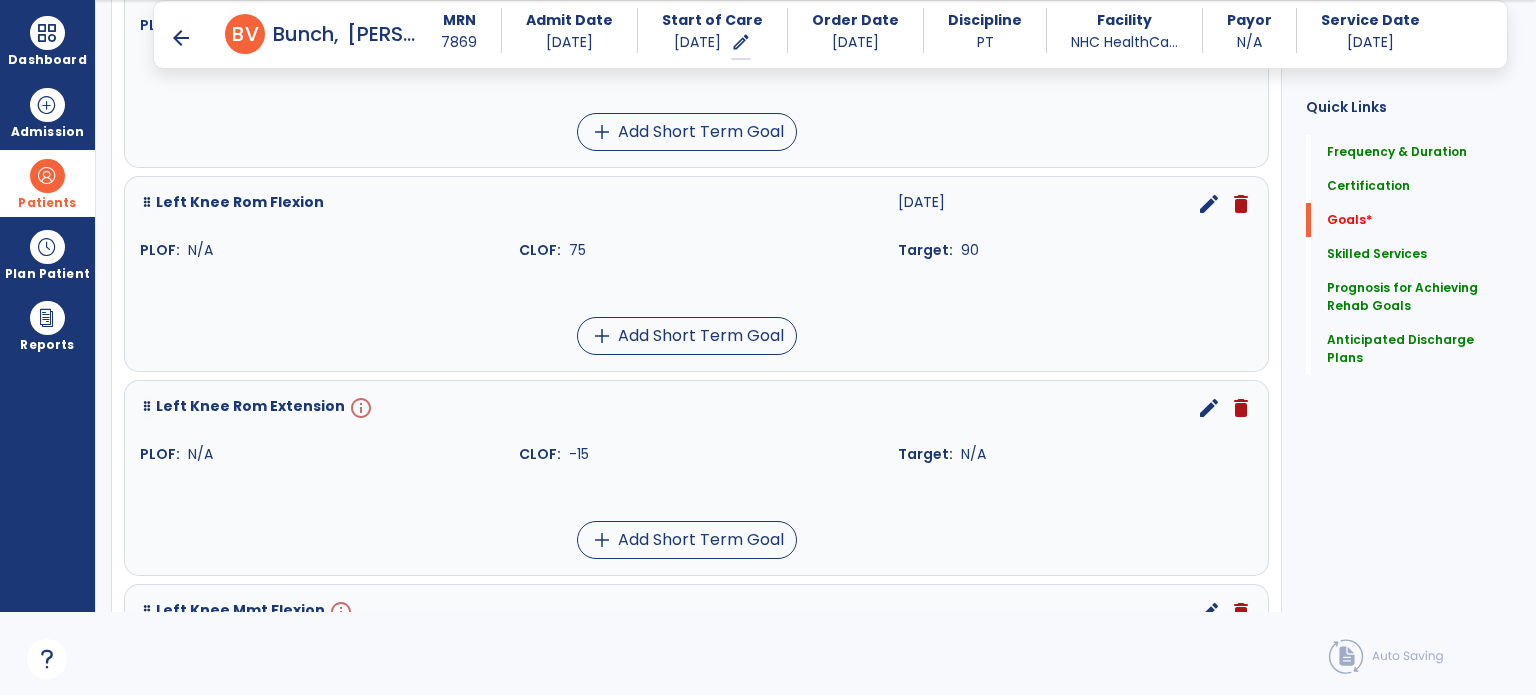 scroll, scrollTop: 1100, scrollLeft: 0, axis: vertical 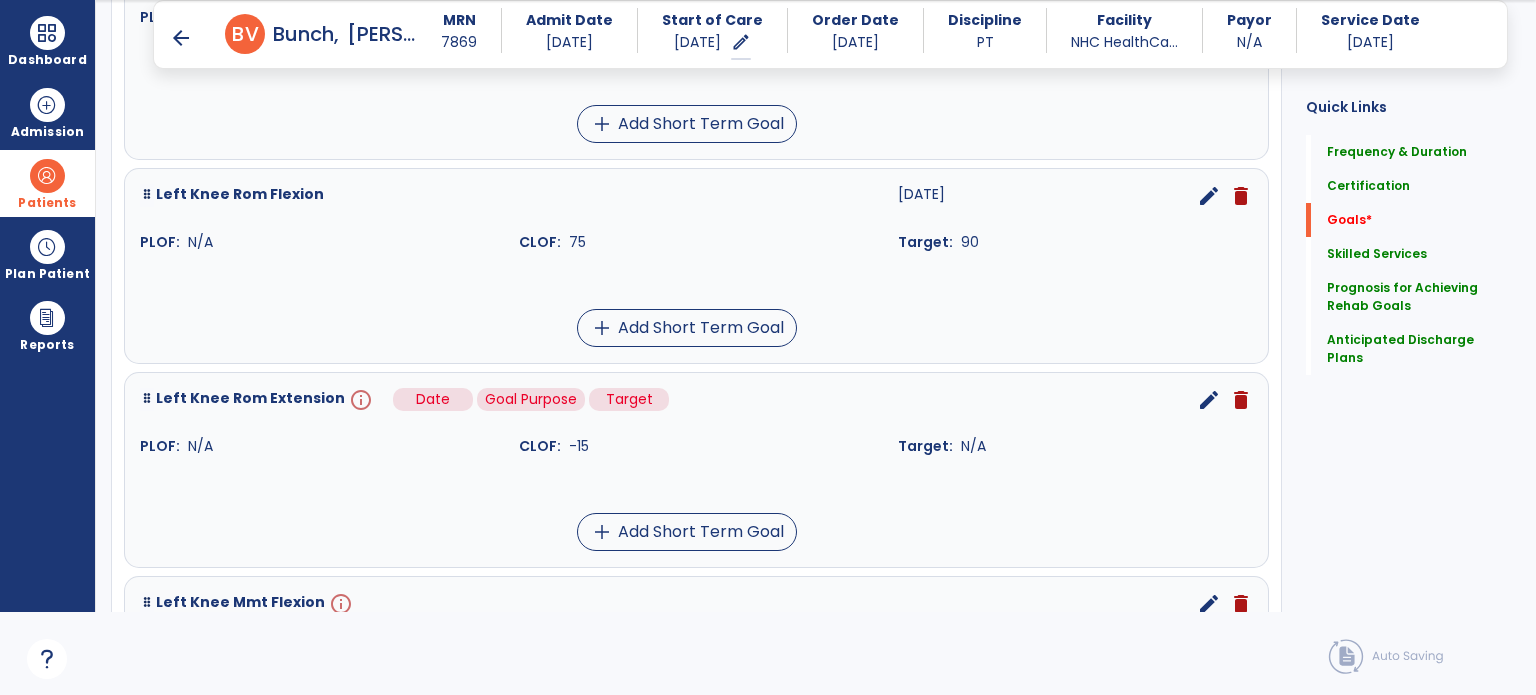 click on "info" at bounding box center [359, 400] 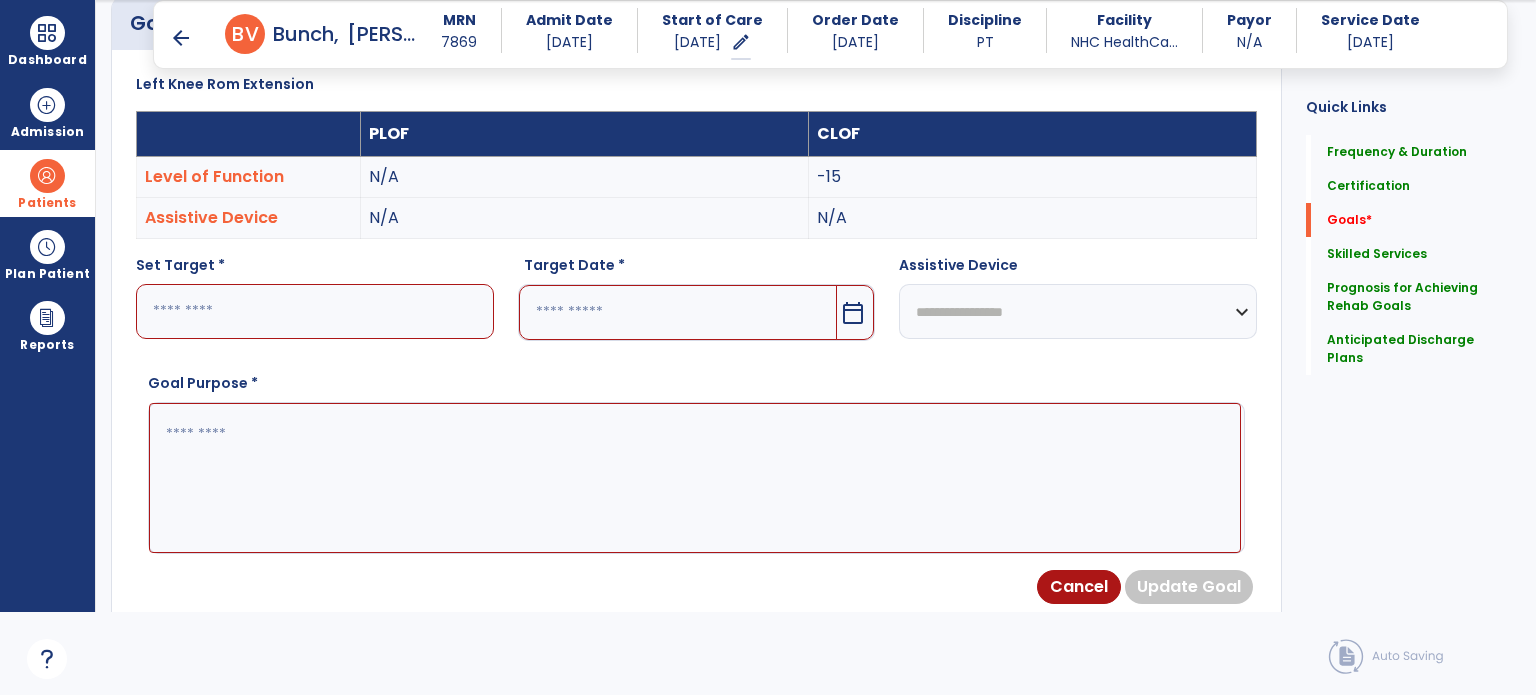 scroll, scrollTop: 534, scrollLeft: 0, axis: vertical 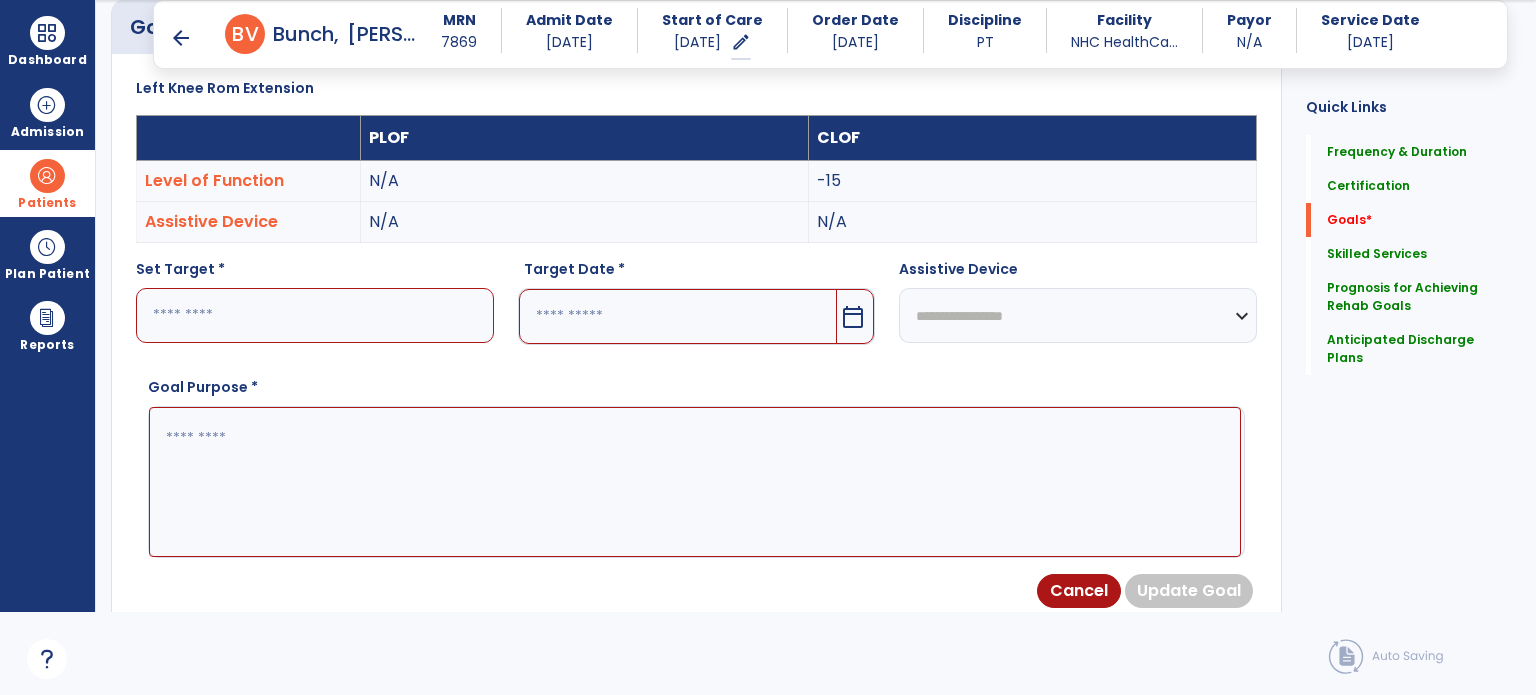 click at bounding box center (315, 315) 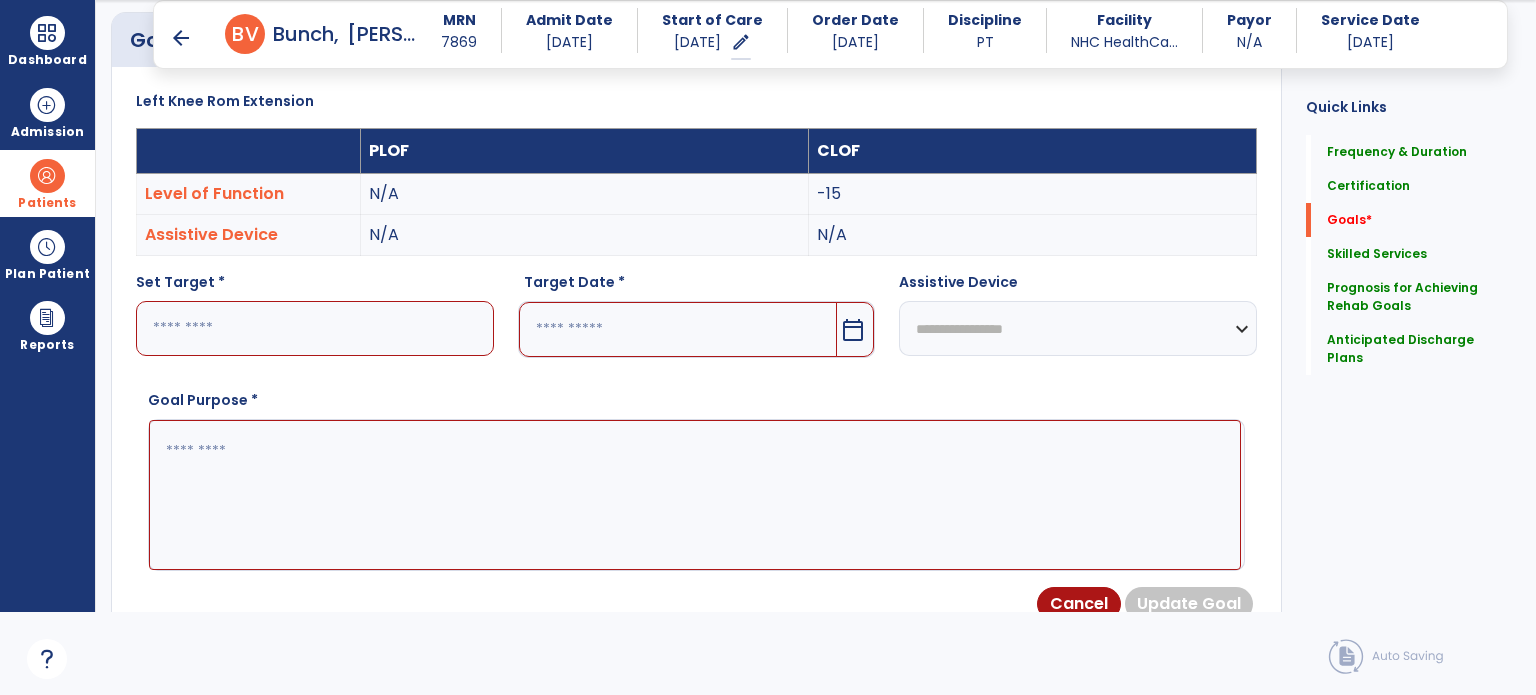 scroll, scrollTop: 517, scrollLeft: 0, axis: vertical 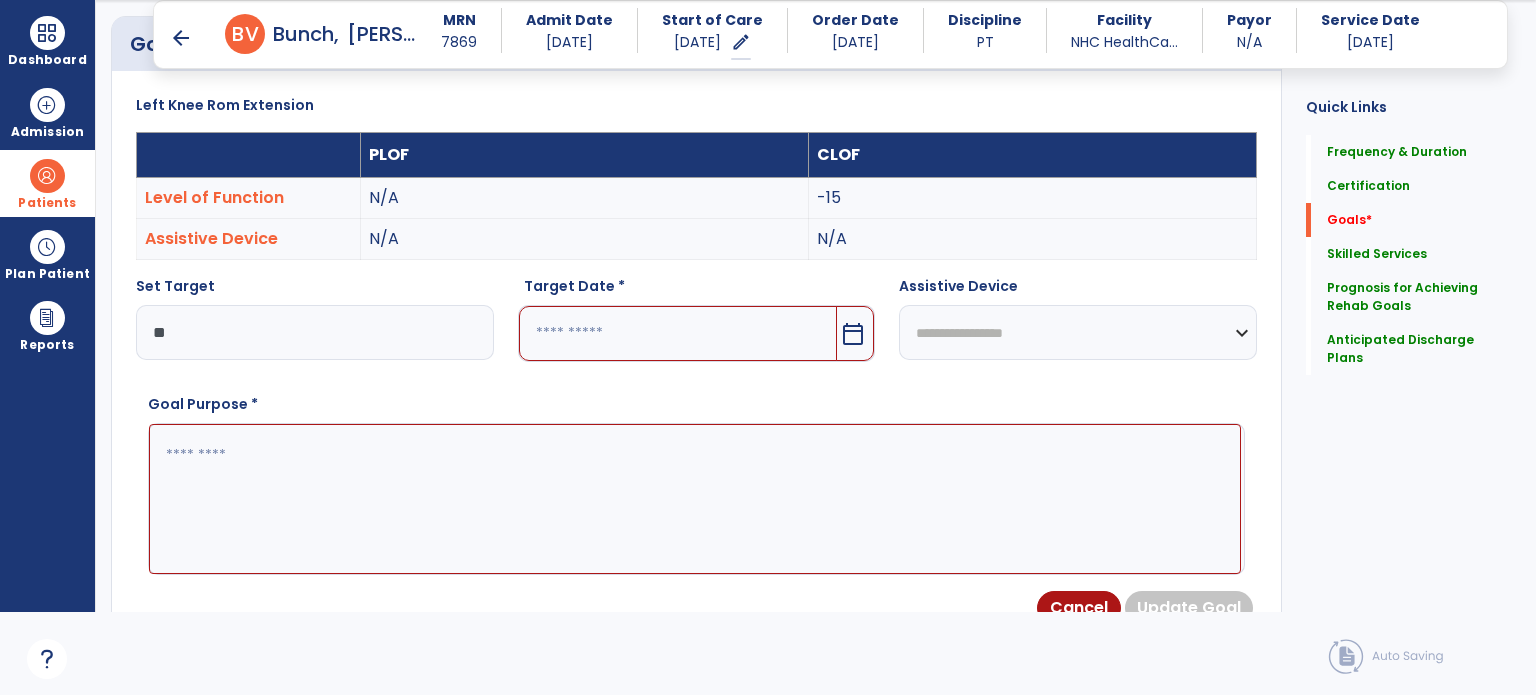 type on "**" 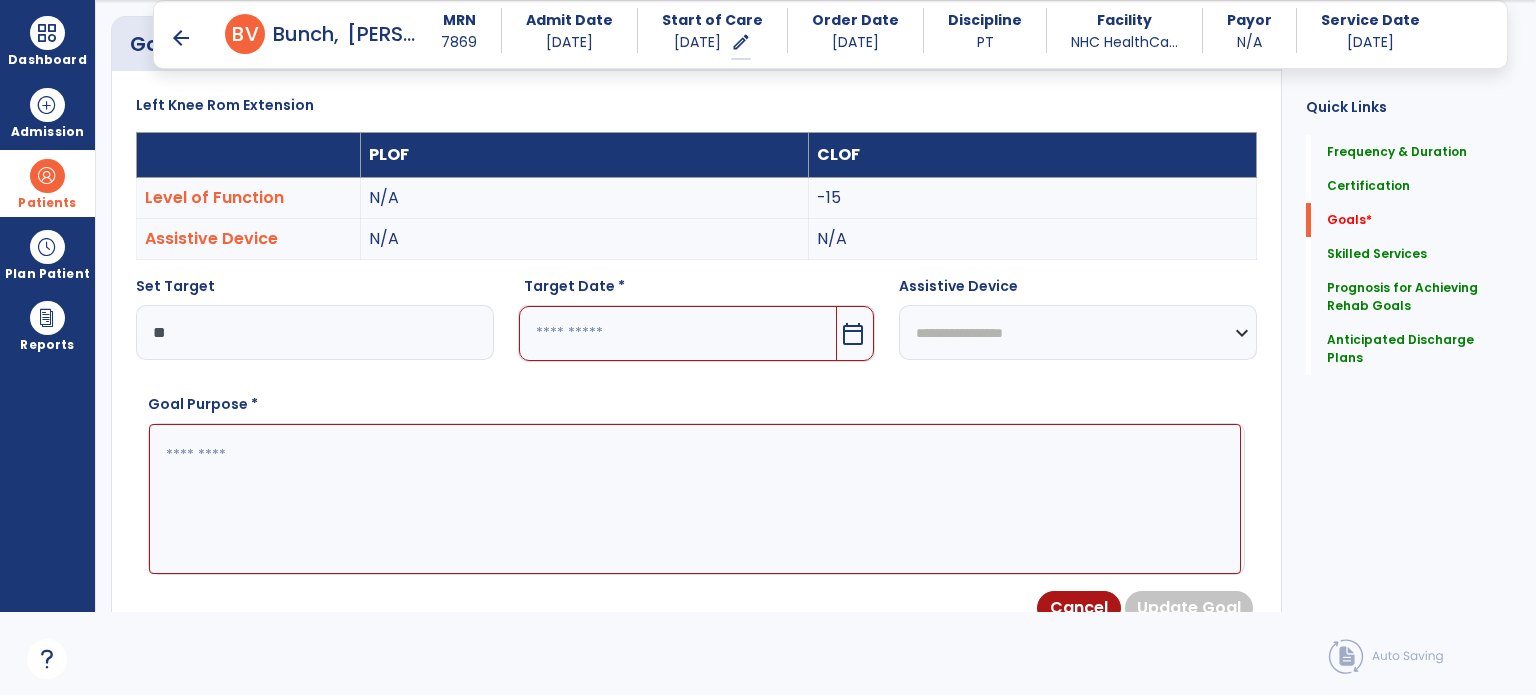 click at bounding box center (678, 333) 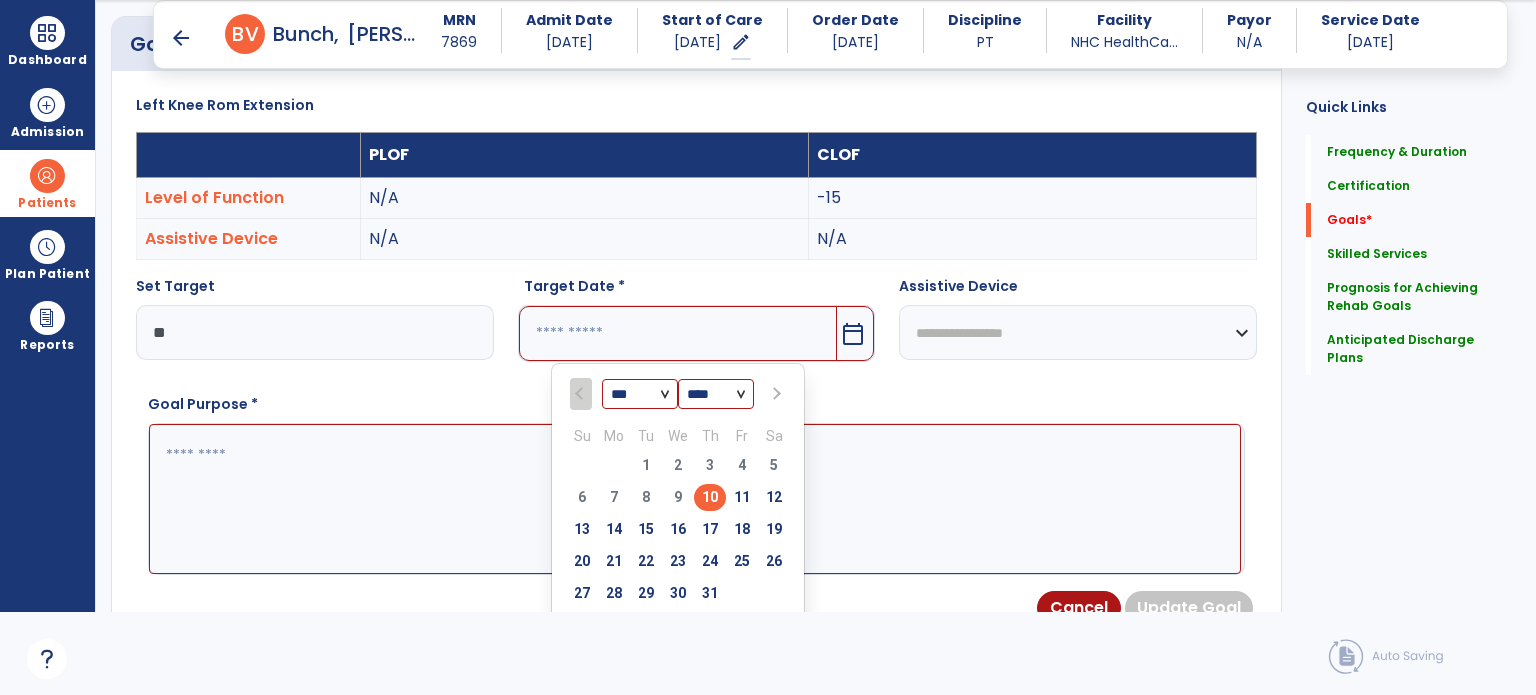 click on "*** ***" at bounding box center (640, 395) 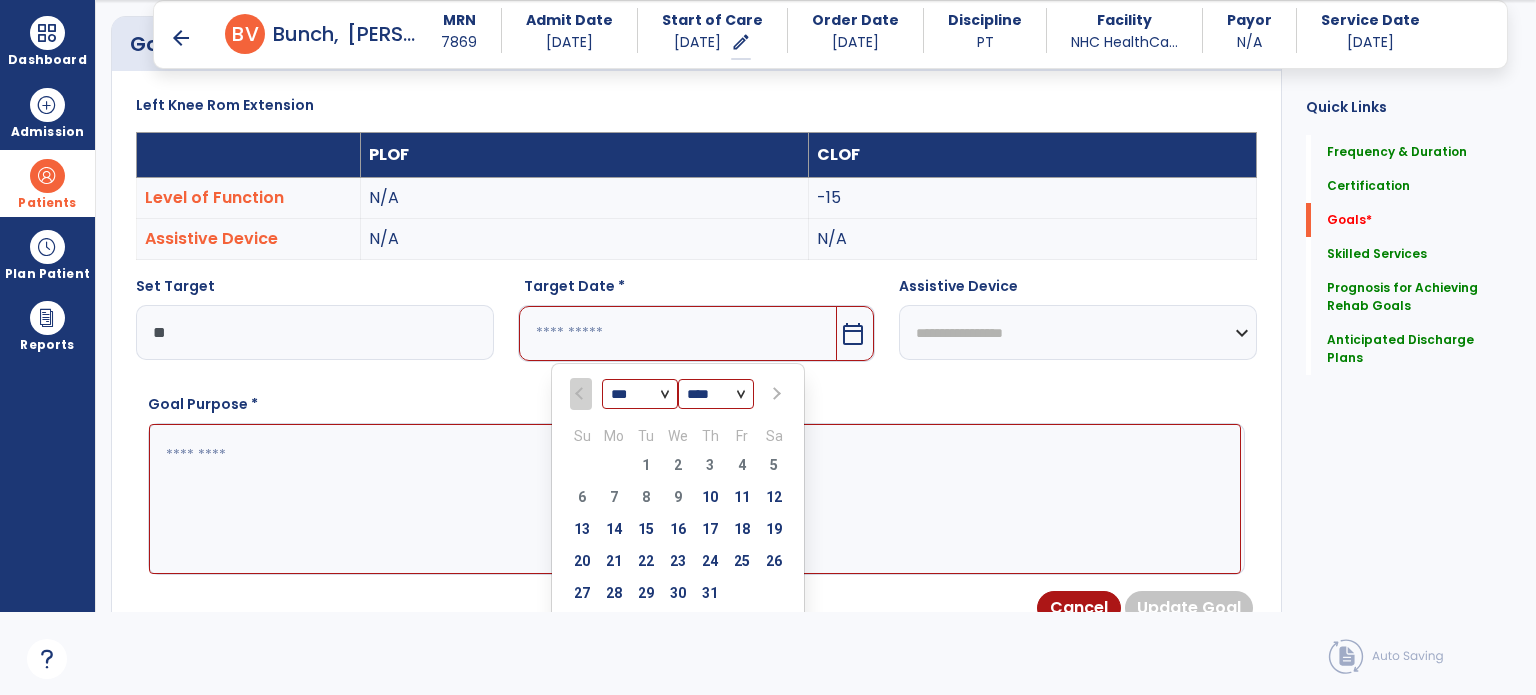 click on "29   30   1   2   3   4   5" at bounding box center (678, 468) 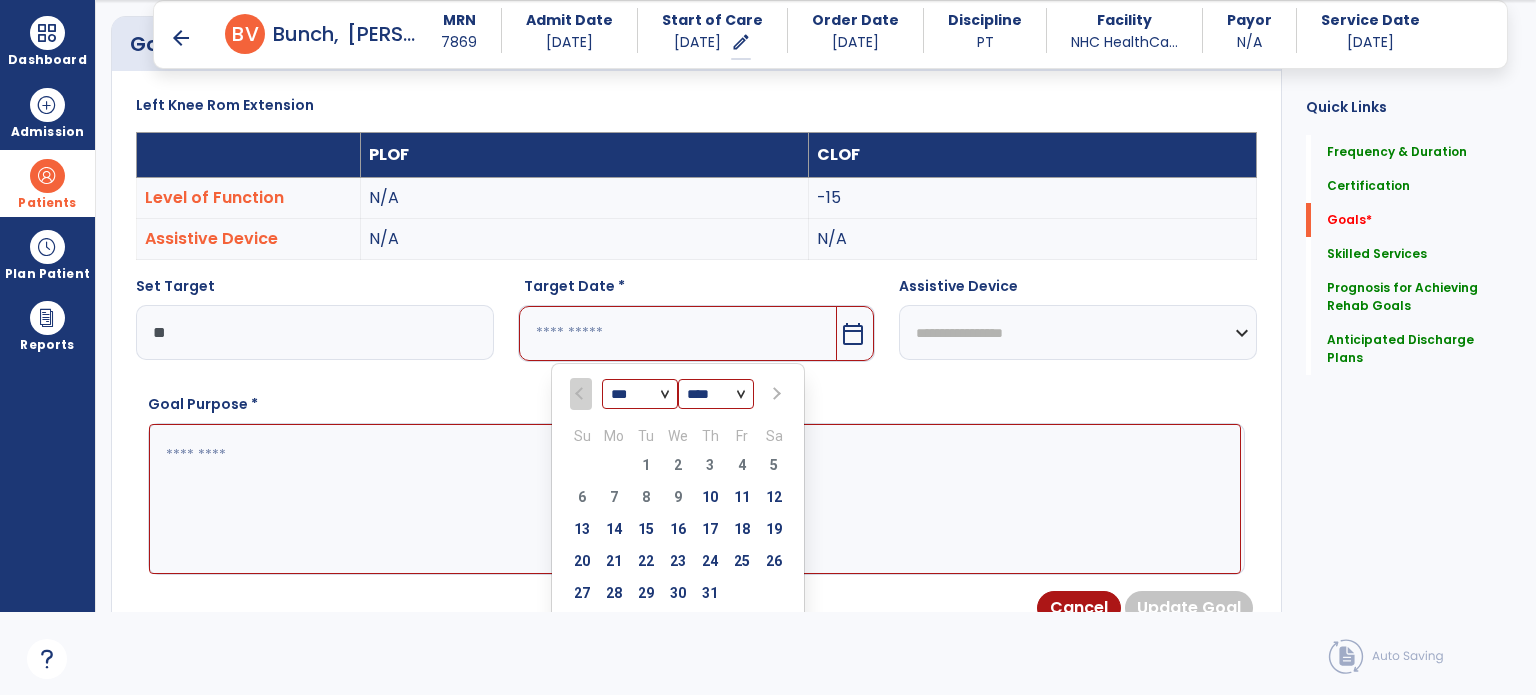 click on "*** ***" at bounding box center (640, 395) 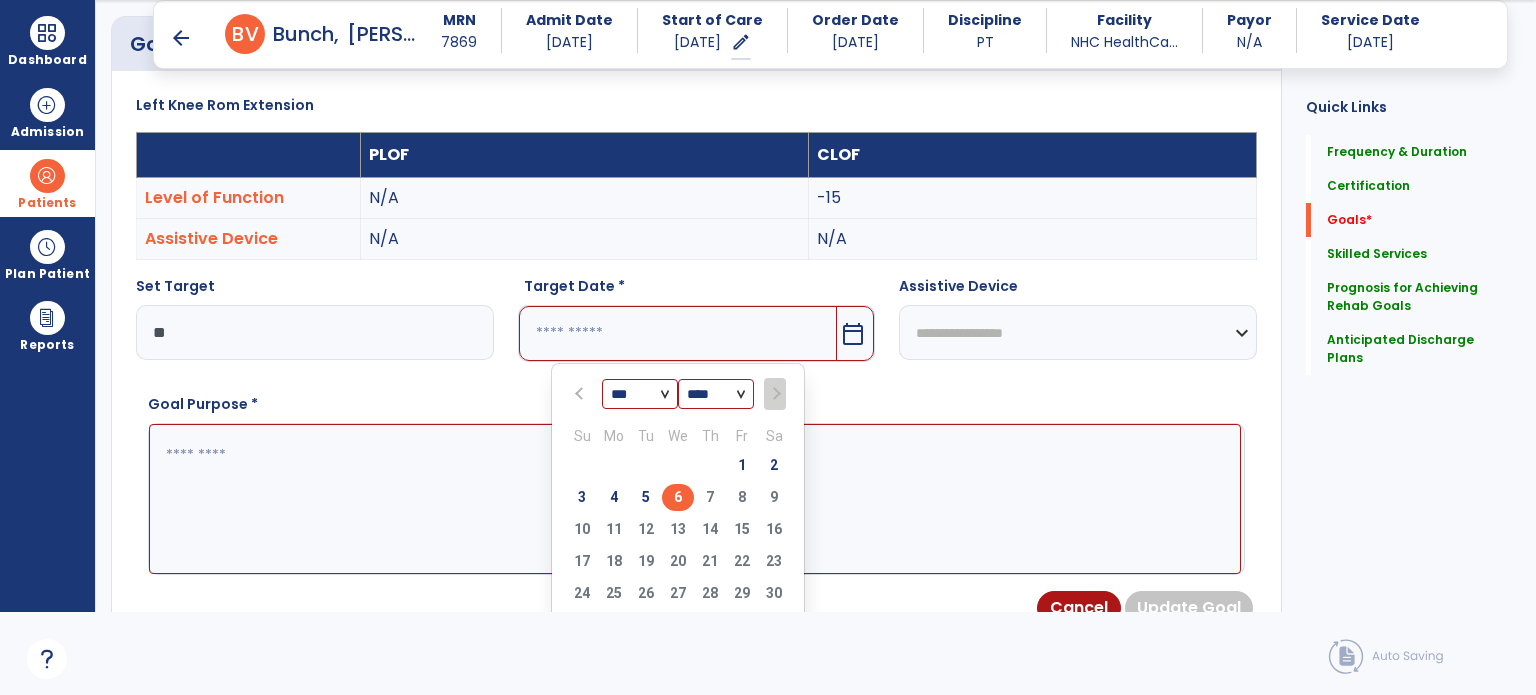 click on "6" at bounding box center [678, 497] 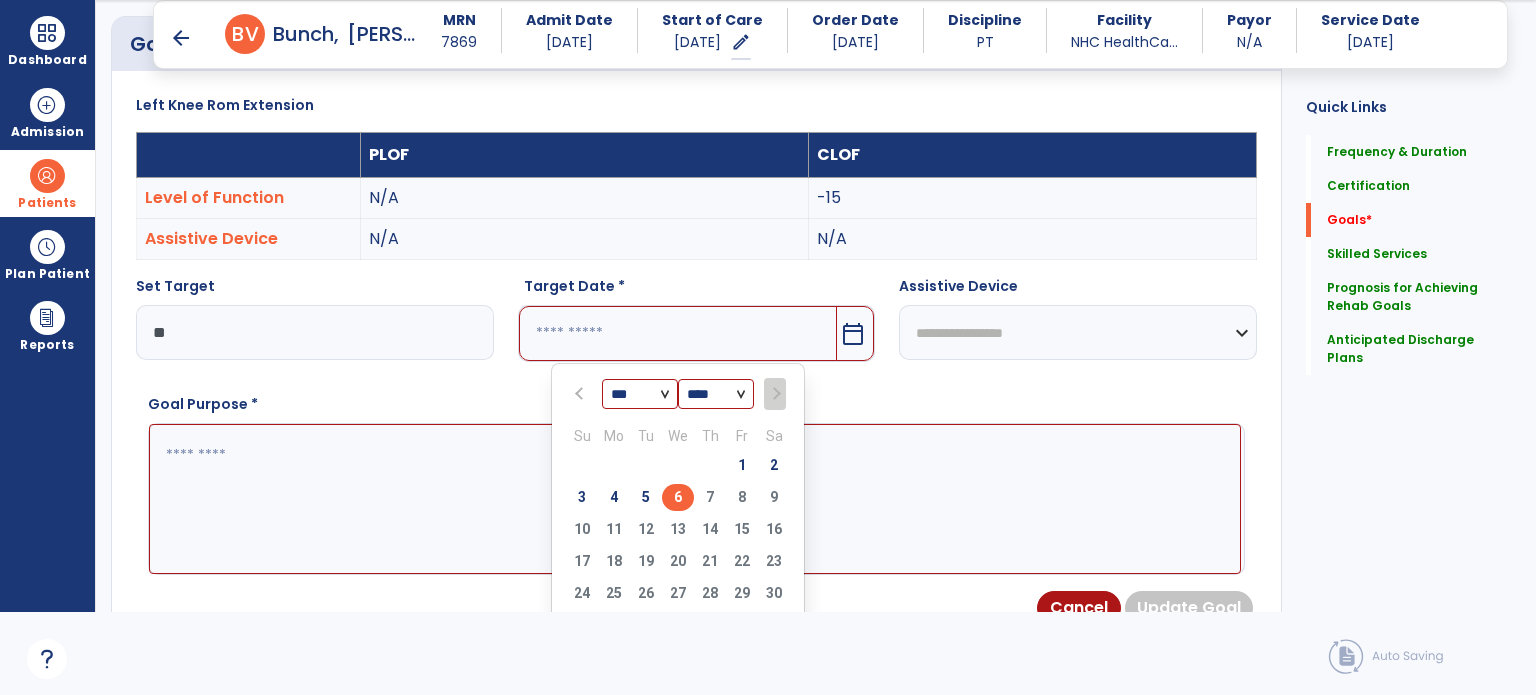 type on "********" 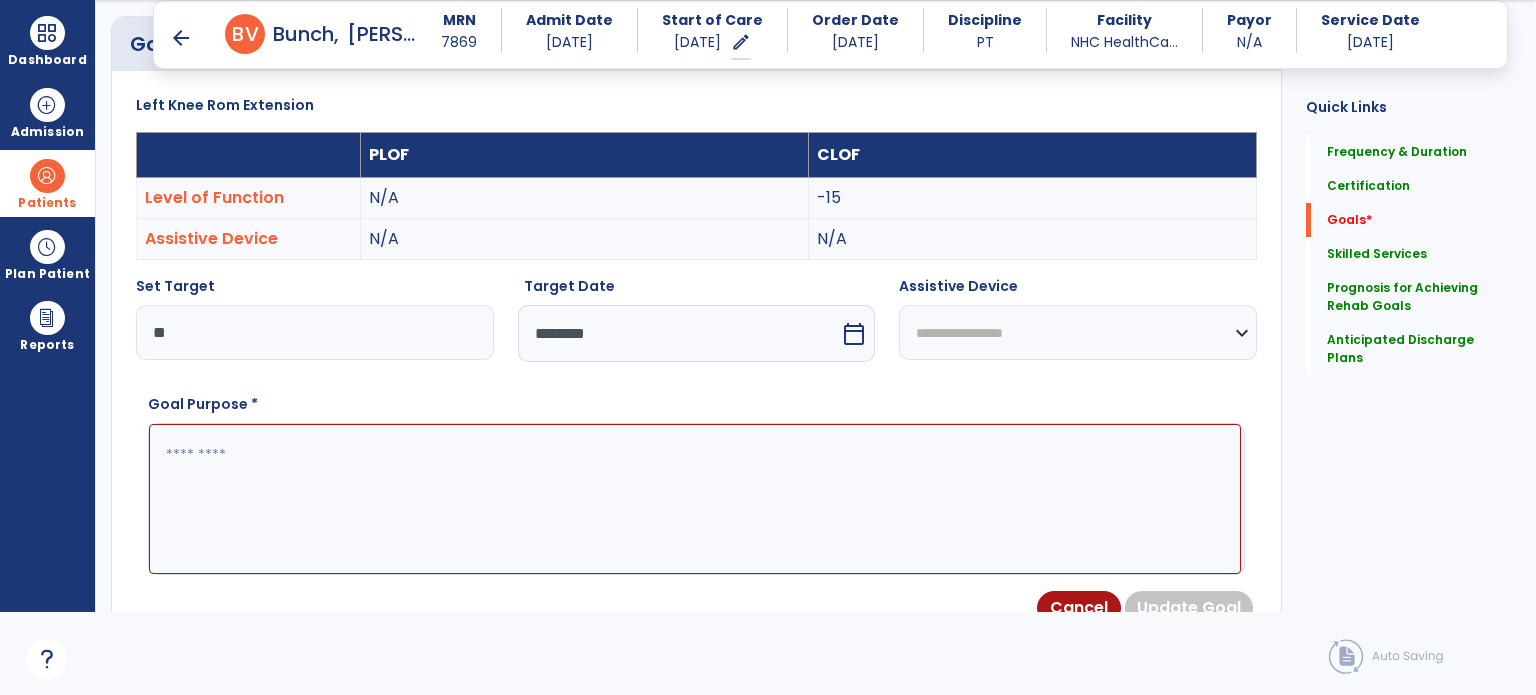 click at bounding box center [695, 499] 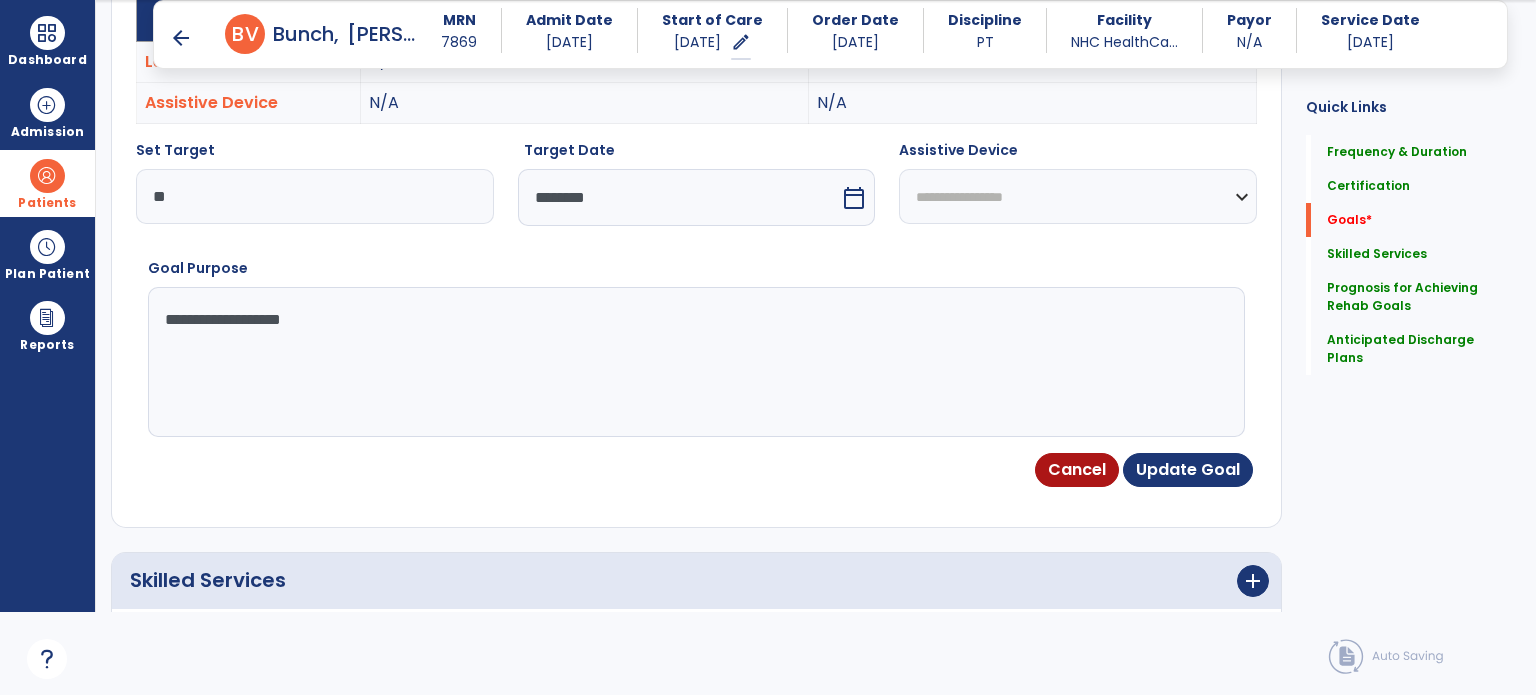 scroll, scrollTop: 655, scrollLeft: 0, axis: vertical 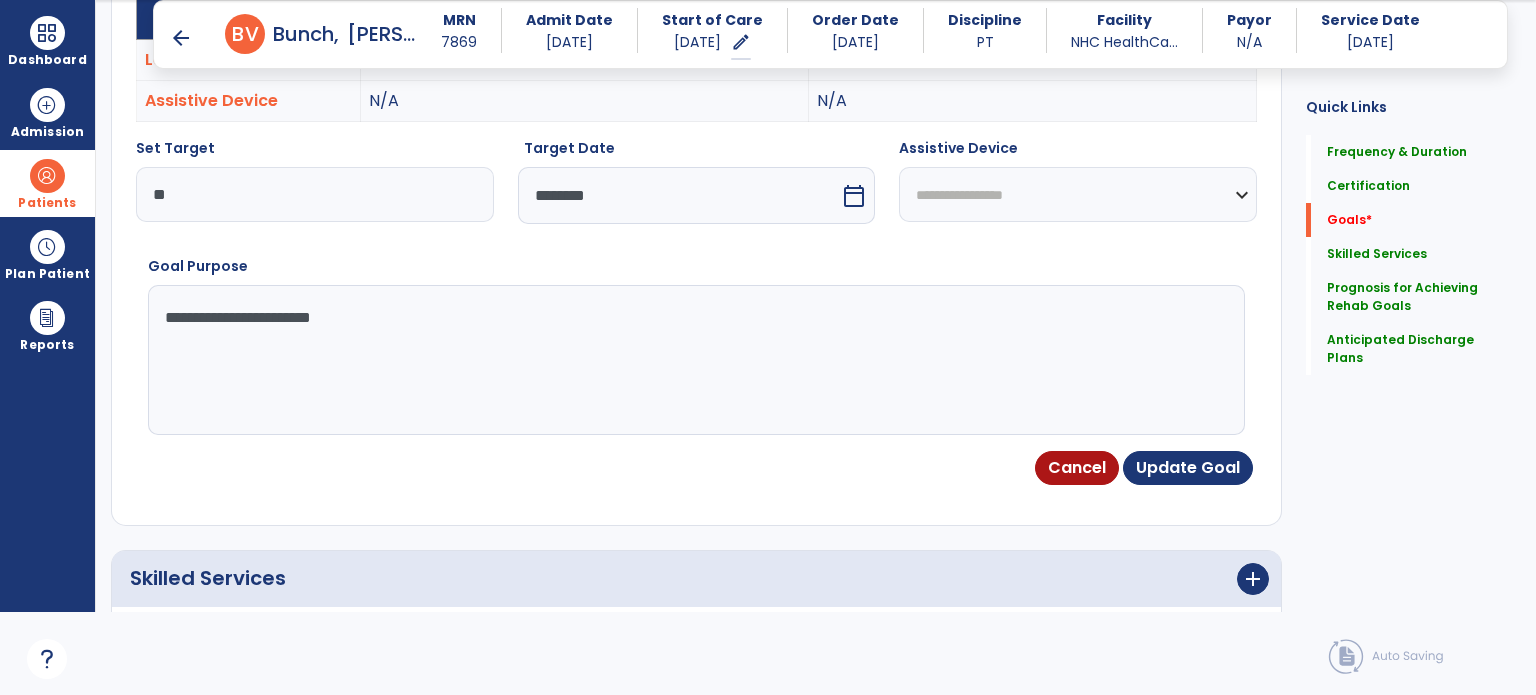 type on "**********" 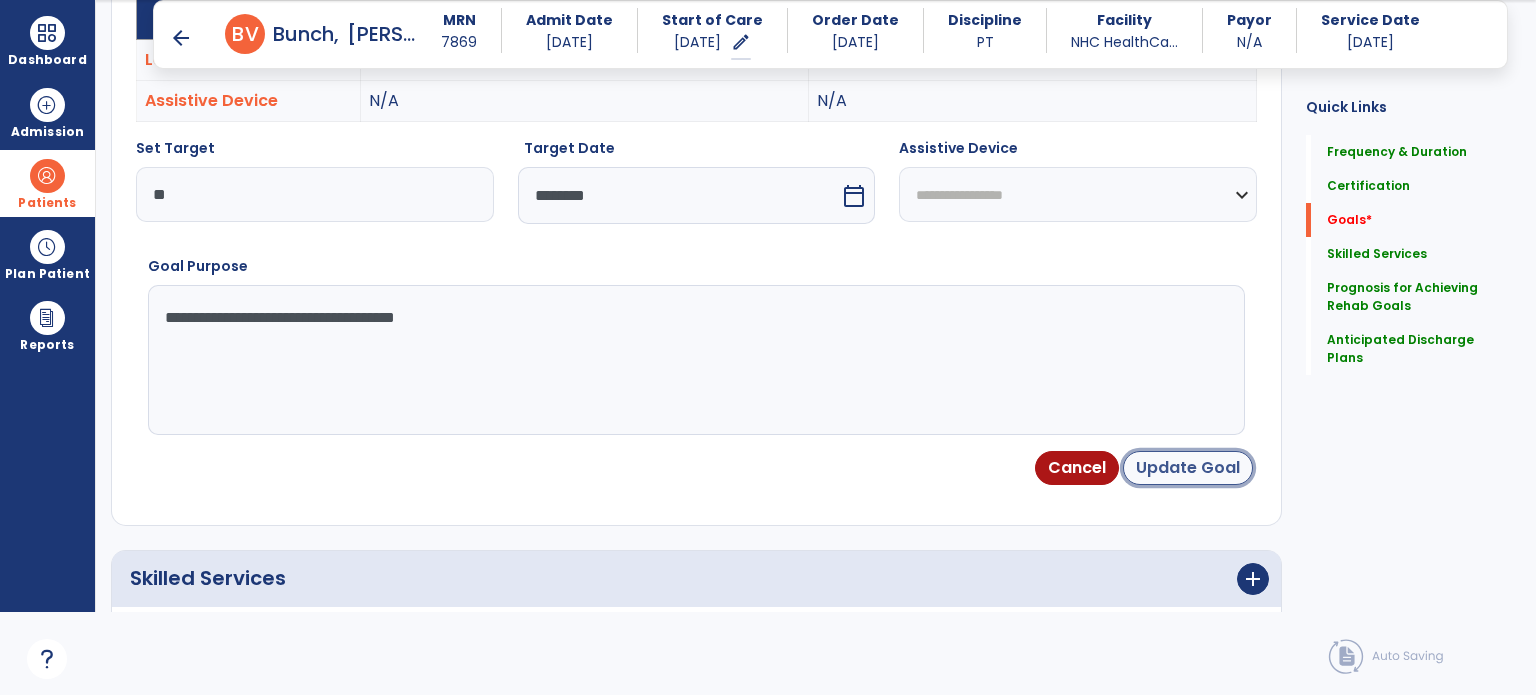 click on "Update Goal" at bounding box center [1188, 468] 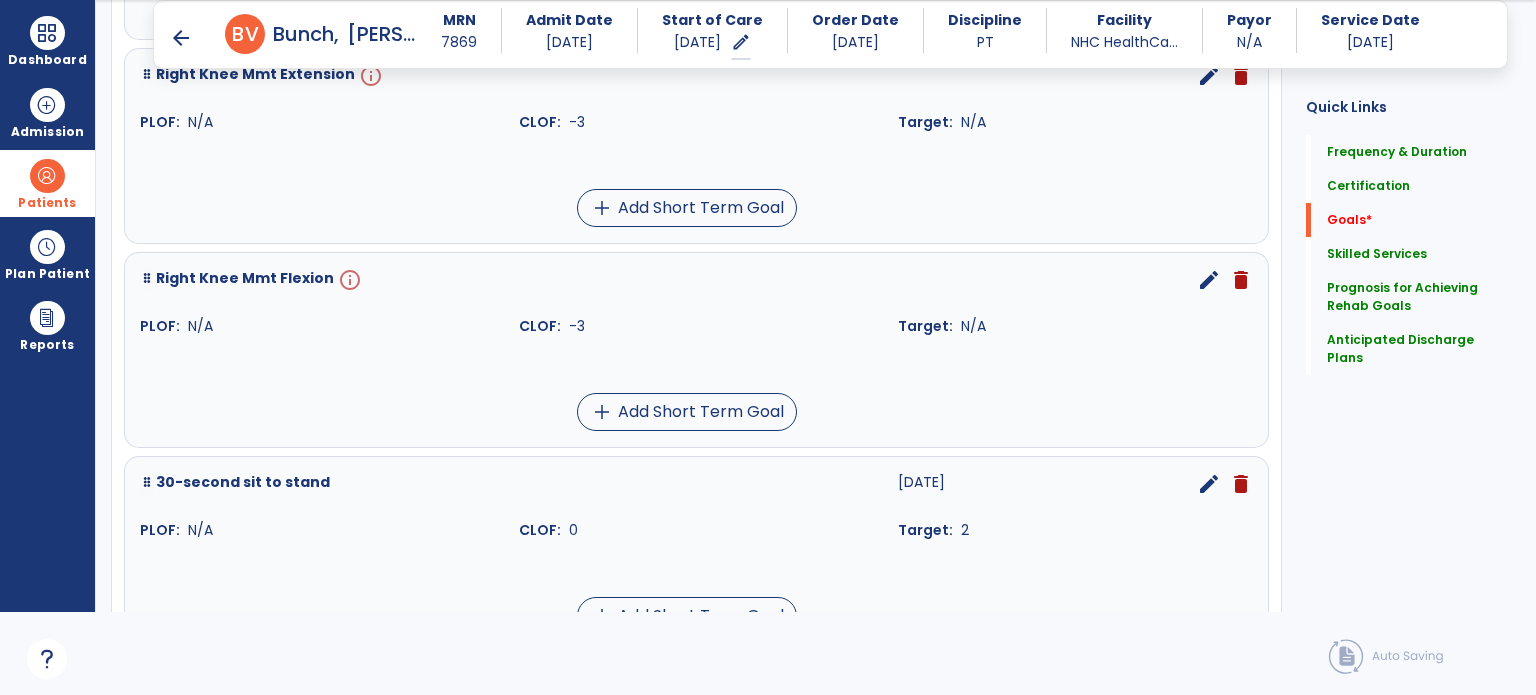 scroll, scrollTop: 2059, scrollLeft: 0, axis: vertical 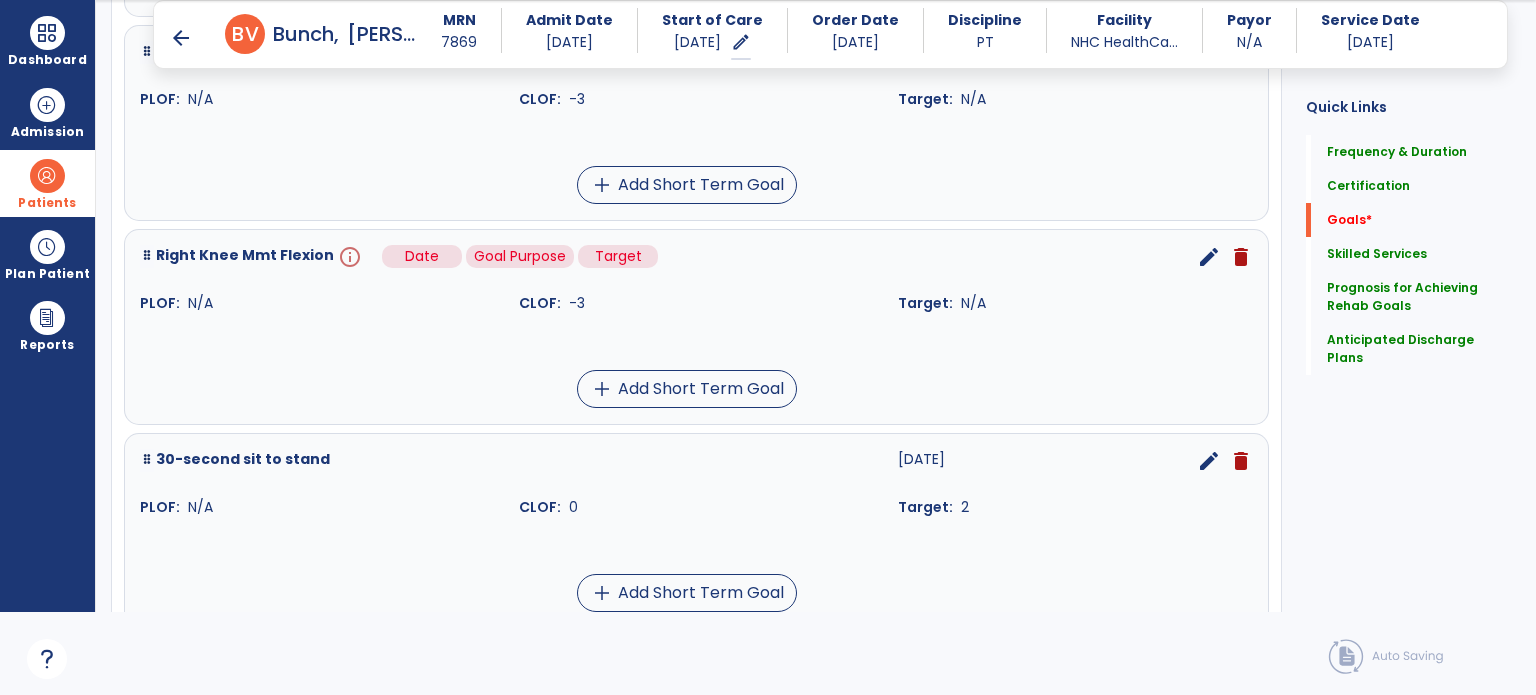 click on "info" at bounding box center [348, 257] 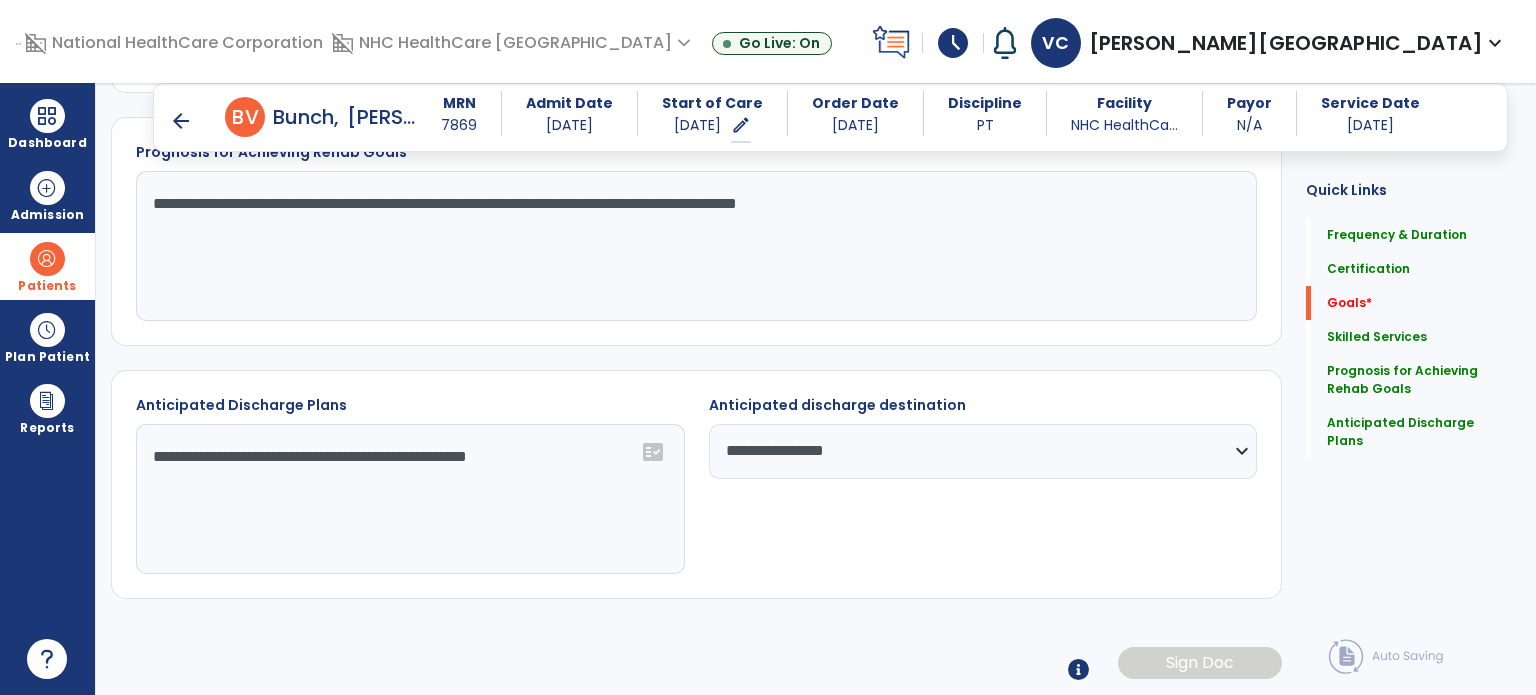 scroll, scrollTop: 0, scrollLeft: 0, axis: both 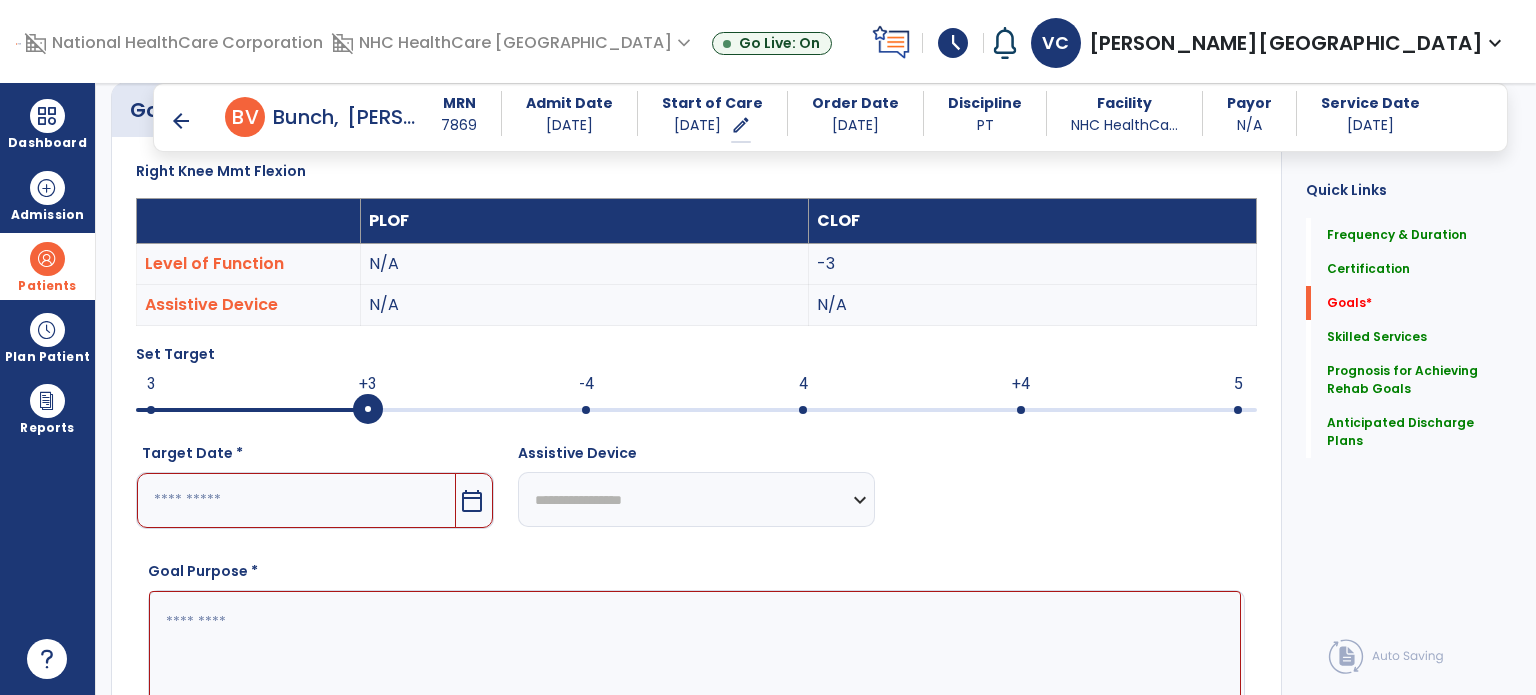 click at bounding box center (803, 410) 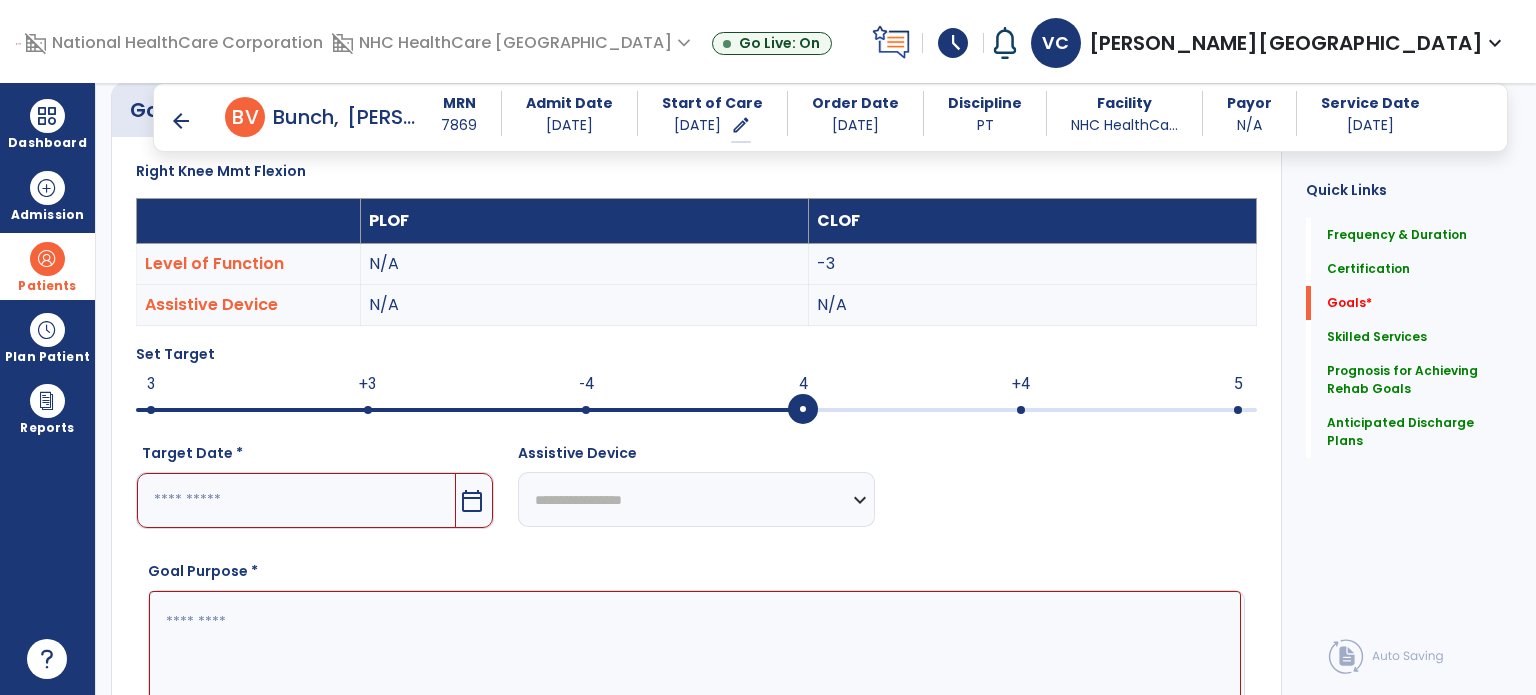 click at bounding box center (296, 500) 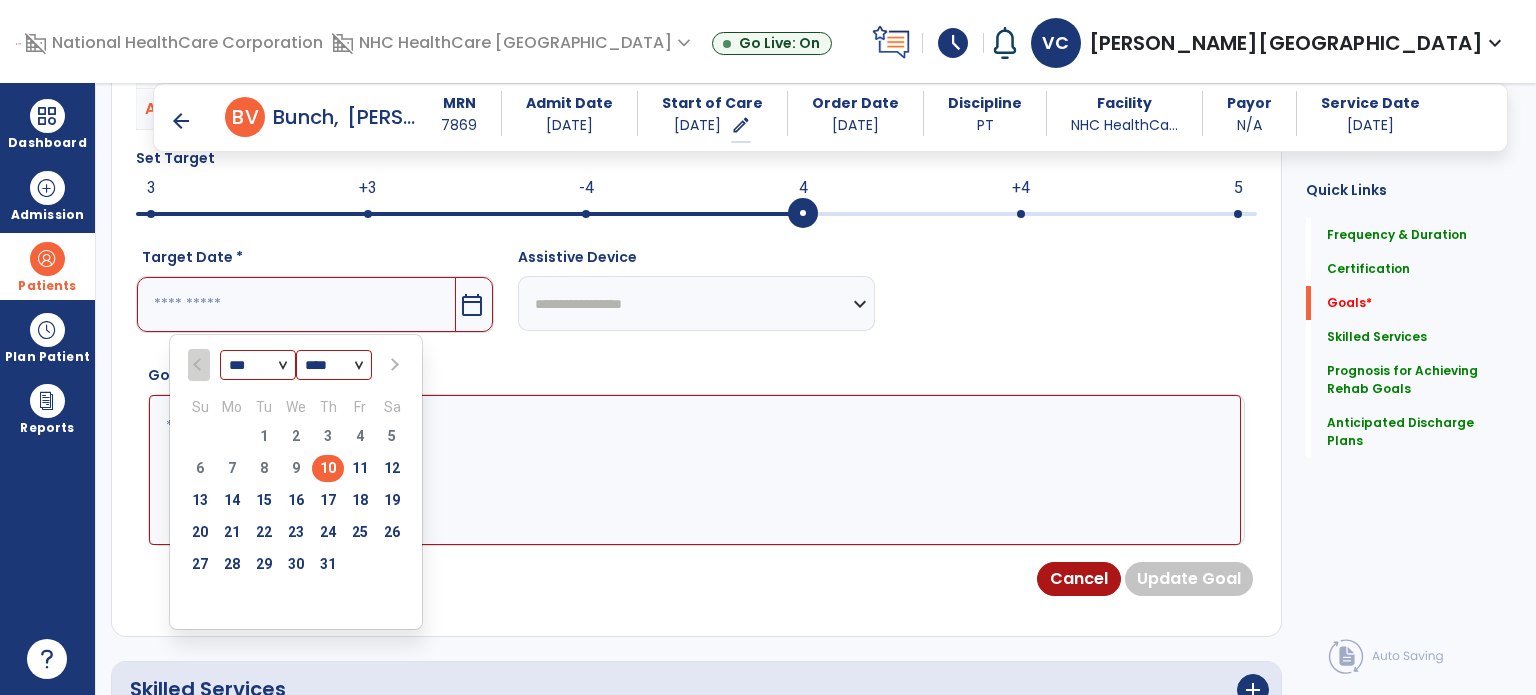 scroll, scrollTop: 746, scrollLeft: 0, axis: vertical 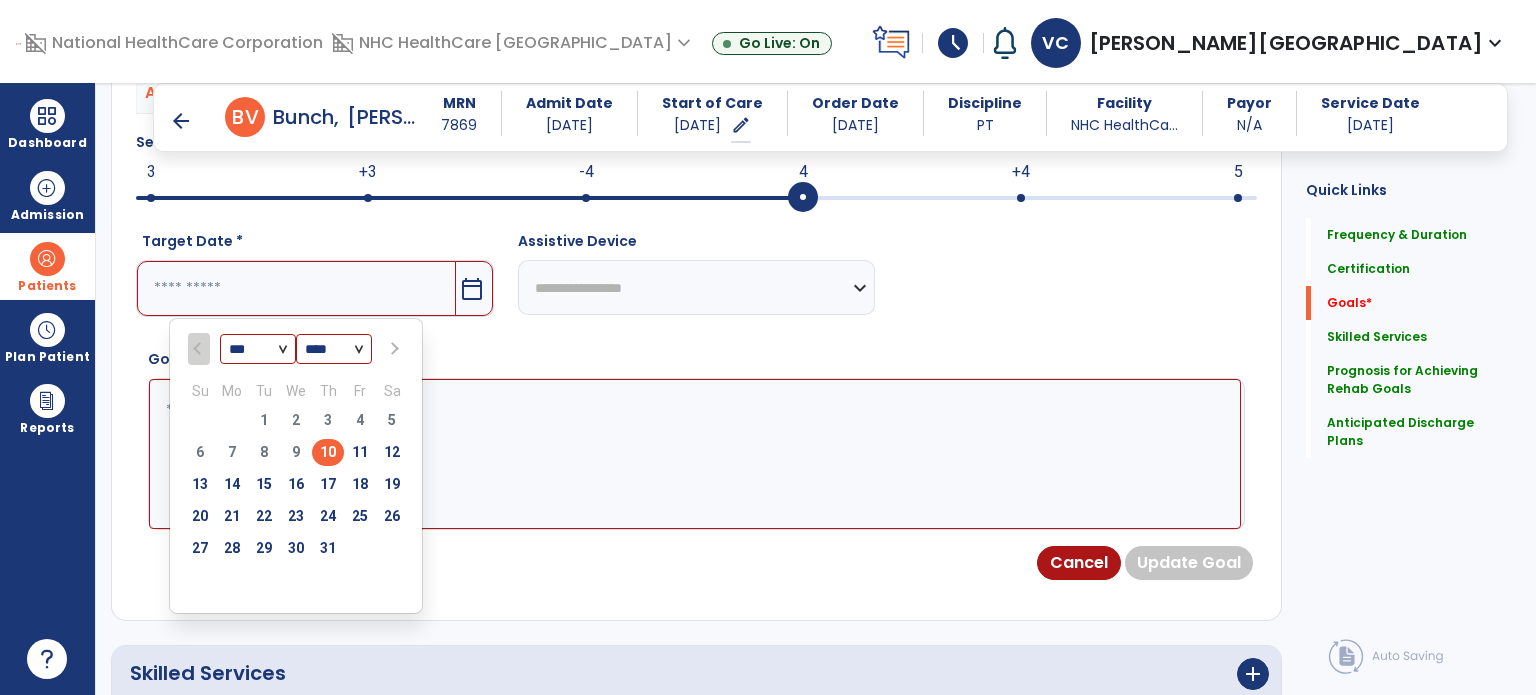 click at bounding box center [368, 198] 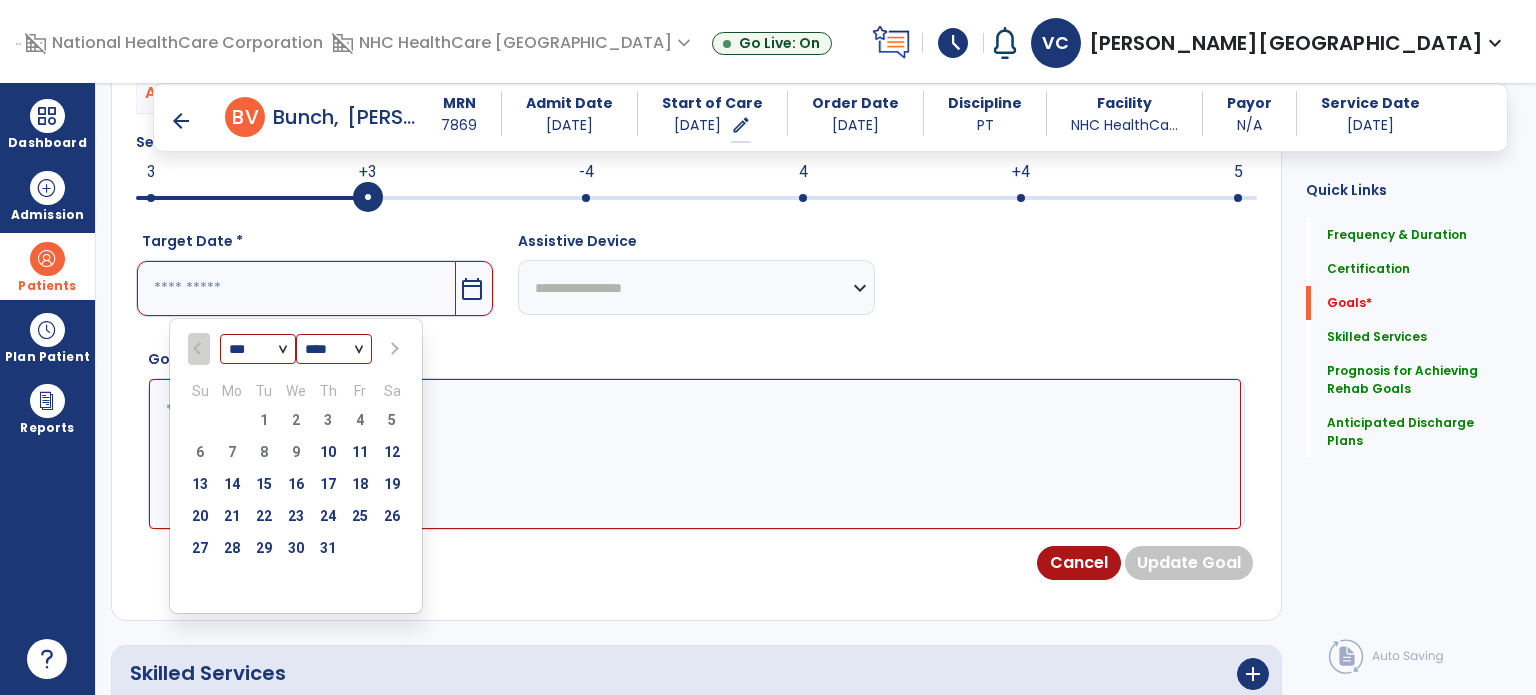 click on "*** ***" at bounding box center (258, 350) 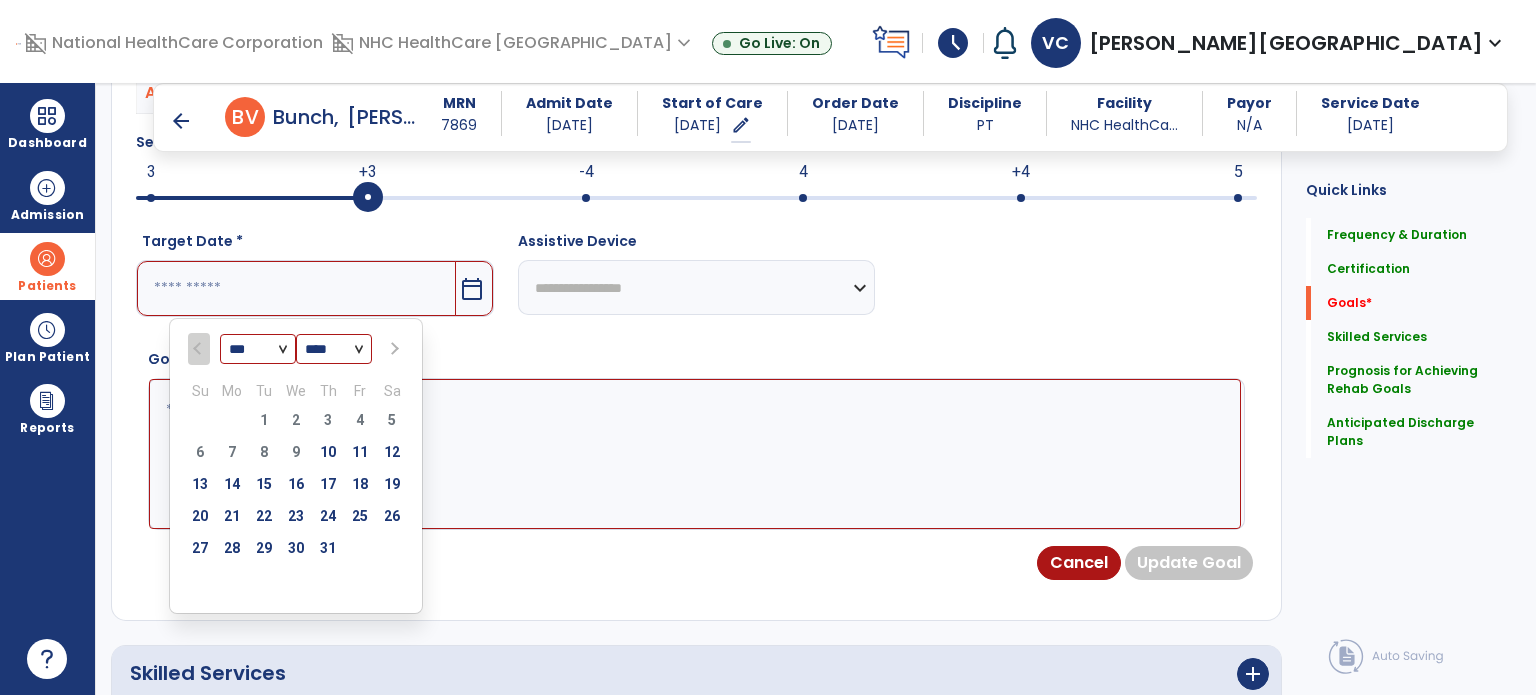 select on "*" 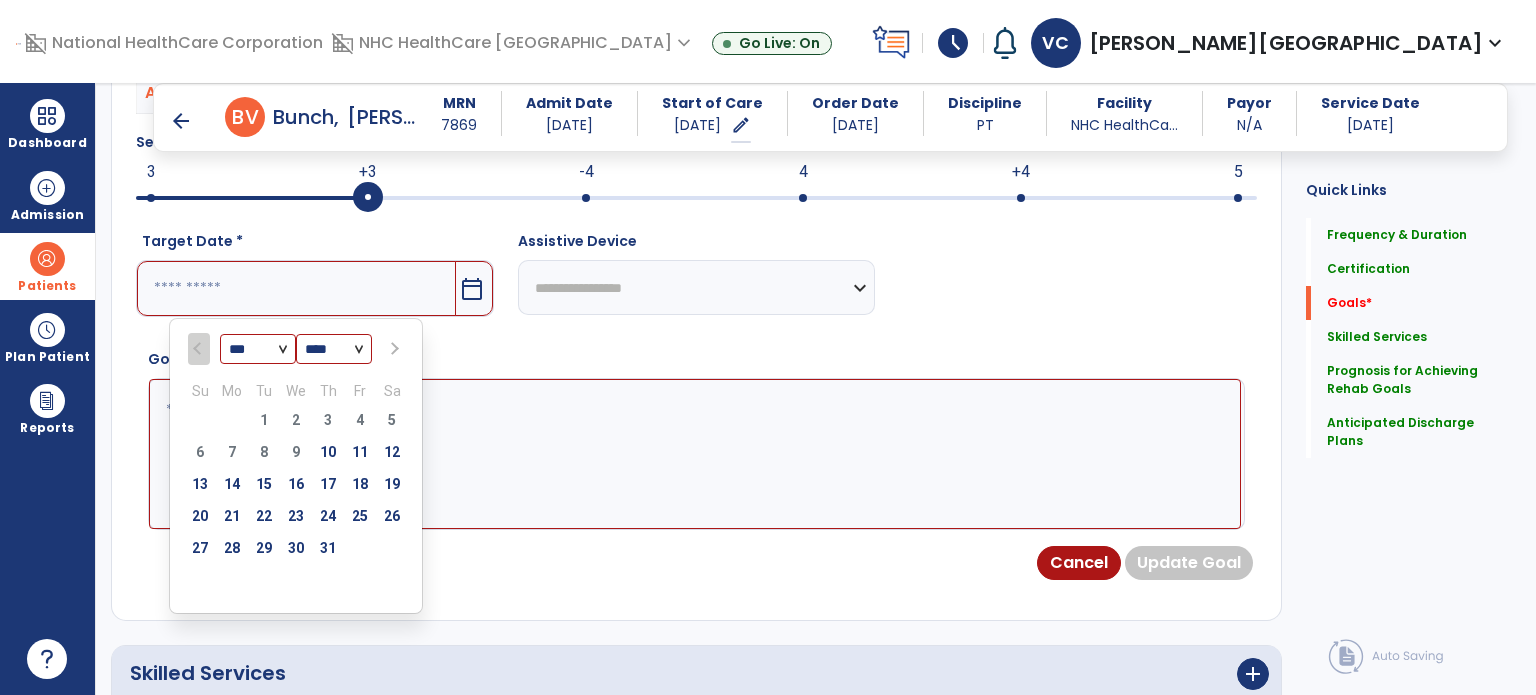 click on "*** ***" at bounding box center (258, 350) 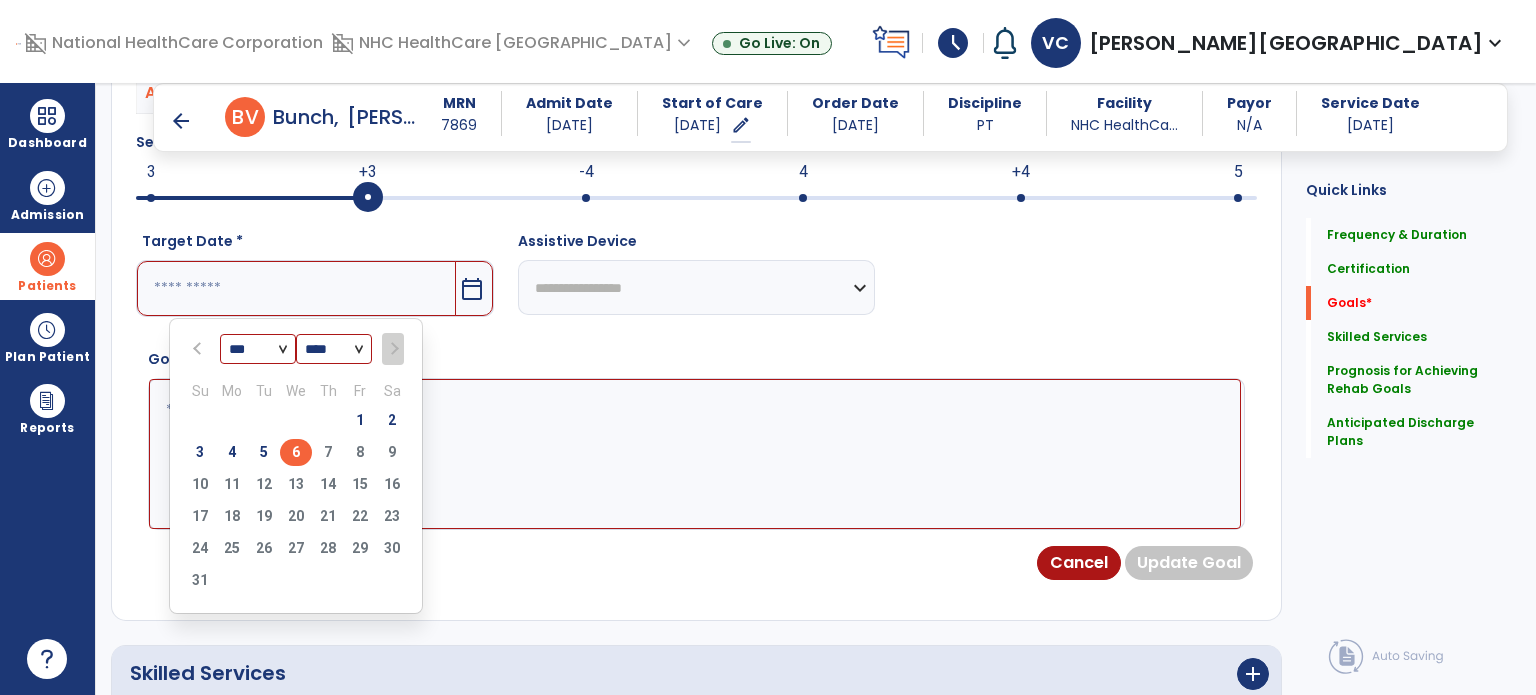 click on "6" at bounding box center (296, 452) 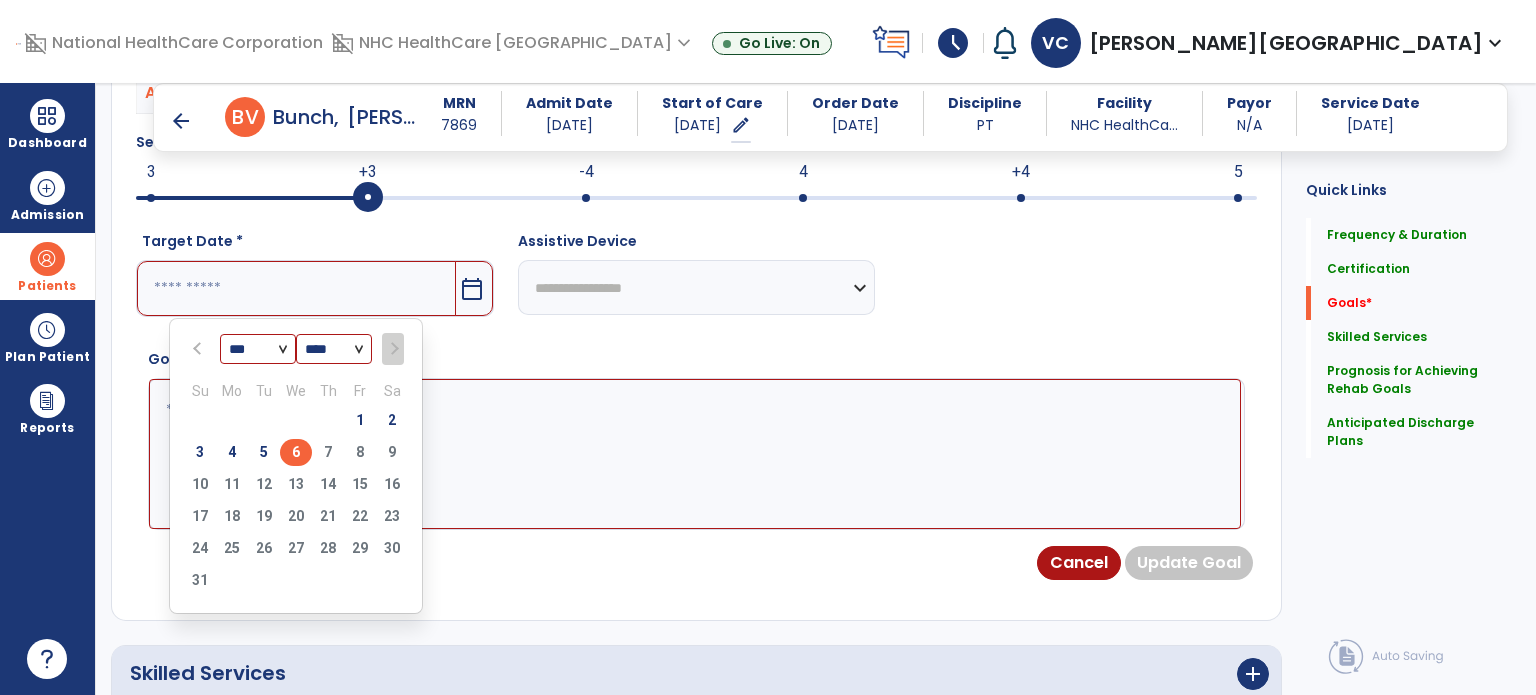 type on "********" 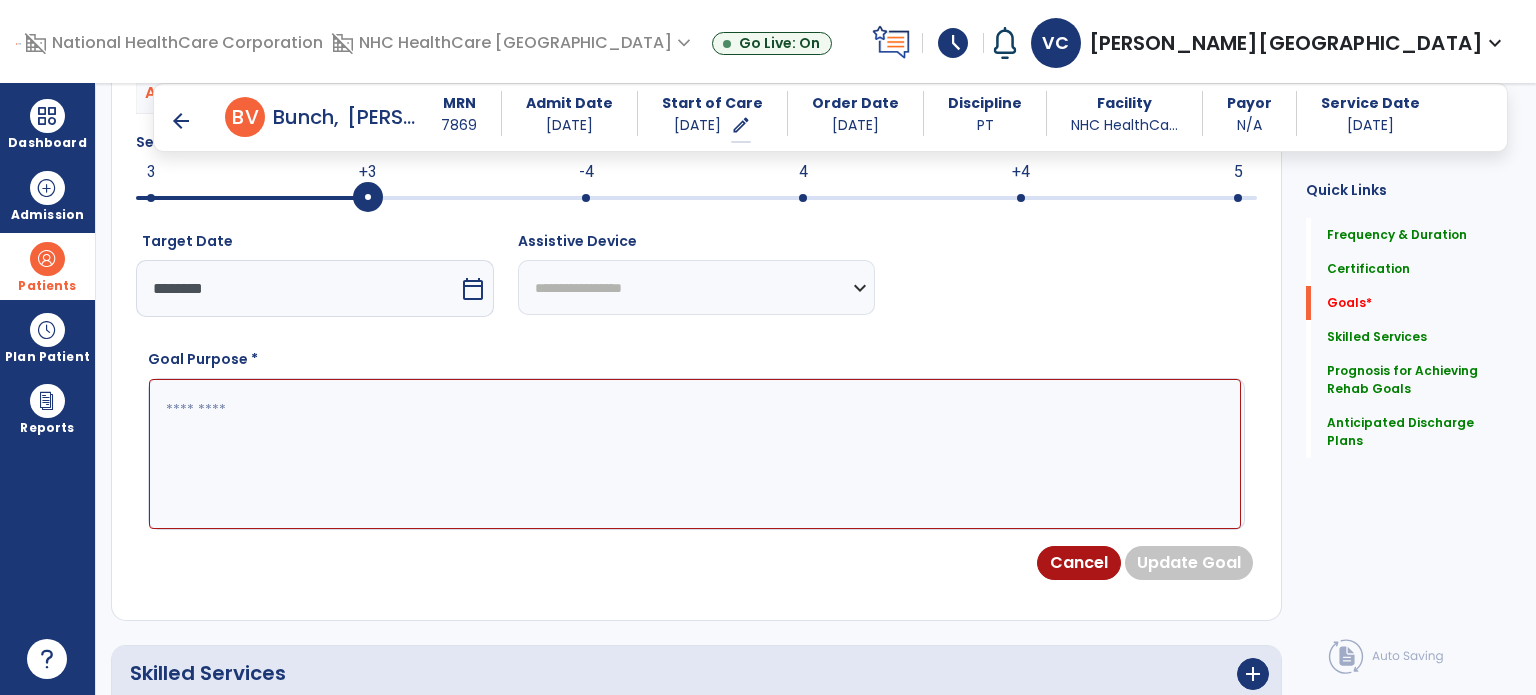 click at bounding box center [695, 454] 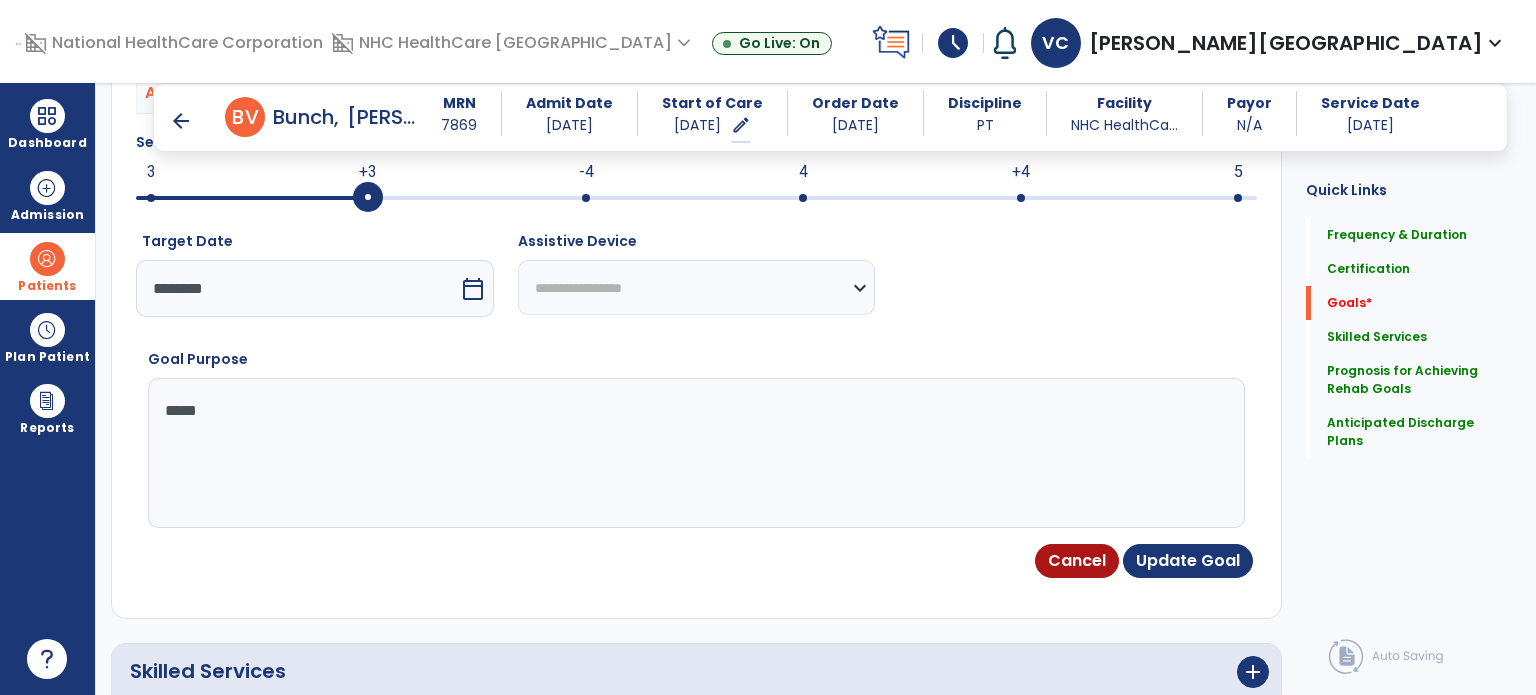 type on "******" 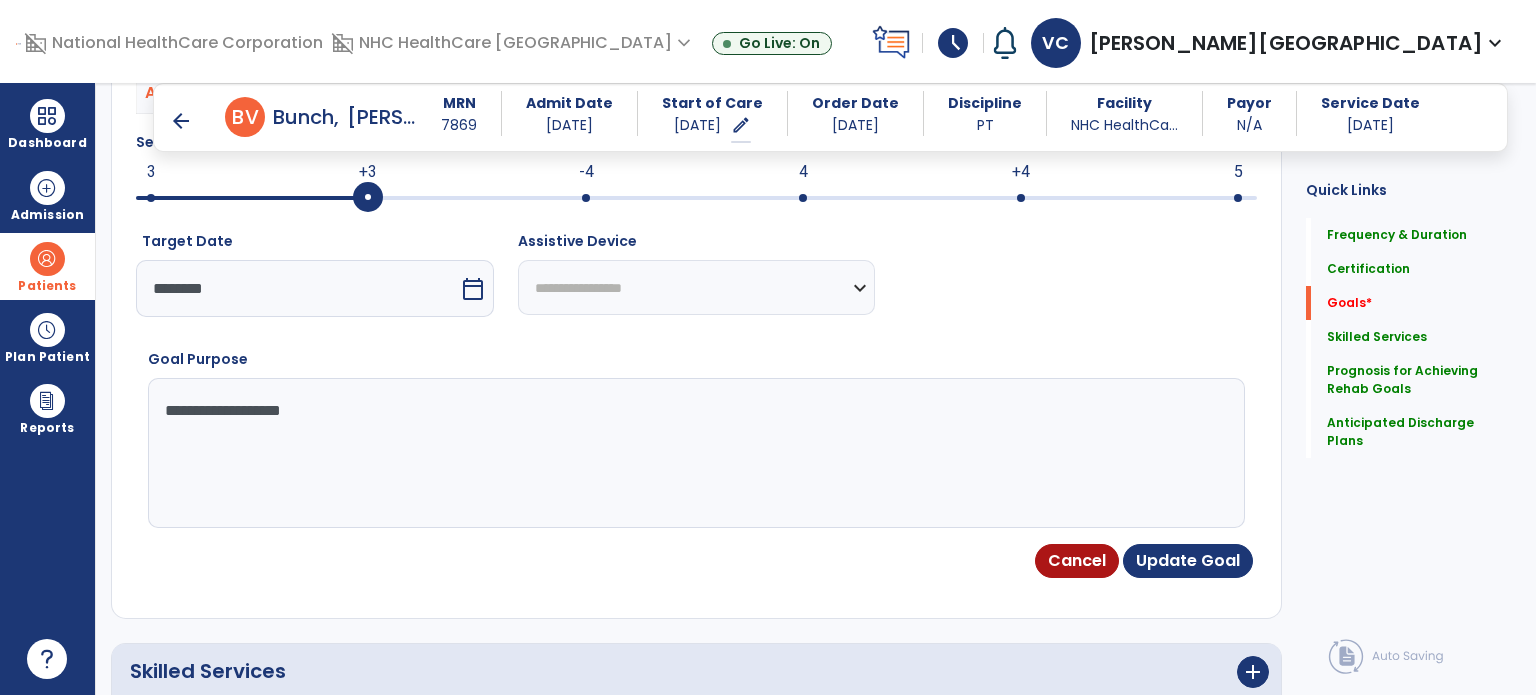 type on "**********" 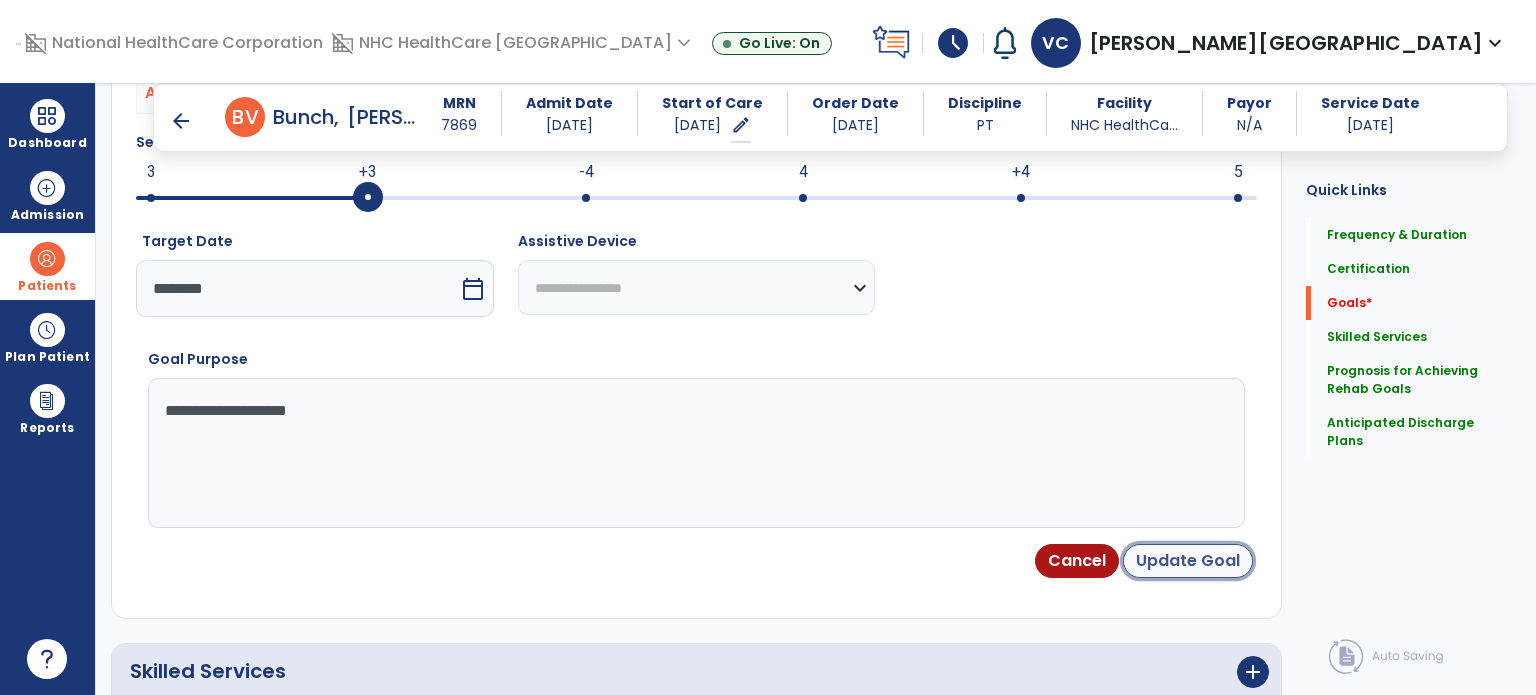 click on "Update Goal" at bounding box center [1188, 561] 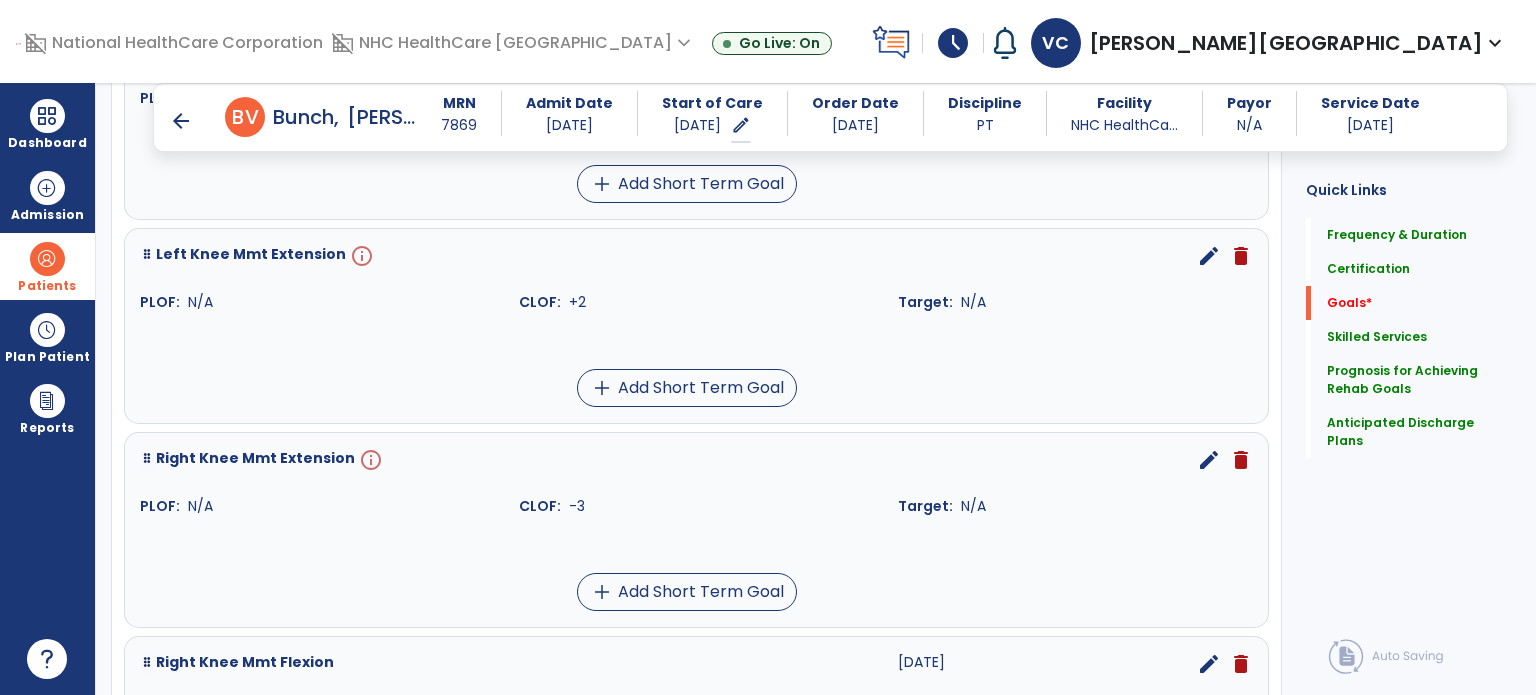 scroll, scrollTop: 1734, scrollLeft: 0, axis: vertical 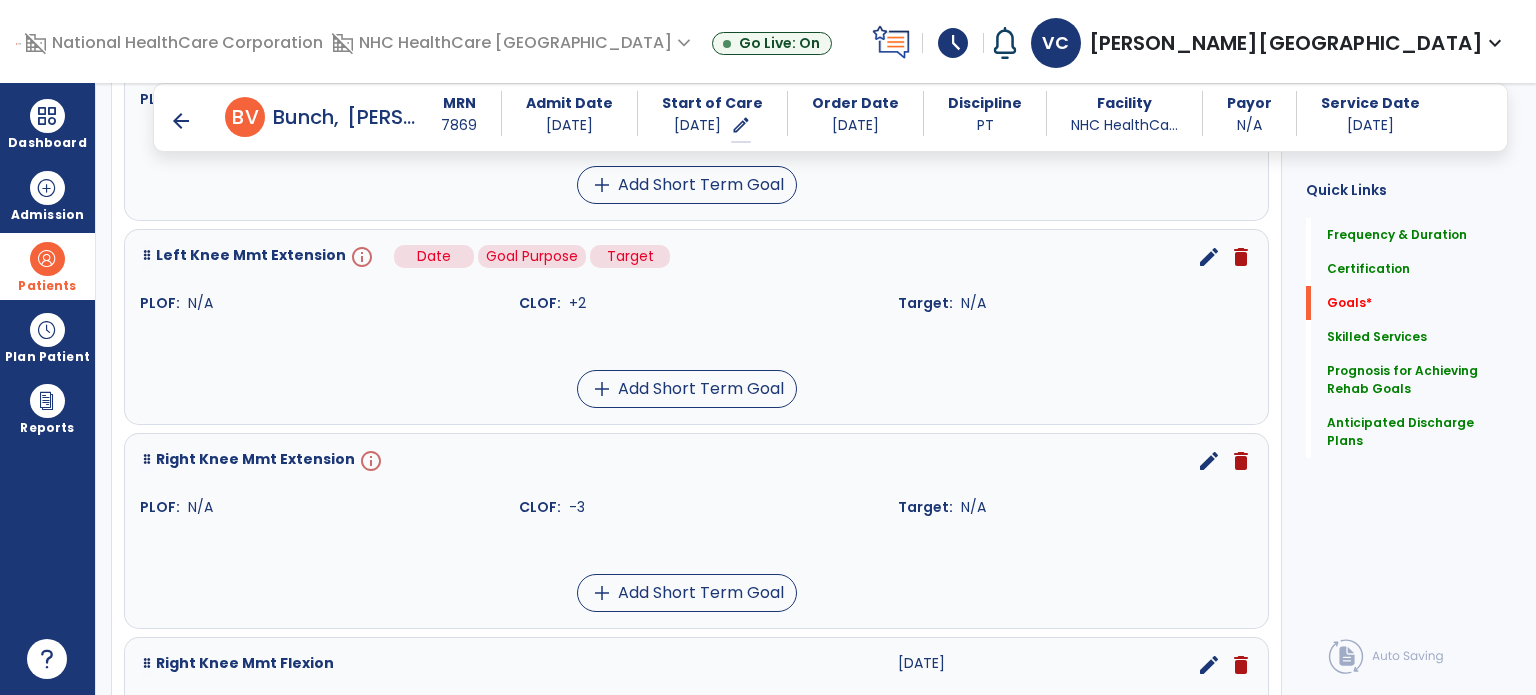 click on "info" at bounding box center (360, 257) 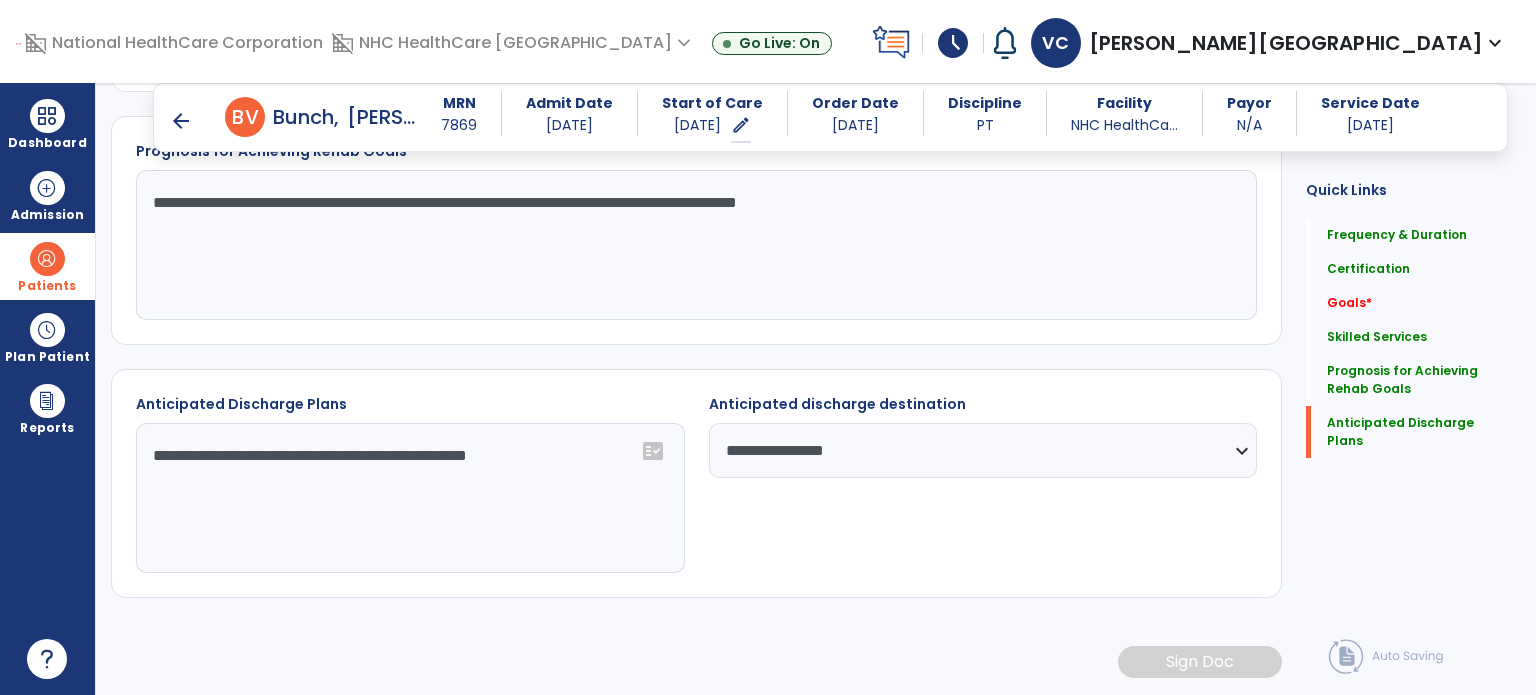 scroll, scrollTop: 1578, scrollLeft: 0, axis: vertical 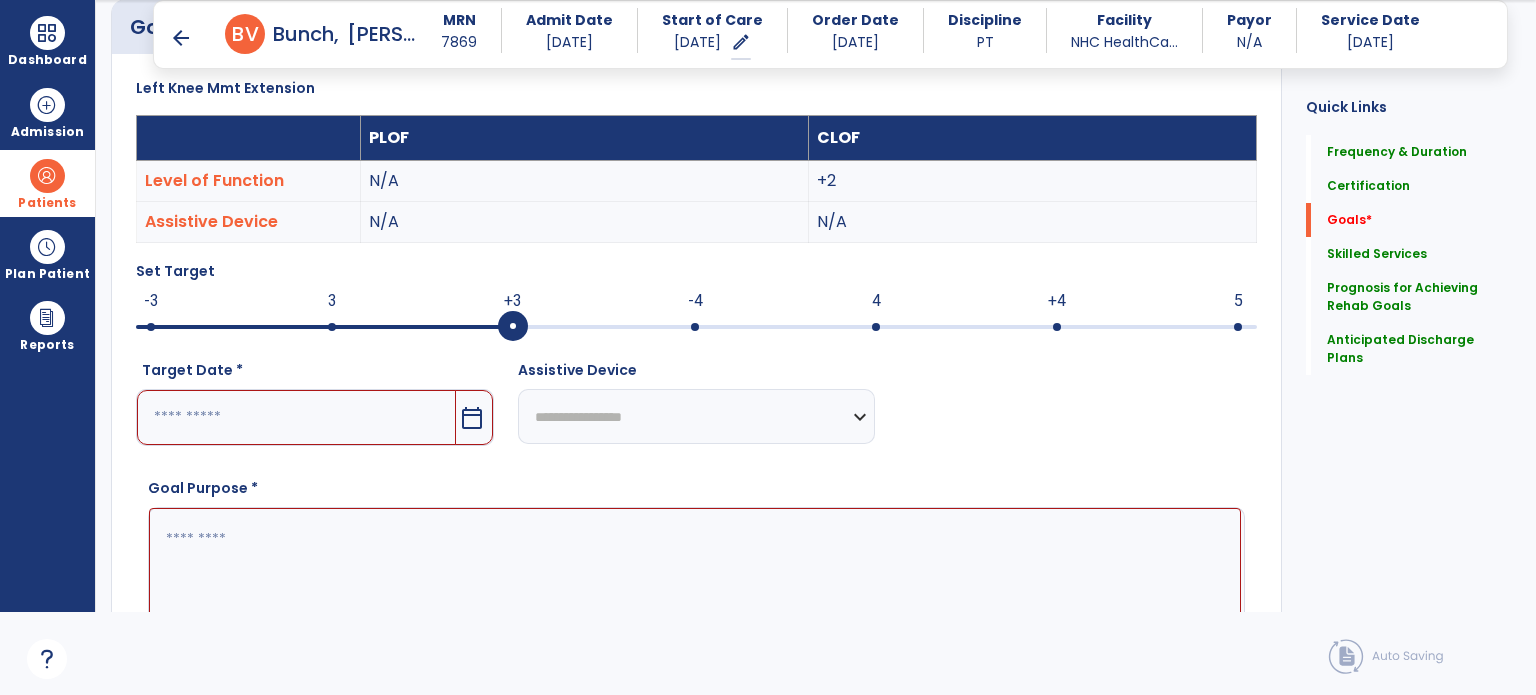 click at bounding box center [332, 327] 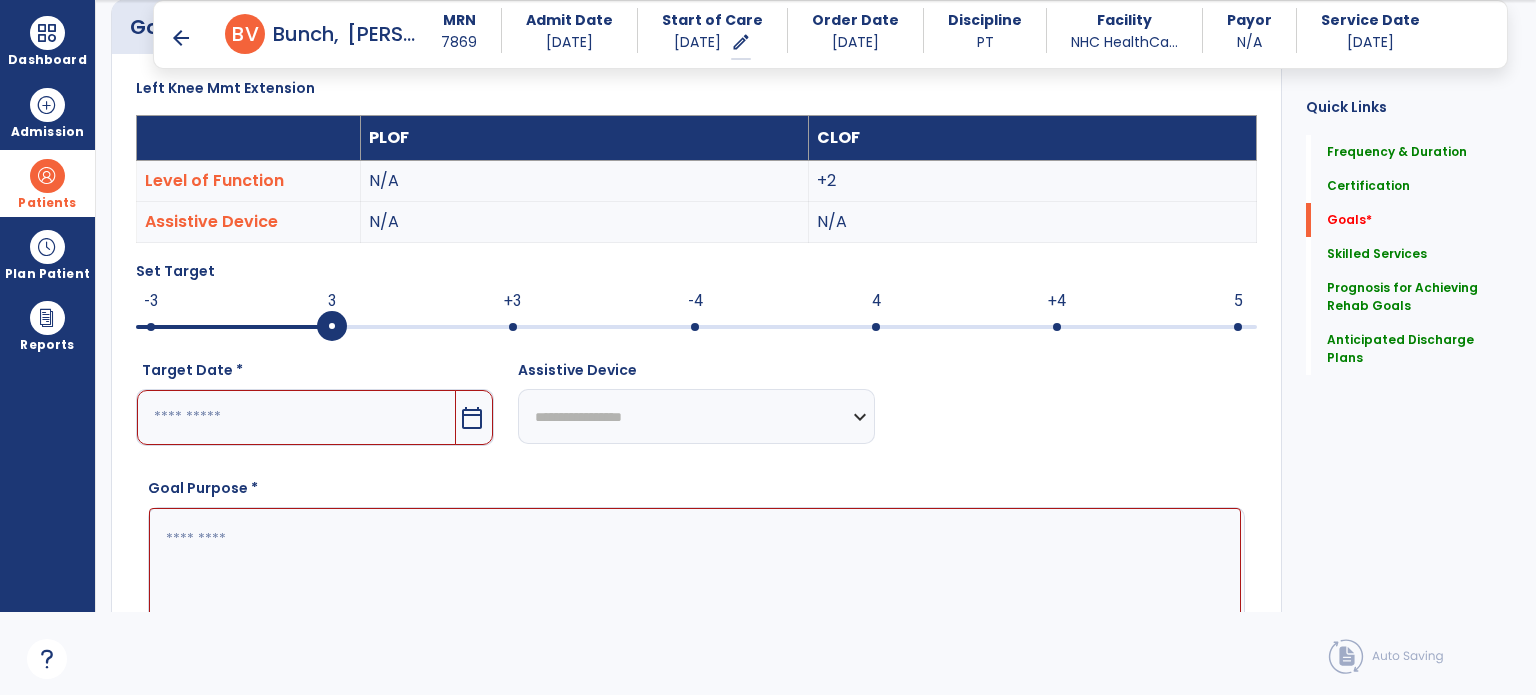 click at bounding box center (296, 417) 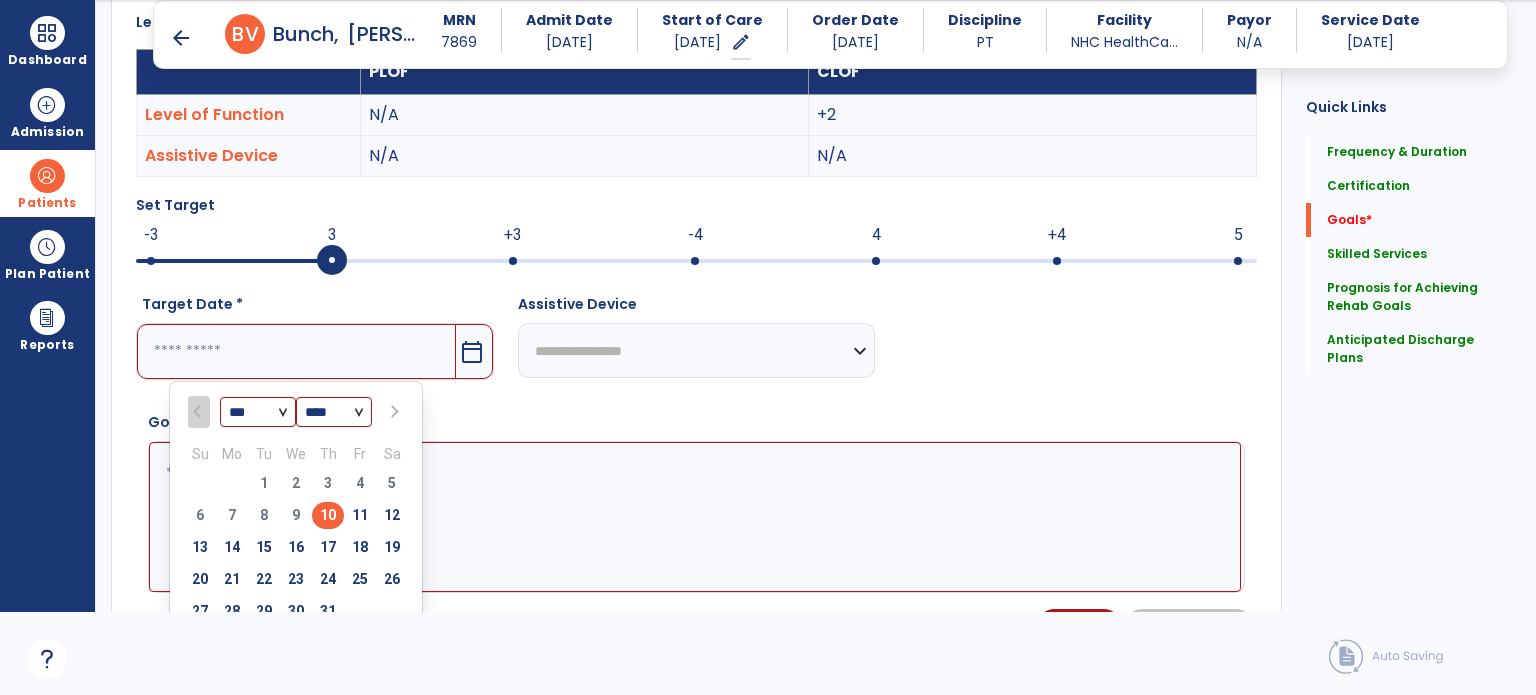 click on "*** ***" at bounding box center (258, 413) 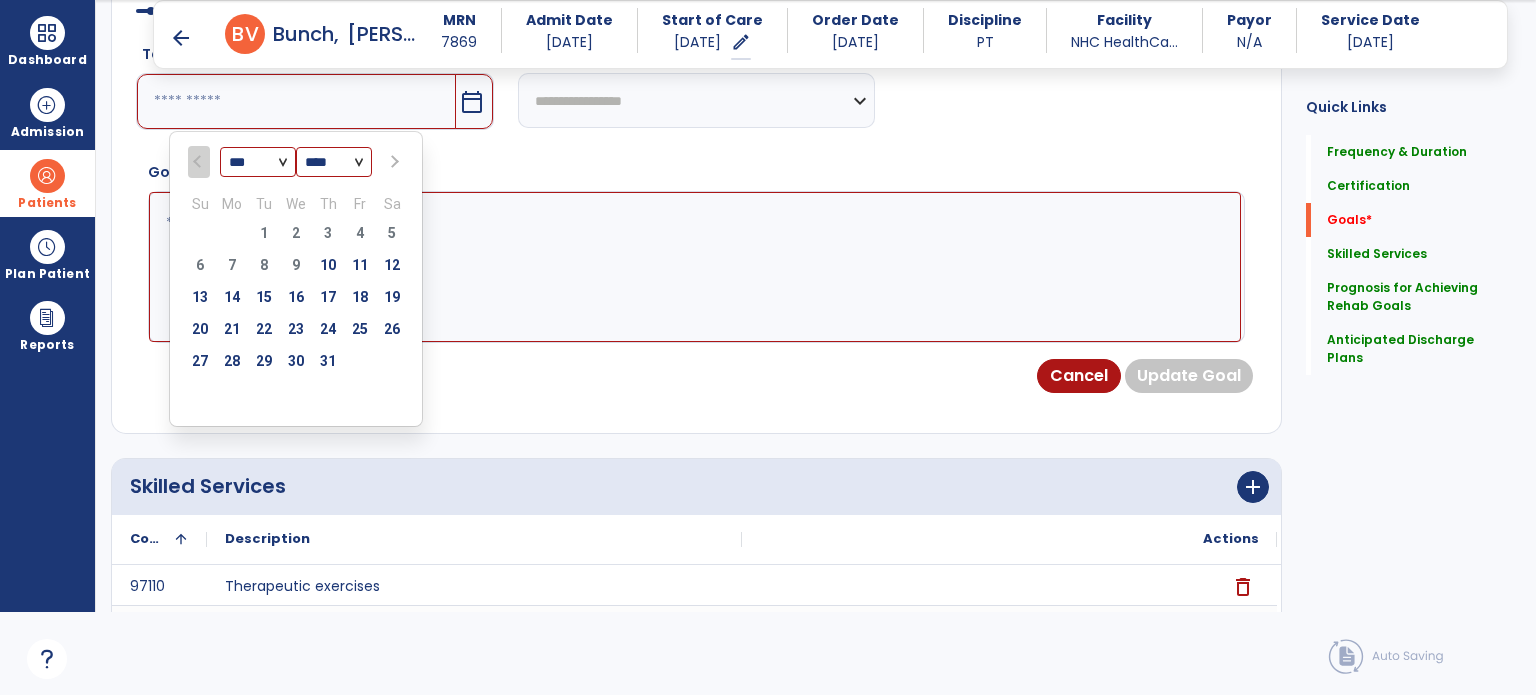 scroll, scrollTop: 857, scrollLeft: 0, axis: vertical 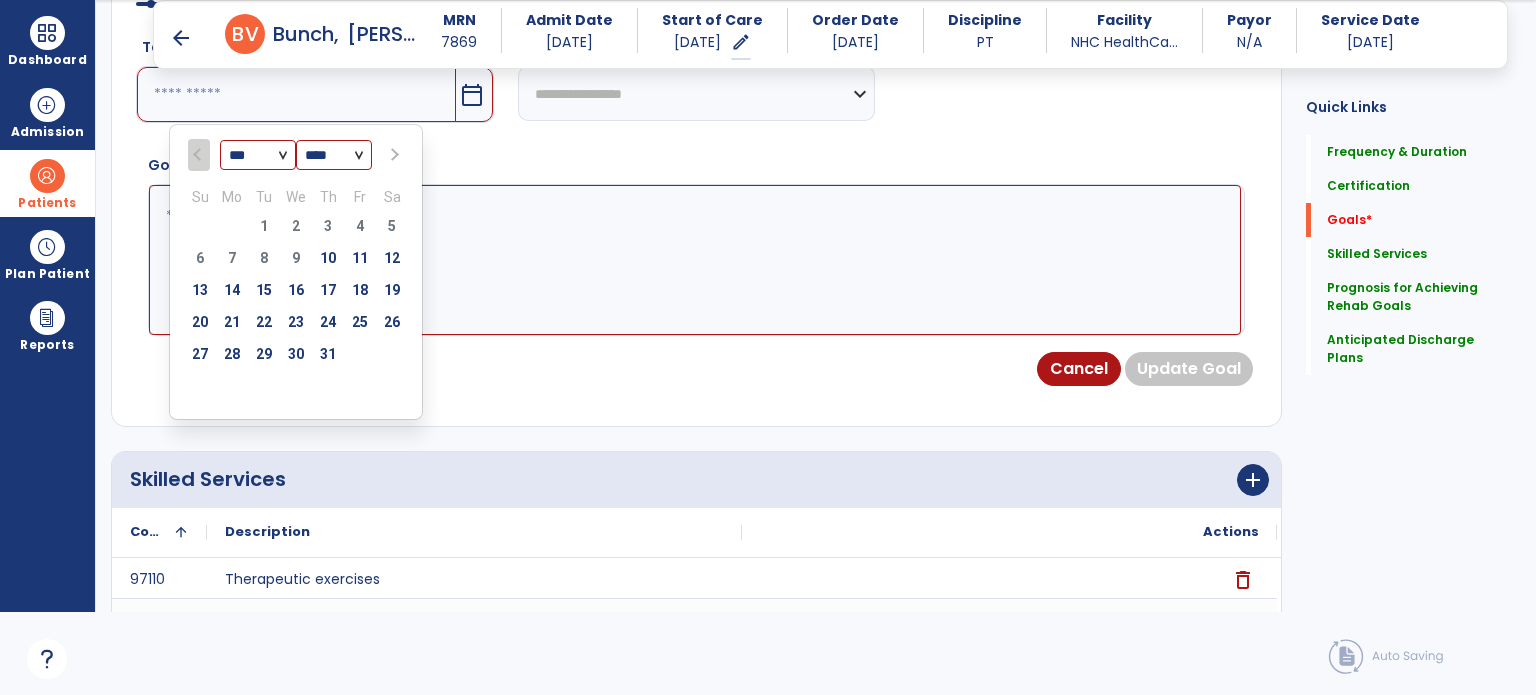 click on "*** ***" at bounding box center (258, 156) 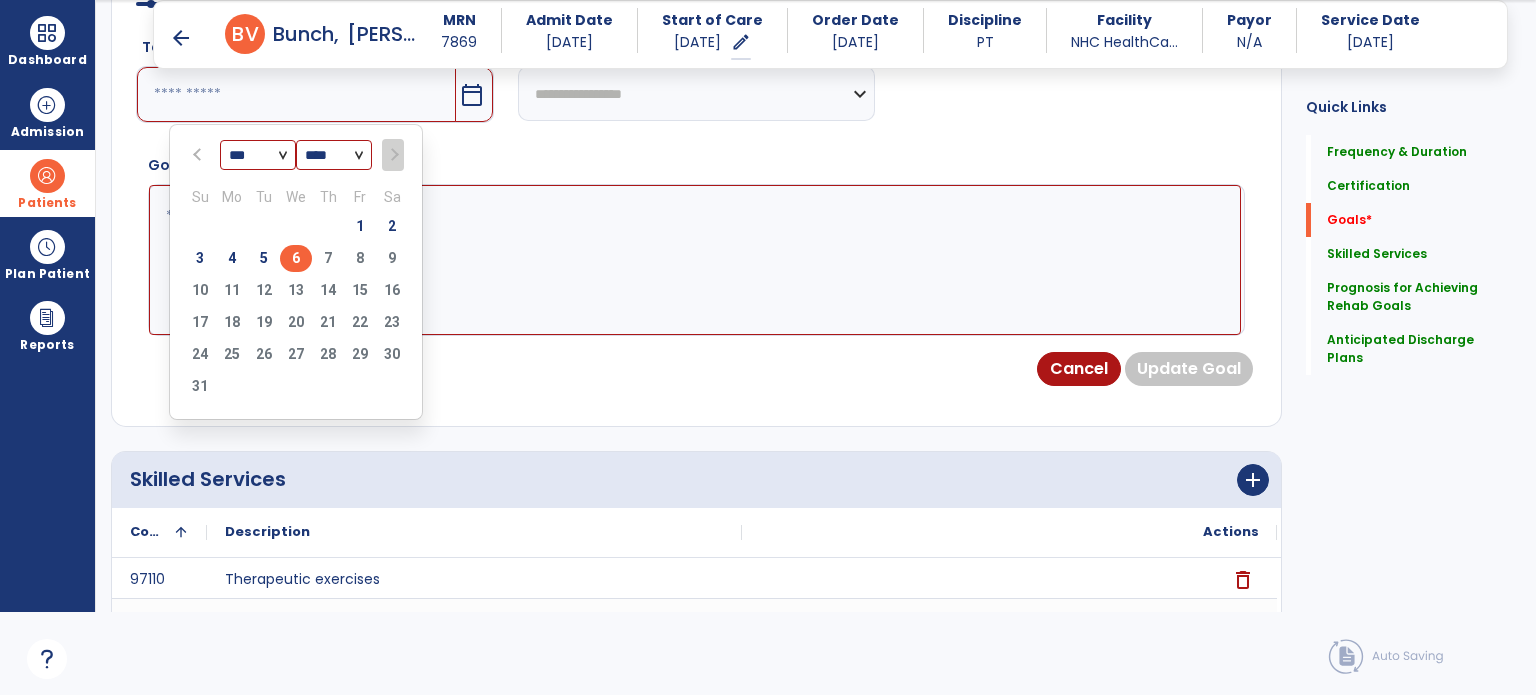 click on "6" at bounding box center [296, 258] 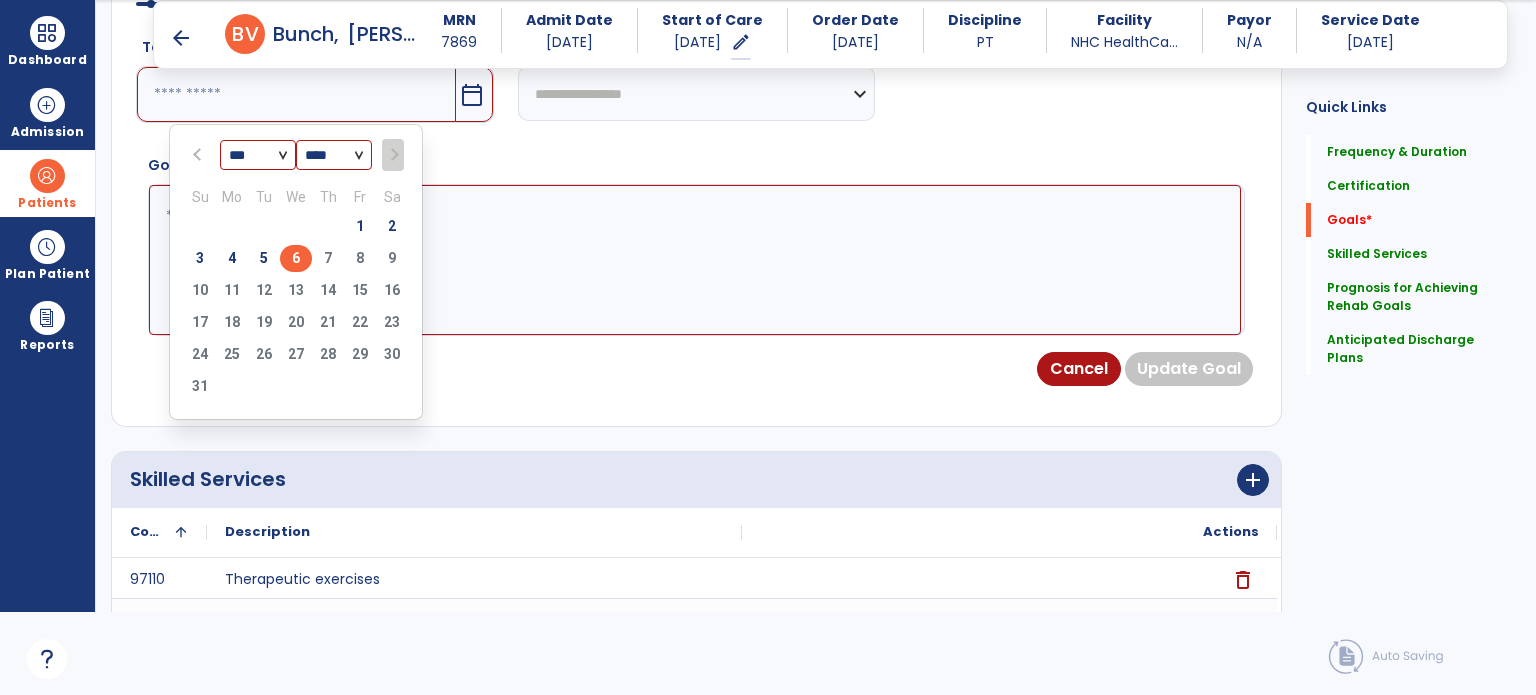 type on "********" 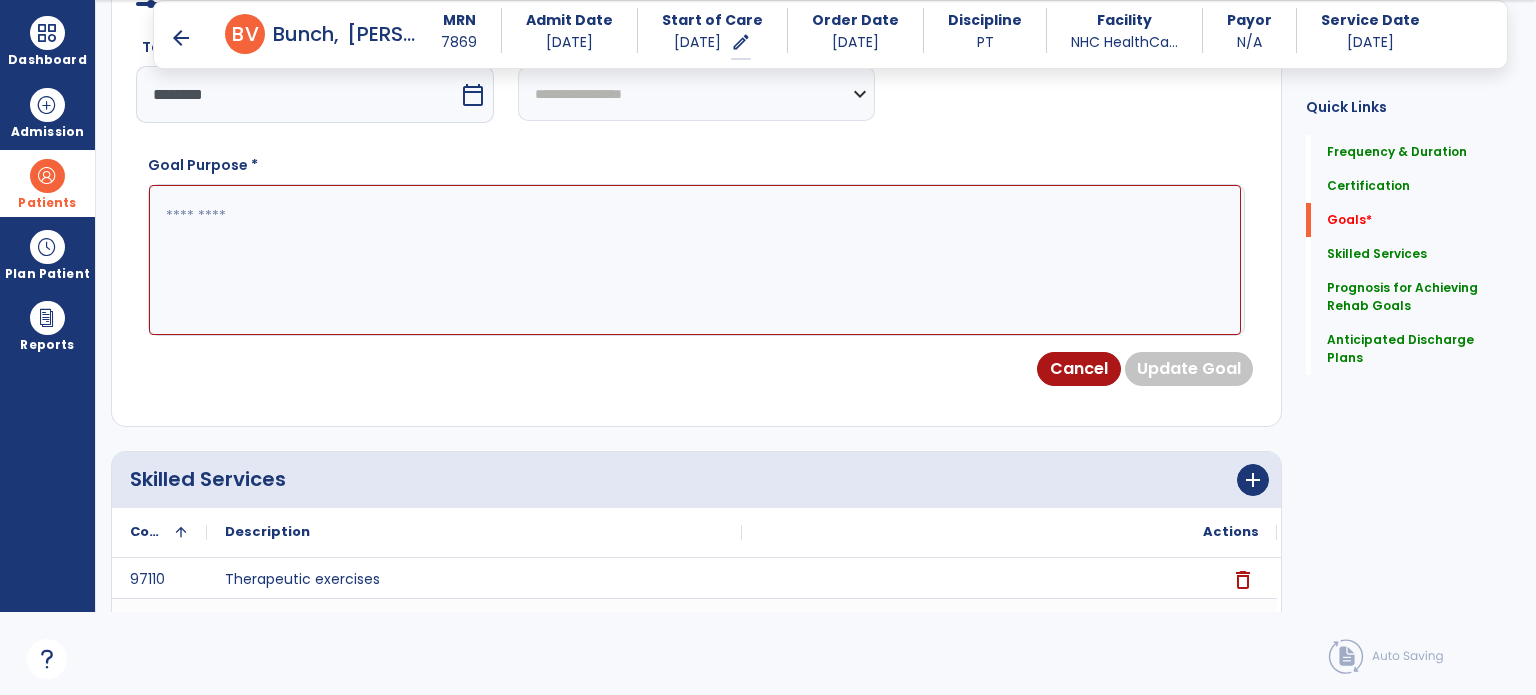 click at bounding box center (695, 260) 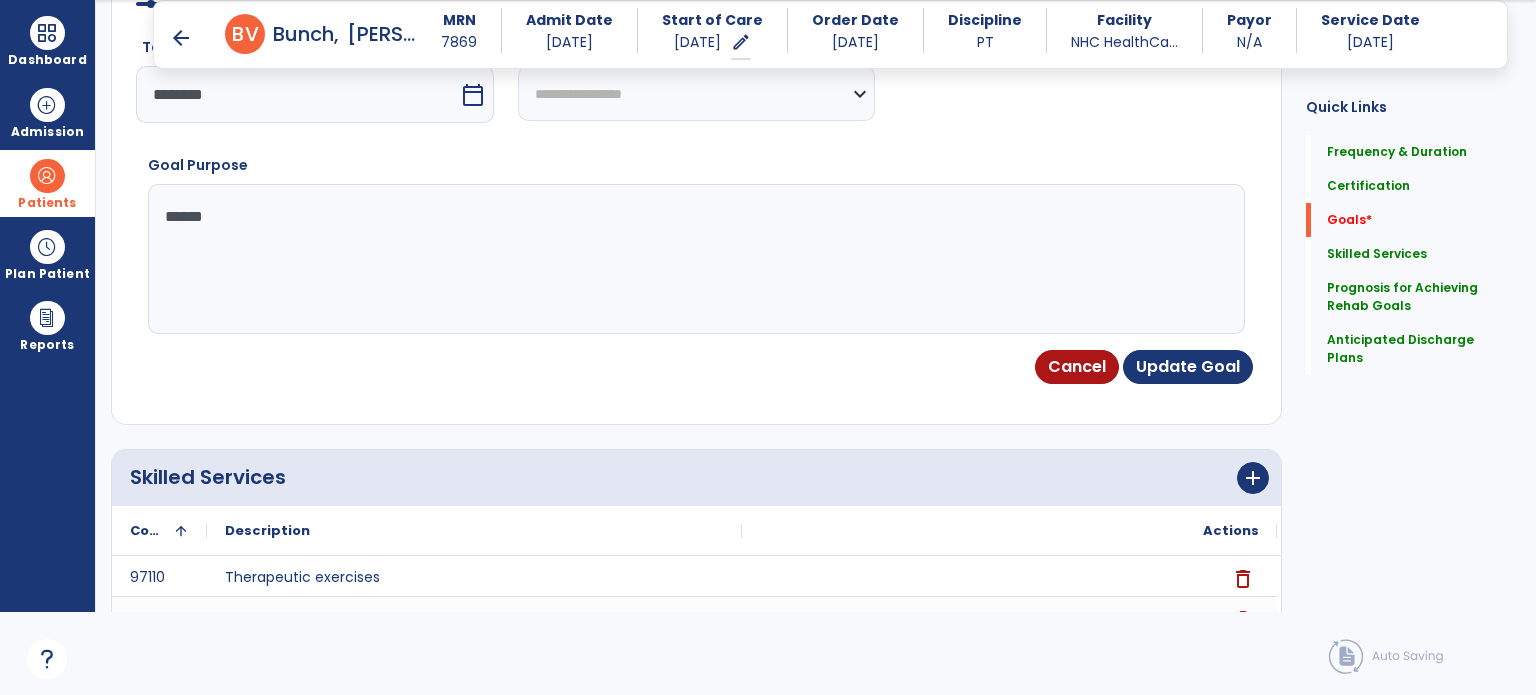 type on "*******" 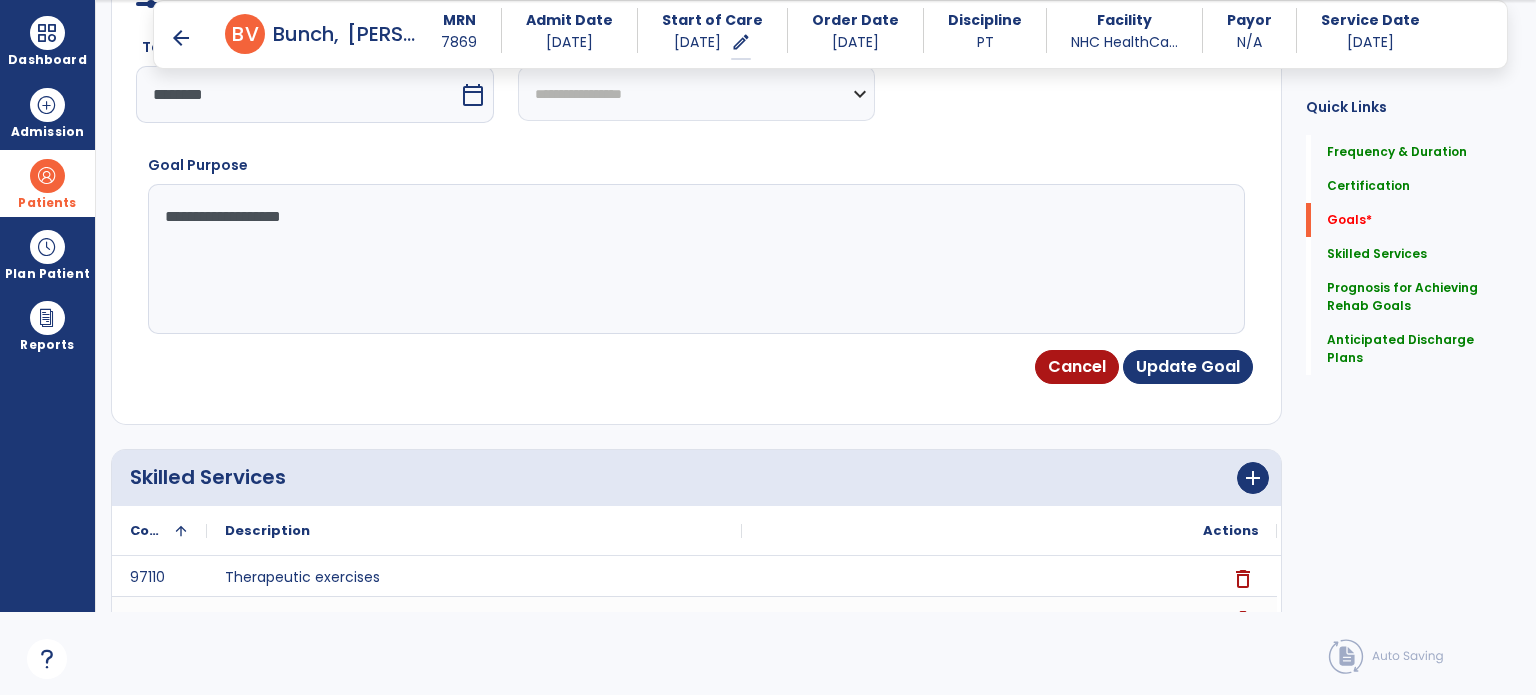 type on "**********" 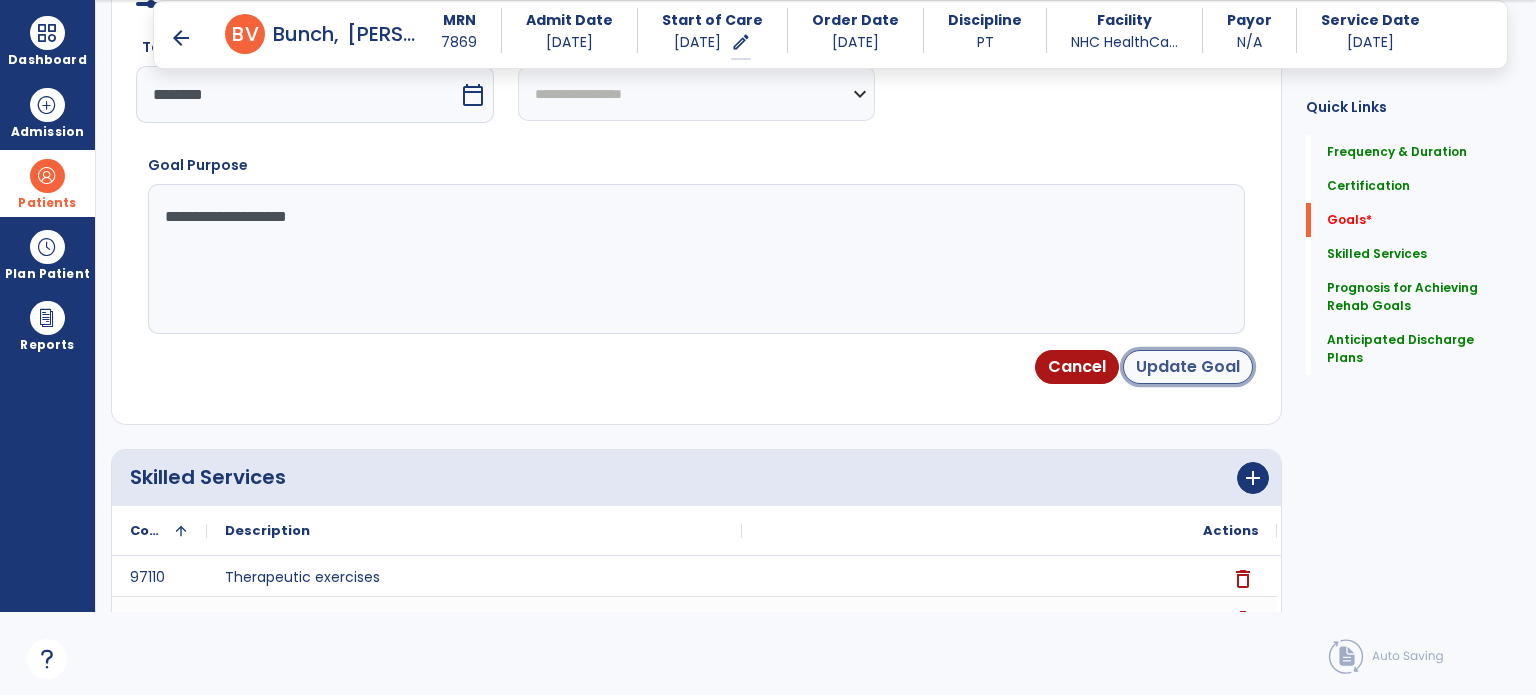 click on "Update Goal" at bounding box center [1188, 367] 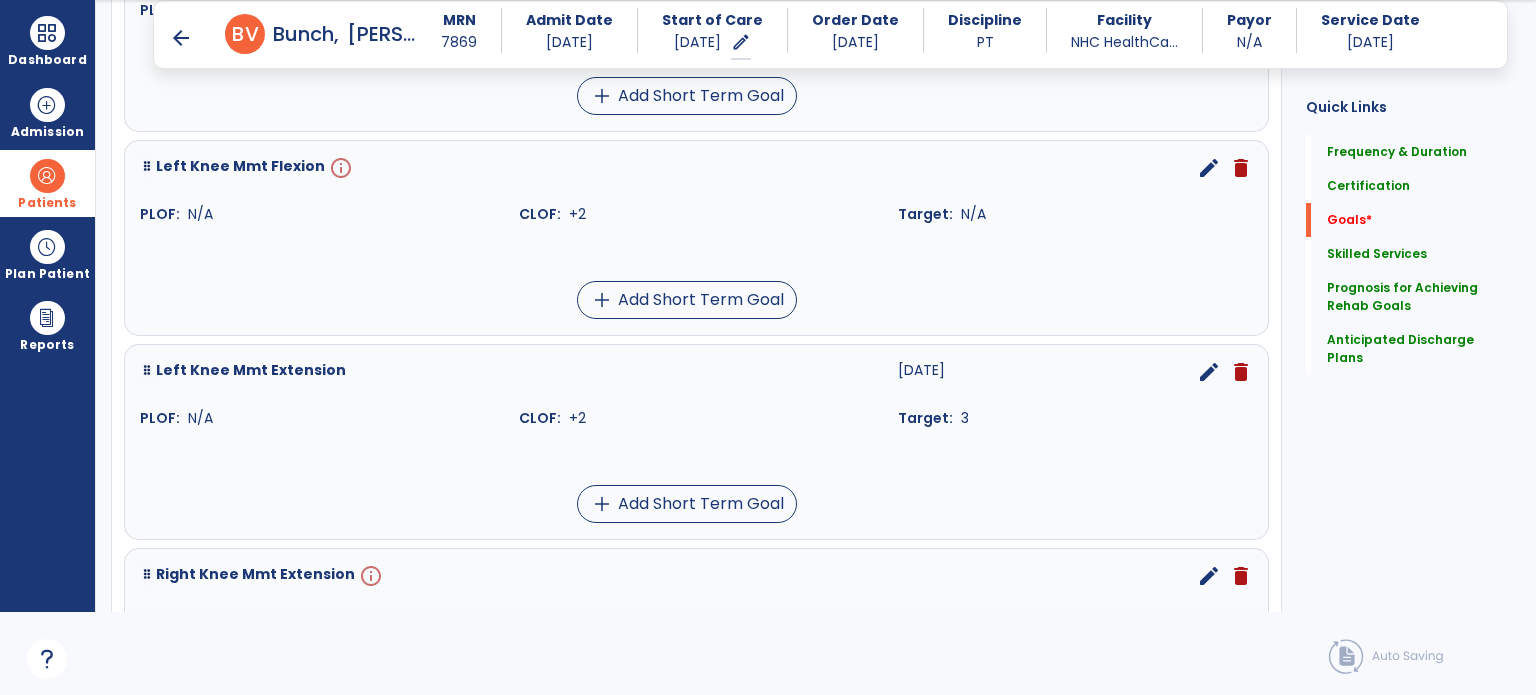 scroll, scrollTop: 1528, scrollLeft: 0, axis: vertical 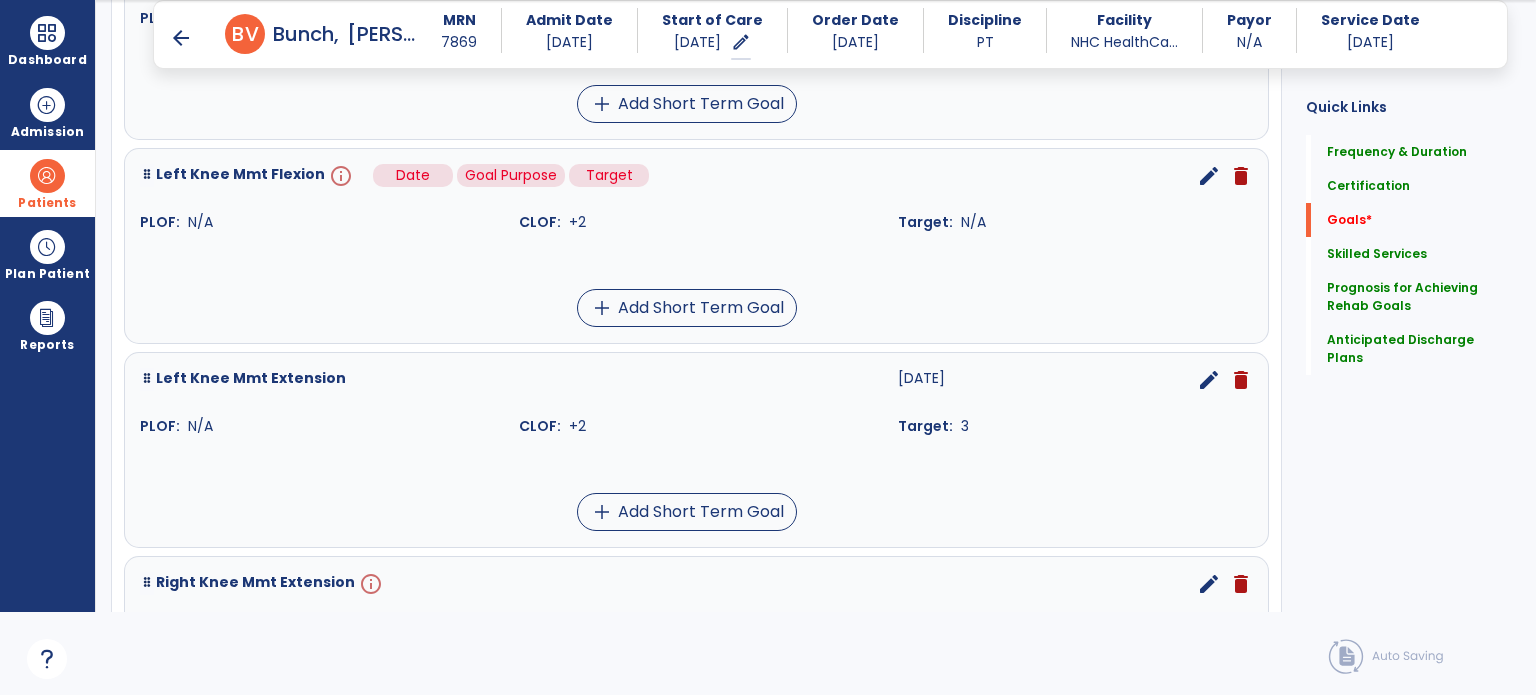 click on "info" at bounding box center (339, 176) 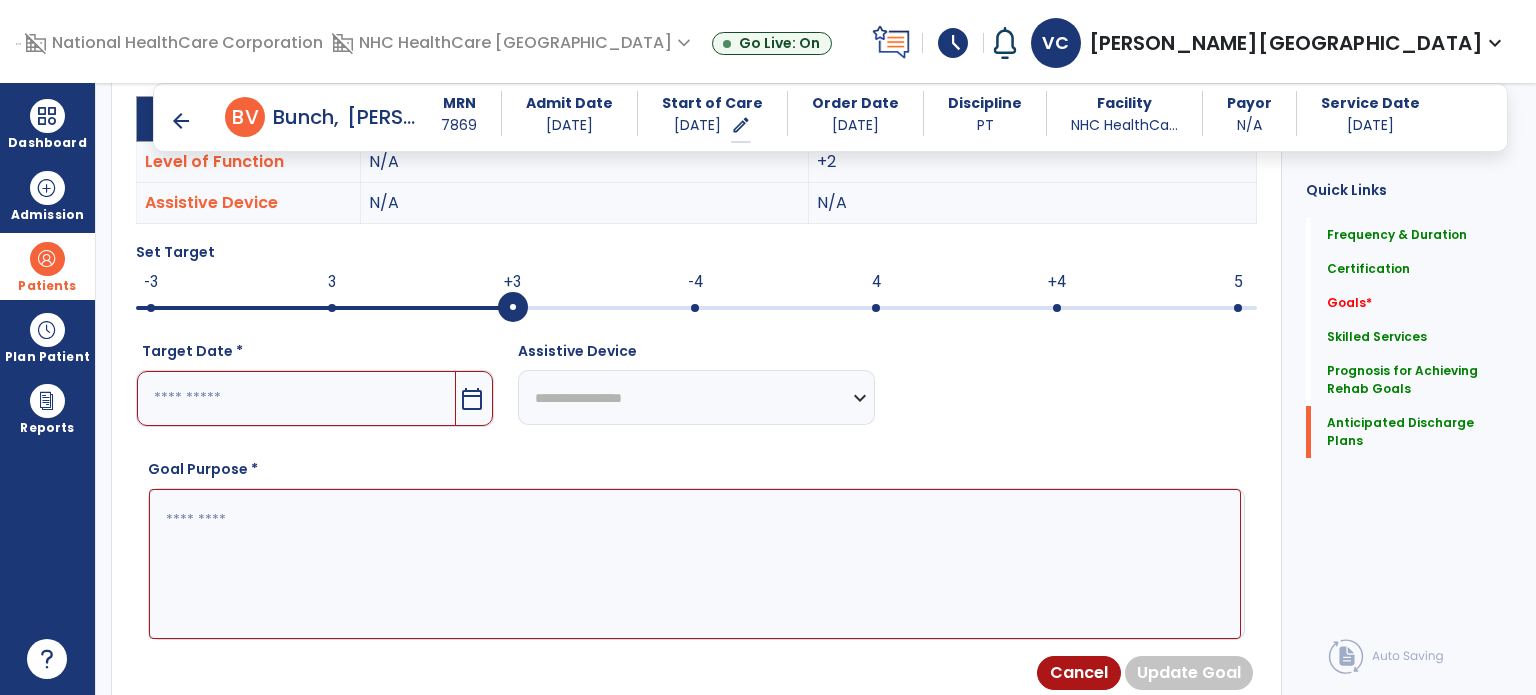 scroll, scrollTop: 534, scrollLeft: 0, axis: vertical 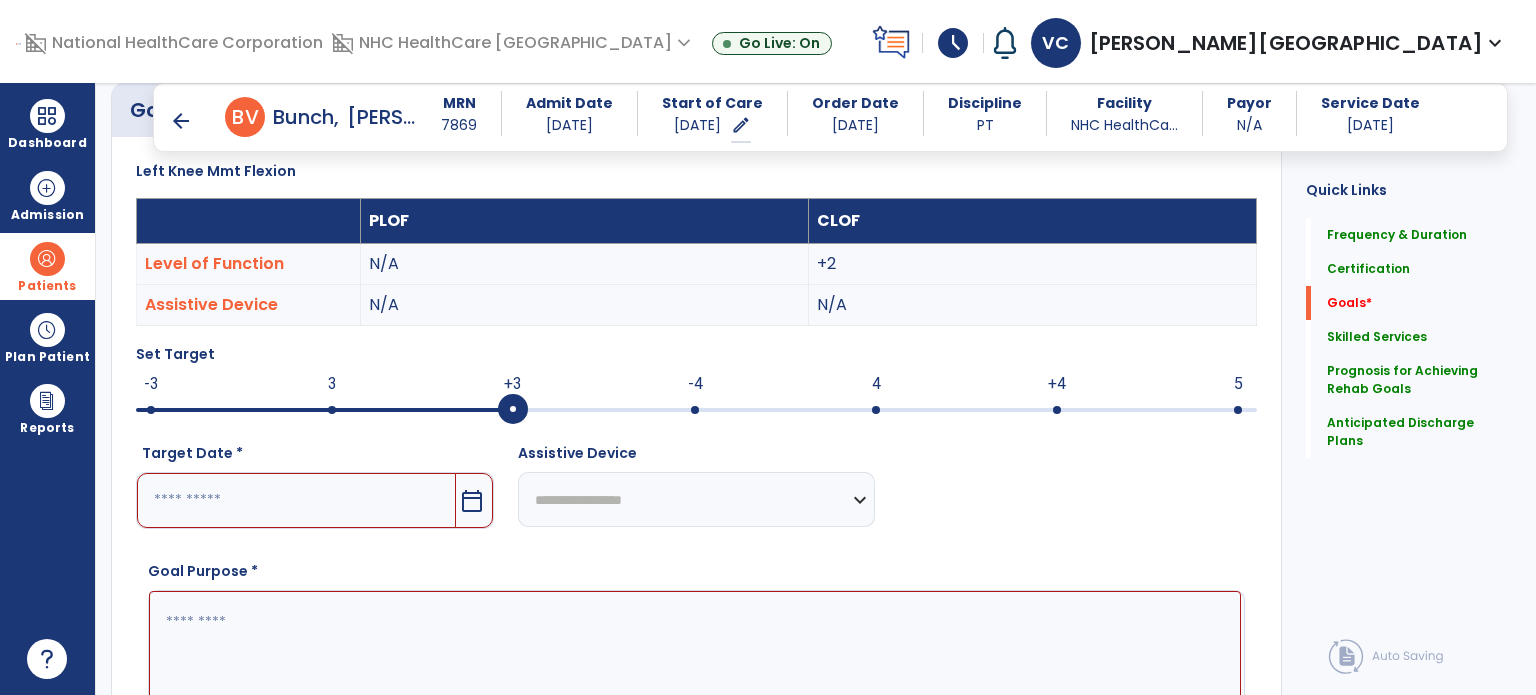 click at bounding box center (332, 410) 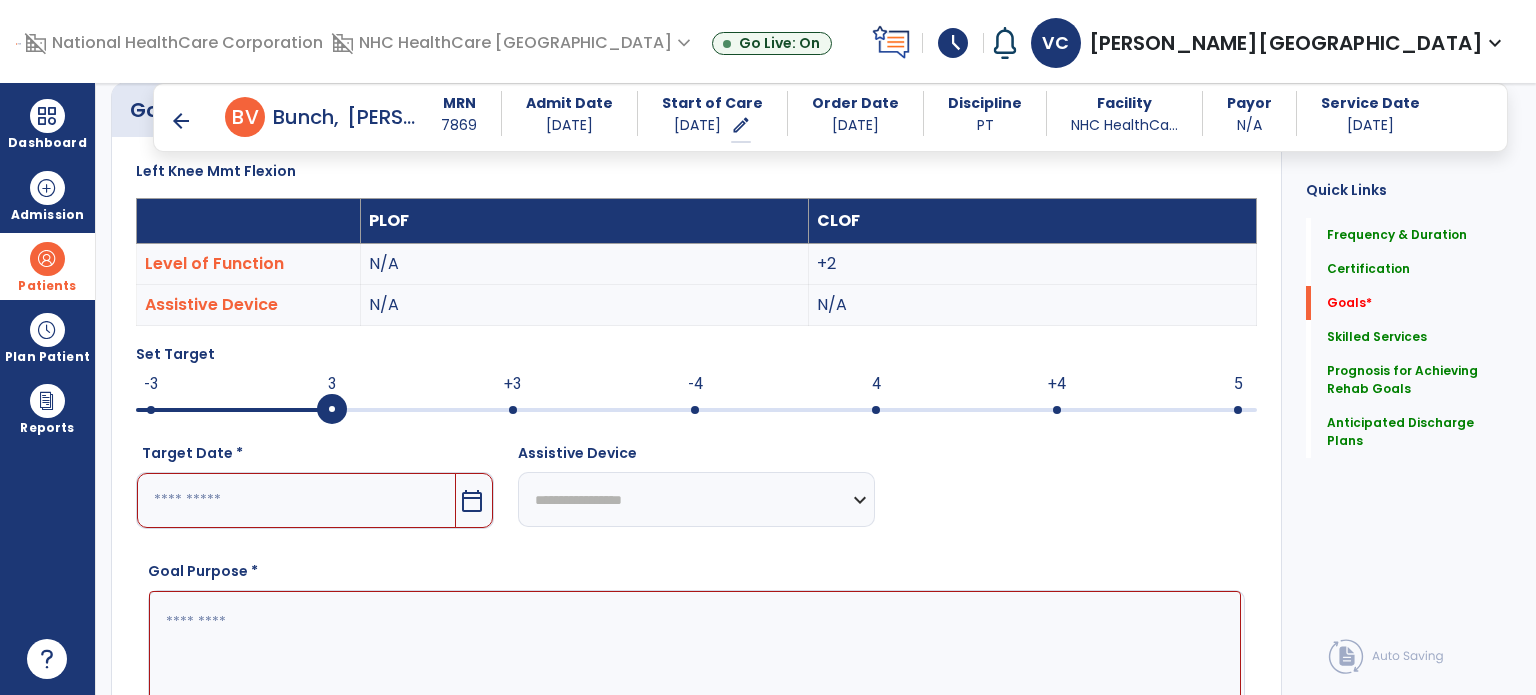 click at bounding box center (296, 500) 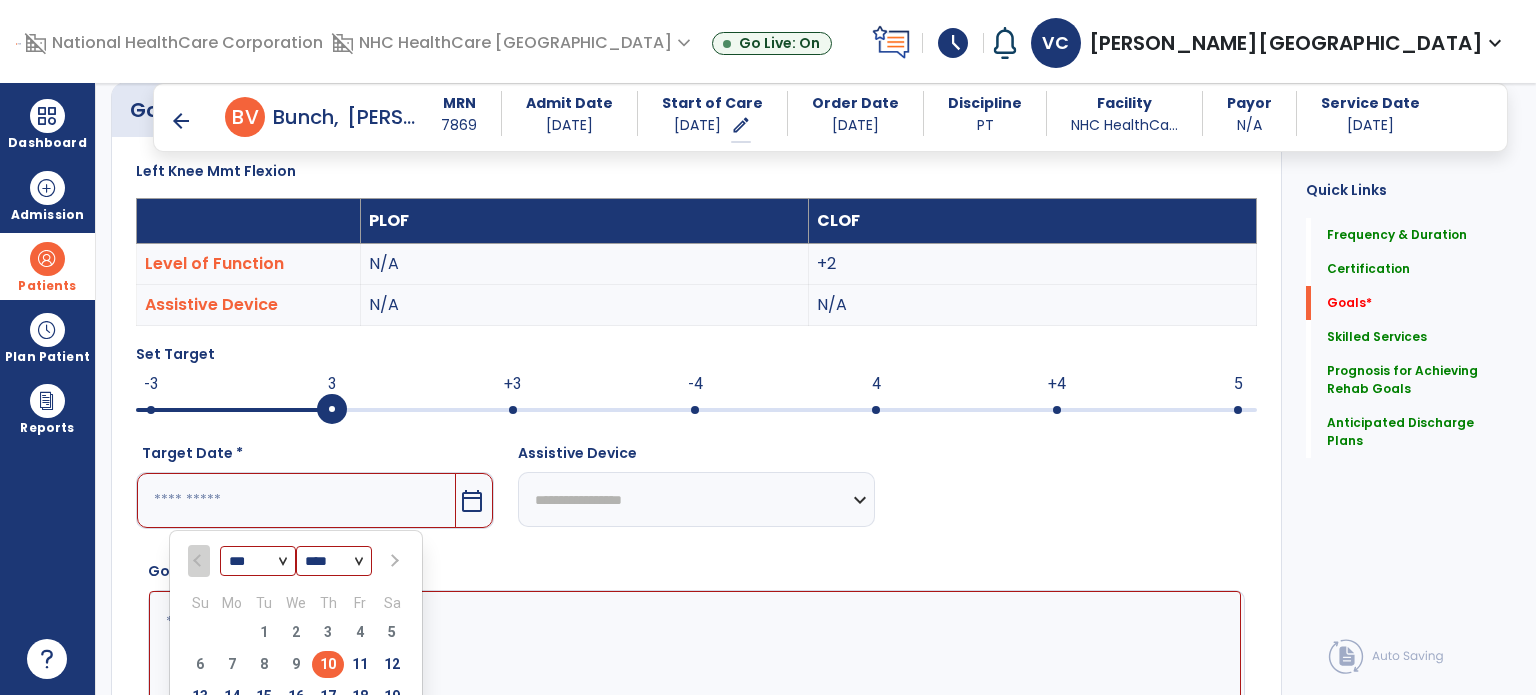 click on "*** ***" at bounding box center [258, 562] 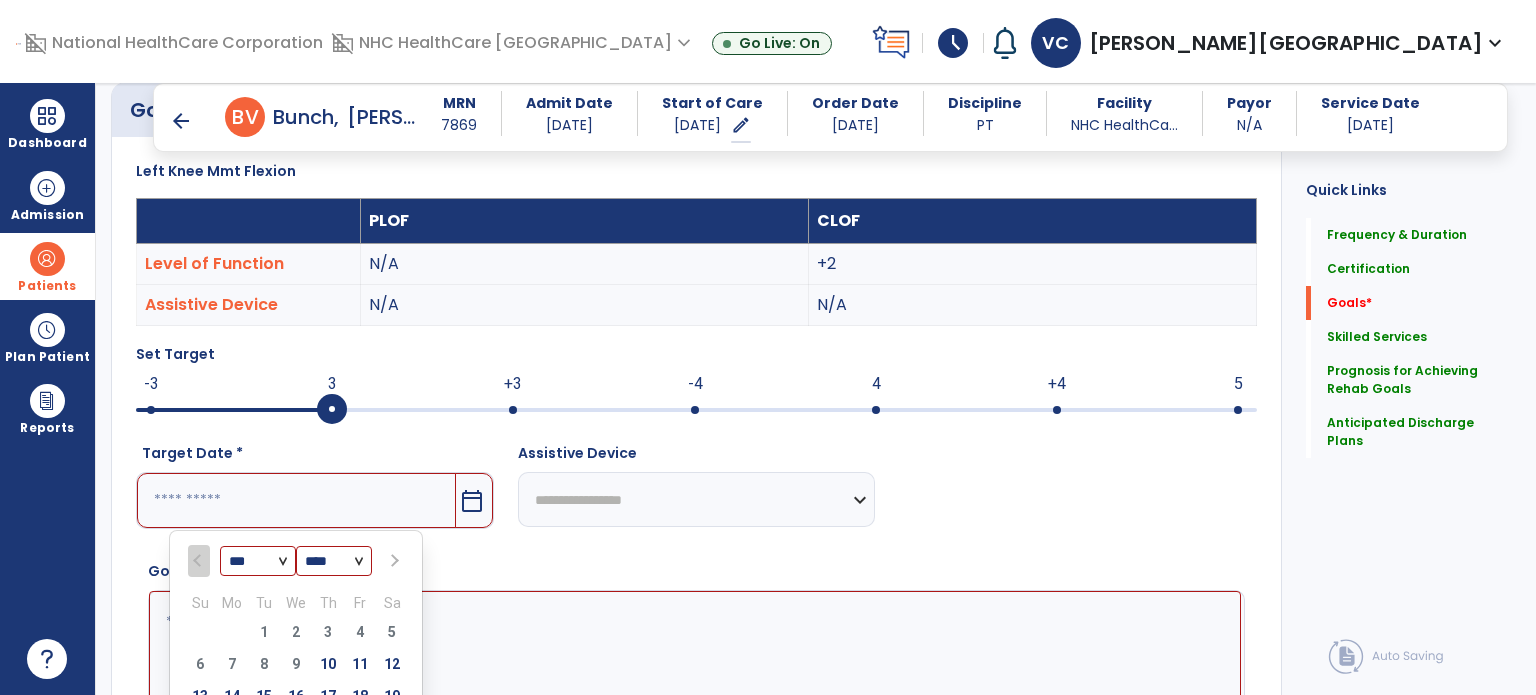 select on "*" 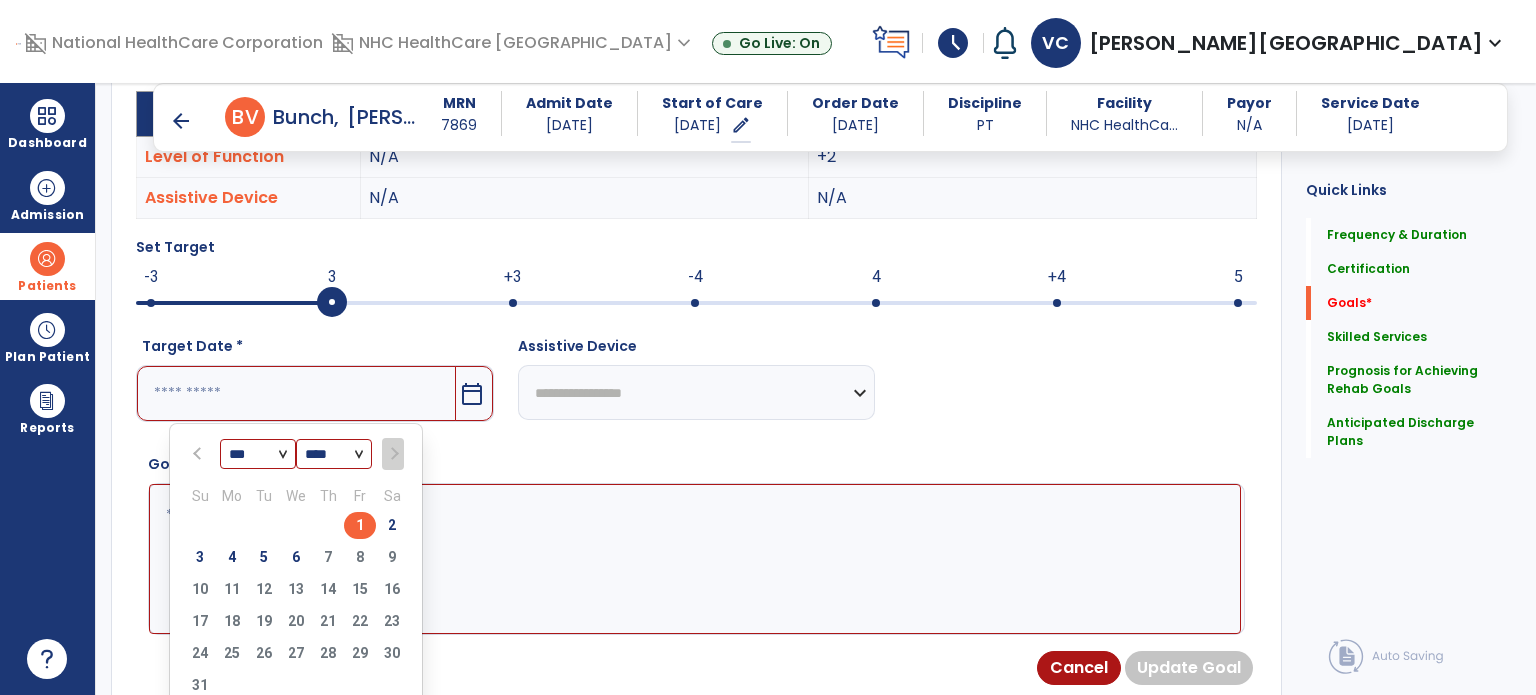 scroll, scrollTop: 632, scrollLeft: 0, axis: vertical 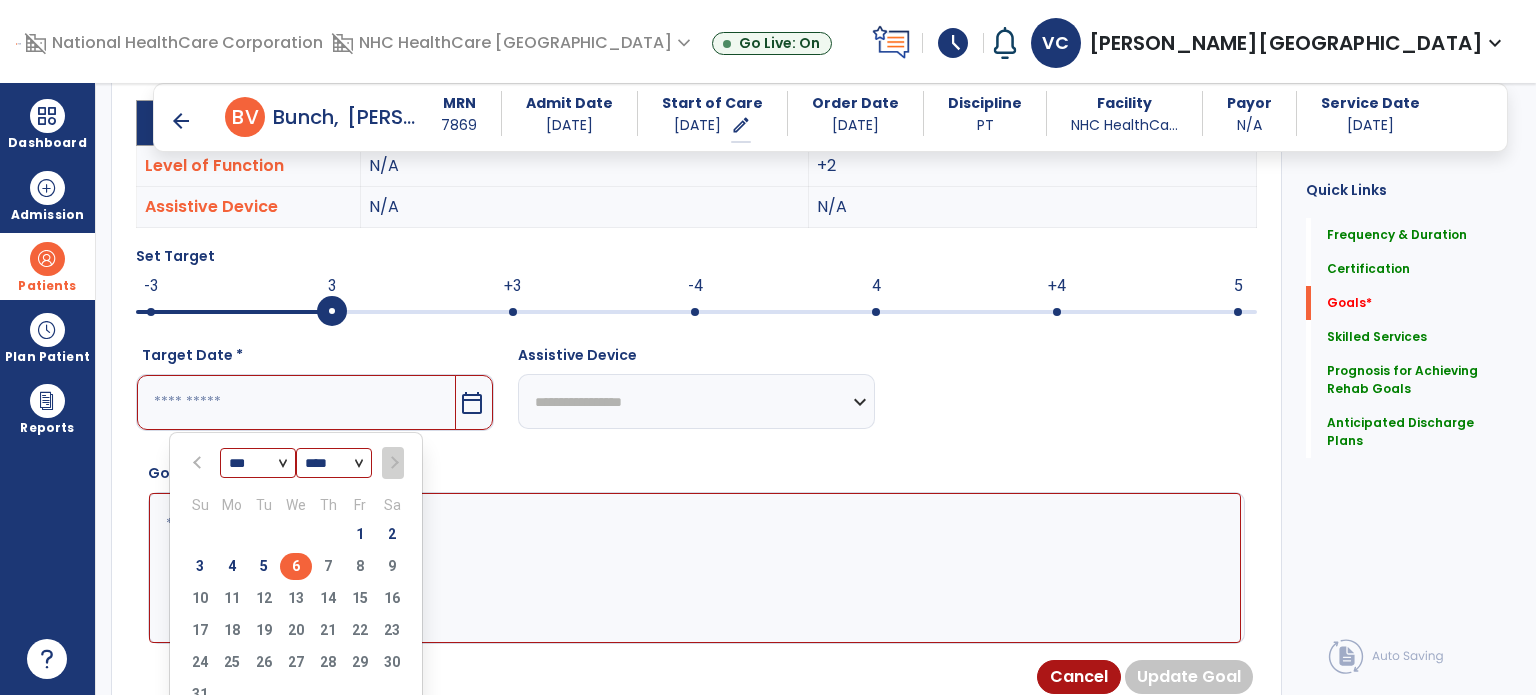 click on "6" at bounding box center [296, 566] 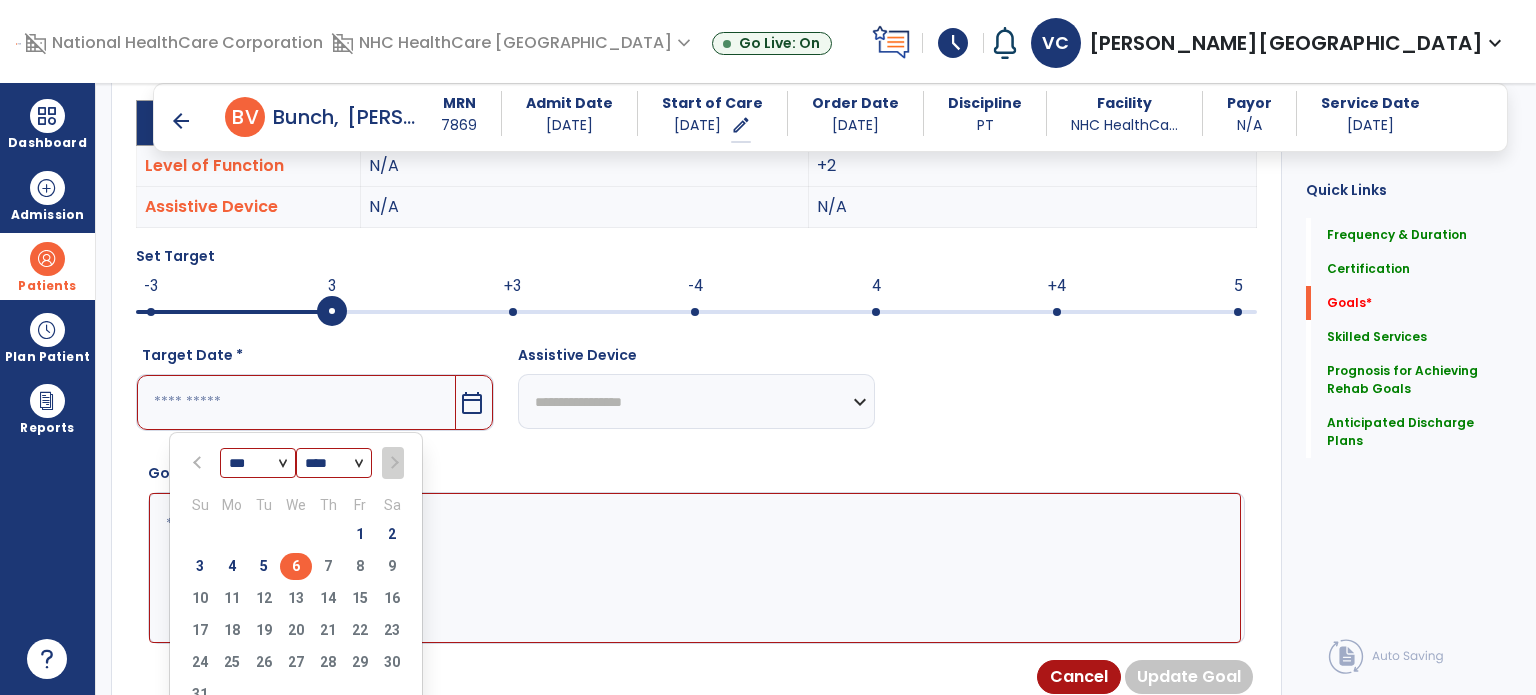 type on "********" 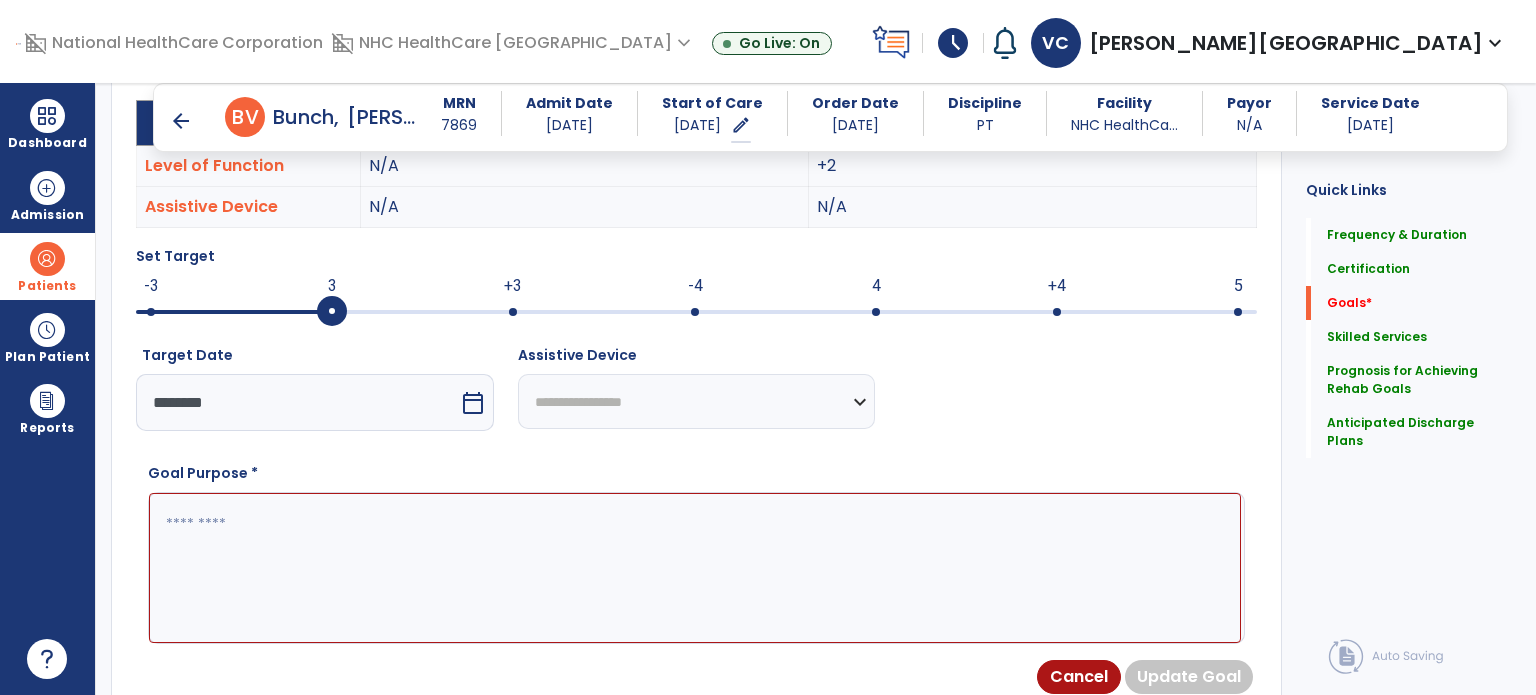 click at bounding box center (695, 568) 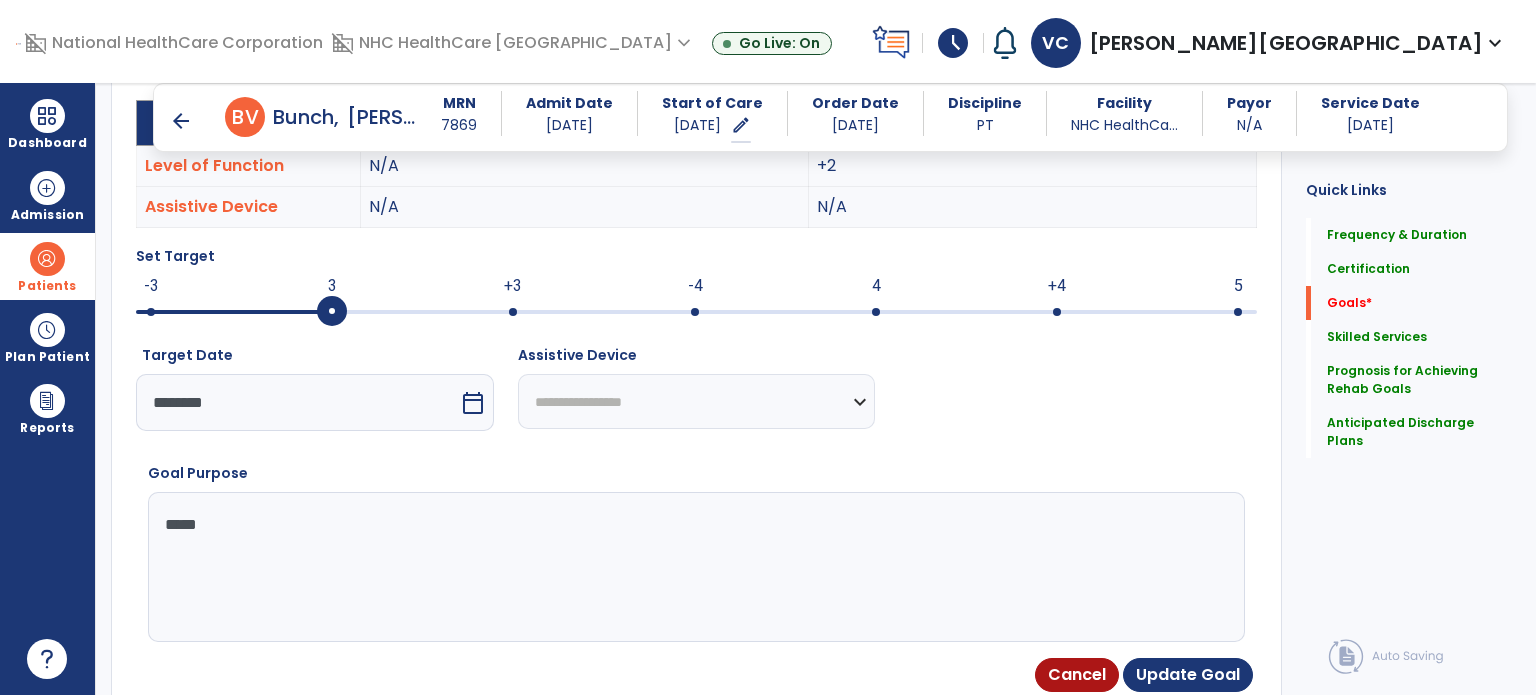 type on "******" 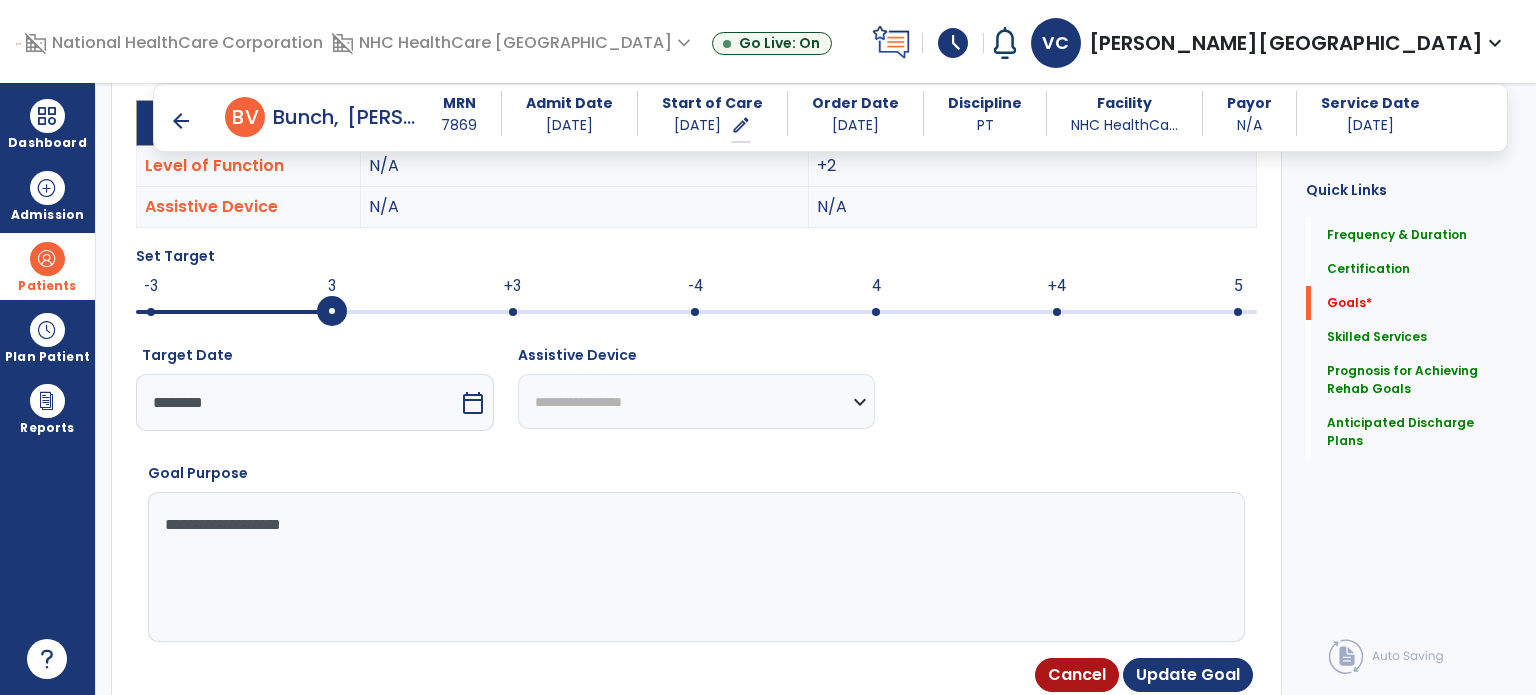 type on "**********" 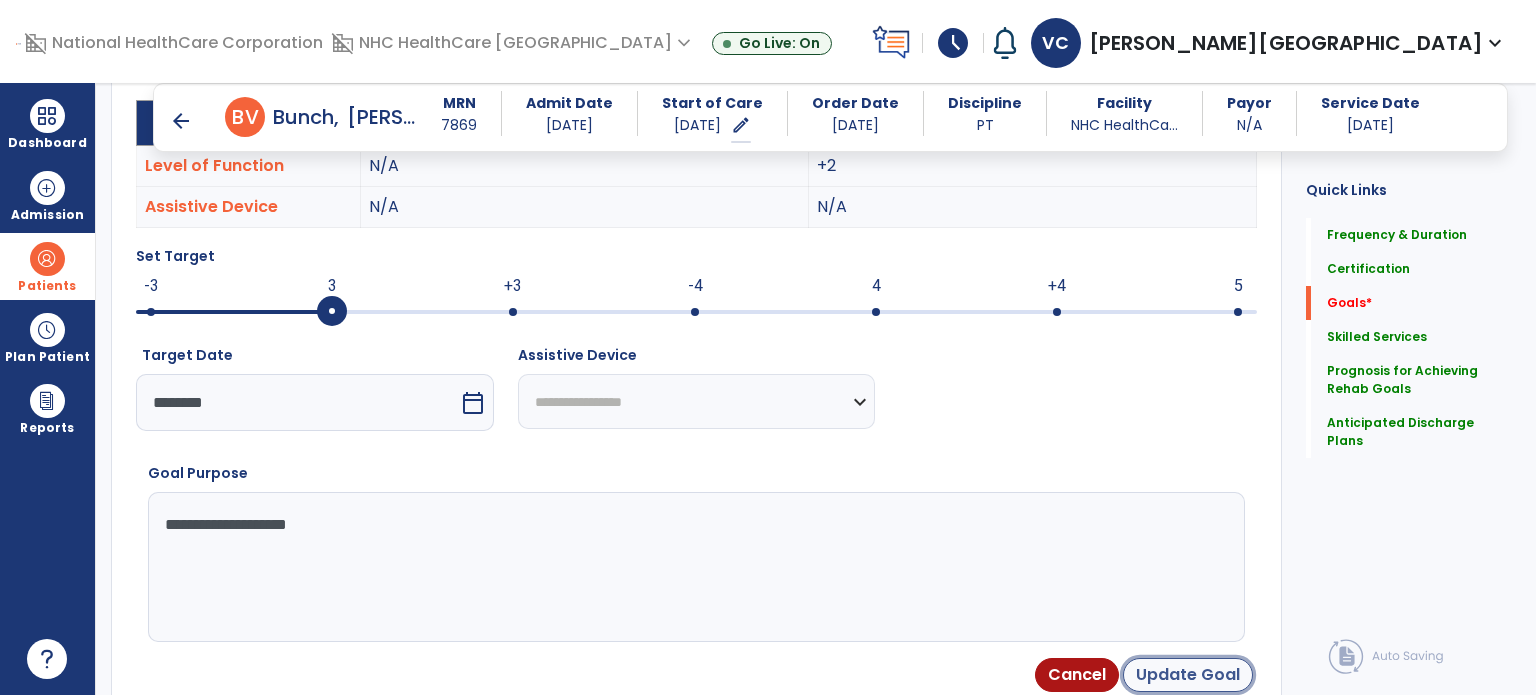 click on "Update Goal" at bounding box center [1188, 675] 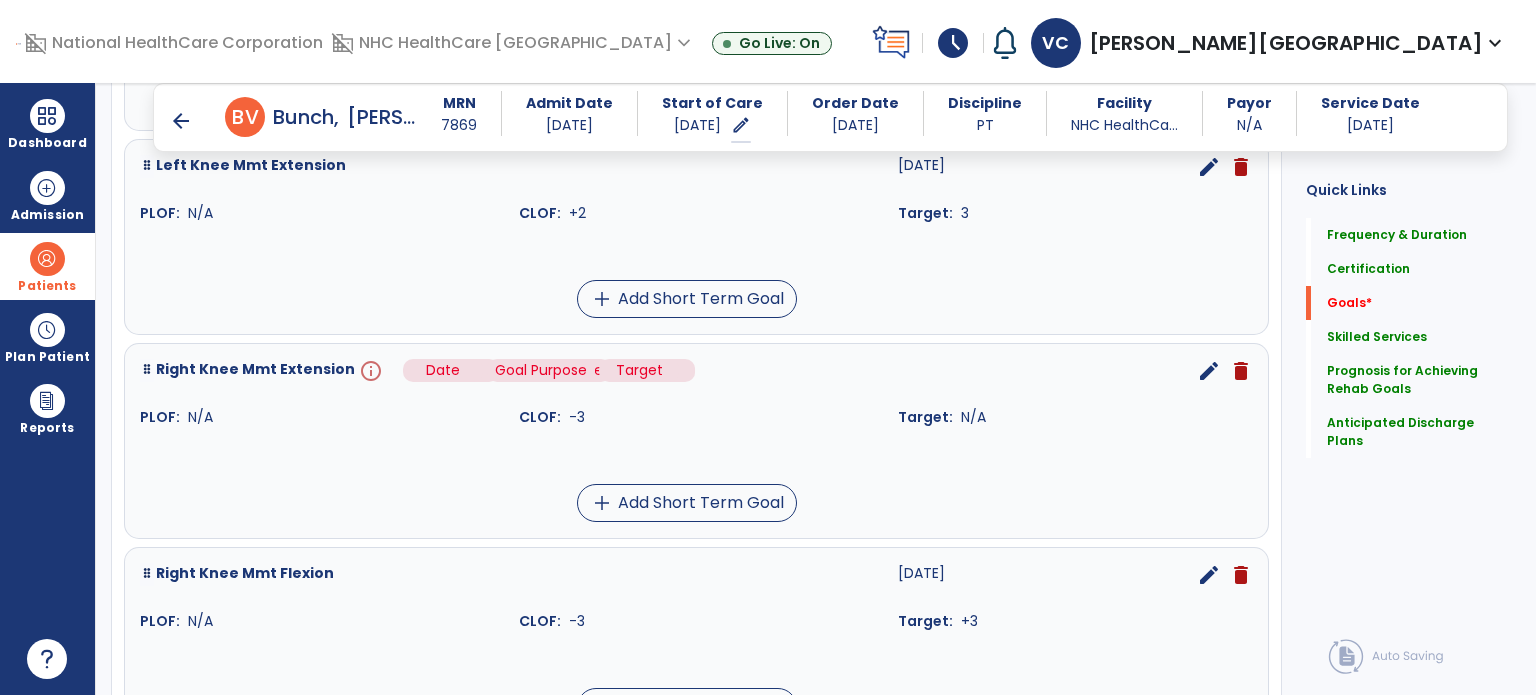 click on "info" at bounding box center (369, 371) 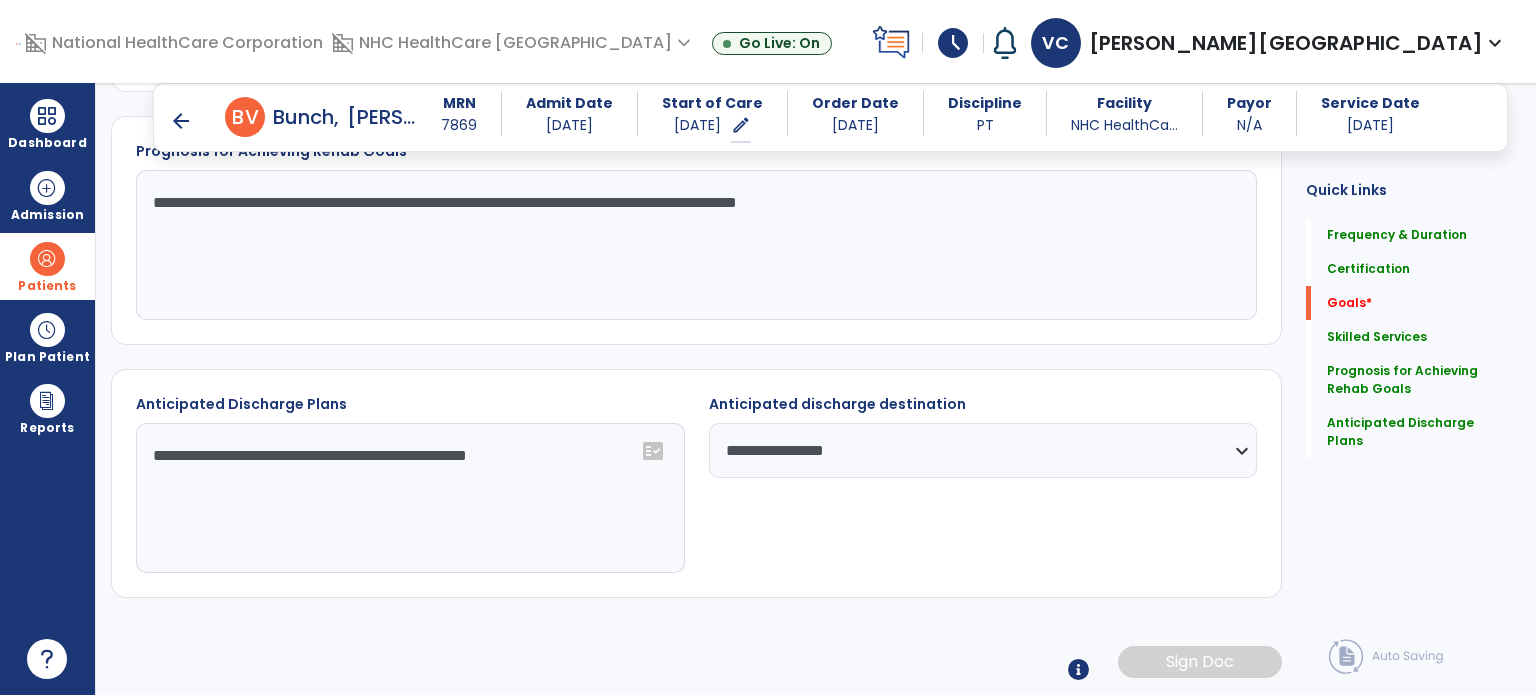 scroll, scrollTop: 1309, scrollLeft: 0, axis: vertical 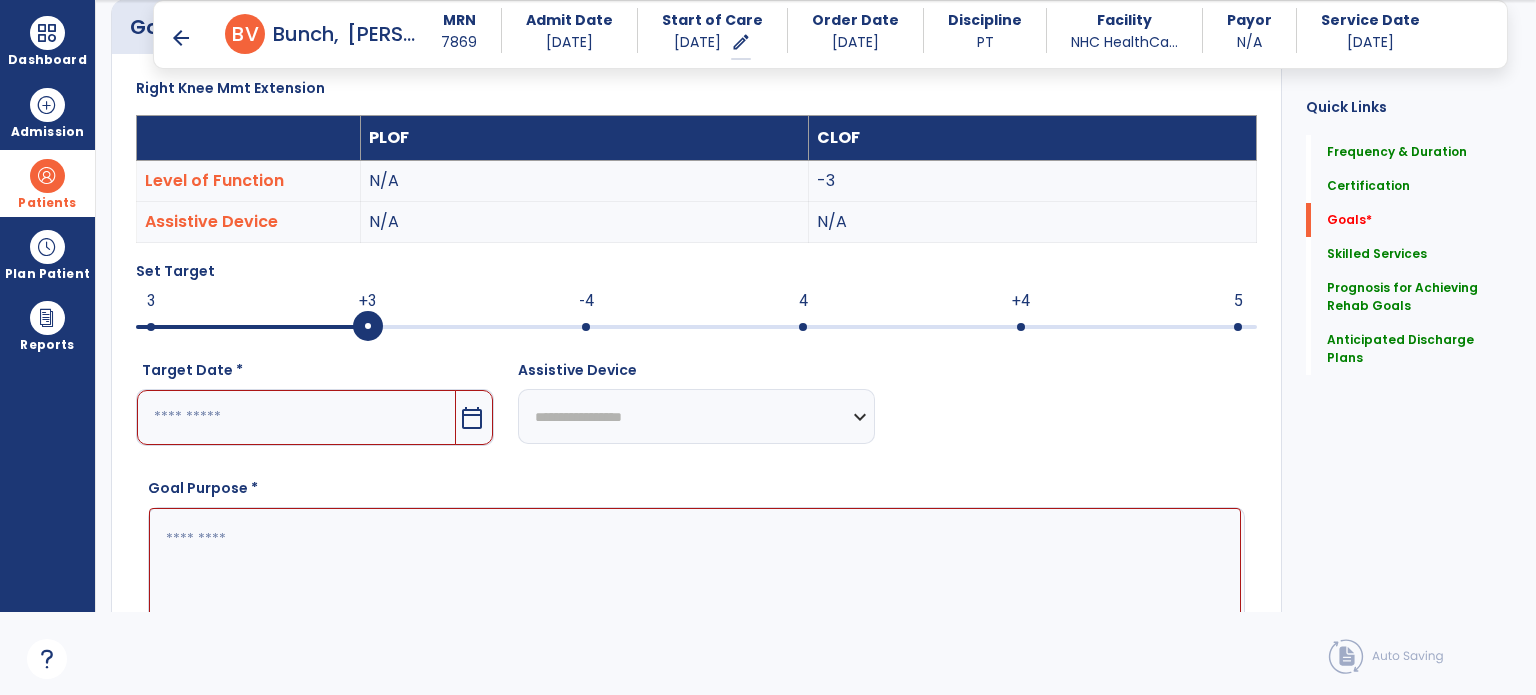 click at bounding box center [296, 417] 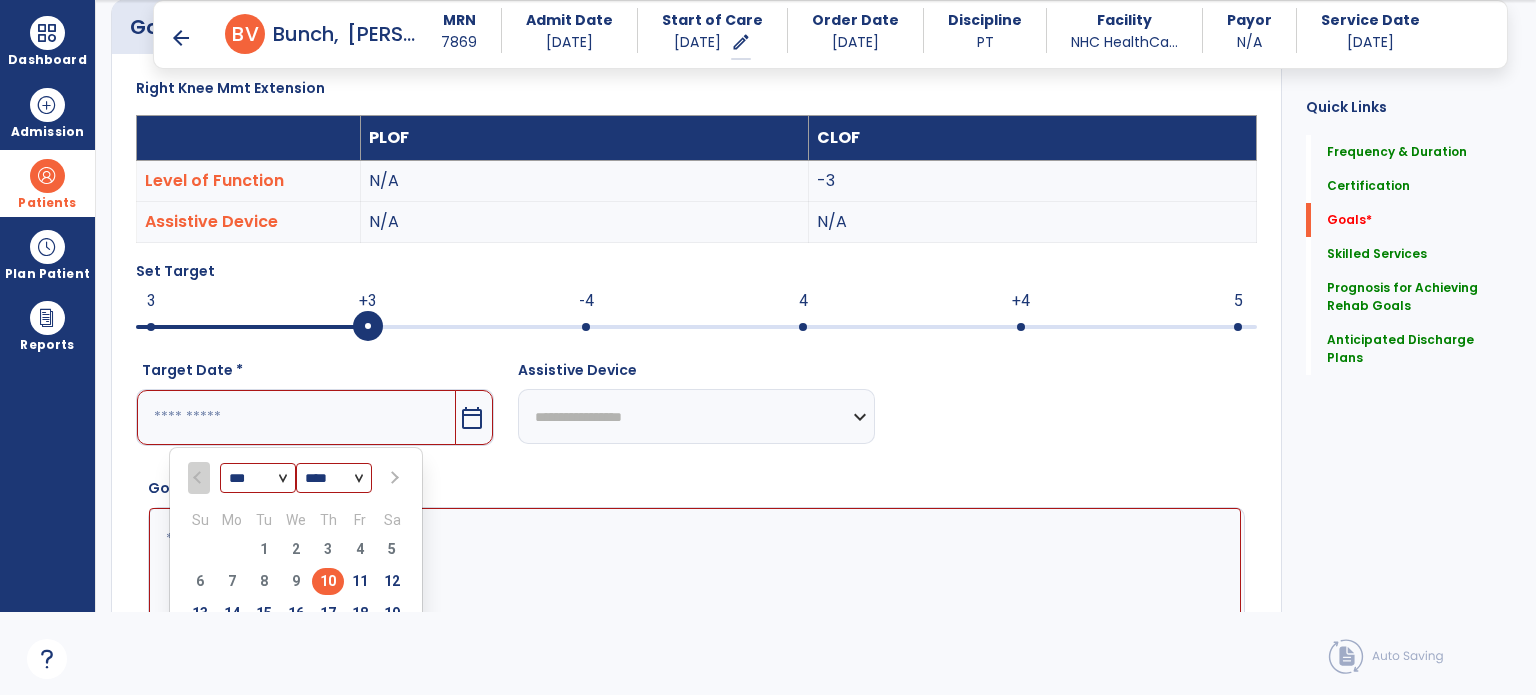 click on "*** ***" at bounding box center (258, 479) 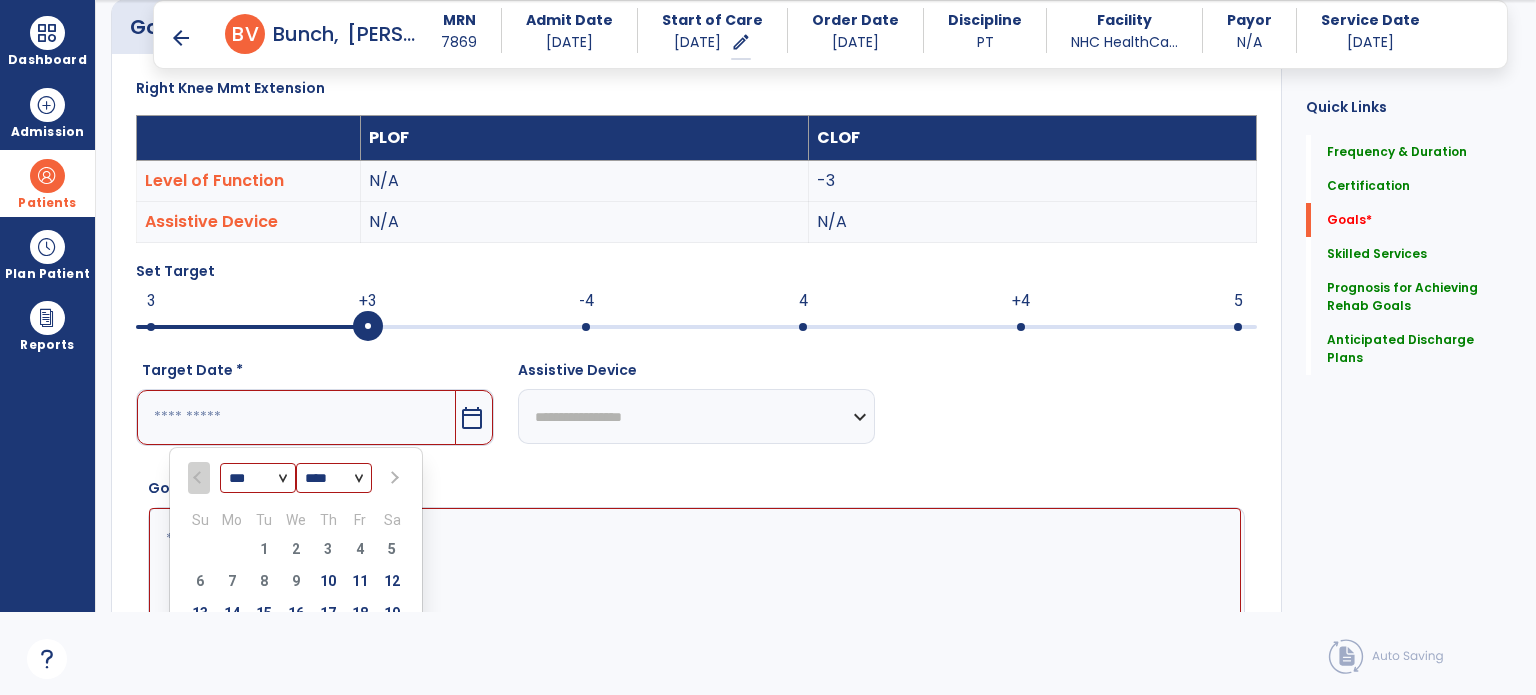 select on "*" 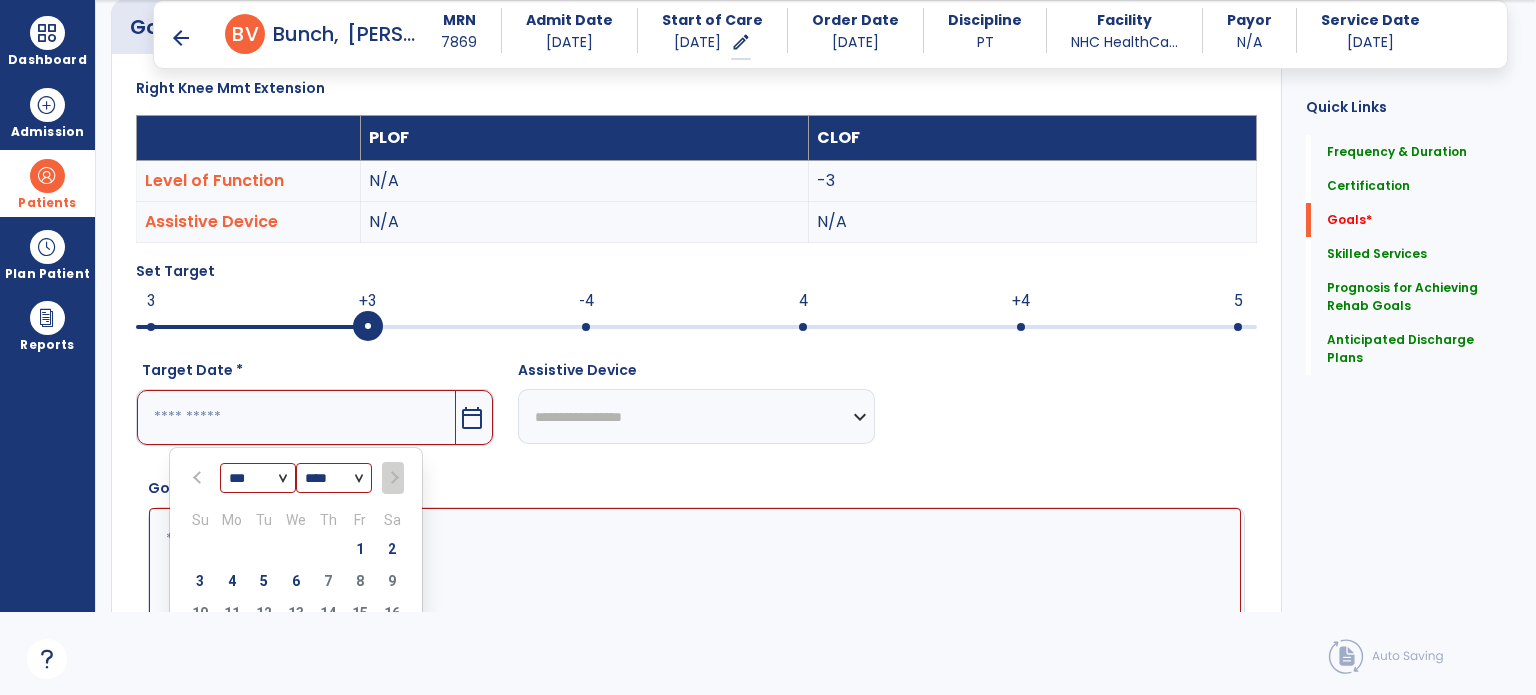 scroll, scrollTop: 547, scrollLeft: 0, axis: vertical 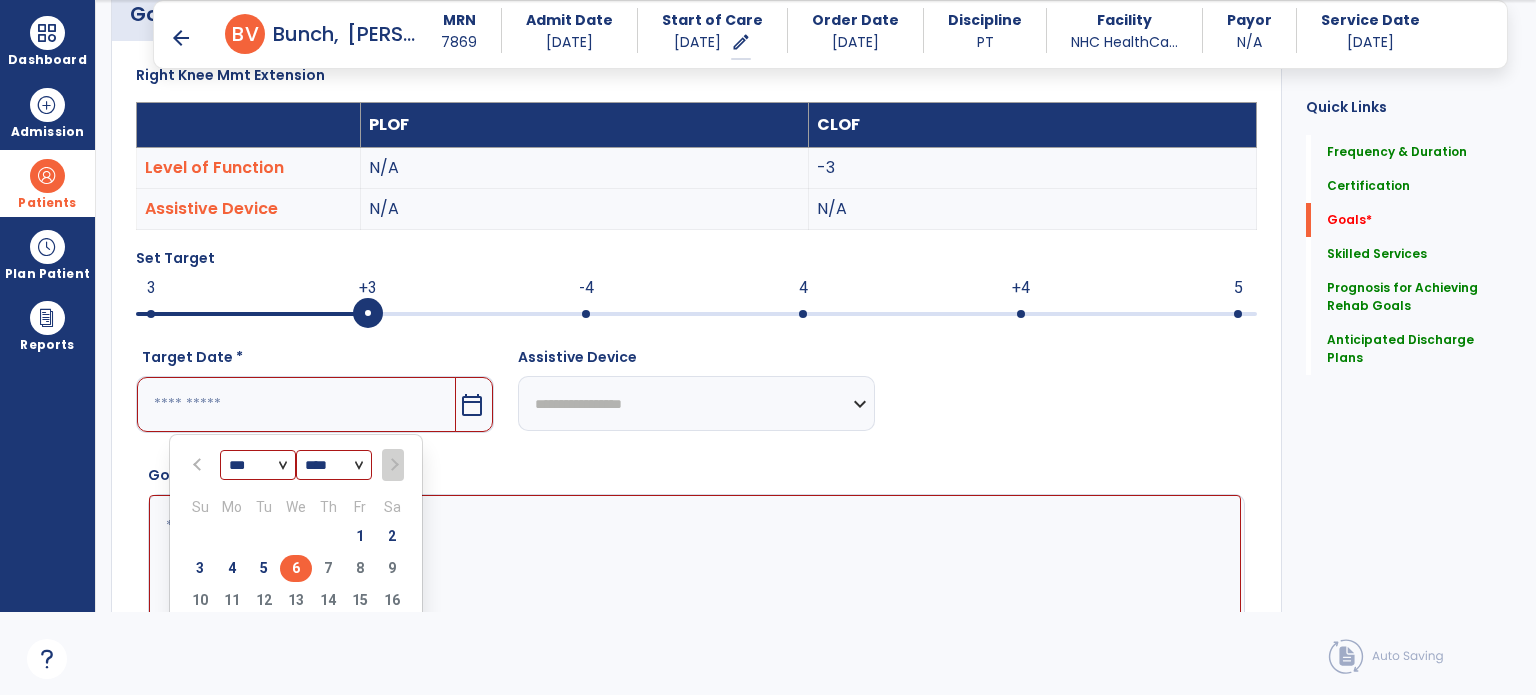 click on "6" at bounding box center (296, 568) 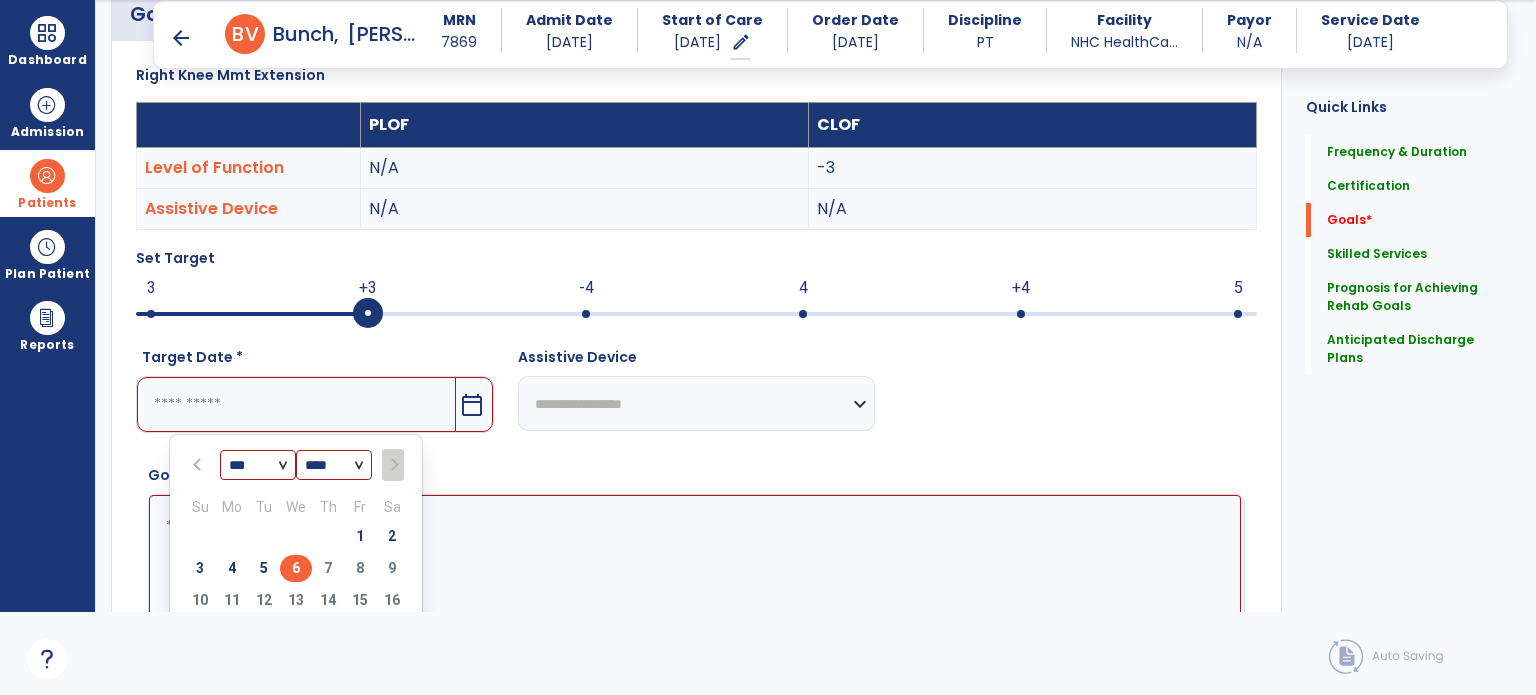 type on "********" 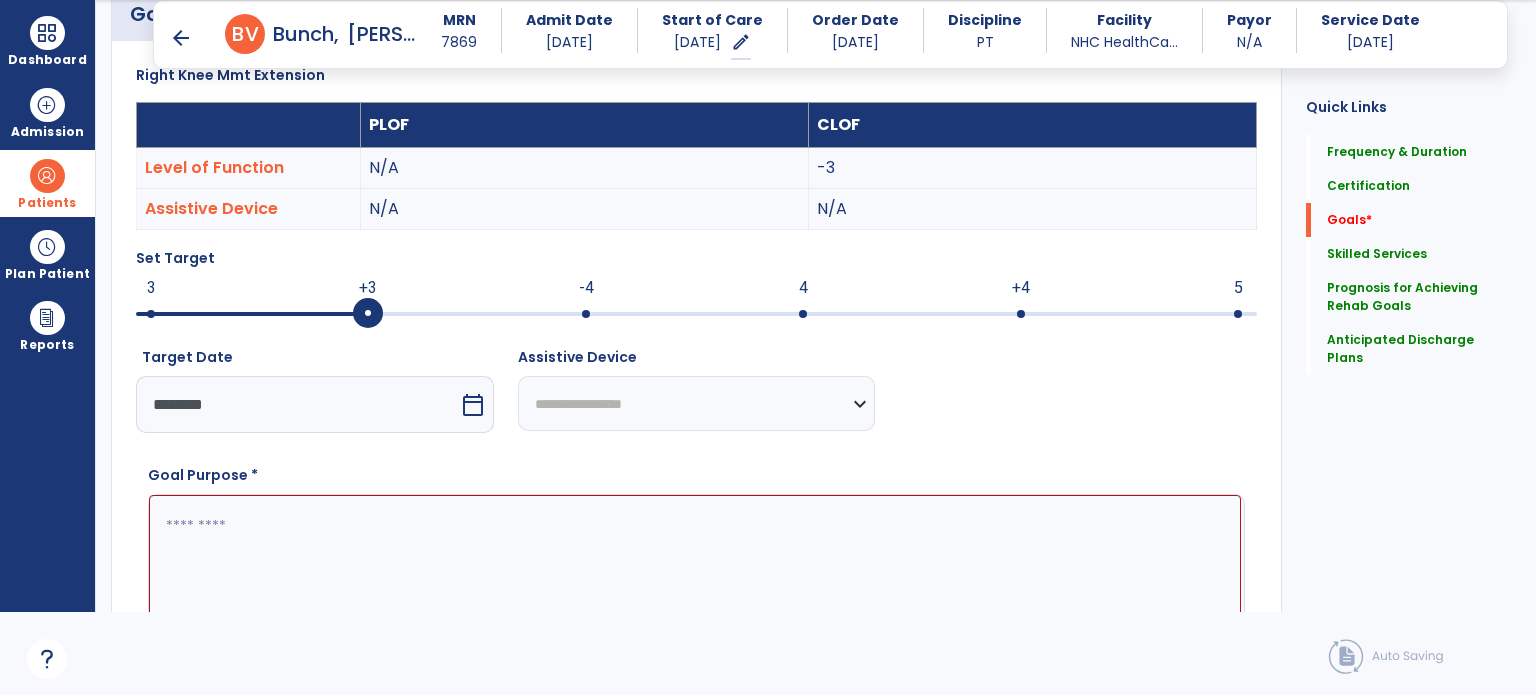 click at bounding box center (695, 570) 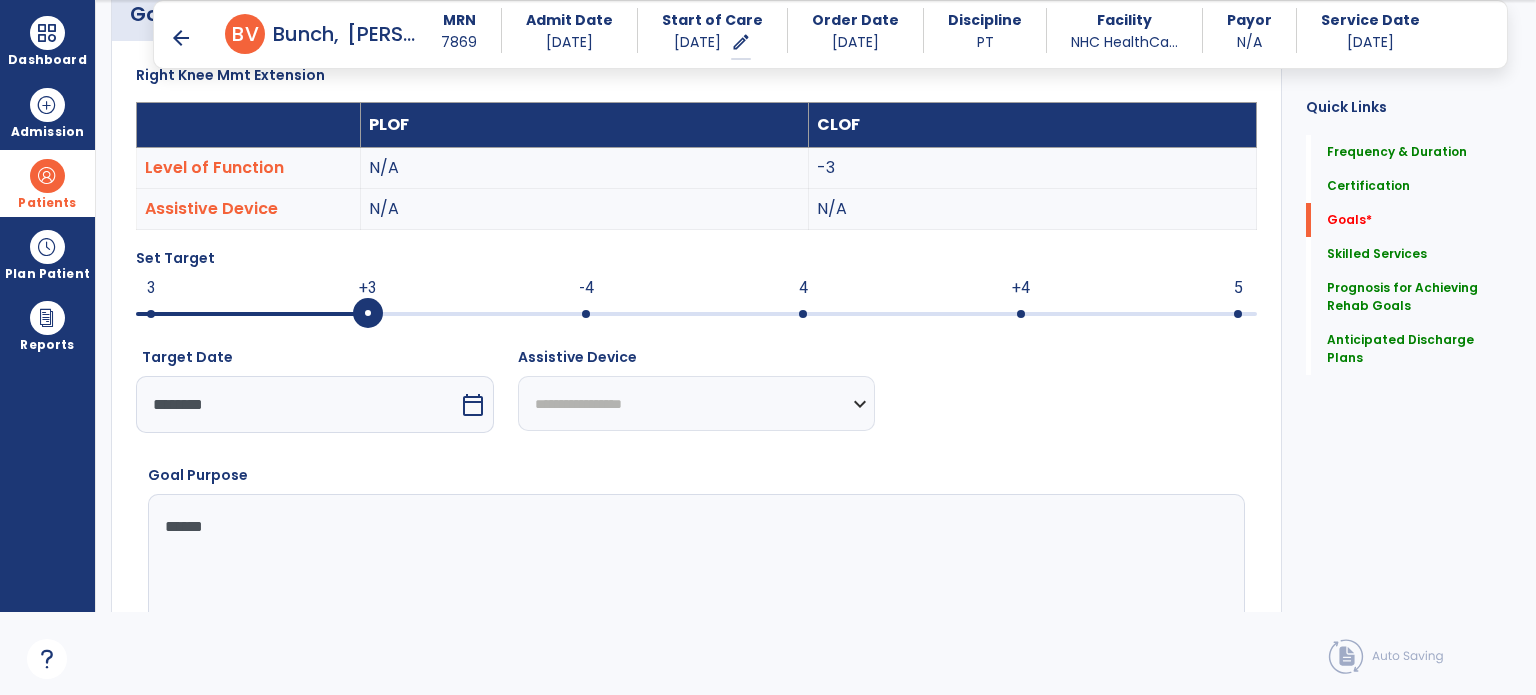 type on "*******" 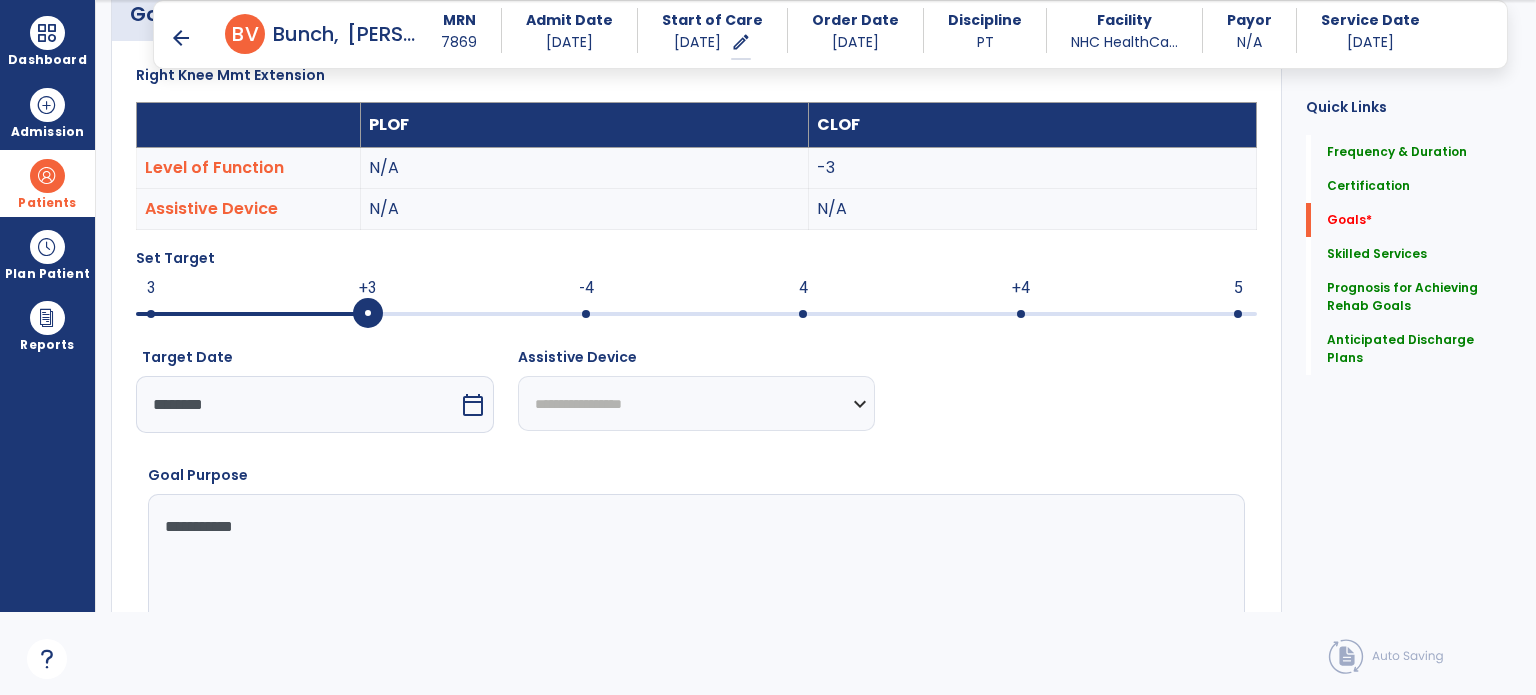 type on "**********" 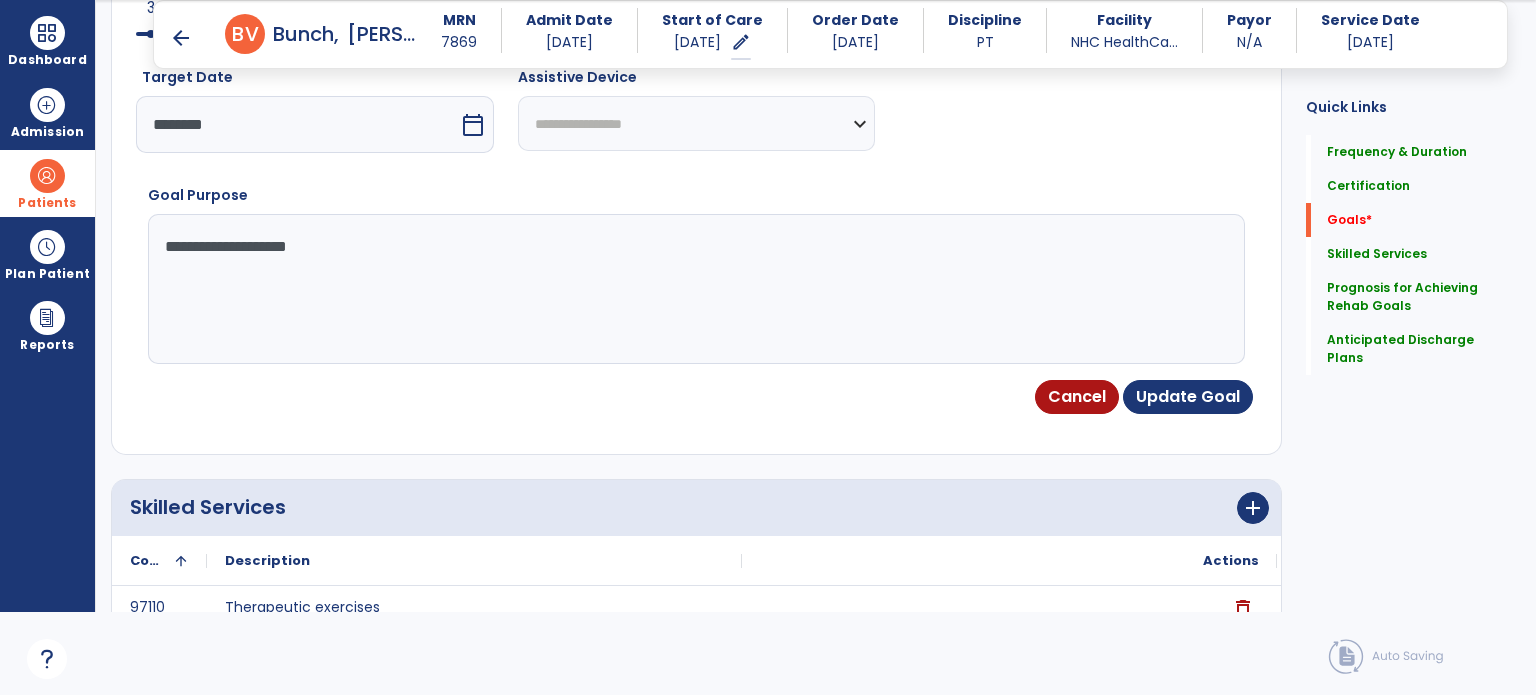 scroll, scrollTop: 835, scrollLeft: 0, axis: vertical 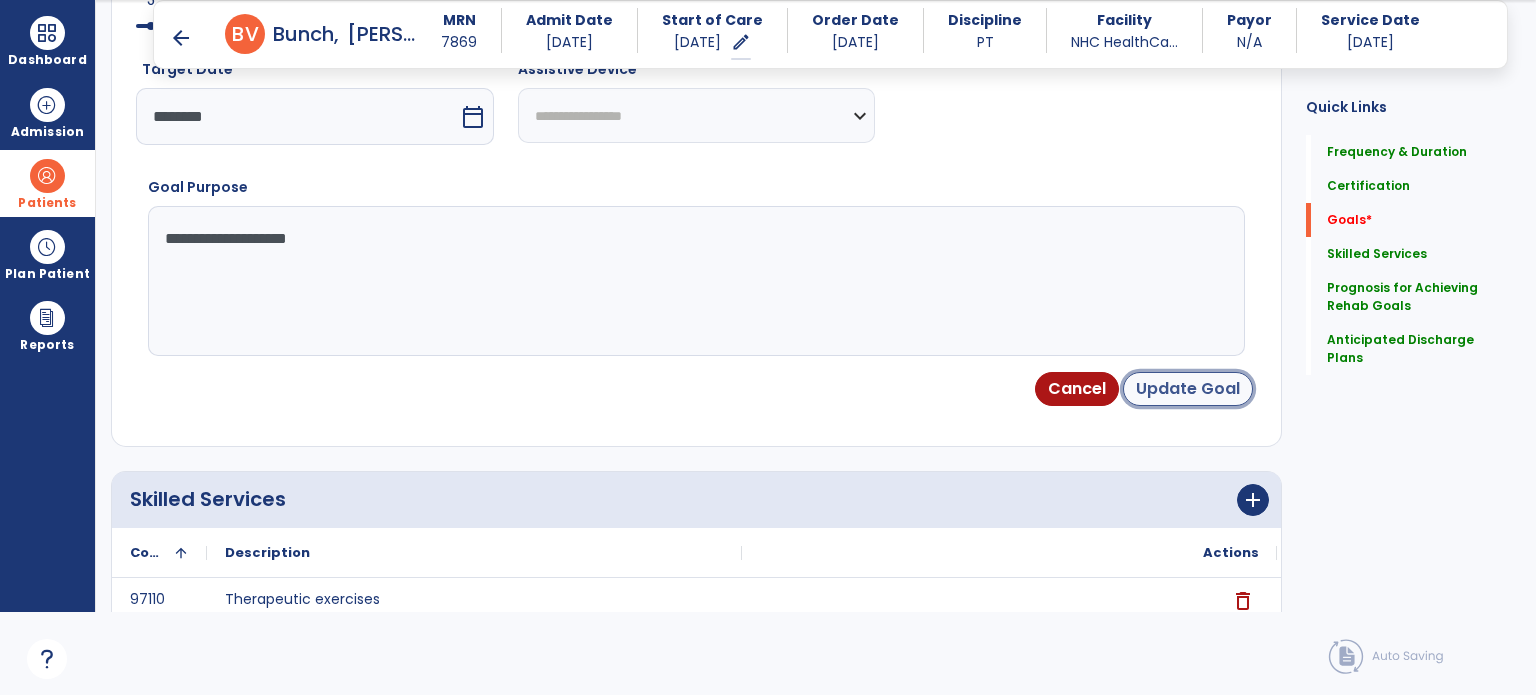 click on "Update Goal" at bounding box center [1188, 389] 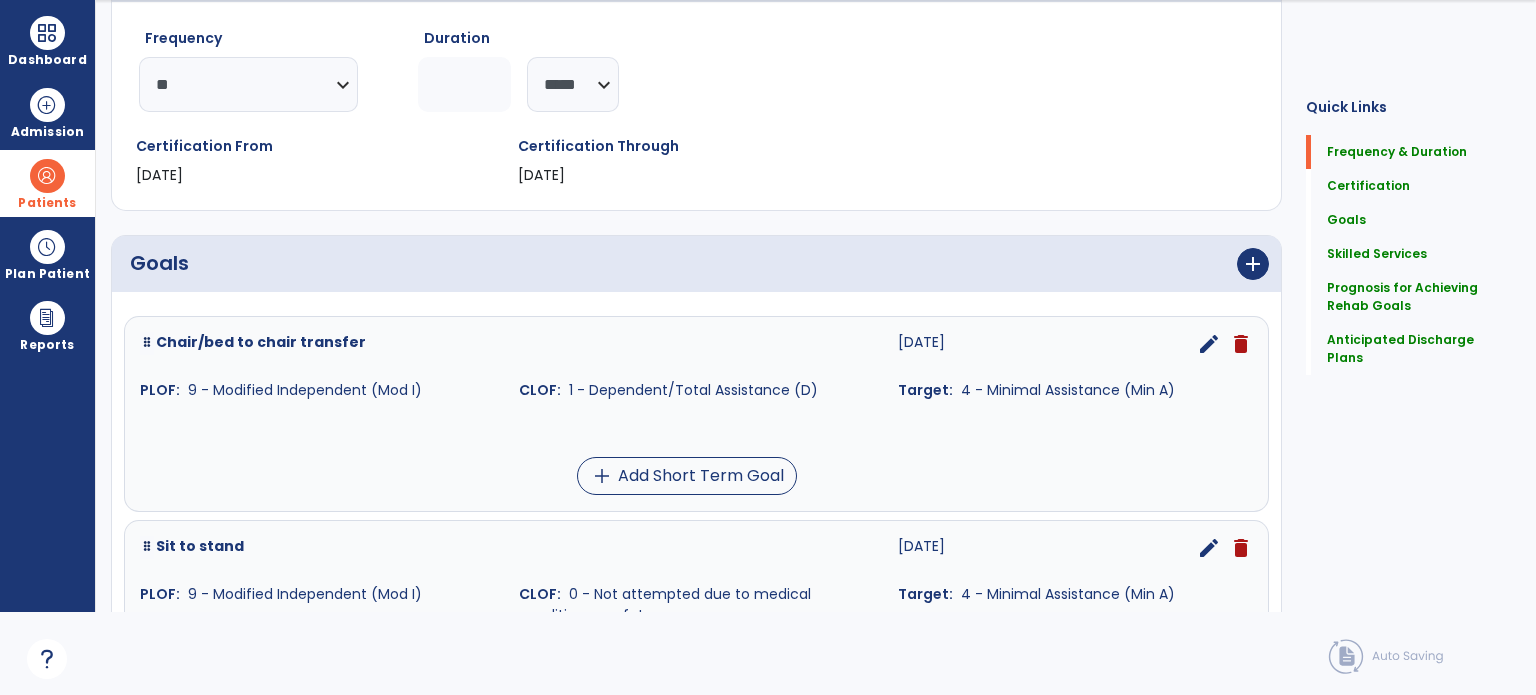 scroll, scrollTop: 0, scrollLeft: 0, axis: both 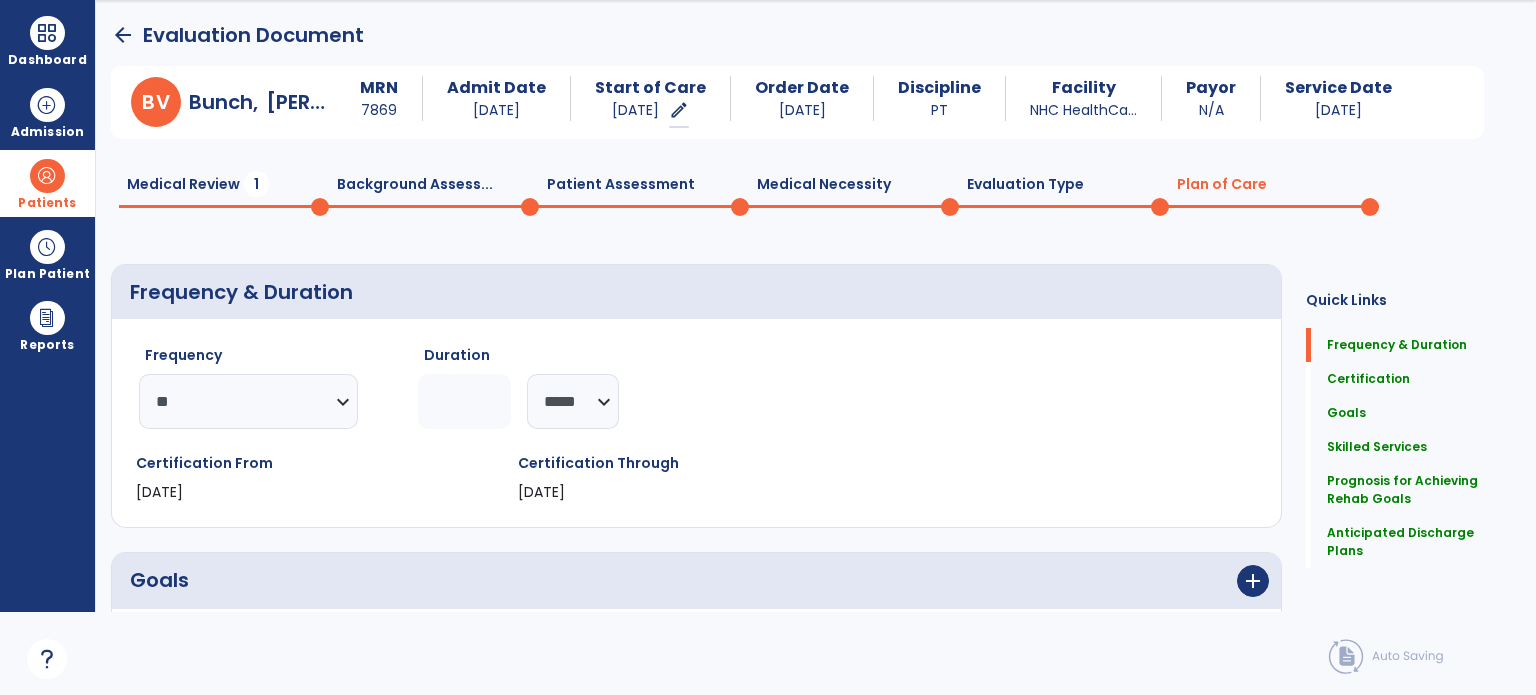 click on "1" 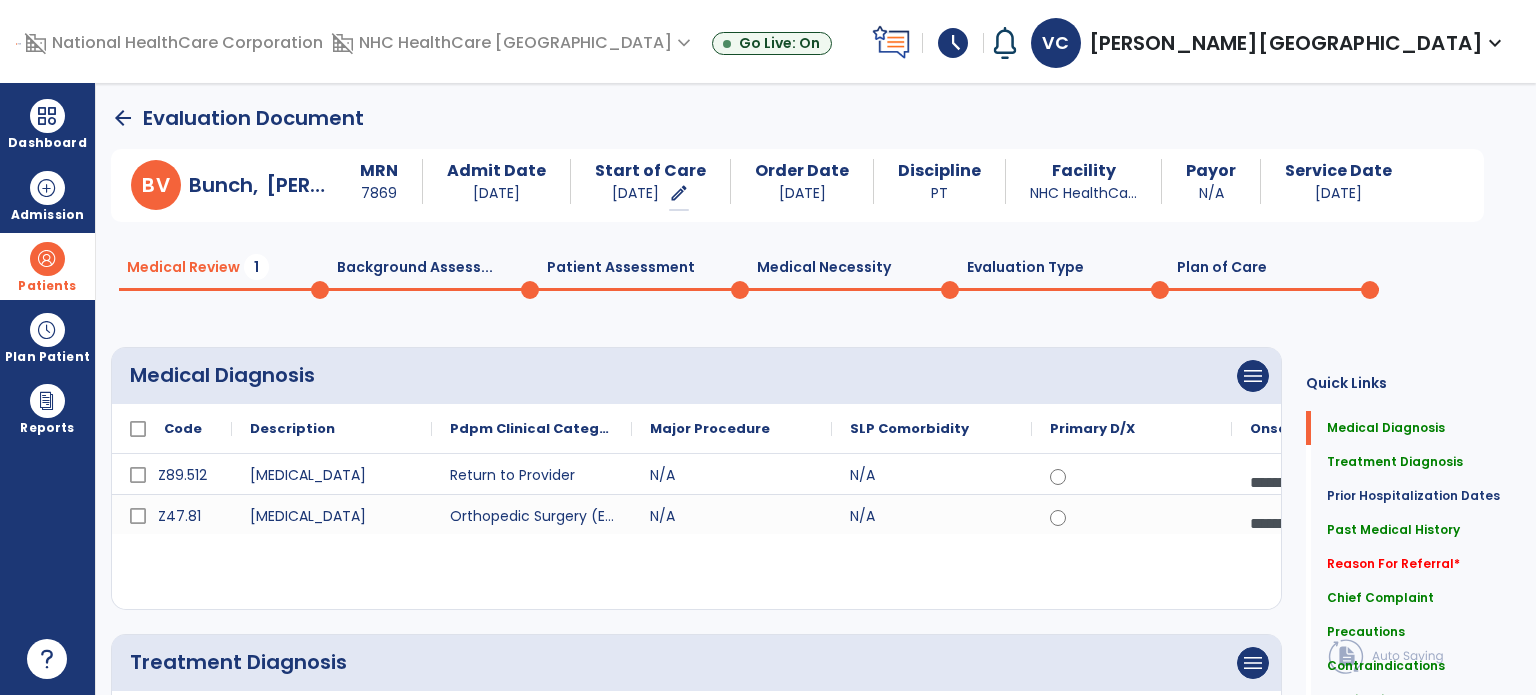 scroll, scrollTop: 0, scrollLeft: 0, axis: both 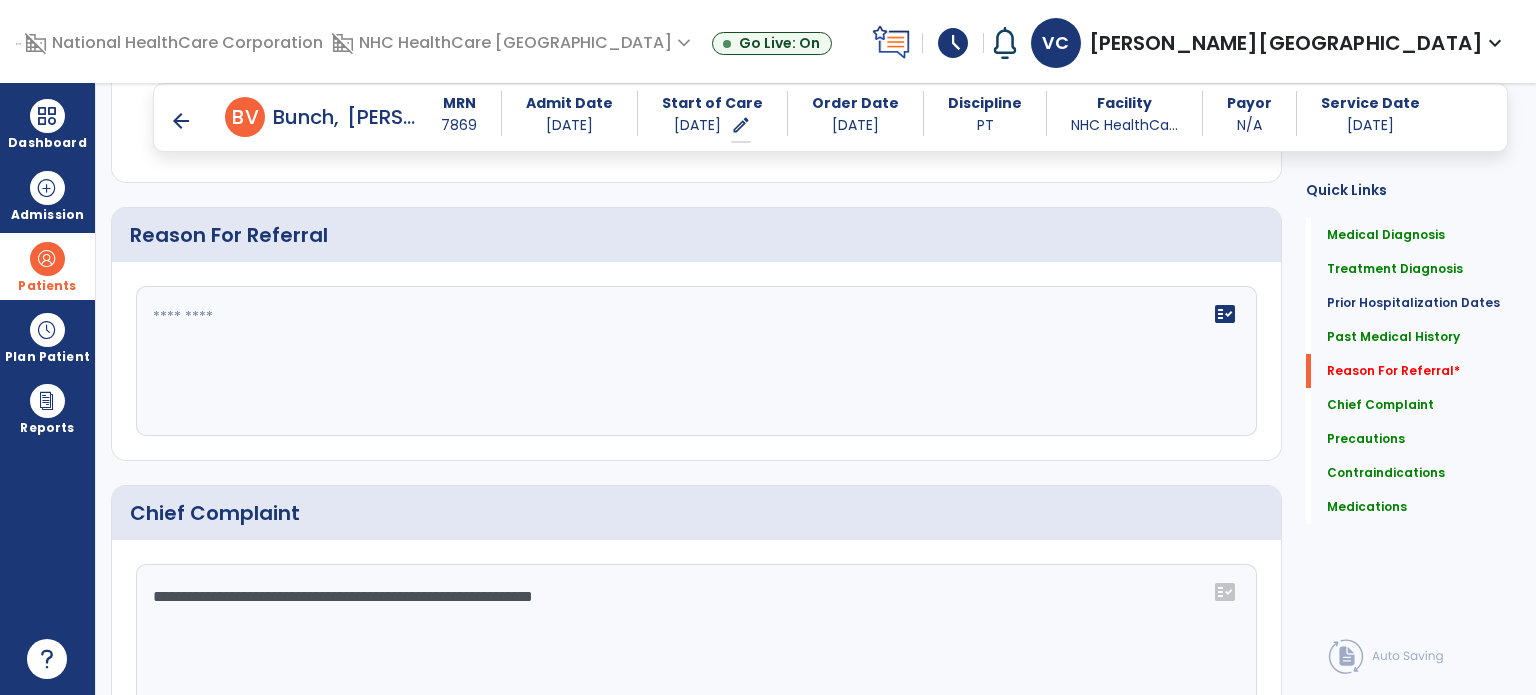 click on "fact_check" 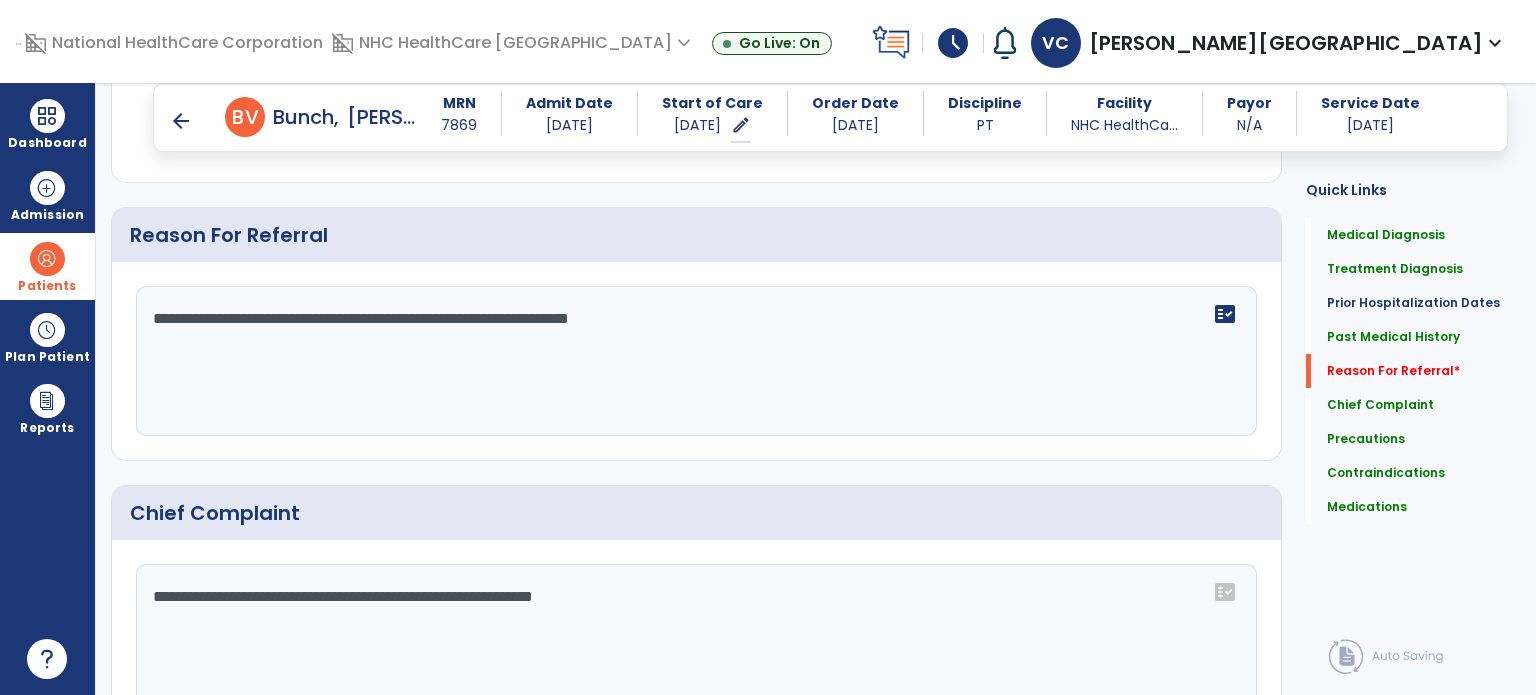 type on "**********" 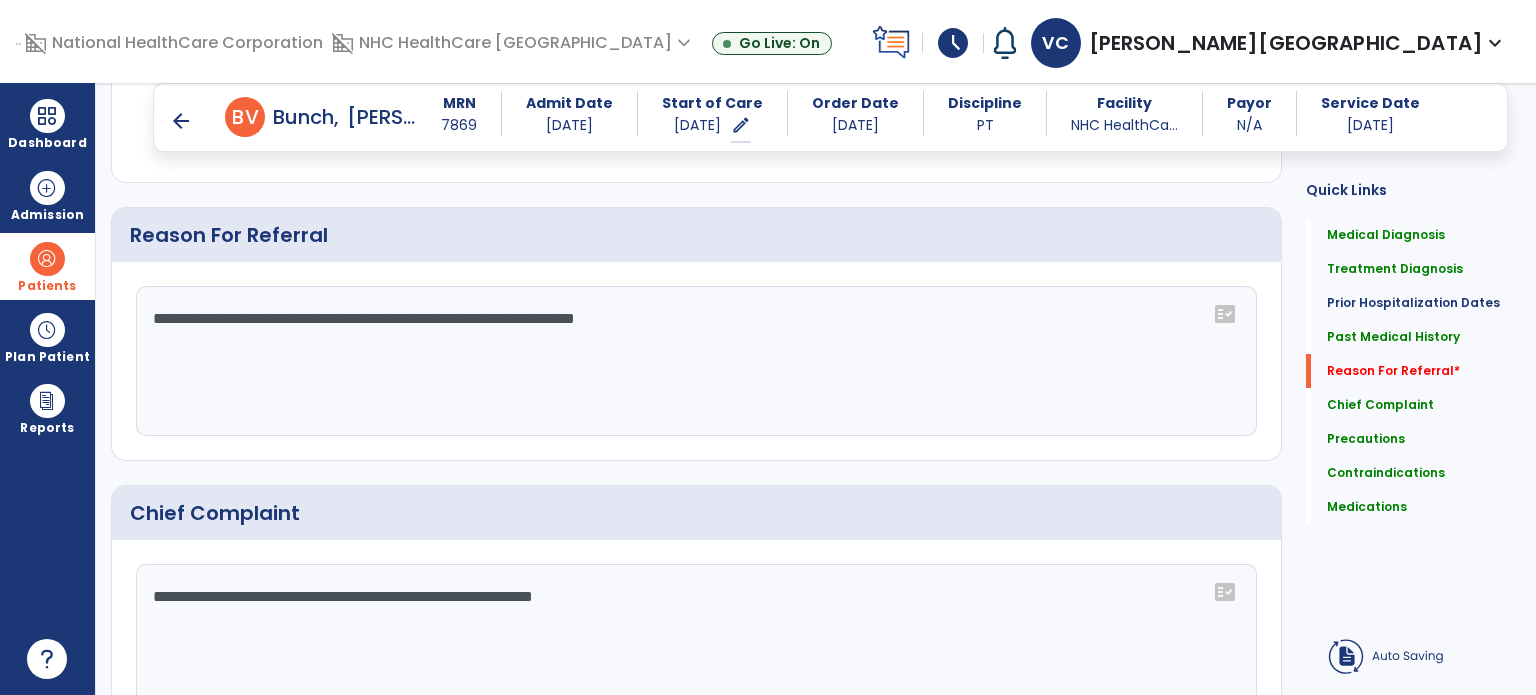 click on "arrow_back" at bounding box center (181, 121) 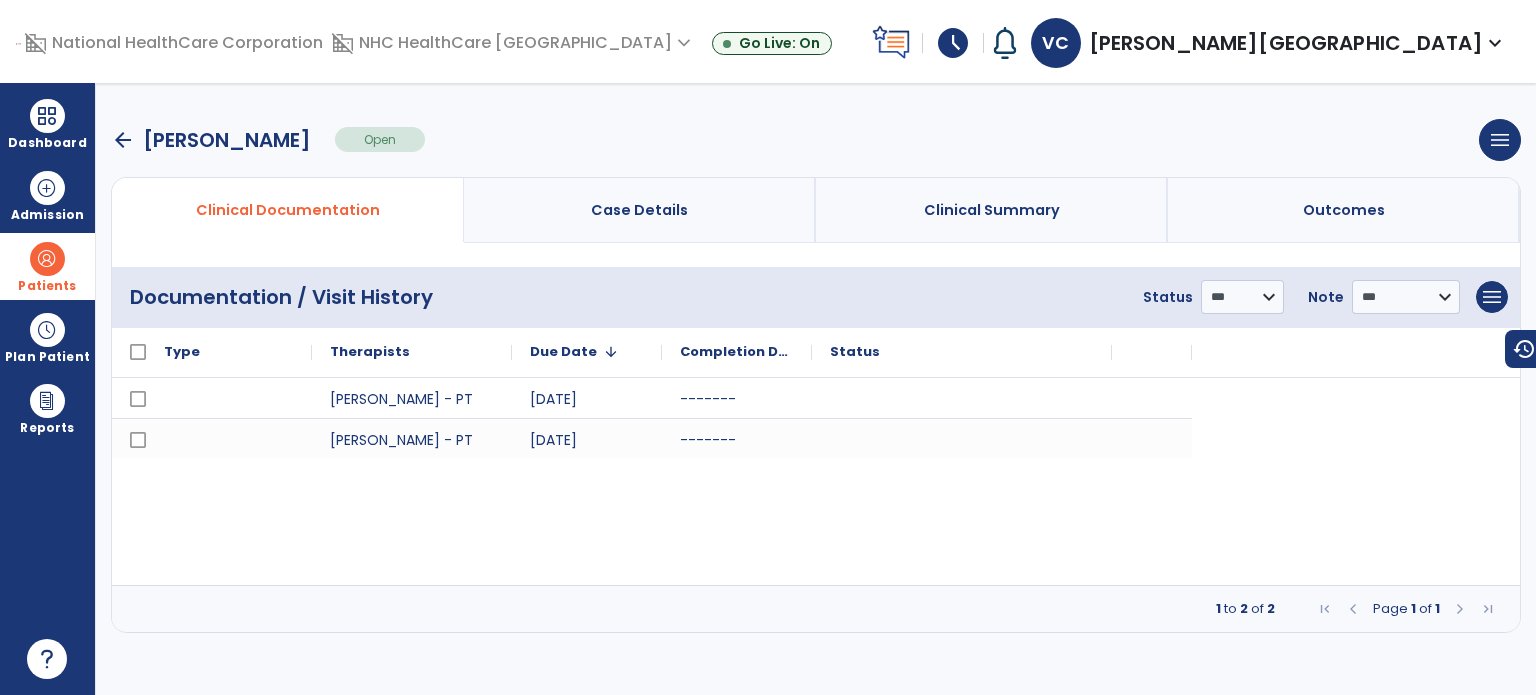 scroll, scrollTop: 0, scrollLeft: 0, axis: both 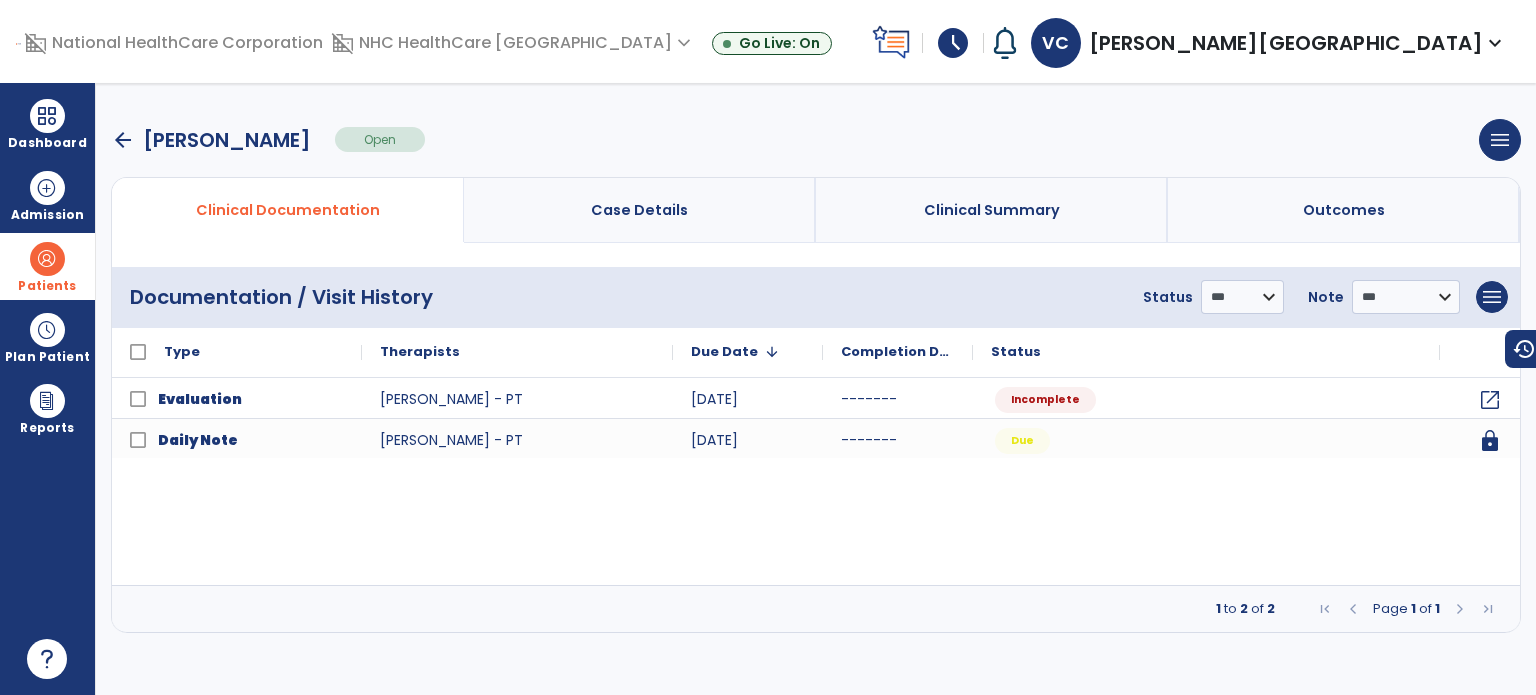 click on "arrow_back" at bounding box center (123, 140) 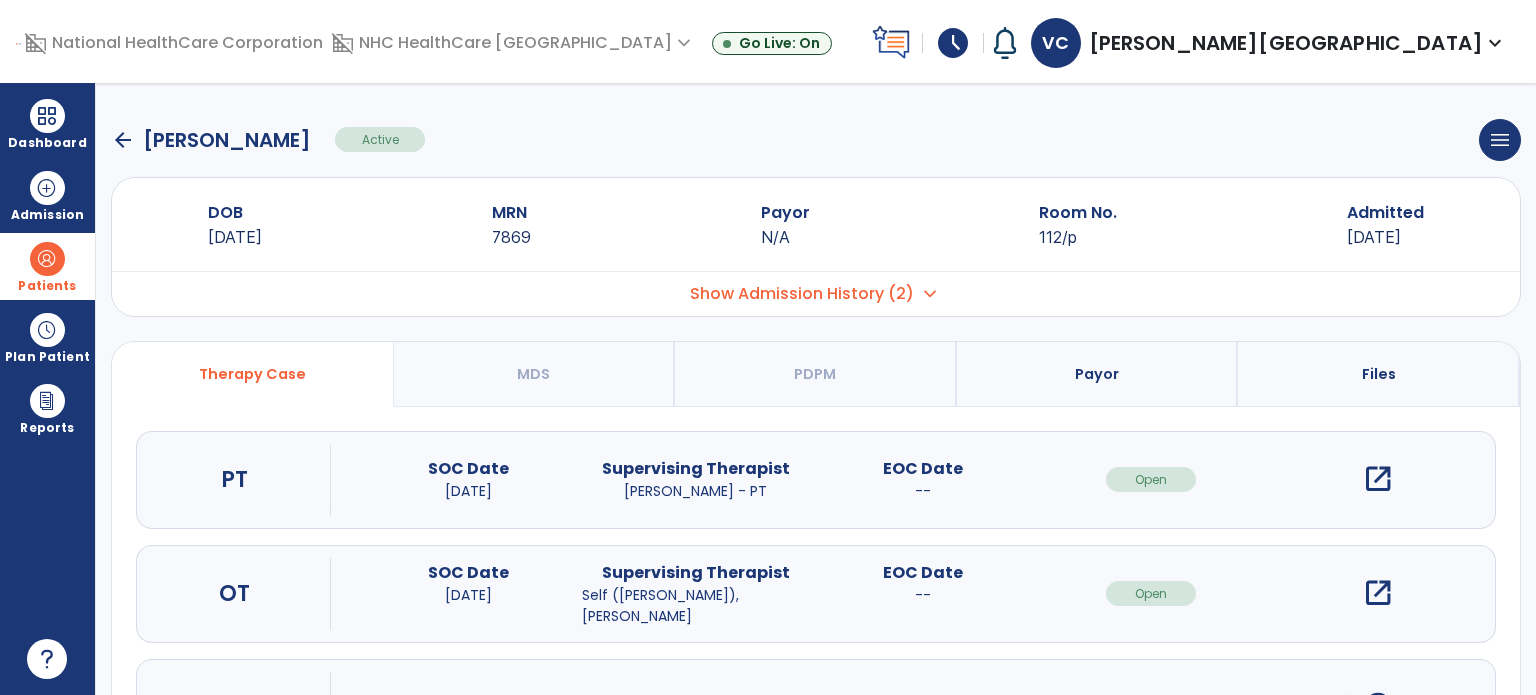 click on "open_in_new" at bounding box center (1378, 593) 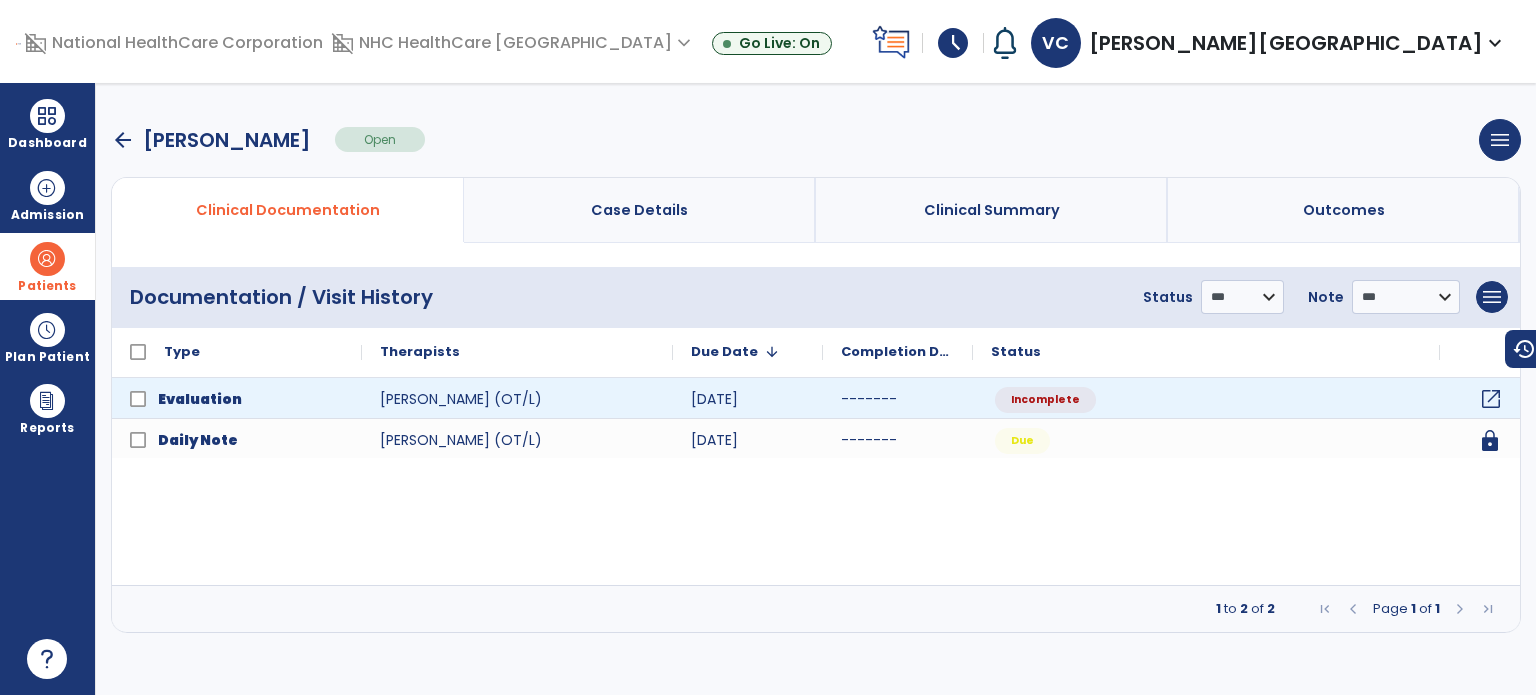 click on "open_in_new" 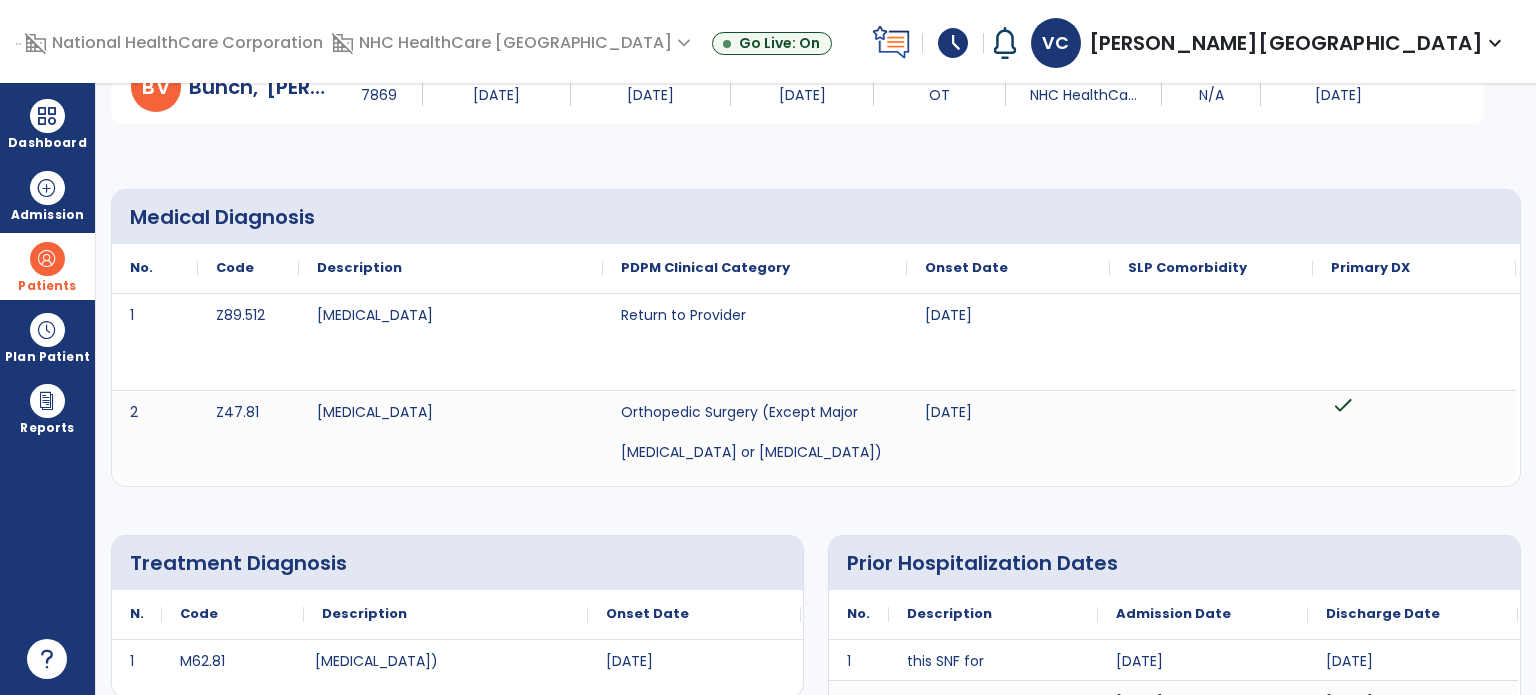 scroll, scrollTop: 0, scrollLeft: 0, axis: both 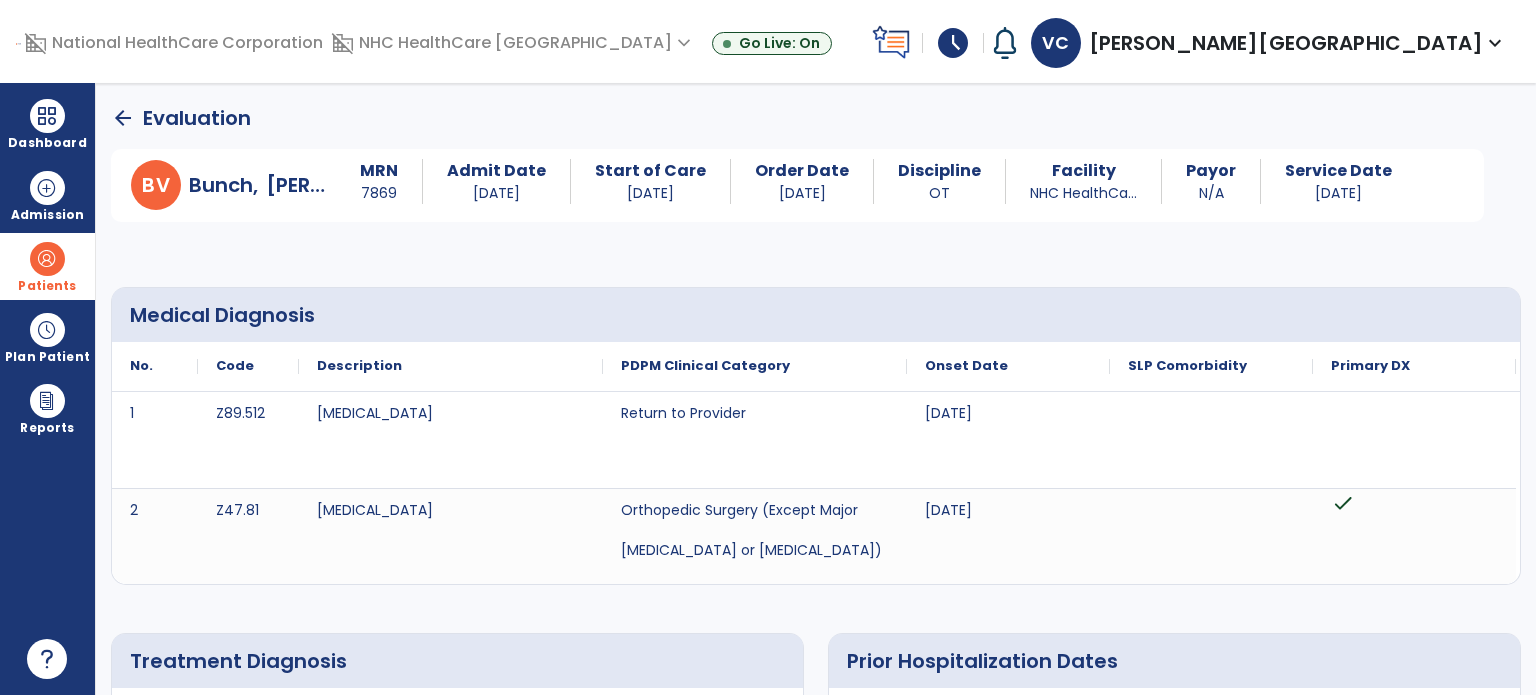 click on "arrow_back" 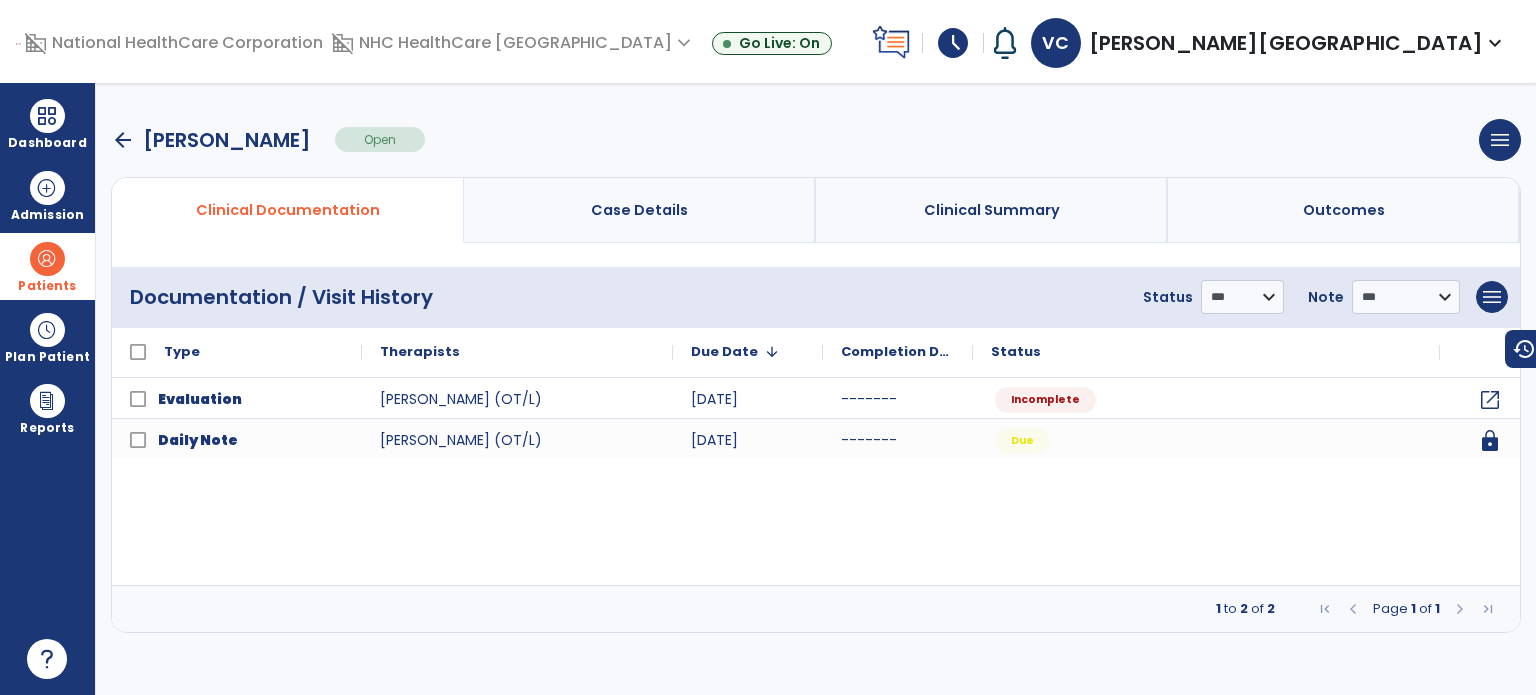 click on "arrow_back" at bounding box center (123, 140) 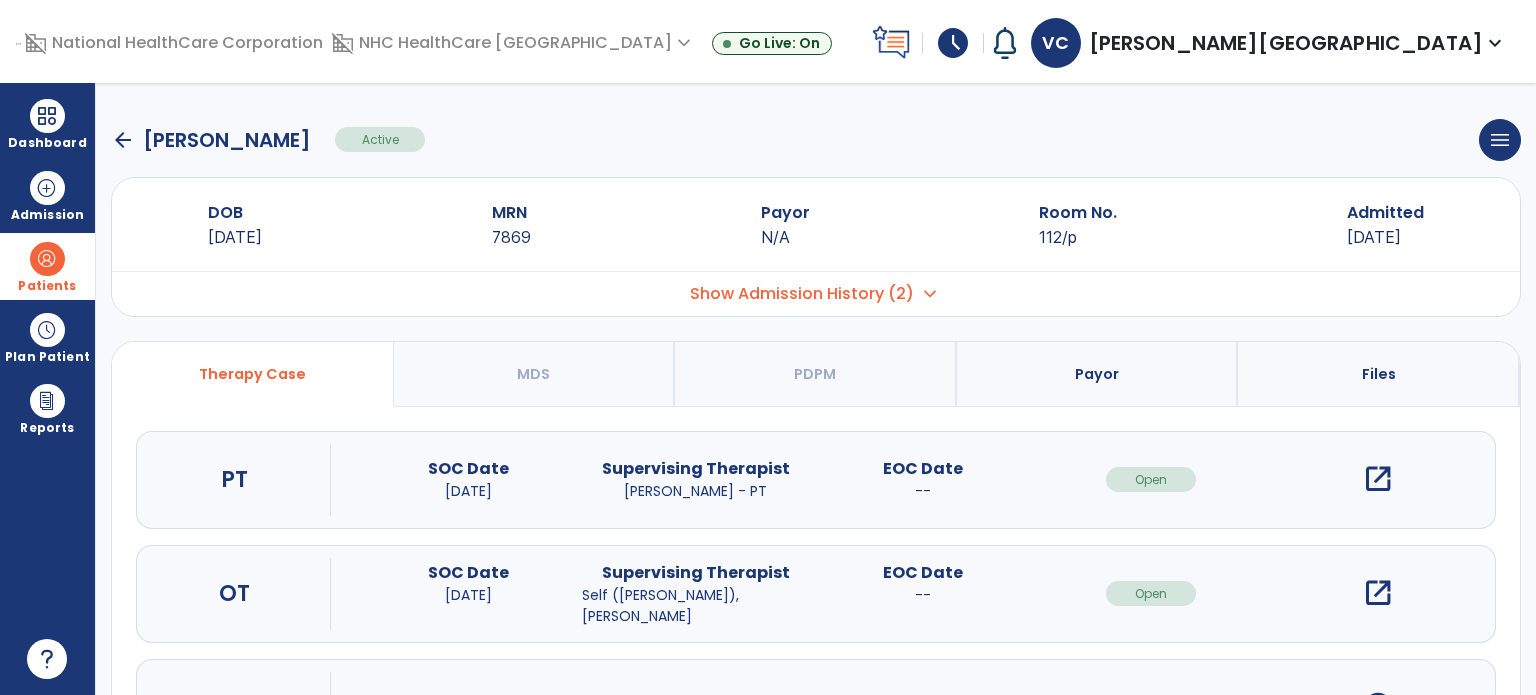 click on "open_in_new" at bounding box center (1378, 479) 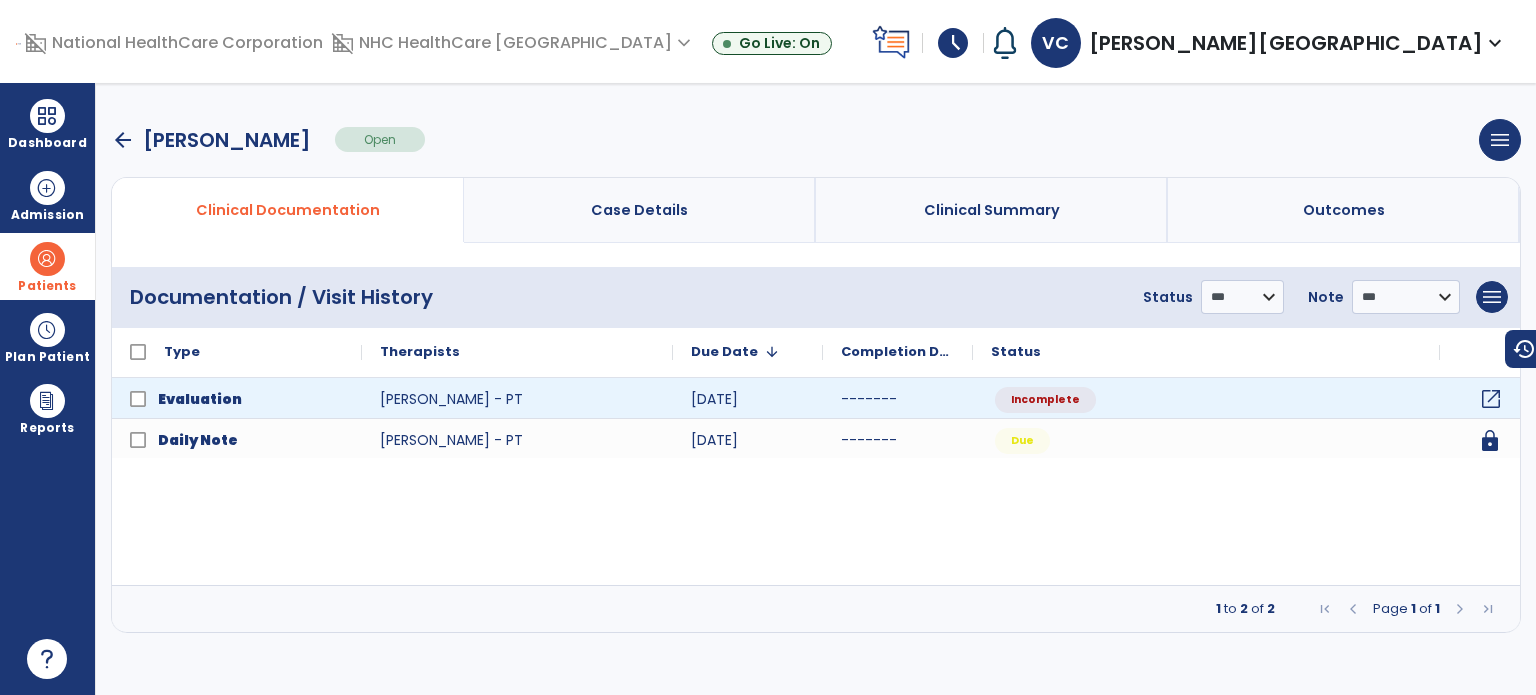 click on "open_in_new" 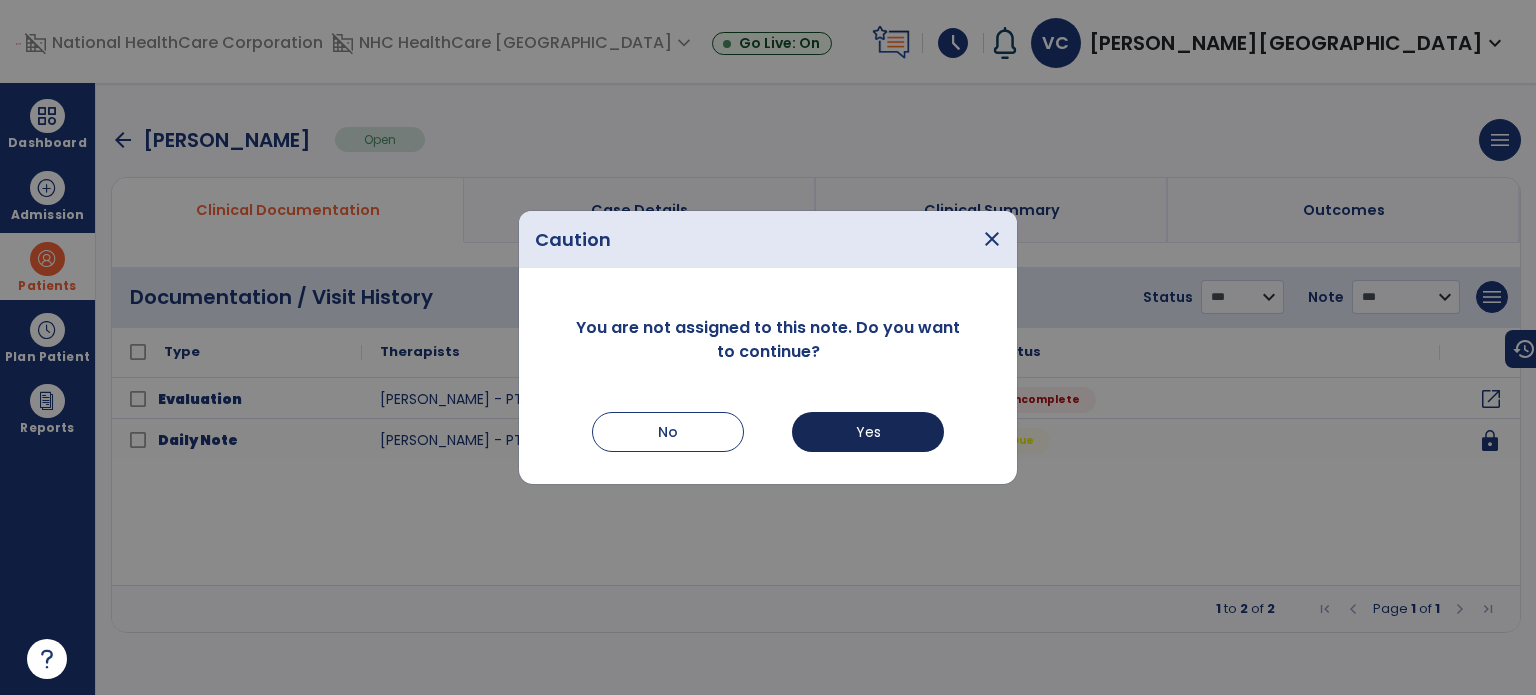 click on "Yes" at bounding box center (868, 432) 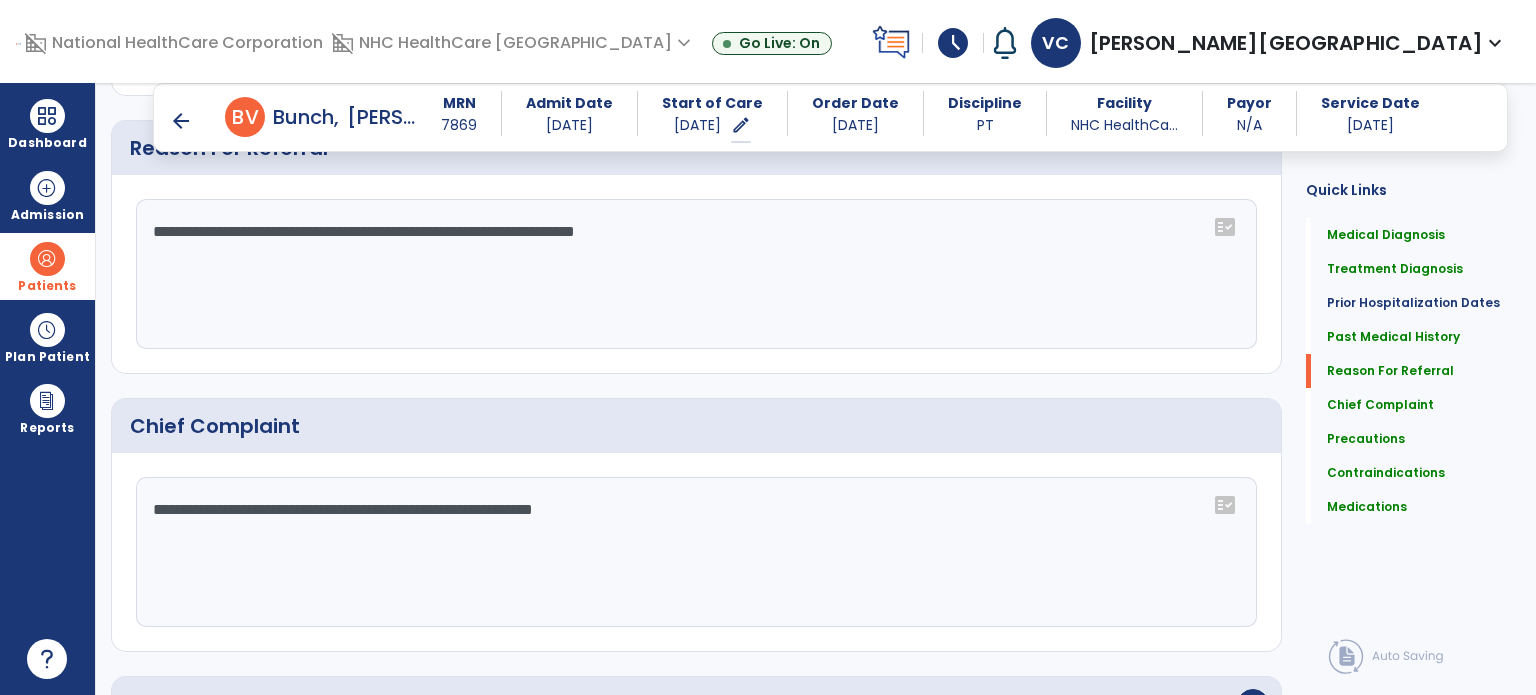 scroll, scrollTop: 1085, scrollLeft: 0, axis: vertical 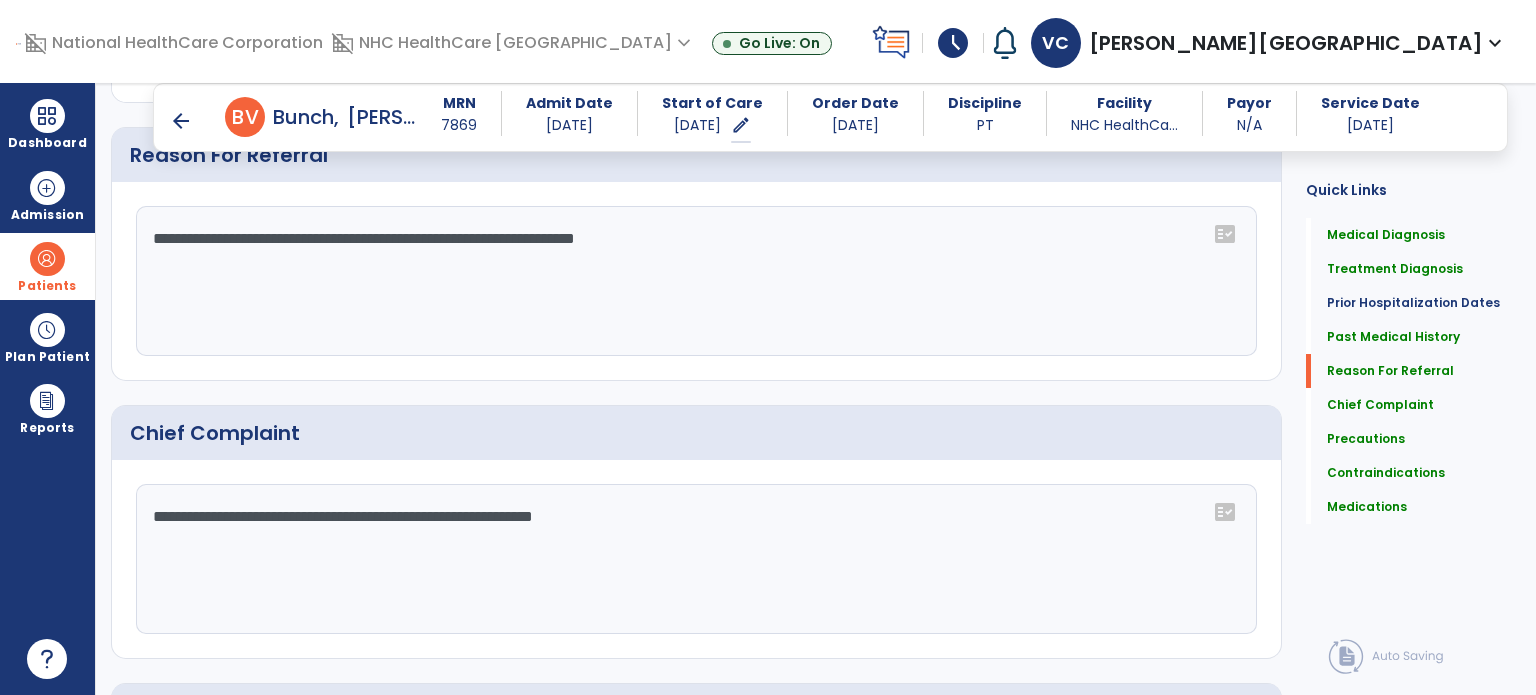 click on "**********" 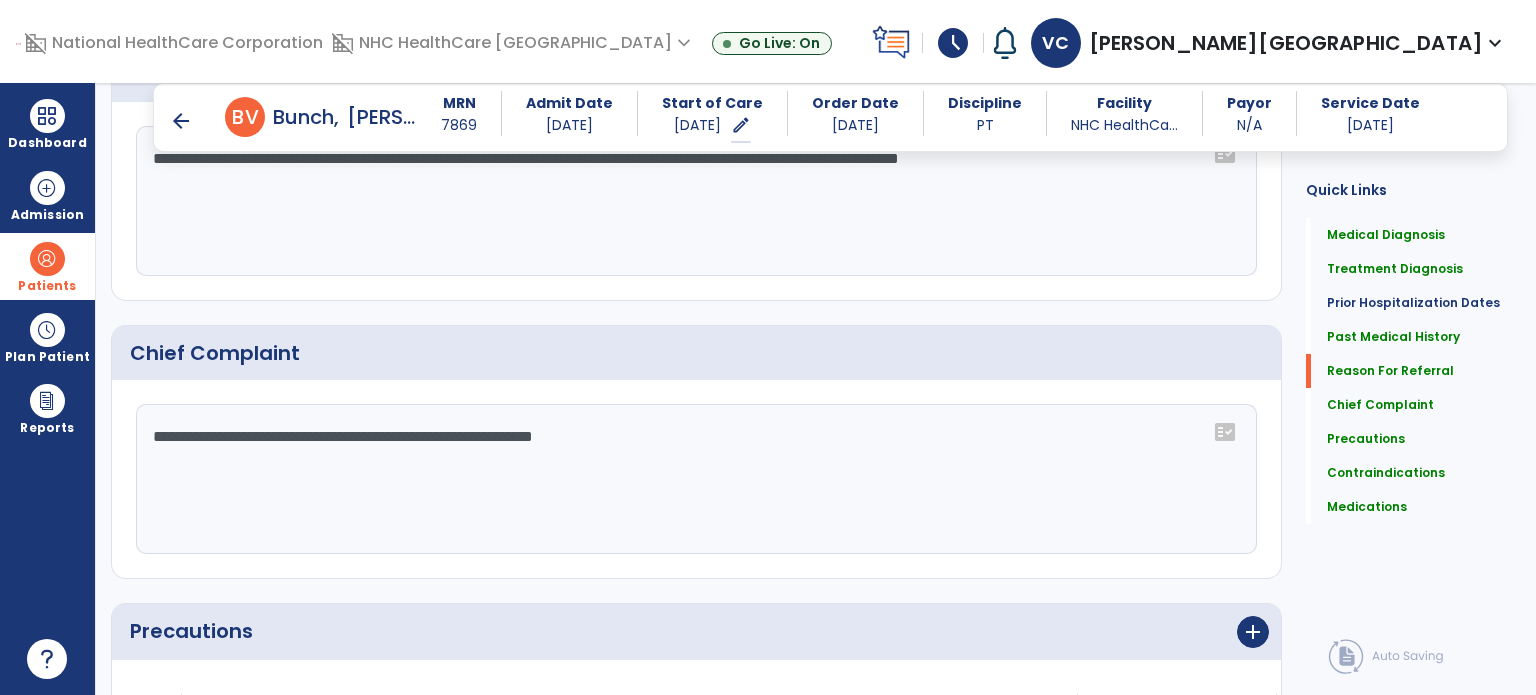 scroll, scrollTop: 1125, scrollLeft: 0, axis: vertical 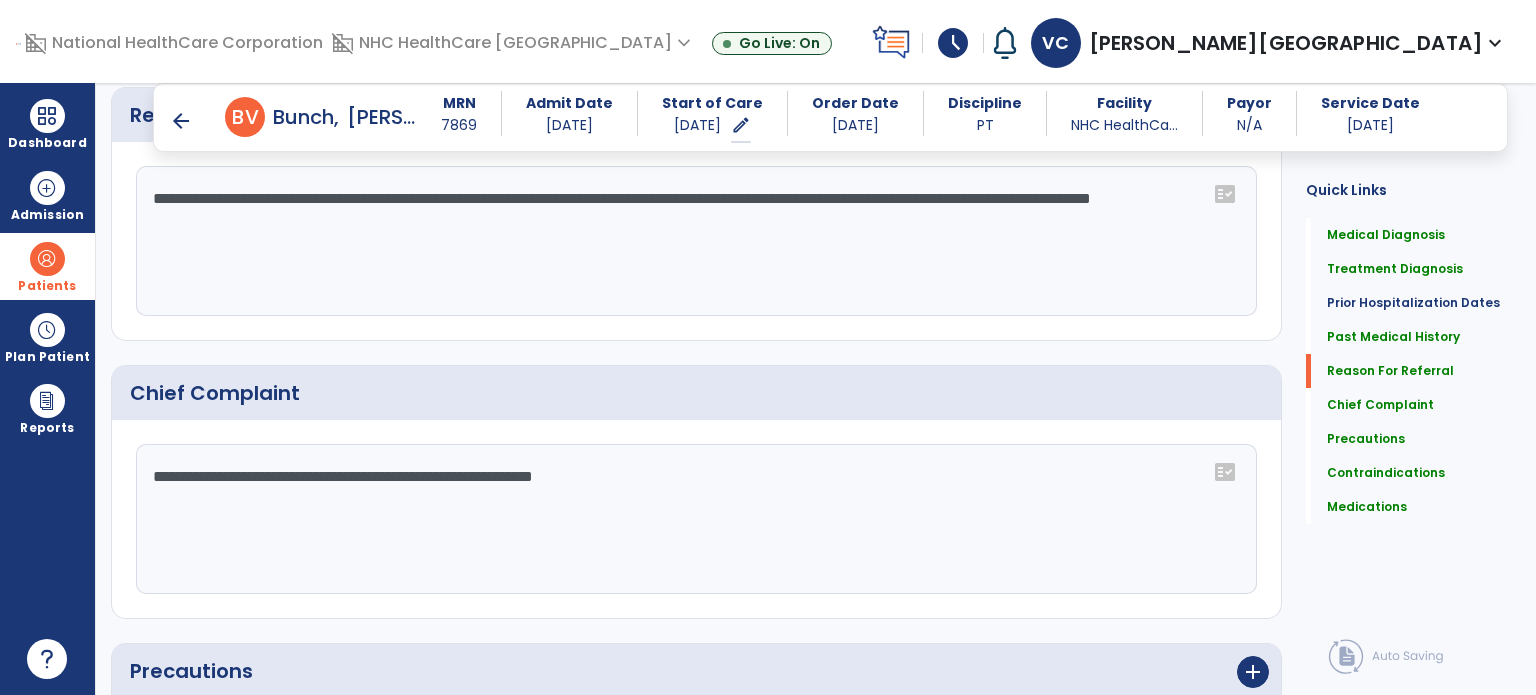 type on "**********" 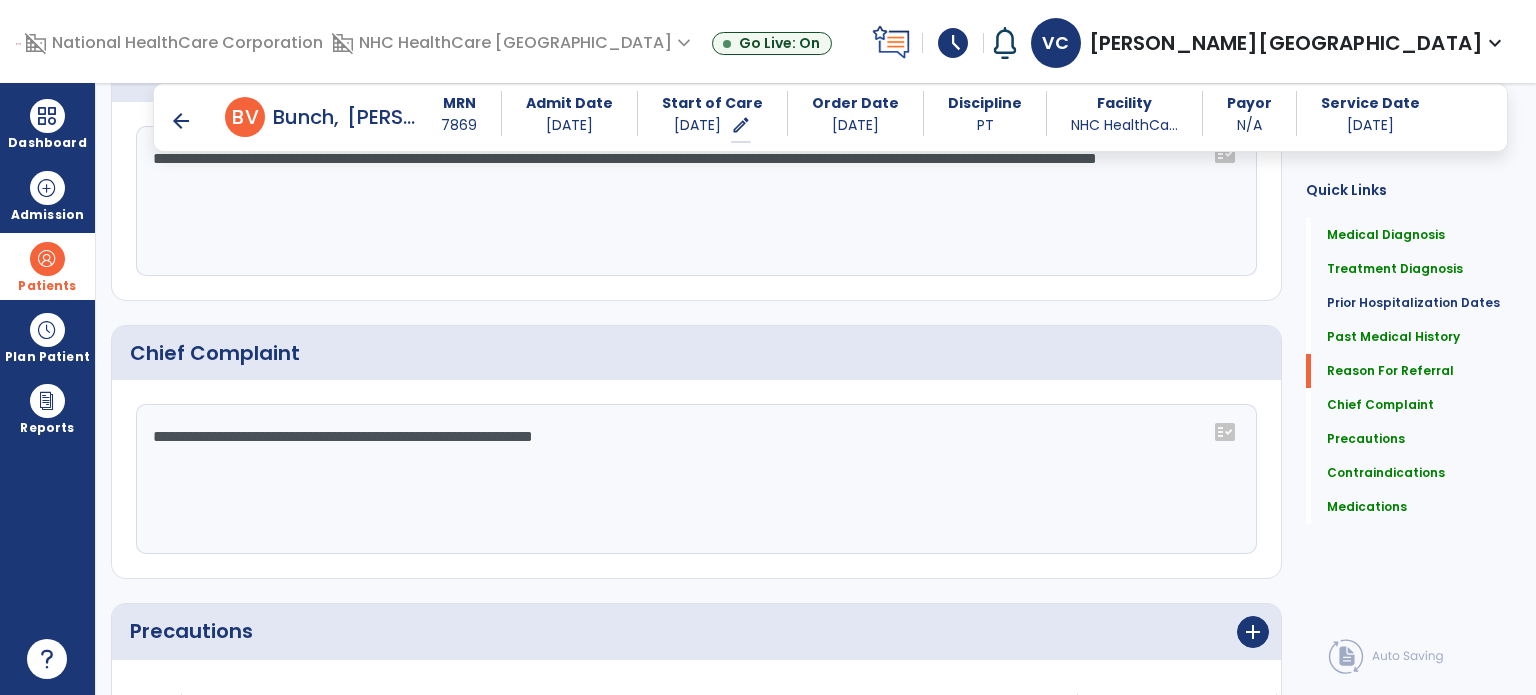 scroll, scrollTop: 1125, scrollLeft: 0, axis: vertical 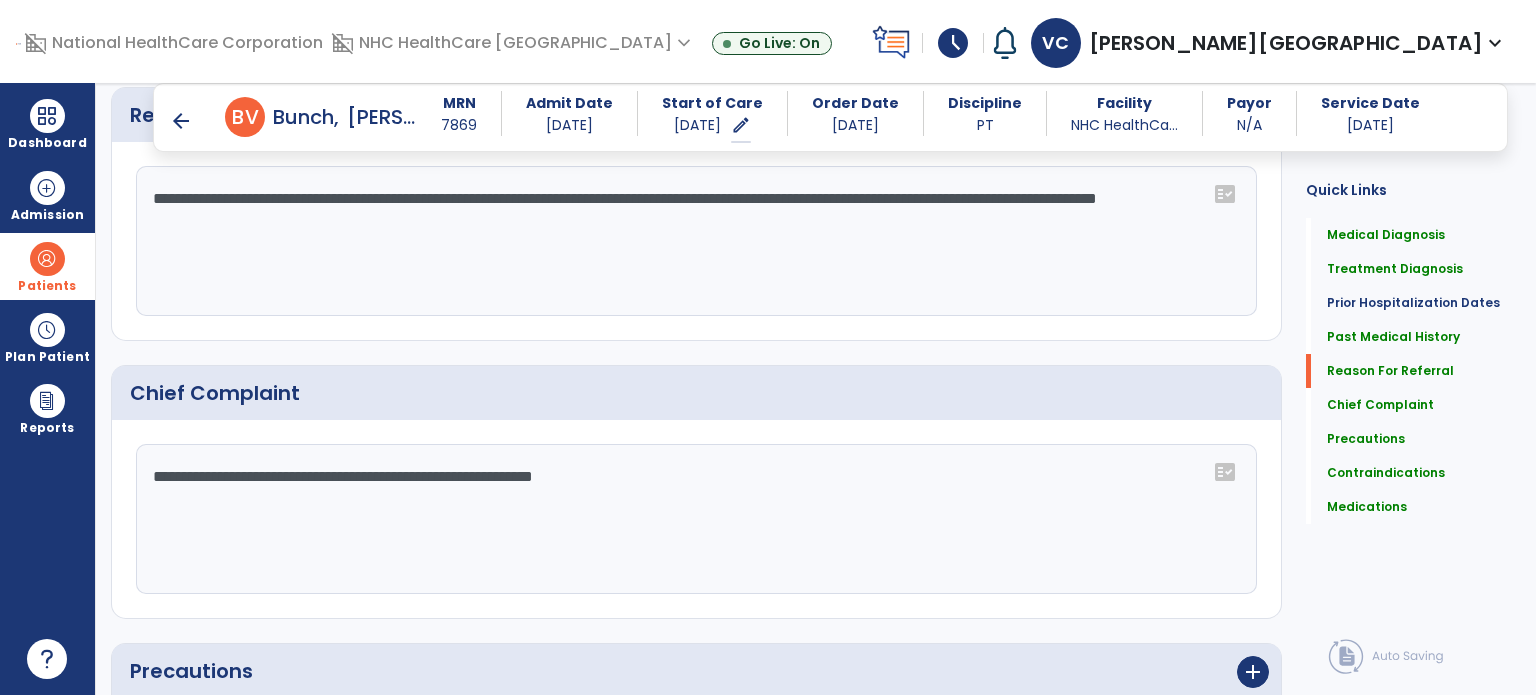 click on "arrow_back" at bounding box center [181, 121] 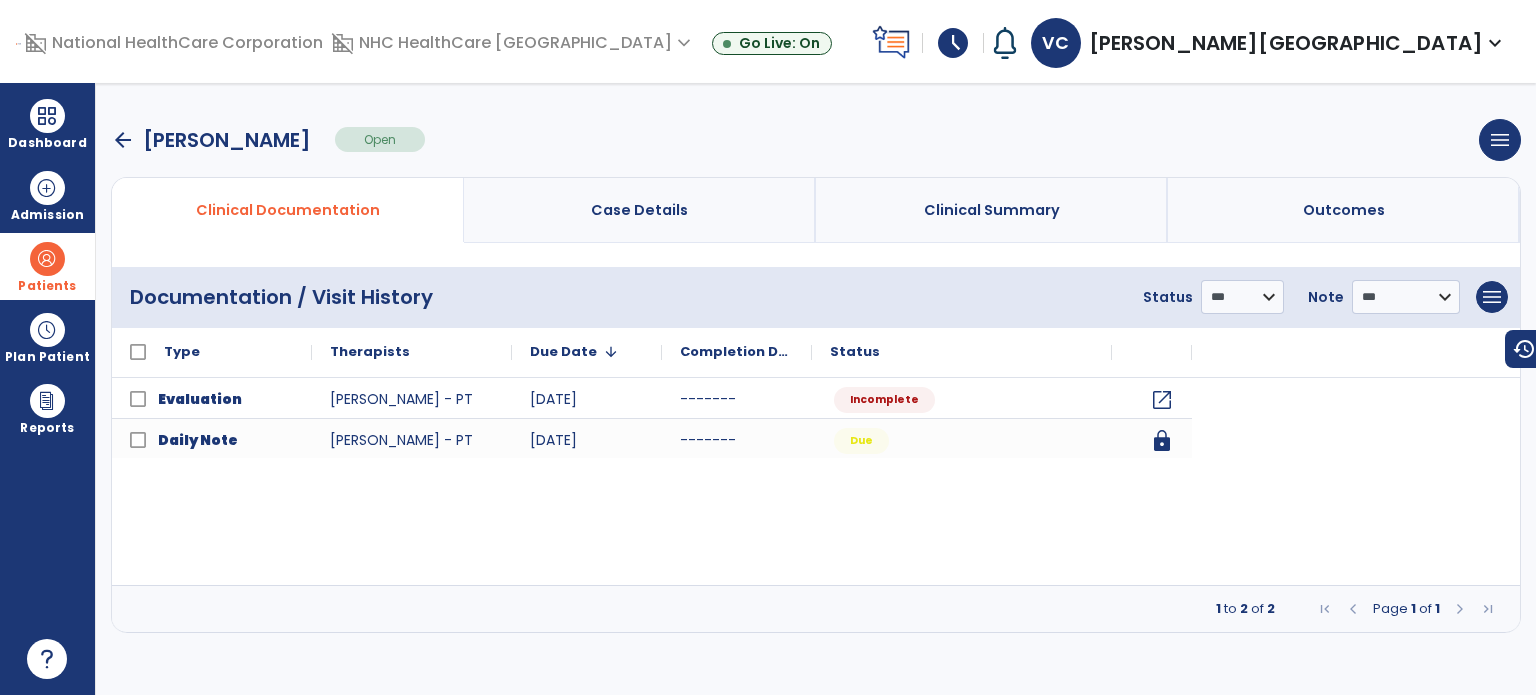 scroll, scrollTop: 0, scrollLeft: 0, axis: both 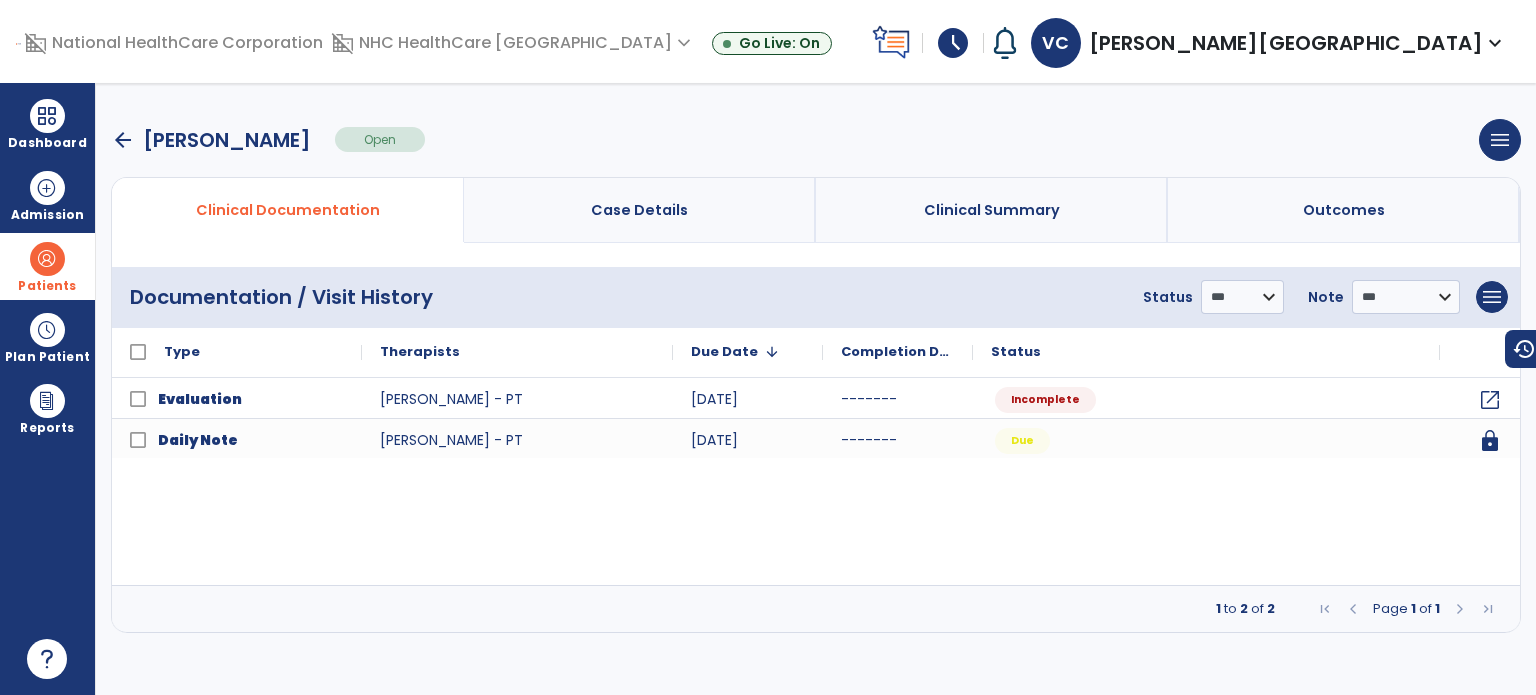 click on "arrow_back" at bounding box center (123, 140) 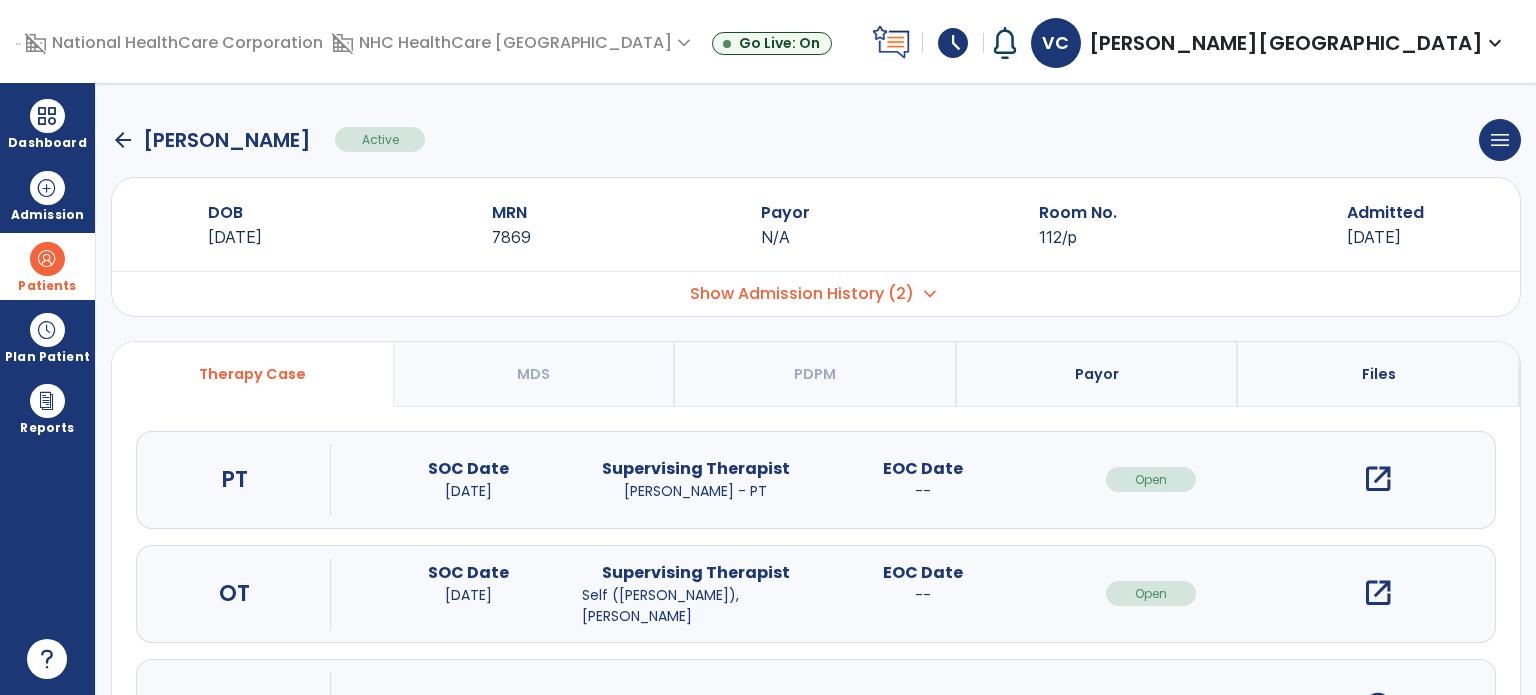 click on "open_in_new" at bounding box center [1378, 593] 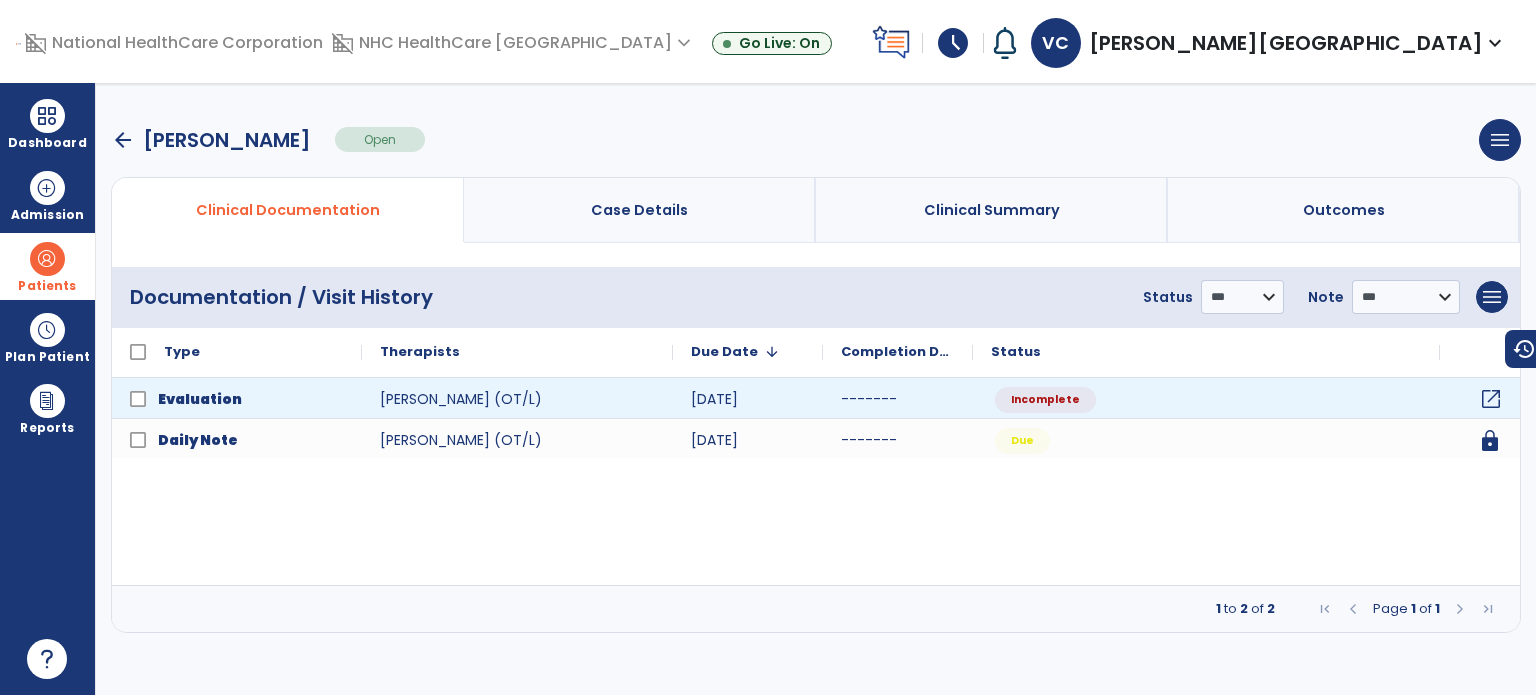 click on "open_in_new" 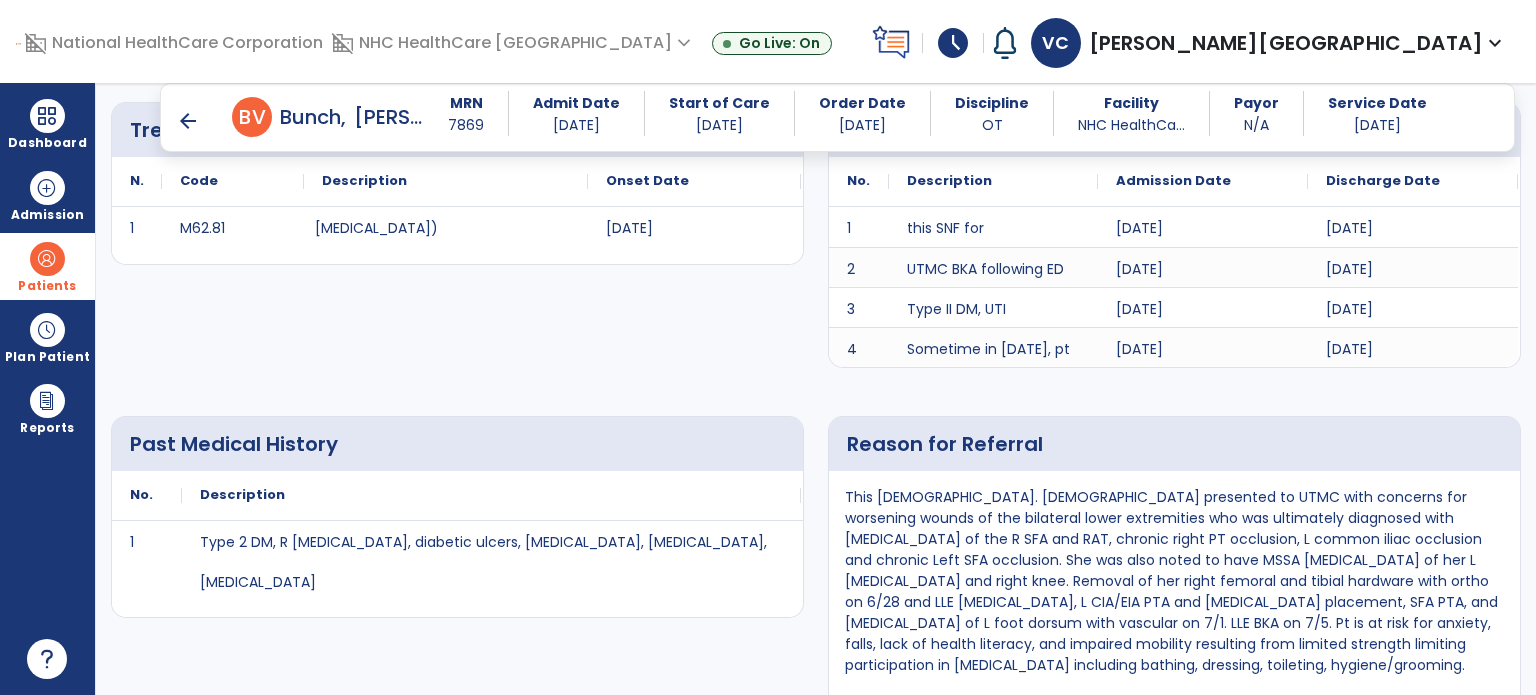 scroll, scrollTop: 628, scrollLeft: 0, axis: vertical 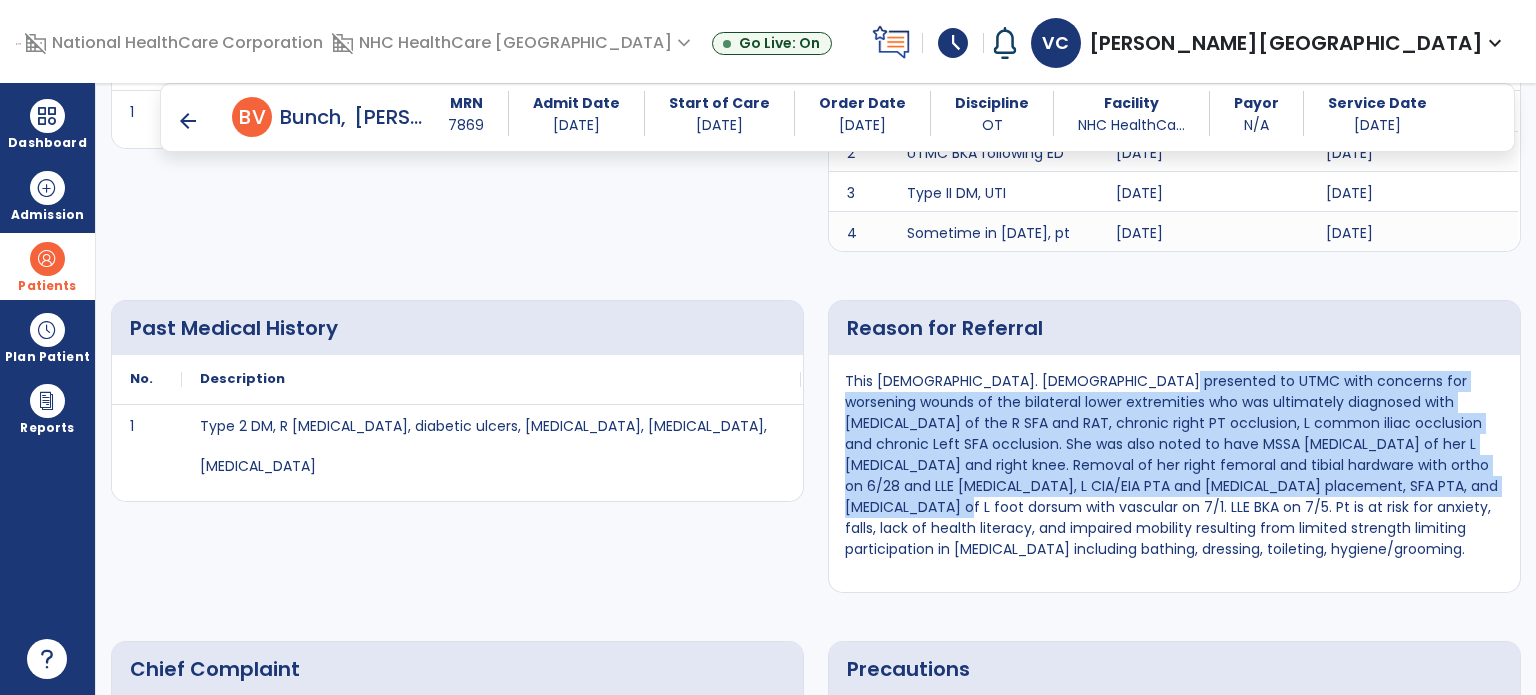 drag, startPoint x: 1146, startPoint y: 380, endPoint x: 1475, endPoint y: 479, distance: 343.57242 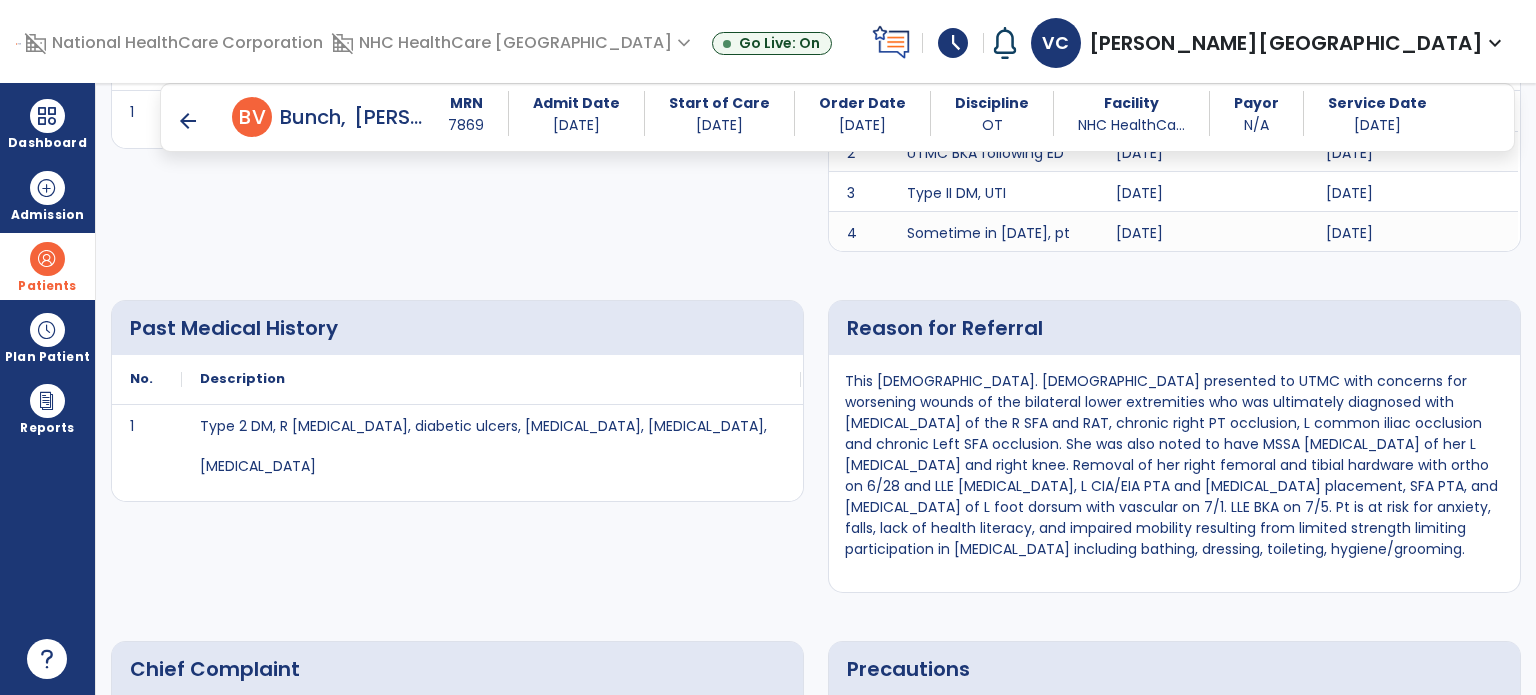 click on "arrow_back" at bounding box center (188, 121) 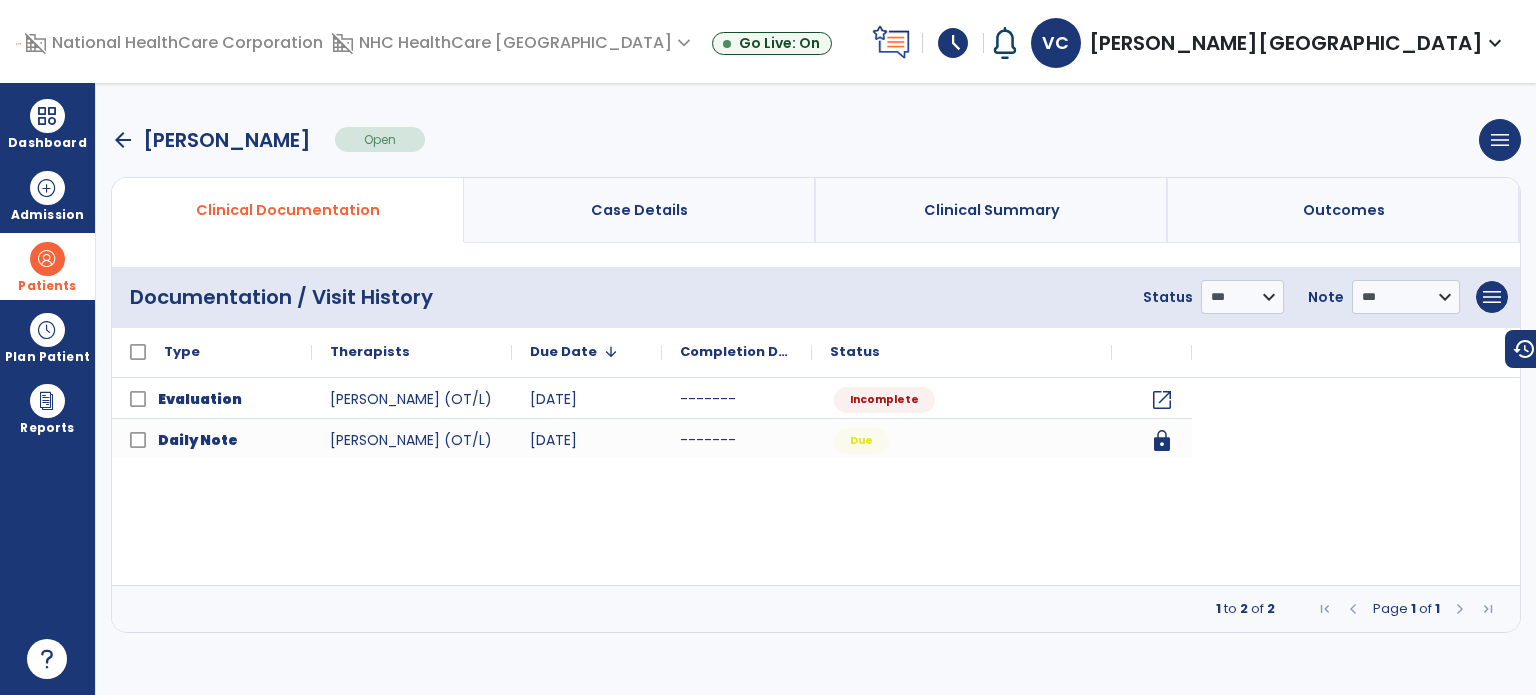 scroll, scrollTop: 0, scrollLeft: 0, axis: both 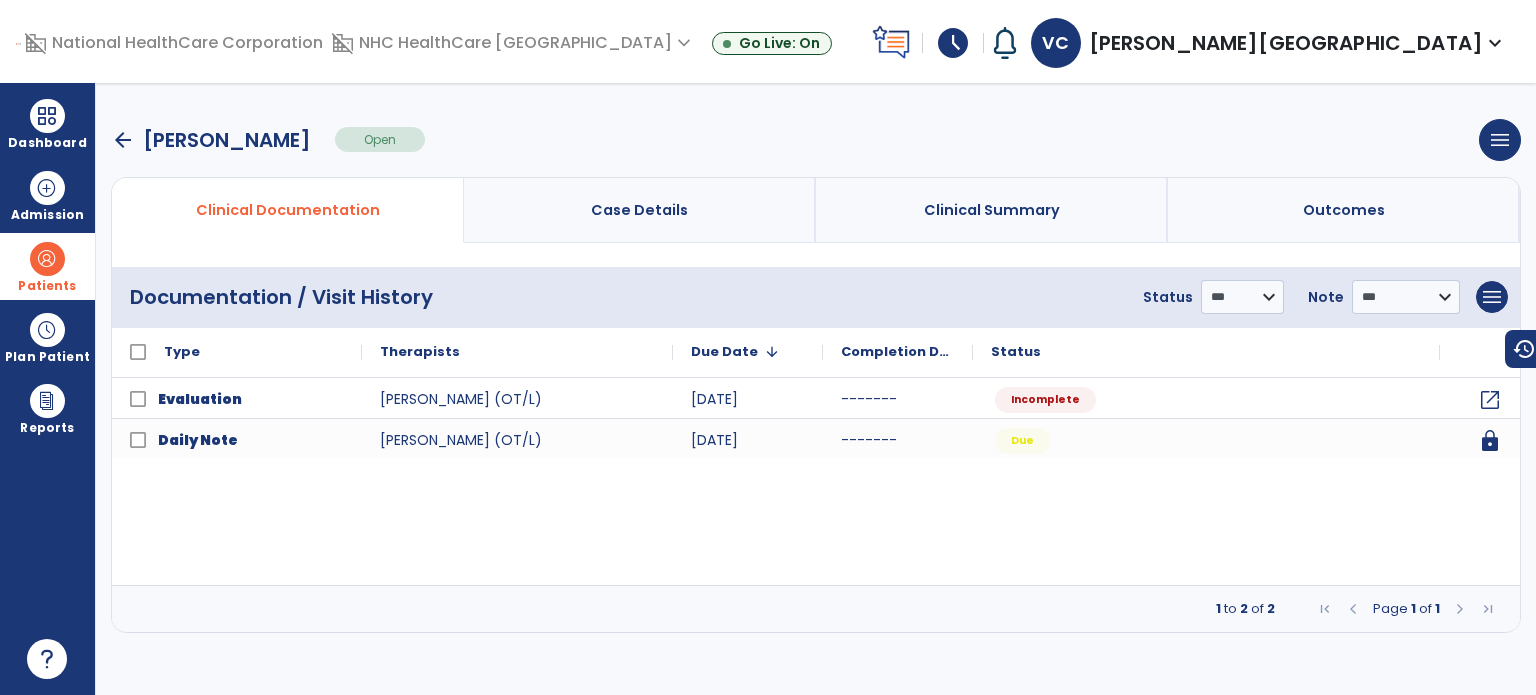 click on "arrow_back" at bounding box center (123, 140) 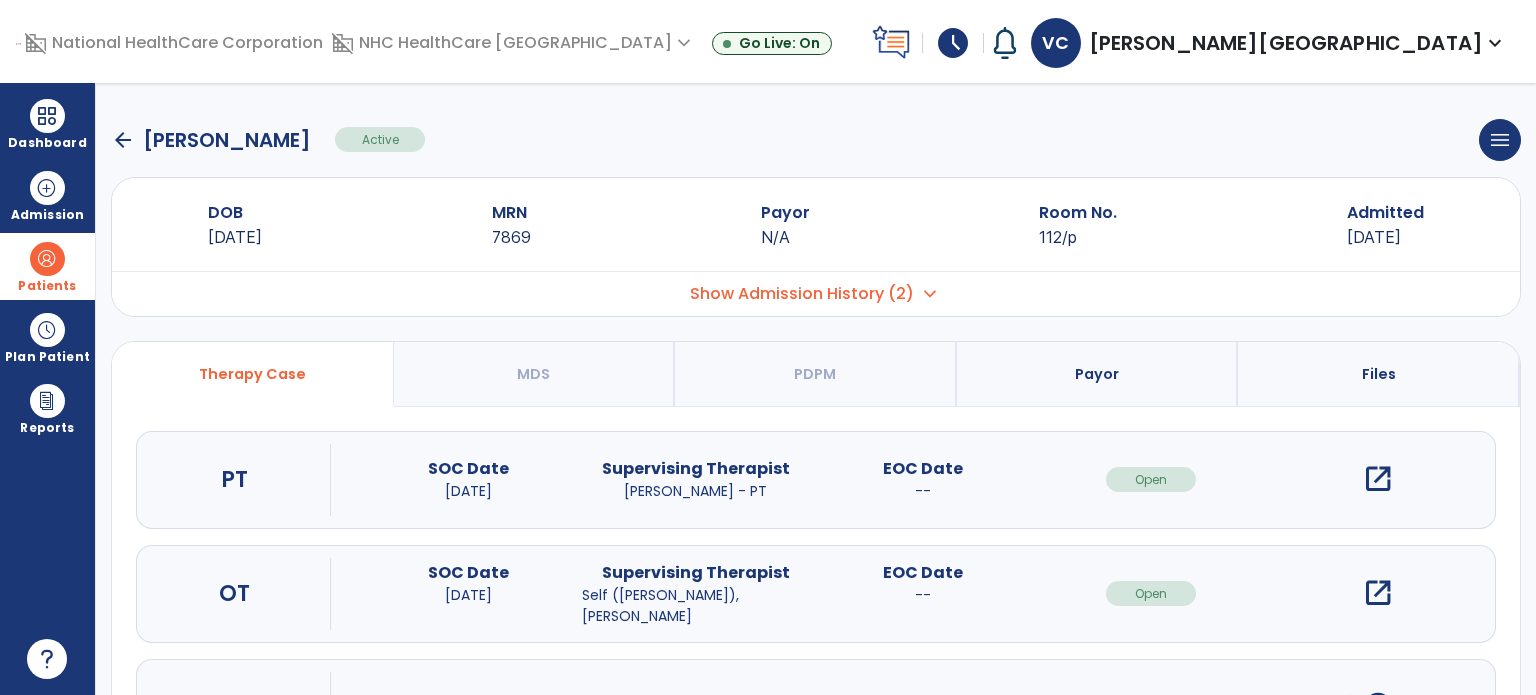 click on "open_in_new" at bounding box center (1378, 479) 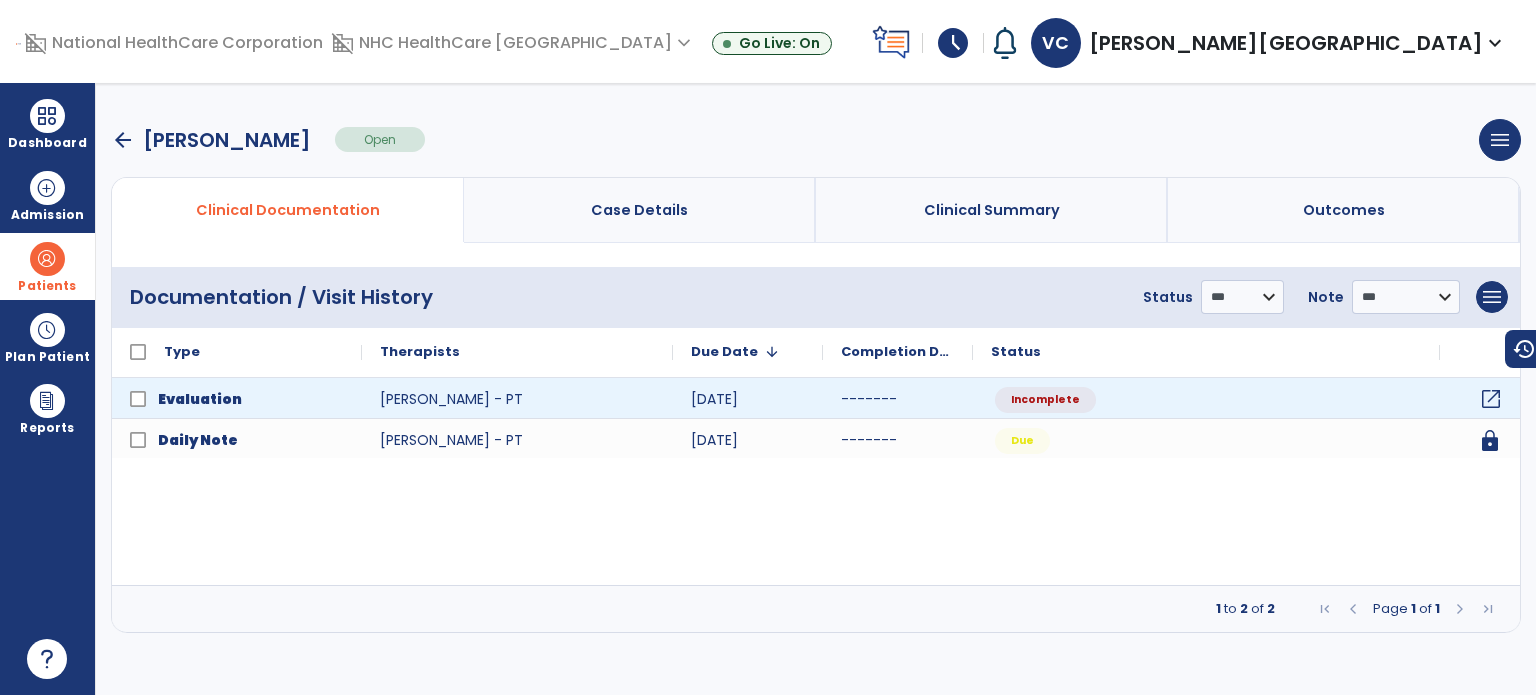 click on "open_in_new" 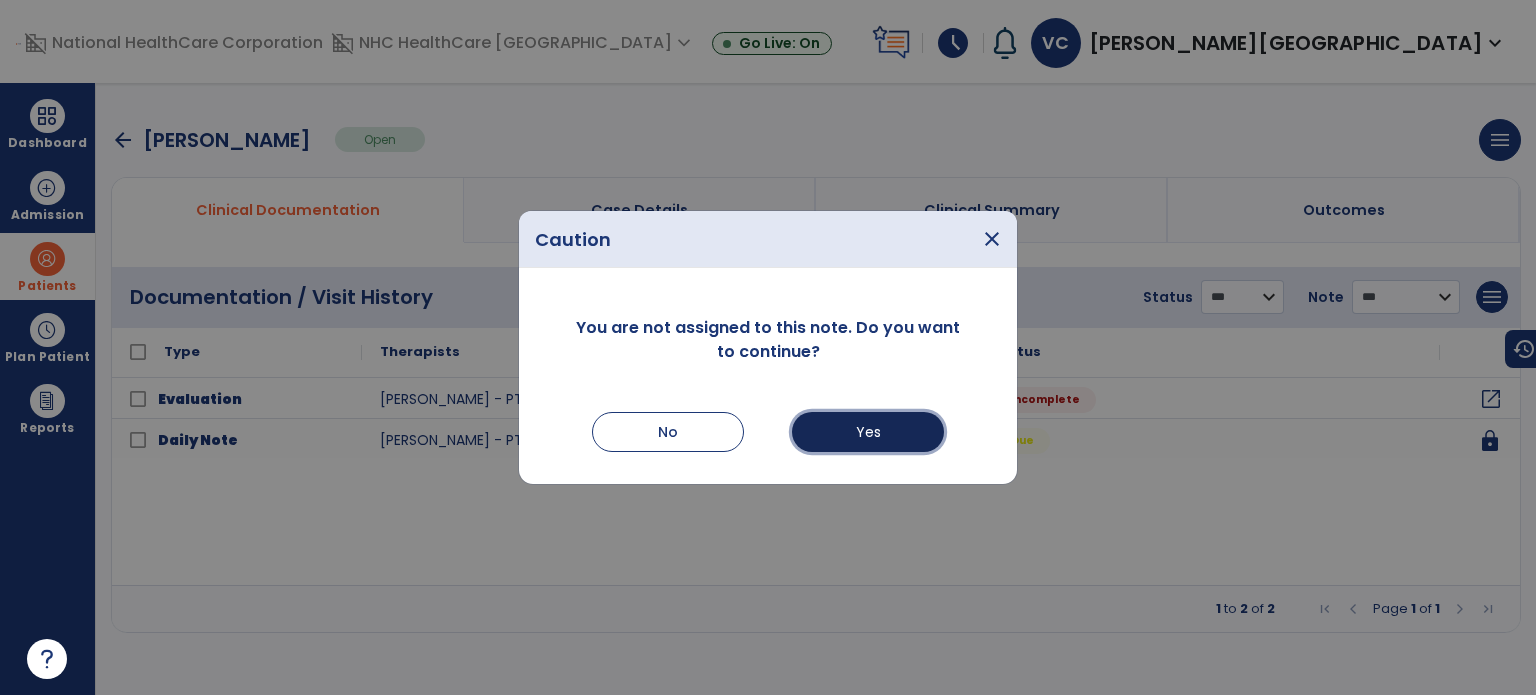 click on "Yes" at bounding box center (868, 432) 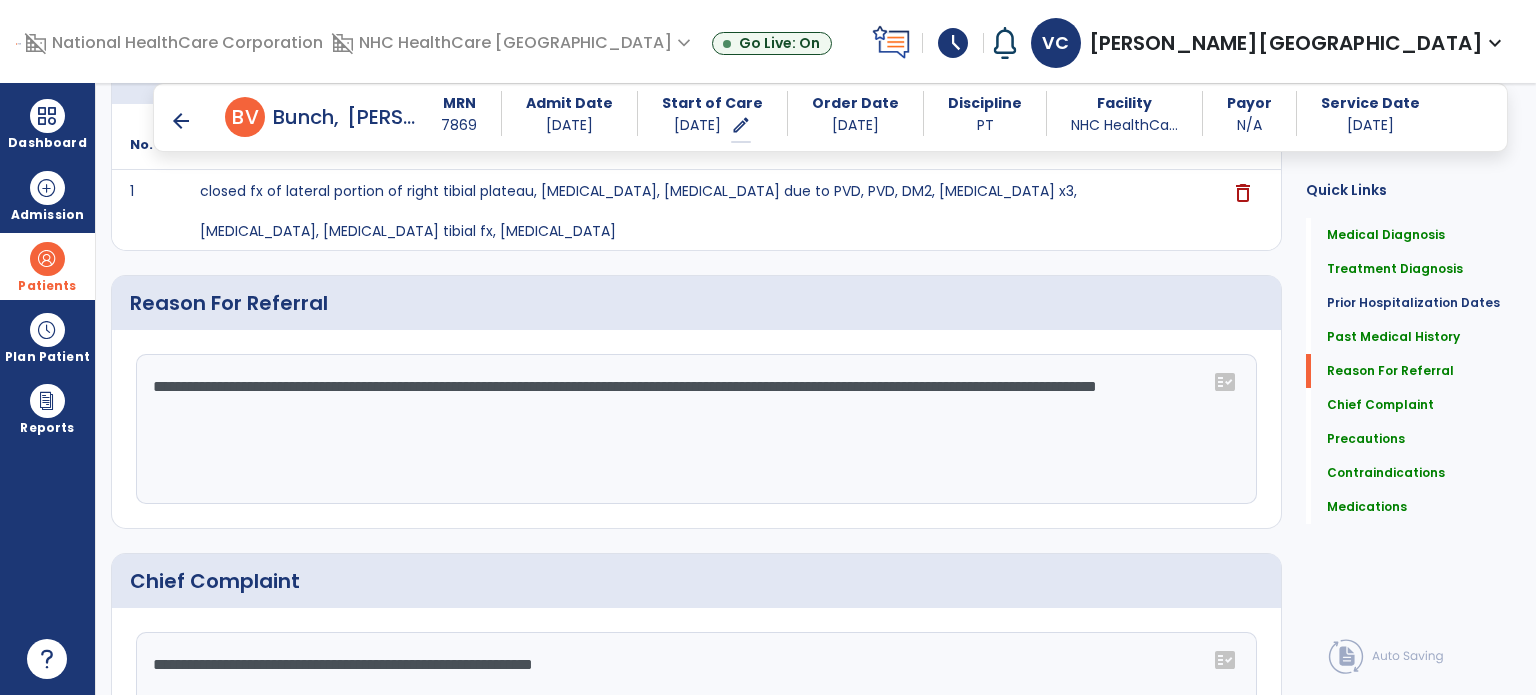 scroll, scrollTop: 960, scrollLeft: 0, axis: vertical 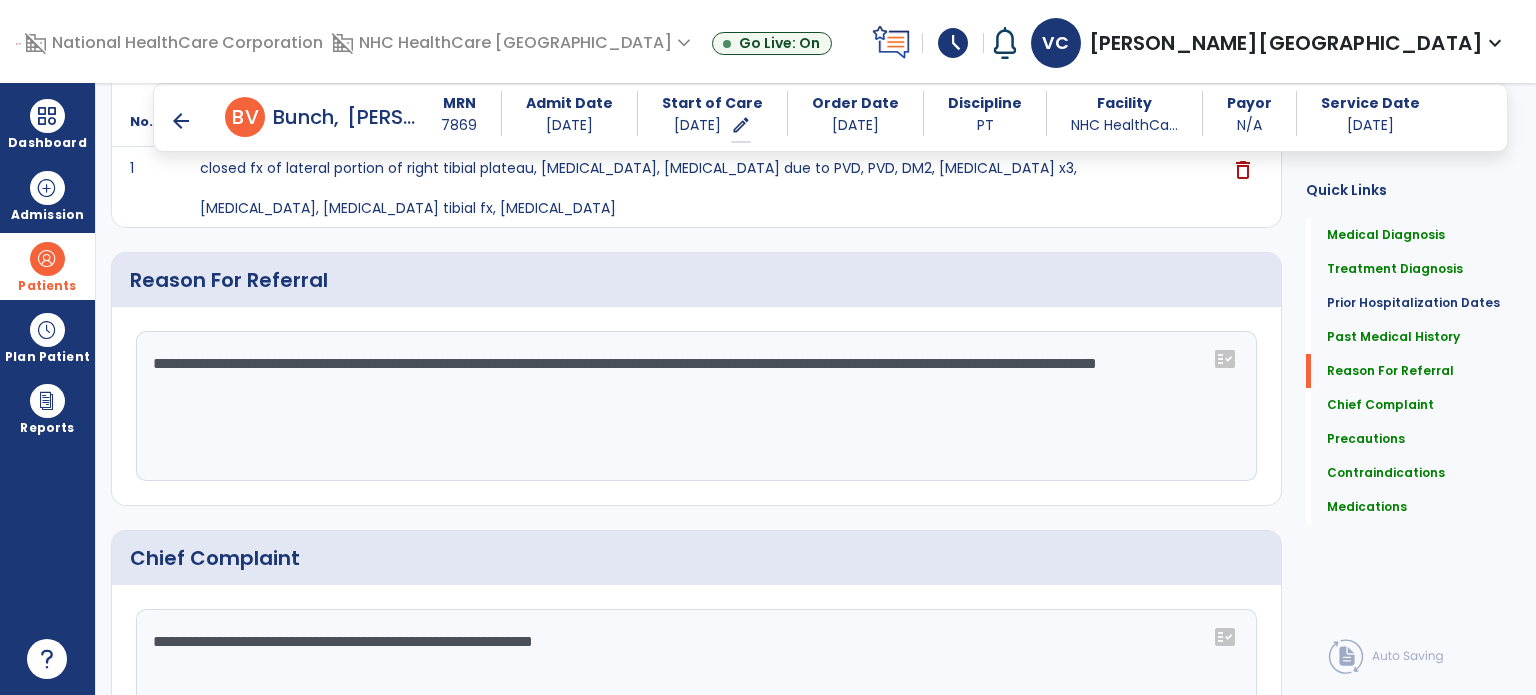 click on "**********" 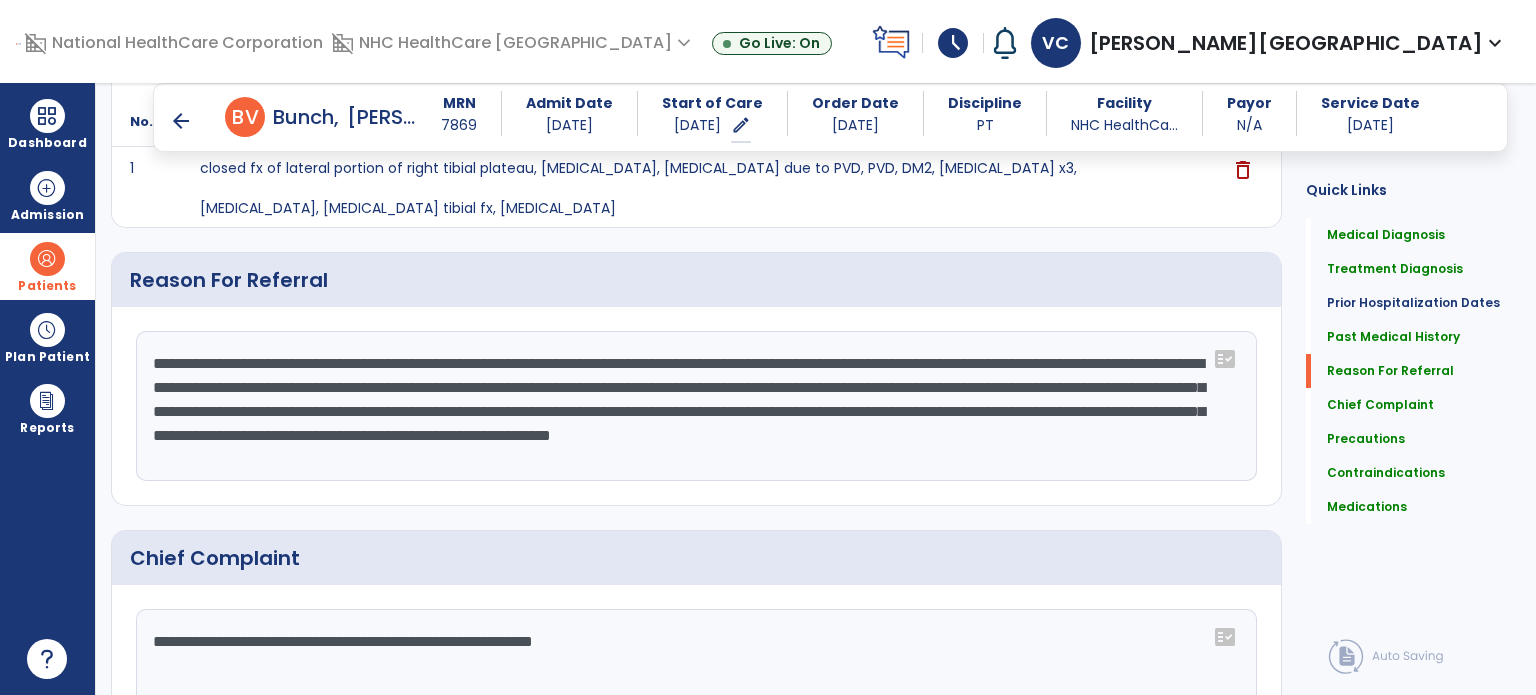 click on "**********" 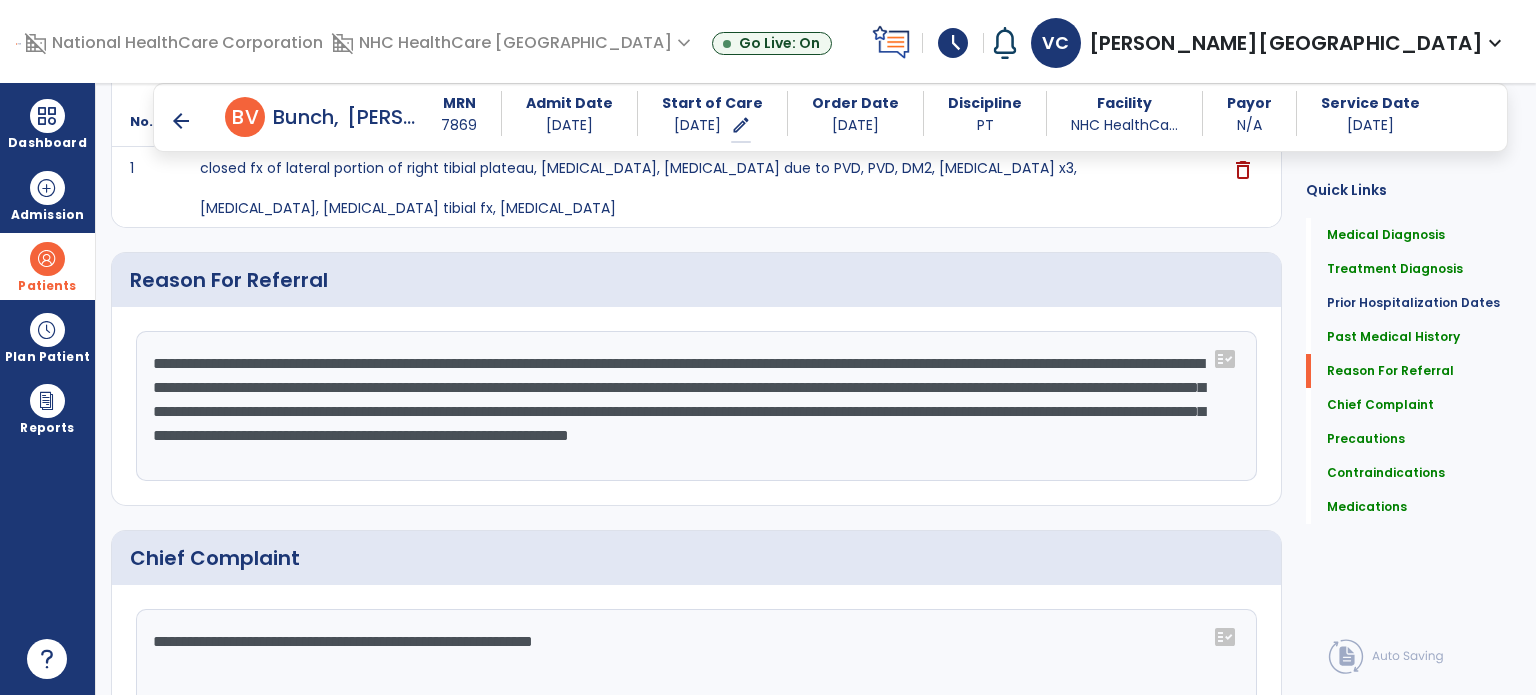 click on "**********" 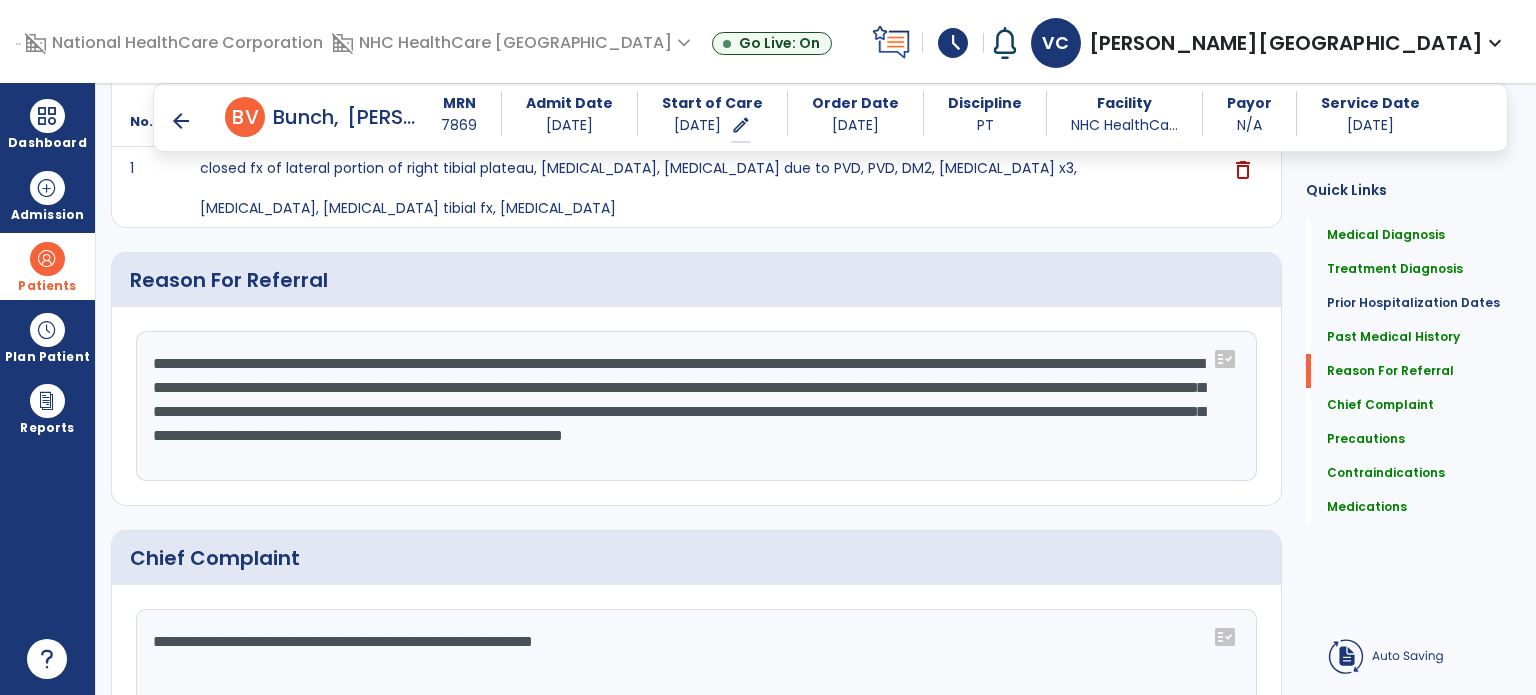 click on "**********" 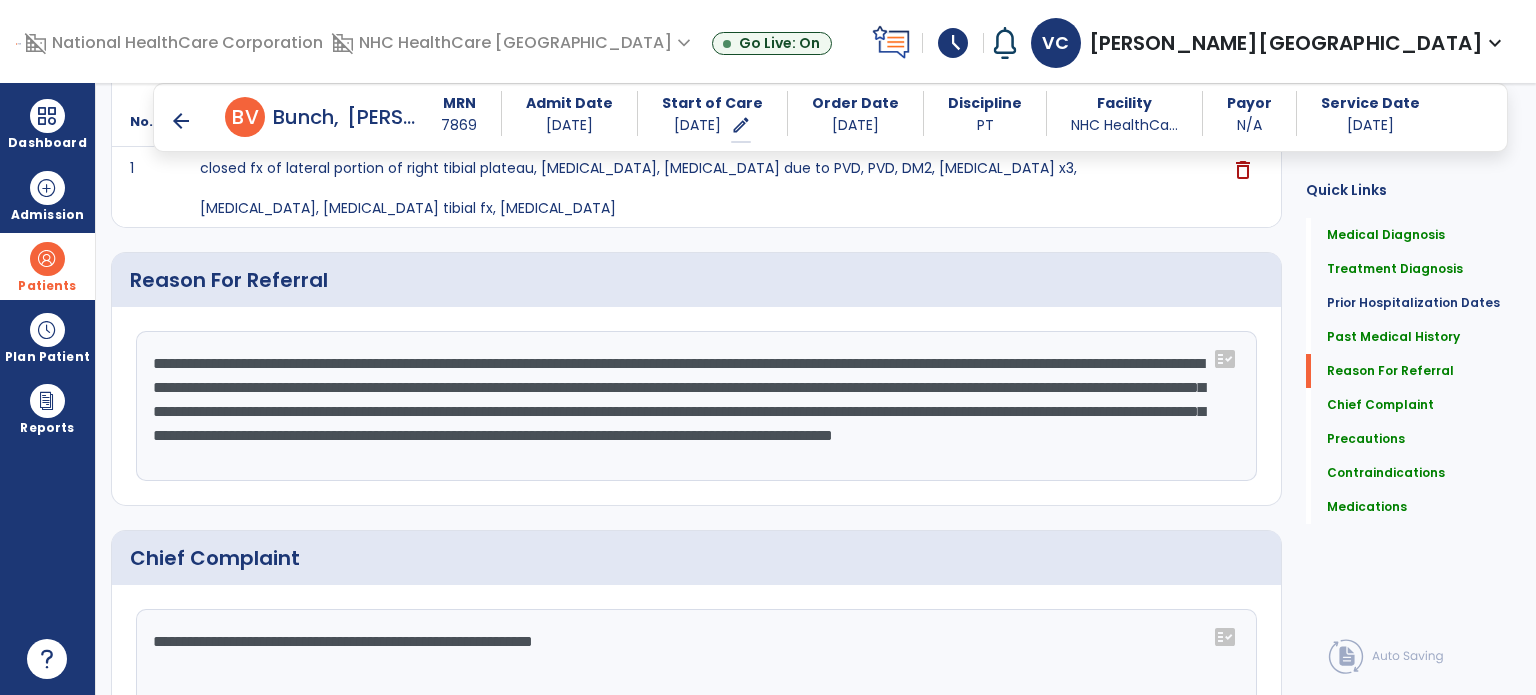 type on "**********" 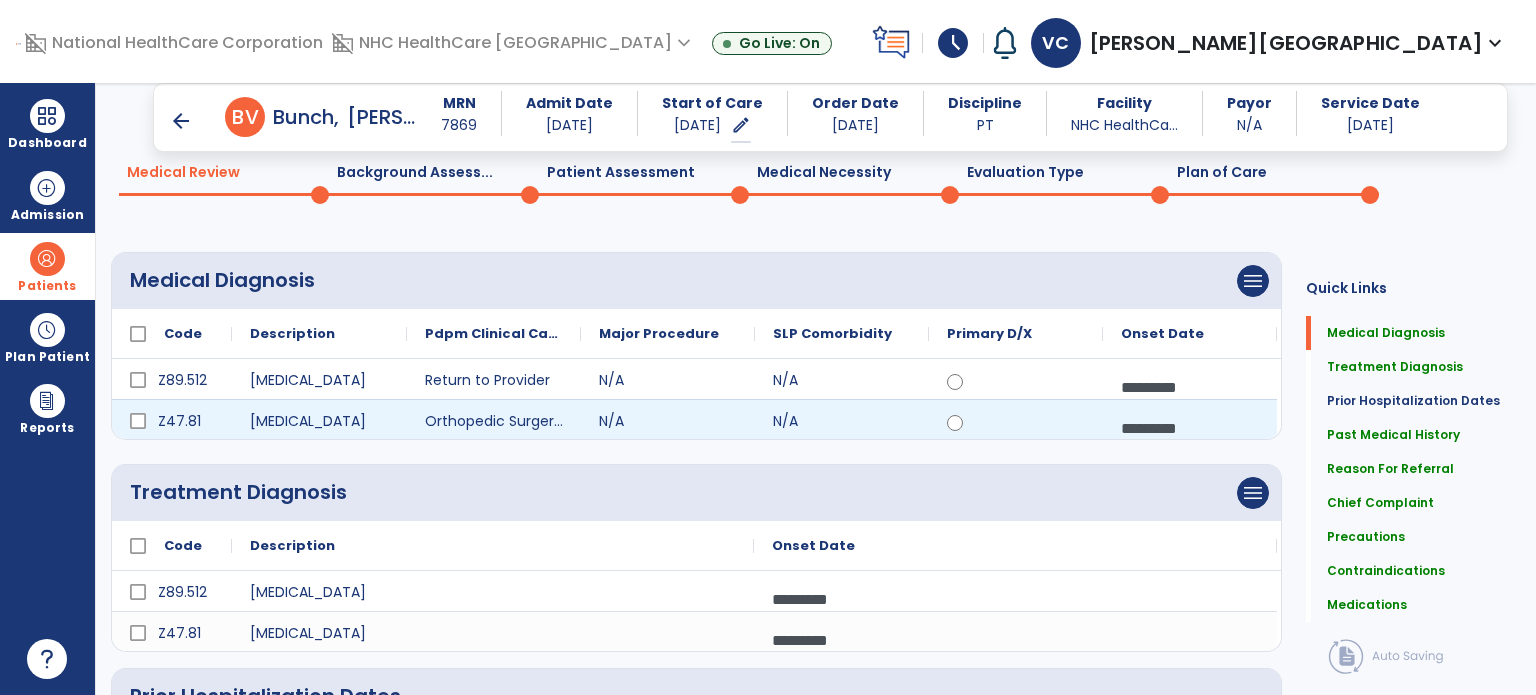 scroll, scrollTop: 0, scrollLeft: 0, axis: both 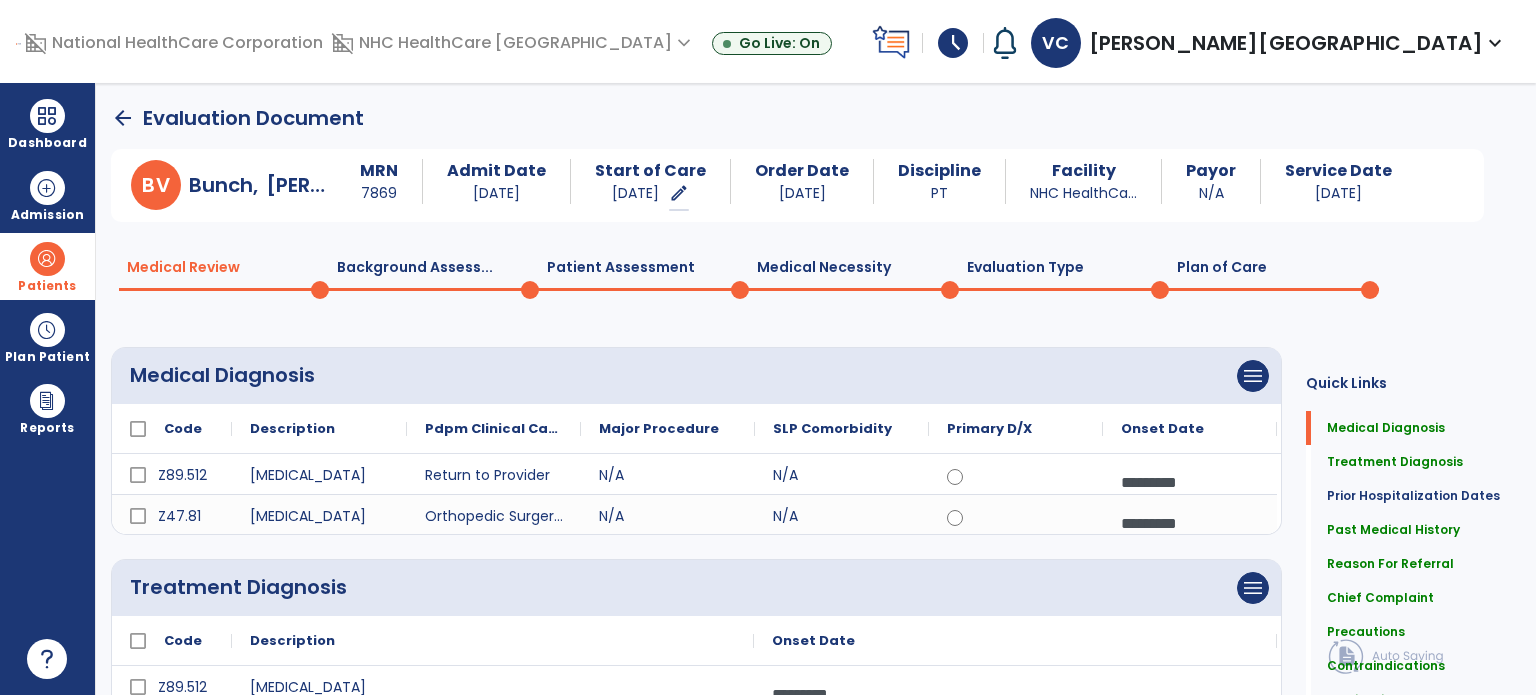 click on "Medical Necessity  0" 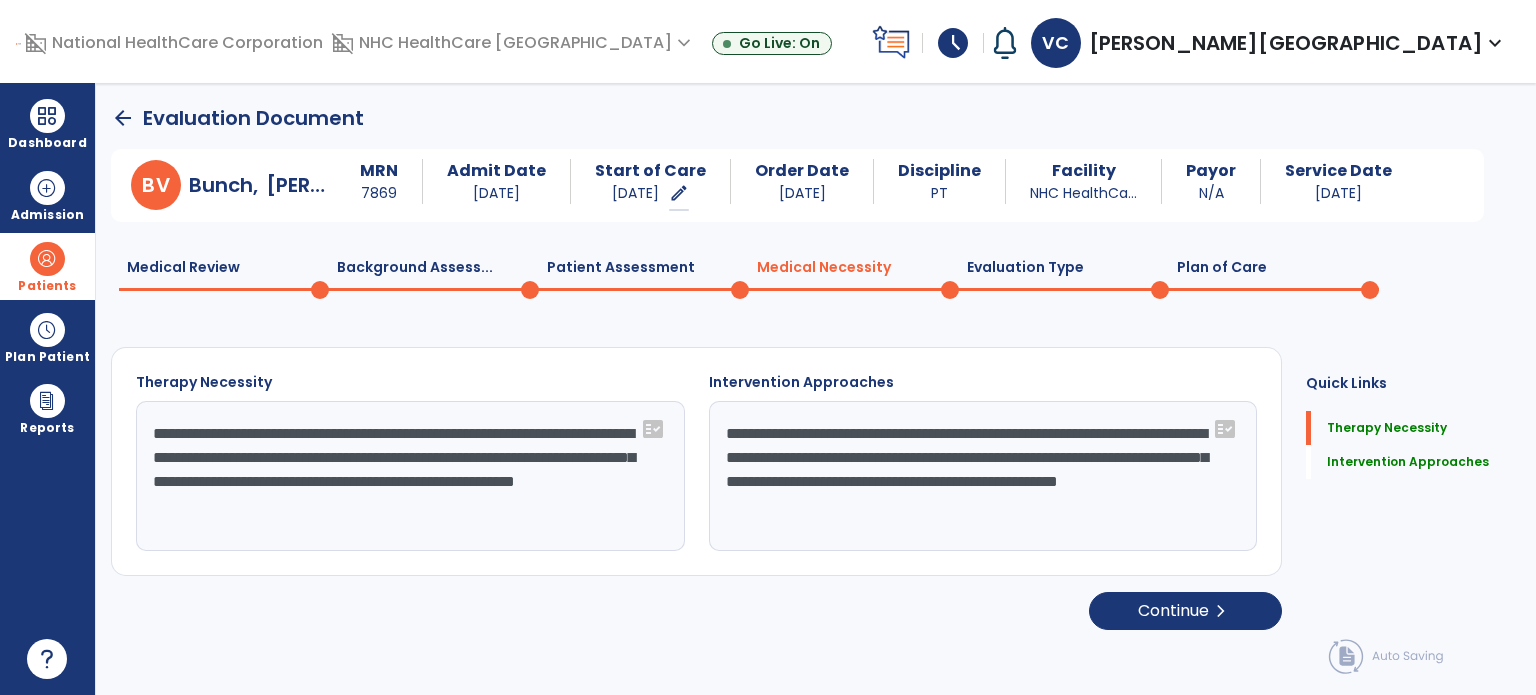 drag, startPoint x: 379, startPoint y: 435, endPoint x: 489, endPoint y: 515, distance: 136.01471 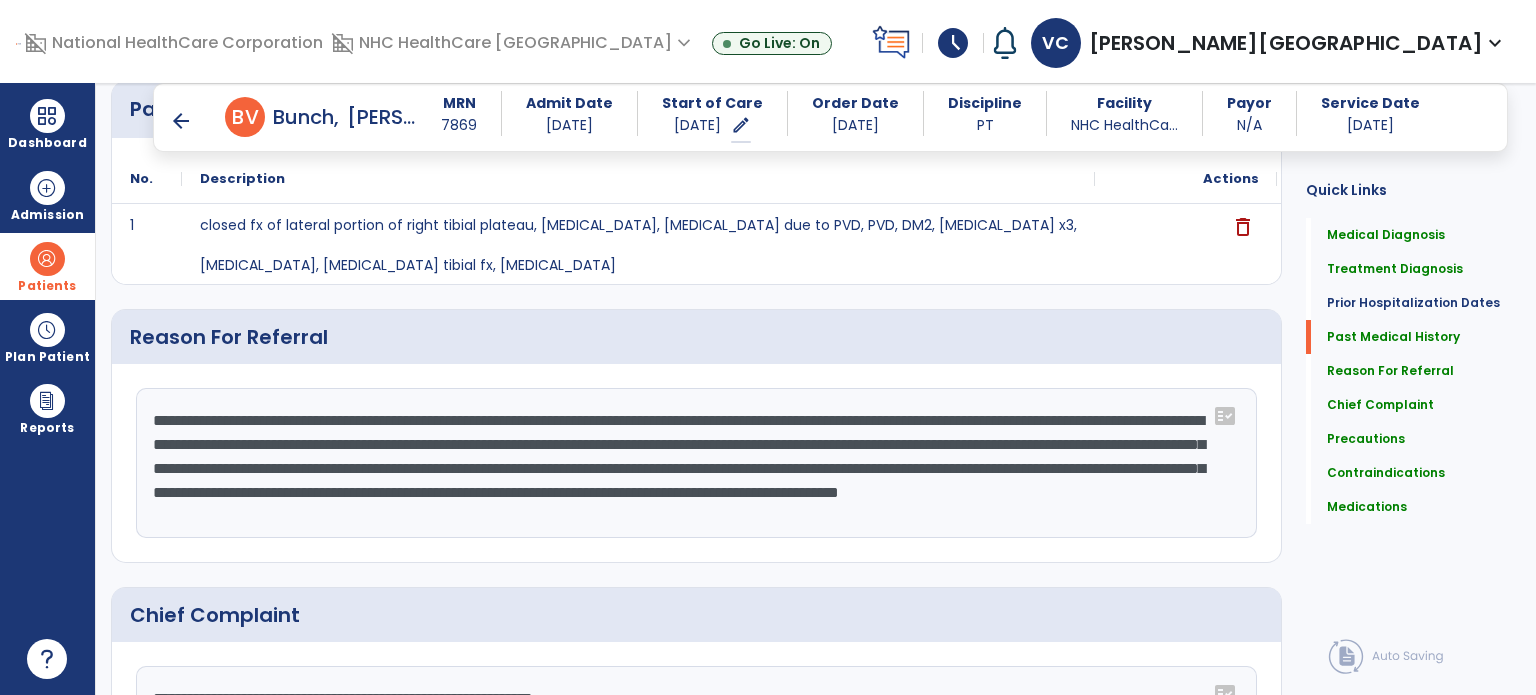 scroll, scrollTop: 922, scrollLeft: 0, axis: vertical 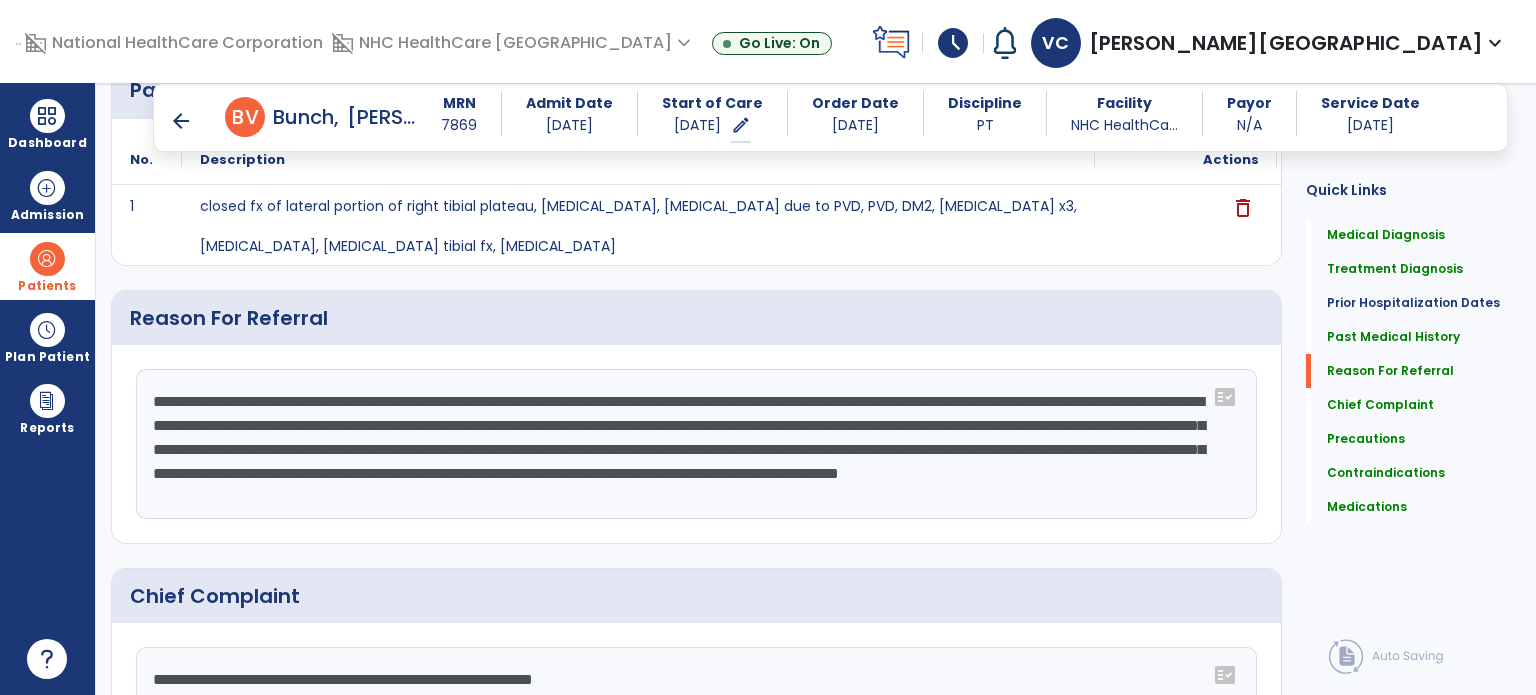 click on "**********" 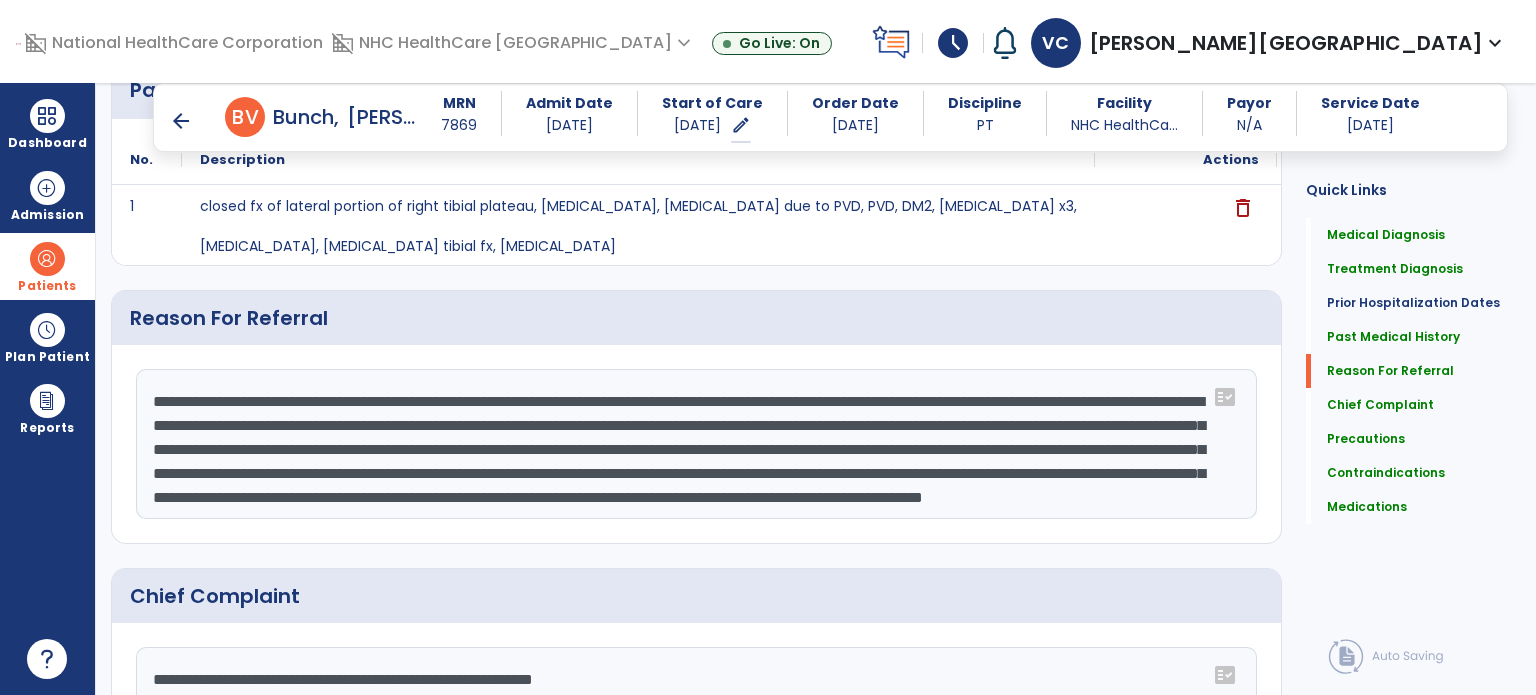 scroll, scrollTop: 40, scrollLeft: 0, axis: vertical 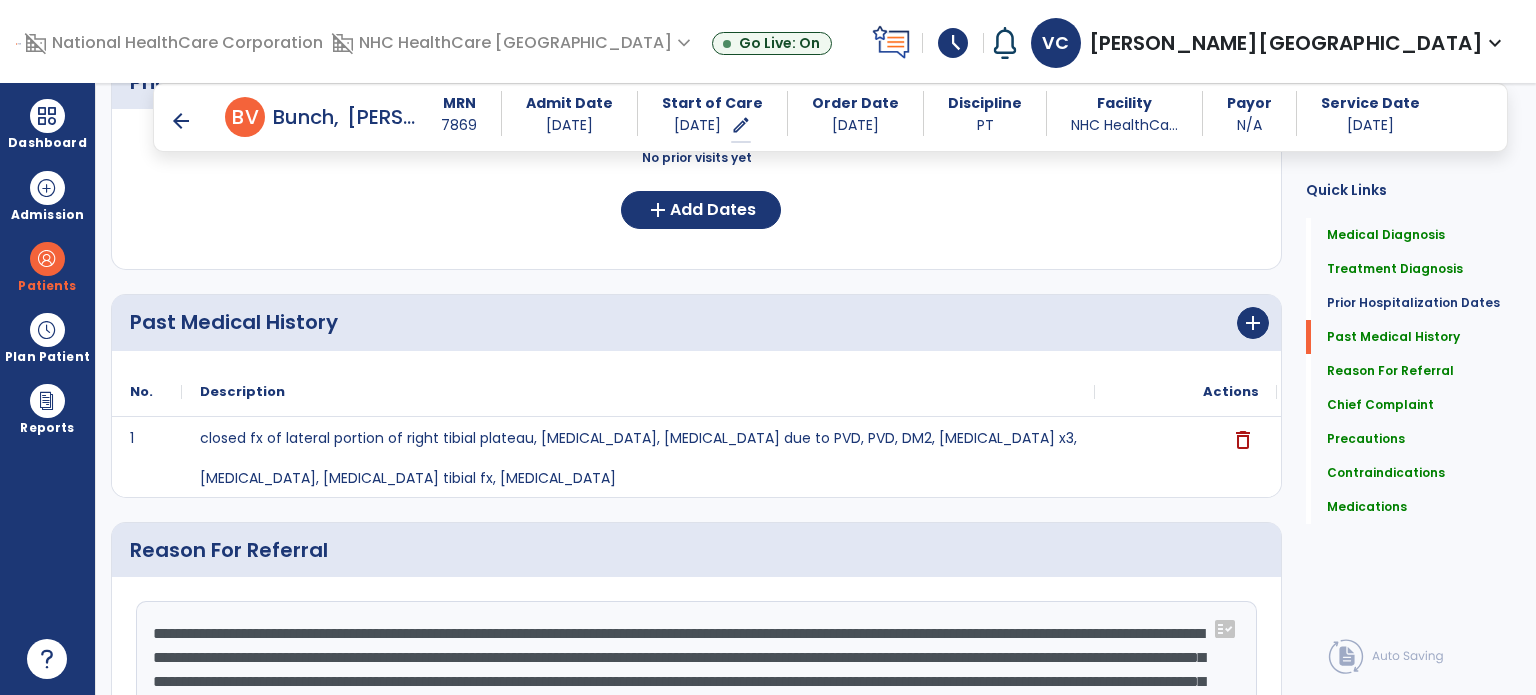 click on "arrow_back" at bounding box center [181, 121] 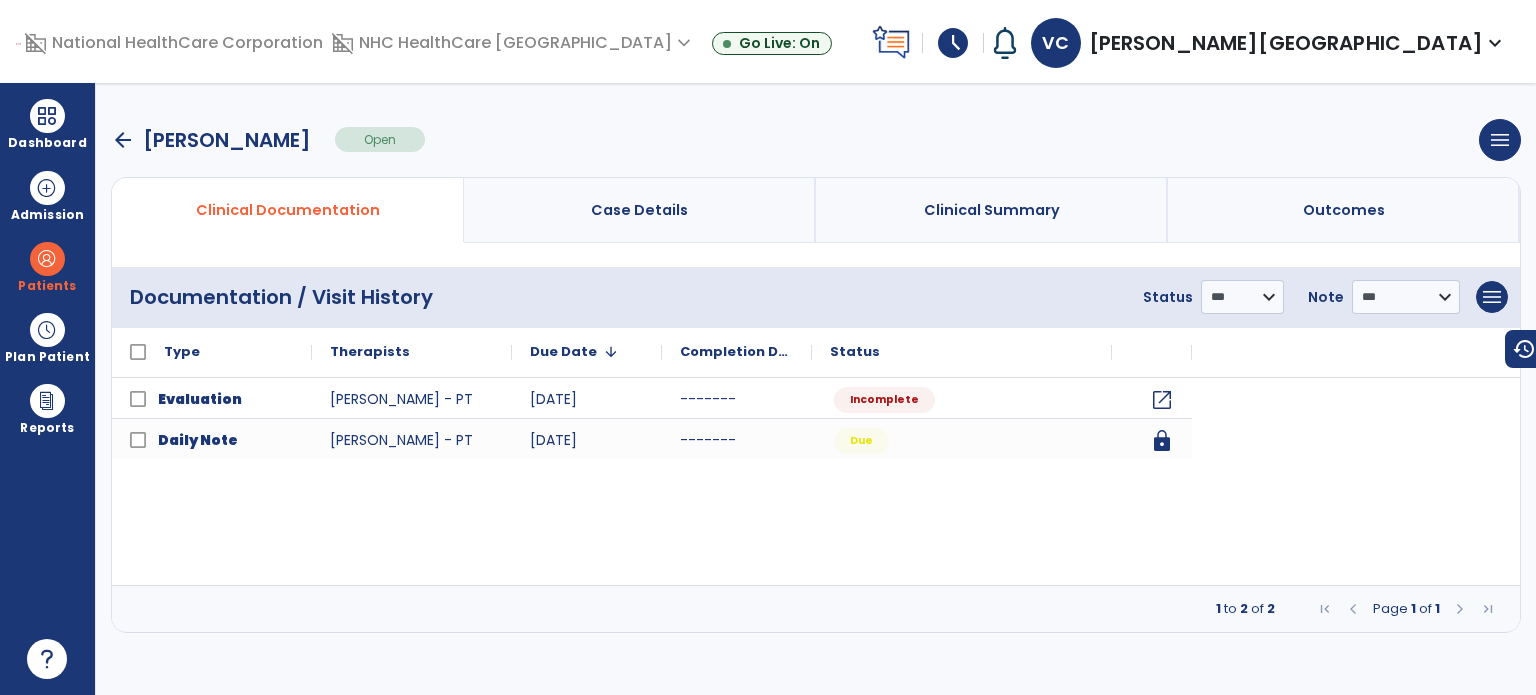 scroll, scrollTop: 0, scrollLeft: 0, axis: both 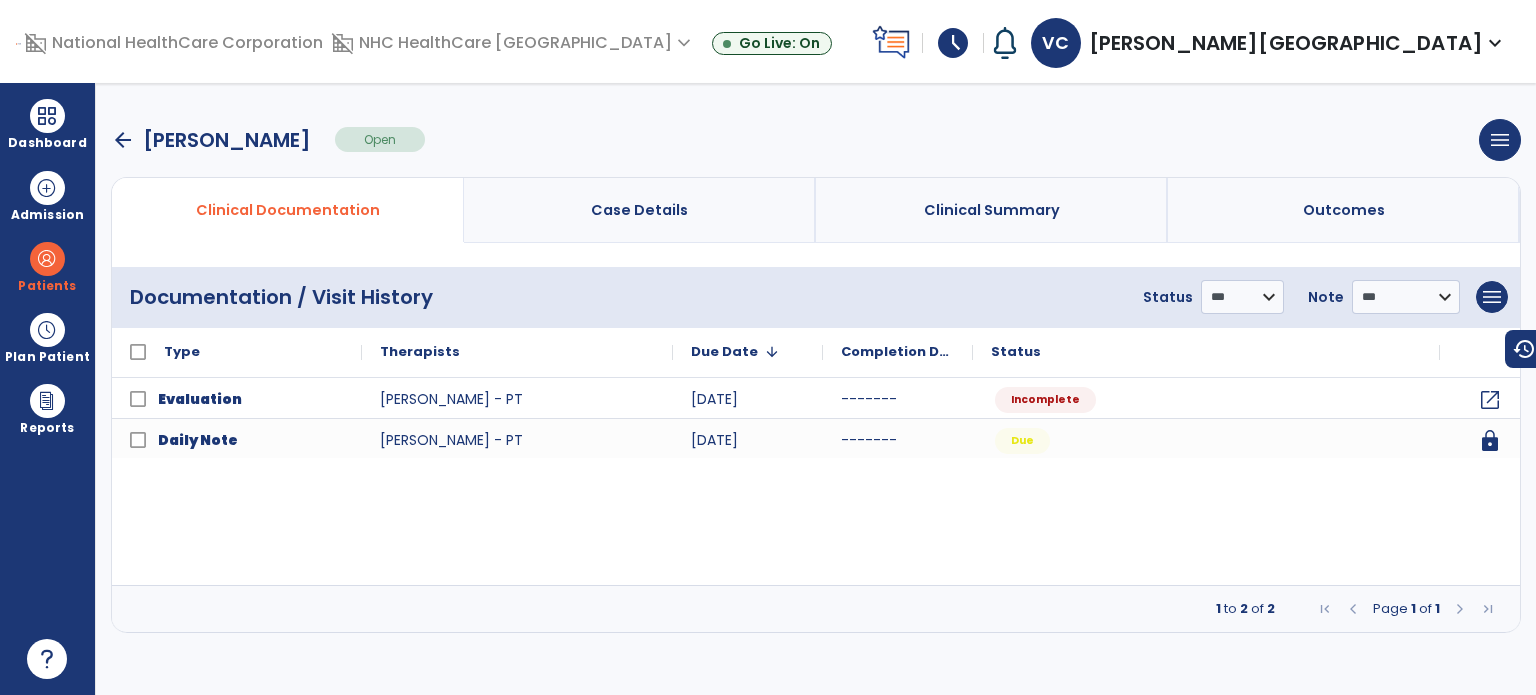 click on "arrow_back" at bounding box center [123, 140] 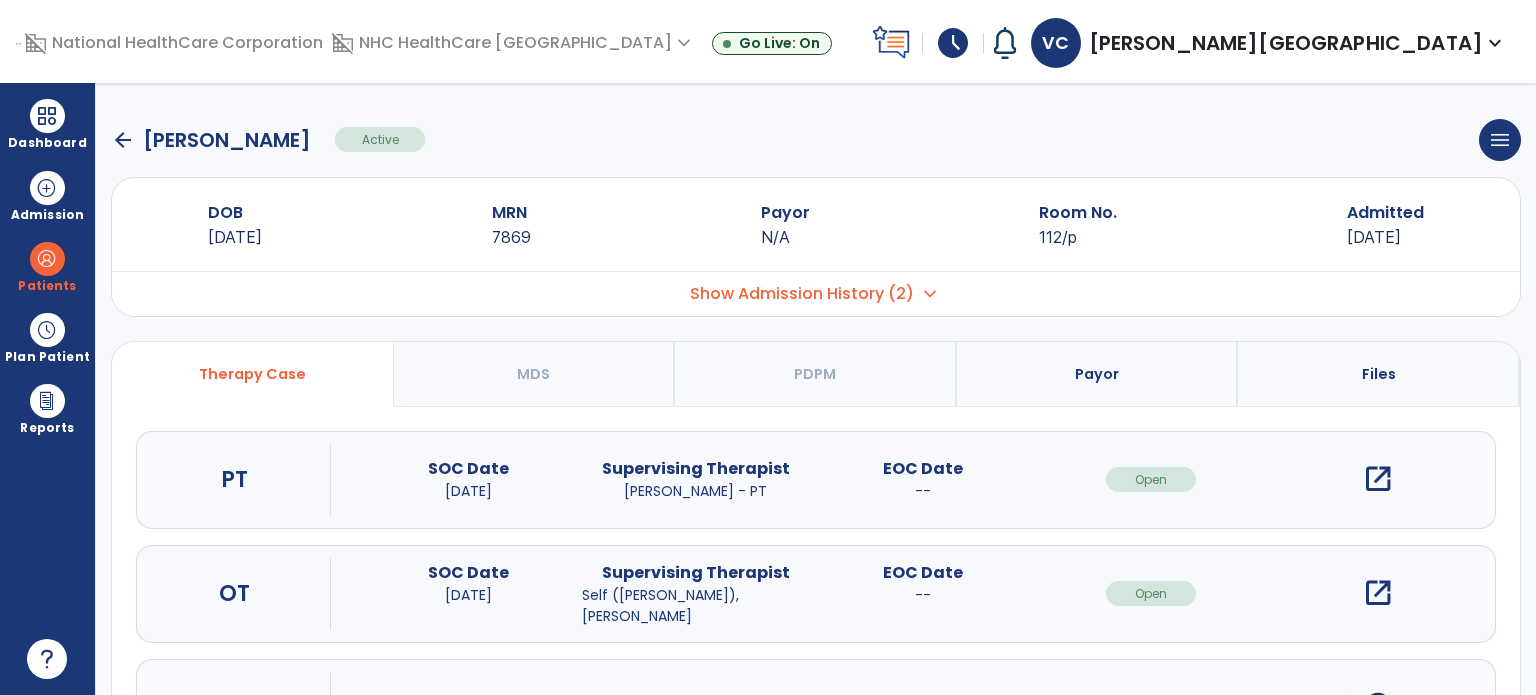 click on "arrow_back" 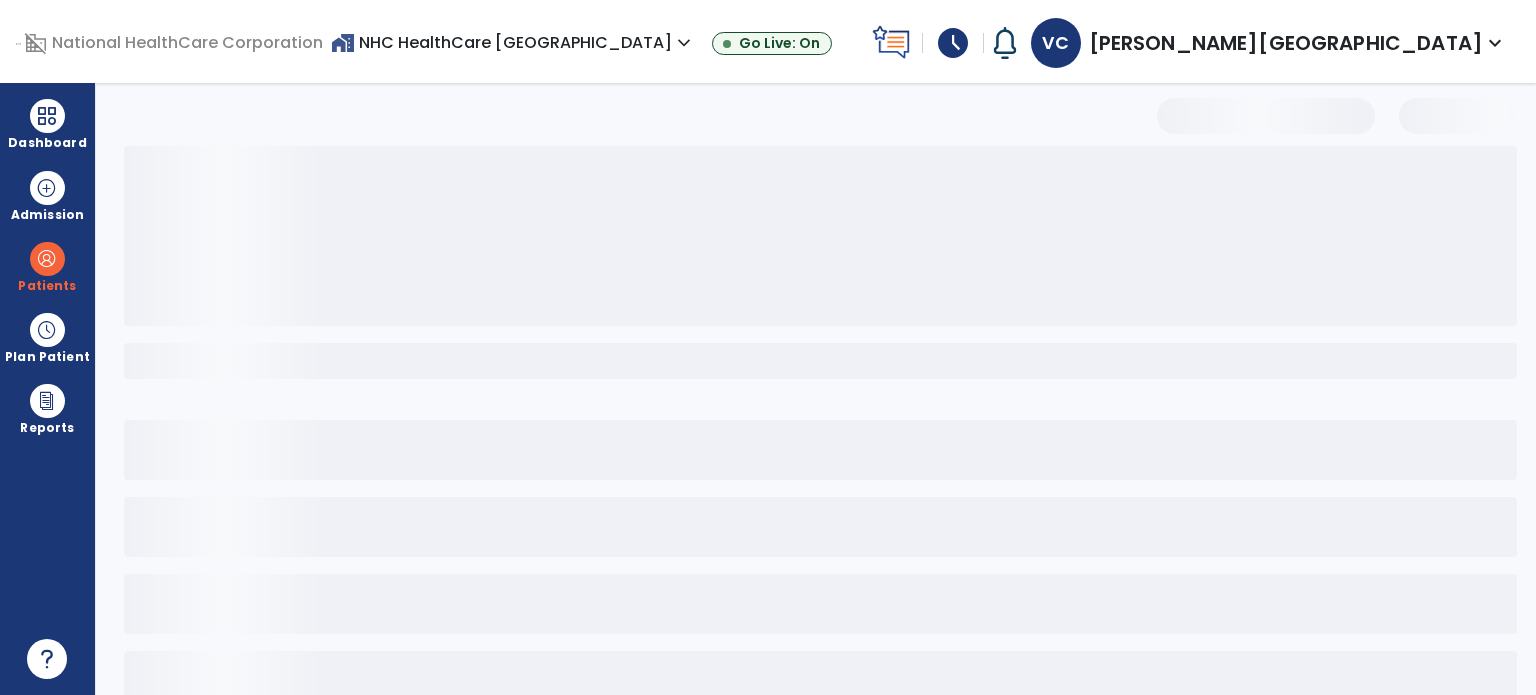 select on "***" 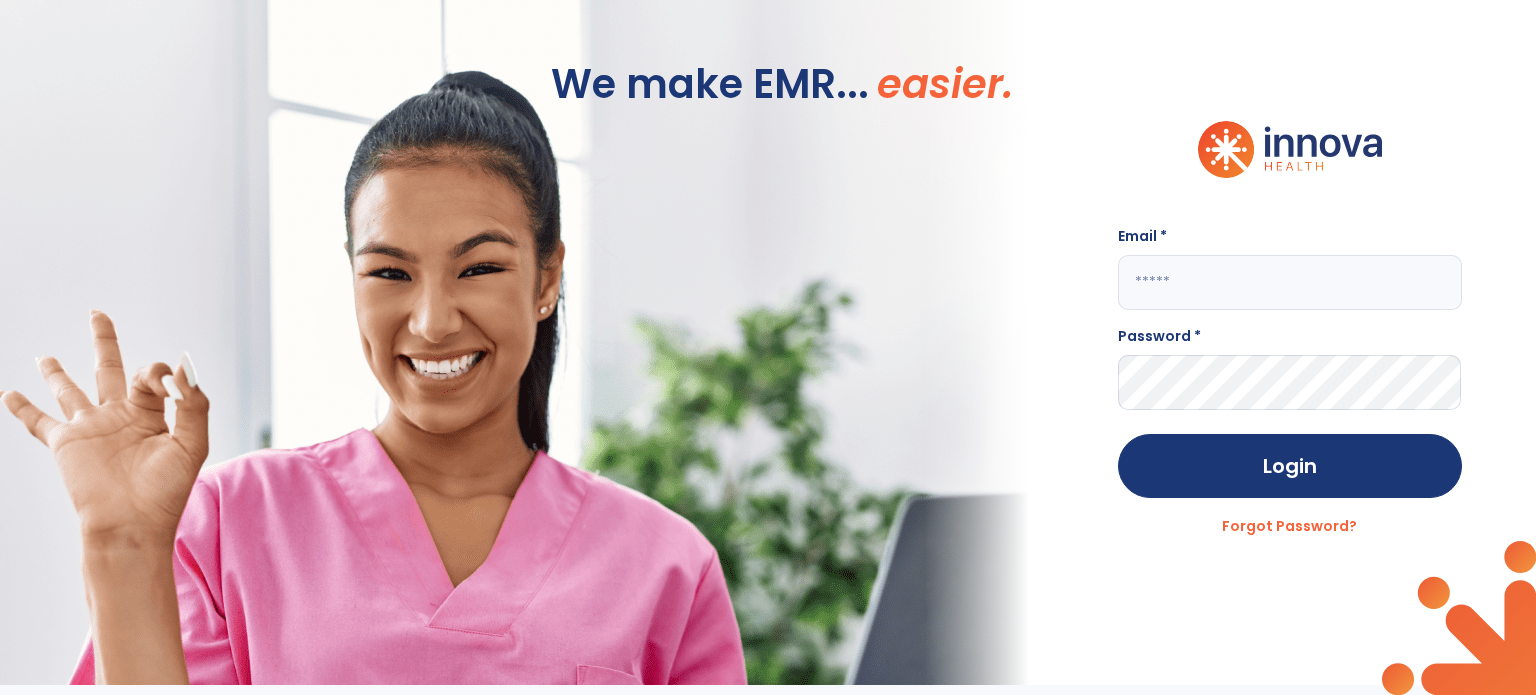 click 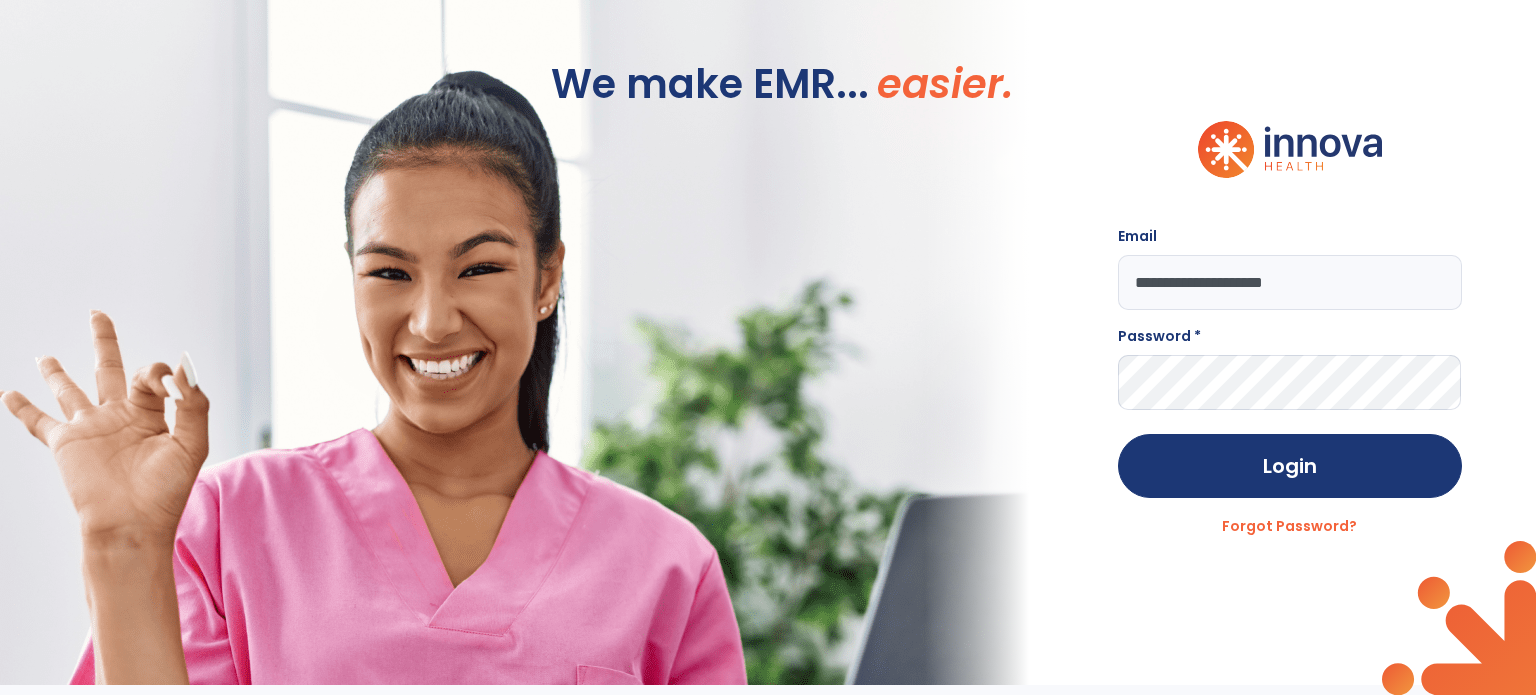 type on "**********" 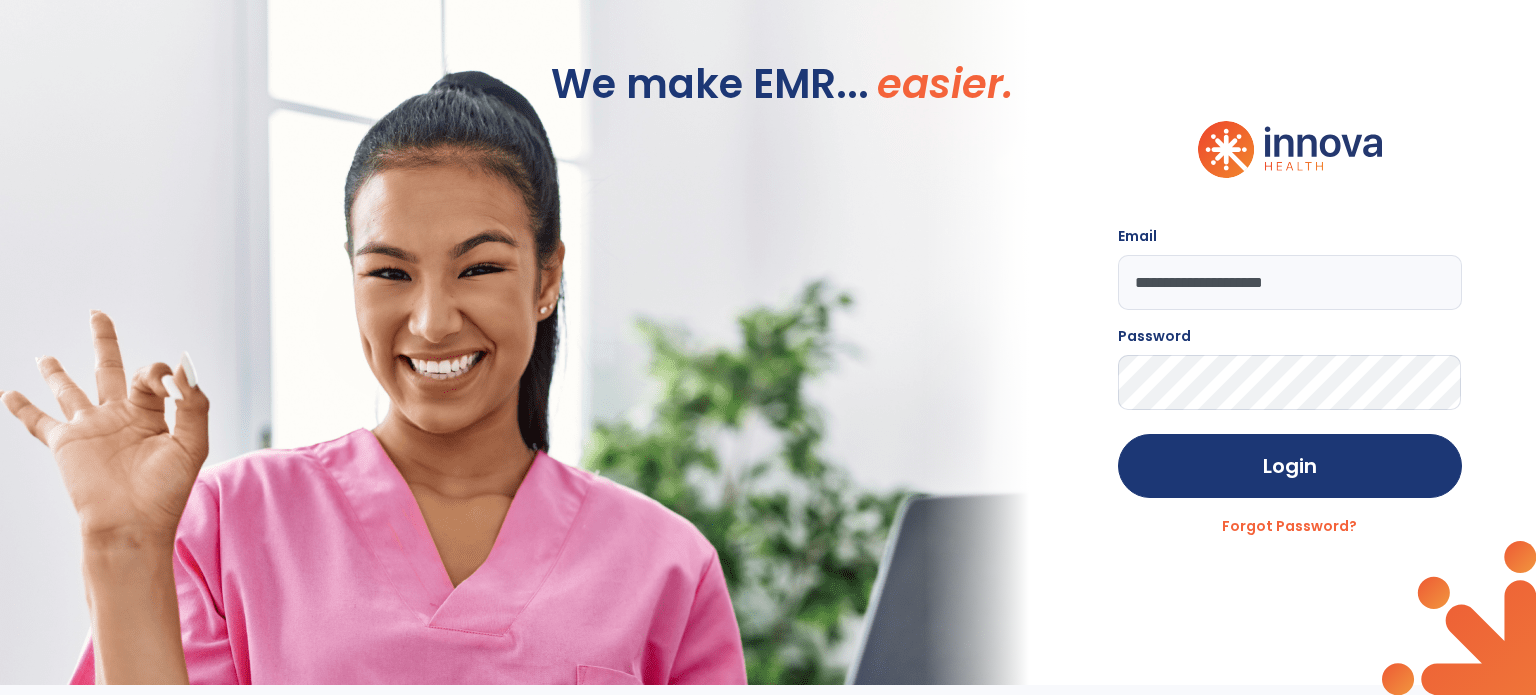 click on "Login" 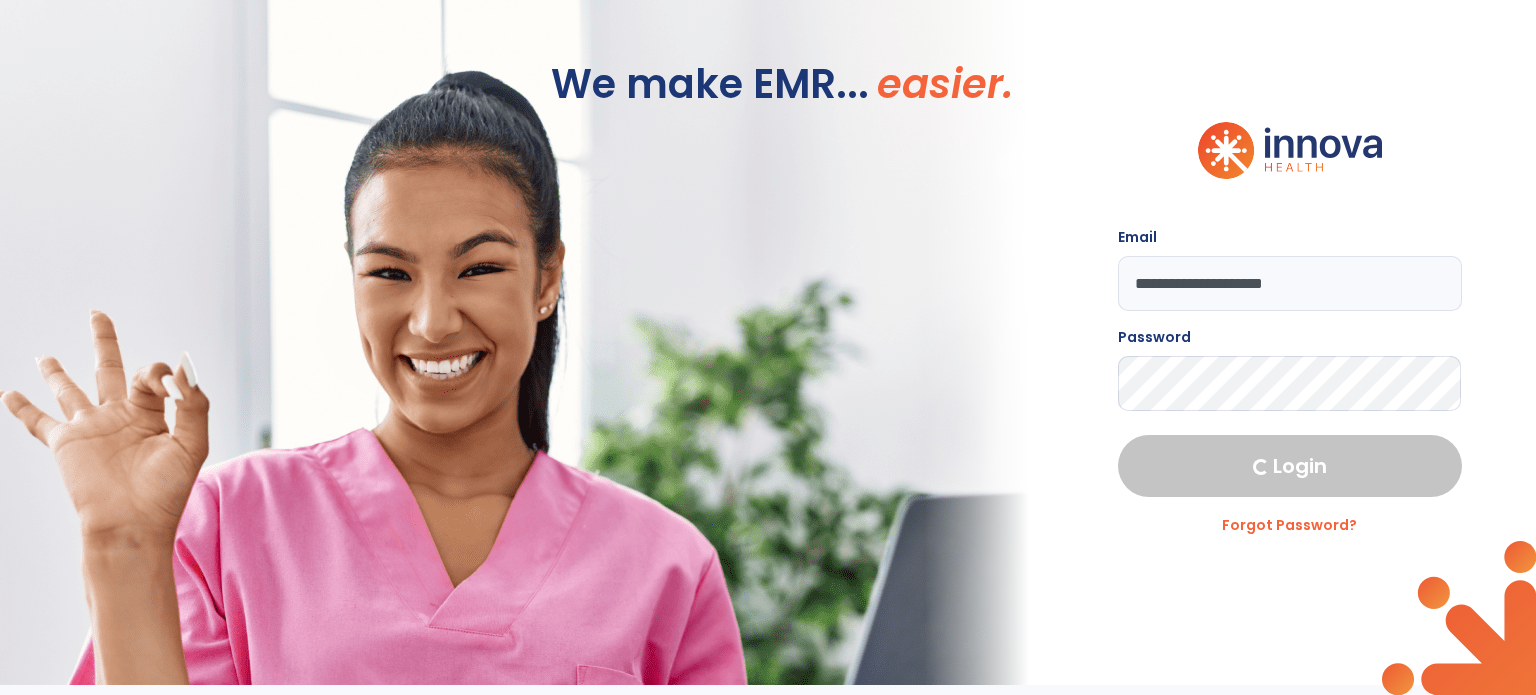 select on "****" 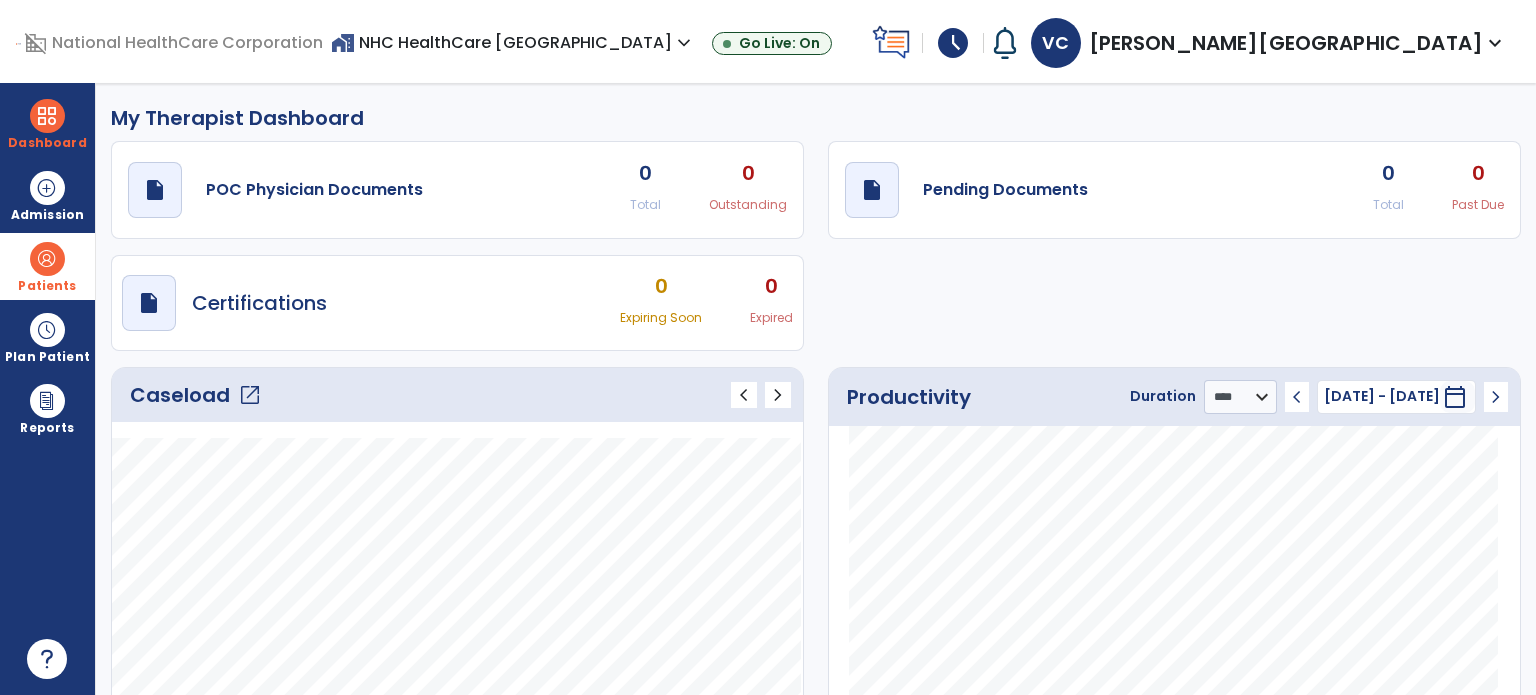 click at bounding box center (47, 259) 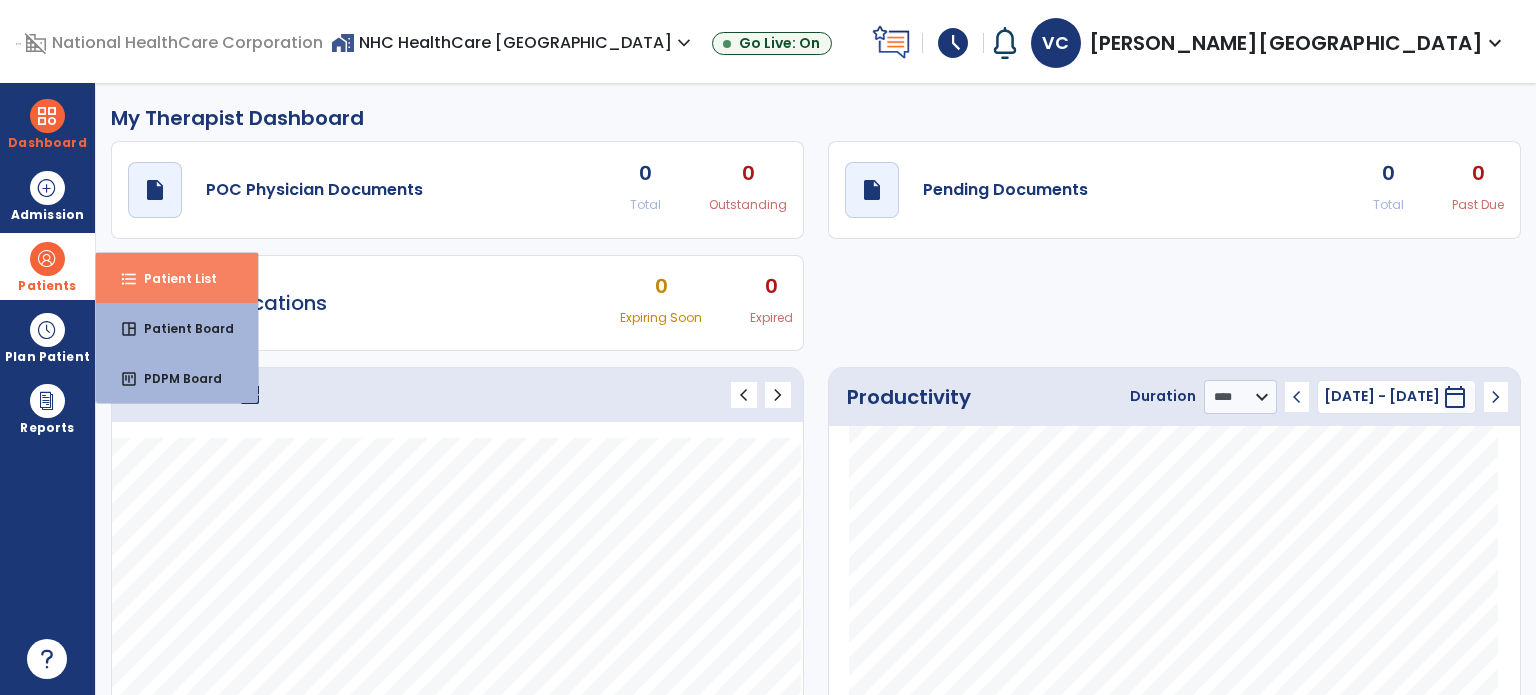 click on "Patient List" at bounding box center (172, 278) 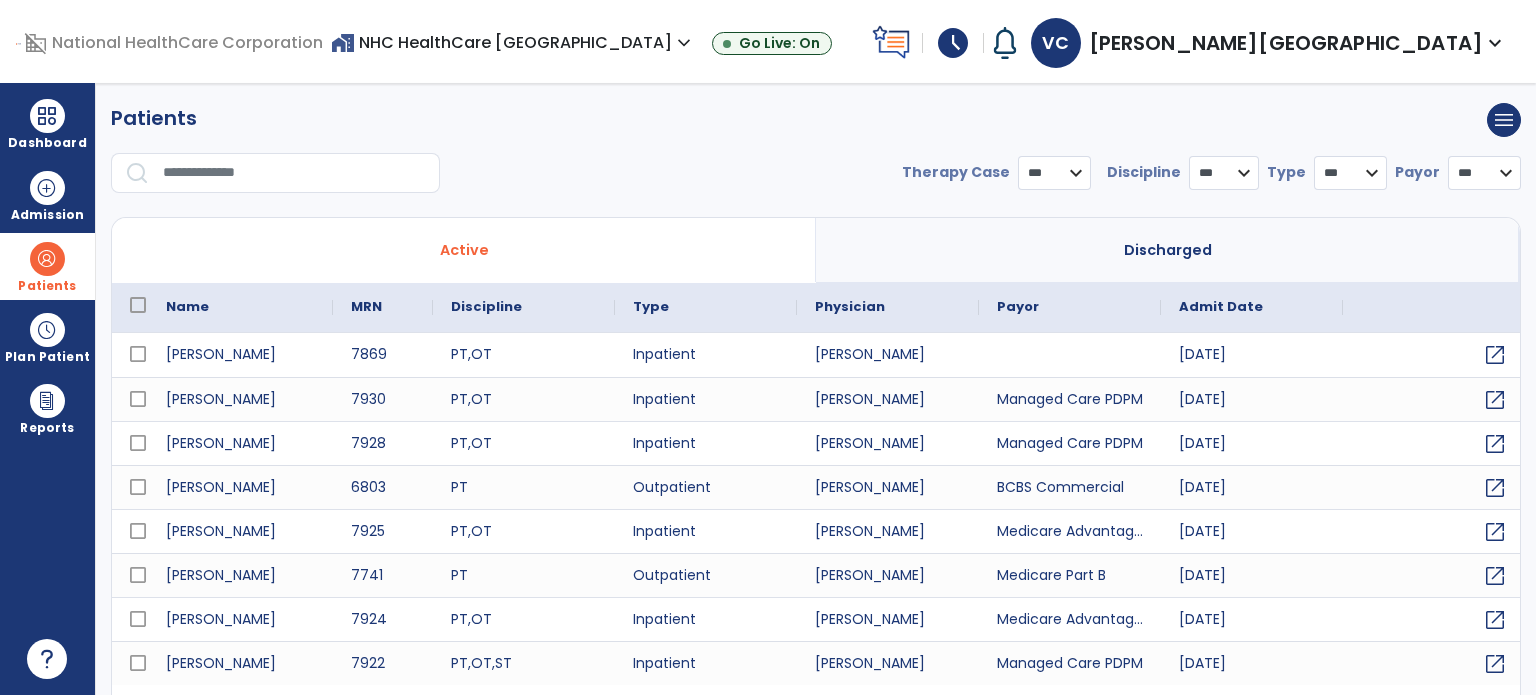 select on "***" 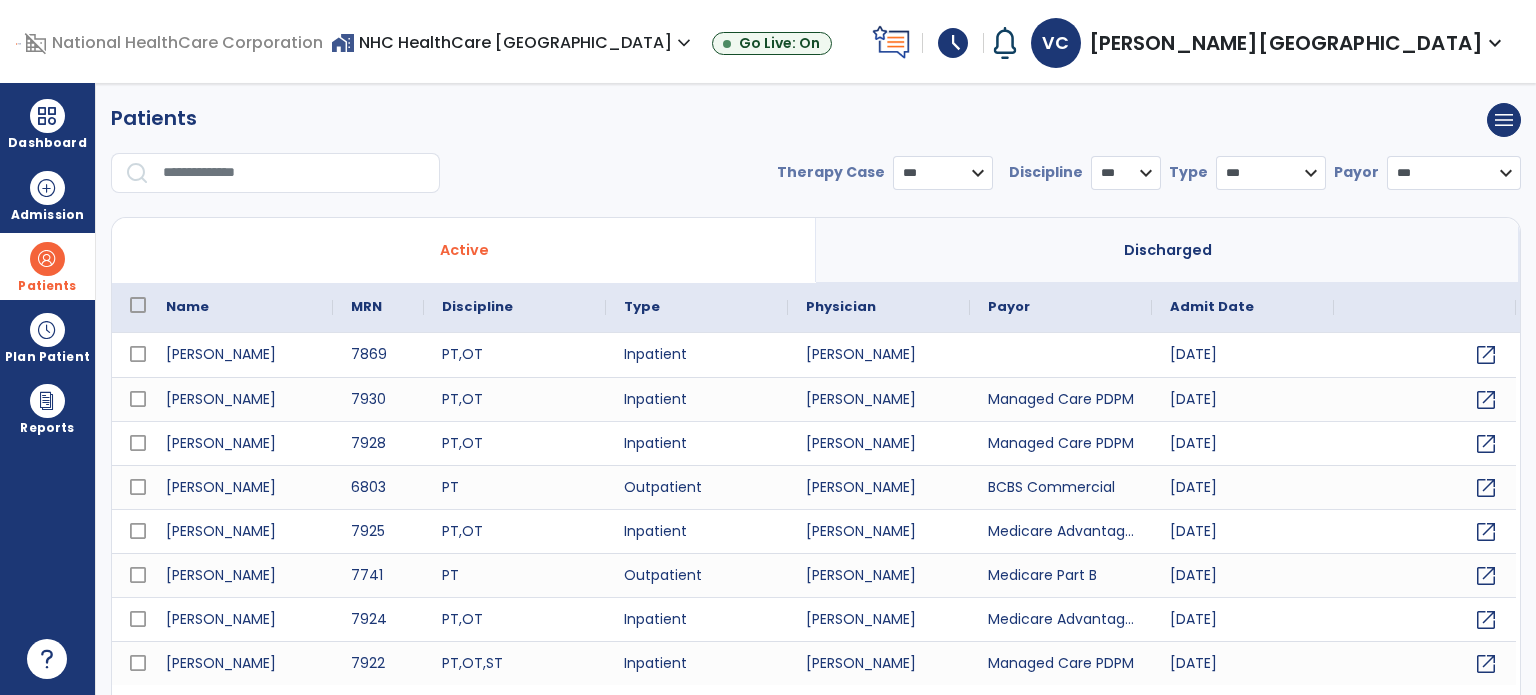 click at bounding box center [294, 173] 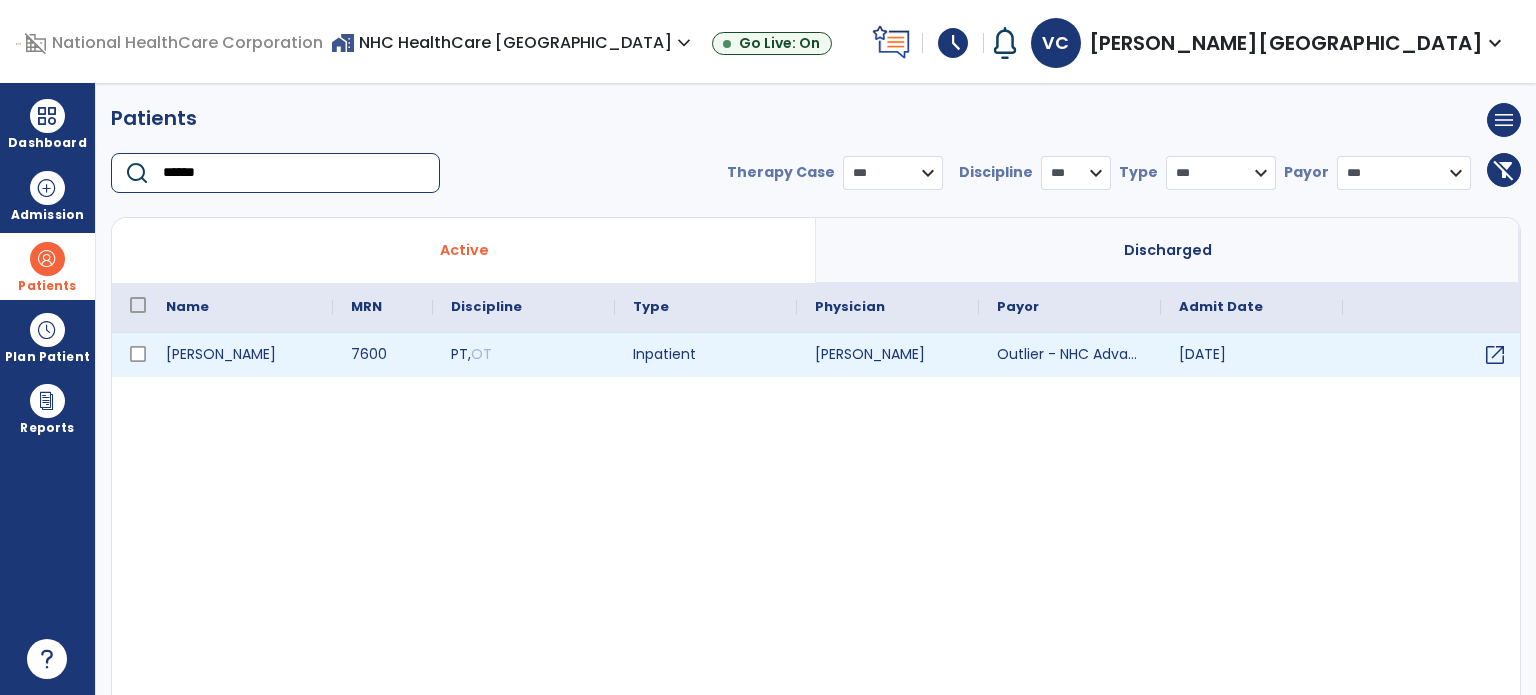 type on "******" 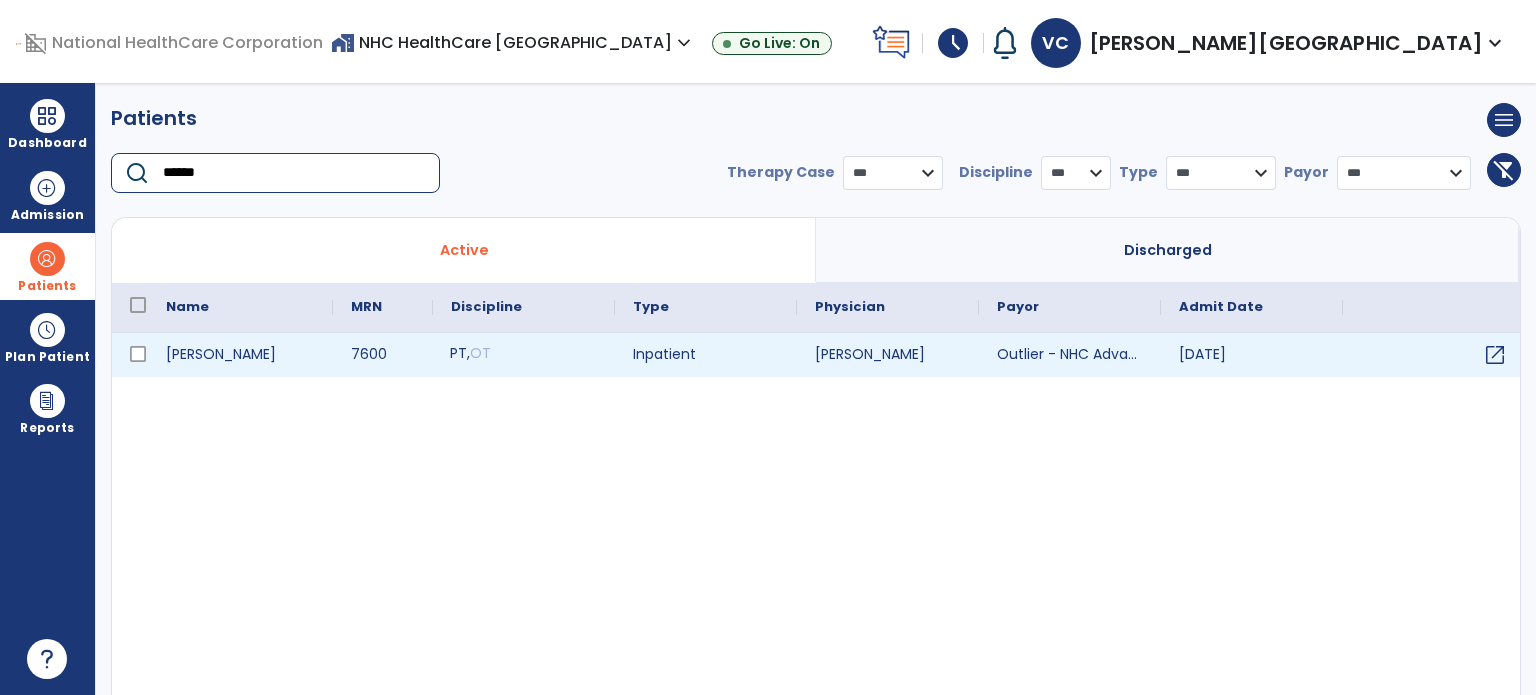 click on "PT , OT" at bounding box center [524, 355] 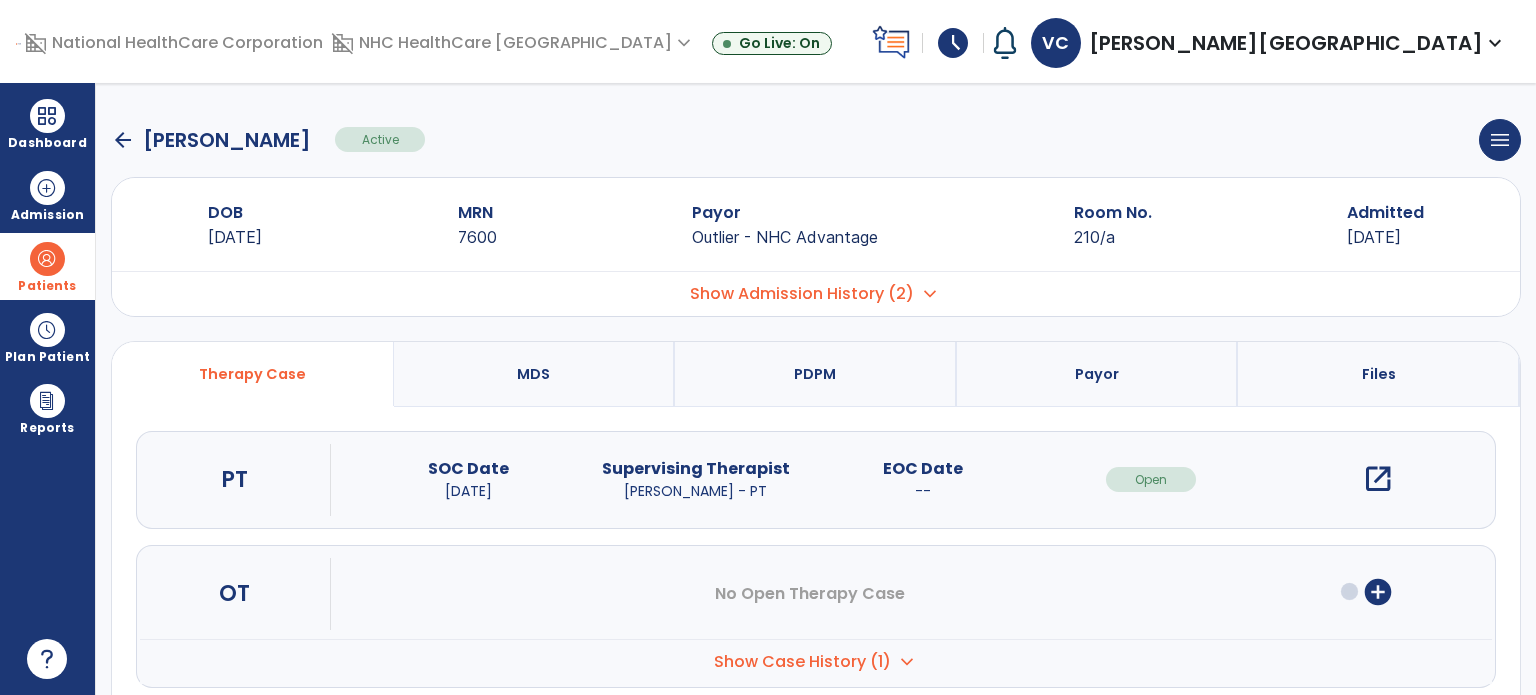 click on "open_in_new" at bounding box center [1378, 479] 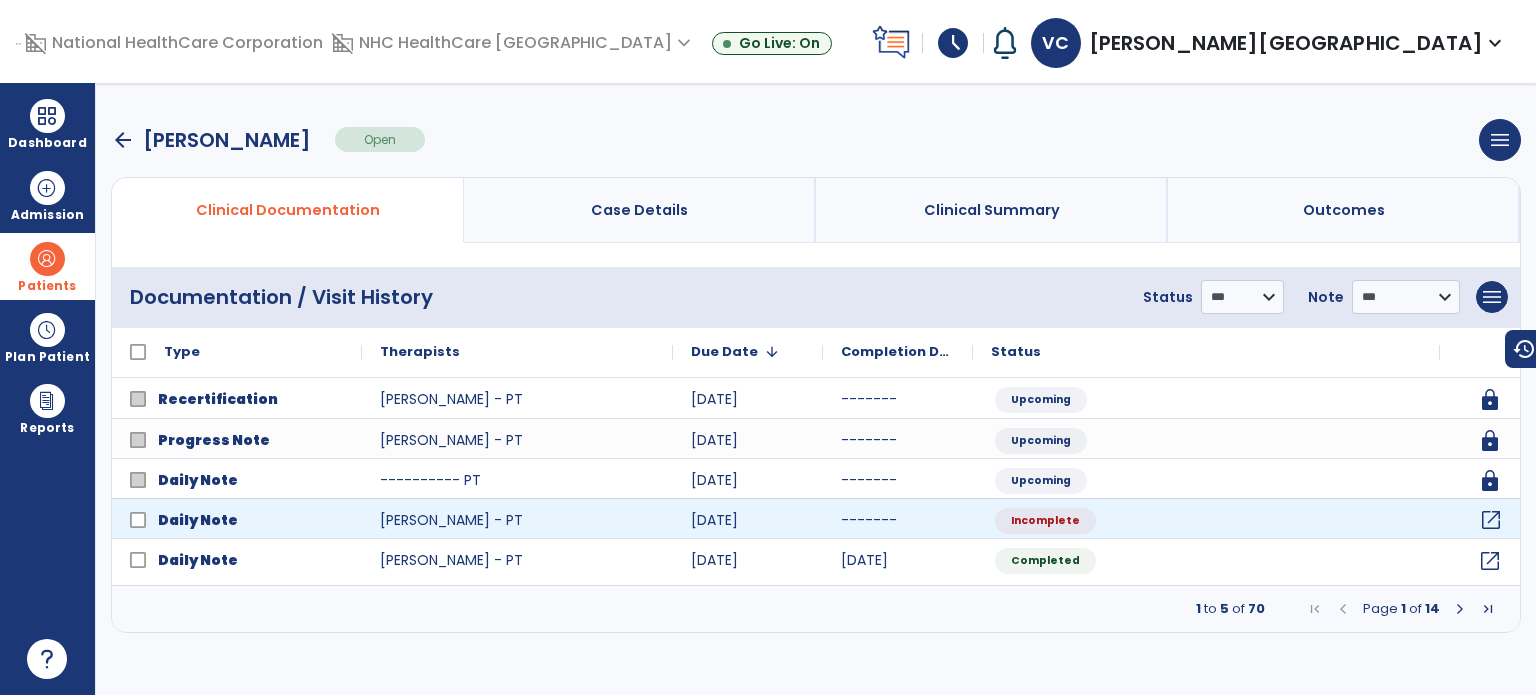 click on "open_in_new" 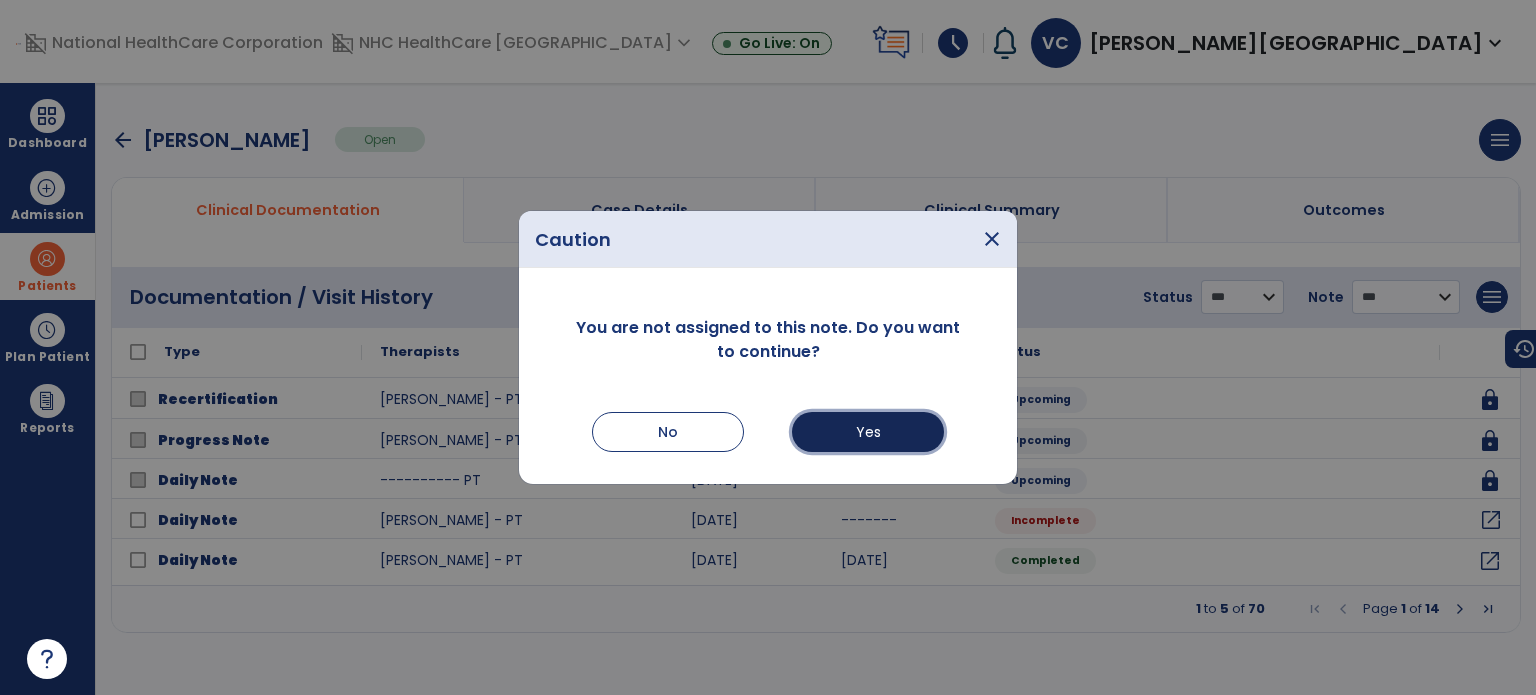 click on "Yes" at bounding box center (868, 432) 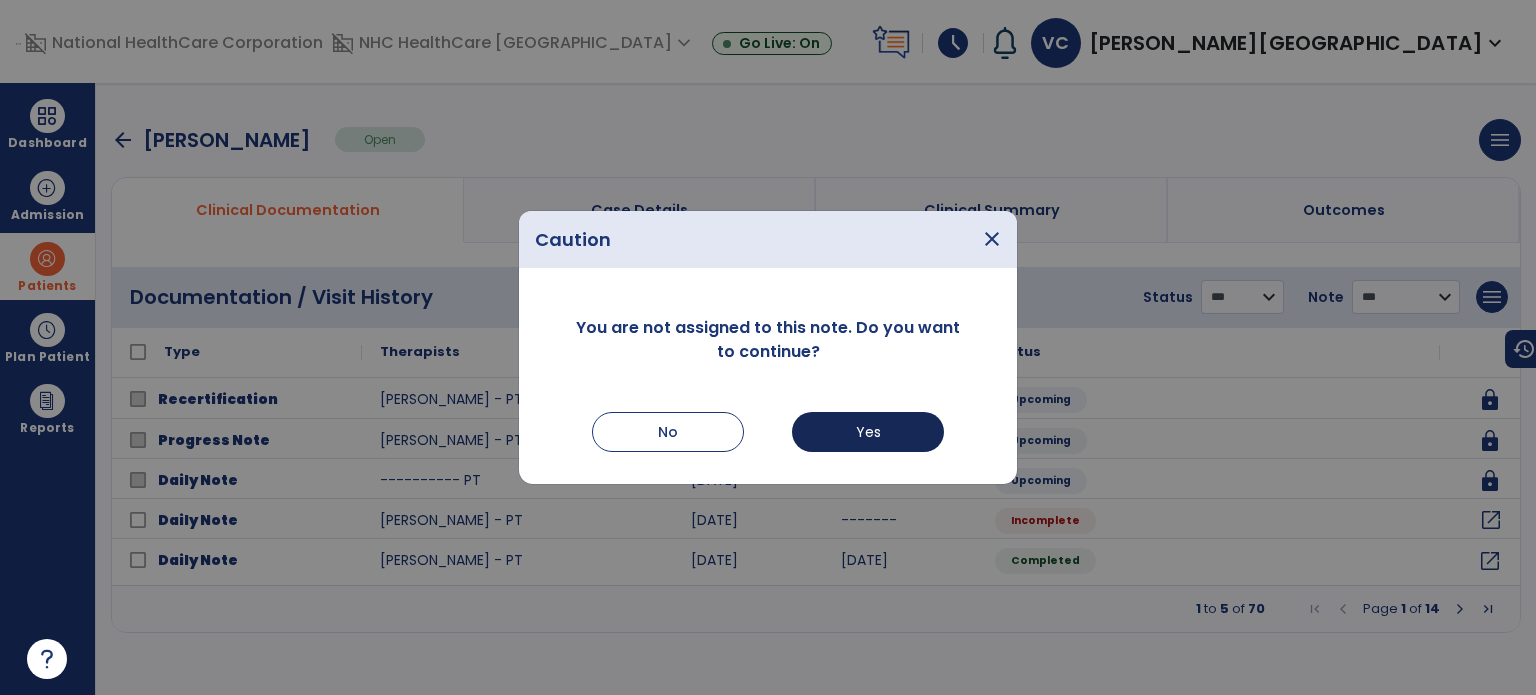 select on "*" 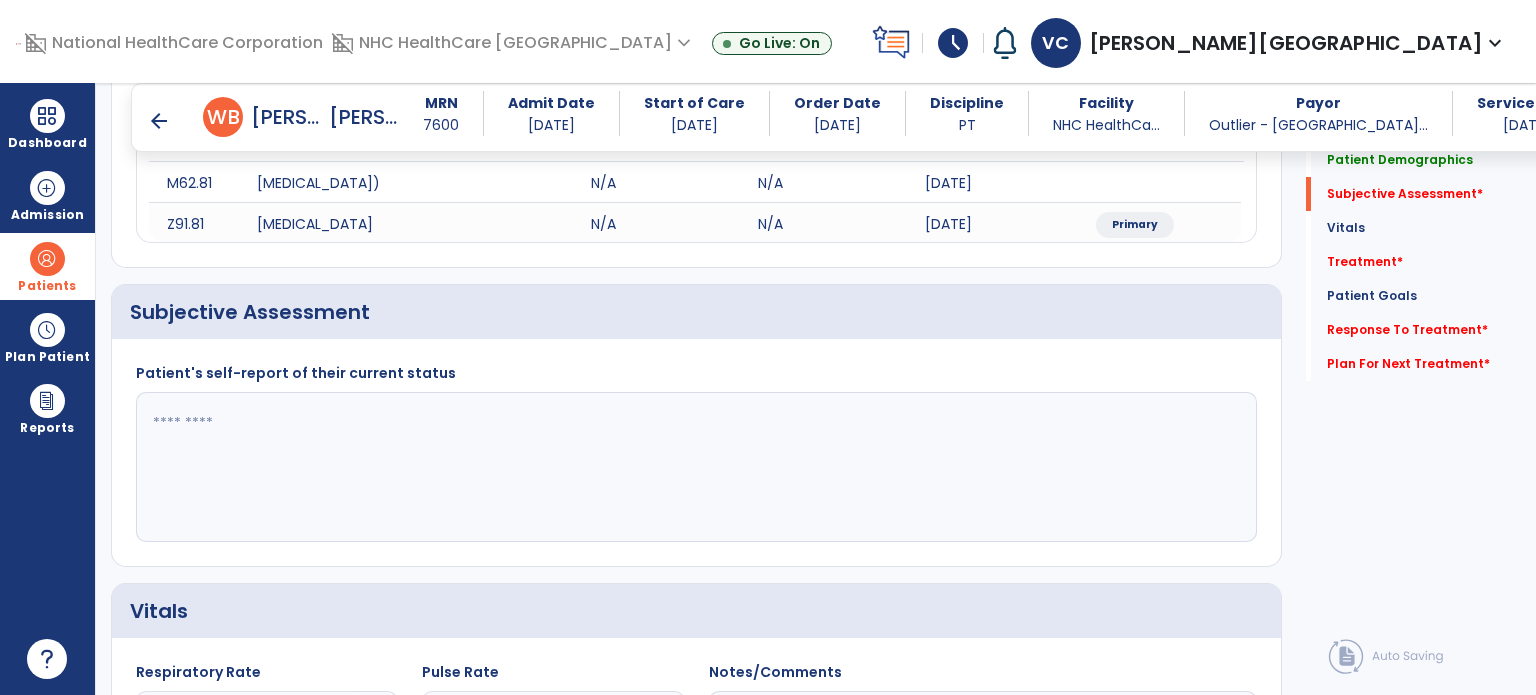 scroll, scrollTop: 288, scrollLeft: 0, axis: vertical 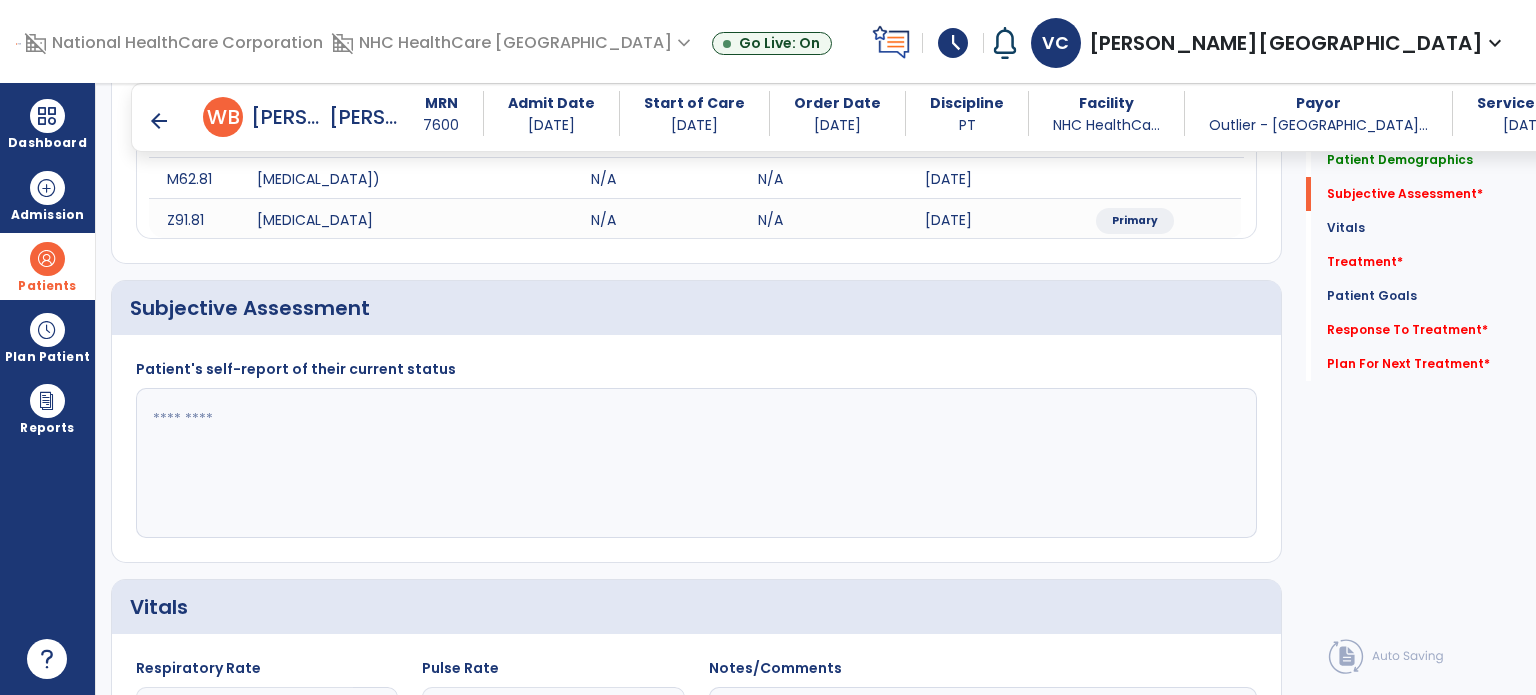 click 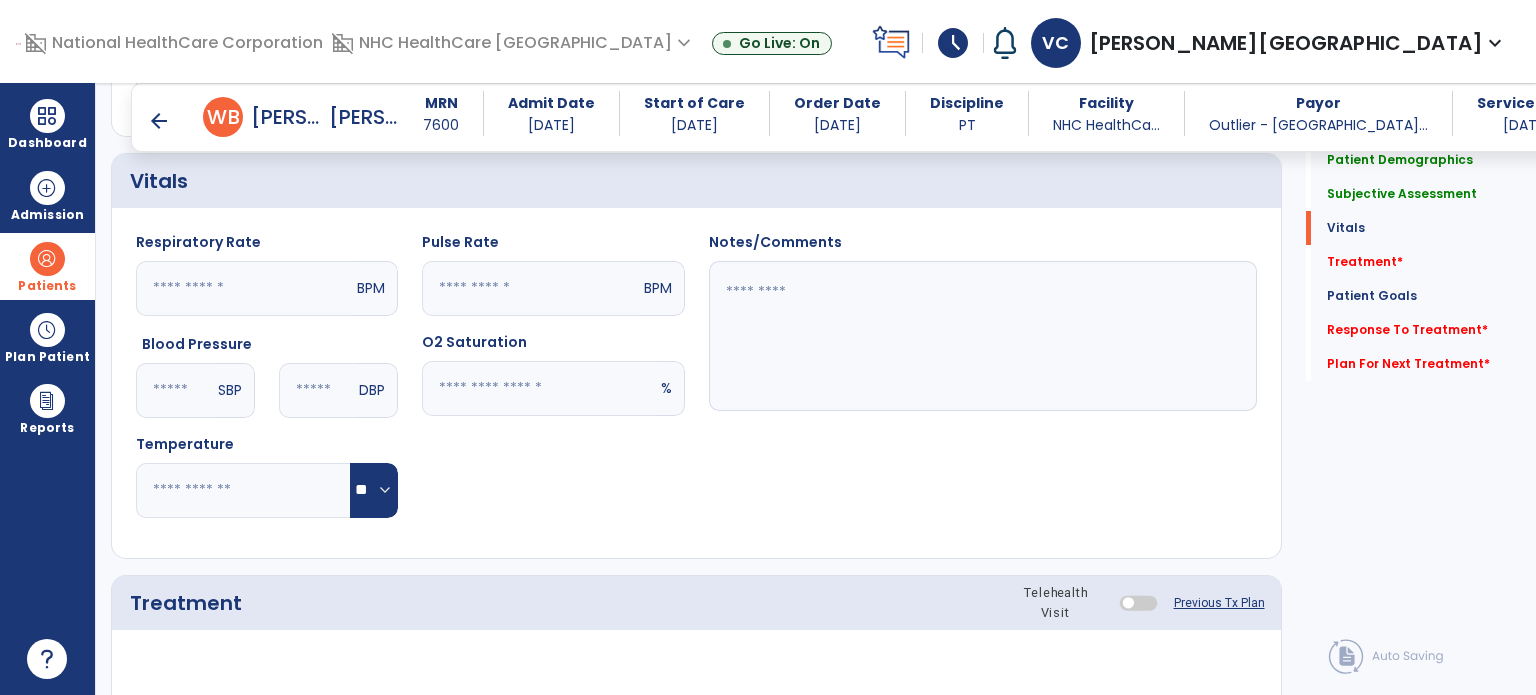 scroll, scrollTop: 924, scrollLeft: 0, axis: vertical 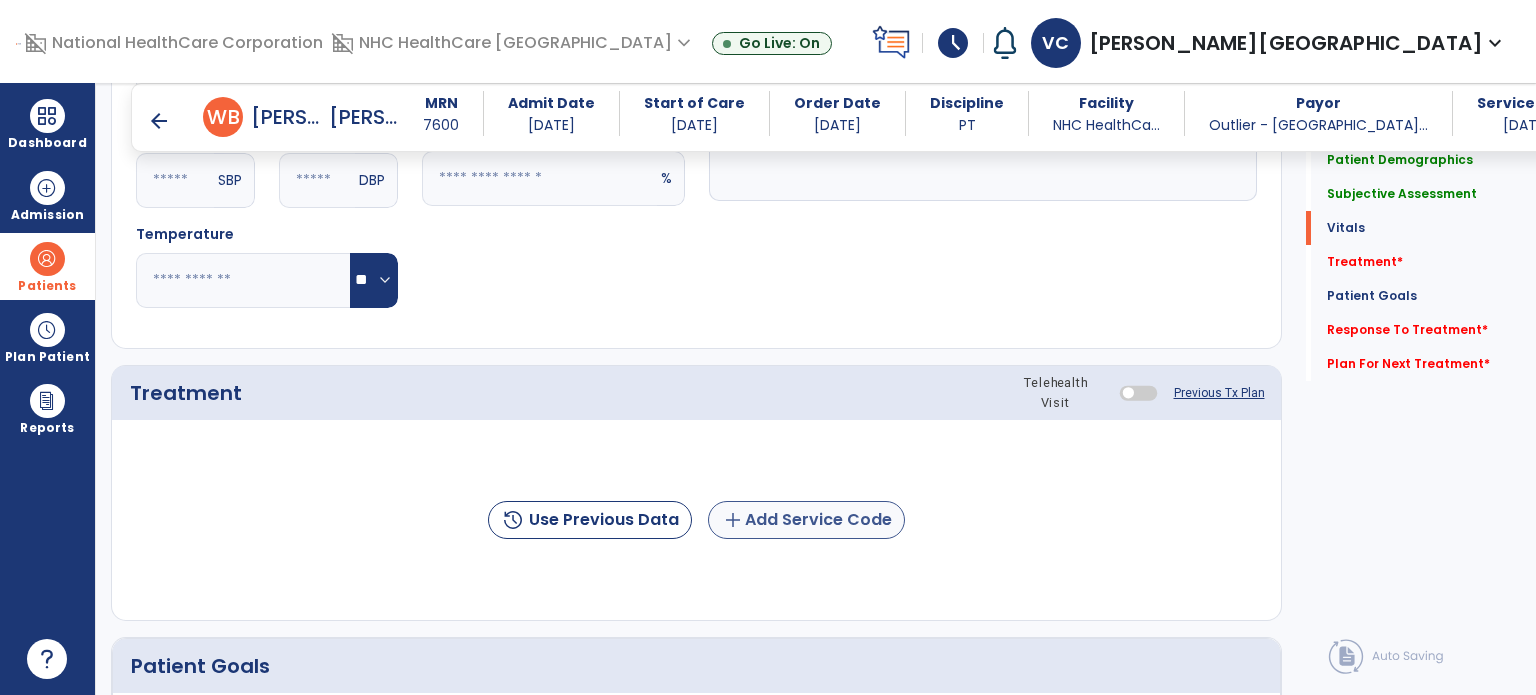 type on "**********" 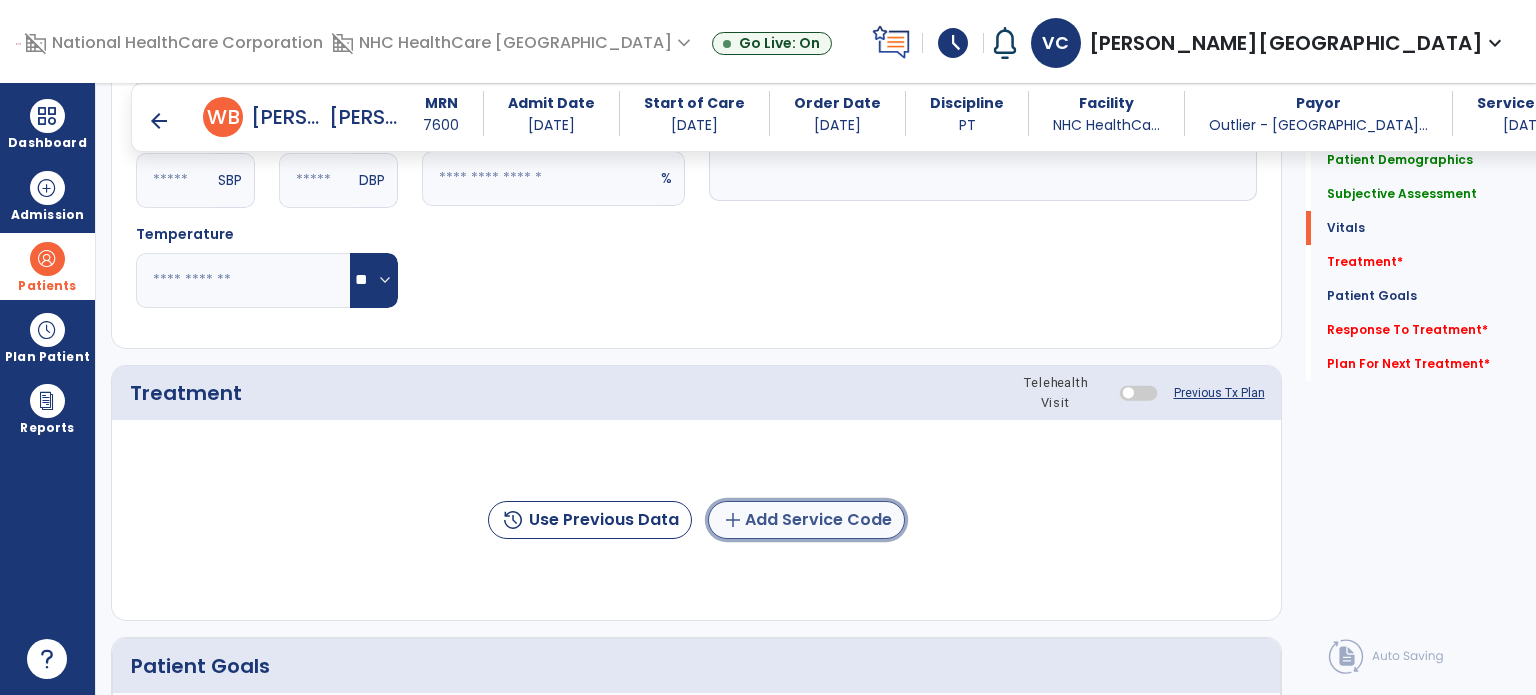 click on "add  Add Service Code" 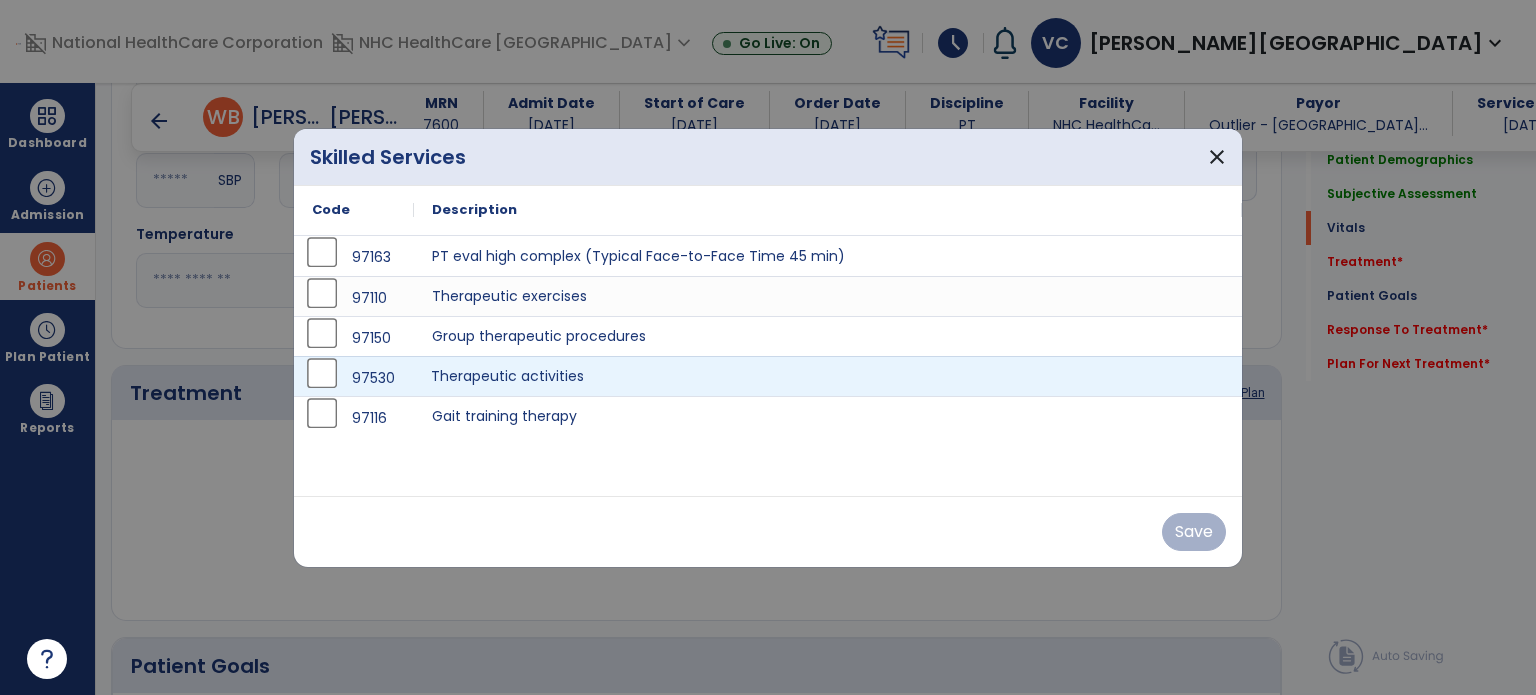 click on "Therapeutic activities" at bounding box center (828, 376) 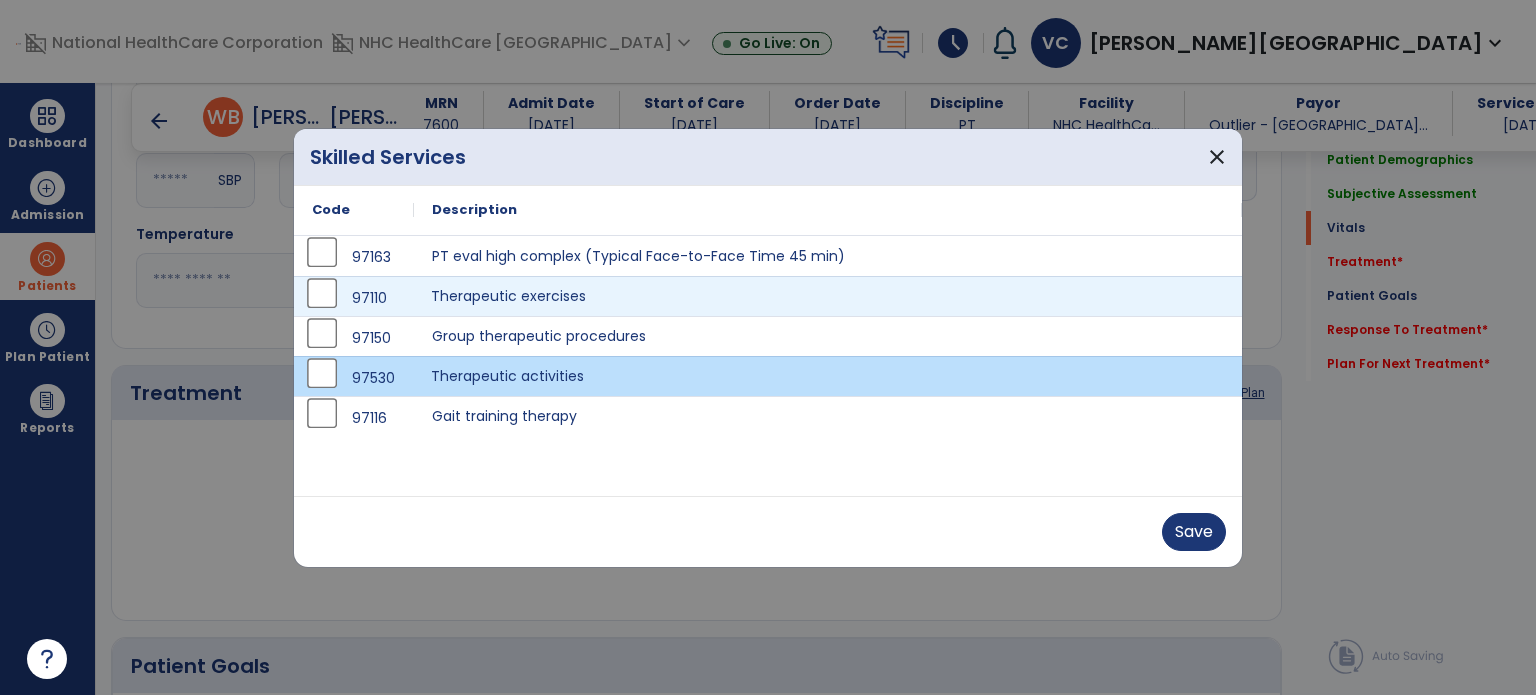 click on "Therapeutic exercises" at bounding box center (828, 296) 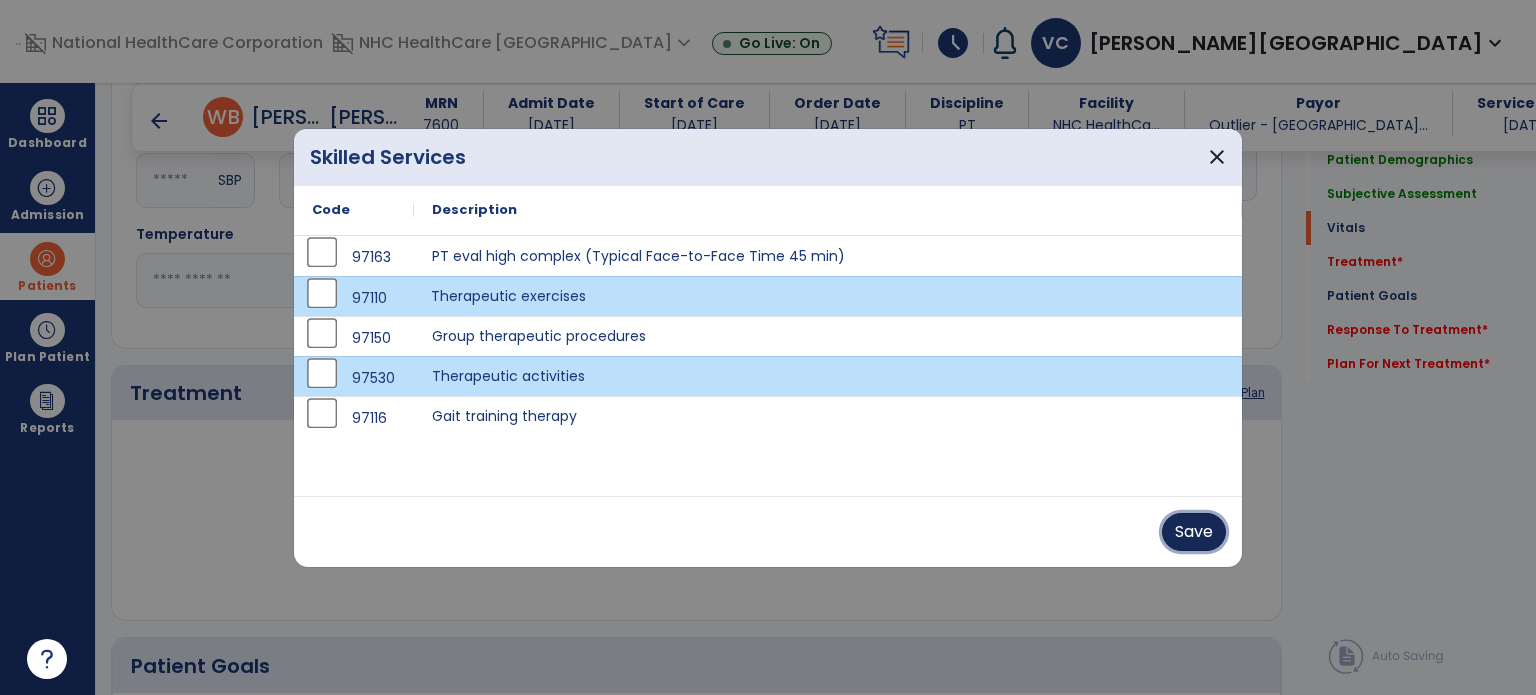 click on "Save" at bounding box center (1194, 532) 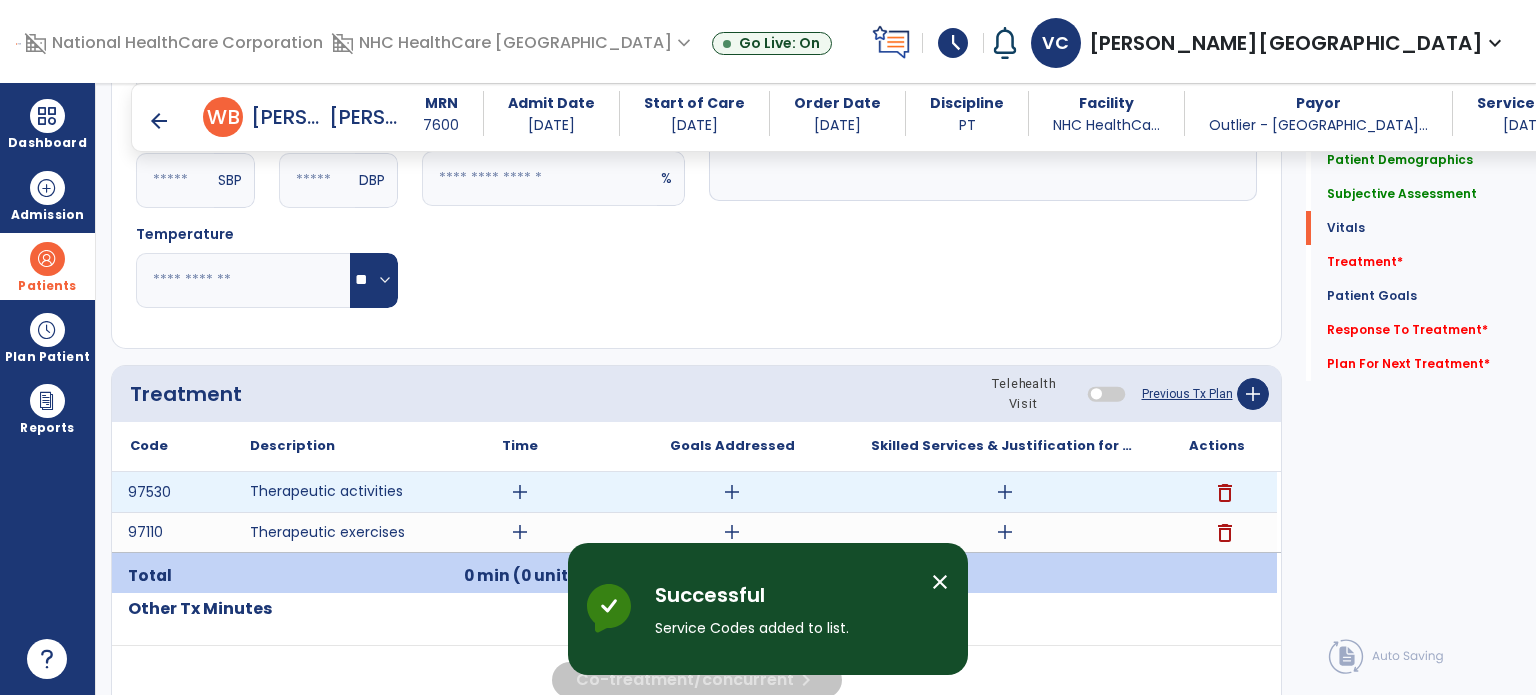 click on "add" at bounding box center (520, 492) 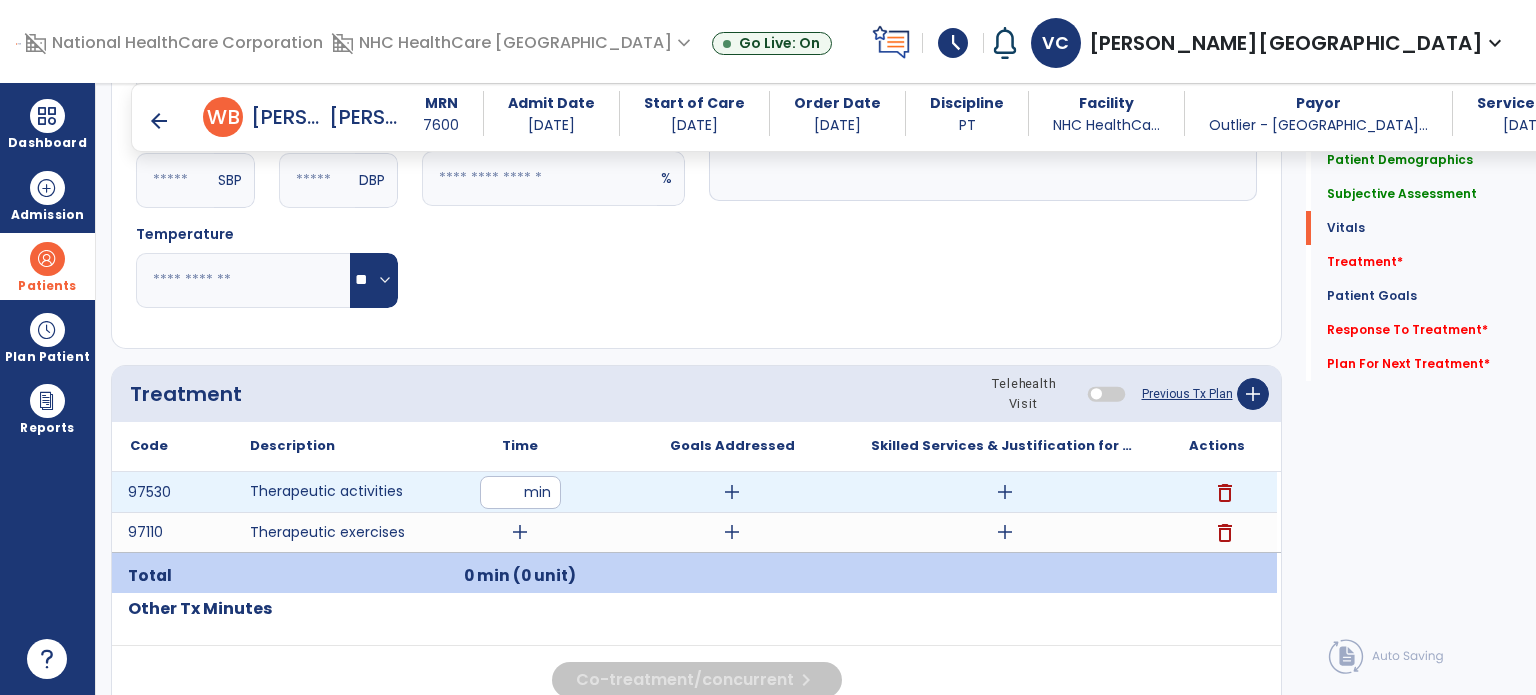 type on "**" 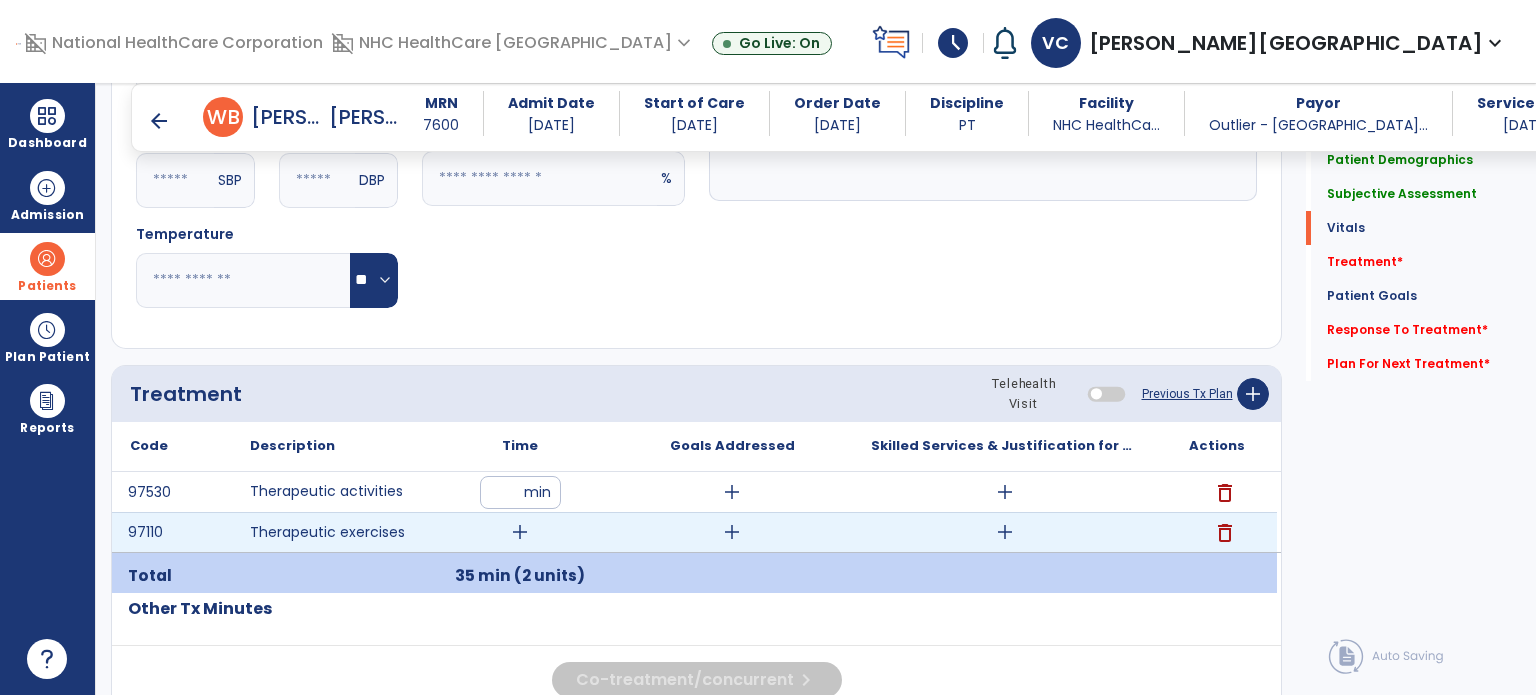 click on "add" at bounding box center (520, 532) 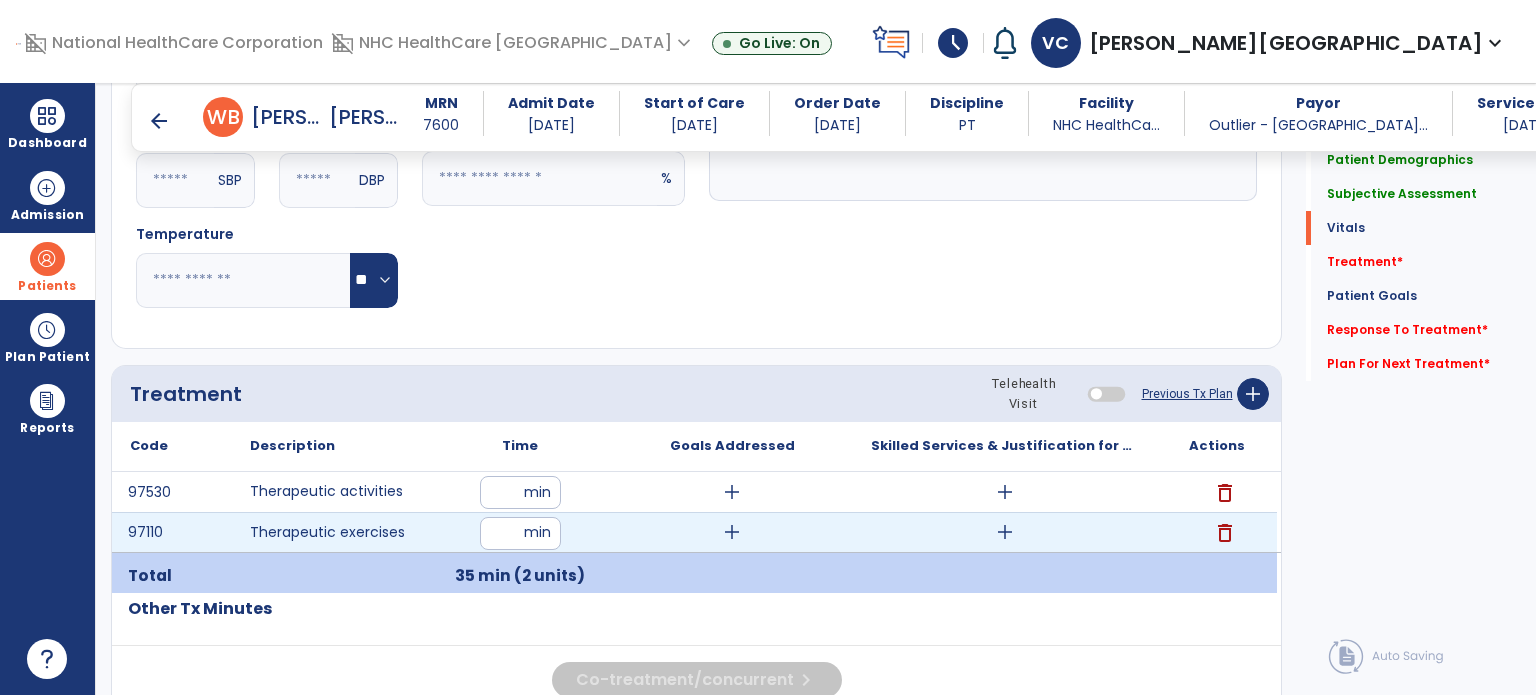 type on "**" 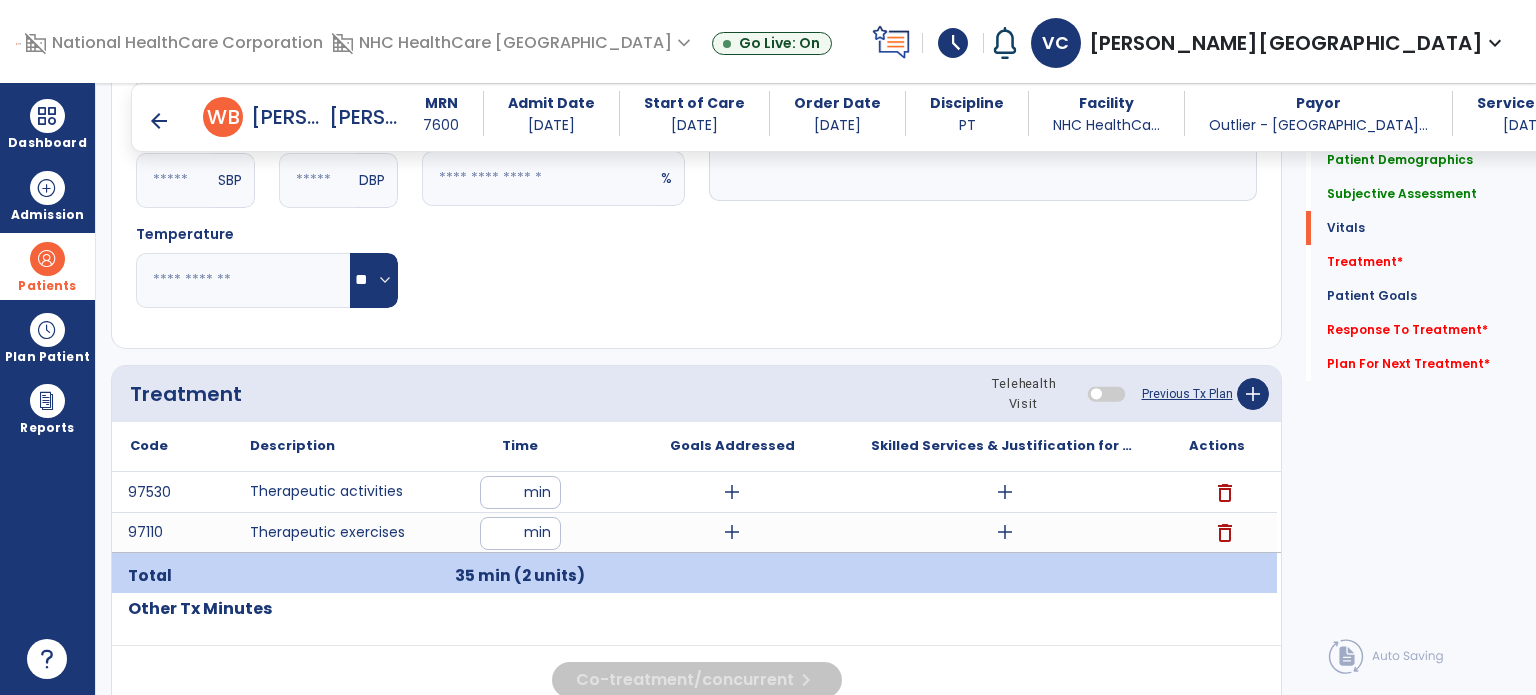 click on "Code
Description
Time" 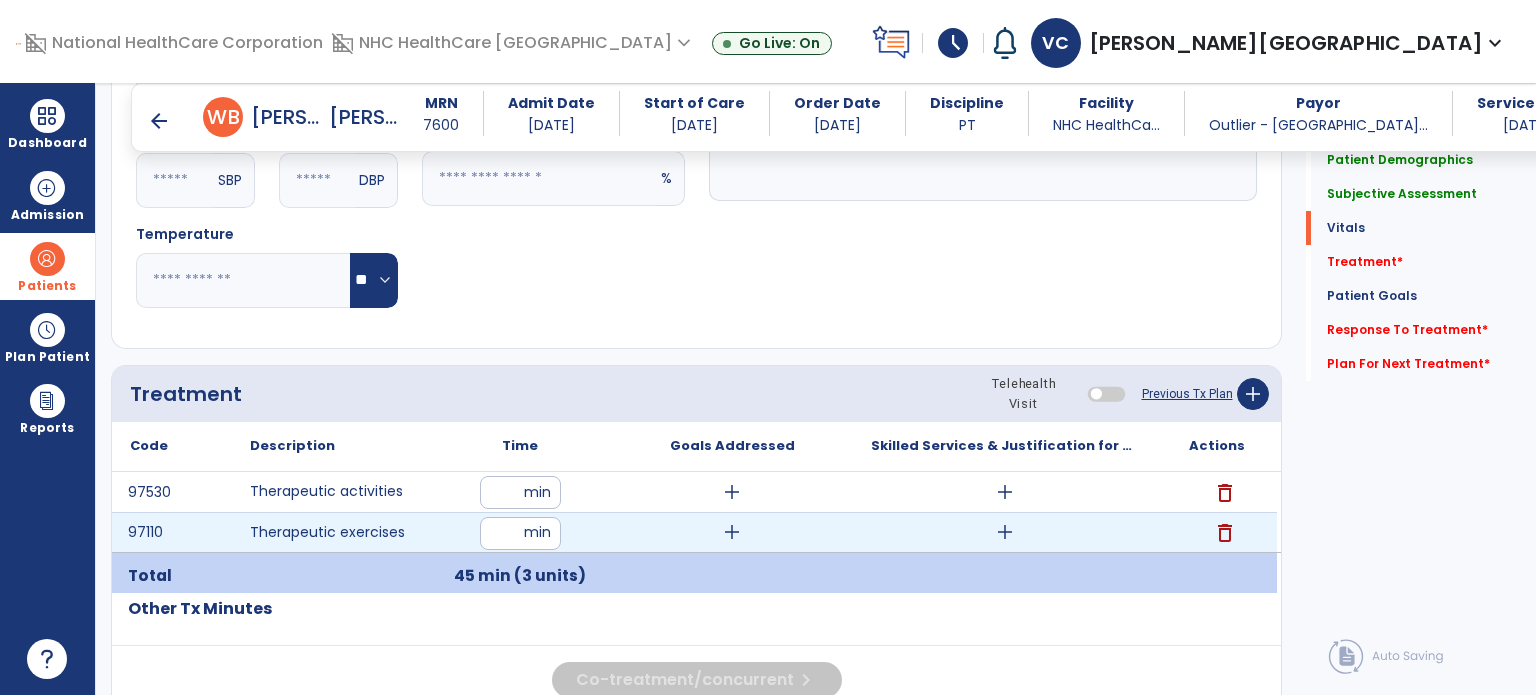 click on "add" at bounding box center (1005, 532) 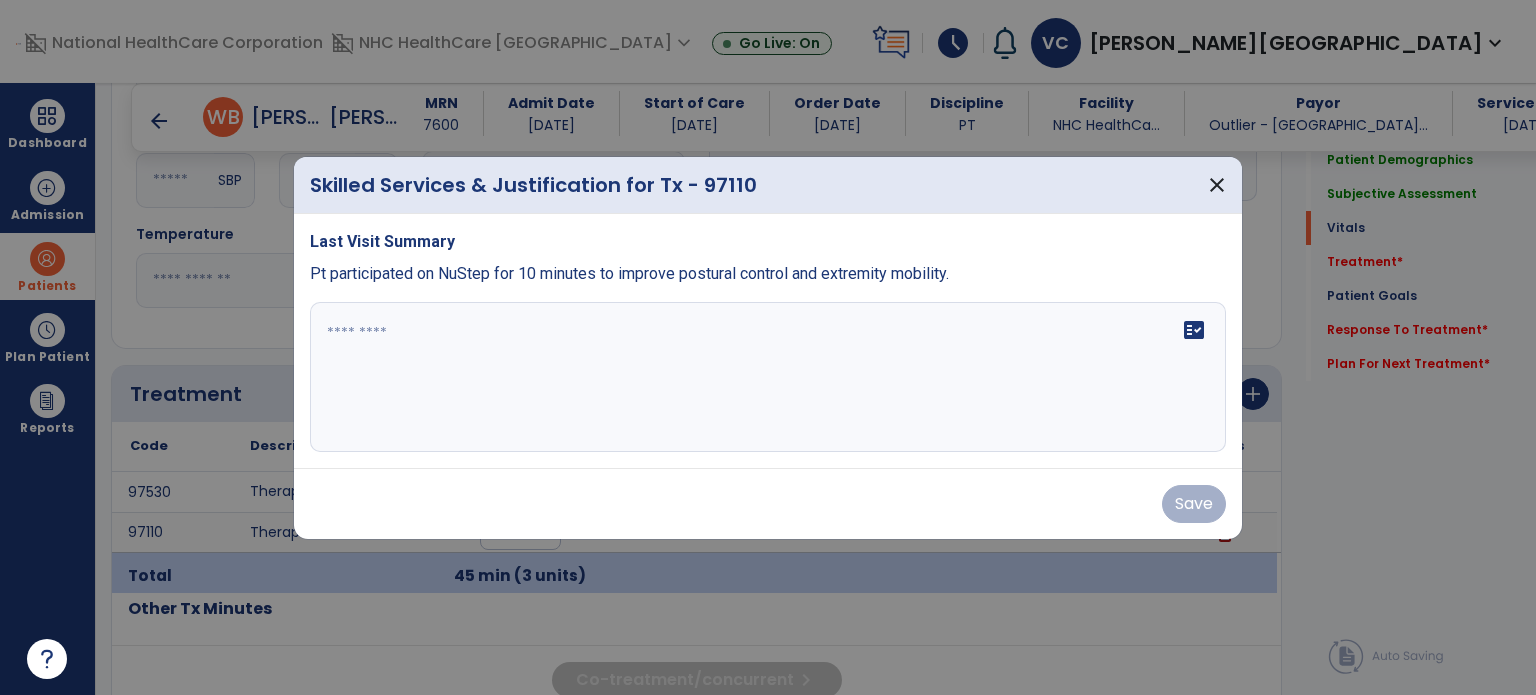 click on "fact_check" at bounding box center (768, 377) 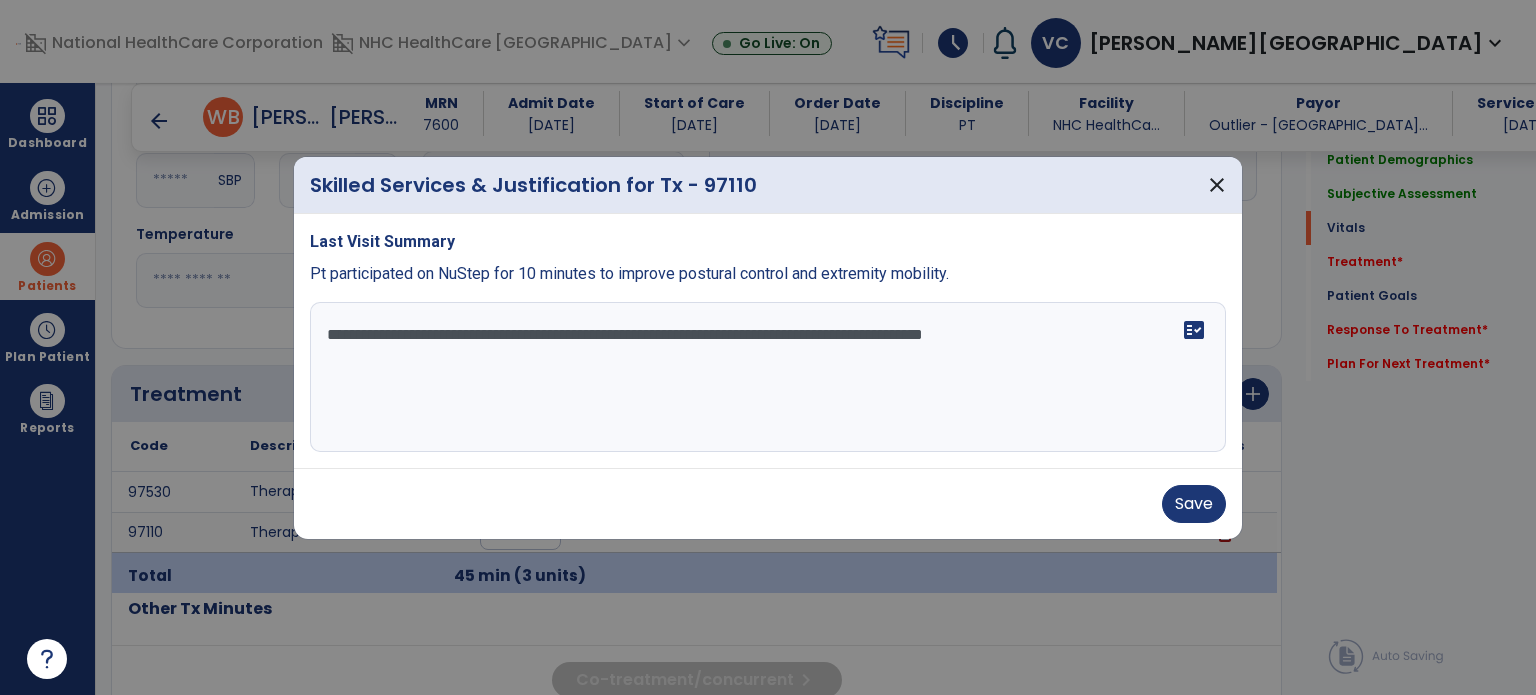 click on "**********" at bounding box center [768, 377] 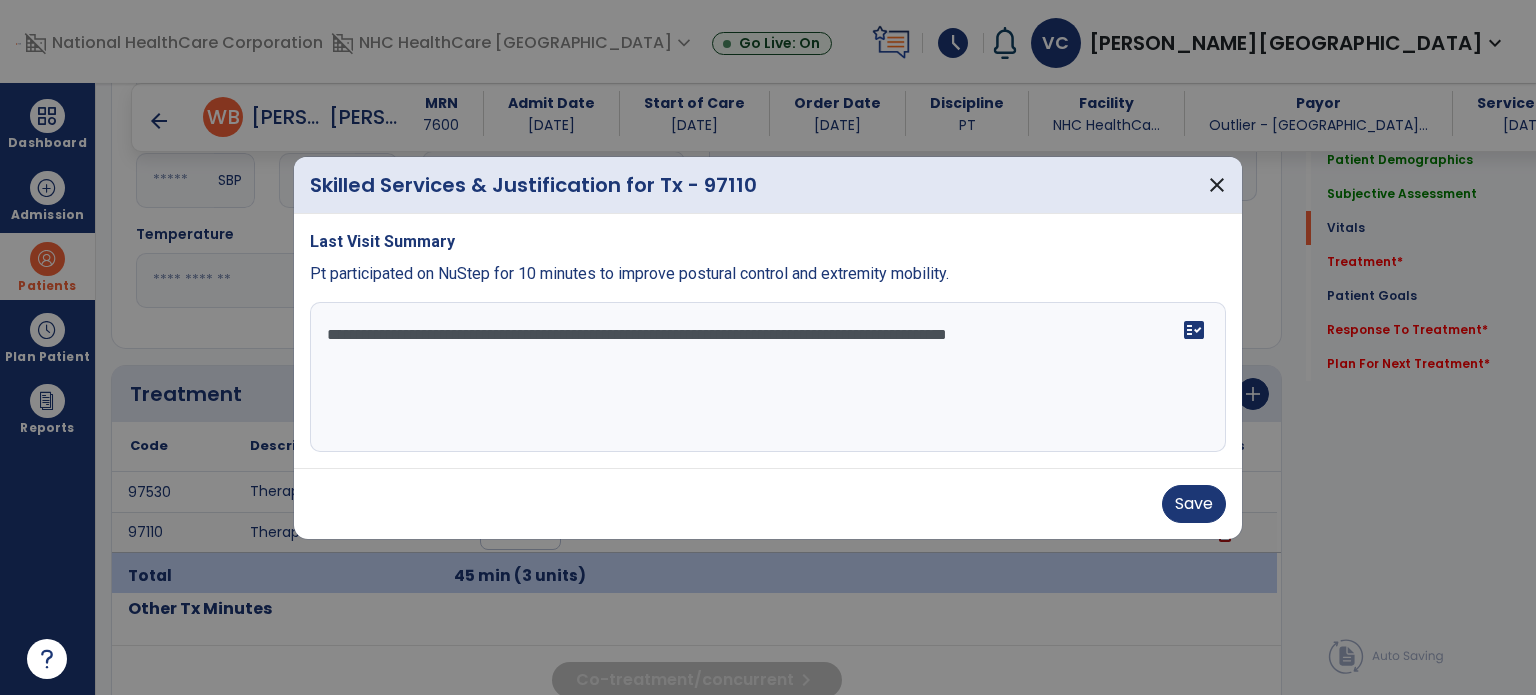 click on "**********" at bounding box center (768, 377) 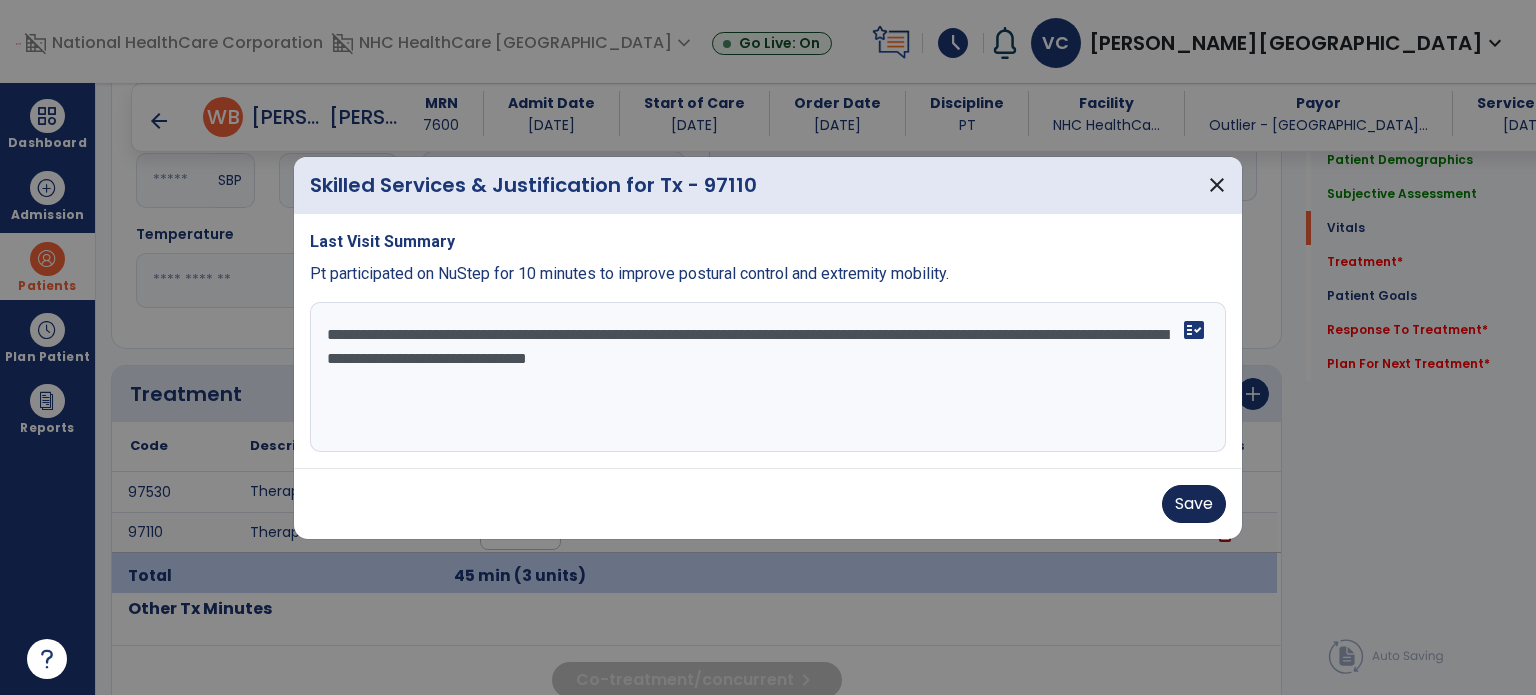 type on "**********" 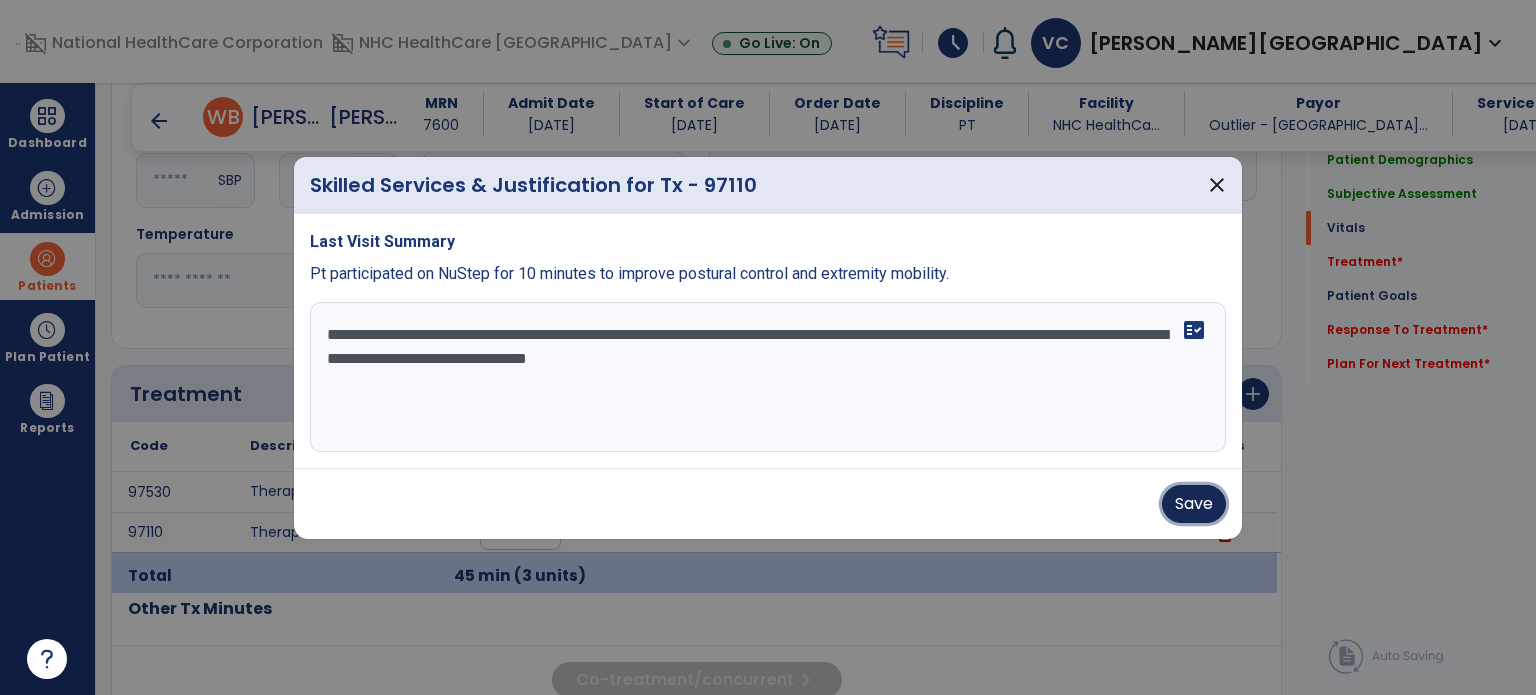 click on "Save" at bounding box center (1194, 504) 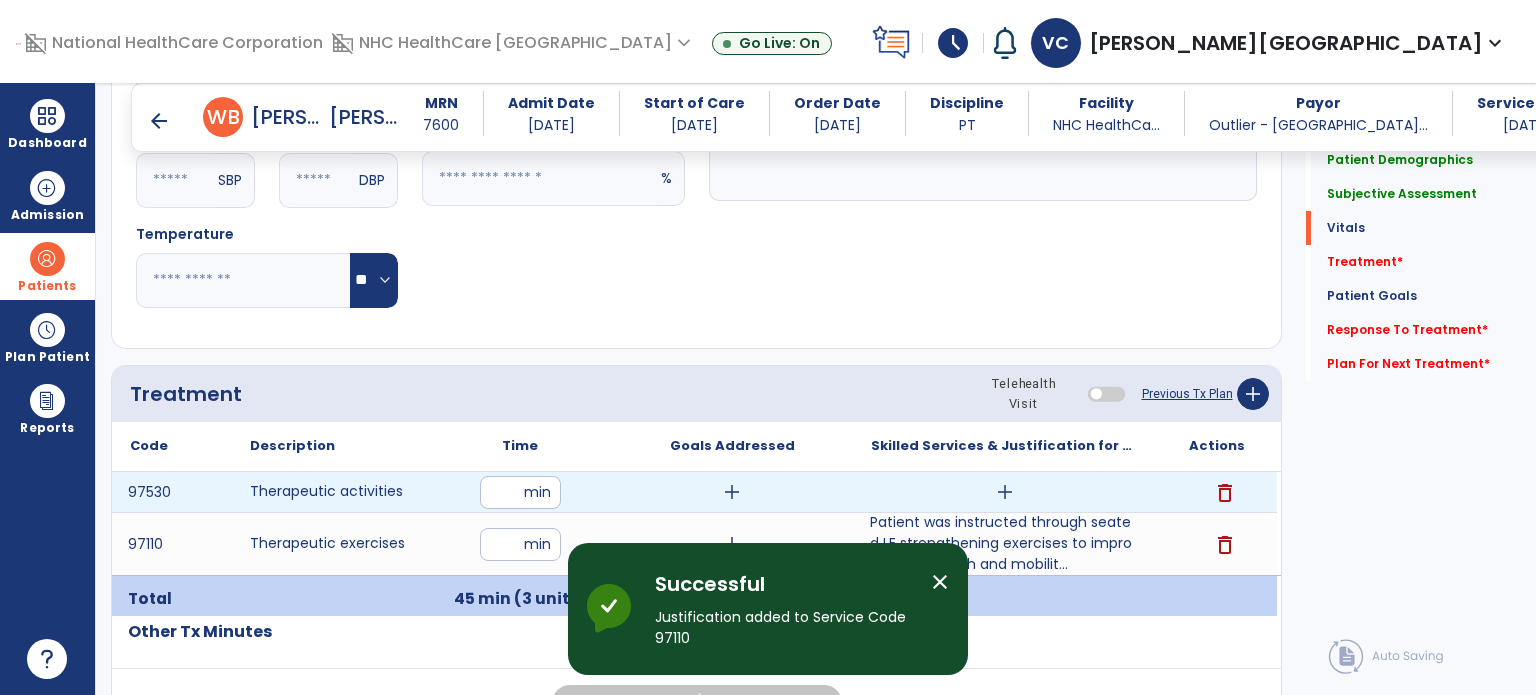 click on "add" at bounding box center [1005, 492] 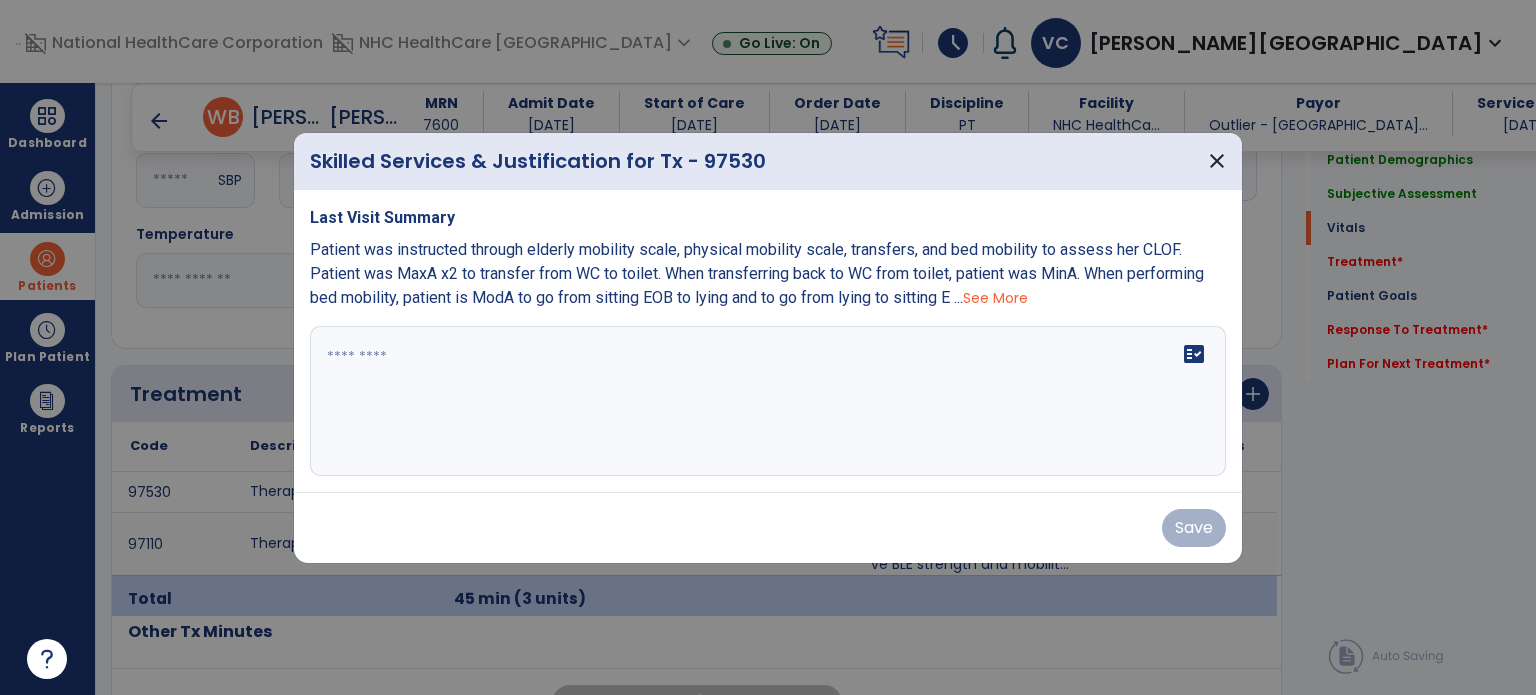 click on "See More" at bounding box center [995, 298] 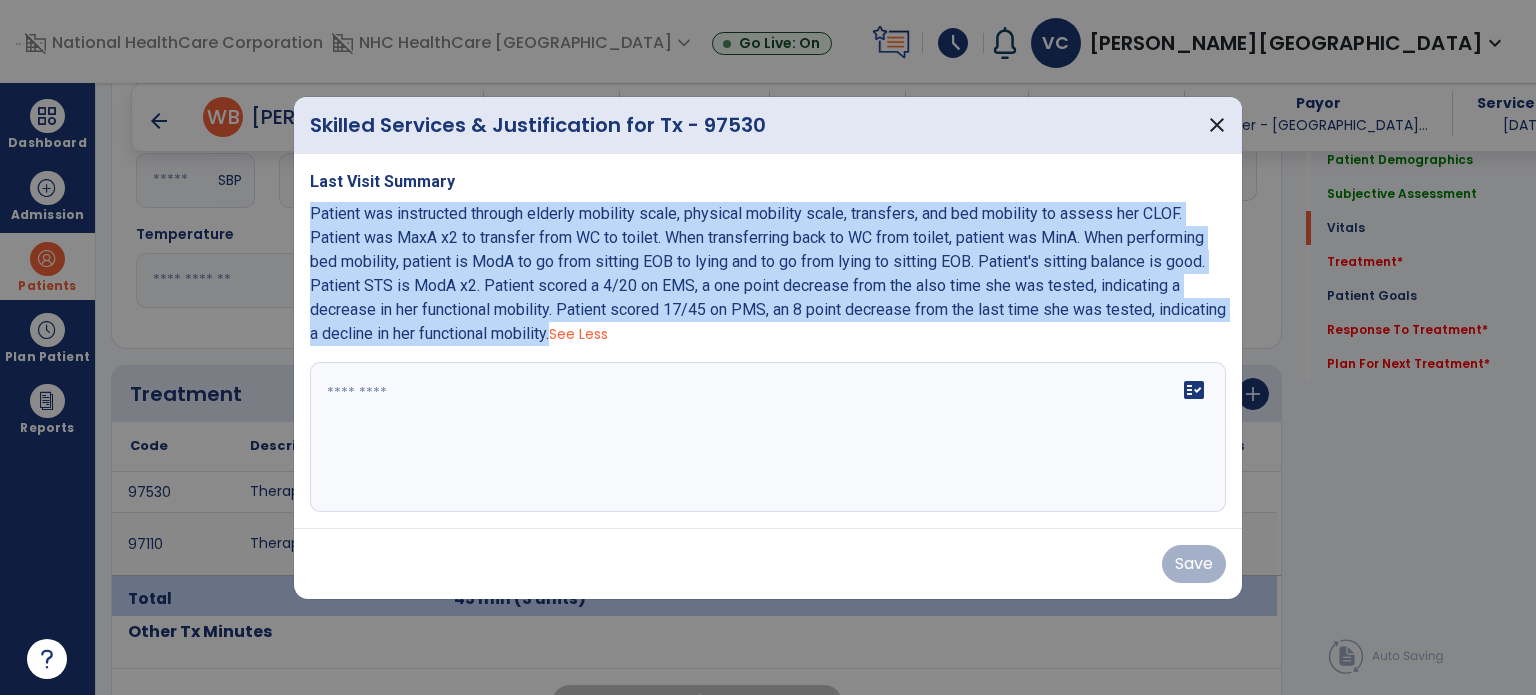 drag, startPoint x: 311, startPoint y: 213, endPoint x: 630, endPoint y: 336, distance: 341.89178 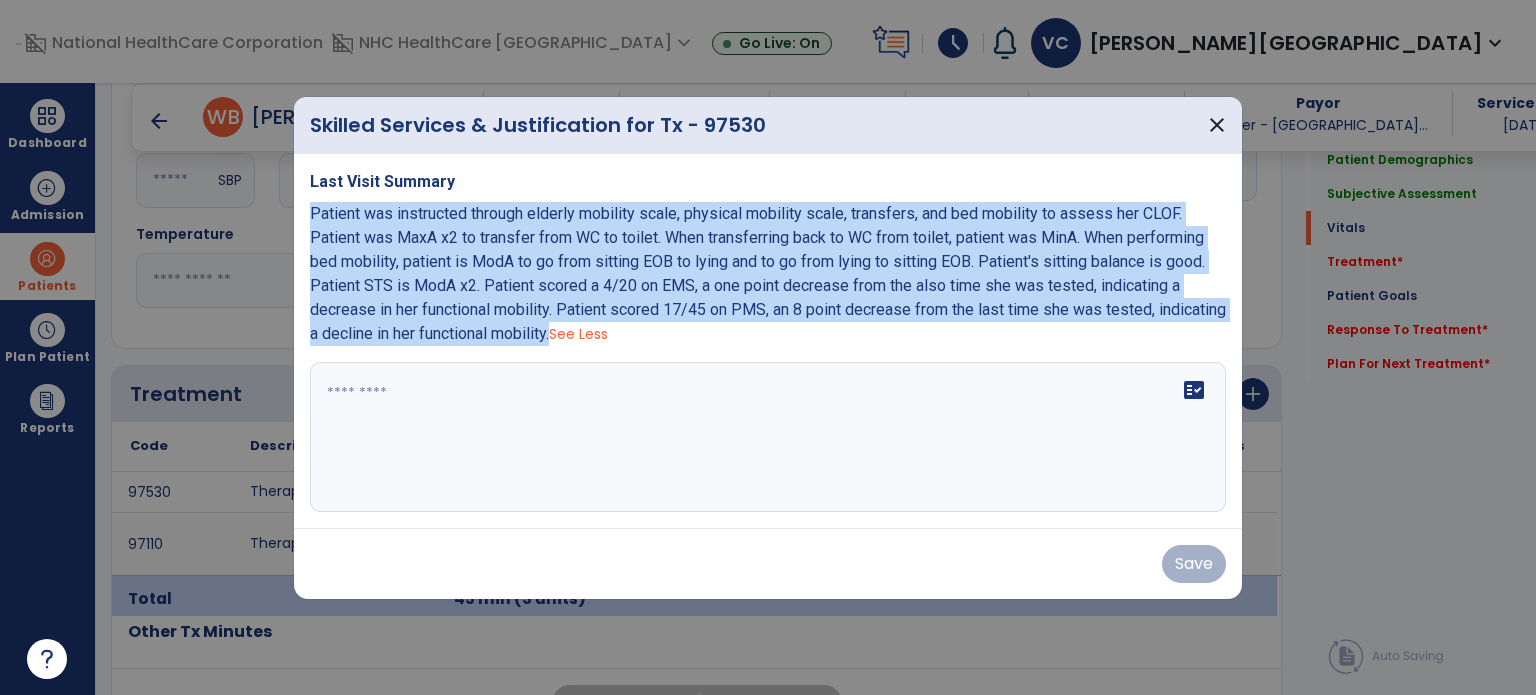 click on "Patient was instructed through elderly mobility scale, physical mobility scale, transfers, and bed mobility to assess her CLOF. Patient was MaxA x2 to transfer from WC to toilet. When transferring back to WC from toilet, patient was MinA. When performing bed mobility, patient is ModA to go from sitting EOB to lying and to go from lying to sitting EOB. Patient's sitting balance is good. Patient STS is ModA x2. Patient scored a 4/20 on EMS, a one point decrease from the also time she was tested, indicating a decrease in her functional mobility. Patient scored 17/45 on PMS, an 8 point decrease from the last time she was tested, indicating a decline in her functional mobility.  See Less" at bounding box center (768, 274) 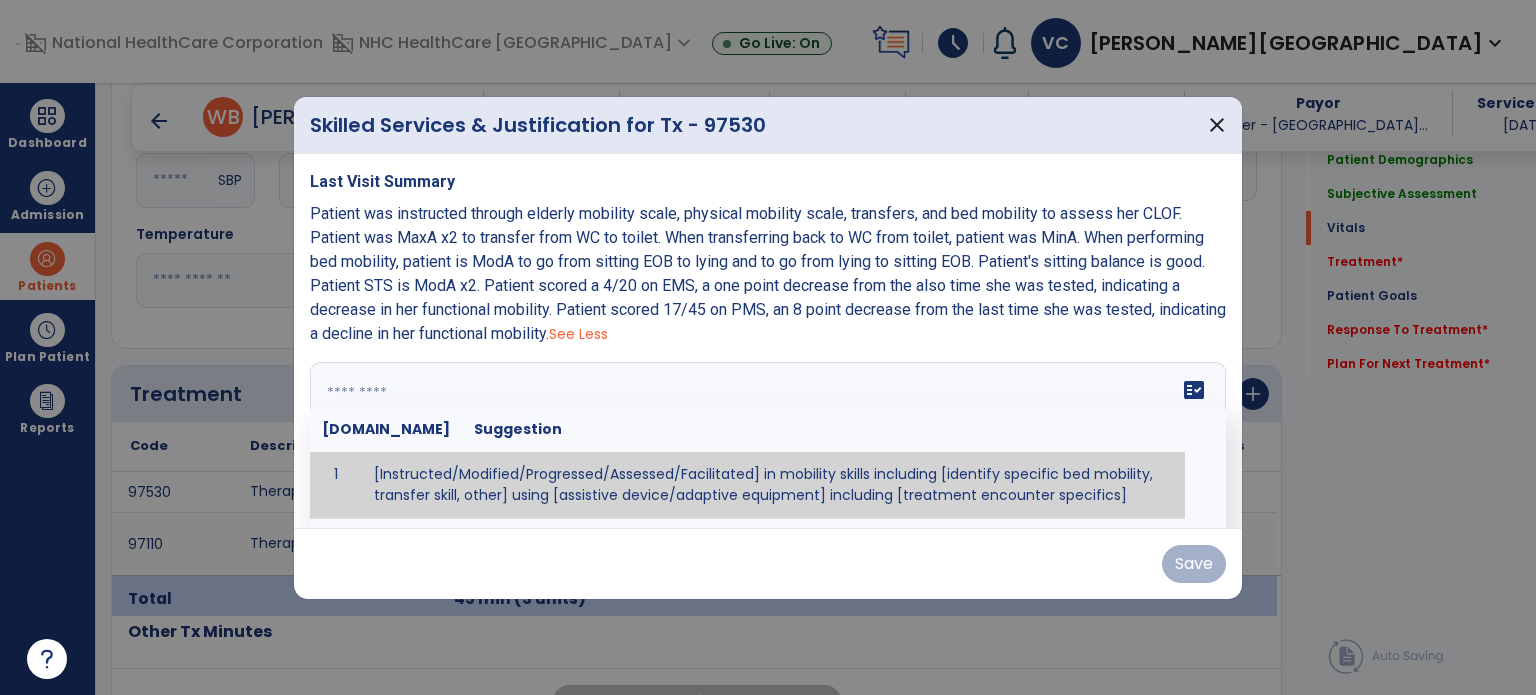 paste on "**********" 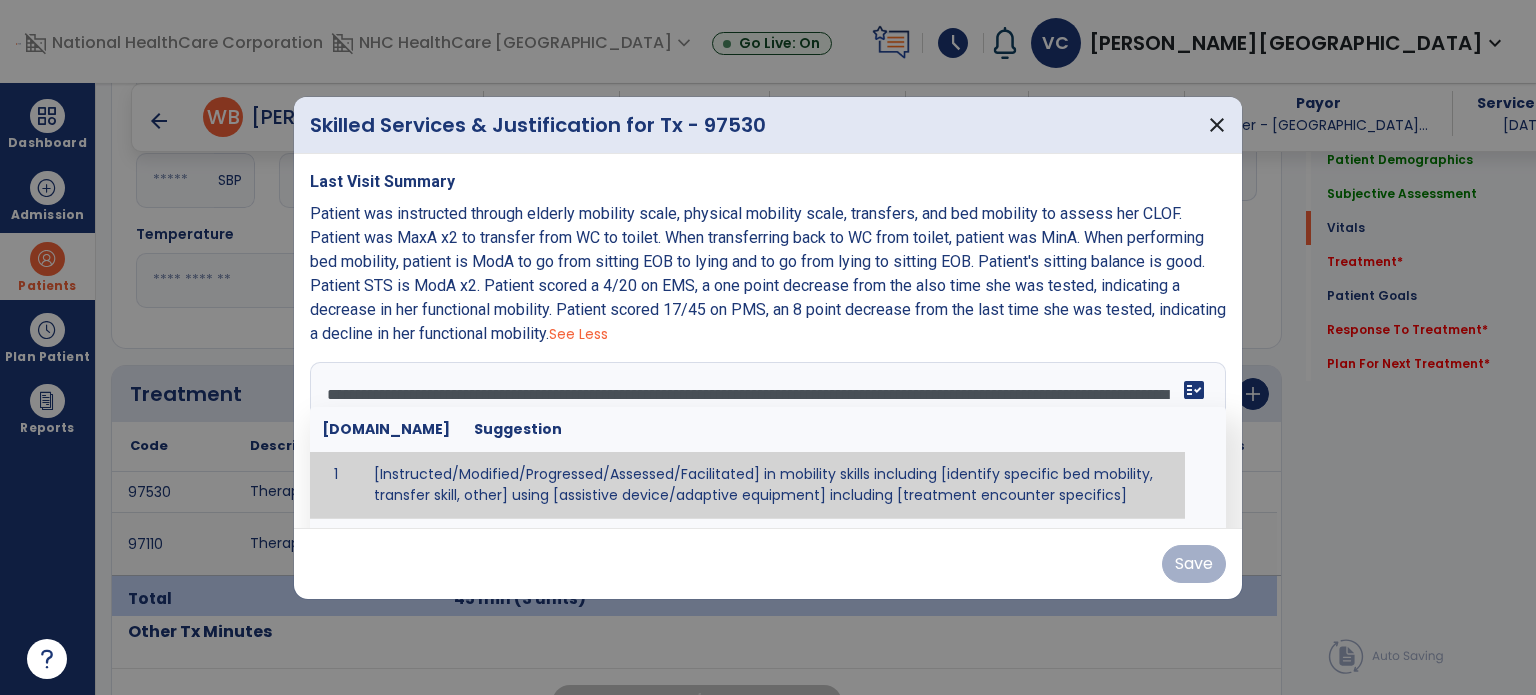 scroll, scrollTop: 39, scrollLeft: 0, axis: vertical 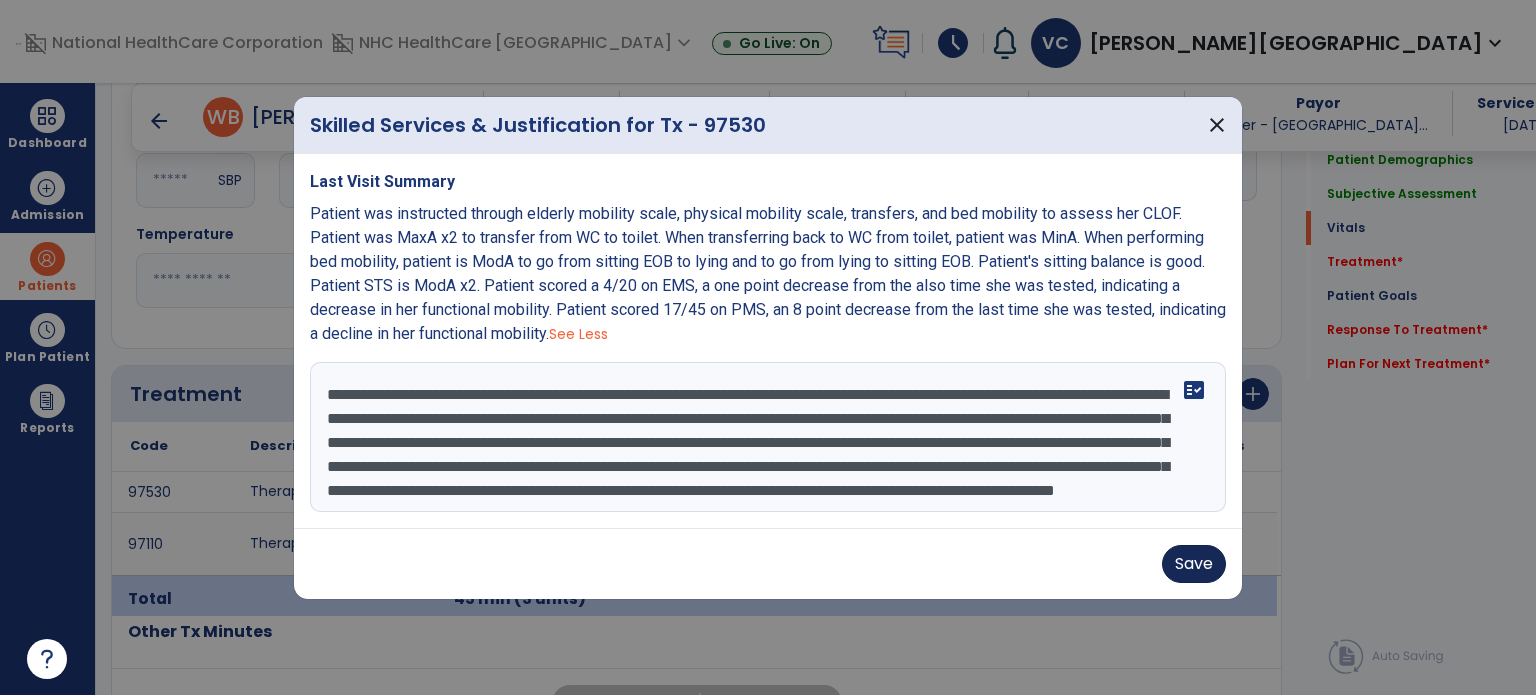 type on "**********" 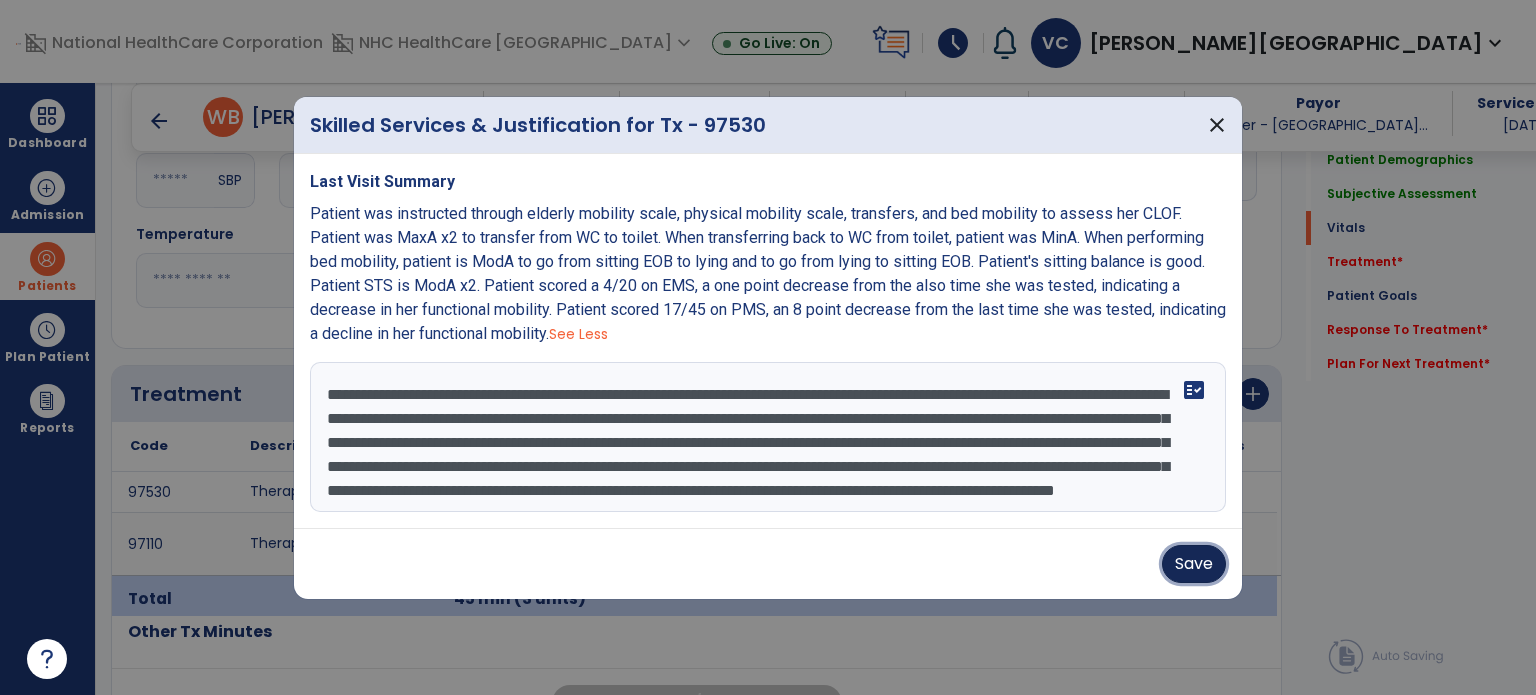 click on "Save" at bounding box center (1194, 564) 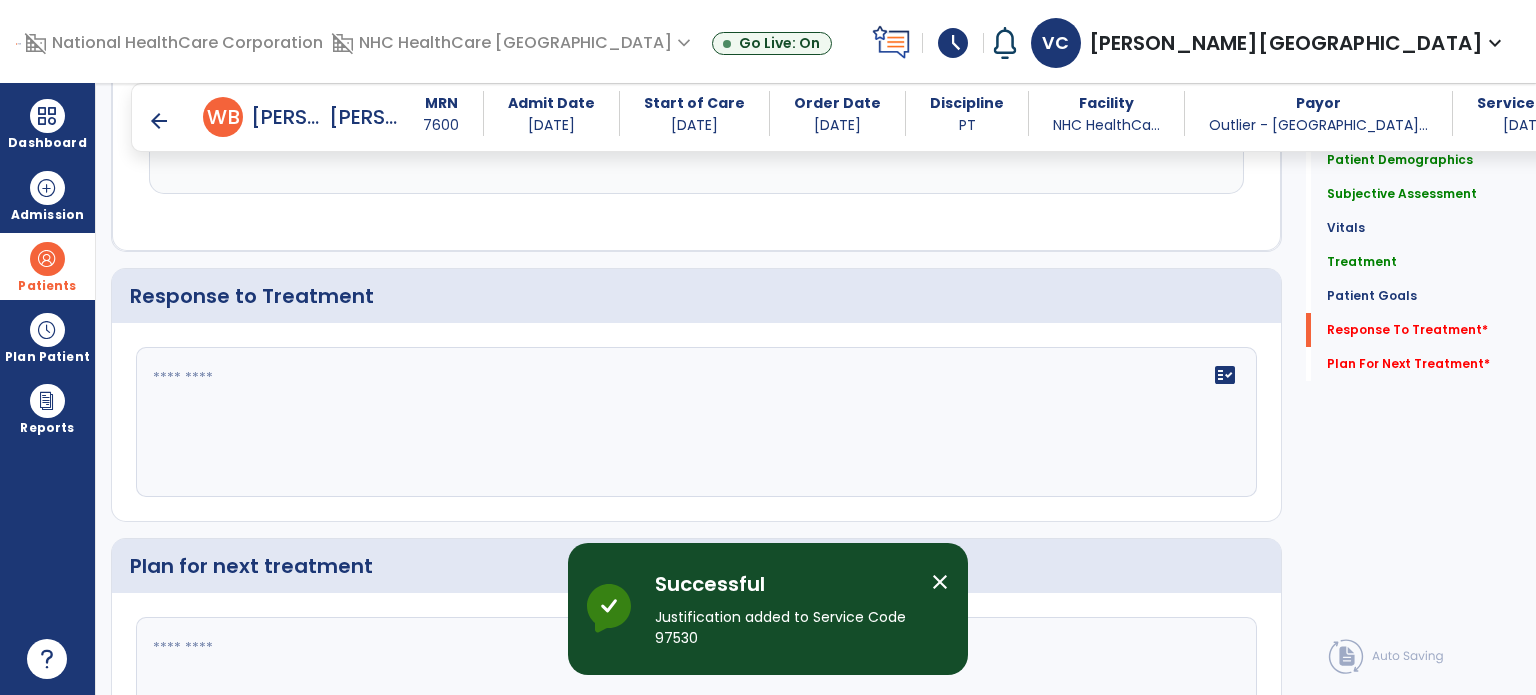 scroll, scrollTop: 2356, scrollLeft: 0, axis: vertical 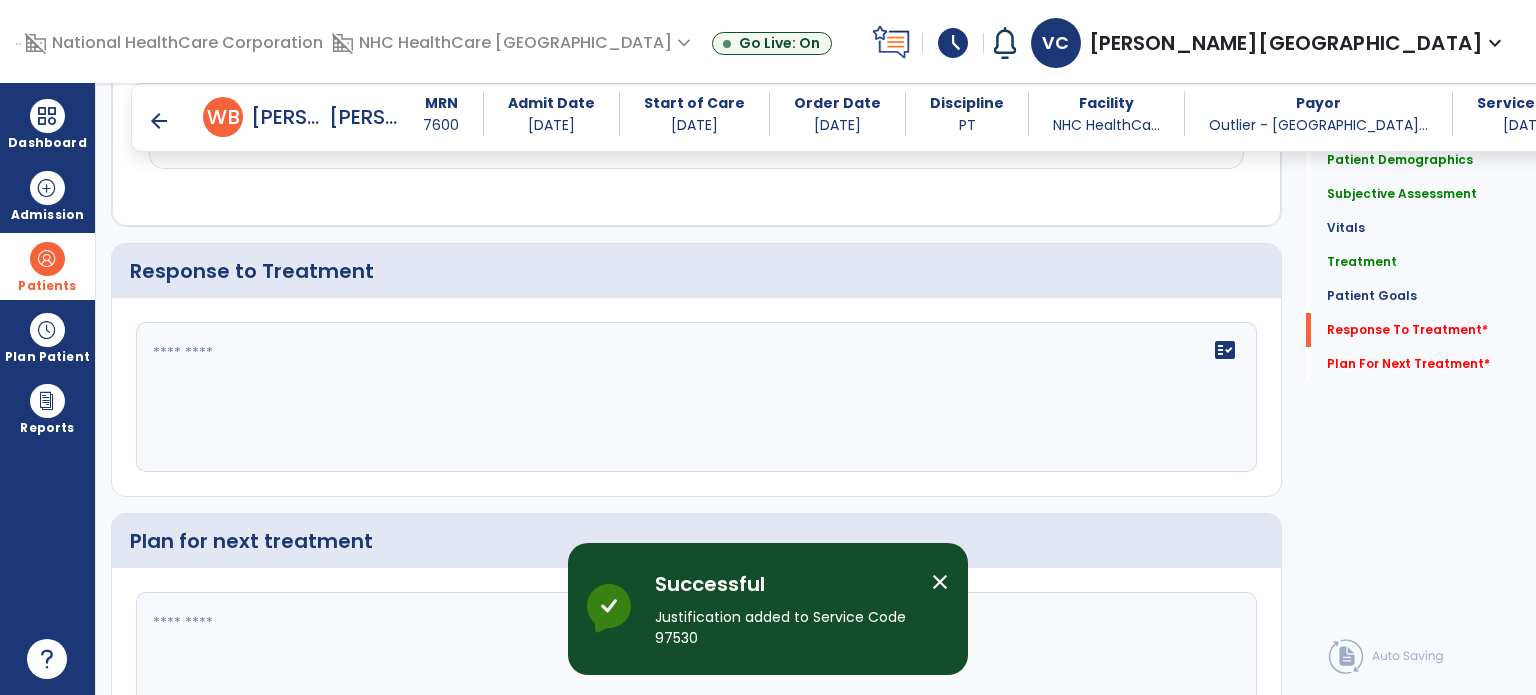 click on "fact_check" 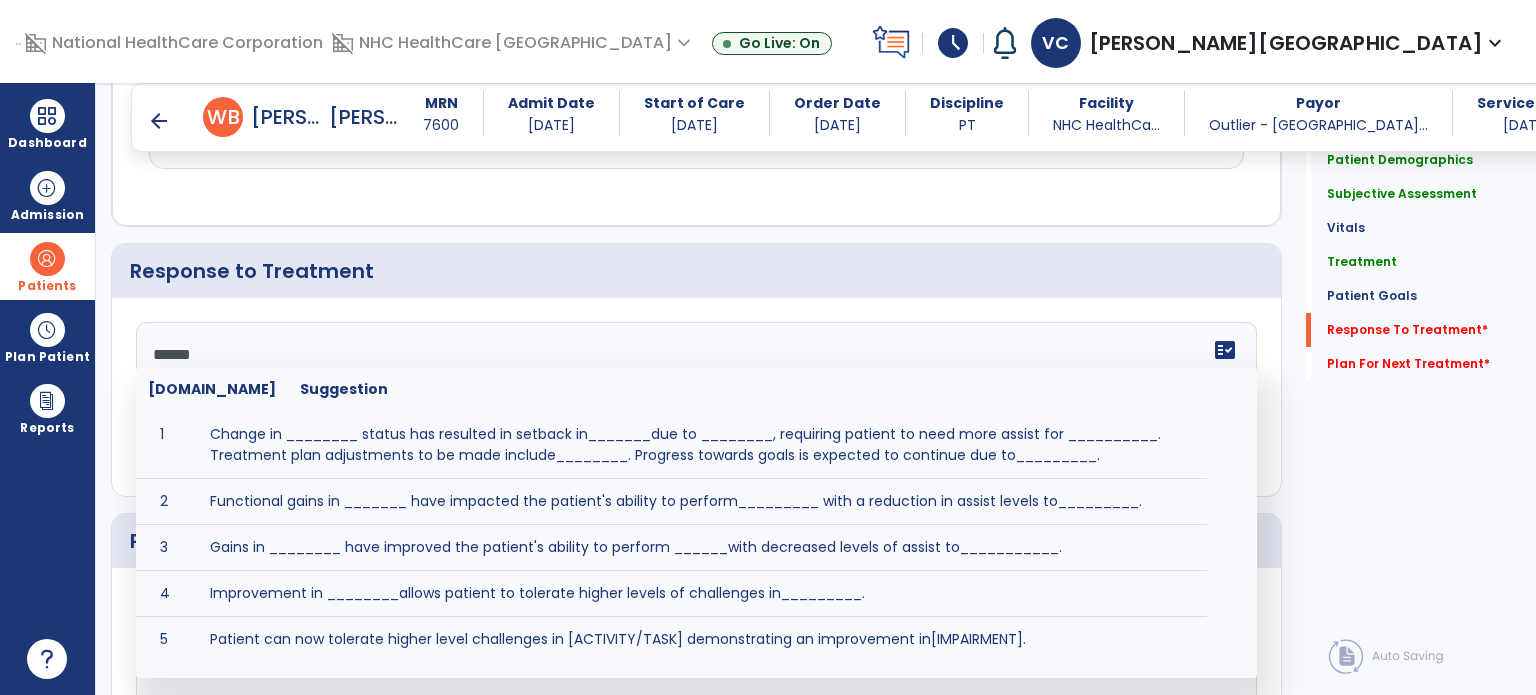 type on "*******" 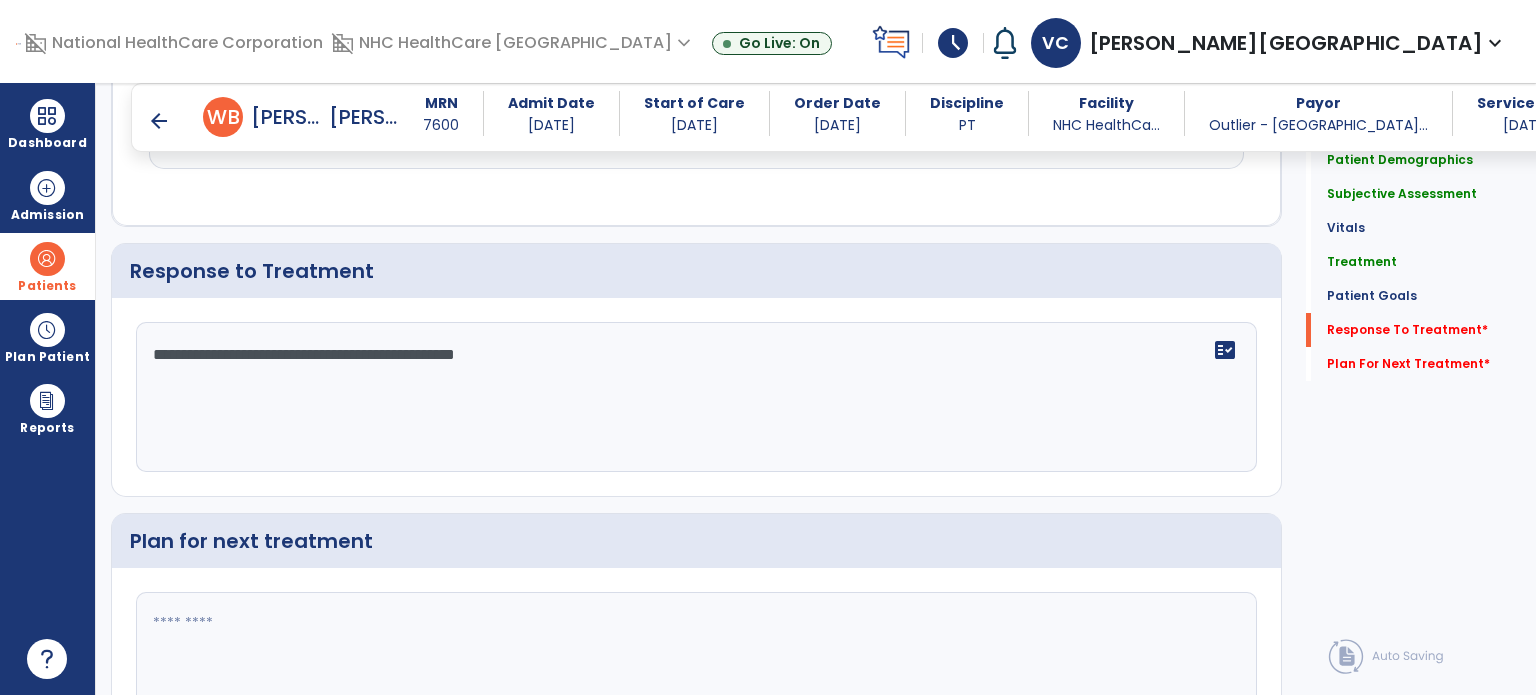 click on "**********" 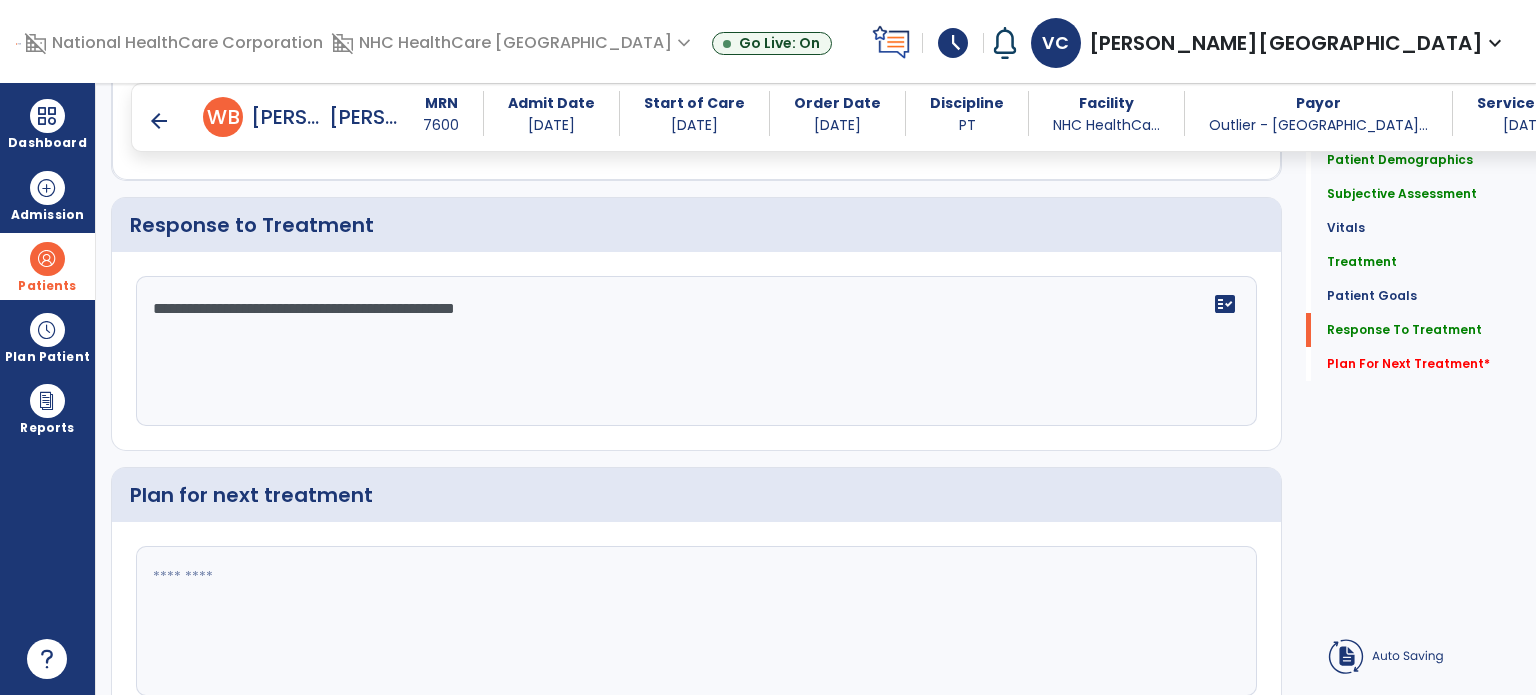 click on "**********" 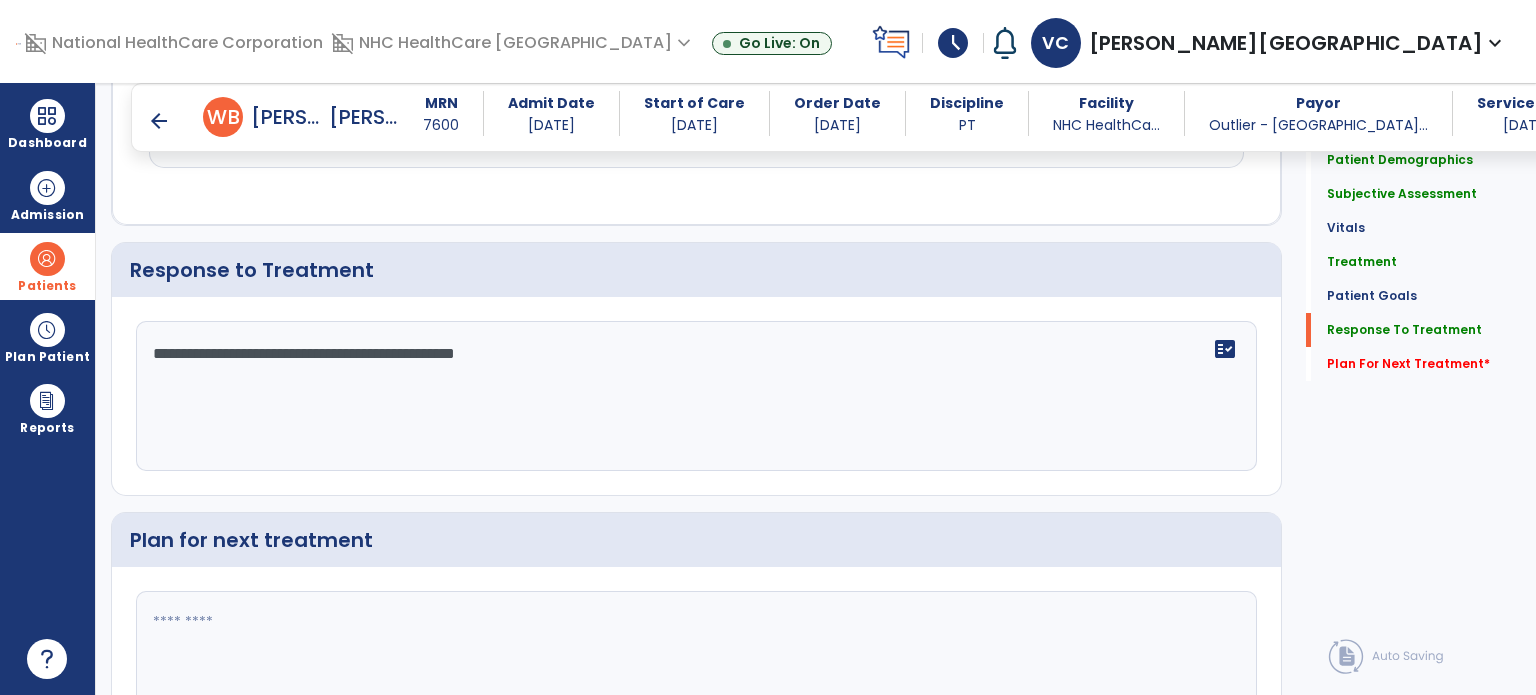 scroll, scrollTop: 2356, scrollLeft: 0, axis: vertical 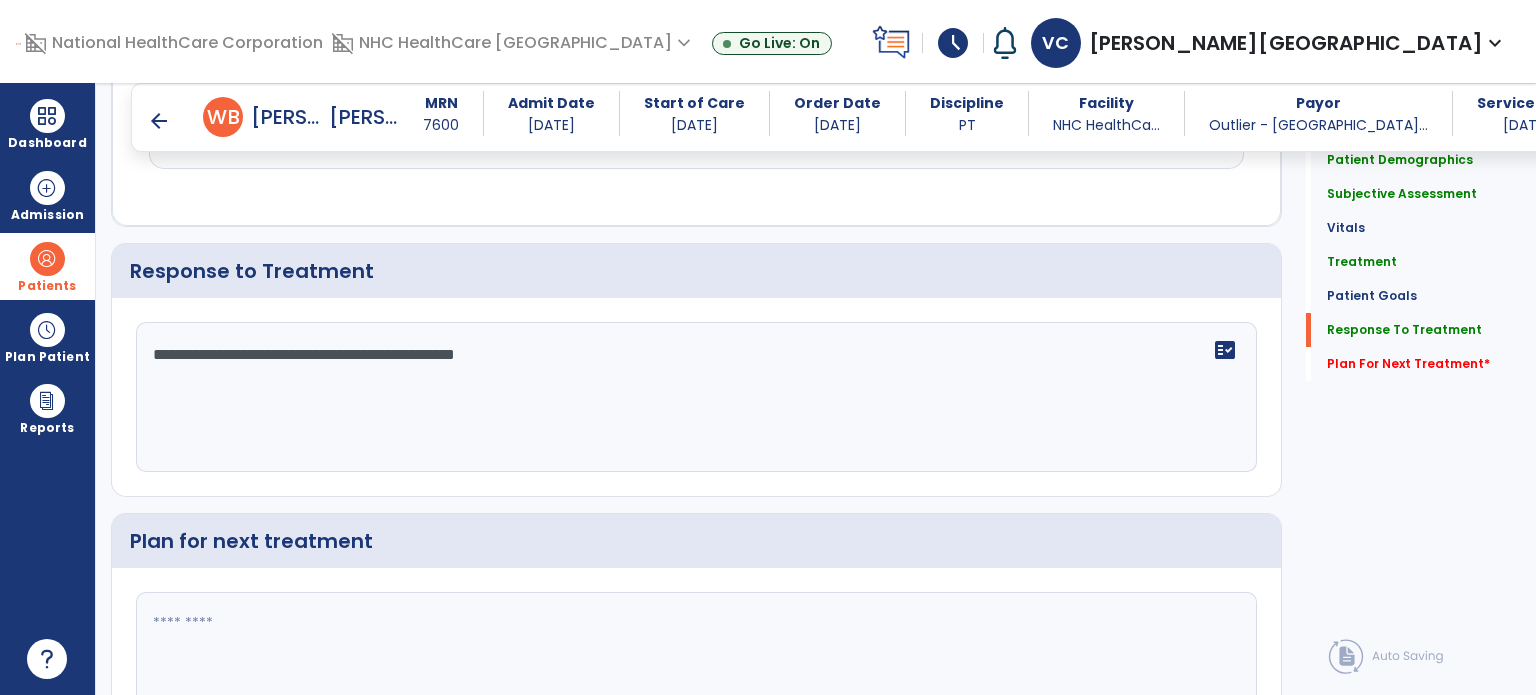 click on "**********" 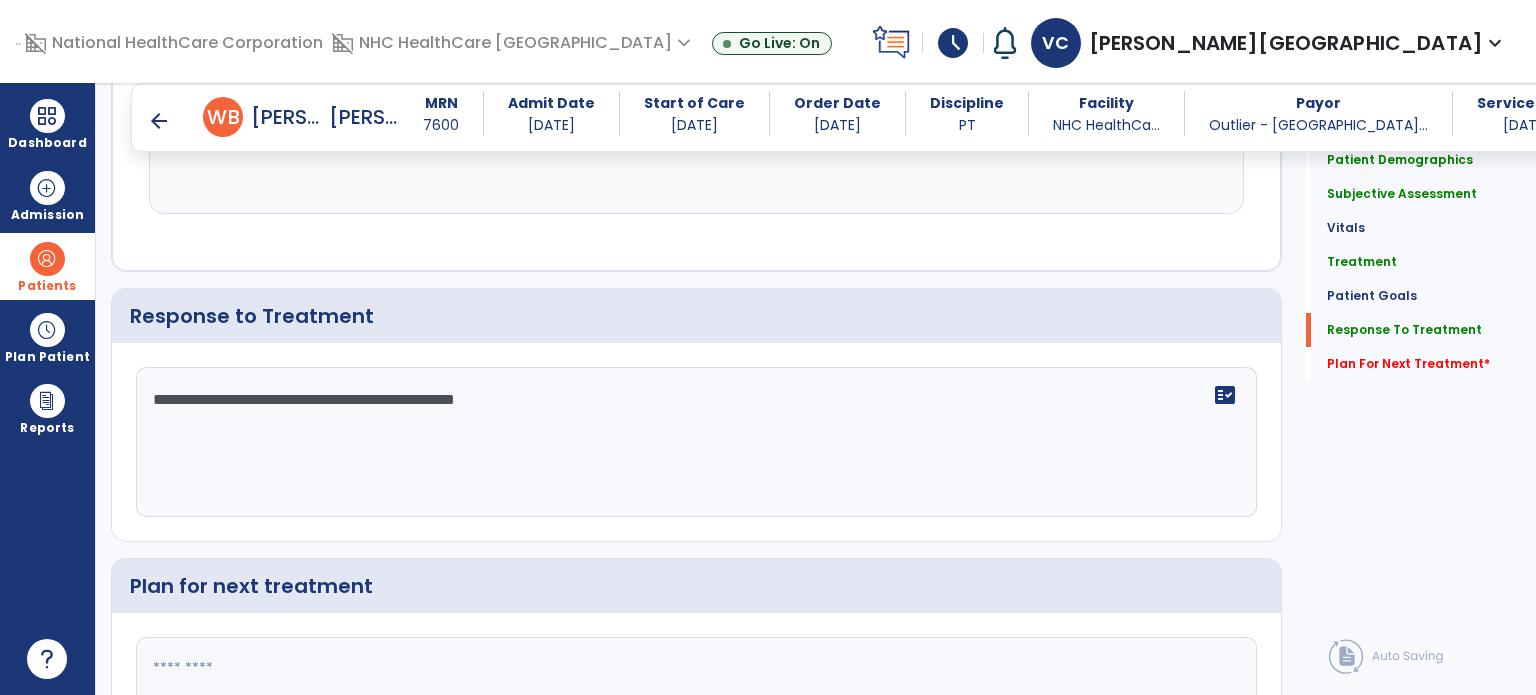 scroll, scrollTop: 2356, scrollLeft: 0, axis: vertical 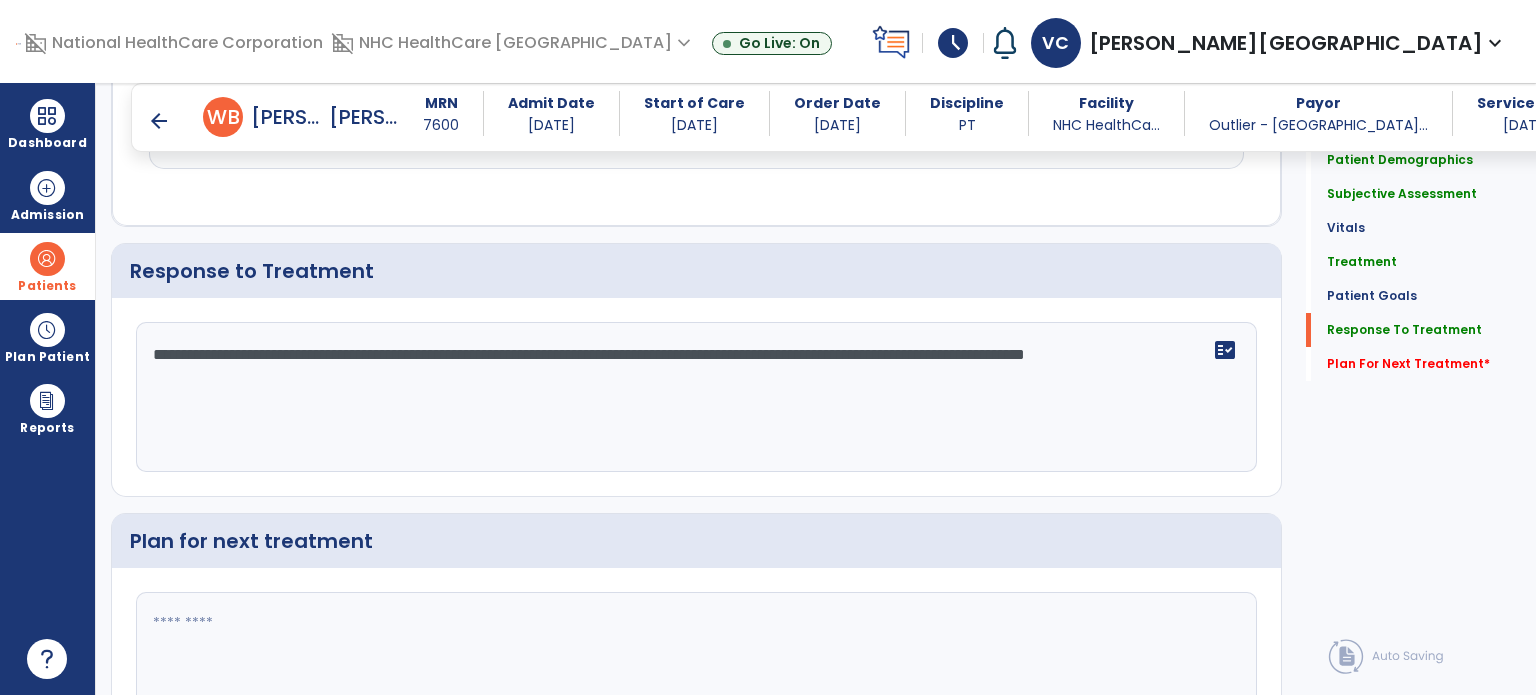 type on "**********" 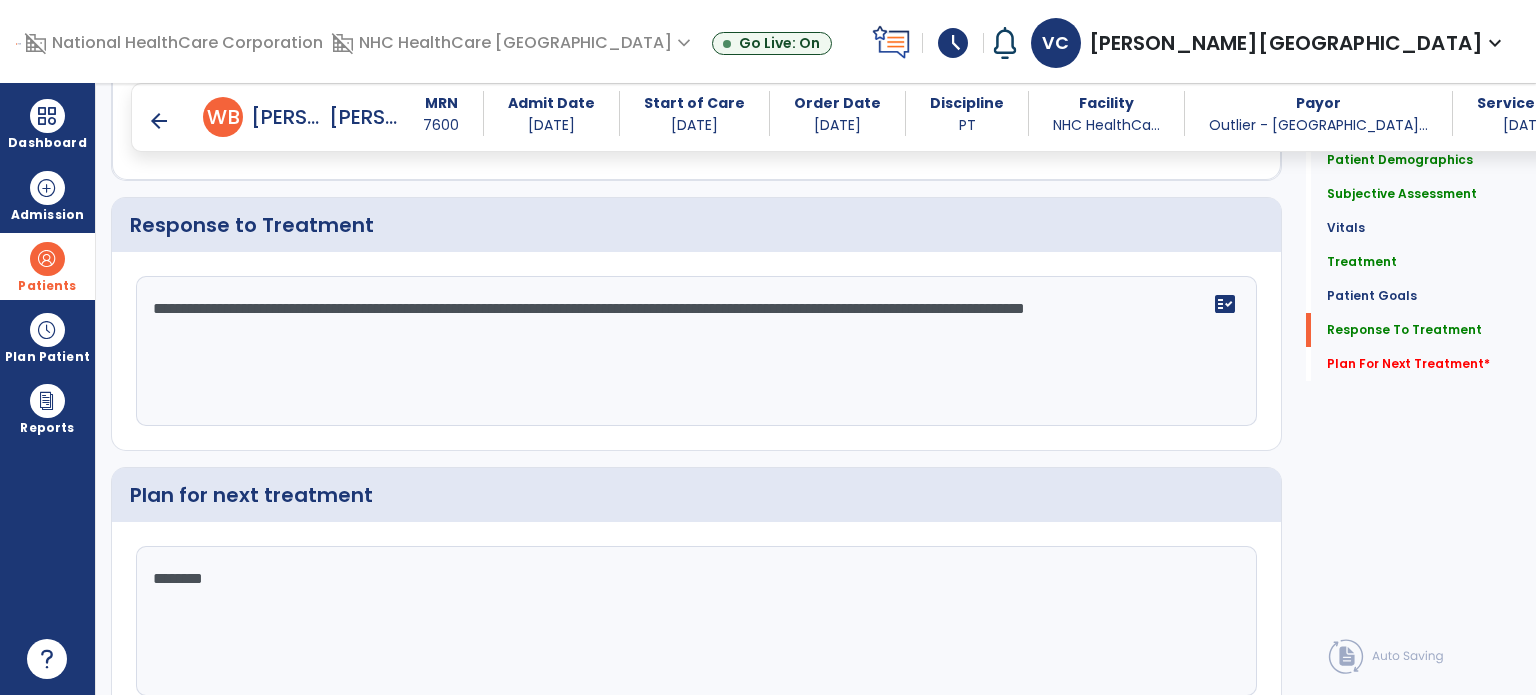 type on "*********" 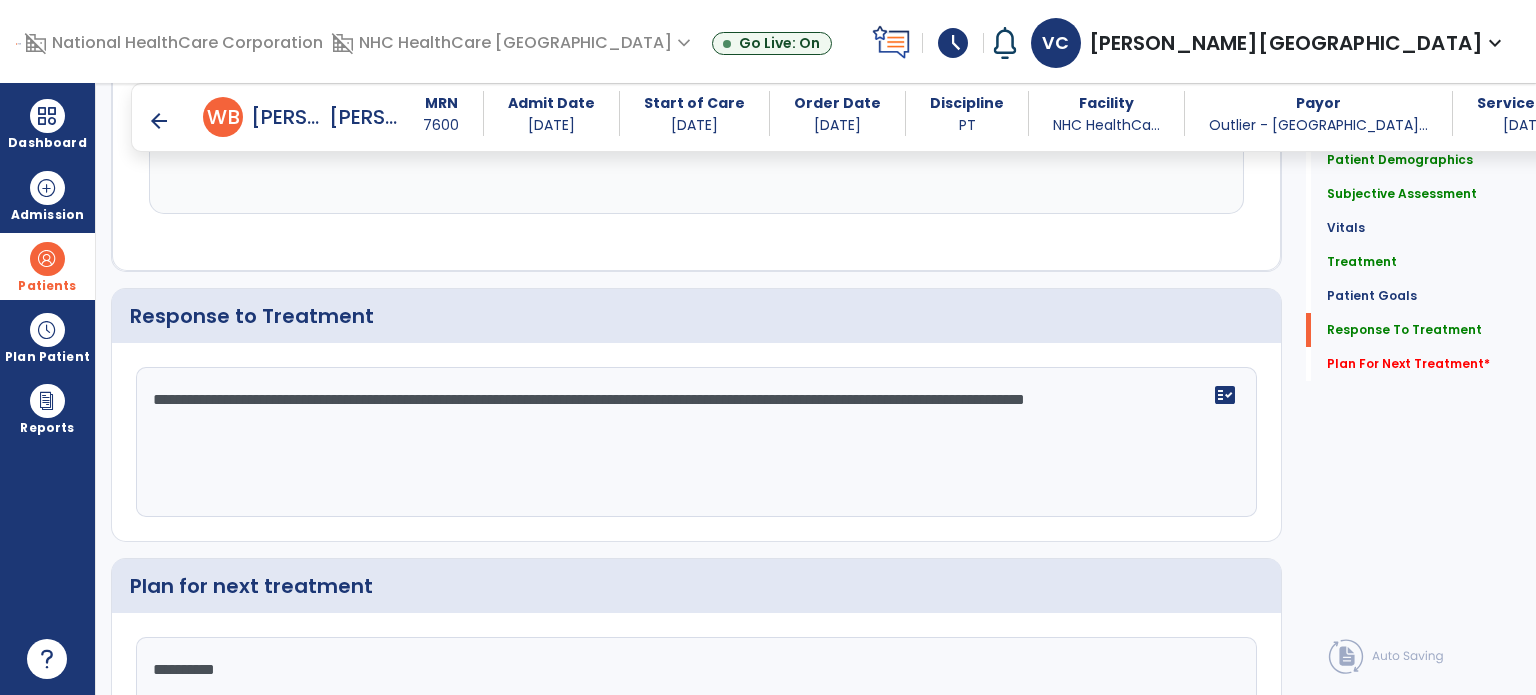 scroll, scrollTop: 2356, scrollLeft: 0, axis: vertical 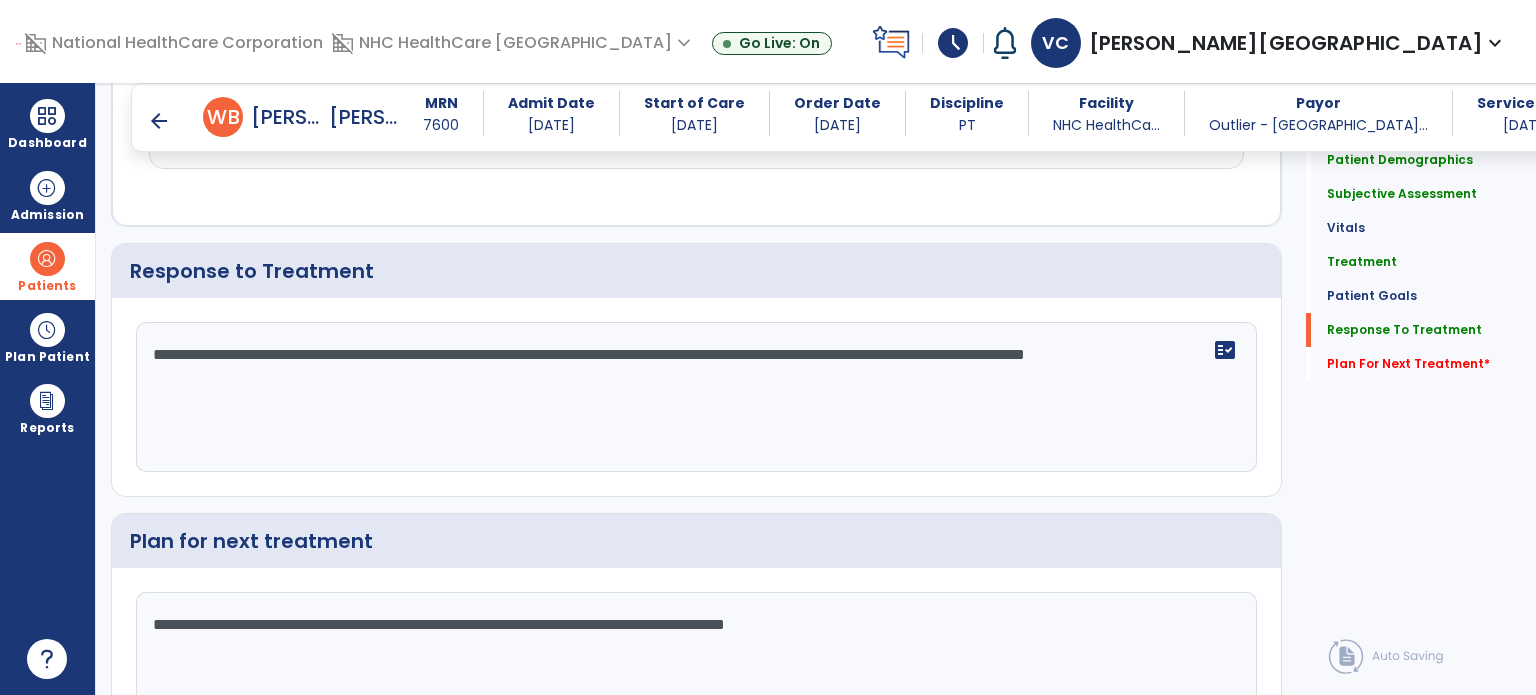 type on "**********" 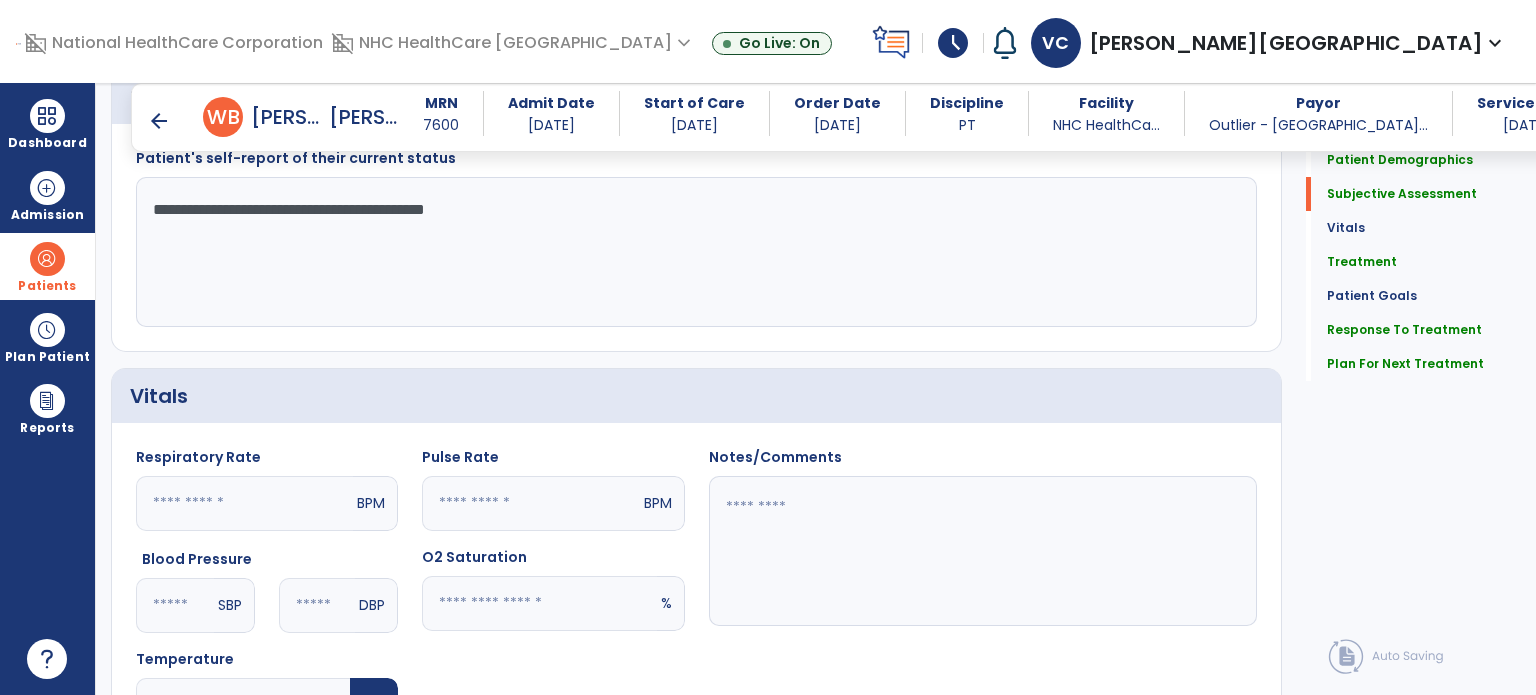 scroll, scrollTop: 0, scrollLeft: 0, axis: both 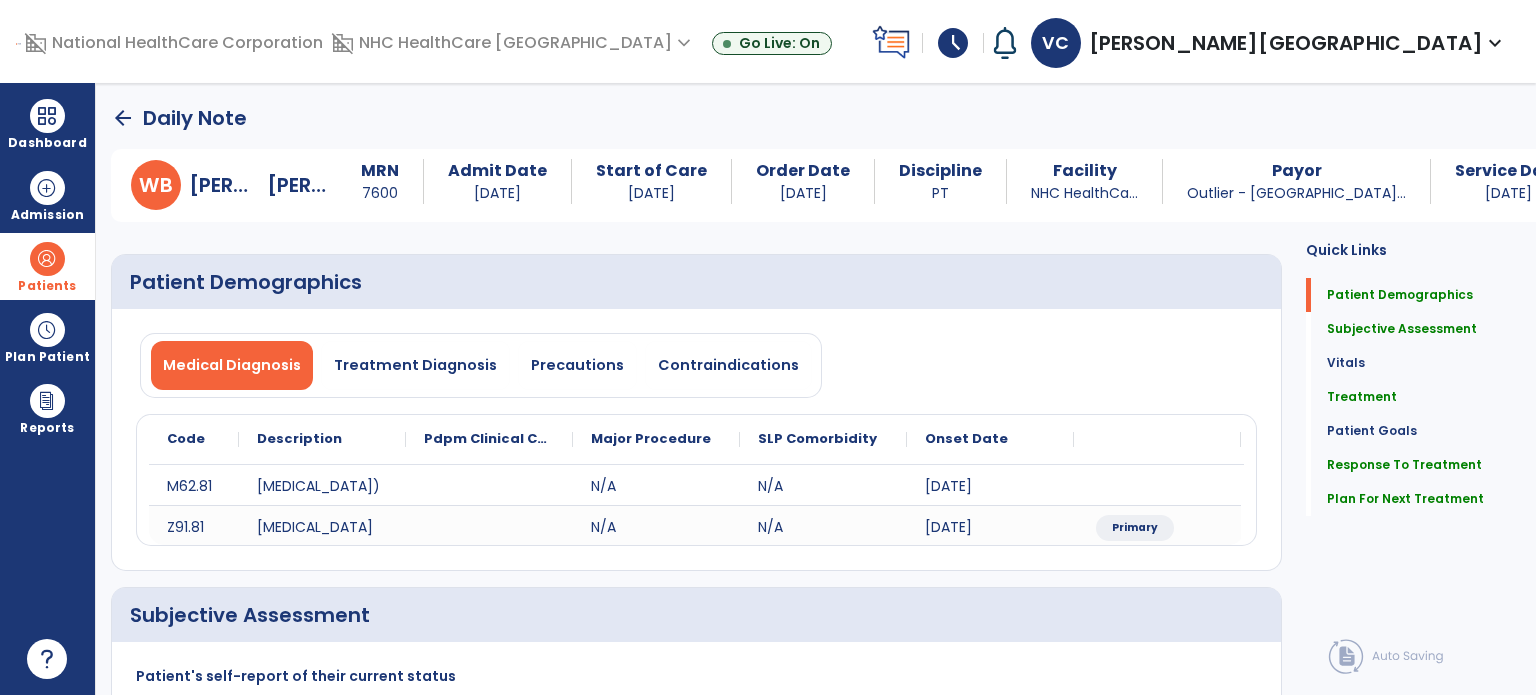 click on "arrow_back" 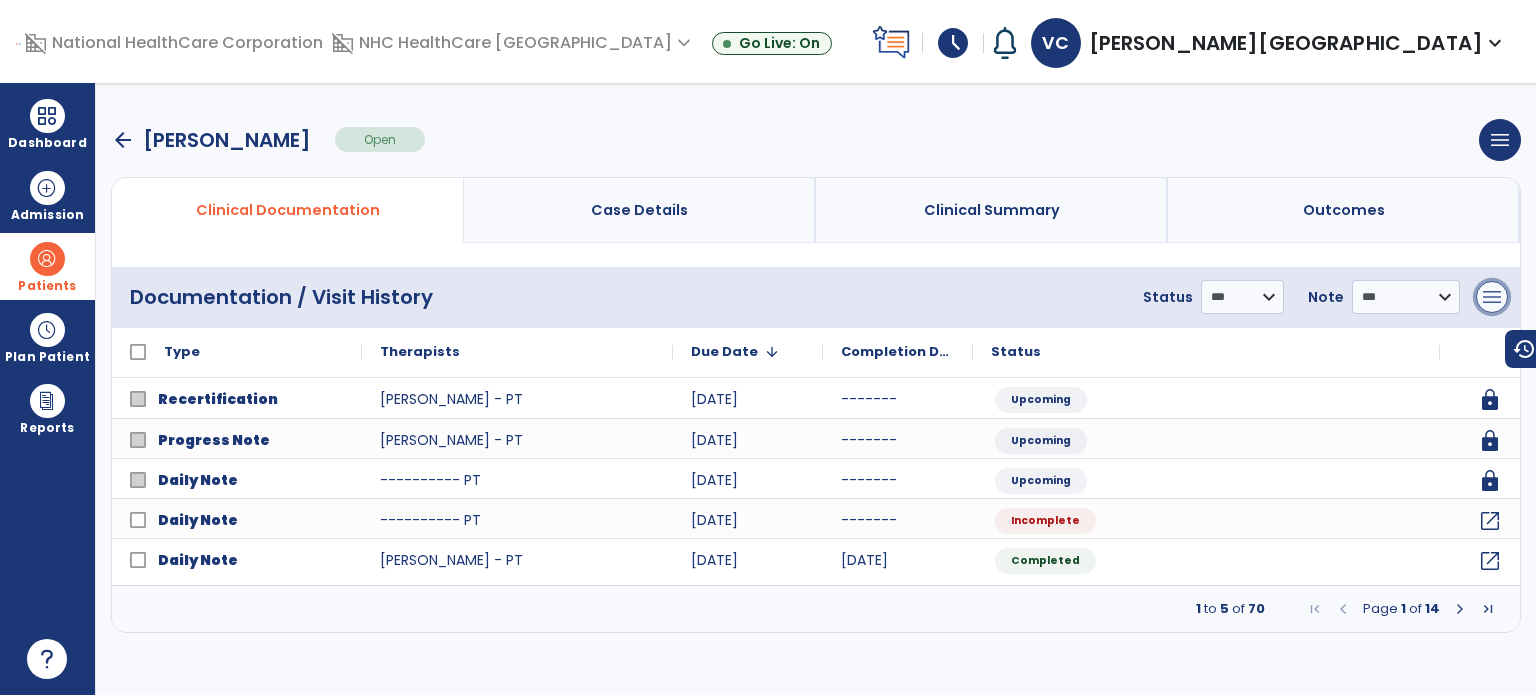 click on "menu" at bounding box center [1492, 297] 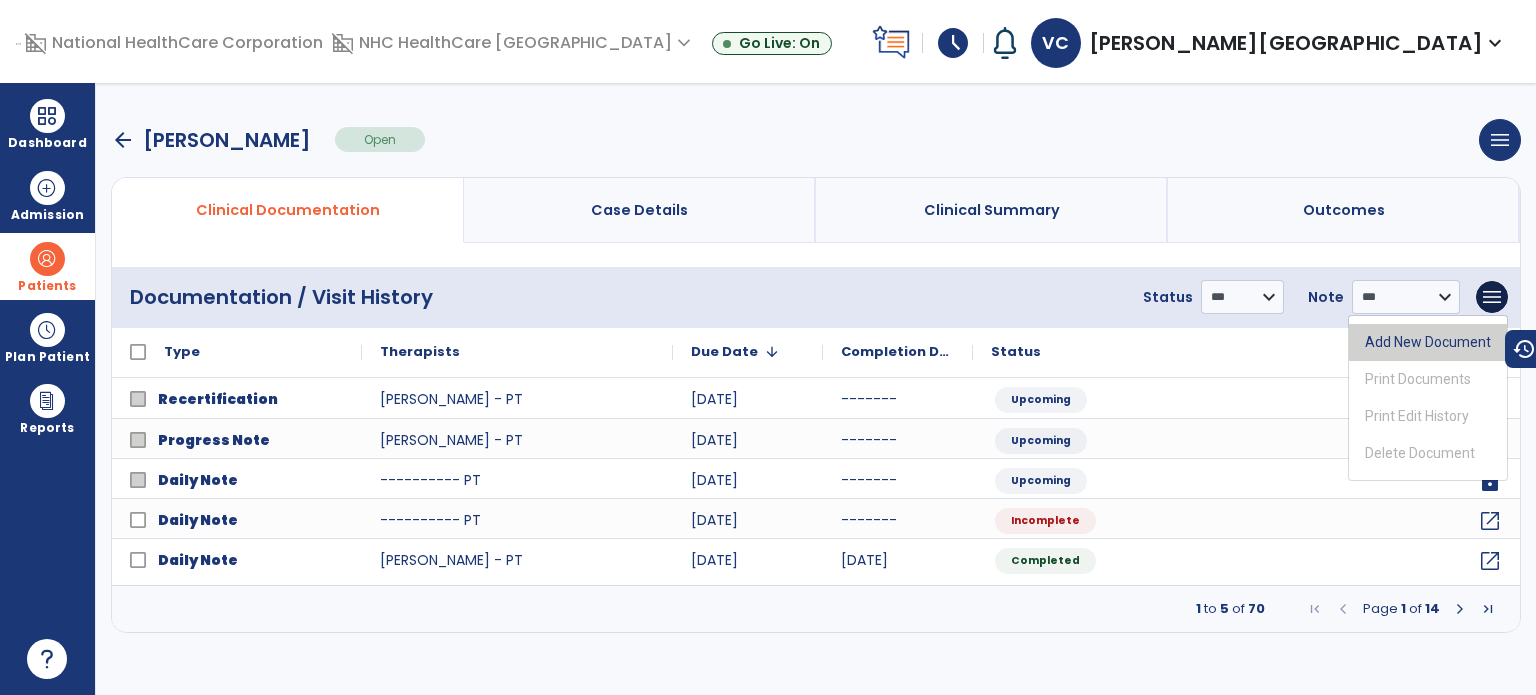 click on "Add New Document" at bounding box center [1428, 342] 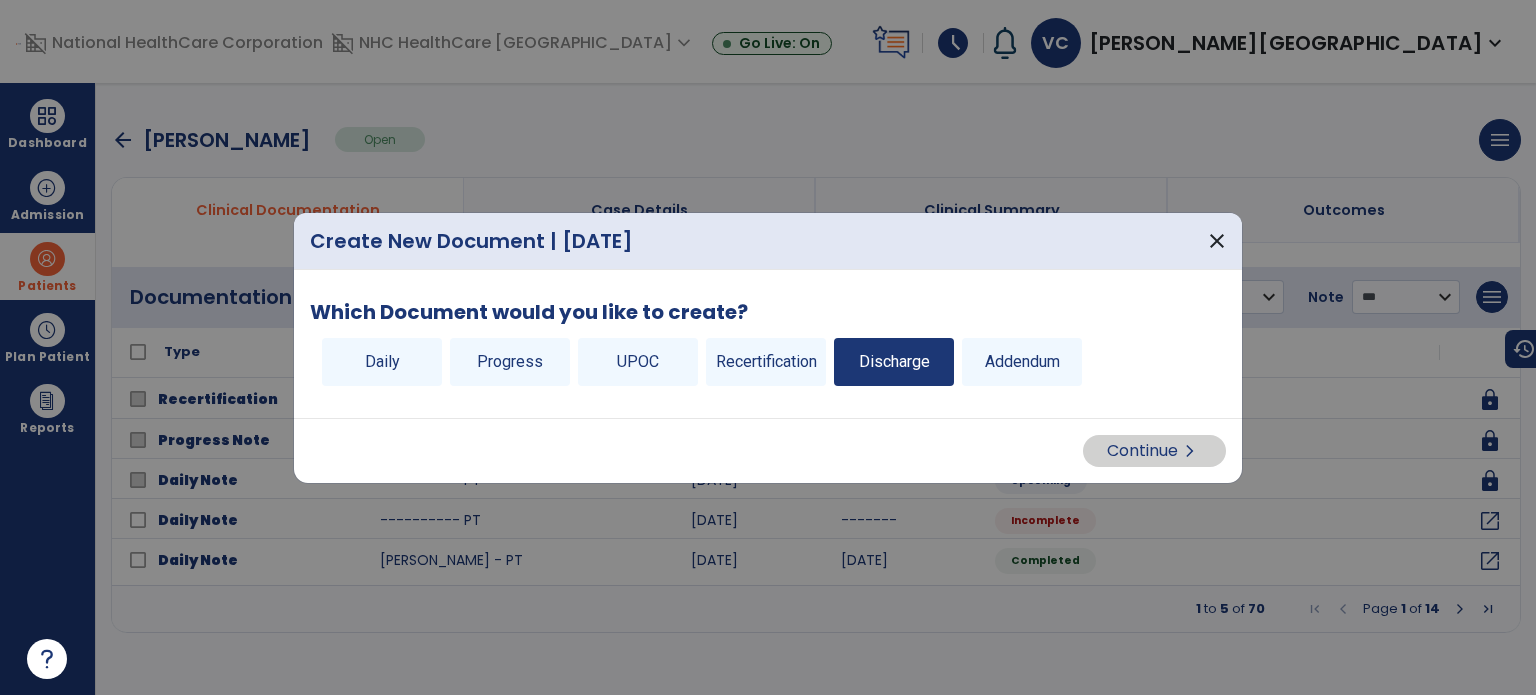 click on "Discharge" at bounding box center (894, 362) 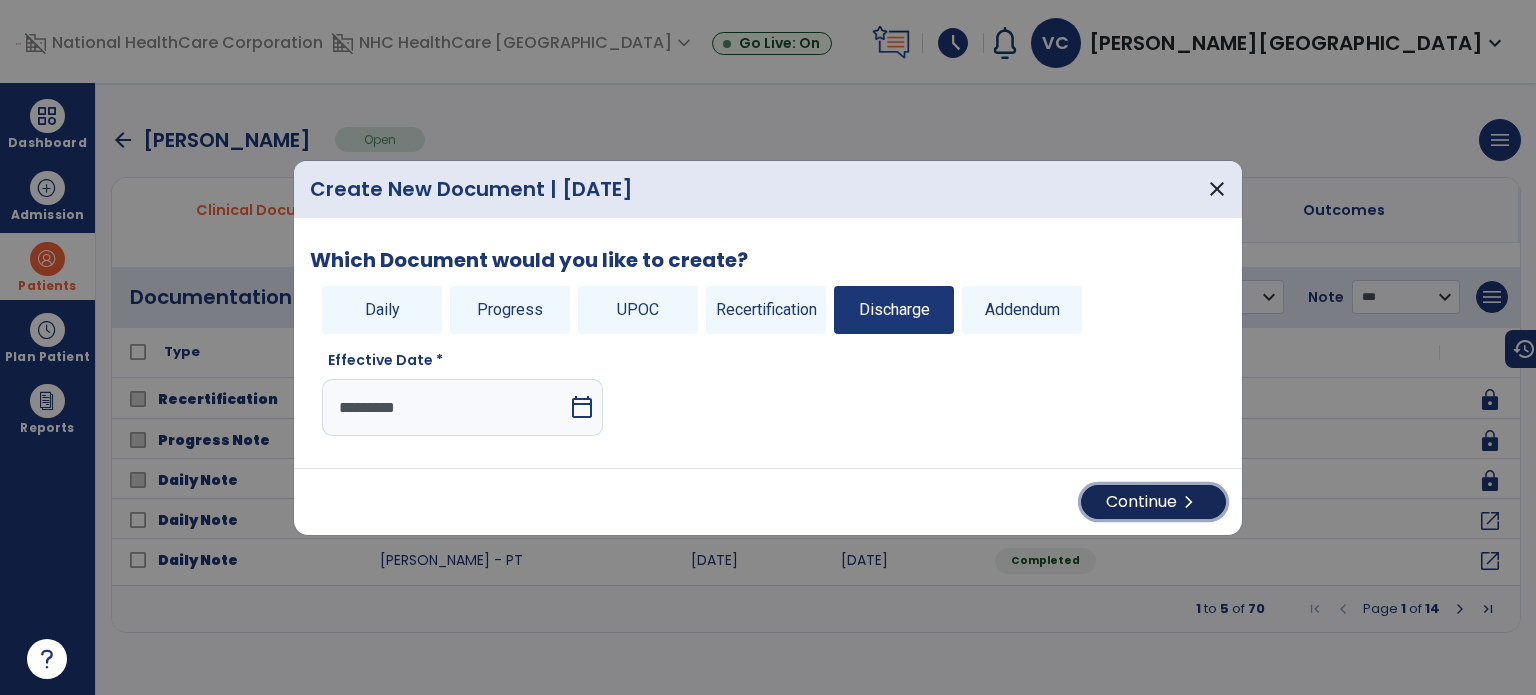 click on "Continue   chevron_right" at bounding box center [1153, 502] 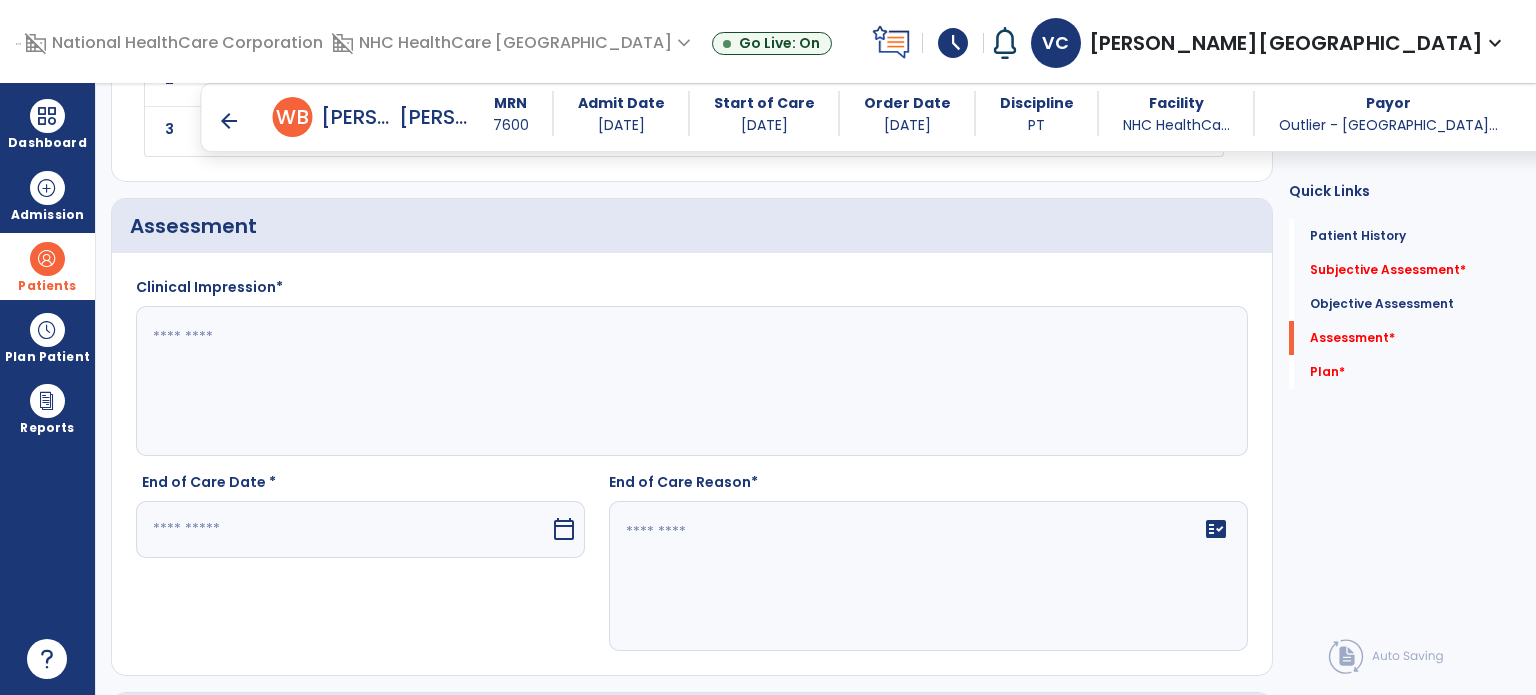 scroll, scrollTop: 1915, scrollLeft: 0, axis: vertical 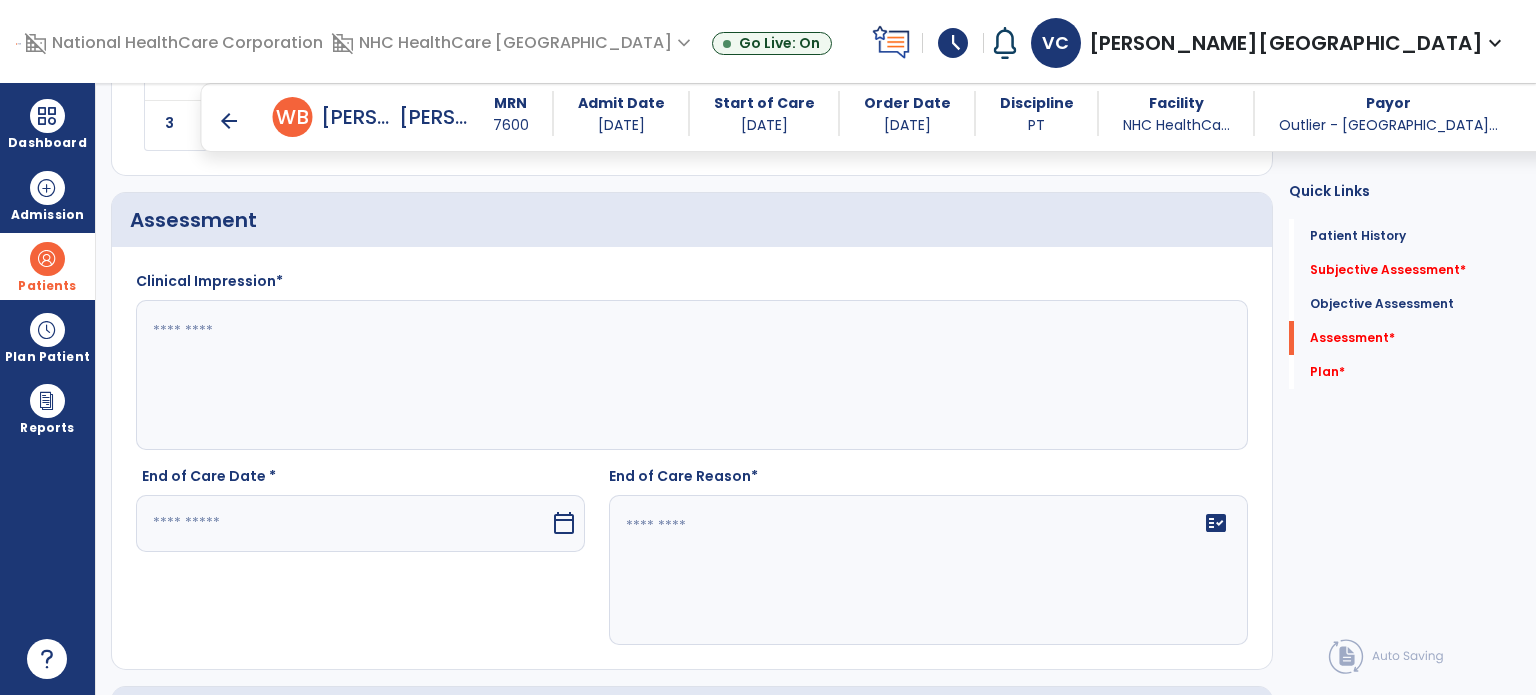 click 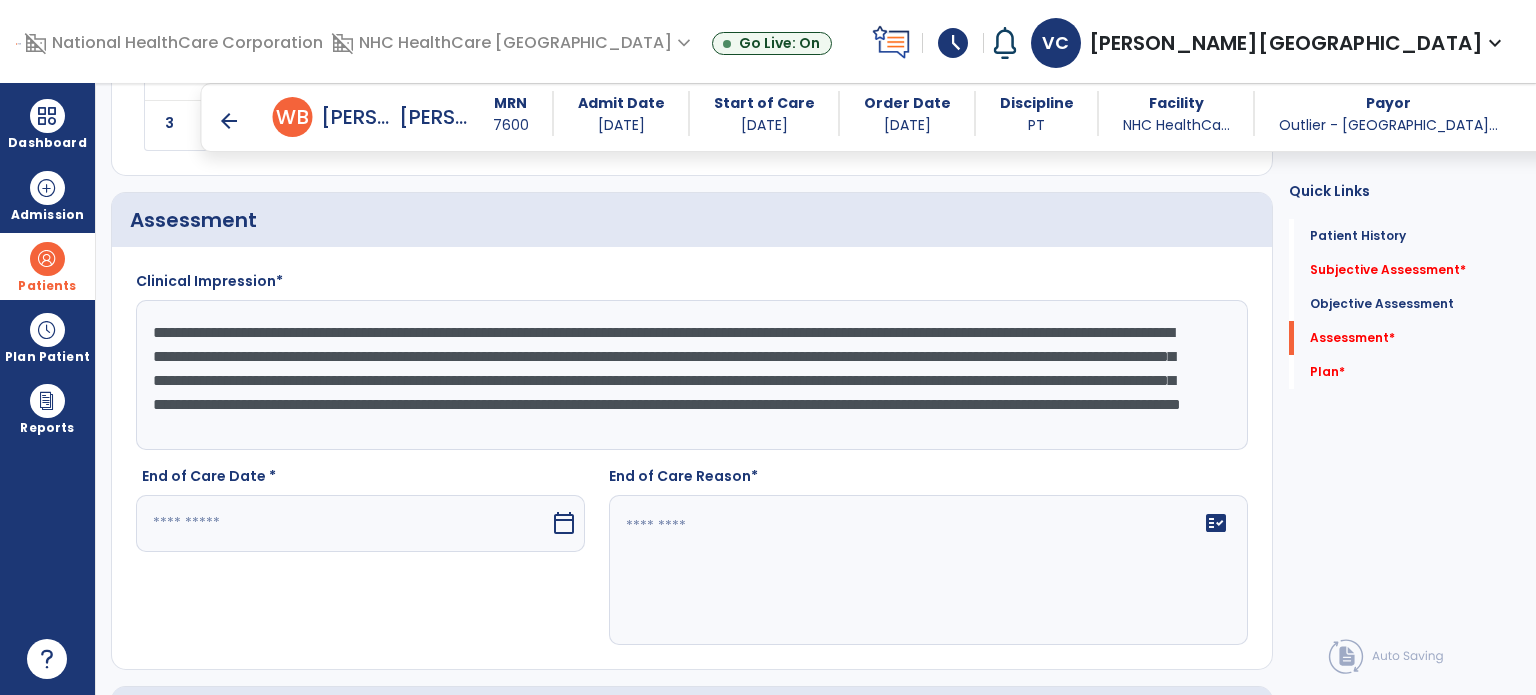 scroll, scrollTop: 16, scrollLeft: 0, axis: vertical 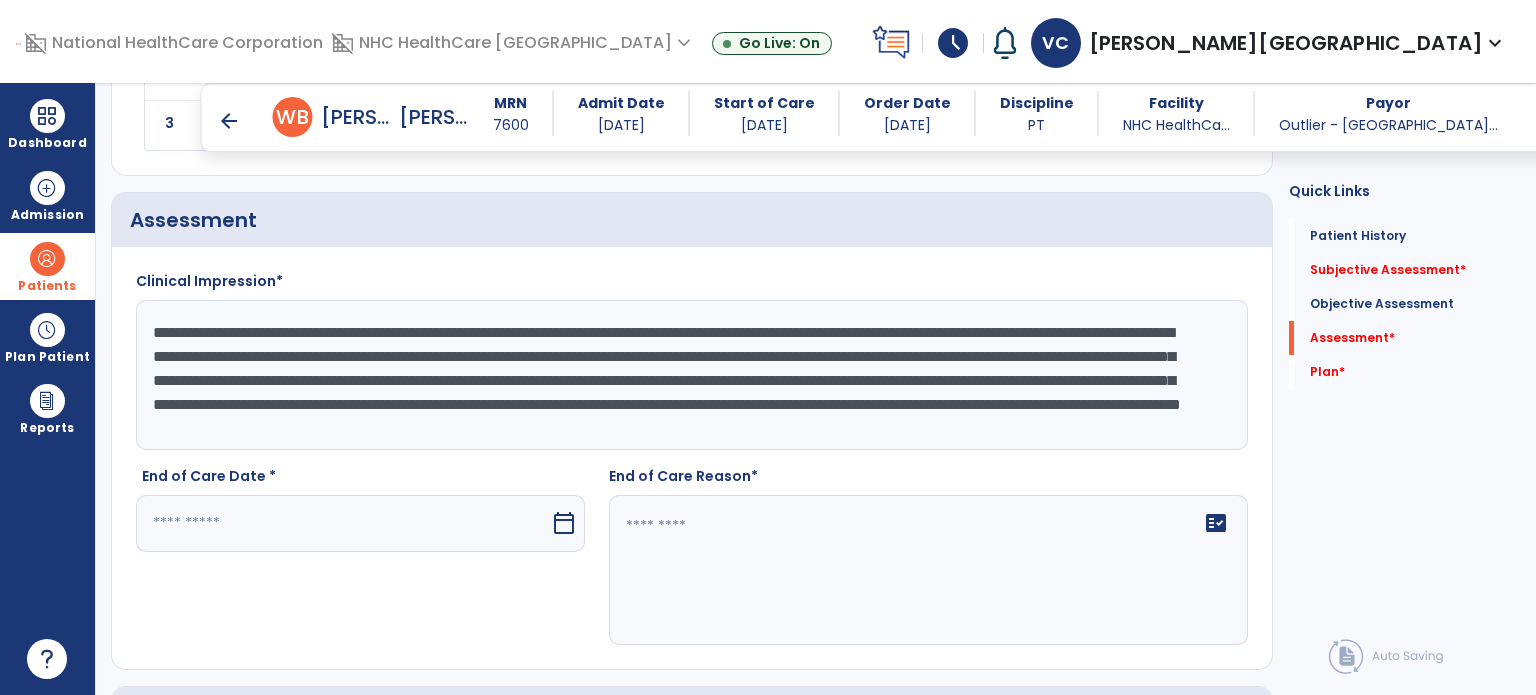 click at bounding box center (343, 523) 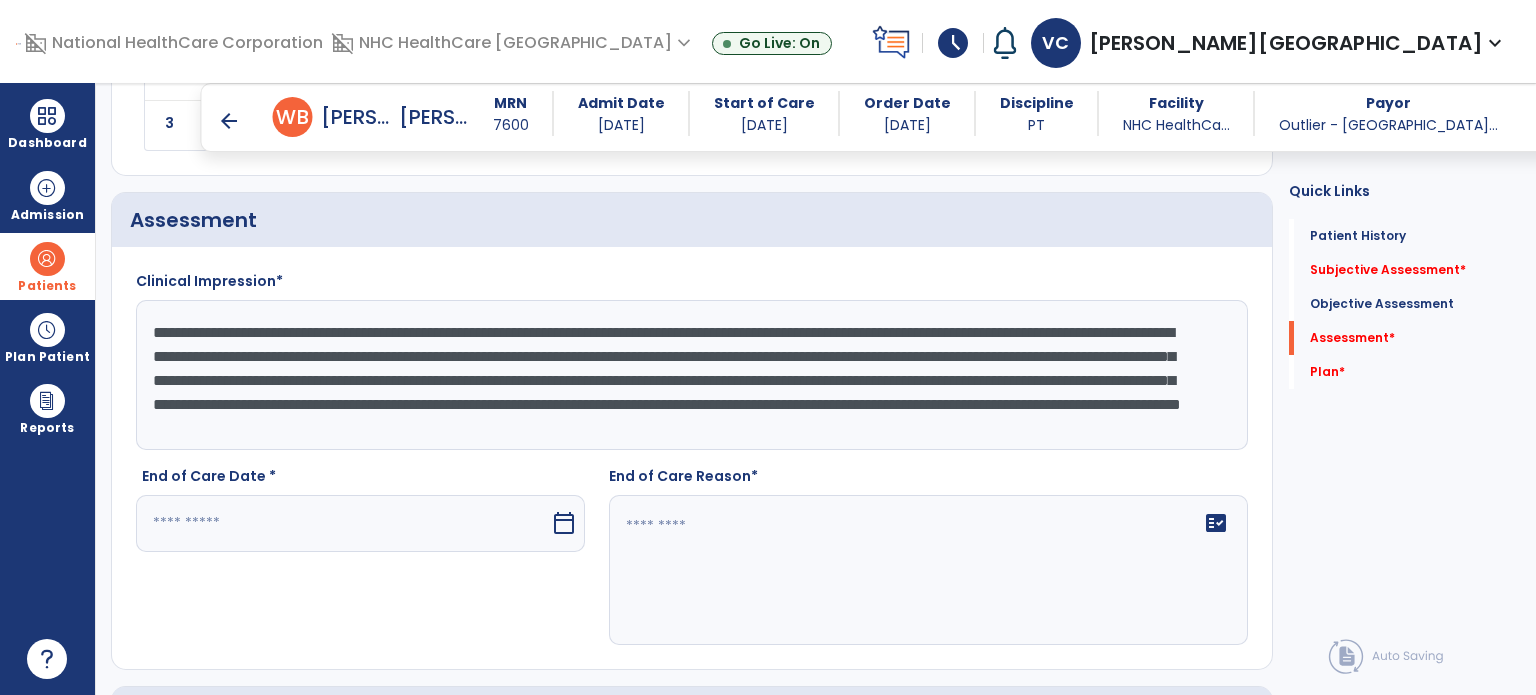 scroll, scrollTop: 1920, scrollLeft: 0, axis: vertical 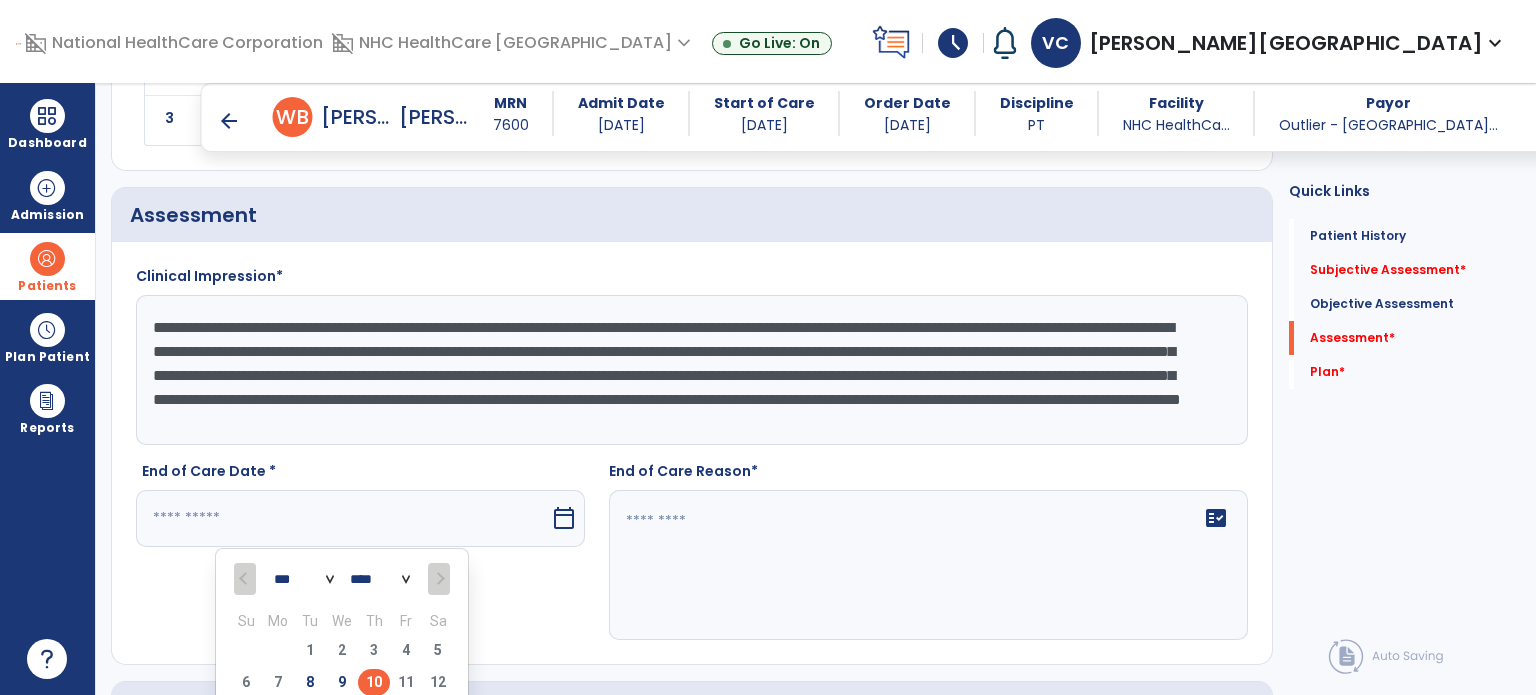 click on "10" at bounding box center (374, 682) 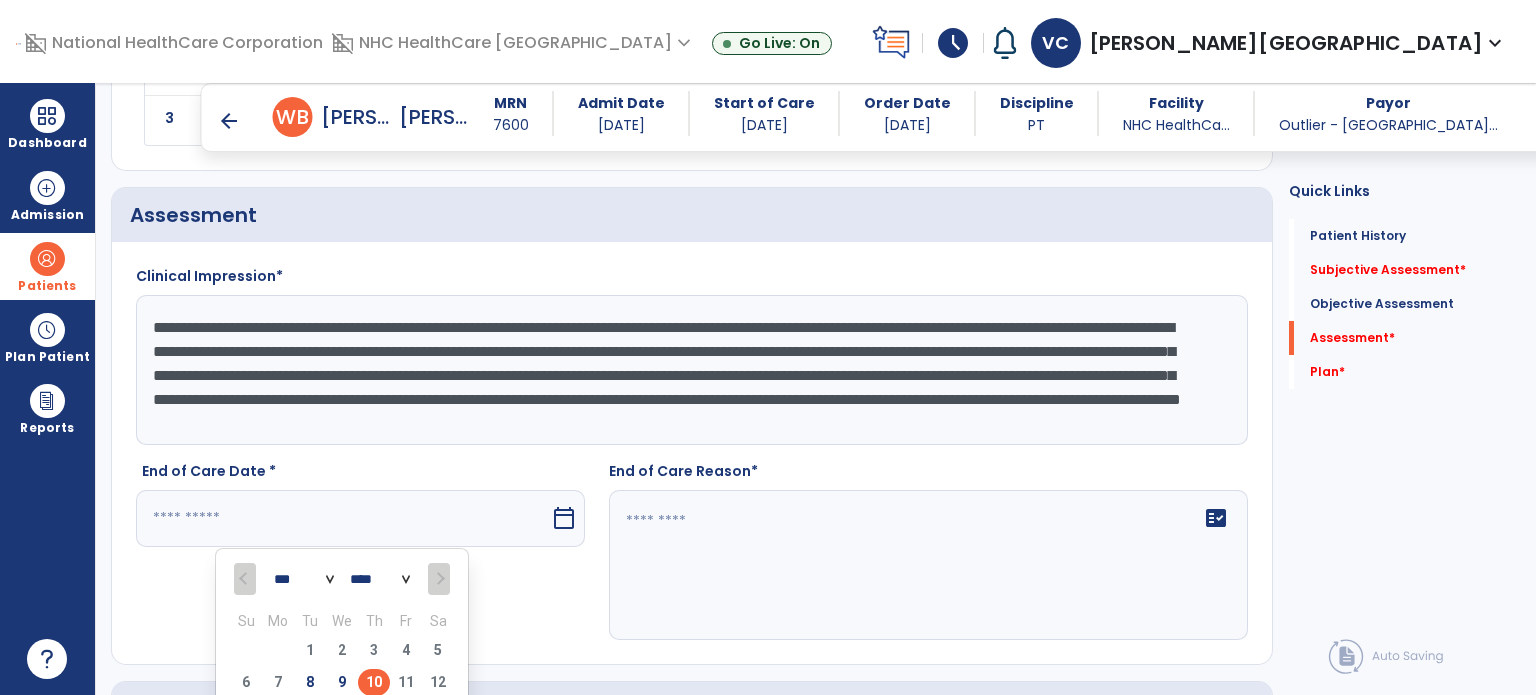 type on "*********" 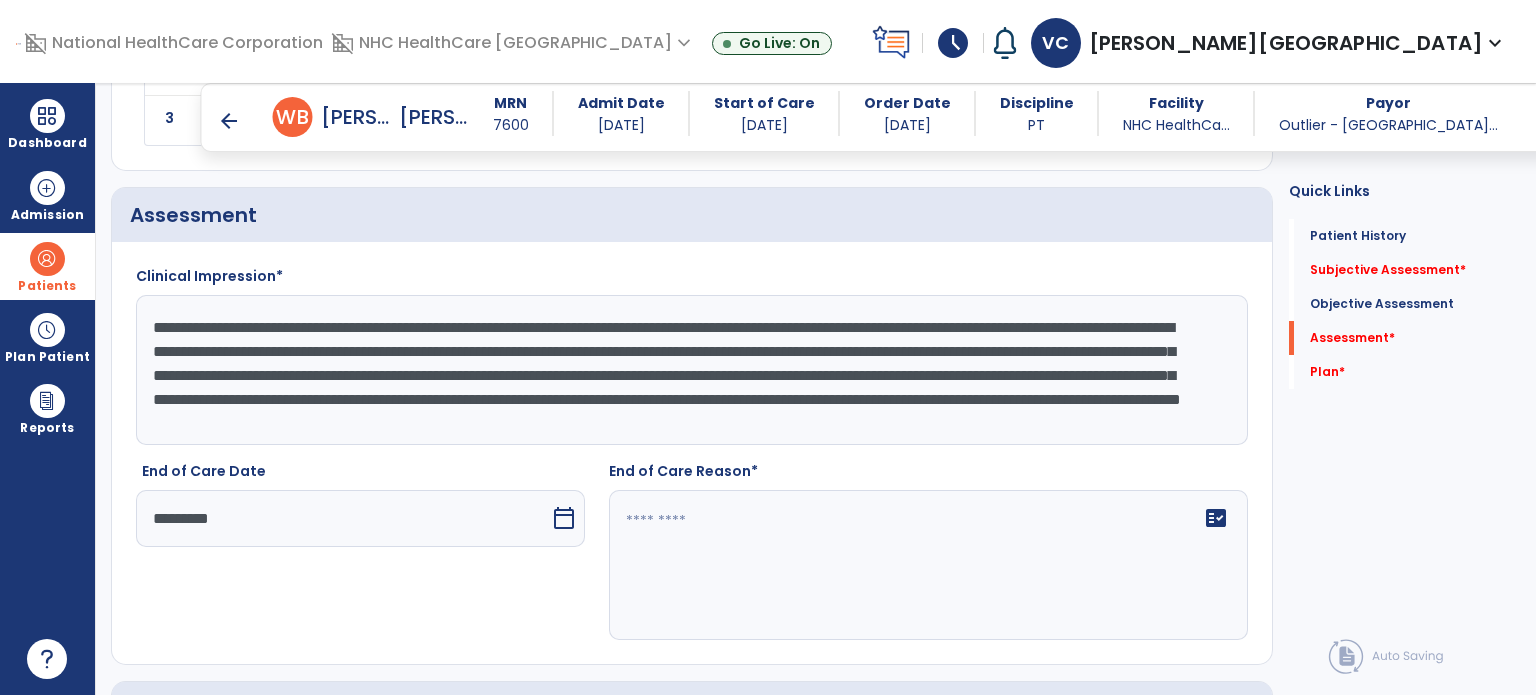 click on "fact_check" 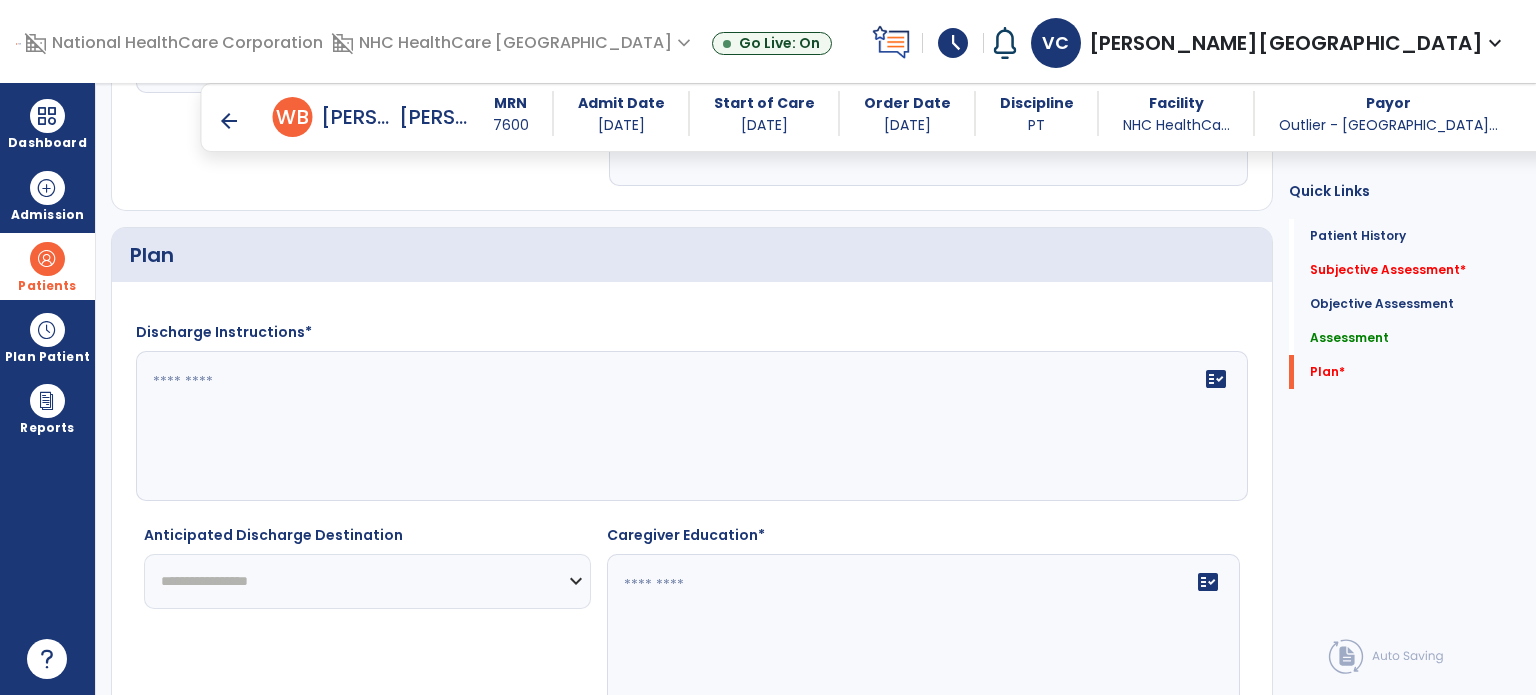scroll, scrollTop: 2448, scrollLeft: 0, axis: vertical 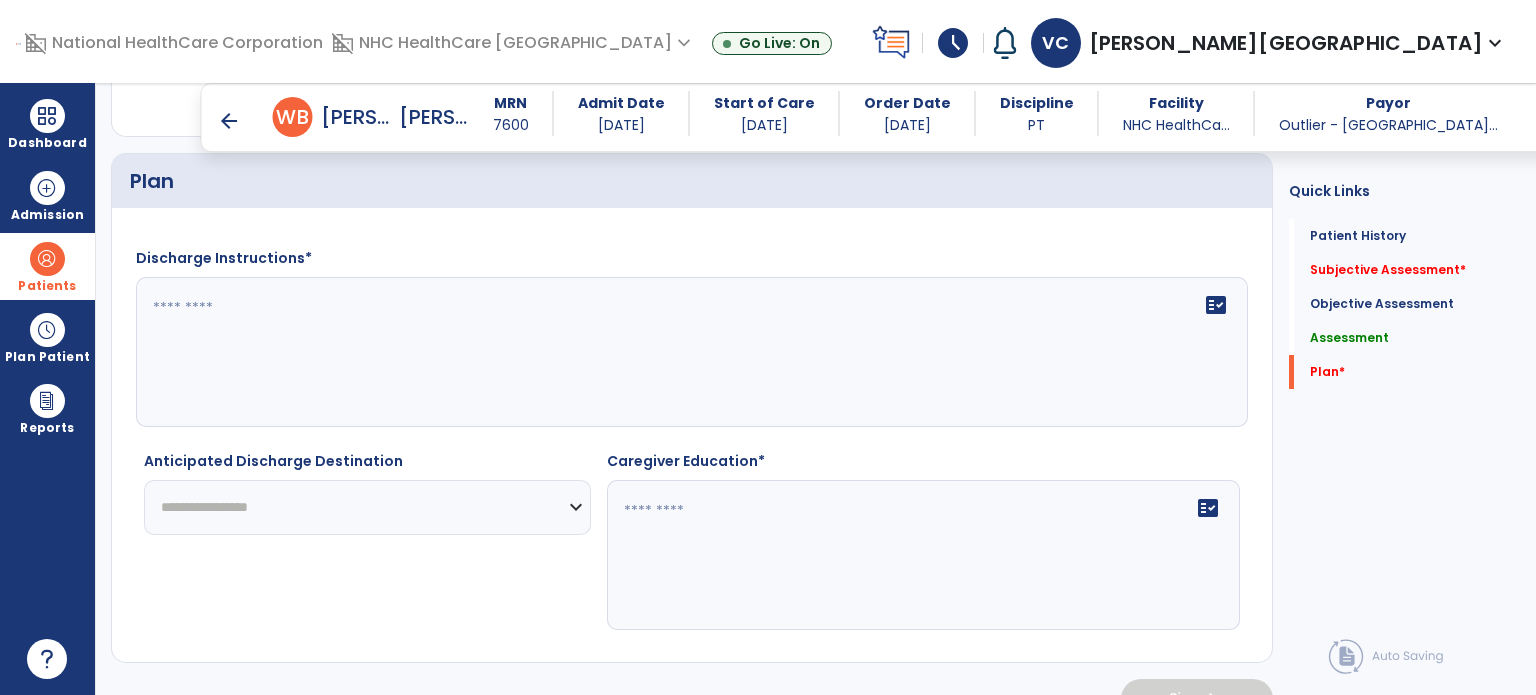 type on "**********" 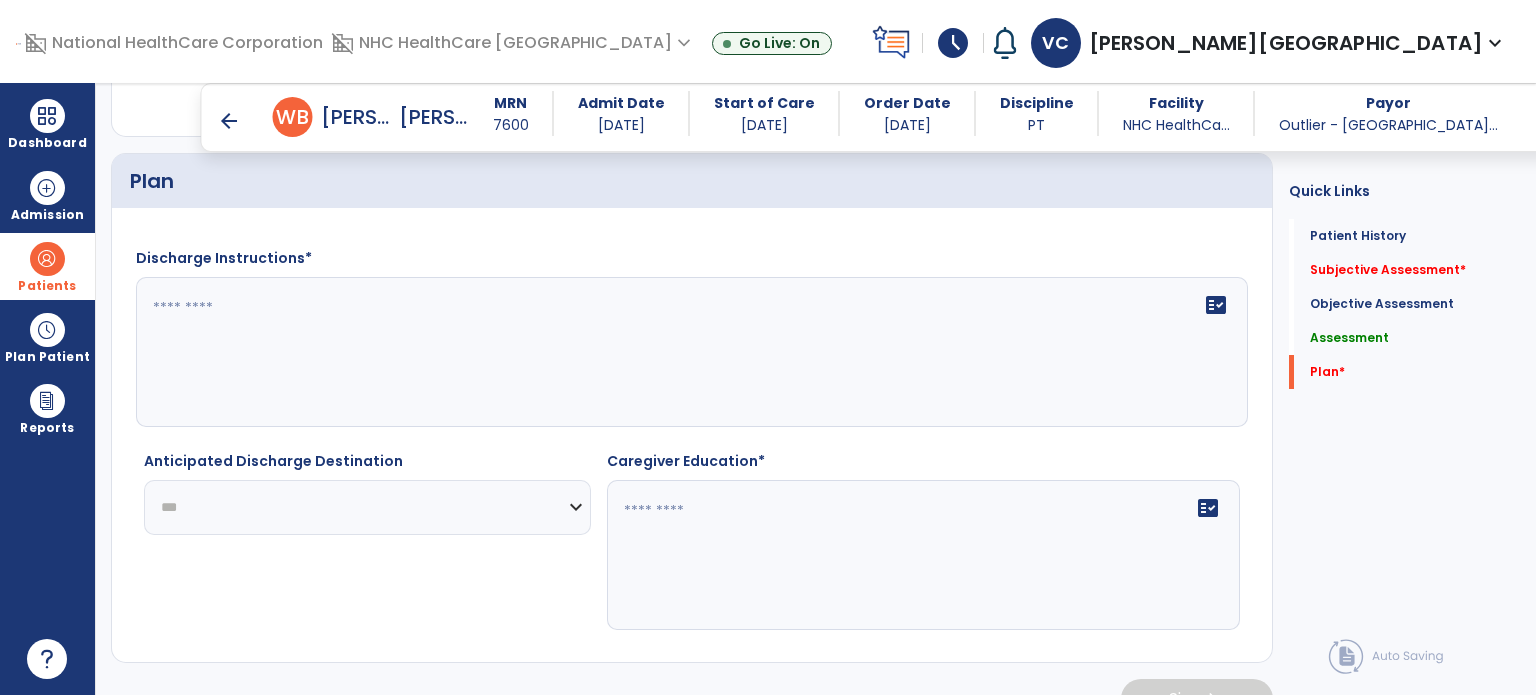 click on "**********" 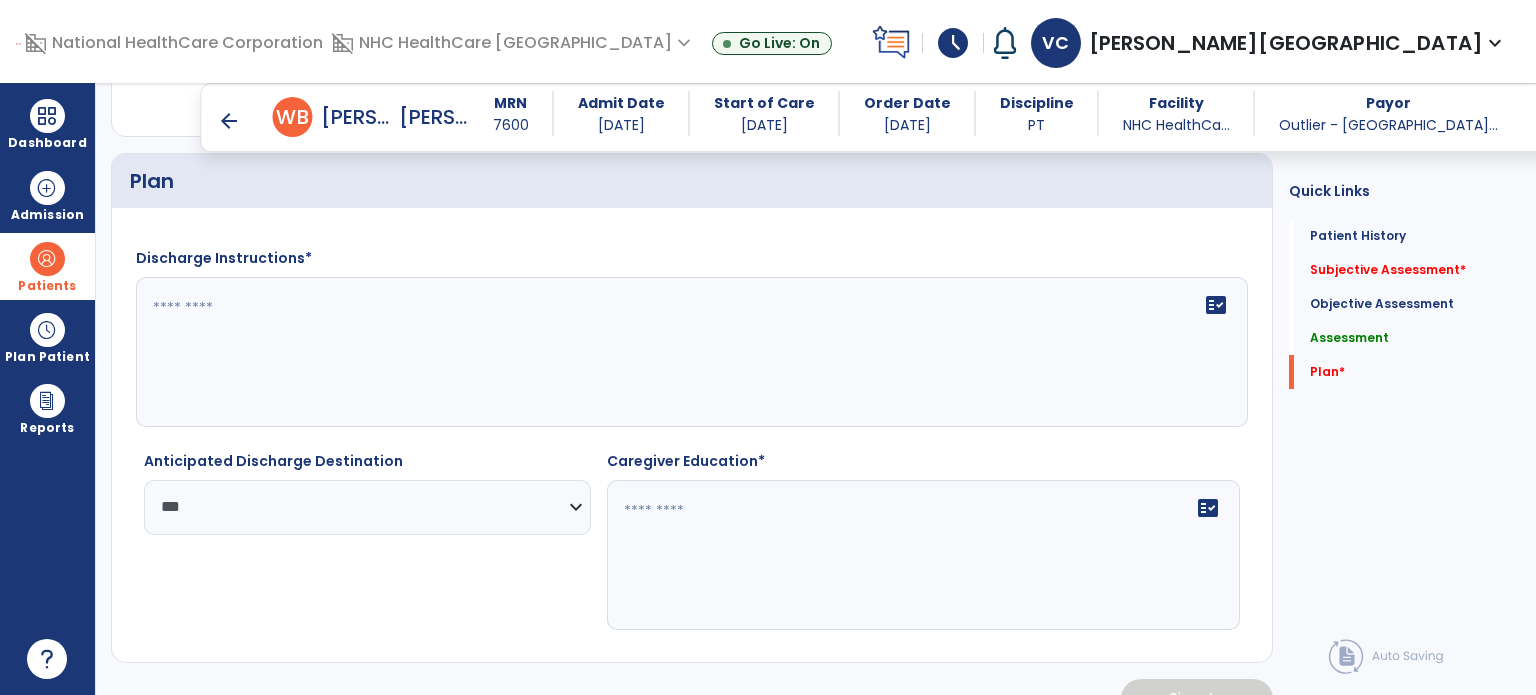 click on "fact_check" 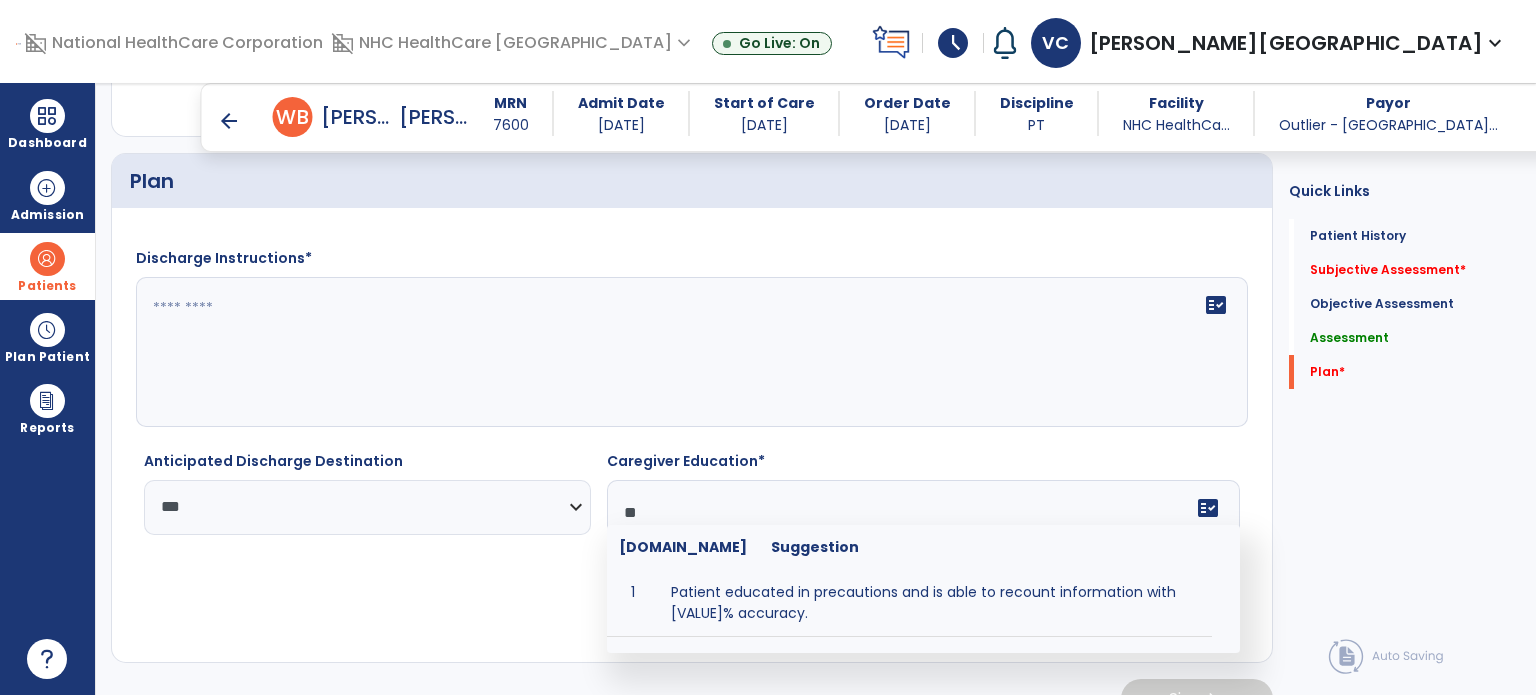 type on "*" 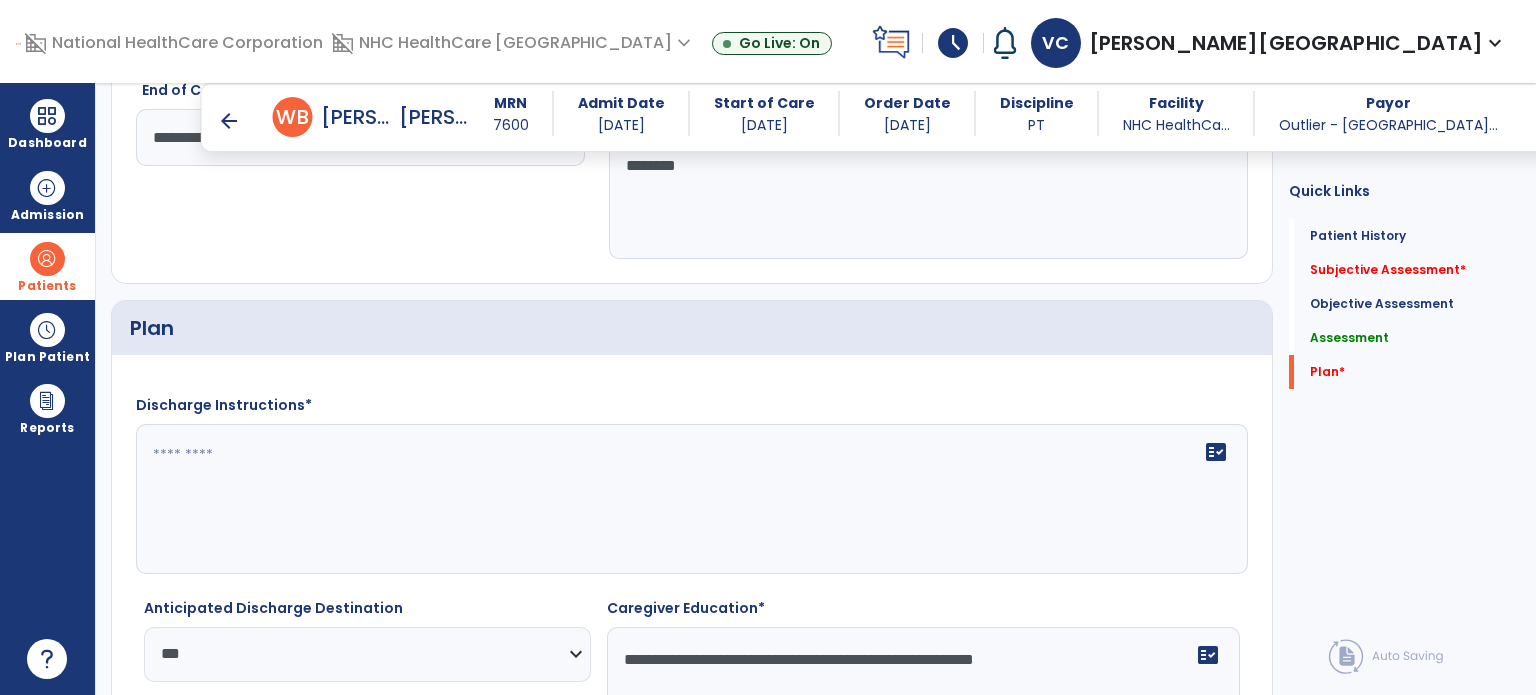 scroll, scrollTop: 2299, scrollLeft: 0, axis: vertical 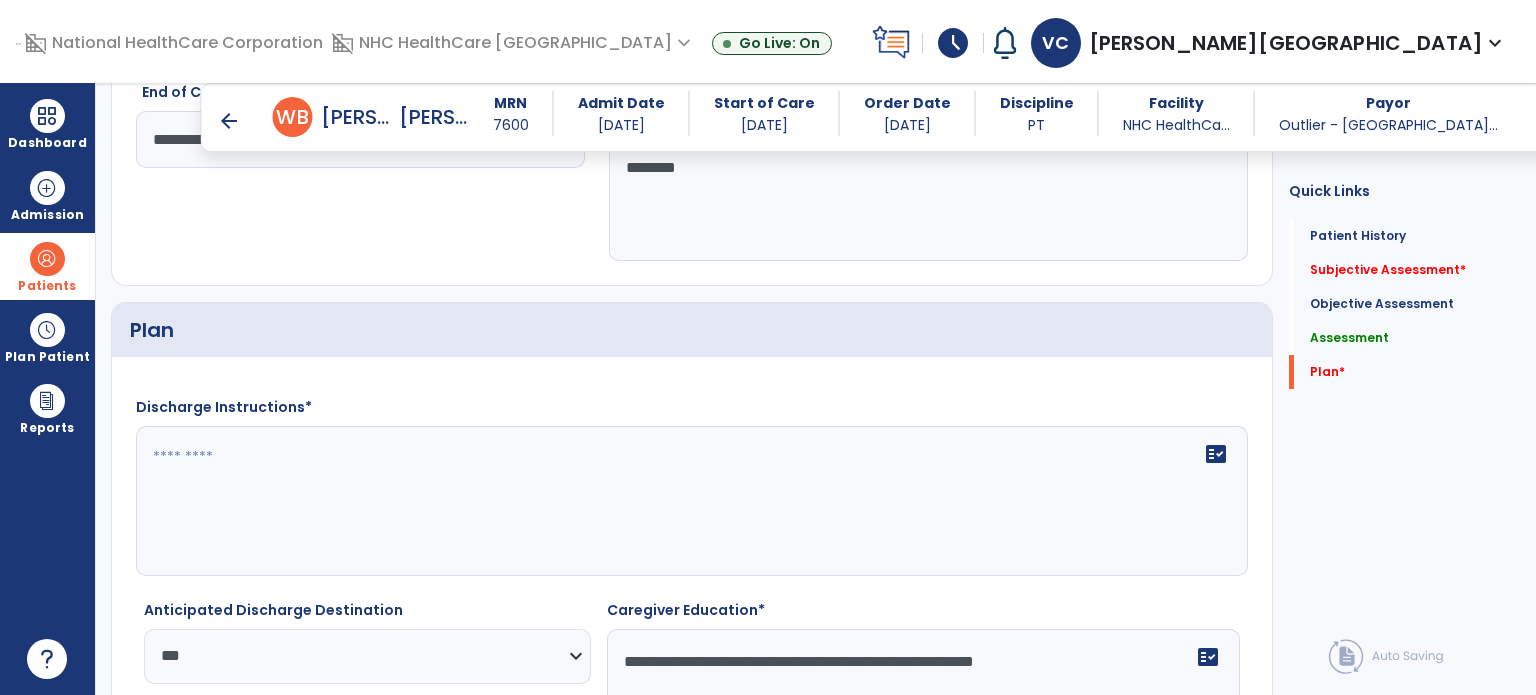 type on "**********" 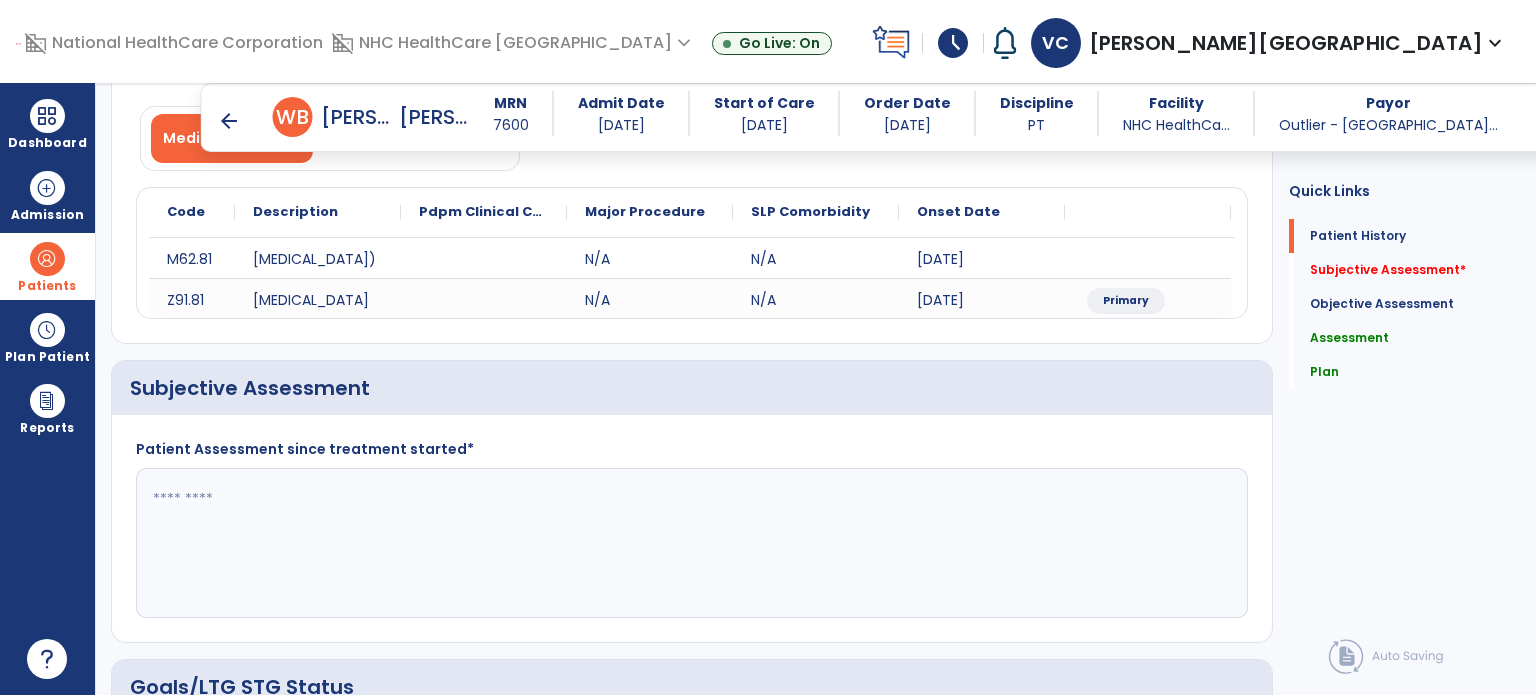 scroll, scrollTop: 202, scrollLeft: 0, axis: vertical 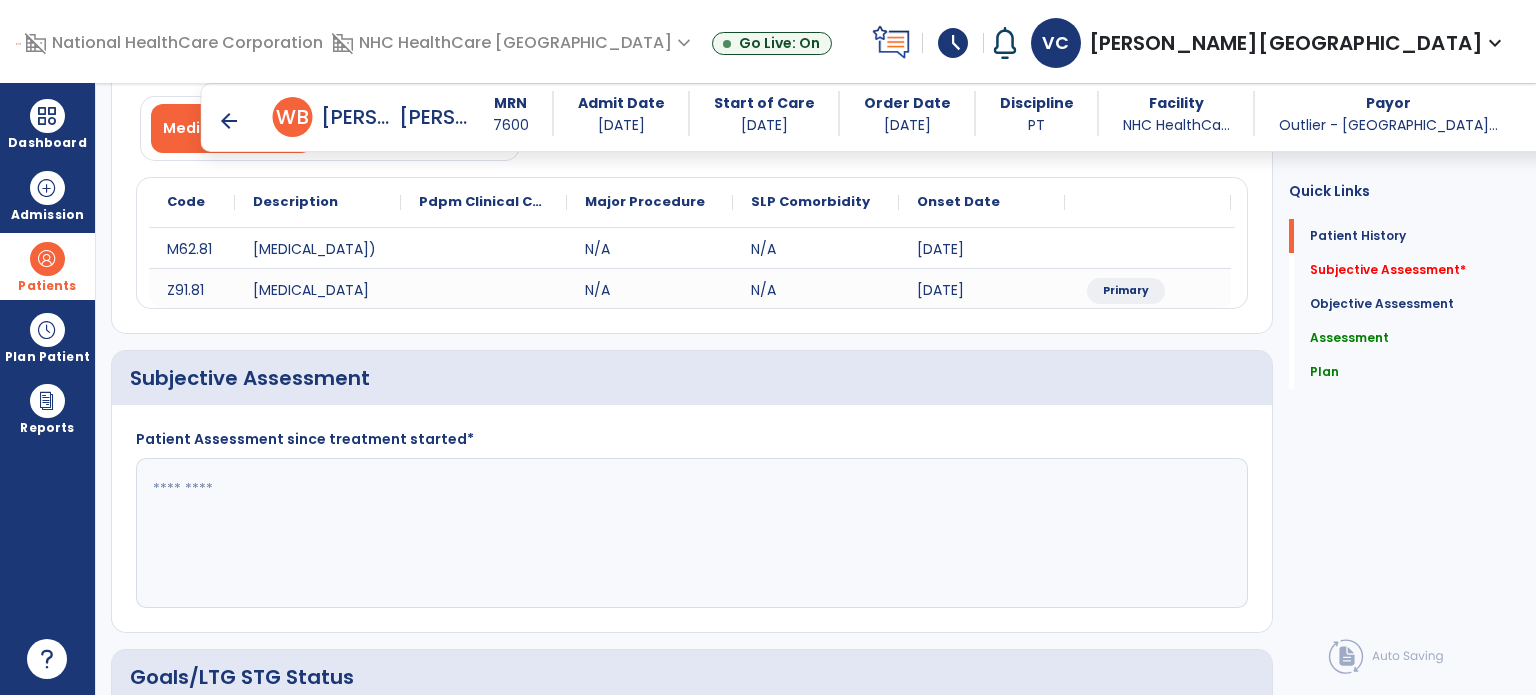 type on "**********" 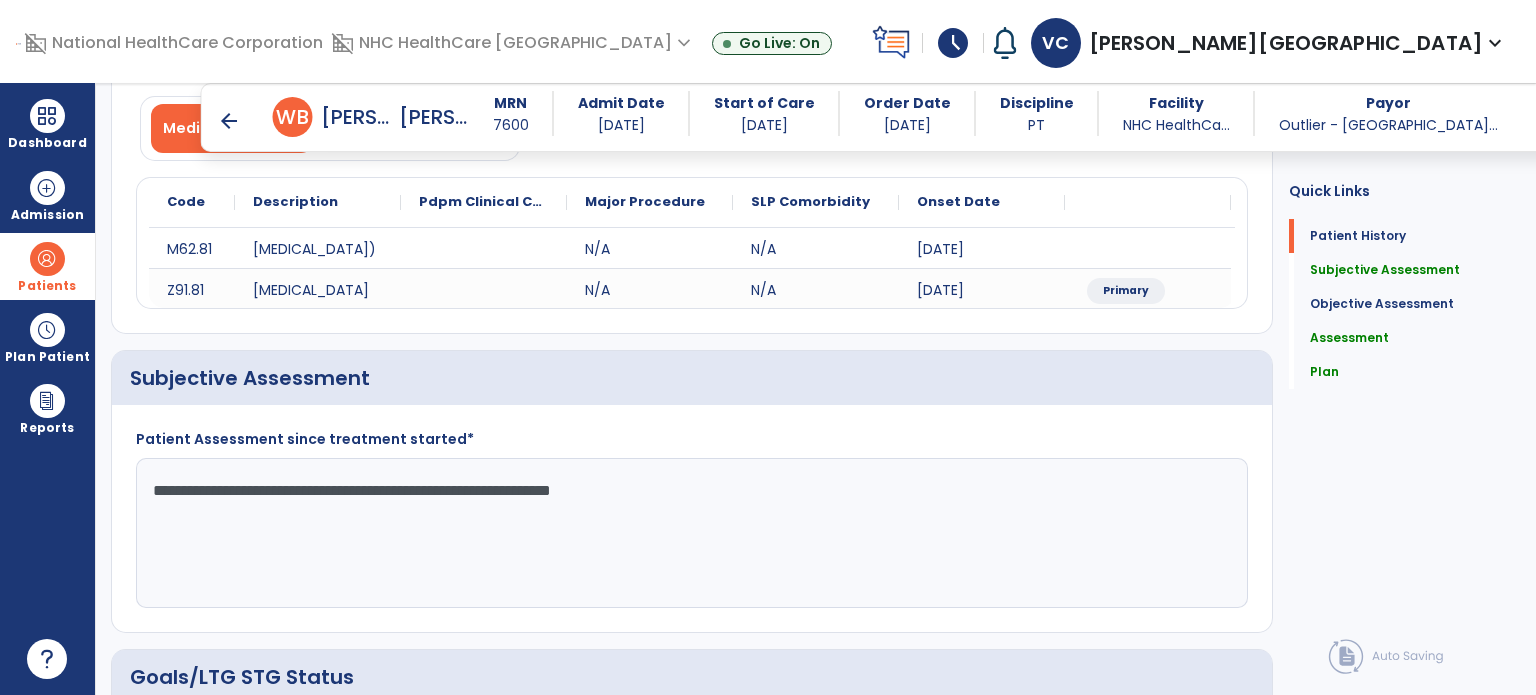 type on "**********" 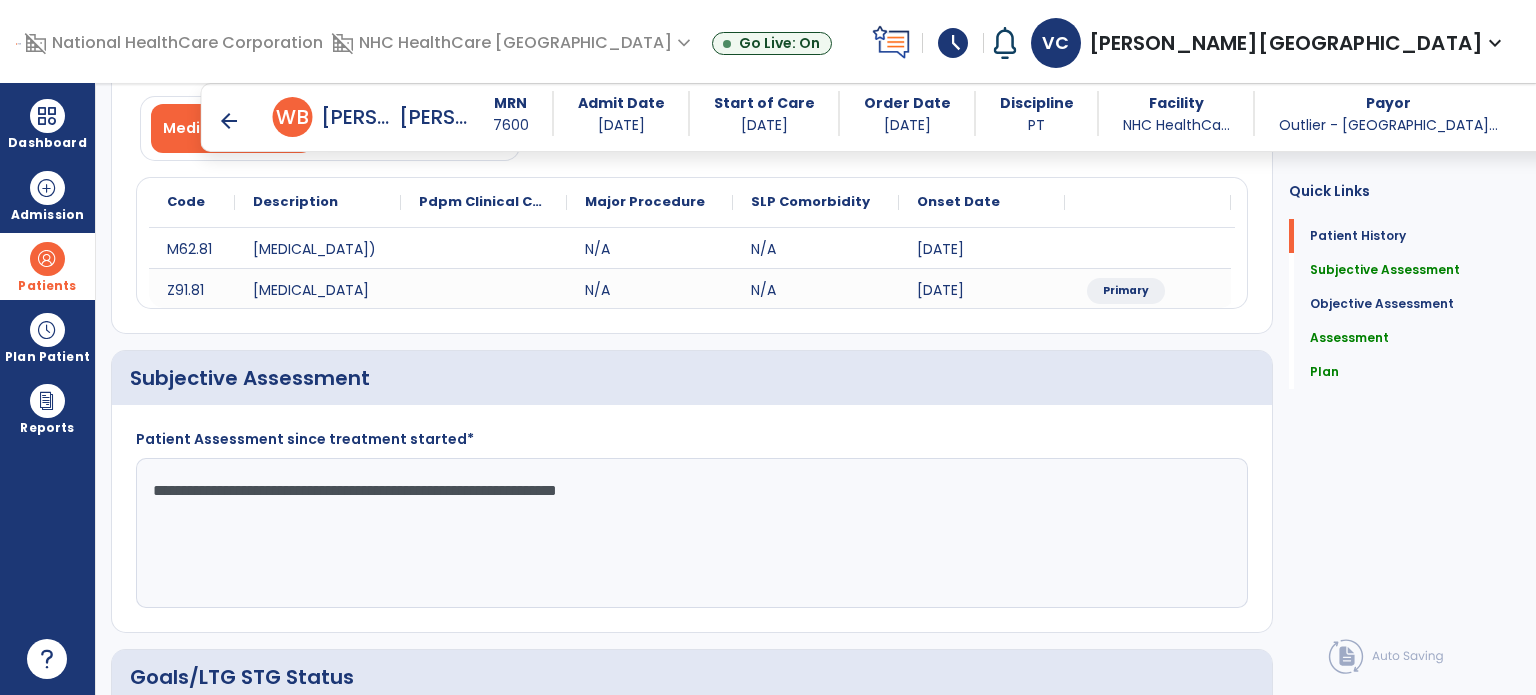 click on "arrow_back" at bounding box center (229, 121) 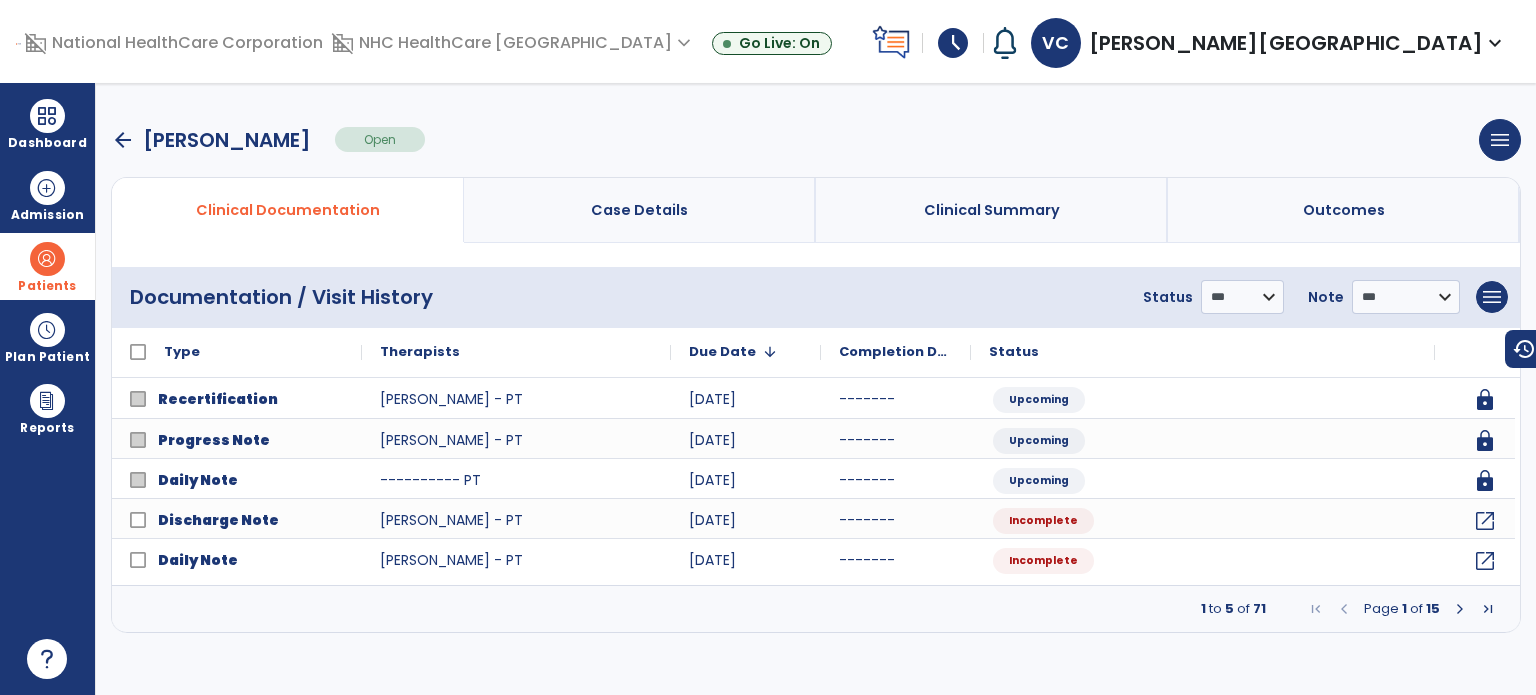 scroll, scrollTop: 0, scrollLeft: 0, axis: both 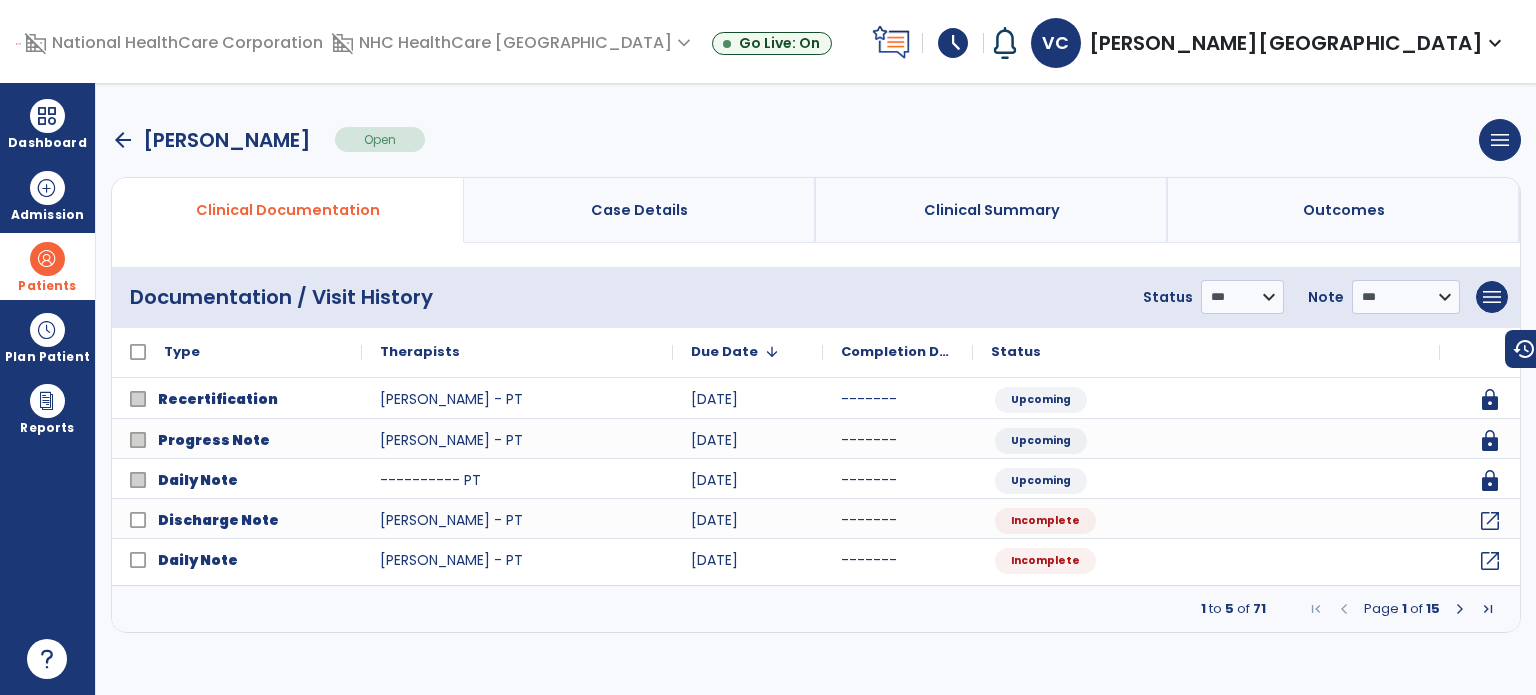 click on "arrow_back" at bounding box center (123, 140) 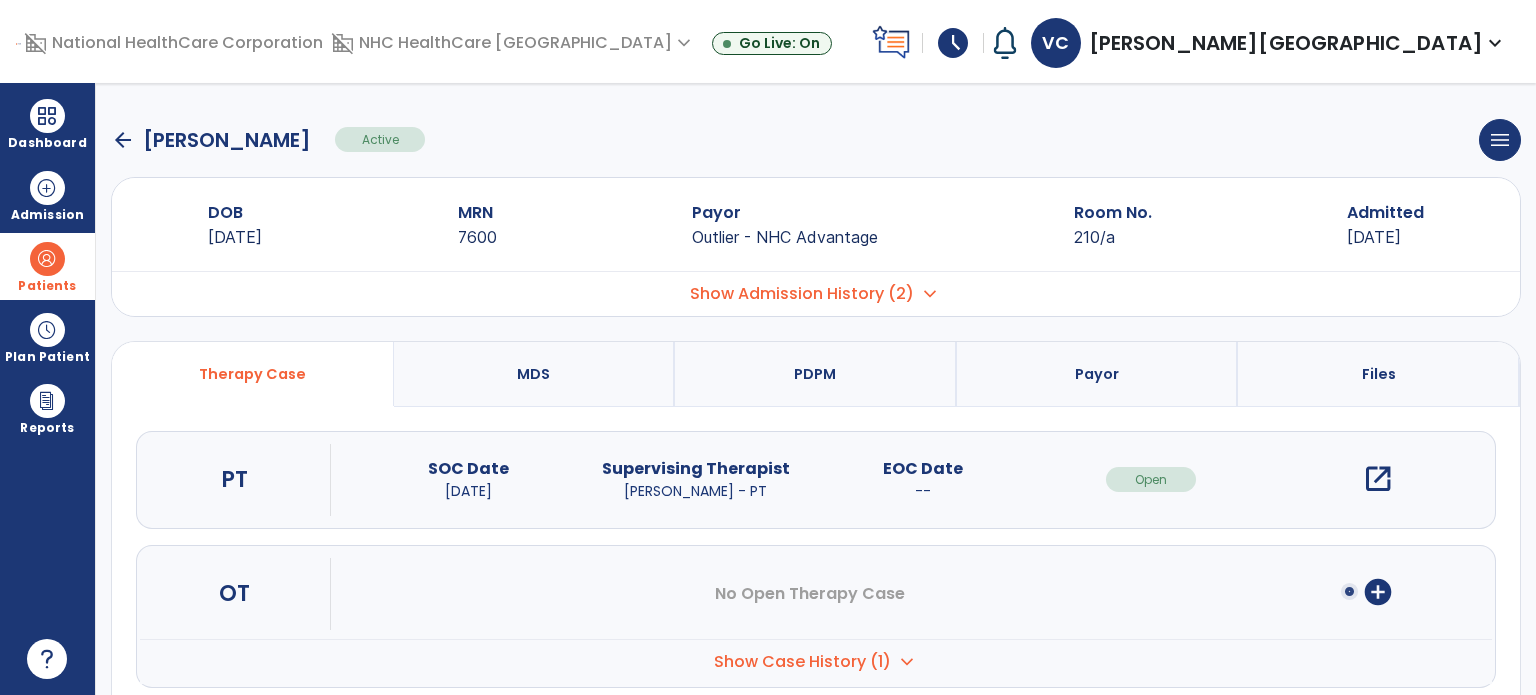 click on "arrow_back" 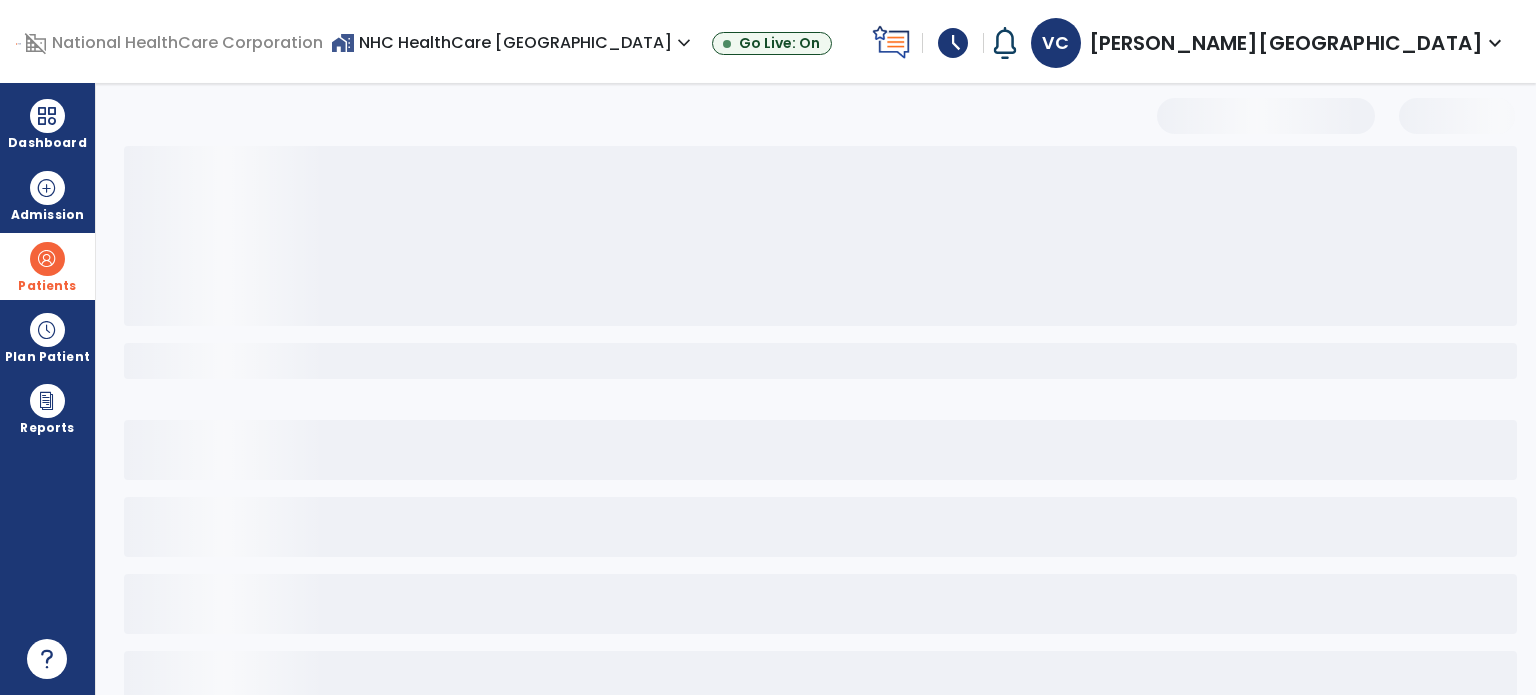 select on "***" 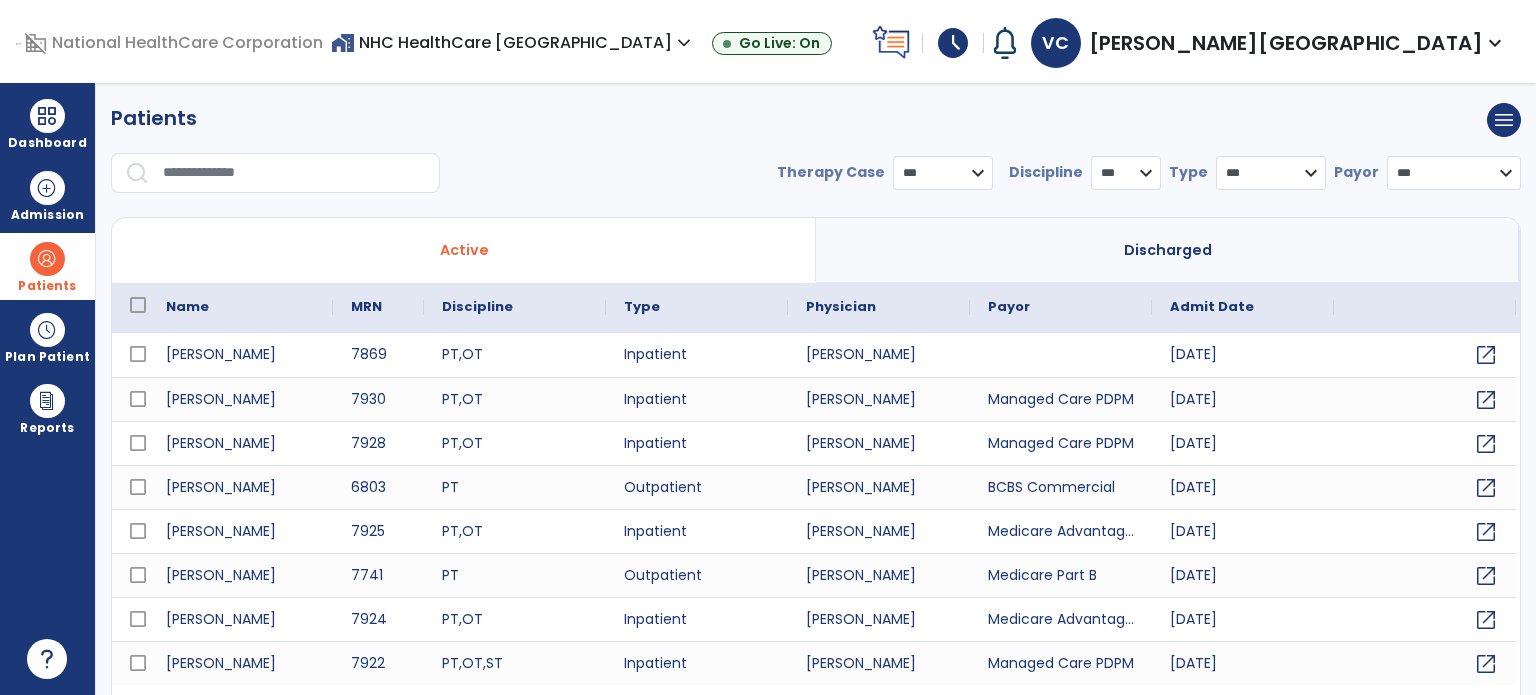 click at bounding box center [294, 173] 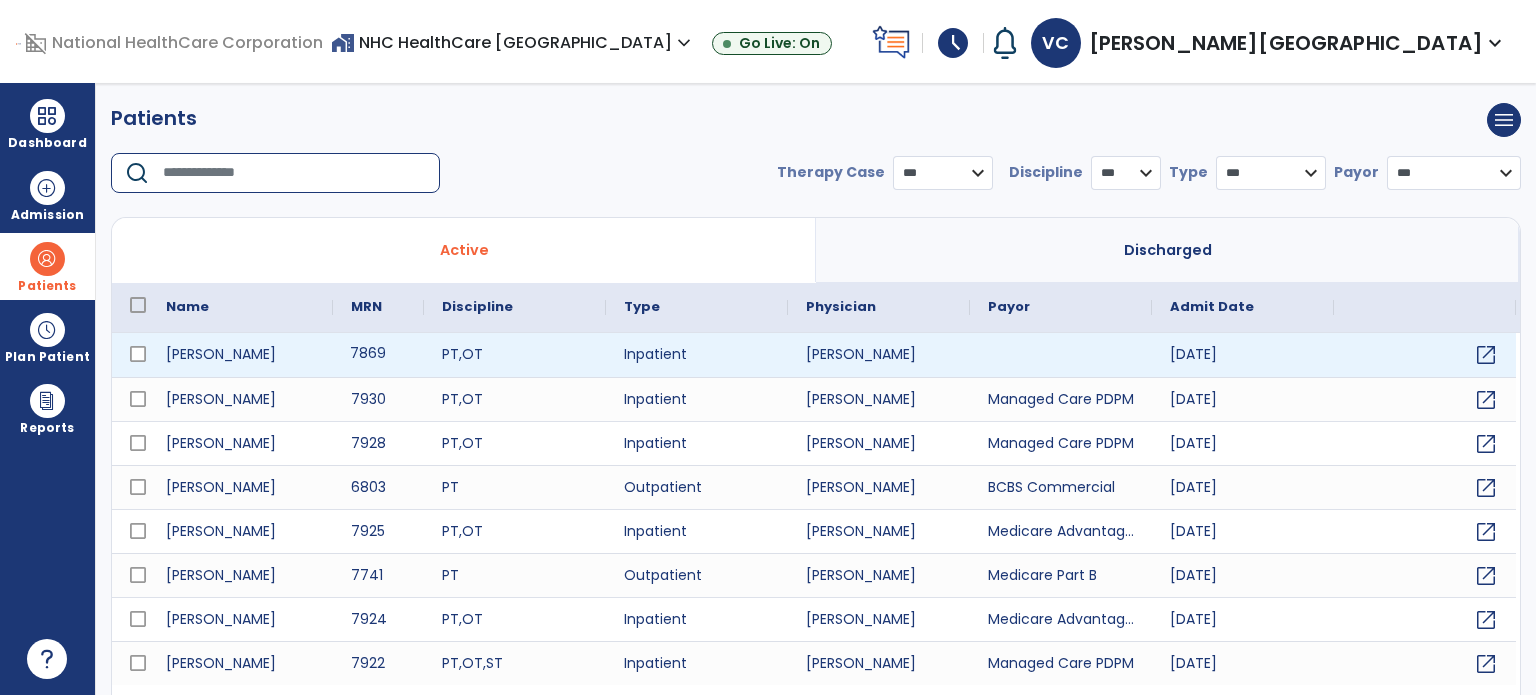click on "7869" at bounding box center [378, 355] 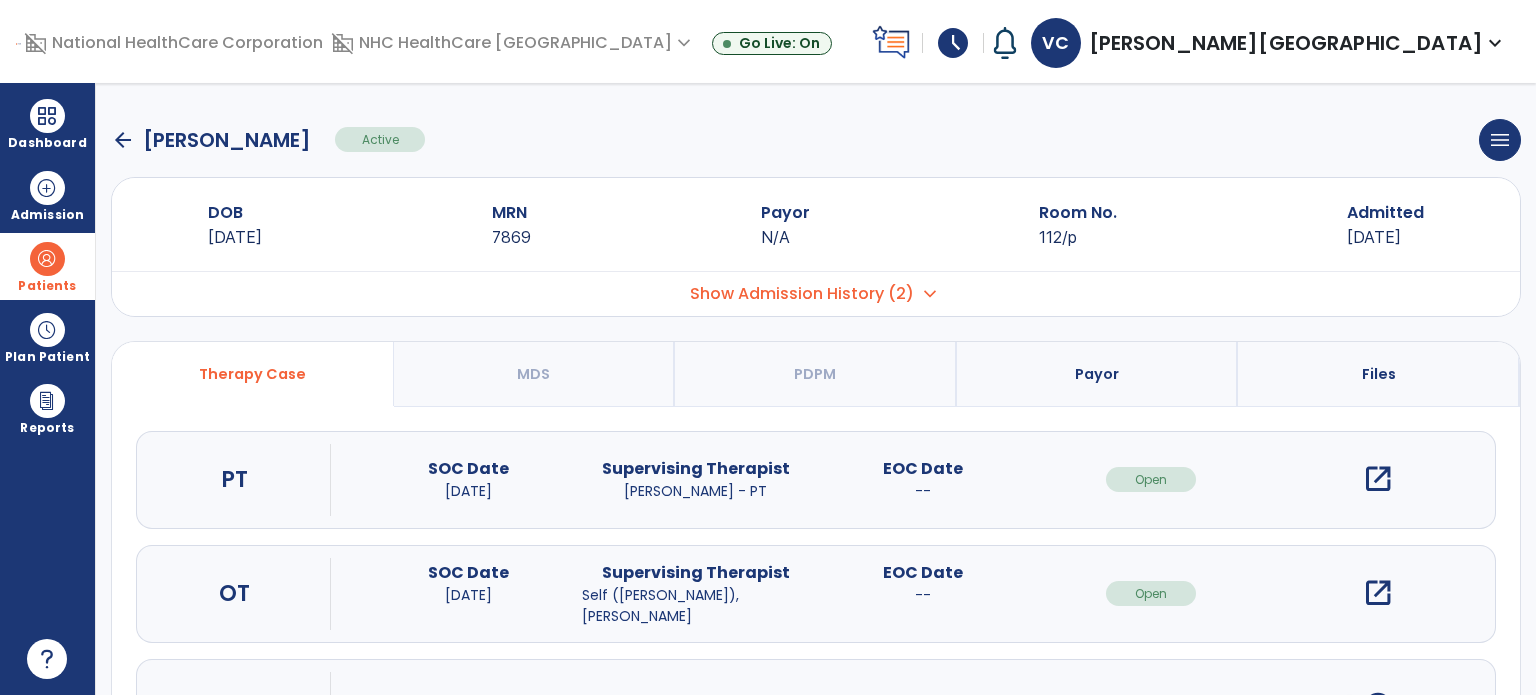 click on "open_in_new" at bounding box center [1378, 479] 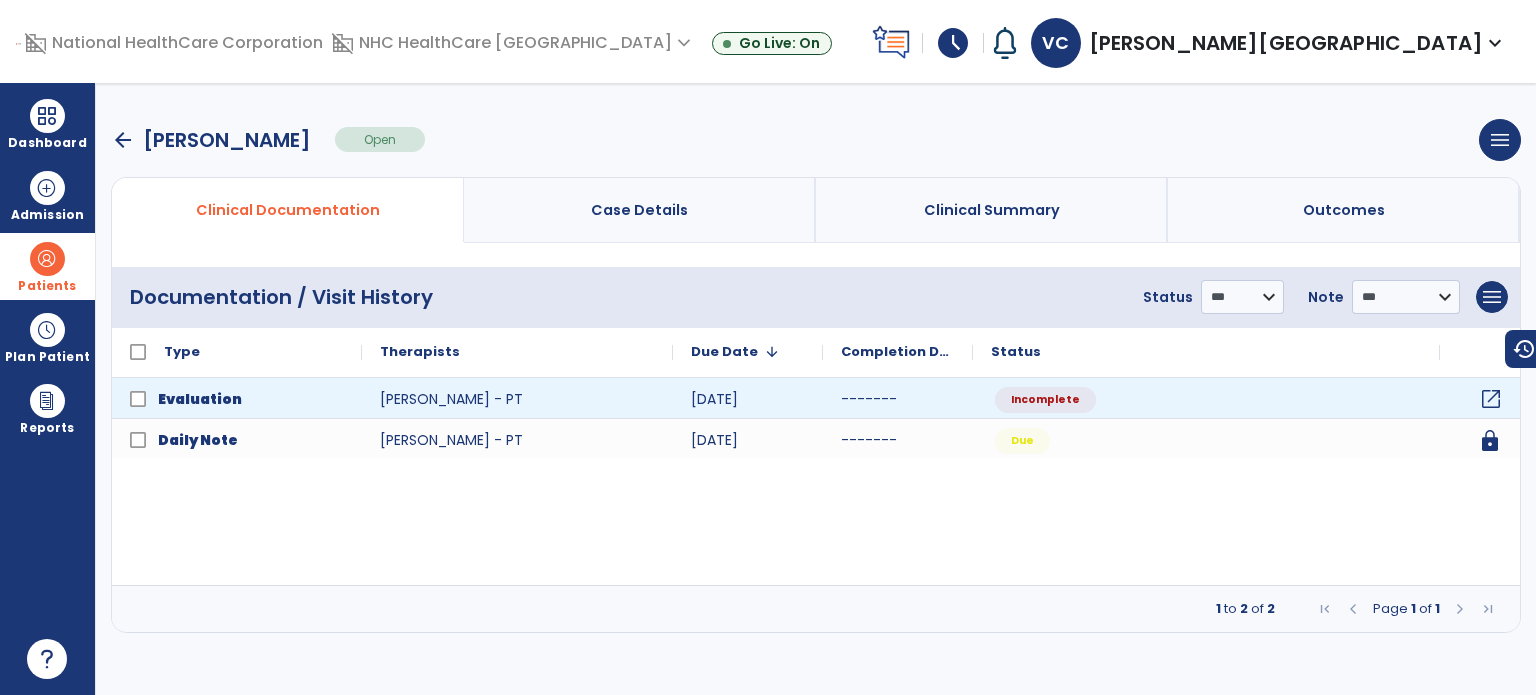 click on "open_in_new" 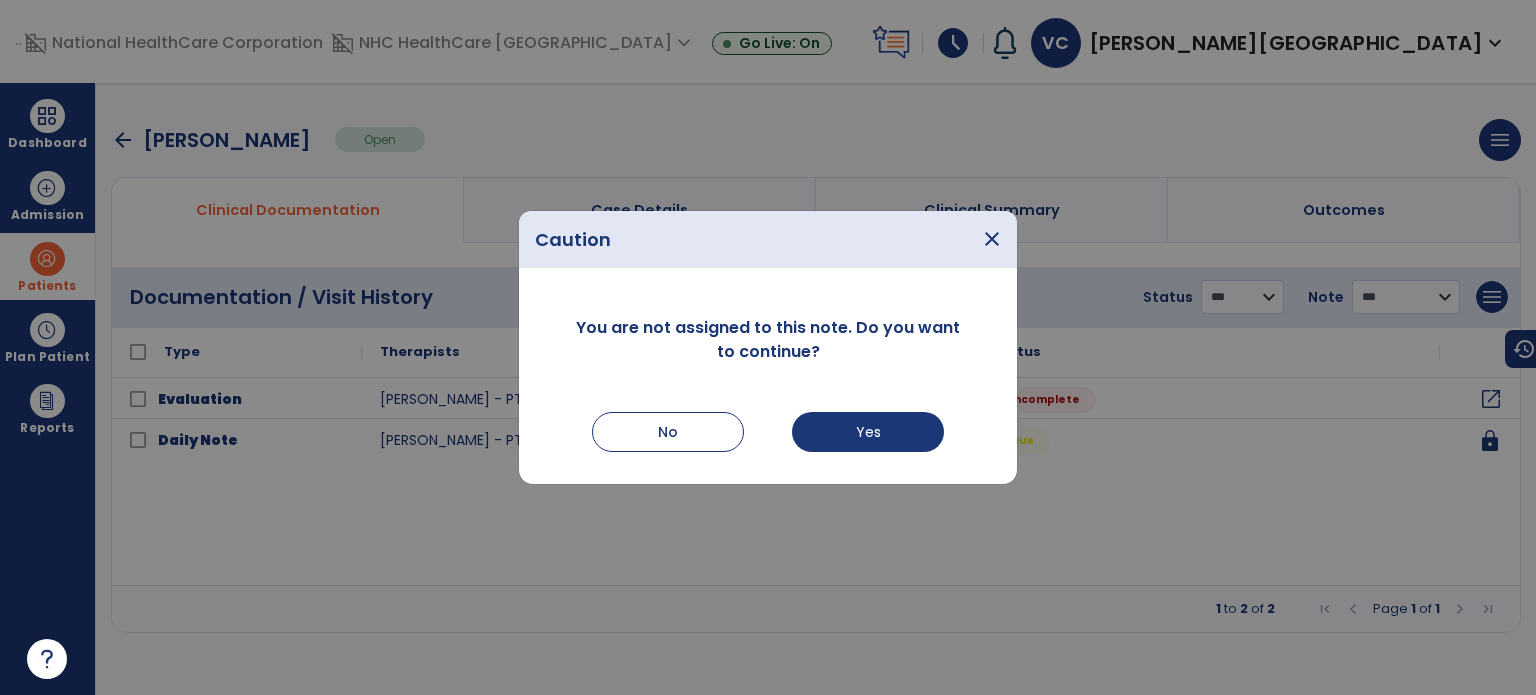click on "No   Yes" at bounding box center [768, 432] 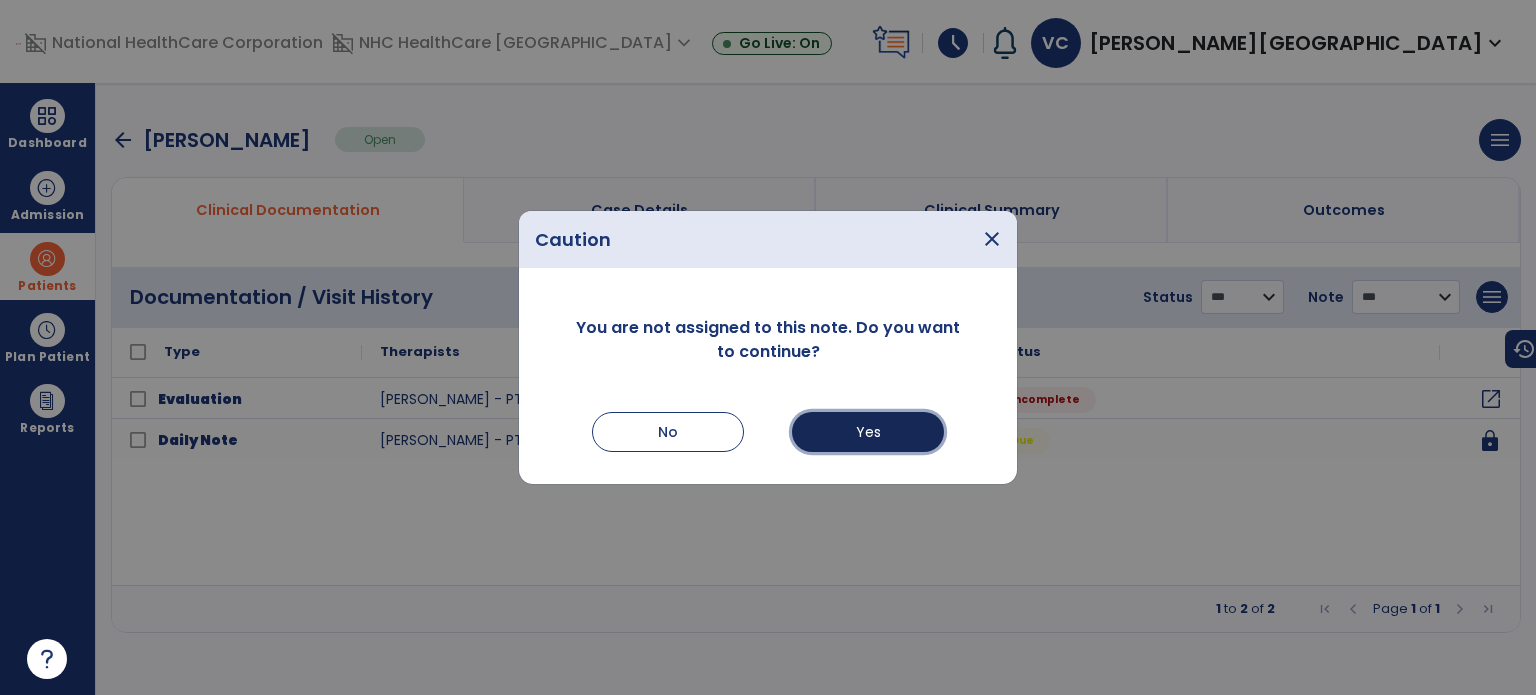 click on "Yes" at bounding box center [868, 432] 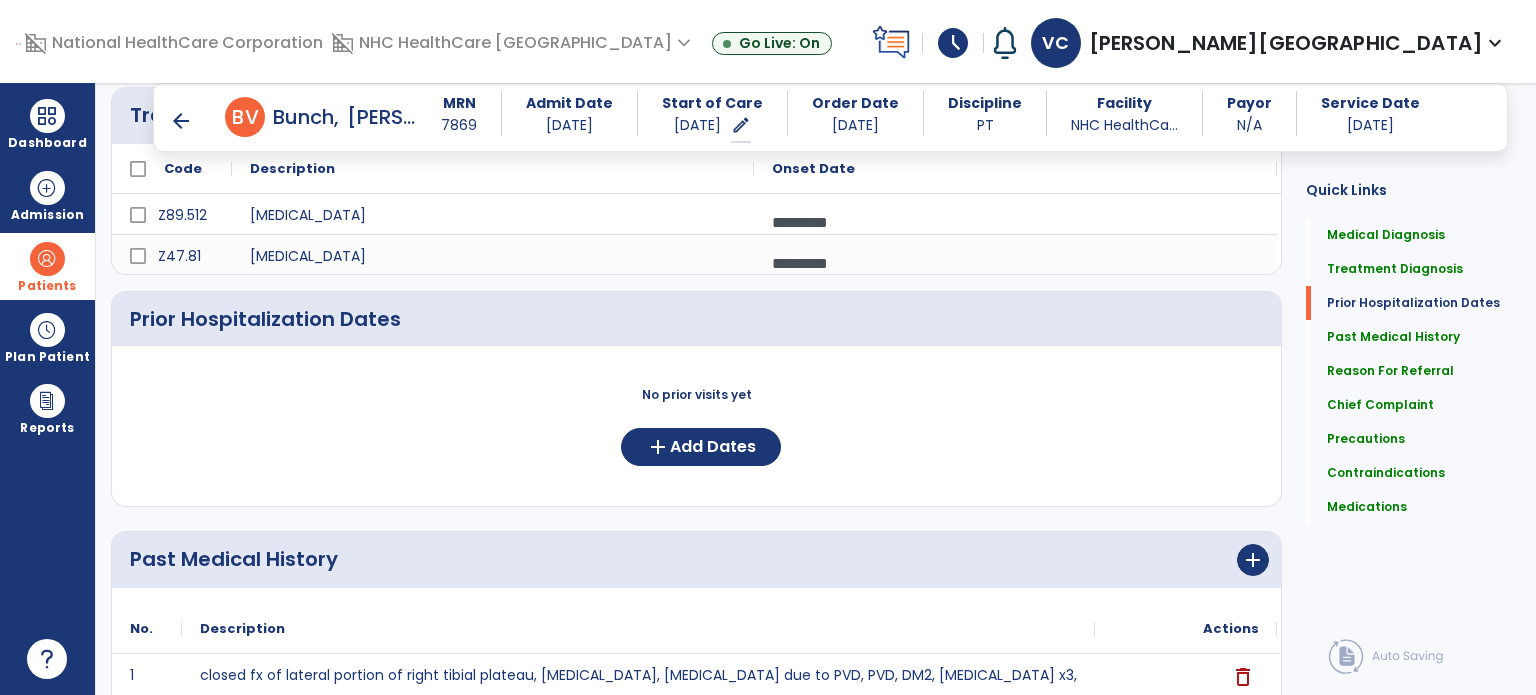 scroll, scrollTop: 0, scrollLeft: 0, axis: both 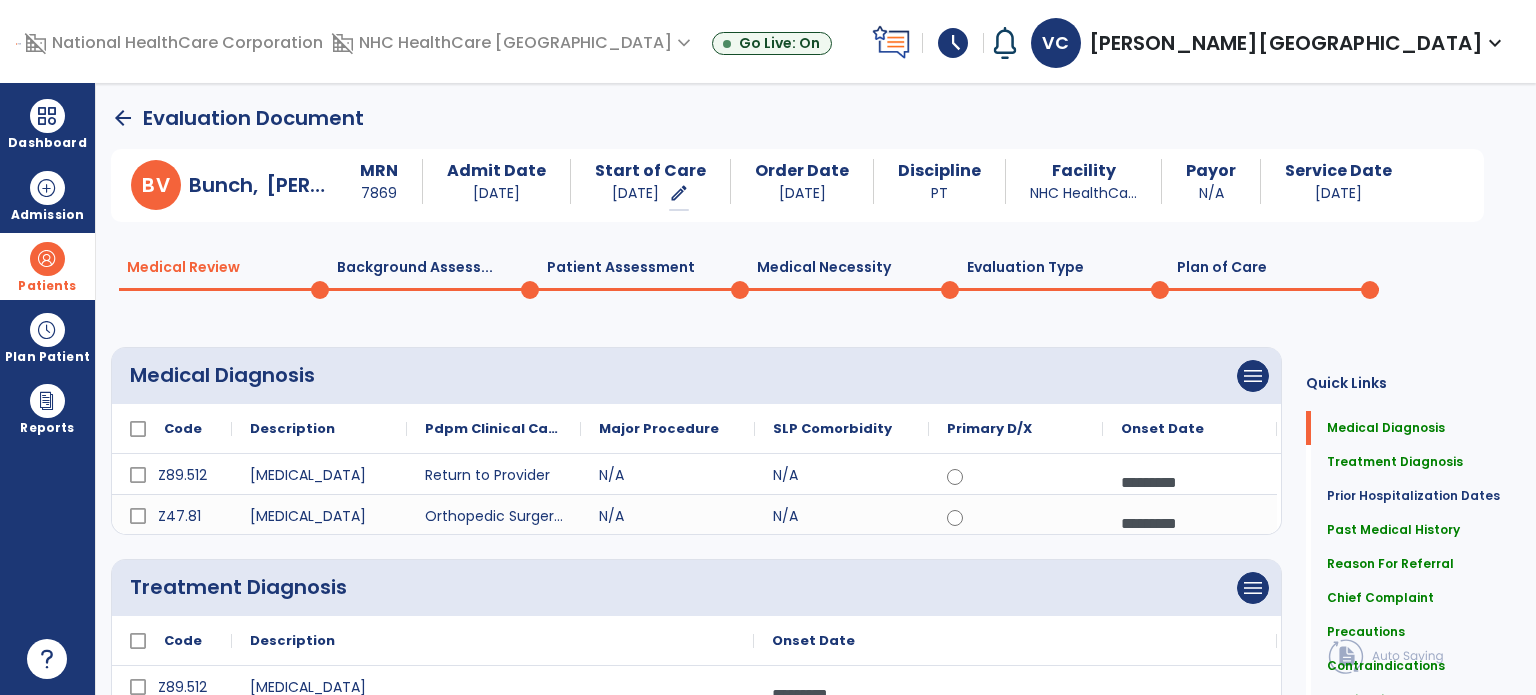 click on "Patient Assessment  0" 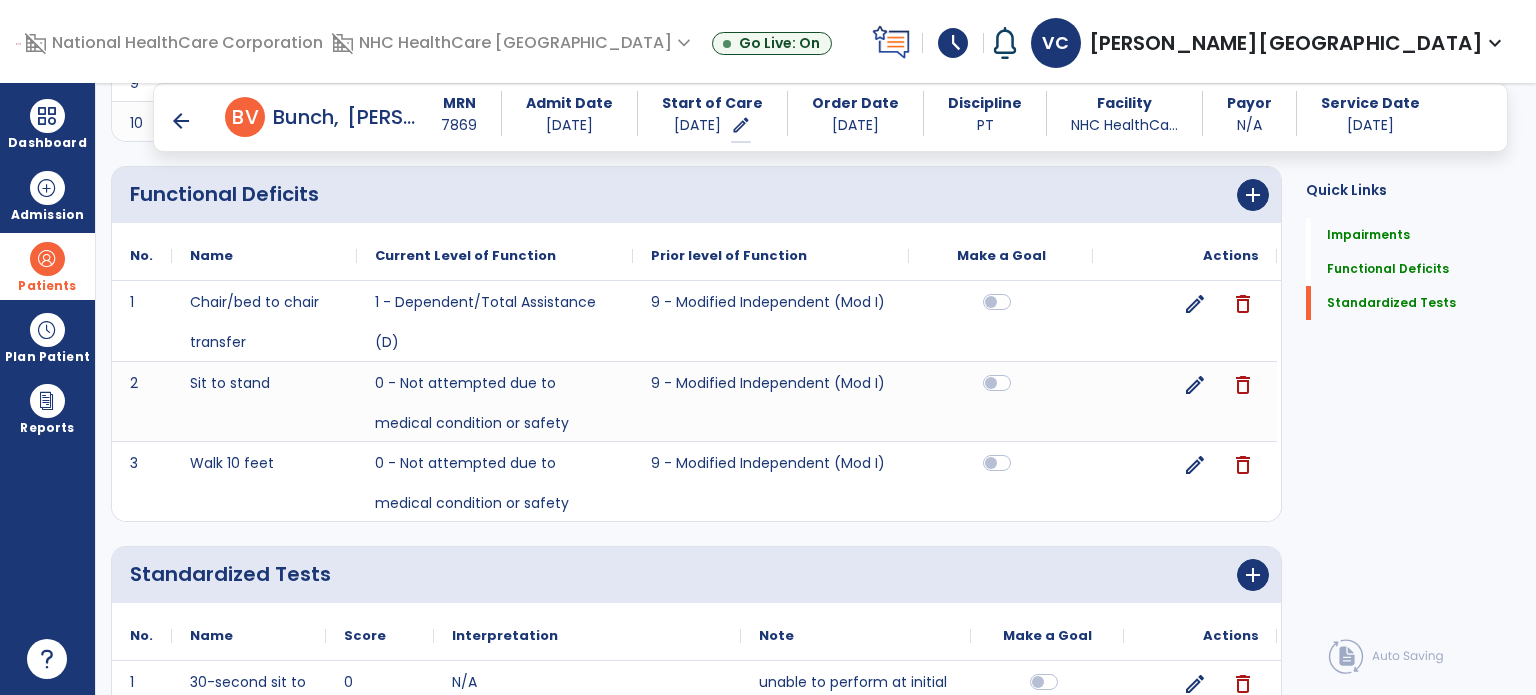 scroll, scrollTop: 937, scrollLeft: 0, axis: vertical 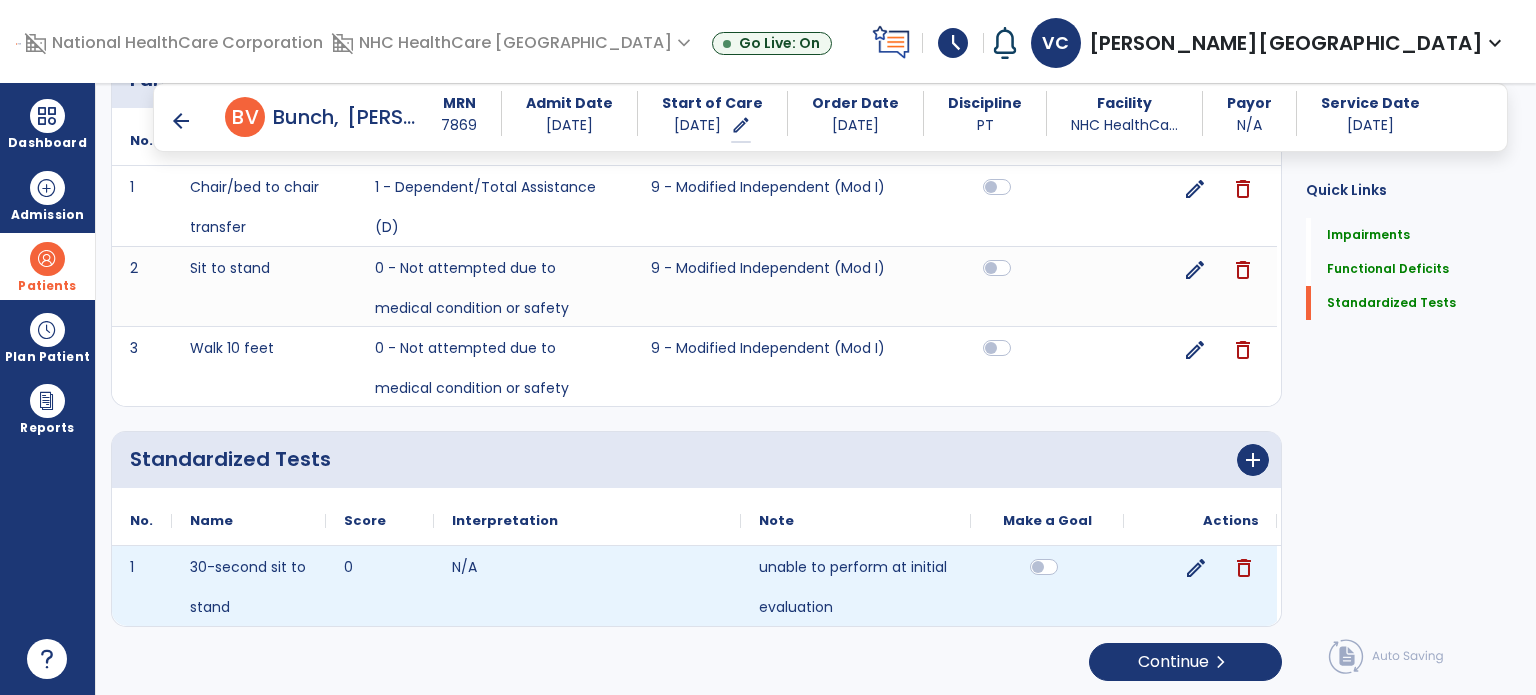 click on "delete" 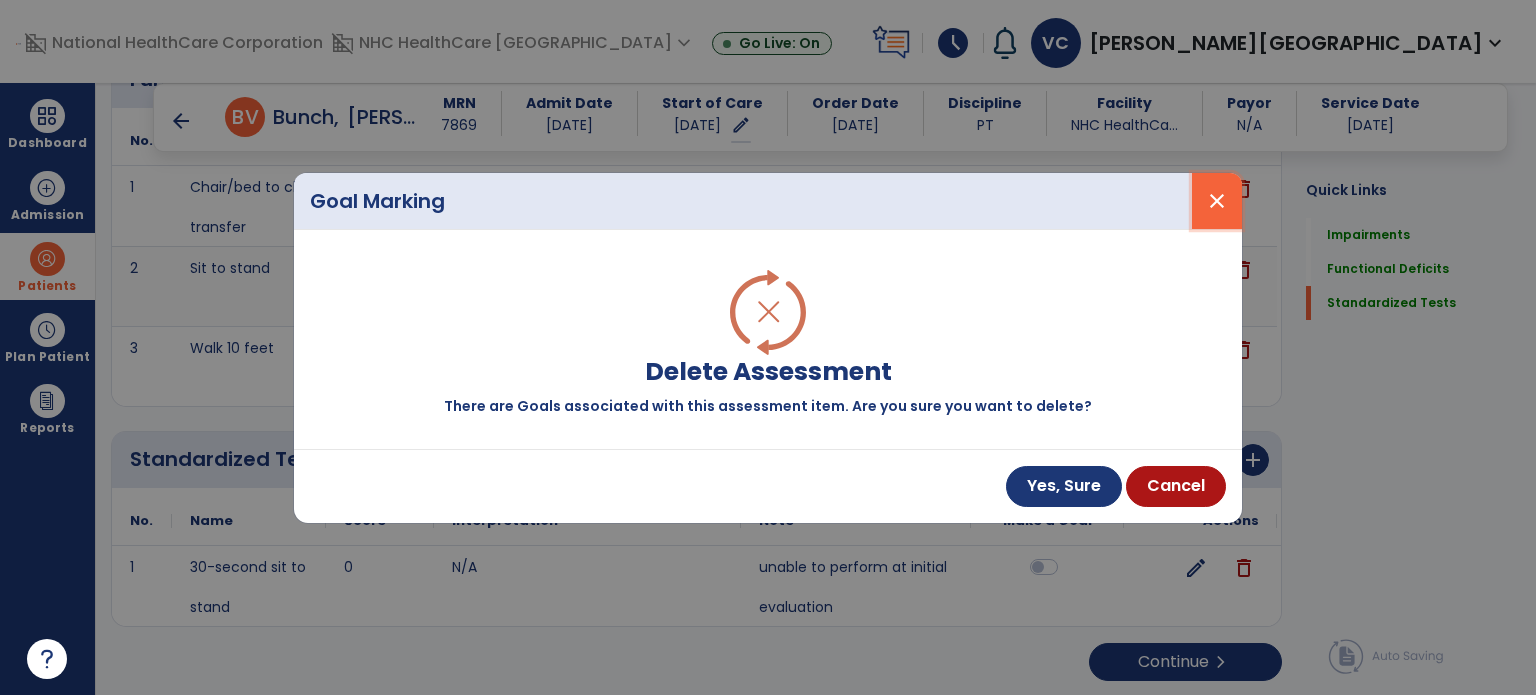 click on "close" at bounding box center [1217, 201] 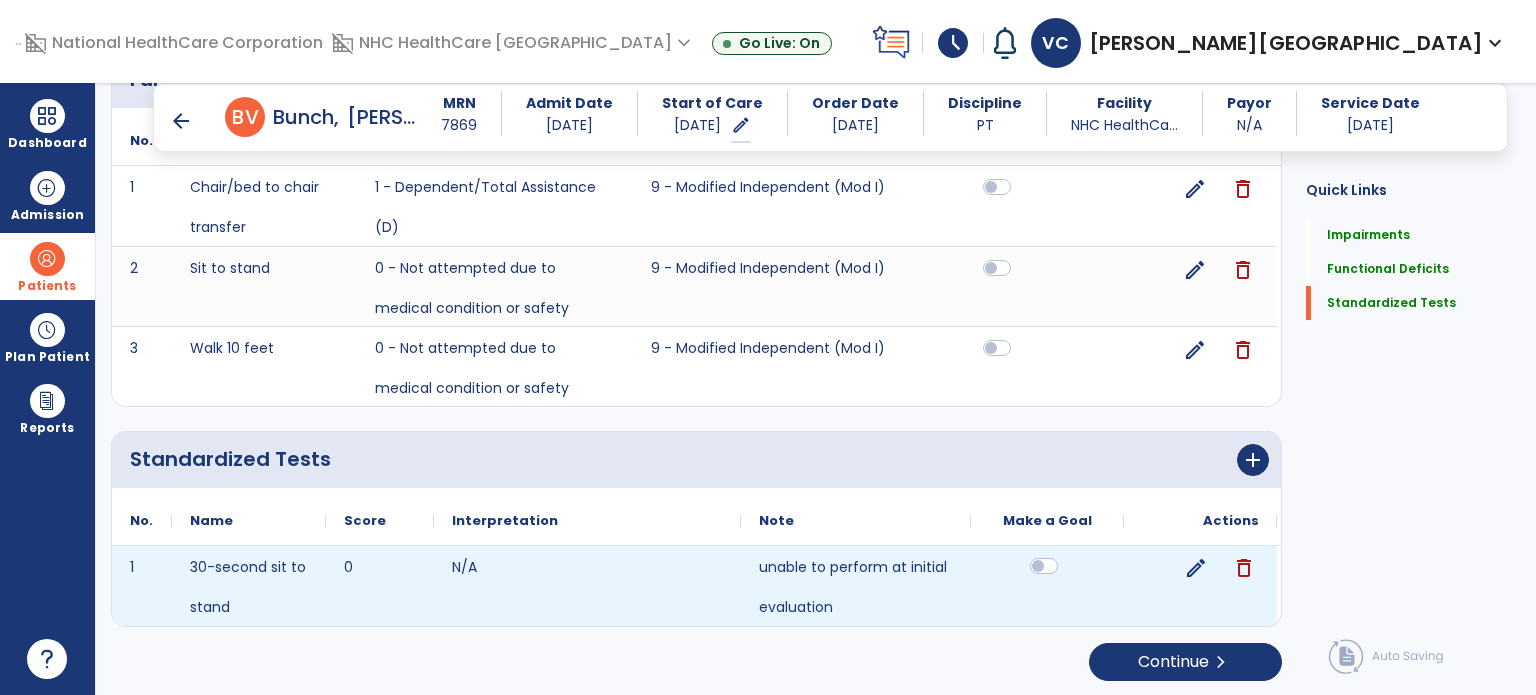 click 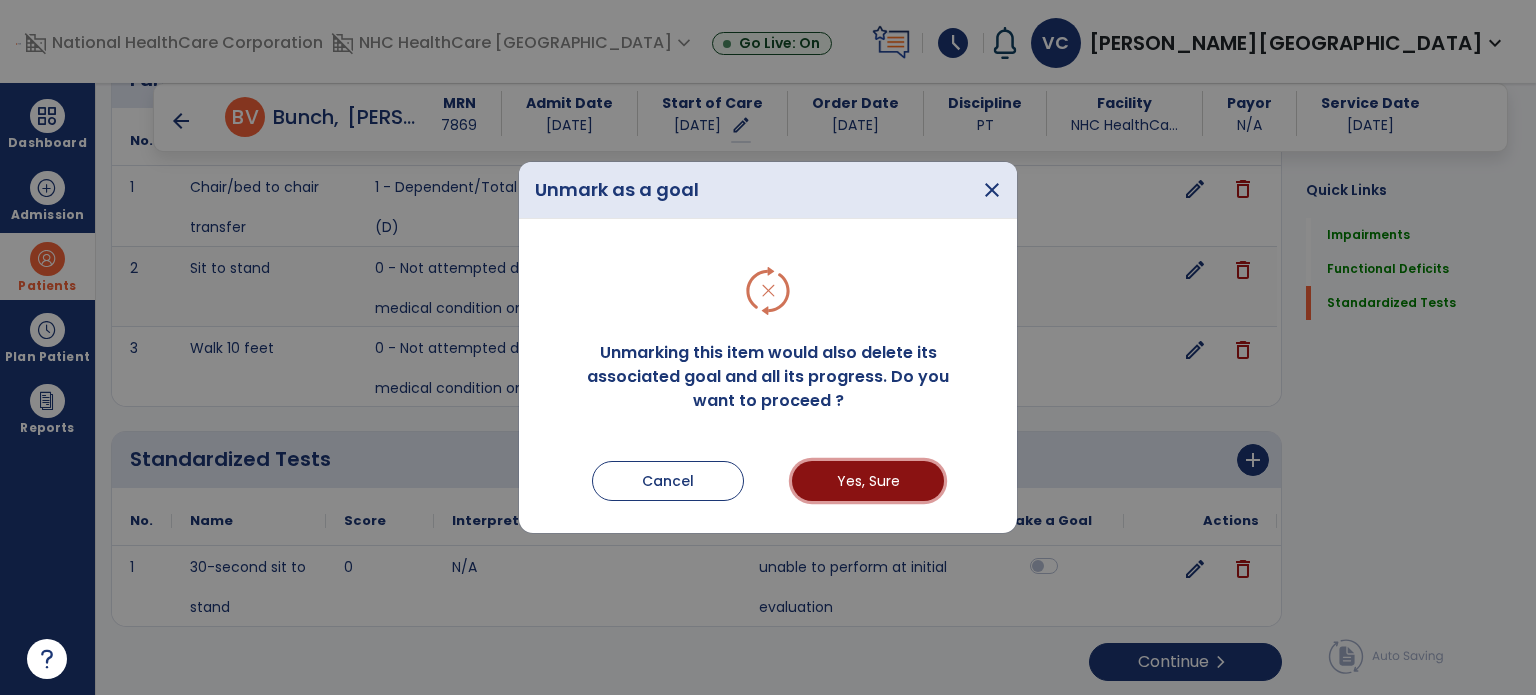 click on "Yes, Sure" at bounding box center [868, 481] 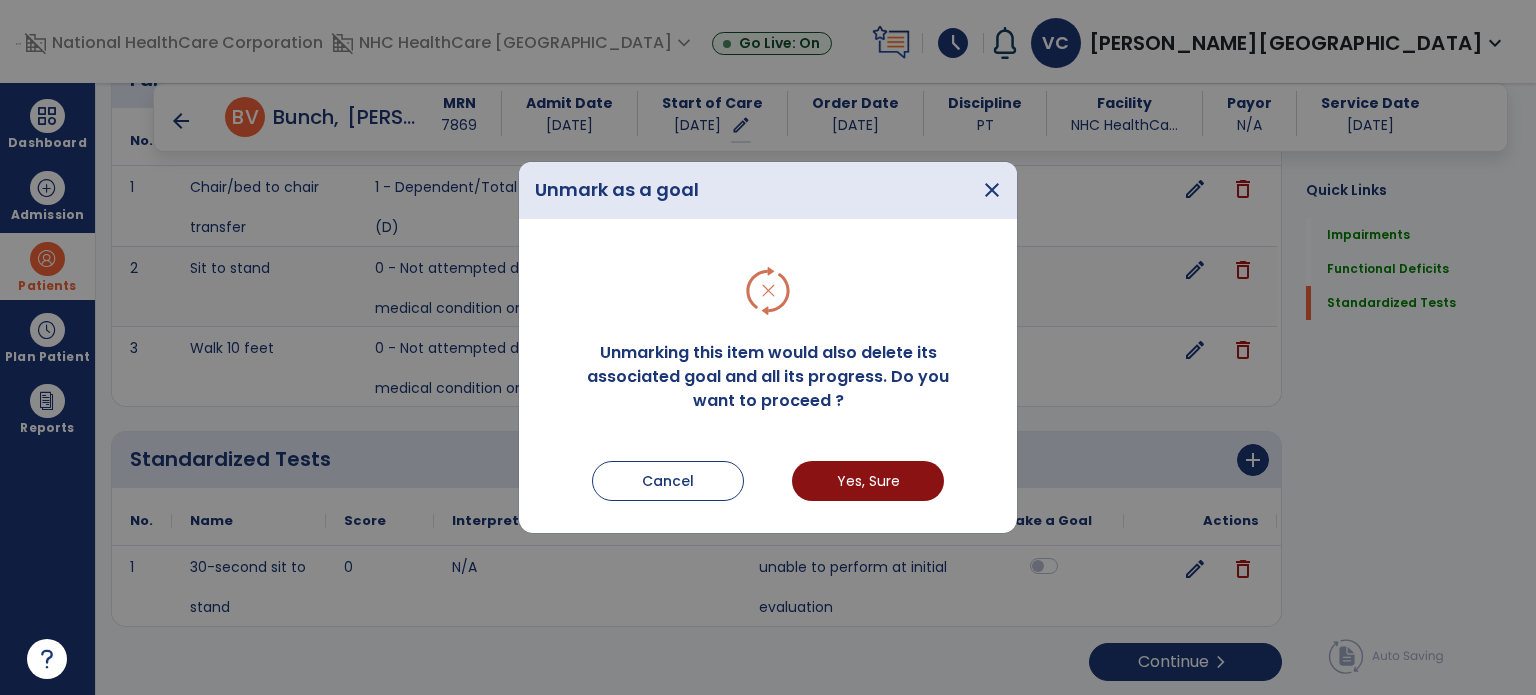 scroll, scrollTop: 936, scrollLeft: 0, axis: vertical 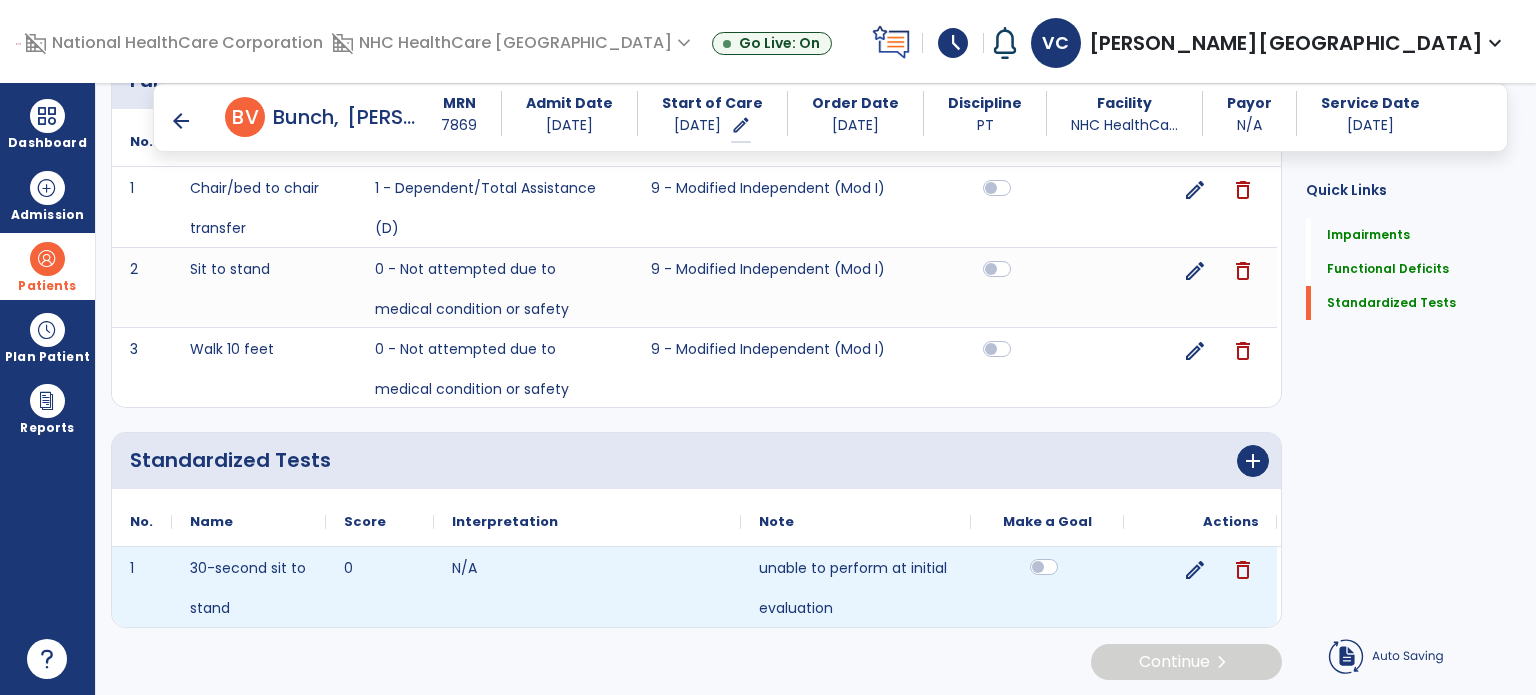click 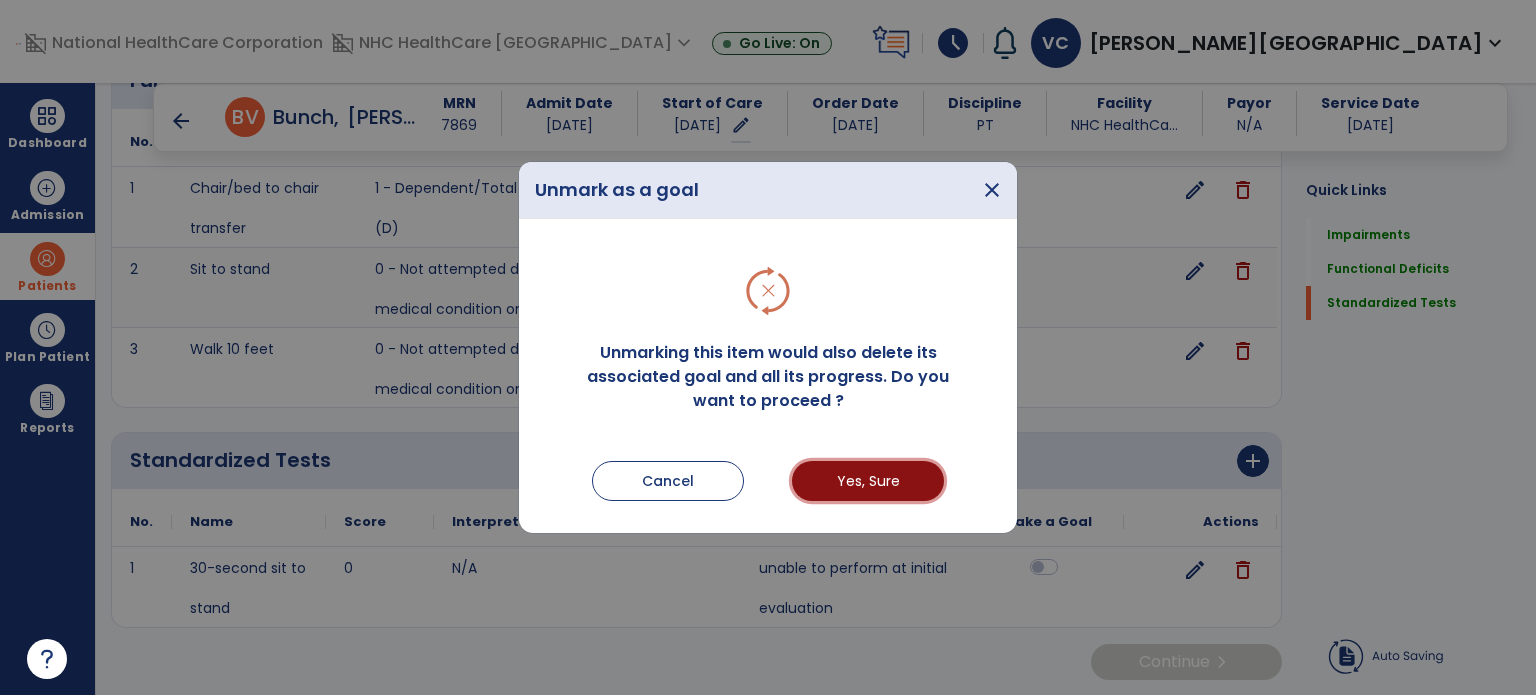 click on "Yes, Sure" at bounding box center [868, 481] 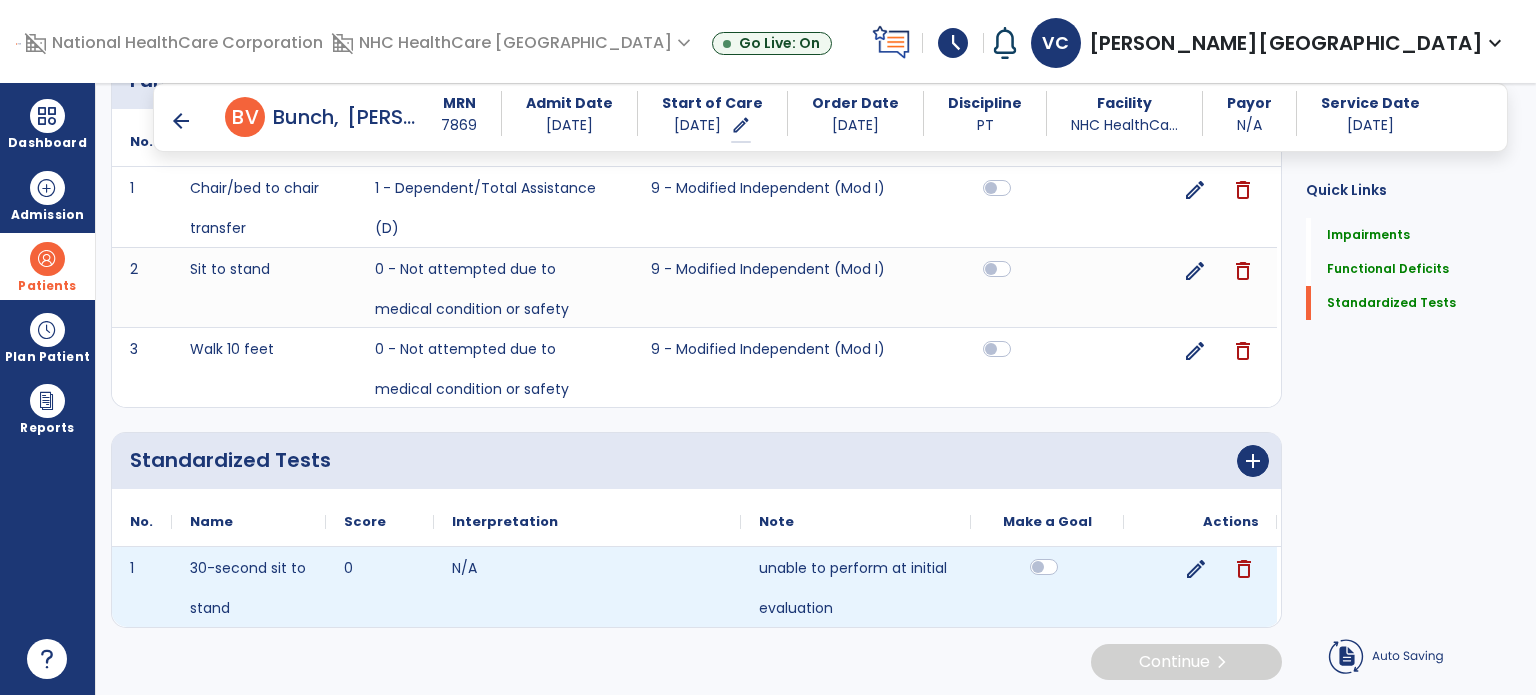 click on "delete" 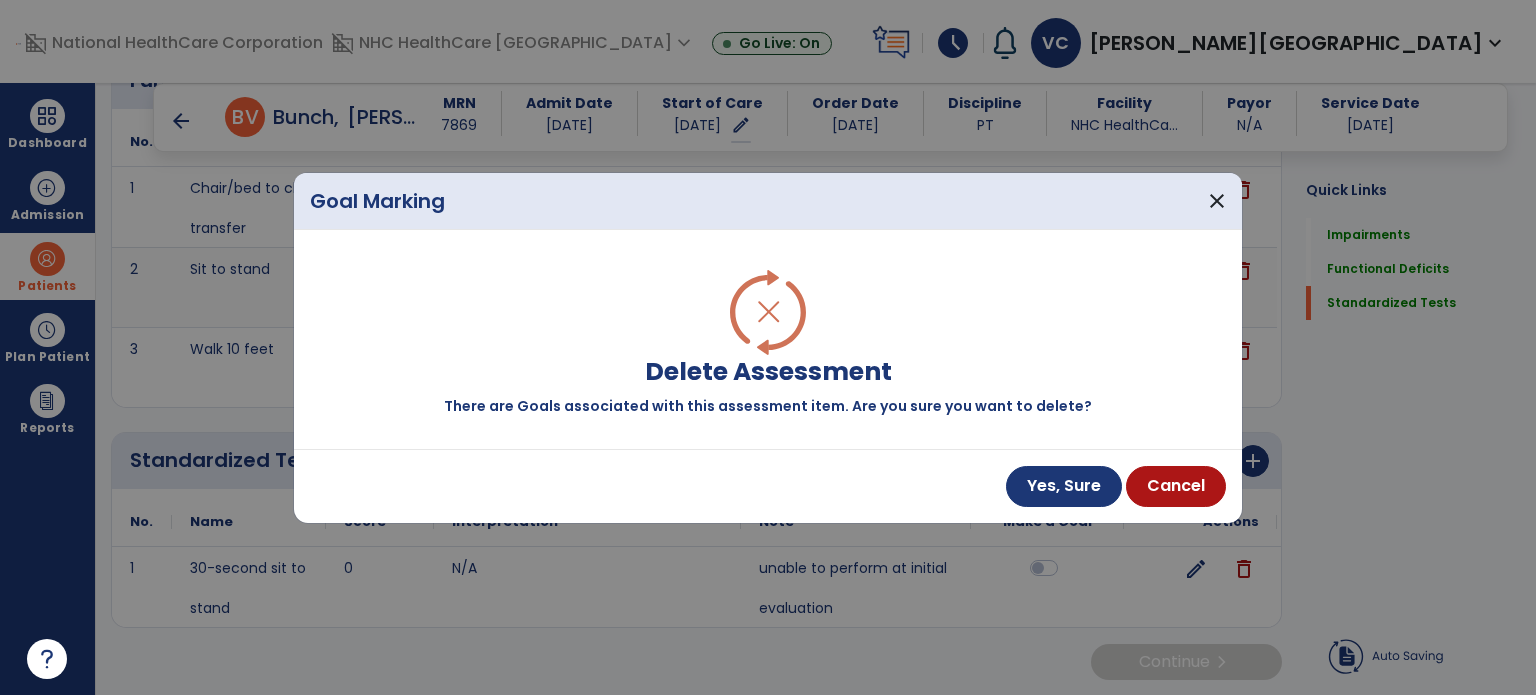 click on "Yes, Sure Cancel" at bounding box center (768, 486) 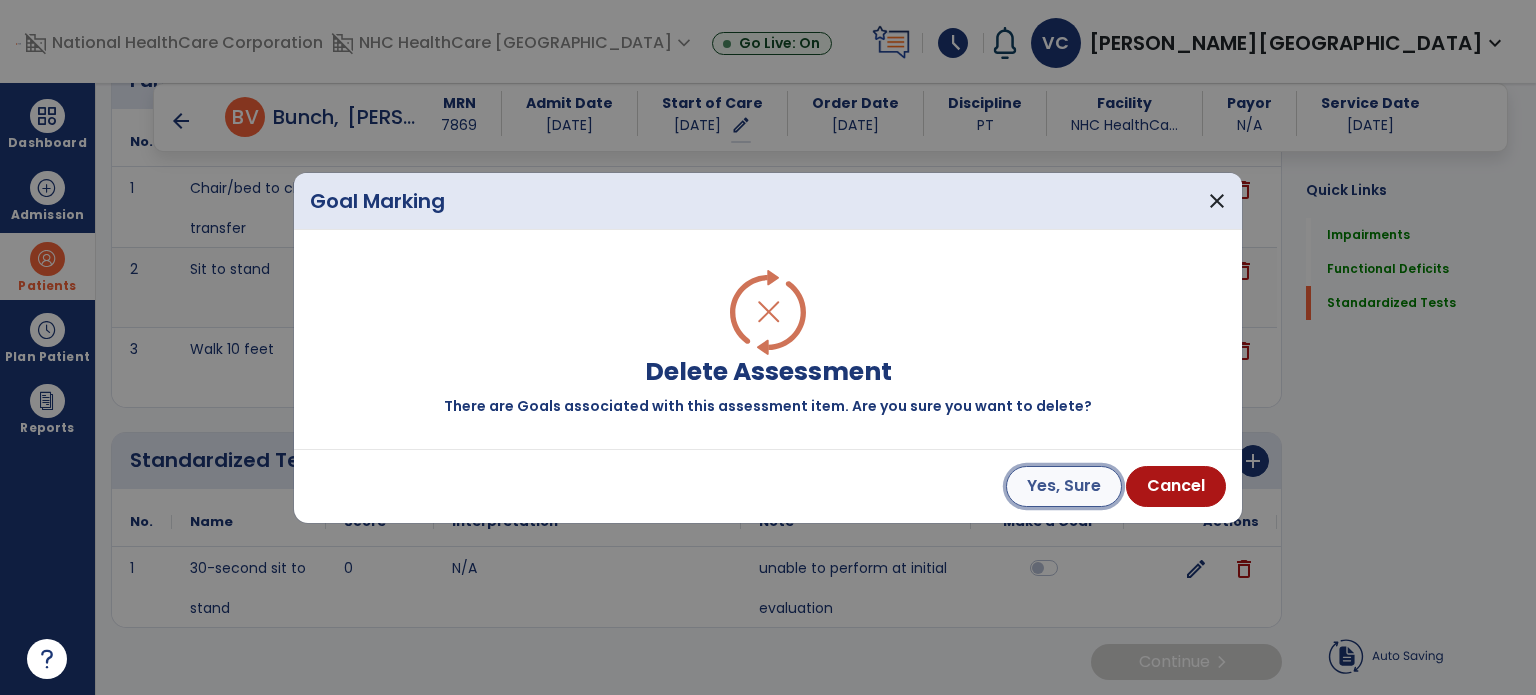 click on "Yes, Sure" at bounding box center [1064, 486] 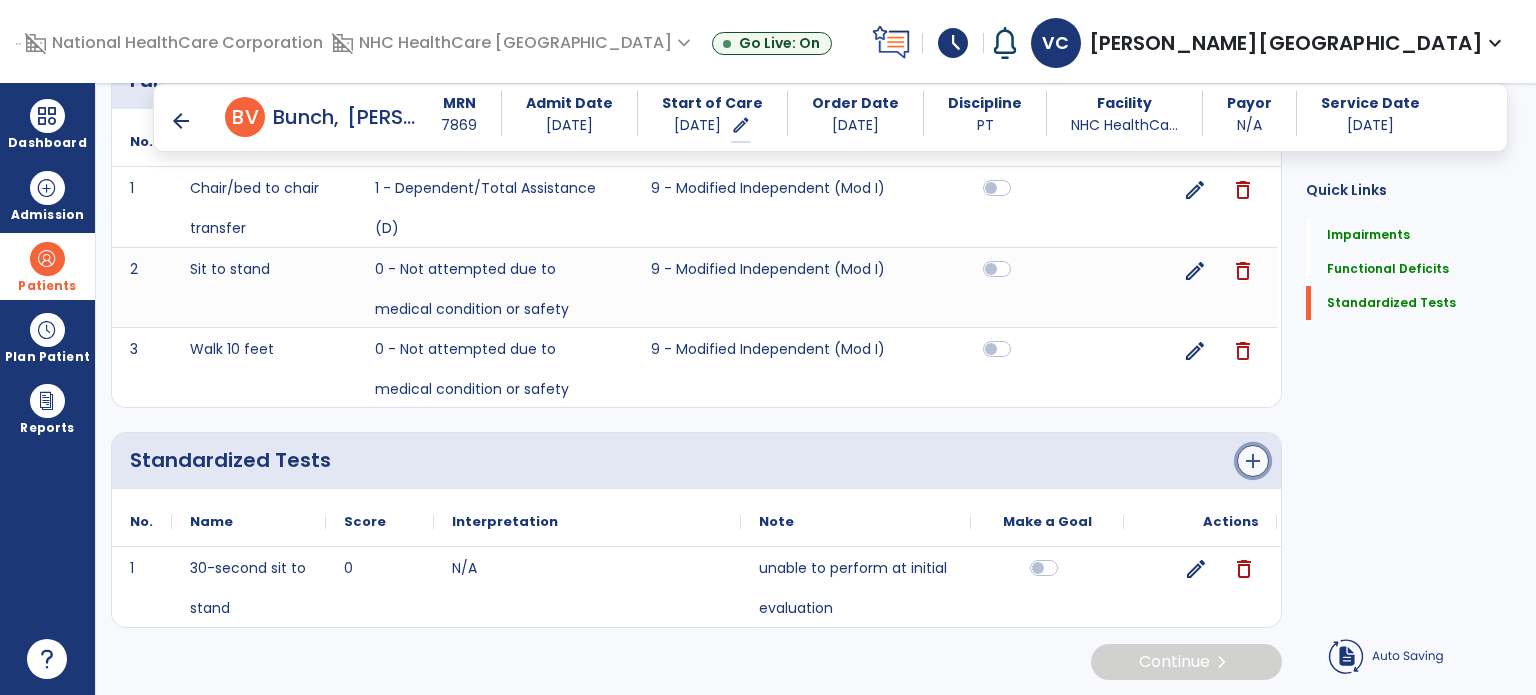 click on "add" 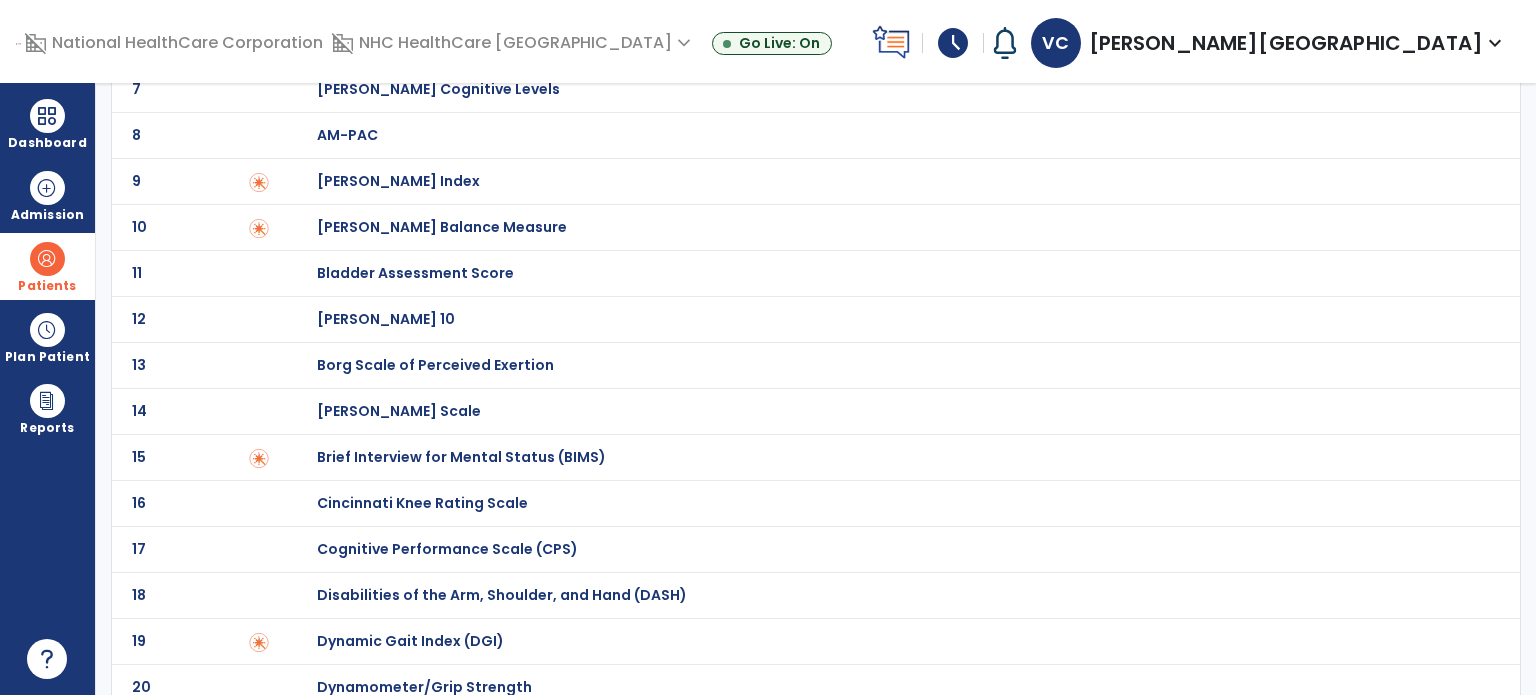 scroll, scrollTop: 0, scrollLeft: 0, axis: both 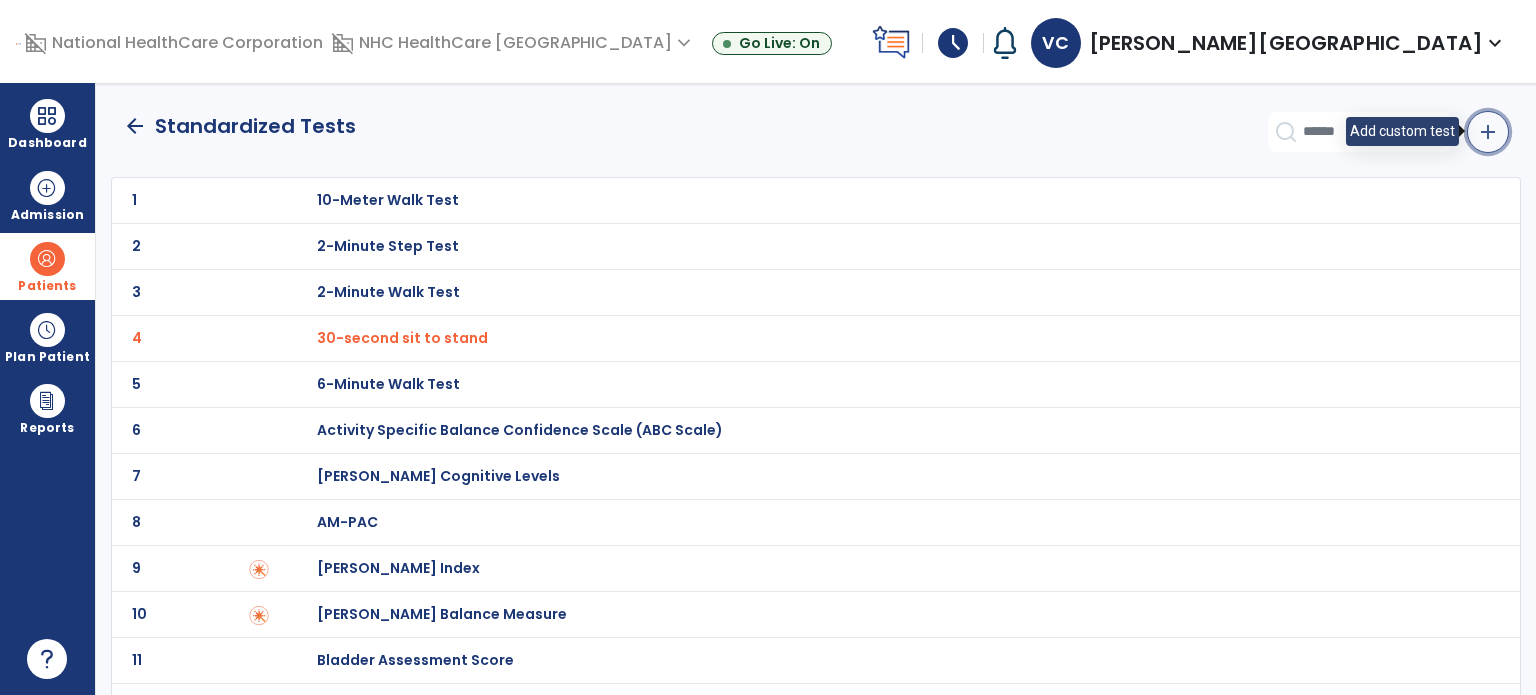 click on "add" 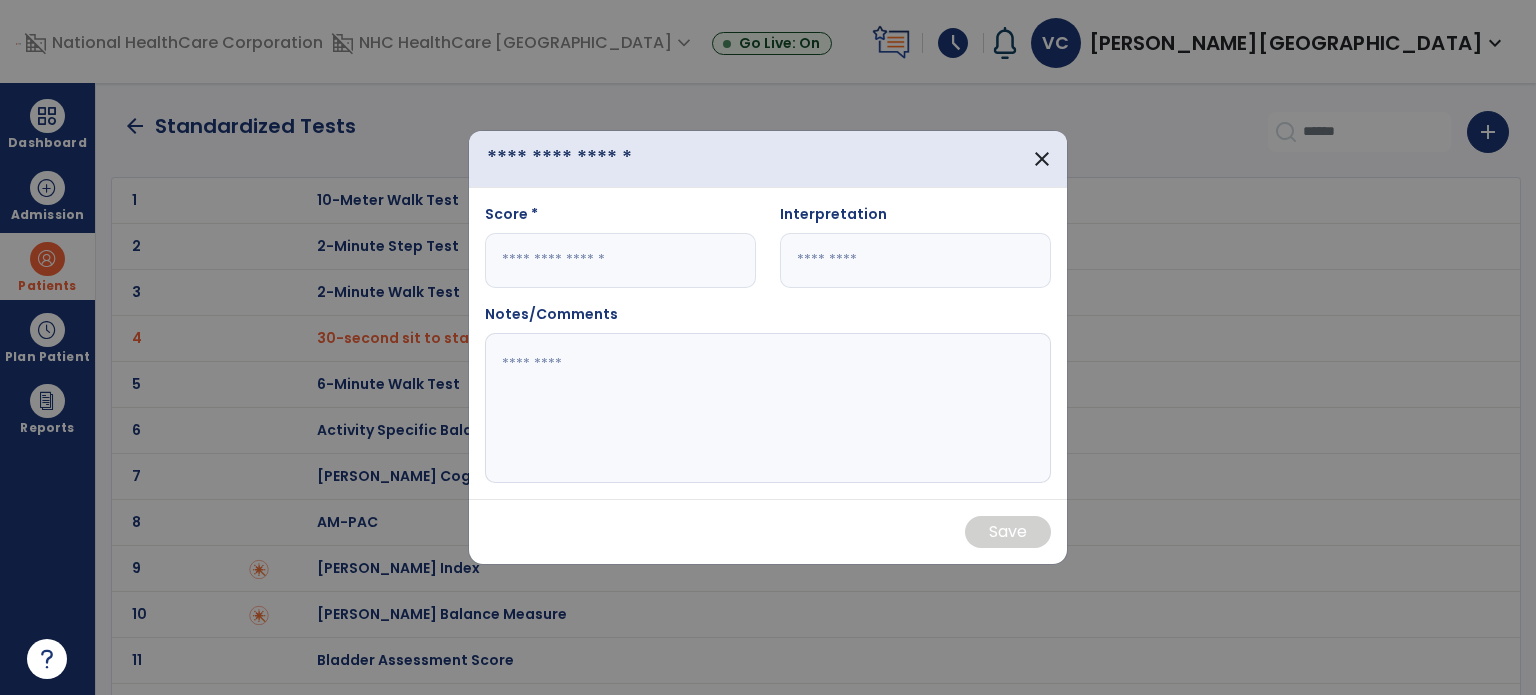 click at bounding box center [600, 159] 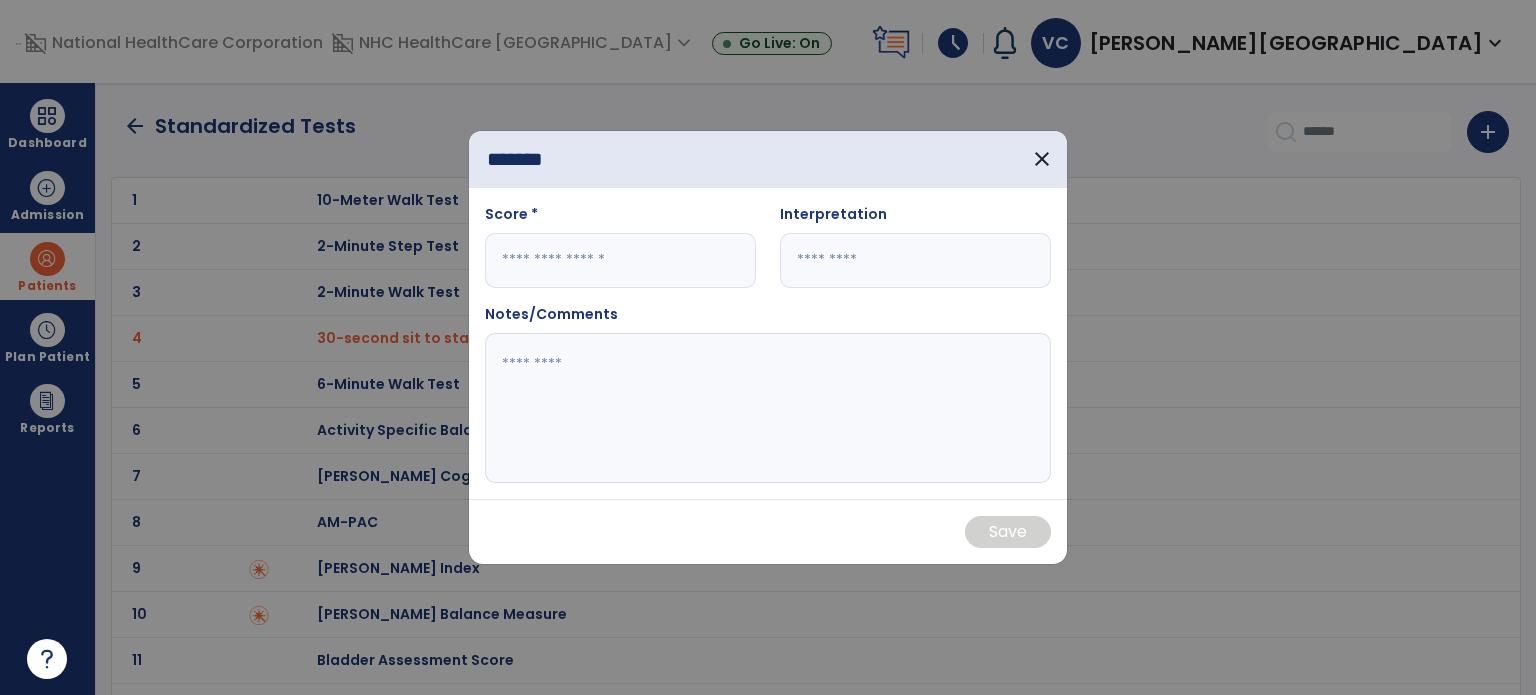type on "********" 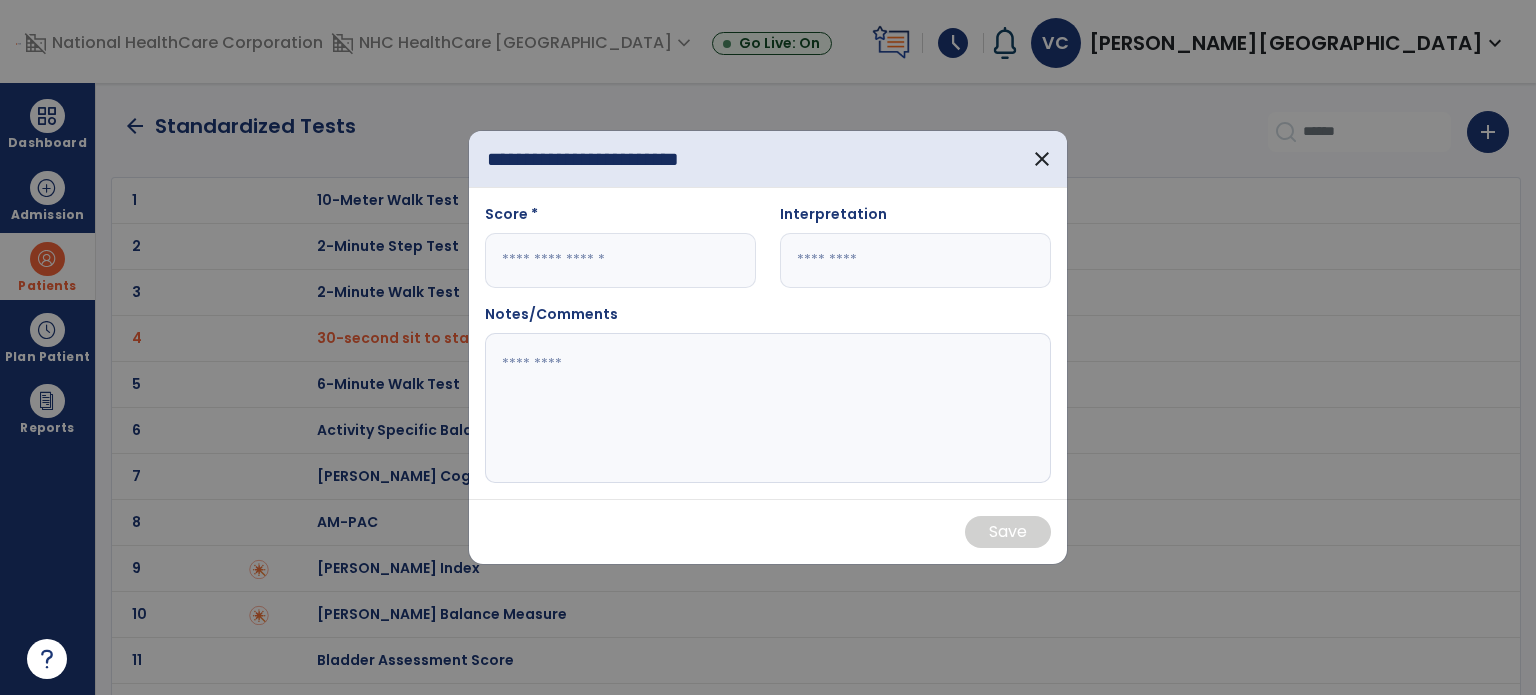 type on "**********" 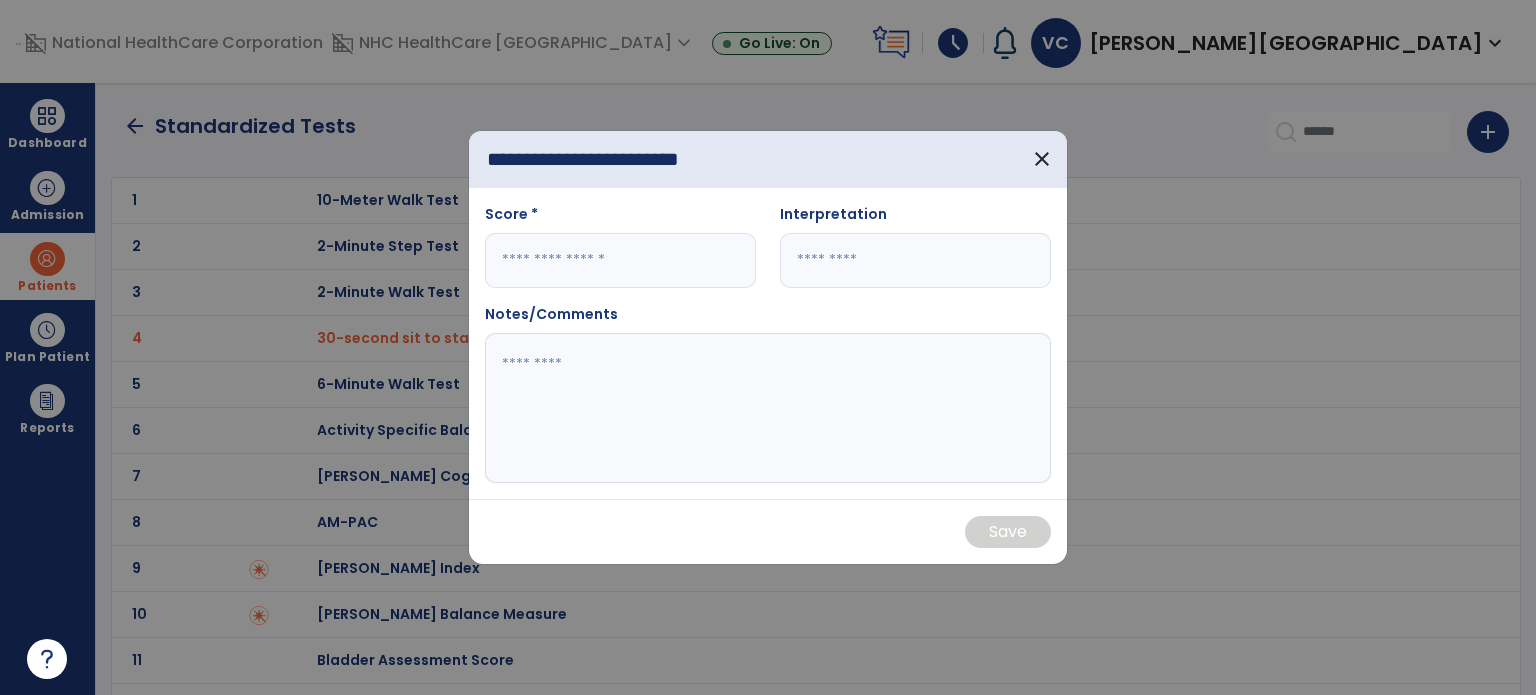 click at bounding box center (620, 260) 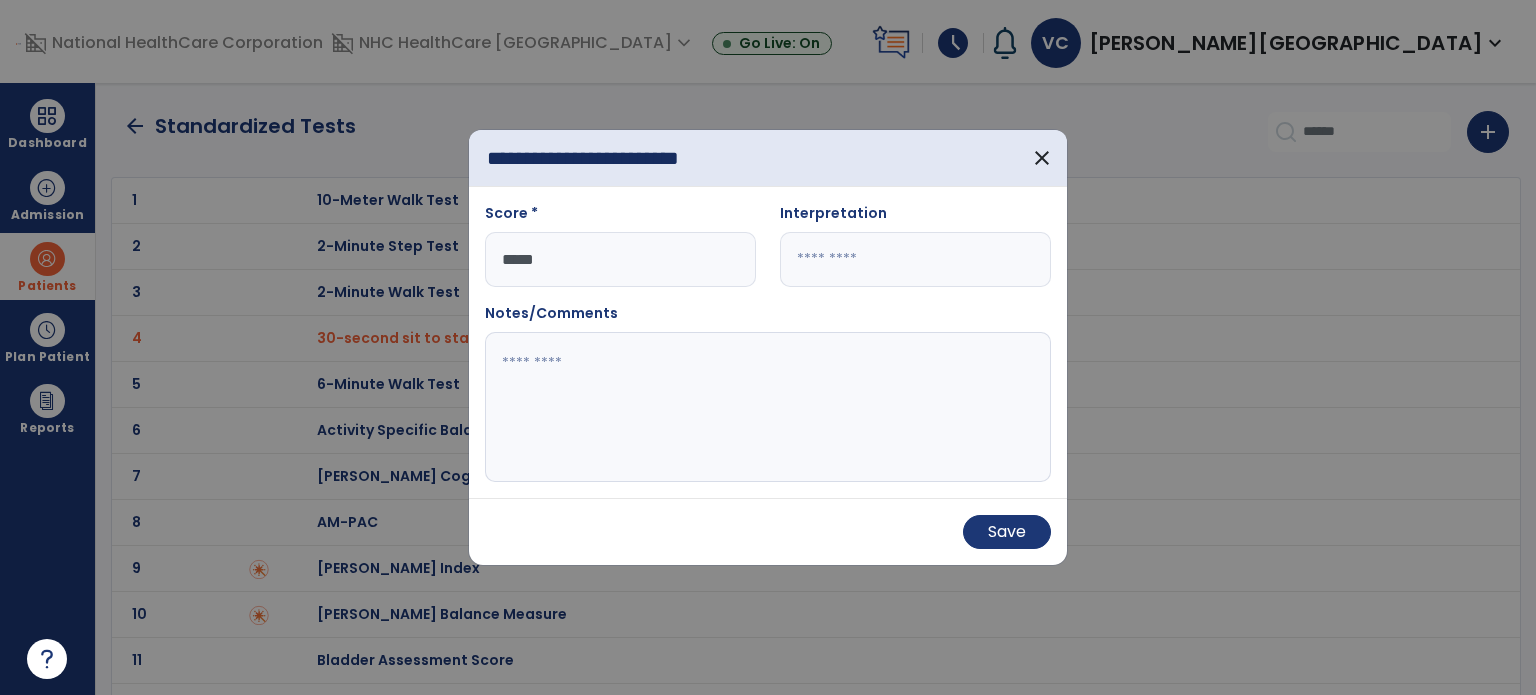 type on "*****" 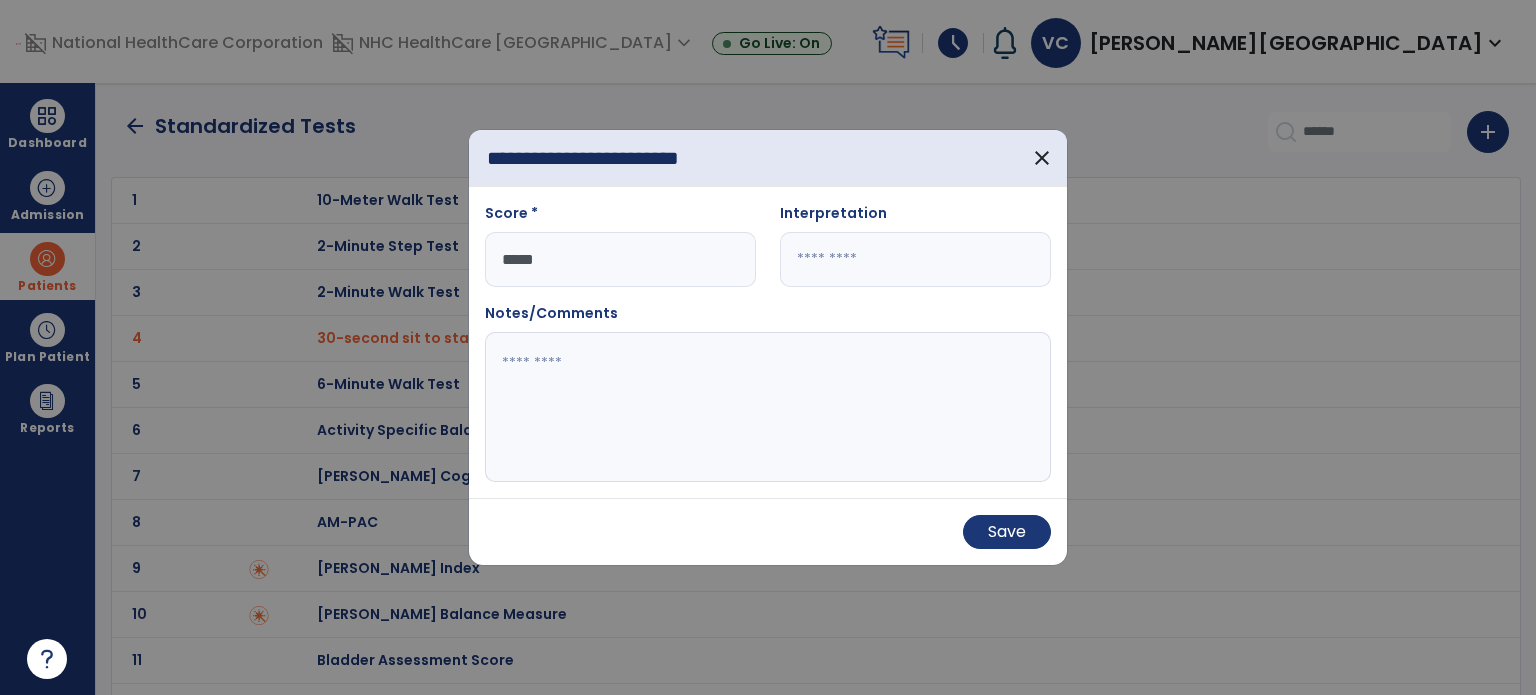 click at bounding box center (915, 259) 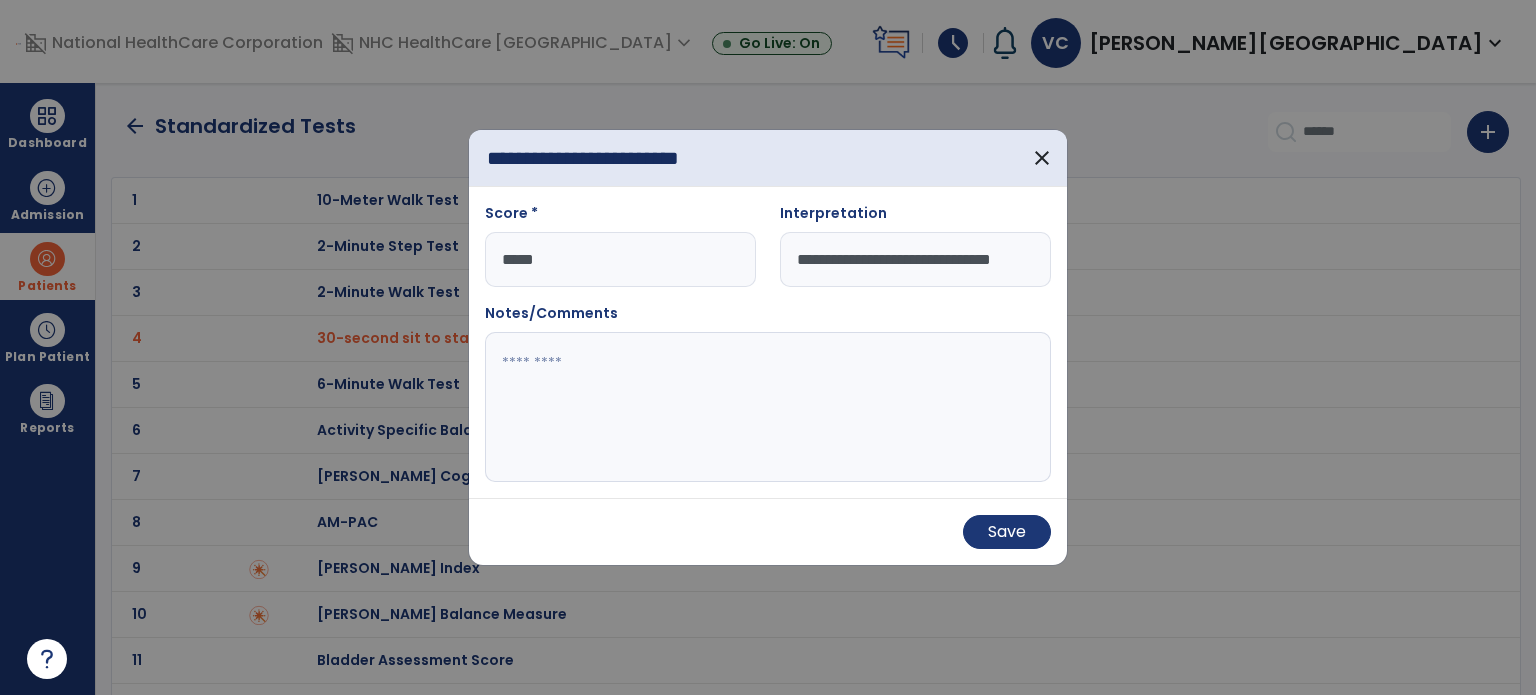 scroll, scrollTop: 0, scrollLeft: 0, axis: both 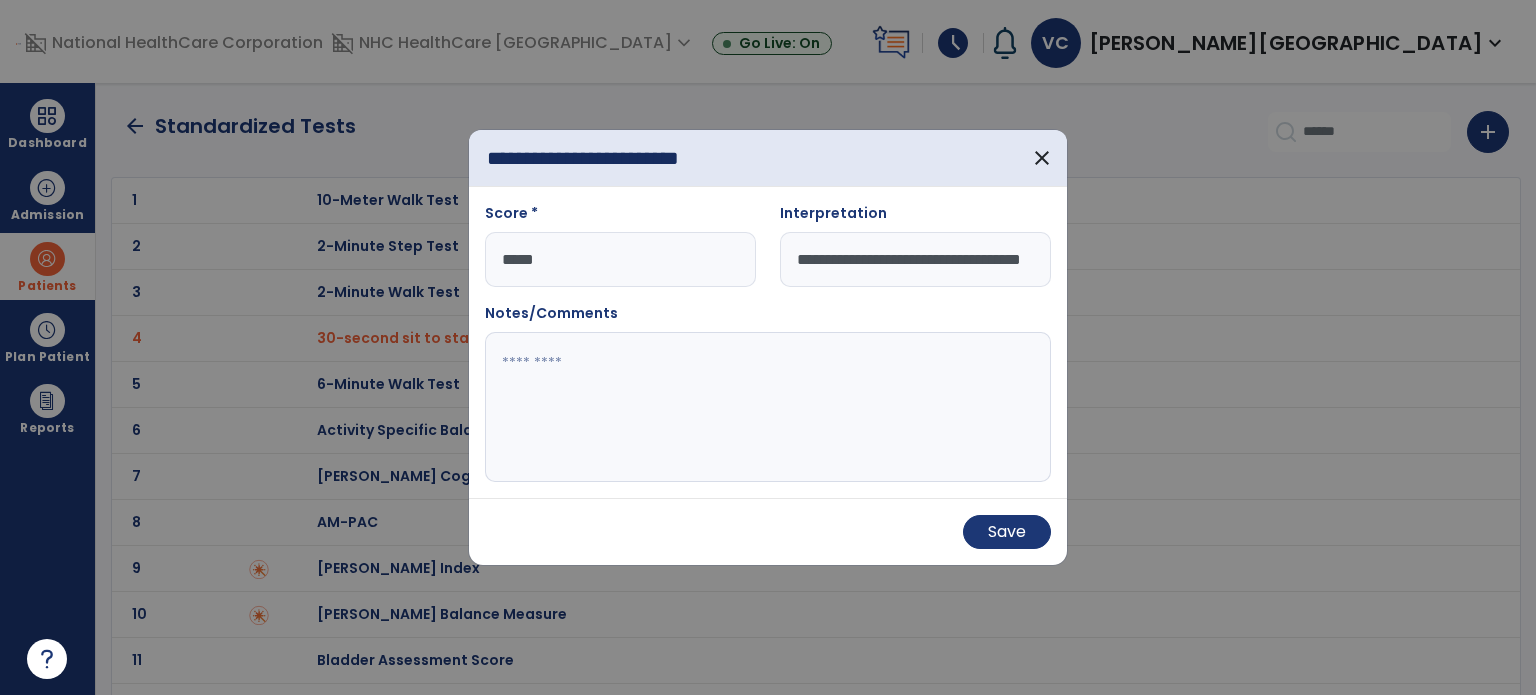 type on "**********" 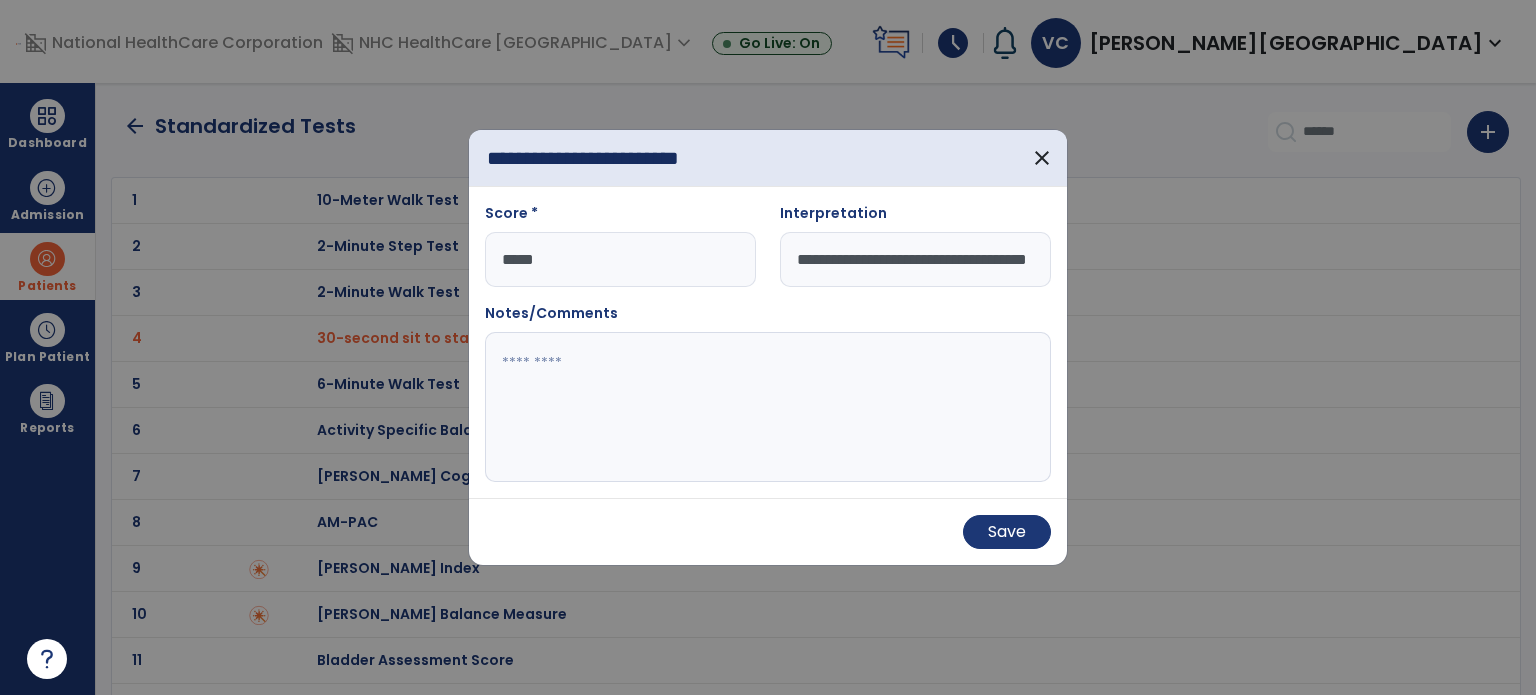 scroll, scrollTop: 0, scrollLeft: 44, axis: horizontal 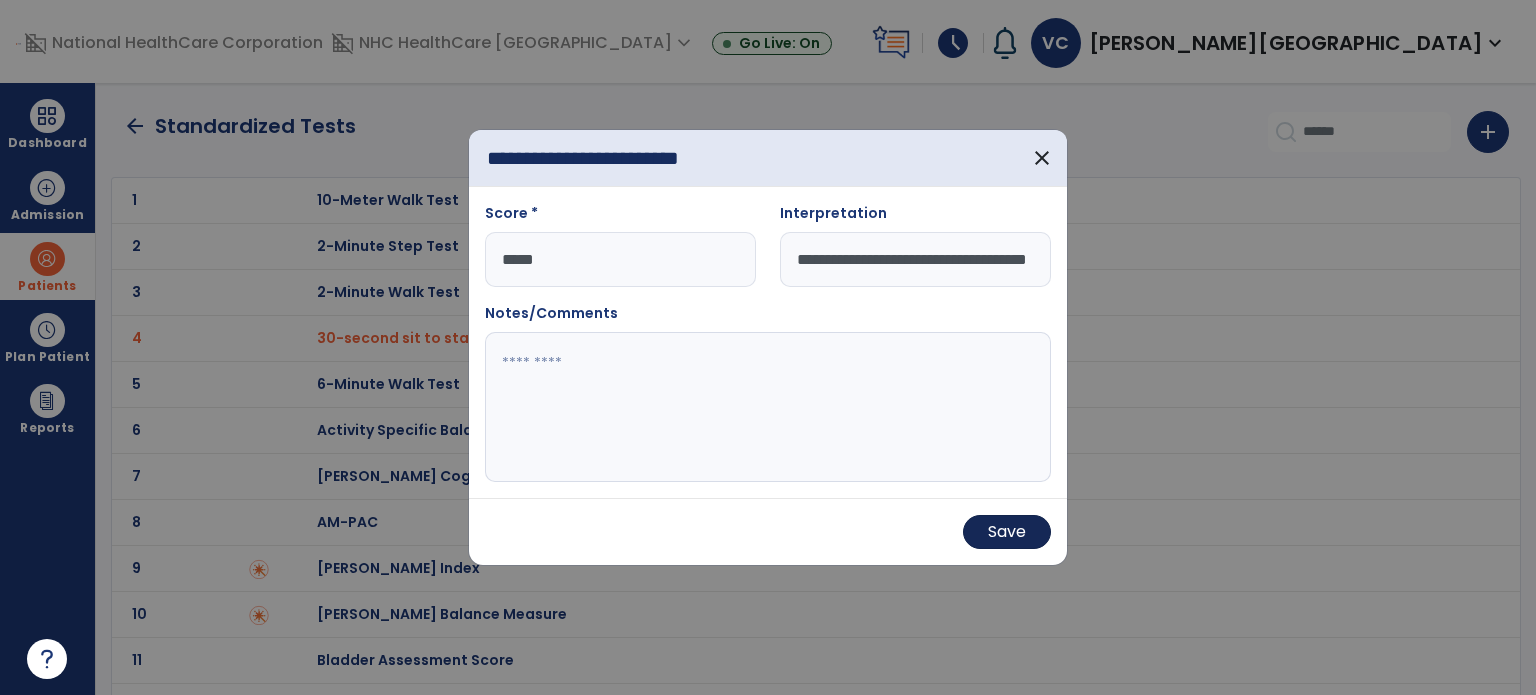 click on "Save" at bounding box center [1007, 532] 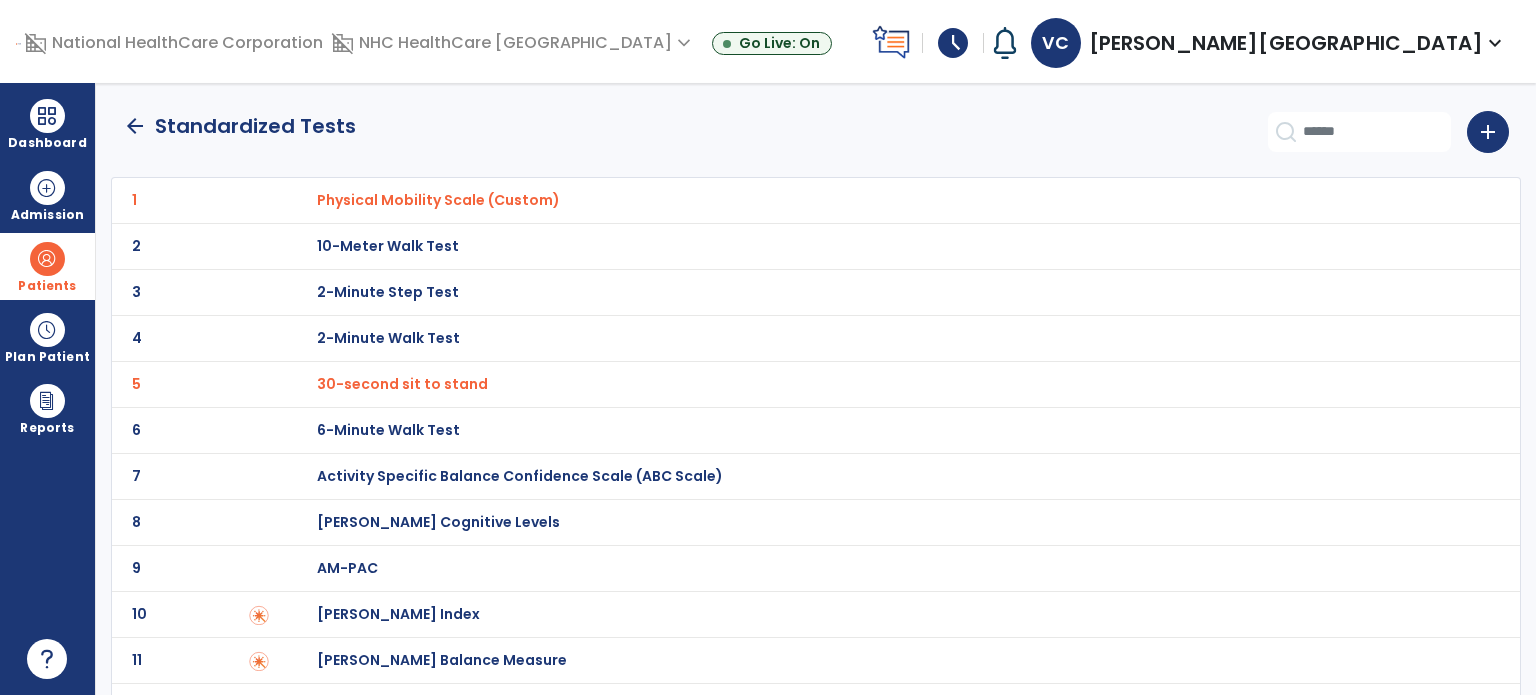 click on "30-second sit to stand" at bounding box center [438, 200] 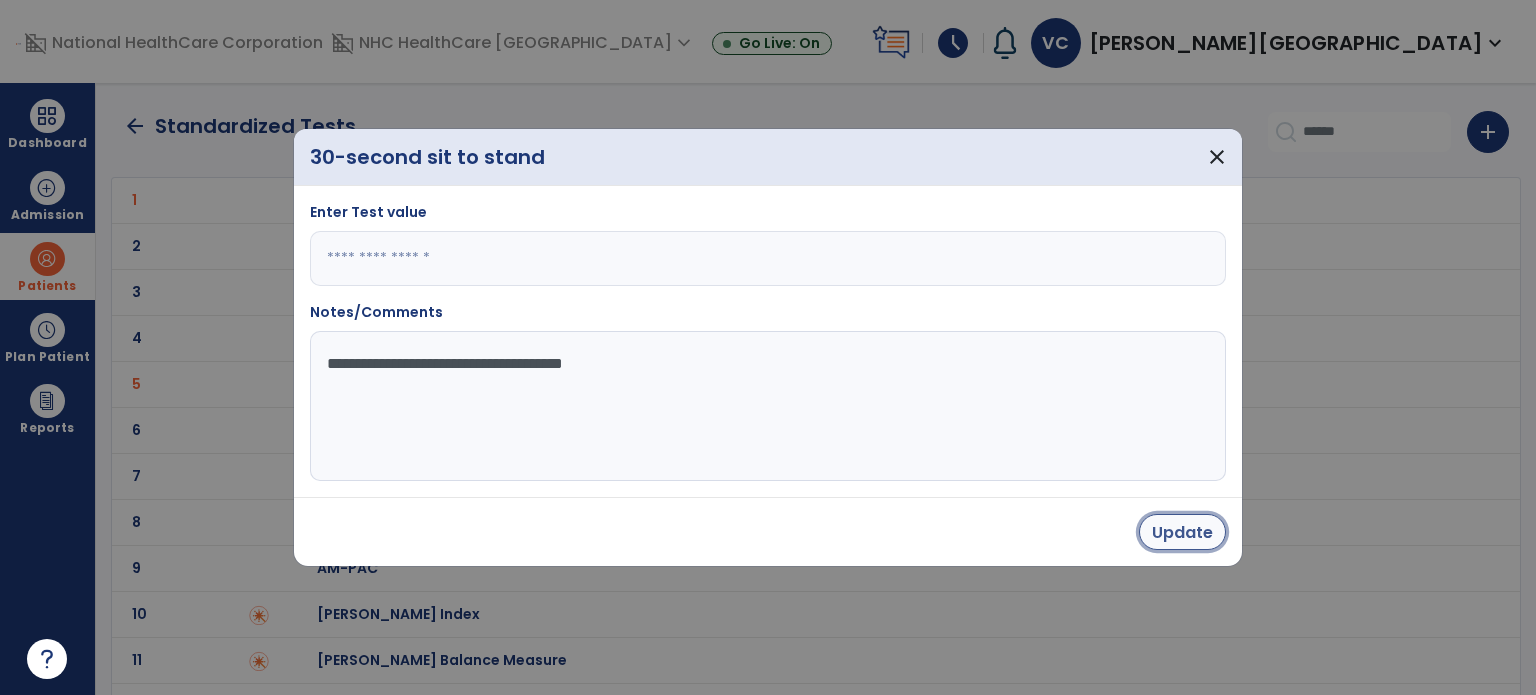 click on "Update" at bounding box center [1182, 532] 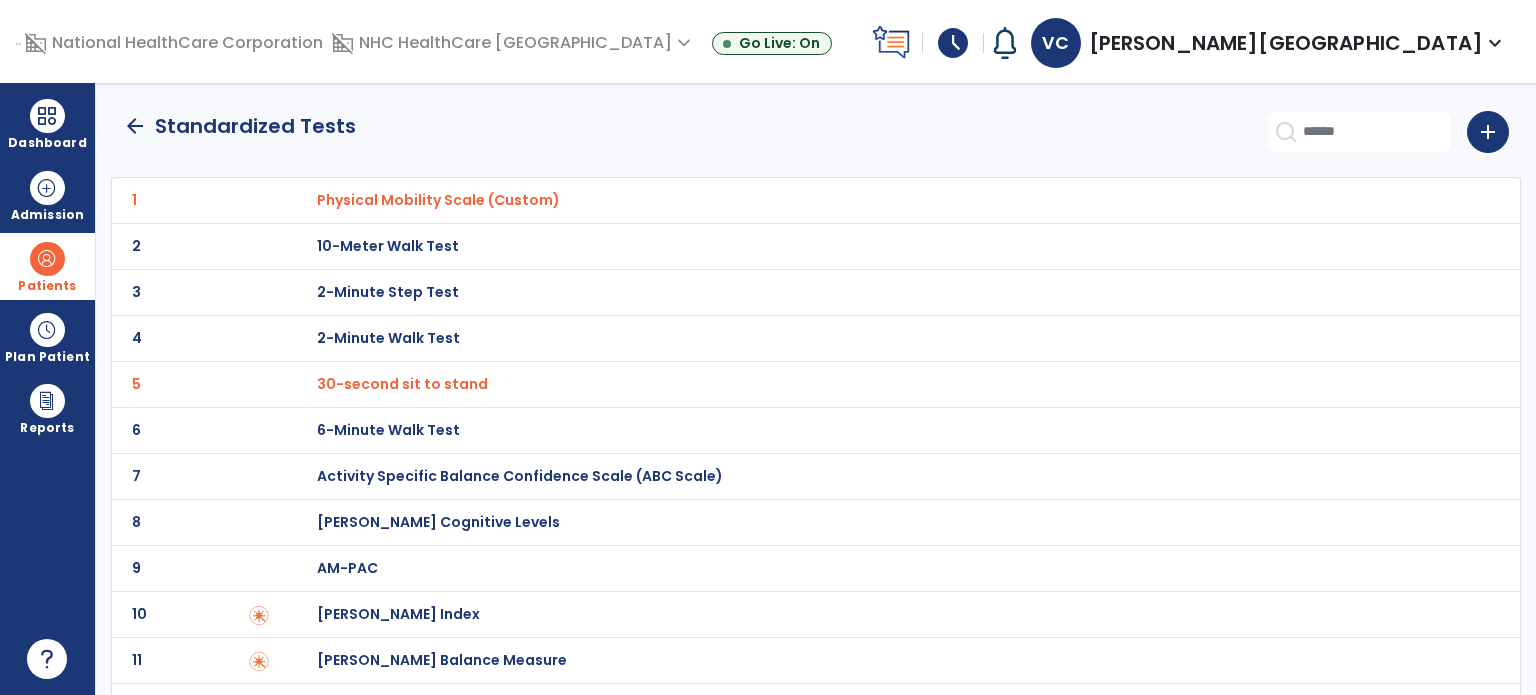 click on "arrow_back" 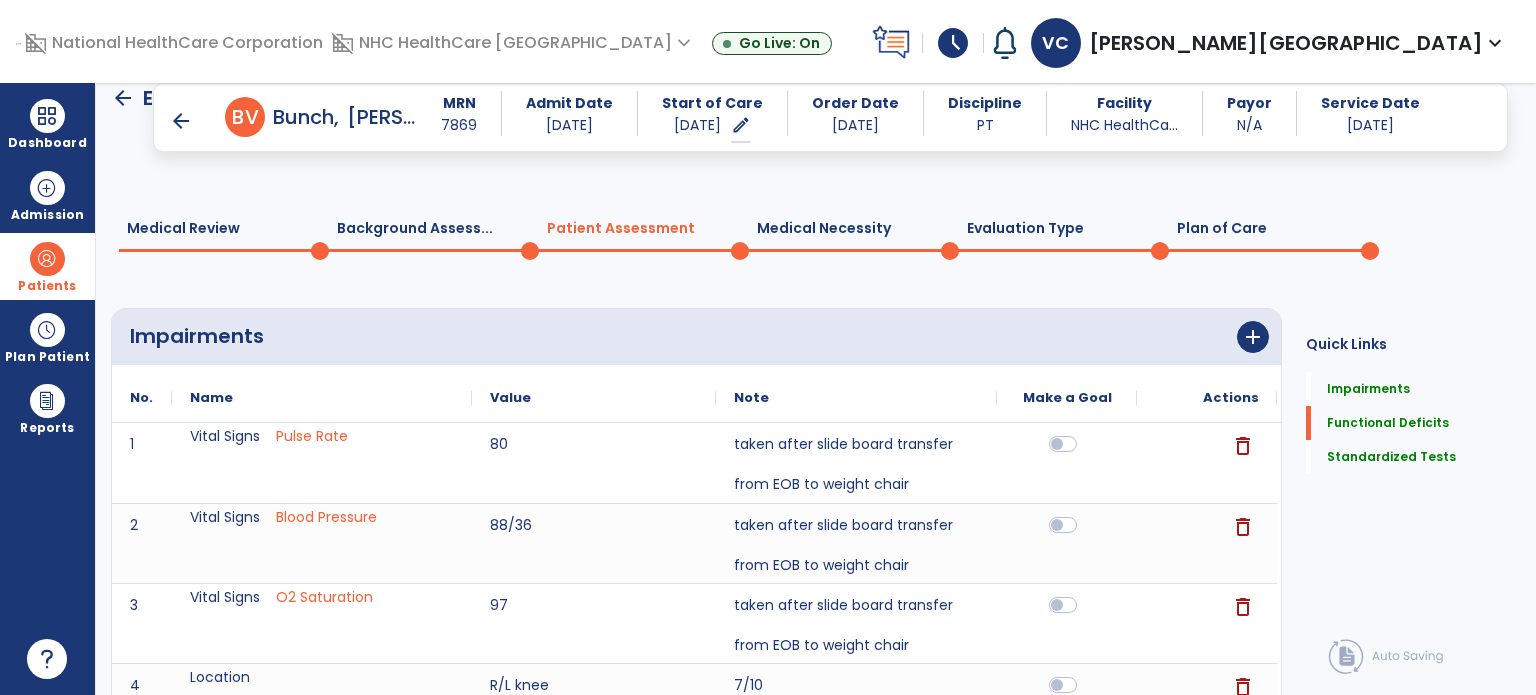scroll, scrollTop: 1017, scrollLeft: 0, axis: vertical 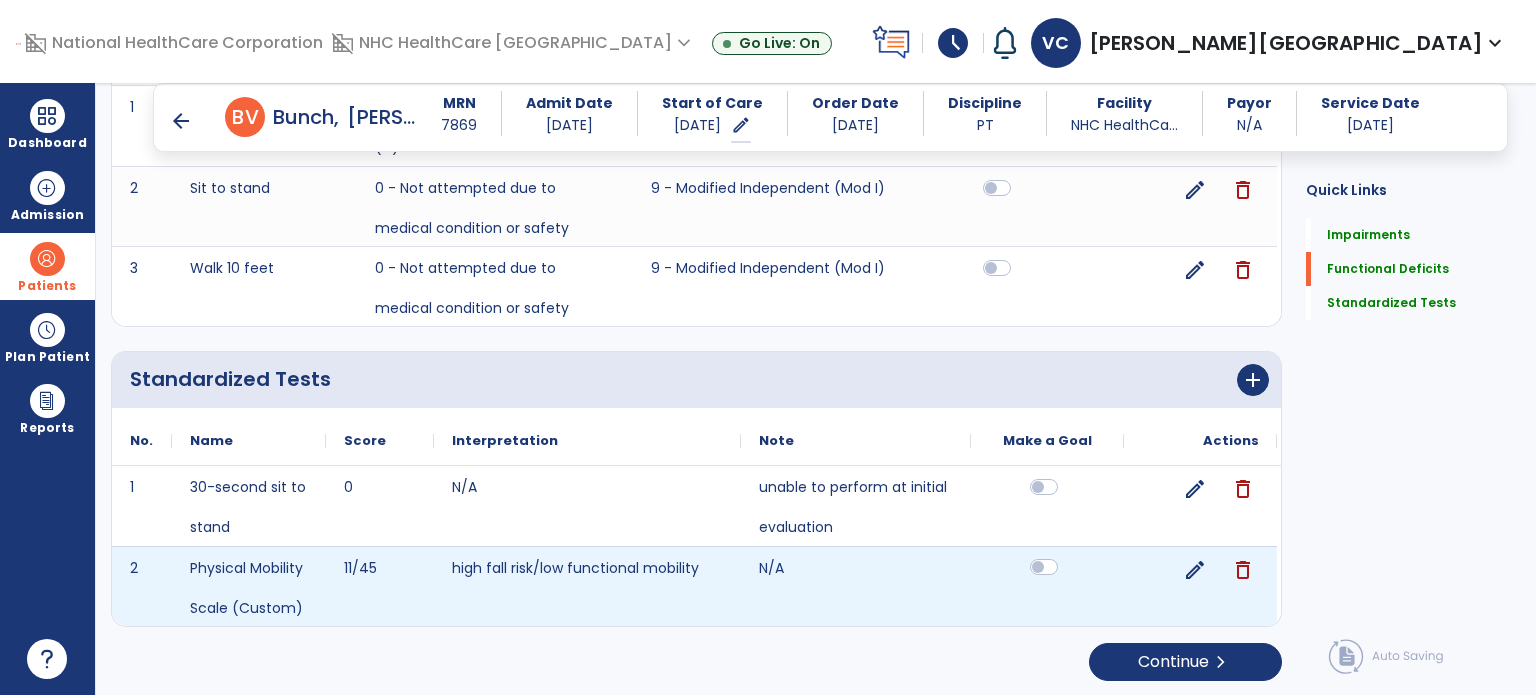 click 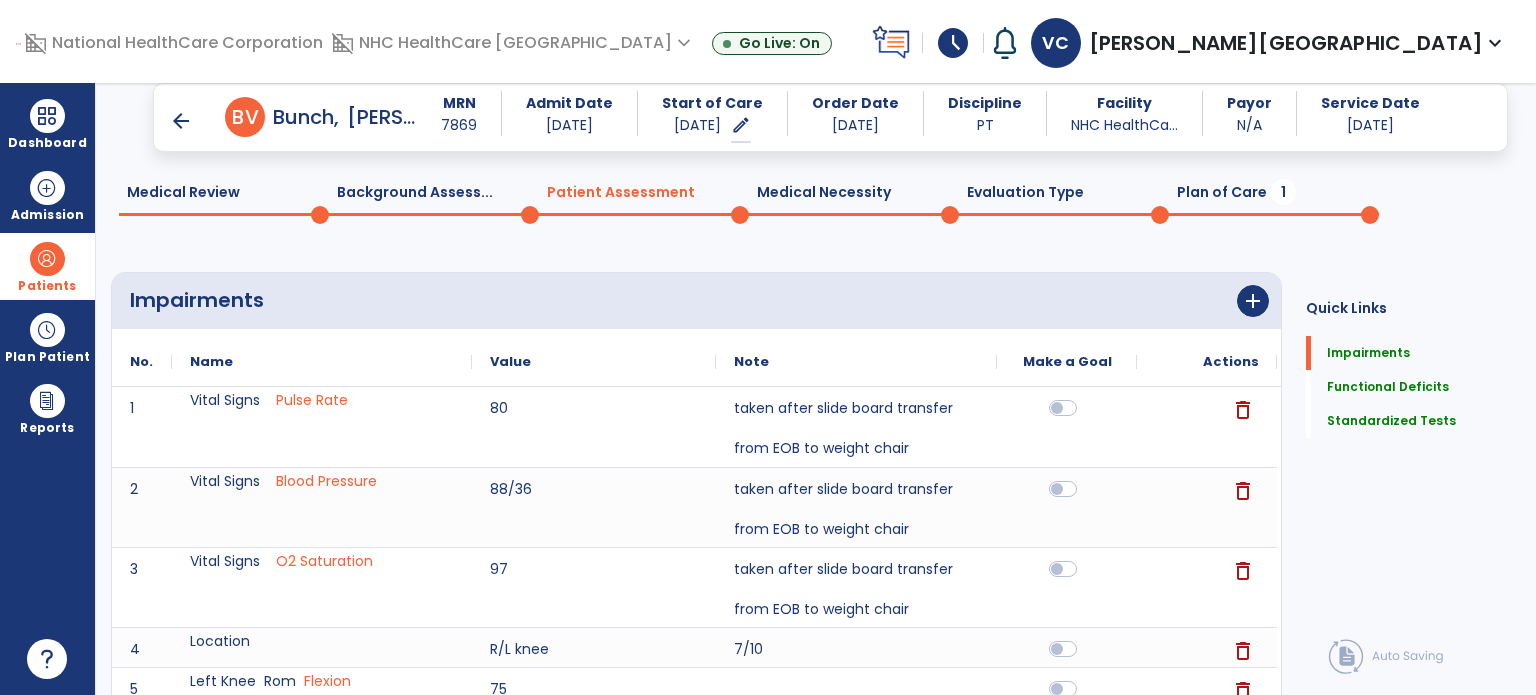scroll, scrollTop: 0, scrollLeft: 0, axis: both 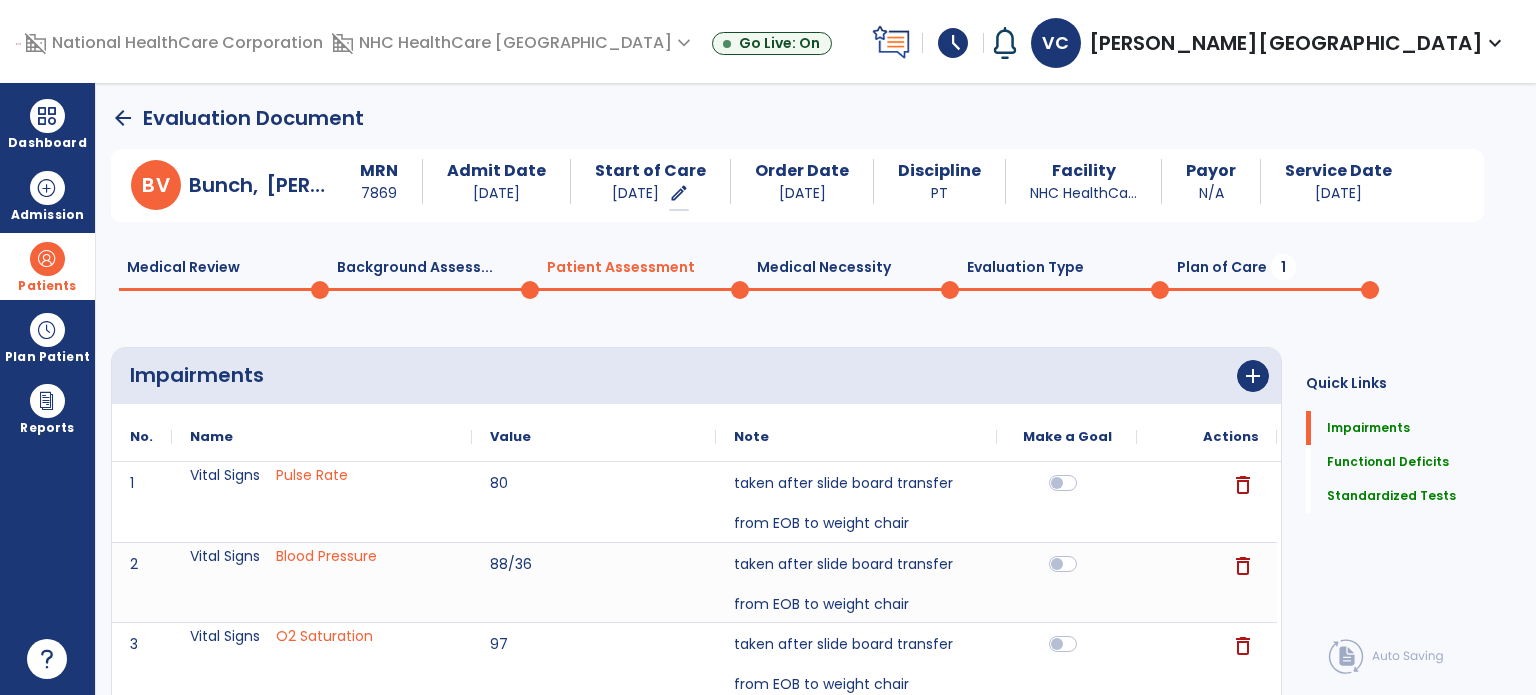 click on "Plan of Care  1" 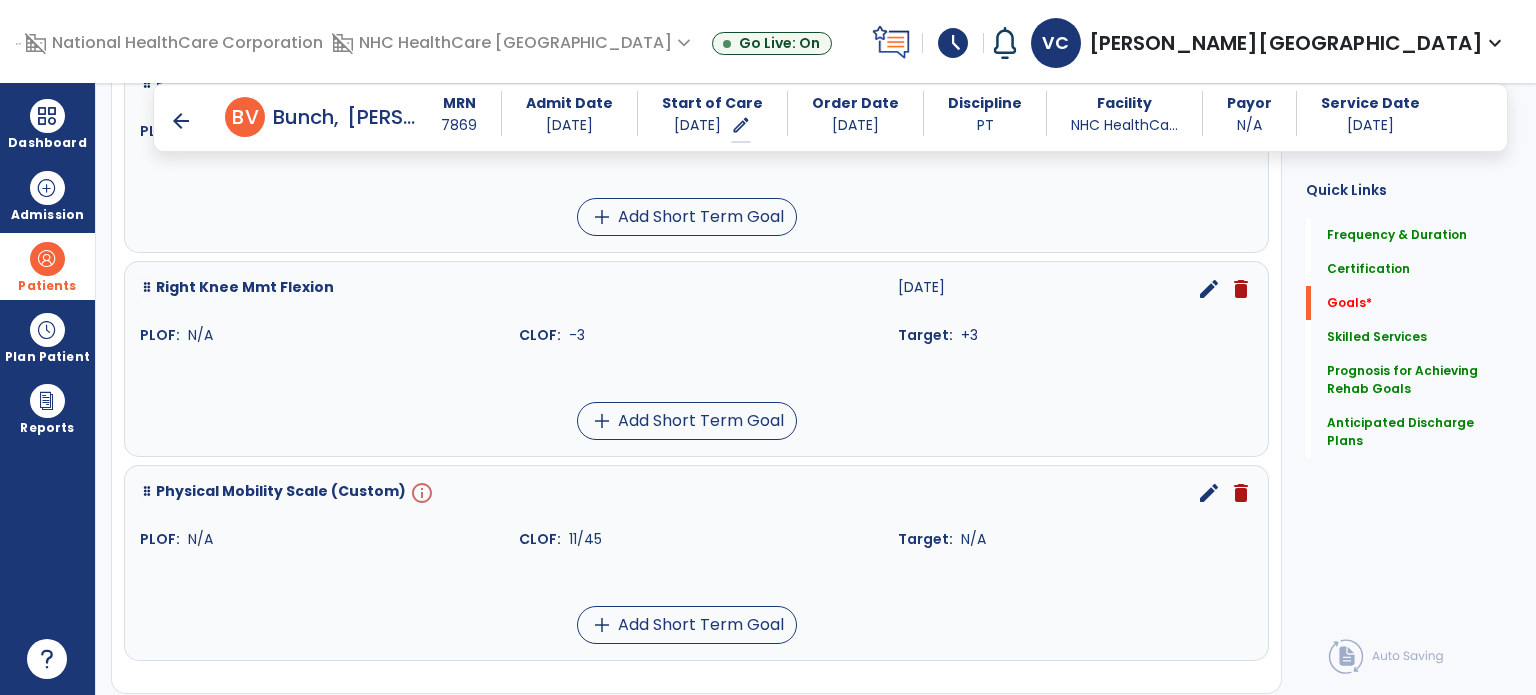 scroll, scrollTop: 2080, scrollLeft: 0, axis: vertical 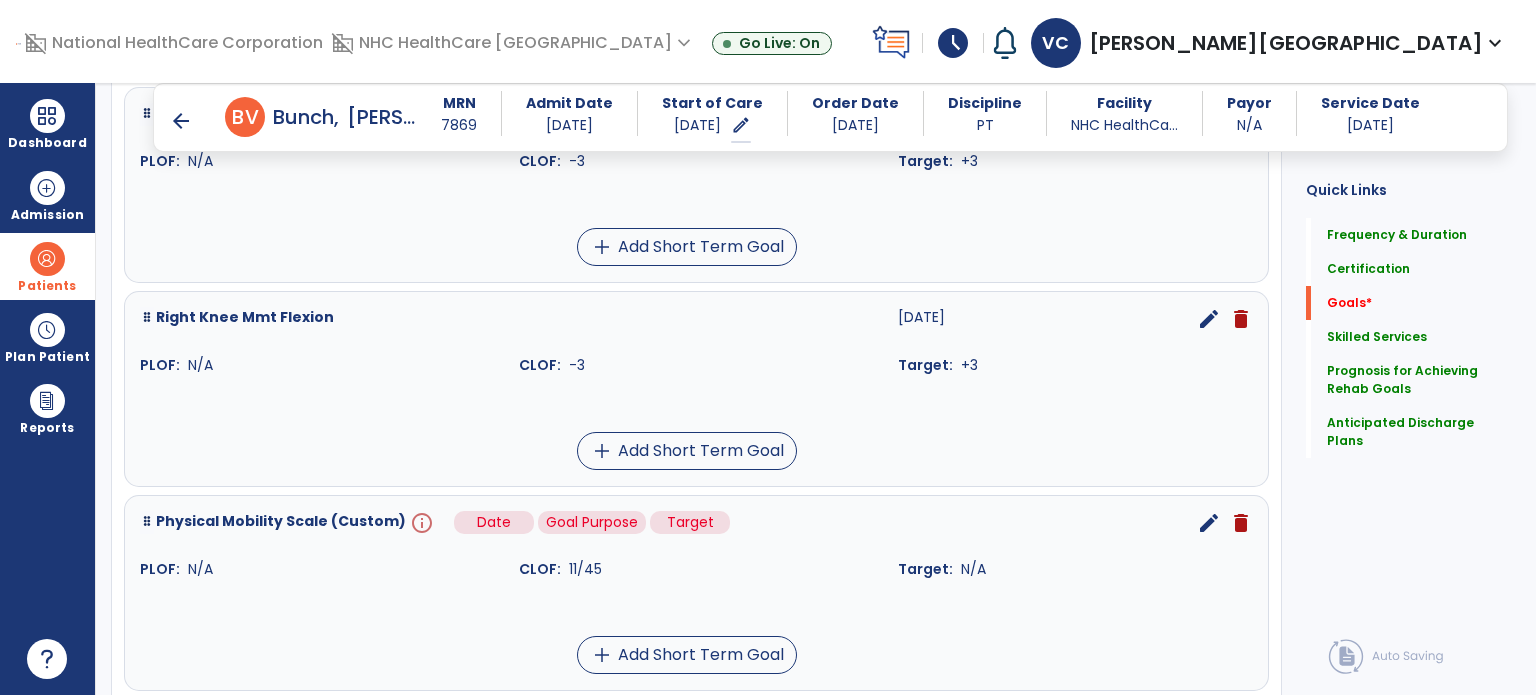 click on "info" at bounding box center (420, 523) 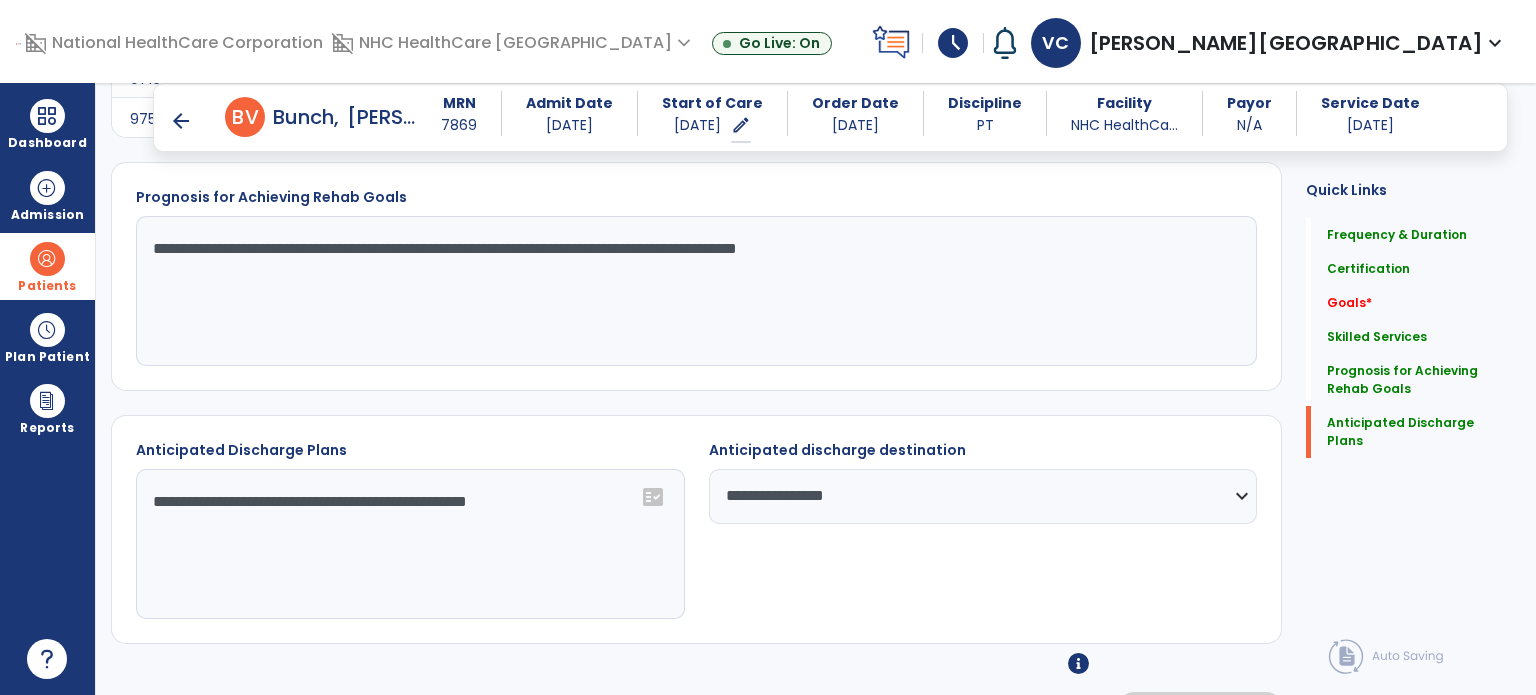 scroll, scrollTop: 37, scrollLeft: 0, axis: vertical 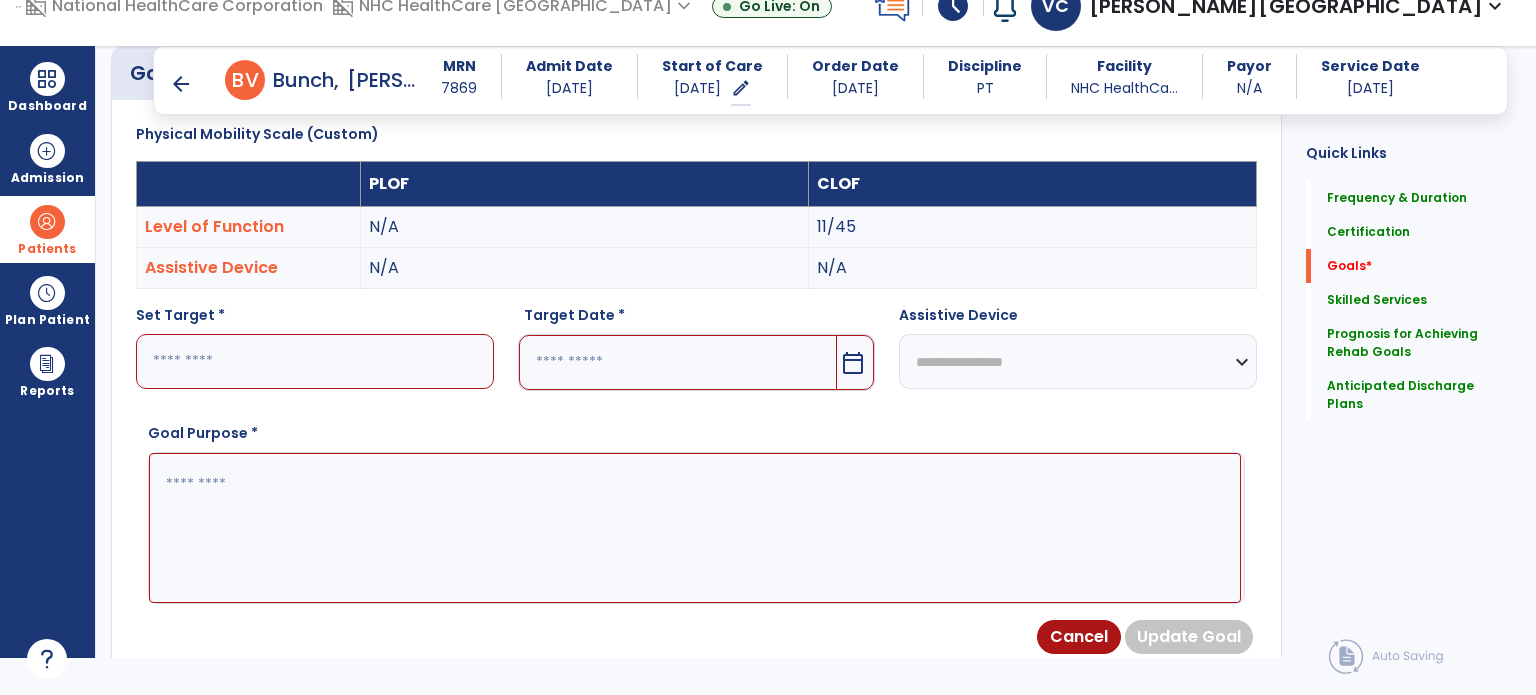 click at bounding box center (315, 361) 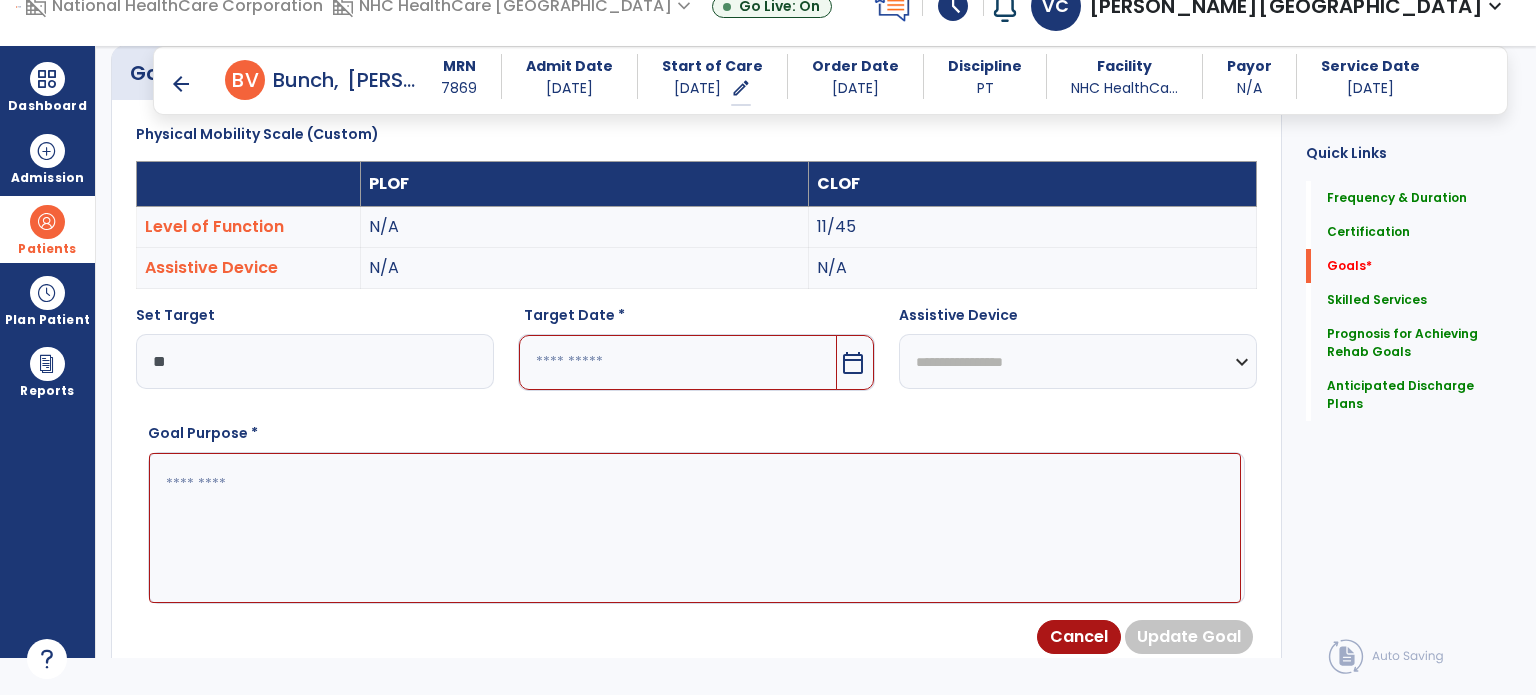 type on "**" 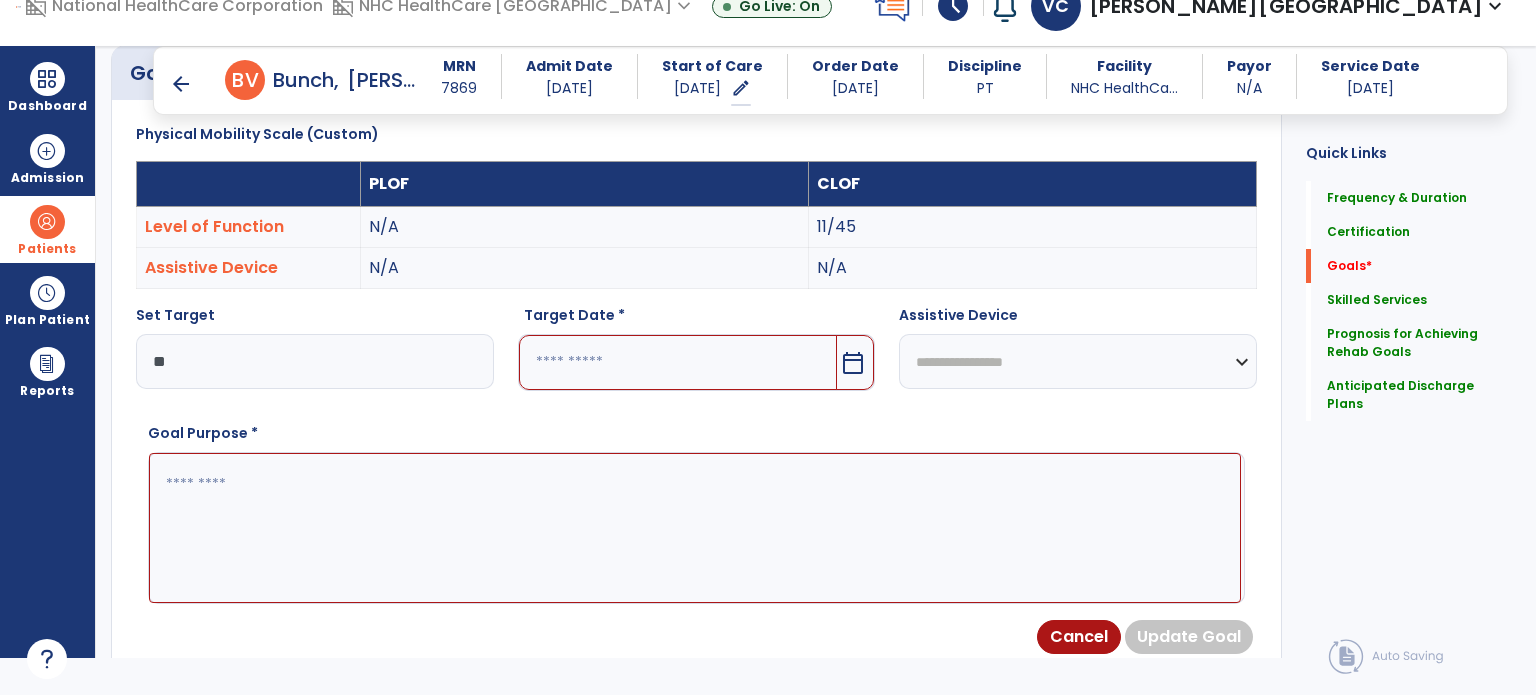 click at bounding box center (678, 362) 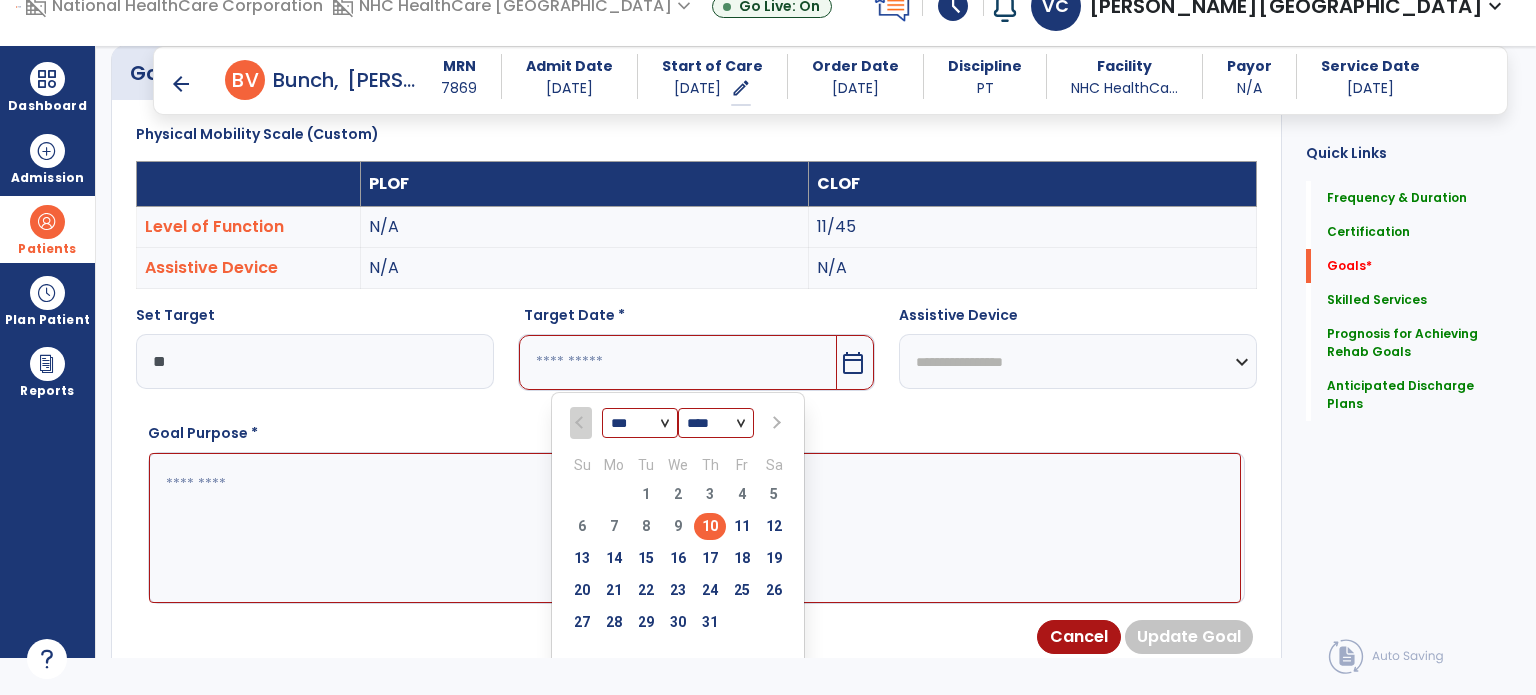 click on "*** ***" at bounding box center (640, 424) 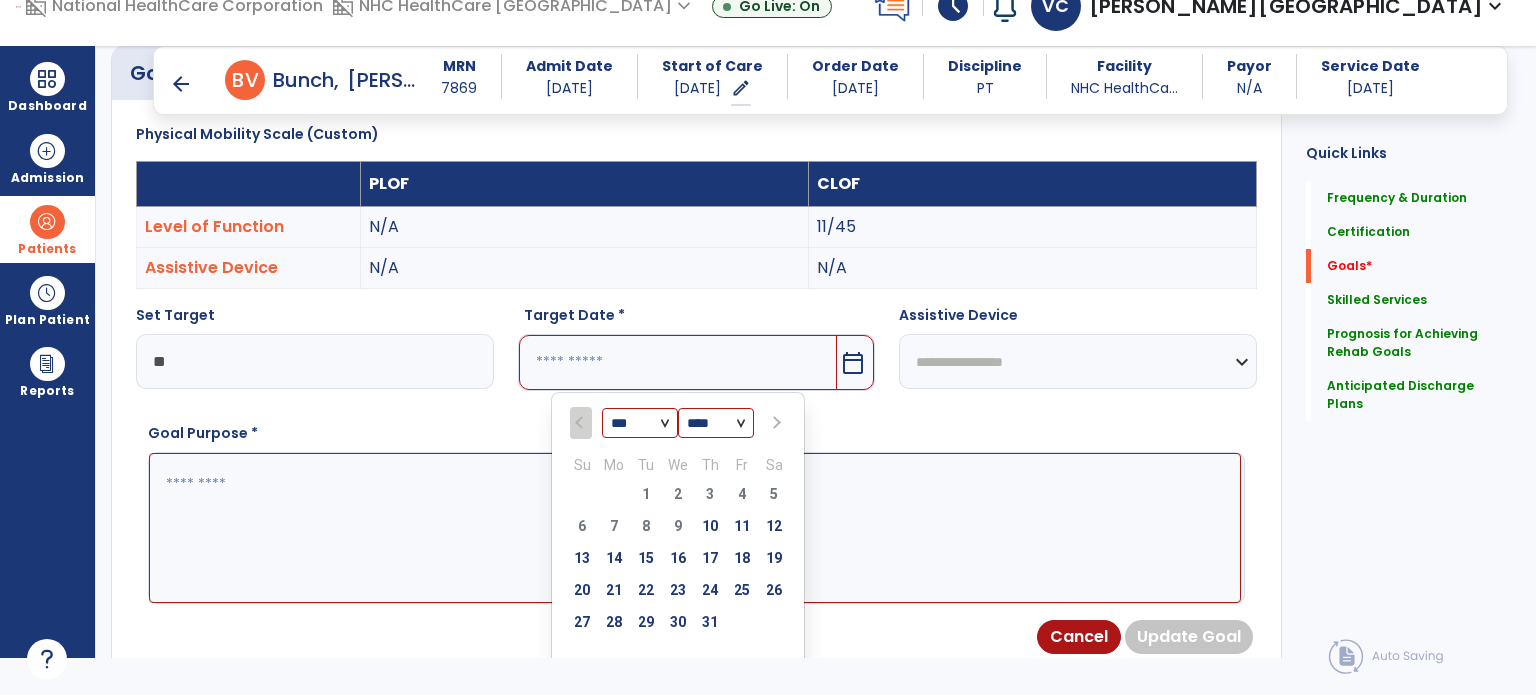 select on "*" 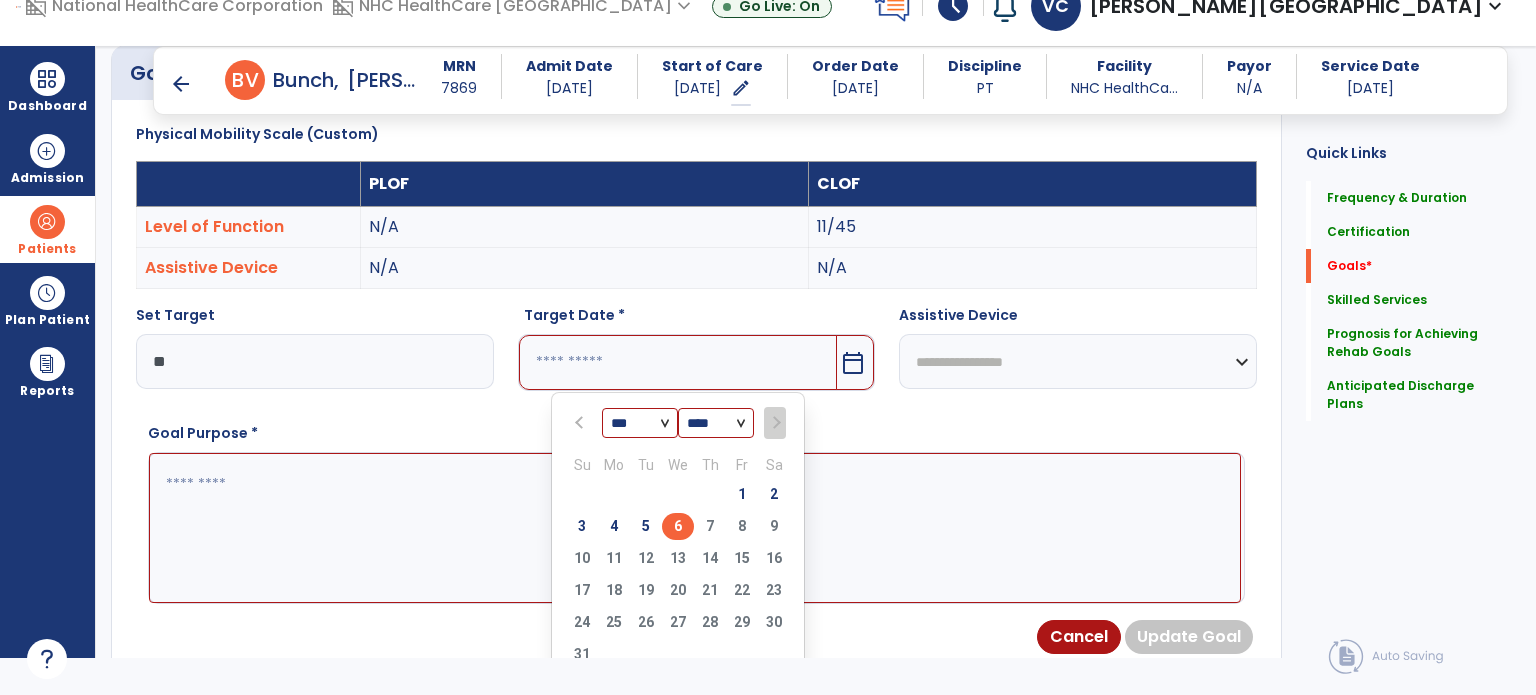 click on "6" at bounding box center (678, 526) 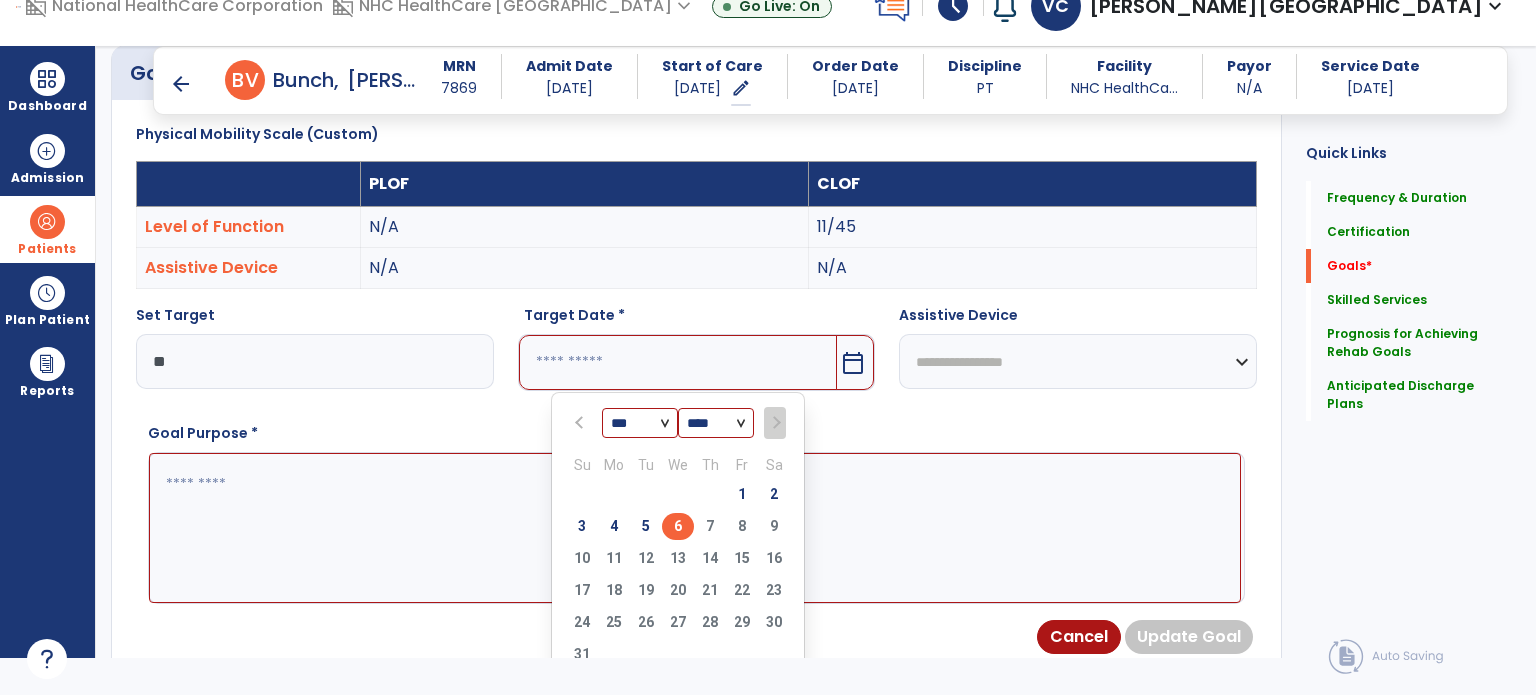 type on "********" 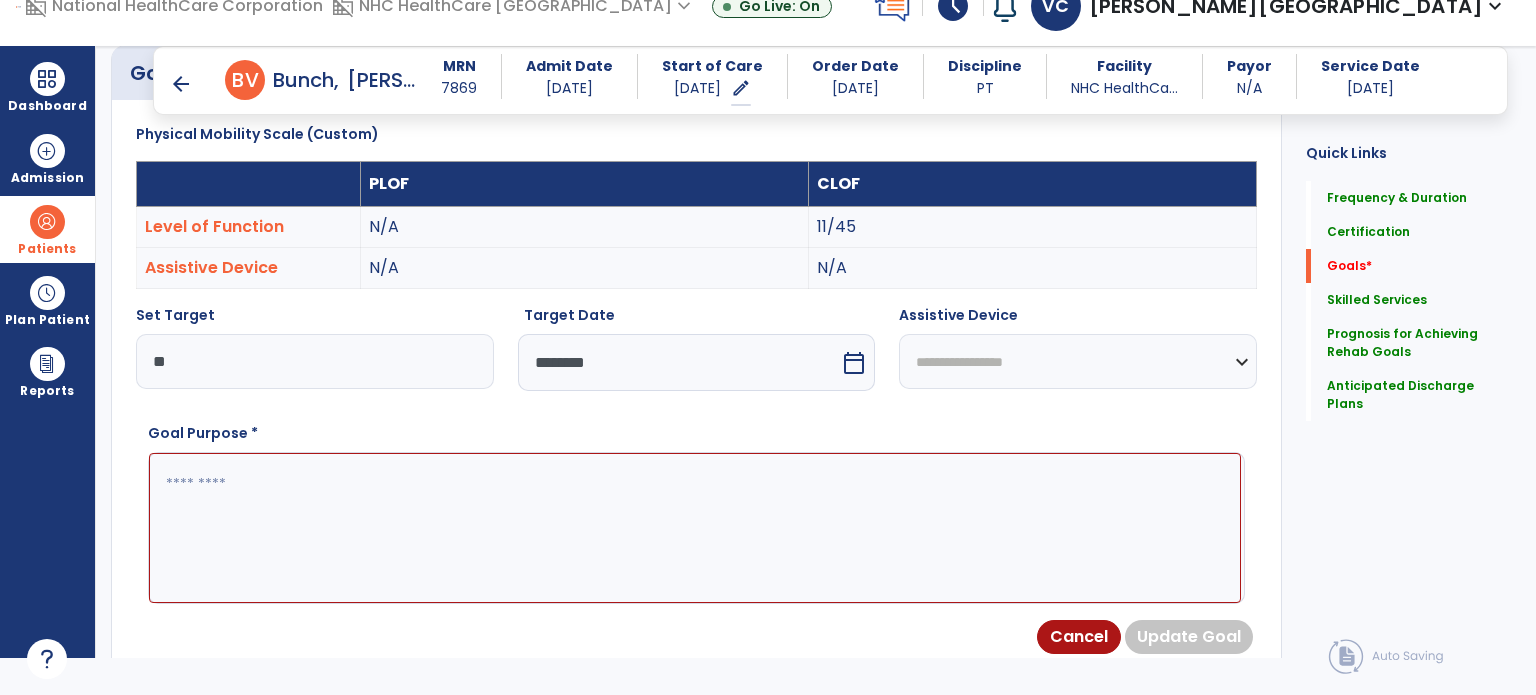 click on "**********" at bounding box center (1078, 361) 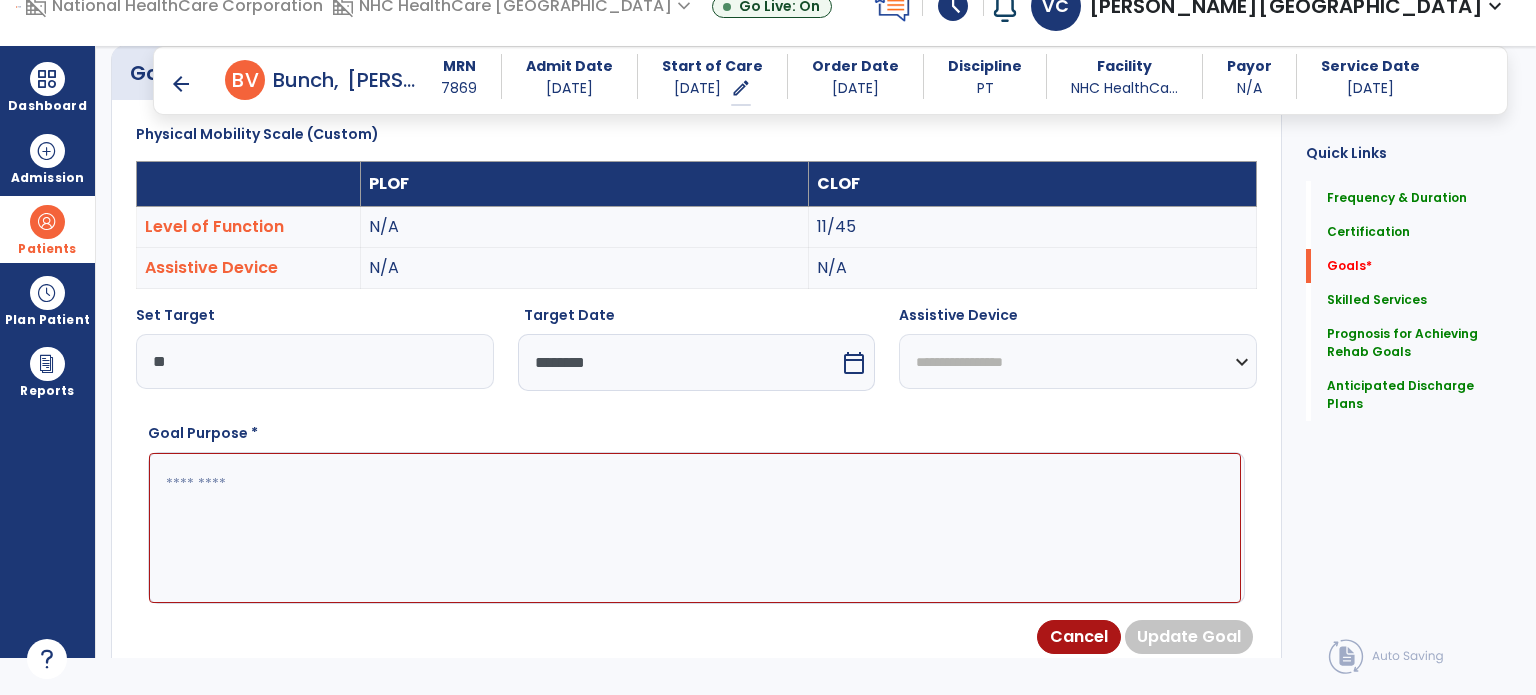 select on "**********" 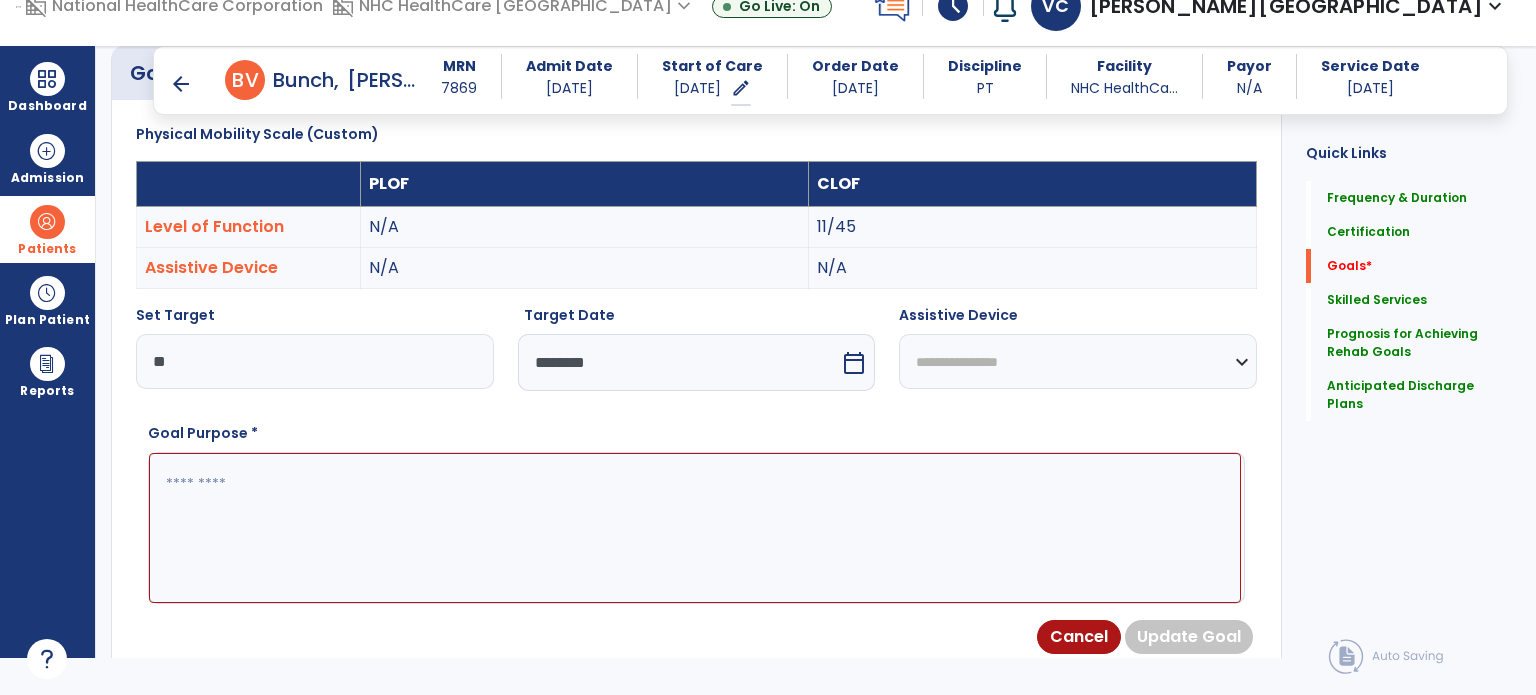 click on "**********" at bounding box center [1078, 361] 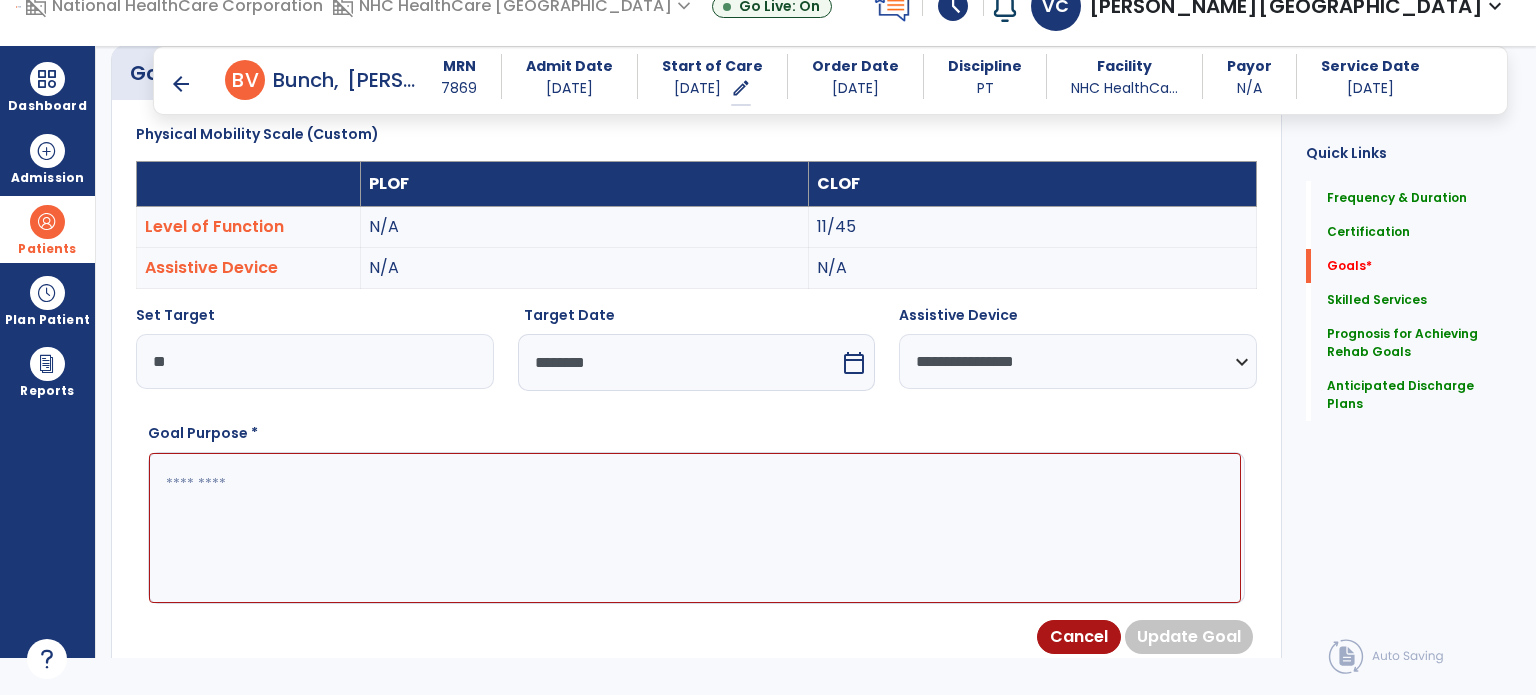 click at bounding box center (695, 528) 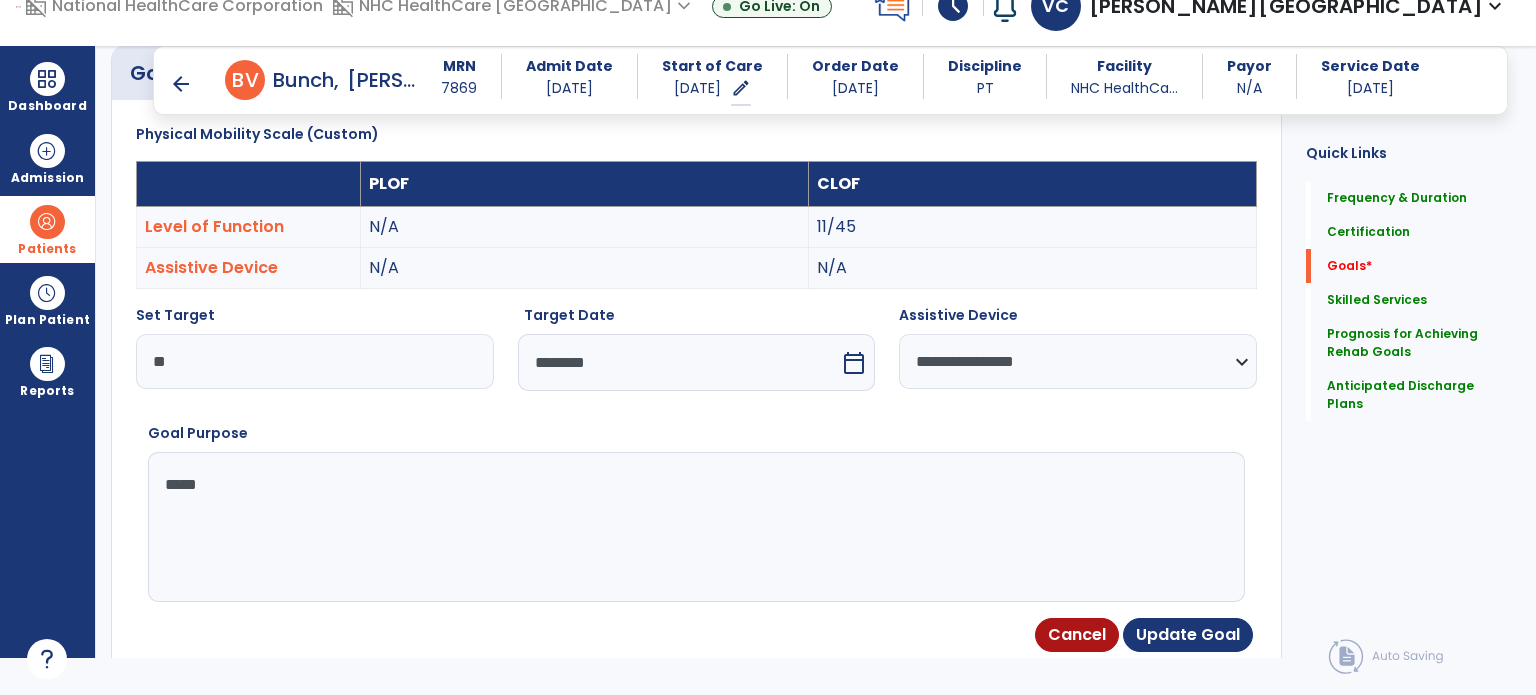 type on "******" 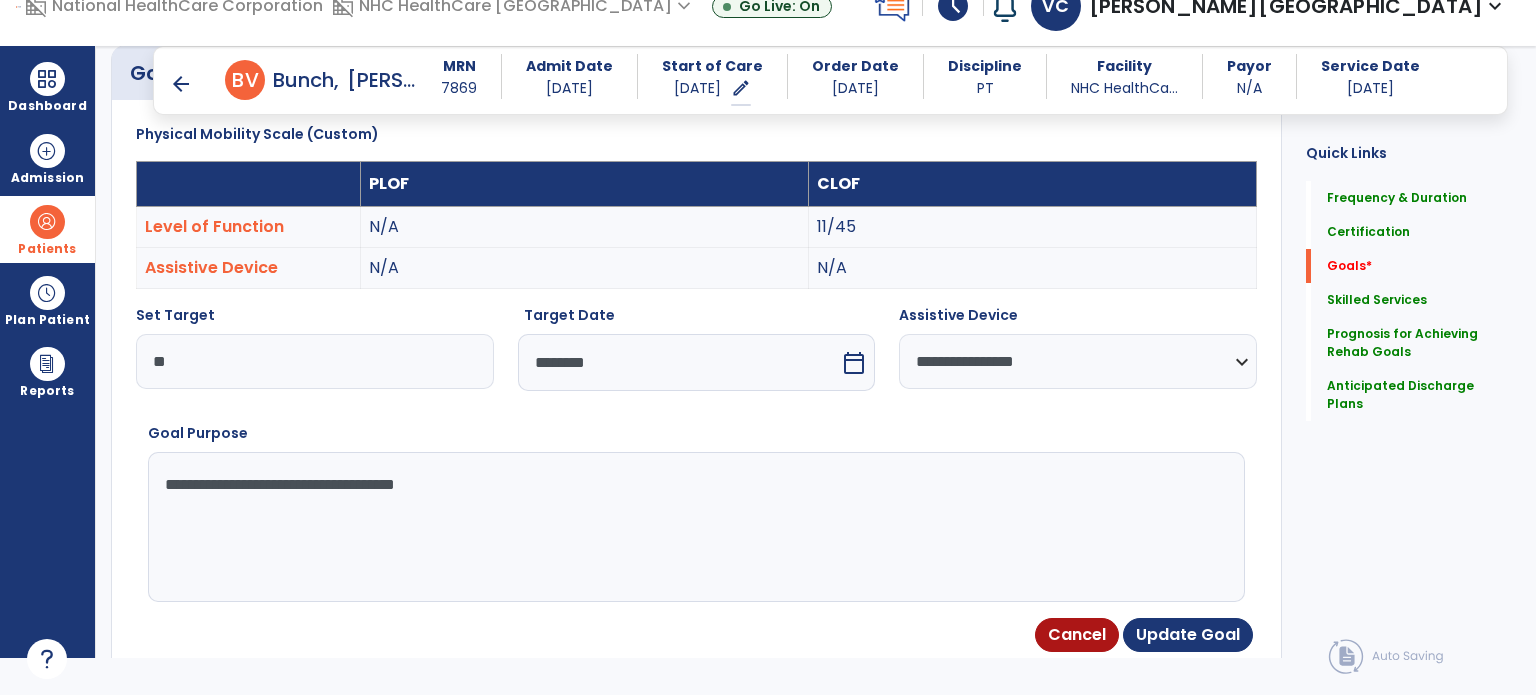 type on "**********" 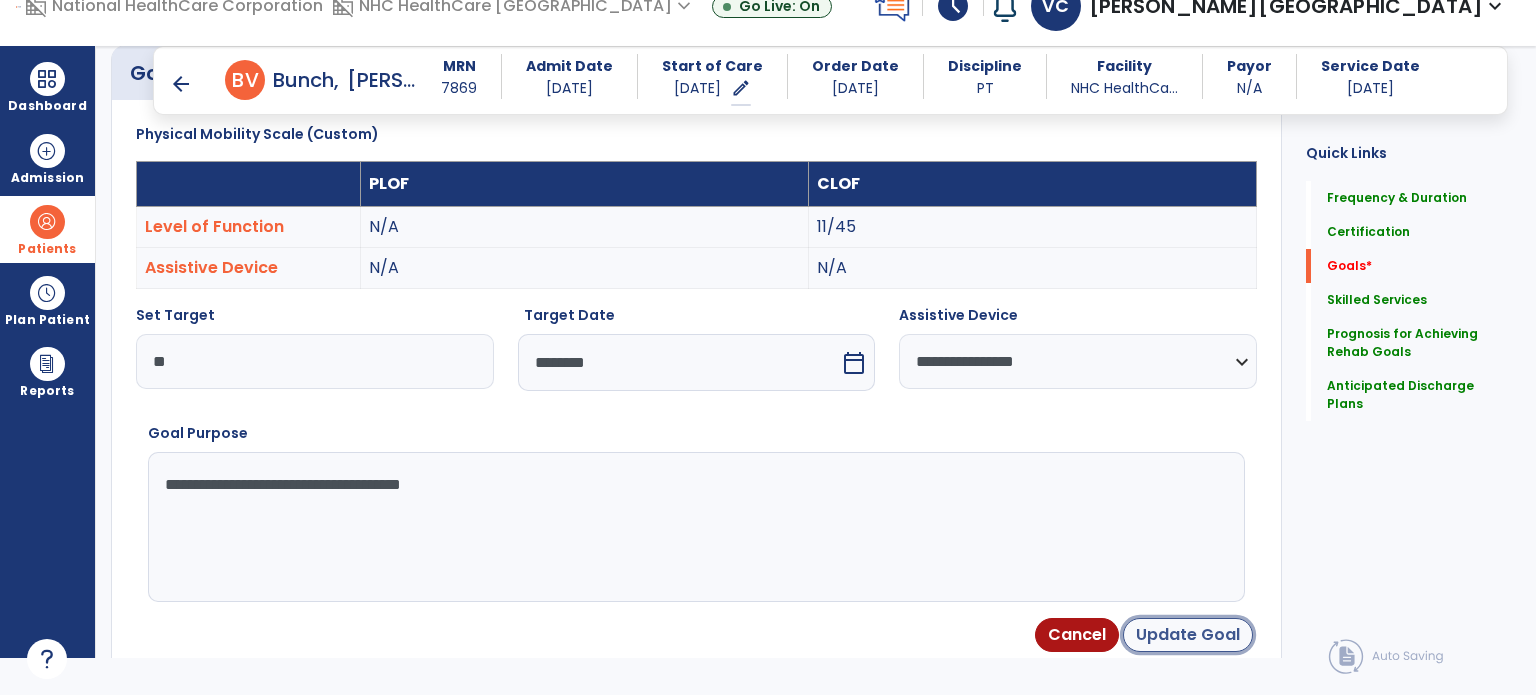 click on "Update Goal" at bounding box center [1188, 635] 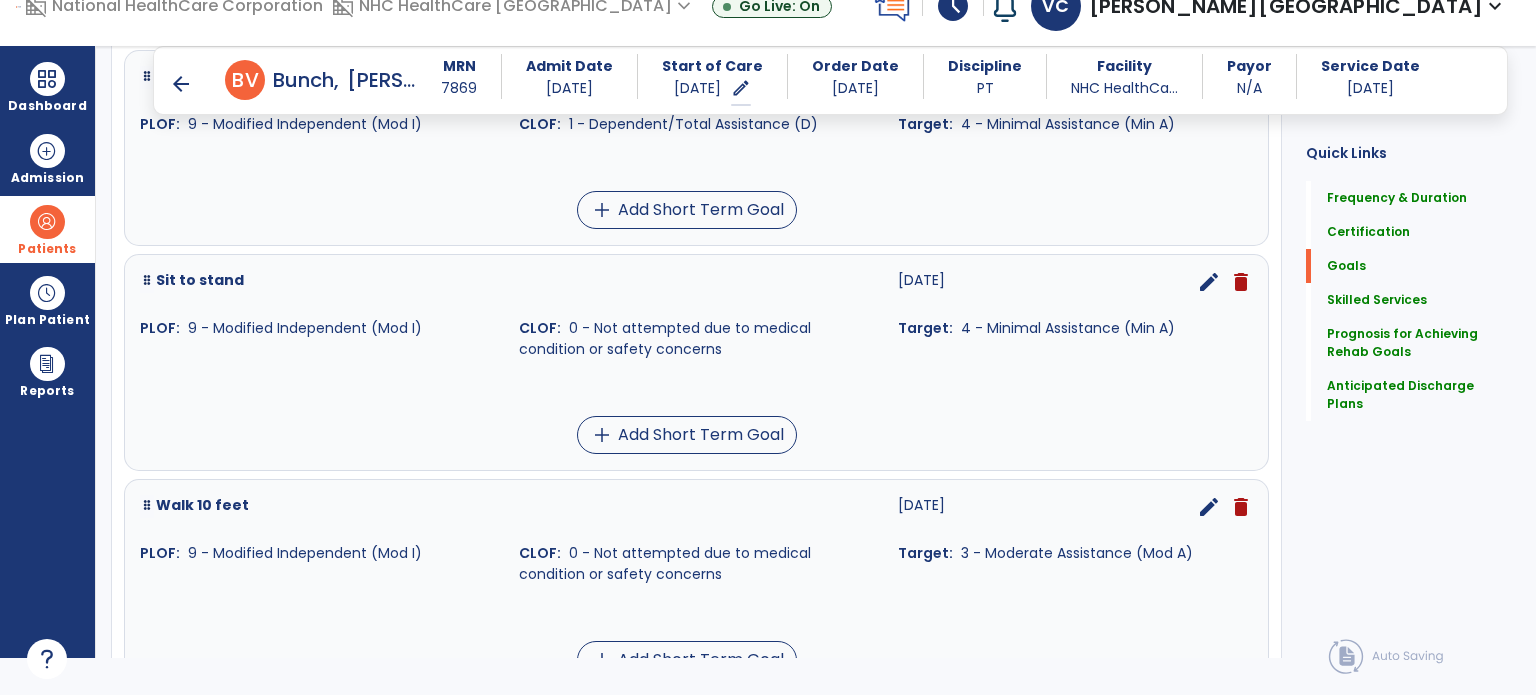 scroll, scrollTop: 0, scrollLeft: 0, axis: both 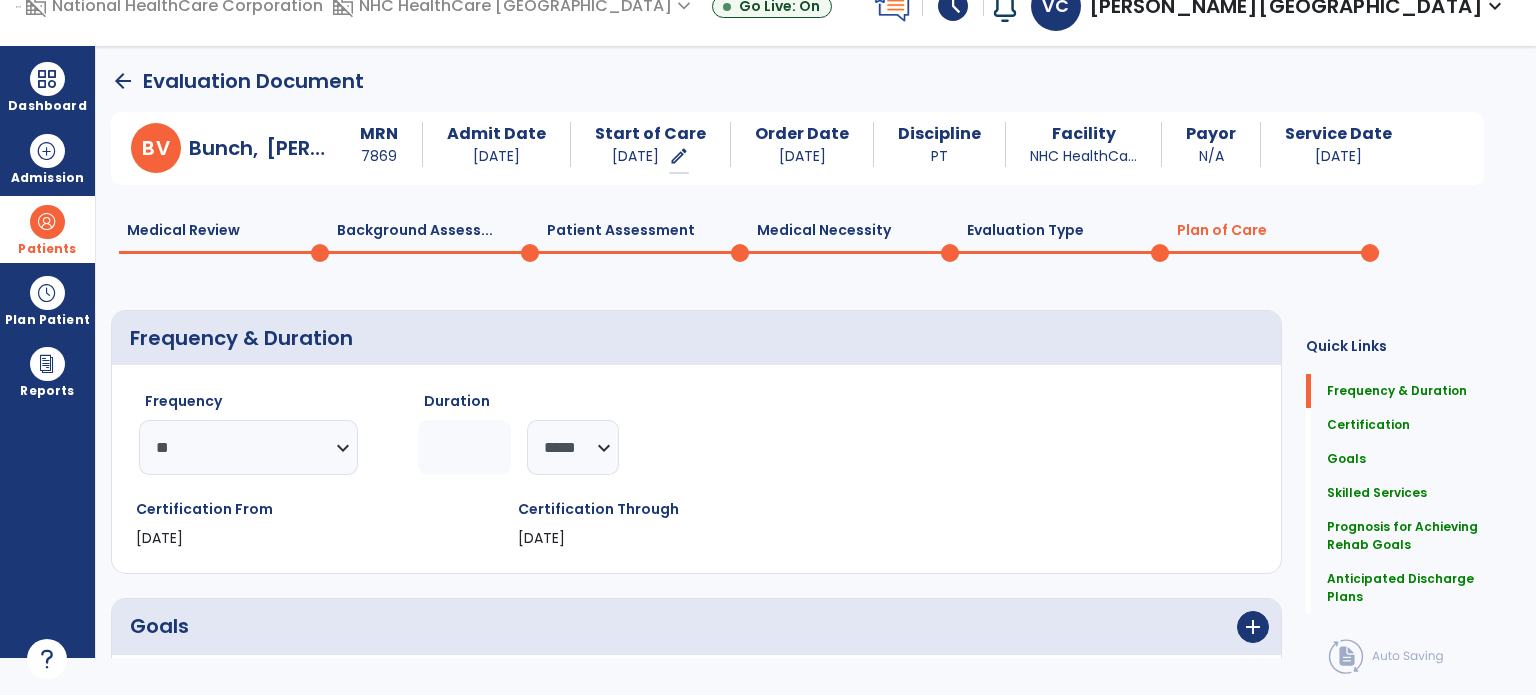 click 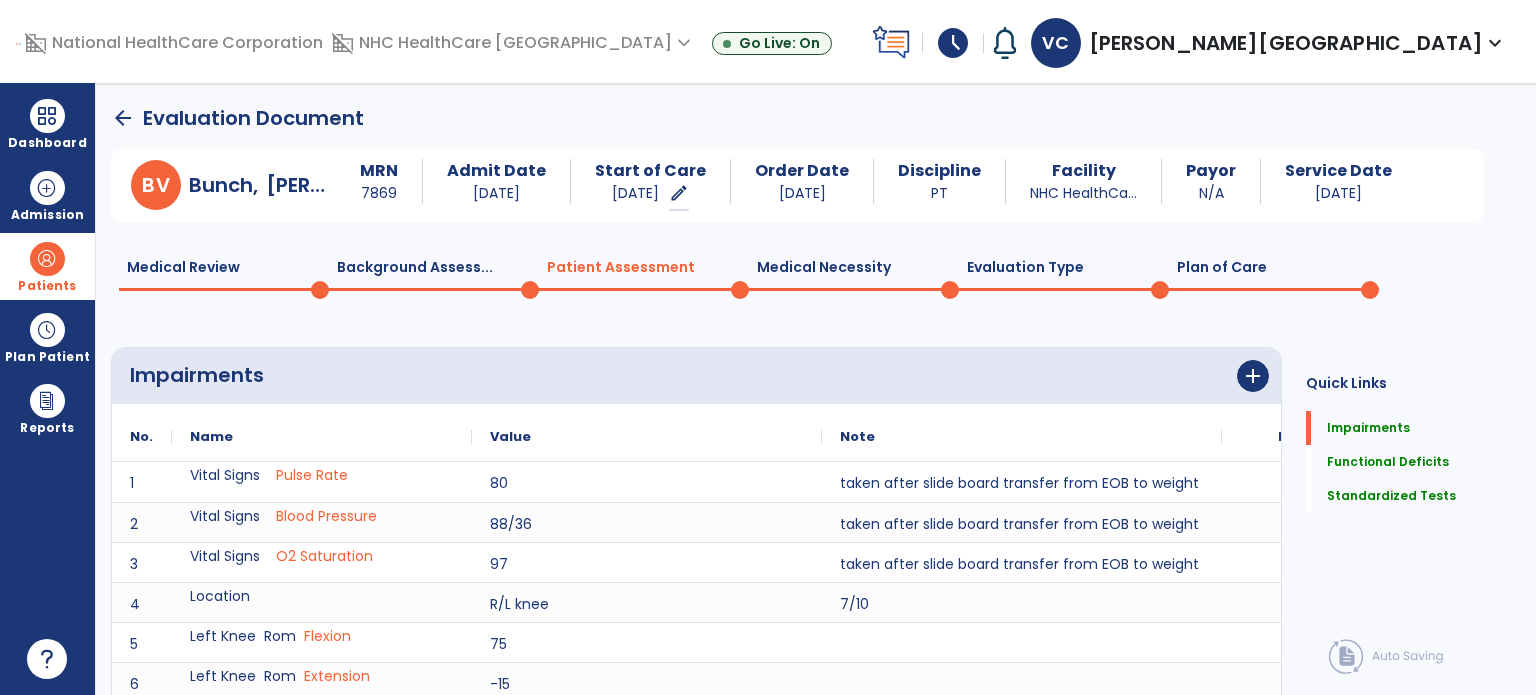 scroll, scrollTop: 0, scrollLeft: 0, axis: both 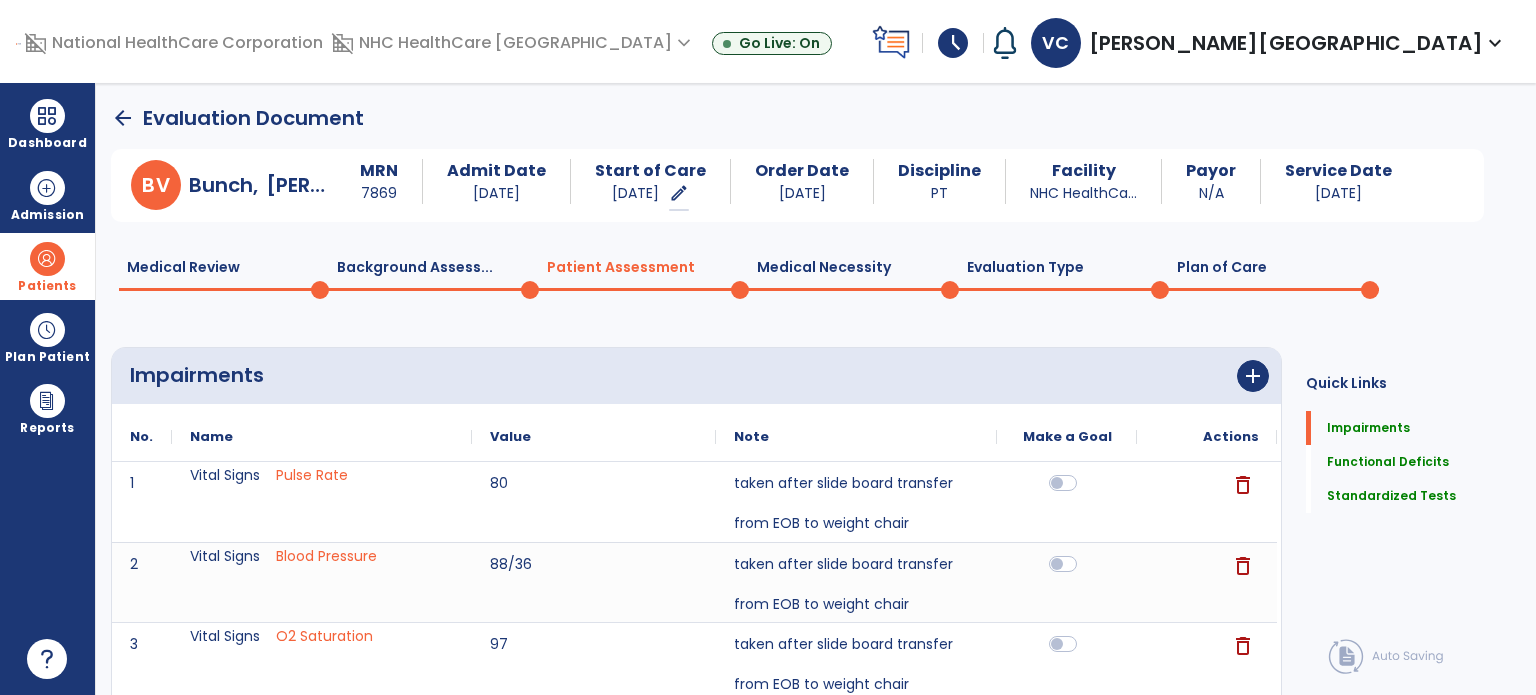 click on "arrow_back" 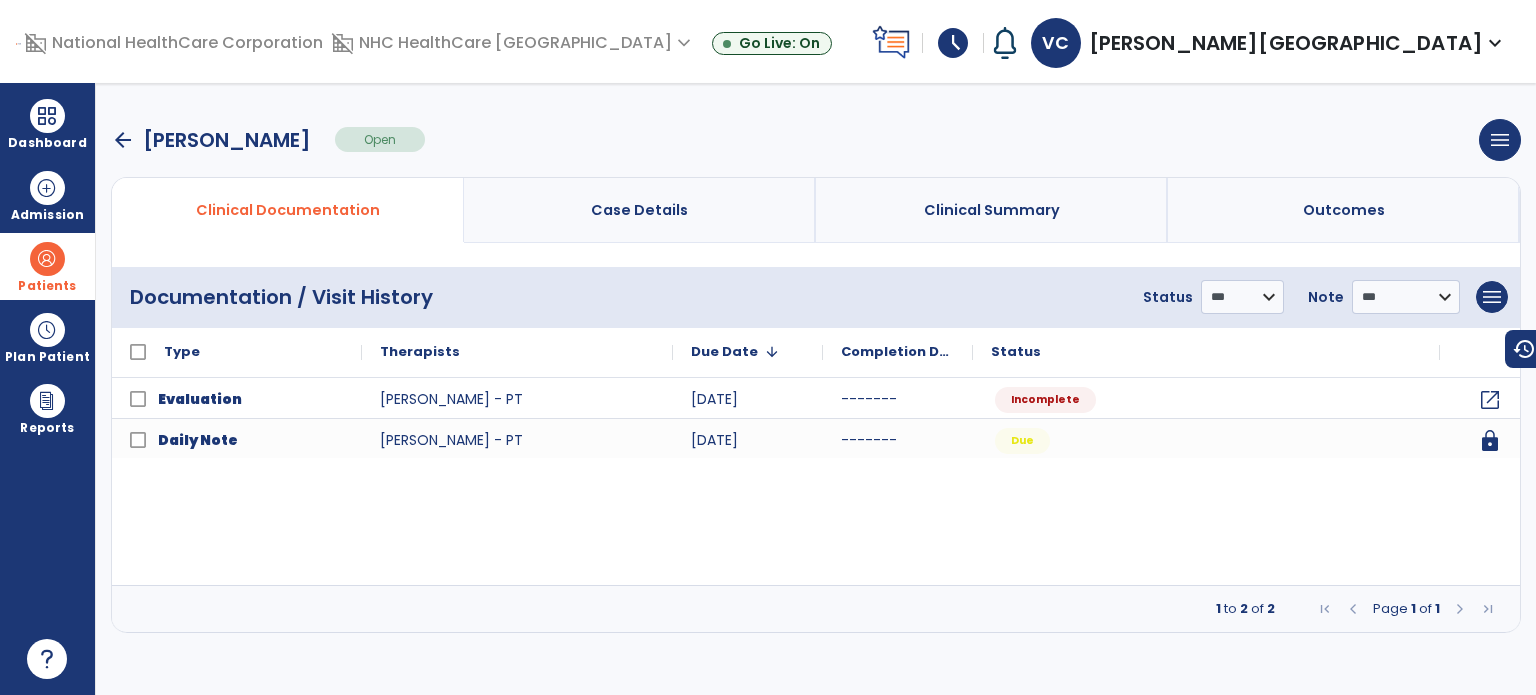 click on "arrow_back" at bounding box center [123, 140] 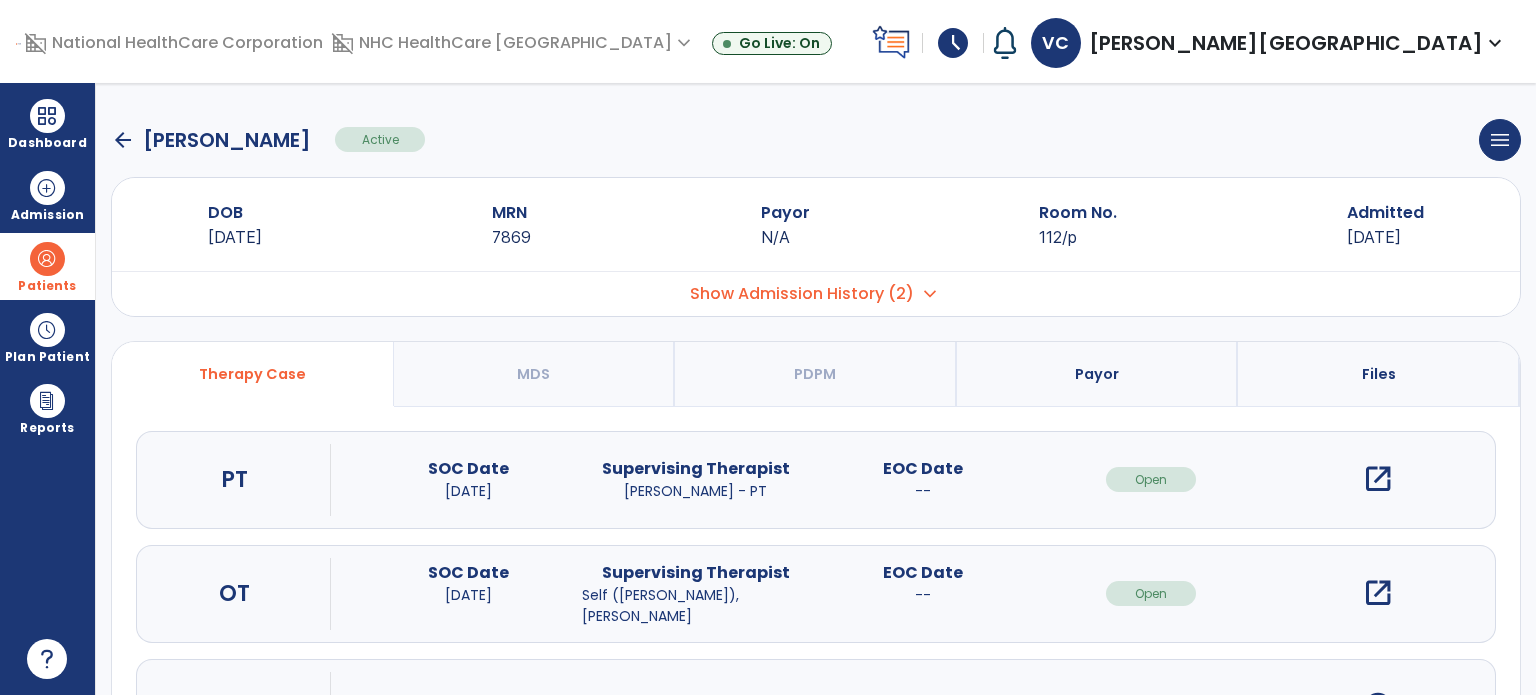 click on "open_in_new" at bounding box center (1378, 479) 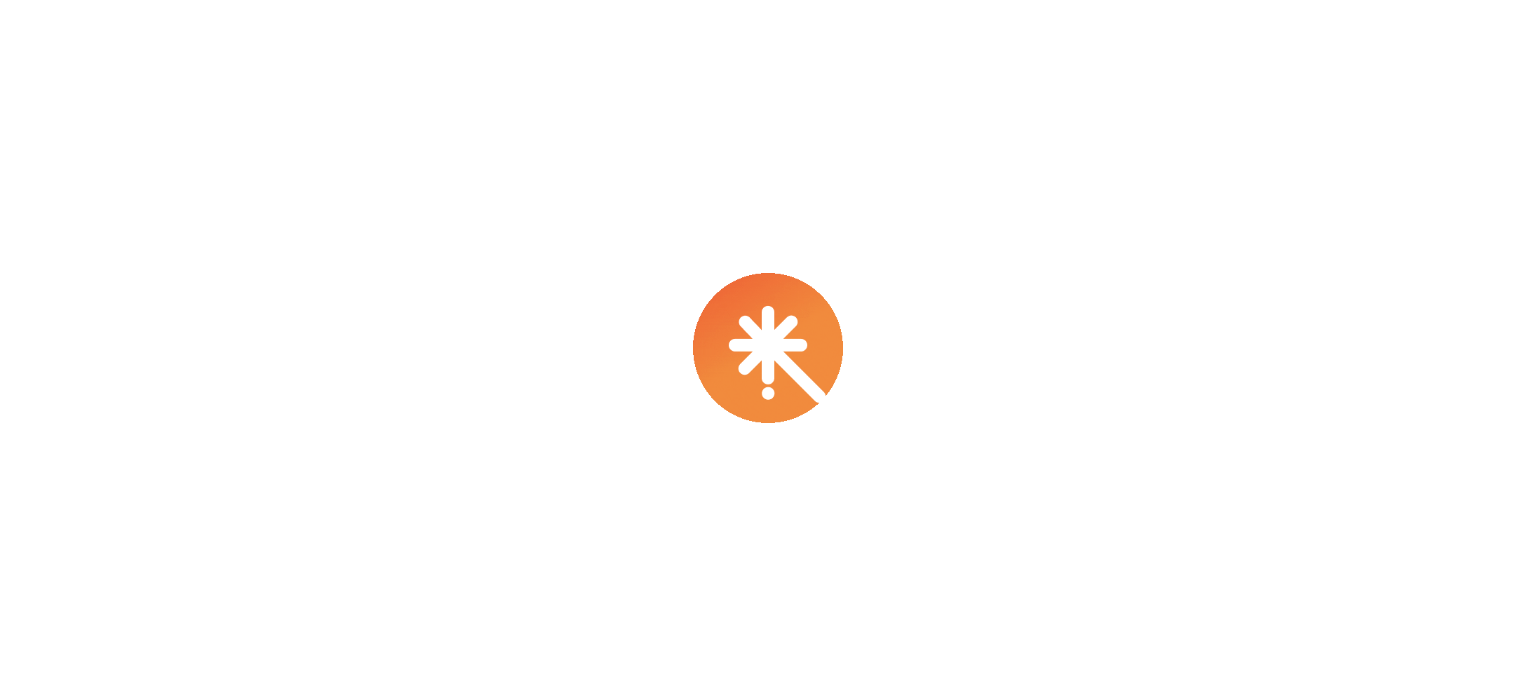 scroll, scrollTop: 0, scrollLeft: 0, axis: both 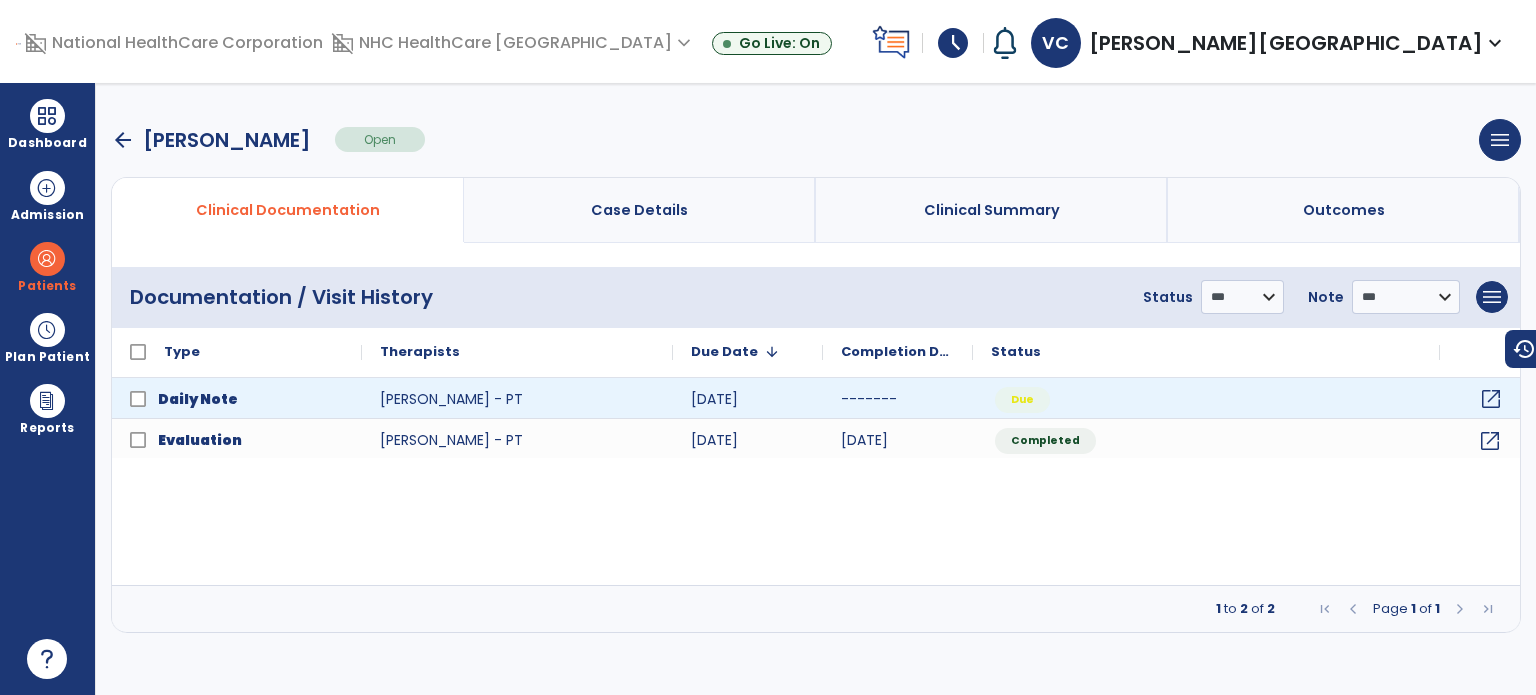 click on "open_in_new" 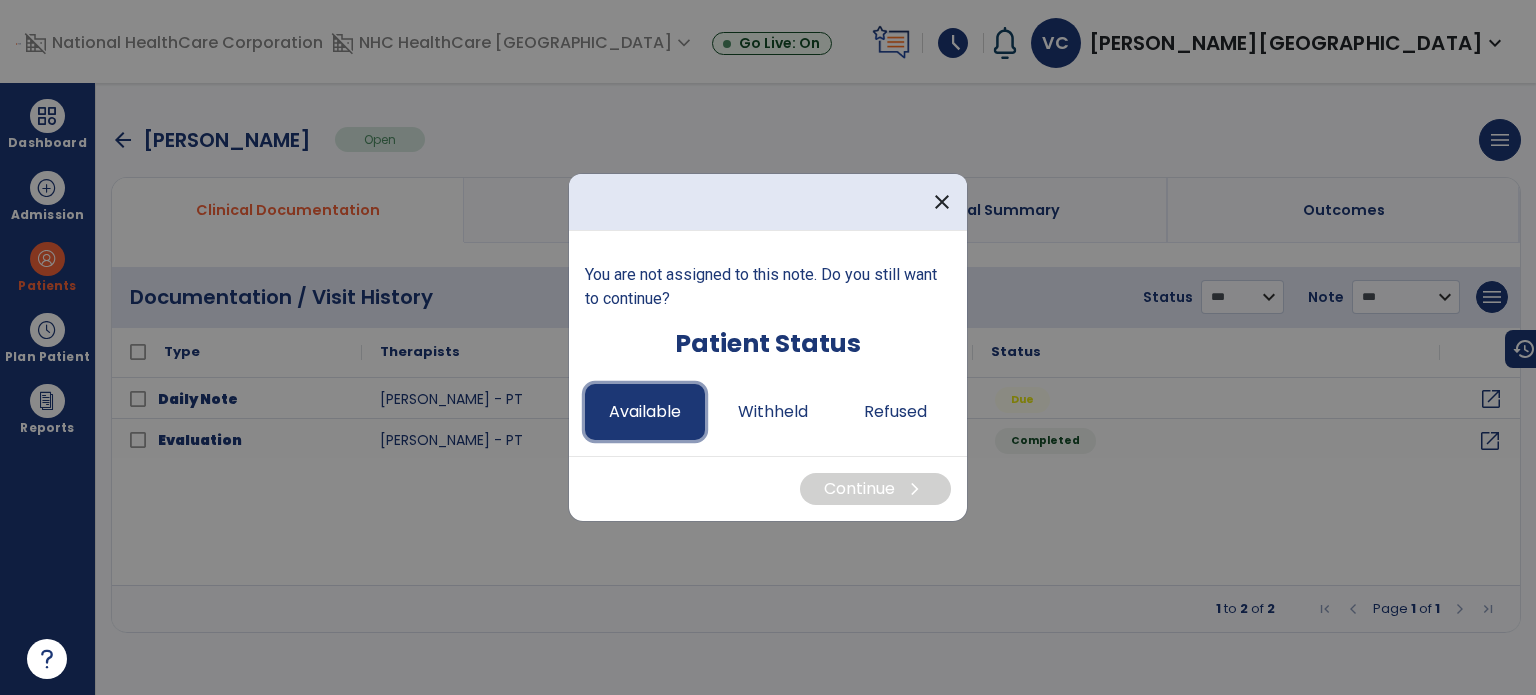 click on "Available" at bounding box center (645, 412) 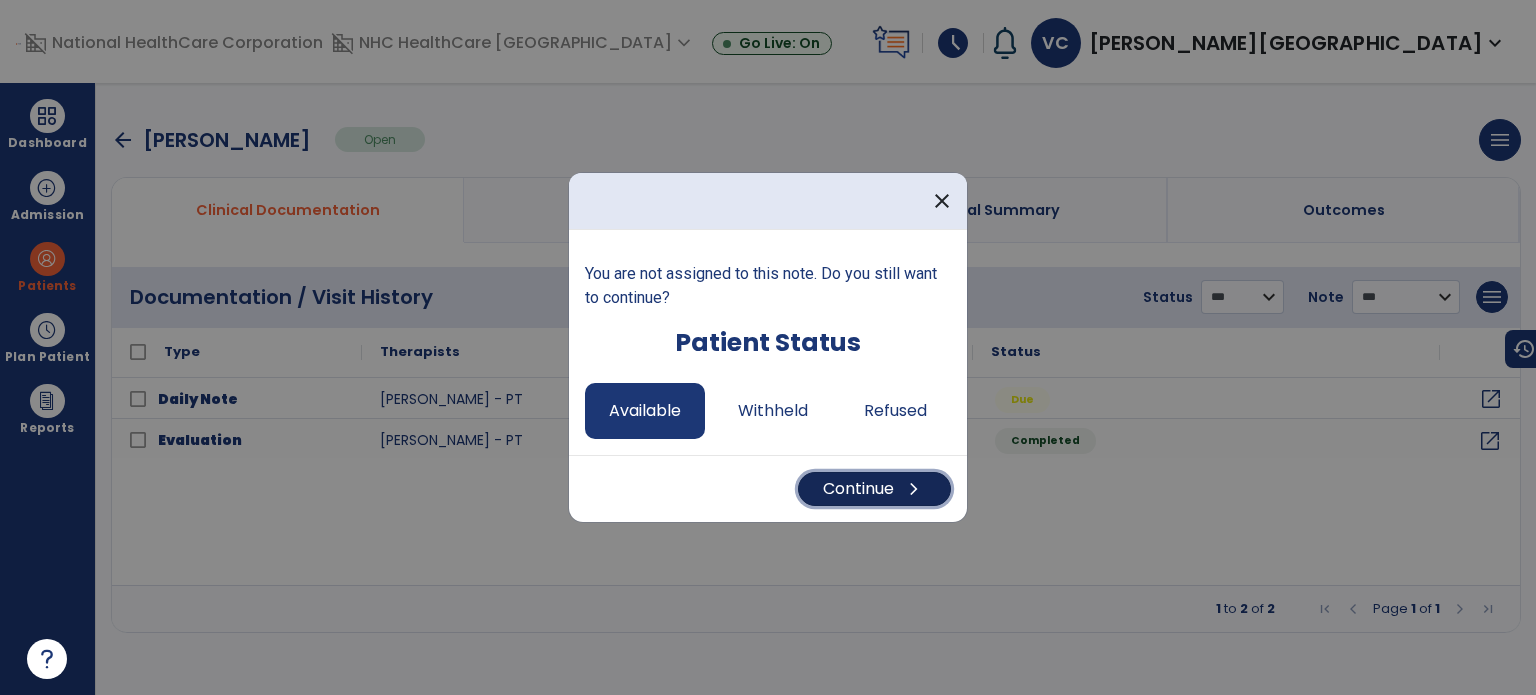 click on "Continue   chevron_right" at bounding box center [874, 489] 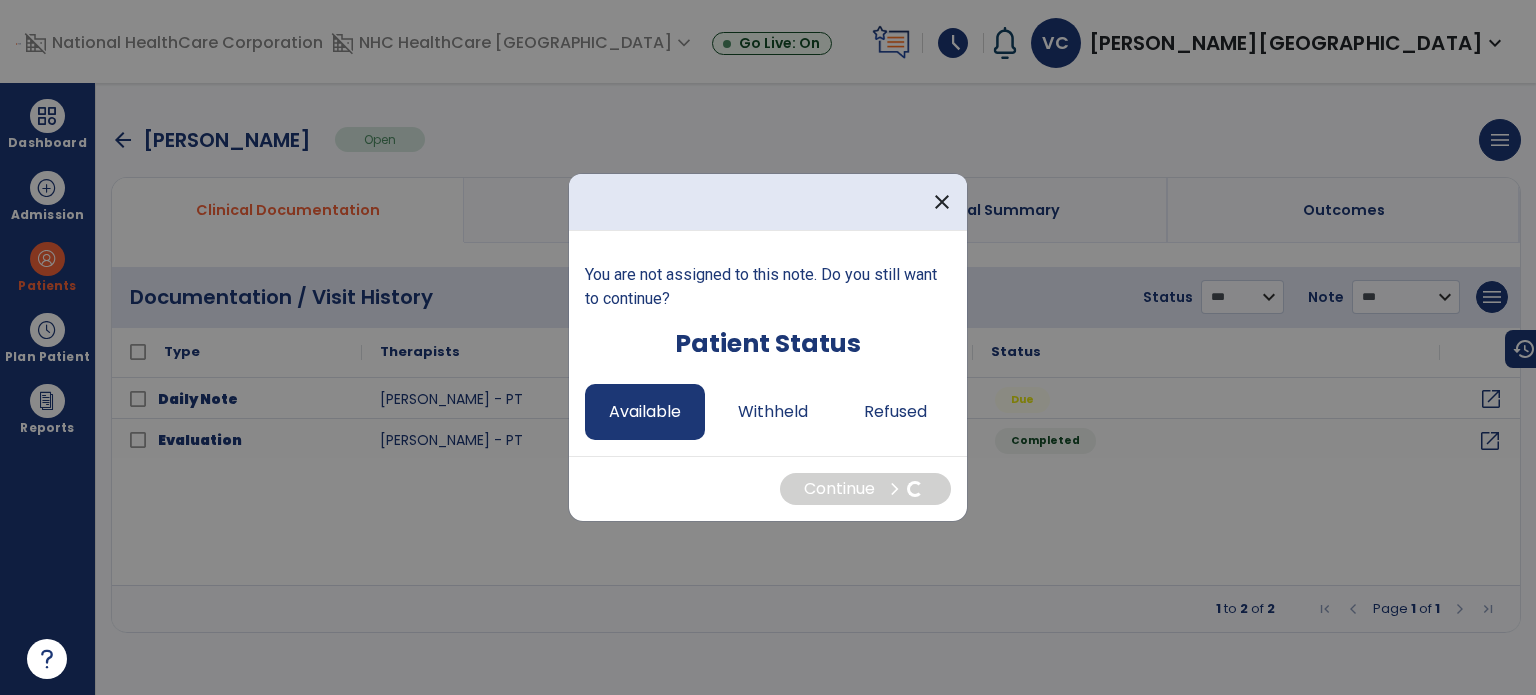 select on "*" 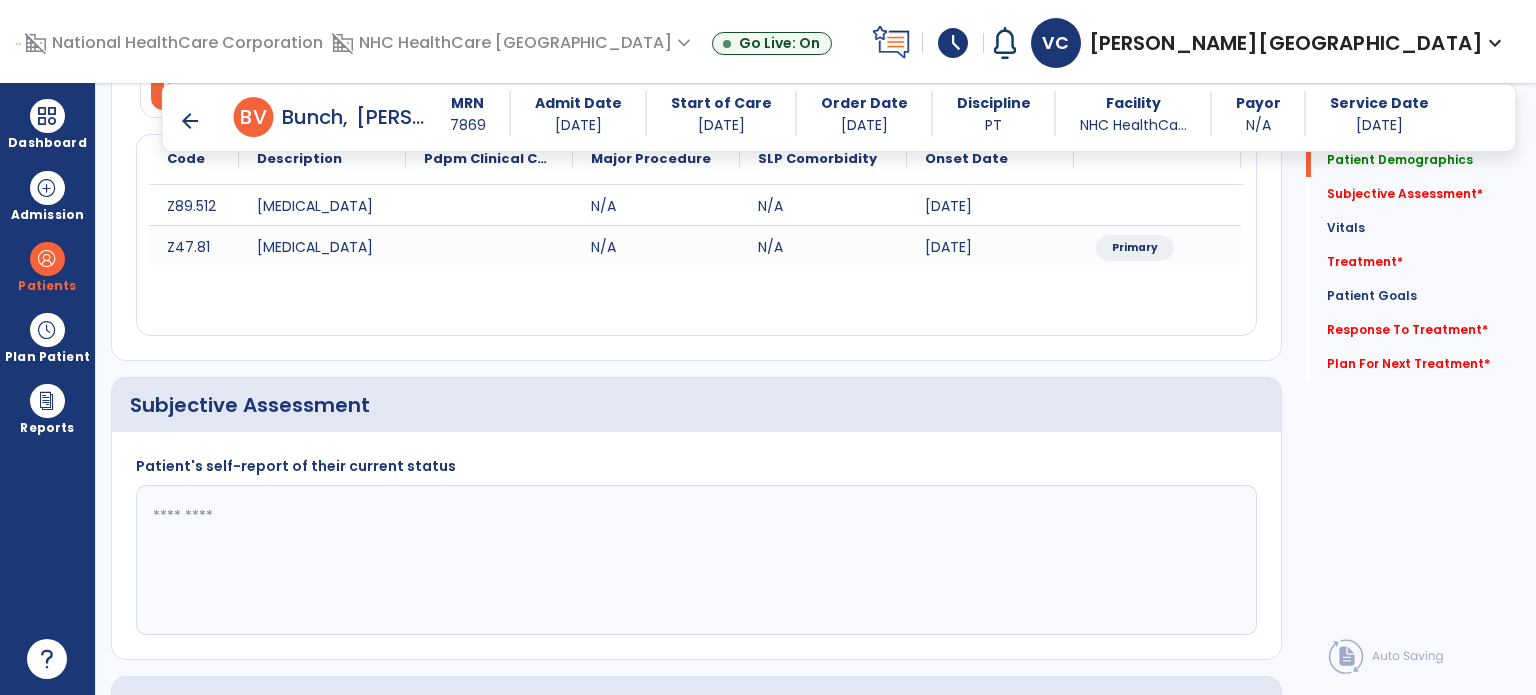 scroll, scrollTop: 262, scrollLeft: 0, axis: vertical 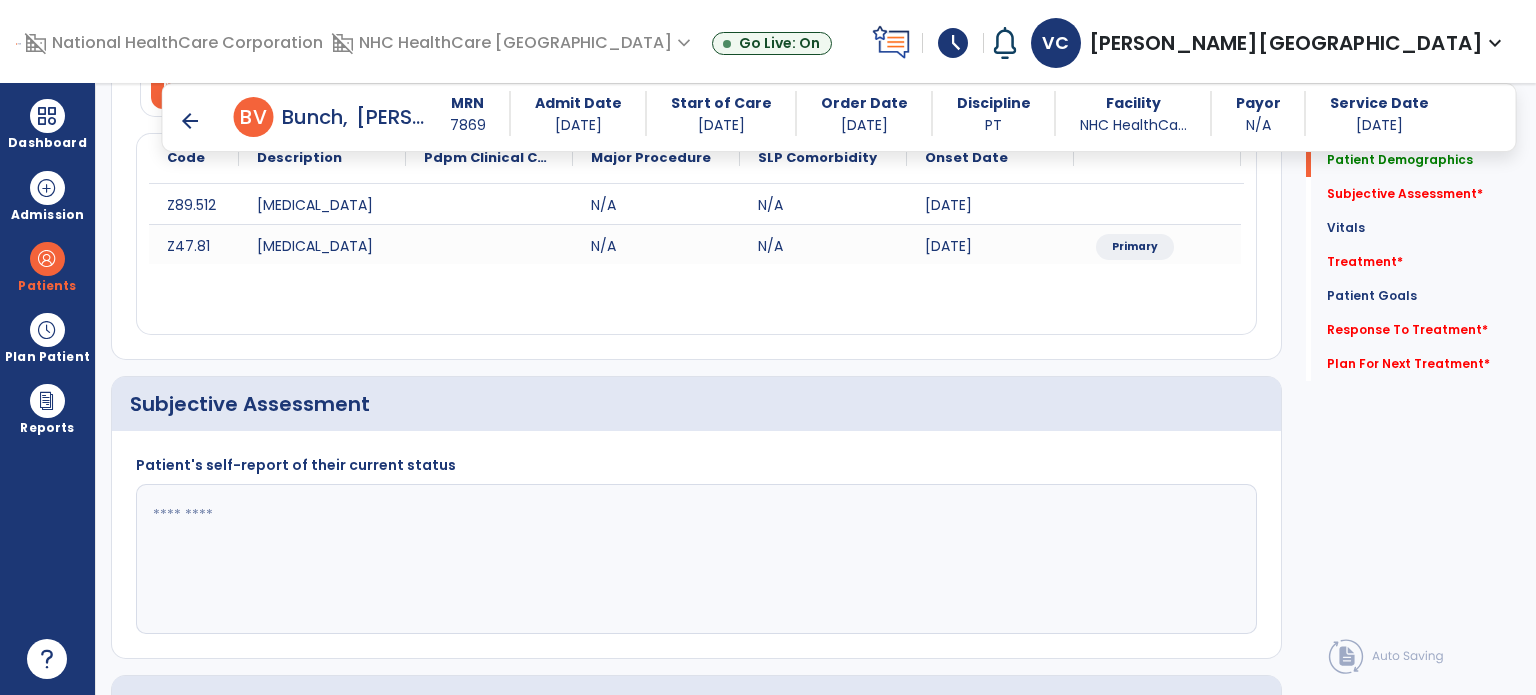 click 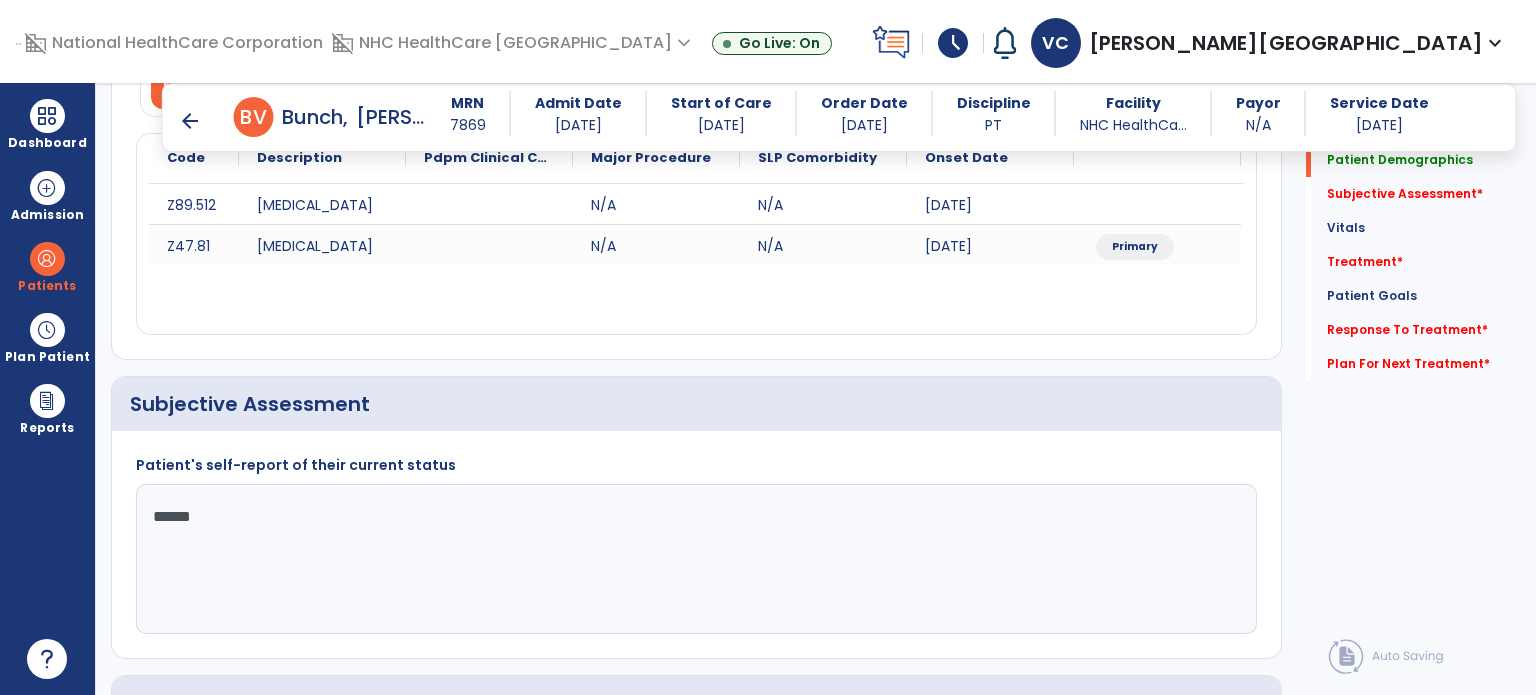 type on "*******" 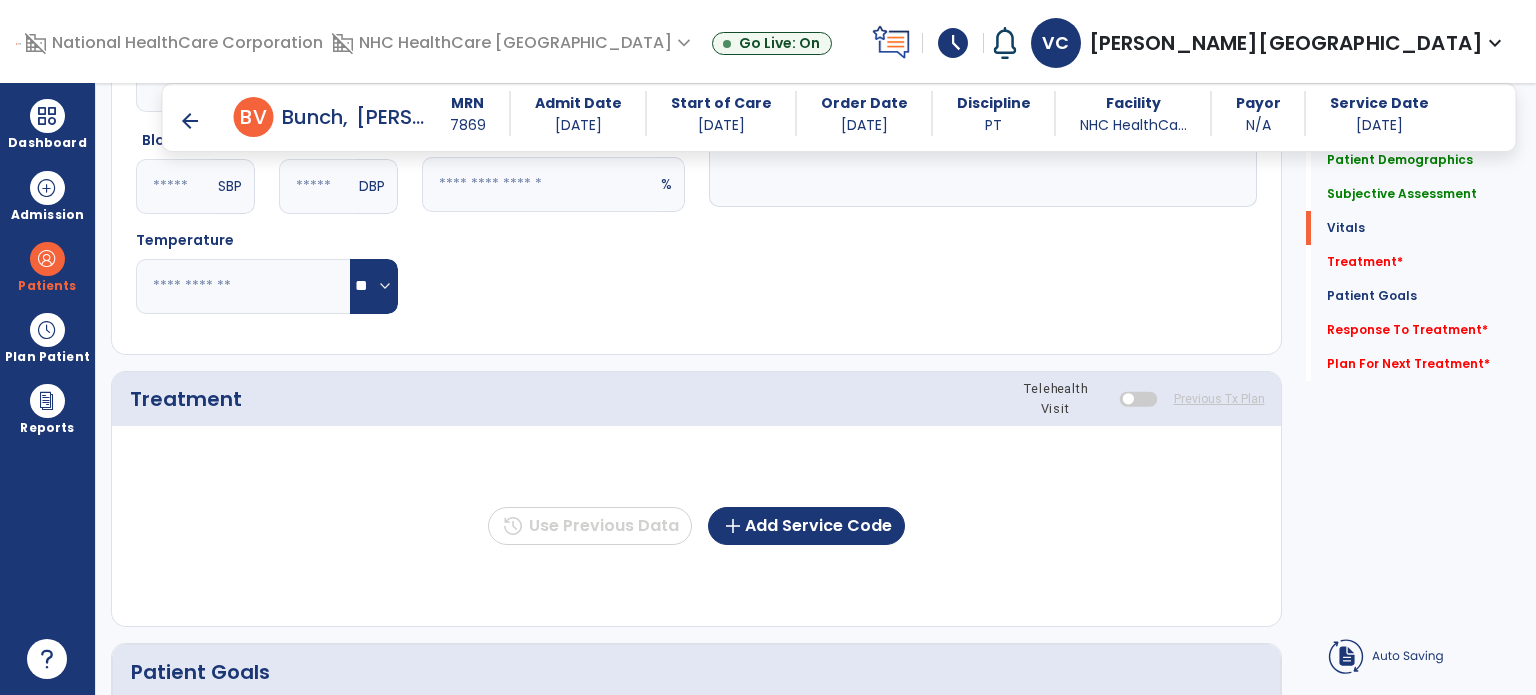 scroll, scrollTop: 963, scrollLeft: 0, axis: vertical 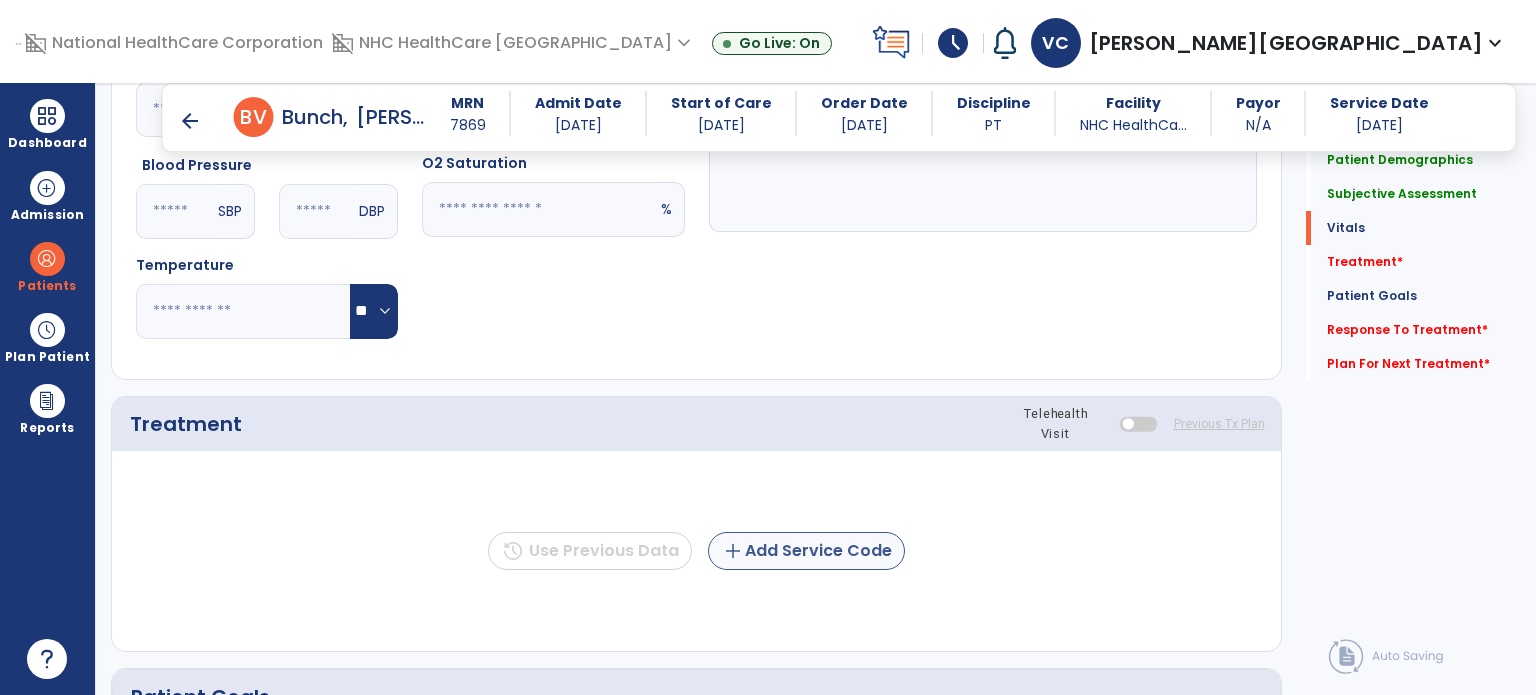 type on "**********" 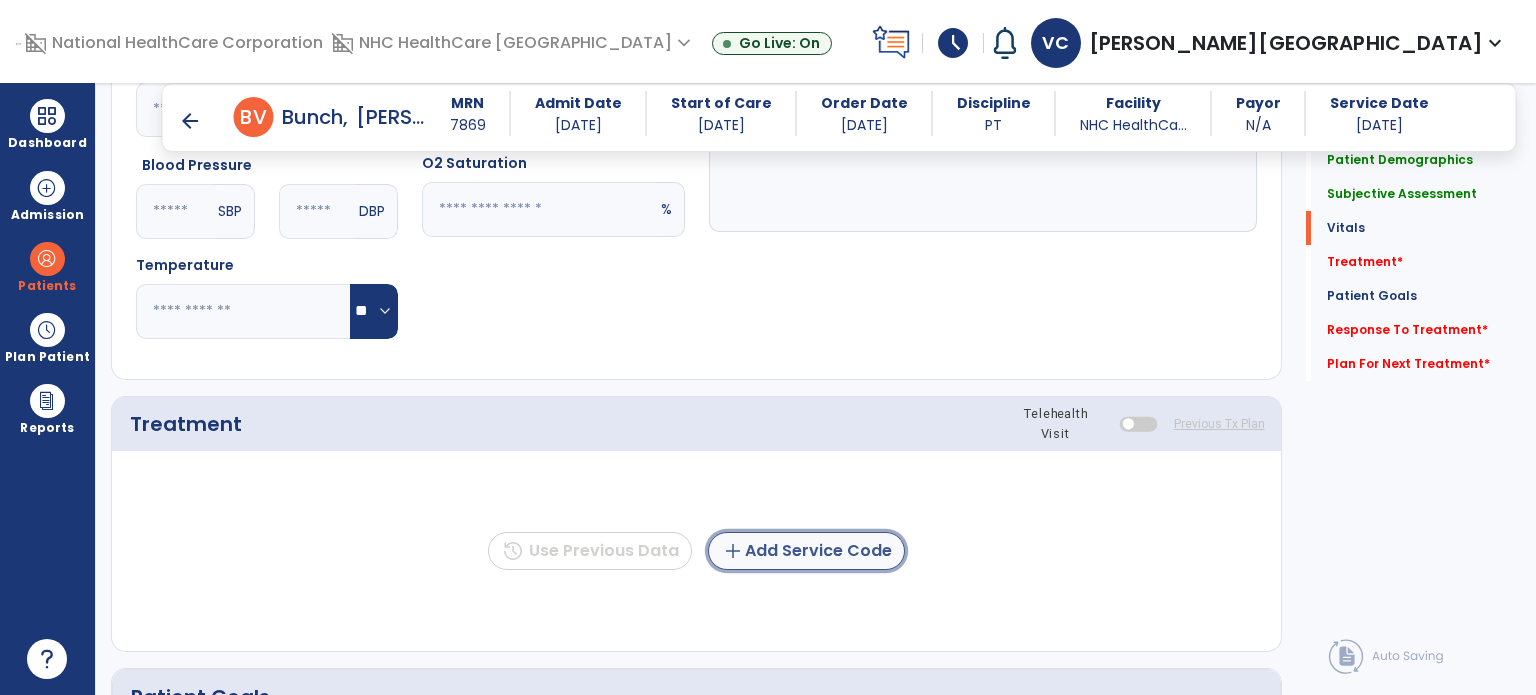 click on "add  Add Service Code" 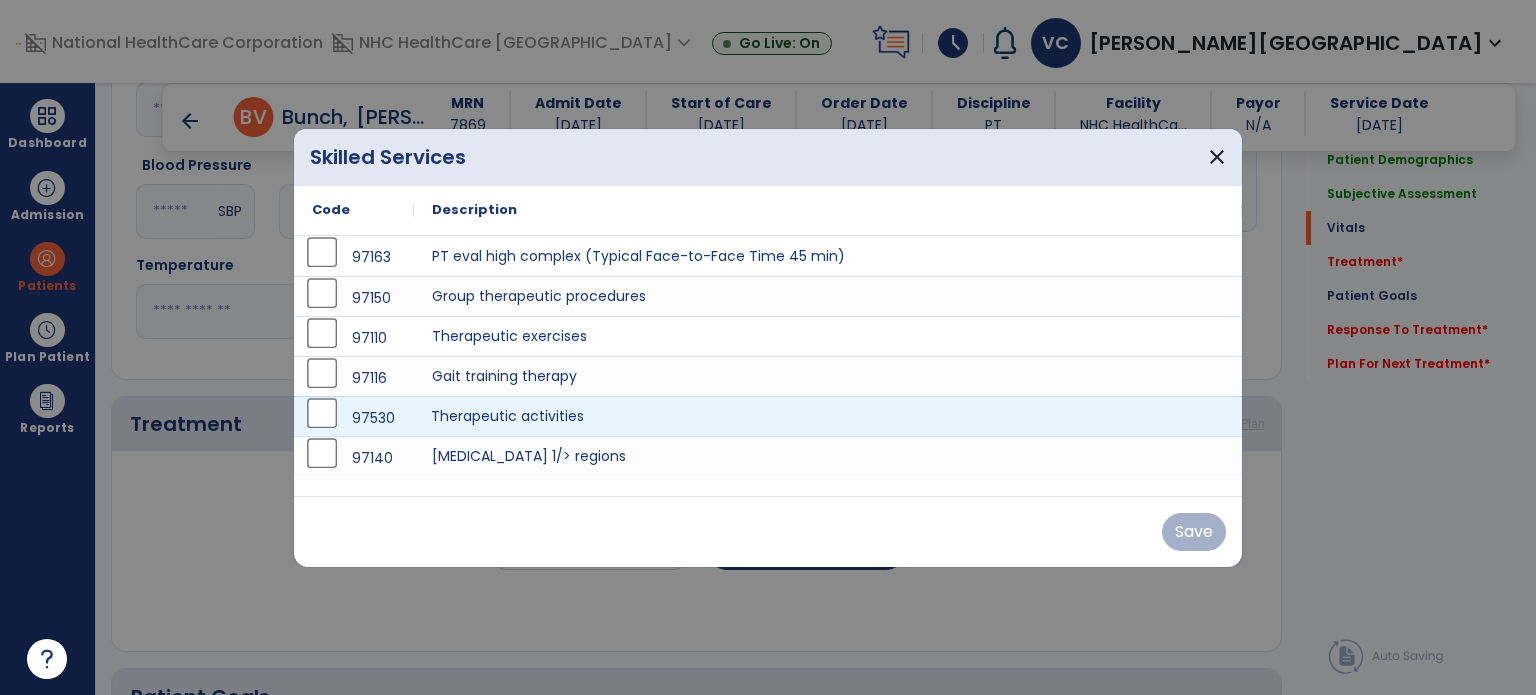 click on "Therapeutic activities" at bounding box center (828, 416) 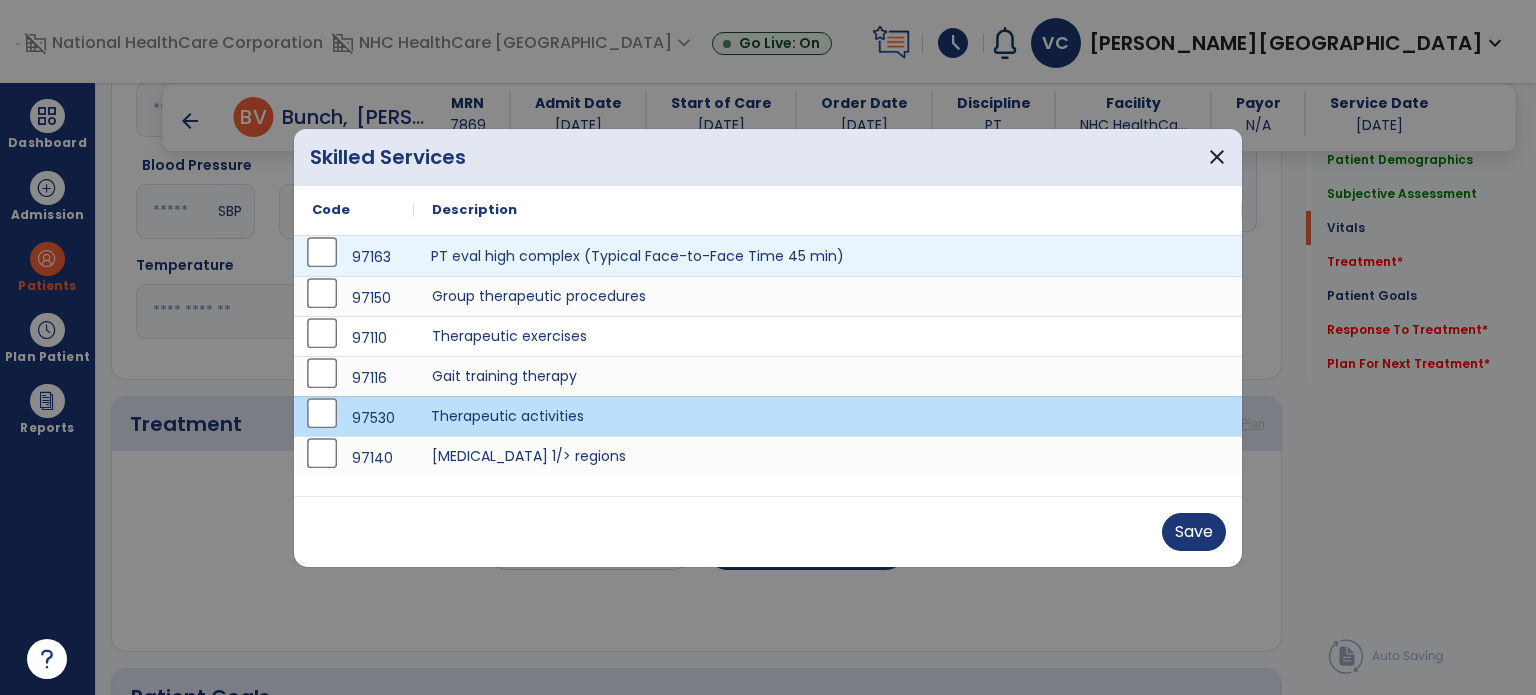 click on "PT eval high complex (Typical Face-to-Face Time 45 min)" at bounding box center [828, 256] 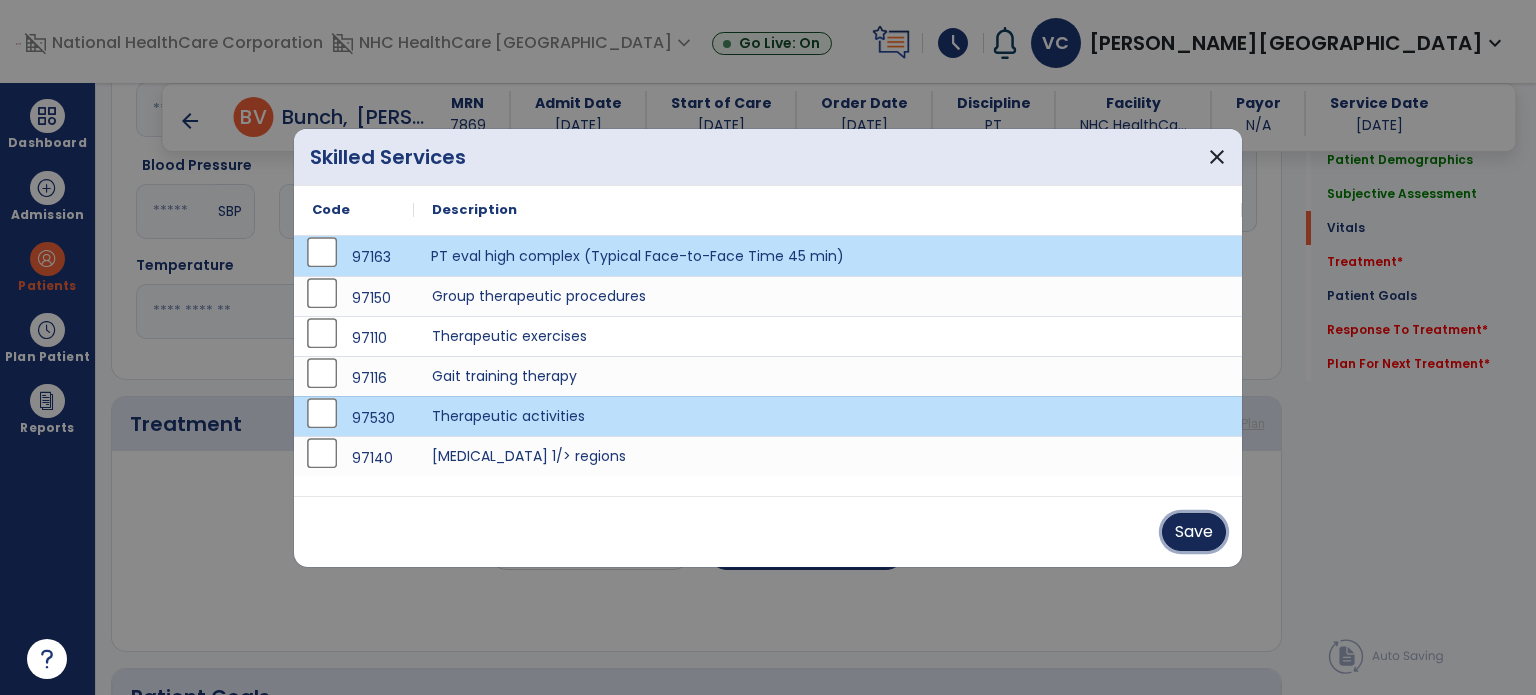 click on "Save" at bounding box center (1194, 532) 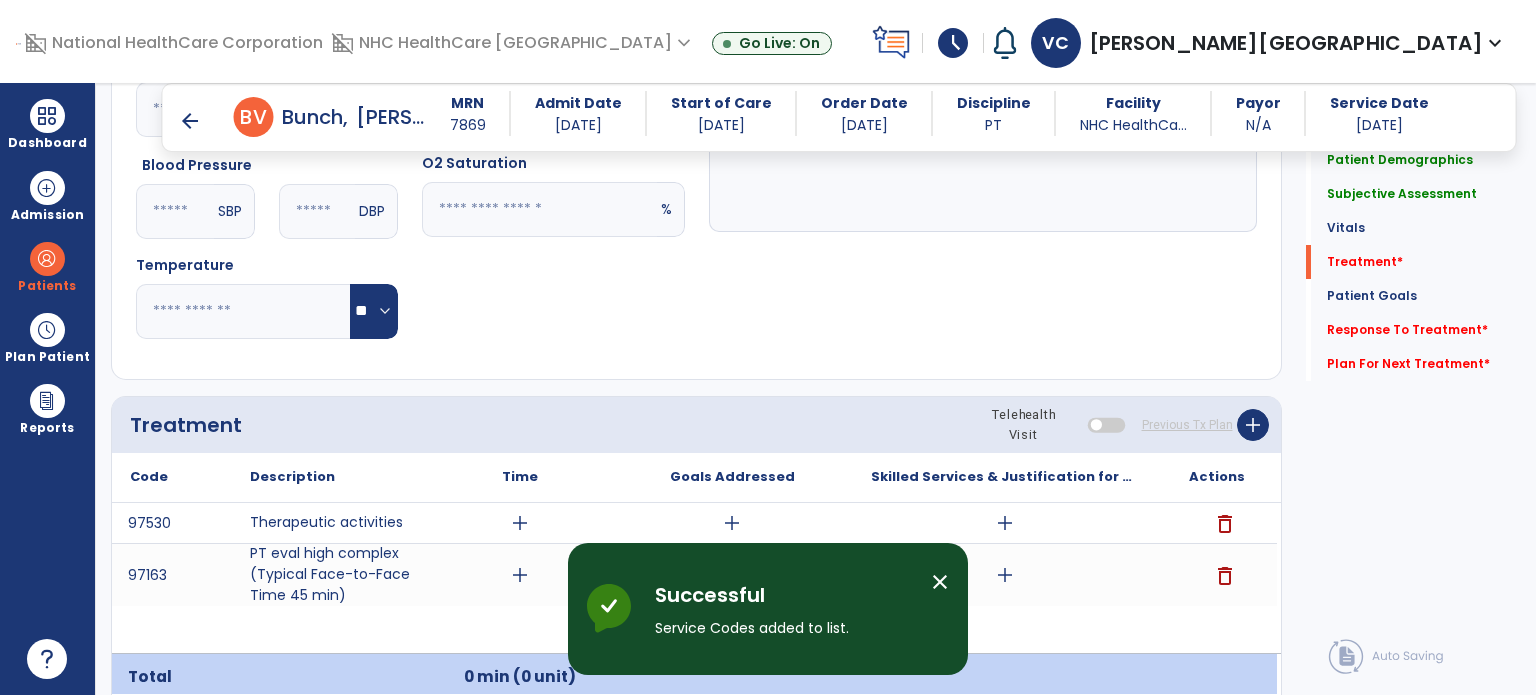 scroll, scrollTop: 1169, scrollLeft: 0, axis: vertical 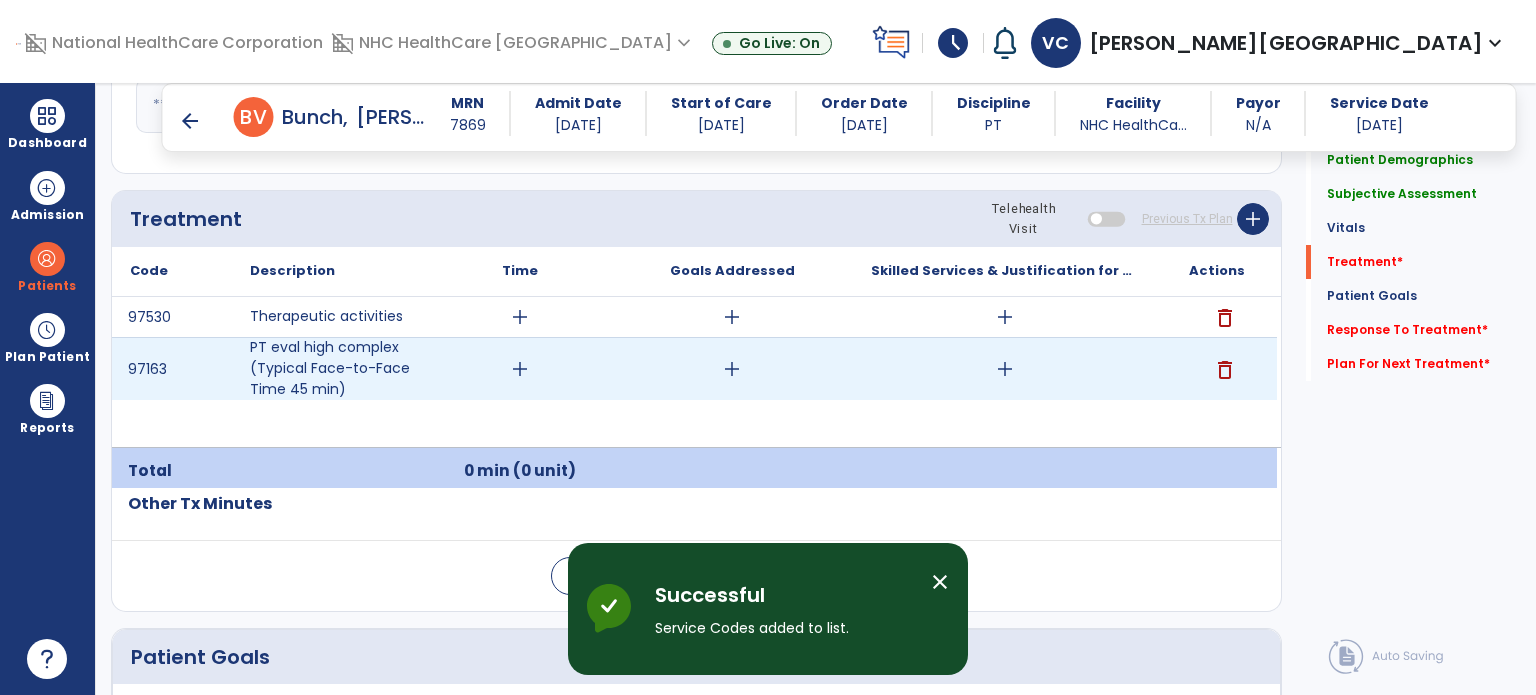 click on "add" at bounding box center [520, 369] 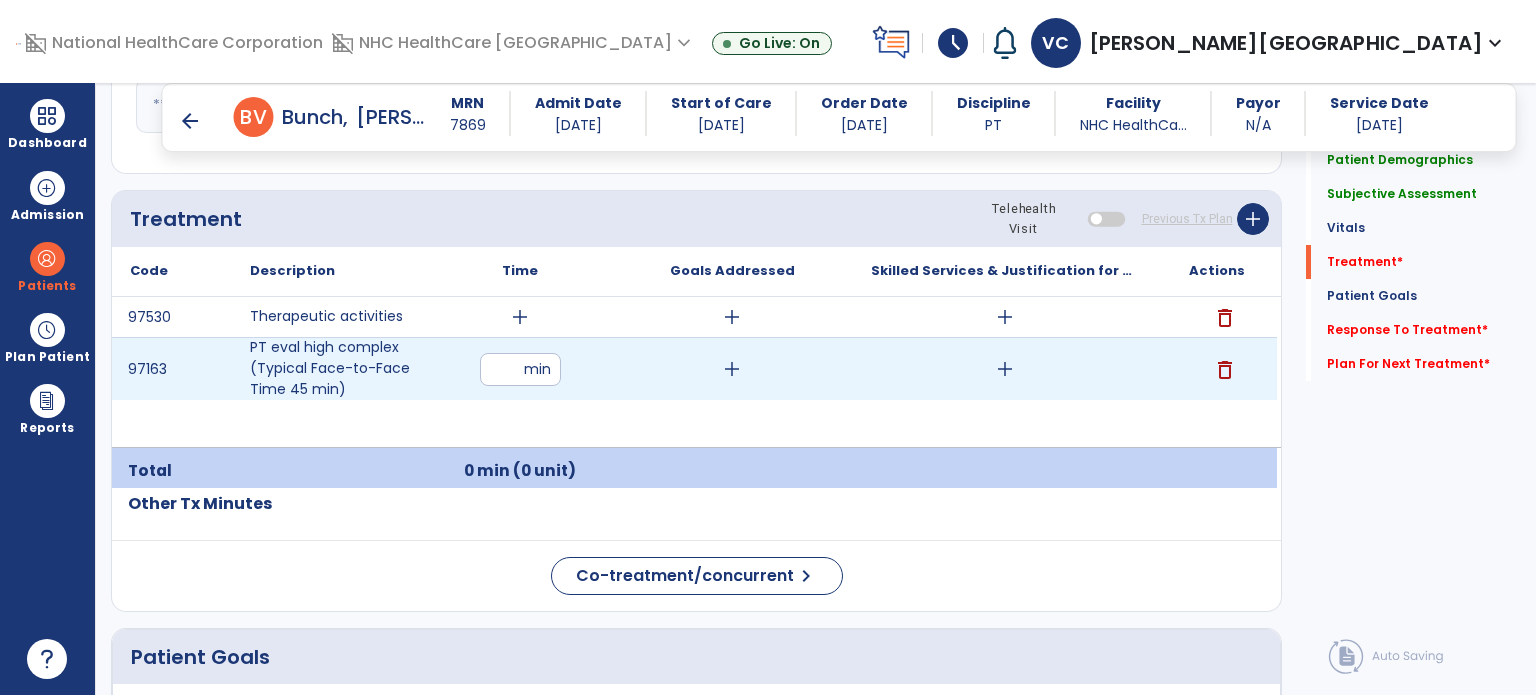 type on "**" 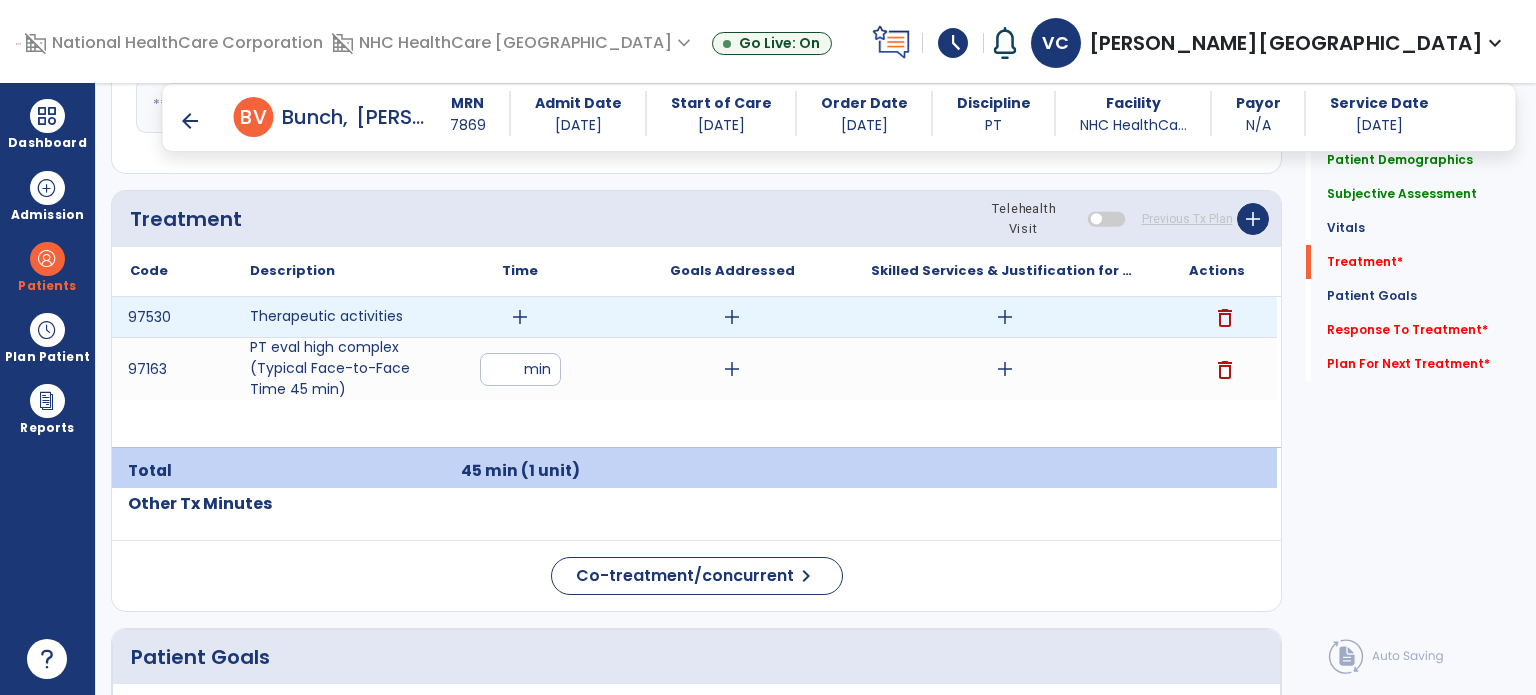 click on "add" at bounding box center (520, 317) 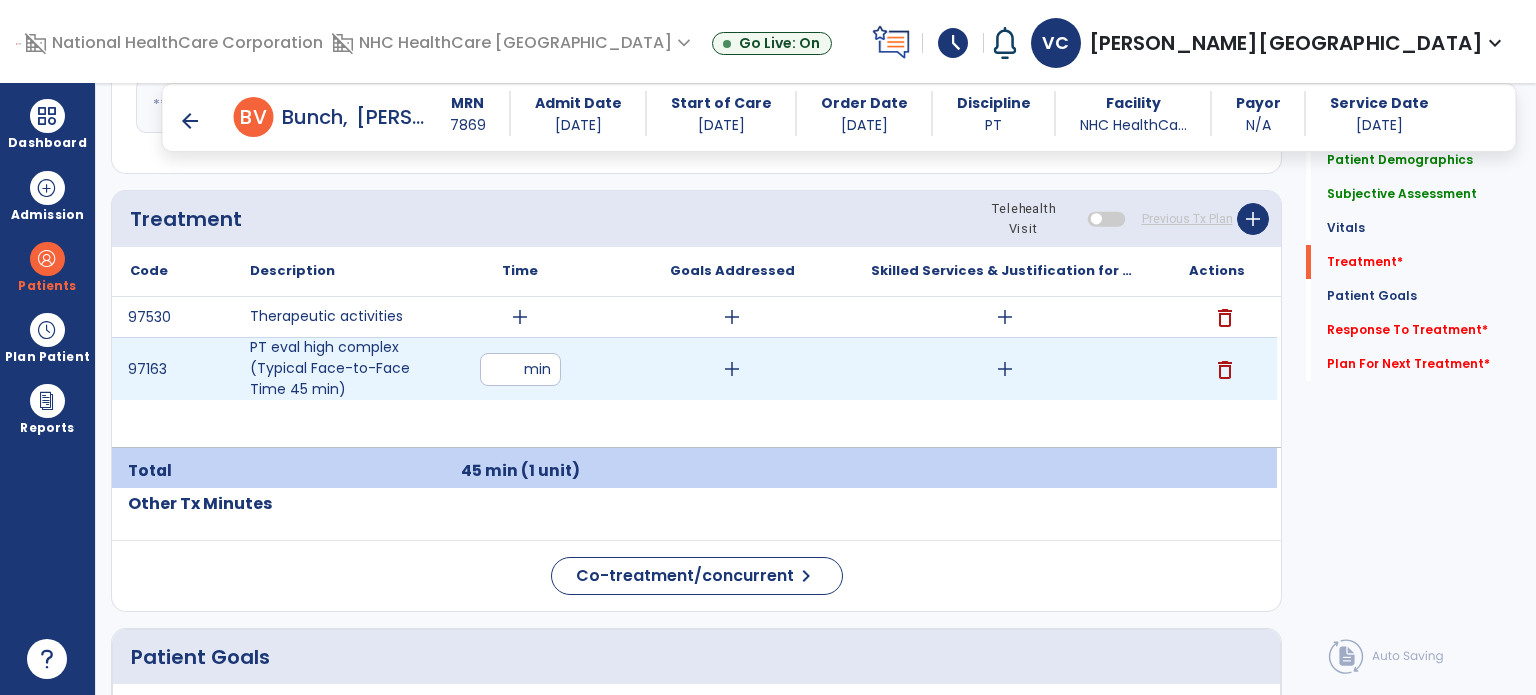 click on "**" at bounding box center (520, 369) 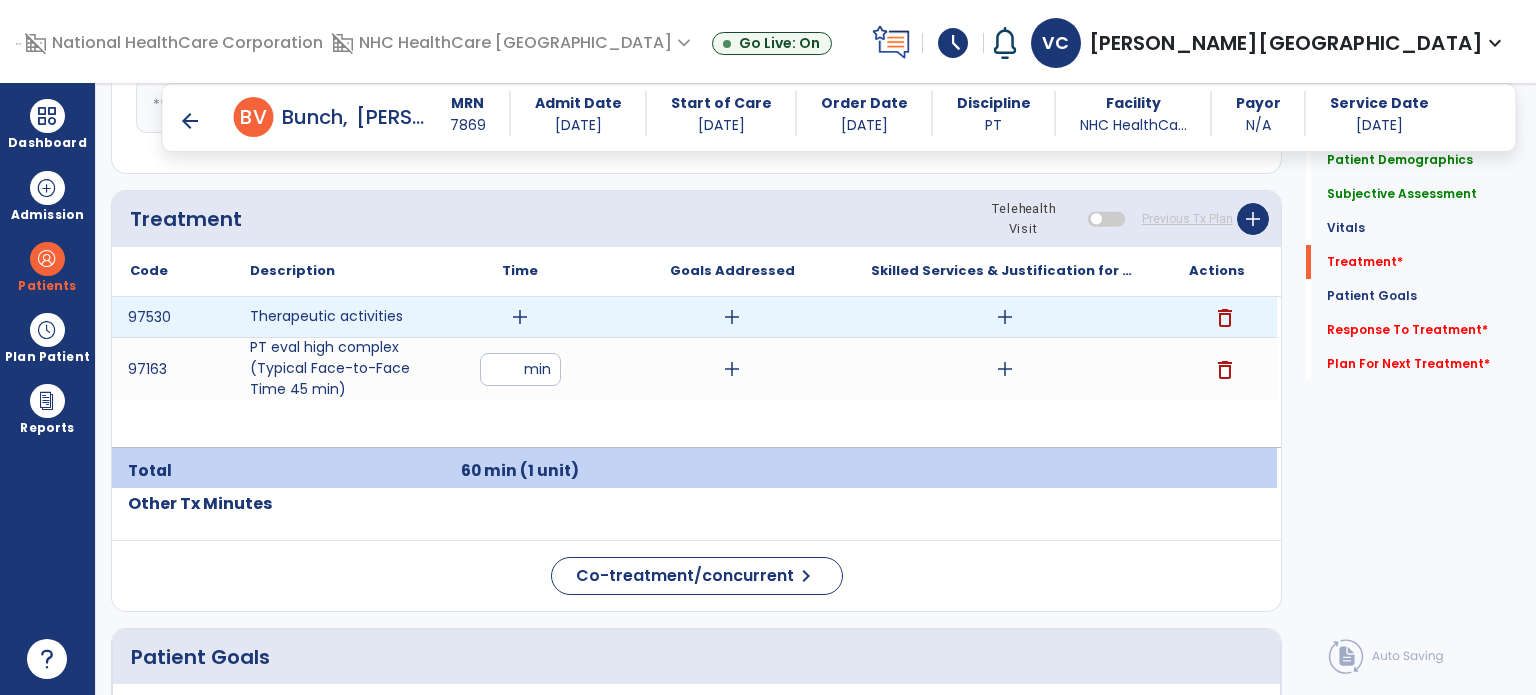 click on "add" at bounding box center (520, 317) 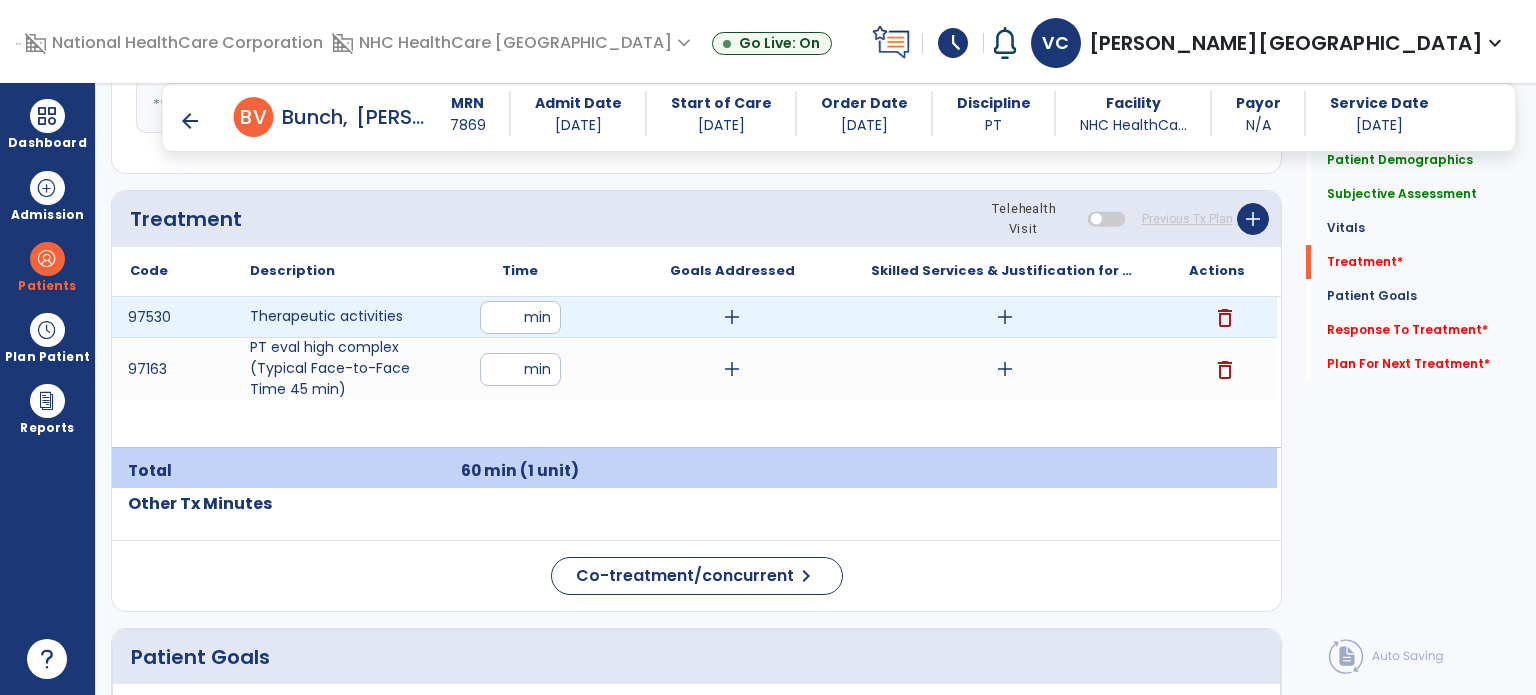 type on "**" 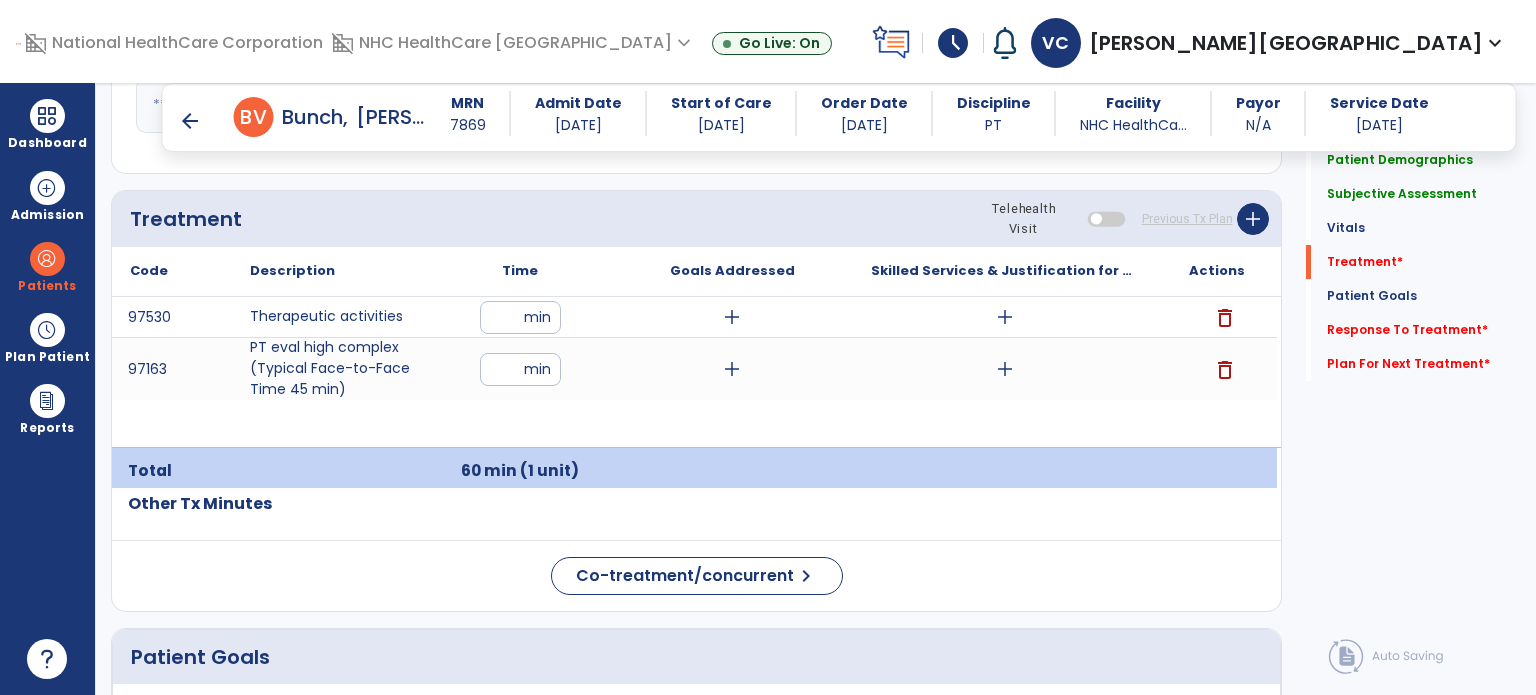 click on "97530  Therapeutic activities  ** min add add delete 97163  PT eval high complex (Typical Face-to-Face Time 45 min)  ** min add add delete" at bounding box center [694, 372] 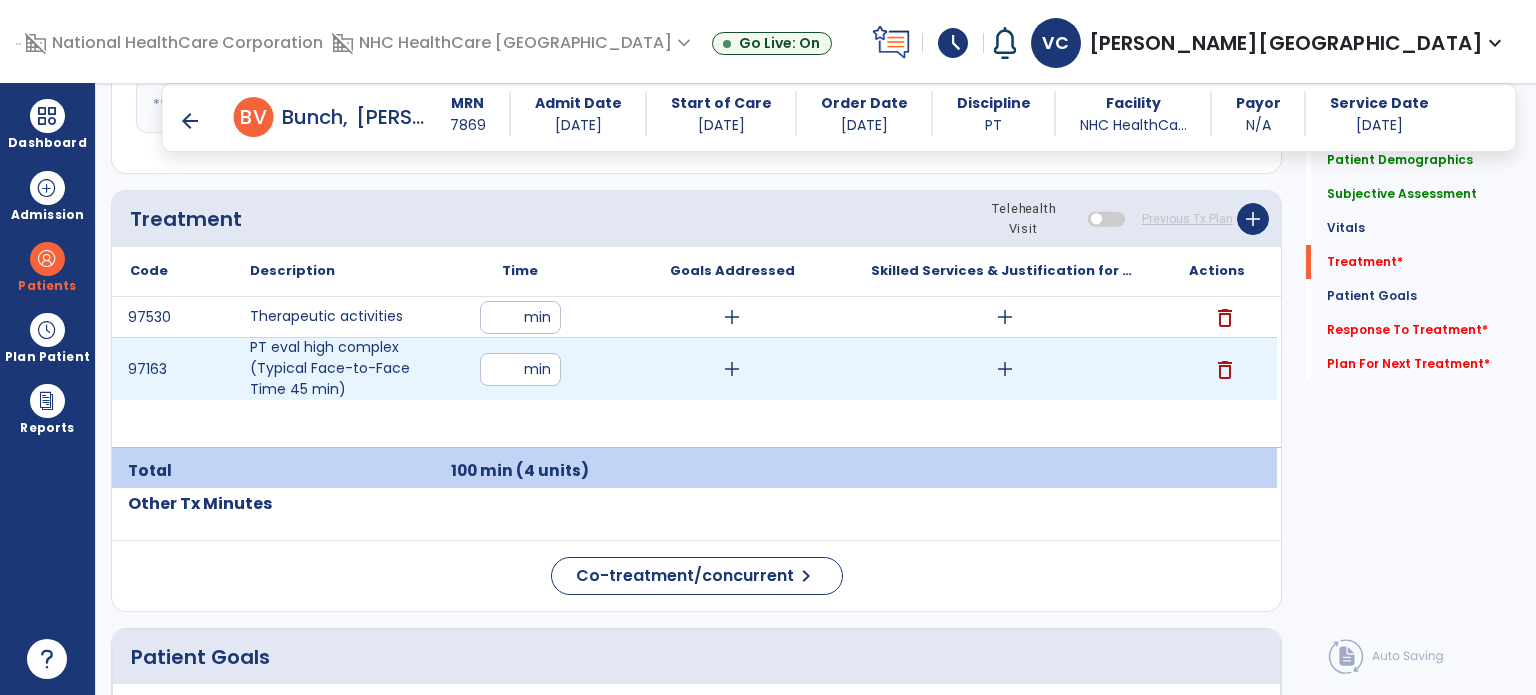 click on "**" at bounding box center [520, 369] 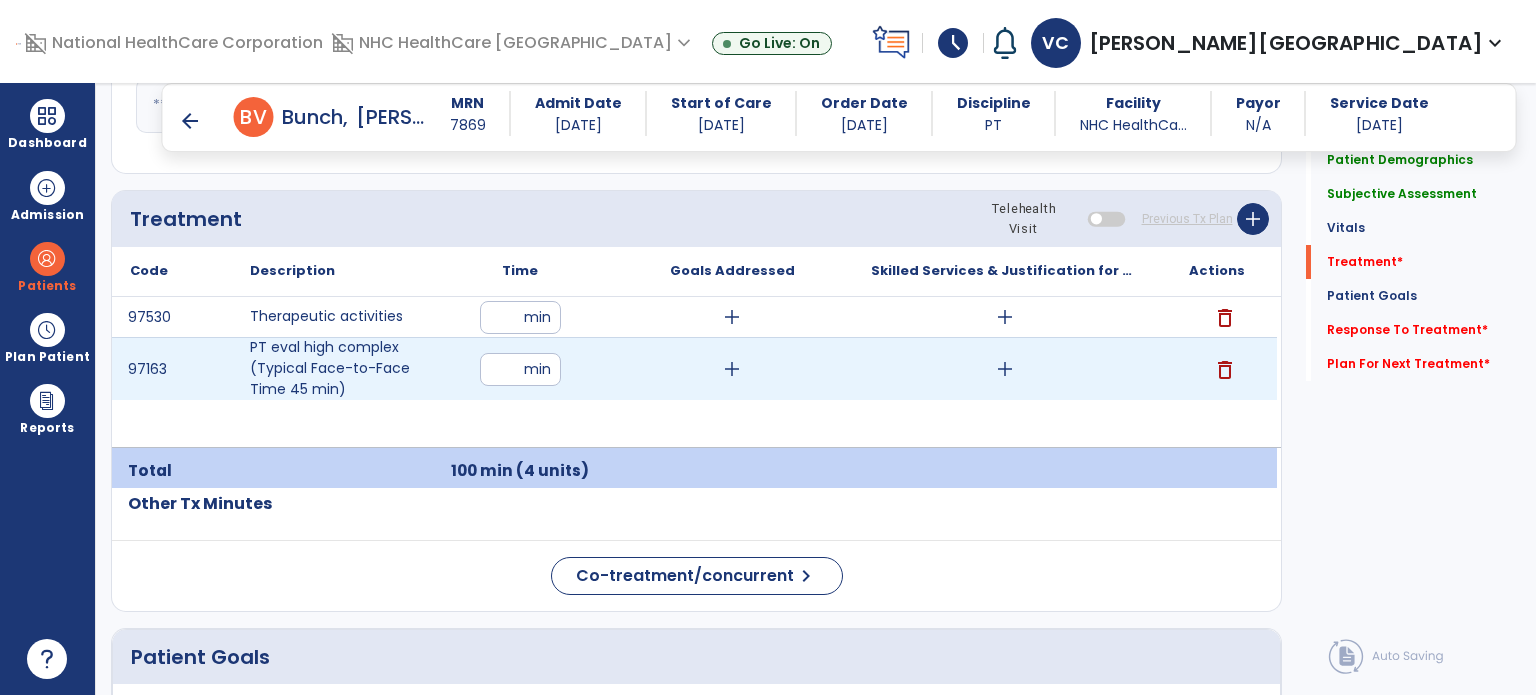 type on "**" 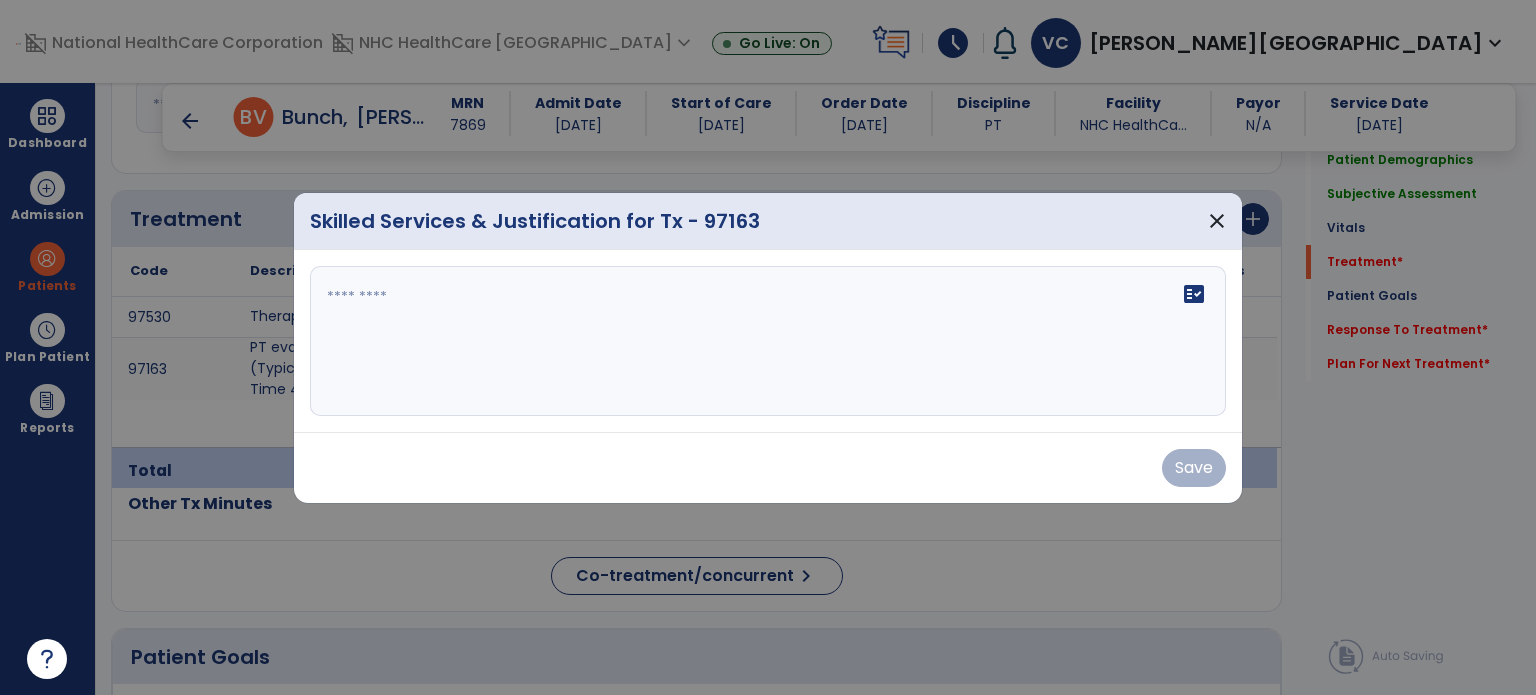 click on "fact_check" at bounding box center [768, 341] 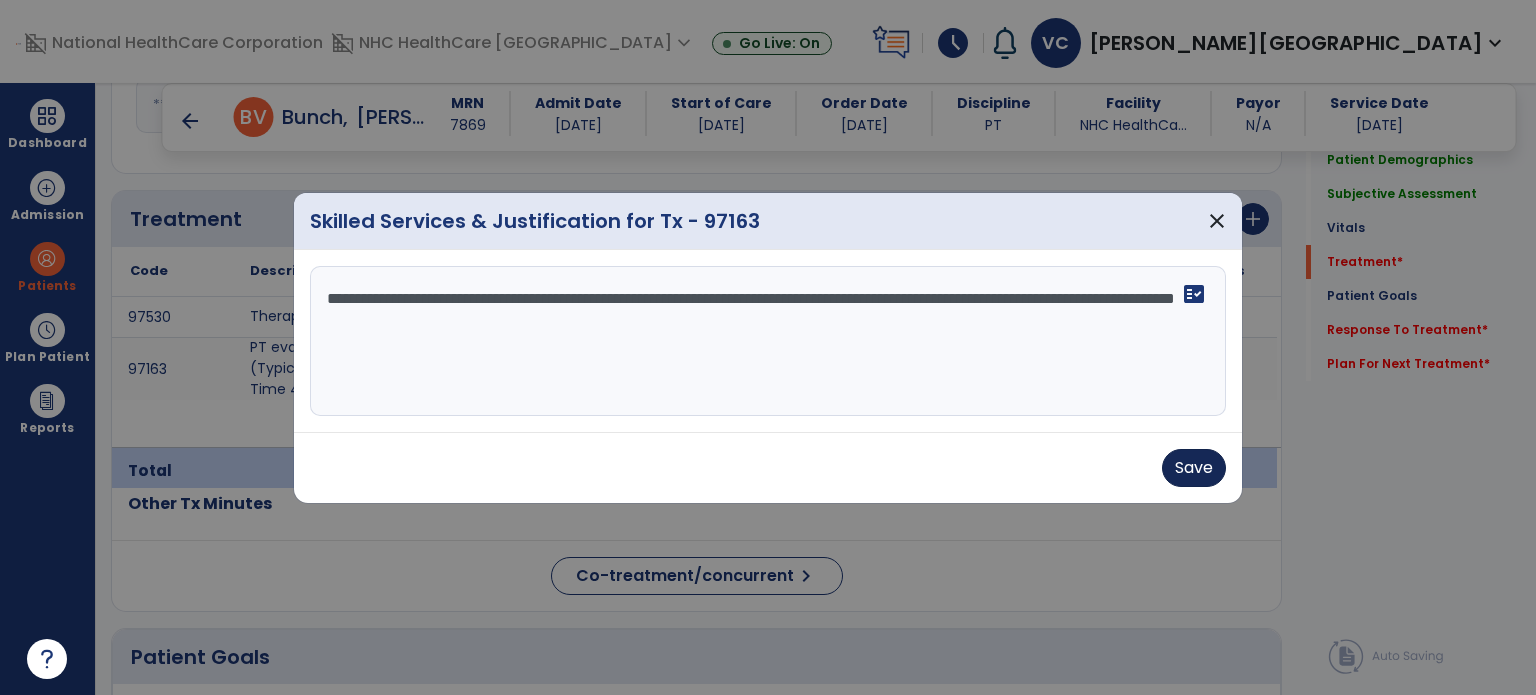 type on "**********" 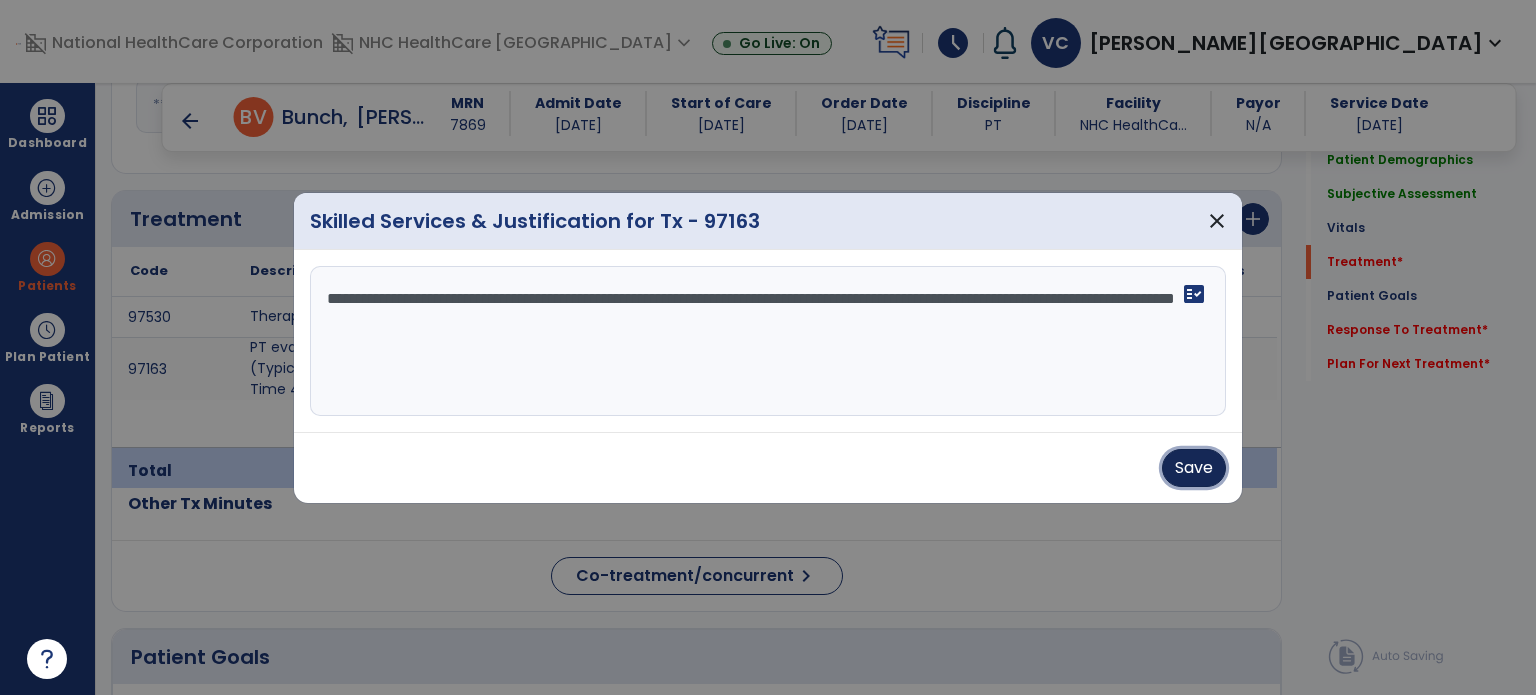 click on "Save" at bounding box center [1194, 468] 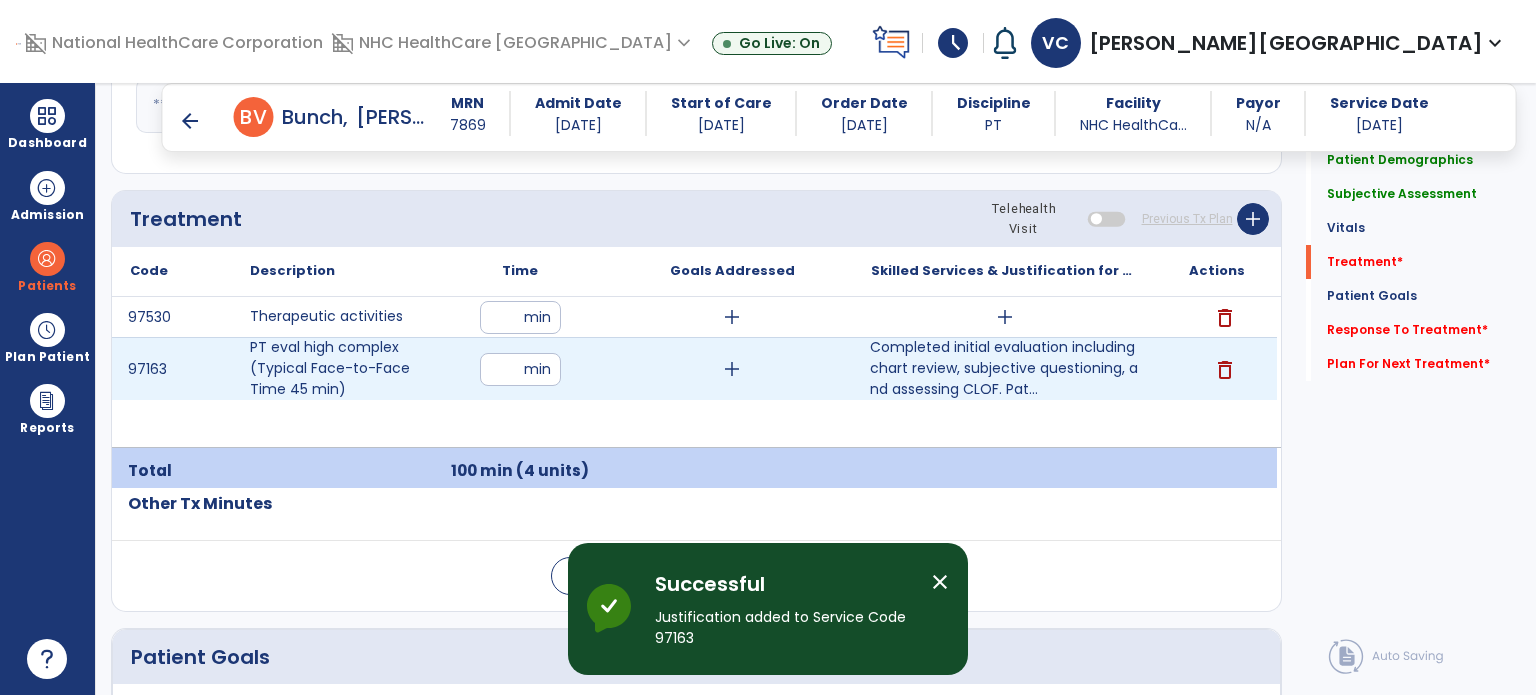 click on "**" at bounding box center (520, 369) 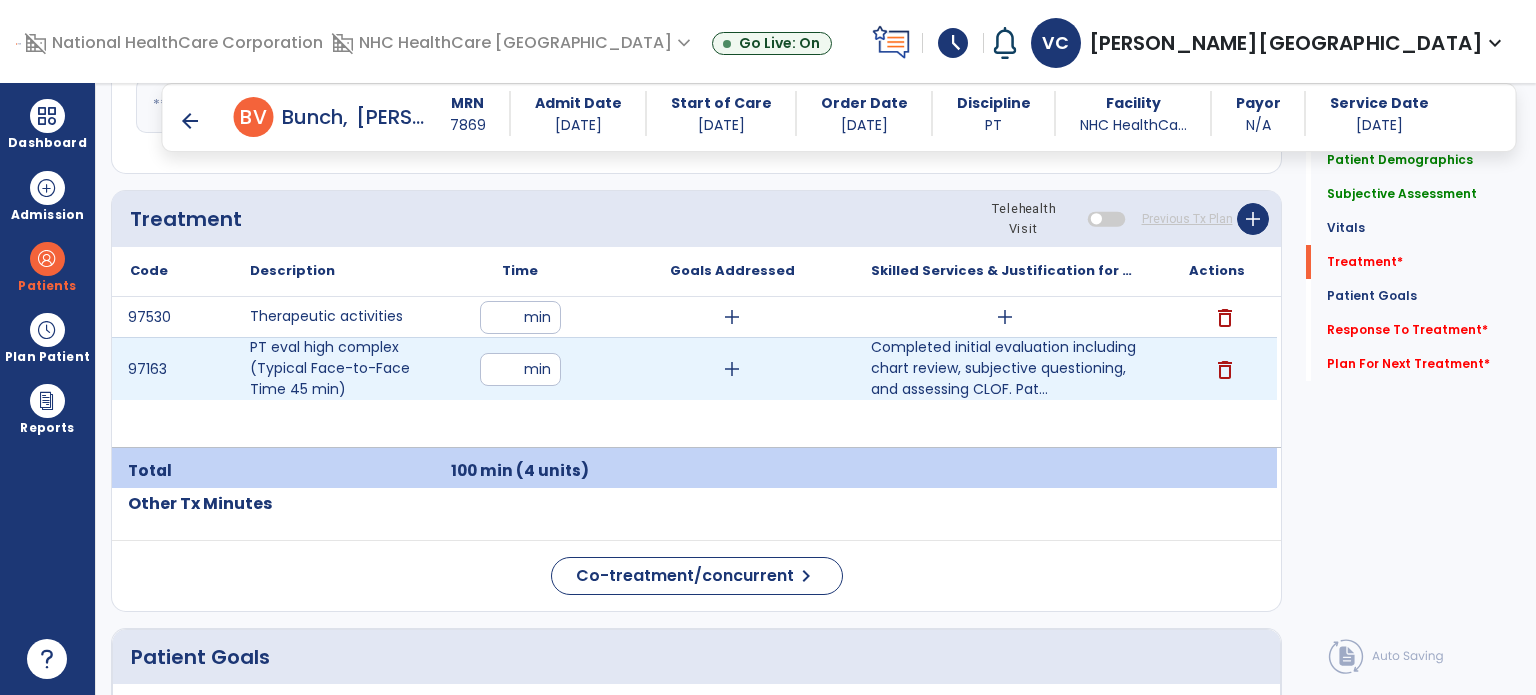 type on "*" 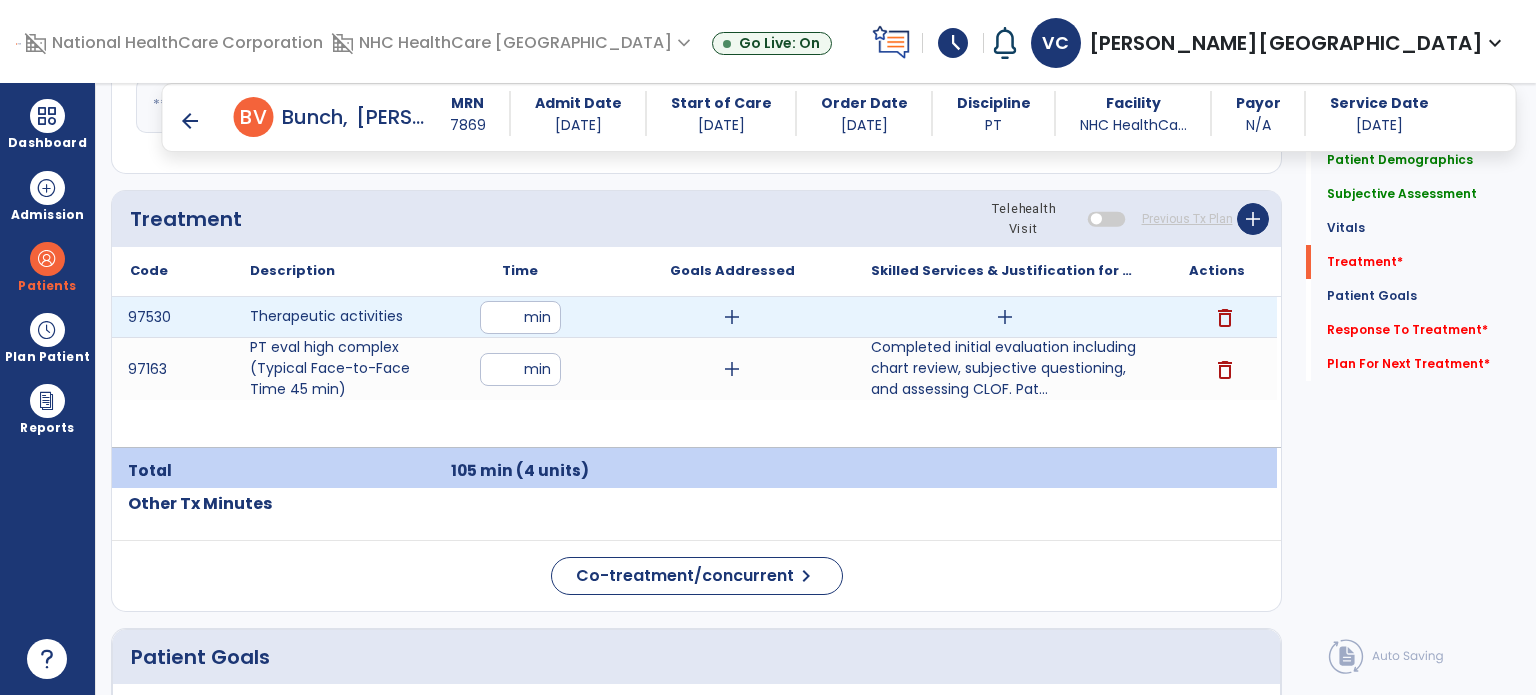 click on "**" at bounding box center (520, 317) 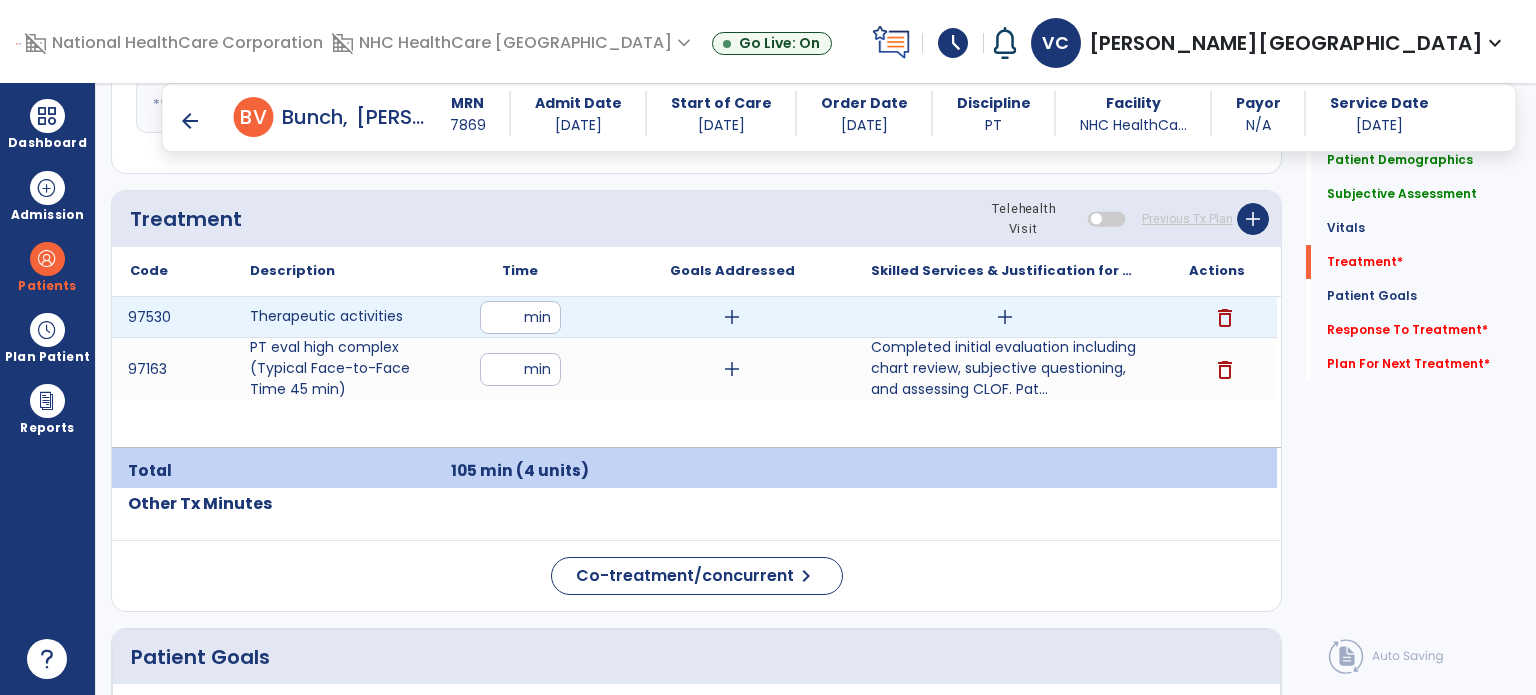type on "**" 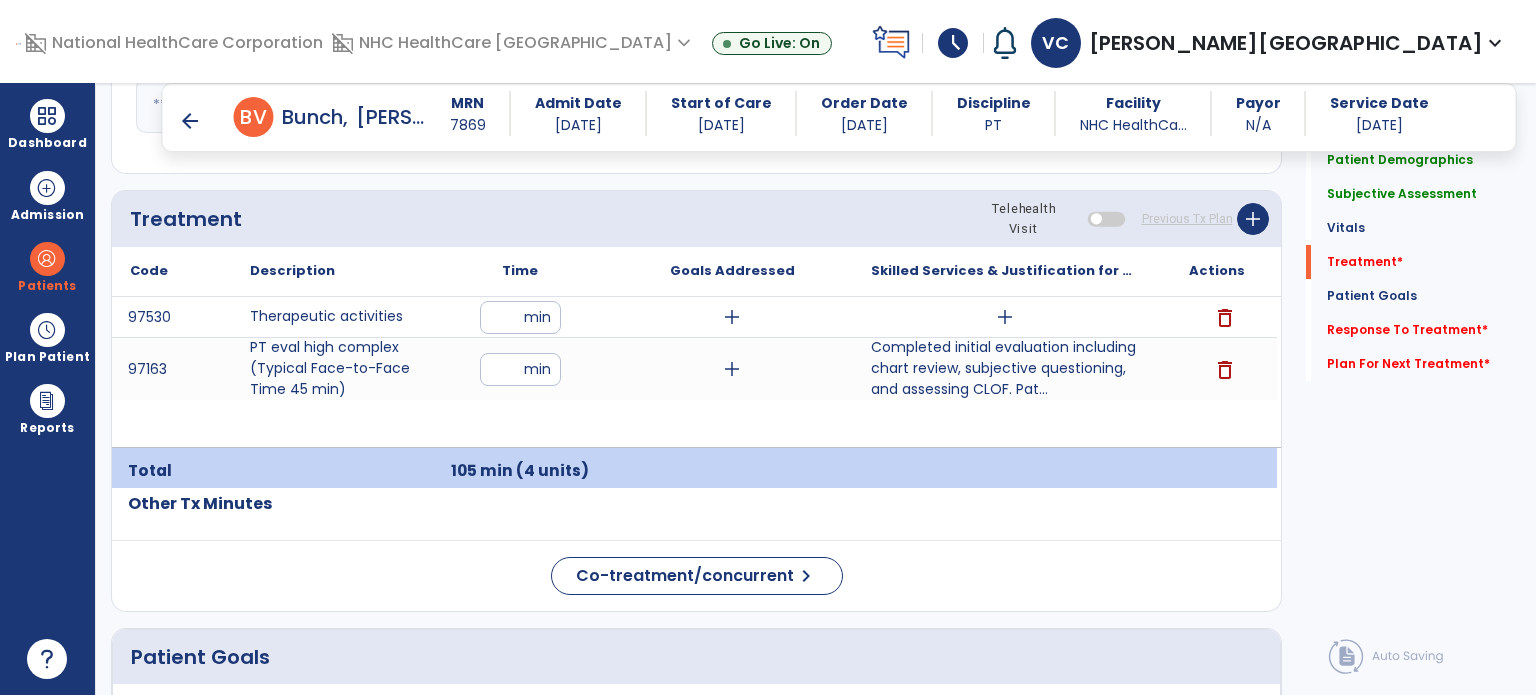 click on "97530  Therapeutic activities  ** min add add delete 97163  PT eval high complex (Typical Face-to-Face Time 45 min)  ** min add  Completed initial evaluation including chart review, subjective questioning, and assessing CLOF. Pat...   Completed initial evaluation including chart review, subjective questioning, and assessing CLOF. Patient requires skilled physical therapy to   delete" at bounding box center [694, 372] 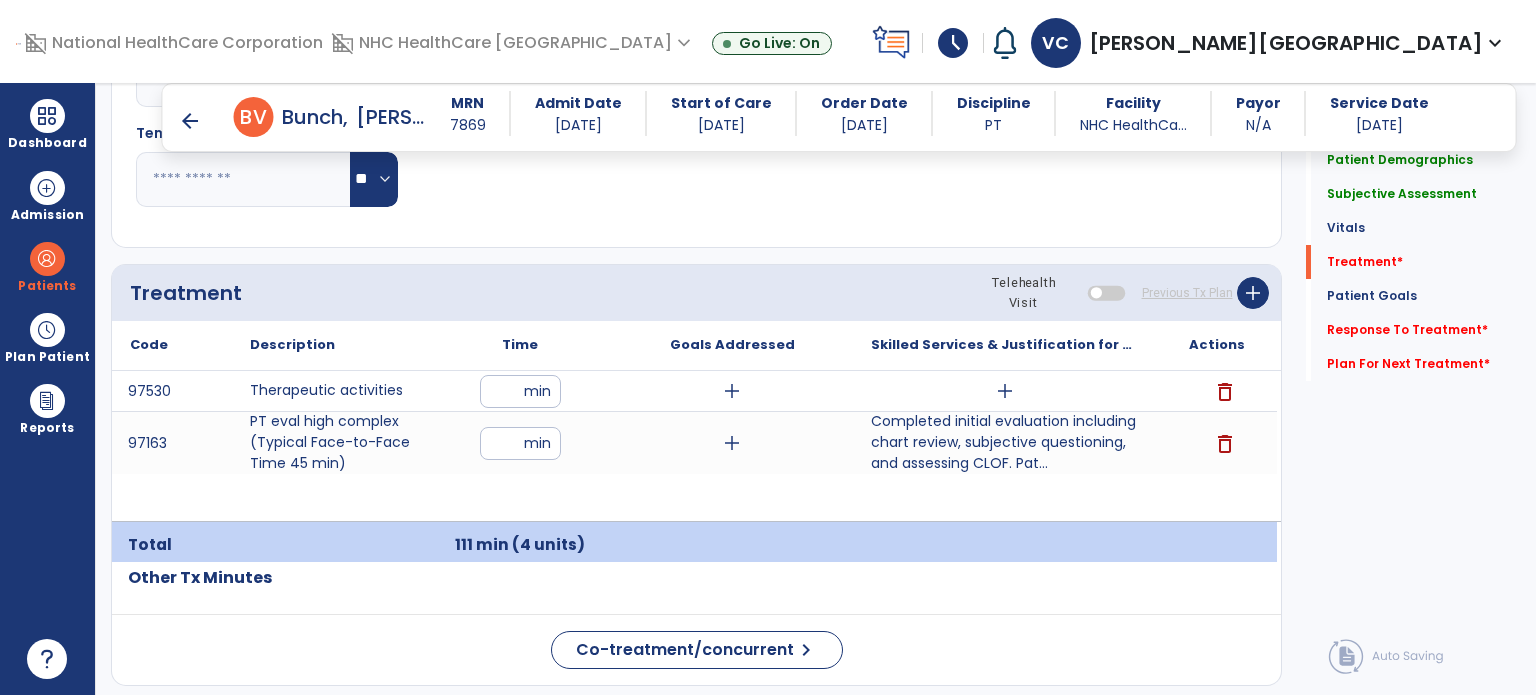 scroll, scrollTop: 1074, scrollLeft: 0, axis: vertical 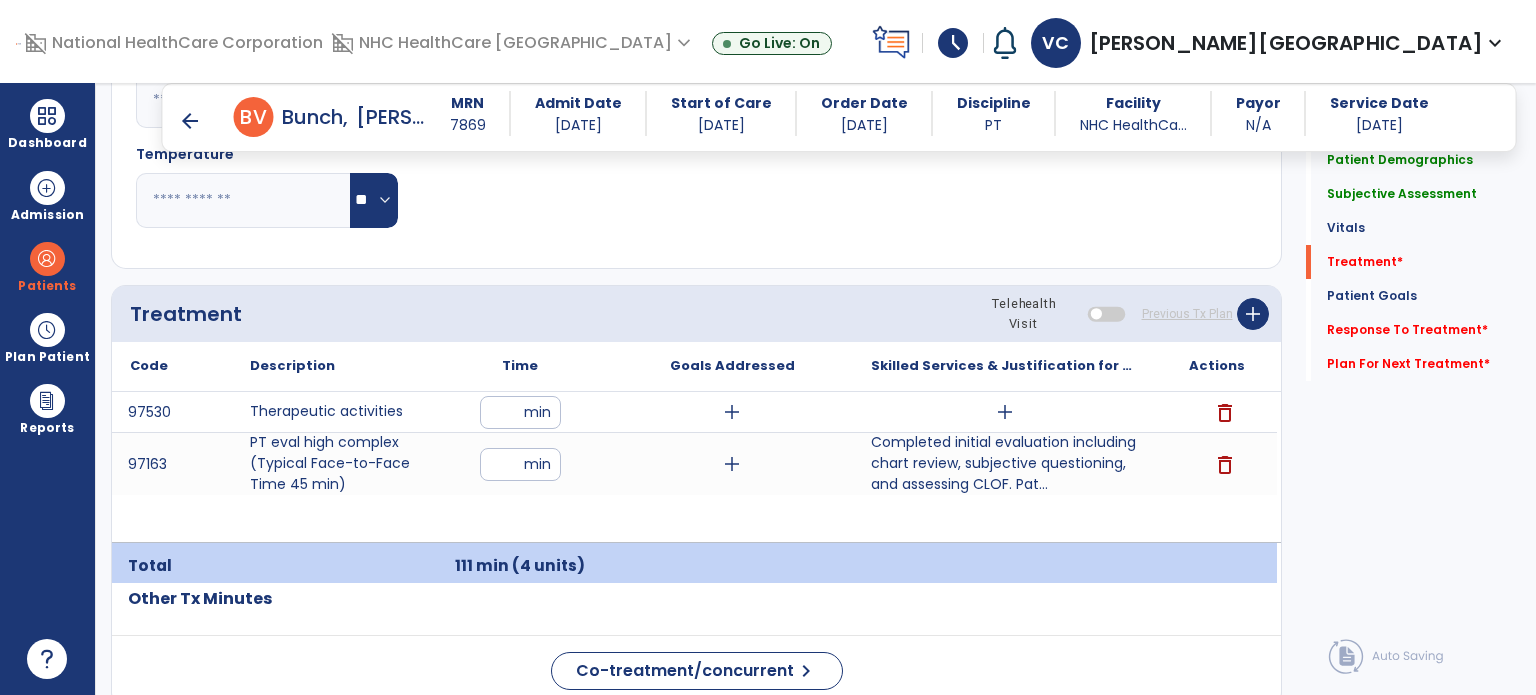 click on "arrow_back" at bounding box center (190, 121) 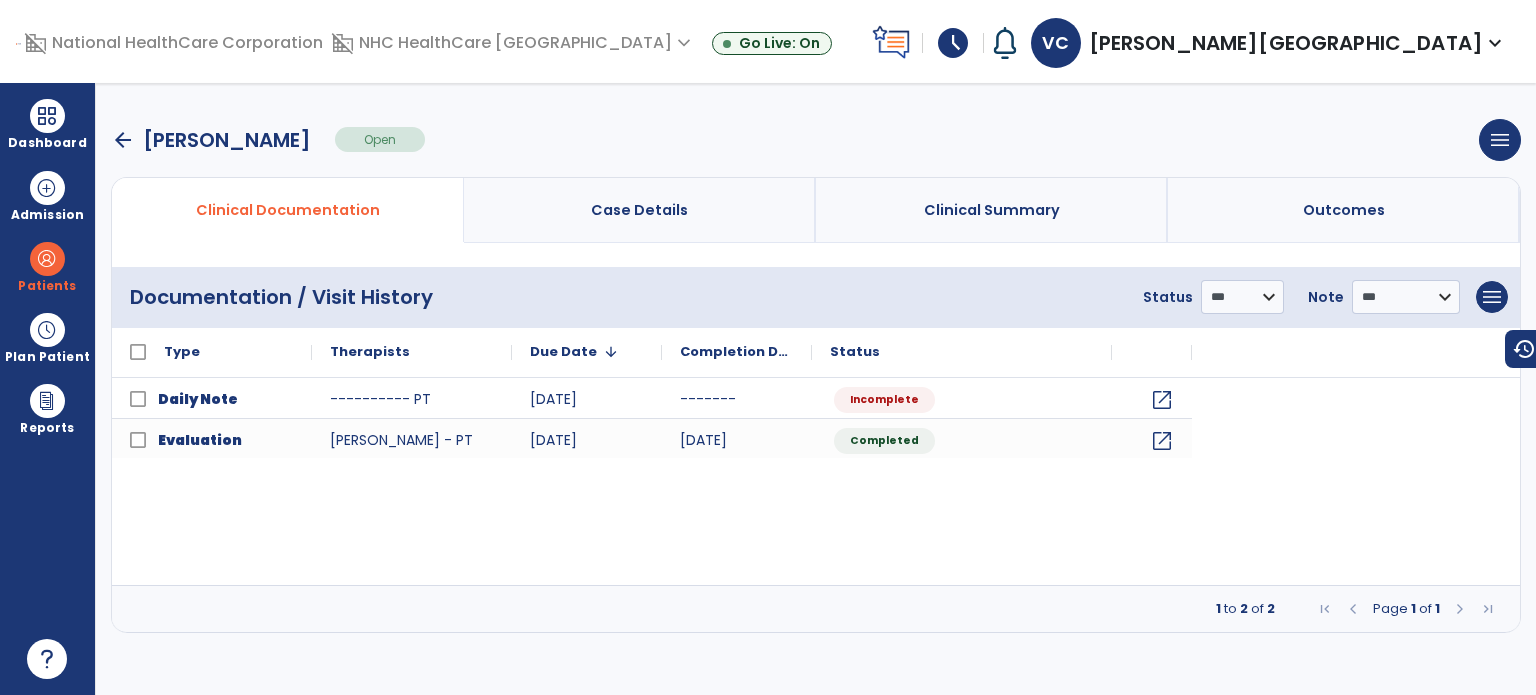 scroll, scrollTop: 0, scrollLeft: 0, axis: both 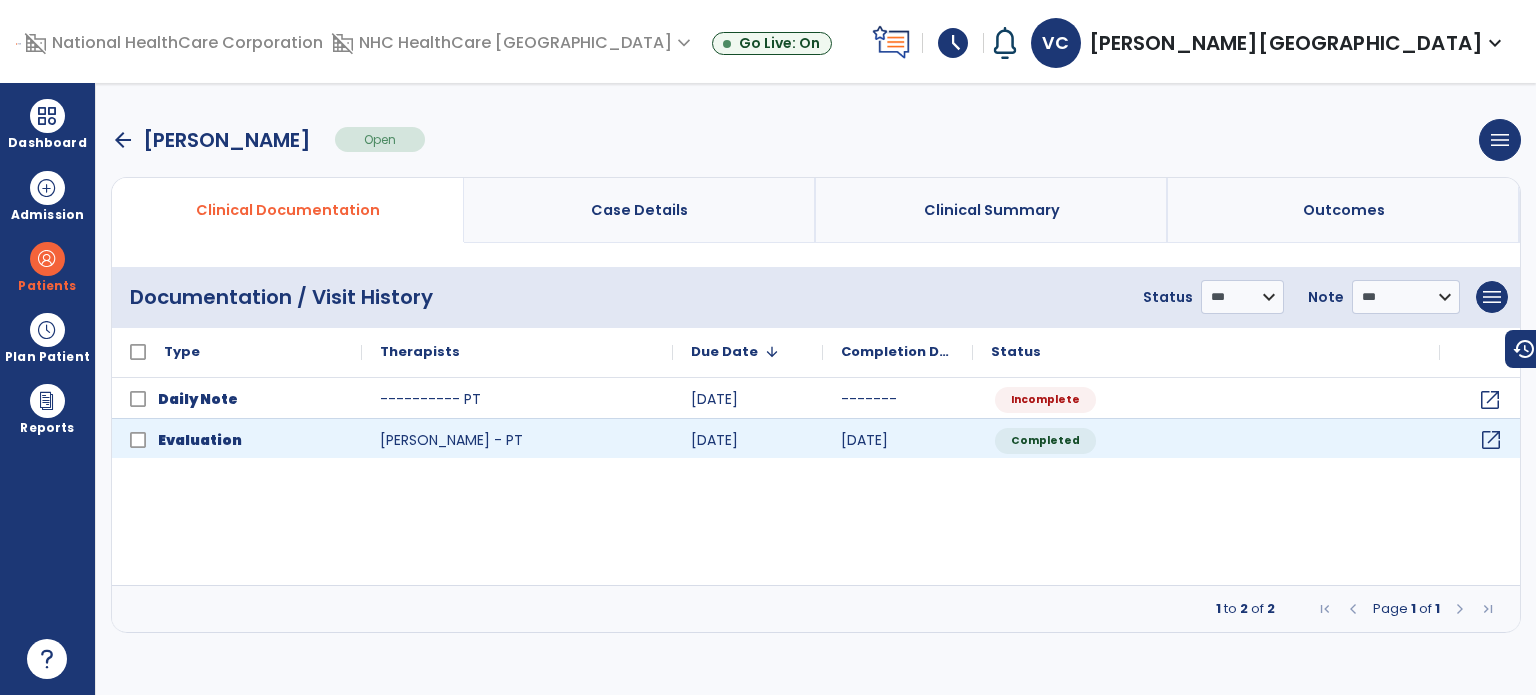 click on "open_in_new" 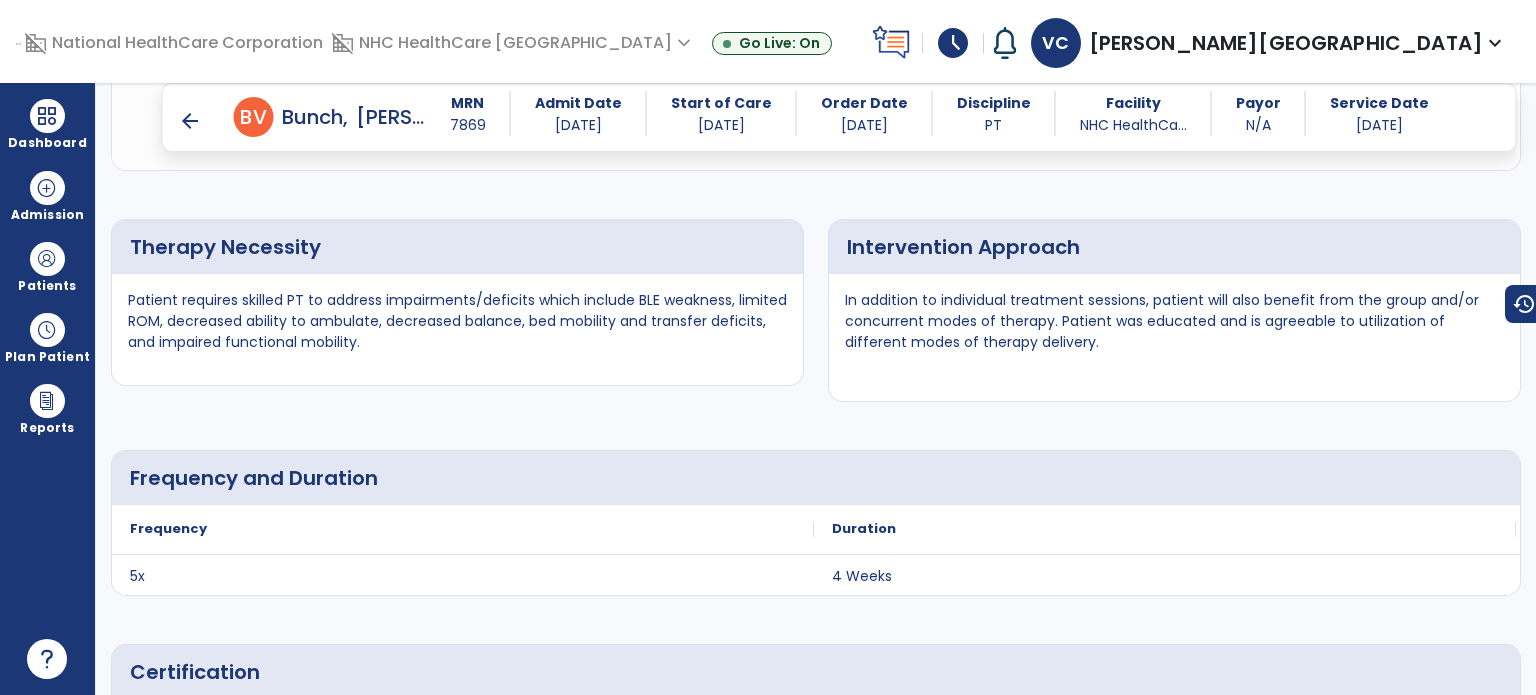 scroll, scrollTop: 3668, scrollLeft: 0, axis: vertical 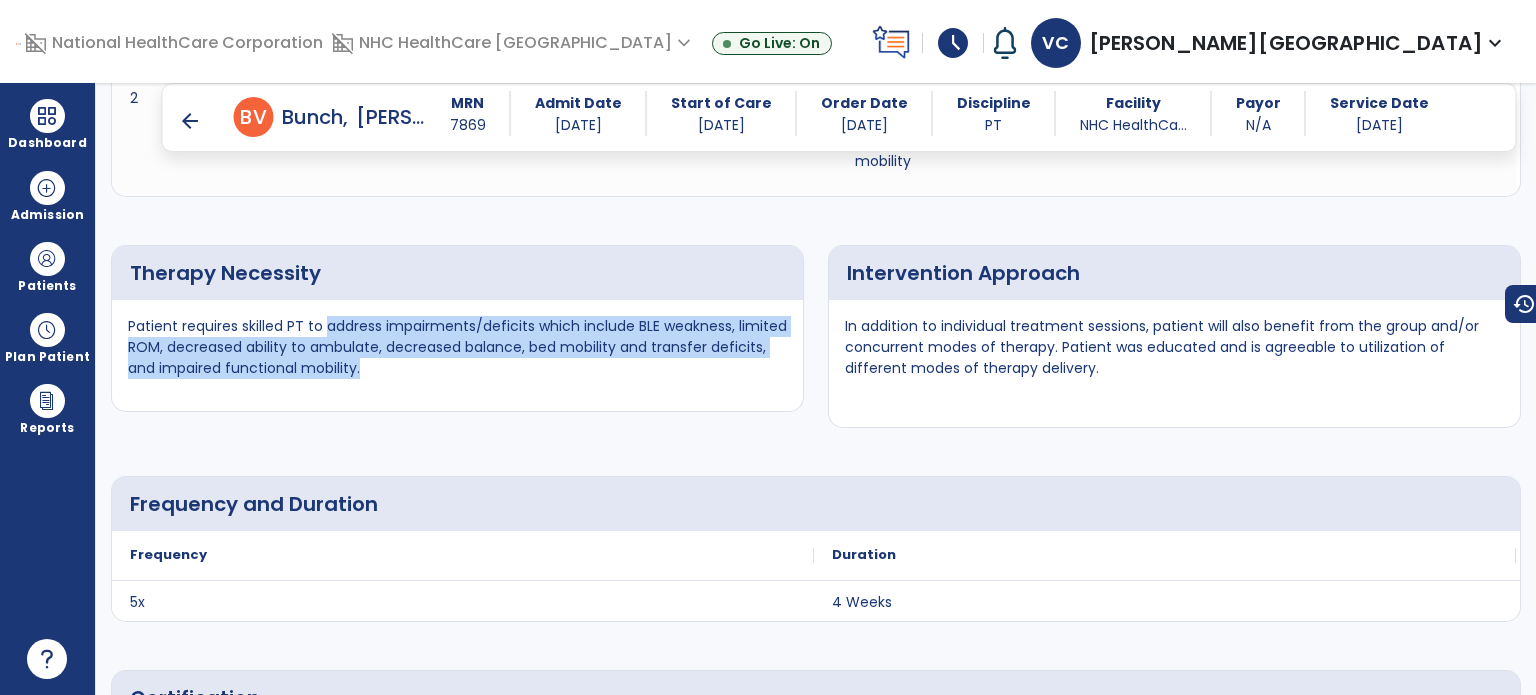 drag, startPoint x: 328, startPoint y: 324, endPoint x: 421, endPoint y: 366, distance: 102.044106 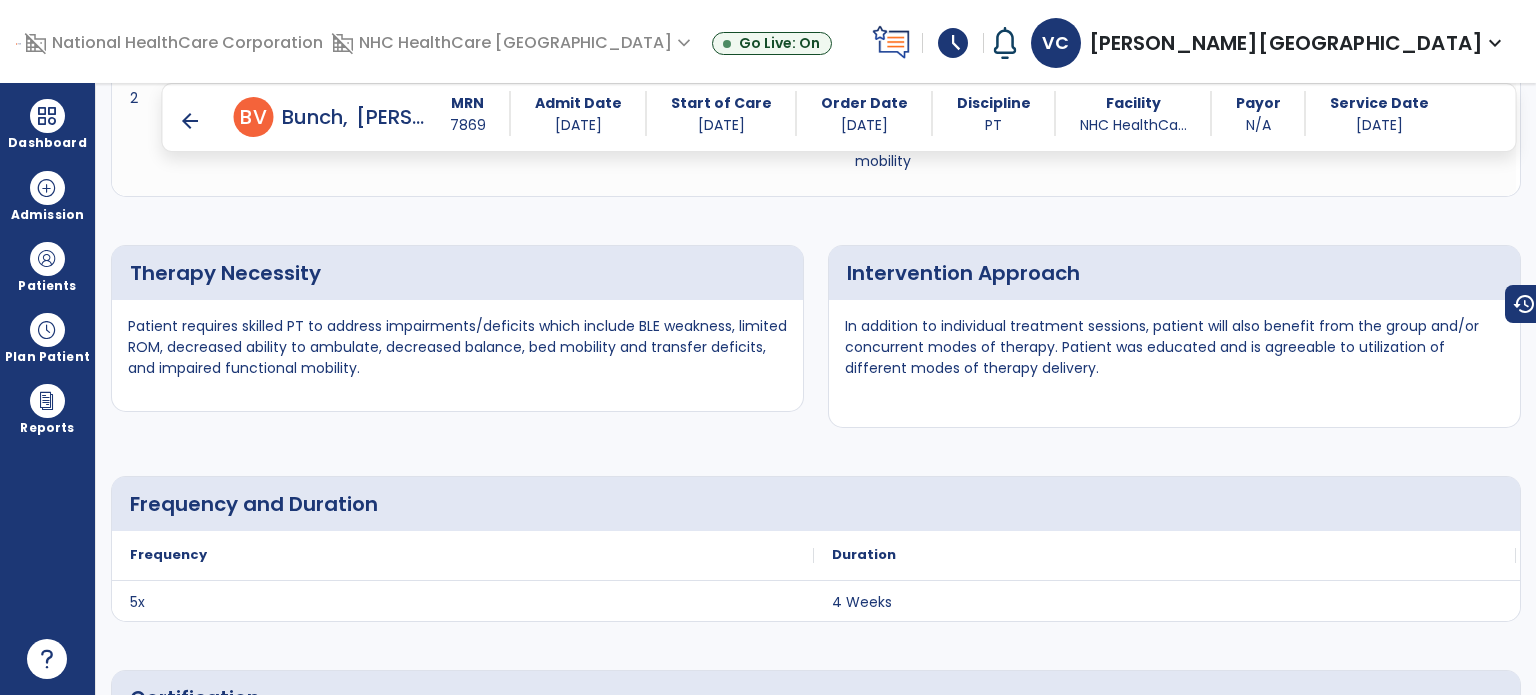 click on "arrow_back" at bounding box center [190, 121] 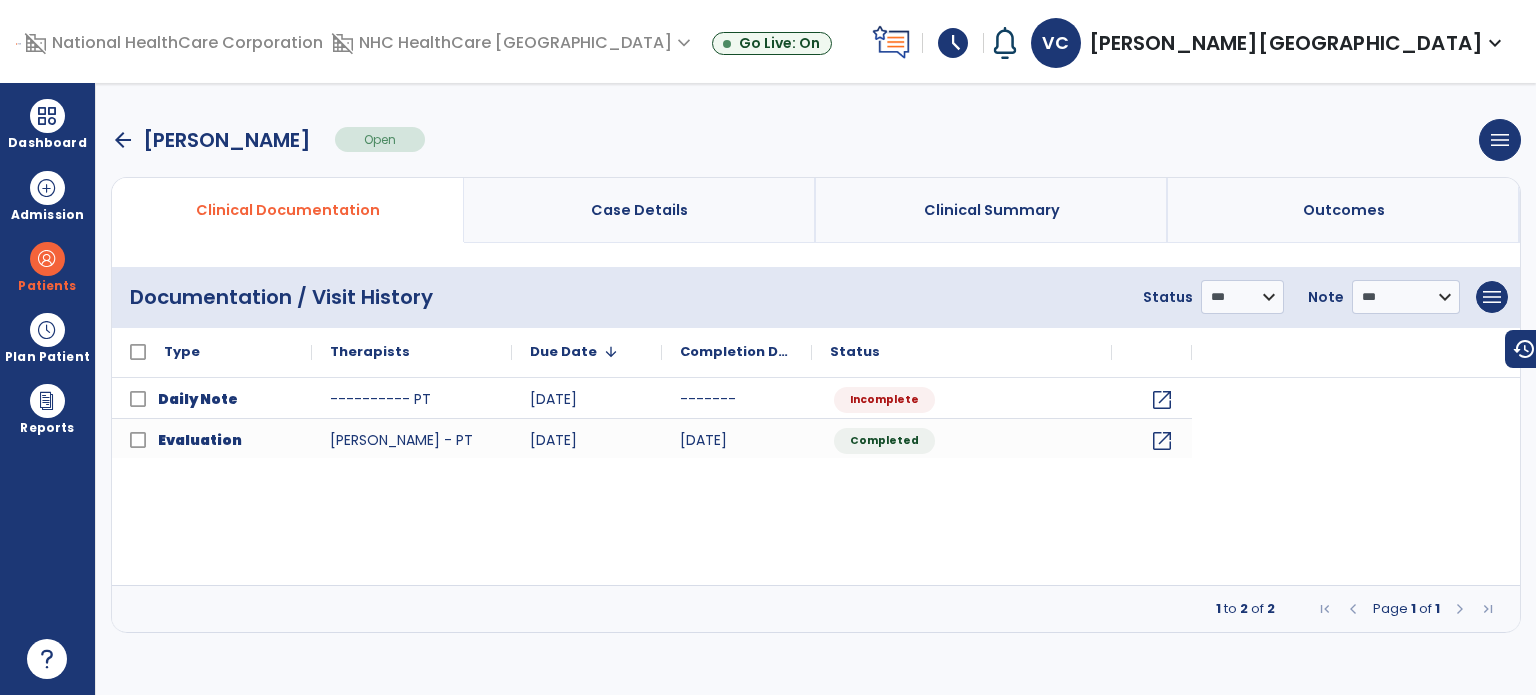 scroll, scrollTop: 0, scrollLeft: 0, axis: both 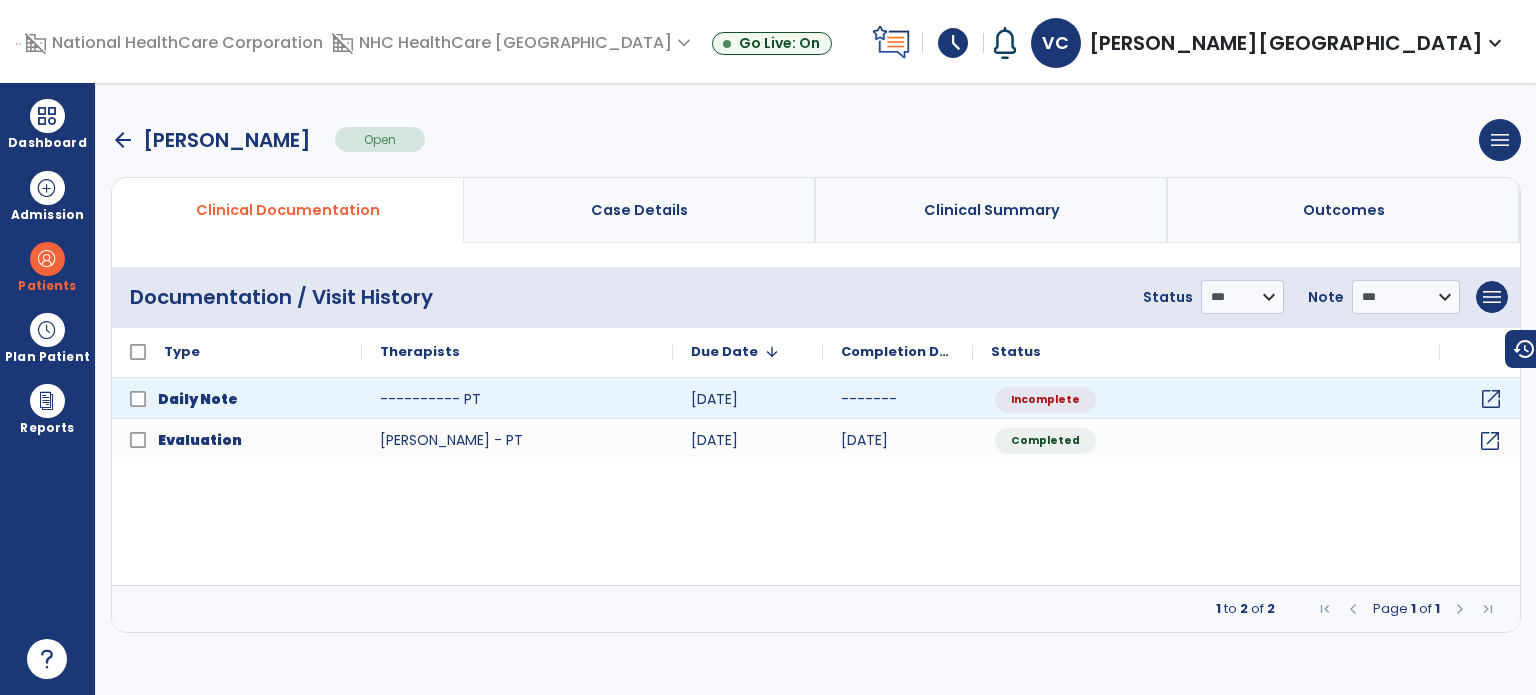 click on "open_in_new" 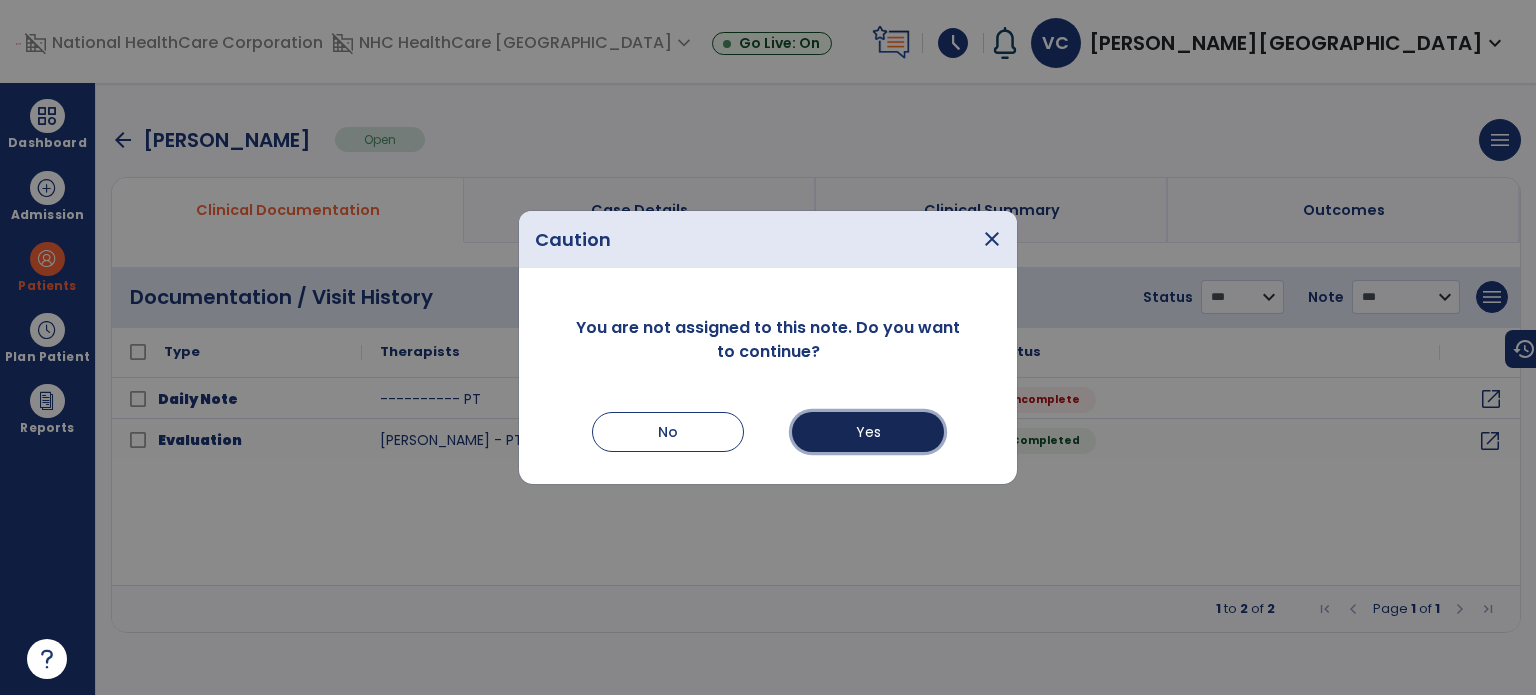 click on "Yes" at bounding box center [868, 432] 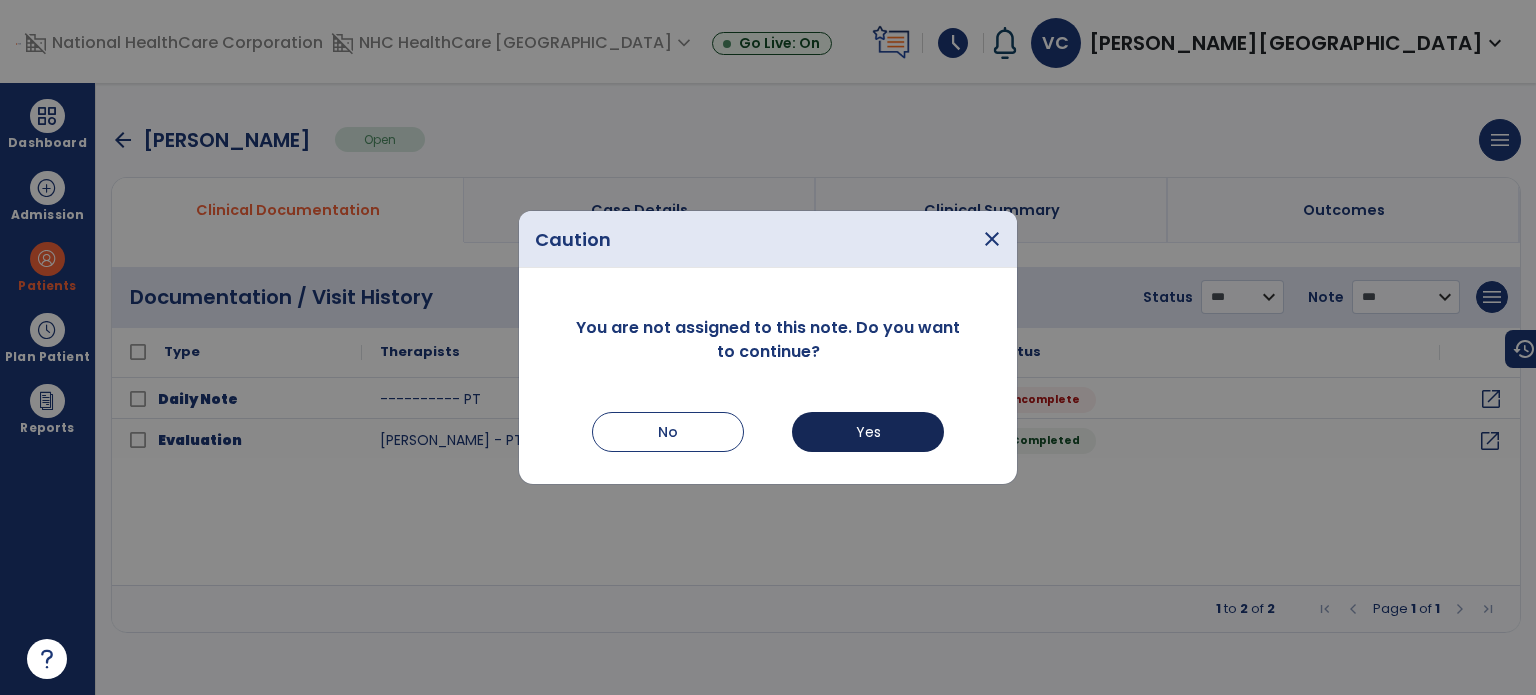 select on "*" 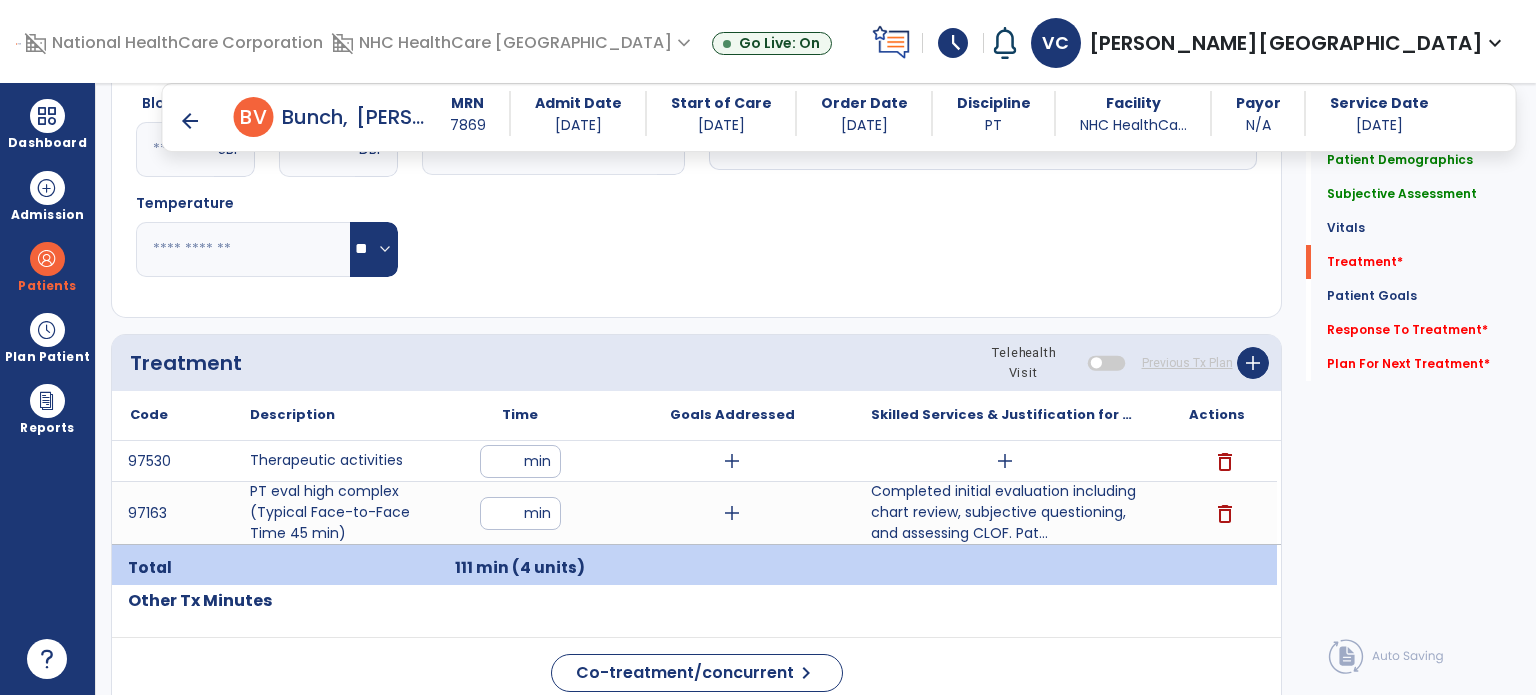 scroll, scrollTop: 960, scrollLeft: 0, axis: vertical 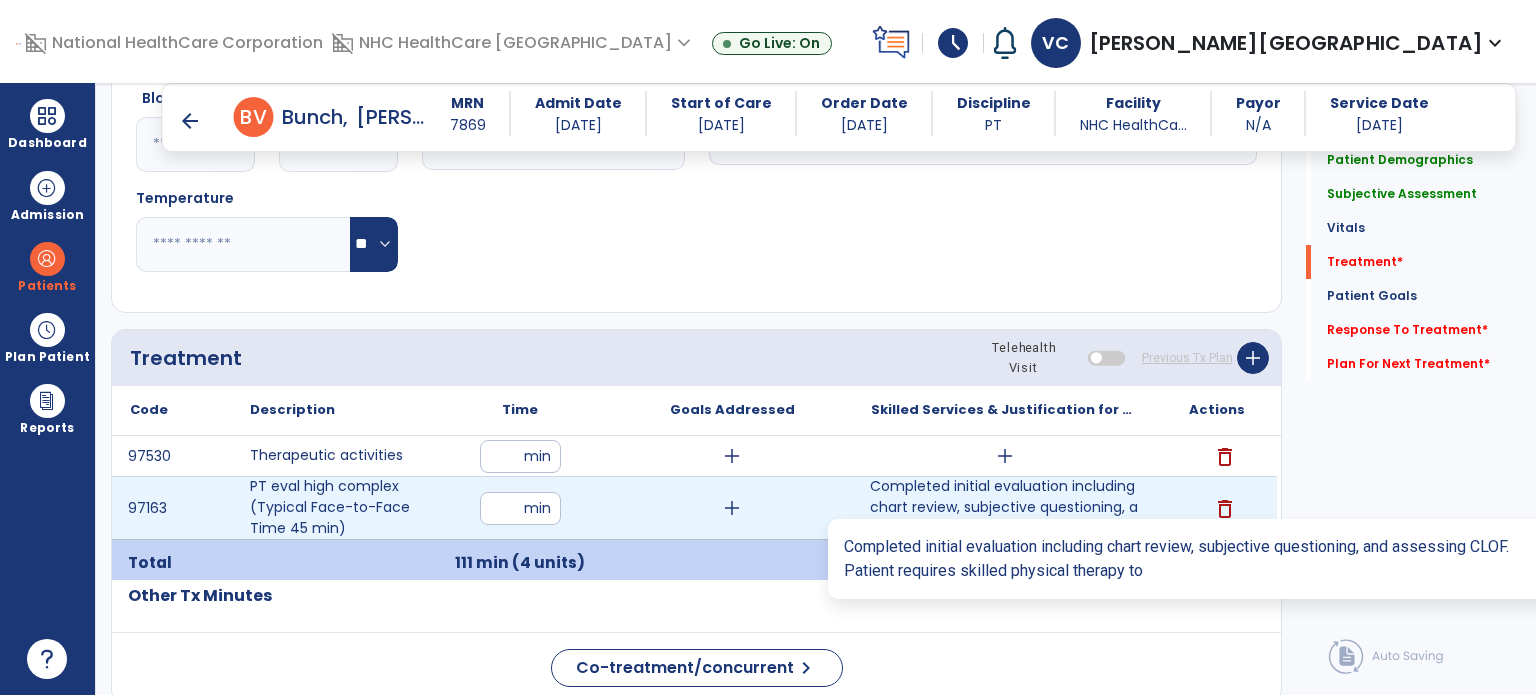 click on "Completed initial evaluation including chart review, subjective questioning, and assessing CLOF. Pat..." at bounding box center (1004, 507) 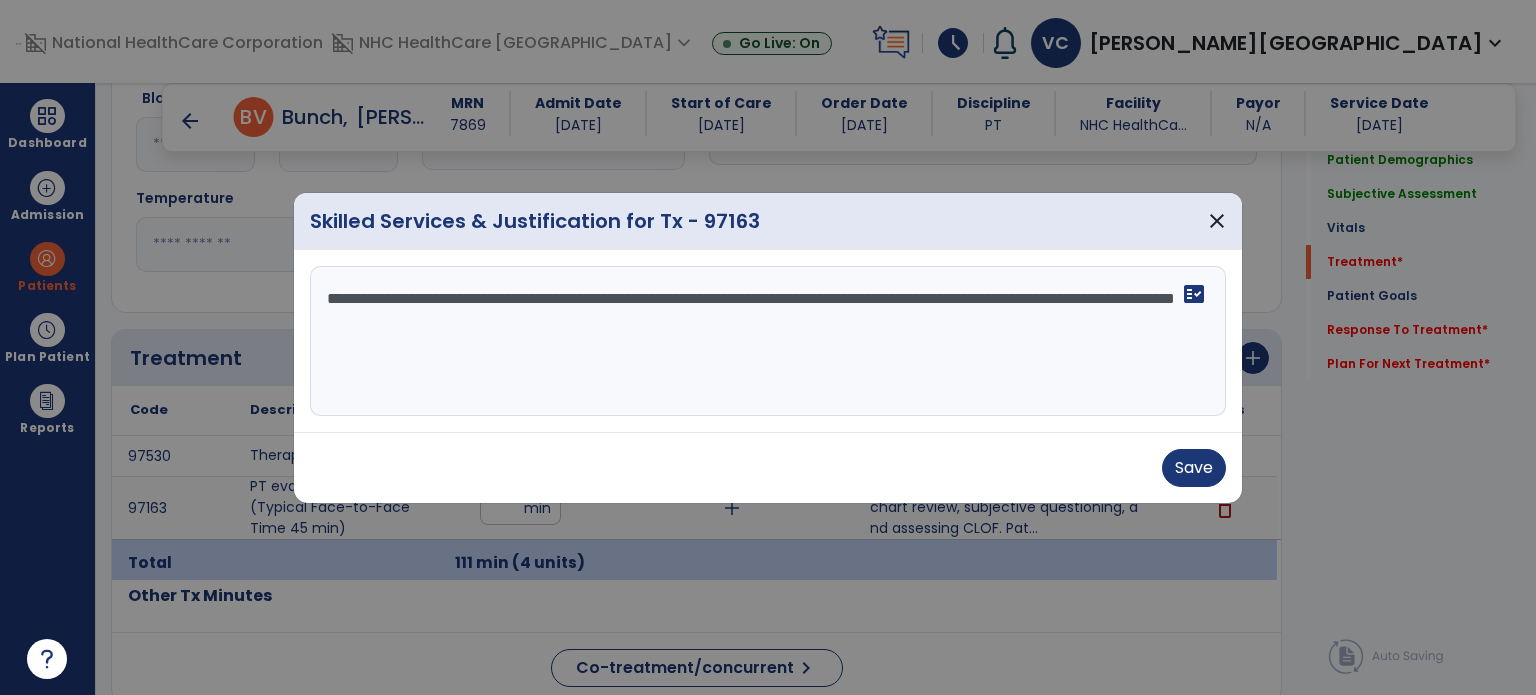 click on "**********" at bounding box center (768, 341) 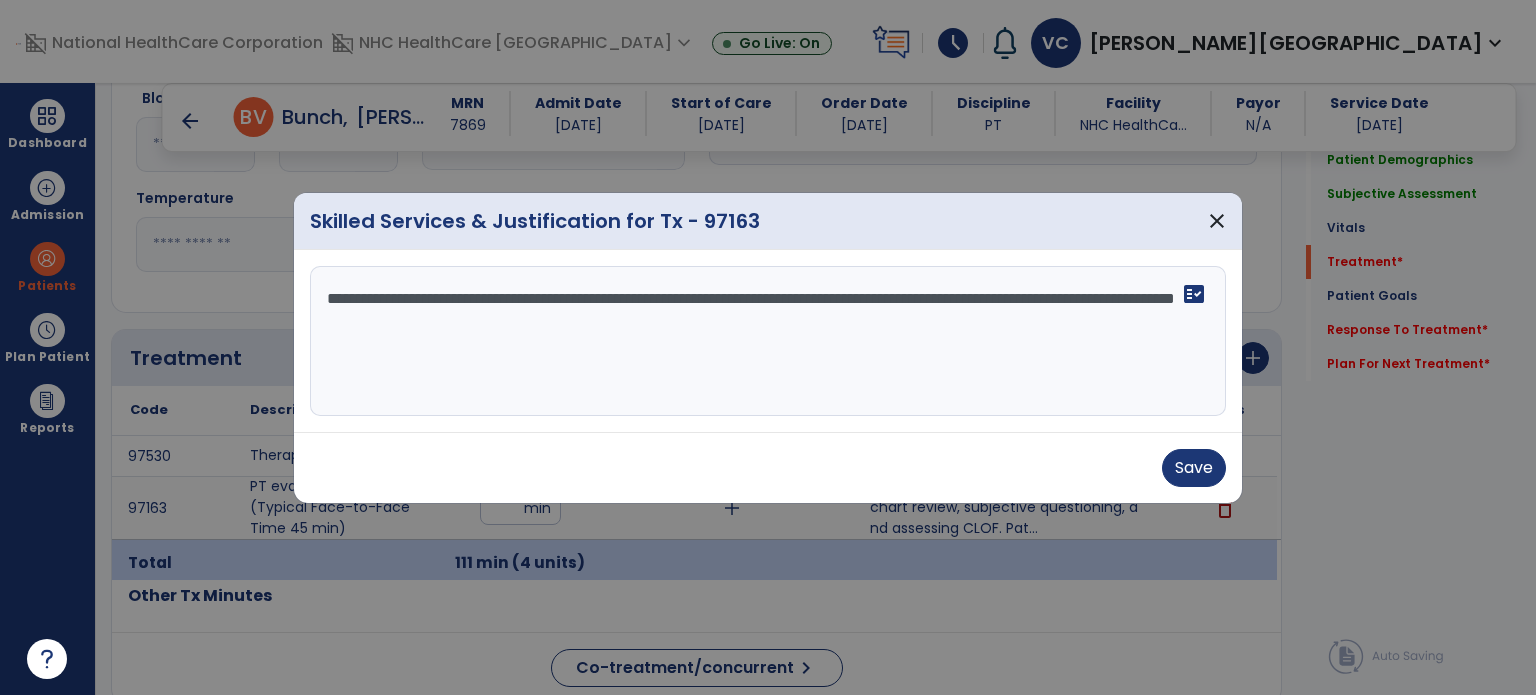 paste on "**********" 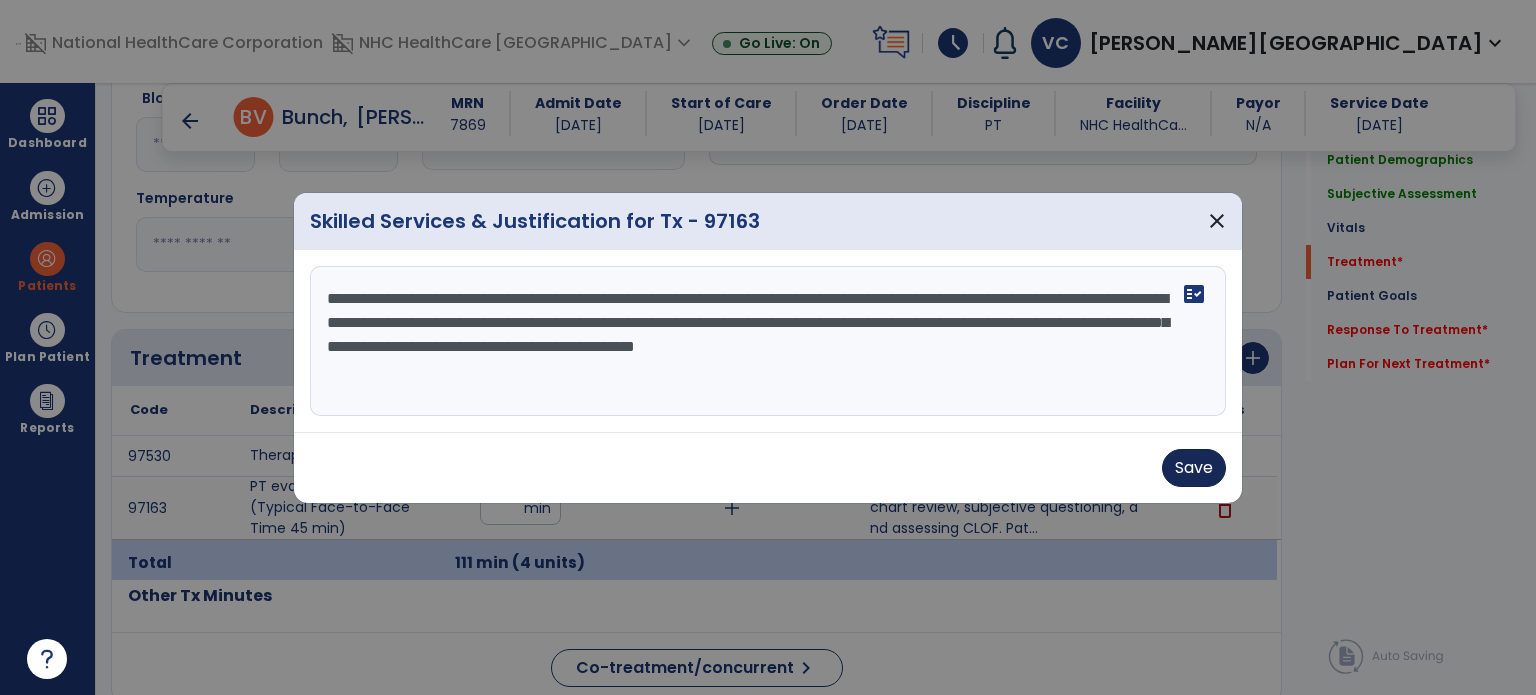 type on "**********" 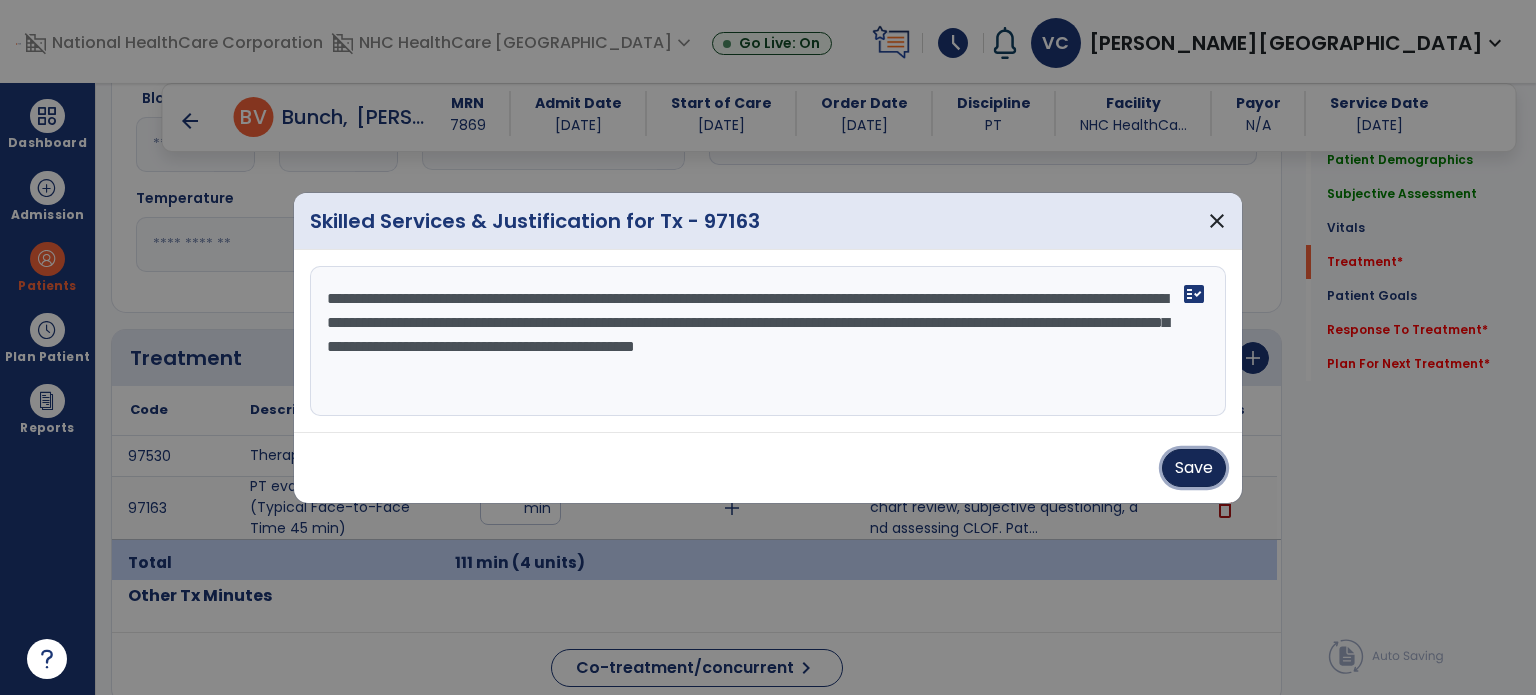 click on "Save" at bounding box center [1194, 468] 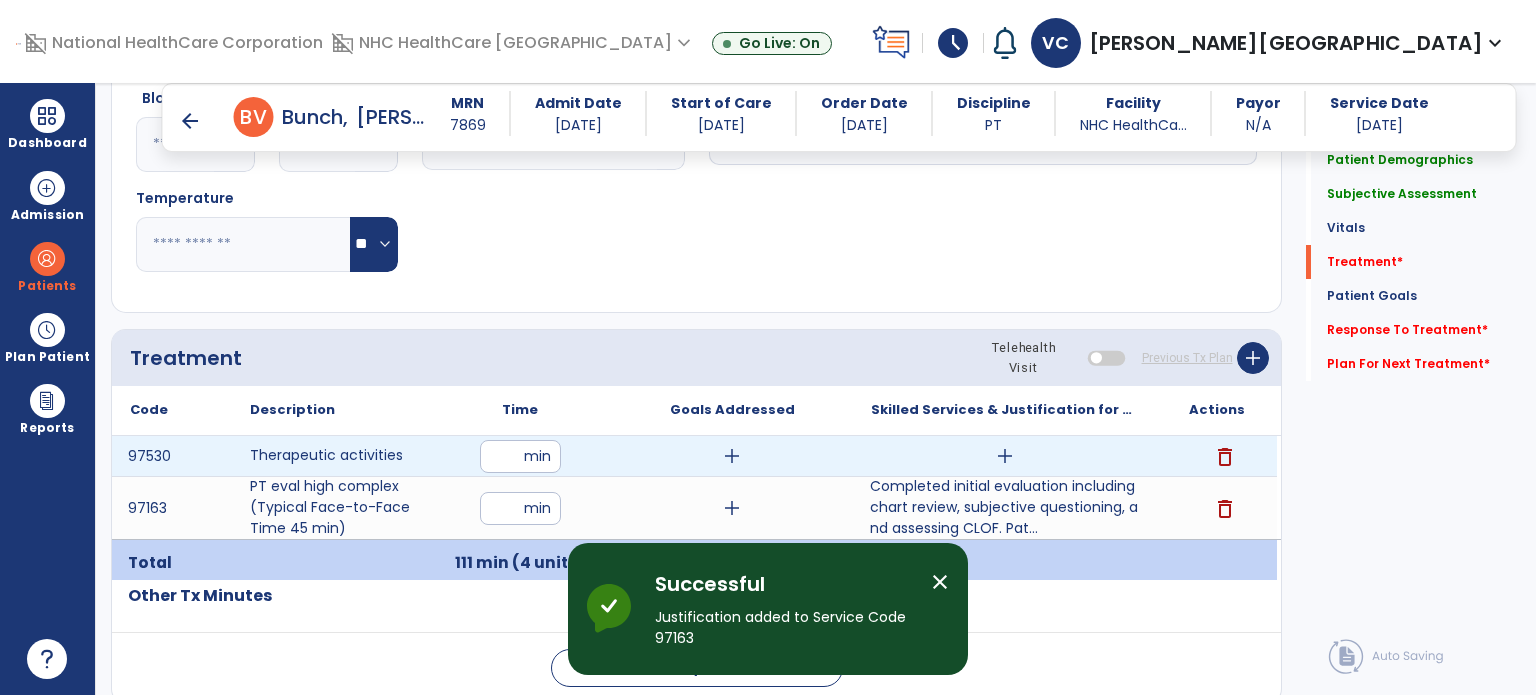click on "add" at bounding box center [1005, 456] 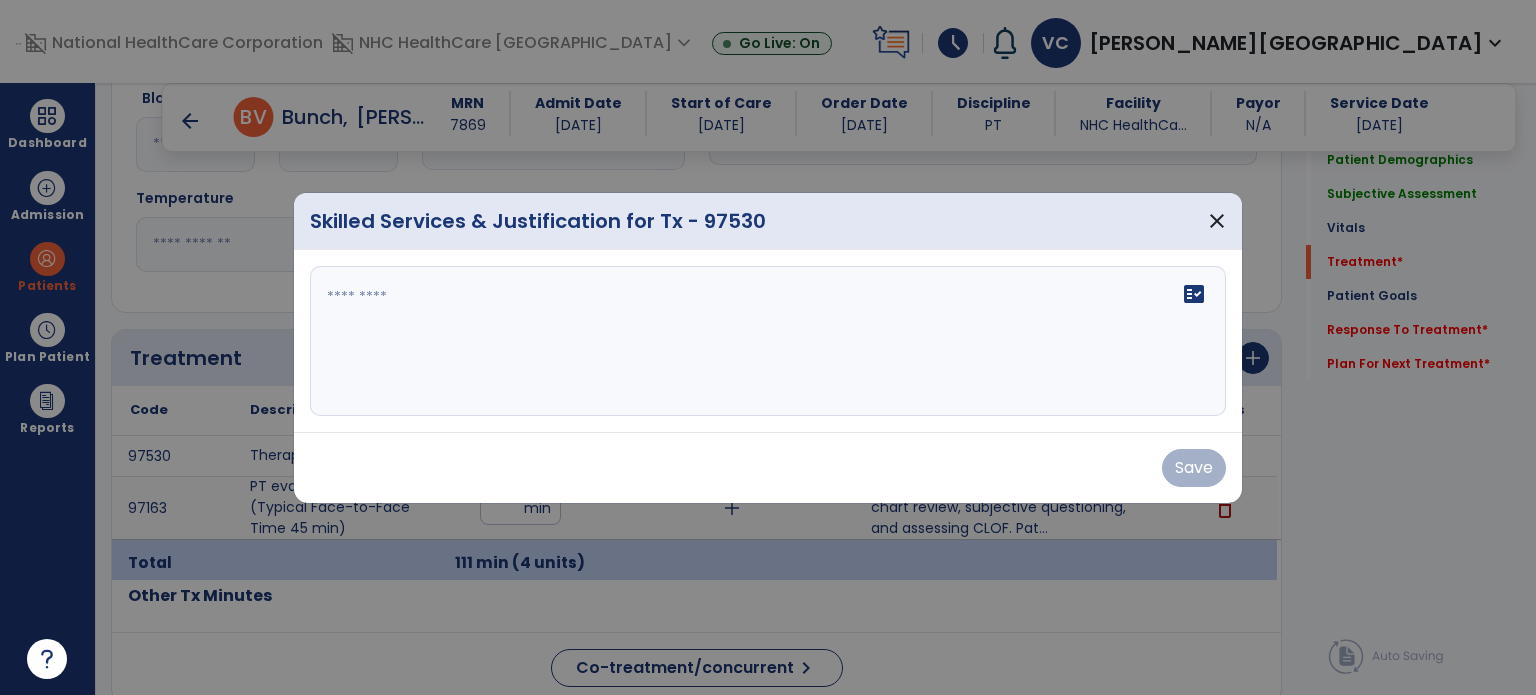 click on "fact_check" at bounding box center (768, 341) 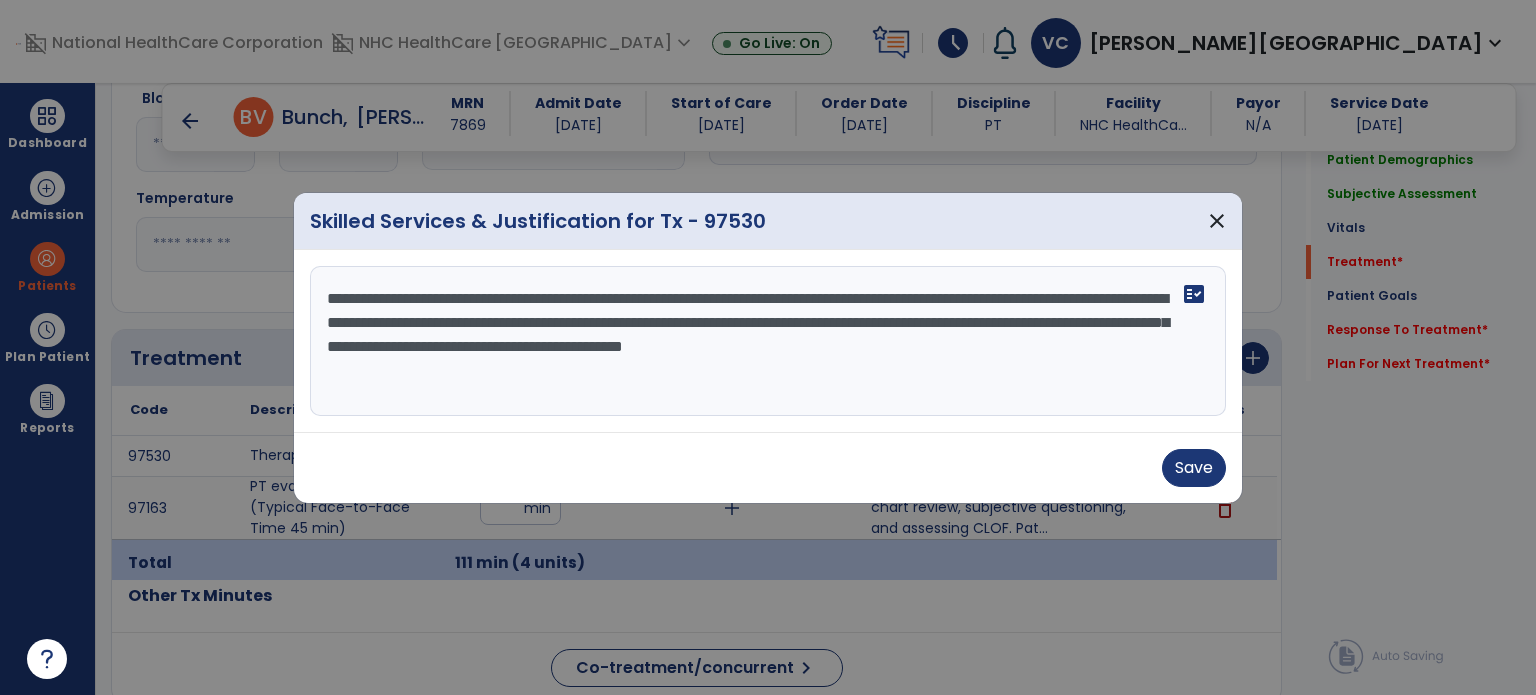 click on "**********" at bounding box center (768, 341) 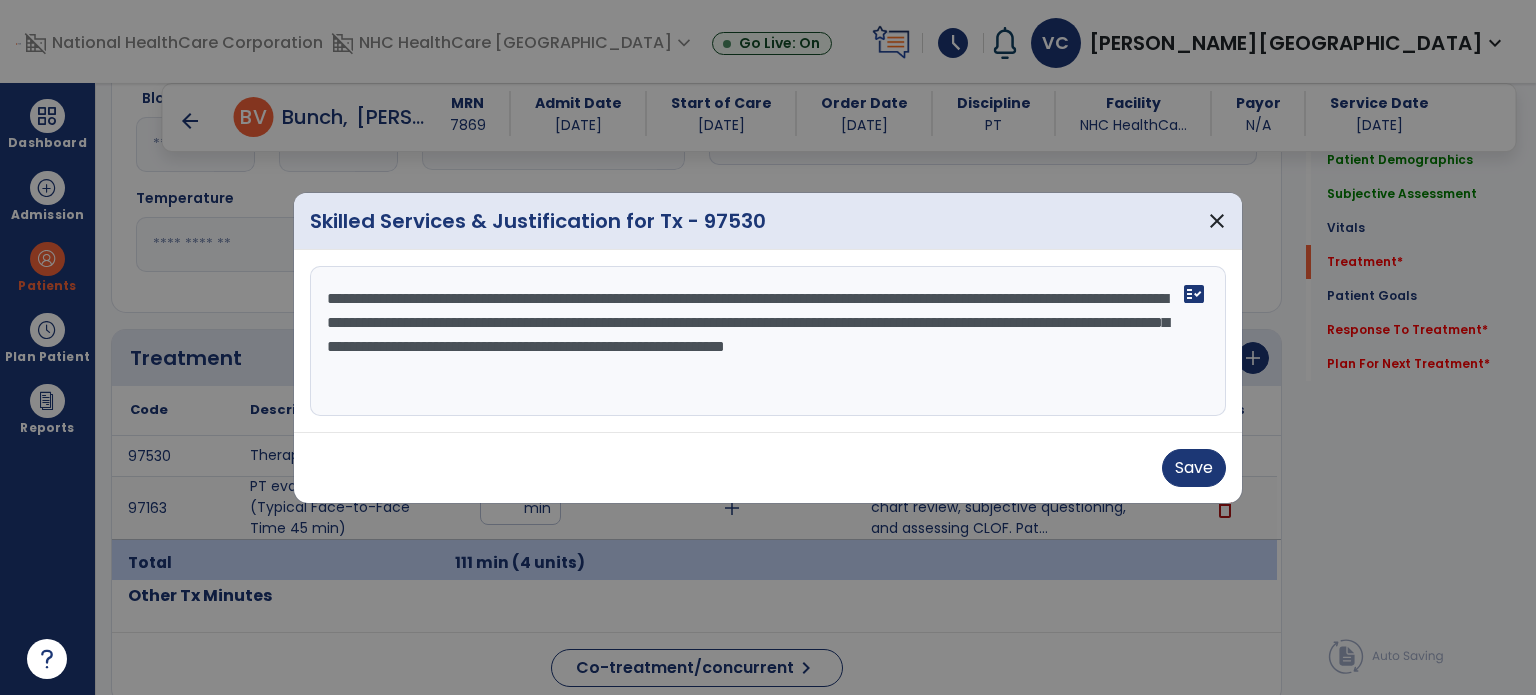 click on "**********" at bounding box center (768, 341) 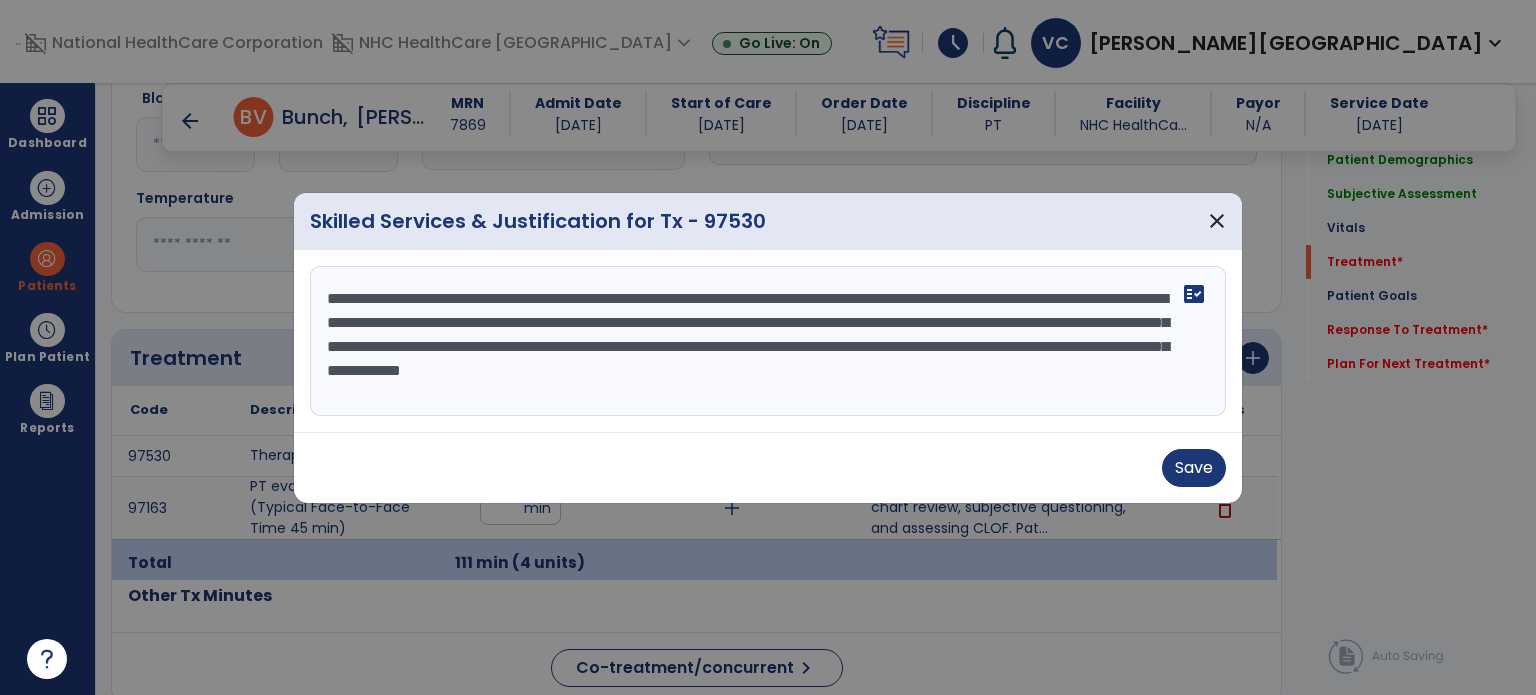 click on "**********" at bounding box center [768, 341] 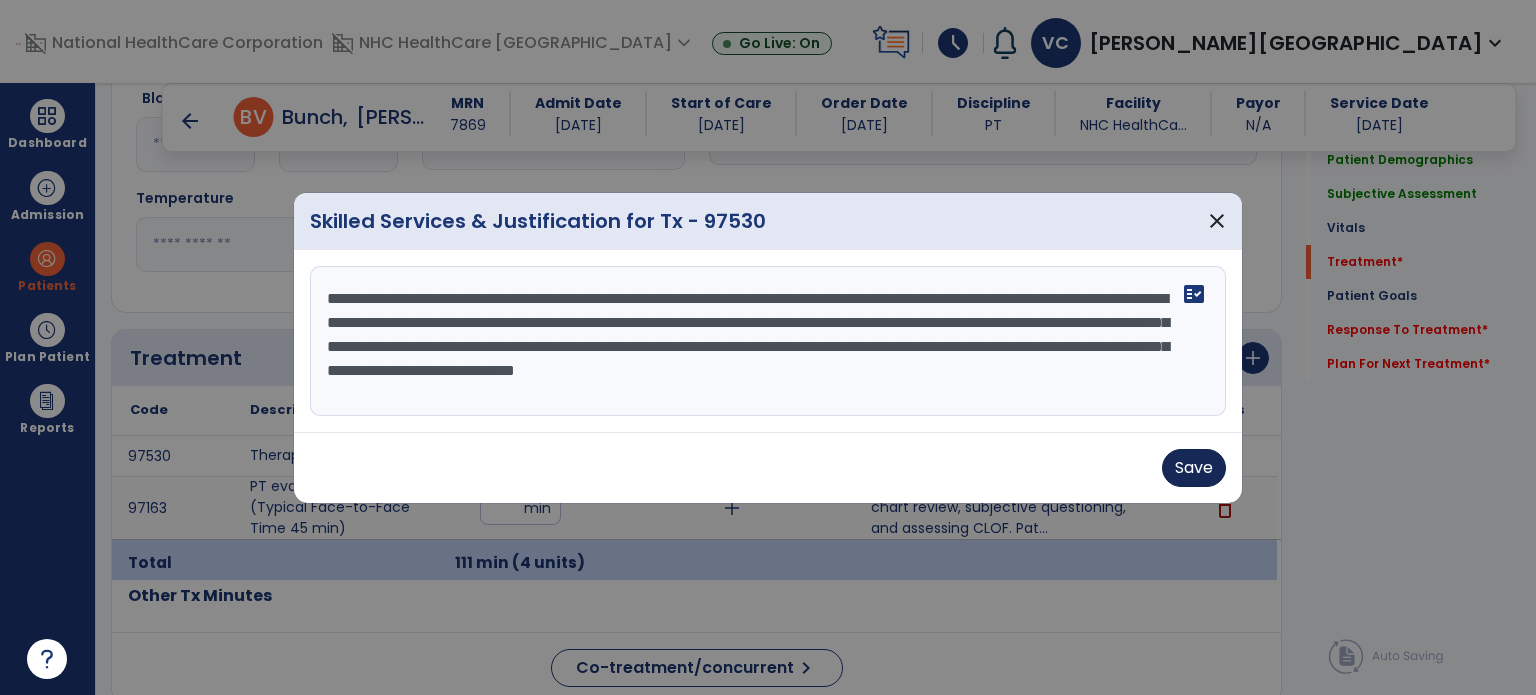 type on "**********" 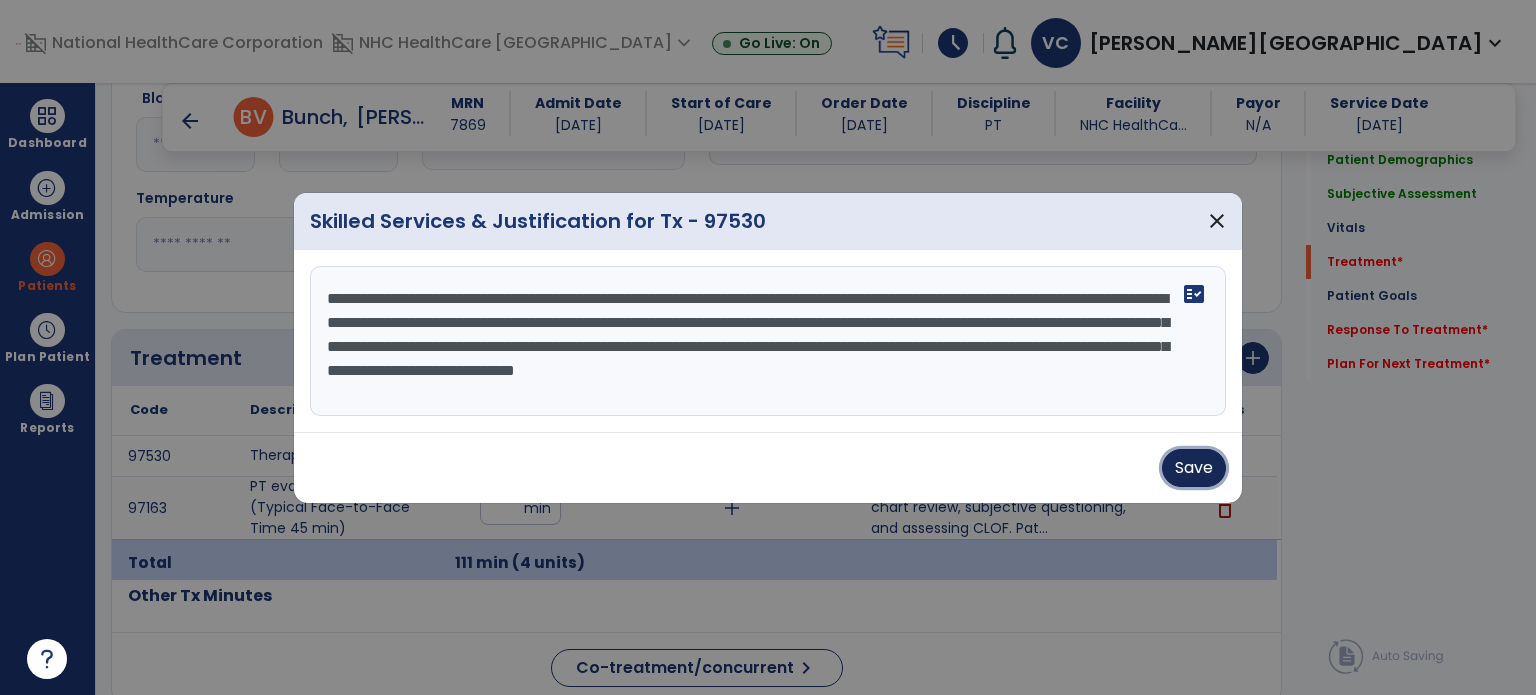 click on "Save" at bounding box center [1194, 468] 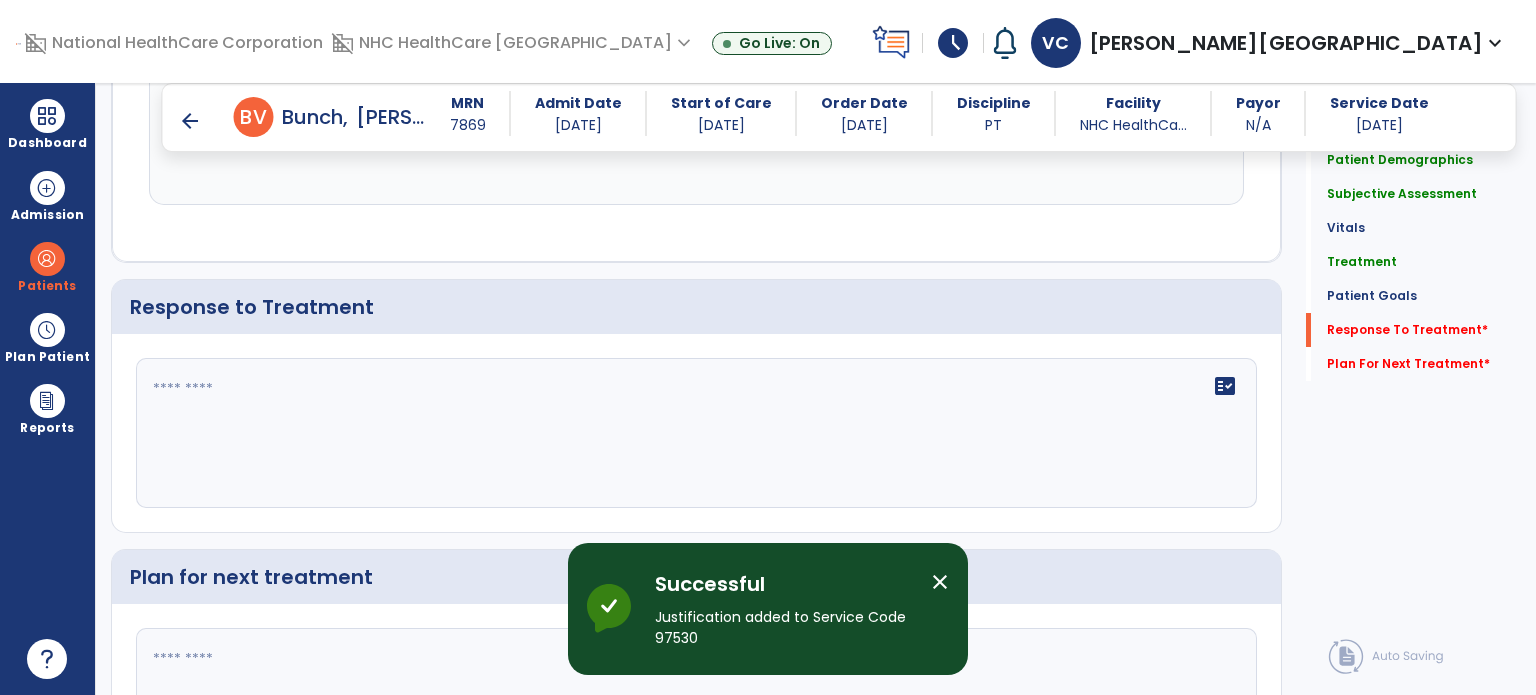 scroll, scrollTop: 3473, scrollLeft: 0, axis: vertical 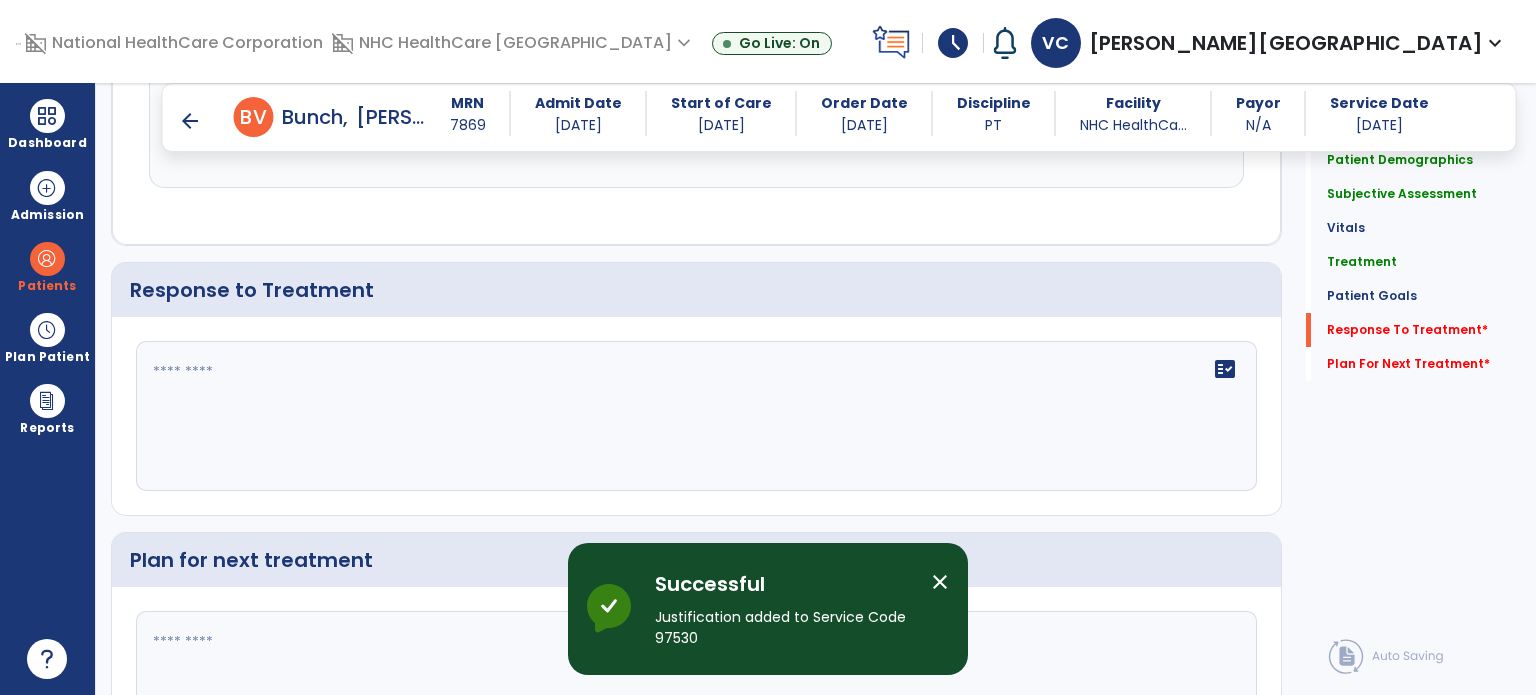 click on "fact_check" 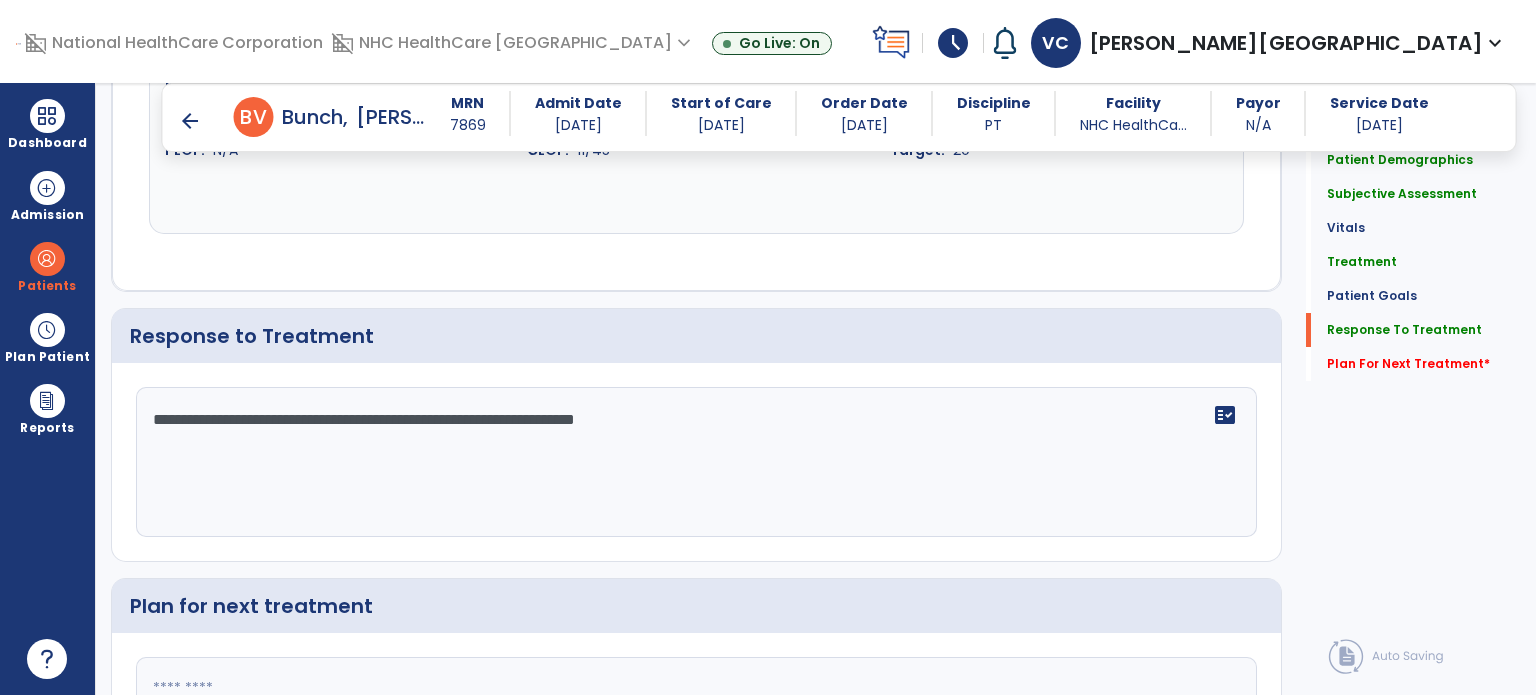 scroll, scrollTop: 3472, scrollLeft: 0, axis: vertical 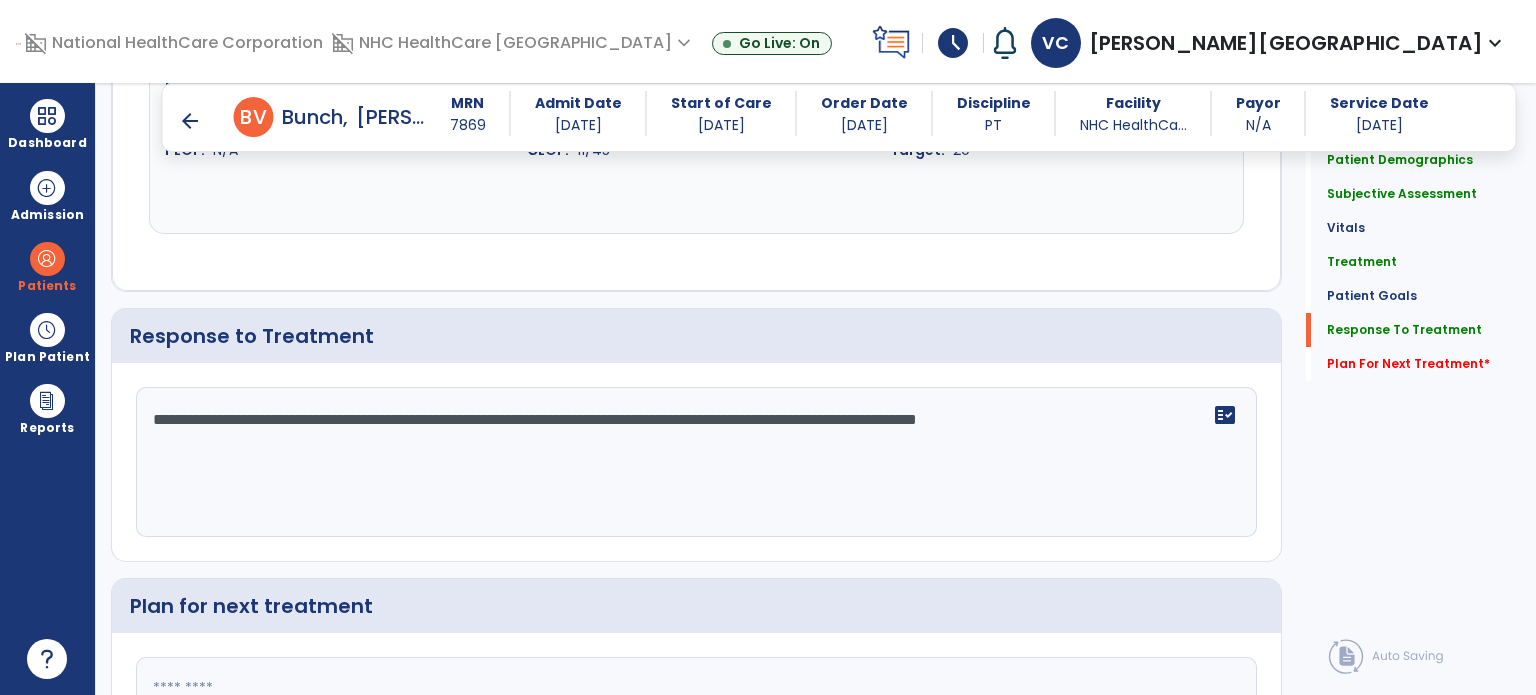 click on "**********" 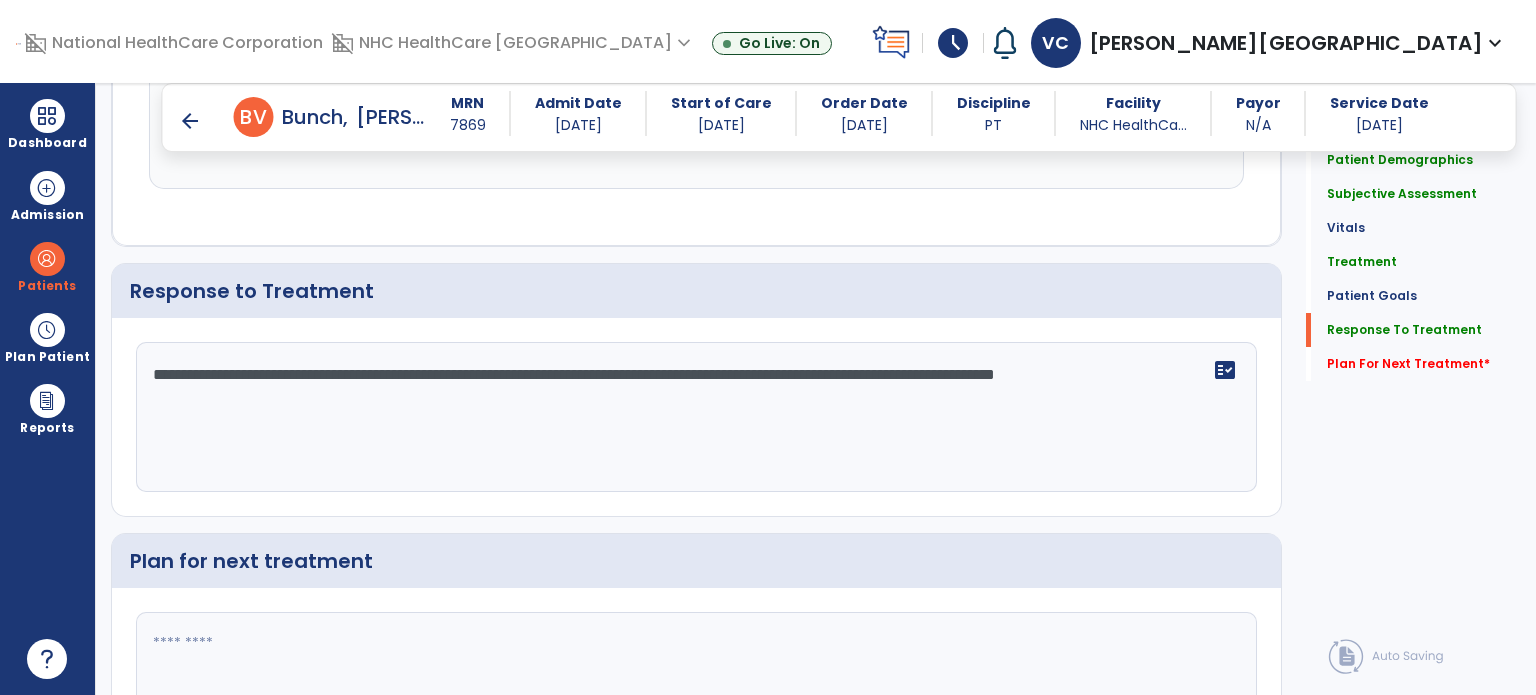 click on "**********" 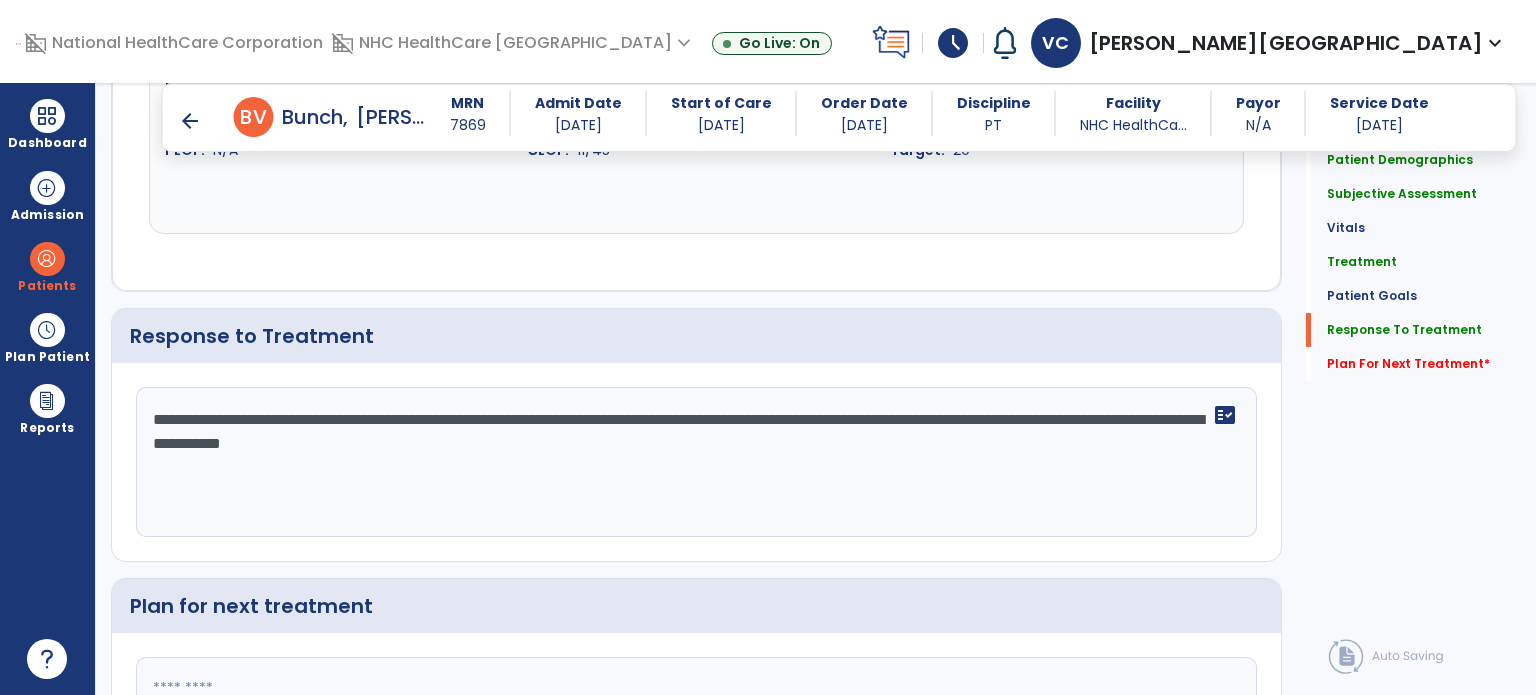 scroll, scrollTop: 3472, scrollLeft: 0, axis: vertical 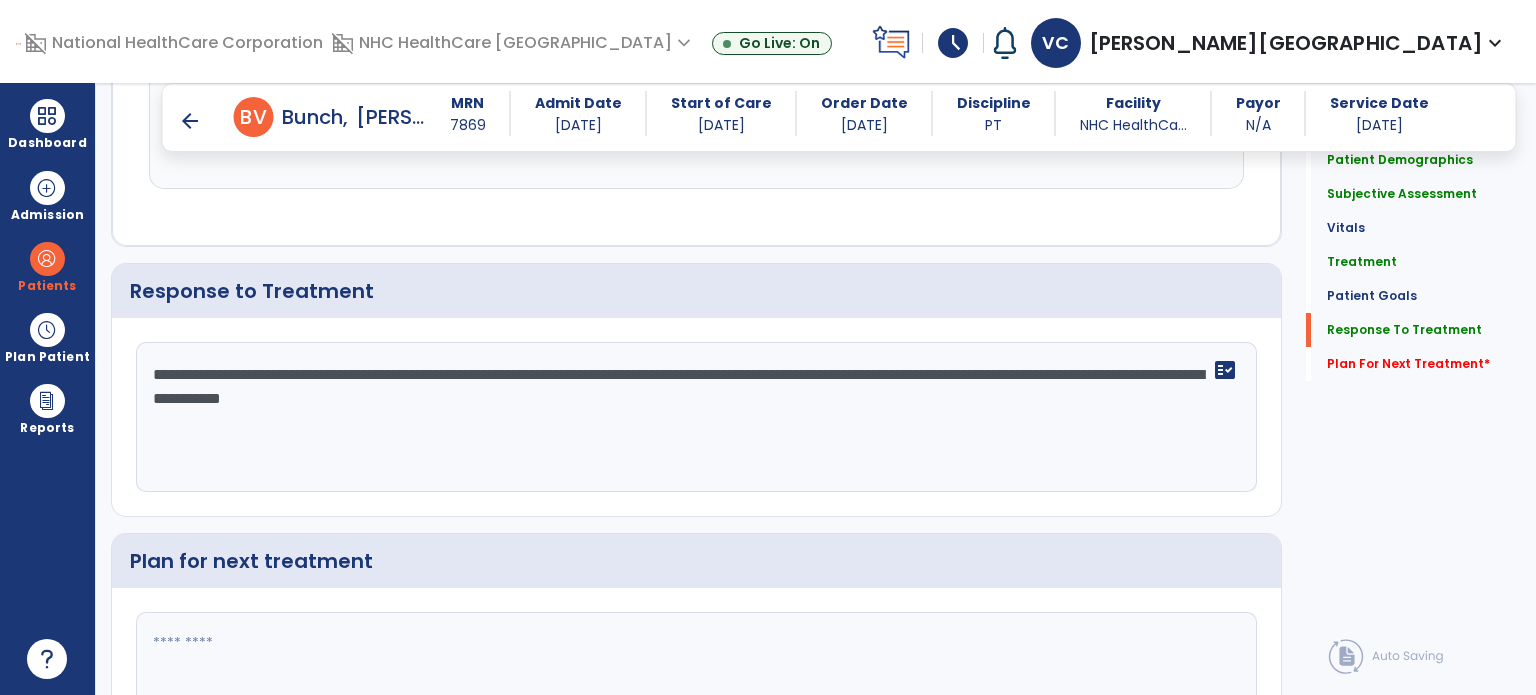 click on "**********" 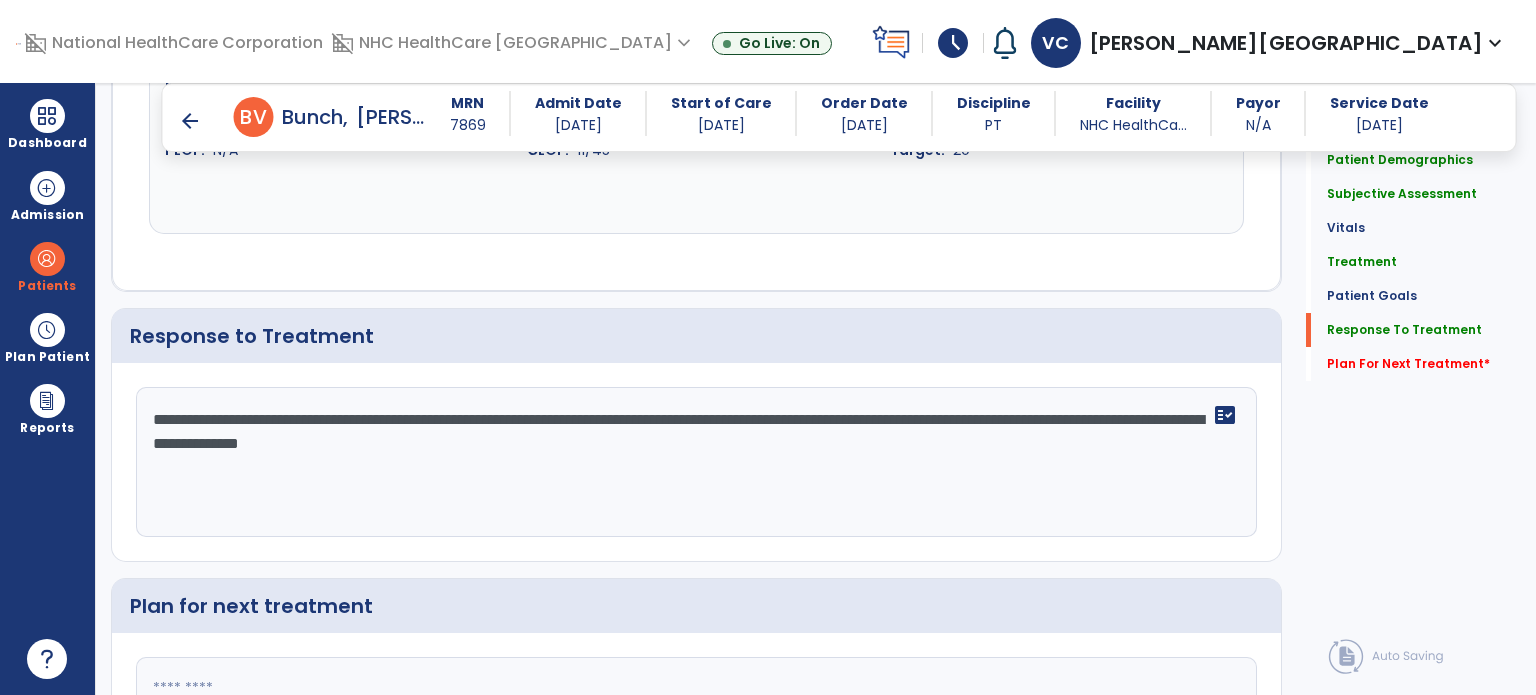 scroll, scrollTop: 3472, scrollLeft: 0, axis: vertical 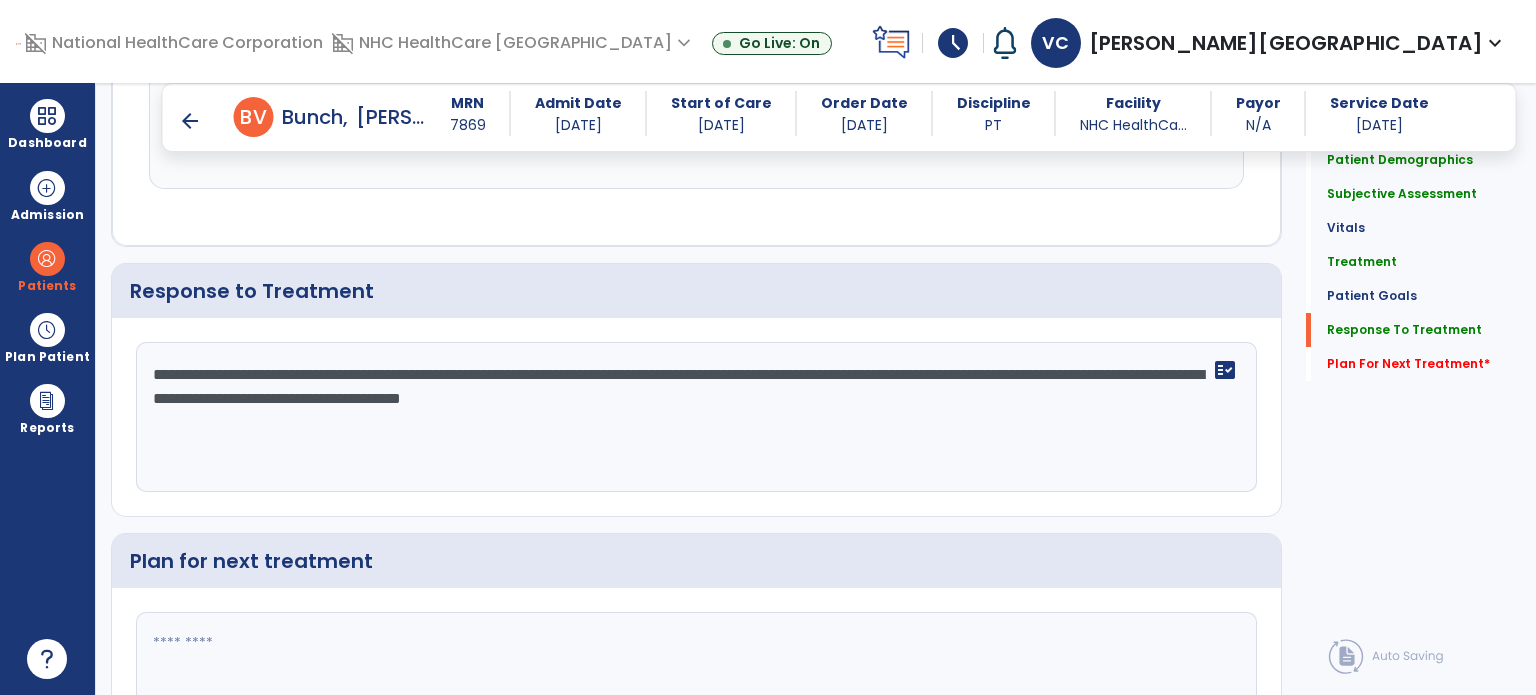 type on "**********" 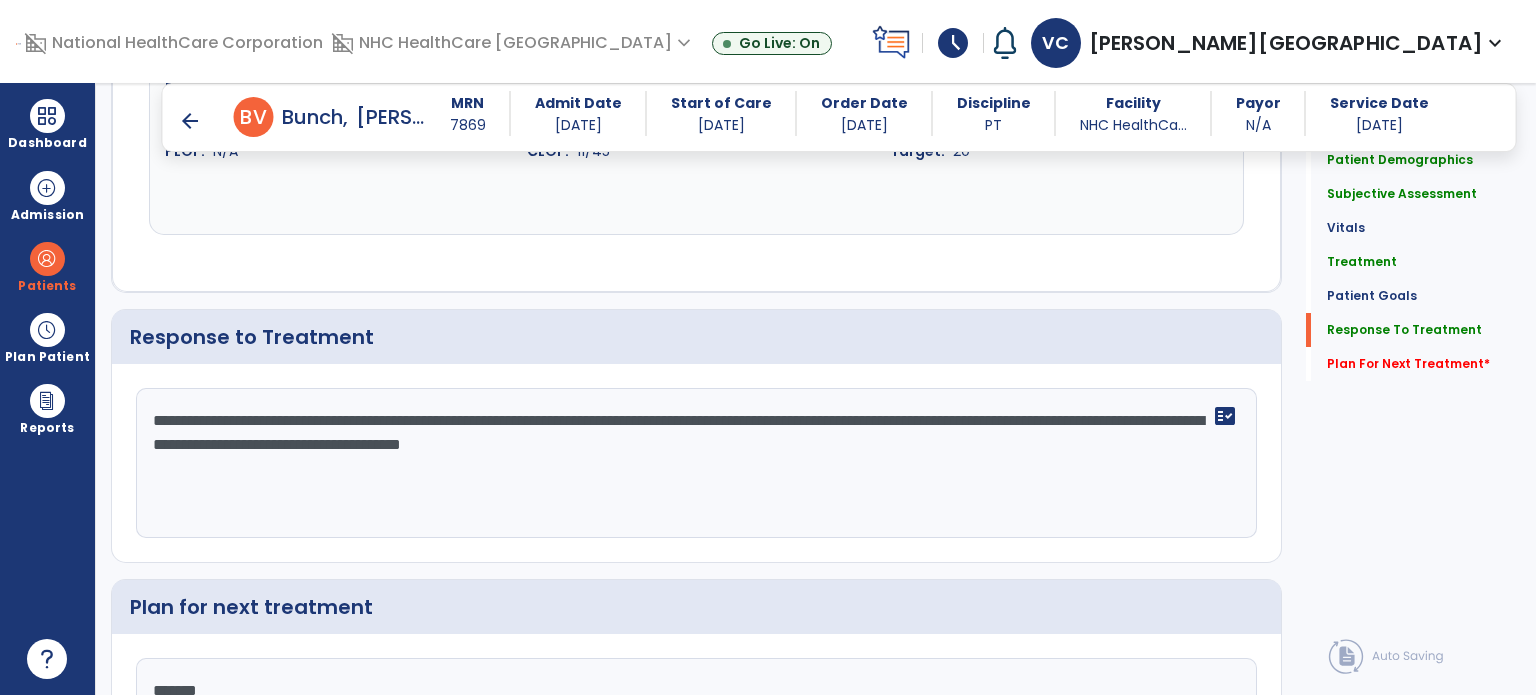 scroll, scrollTop: 3472, scrollLeft: 0, axis: vertical 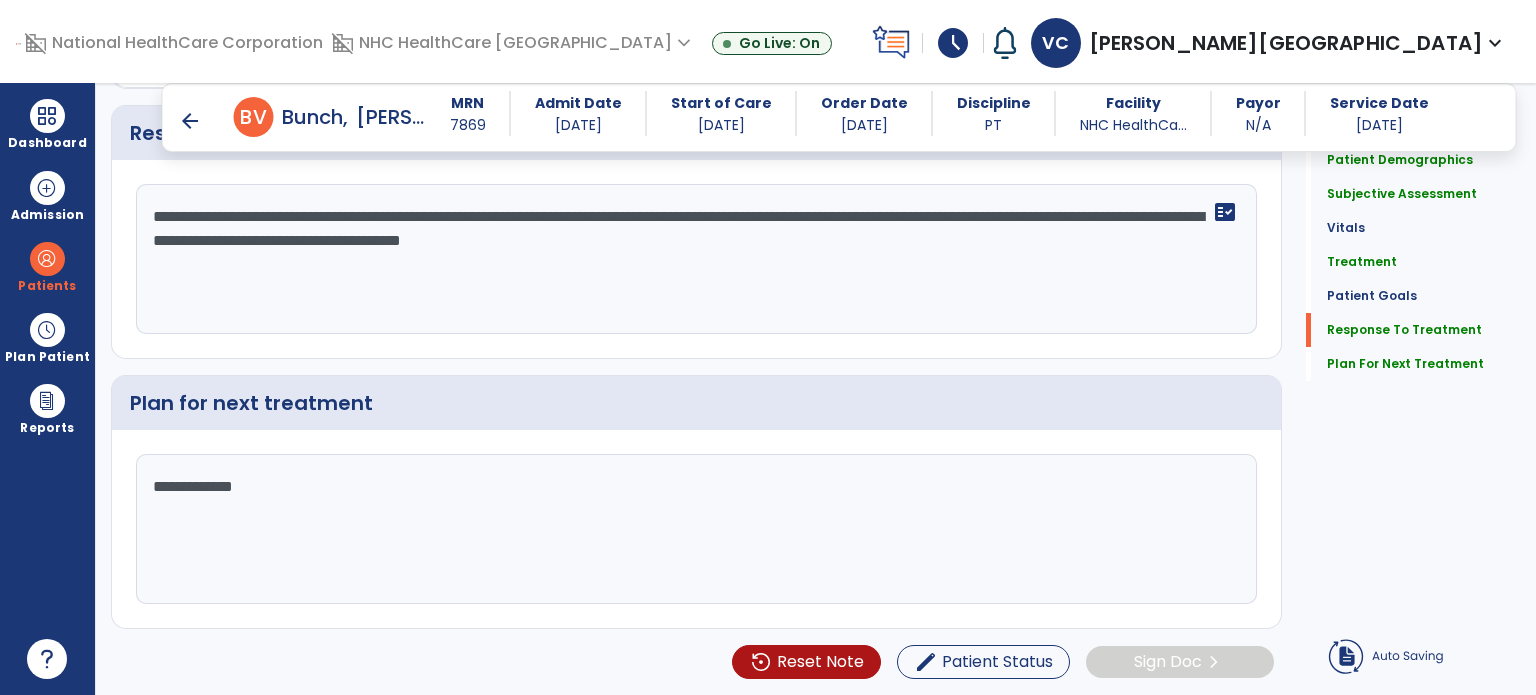 click on "**********" 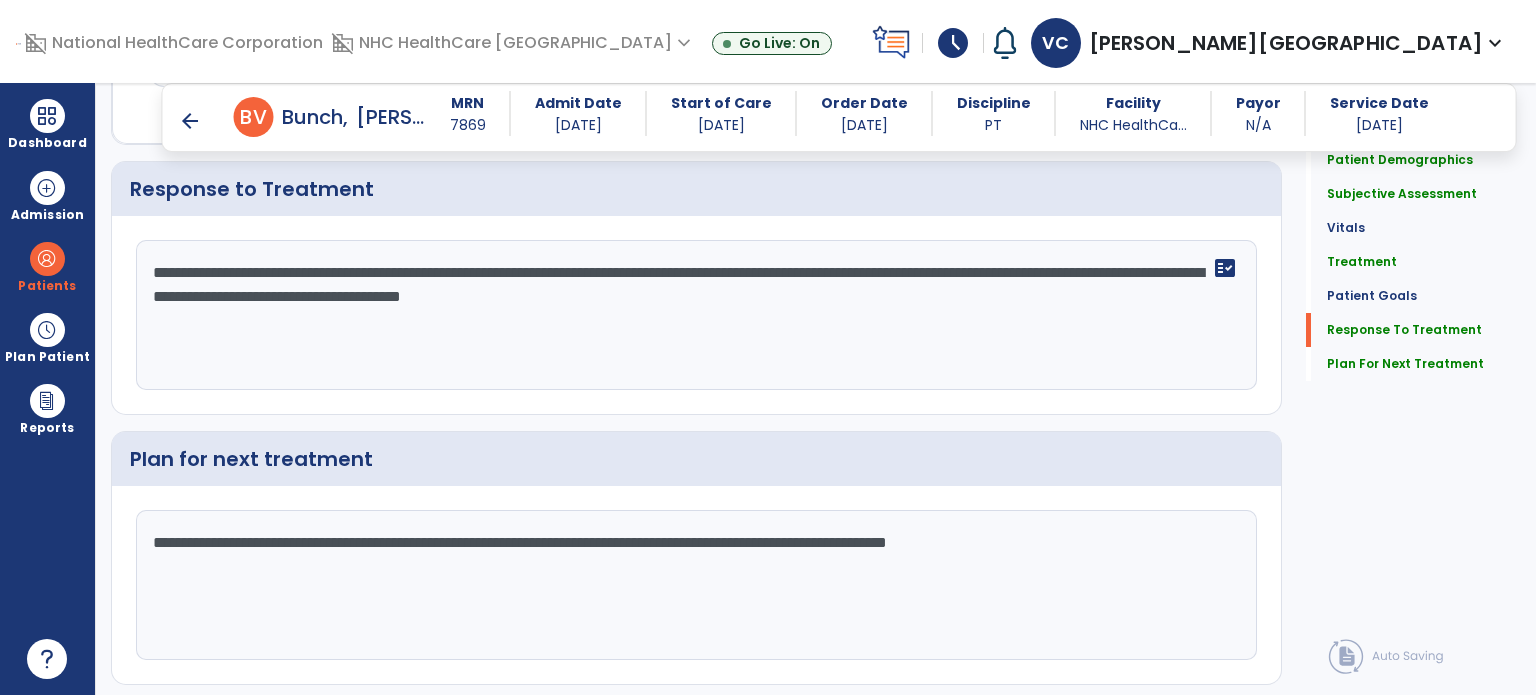 scroll, scrollTop: 3620, scrollLeft: 0, axis: vertical 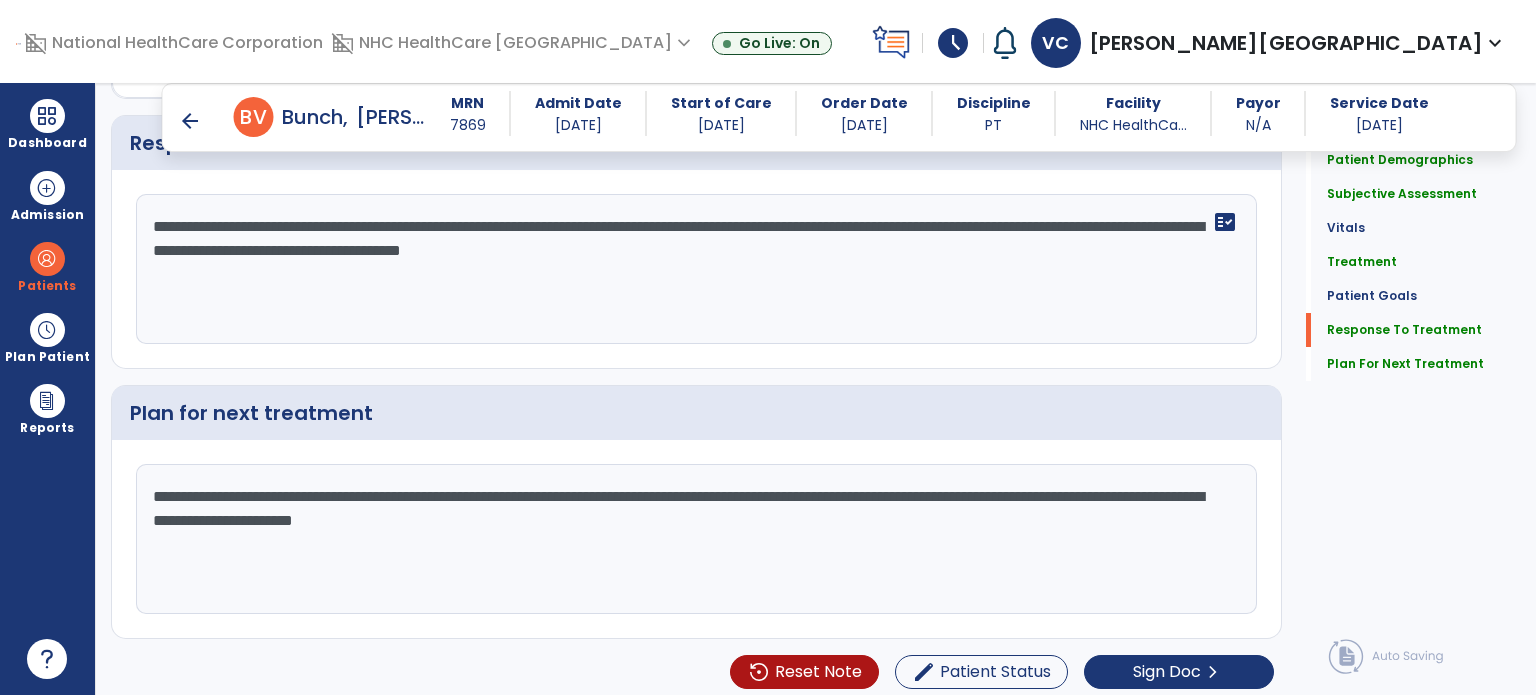 type on "**********" 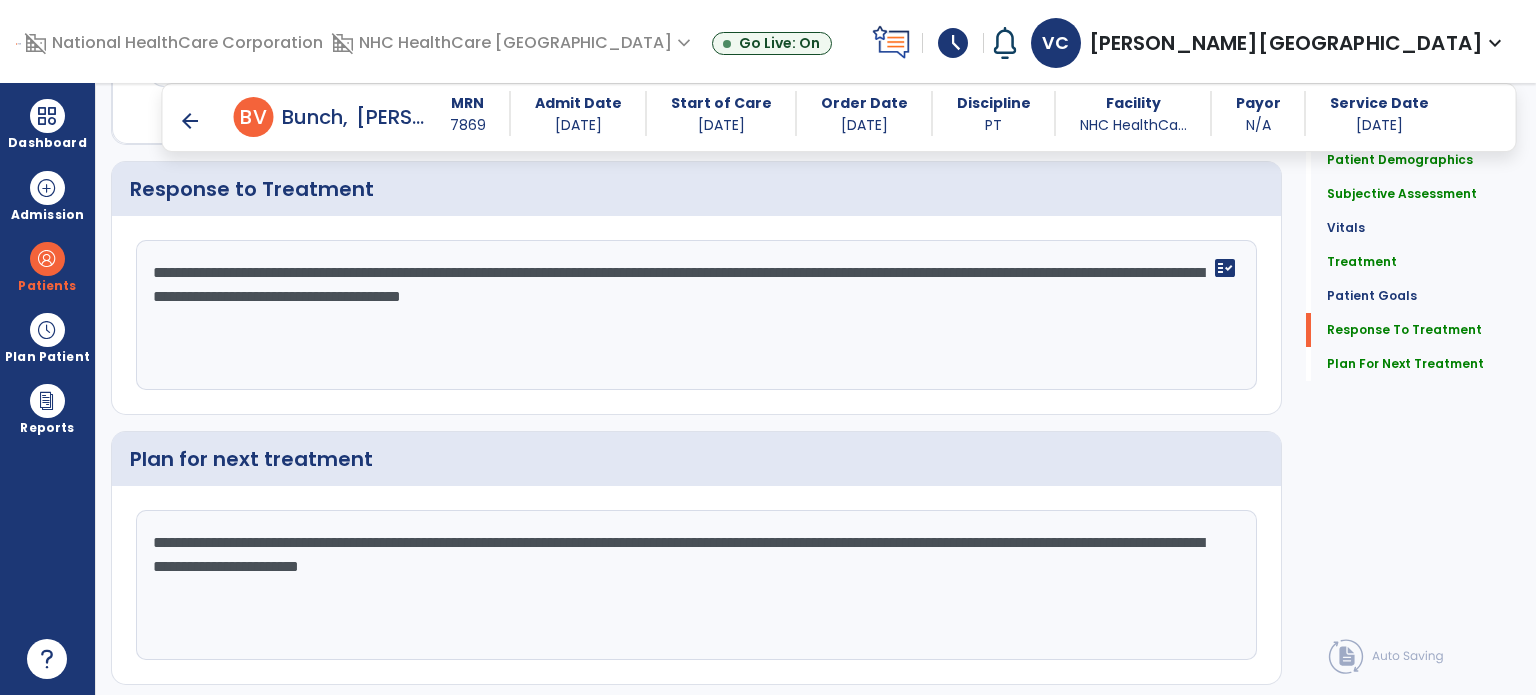 scroll, scrollTop: 3620, scrollLeft: 0, axis: vertical 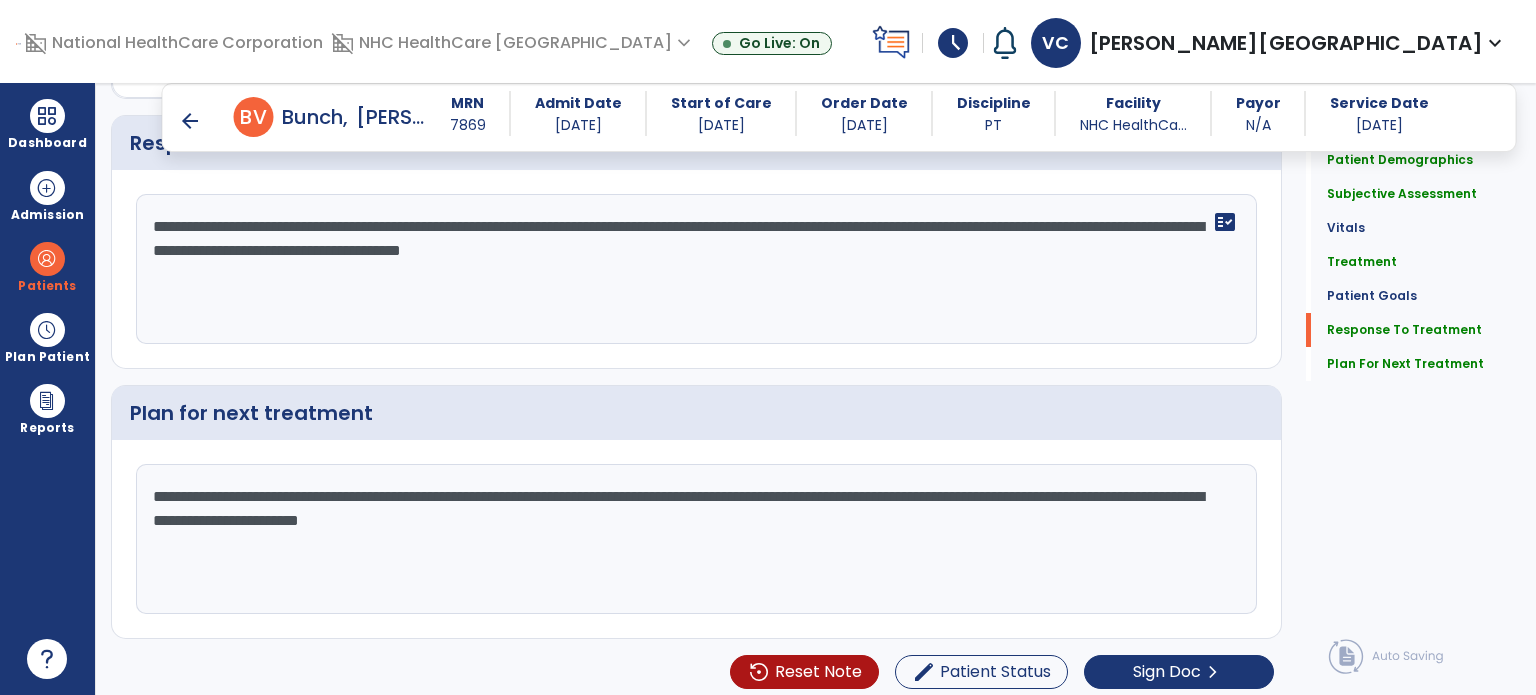click on "arrow_back" at bounding box center (190, 121) 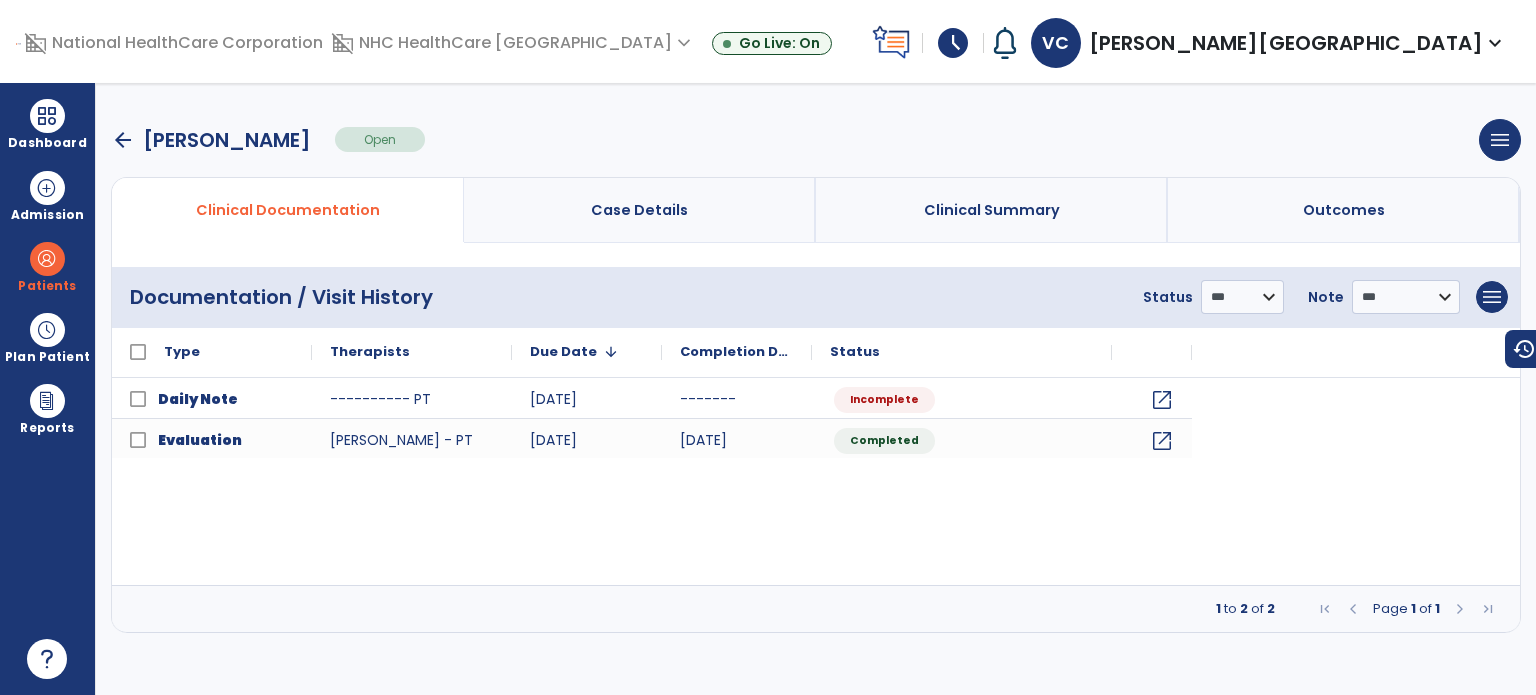 scroll, scrollTop: 0, scrollLeft: 0, axis: both 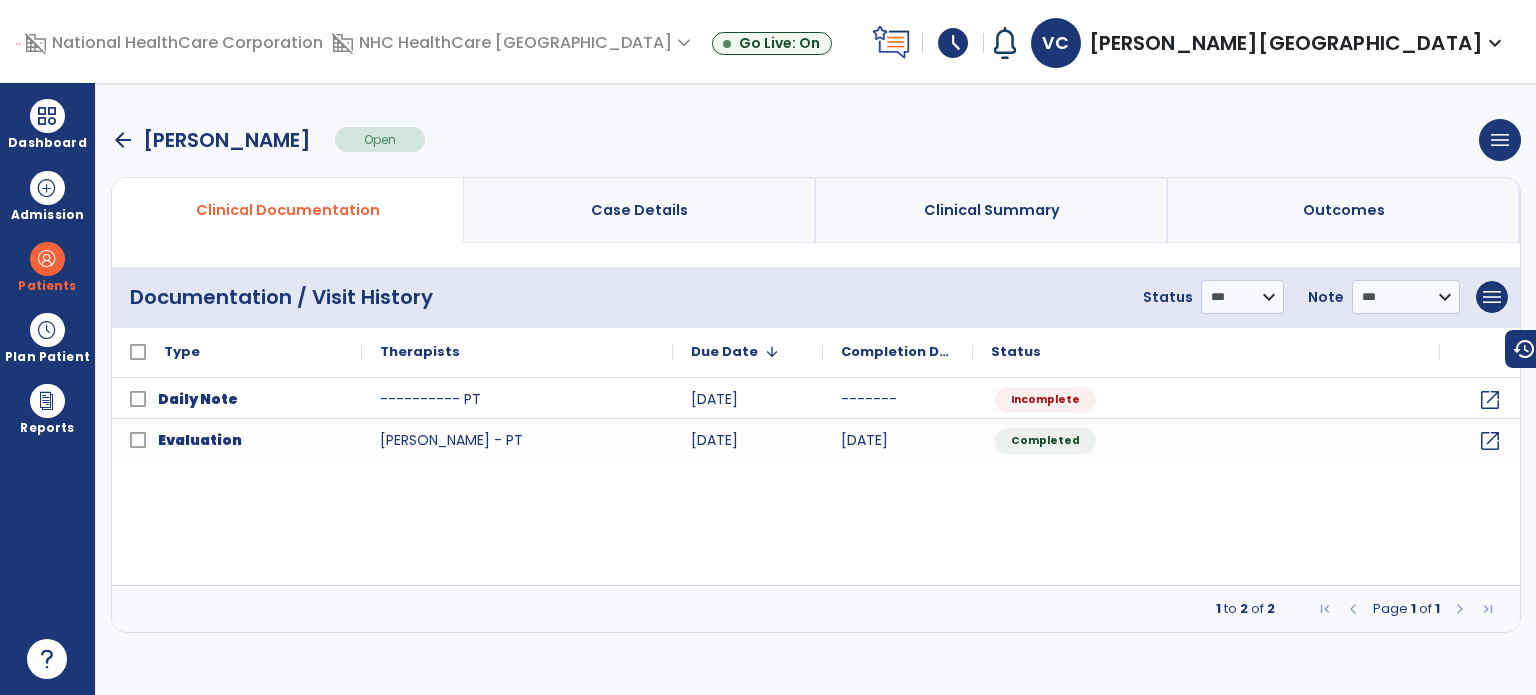 click on "arrow_back" at bounding box center [123, 140] 